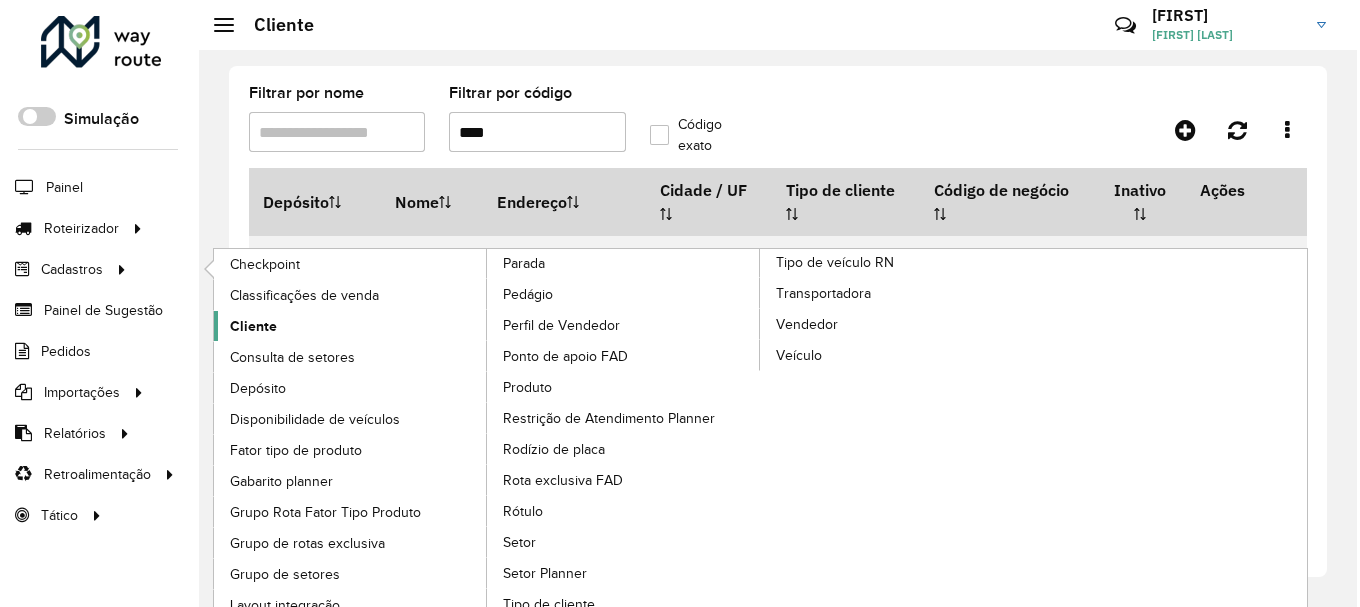 scroll, scrollTop: 0, scrollLeft: 0, axis: both 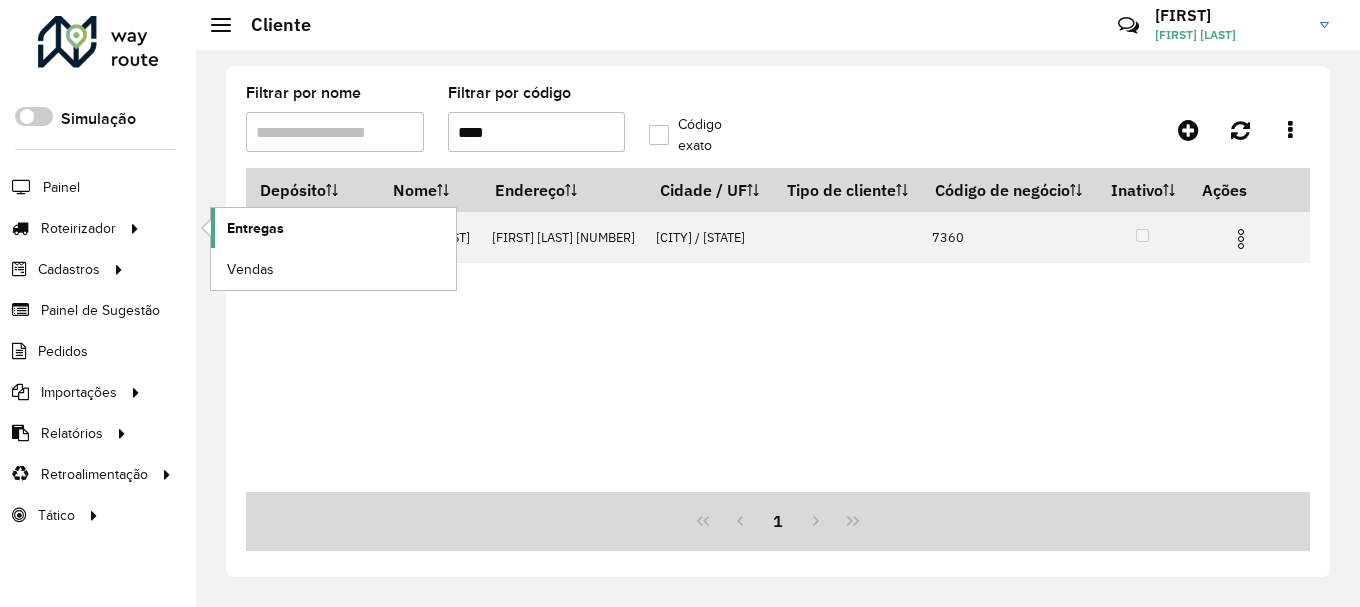 click on "Entregas" 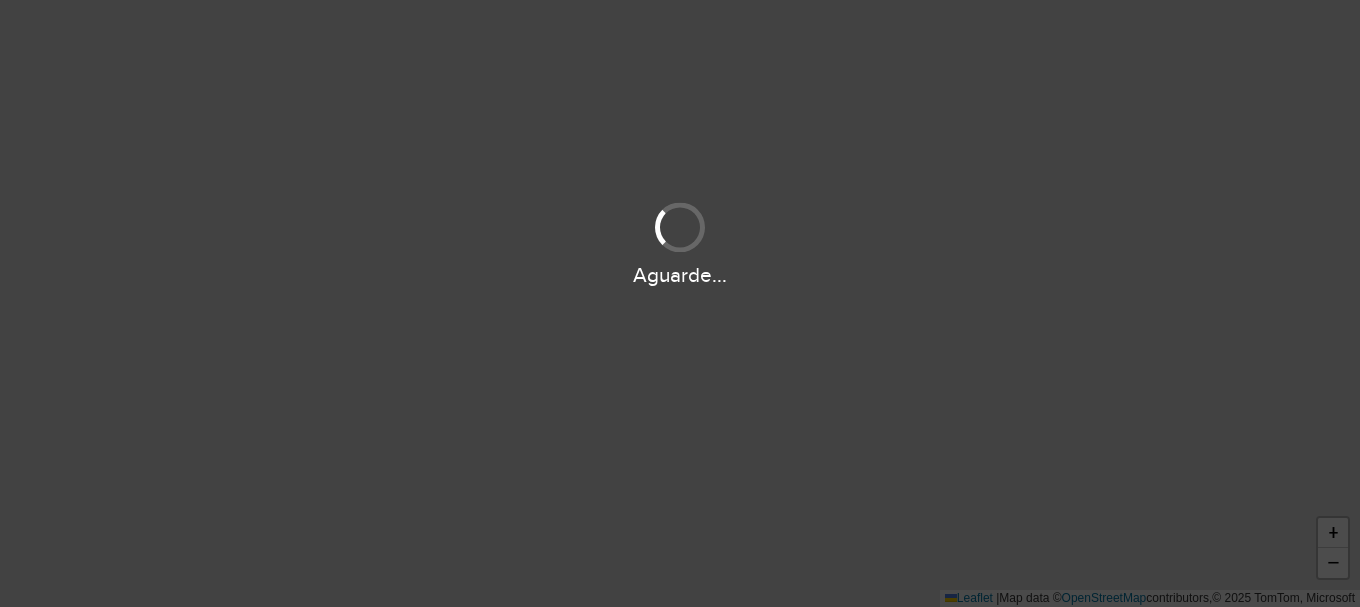 scroll, scrollTop: 0, scrollLeft: 0, axis: both 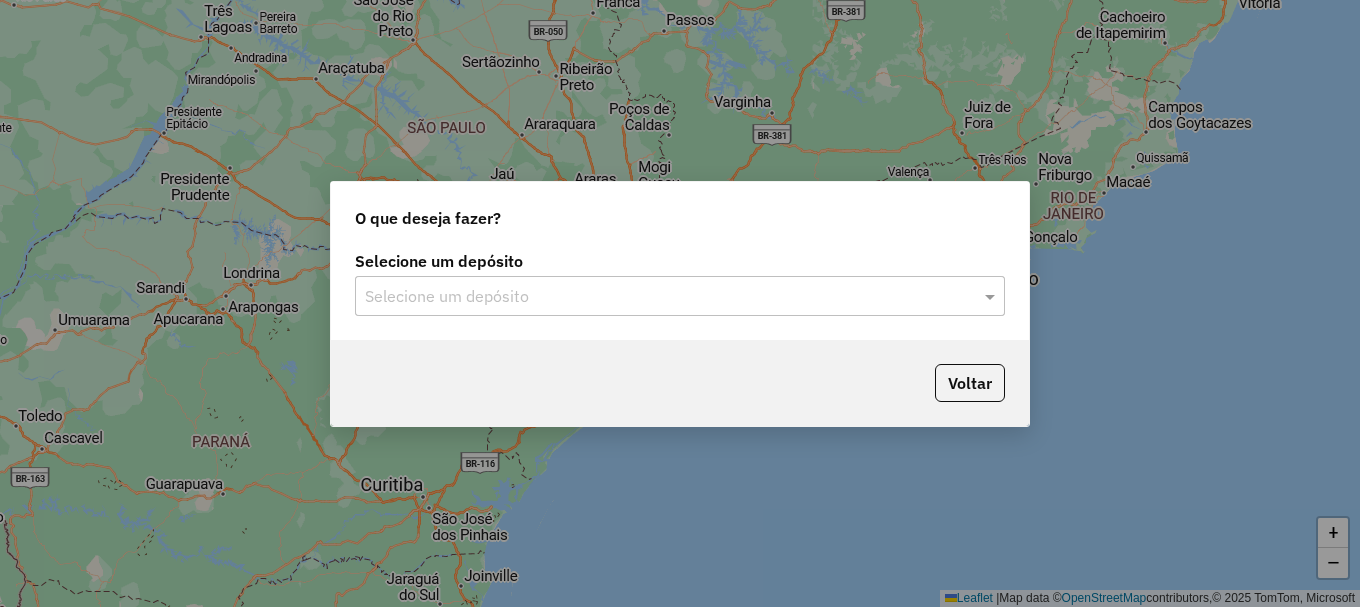 click 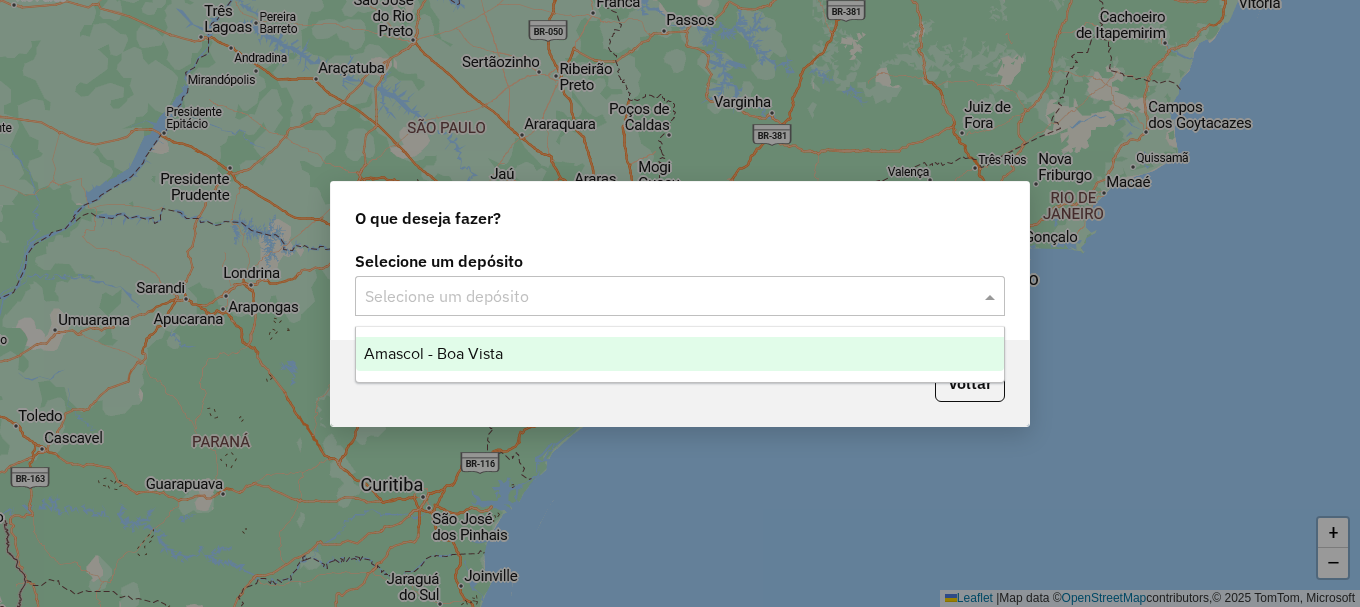 click on "Amascol - Boa Vista" at bounding box center (680, 354) 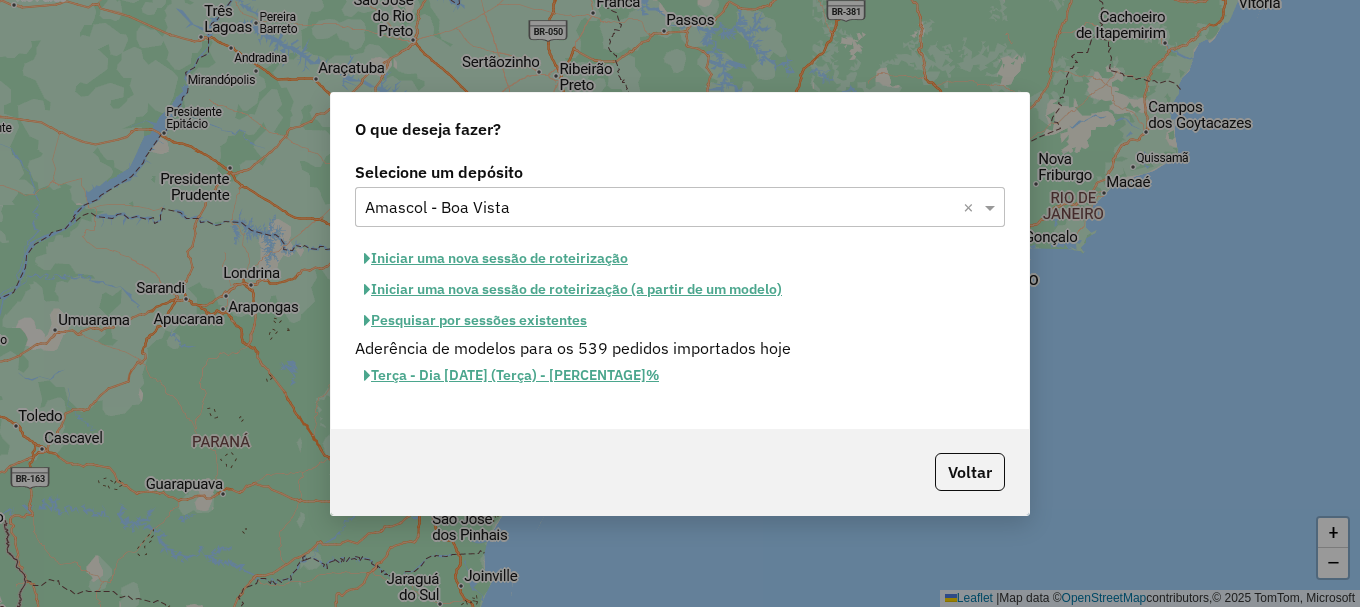 click on "Iniciar uma nova sessão de roteirização" 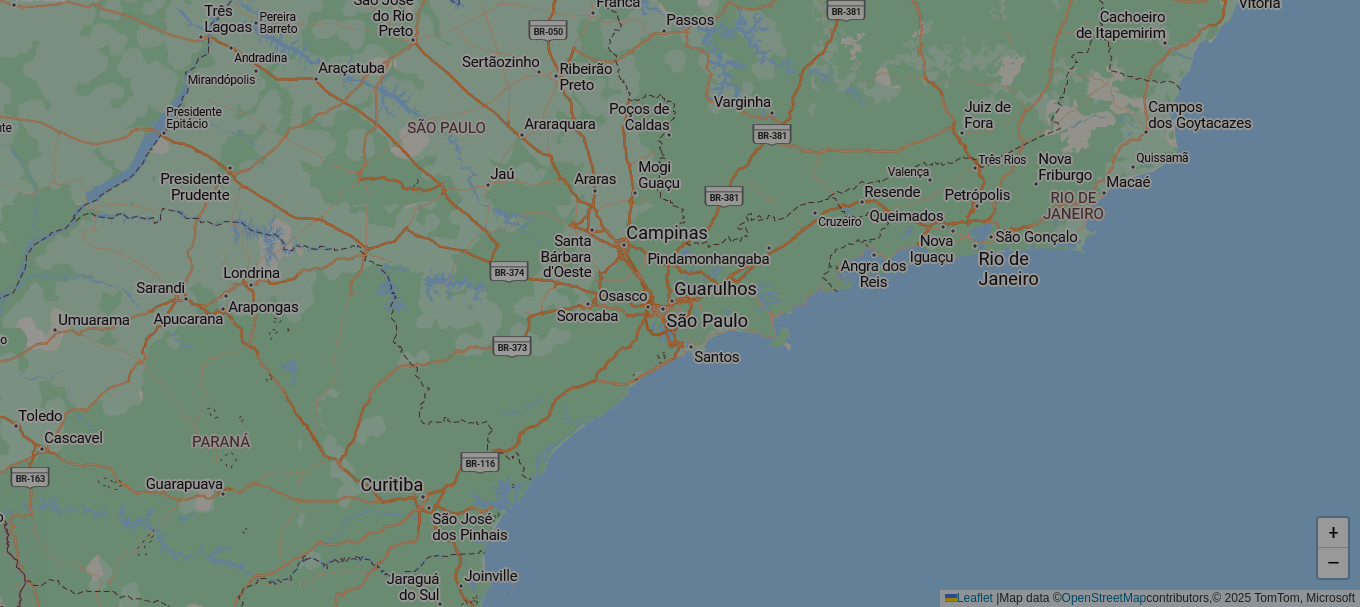 select on "*" 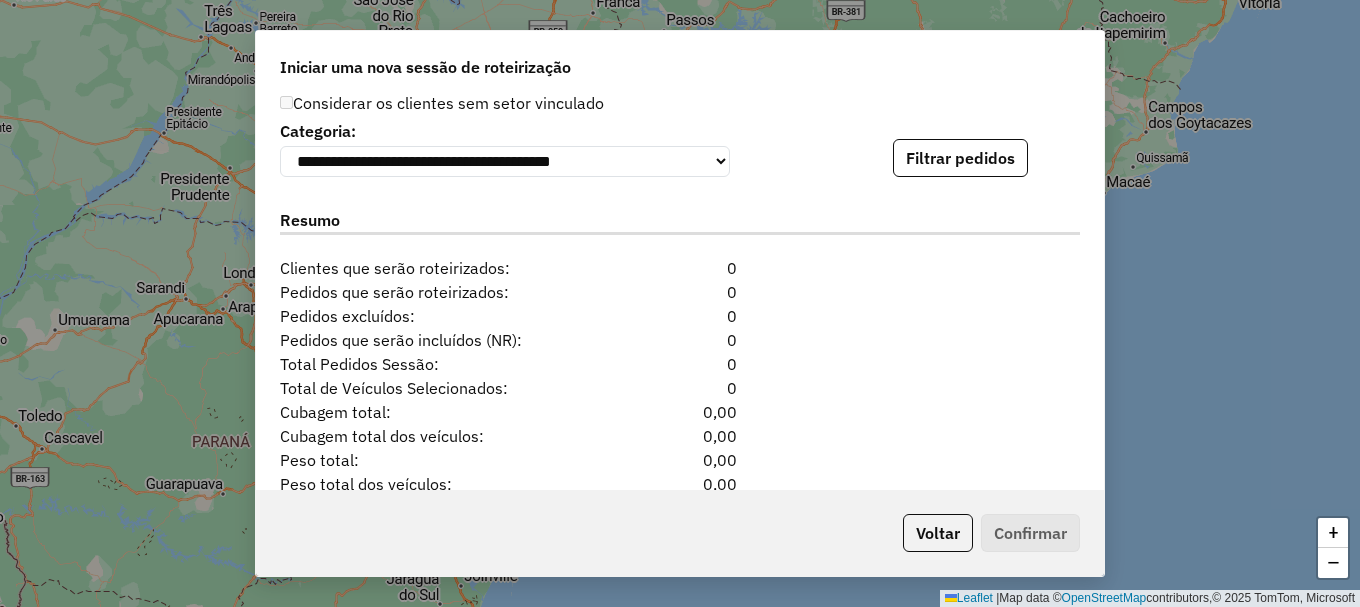 scroll, scrollTop: 2041, scrollLeft: 0, axis: vertical 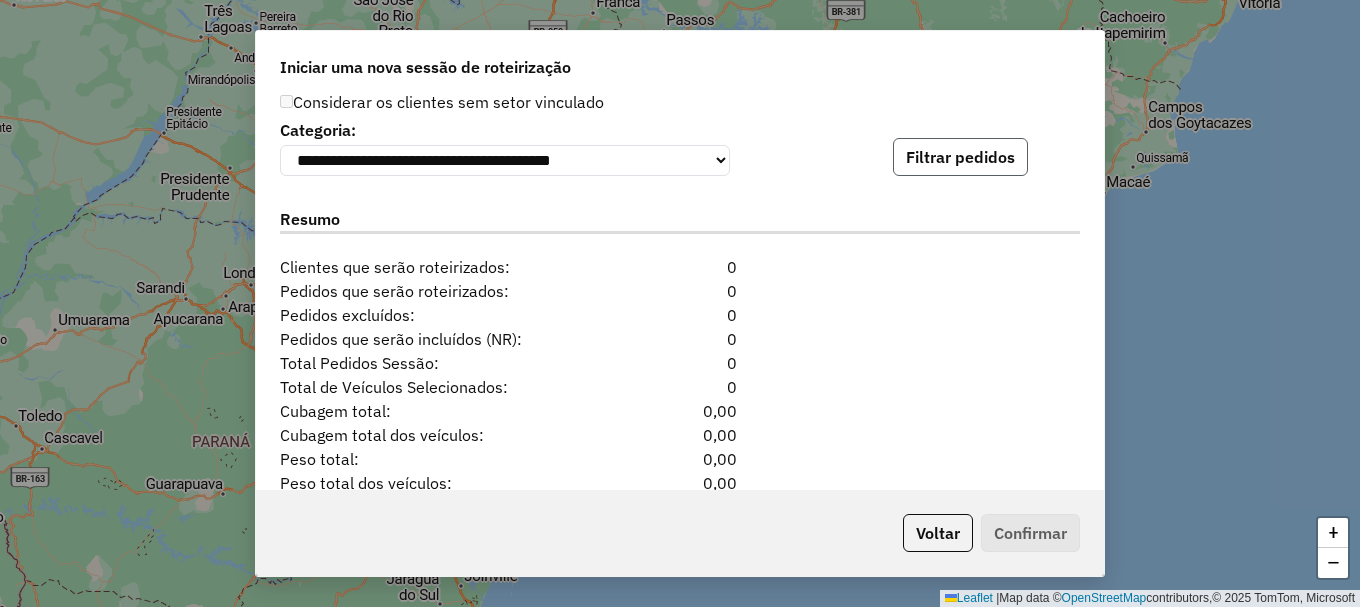 click on "Filtrar pedidos" 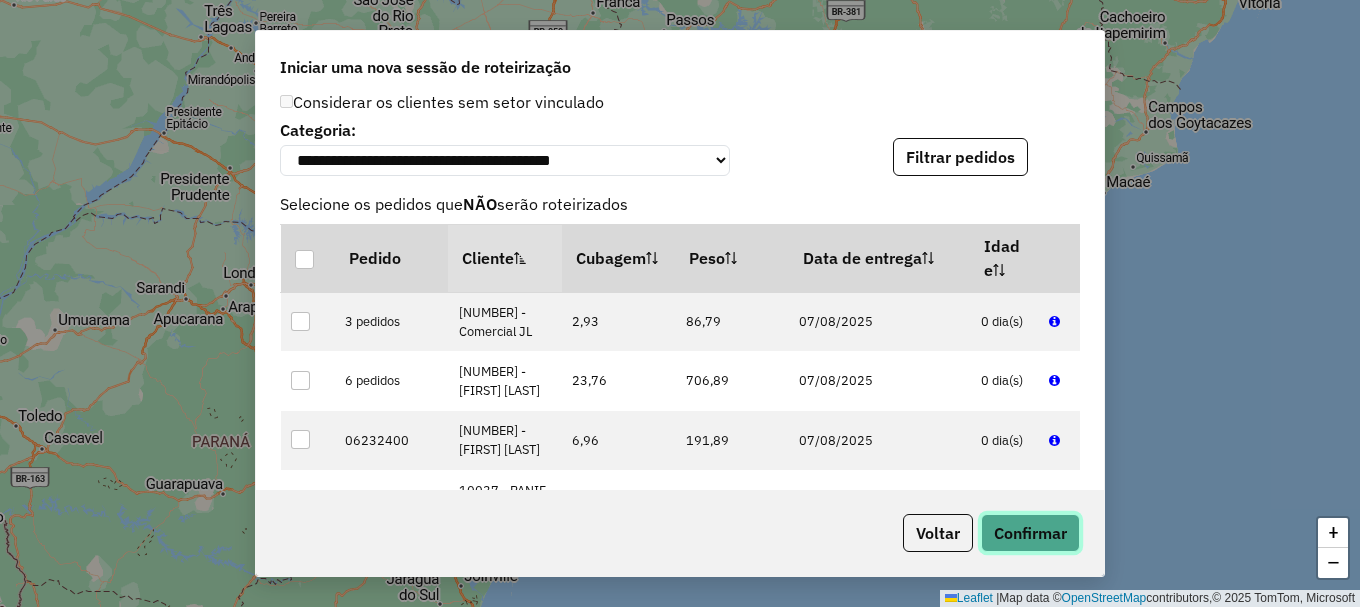 click on "Confirmar" 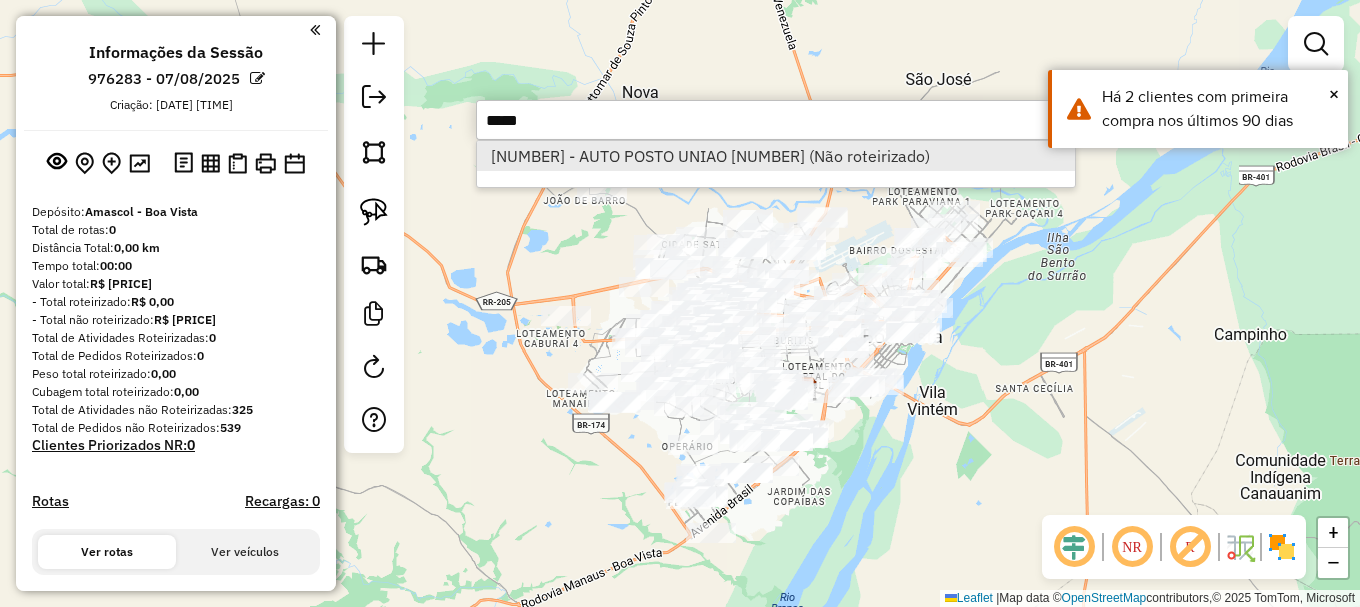 type on "*****" 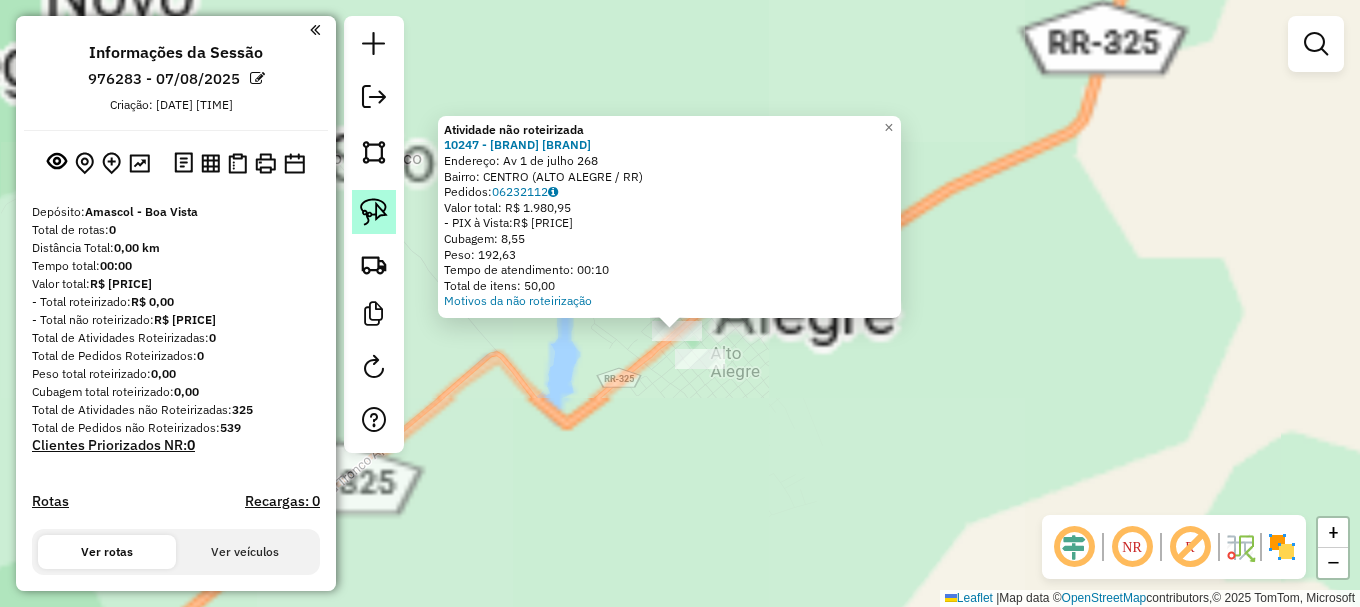 drag, startPoint x: 372, startPoint y: 208, endPoint x: 380, endPoint y: 230, distance: 23.409399 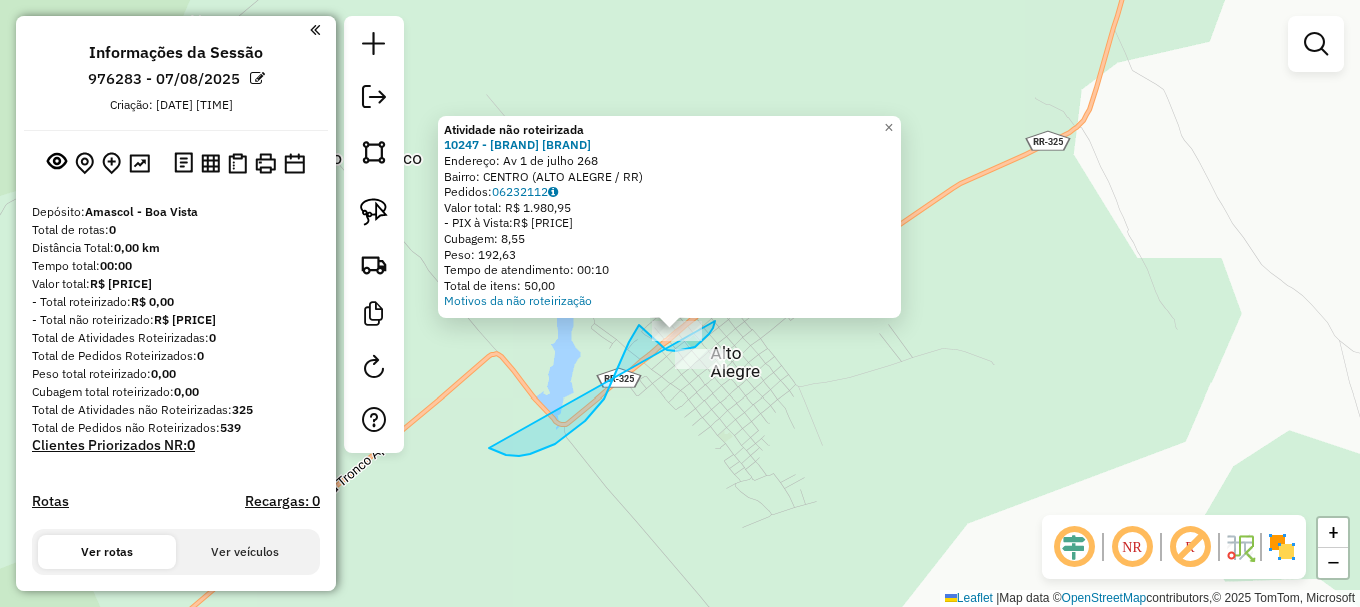 drag, startPoint x: 530, startPoint y: 454, endPoint x: 690, endPoint y: 281, distance: 235.64592 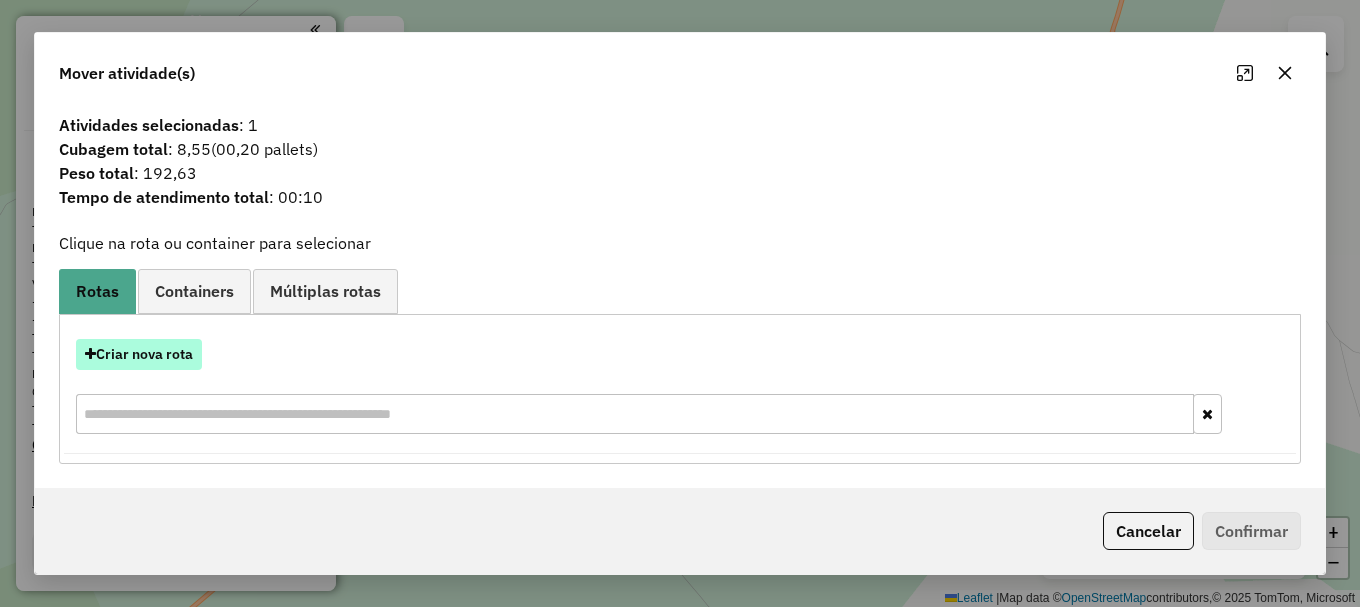 click on "Criar nova rota" at bounding box center (139, 354) 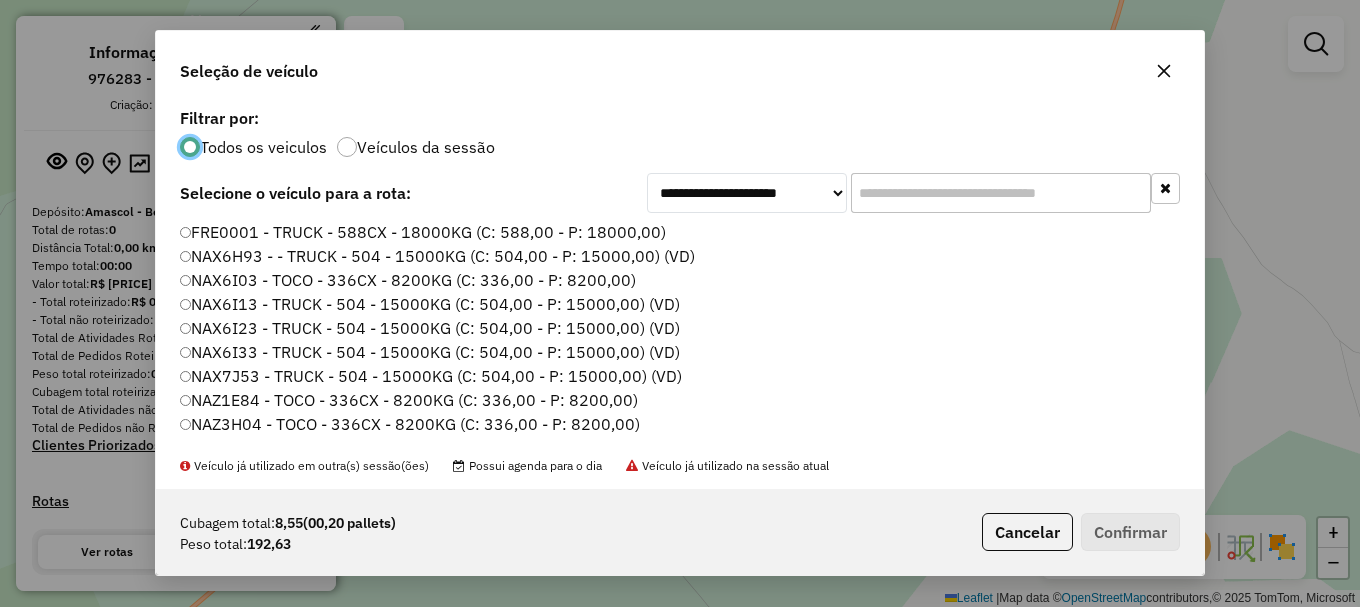 scroll, scrollTop: 11, scrollLeft: 6, axis: both 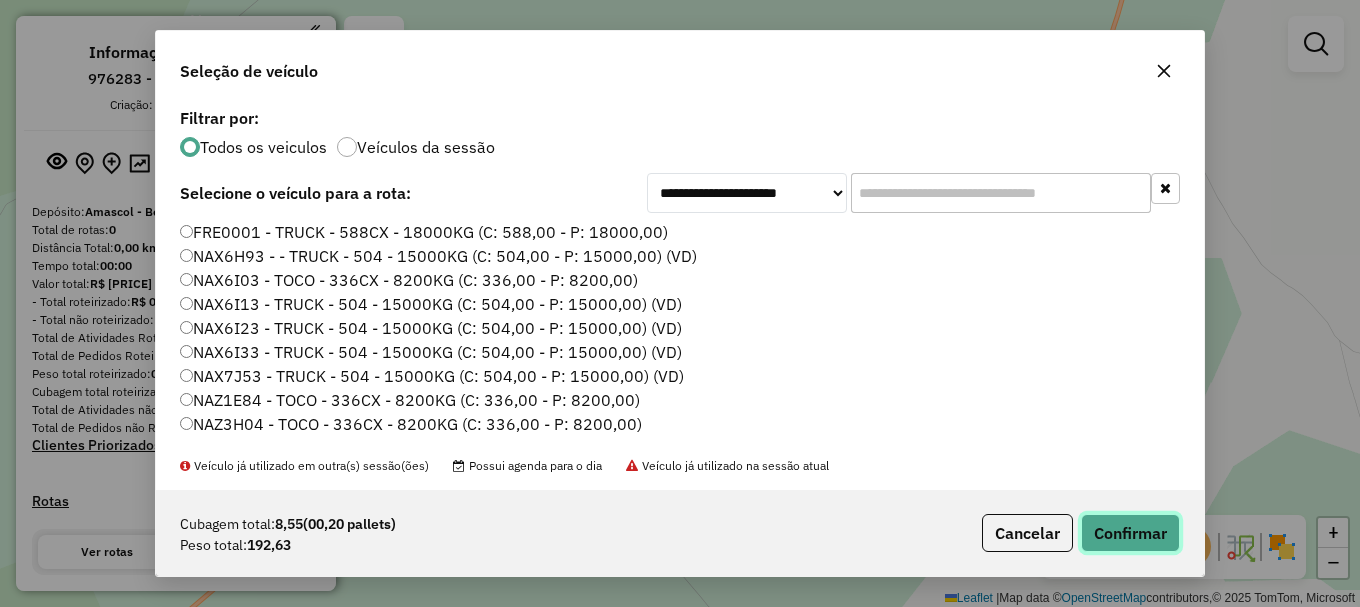 click on "Confirmar" 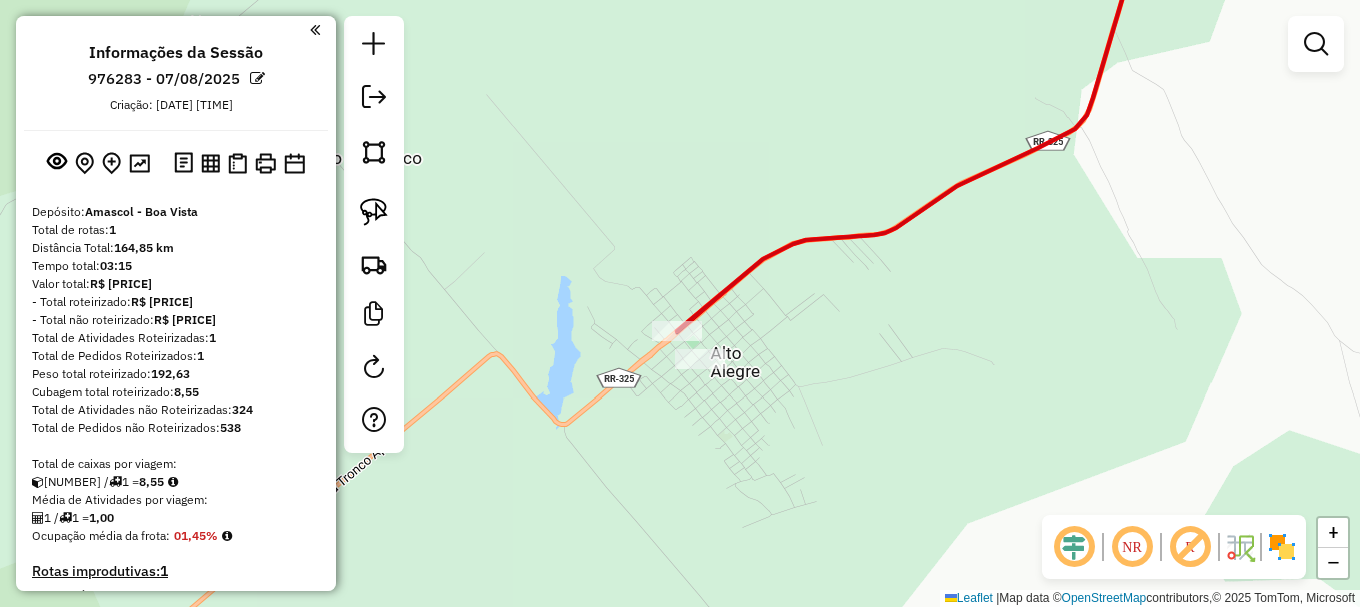 scroll, scrollTop: 672, scrollLeft: 0, axis: vertical 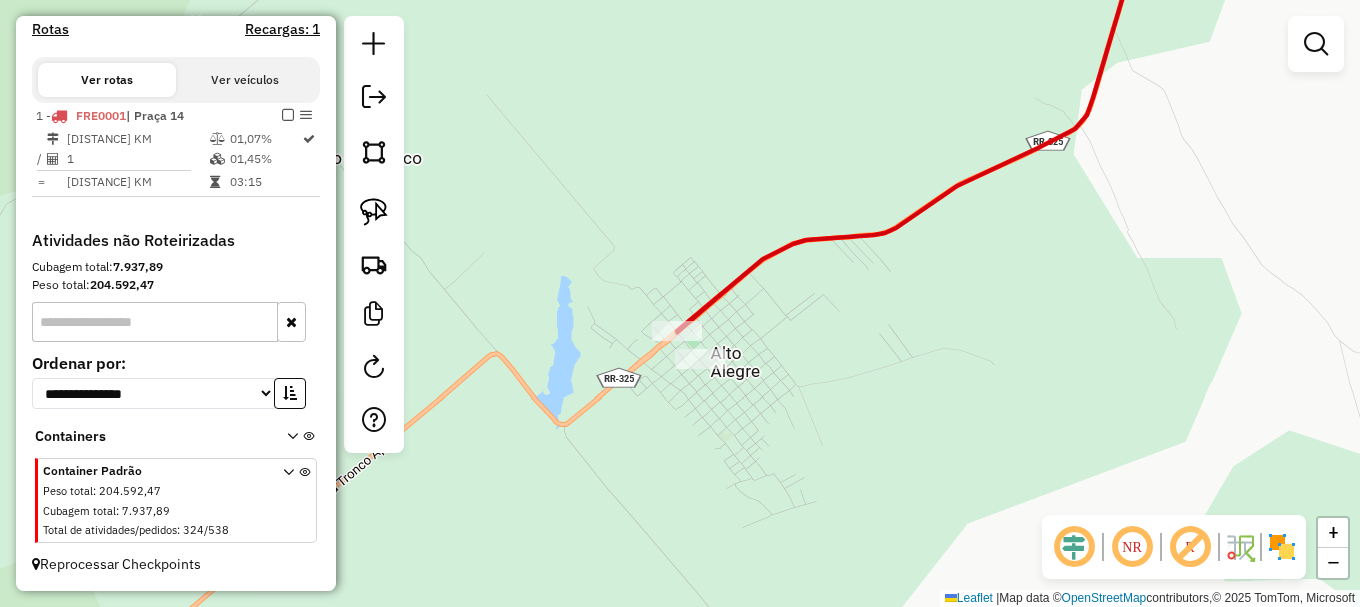 click at bounding box center (288, 115) 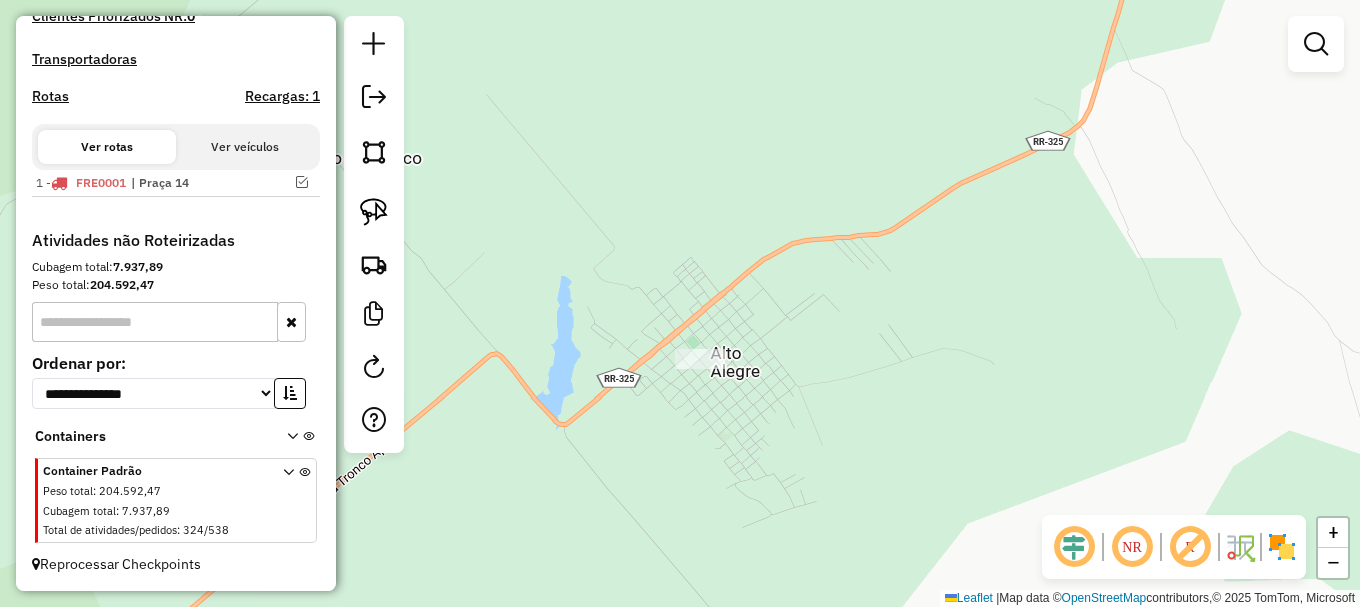 scroll, scrollTop: 505, scrollLeft: 0, axis: vertical 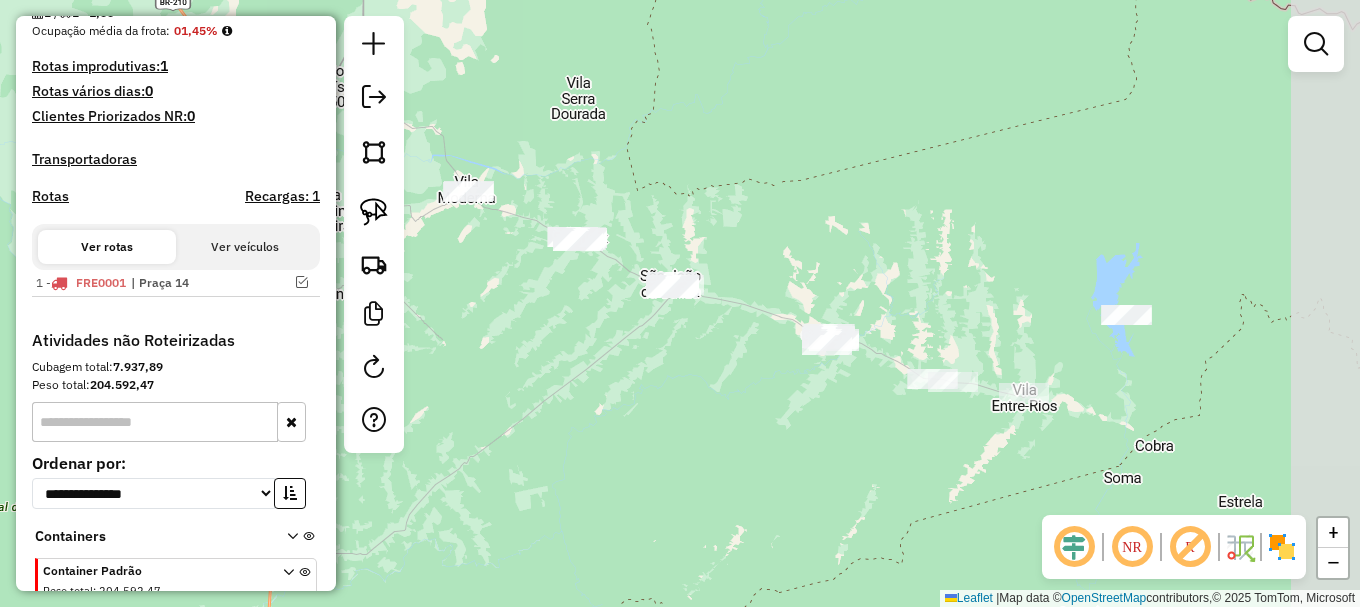 drag, startPoint x: 795, startPoint y: 458, endPoint x: 714, endPoint y: 369, distance: 120.34118 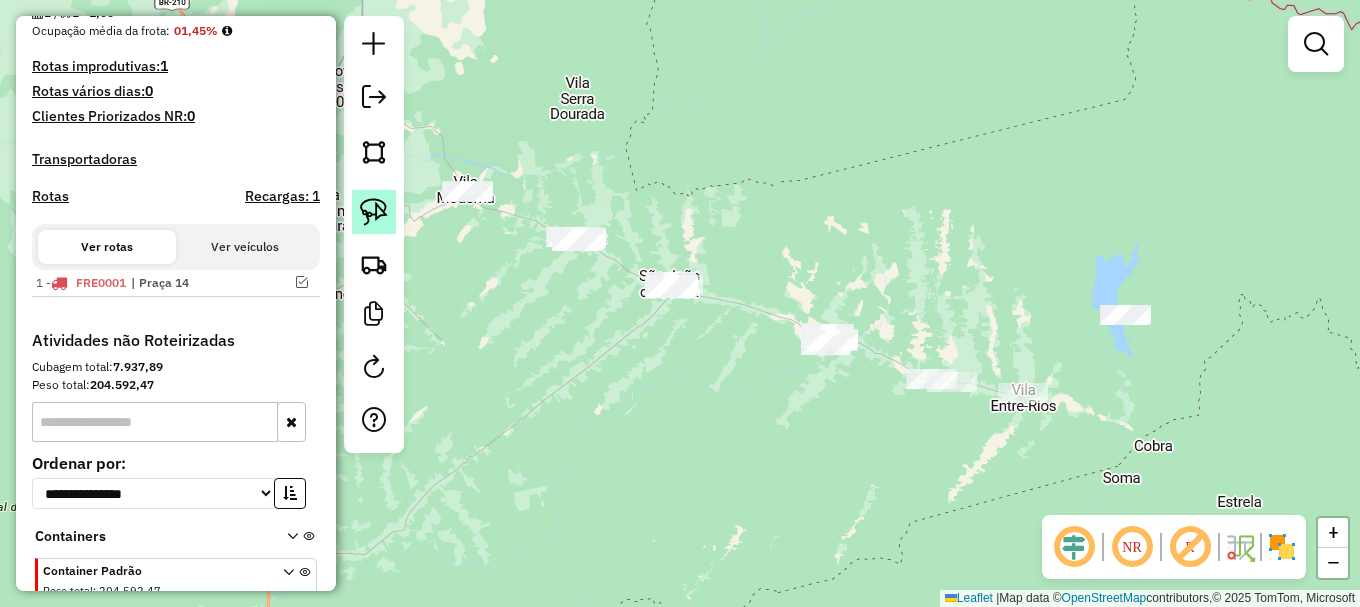 click 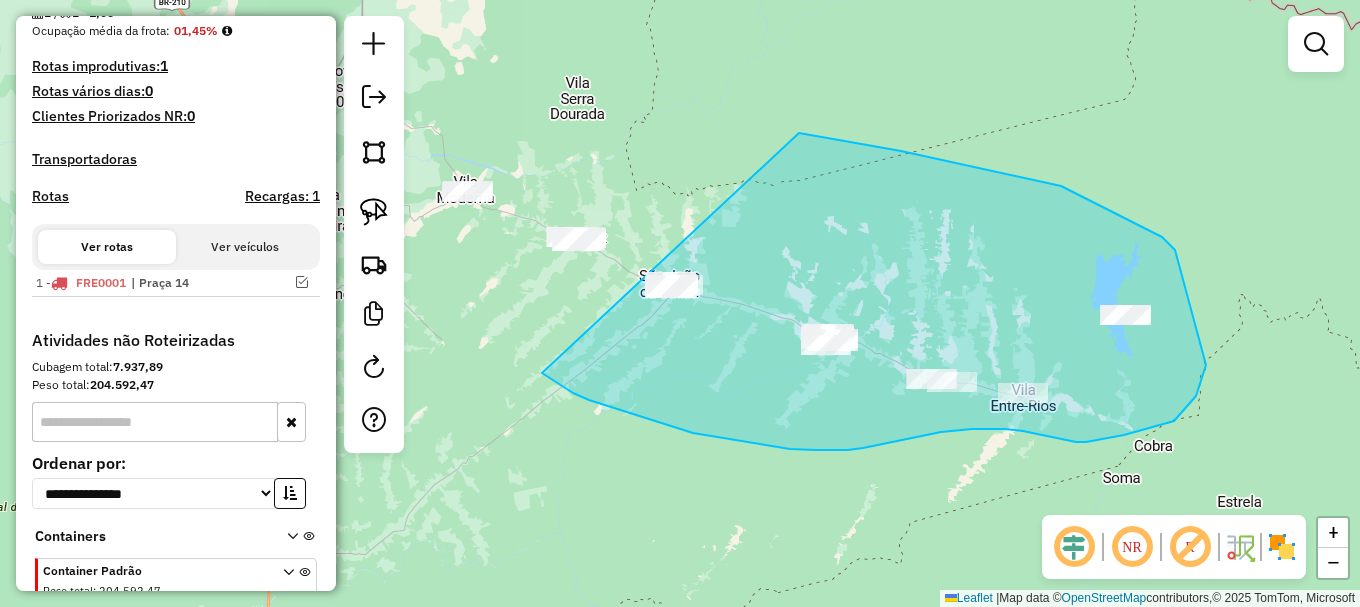 drag, startPoint x: 589, startPoint y: 400, endPoint x: 732, endPoint y: 123, distance: 311.73386 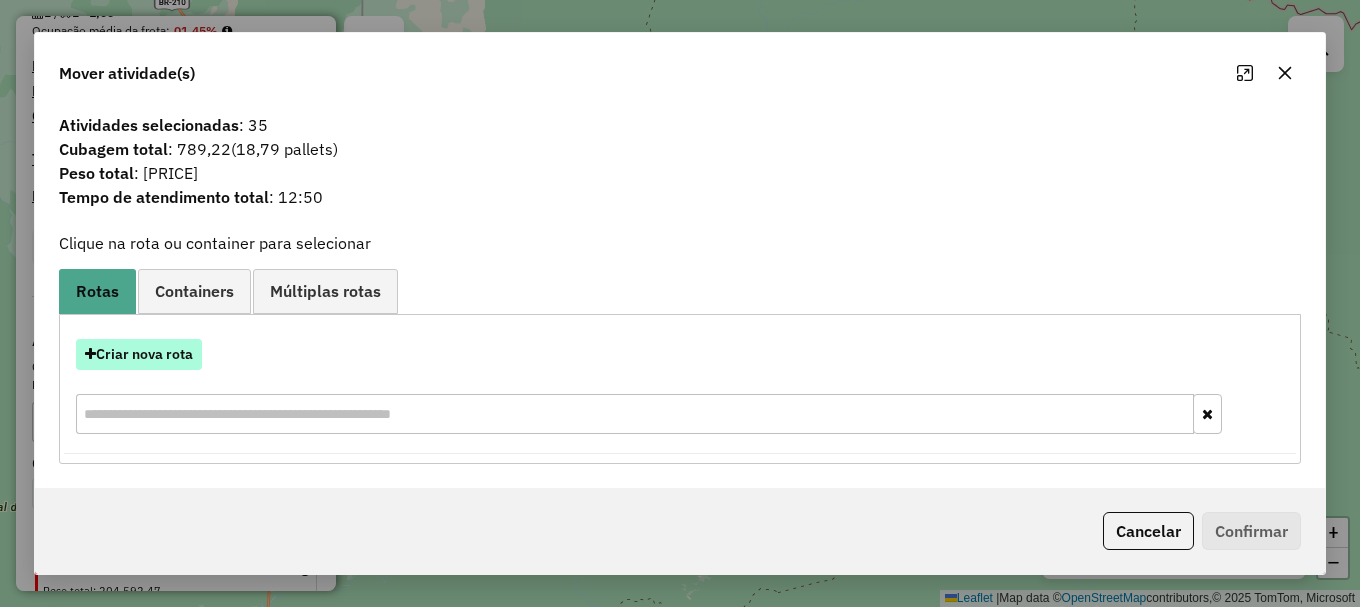 click on "Criar nova rota" at bounding box center [139, 354] 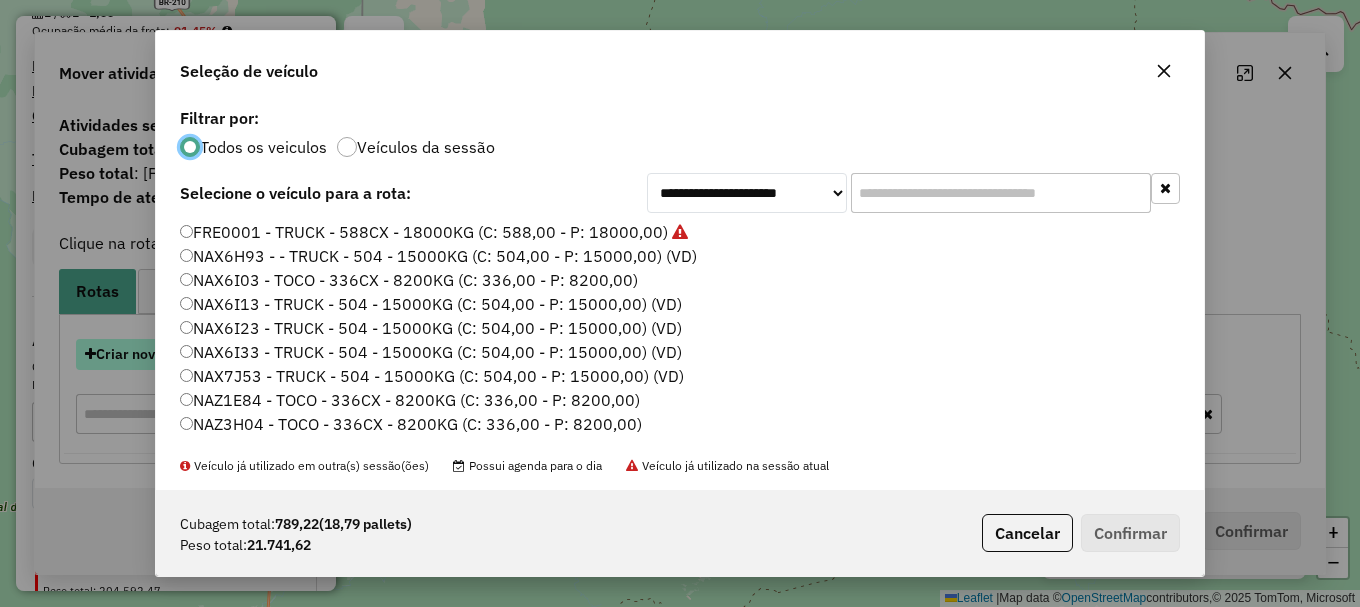 scroll, scrollTop: 11, scrollLeft: 6, axis: both 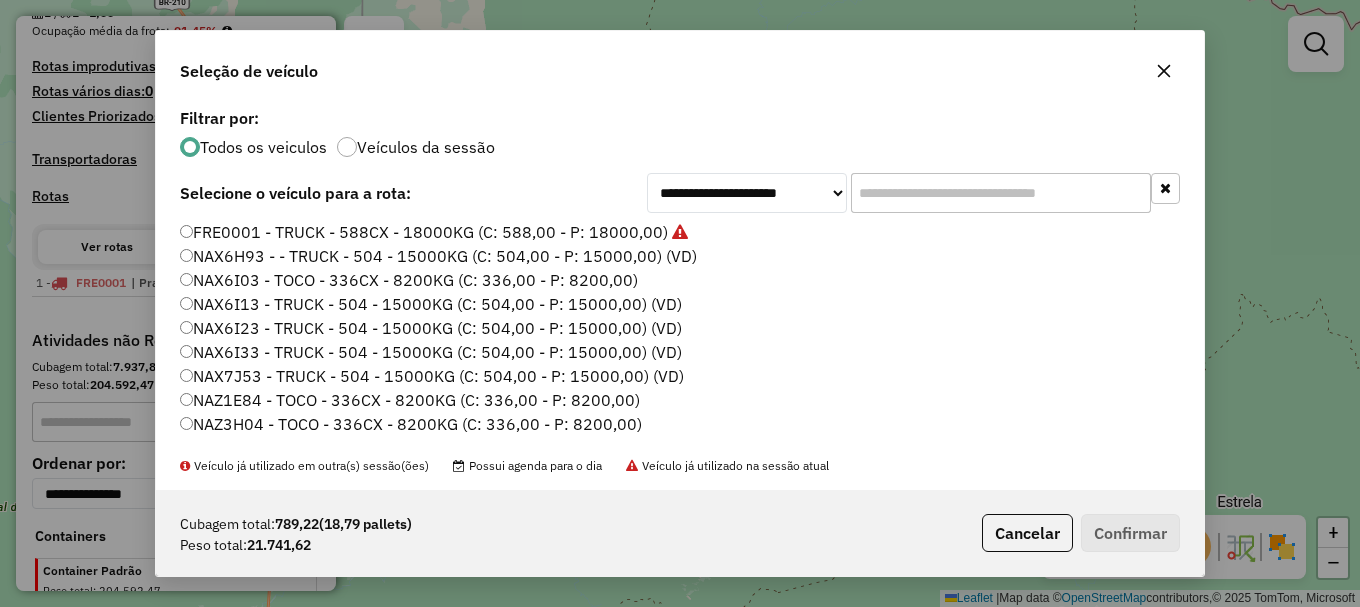 click on "NAX7J53 - TRUCK - 504 - 15000KG (C: 504,00 - P: 15000,00) (VD)" 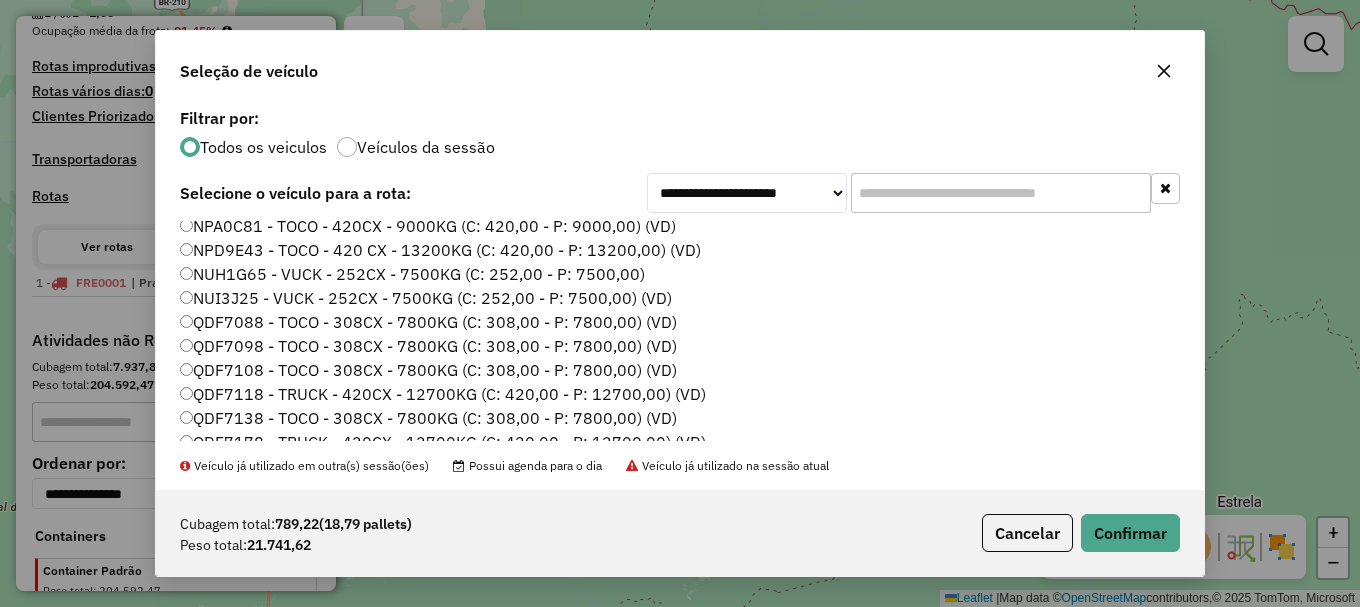 scroll, scrollTop: 668, scrollLeft: 0, axis: vertical 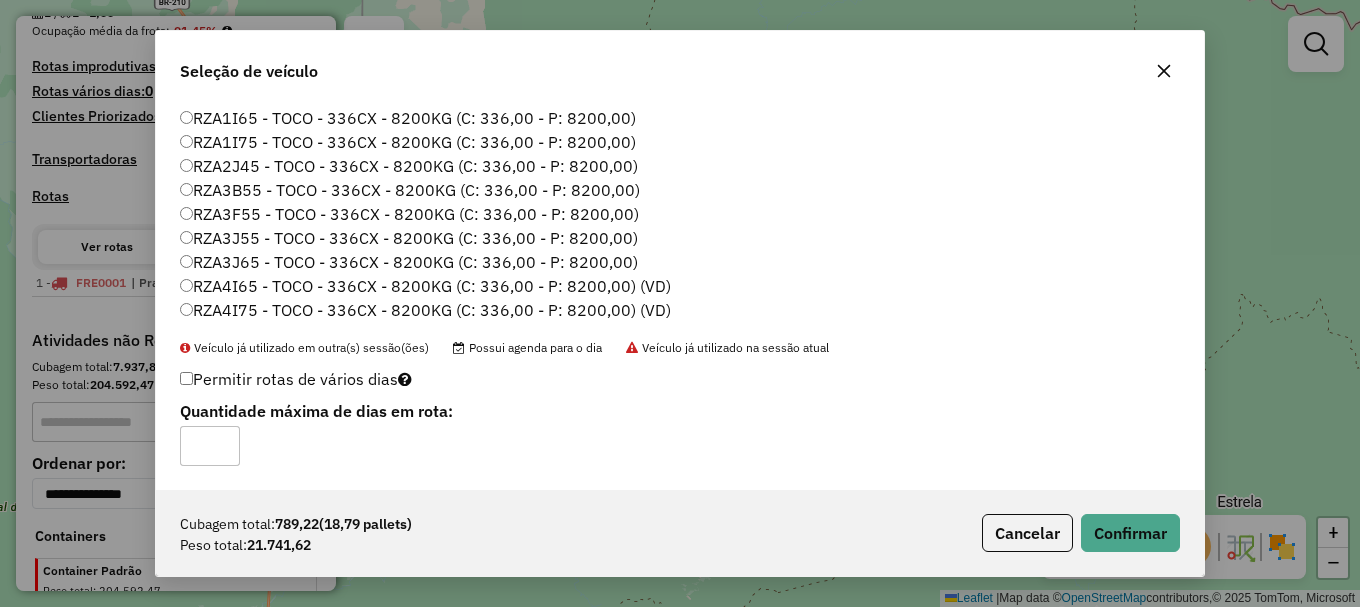type on "*" 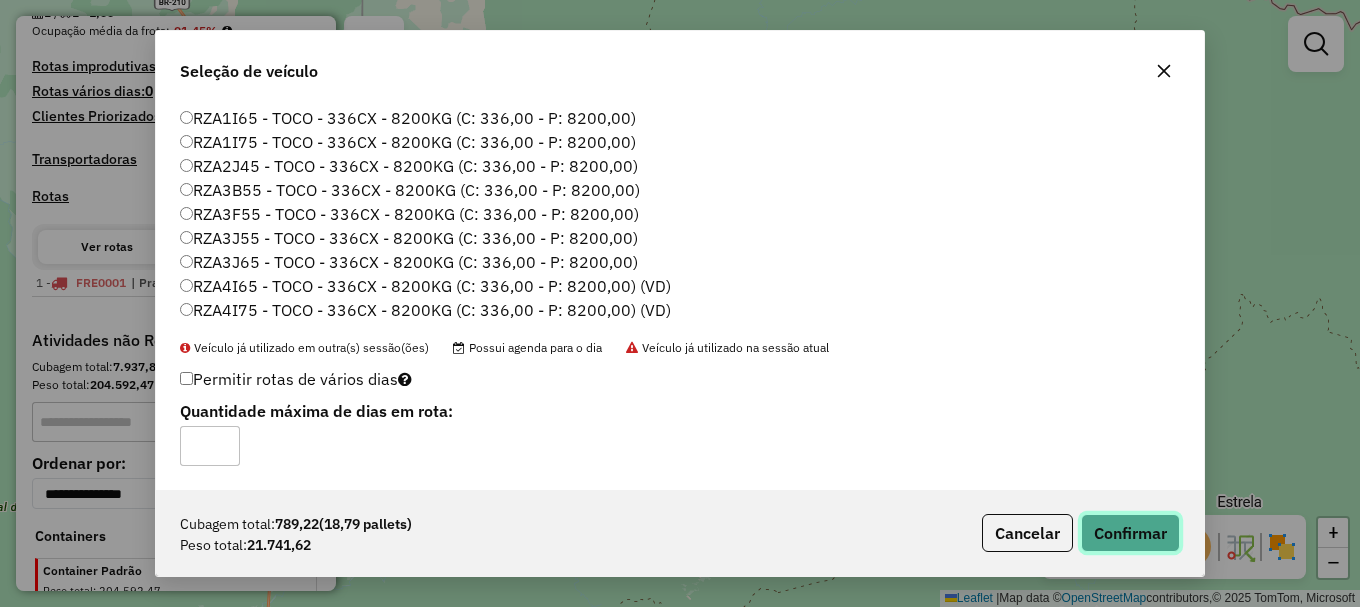 click on "Confirmar" 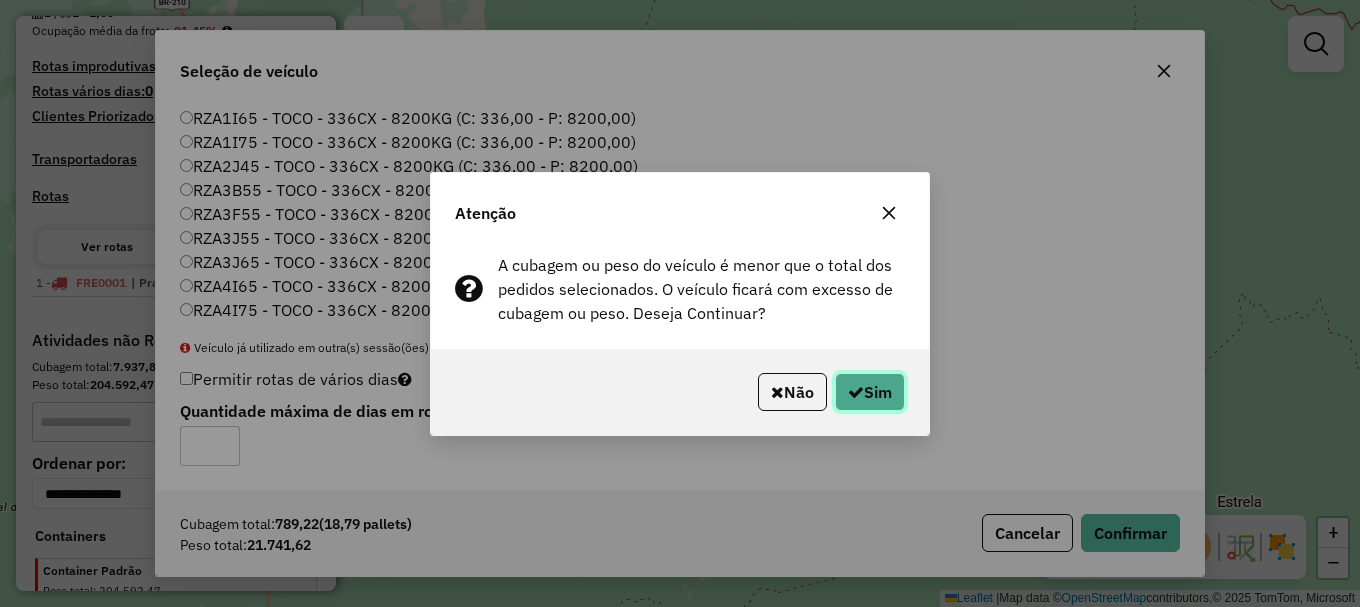 click on "Sim" 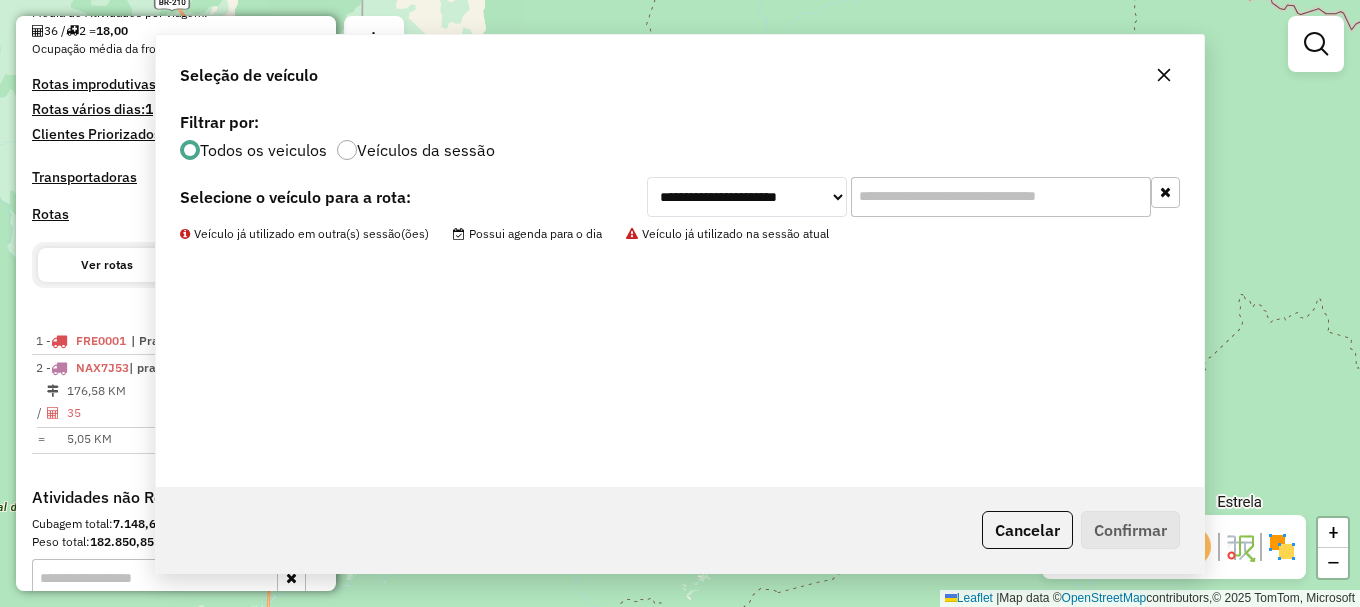 scroll, scrollTop: 523, scrollLeft: 0, axis: vertical 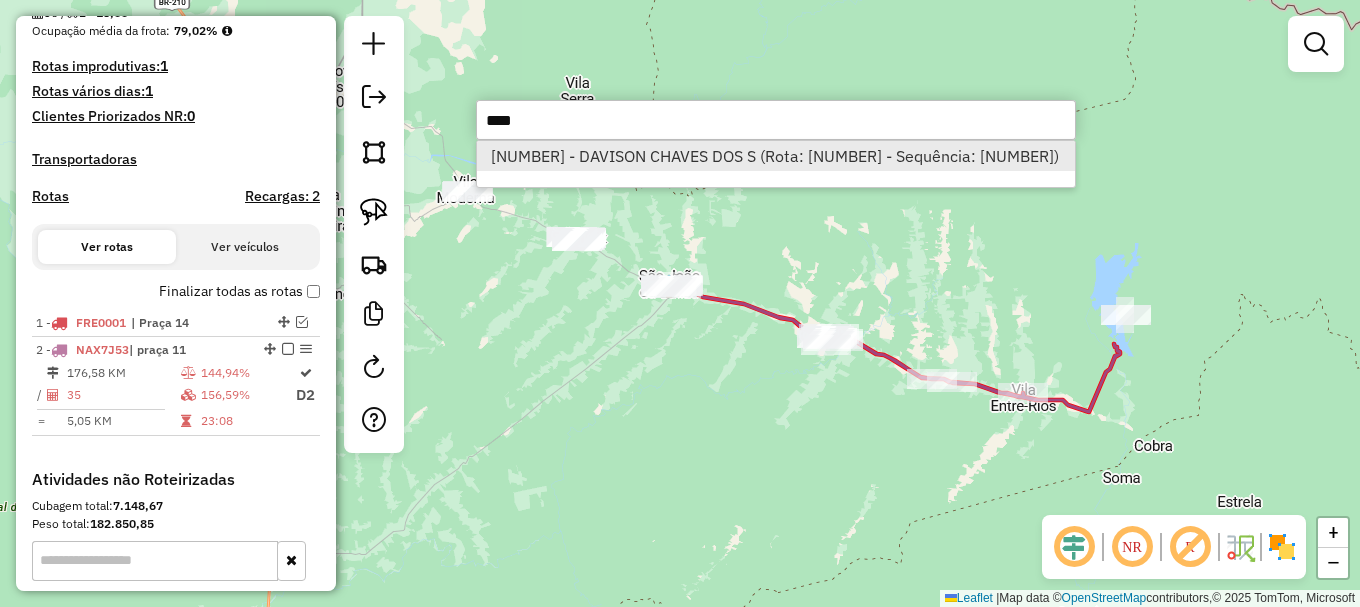type on "****" 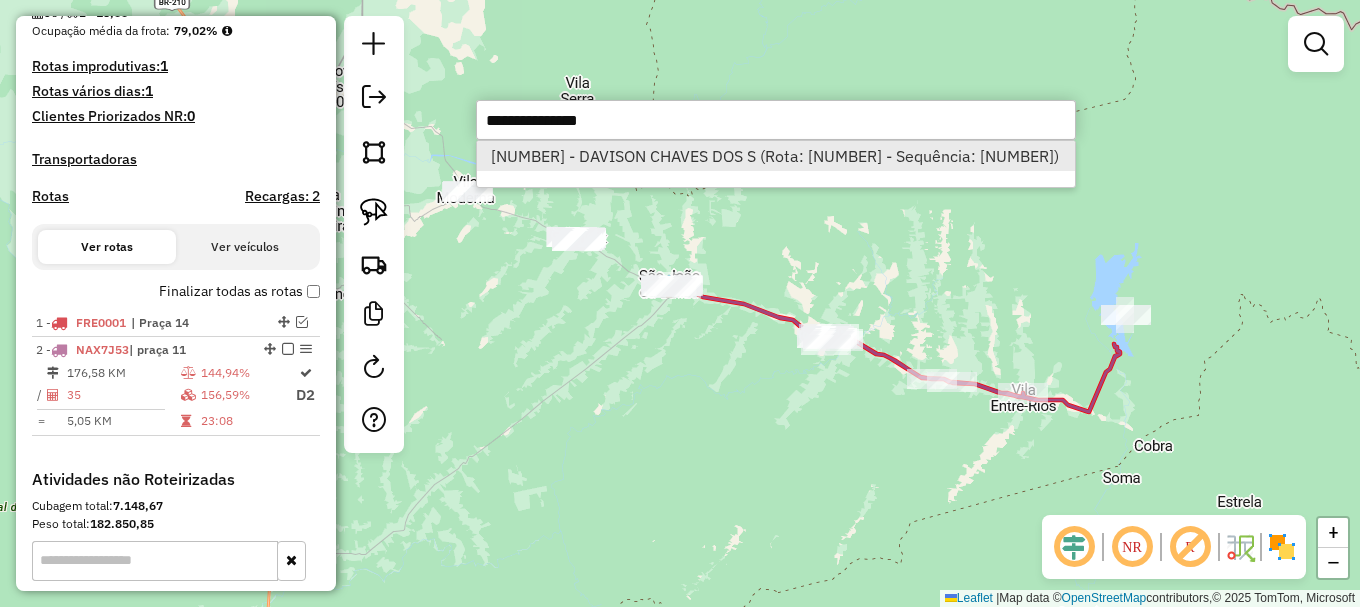select on "**********" 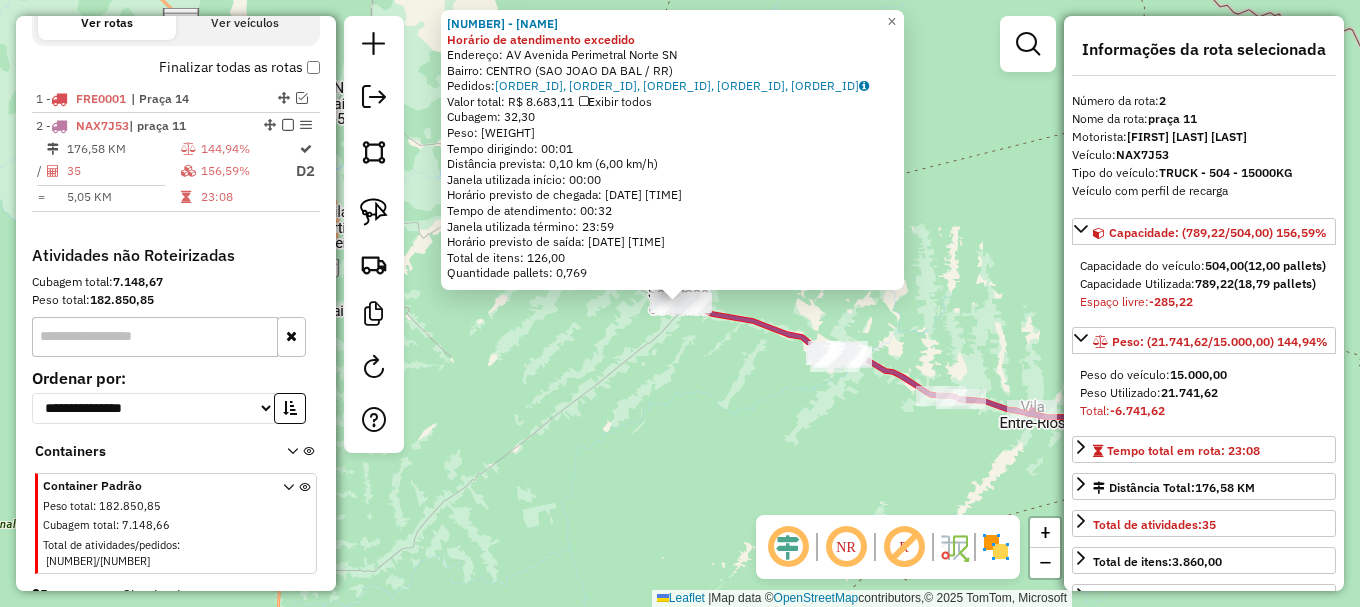 scroll, scrollTop: 761, scrollLeft: 0, axis: vertical 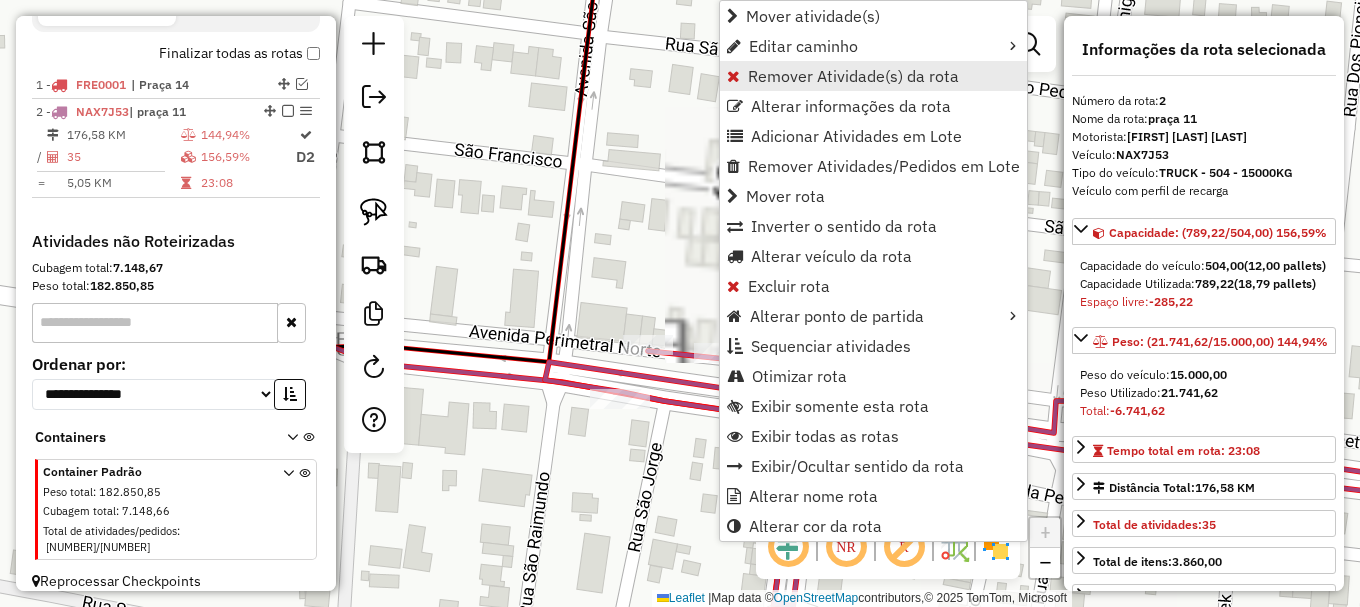 click on "Remover Atividade(s) da rota" at bounding box center [853, 76] 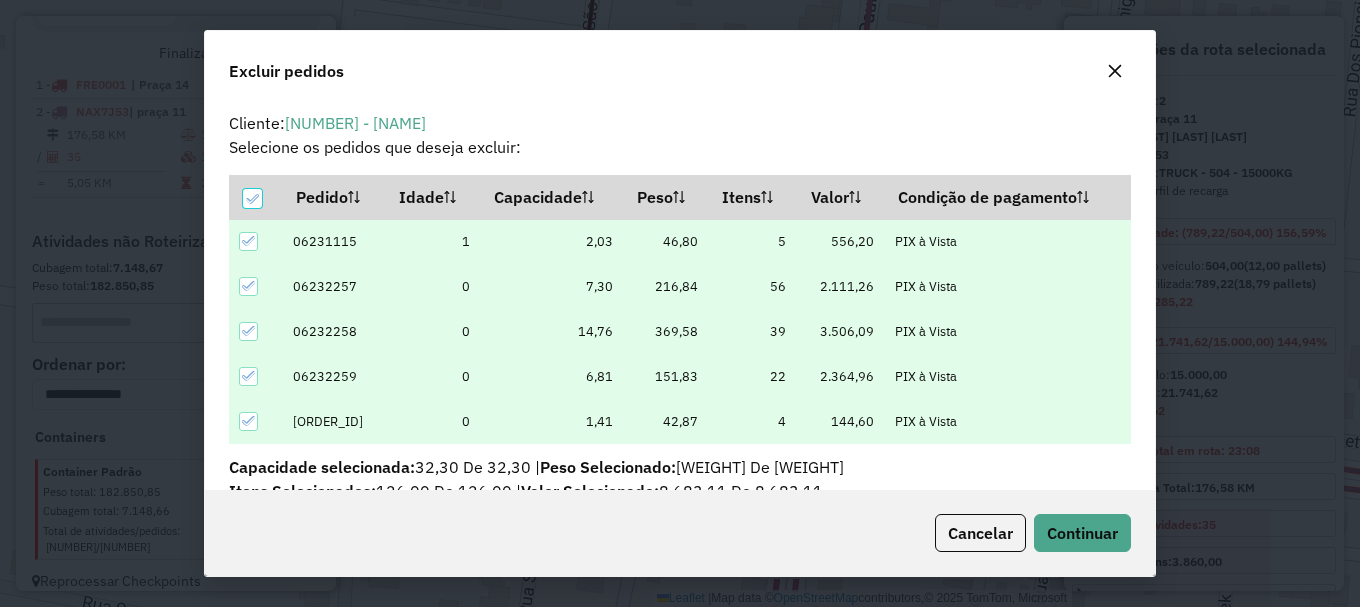 scroll, scrollTop: 53, scrollLeft: 0, axis: vertical 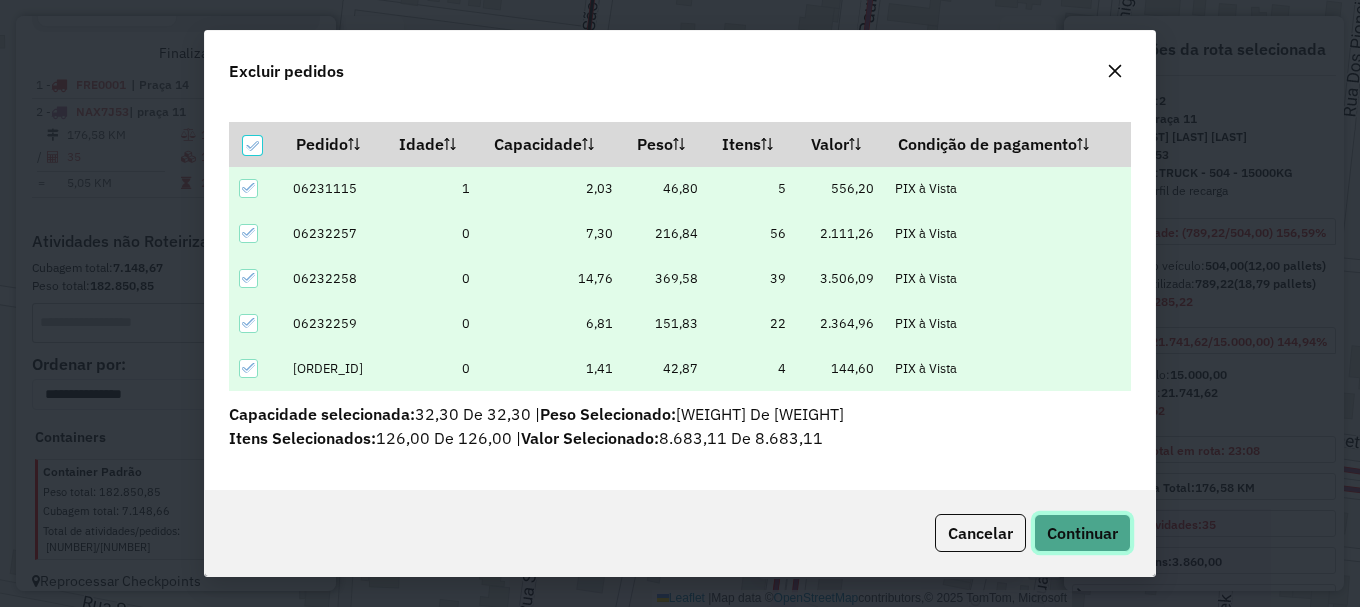 click on "Continuar" 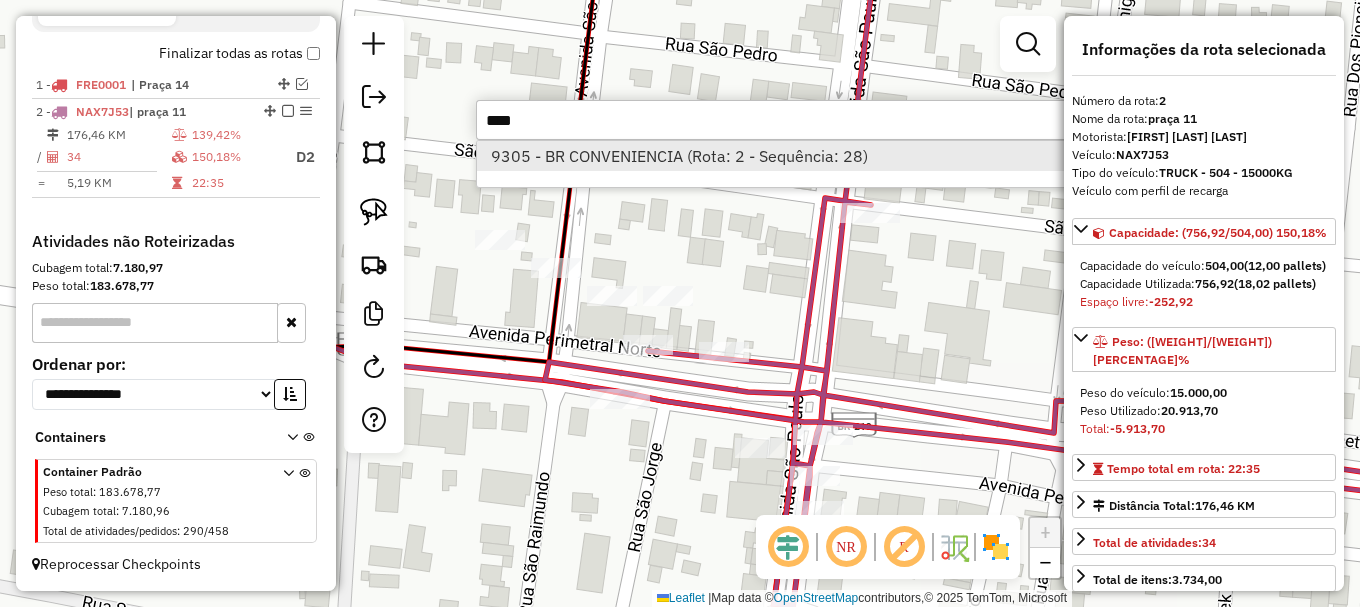 type on "****" 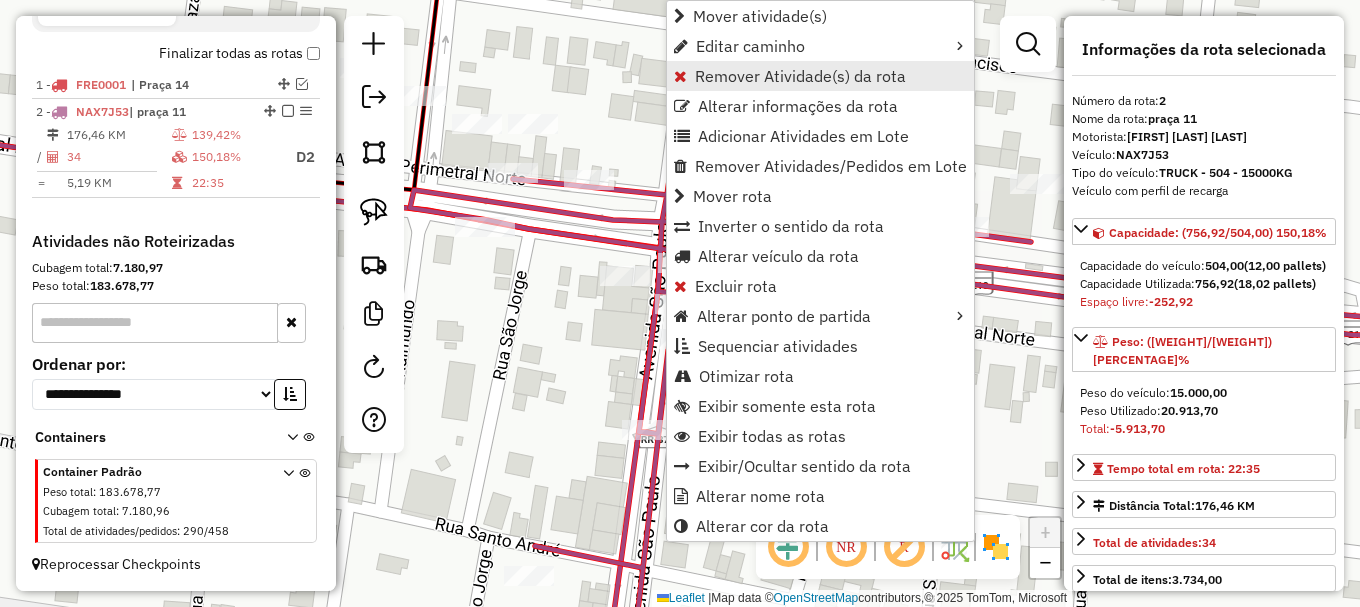 click on "Remover Atividade(s) da rota" at bounding box center [800, 76] 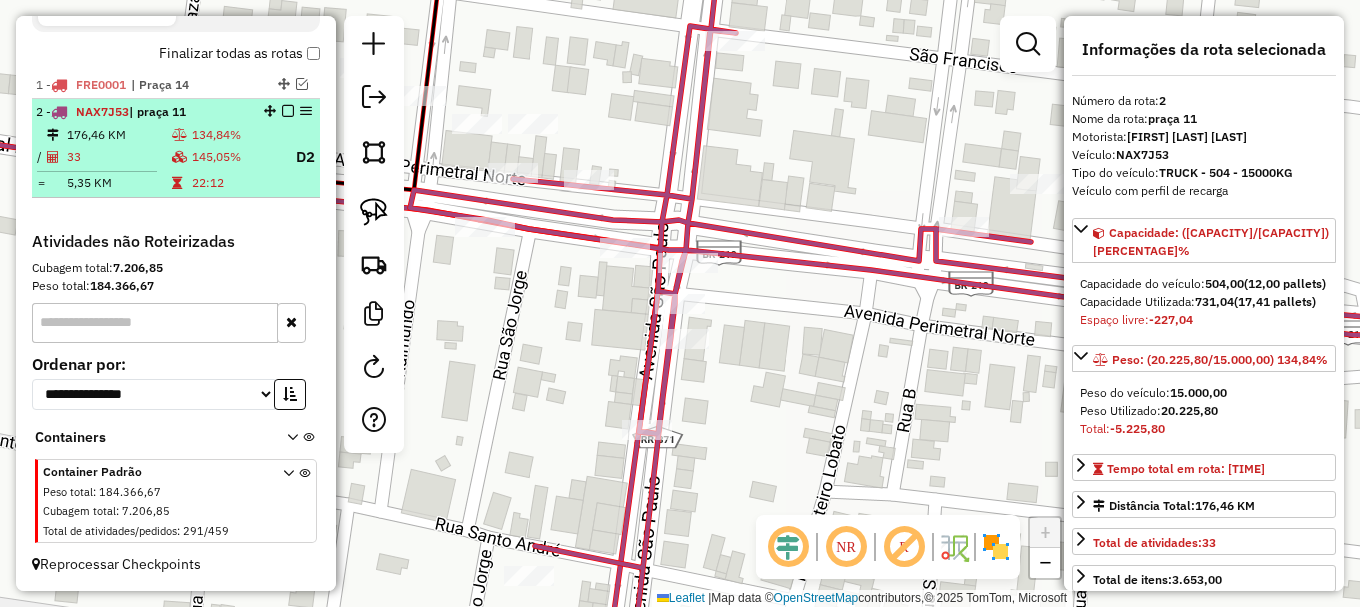 click at bounding box center (288, 111) 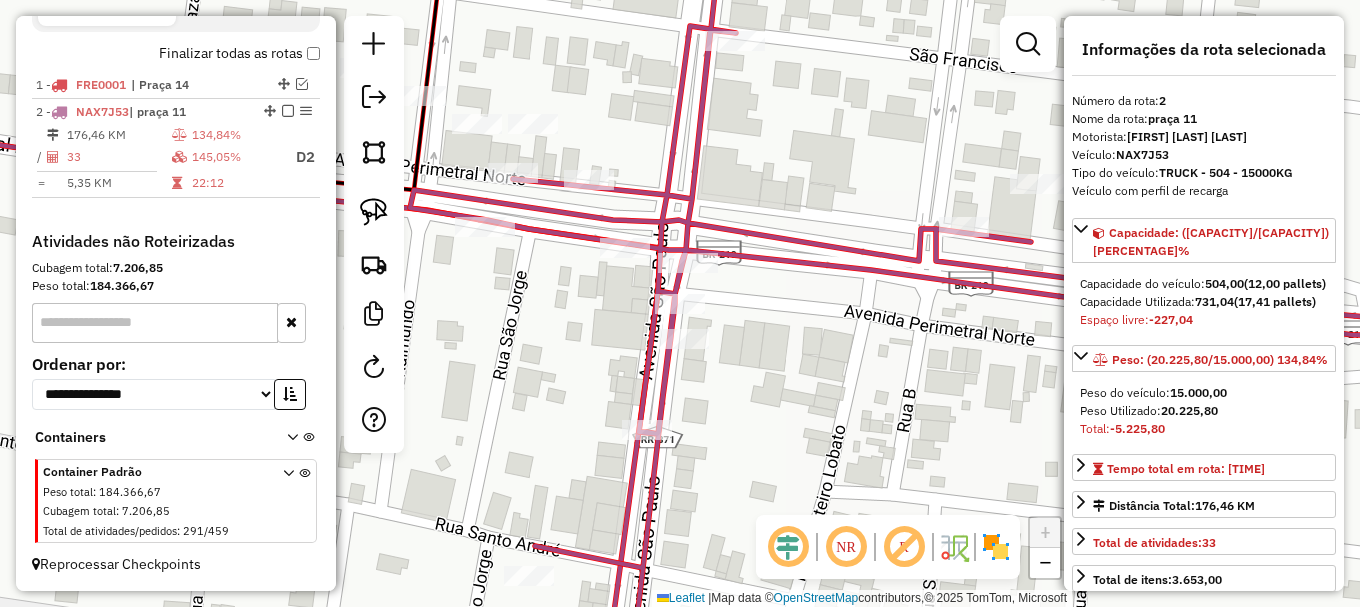scroll, scrollTop: 690, scrollLeft: 0, axis: vertical 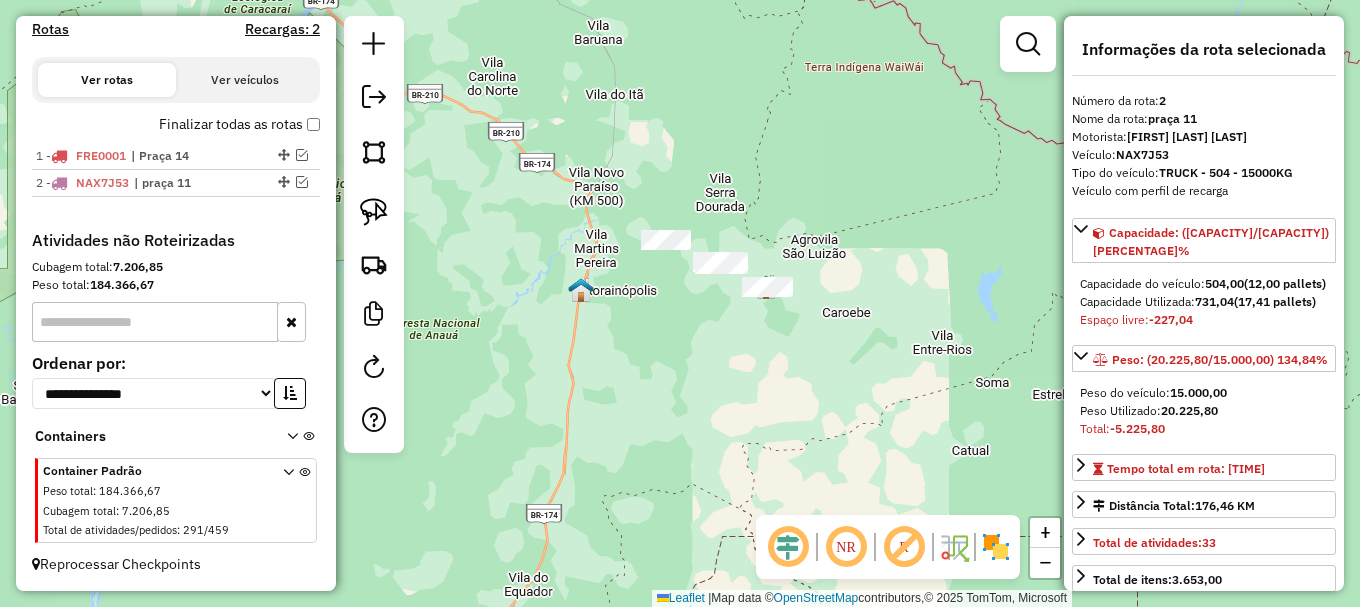 drag, startPoint x: 628, startPoint y: 293, endPoint x: 824, endPoint y: 359, distance: 206.81392 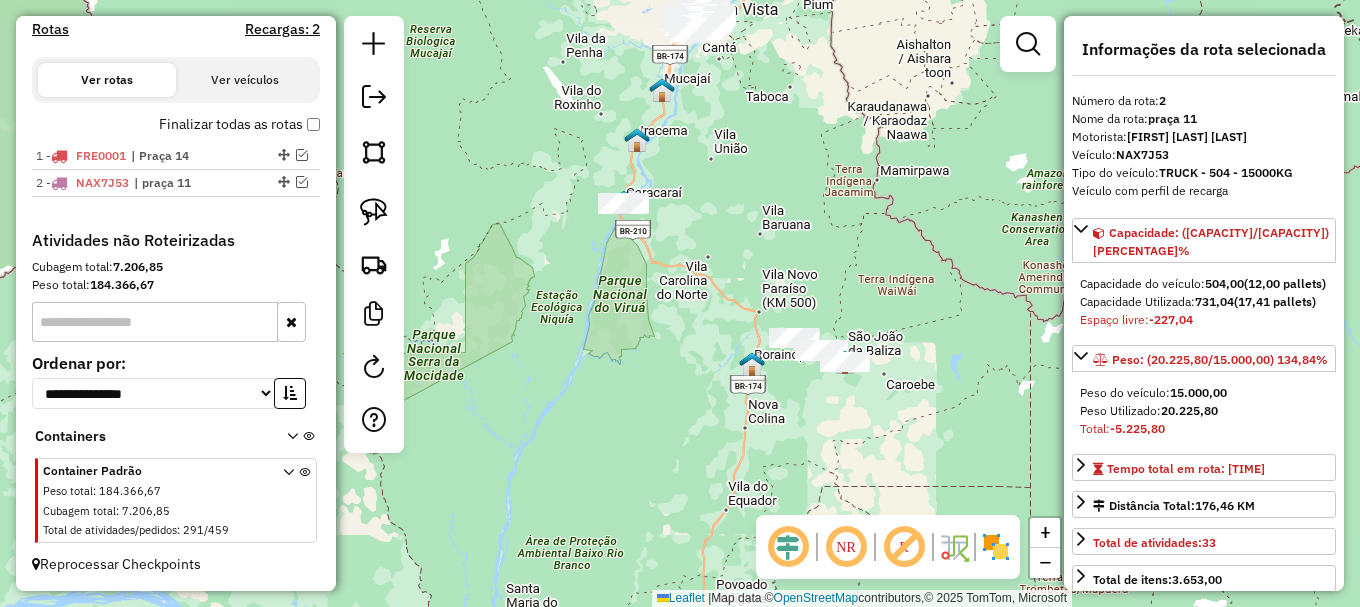 drag, startPoint x: 730, startPoint y: 187, endPoint x: 712, endPoint y: 191, distance: 18.439089 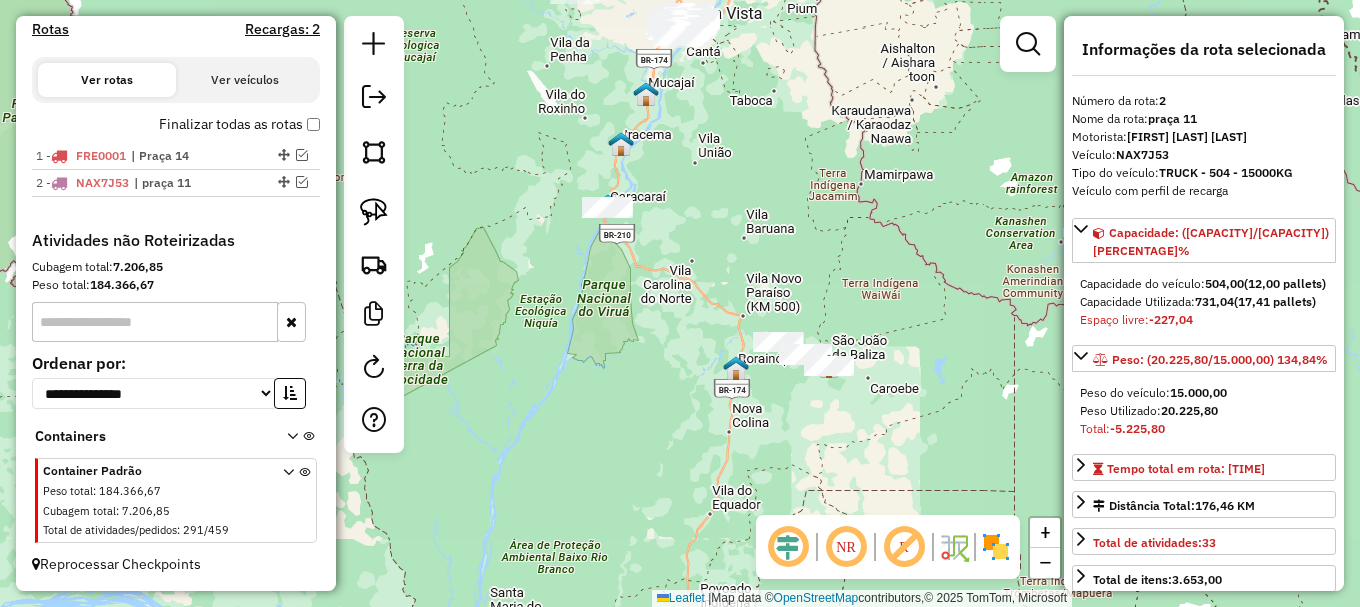 drag, startPoint x: 803, startPoint y: 224, endPoint x: 715, endPoint y: 203, distance: 90.47099 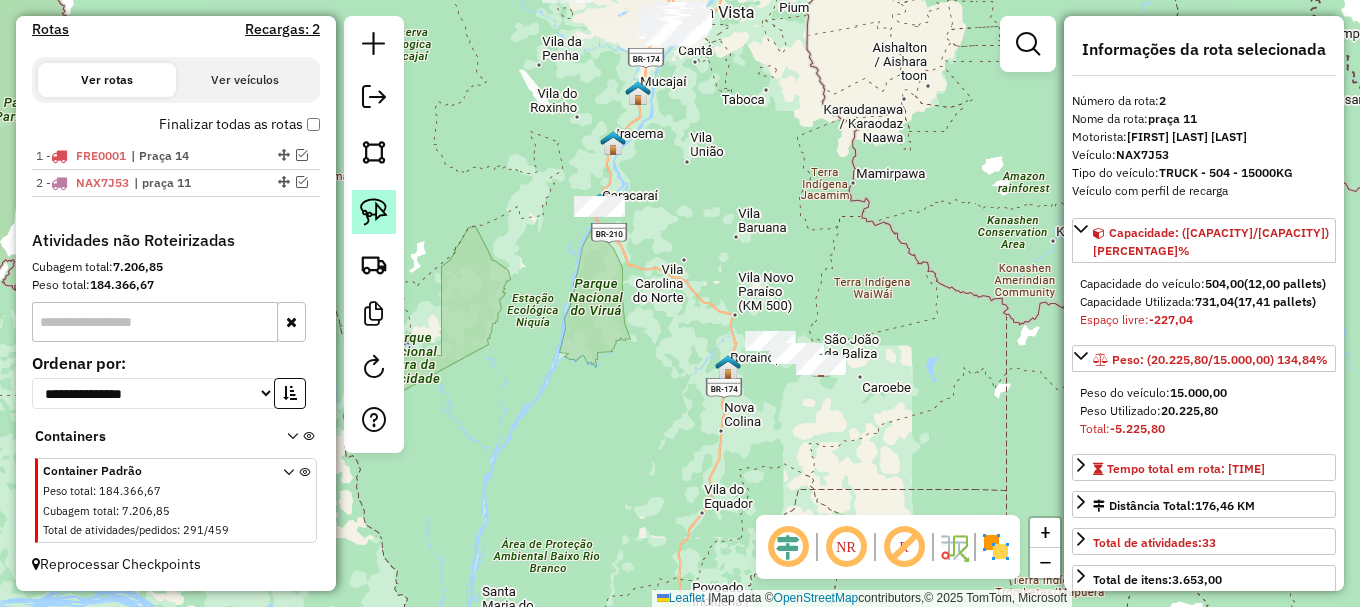 click 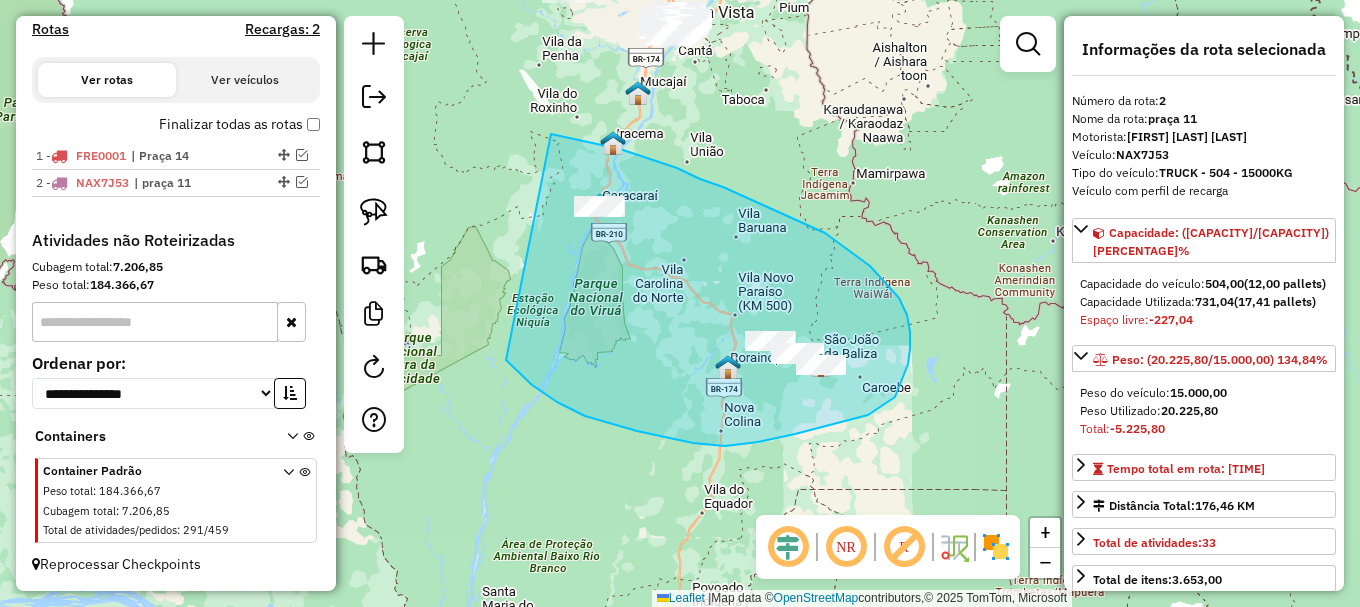 drag, startPoint x: 660, startPoint y: 435, endPoint x: 548, endPoint y: 134, distance: 321.16196 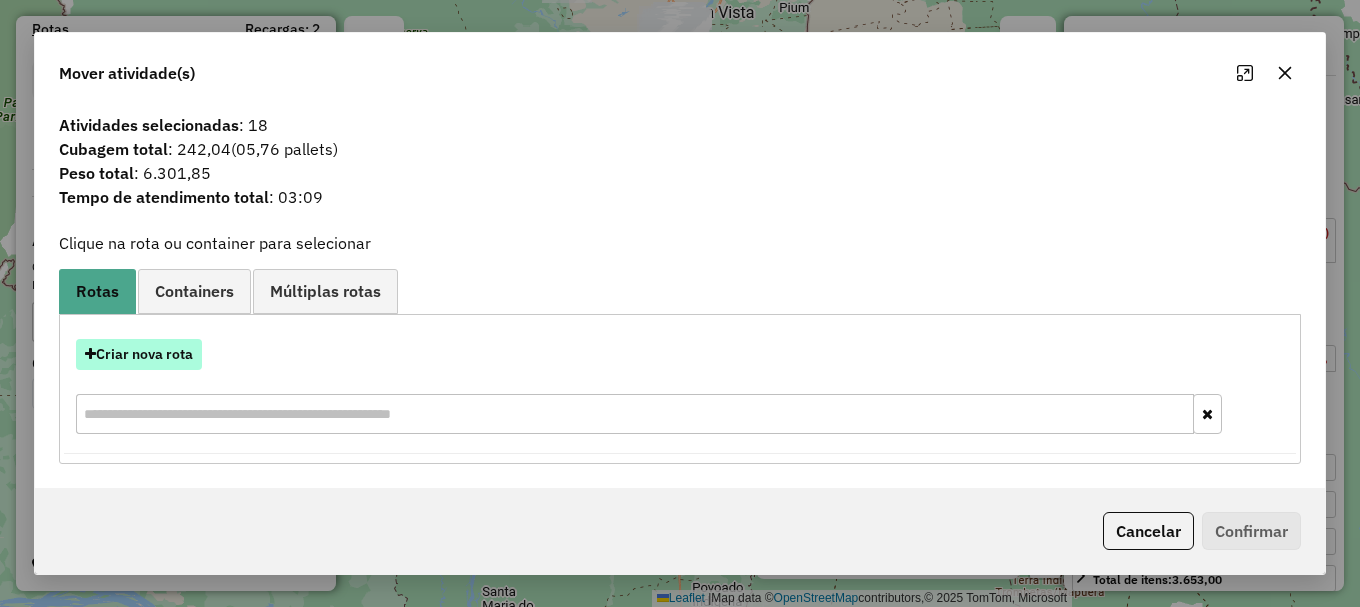 click on "Criar nova rota" at bounding box center (139, 354) 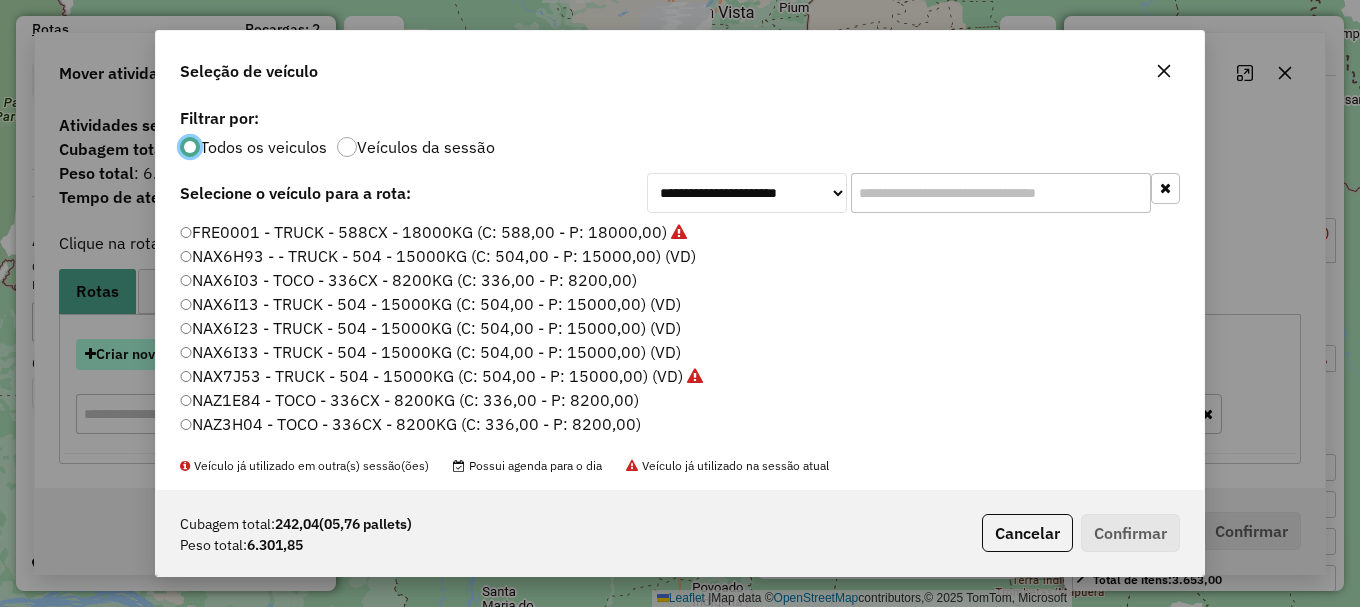 scroll, scrollTop: 11, scrollLeft: 6, axis: both 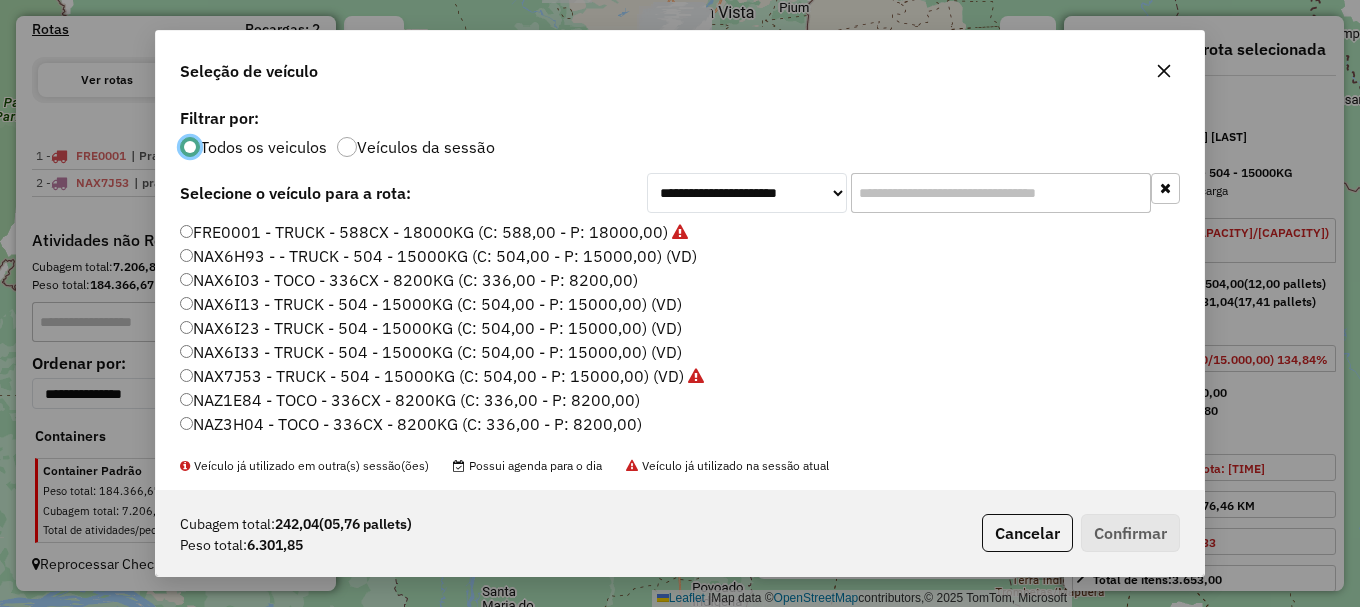 click on "NAX6I23 - TRUCK - 504 - 15000KG (C: 504,00 - P: 15000,00) (VD)" 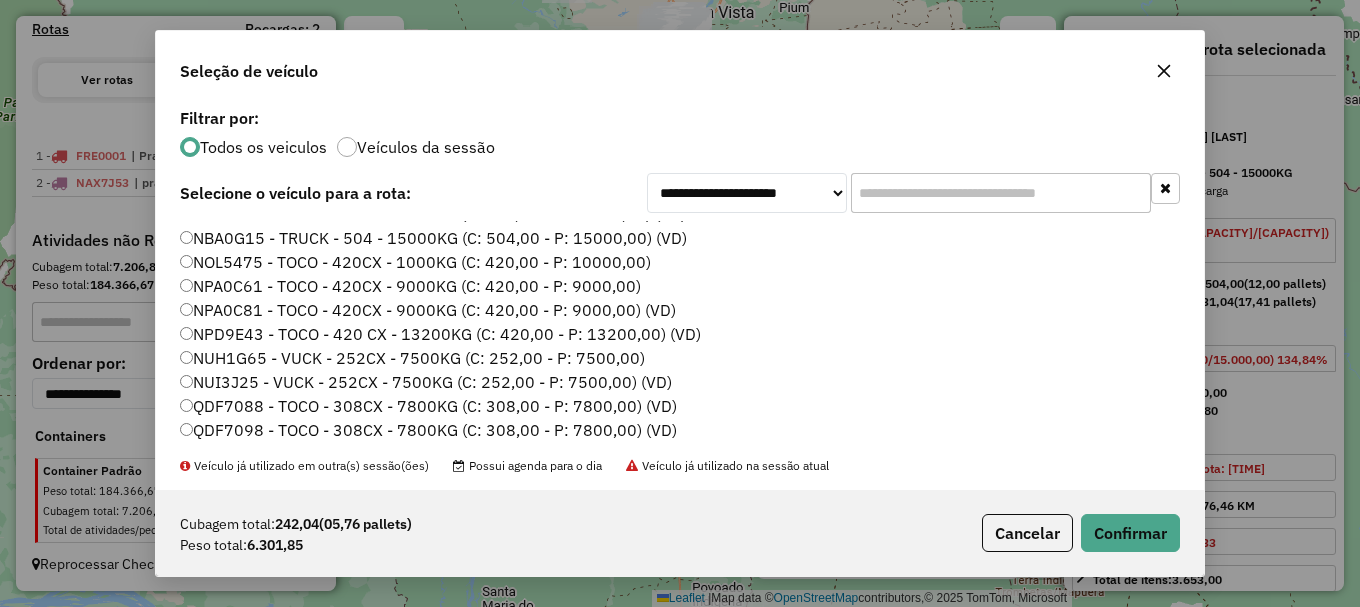 scroll, scrollTop: 668, scrollLeft: 0, axis: vertical 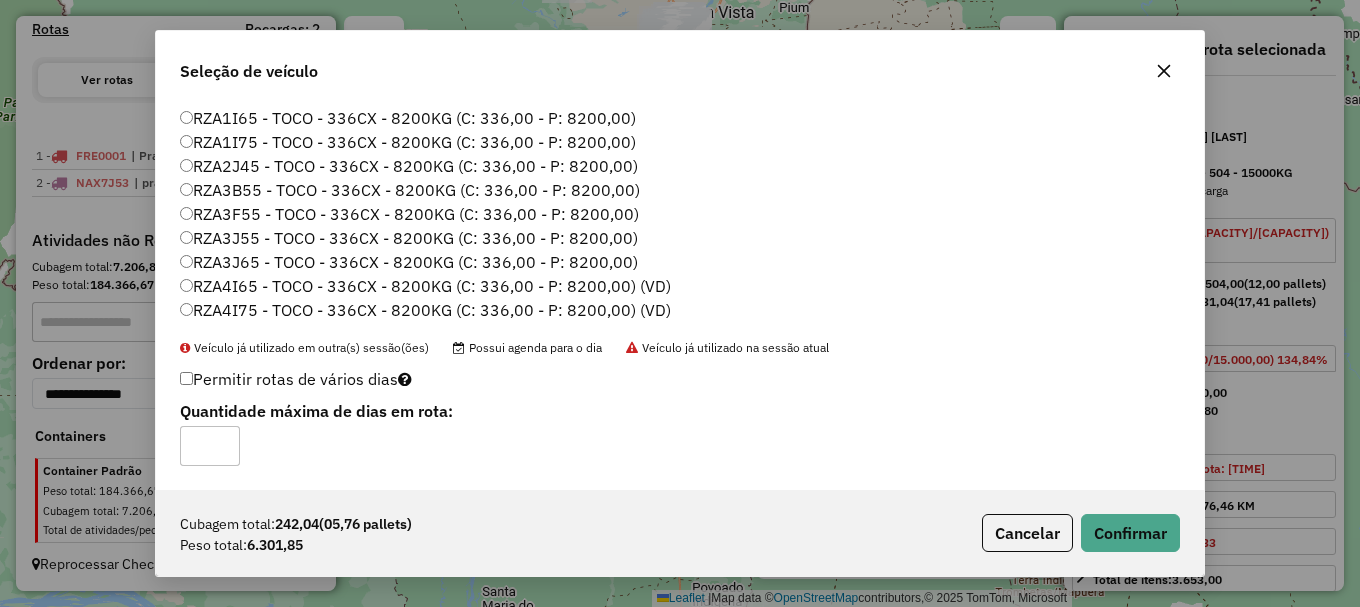 type on "*" 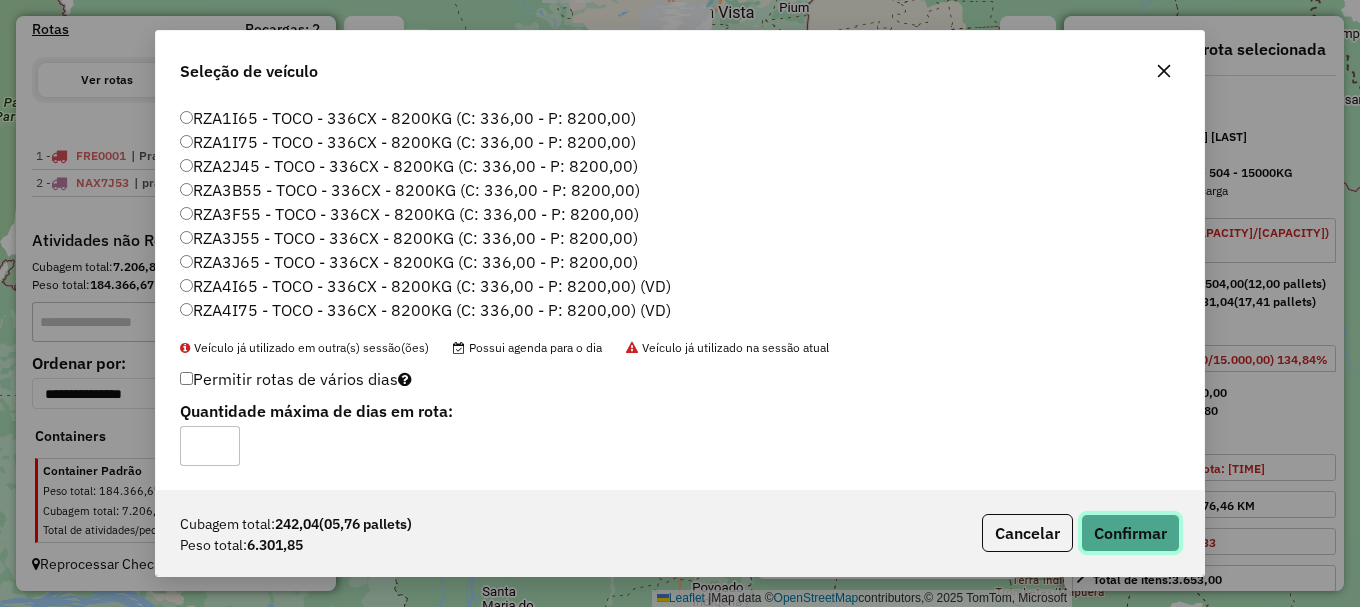 click on "Confirmar" 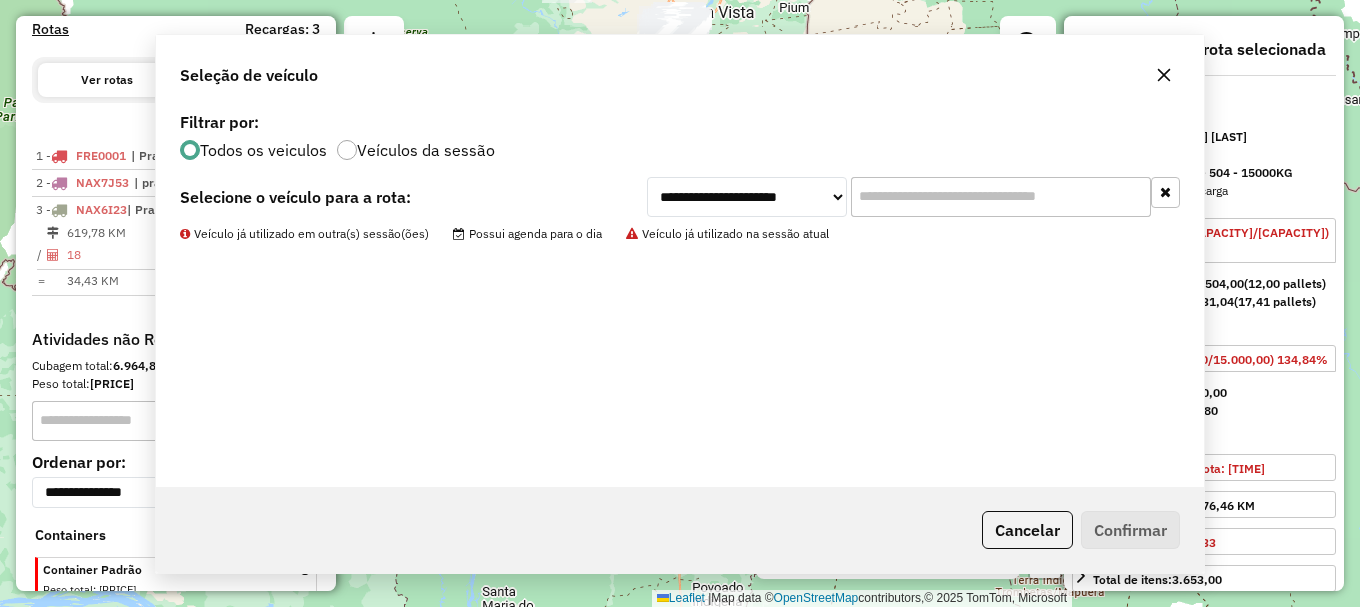 scroll, scrollTop: 773, scrollLeft: 0, axis: vertical 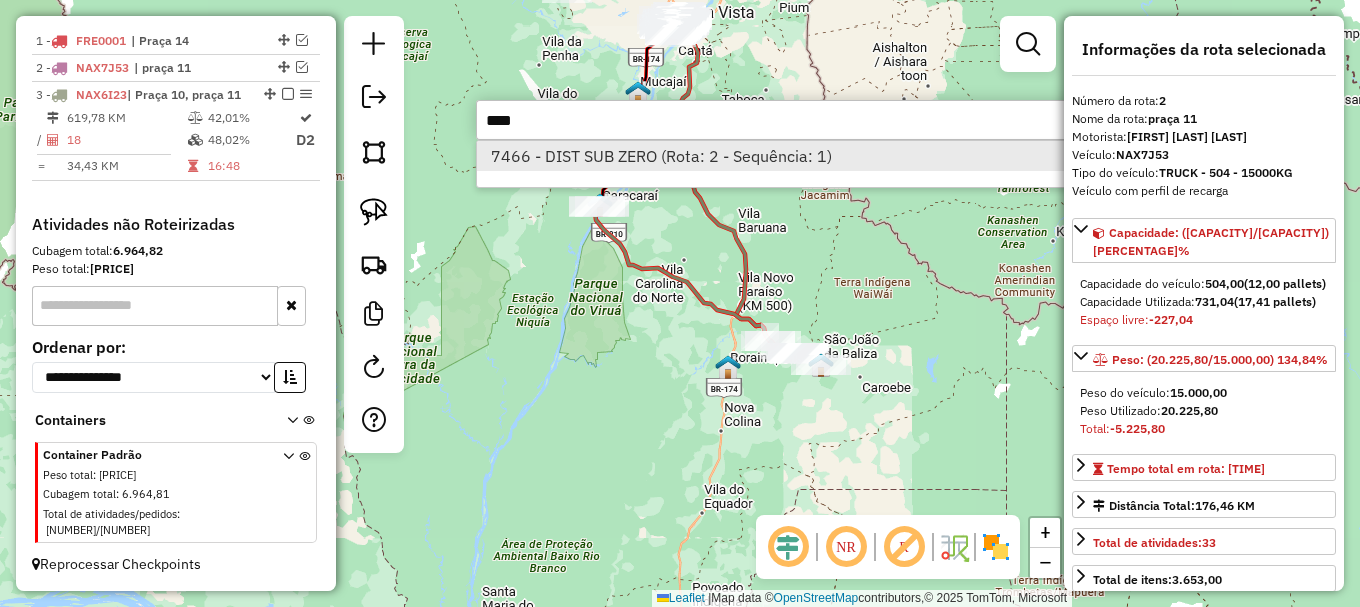 type on "****" 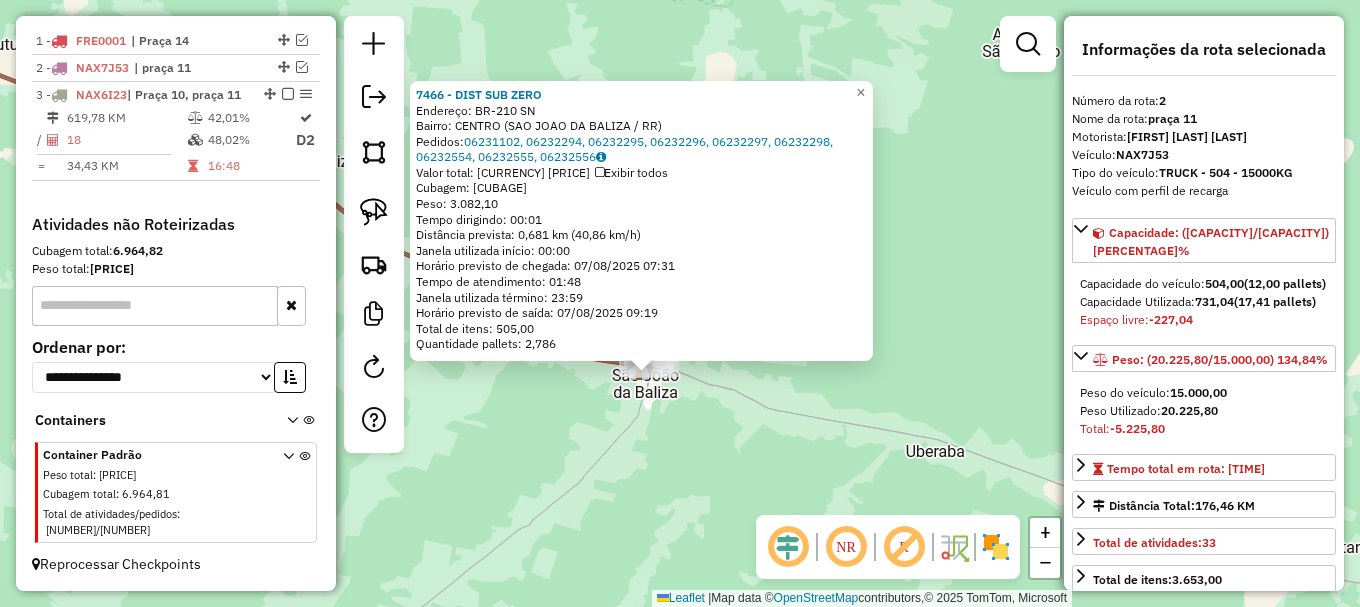 click on "7466 - DIST SUB ZERO  Endereço:  BR-210 SN   Bairro: CENTRO (SAO JOAO DA BALIZA / RR)   Pedidos:  06231102, 06232294, 06232295, 06232296, 06232297, 06232298, 06232554, 06232555, 06232556   Valor total: R$ 29.047,07   Exibir todos   Cubagem: 117,03  Peso: 3.082,10  Tempo dirigindo: 00:01   Distância prevista: 0,681 km (40,86 km/h)   Janela utilizada início: 00:00   Horário previsto de chegada: 07/08/2025 07:31   Tempo de atendimento: 01:48   Janela utilizada término: 23:59   Horário previsto de saída: 07/08/2025 09:19   Total de itens: 505,00   Quantidade pallets: 2,786  × Janela de atendimento Grade de atendimento Capacidade Transportadoras Veículos Cliente Pedidos  Rotas Selecione os dias de semana para filtrar as janelas de atendimento  Seg   Ter   Qua   Qui   Sex   Sáb   Dom  Informe o período da janela de atendimento: De: Até:  Filtrar exatamente a janela do cliente  Considerar janela de atendimento padrão  Selecione os dias de semana para filtrar as grades de atendimento  Seg   Ter   Qua  +" 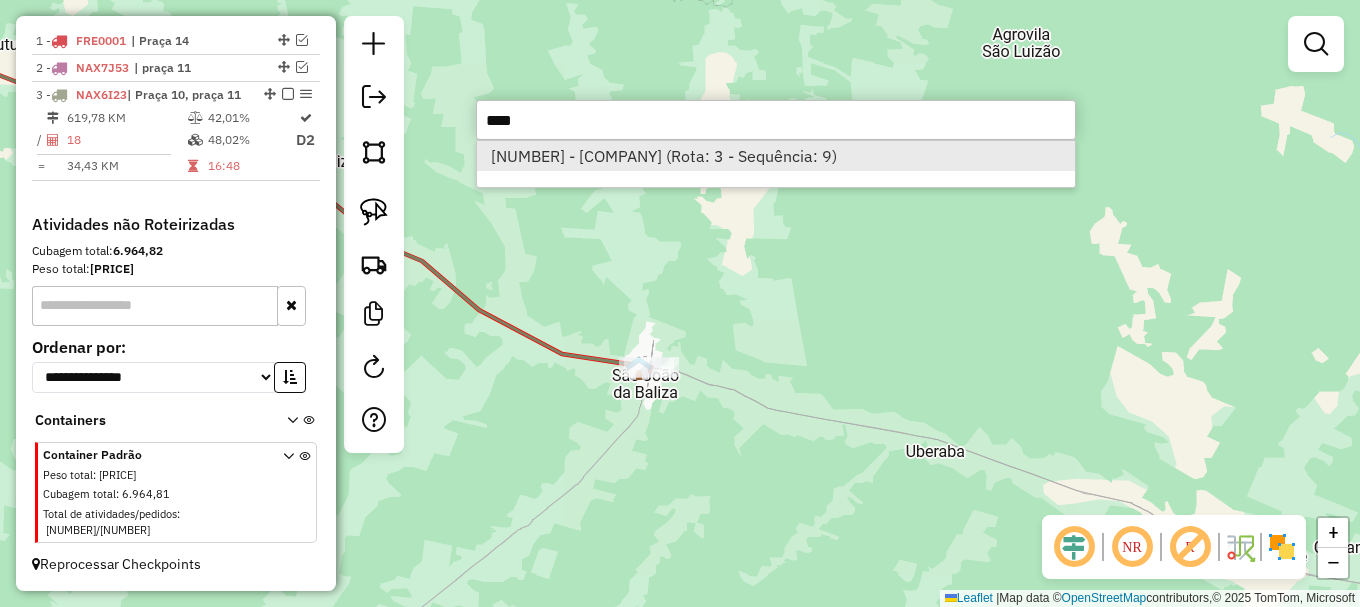 type on "****" 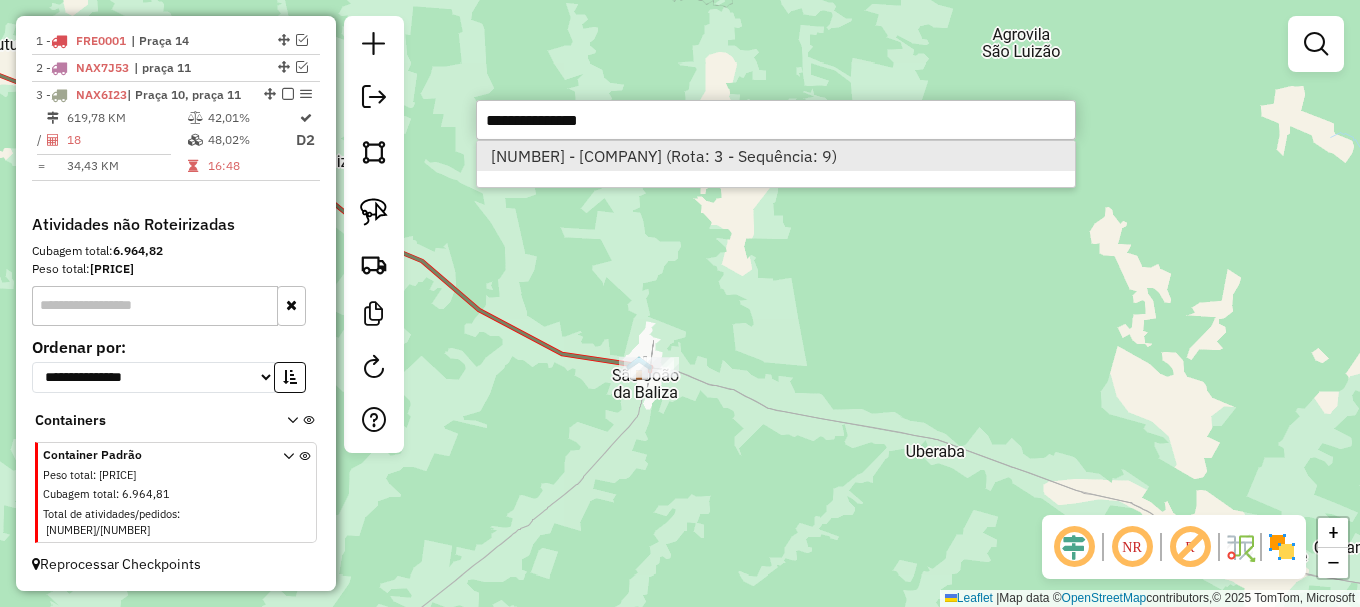 select on "**********" 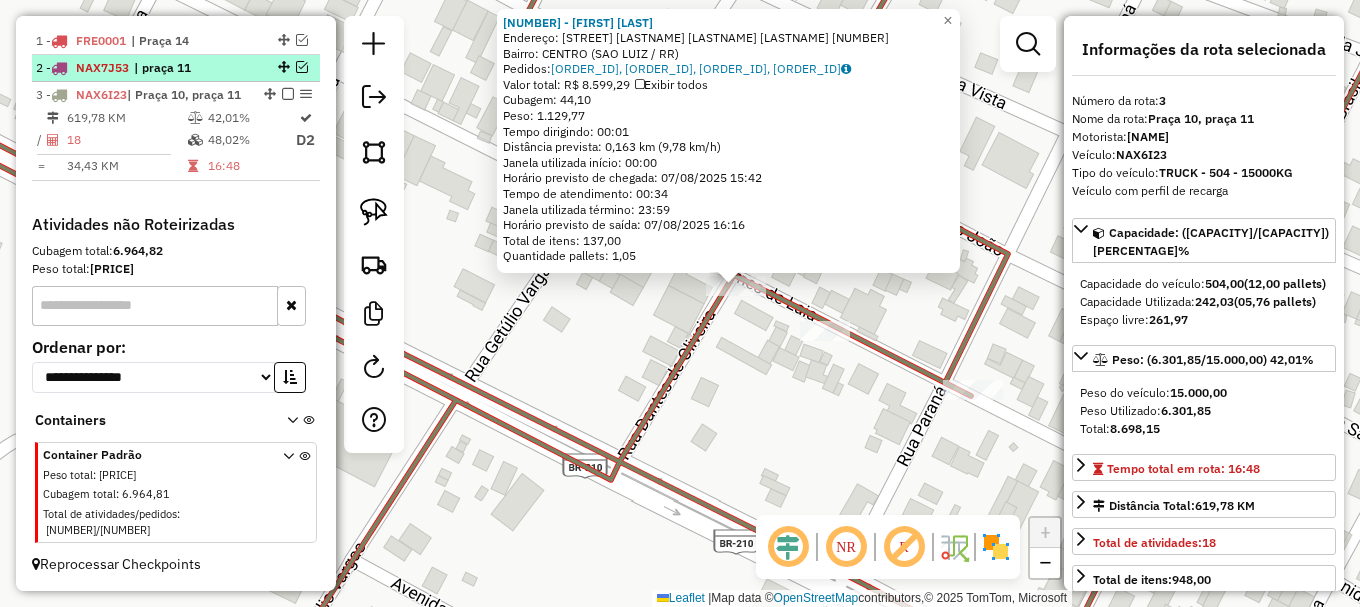 click at bounding box center (302, 67) 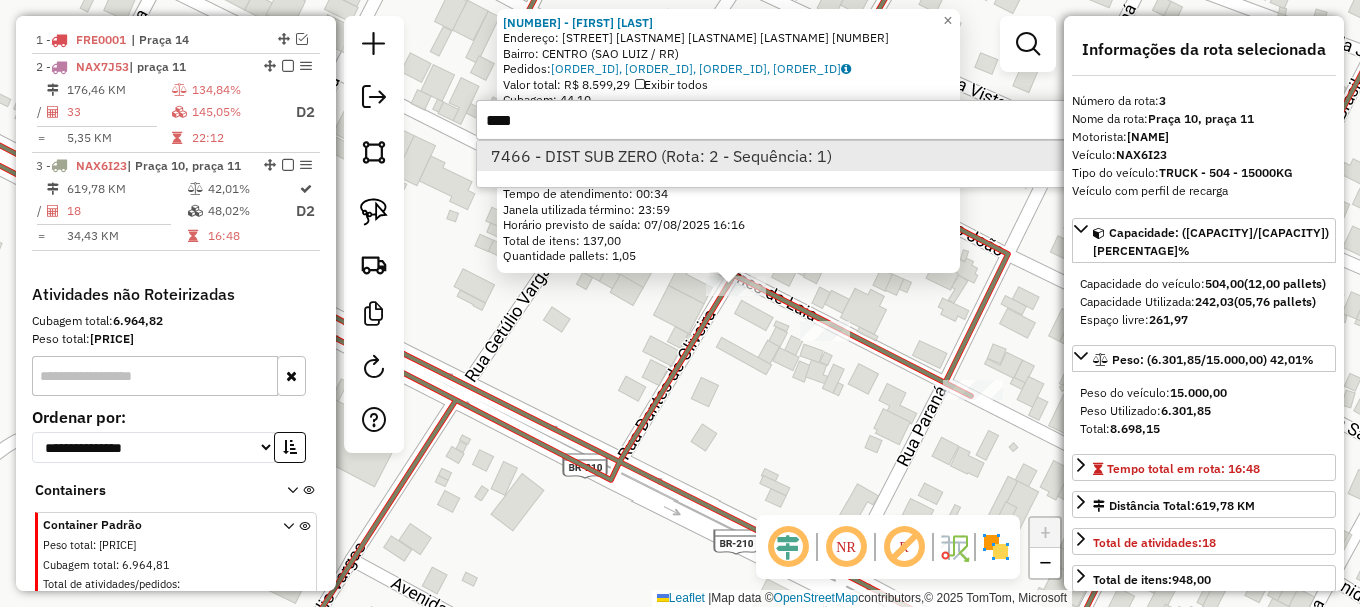 type on "****" 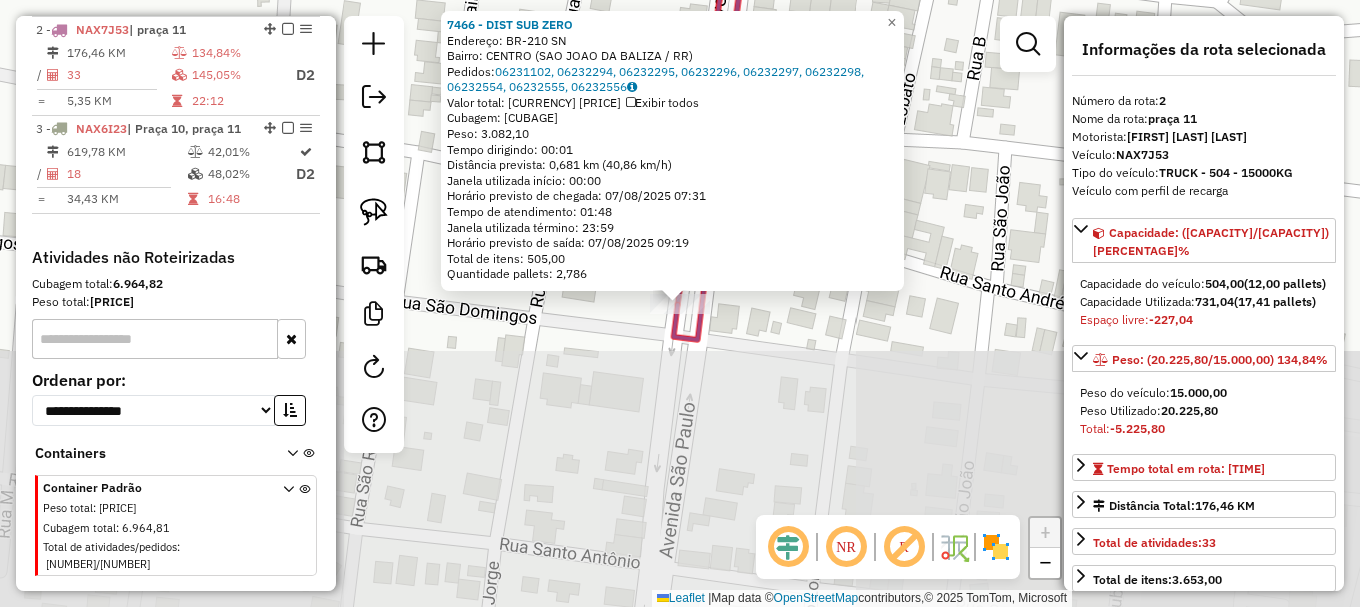 scroll, scrollTop: 844, scrollLeft: 0, axis: vertical 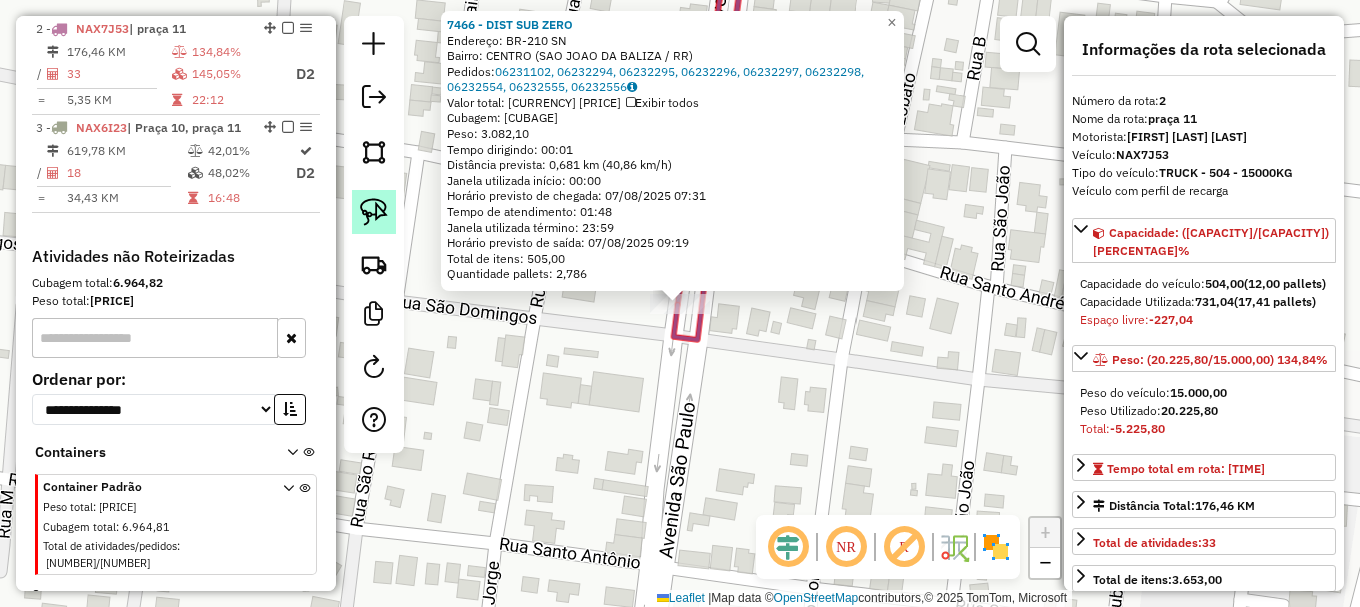 click 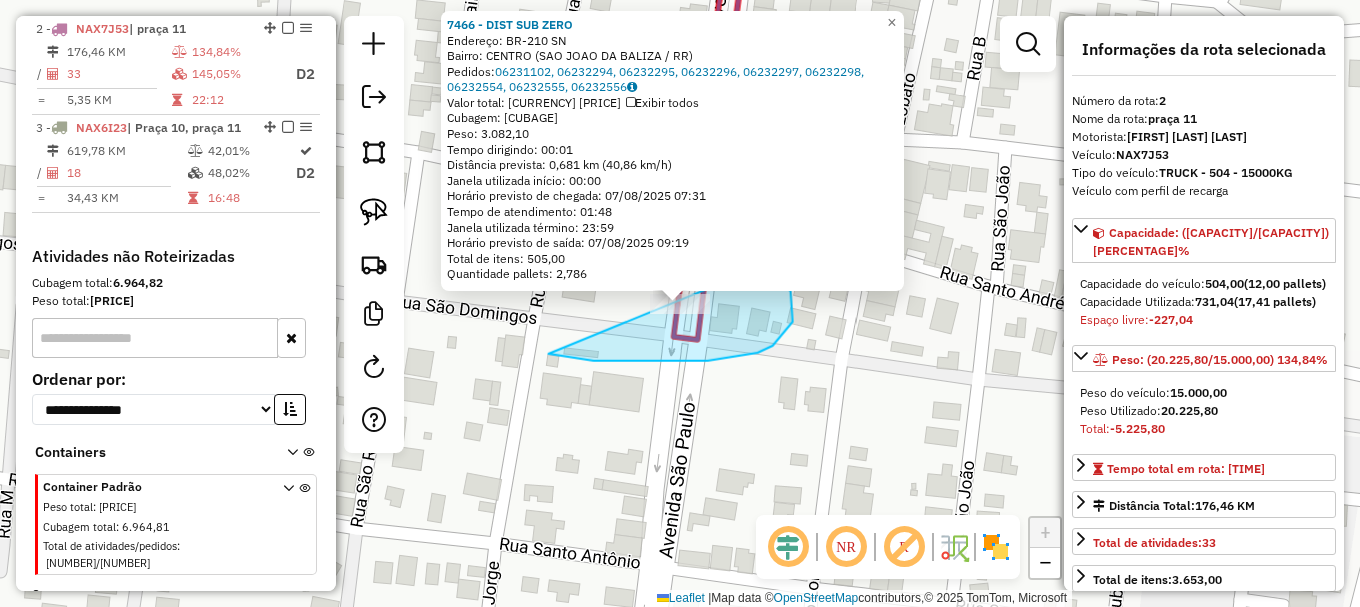 drag, startPoint x: 708, startPoint y: 360, endPoint x: 722, endPoint y: 235, distance: 125.781555 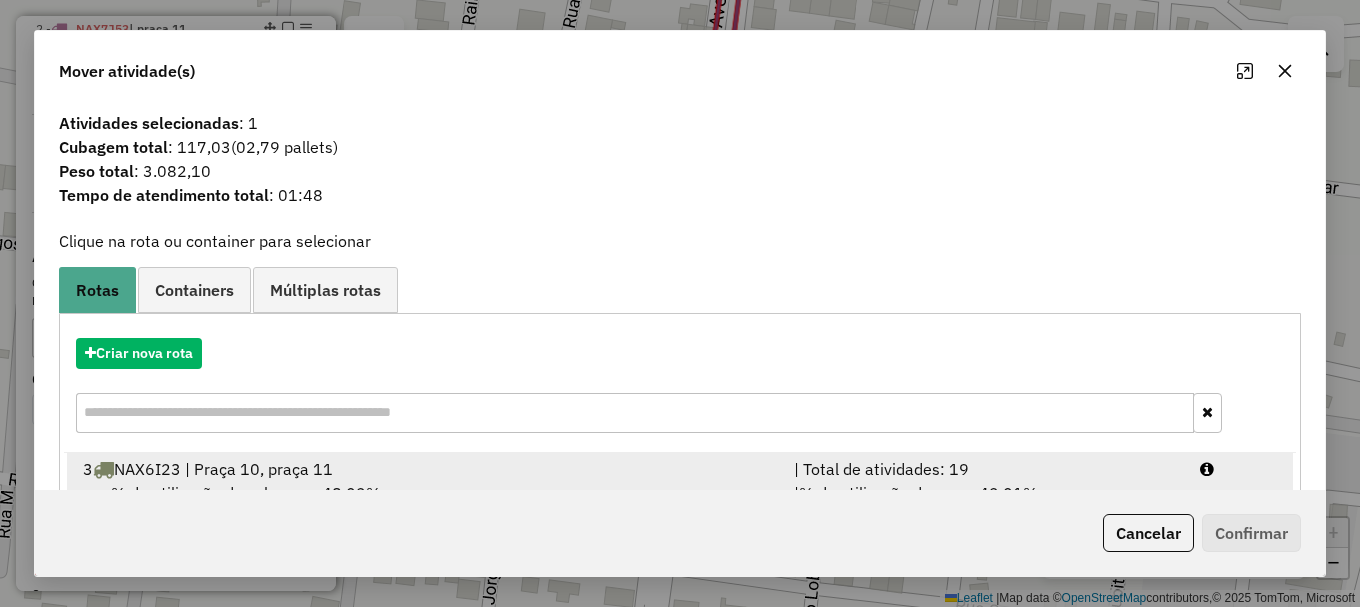 click at bounding box center (1239, 469) 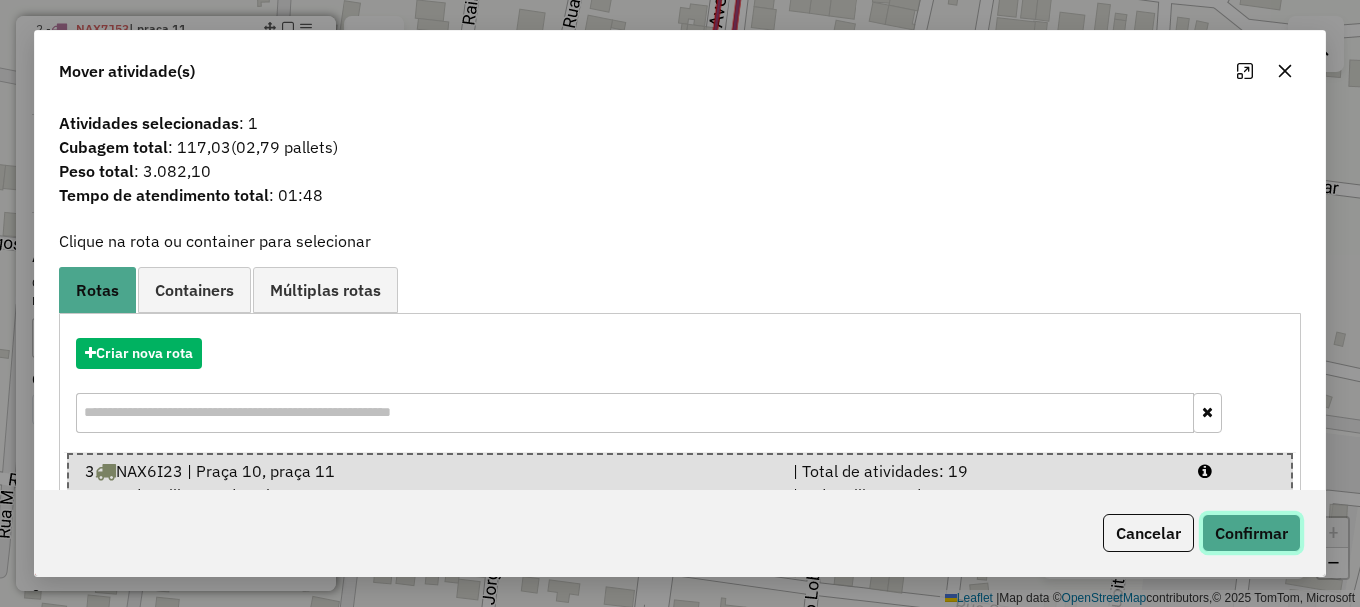 click on "Confirmar" 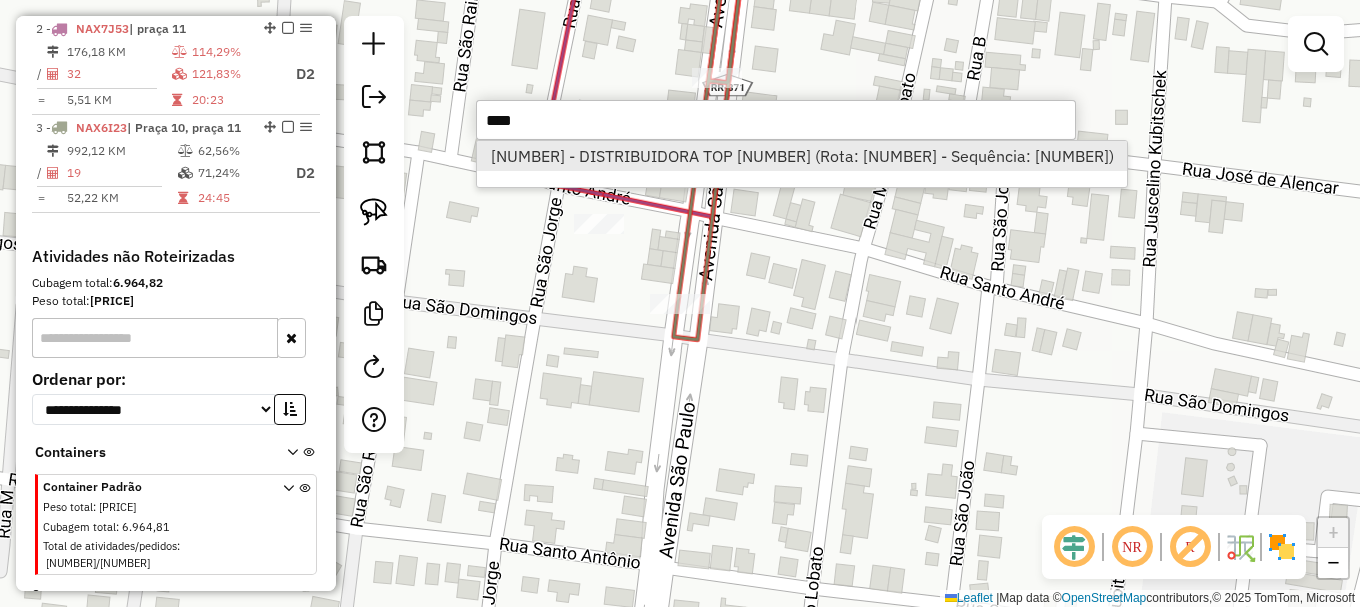type on "****" 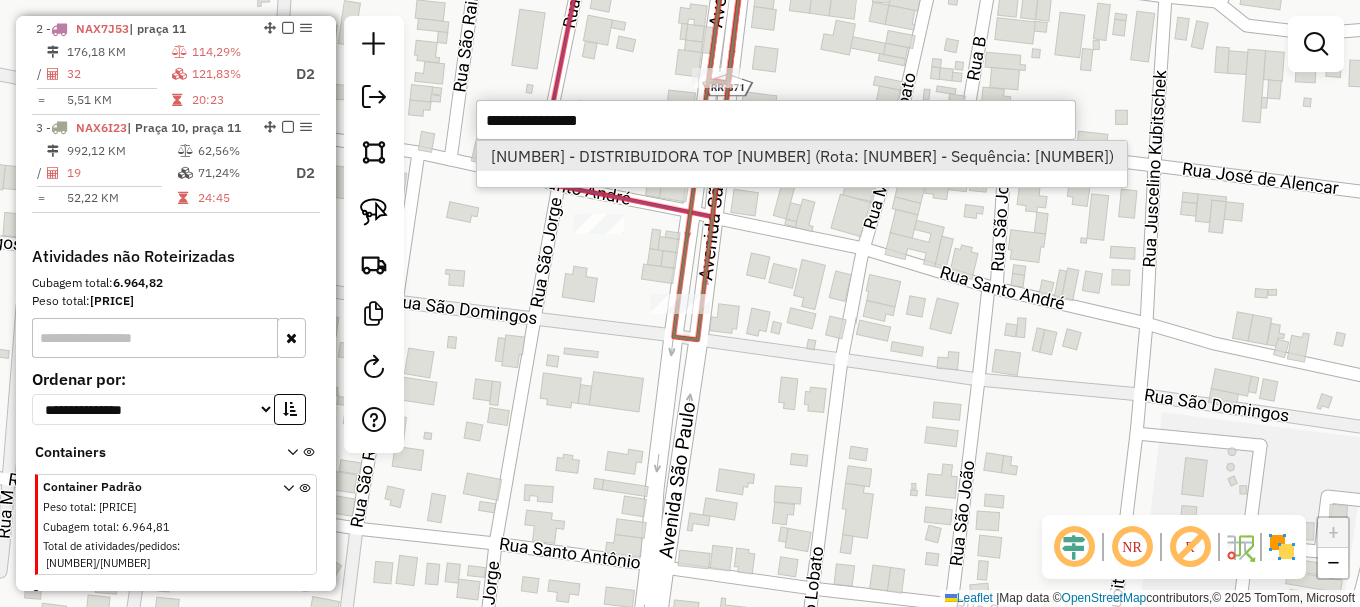 select on "**********" 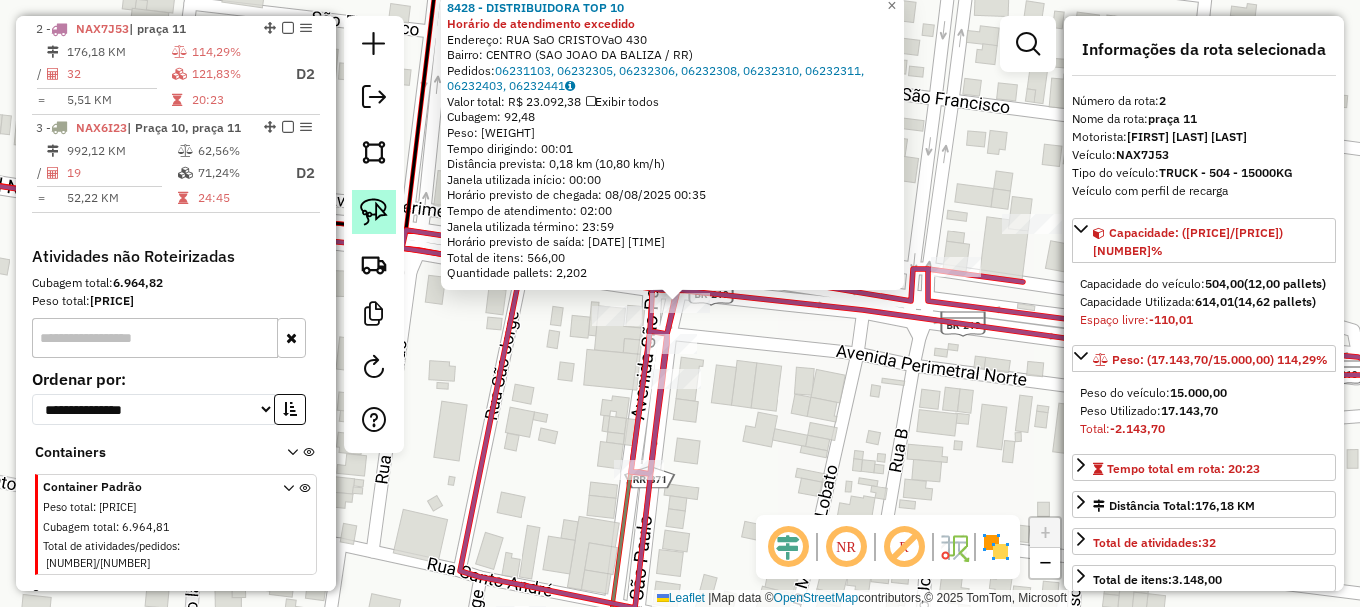 click 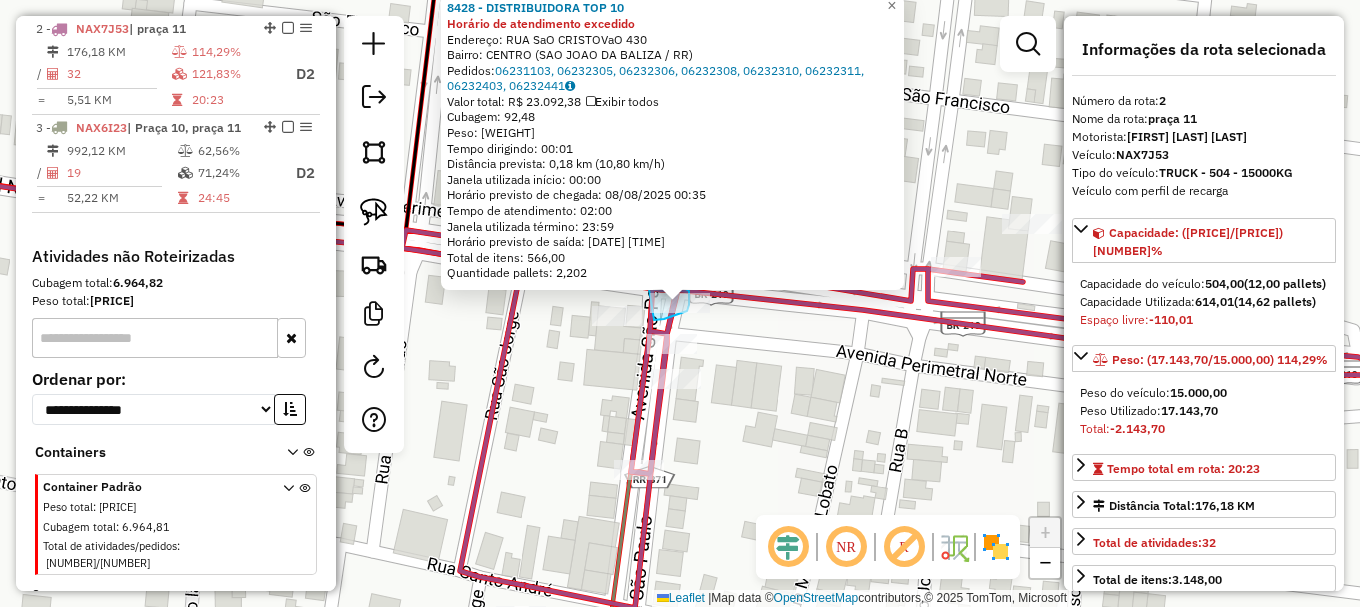 drag, startPoint x: 654, startPoint y: 320, endPoint x: 647, endPoint y: 290, distance: 30.805843 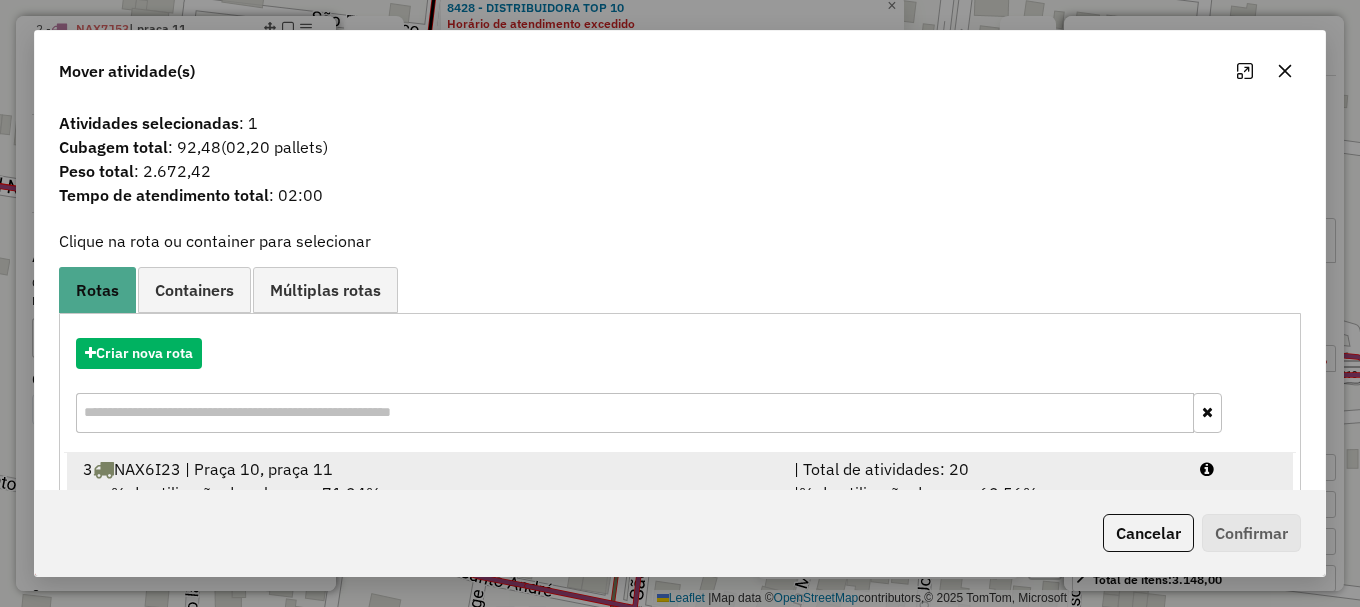 click at bounding box center [1239, 469] 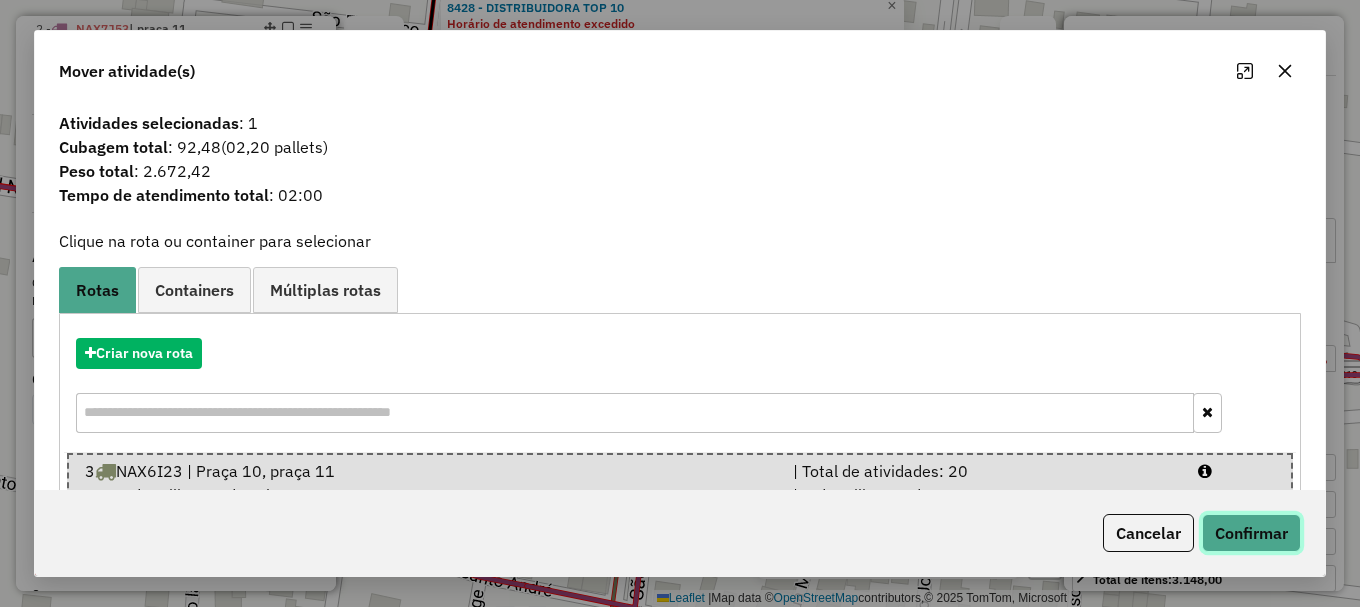 click on "Confirmar" 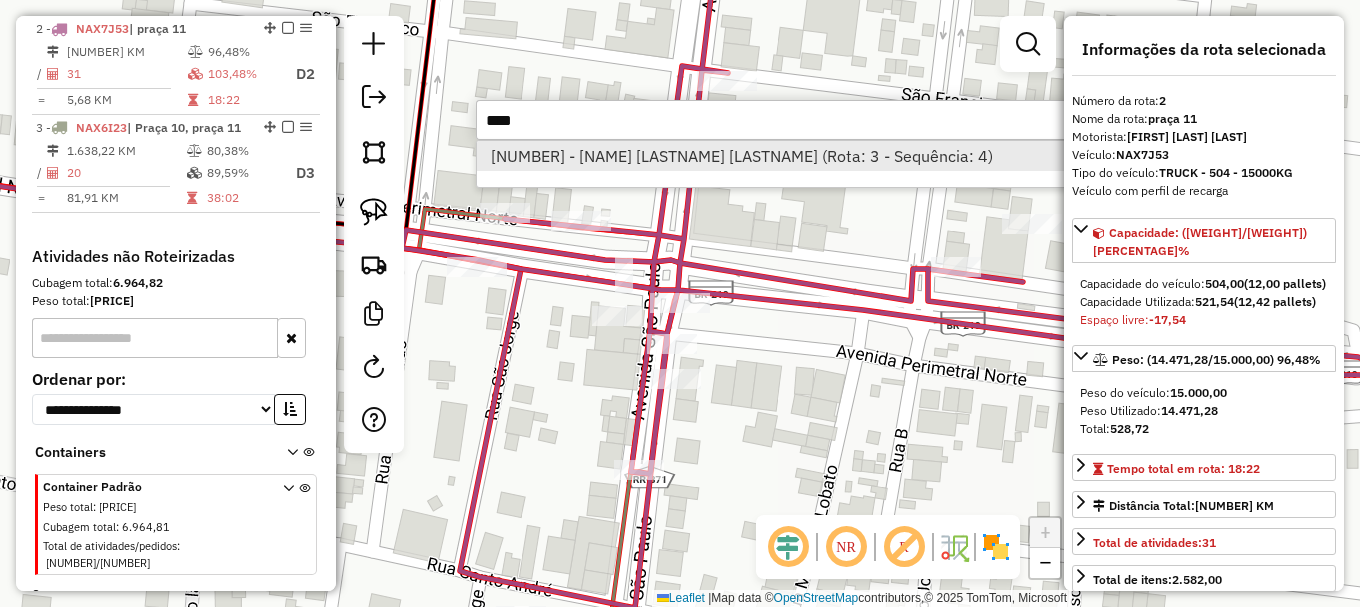 type on "****" 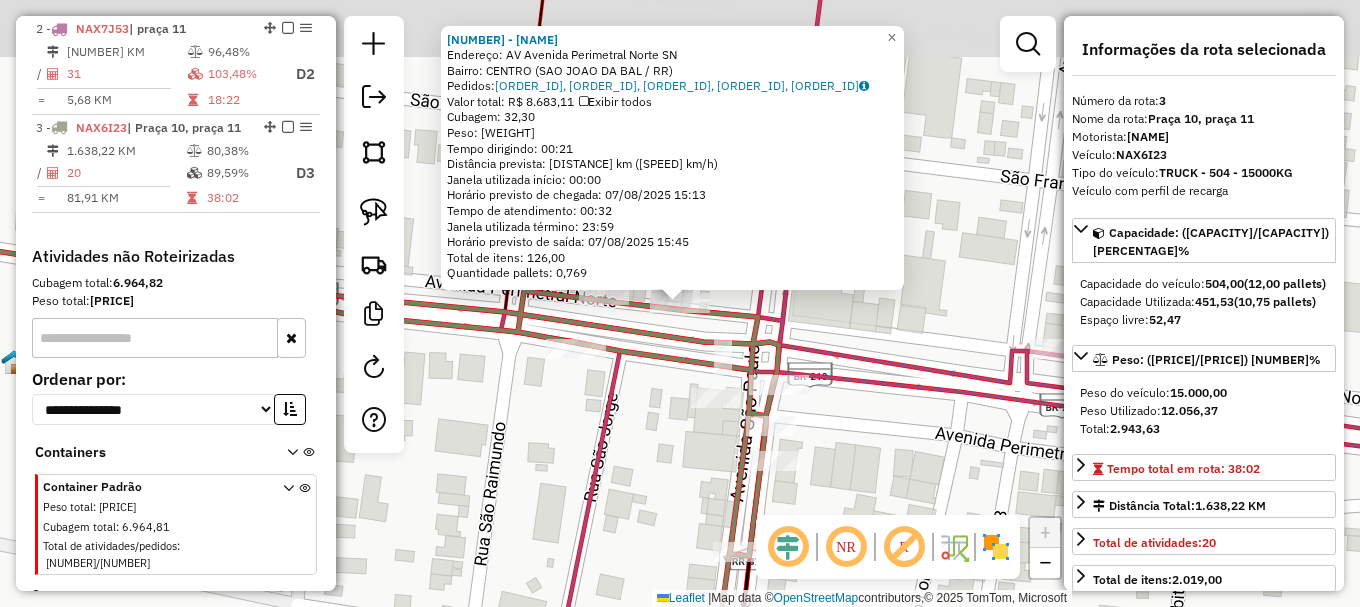 scroll, scrollTop: 878, scrollLeft: 0, axis: vertical 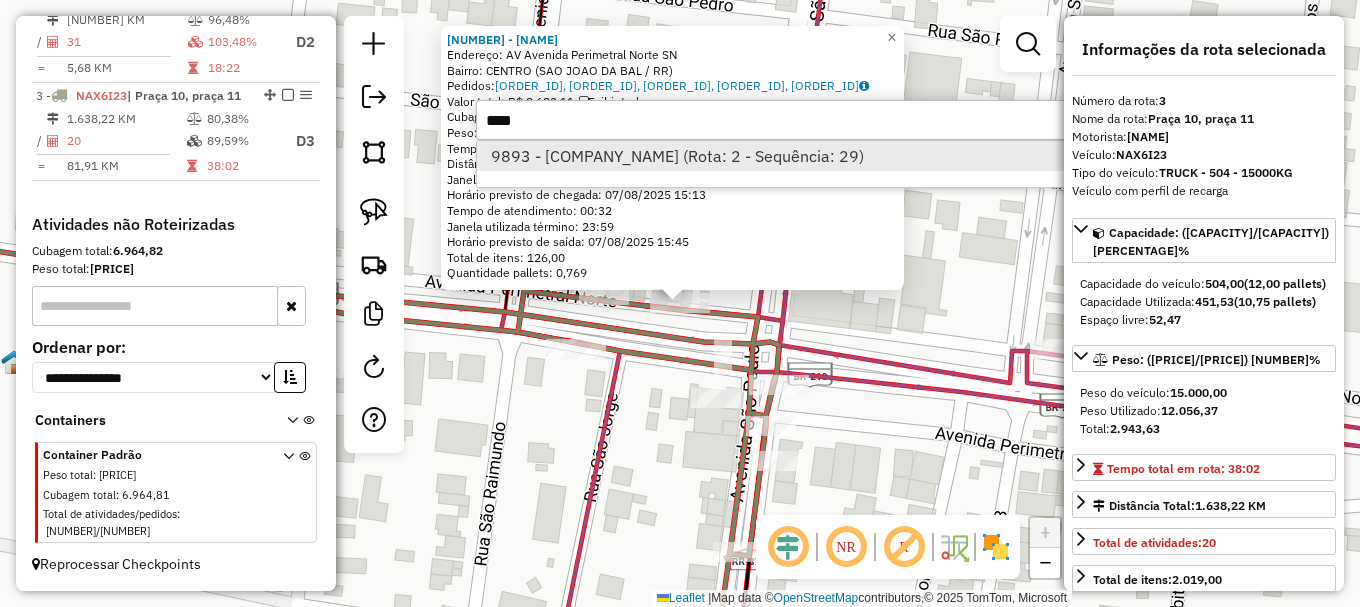 type on "****" 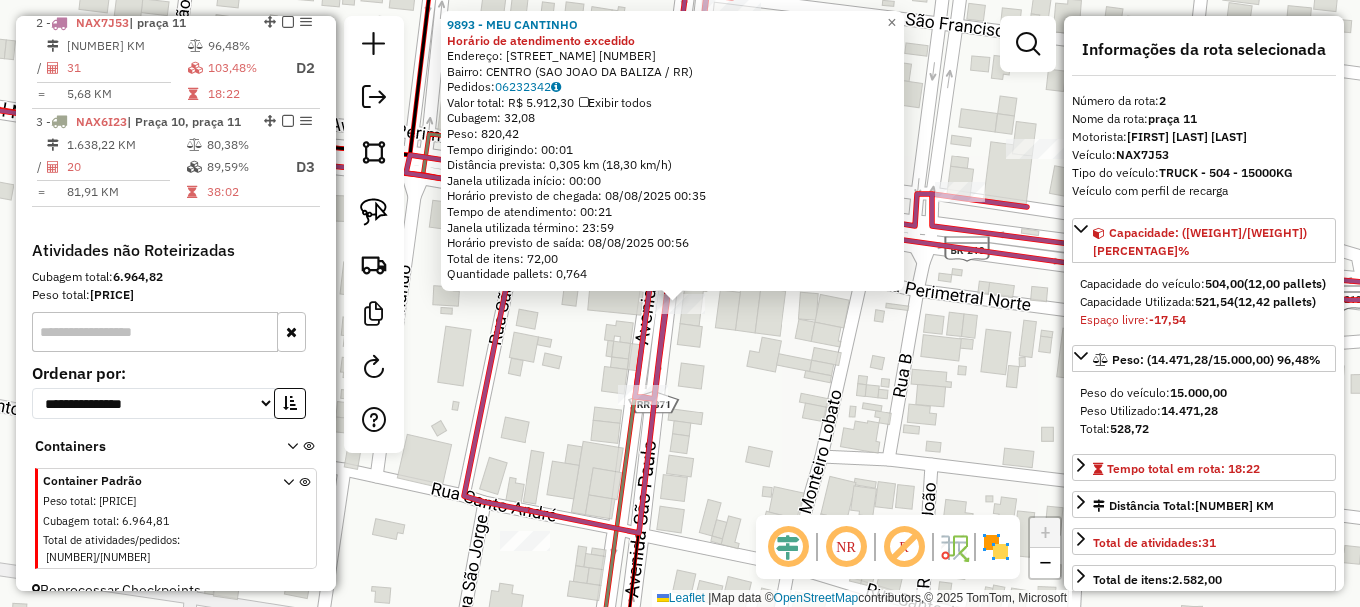 scroll, scrollTop: 844, scrollLeft: 0, axis: vertical 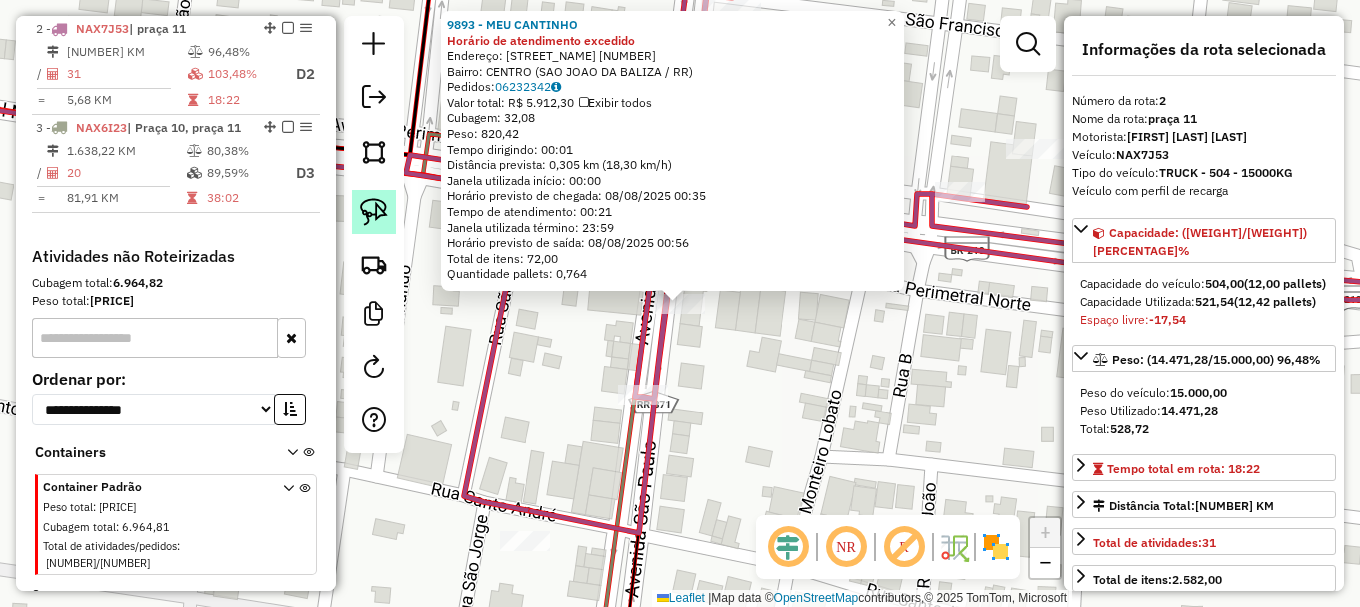 click 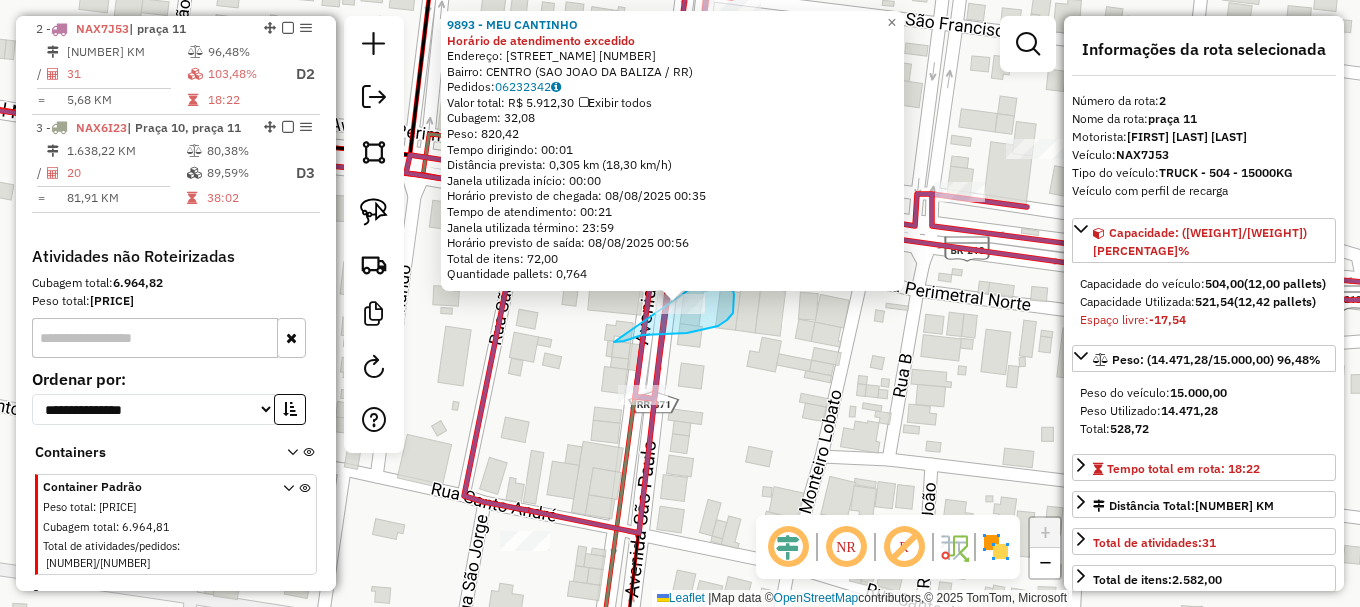 drag, startPoint x: 671, startPoint y: 333, endPoint x: 697, endPoint y: 243, distance: 93.680305 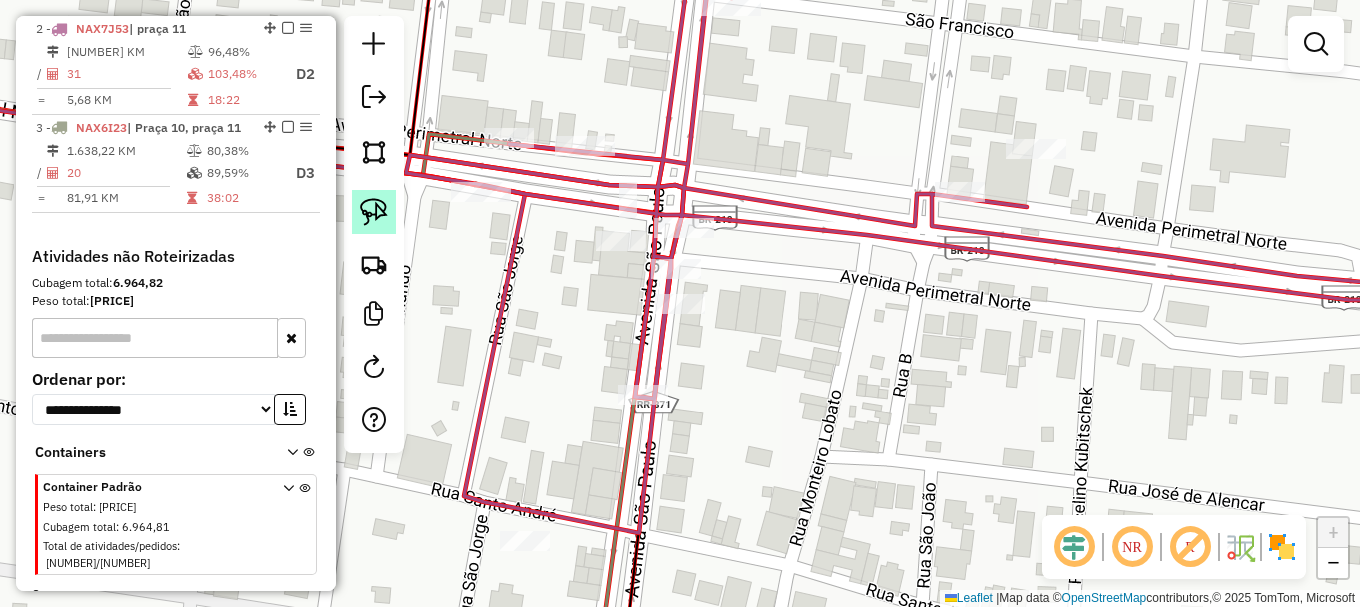 click 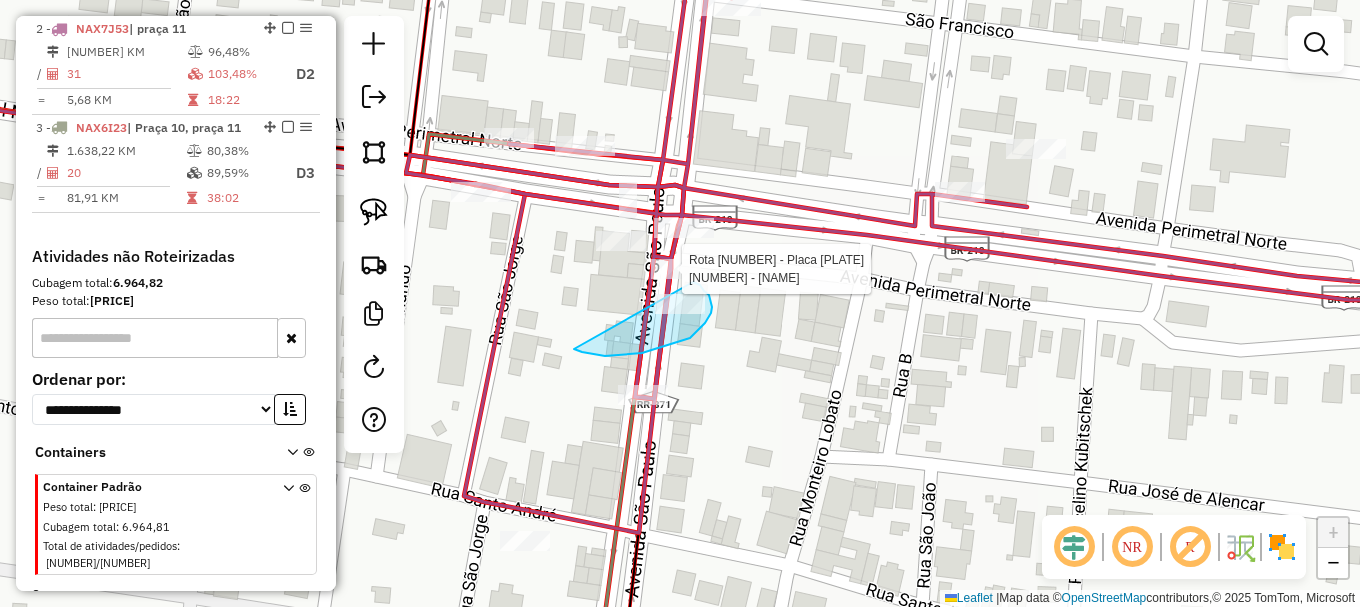 drag, startPoint x: 587, startPoint y: 353, endPoint x: 693, endPoint y: 282, distance: 127.581345 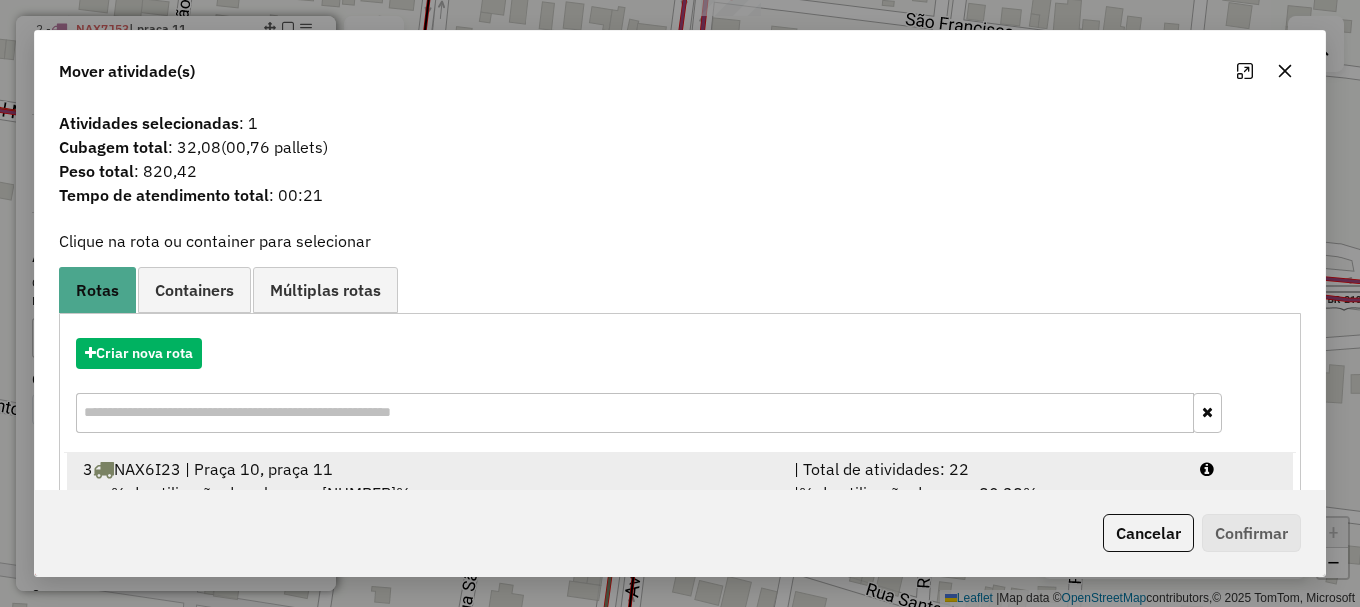 click at bounding box center (1207, 469) 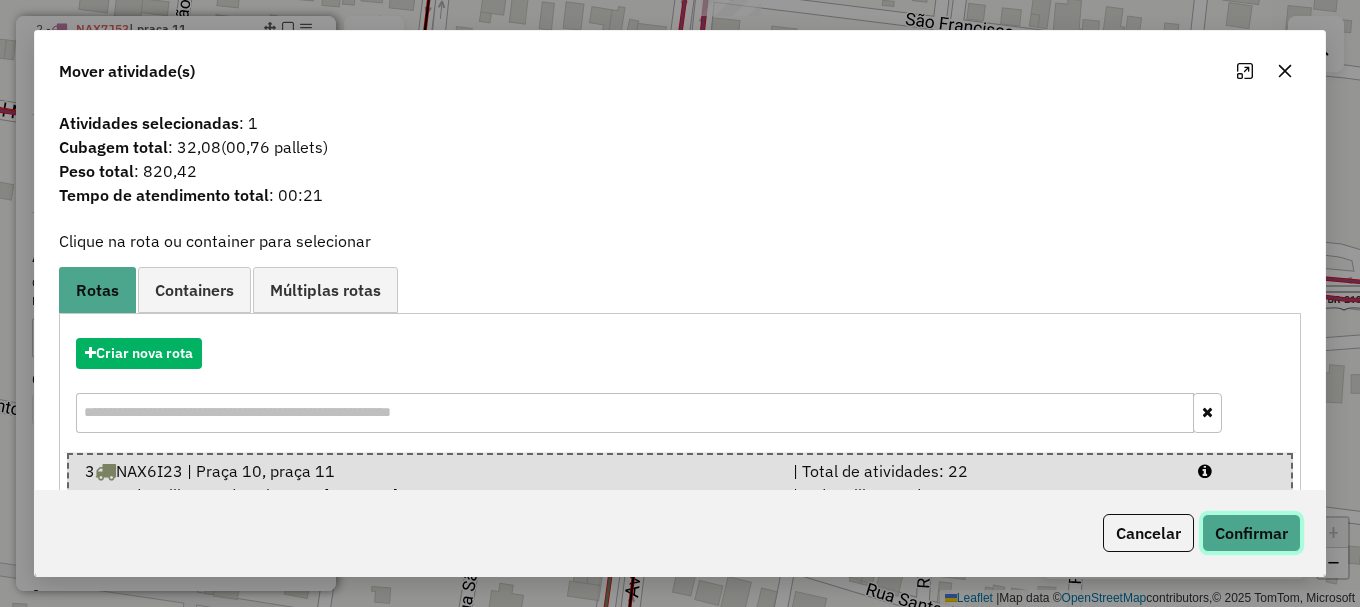 click on "Confirmar" 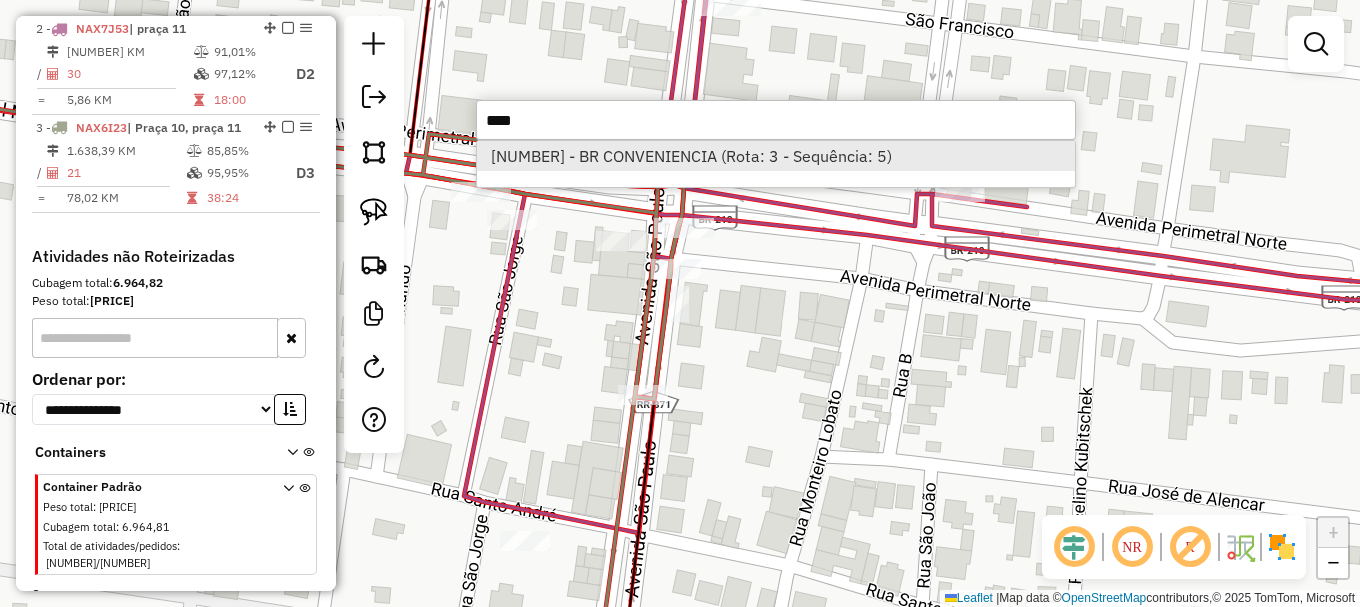 type on "****" 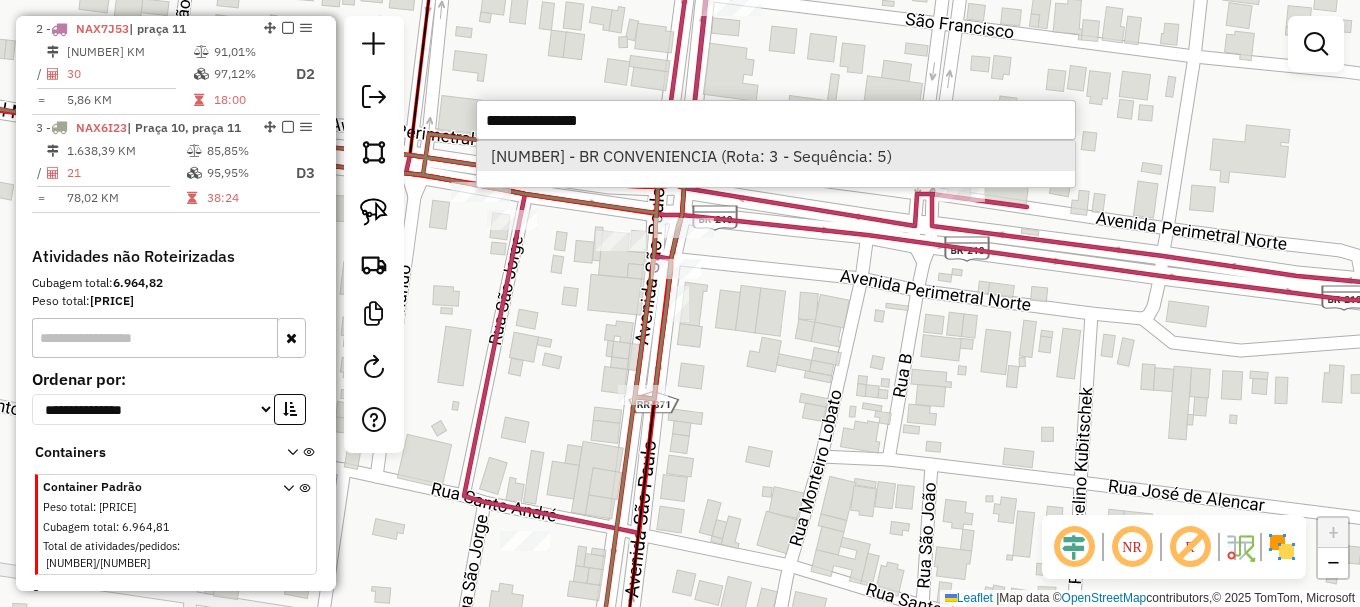 select on "**********" 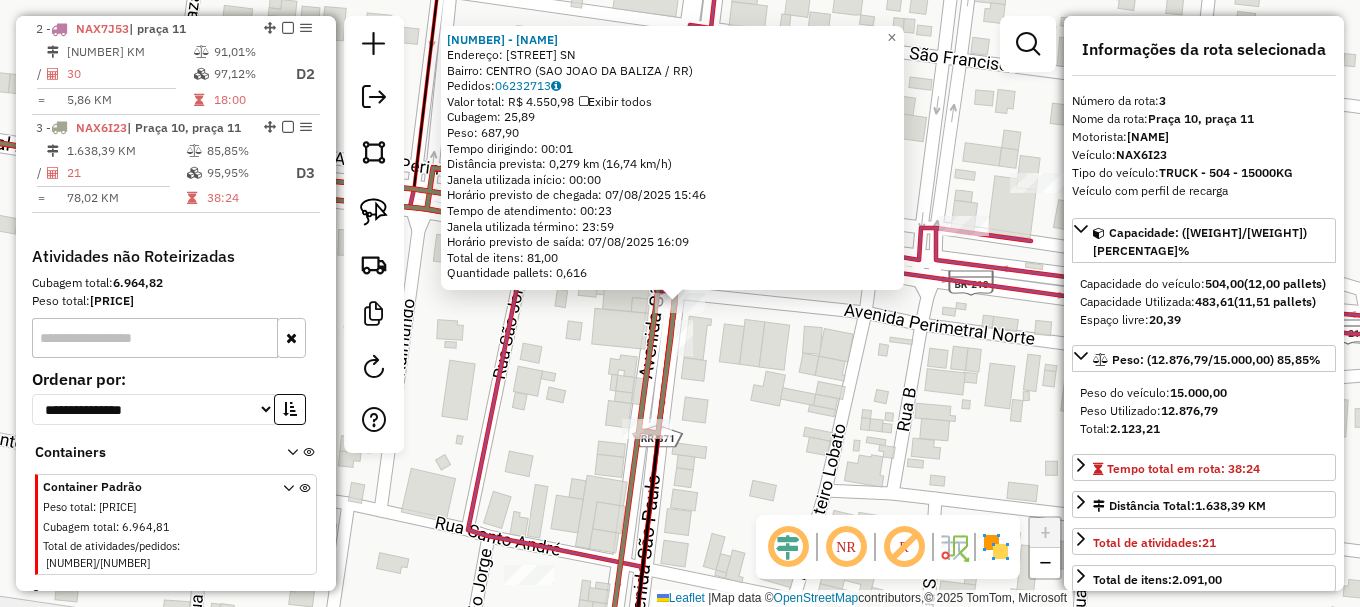 scroll, scrollTop: 878, scrollLeft: 0, axis: vertical 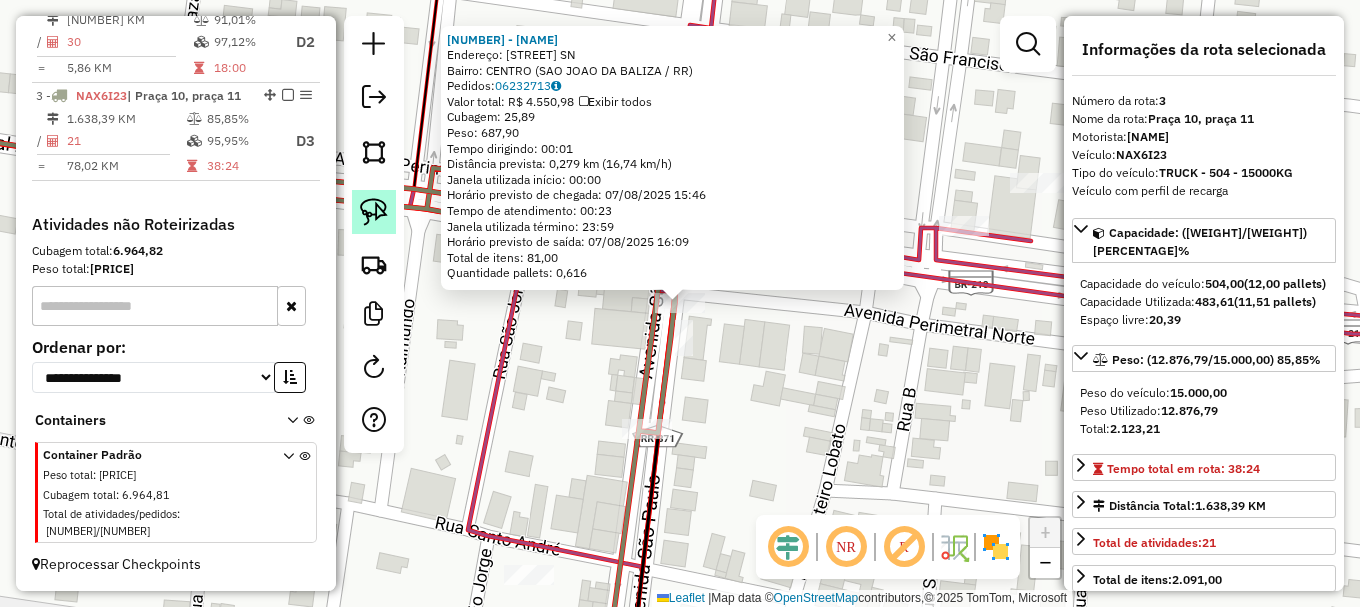 drag, startPoint x: 362, startPoint y: 210, endPoint x: 373, endPoint y: 215, distance: 12.083046 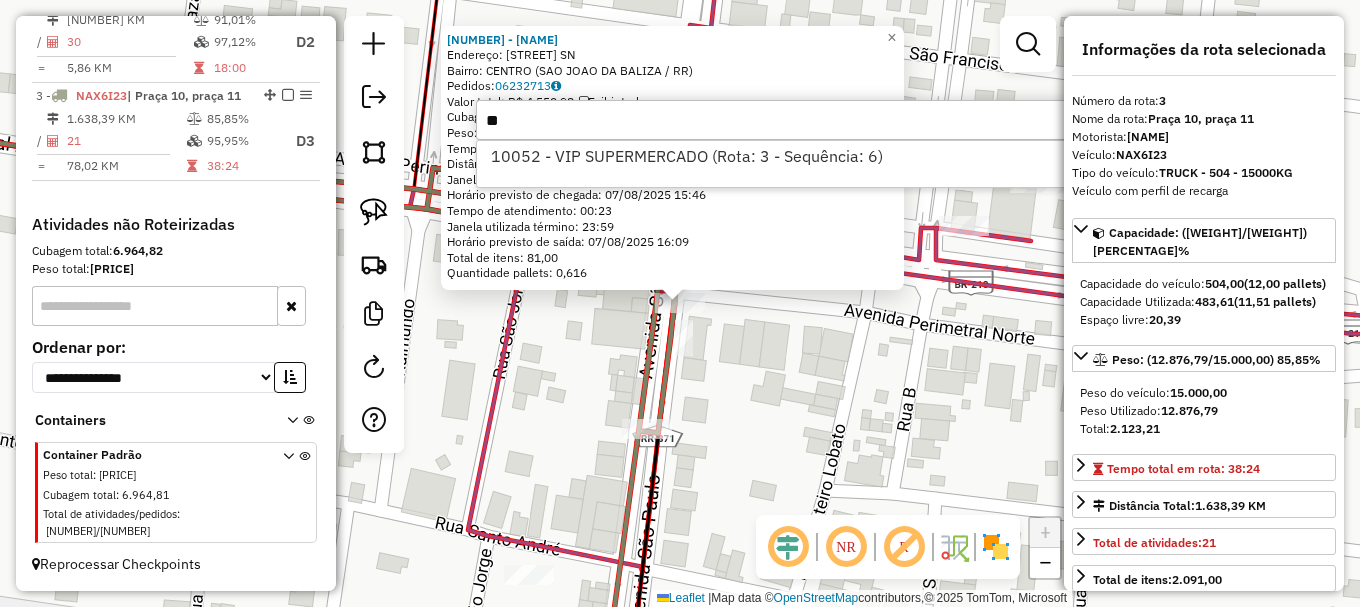 type on "*" 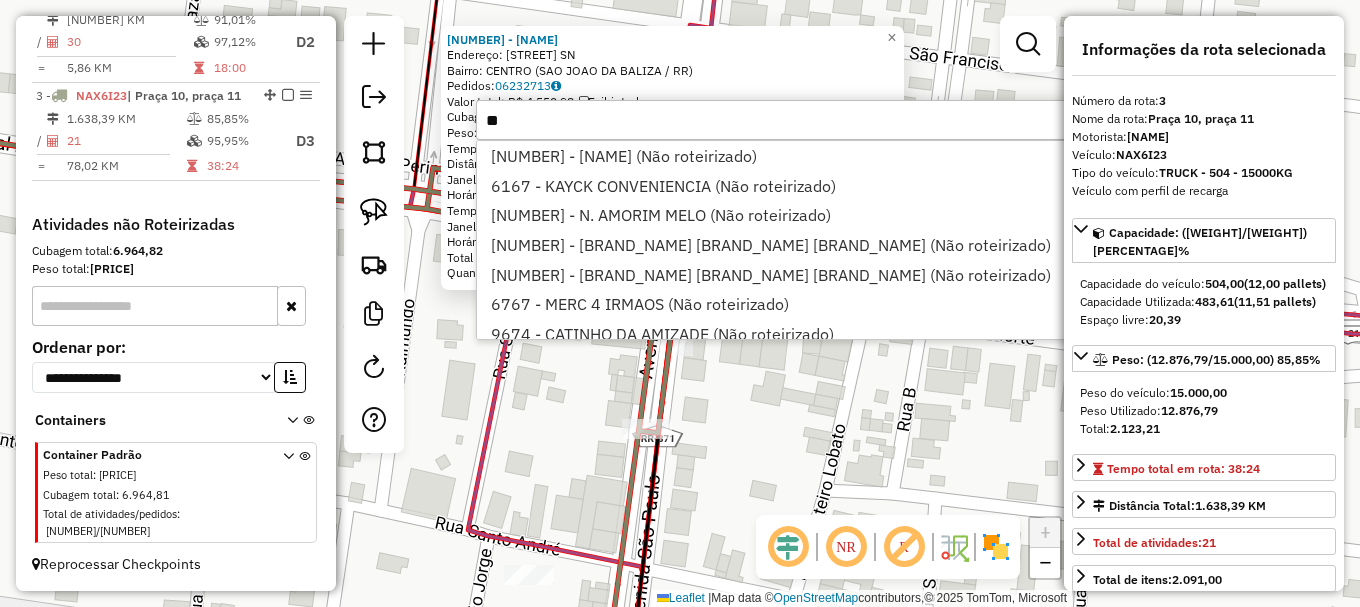 type on "*" 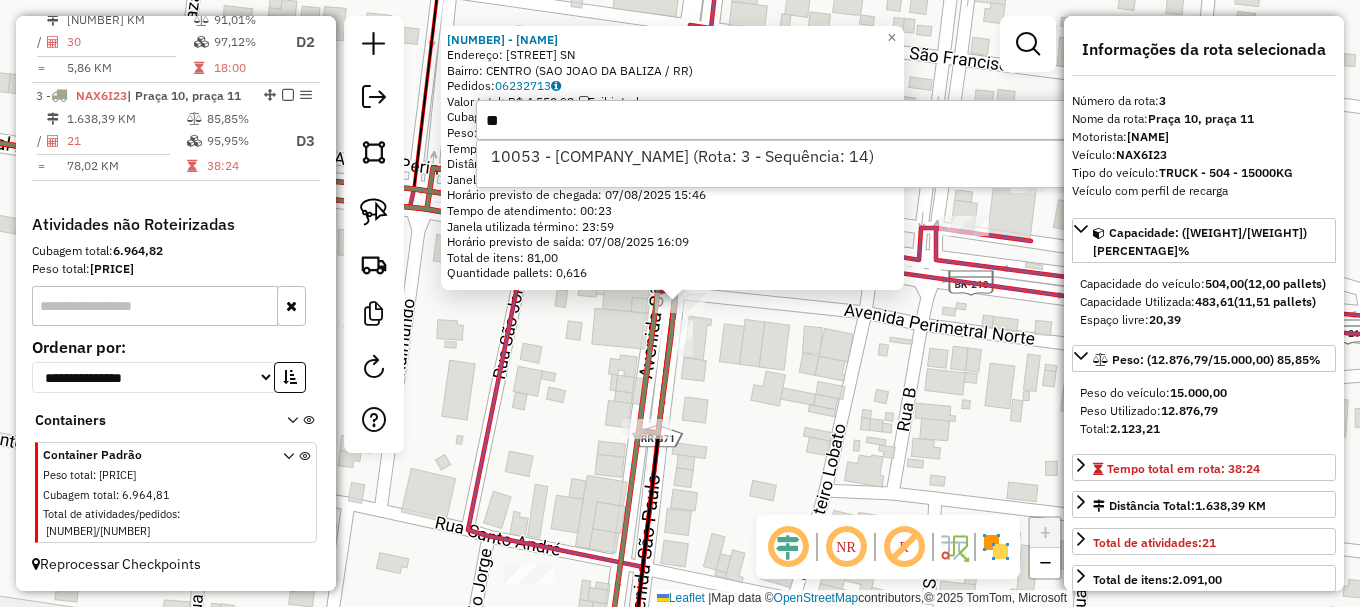 type on "*" 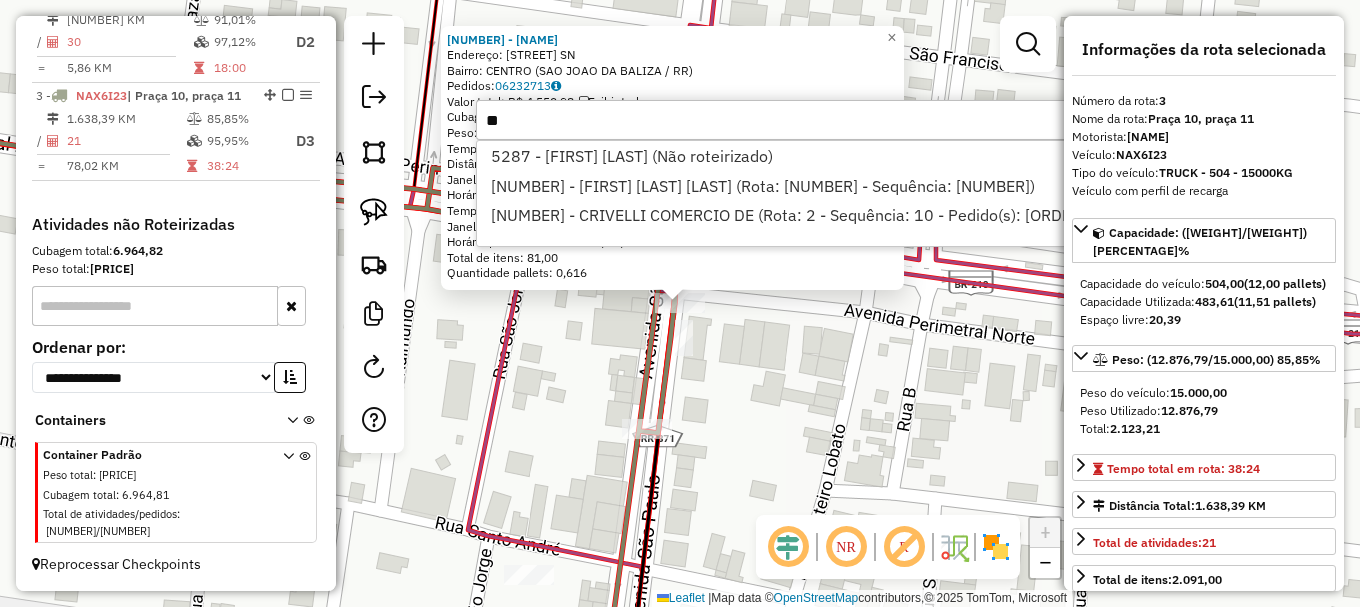 type on "*" 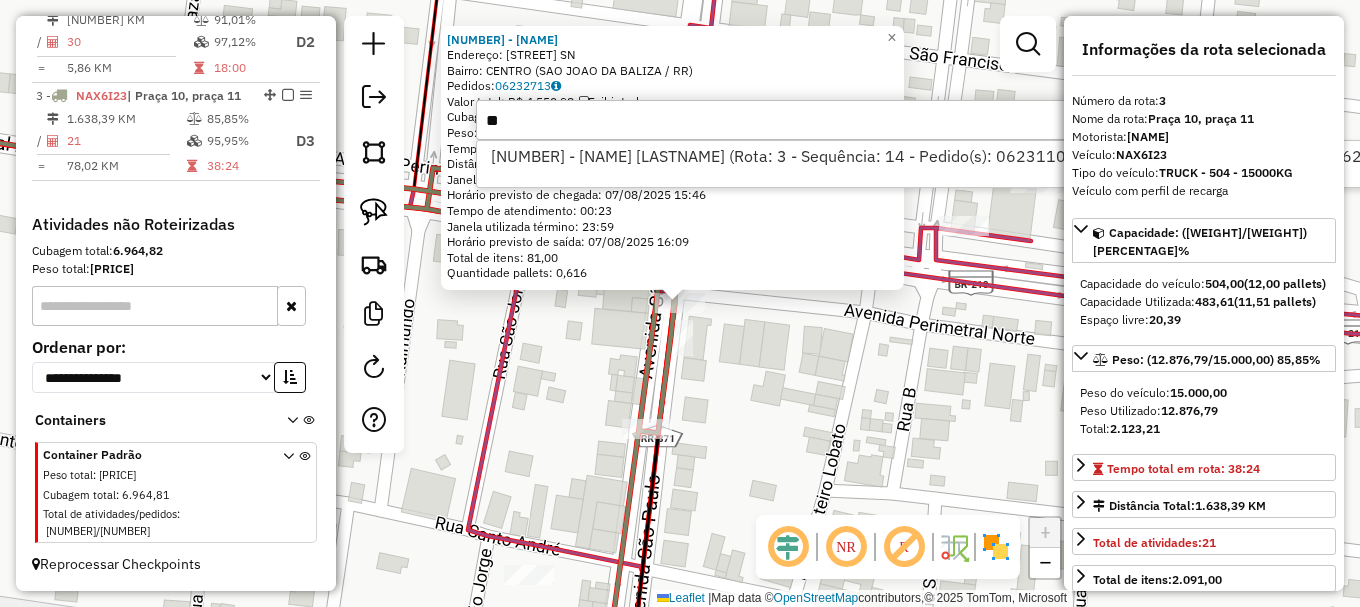 type on "*" 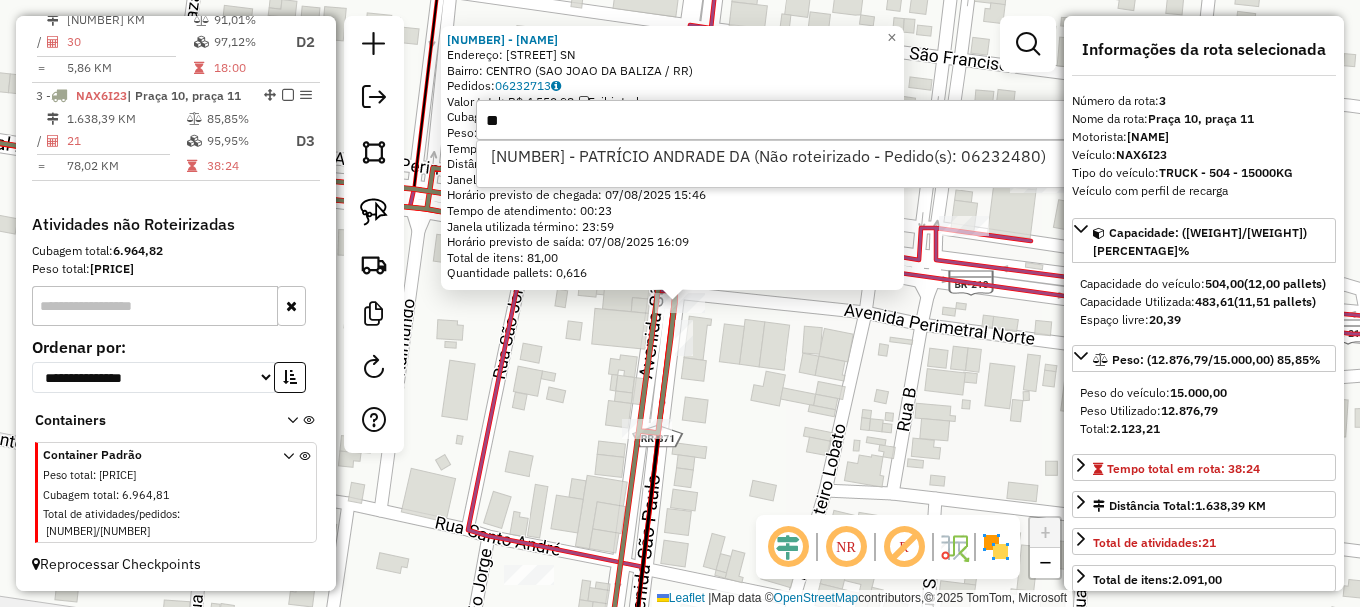 type on "*" 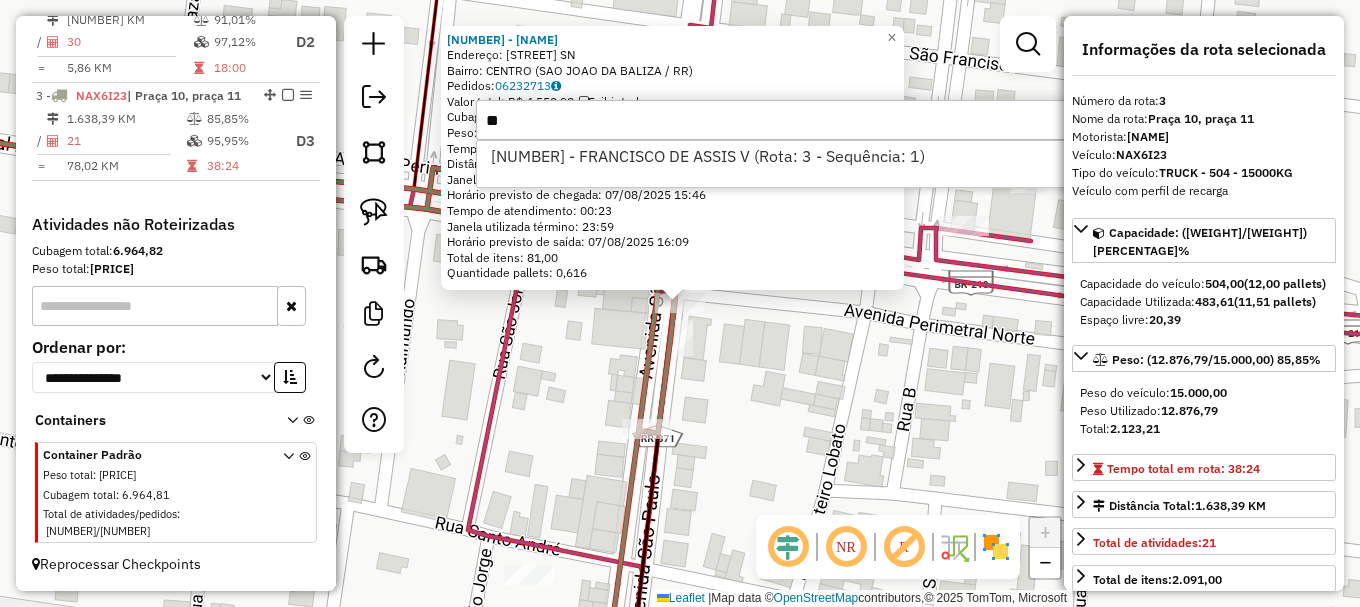 type on "*" 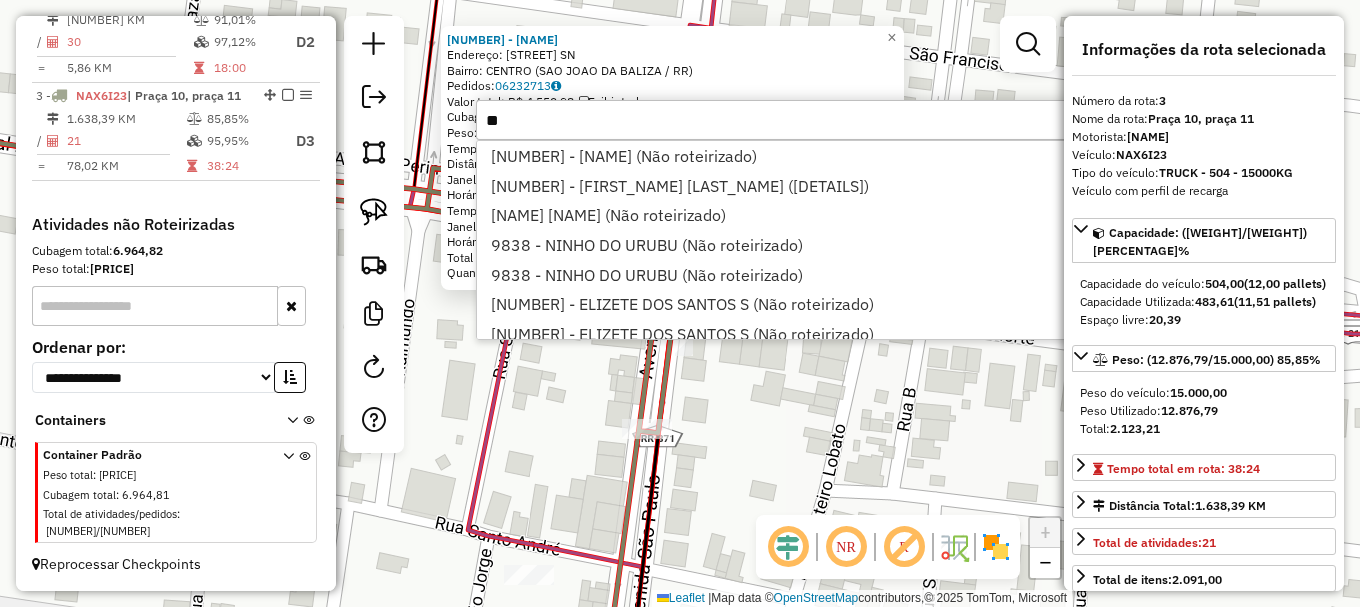 type on "*" 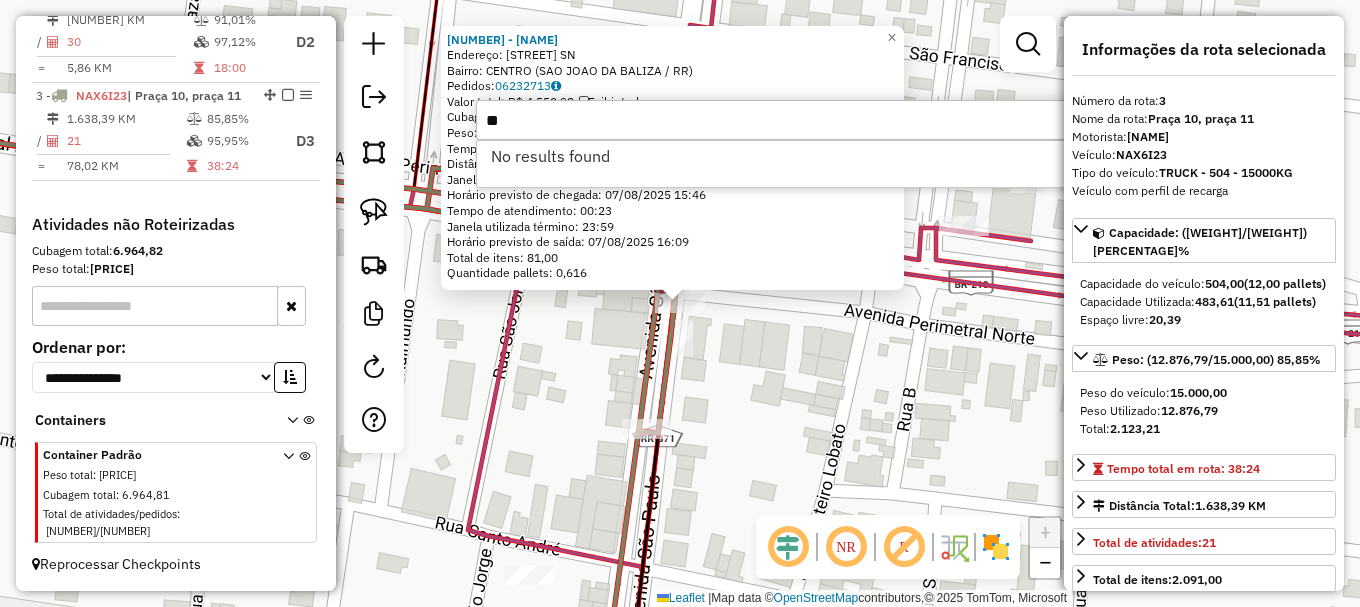 type on "*" 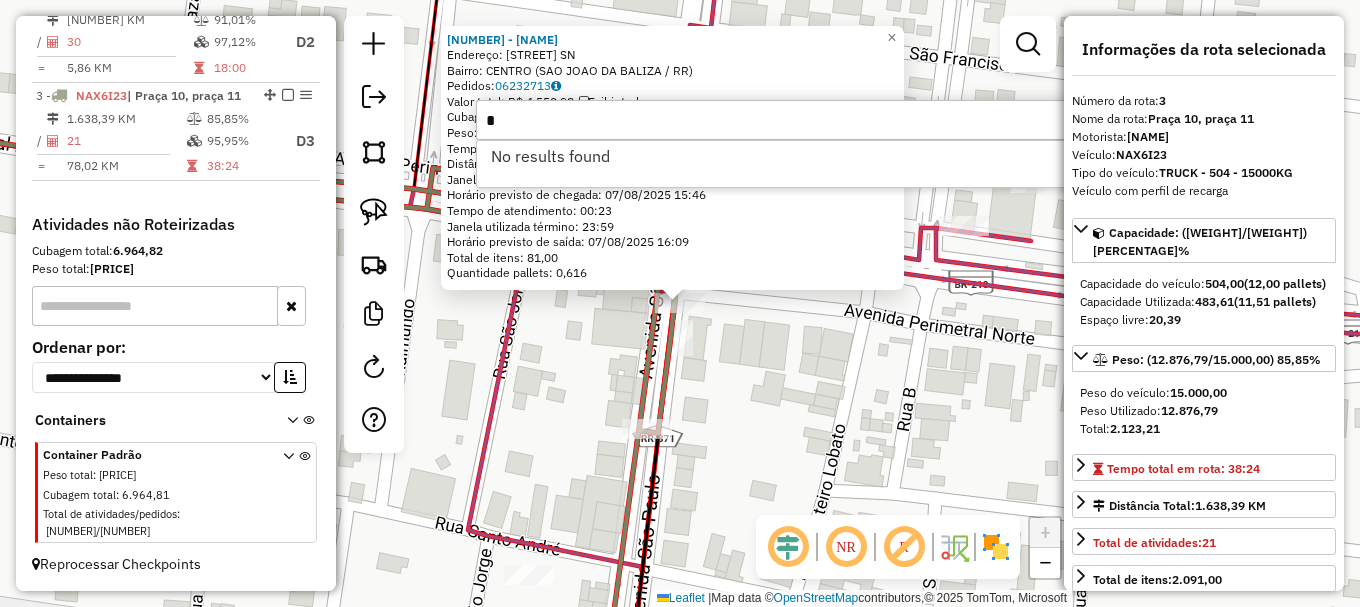 type 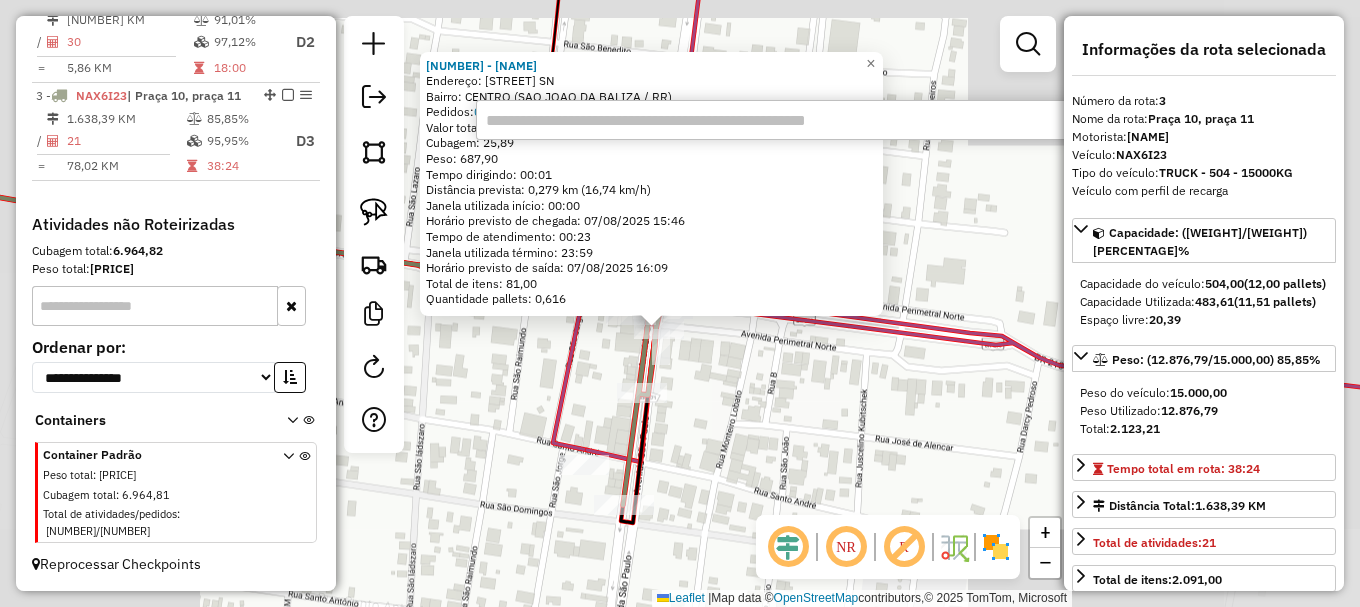 scroll, scrollTop: 778, scrollLeft: 0, axis: vertical 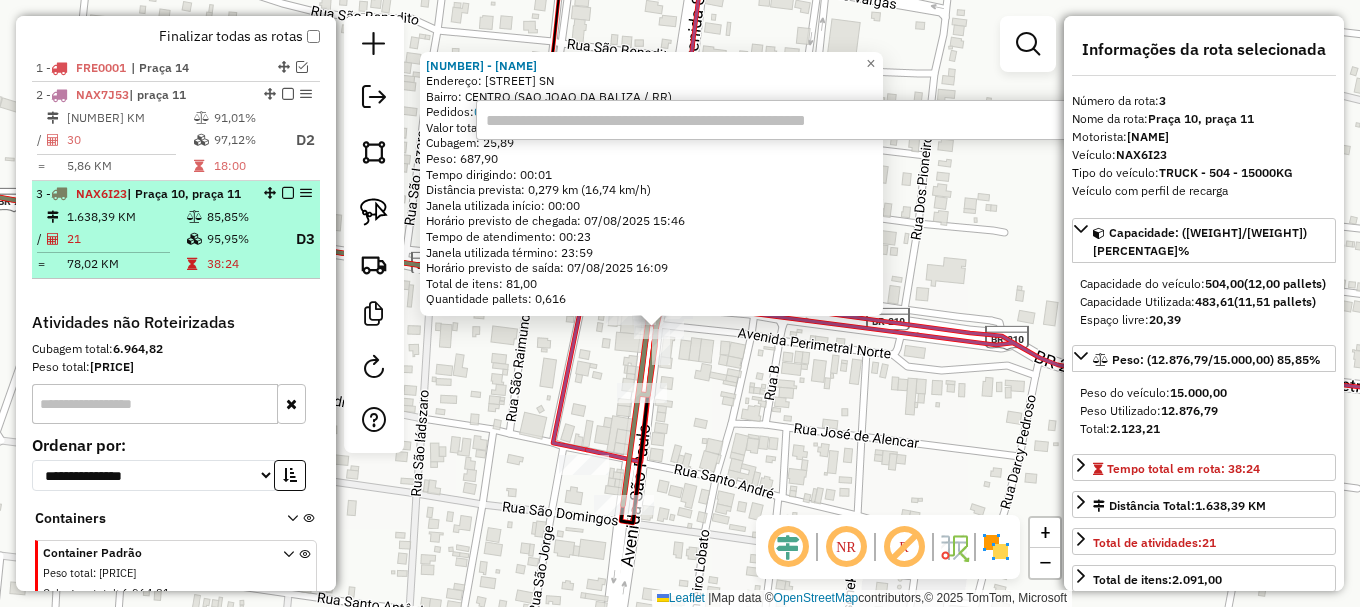 click at bounding box center [288, 193] 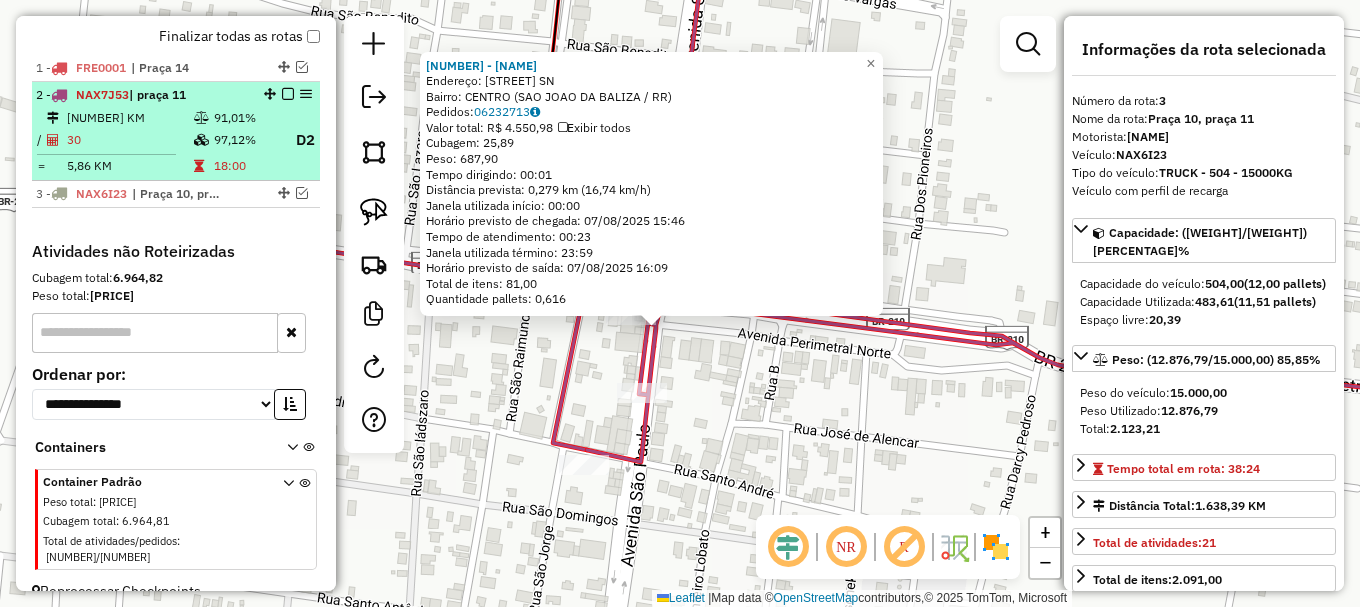click on "91,01%" at bounding box center [248, 118] 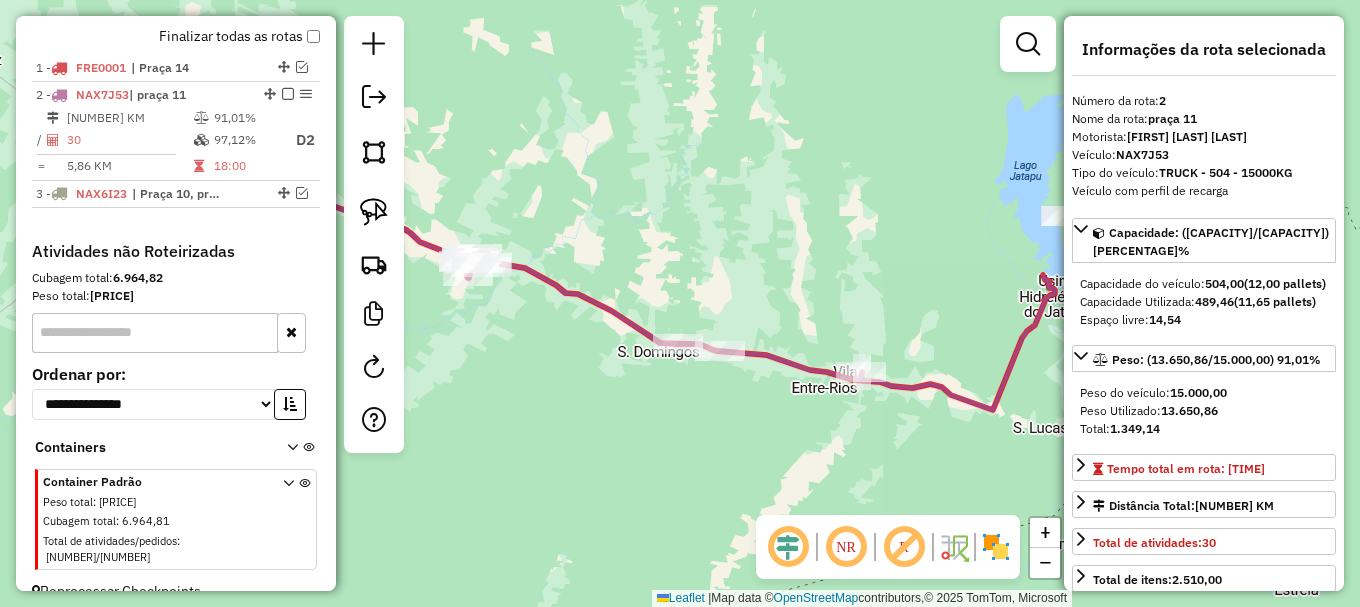 drag, startPoint x: 863, startPoint y: 301, endPoint x: 572, endPoint y: 225, distance: 300.7607 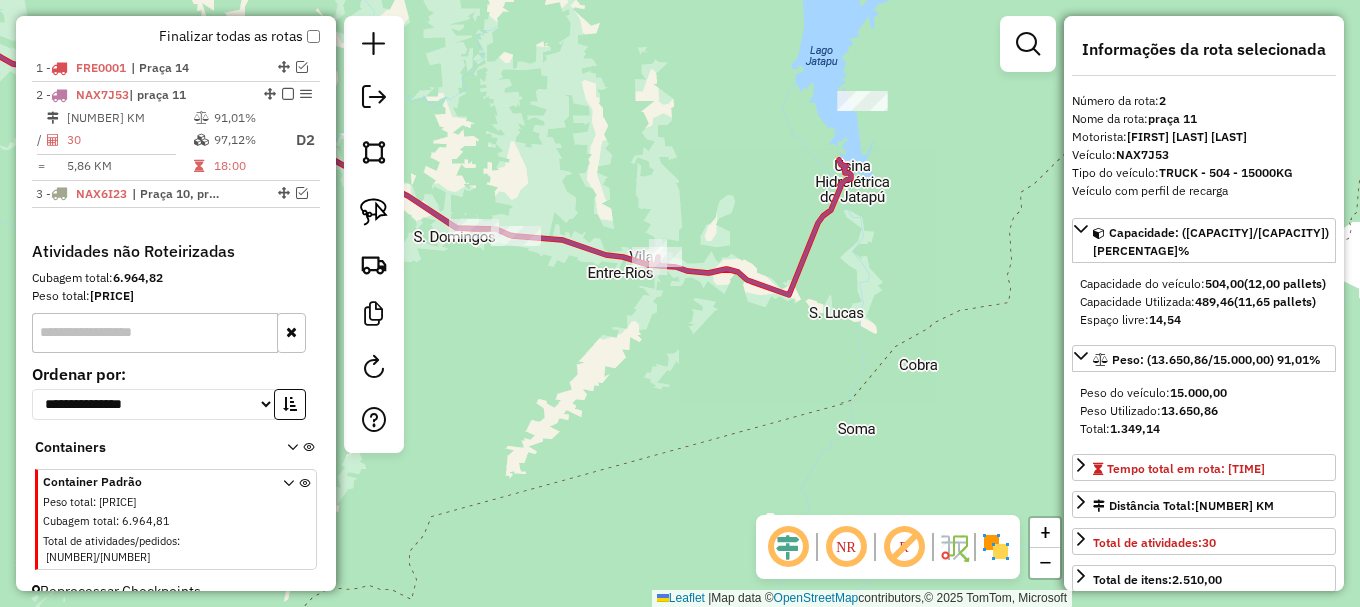 drag, startPoint x: 586, startPoint y: 197, endPoint x: 738, endPoint y: 211, distance: 152.64337 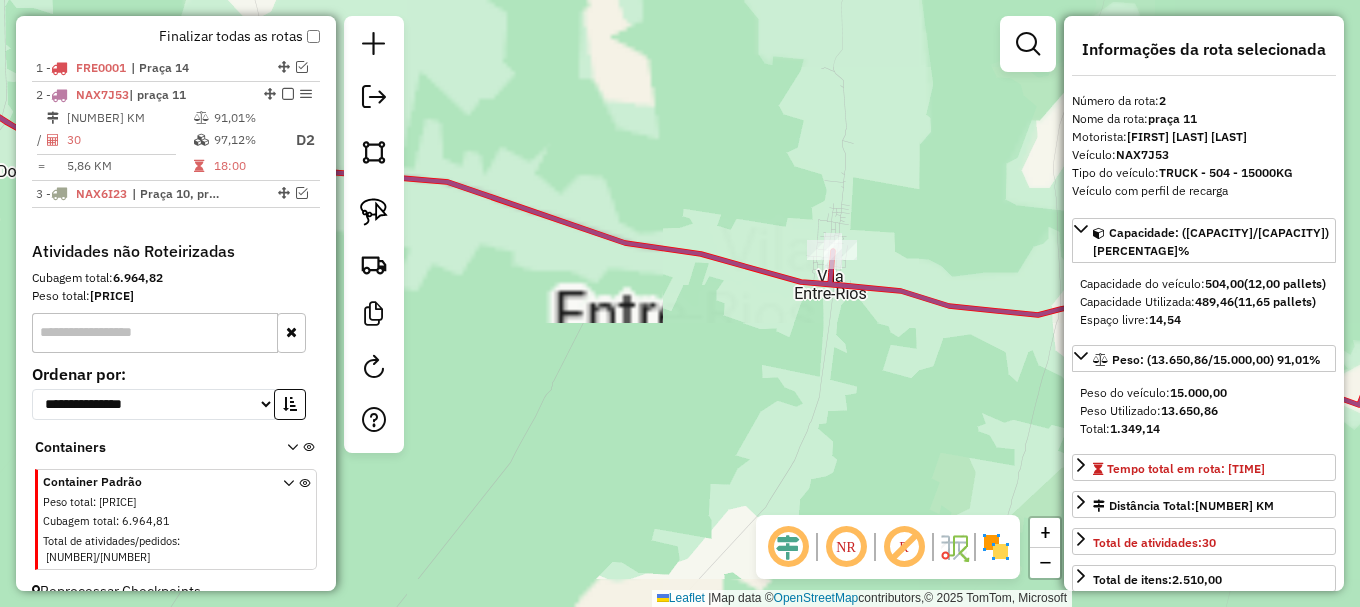 drag, startPoint x: 614, startPoint y: 323, endPoint x: 907, endPoint y: 351, distance: 294.33484 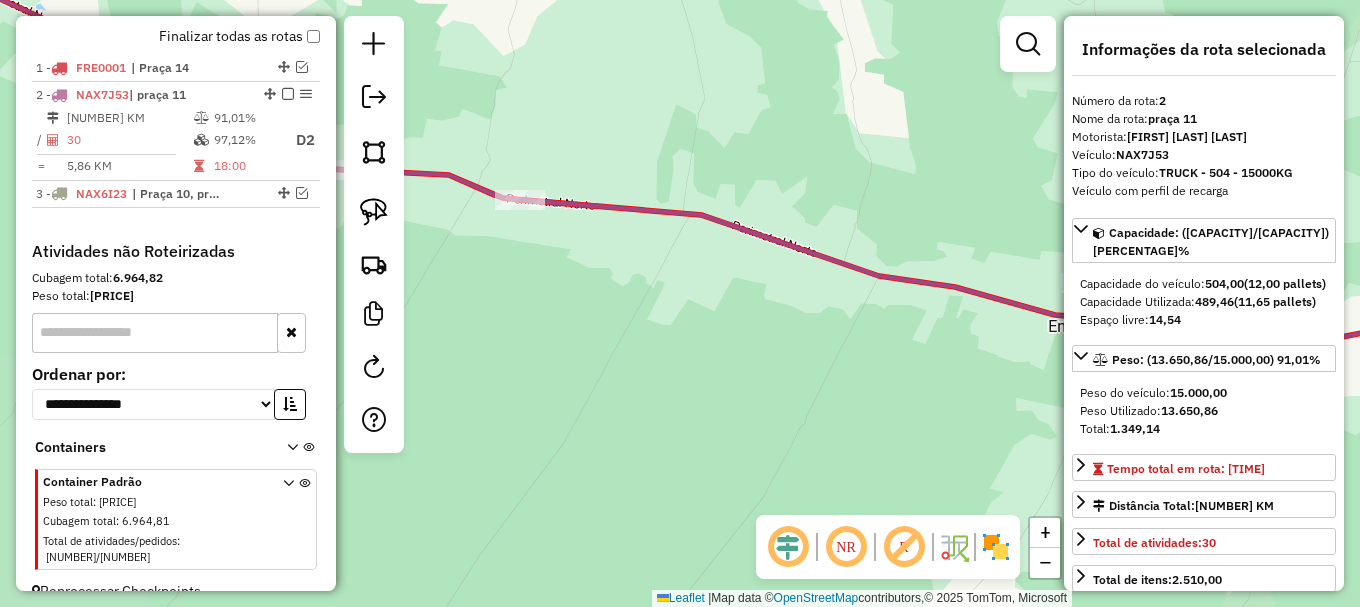 drag, startPoint x: 564, startPoint y: 291, endPoint x: 1004, endPoint y: 334, distance: 442.09613 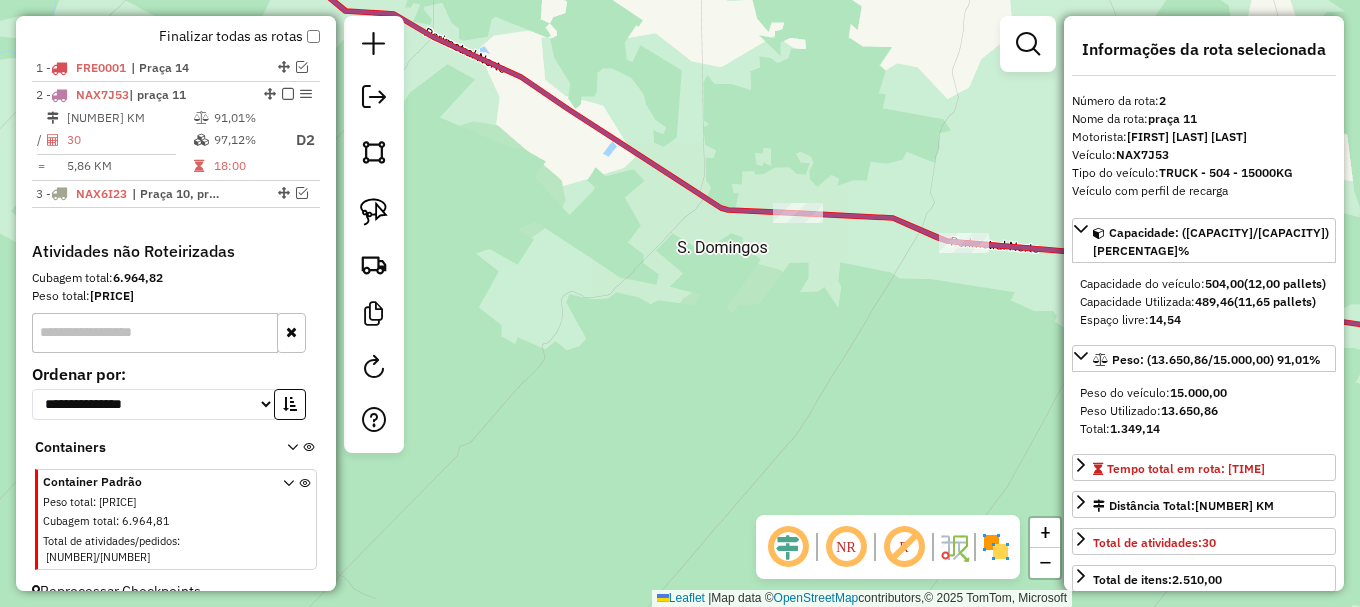 click 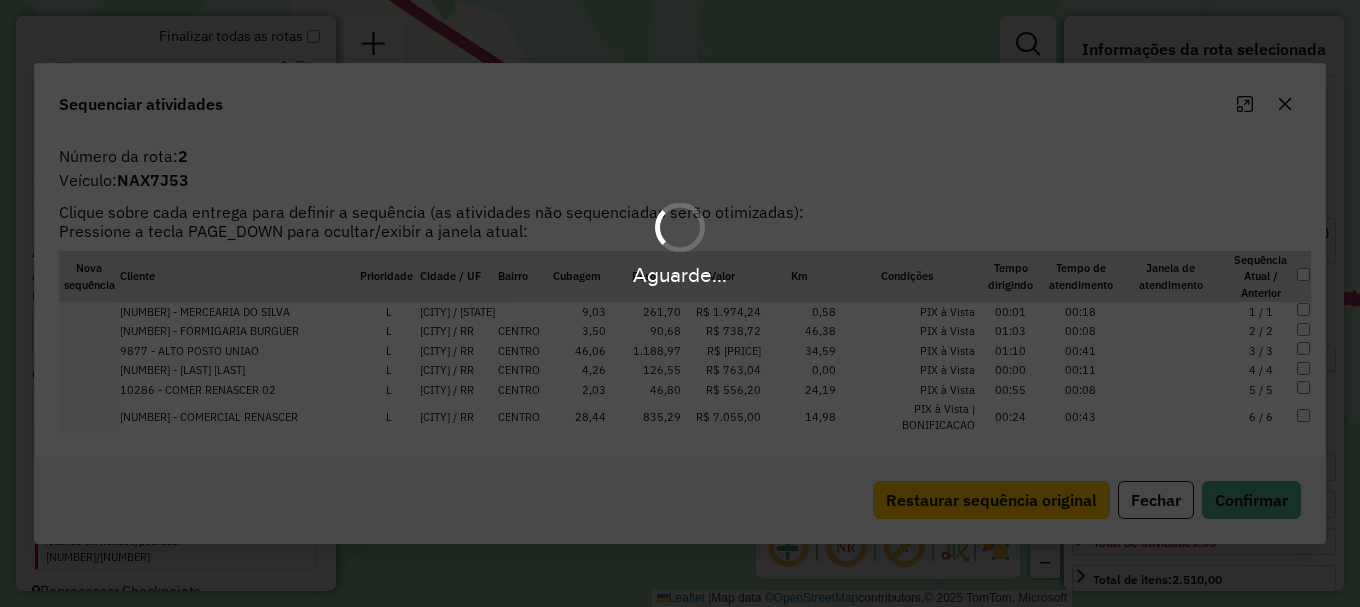 scroll, scrollTop: 788, scrollLeft: 0, axis: vertical 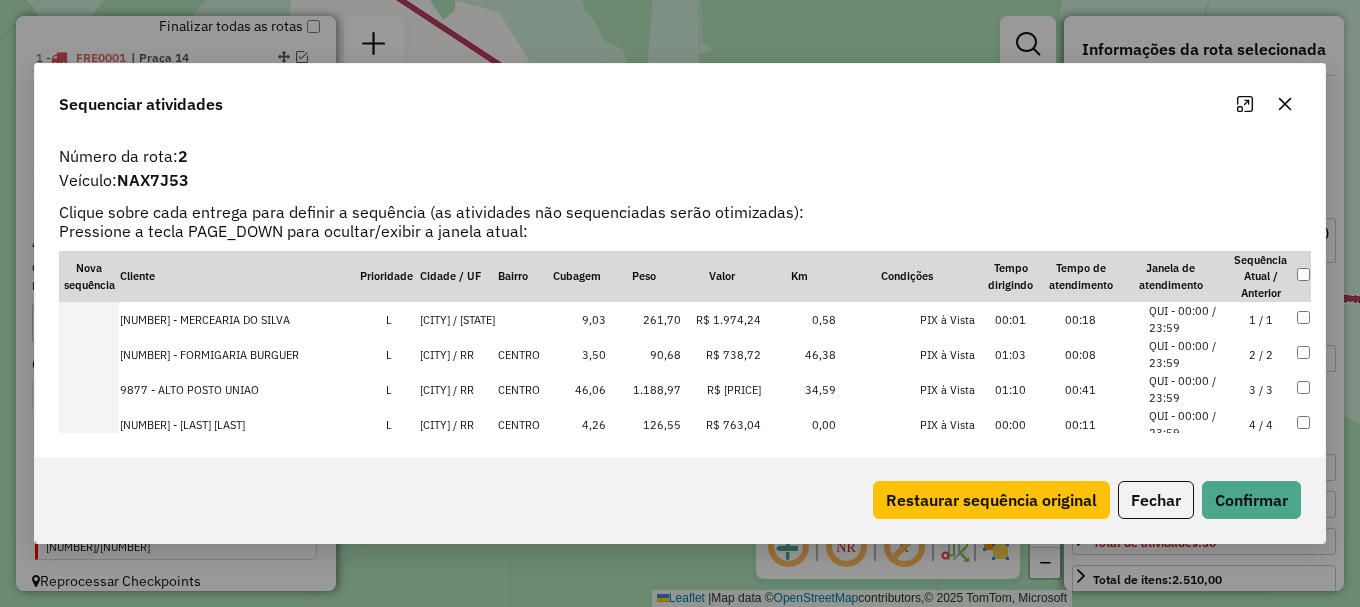 click on "QUI - 00:00 / 23:59" at bounding box center (1187, 424) 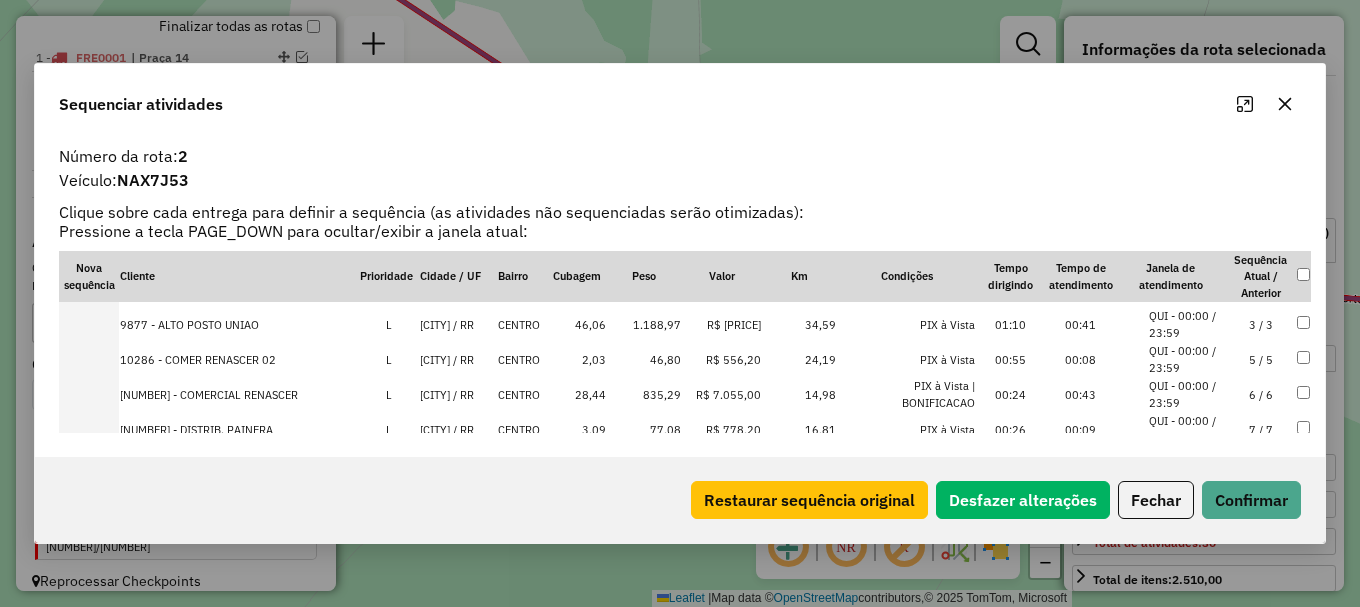 click on "QUI - 00:00 / 23:59" at bounding box center (1187, 359) 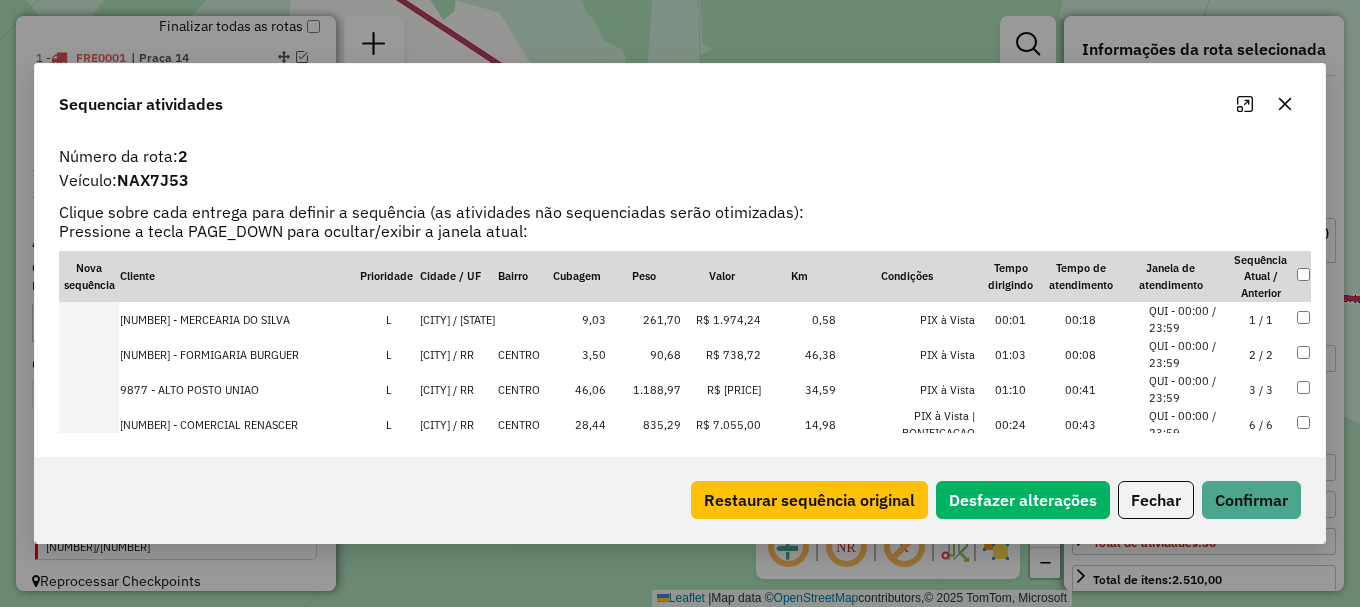 scroll, scrollTop: 35, scrollLeft: 0, axis: vertical 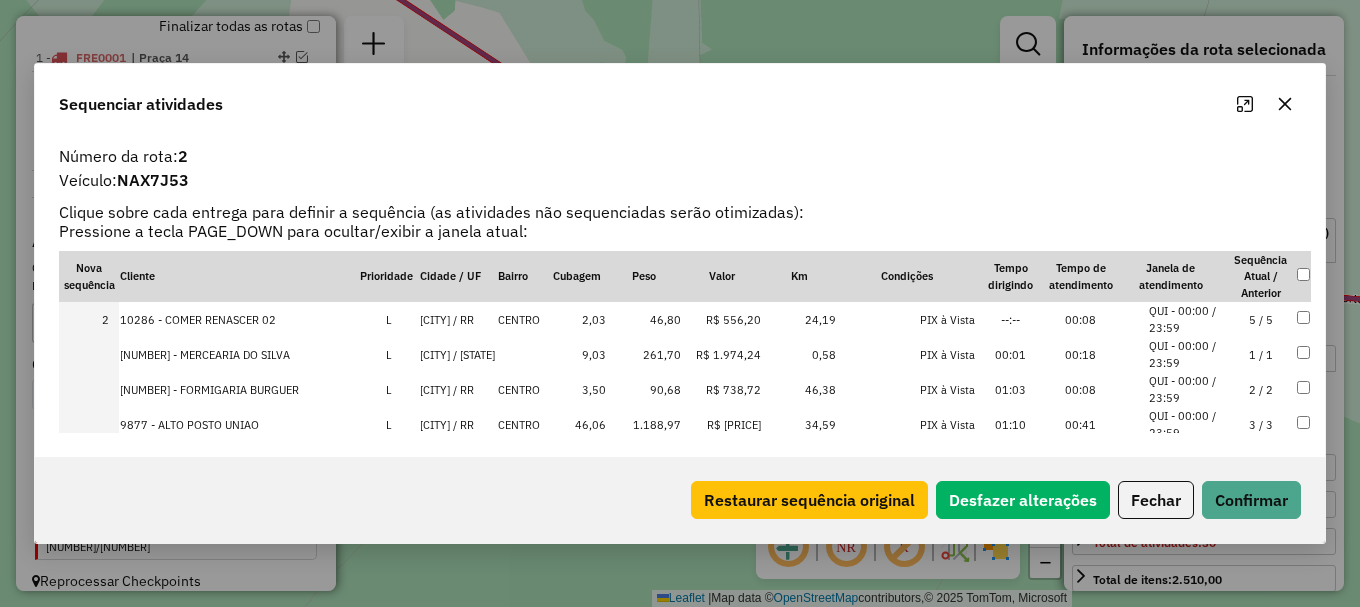 click on "QUI - 00:00 / 23:59" at bounding box center (1187, 389) 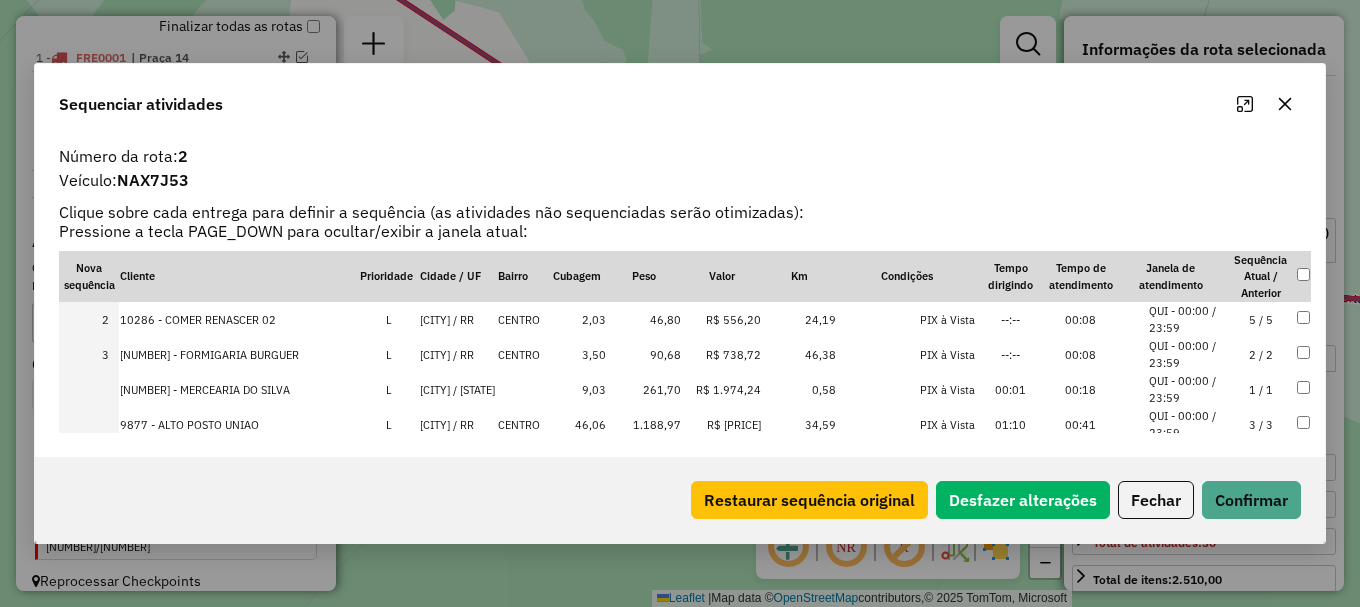scroll, scrollTop: 135, scrollLeft: 0, axis: vertical 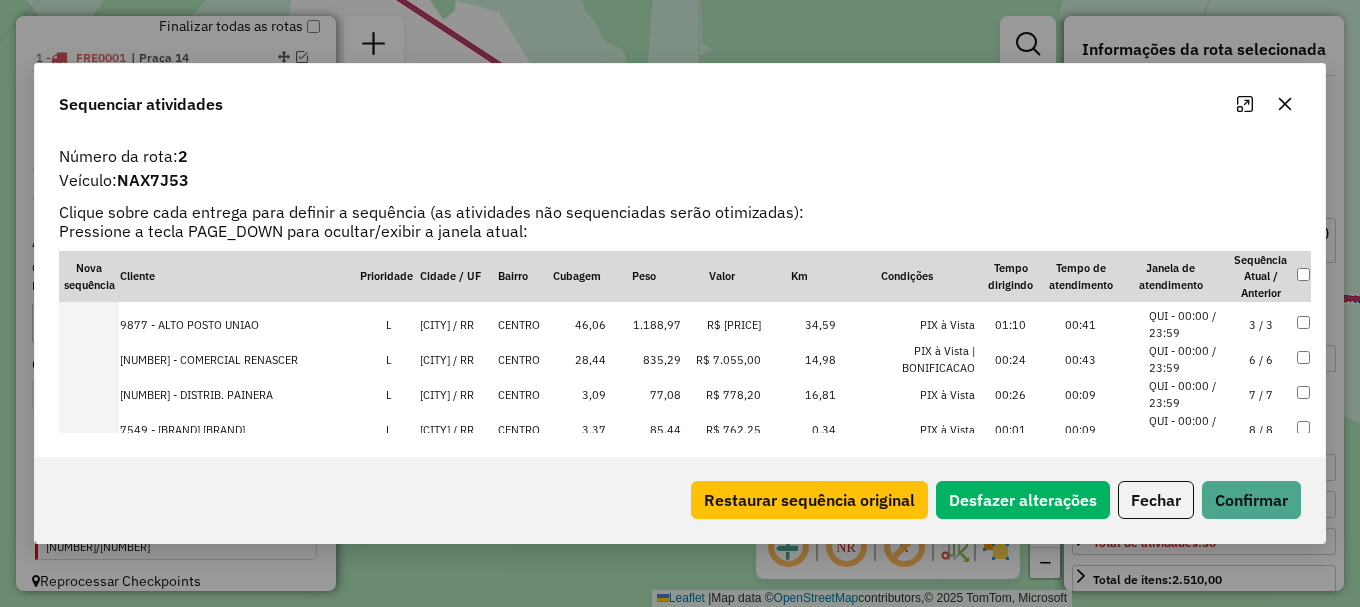 click on "QUI - 00:00 / 23:59" at bounding box center (1187, 359) 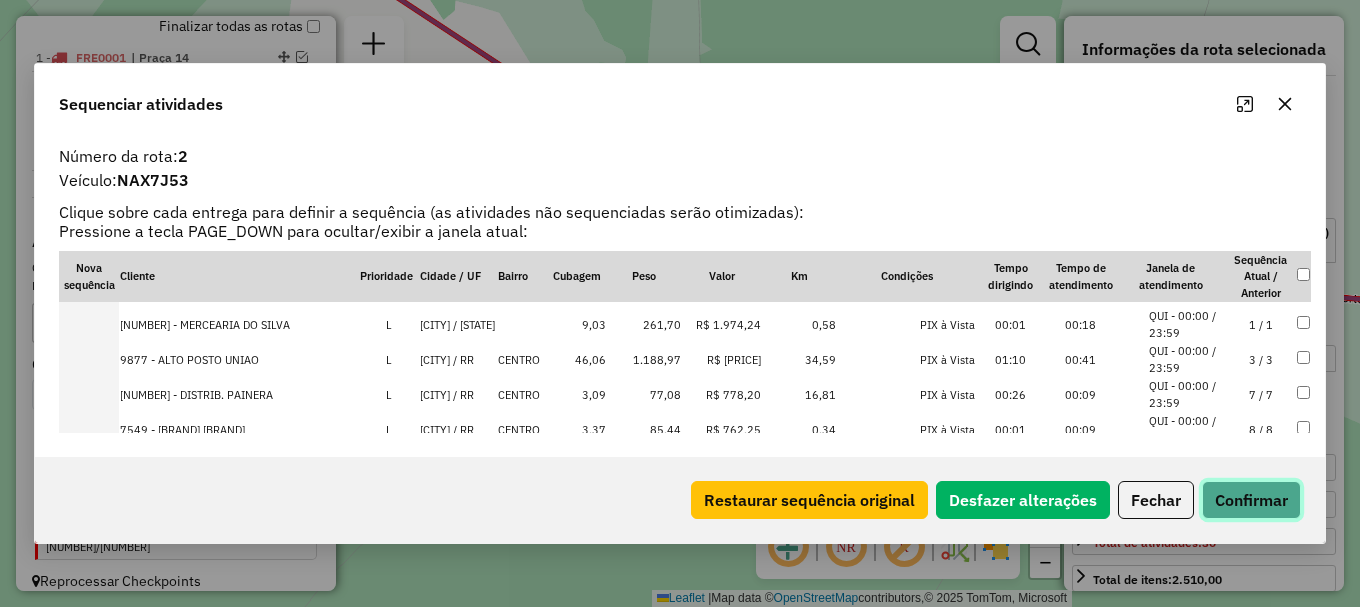 click on "Confirmar" 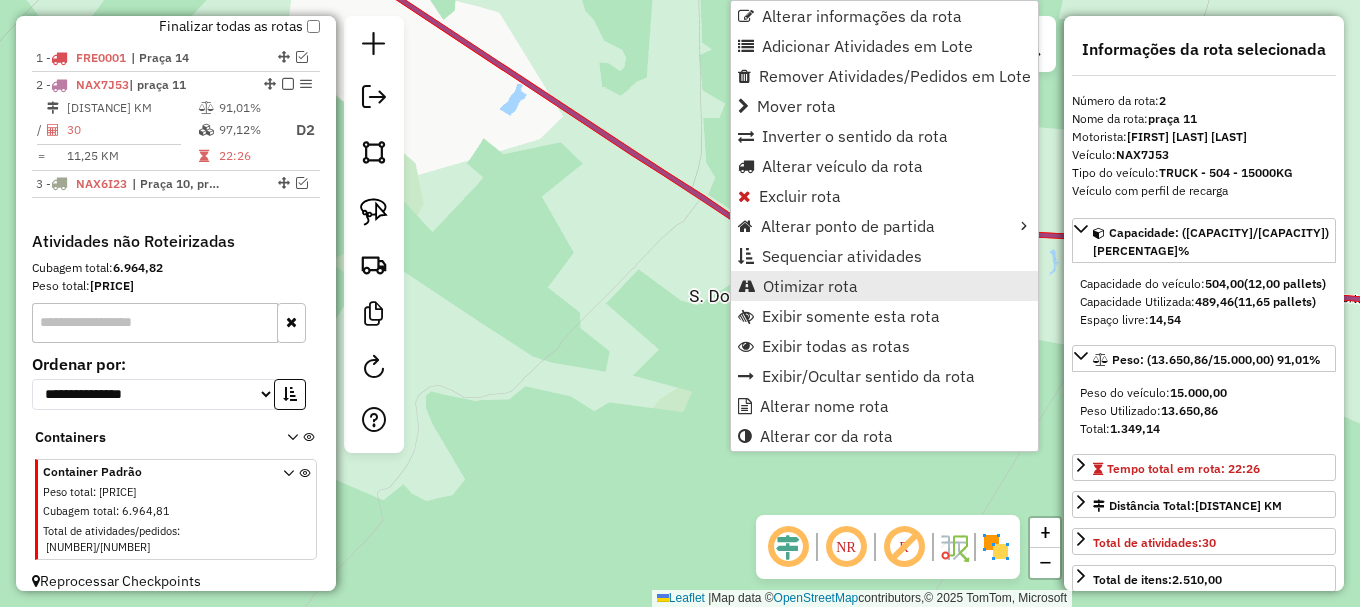 click on "Otimizar rota" at bounding box center [810, 286] 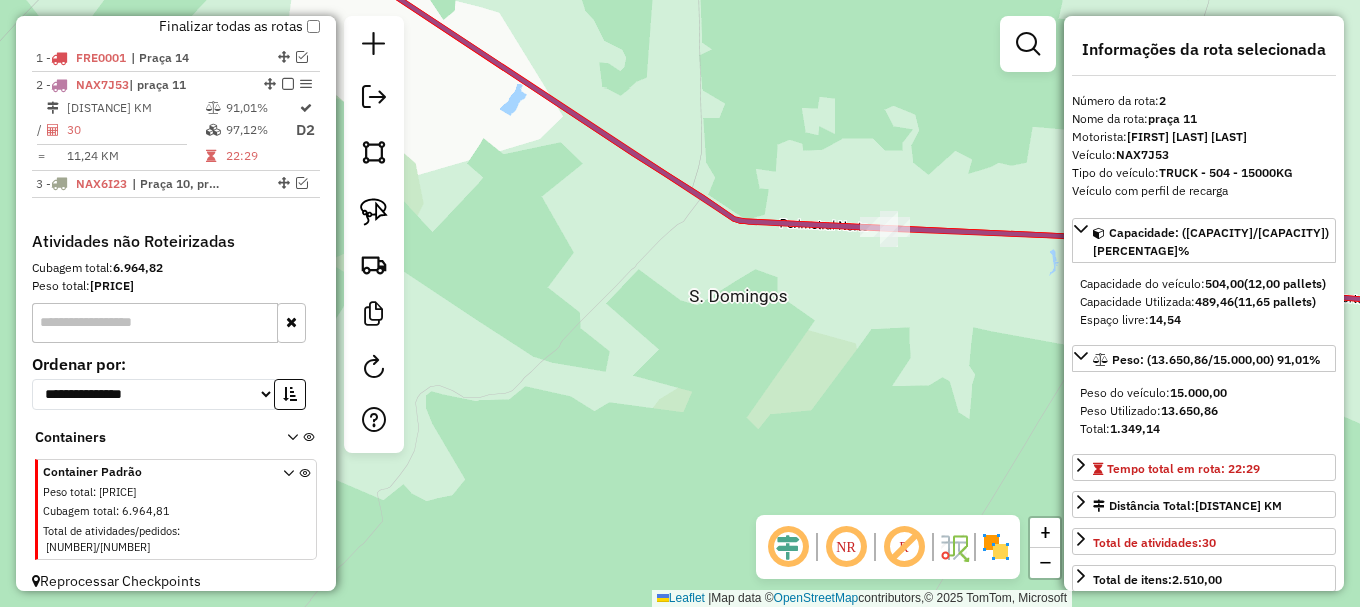 click 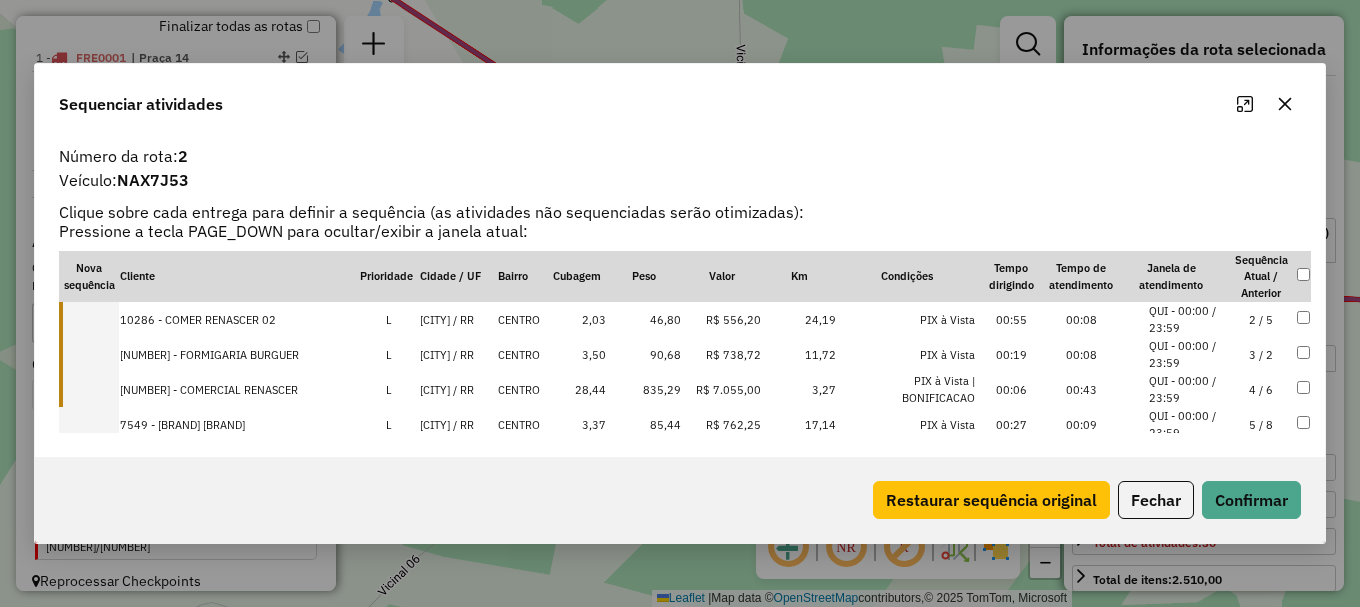 scroll, scrollTop: 0, scrollLeft: 0, axis: both 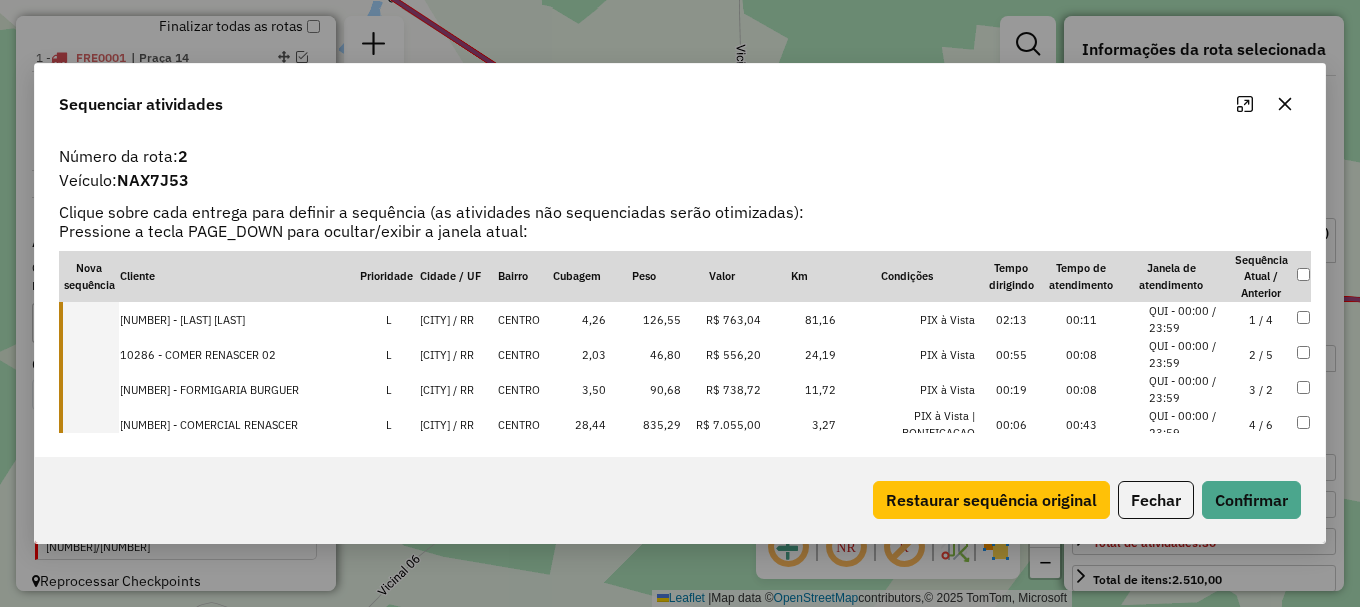 click on "CAROEBE / RR" at bounding box center [458, 319] 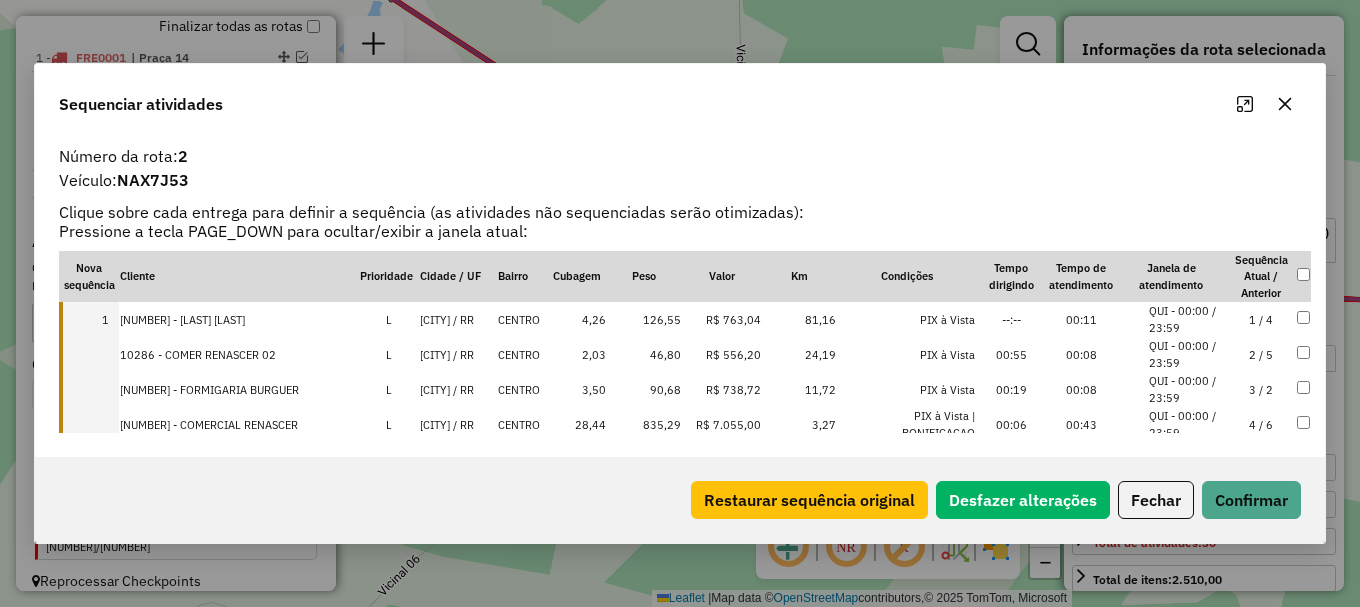 click on "CAROEBE / RR" at bounding box center [458, 354] 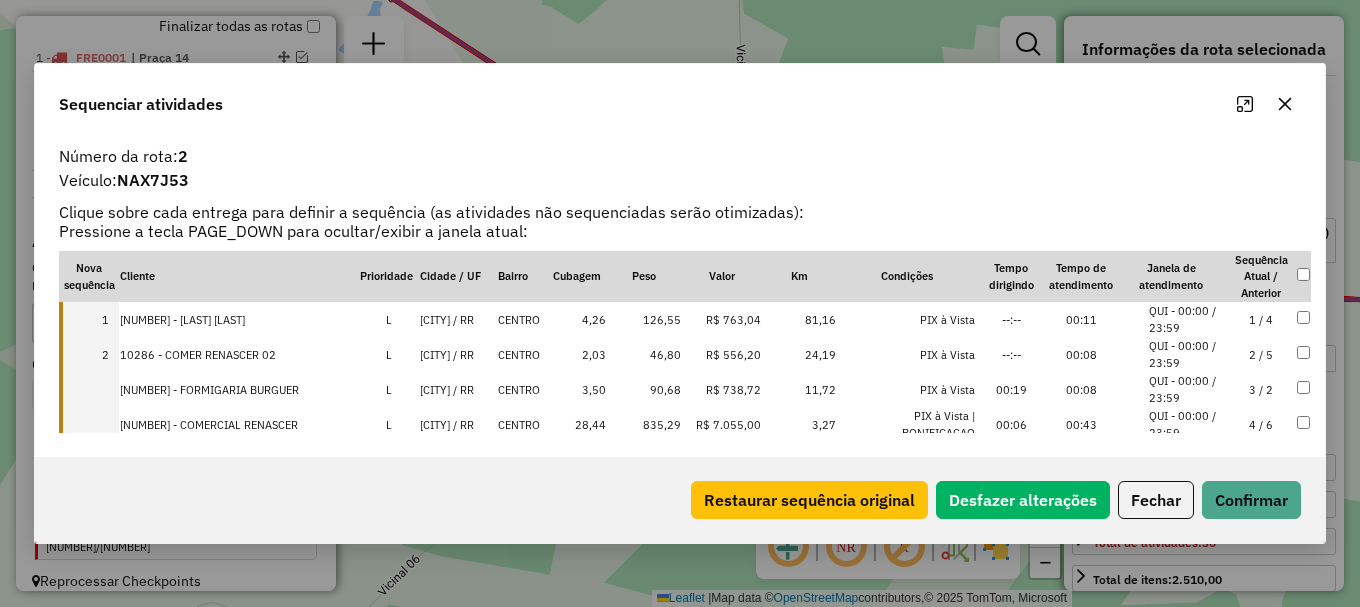 click on "CAROEBE / RR" at bounding box center [458, 389] 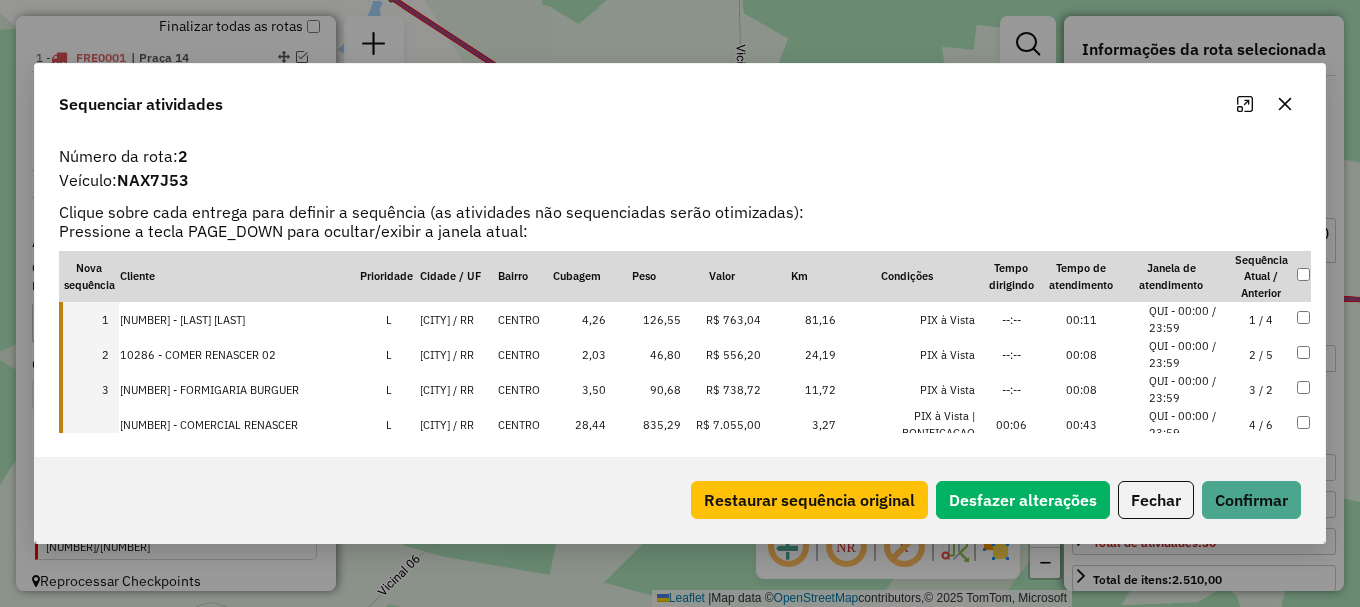 click on "CAROEBE / RR" at bounding box center [458, 424] 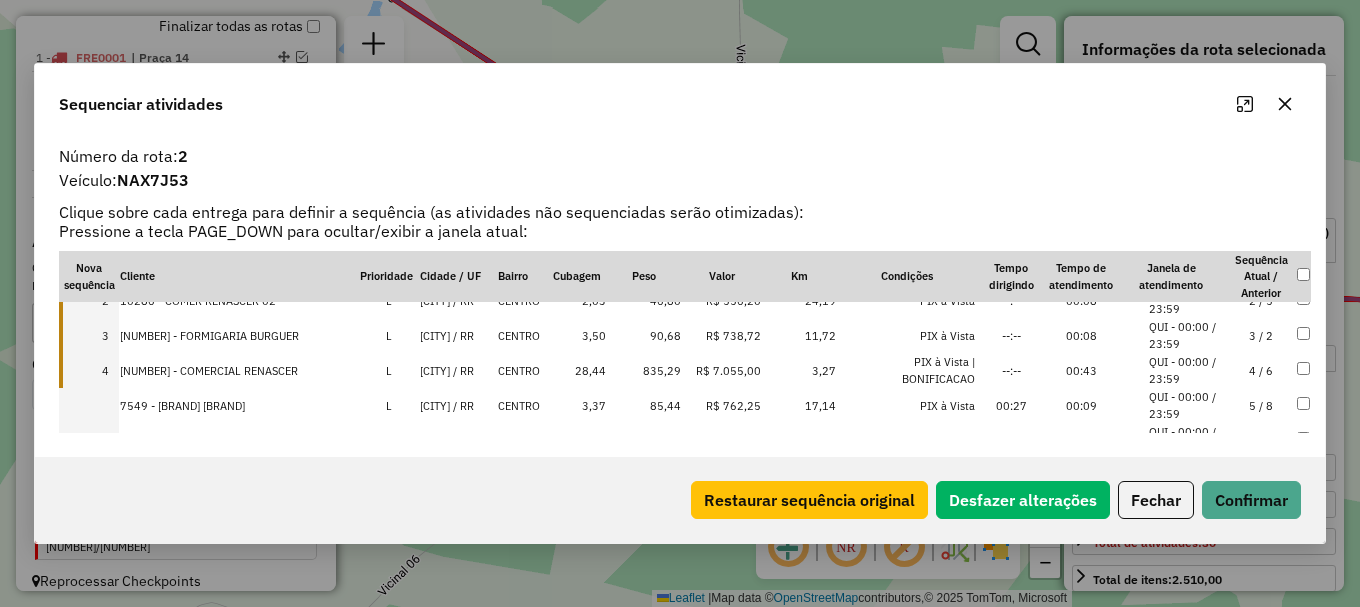 scroll, scrollTop: 100, scrollLeft: 0, axis: vertical 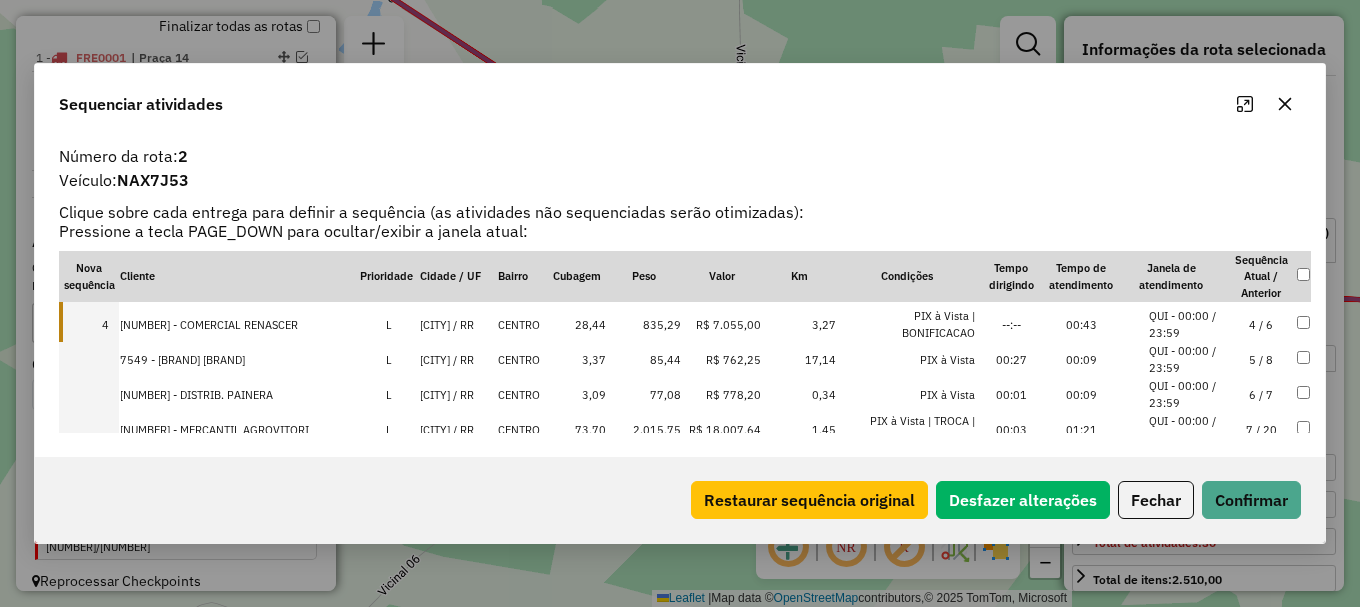 click on "CAROEBE / RR" at bounding box center [458, 359] 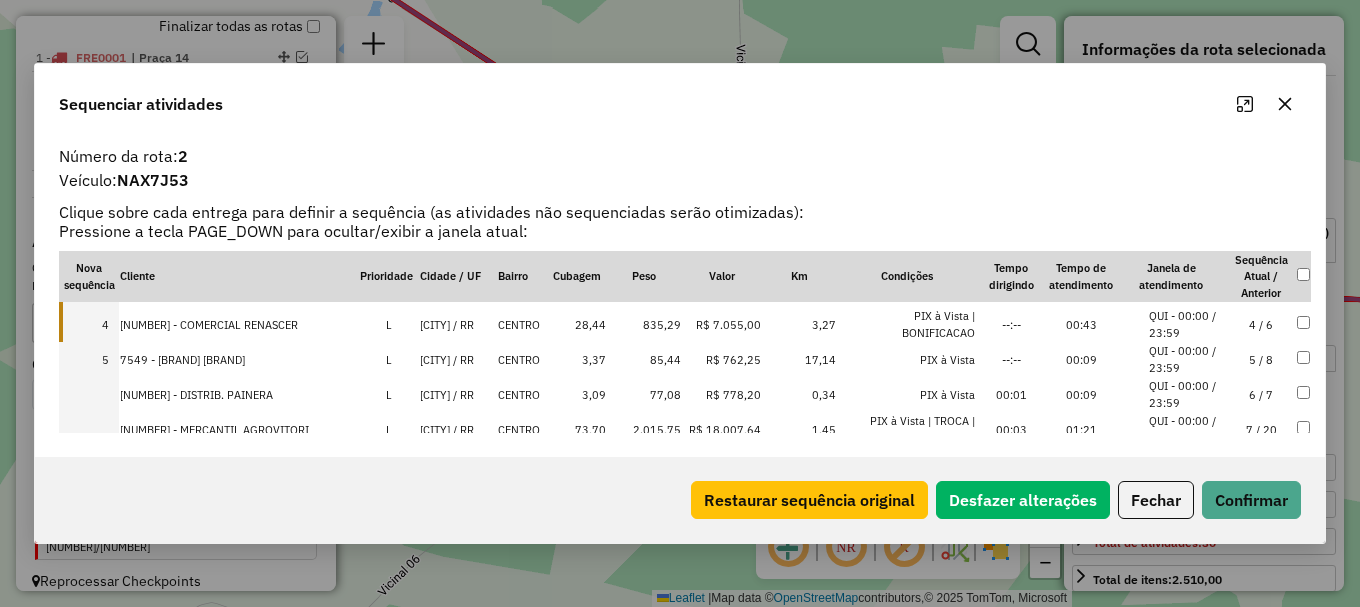 click on "CAROEBE / RR" at bounding box center [458, 394] 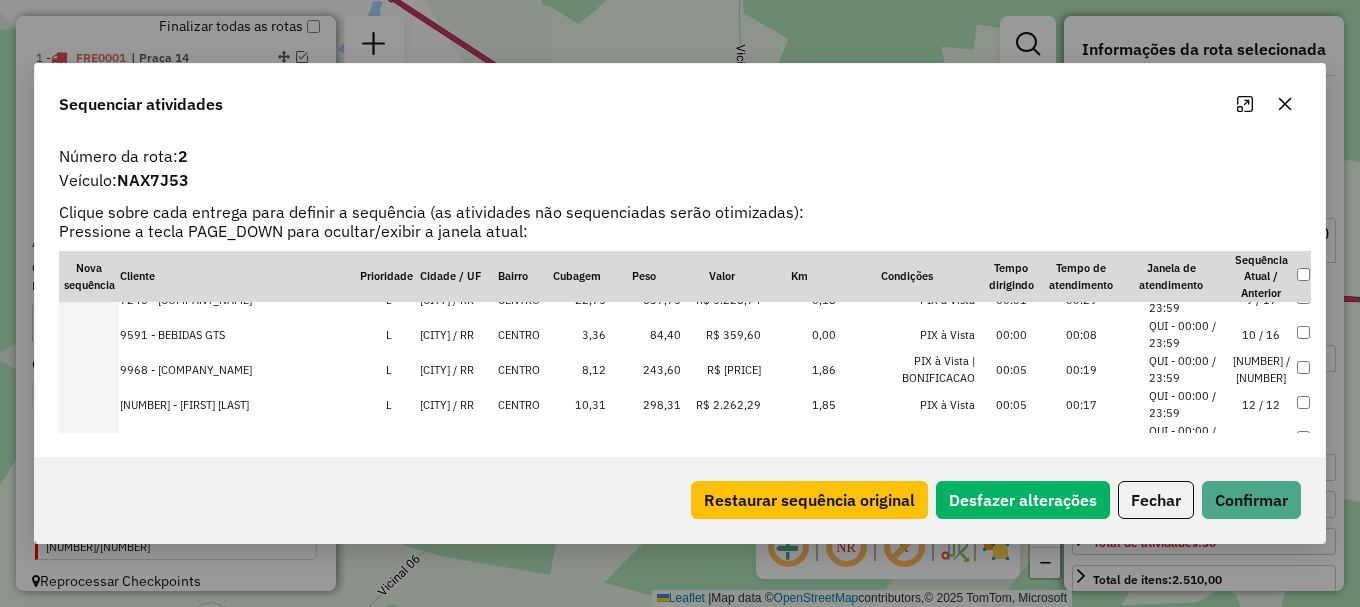 click on "CAROEBE / RR" at bounding box center [458, 404] 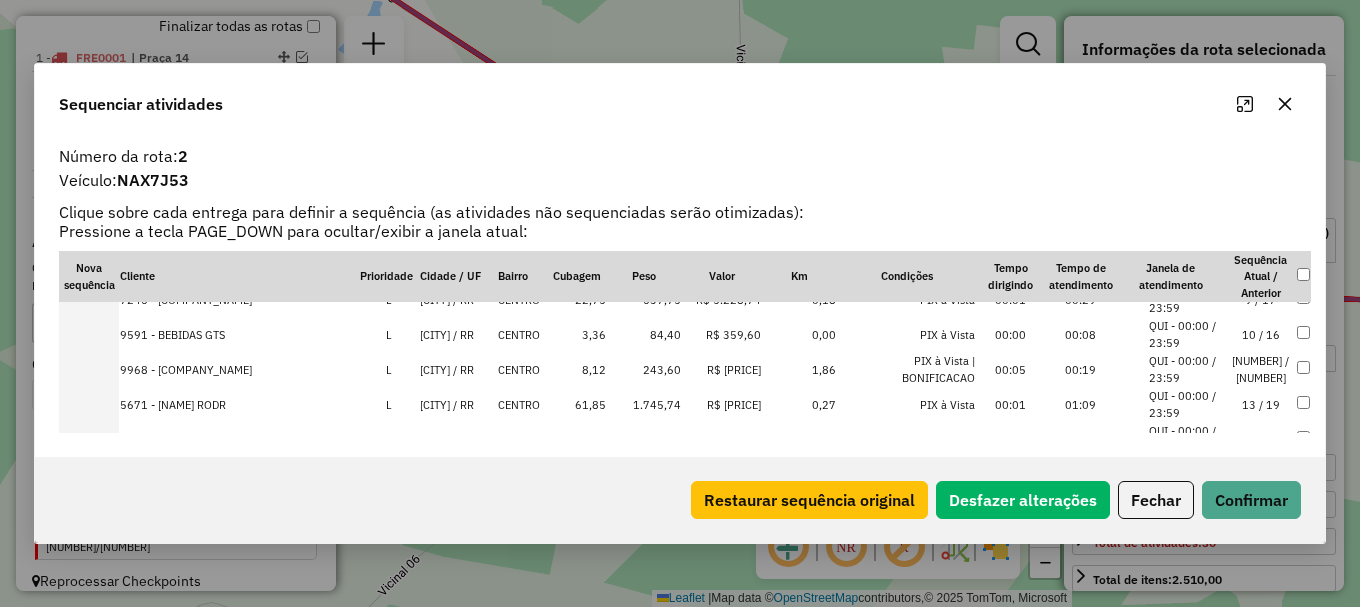 click on "CAROEBE / RR" at bounding box center [458, 404] 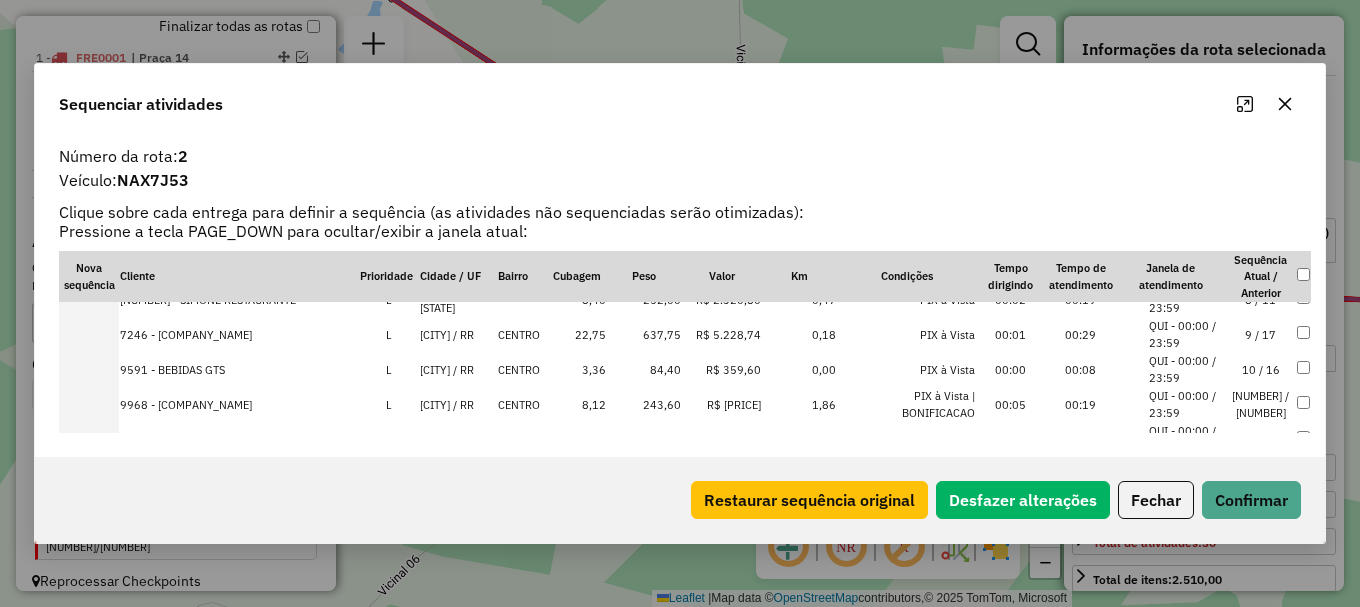 scroll, scrollTop: 370, scrollLeft: 0, axis: vertical 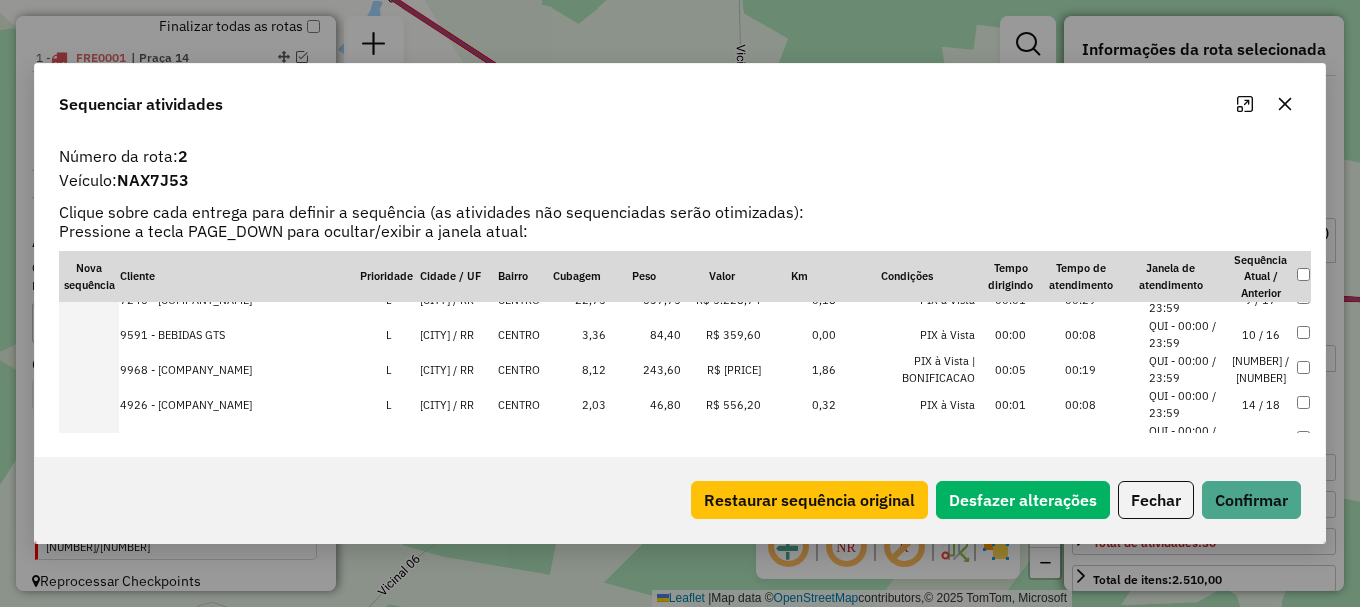 click on "CAROEBE / RR" at bounding box center [458, 334] 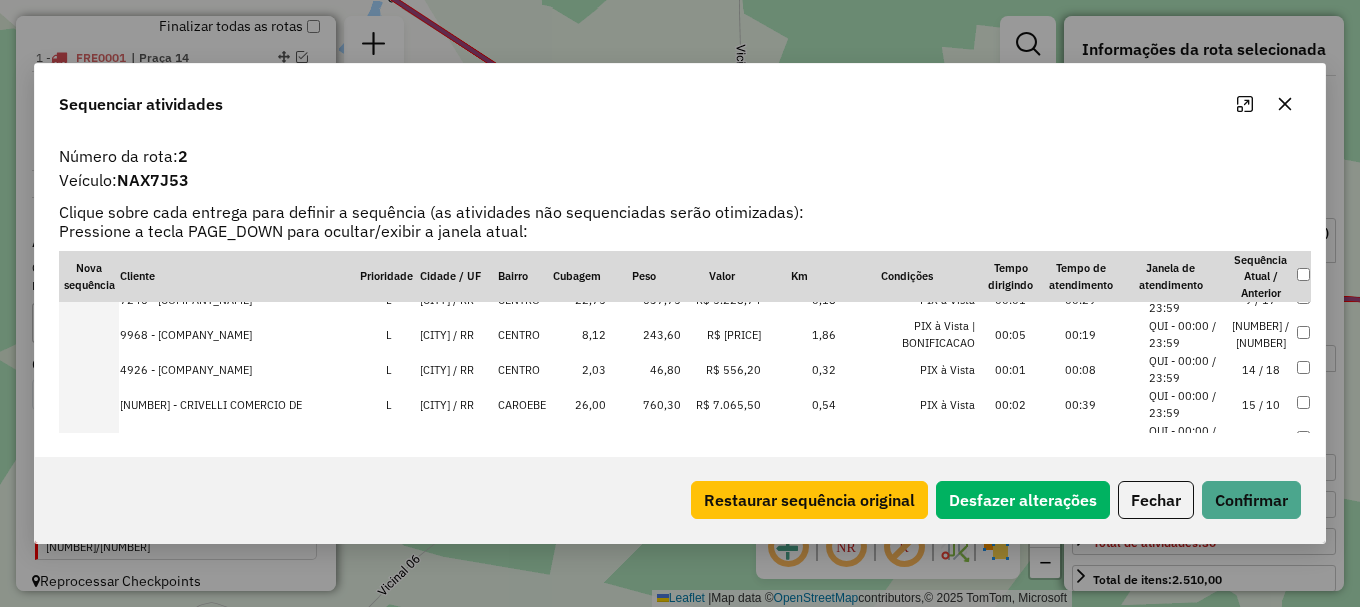click on "CAROEBE / RR" at bounding box center (458, 334) 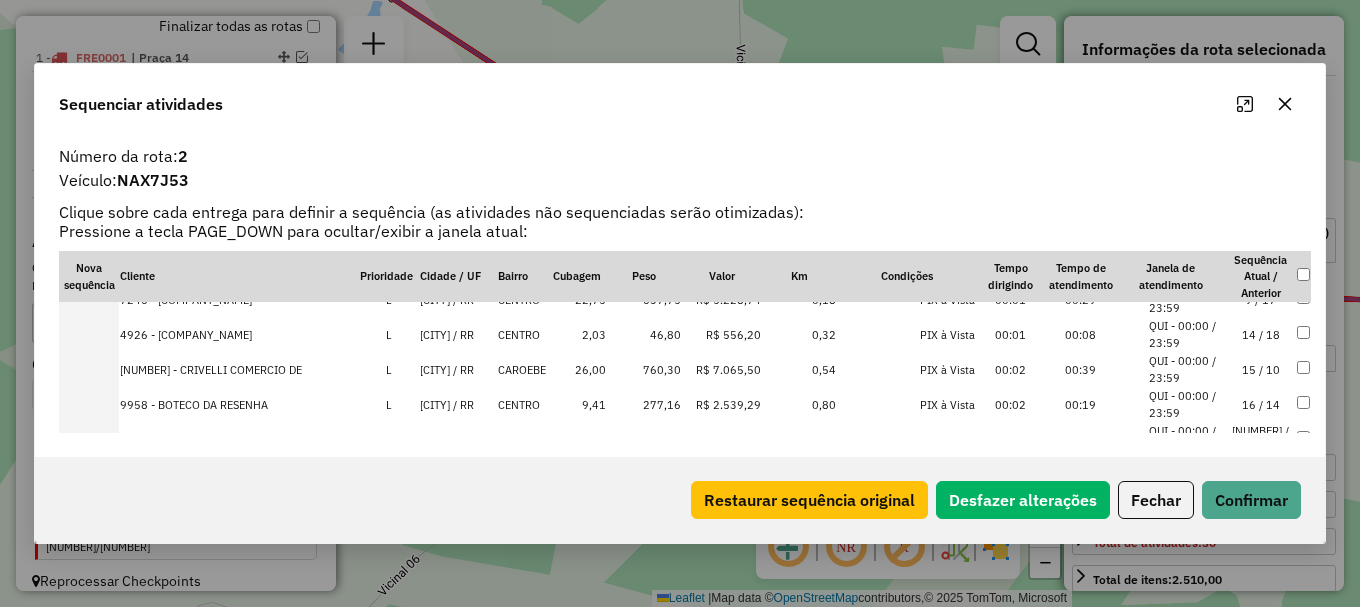 click on "CAROEBE / RR" at bounding box center (458, 334) 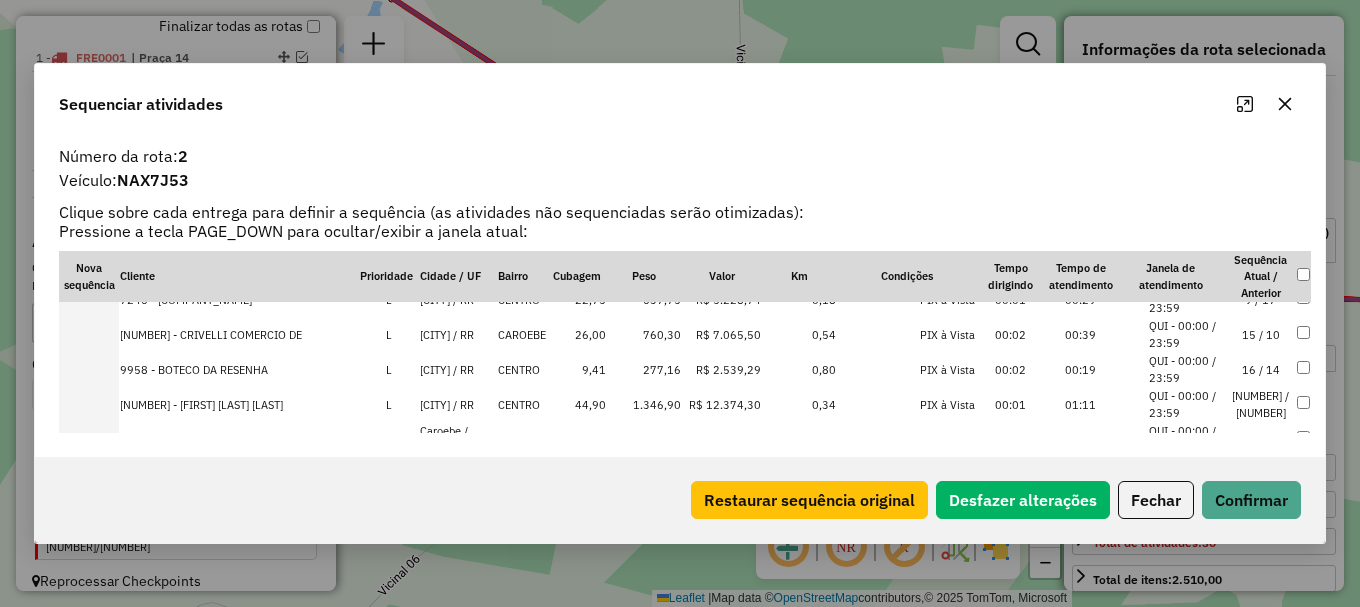 click on "CAROEBE / RR" at bounding box center [458, 334] 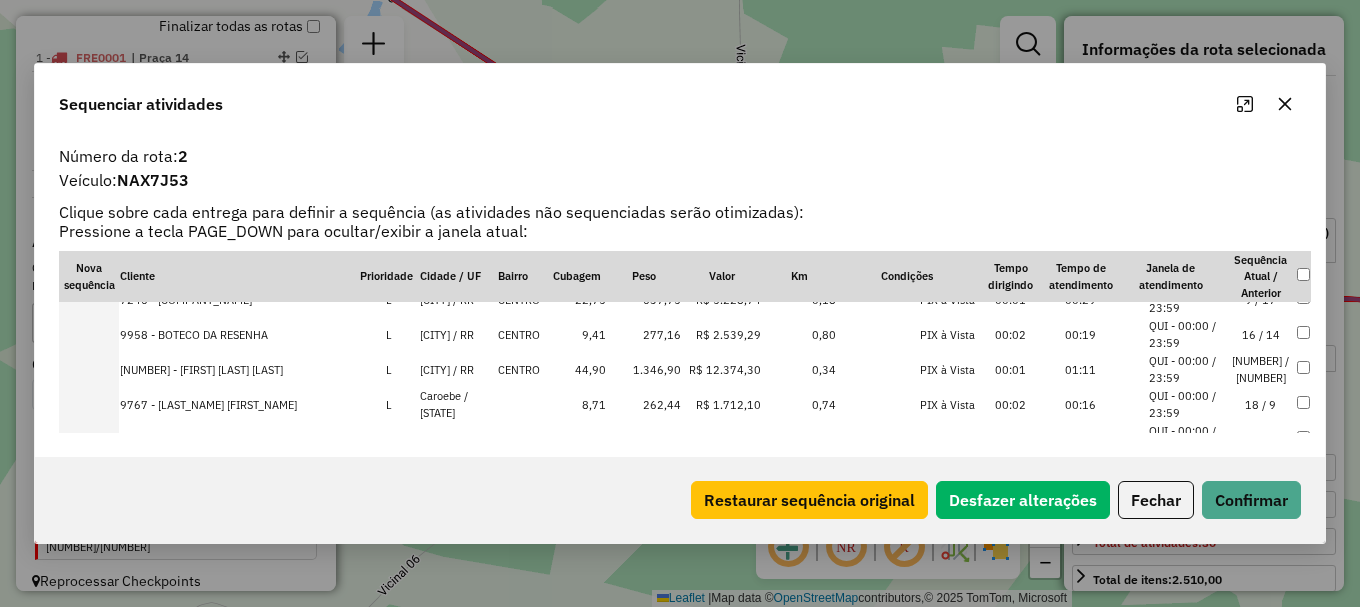 click on "CAROEBE / RR" at bounding box center (458, 334) 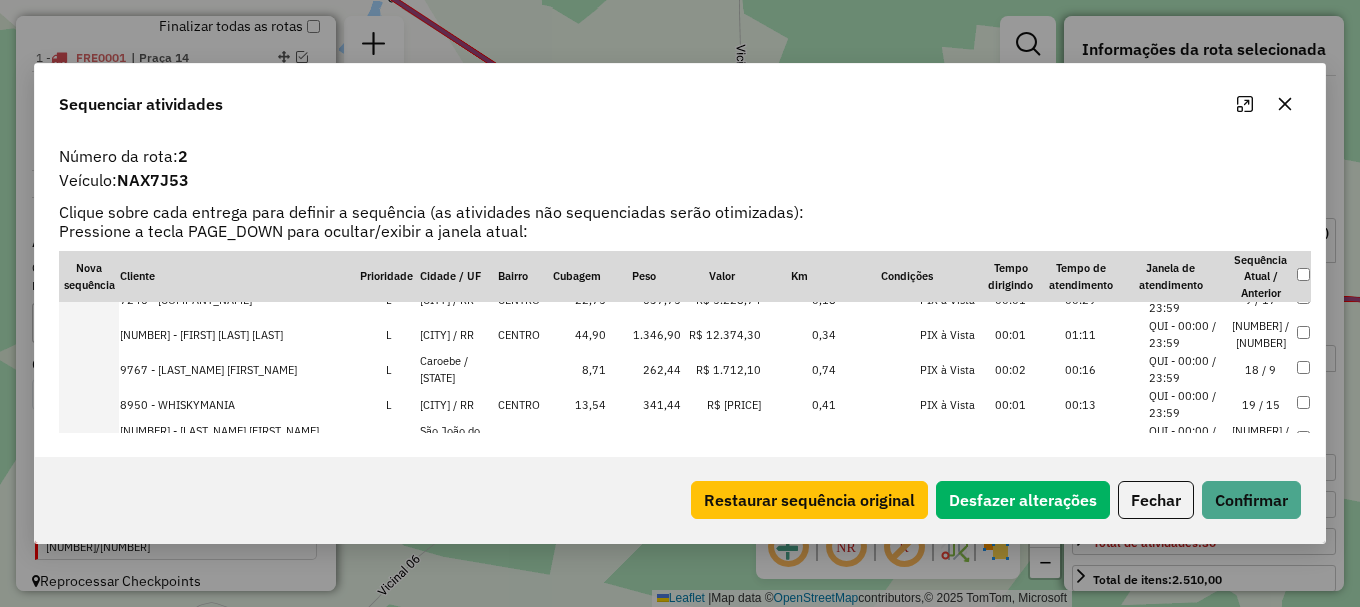 click on "CAROEBE / RR" at bounding box center [458, 334] 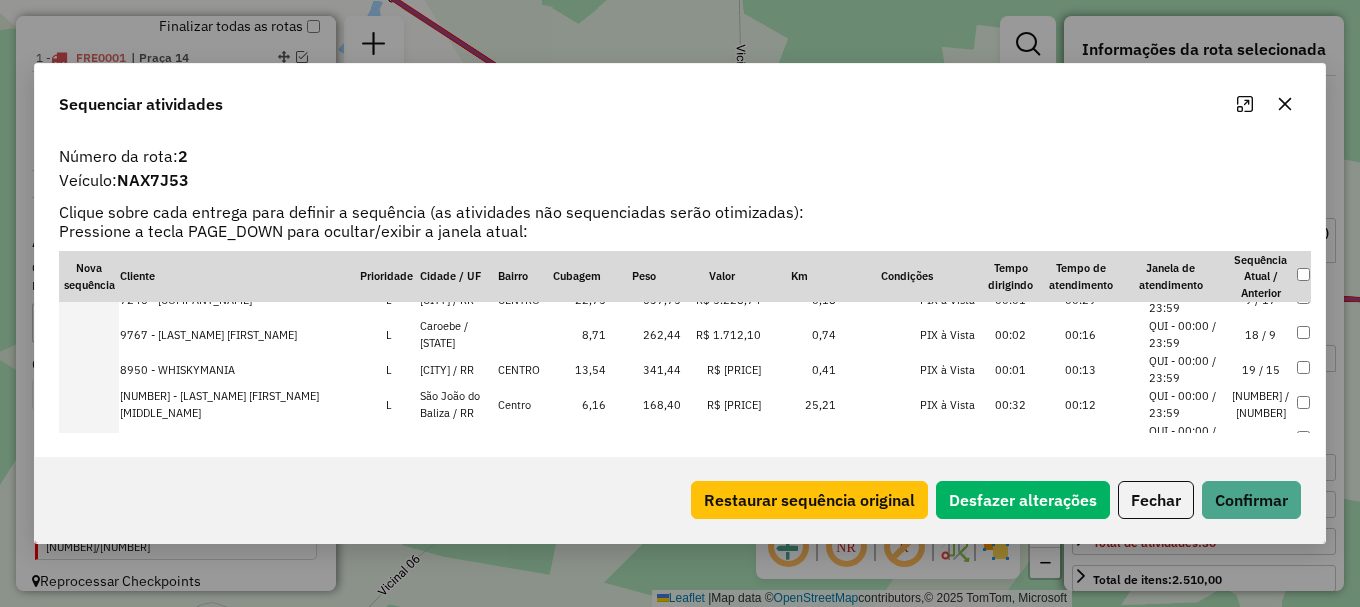 click on "Caroebe / RR" at bounding box center [458, 334] 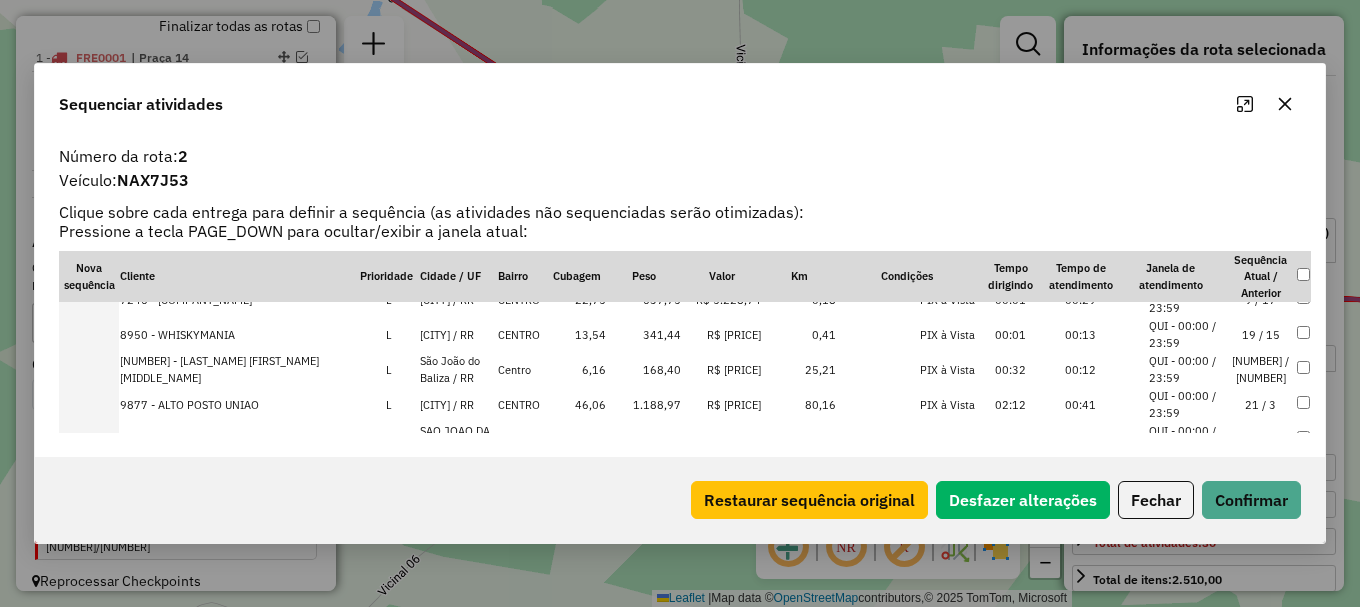 click on "CAROEBE / RR" at bounding box center [458, 334] 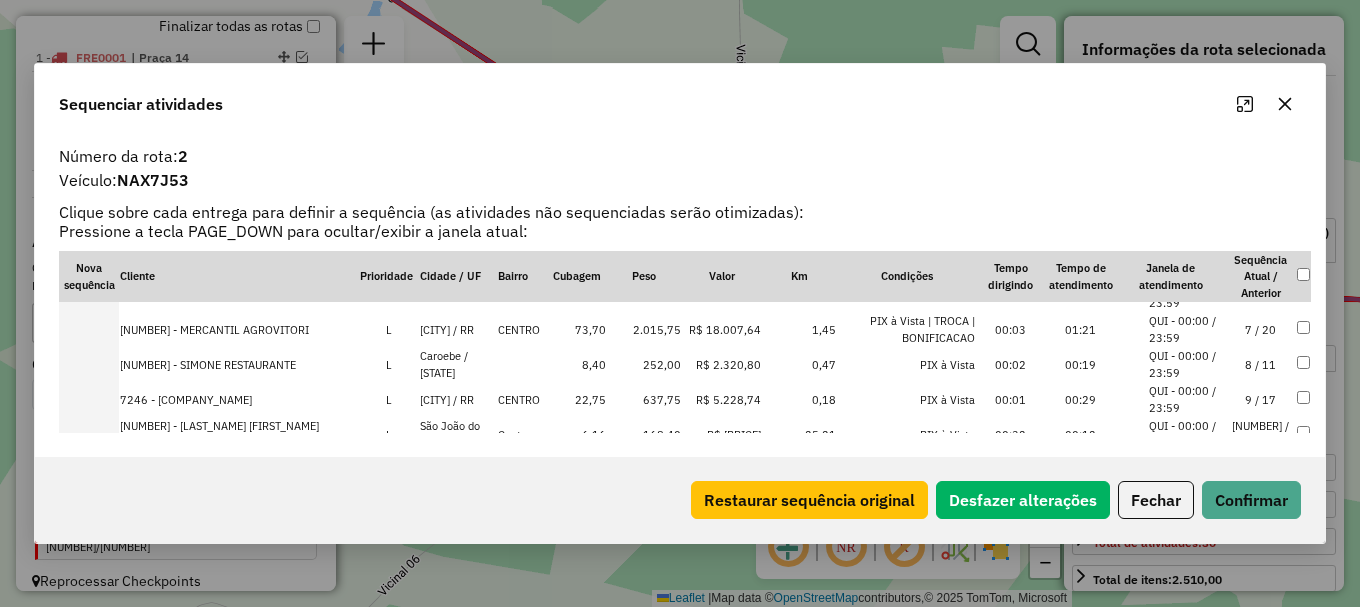 scroll, scrollTop: 450, scrollLeft: 0, axis: vertical 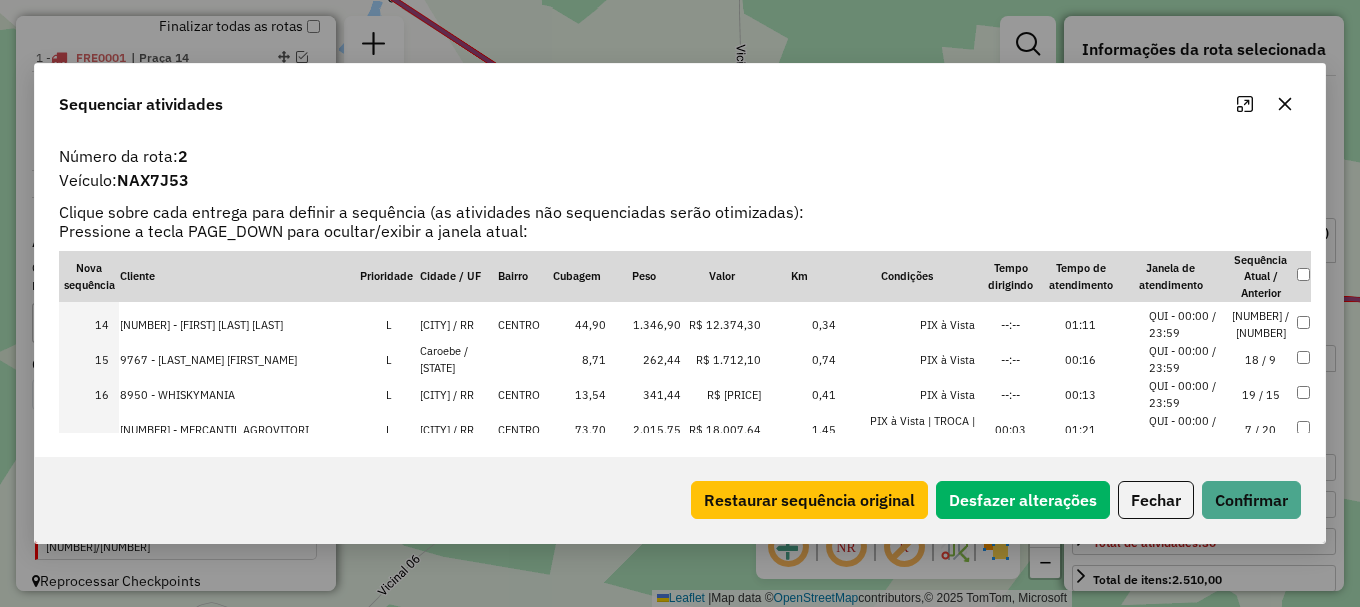 click on "CAROEBE / RR" at bounding box center (458, 429) 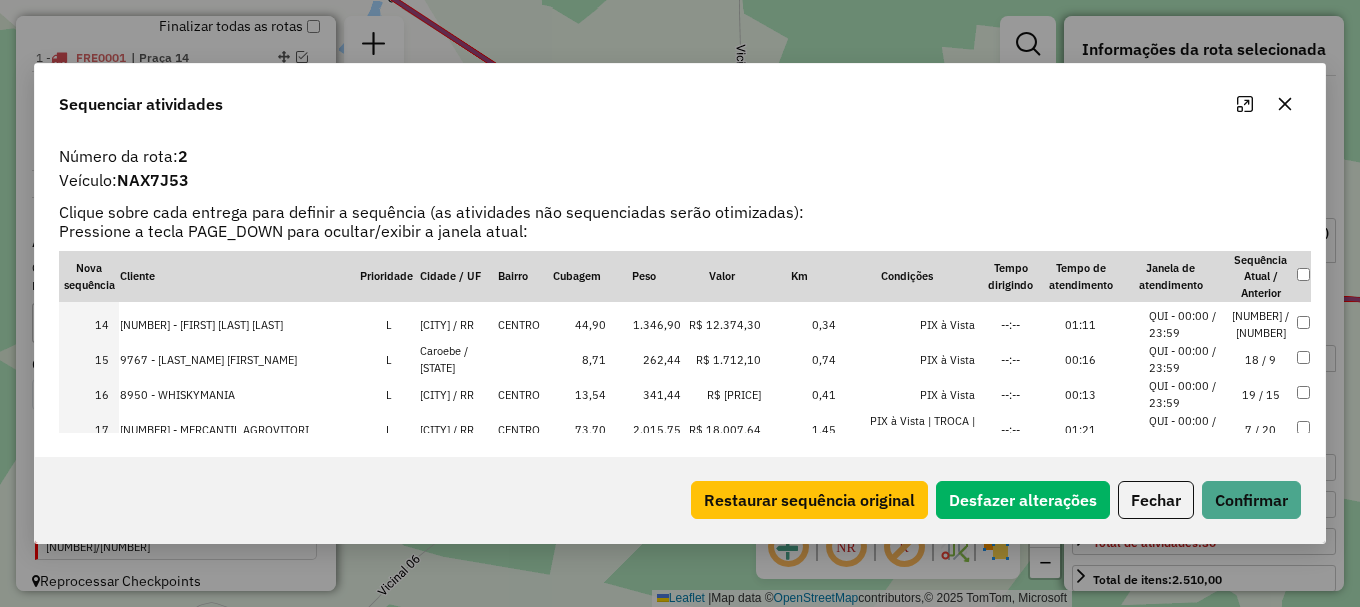 scroll, scrollTop: 550, scrollLeft: 0, axis: vertical 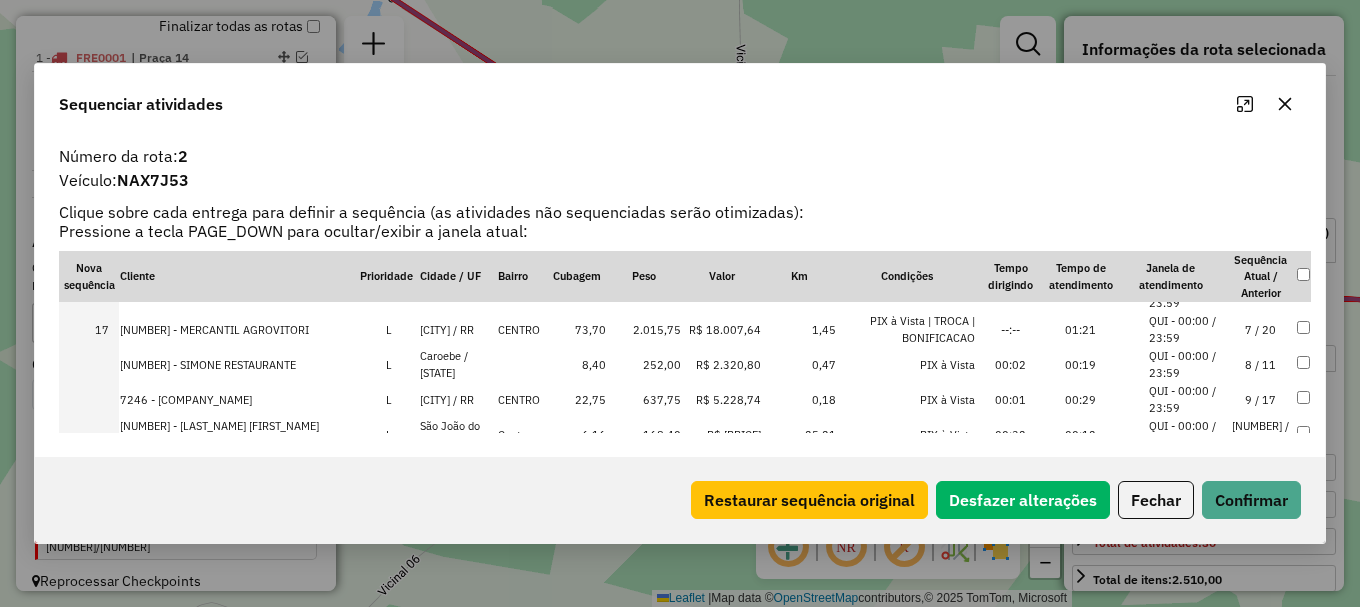 click on "CAROEBE / RR" at bounding box center [458, 399] 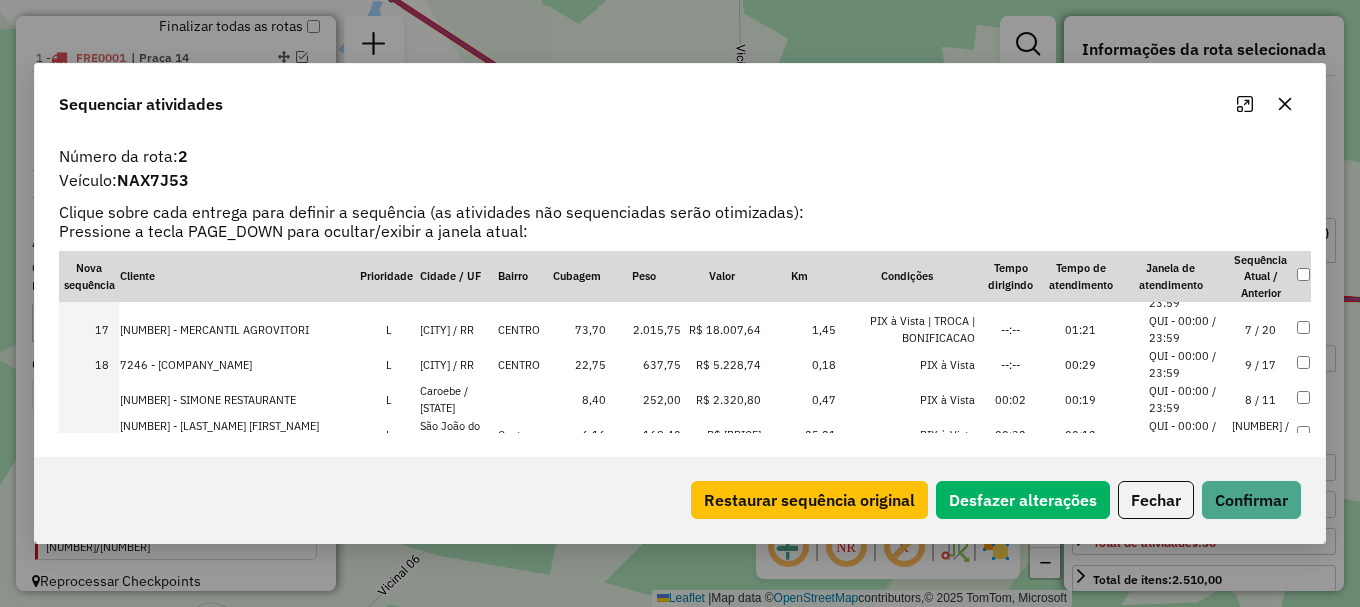 click on "Caroebe / RR" at bounding box center (458, 399) 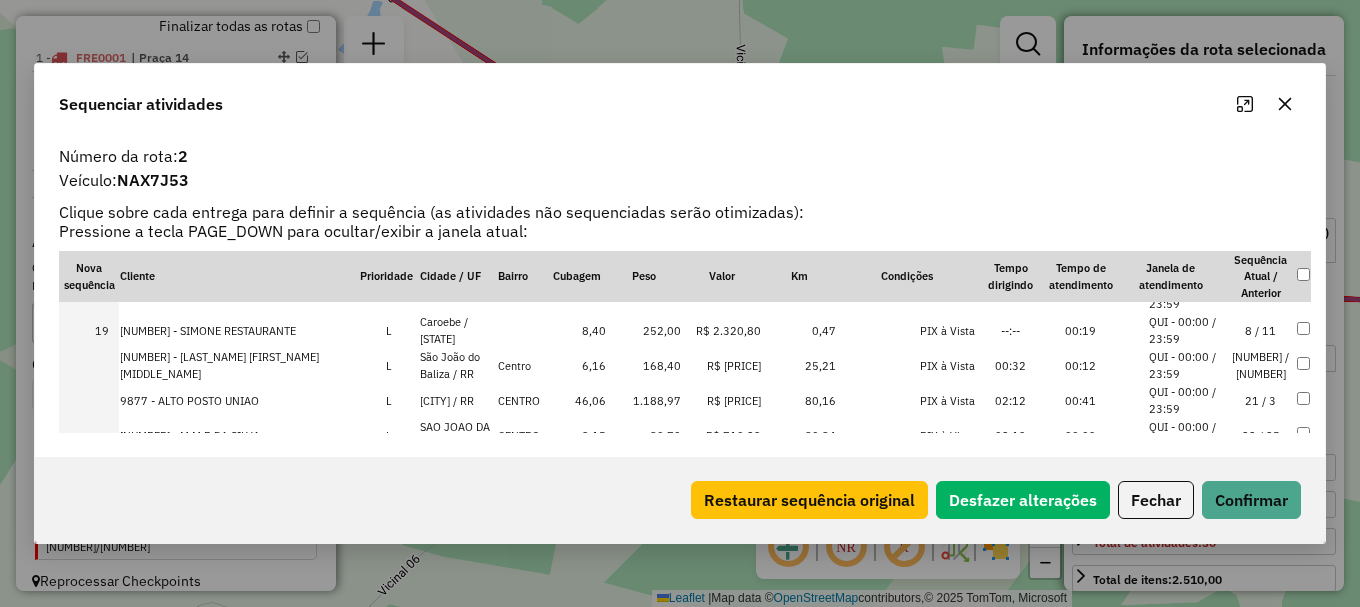 scroll, scrollTop: 650, scrollLeft: 0, axis: vertical 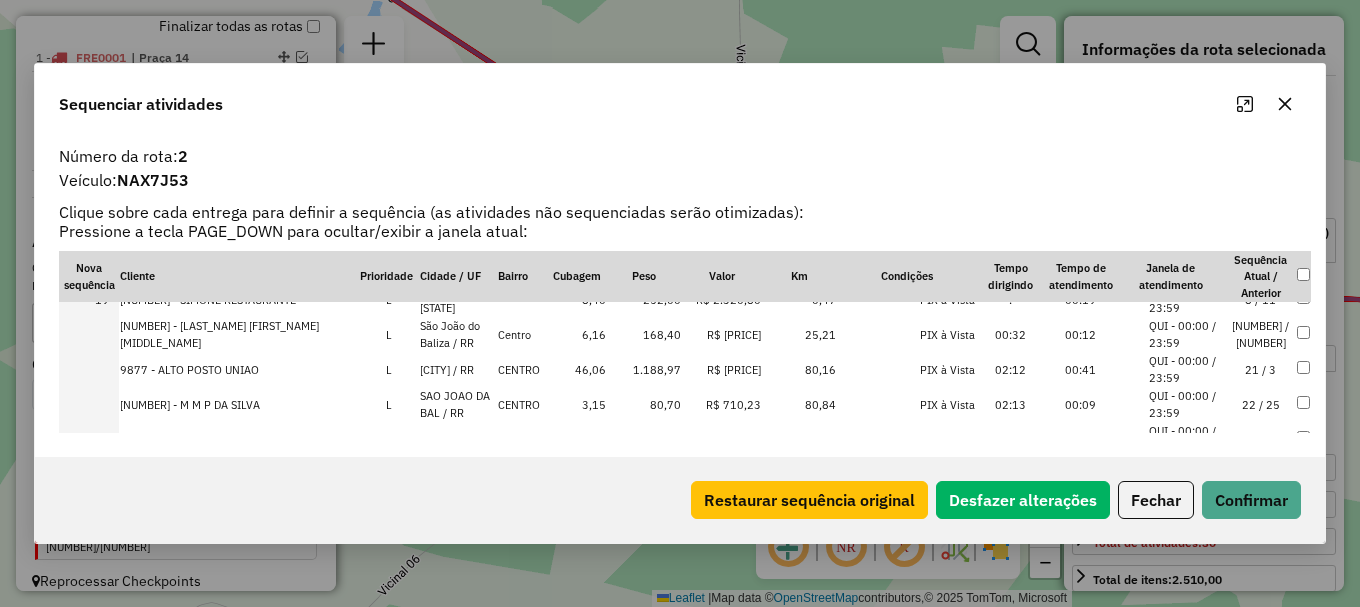 click on "CAROEBE / RR" at bounding box center [458, 369] 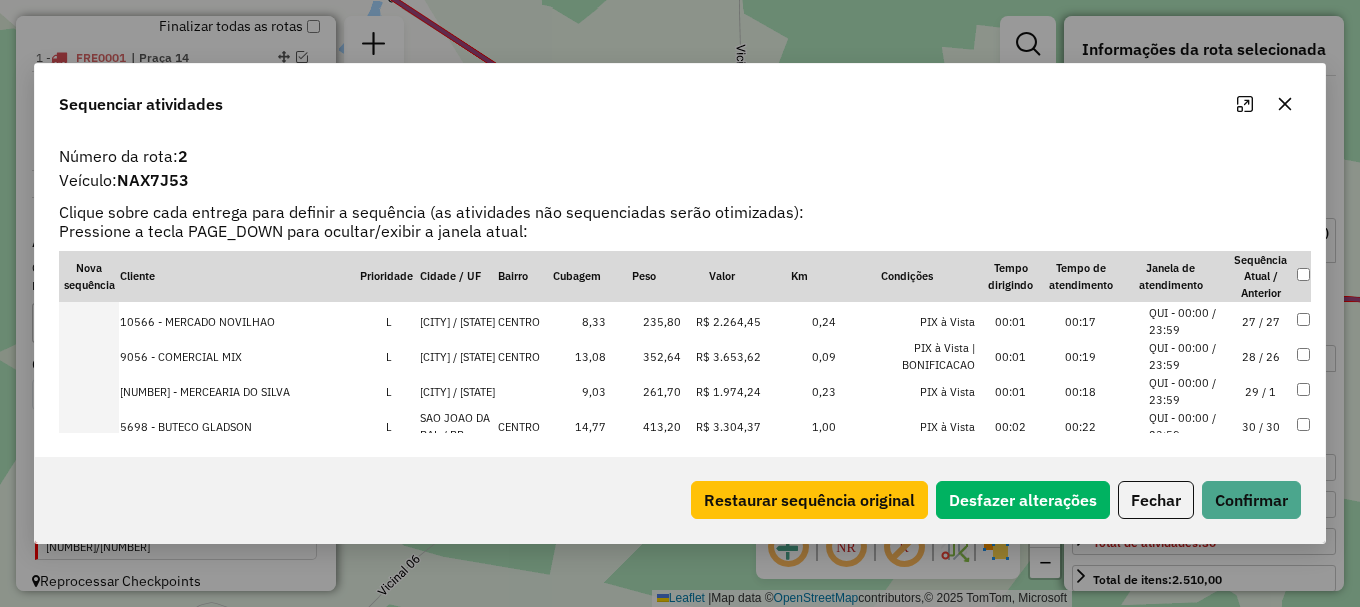 scroll, scrollTop: 938, scrollLeft: 0, axis: vertical 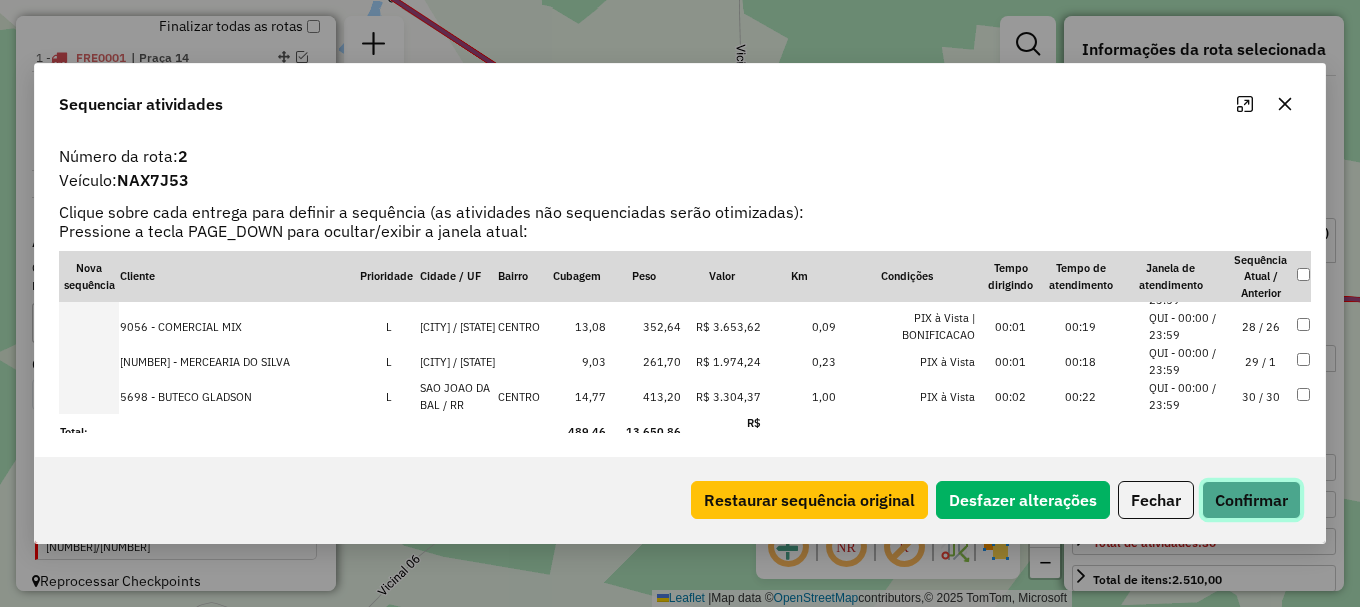 click on "Confirmar" 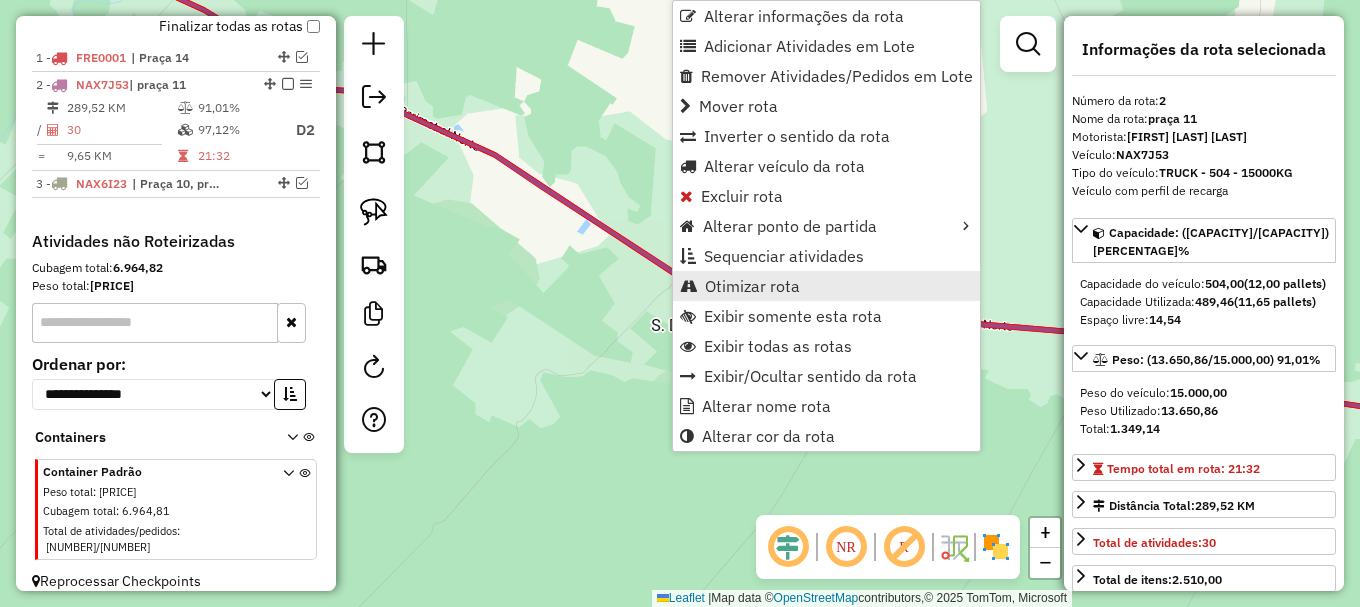 click on "Otimizar rota" at bounding box center [752, 286] 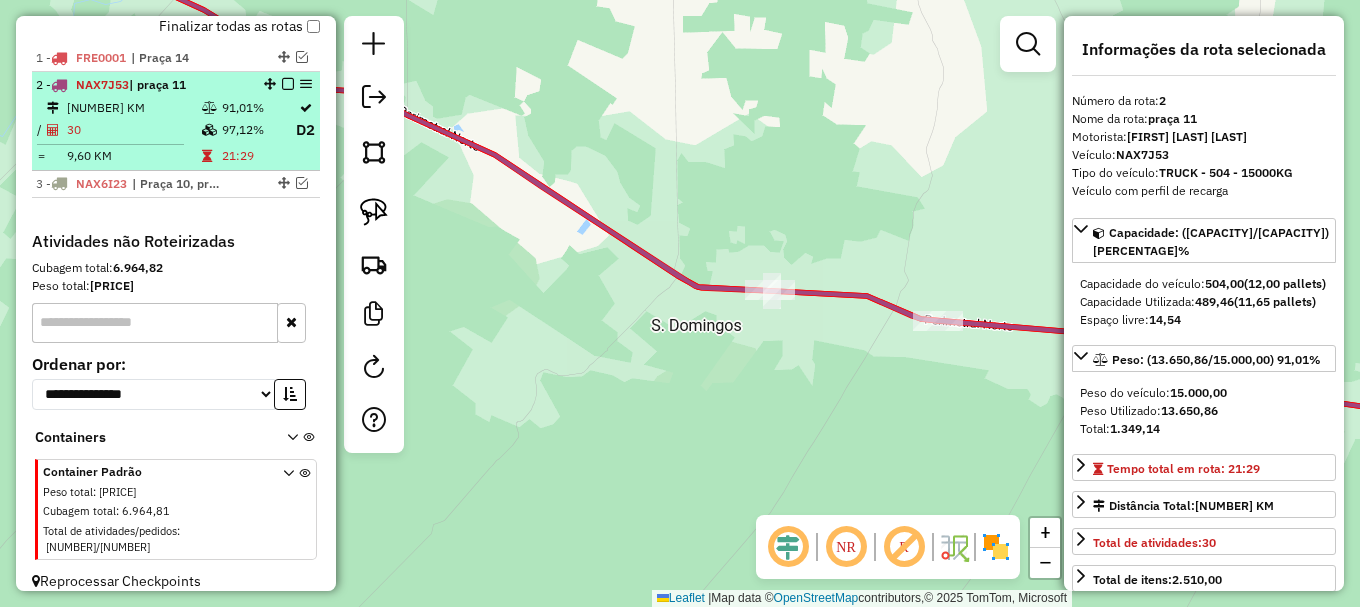 click at bounding box center [288, 84] 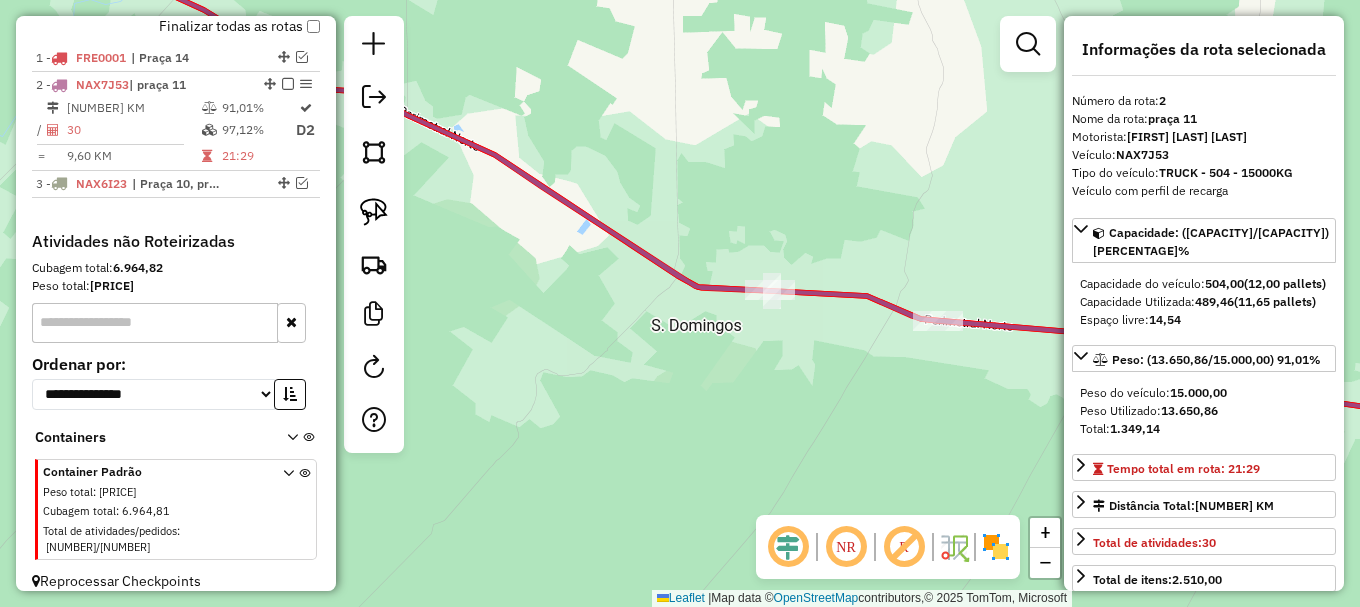 scroll, scrollTop: 717, scrollLeft: 0, axis: vertical 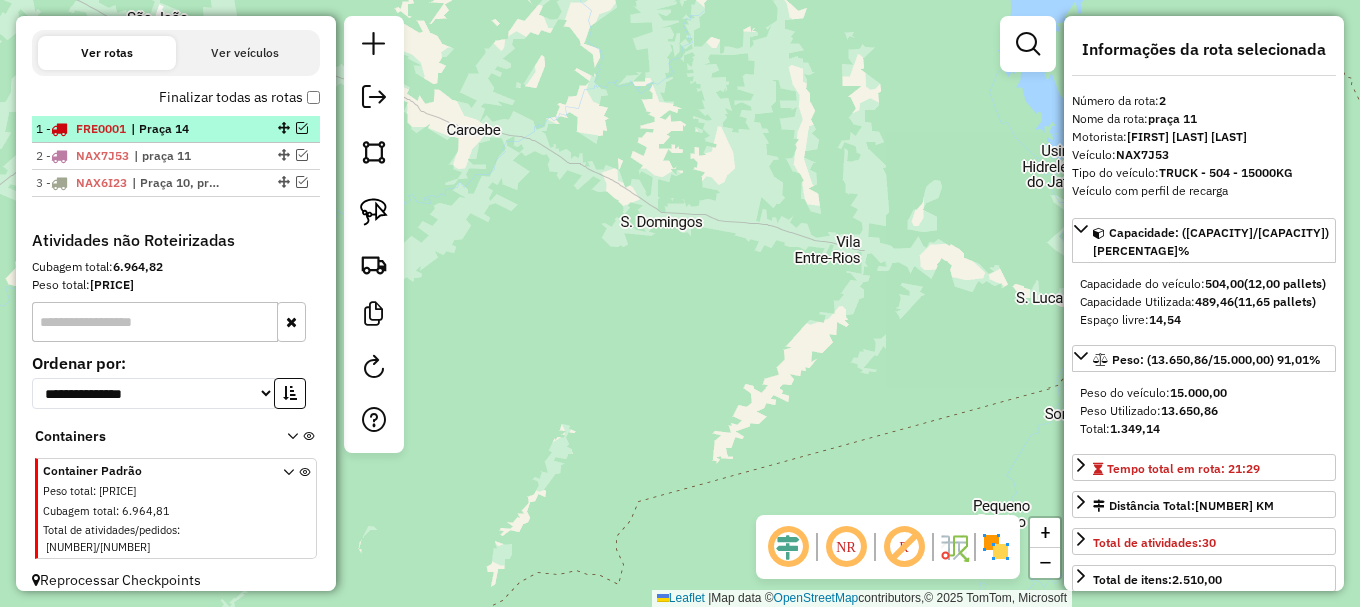 click at bounding box center [282, 128] 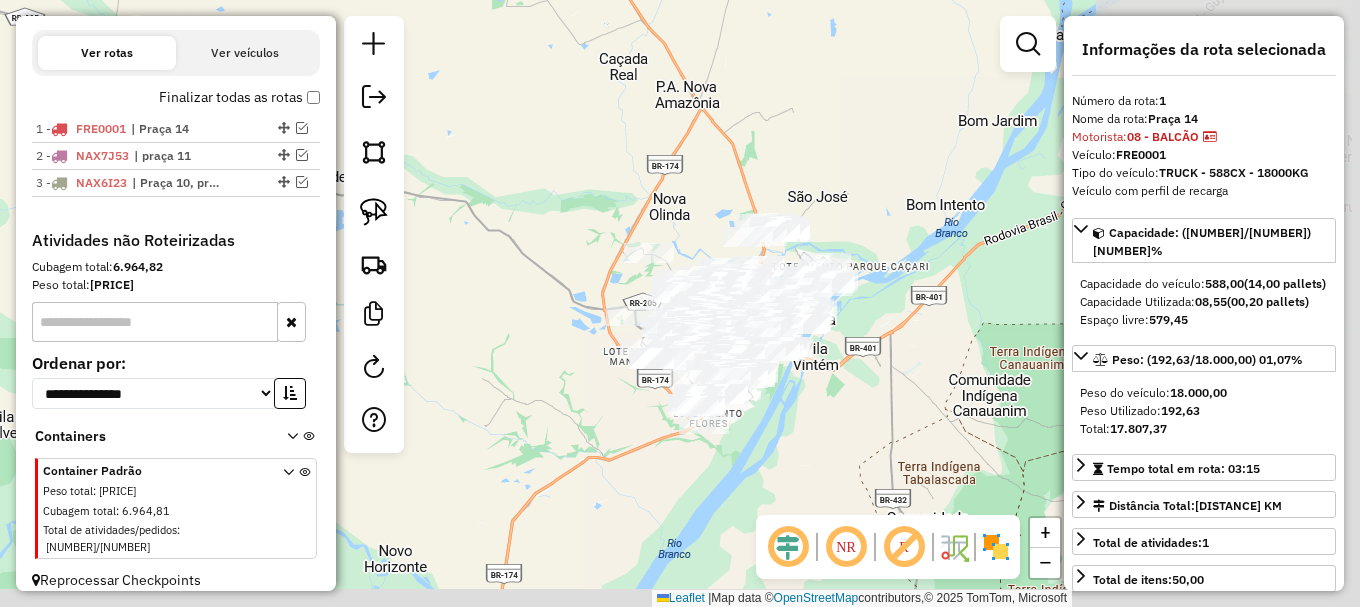 drag, startPoint x: 825, startPoint y: 342, endPoint x: 386, endPoint y: 183, distance: 466.90683 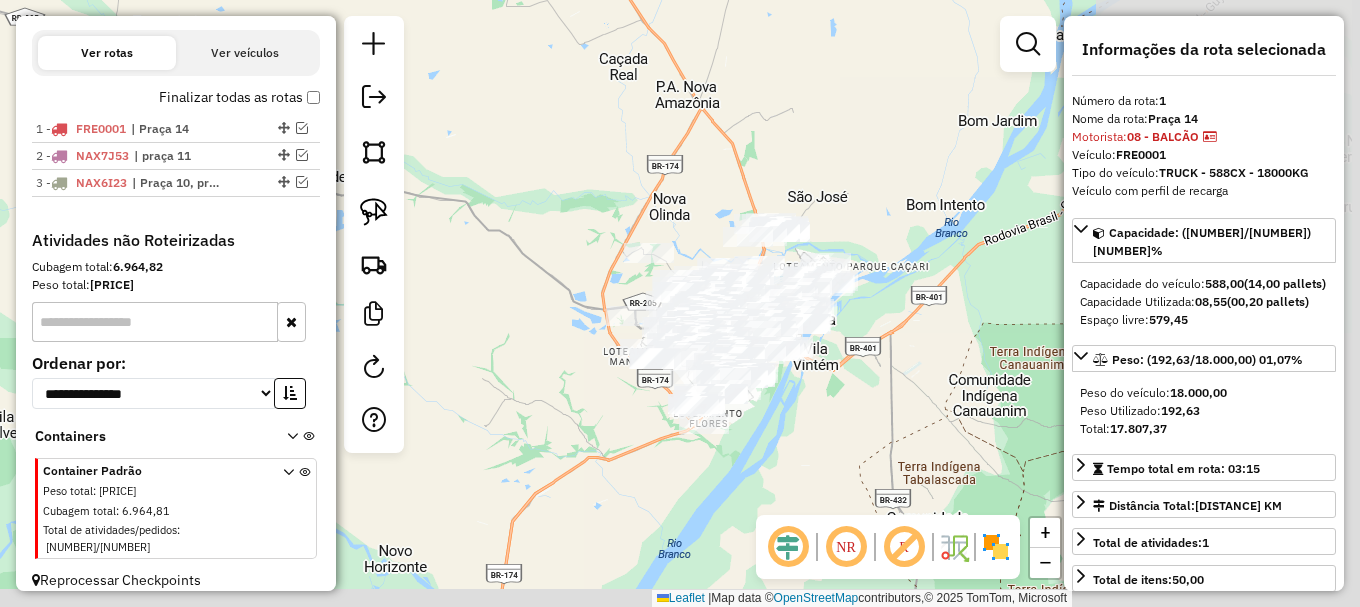 click on "Janela de atendimento Grade de atendimento Capacidade Transportadoras Veículos Cliente Pedidos  Rotas Selecione os dias de semana para filtrar as janelas de atendimento  Seg   Ter   Qua   Qui   Sex   Sáb   Dom  Informe o período da janela de atendimento: De: Até:  Filtrar exatamente a janela do cliente  Considerar janela de atendimento padrão  Selecione os dias de semana para filtrar as grades de atendimento  Seg   Ter   Qua   Qui   Sex   Sáb   Dom   Considerar clientes sem dia de atendimento cadastrado  Clientes fora do dia de atendimento selecionado Filtrar as atividades entre os valores definidos abaixo:  Peso mínimo:   Peso máximo:   Cubagem mínima:   Cubagem máxima:   De:   Até:  Filtrar as atividades entre o tempo de atendimento definido abaixo:  De:   Até:   Considerar capacidade total dos clientes não roteirizados Transportadora: Selecione um ou mais itens Tipo de veículo: Selecione um ou mais itens Veículo: Selecione um ou mais itens Motorista: Selecione um ou mais itens Nome: Rótulo:" 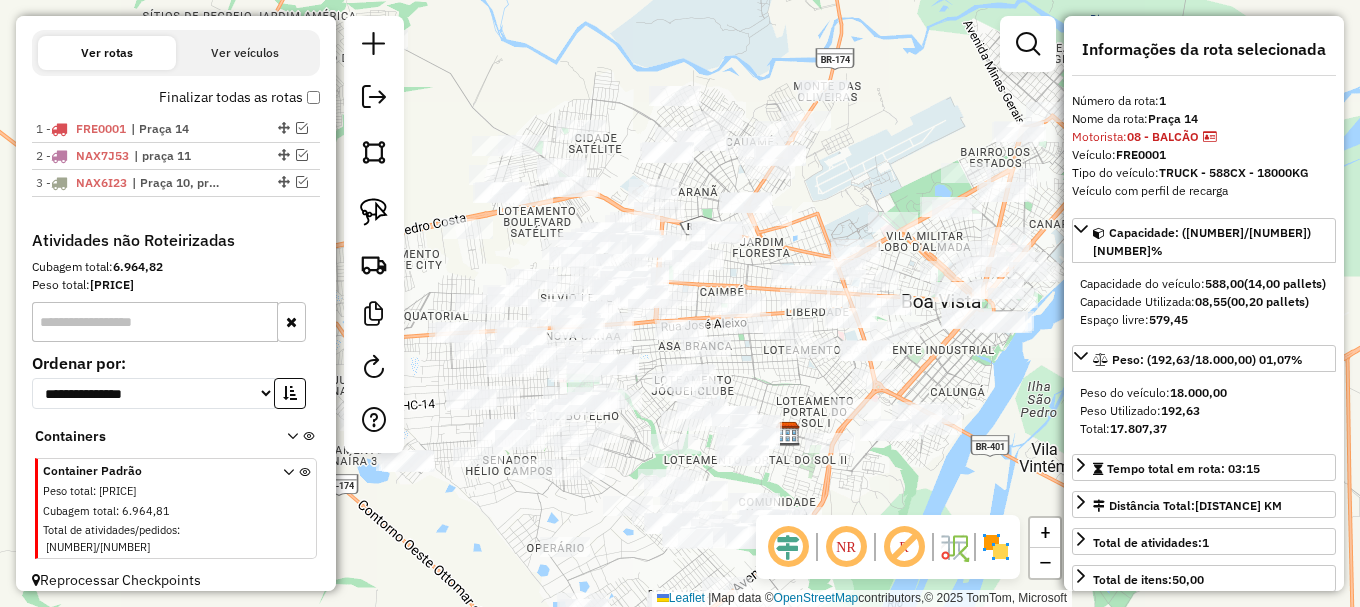 click on "Janela de atendimento Grade de atendimento Capacidade Transportadoras Veículos Cliente Pedidos  Rotas Selecione os dias de semana para filtrar as janelas de atendimento  Seg   Ter   Qua   Qui   Sex   Sáb   Dom  Informe o período da janela de atendimento: De: Até:  Filtrar exatamente a janela do cliente  Considerar janela de atendimento padrão  Selecione os dias de semana para filtrar as grades de atendimento  Seg   Ter   Qua   Qui   Sex   Sáb   Dom   Considerar clientes sem dia de atendimento cadastrado  Clientes fora do dia de atendimento selecionado Filtrar as atividades entre os valores definidos abaixo:  Peso mínimo:   Peso máximo:   Cubagem mínima:   Cubagem máxima:   De:   Até:  Filtrar as atividades entre o tempo de atendimento definido abaixo:  De:   Até:   Considerar capacidade total dos clientes não roteirizados Transportadora: Selecione um ou mais itens Tipo de veículo: Selecione um ou mais itens Veículo: Selecione um ou mais itens Motorista: Selecione um ou mais itens Nome: Rótulo:" 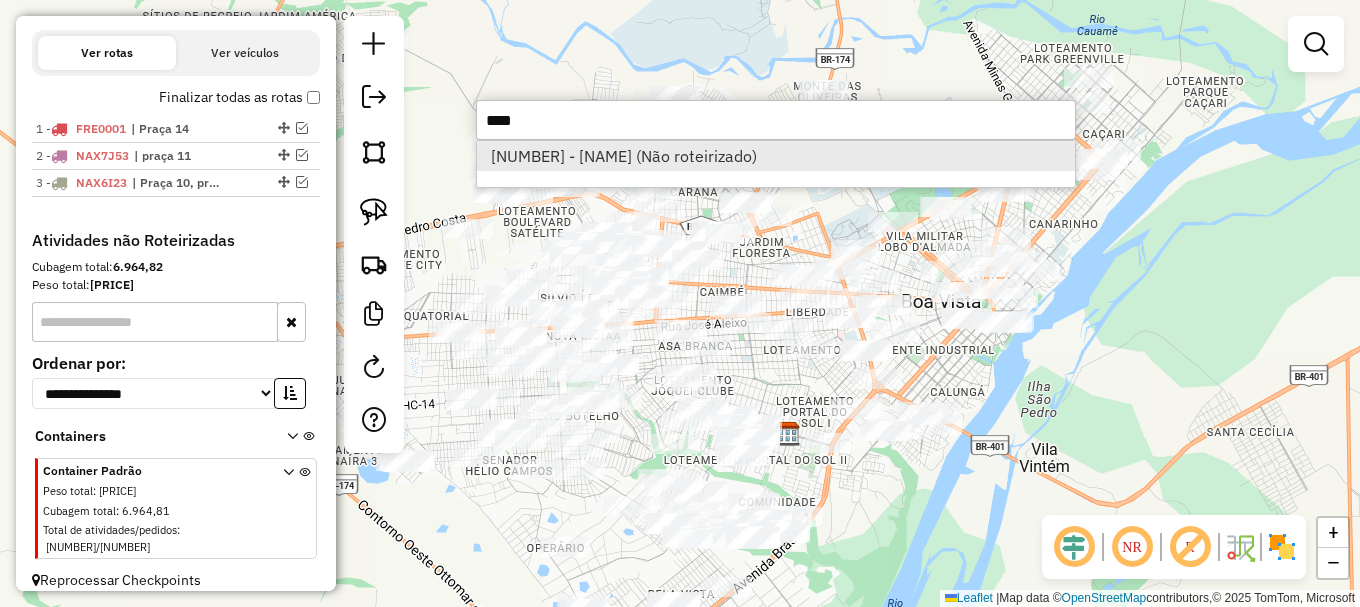 type on "****" 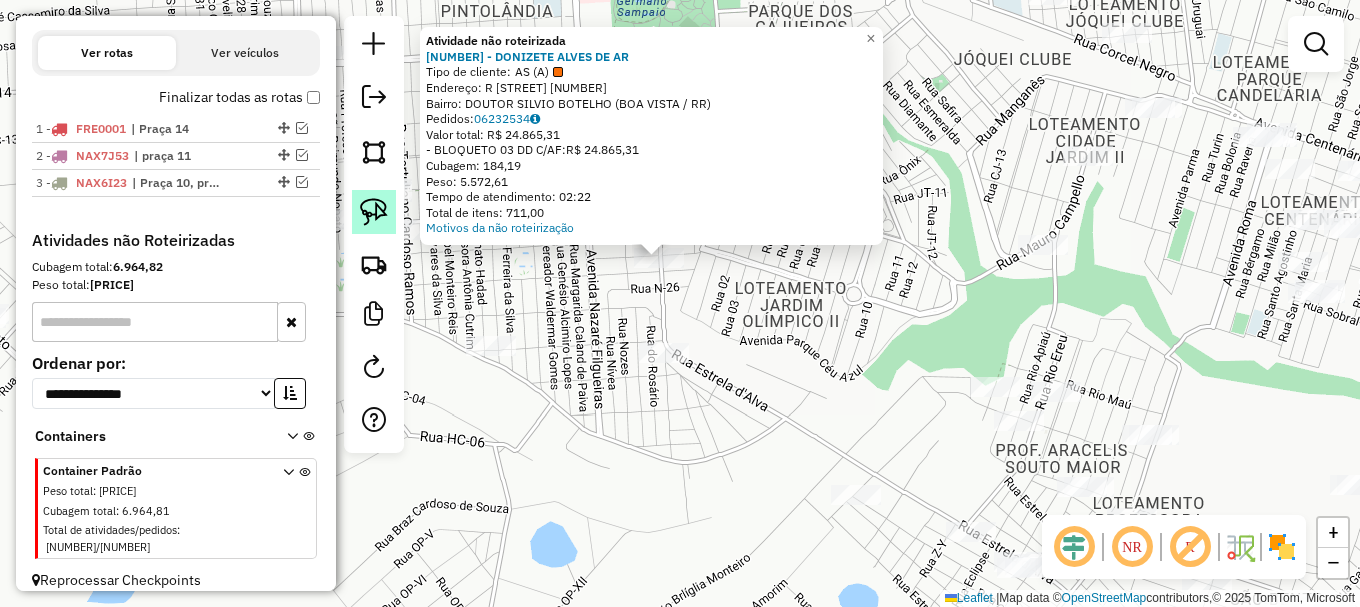 click 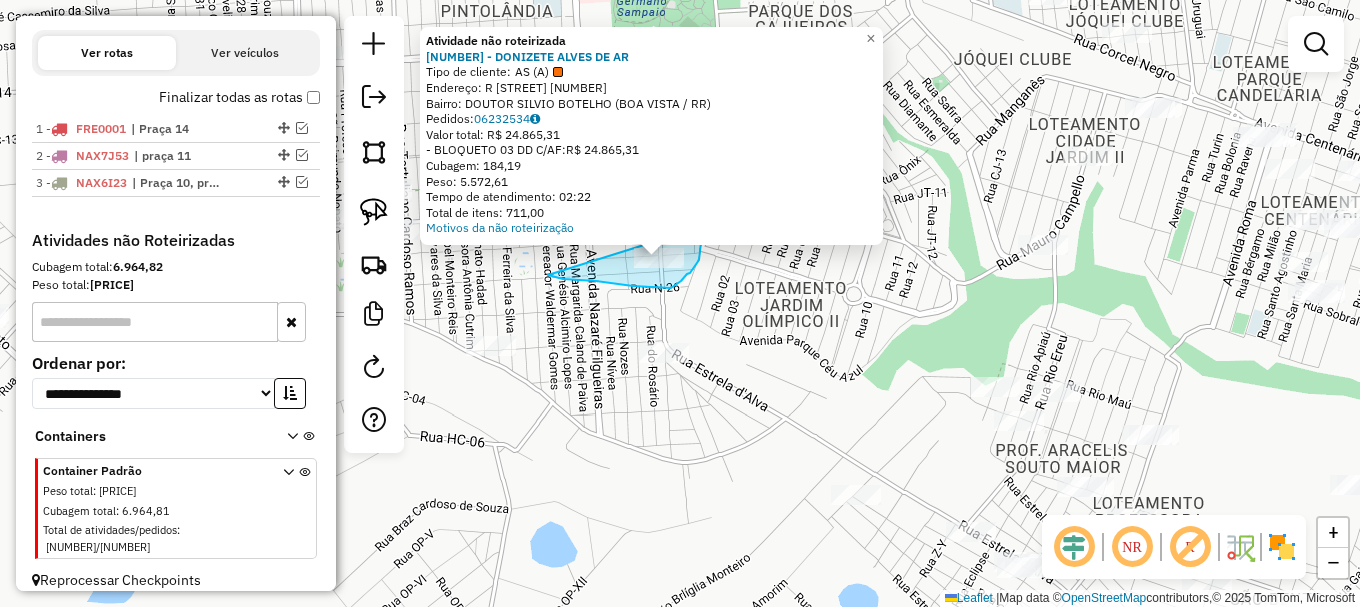 drag, startPoint x: 563, startPoint y: 279, endPoint x: 692, endPoint y: 229, distance: 138.351 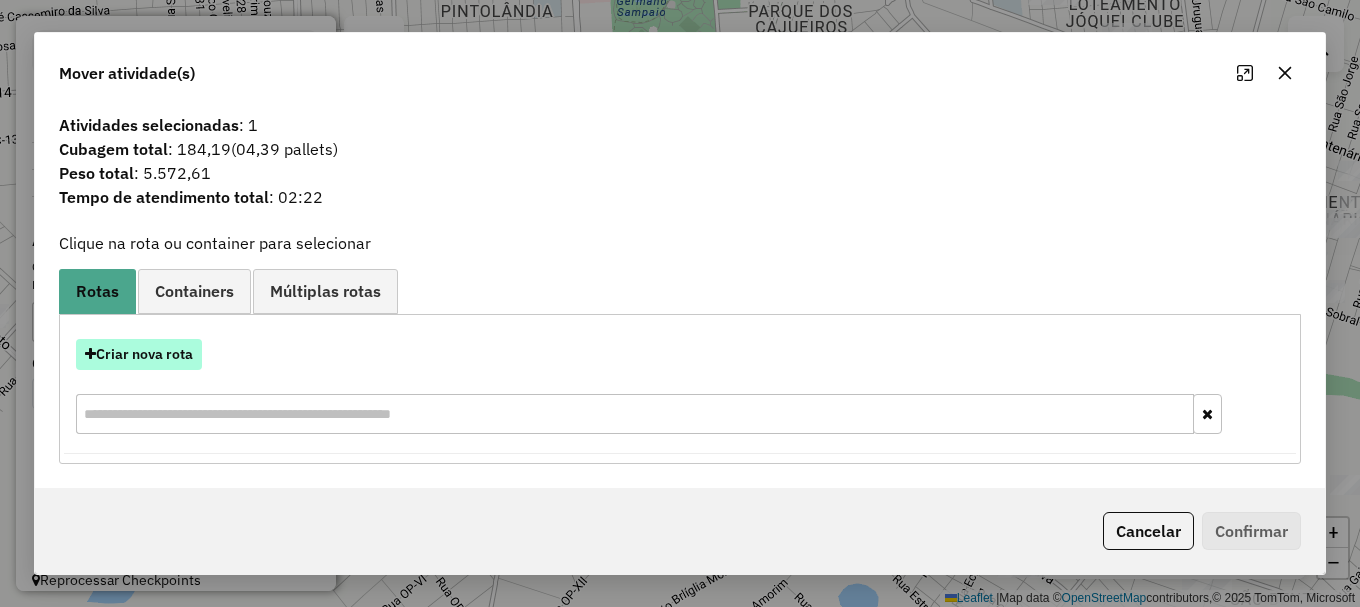 click on "Criar nova rota" at bounding box center [139, 354] 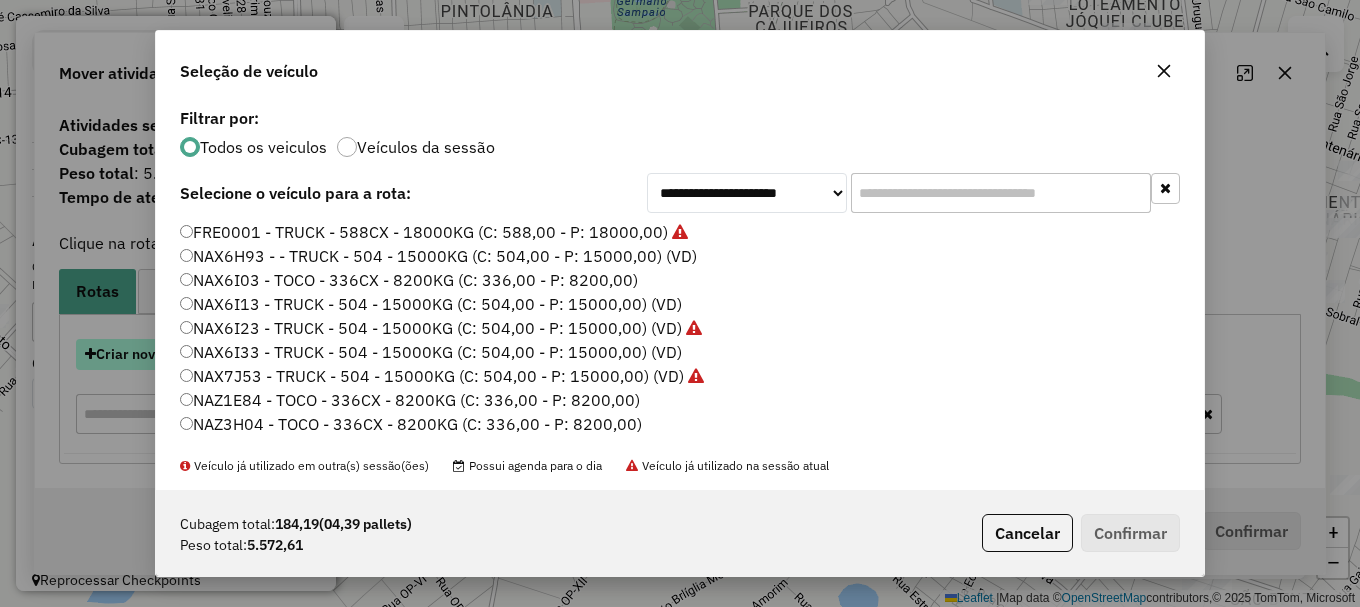 scroll, scrollTop: 11, scrollLeft: 6, axis: both 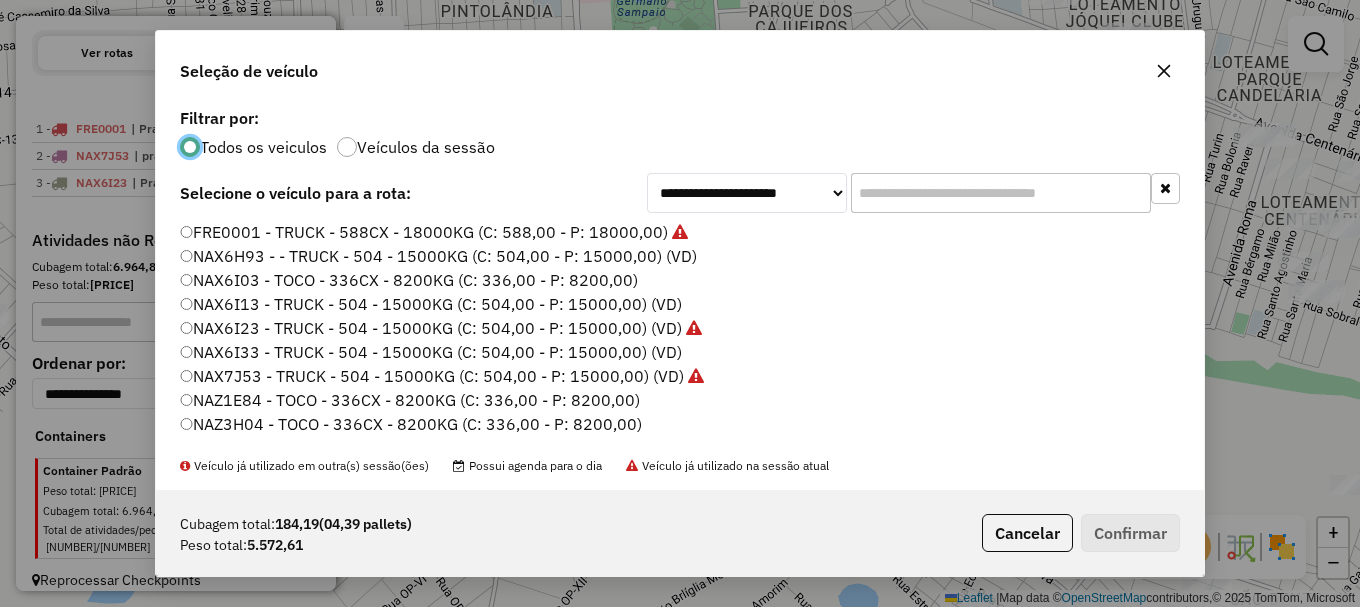 click on "NAX6I13 - TRUCK - 504 - 15000KG (C: 504,00 - P: 15000,00) (VD)" 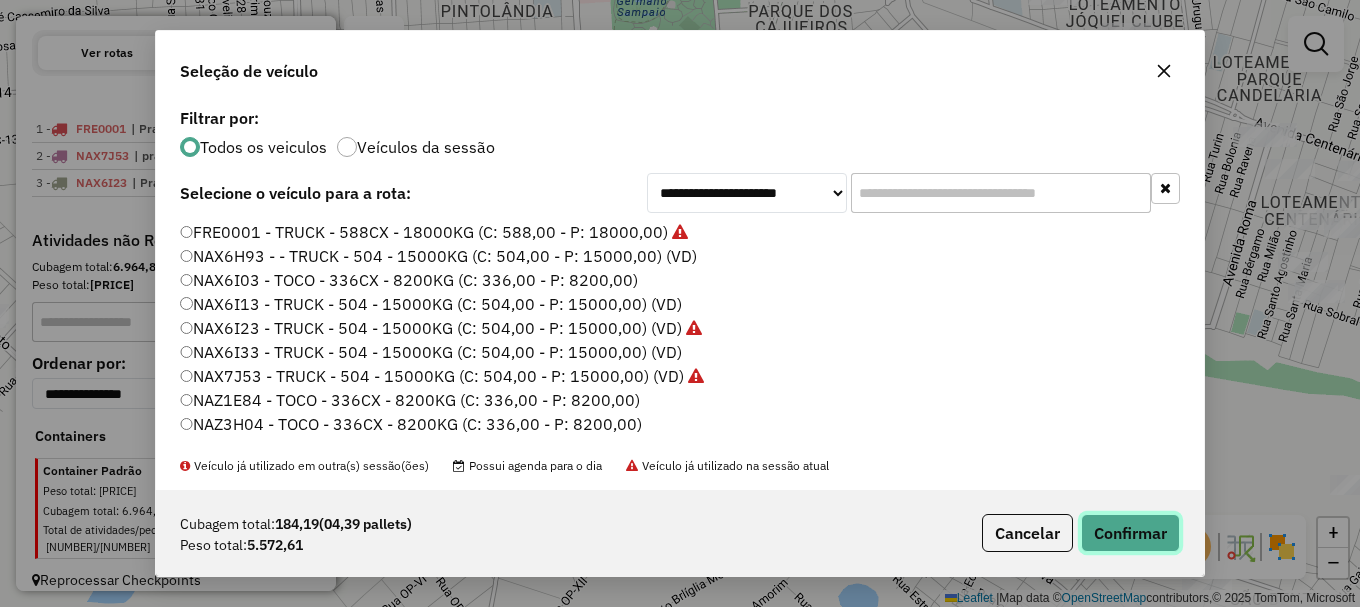 click on "Confirmar" 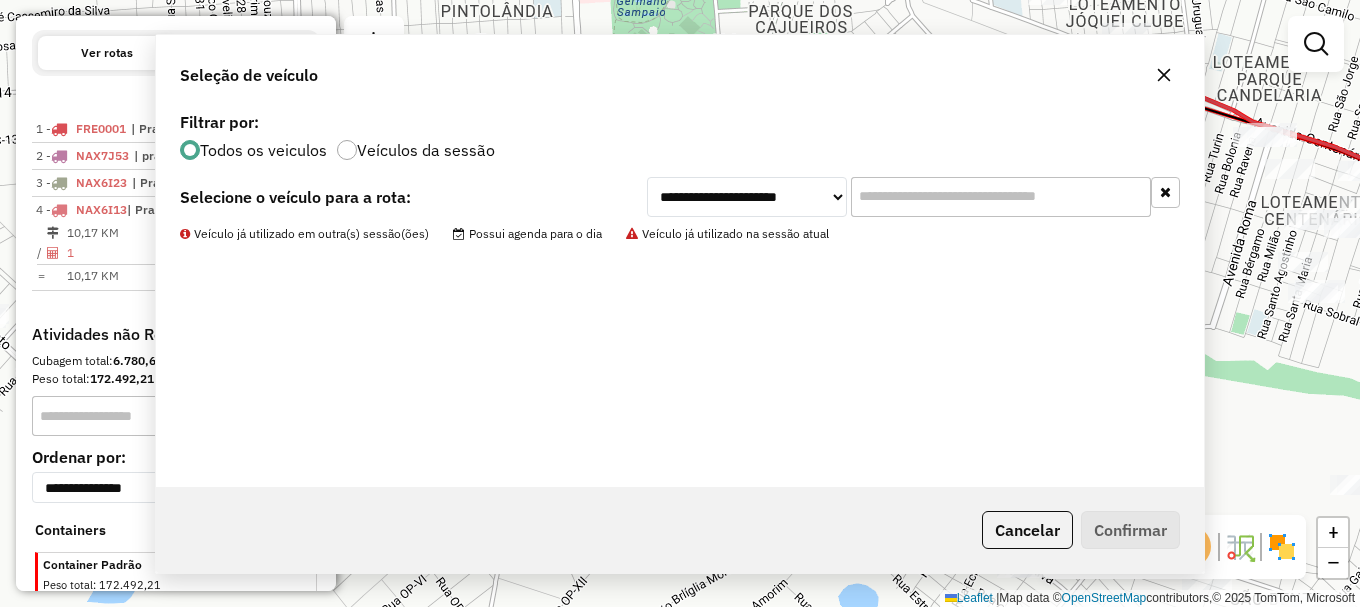 scroll, scrollTop: 788, scrollLeft: 0, axis: vertical 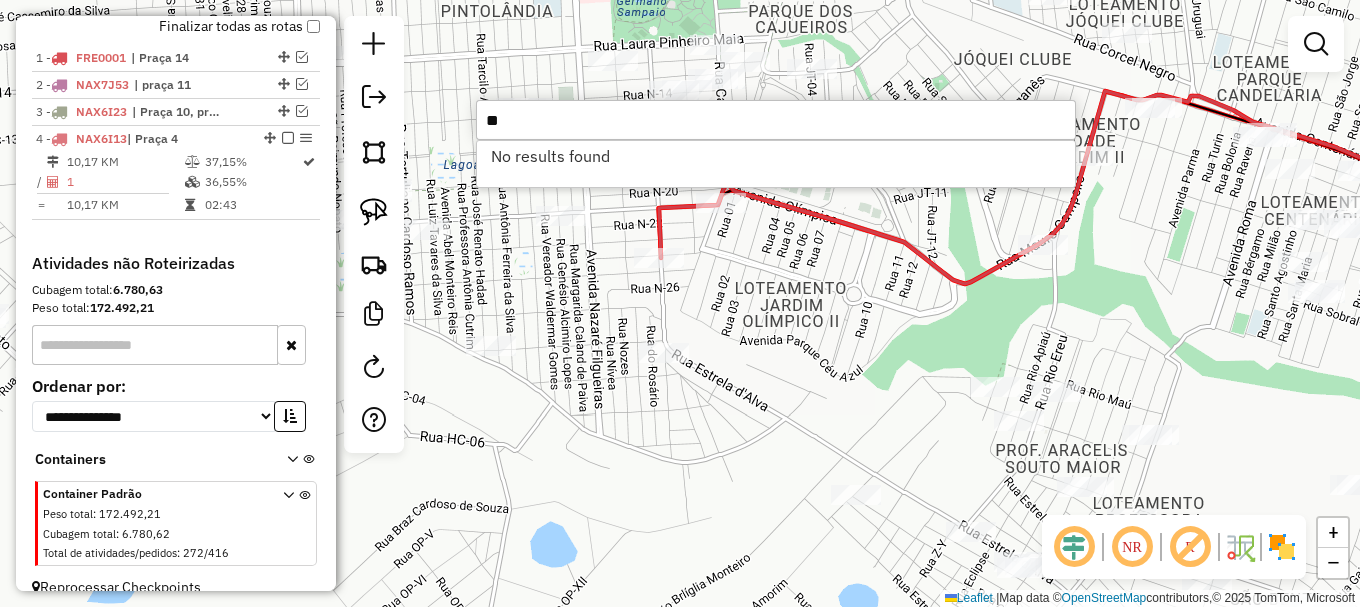 type on "*" 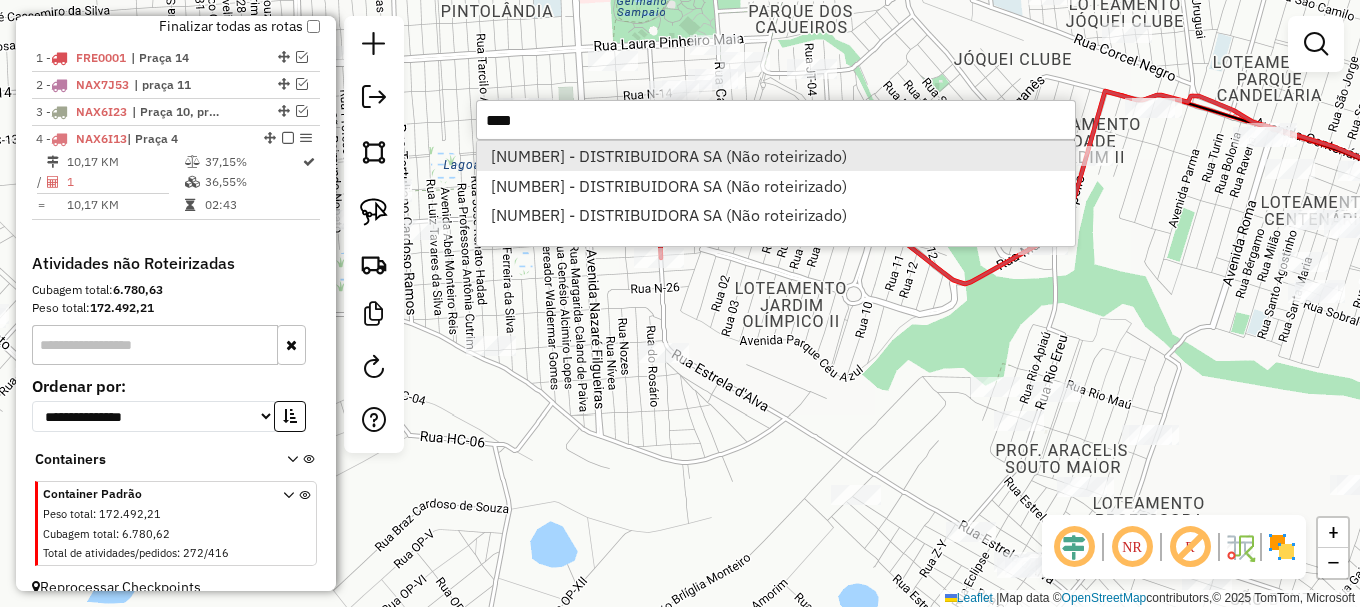 type on "****" 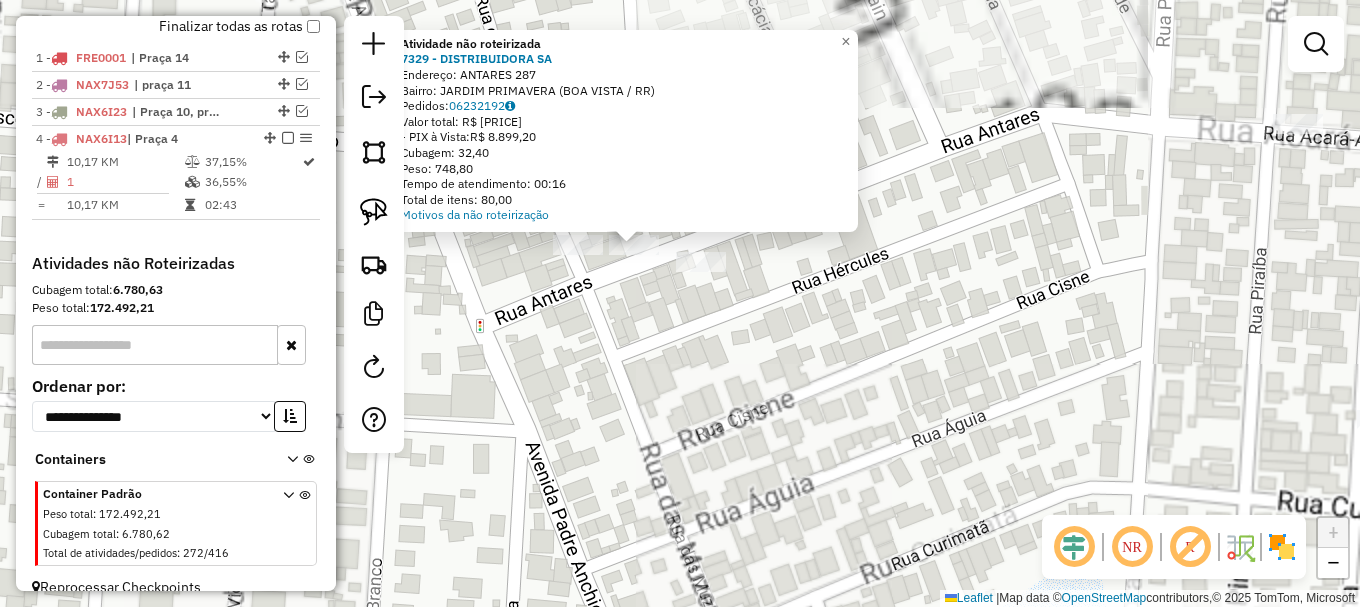 click on "Atividade não roteirizada 7329 - DISTRIBUIDORA SA  Endereço:  ANTARES 287   Bairro: JARDIM PRIMAVERA (BOA VISTA / RR)   Pedidos:  06232192   Valor total: R$ 8.899,20   - PIX à Vista:  R$ 8.899,20   Cubagem: 32,40   Peso: 748,80   Tempo de atendimento: 00:16   Total de itens: 80,00  Motivos da não roteirização × Janela de atendimento Grade de atendimento Capacidade Transportadoras Veículos Cliente Pedidos  Rotas Selecione os dias de semana para filtrar as janelas de atendimento  Seg   Ter   Qua   Qui   Sex   Sáb   Dom  Informe o período da janela de atendimento: De: Até:  Filtrar exatamente a janela do cliente  Considerar janela de atendimento padrão  Selecione os dias de semana para filtrar as grades de atendimento  Seg   Ter   Qua   Qui   Sex   Sáb   Dom   Considerar clientes sem dia de atendimento cadastrado  Clientes fora do dia de atendimento selecionado Filtrar as atividades entre os valores definidos abaixo:  Peso mínimo:   Peso máximo:   Cubagem mínima:   Cubagem máxima:   De:   Até:" 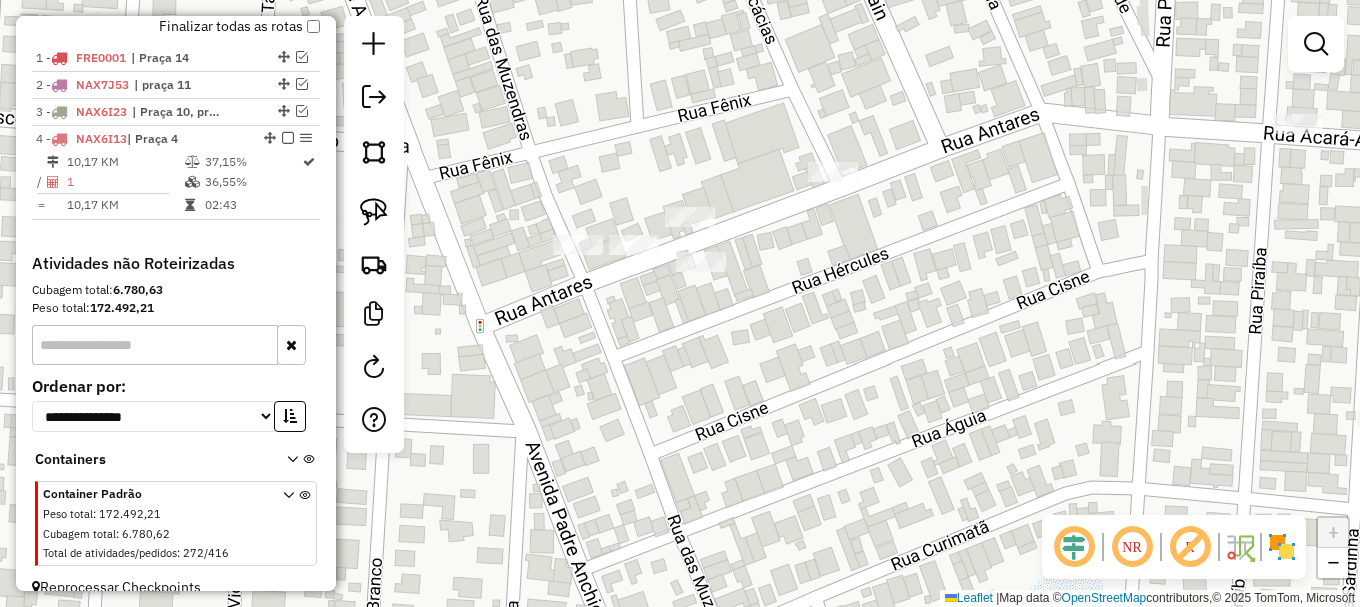 drag, startPoint x: 375, startPoint y: 210, endPoint x: 462, endPoint y: 335, distance: 152.29576 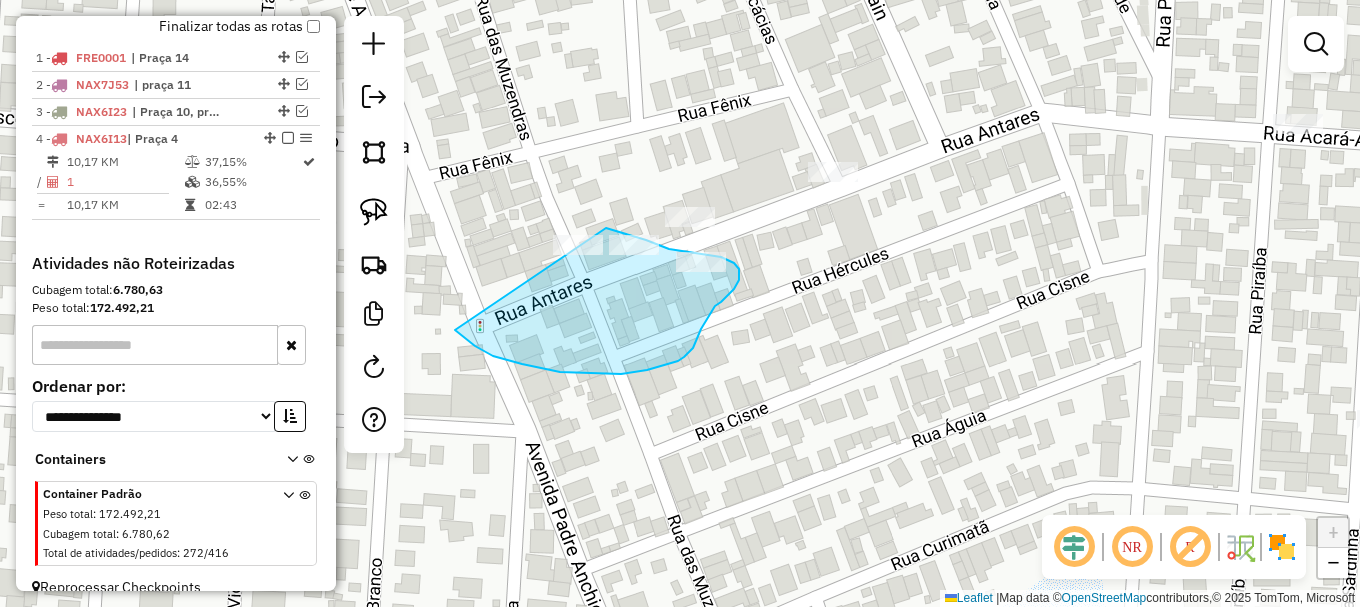 drag, startPoint x: 462, startPoint y: 335, endPoint x: 530, endPoint y: 198, distance: 152.94771 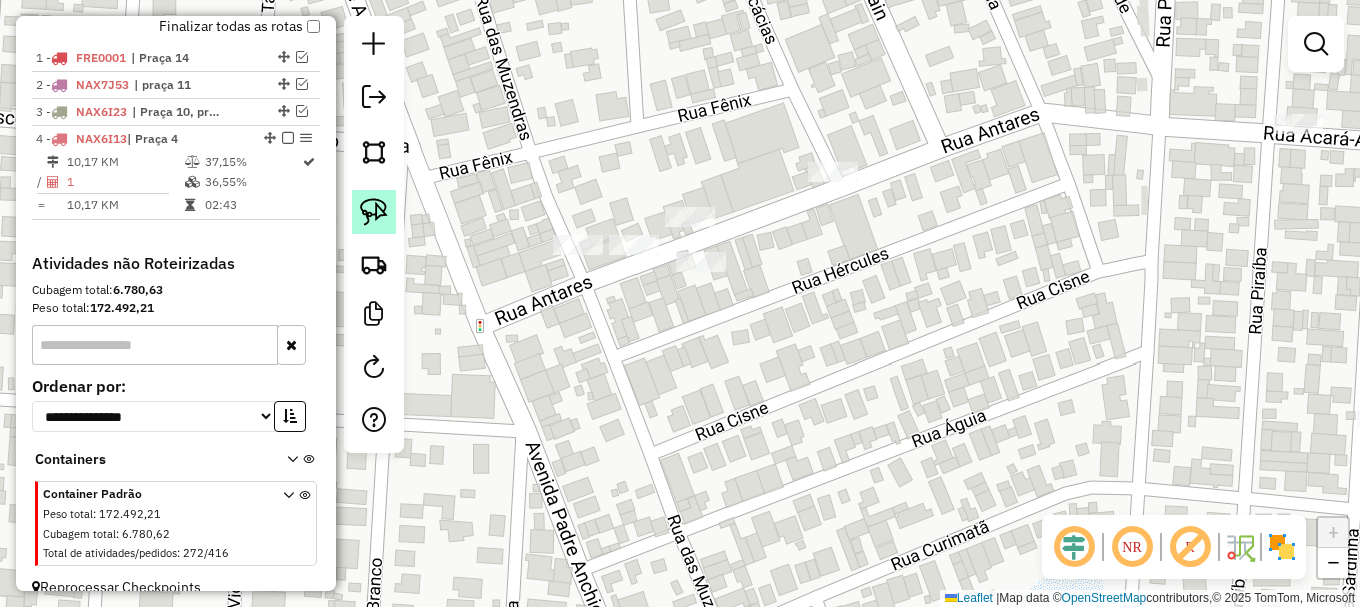 drag, startPoint x: 382, startPoint y: 208, endPoint x: 476, endPoint y: 291, distance: 125.39936 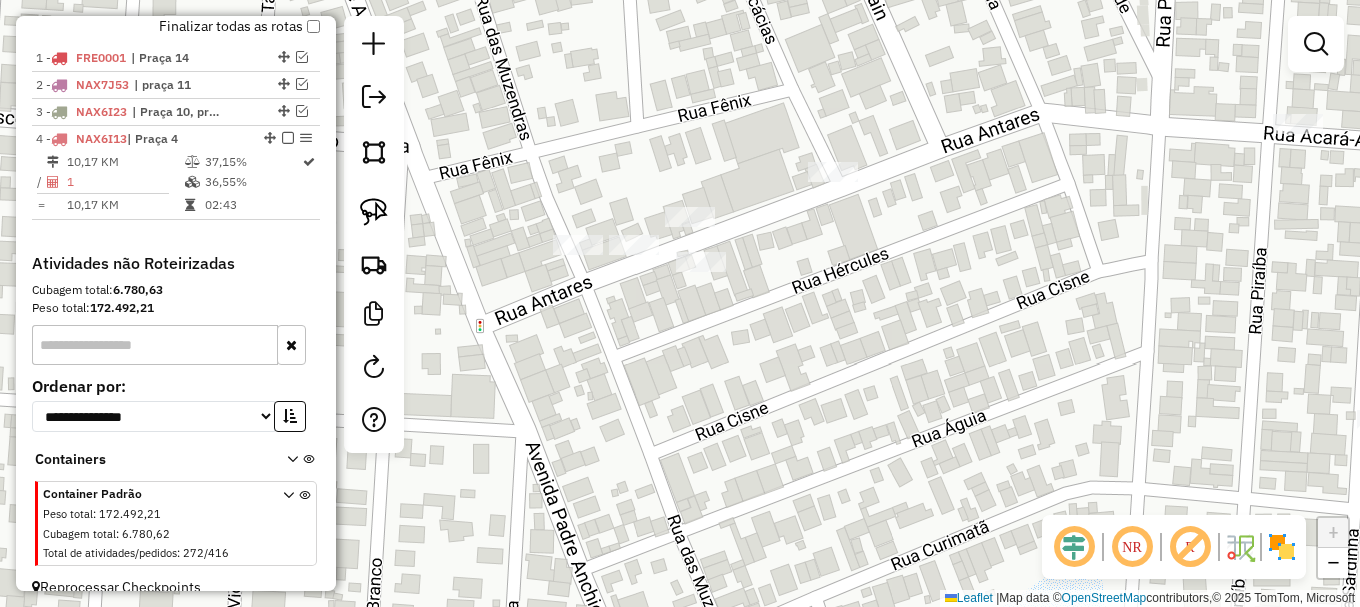 click 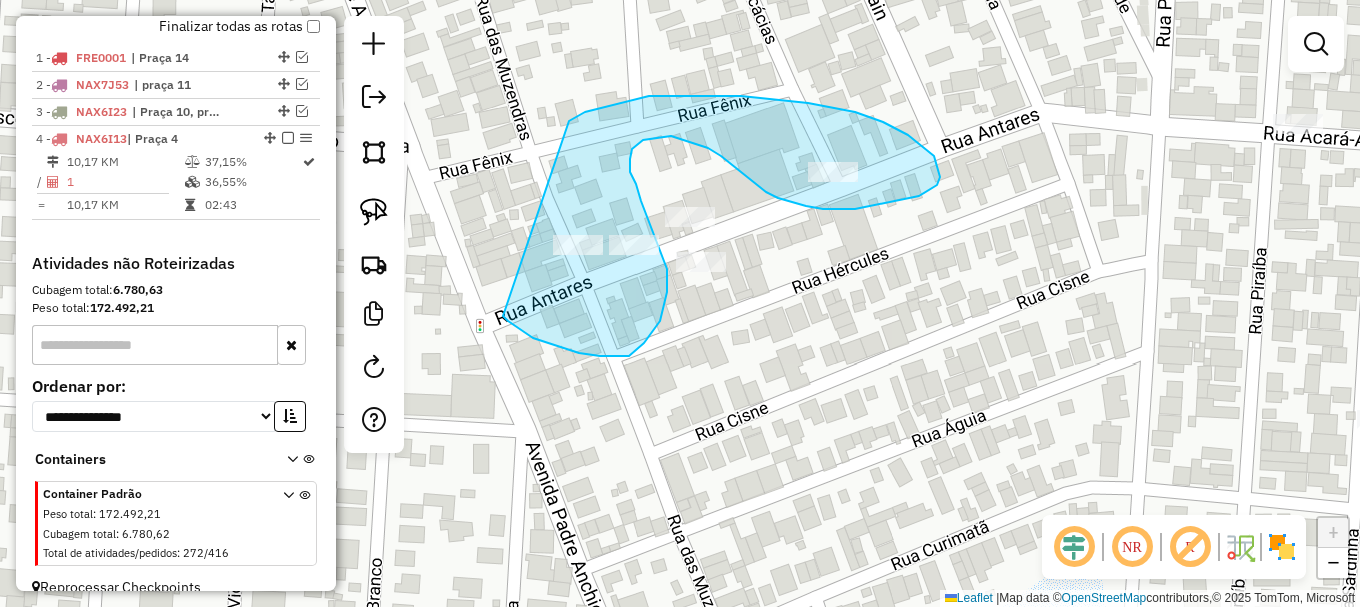 drag, startPoint x: 545, startPoint y: 342, endPoint x: 521, endPoint y: 136, distance: 207.39334 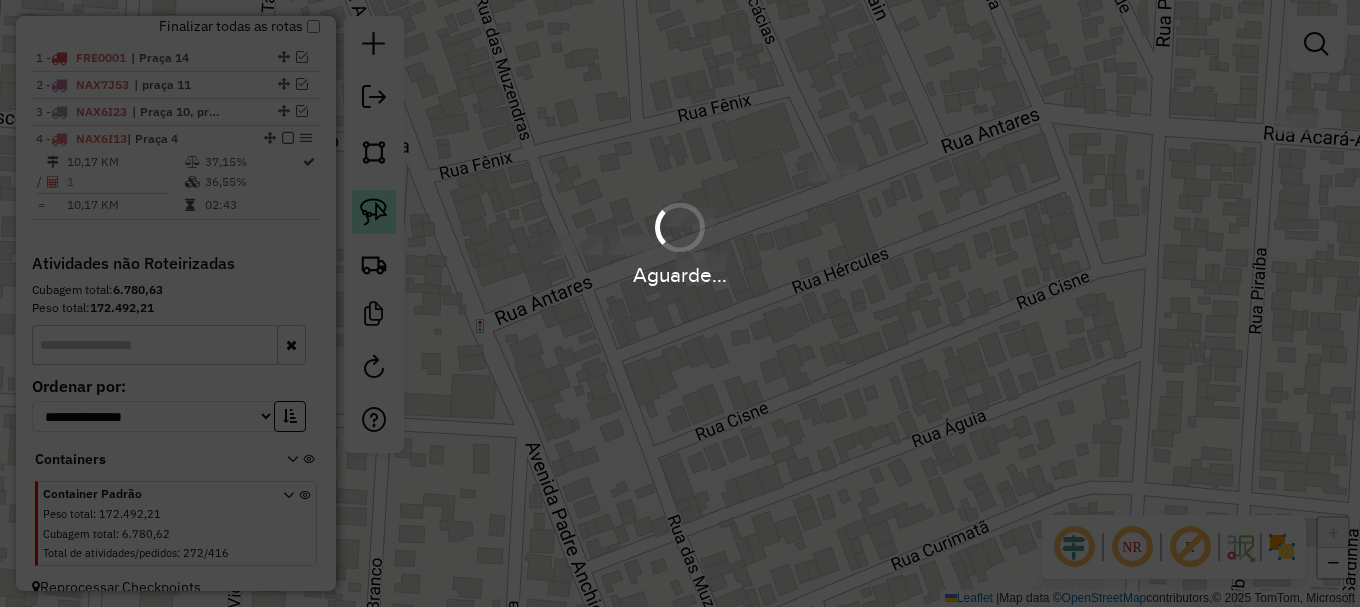 click 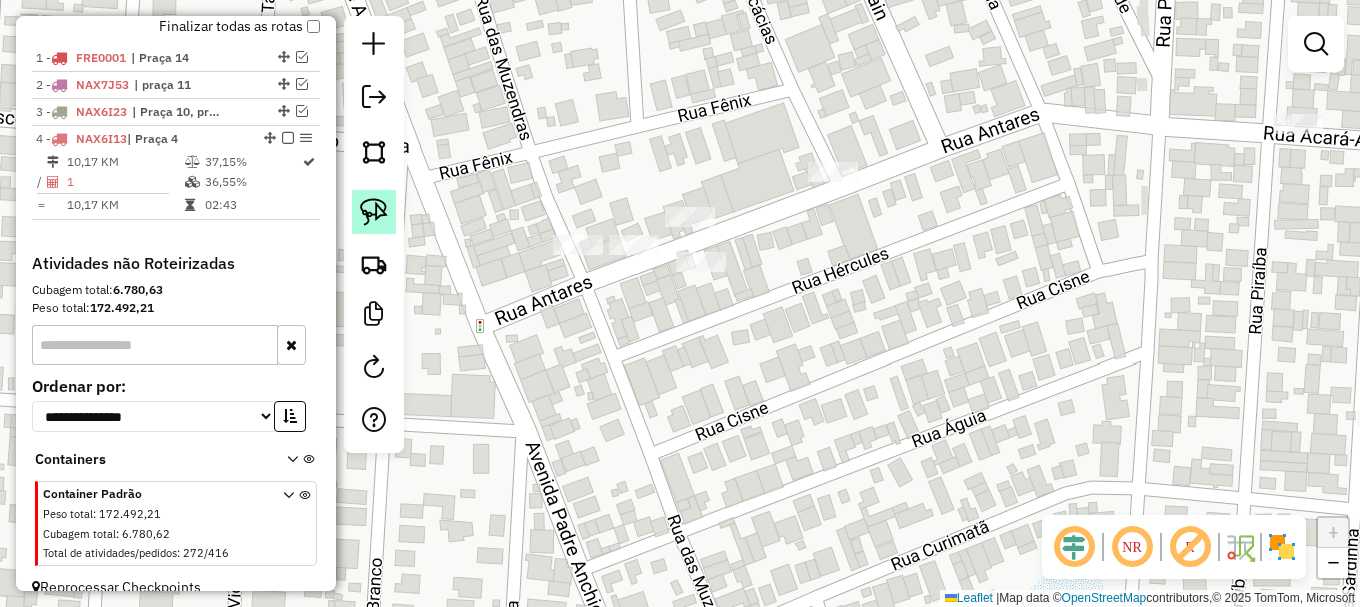 click 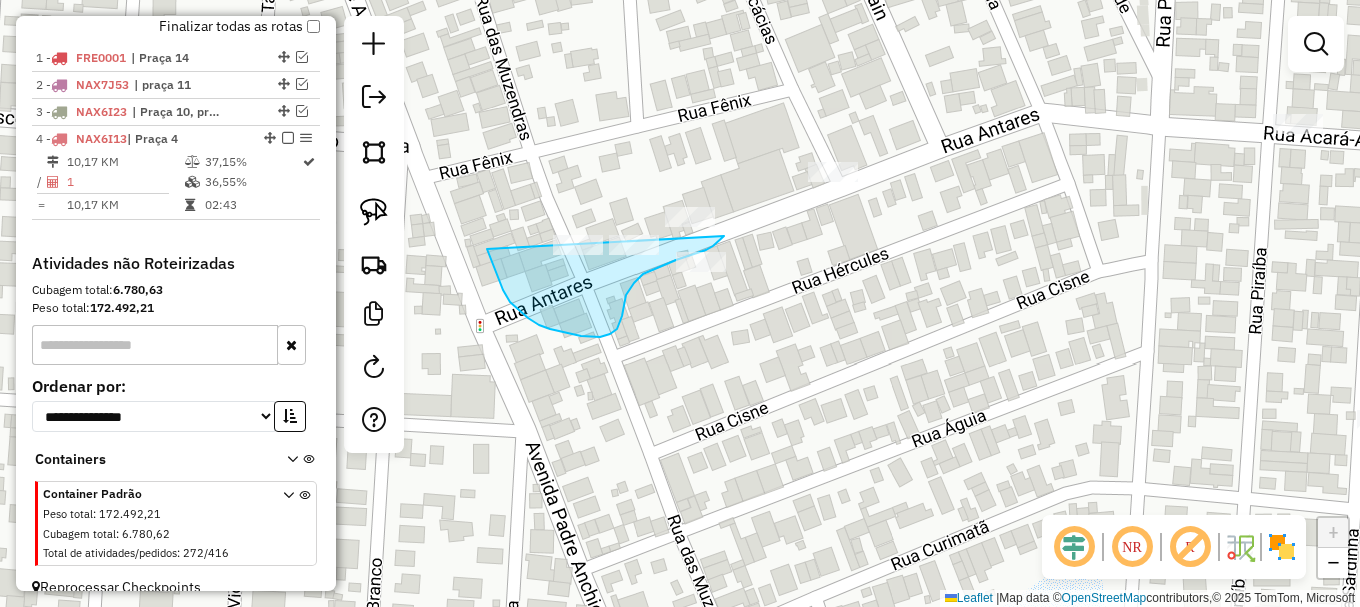 drag, startPoint x: 550, startPoint y: 329, endPoint x: 696, endPoint y: 153, distance: 228.67444 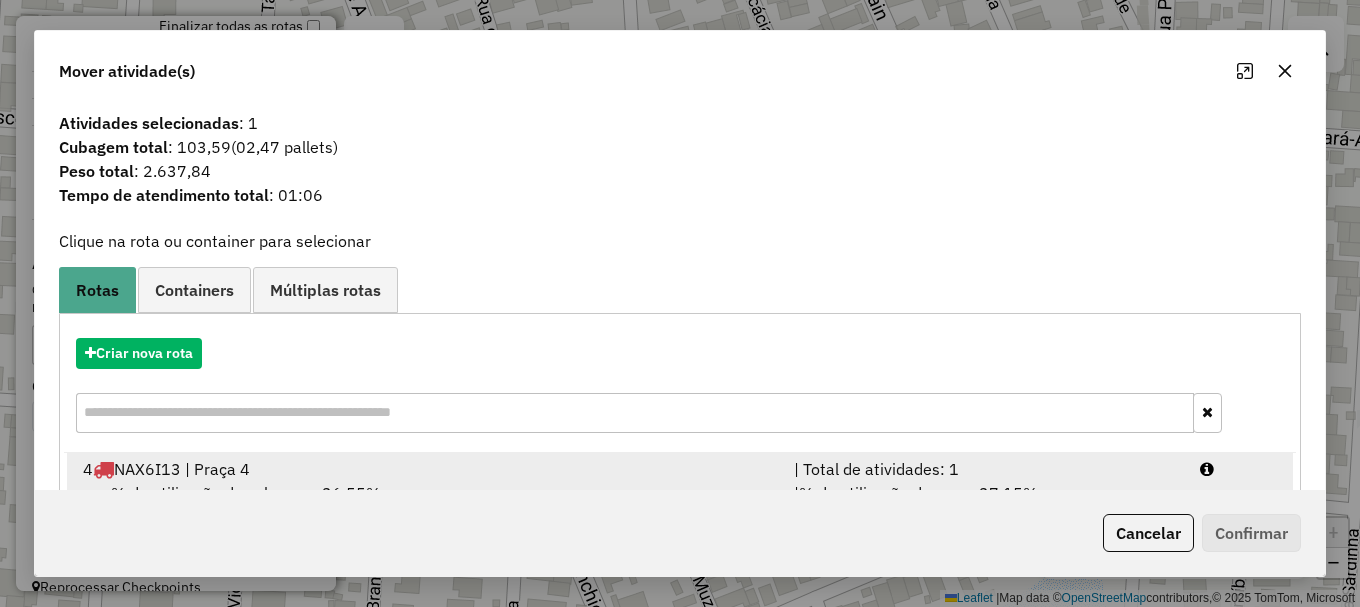 click at bounding box center [1207, 469] 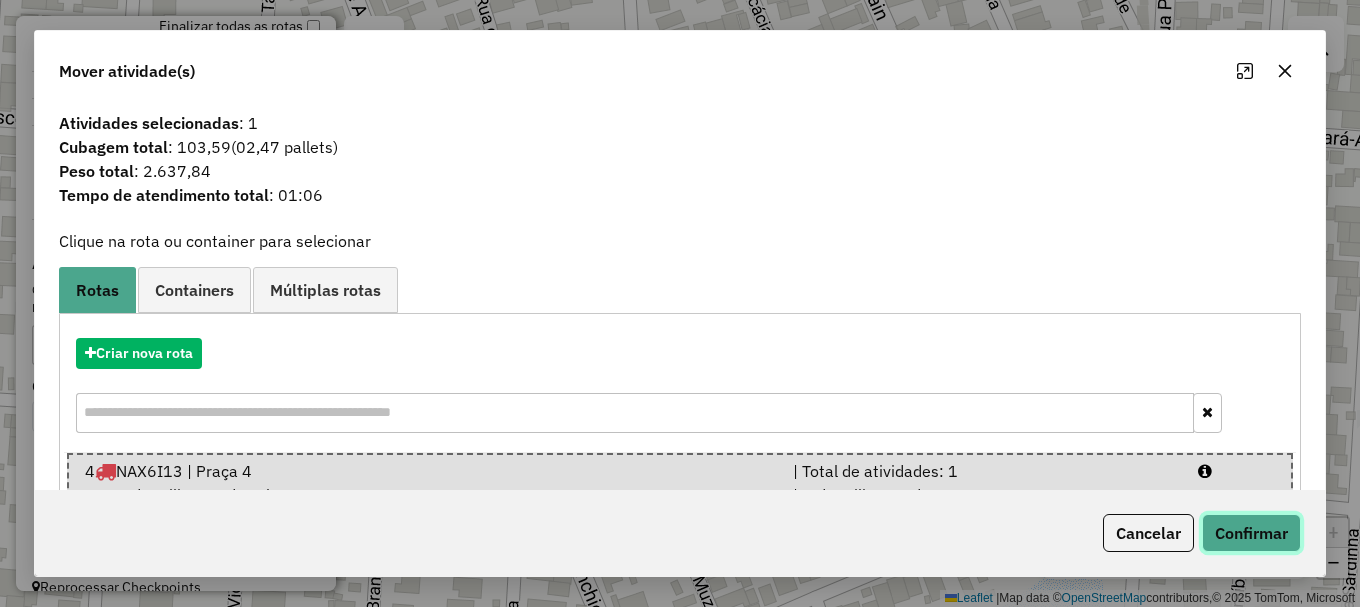 click on "Confirmar" 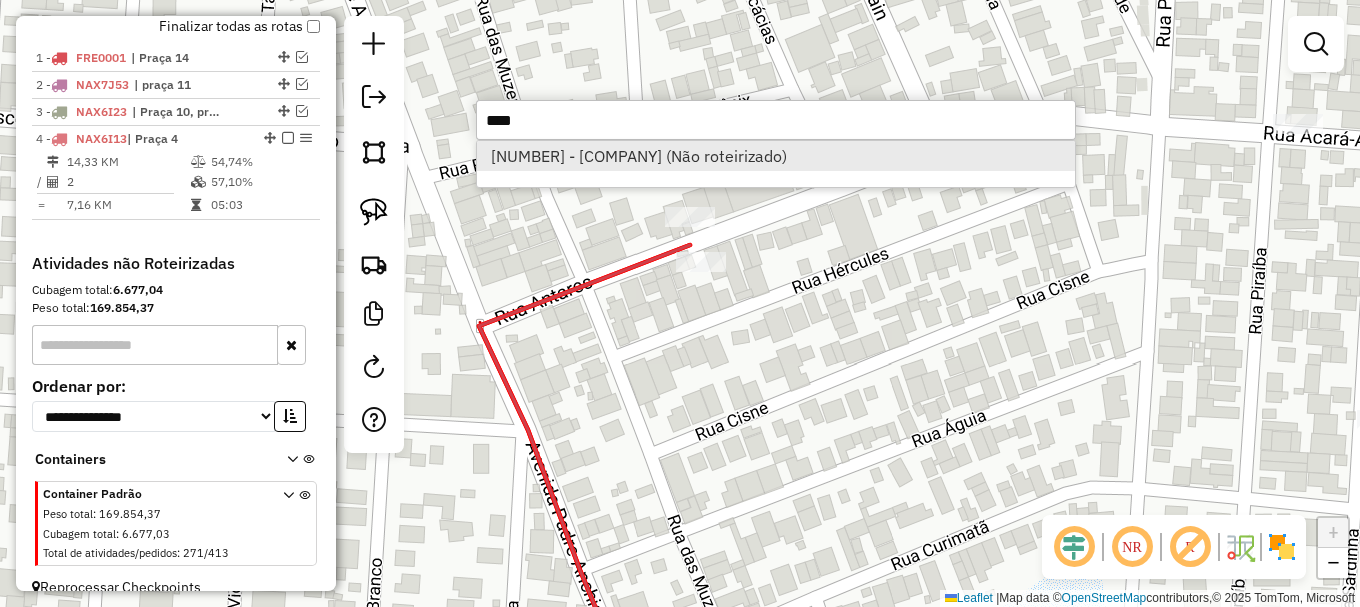 type on "****" 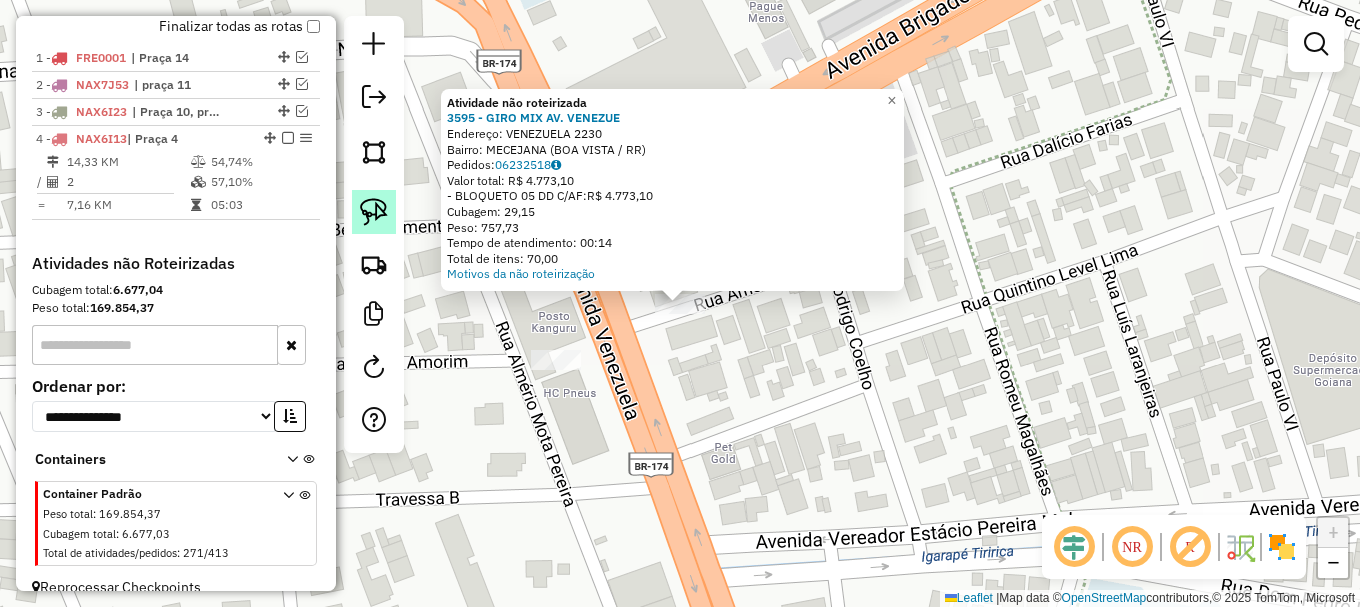 click 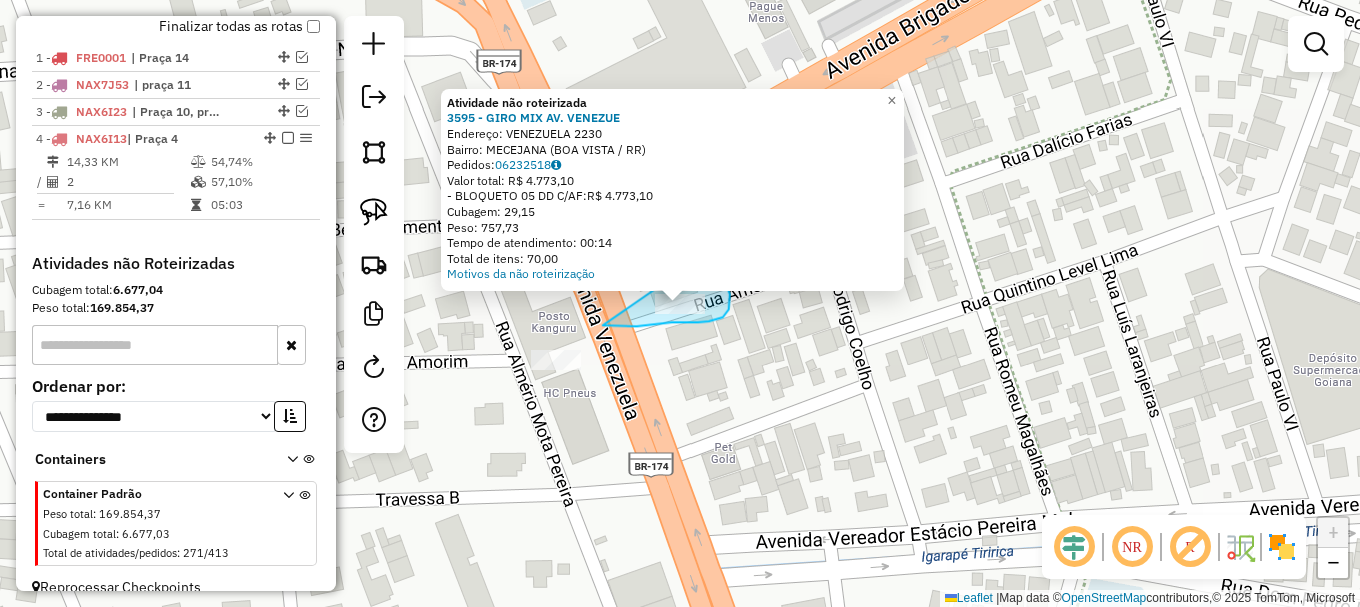 drag, startPoint x: 608, startPoint y: 325, endPoint x: 687, endPoint y: 257, distance: 104.23531 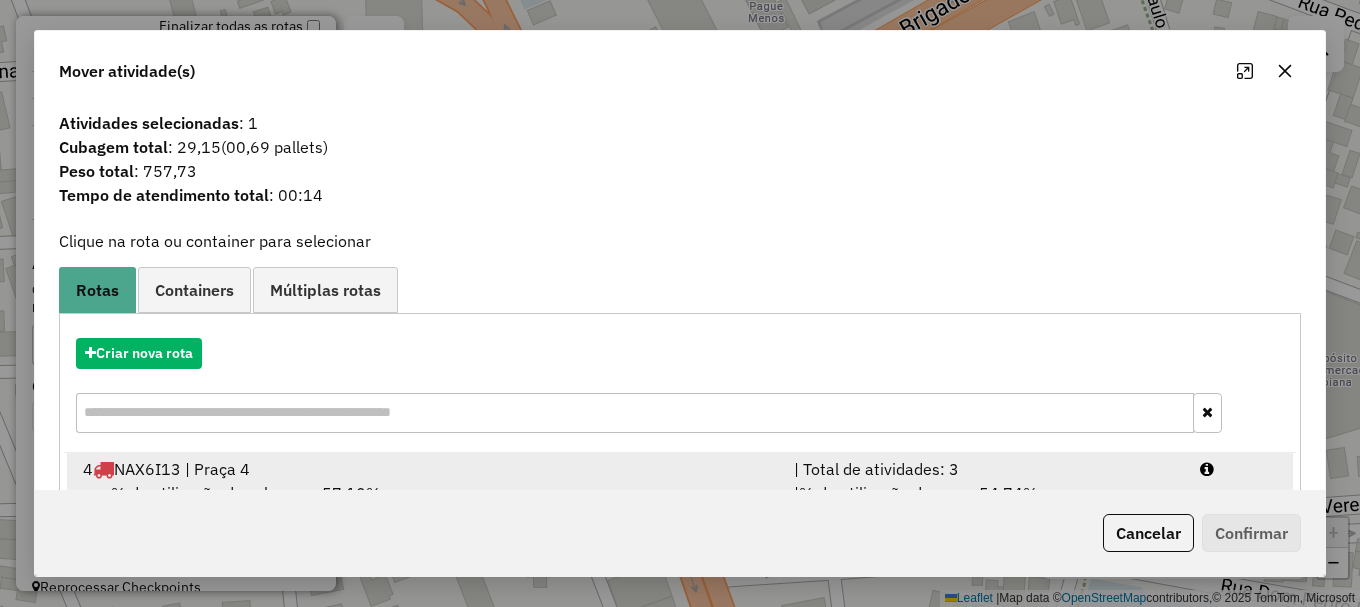 click at bounding box center (1239, 469) 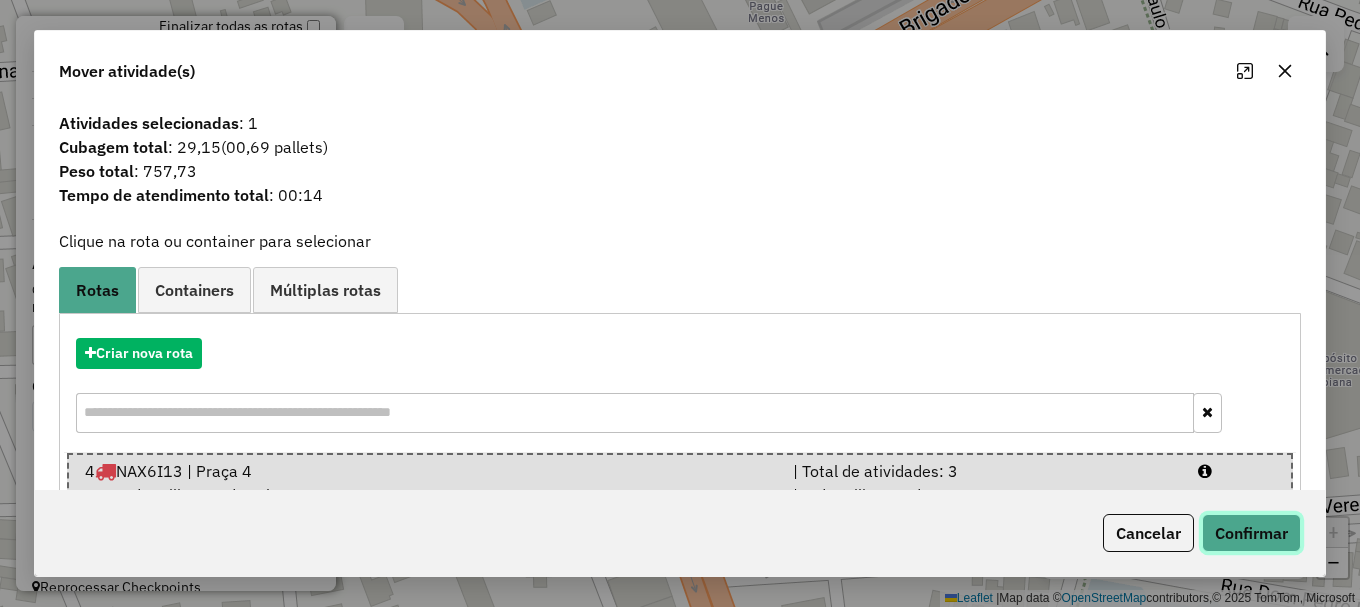 click on "Confirmar" 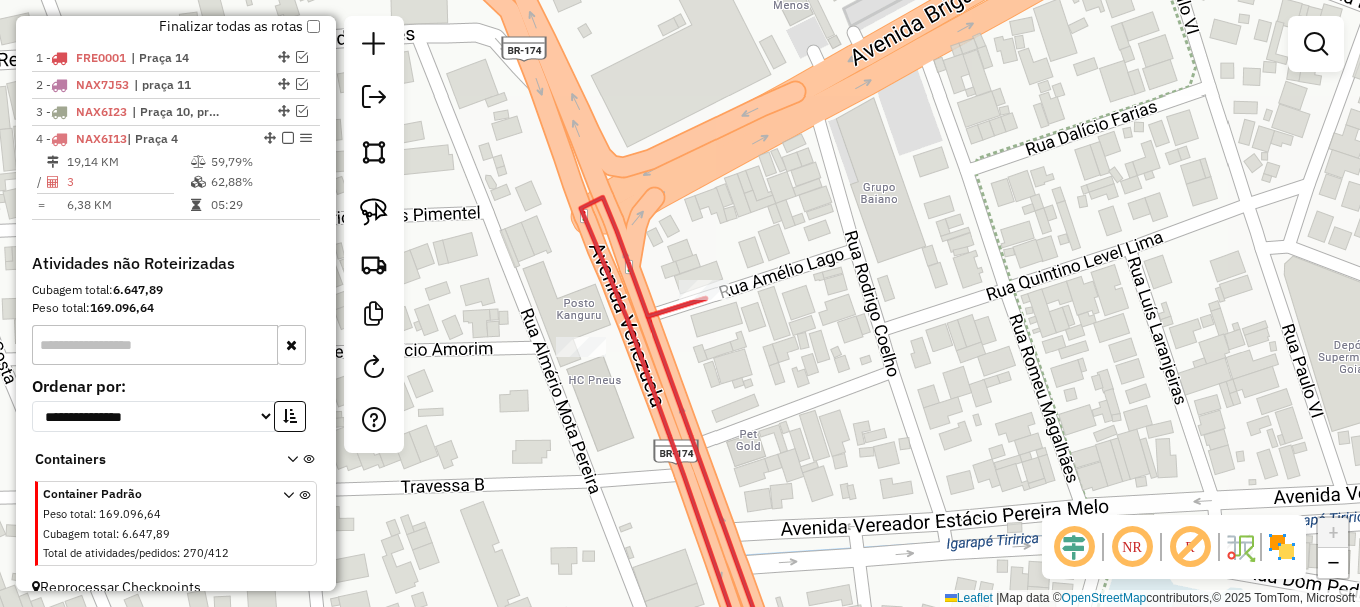 drag, startPoint x: 610, startPoint y: 252, endPoint x: 696, endPoint y: 209, distance: 96.150925 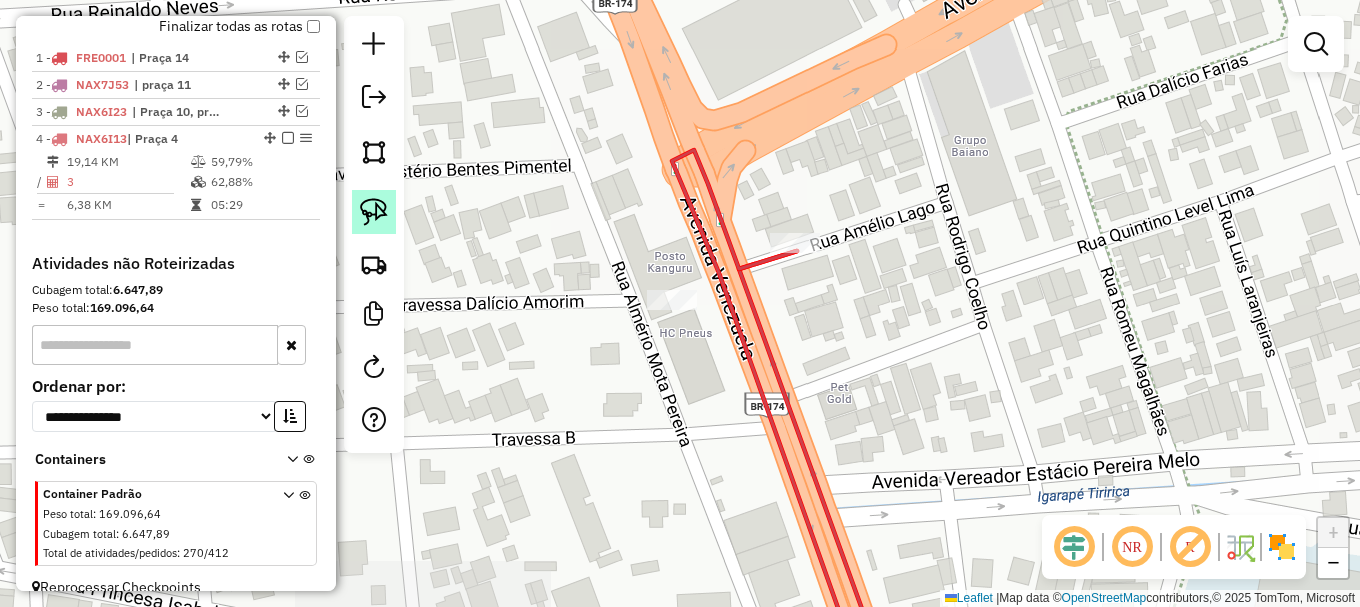click 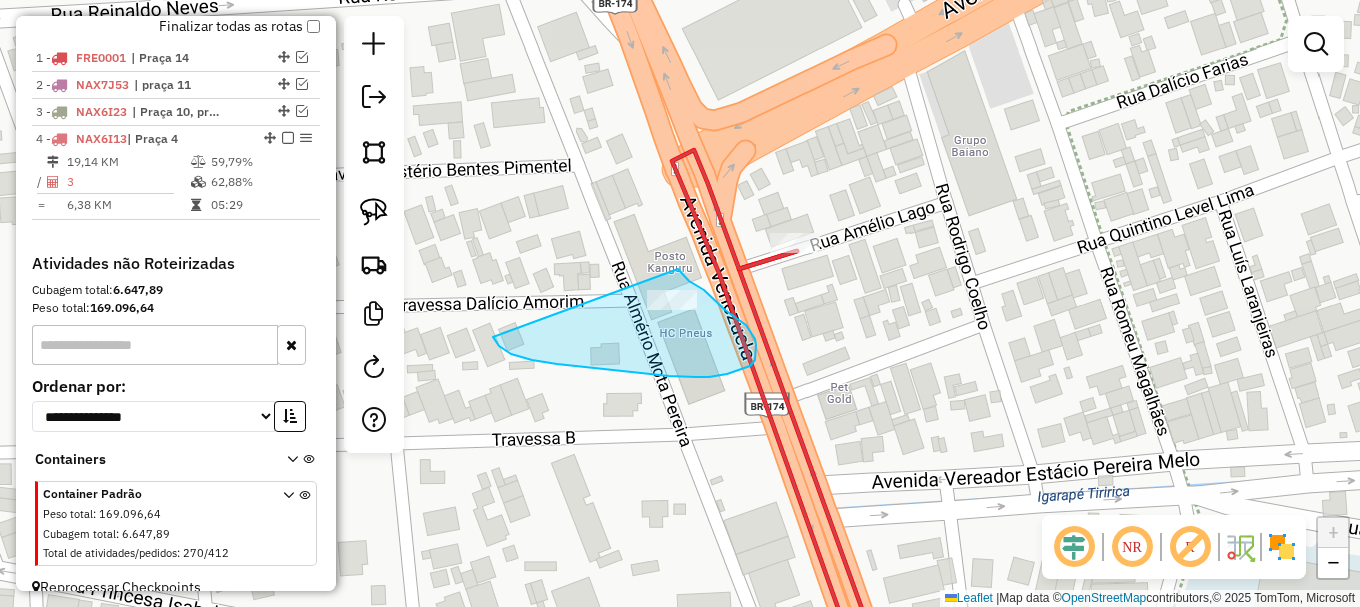 drag, startPoint x: 532, startPoint y: 360, endPoint x: 671, endPoint y: 269, distance: 166.1385 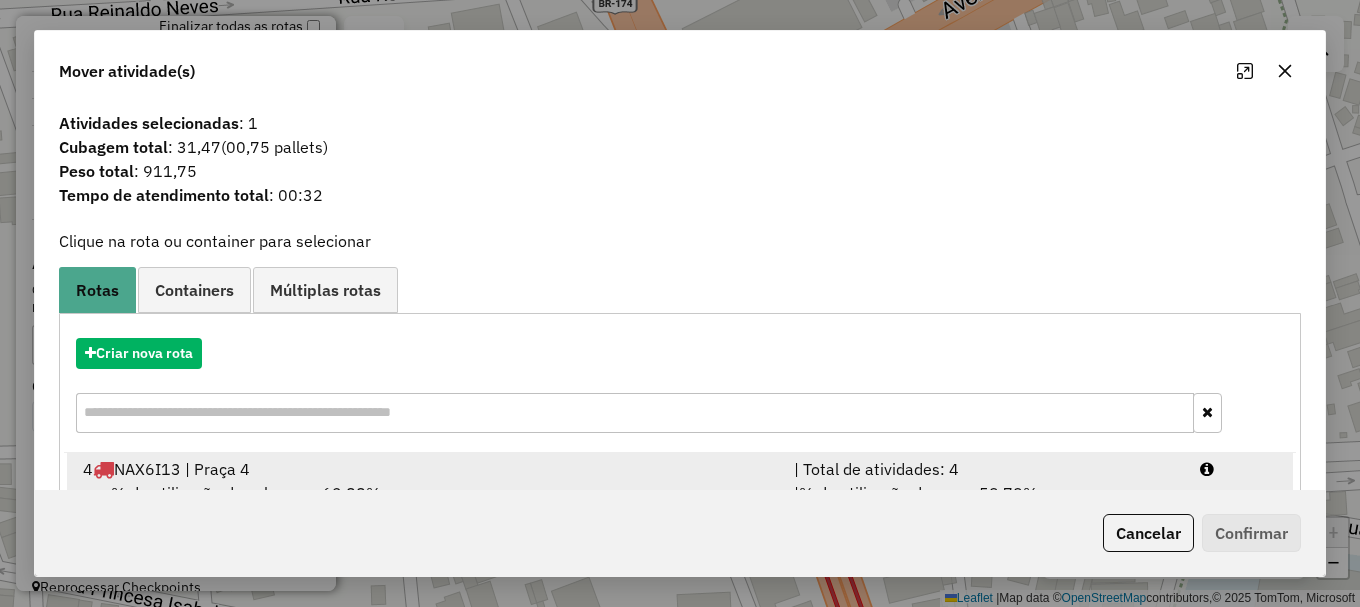 scroll, scrollTop: 78, scrollLeft: 0, axis: vertical 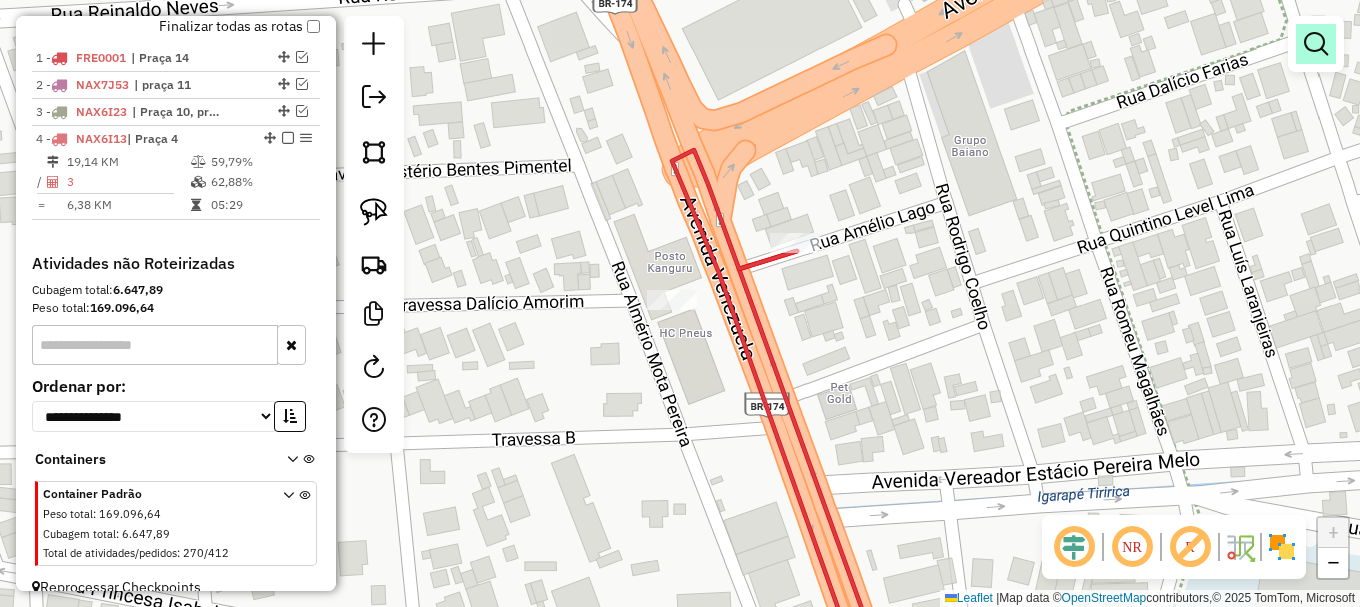 click at bounding box center [1316, 44] 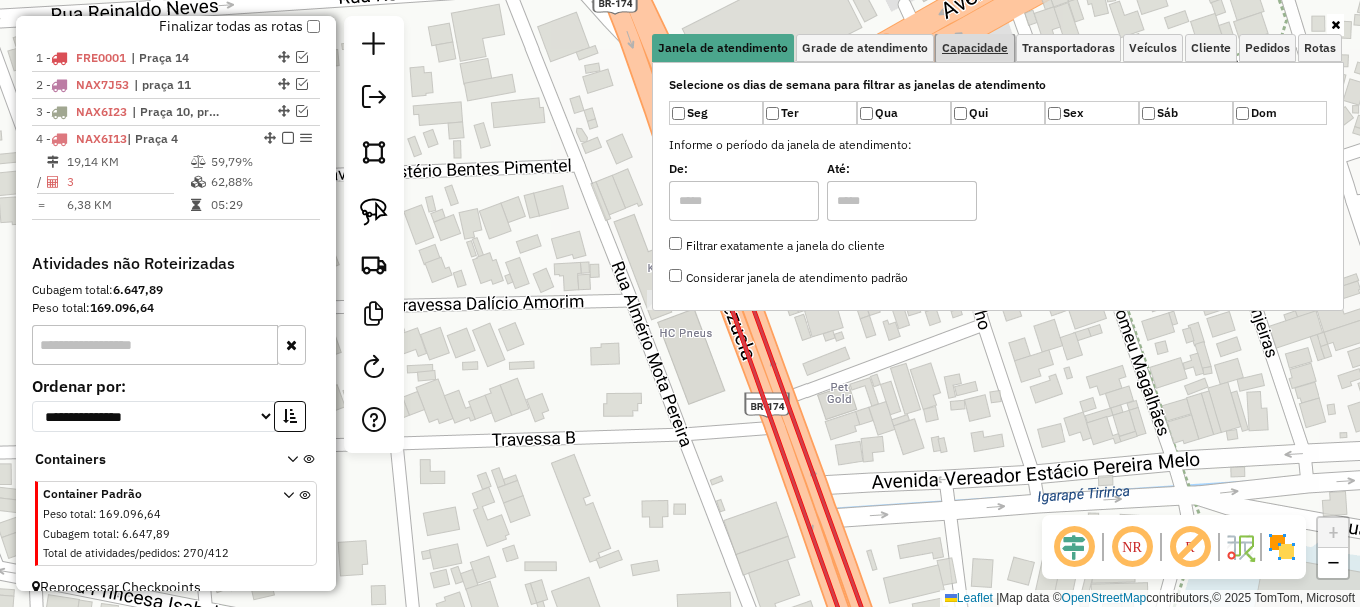 click on "Capacidade" at bounding box center [975, 48] 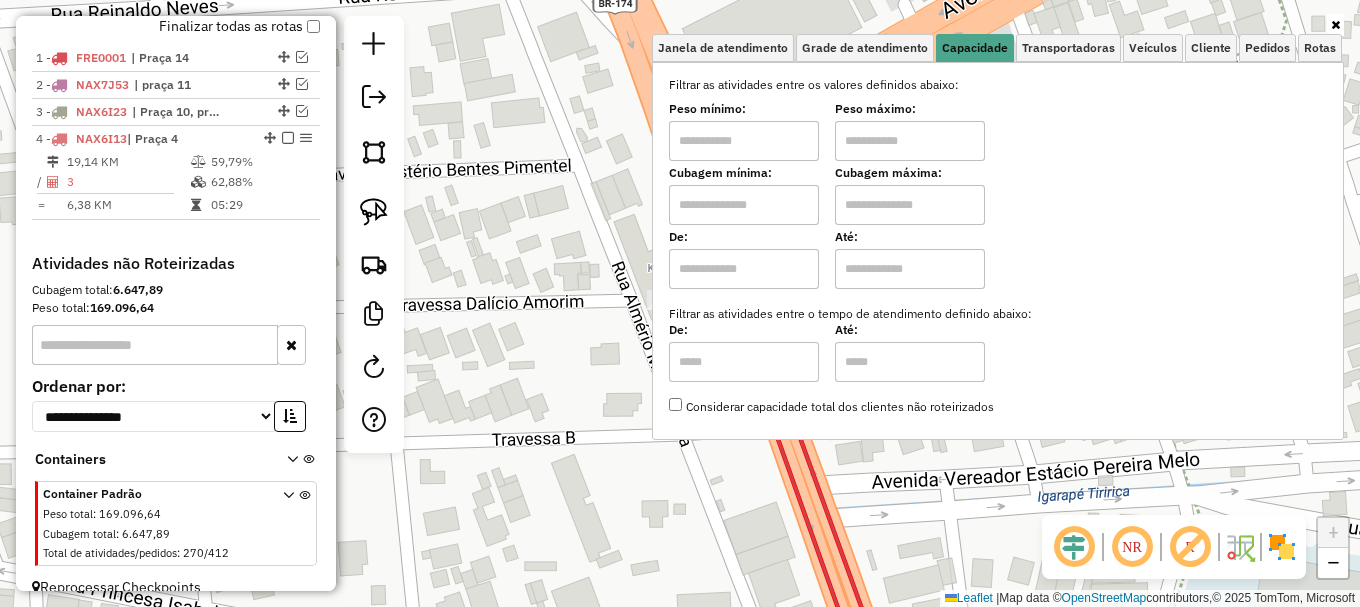 click at bounding box center [910, 205] 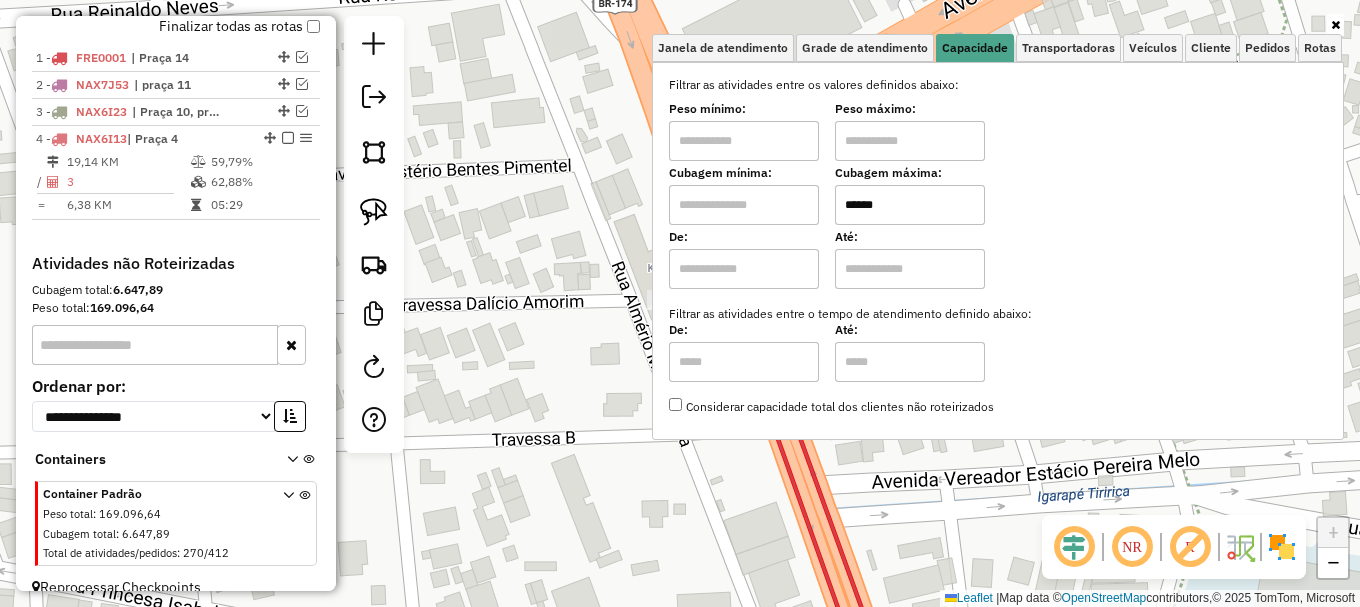 type on "******" 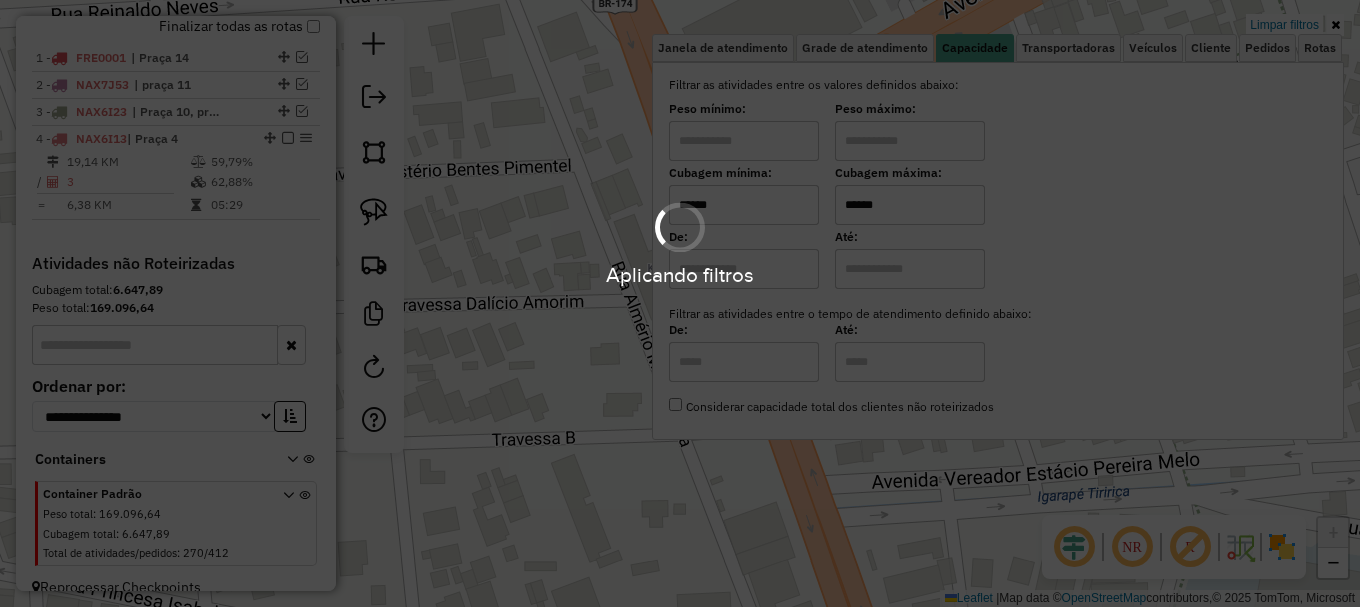 type on "******" 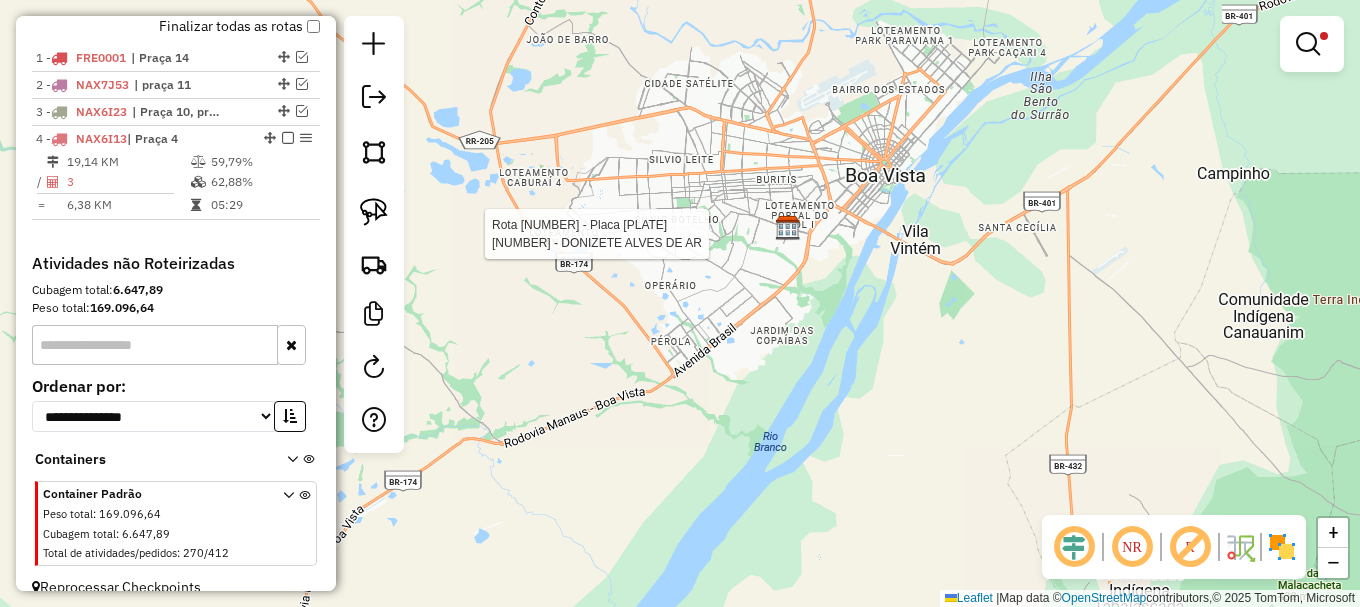 scroll, scrollTop: 811, scrollLeft: 0, axis: vertical 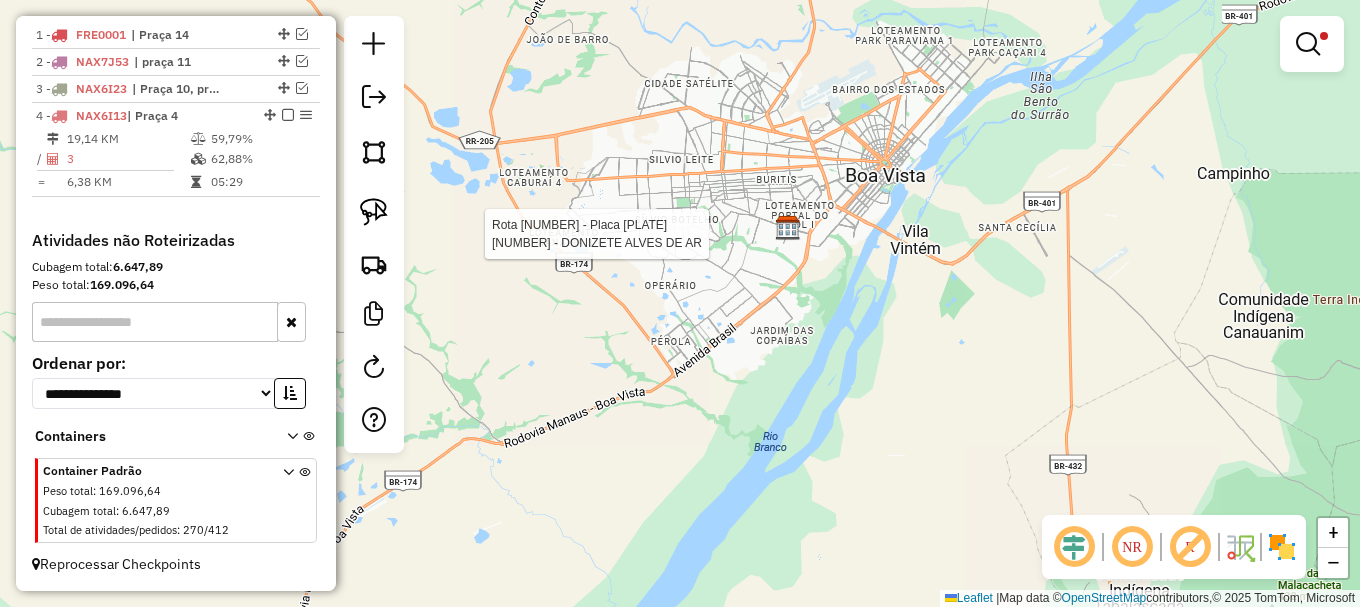 select on "**********" 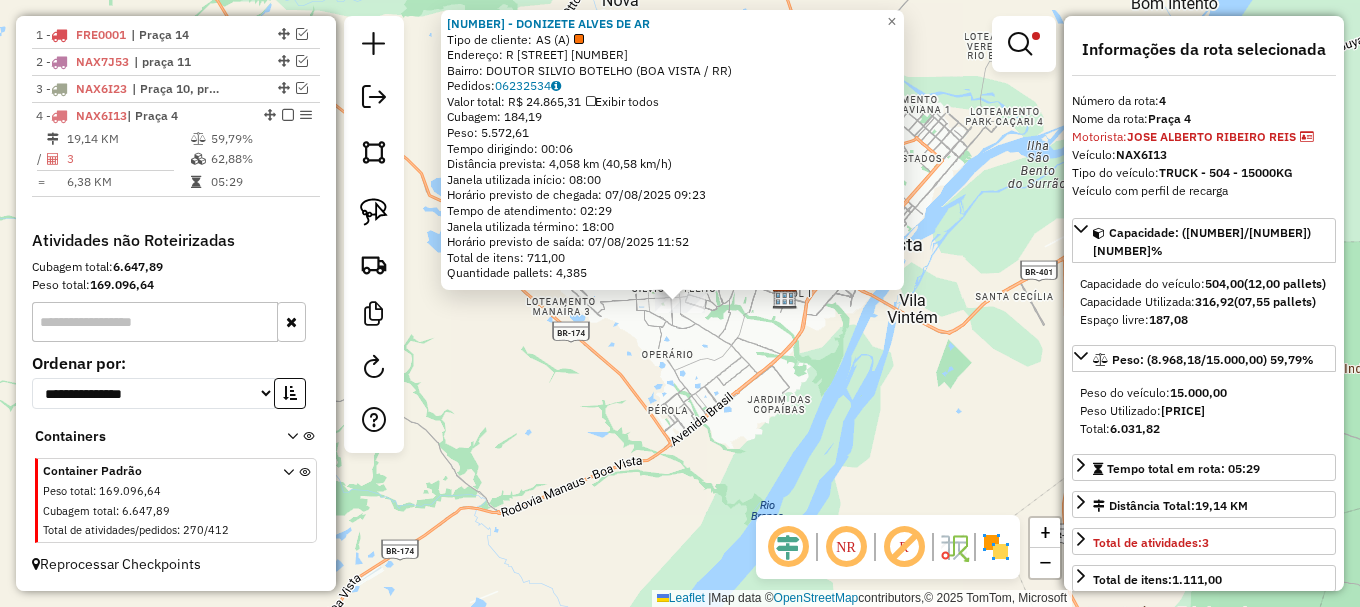 drag, startPoint x: 687, startPoint y: 342, endPoint x: 717, endPoint y: 323, distance: 35.510563 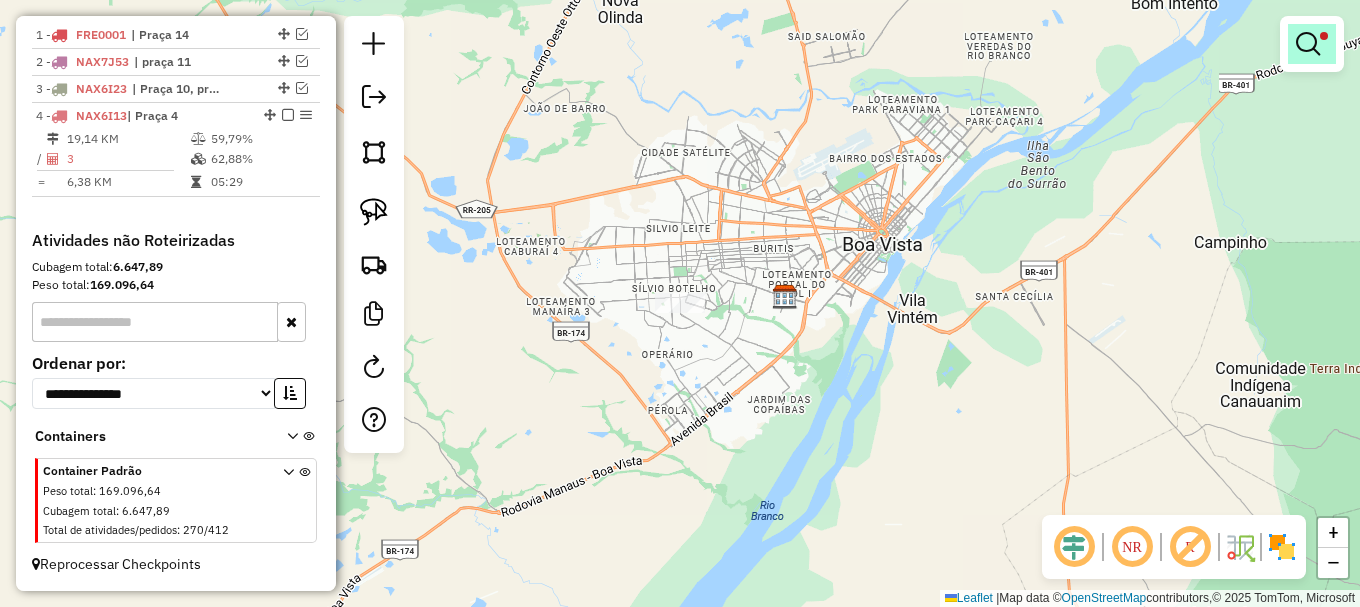 click at bounding box center (1308, 44) 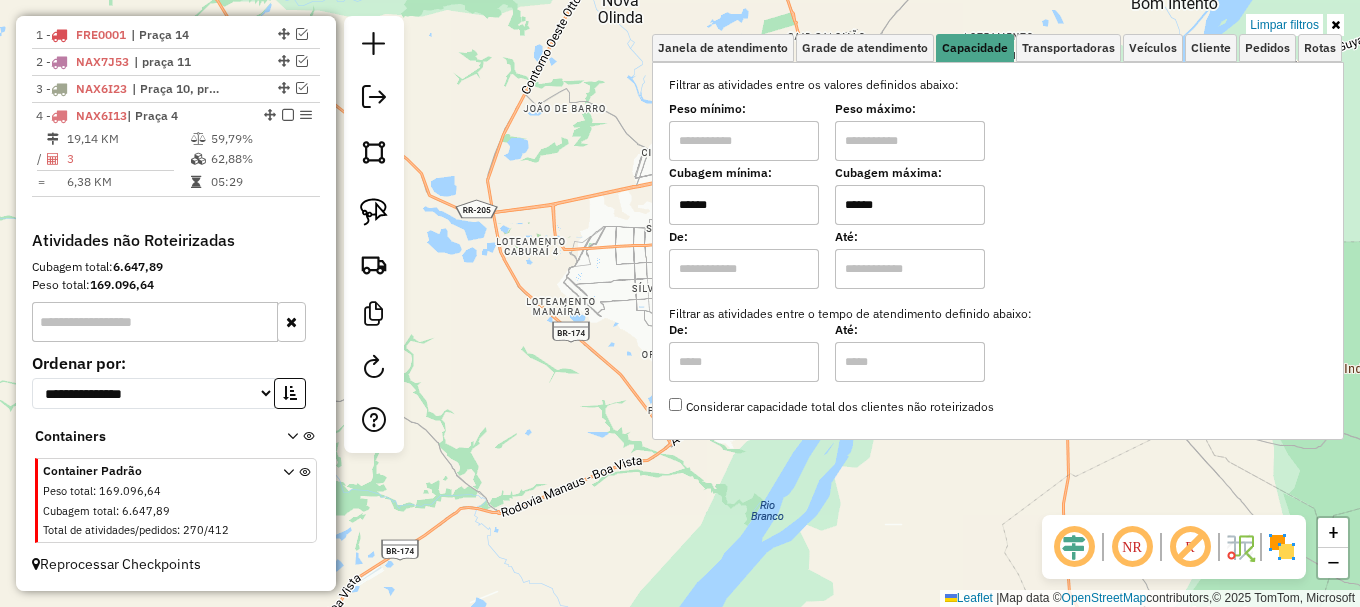 click on "******" at bounding box center (910, 205) 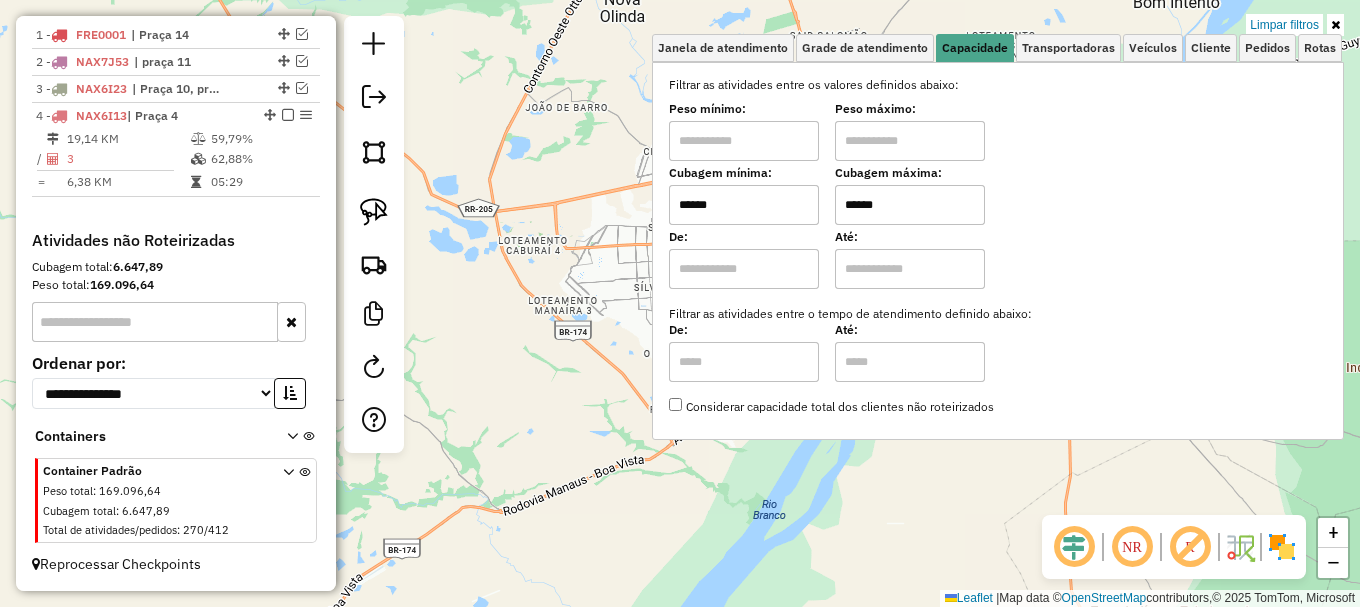 click on "Limpar filtros Janela de atendimento Grade de atendimento Capacidade Transportadoras Veículos Cliente Pedidos  Rotas Selecione os dias de semana para filtrar as janelas de atendimento  Seg   Ter   Qua   Qui   Sex   Sáb   Dom  Informe o período da janela de atendimento: De: Até:  Filtrar exatamente a janela do cliente  Considerar janela de atendimento padrão  Selecione os dias de semana para filtrar as grades de atendimento  Seg   Ter   Qua   Qui   Sex   Sáb   Dom   Considerar clientes sem dia de atendimento cadastrado  Clientes fora do dia de atendimento selecionado Filtrar as atividades entre os valores definidos abaixo:  Peso mínimo:   Peso máximo:   Cubagem mínima:  ******  Cubagem máxima:  ******  De:   Até:  Filtrar as atividades entre o tempo de atendimento definido abaixo:  De:   Até:   Considerar capacidade total dos clientes não roteirizados Transportadora: Selecione um ou mais itens Tipo de veículo: Selecione um ou mais itens Veículo: Selecione um ou mais itens Motorista: Nome: Setor:" 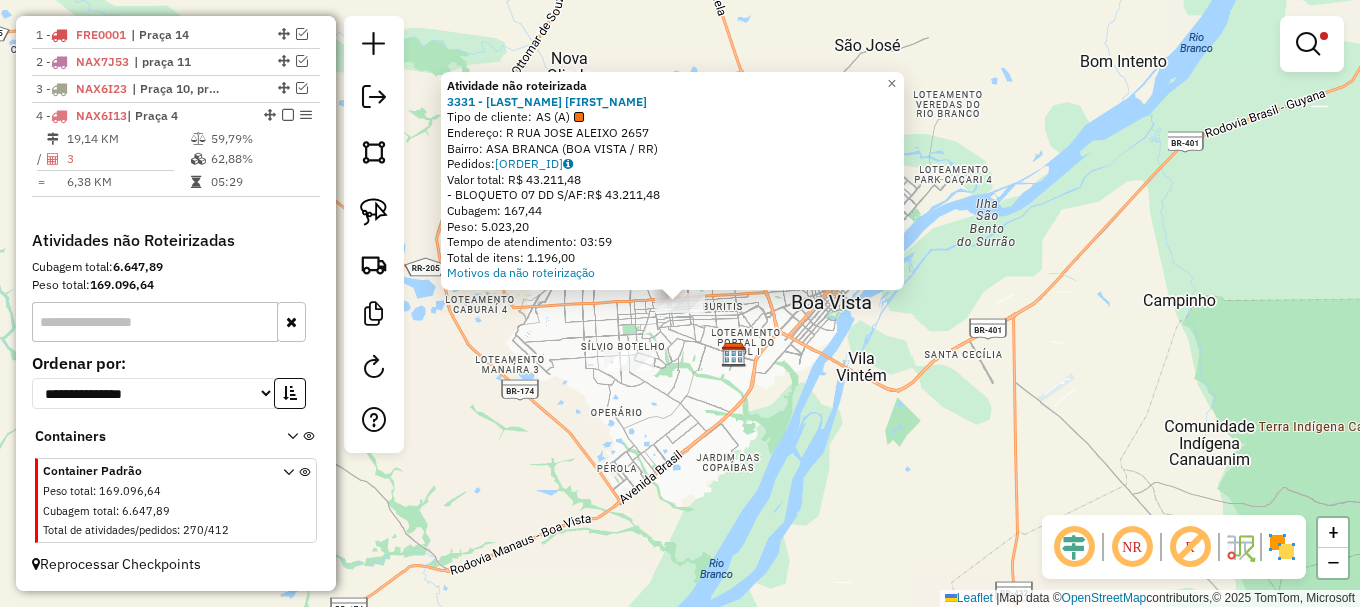 drag, startPoint x: 380, startPoint y: 194, endPoint x: 402, endPoint y: 213, distance: 29.068884 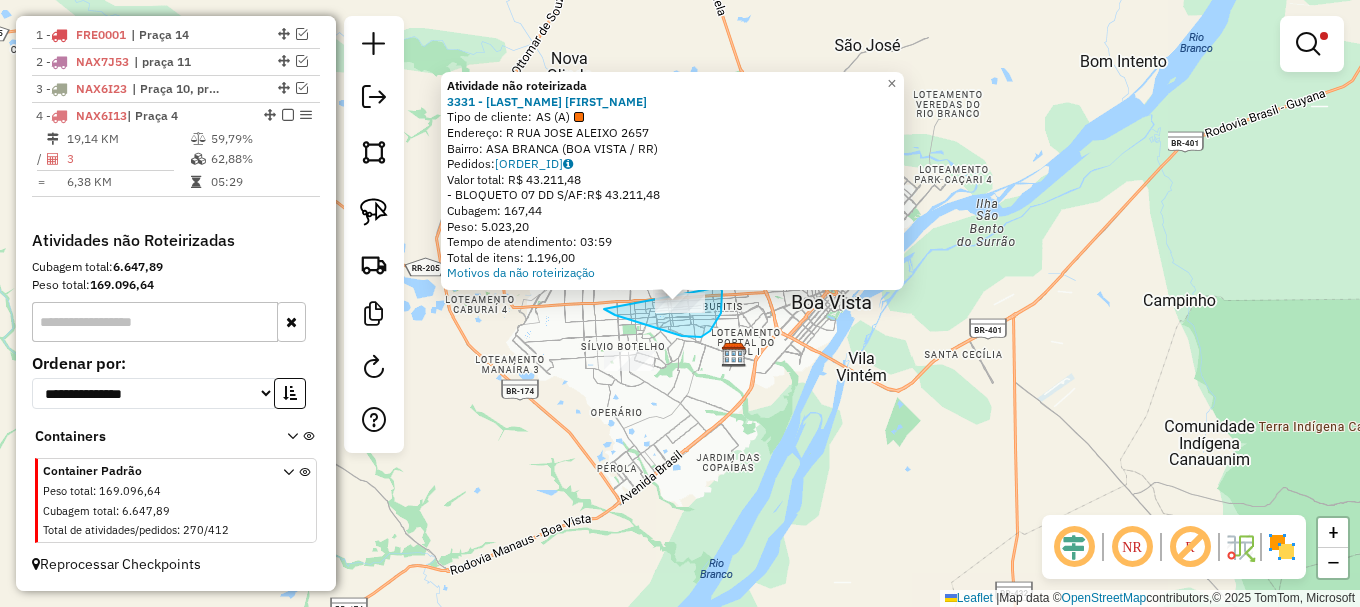 drag, startPoint x: 604, startPoint y: 309, endPoint x: 714, endPoint y: 277, distance: 114.56003 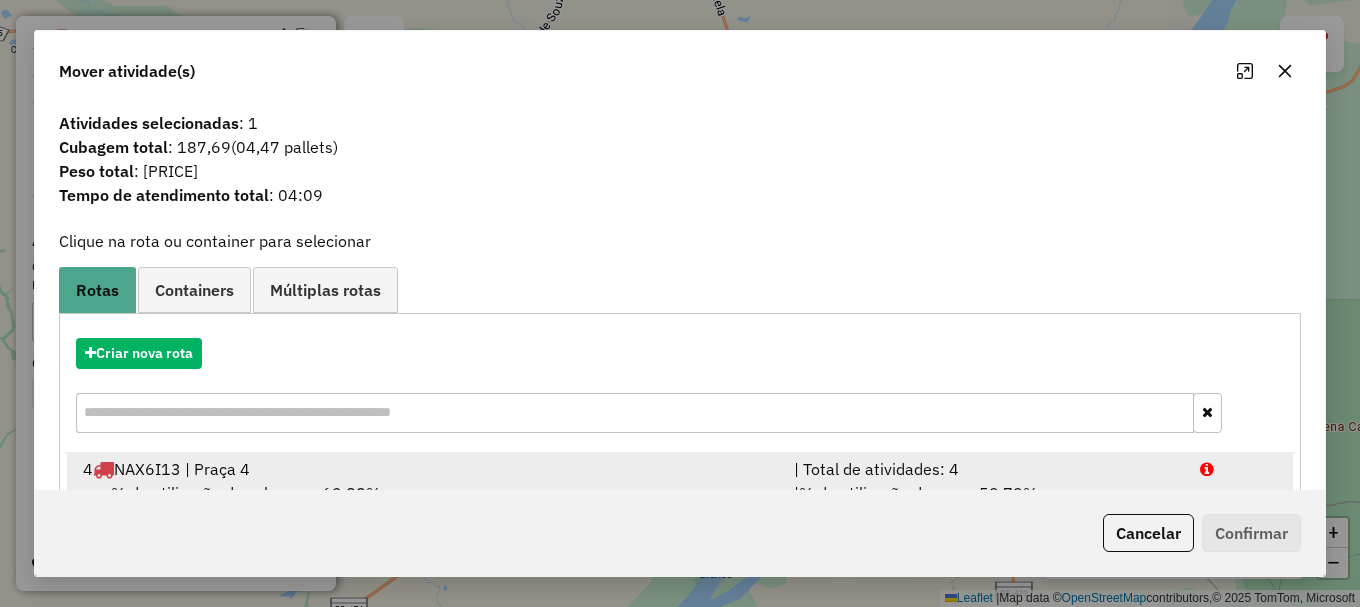 click at bounding box center (1239, 469) 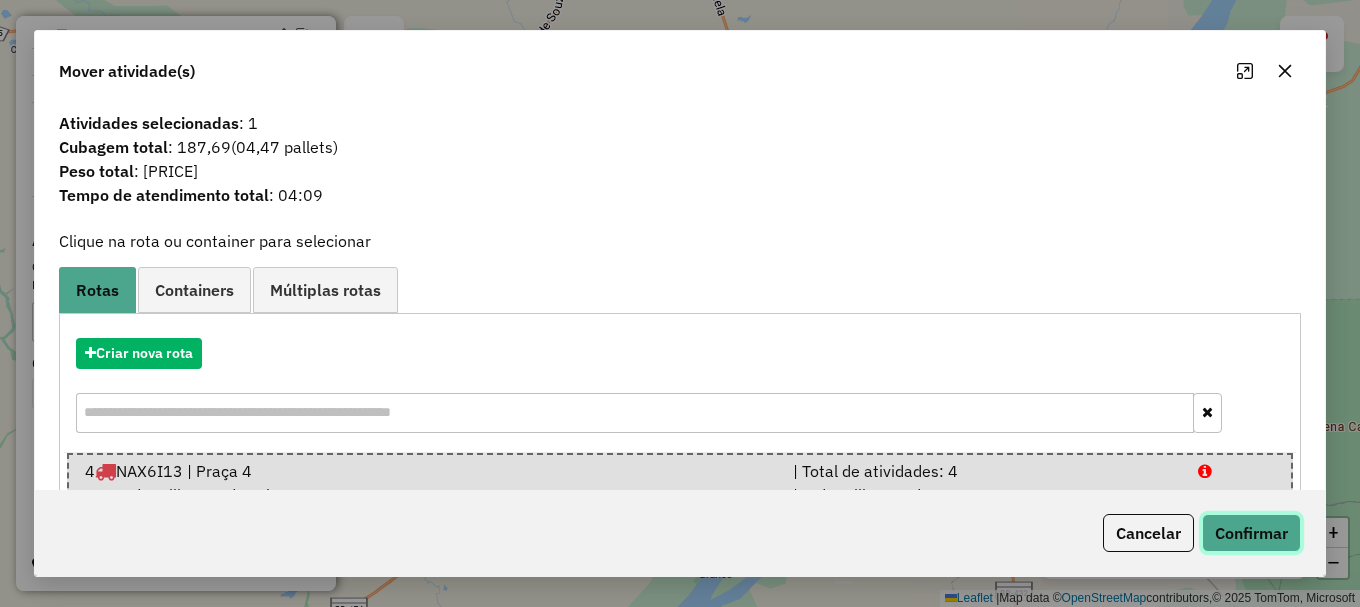 click on "Confirmar" 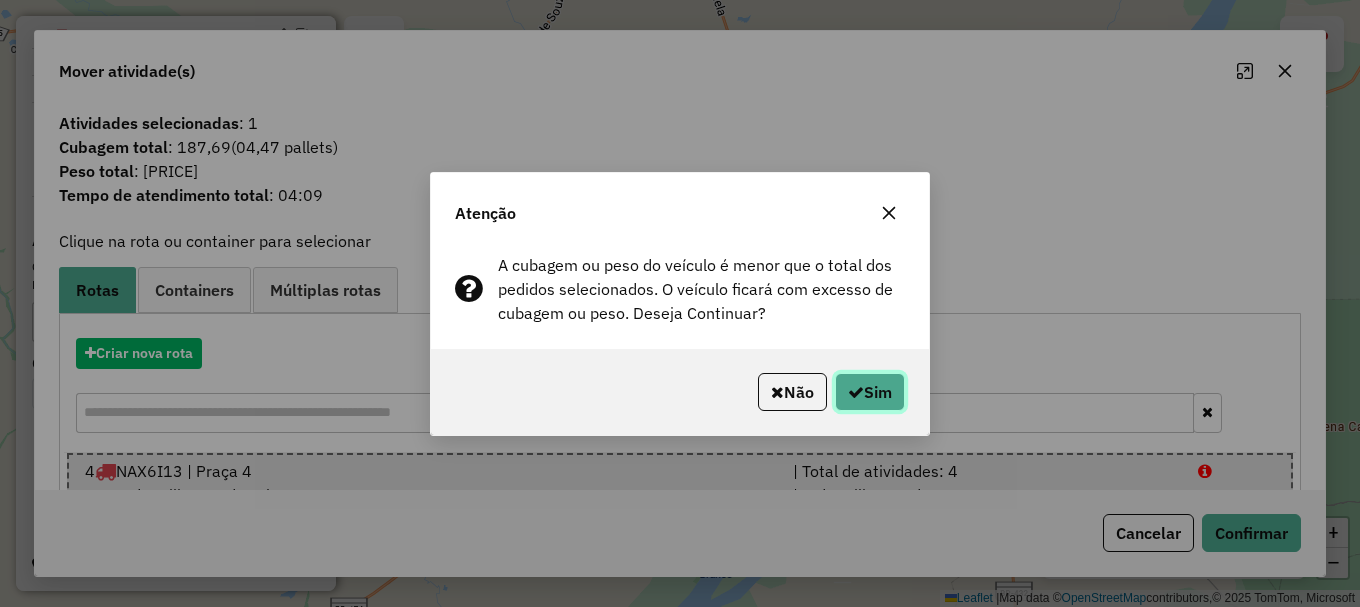 click on "Sim" 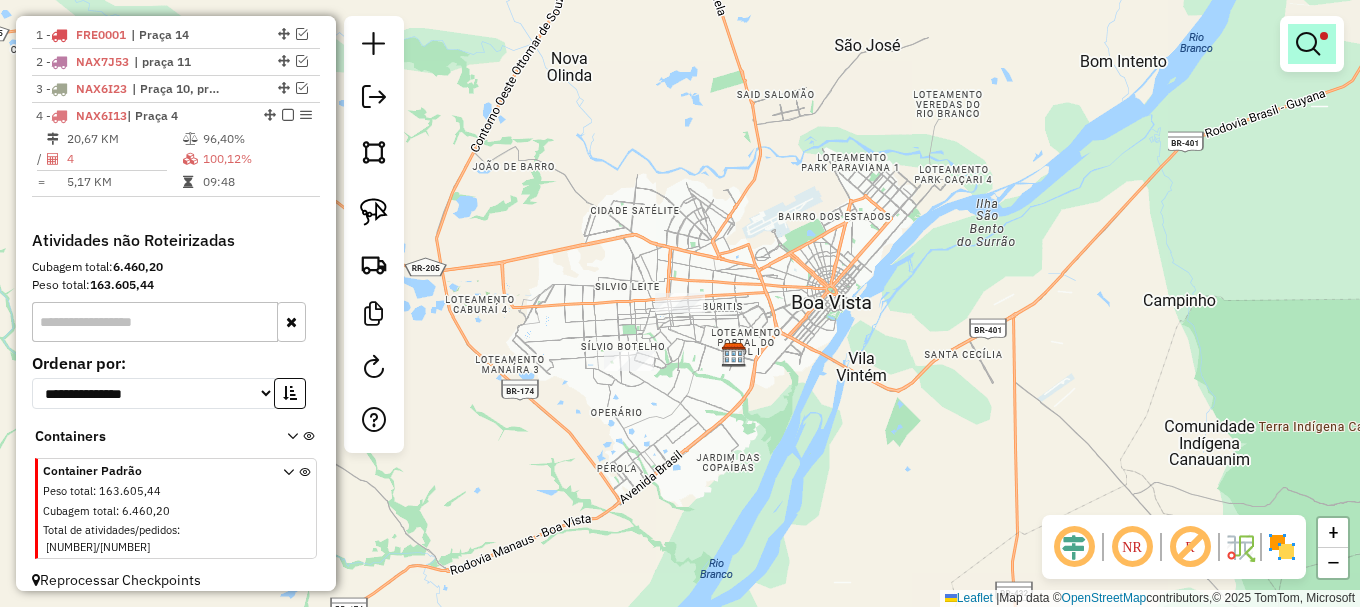 click at bounding box center [1308, 44] 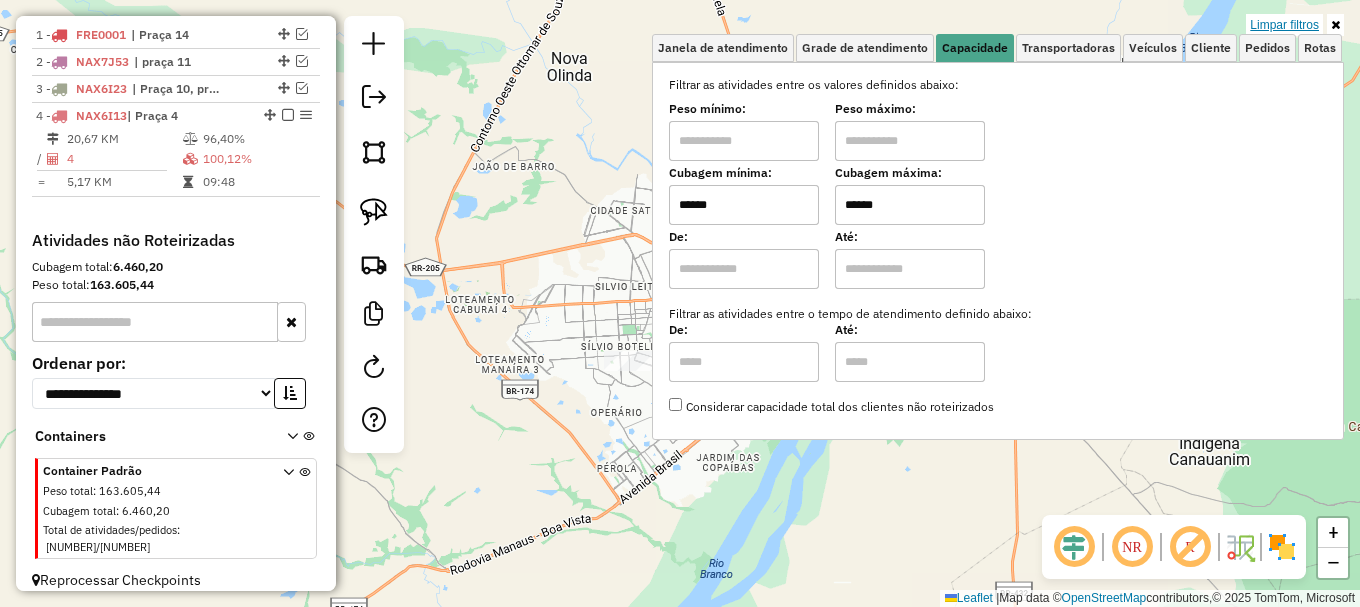 click on "Limpar filtros" at bounding box center (1284, 25) 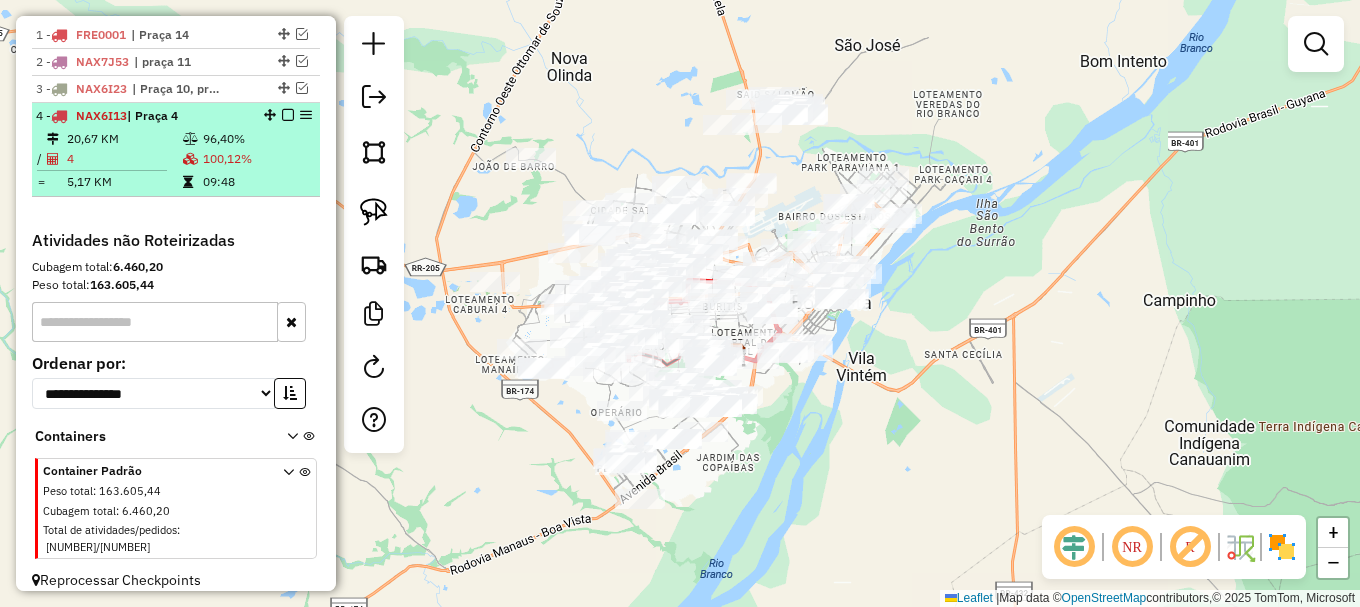 click at bounding box center (288, 115) 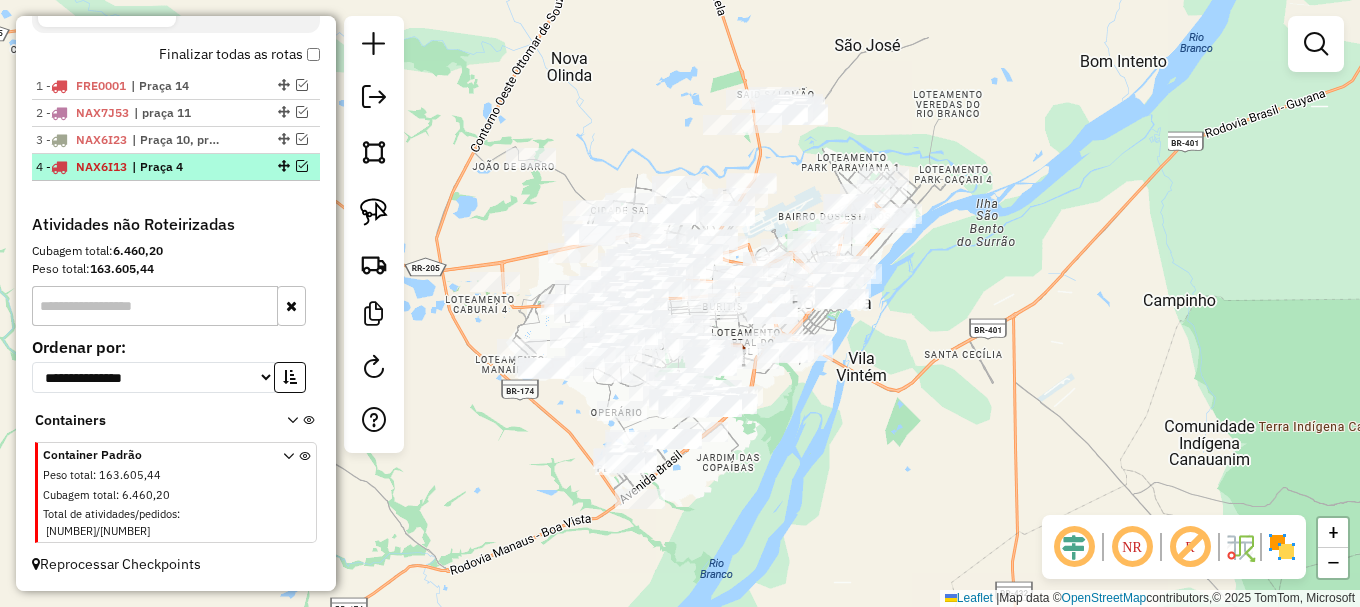 scroll, scrollTop: 744, scrollLeft: 0, axis: vertical 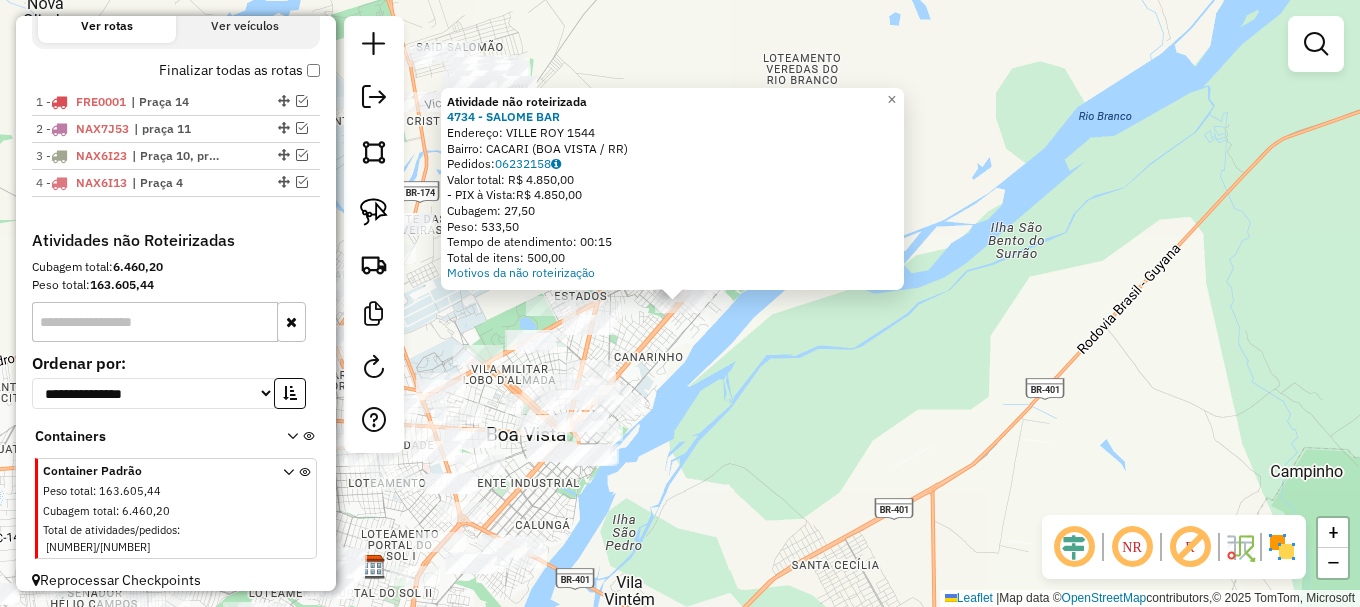 click on "Atividade não roteirizada 4734 - SALOME BAR  Endereço:  VILLE ROY 1544   Bairro: CACARI (BOA VISTA / RR)   Pedidos:  06232158   Valor total: R$ 4.850,00   - PIX à Vista:  R$ 4.850,00   Cubagem: 27,50   Peso: 533,50   Tempo de atendimento: 00:15   Total de itens: 500,00  Motivos da não roteirização × Janela de atendimento Grade de atendimento Capacidade Transportadoras Veículos Cliente Pedidos  Rotas Selecione os dias de semana para filtrar as janelas de atendimento  Seg   Ter   Qua   Qui   Sex   Sáb   Dom  Informe o período da janela de atendimento: De: Até:  Filtrar exatamente a janela do cliente  Considerar janela de atendimento padrão  Selecione os dias de semana para filtrar as grades de atendimento  Seg   Ter   Qua   Qui   Sex   Sáb   Dom   Considerar clientes sem dia de atendimento cadastrado  Clientes fora do dia de atendimento selecionado Filtrar as atividades entre os valores definidos abaixo:  Peso mínimo:   Peso máximo:   Cubagem mínima:   Cubagem máxima:   De:   Até:   De:  Nome:" 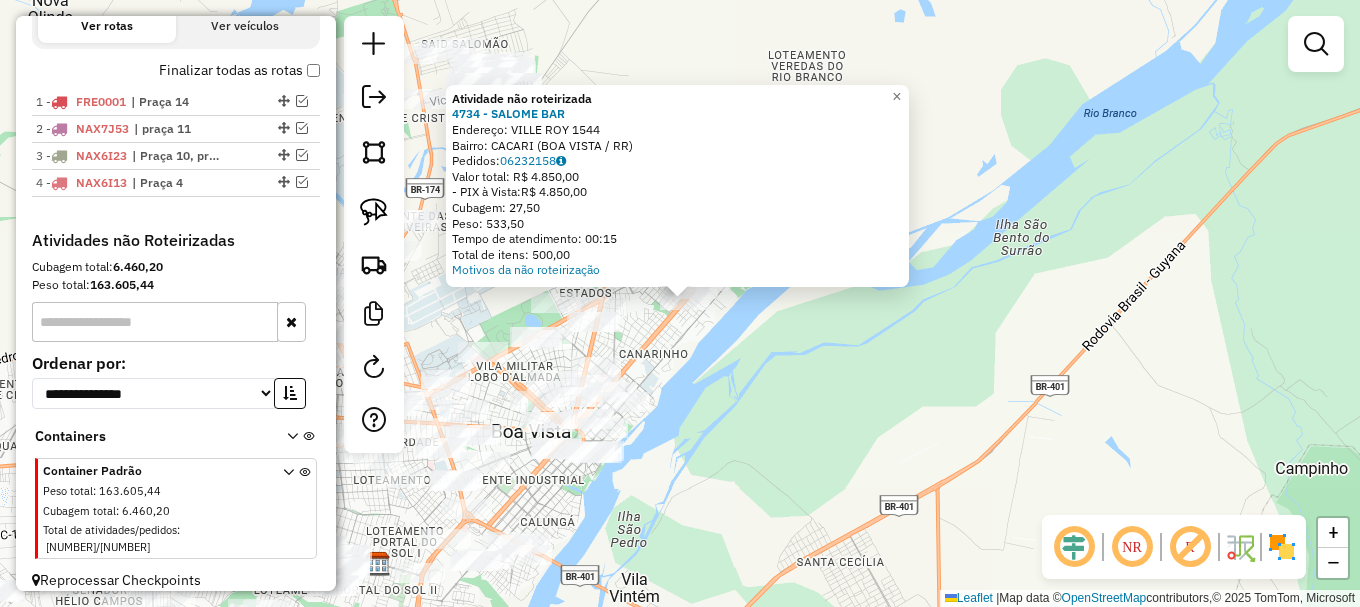 click on "Atividade não roteirizada 4734 - SALOME BAR  Endereço:  VILLE ROY 1544   Bairro: CACARI (BOA VISTA / RR)   Pedidos:  06232158   Valor total: R$ 4.850,00   - PIX à Vista:  R$ 4.850,00   Cubagem: 27,50   Peso: 533,50   Tempo de atendimento: 00:15   Total de itens: 500,00  Motivos da não roteirização × Janela de atendimento Grade de atendimento Capacidade Transportadoras Veículos Cliente Pedidos  Rotas Selecione os dias de semana para filtrar as janelas de atendimento  Seg   Ter   Qua   Qui   Sex   Sáb   Dom  Informe o período da janela de atendimento: De: Até:  Filtrar exatamente a janela do cliente  Considerar janela de atendimento padrão  Selecione os dias de semana para filtrar as grades de atendimento  Seg   Ter   Qua   Qui   Sex   Sáb   Dom   Considerar clientes sem dia de atendimento cadastrado  Clientes fora do dia de atendimento selecionado Filtrar as atividades entre os valores definidos abaixo:  Peso mínimo:   Peso máximo:   Cubagem mínima:   Cubagem máxima:   De:   Até:   De:  Nome:" 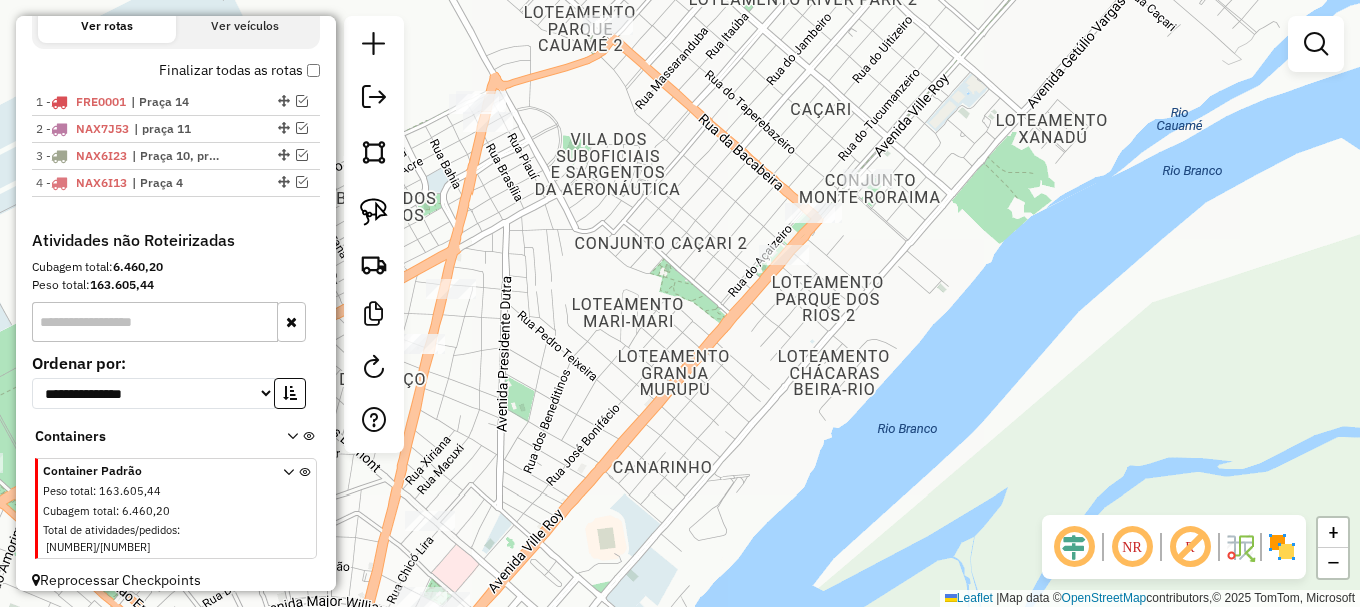 drag, startPoint x: 789, startPoint y: 369, endPoint x: 809, endPoint y: 371, distance: 20.09975 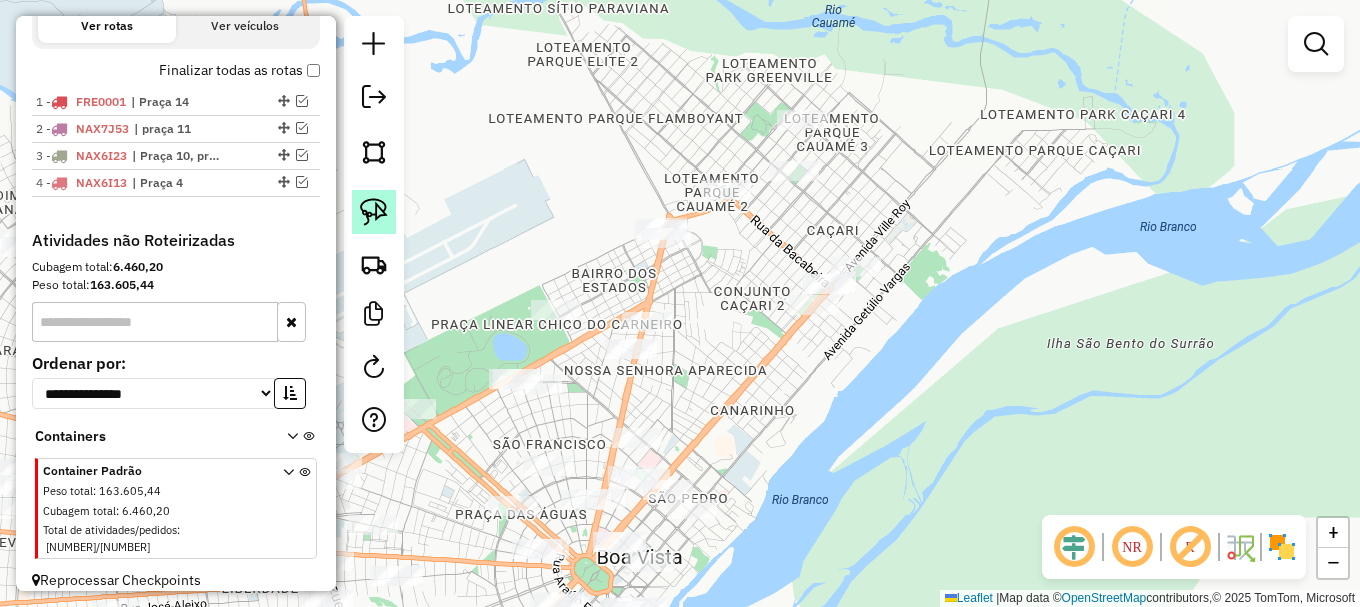 click 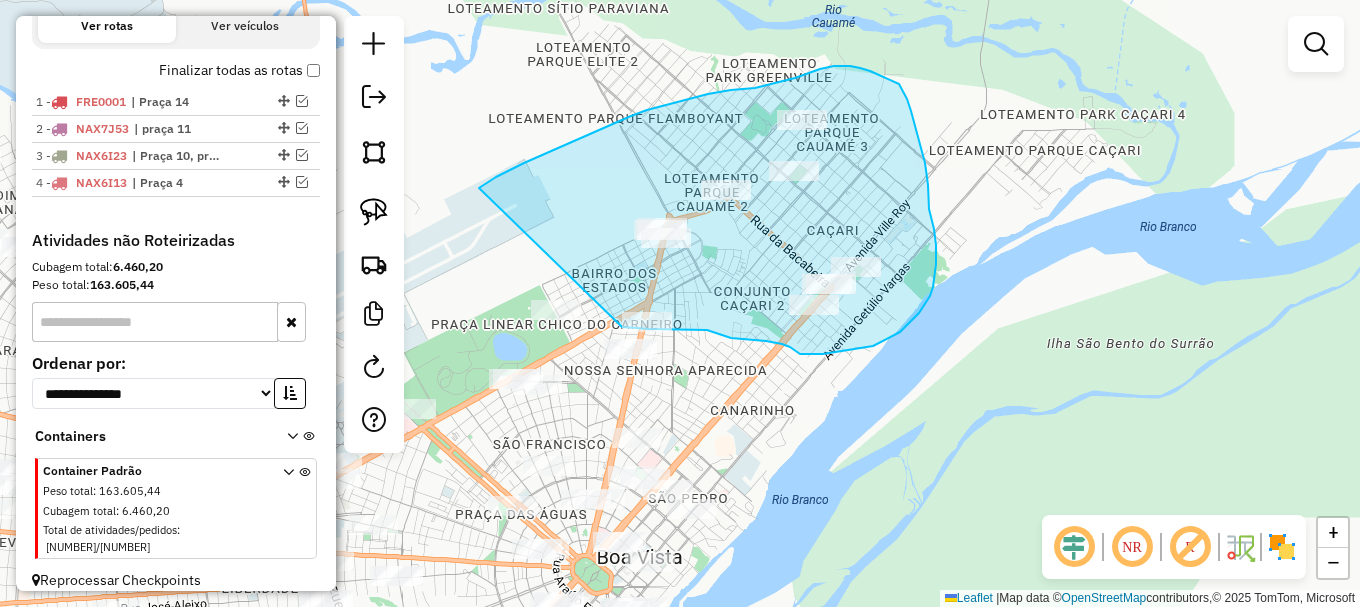 drag, startPoint x: 496, startPoint y: 177, endPoint x: 620, endPoint y: 327, distance: 194.61757 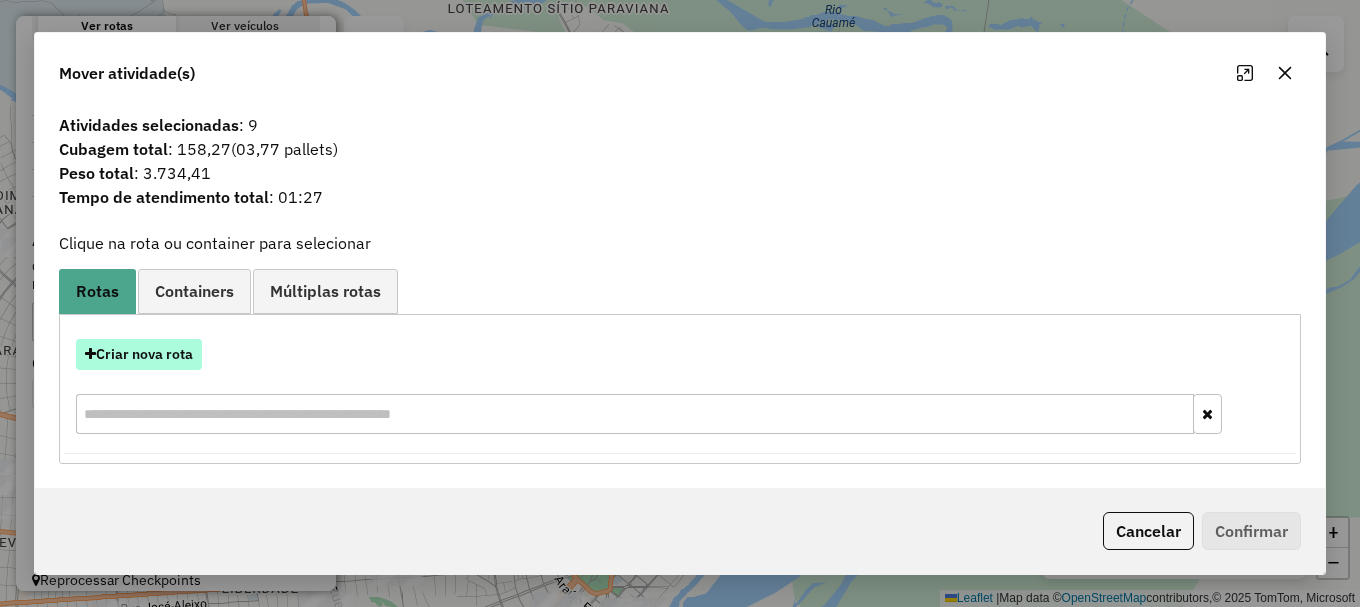 click on "Criar nova rota" at bounding box center [139, 354] 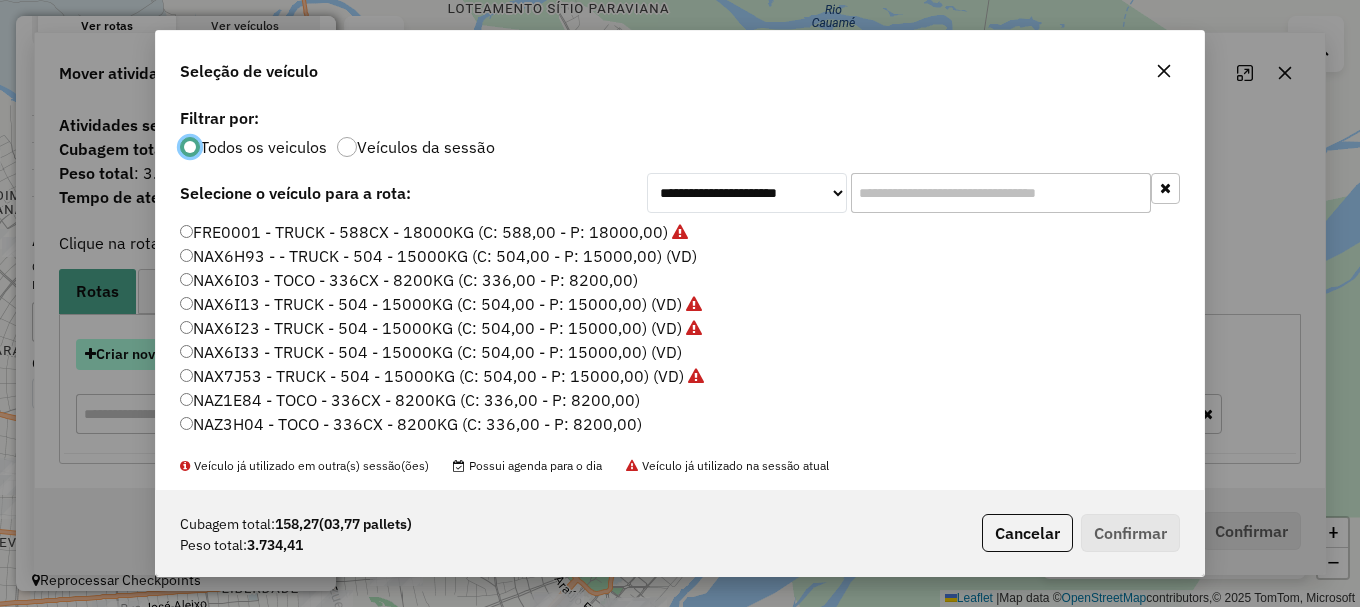 scroll, scrollTop: 11, scrollLeft: 6, axis: both 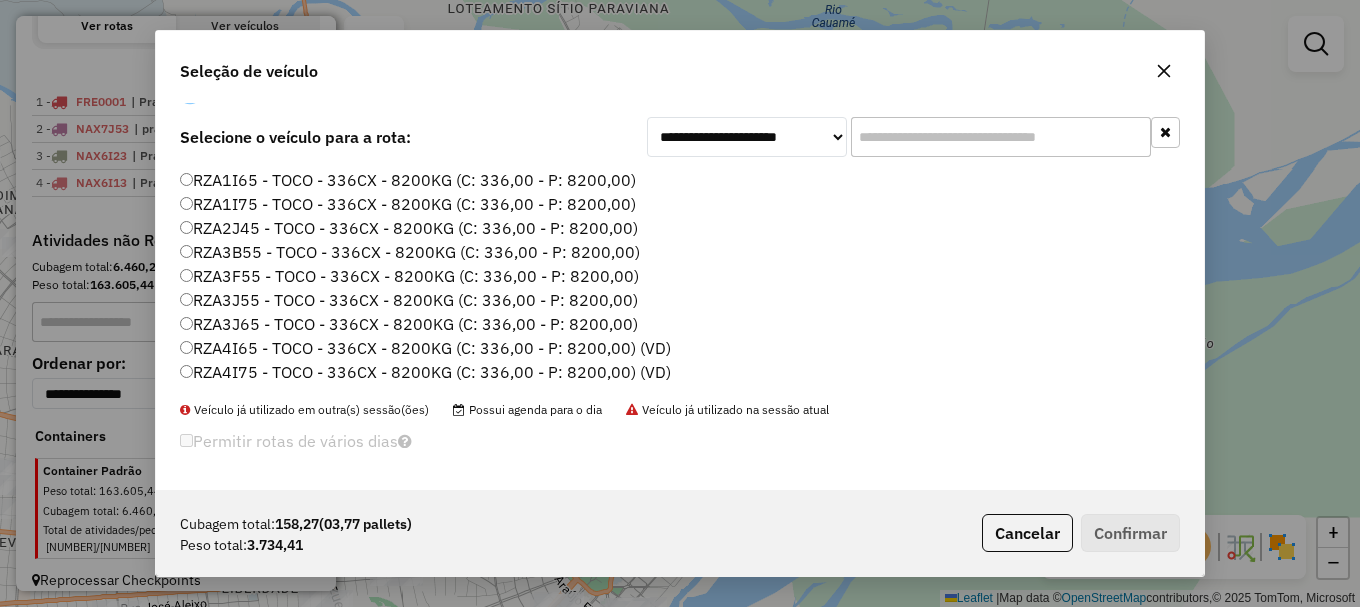 click on "RZA1I65 - TOCO - 336CX - 8200KG (C: 336,00 - P: 8200,00)" 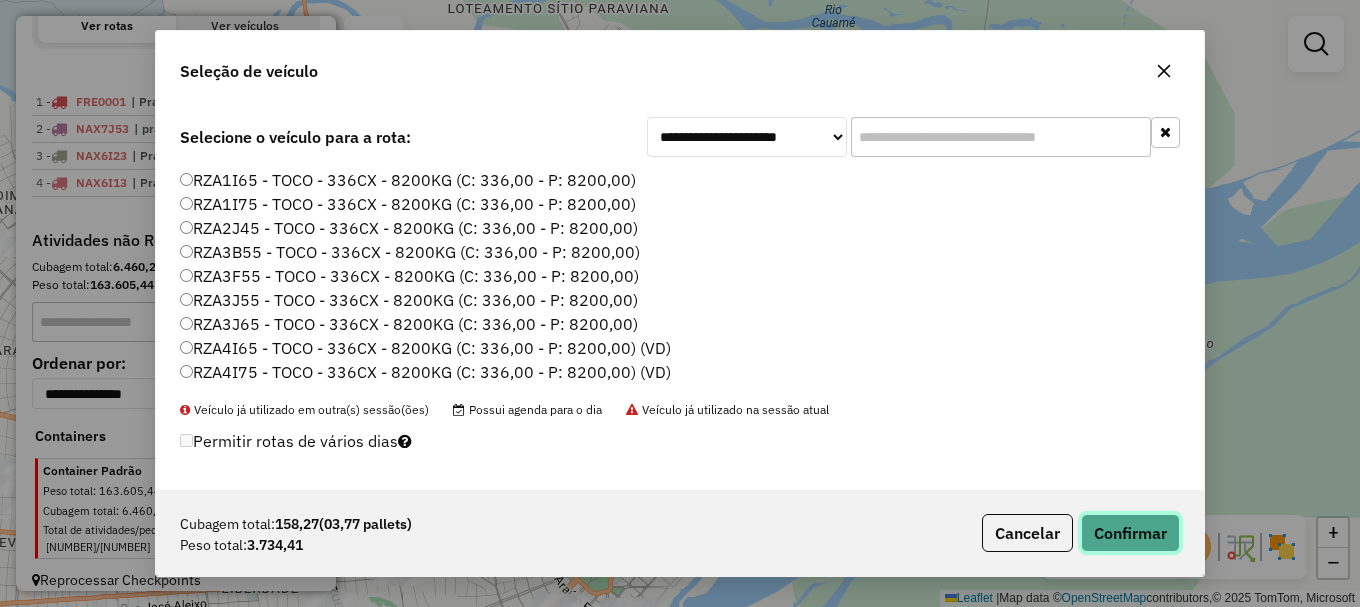click on "Confirmar" 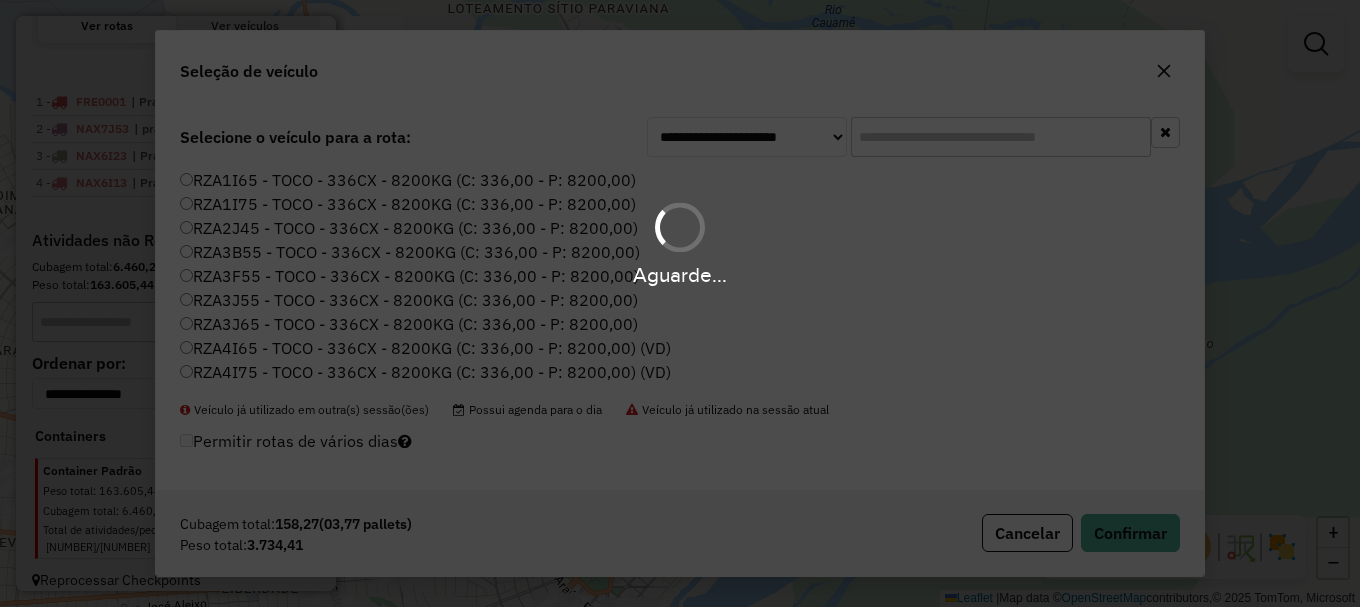 scroll, scrollTop: 811, scrollLeft: 0, axis: vertical 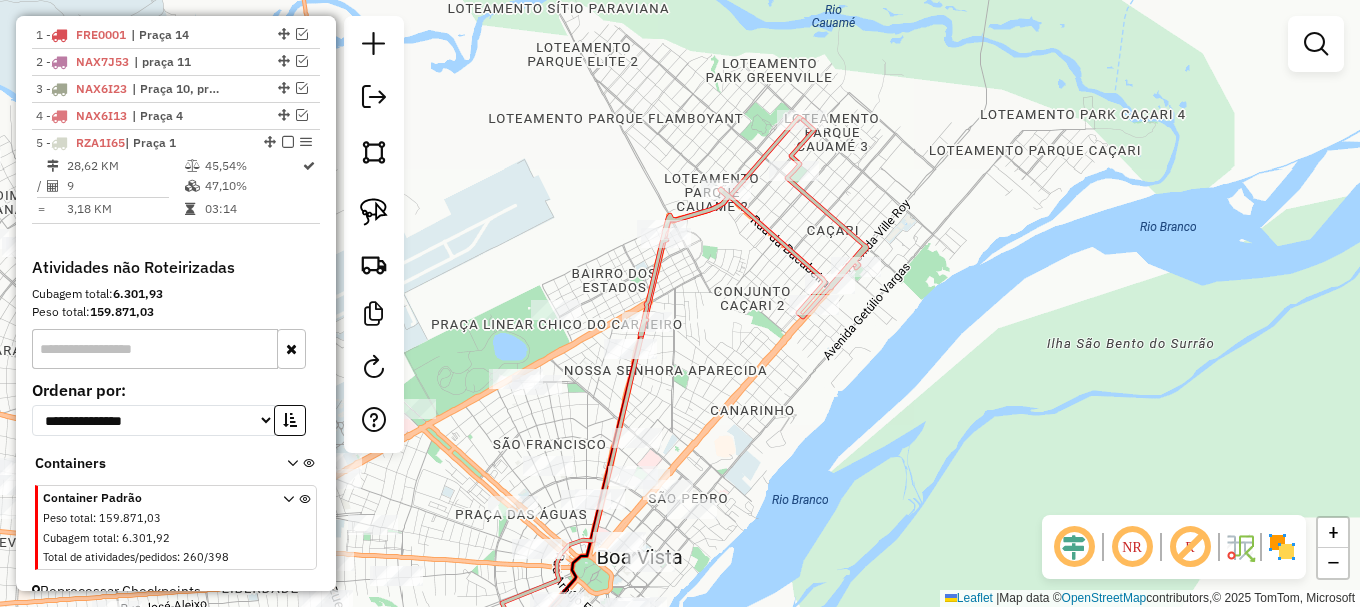 click on "Janela de atendimento Grade de atendimento Capacidade Transportadoras Veículos Cliente Pedidos  Rotas Selecione os dias de semana para filtrar as janelas de atendimento  Seg   Ter   Qua   Qui   Sex   Sáb   Dom  Informe o período da janela de atendimento: De: Até:  Filtrar exatamente a janela do cliente  Considerar janela de atendimento padrão  Selecione os dias de semana para filtrar as grades de atendimento  Seg   Ter   Qua   Qui   Sex   Sáb   Dom   Considerar clientes sem dia de atendimento cadastrado  Clientes fora do dia de atendimento selecionado Filtrar as atividades entre os valores definidos abaixo:  Peso mínimo:   Peso máximo:   Cubagem mínima:   Cubagem máxima:   De:   Até:  Filtrar as atividades entre o tempo de atendimento definido abaixo:  De:   Até:   Considerar capacidade total dos clientes não roteirizados Transportadora: Selecione um ou mais itens Tipo de veículo: Selecione um ou mais itens Veículo: Selecione um ou mais itens Motorista: Selecione um ou mais itens Nome: Rótulo:" 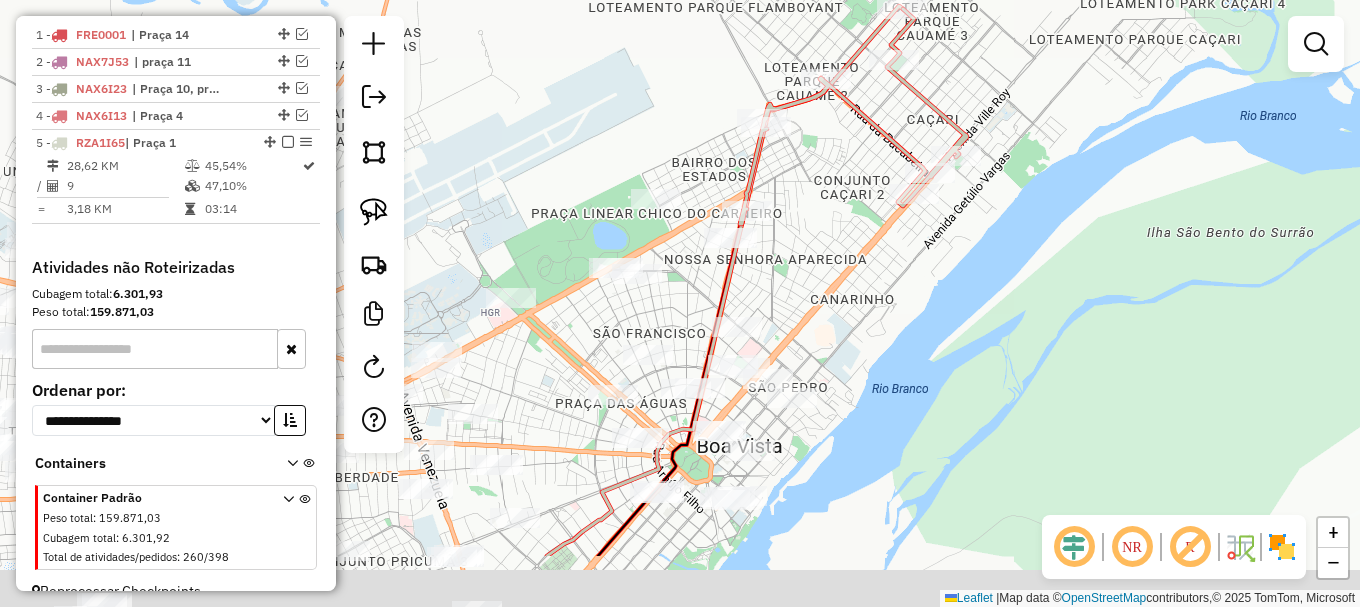 drag, startPoint x: 714, startPoint y: 386, endPoint x: 820, endPoint y: 259, distance: 165.42369 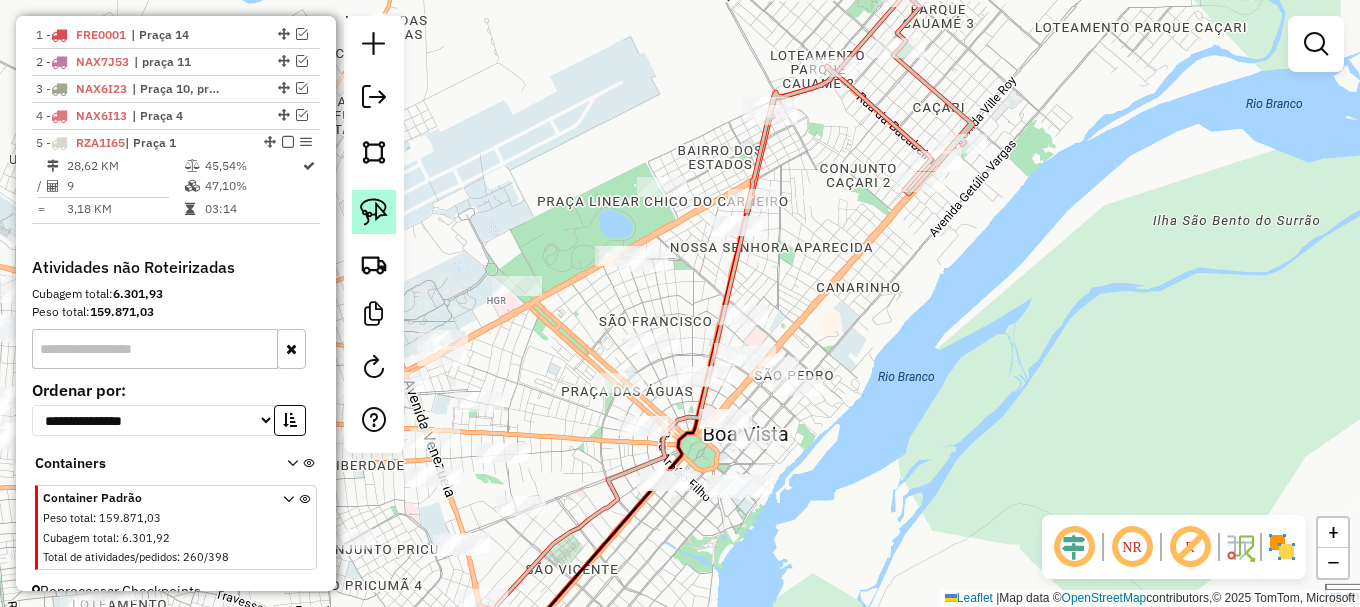 click 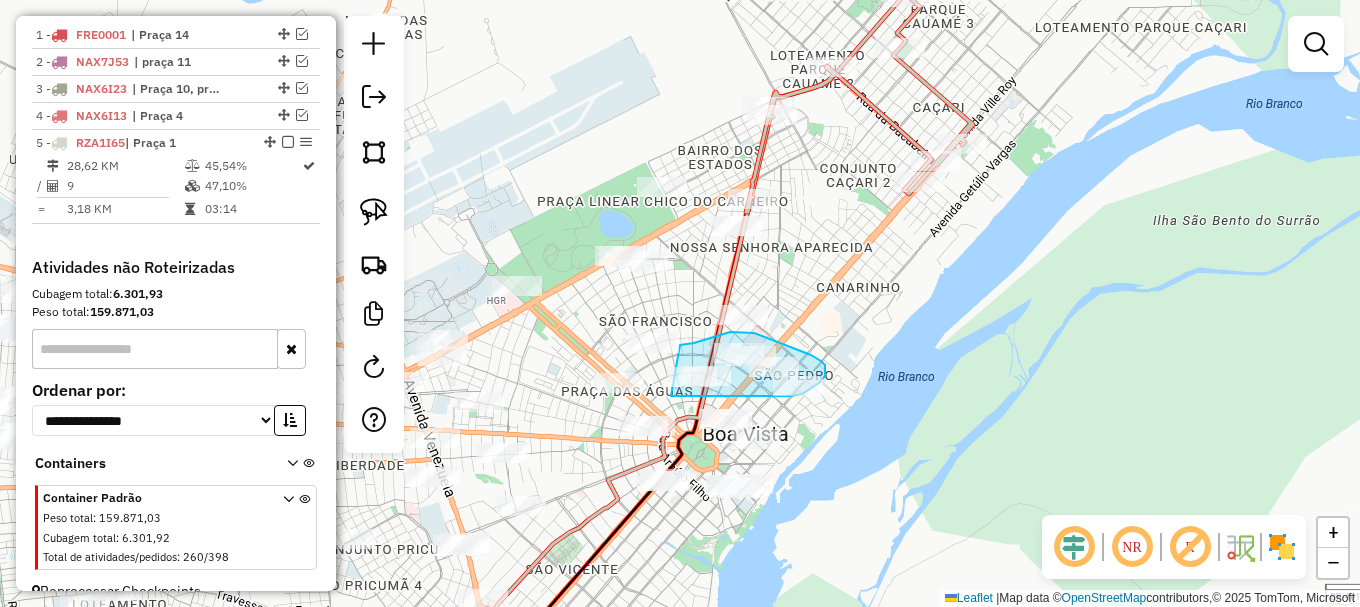 drag, startPoint x: 675, startPoint y: 396, endPoint x: 680, endPoint y: 345, distance: 51.24451 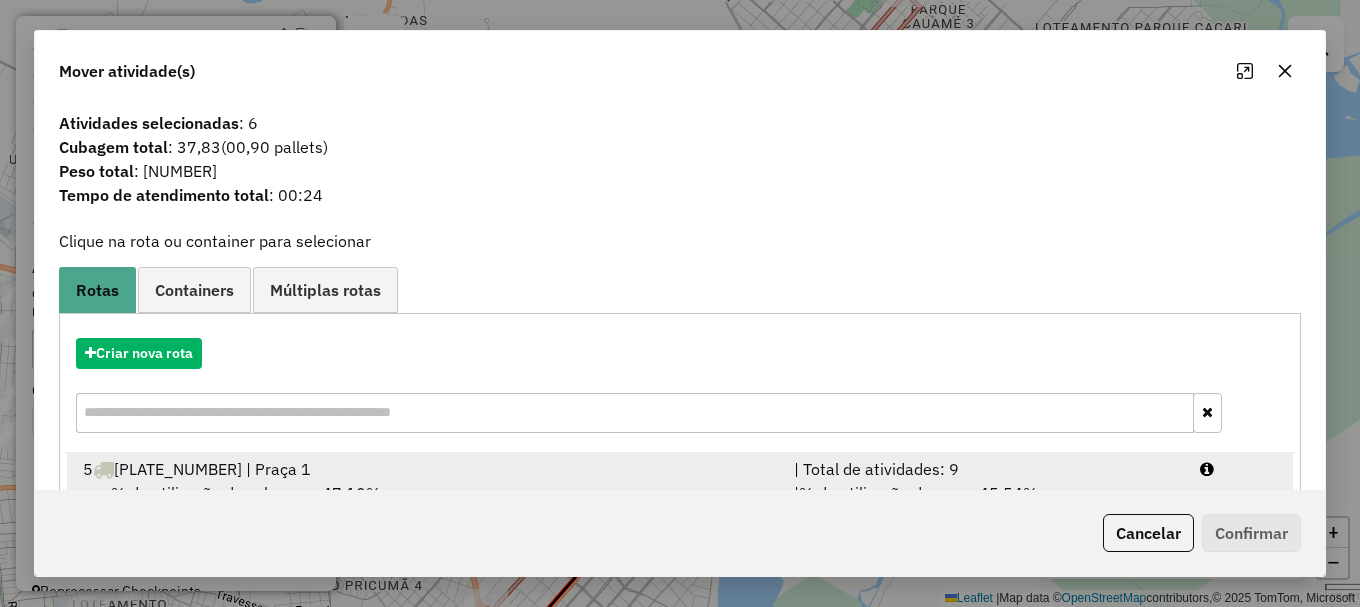 click on "5  RZA1I65 | Praça 1  | Total de atividades: 9  % de utilização da cubagem: 47,10%  Cubagem disponível: 177,73   |  % de utilização do peso: 45,54%  | Peso disponível: 4.465,59" at bounding box center (680, 493) 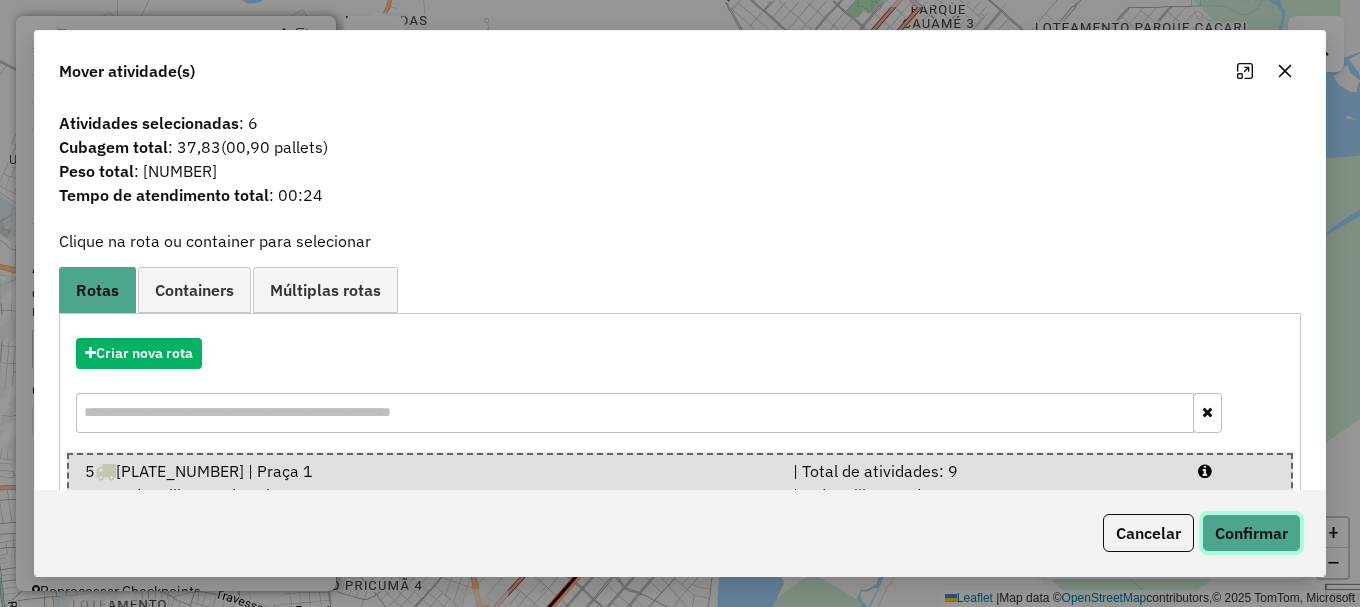 click on "Confirmar" 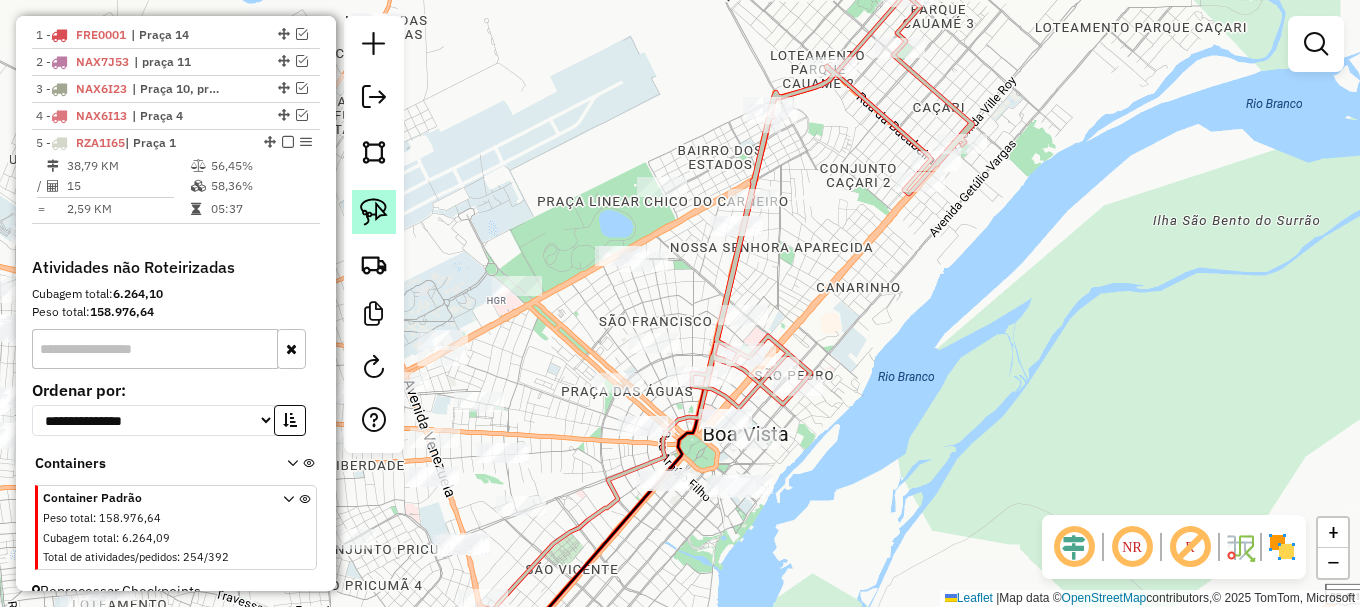 click 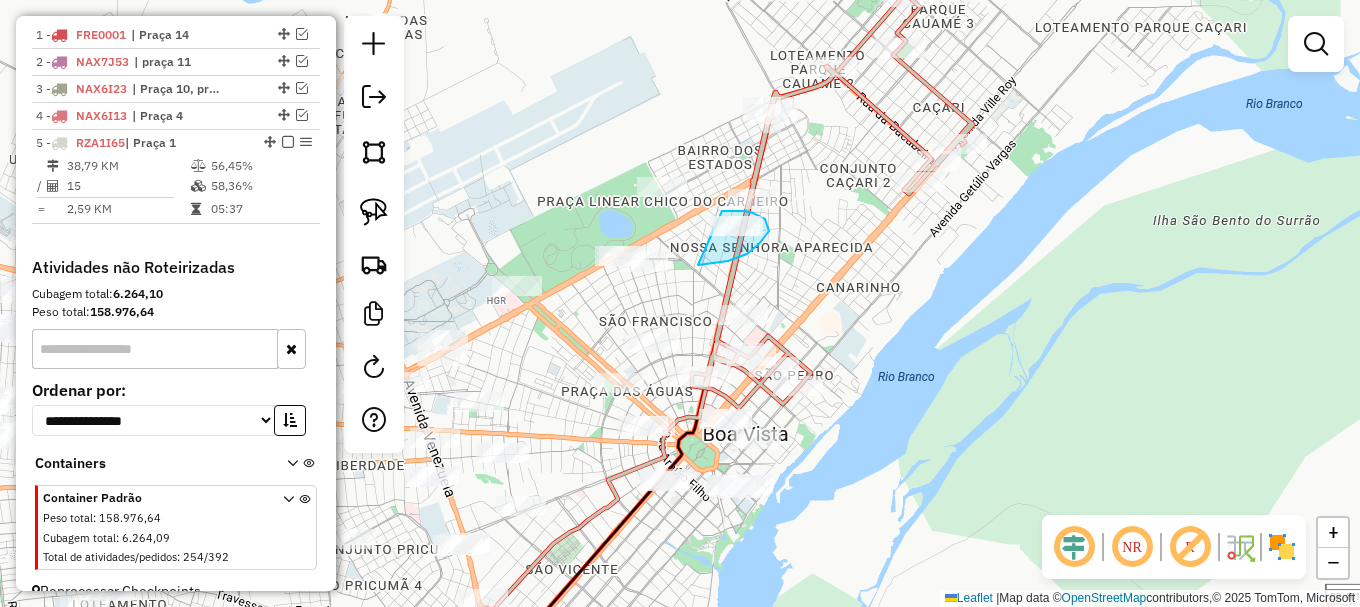 drag, startPoint x: 720, startPoint y: 262, endPoint x: 712, endPoint y: 209, distance: 53.600372 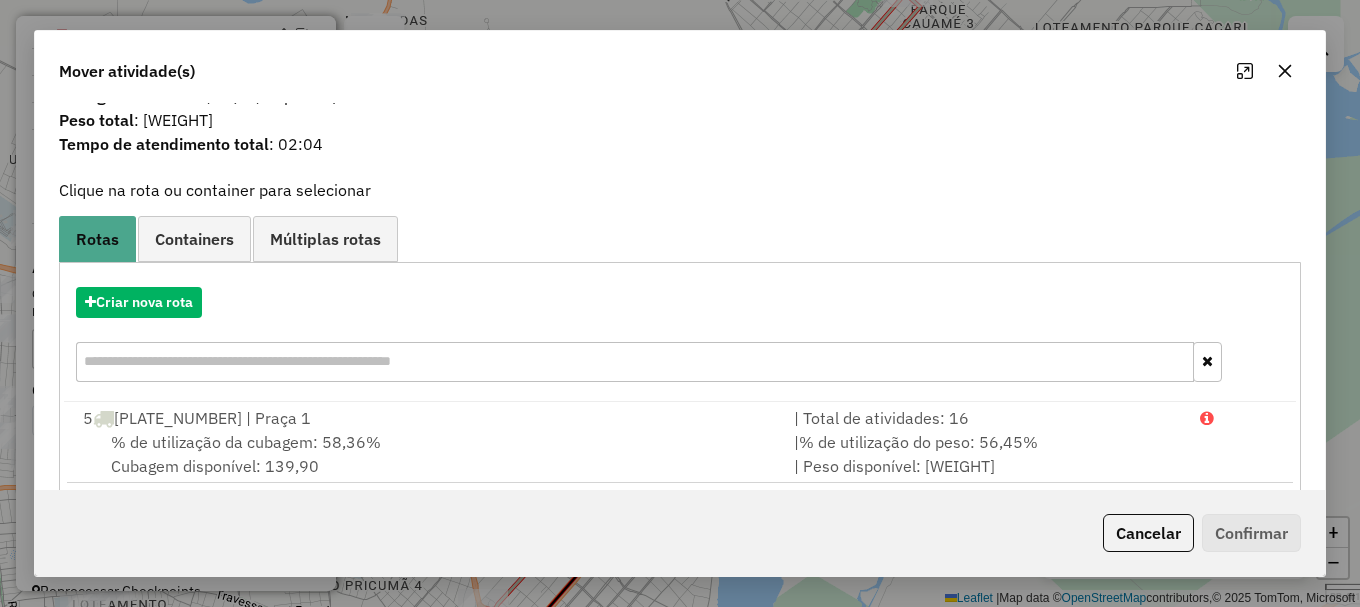 scroll, scrollTop: 78, scrollLeft: 0, axis: vertical 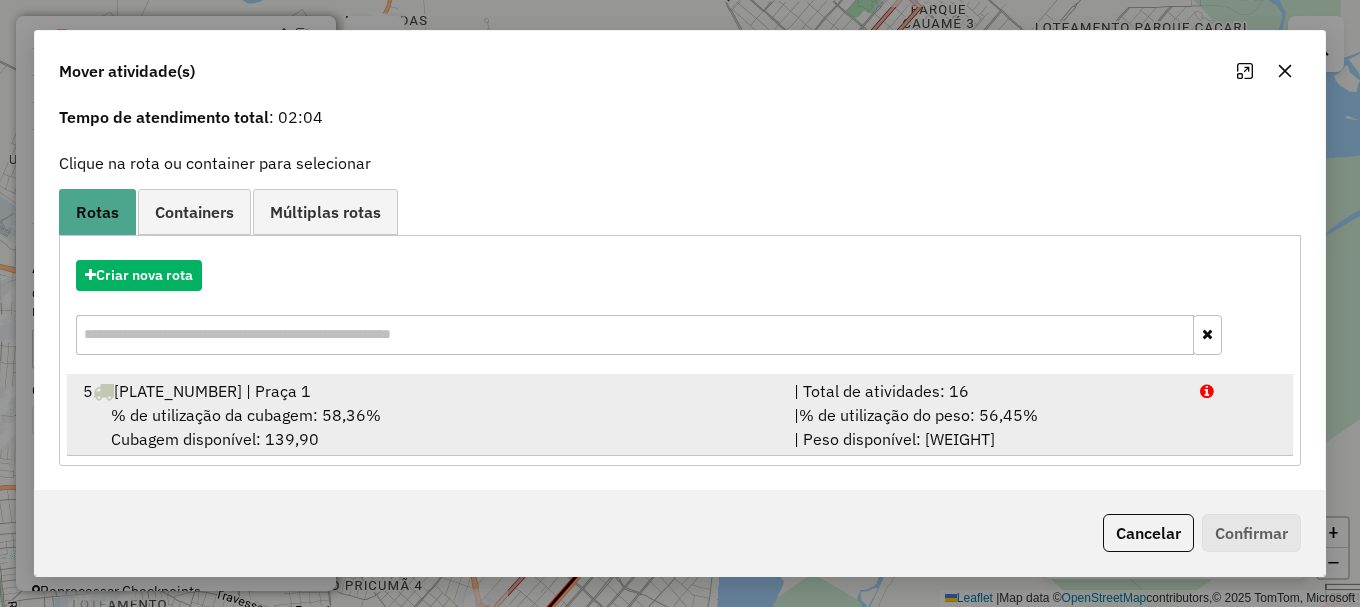 click on "5  RZA1I65 | Praça 1  | Total de atividades: 16  % de utilização da cubagem: 58,36%  Cubagem disponível: 139,90   |  % de utilização do peso: 56,45%  | Peso disponível: 3.571,20" at bounding box center [680, 415] 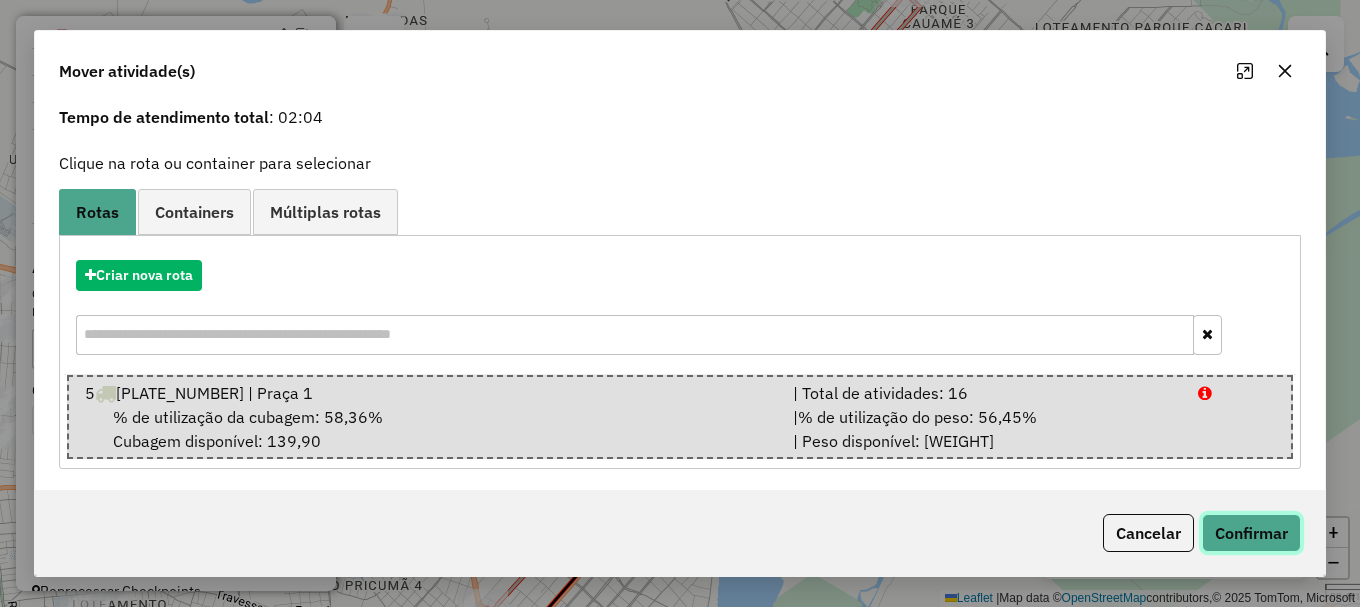 click on "Confirmar" 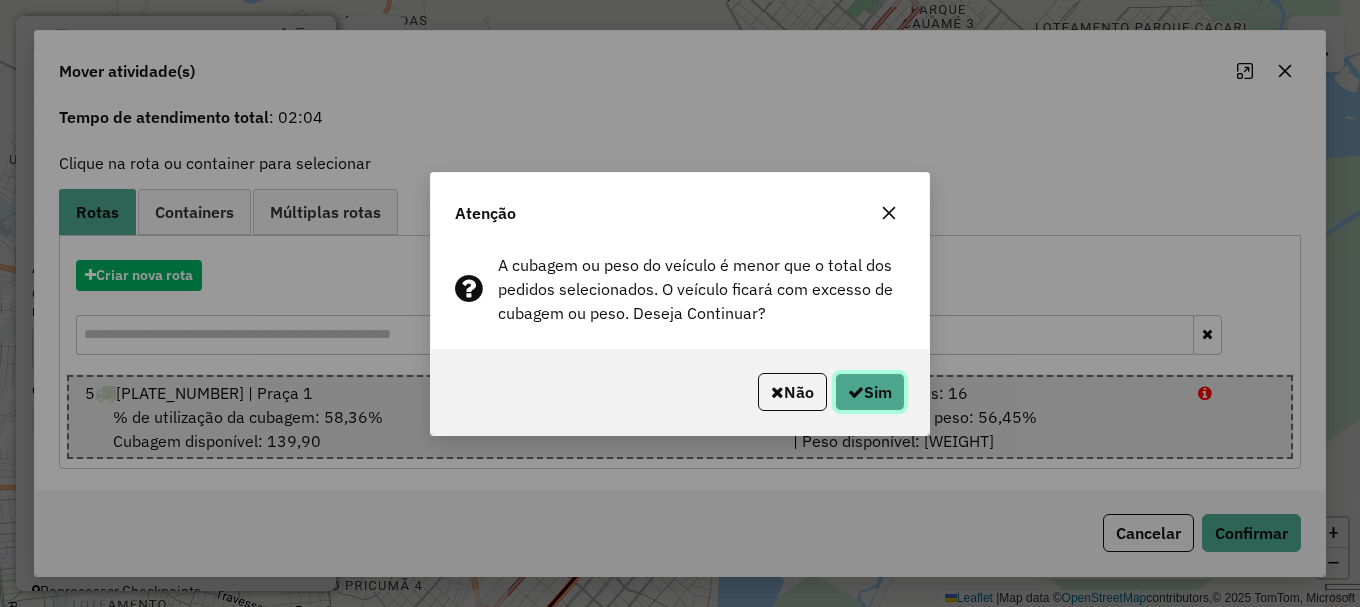 click on "Sim" 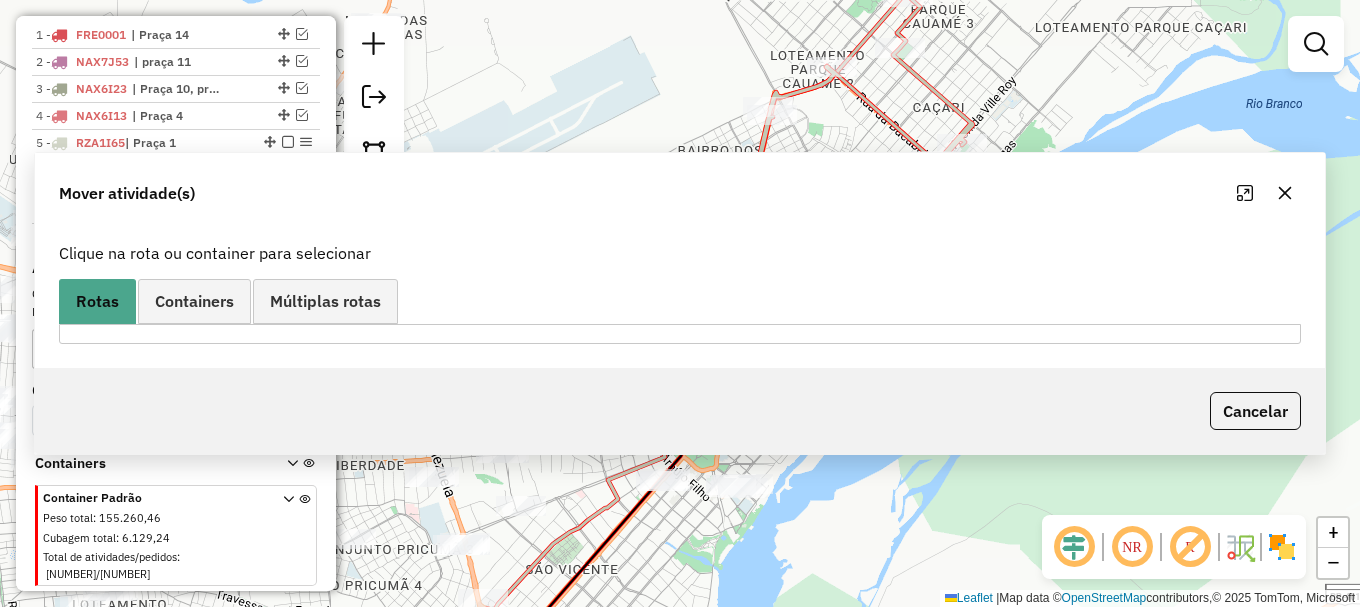 scroll, scrollTop: 0, scrollLeft: 0, axis: both 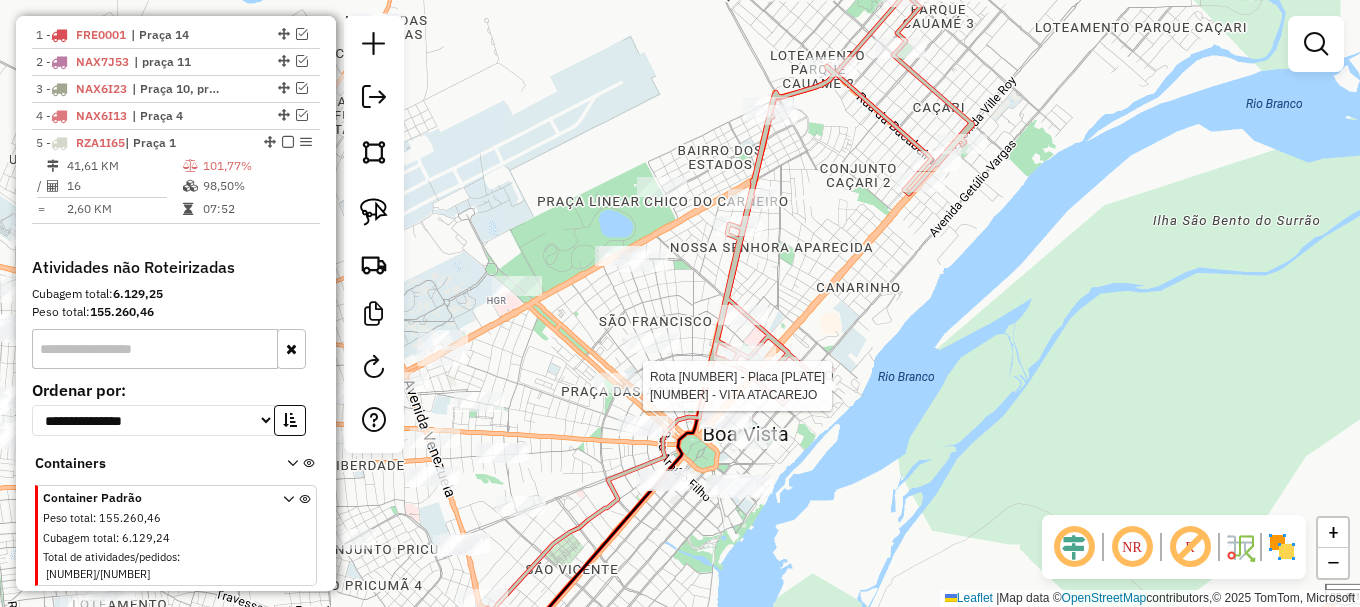 select on "**********" 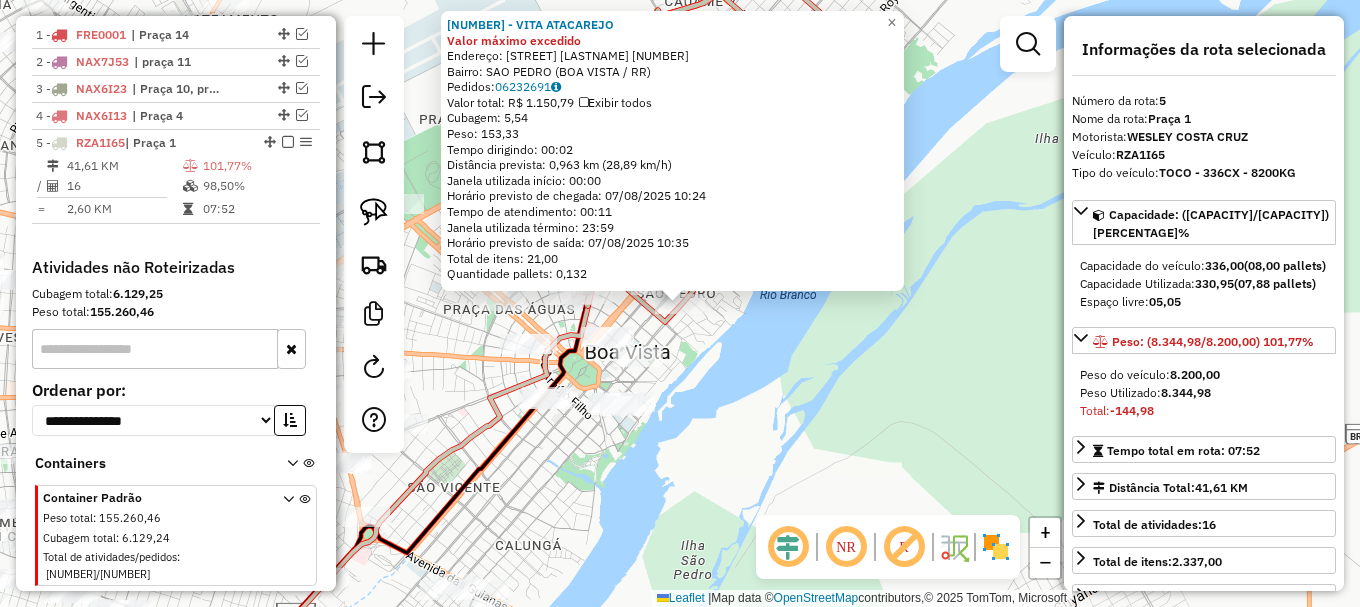 scroll, scrollTop: 838, scrollLeft: 0, axis: vertical 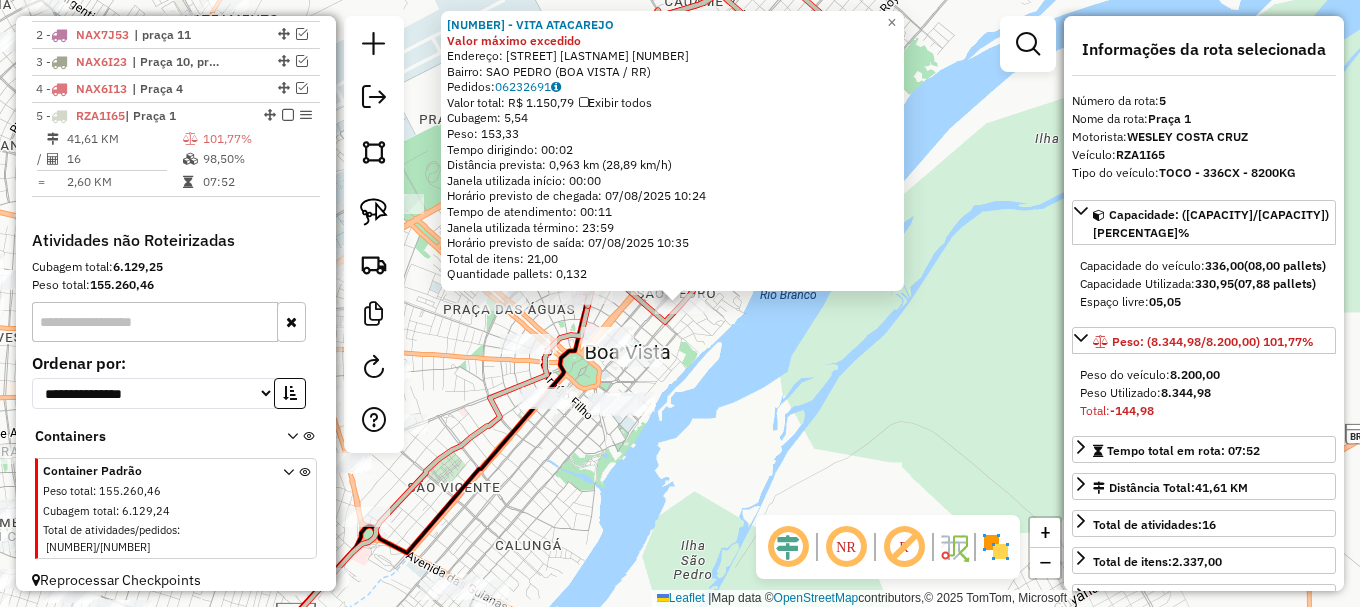 click on "Rota 5 - Placa RZA1I65  7769 - VITA ATACAREJO 7769 - VITA ATACAREJO Valor máximo excedido  Endereço:  GETULIO VARGAS 4788   Bairro: SAO PEDRO (BOA VISTA / RR)   Pedidos:  06232691   Valor total: R$ 1.150,79   Exibir todos   Cubagem: 5,54  Peso: 153,33  Tempo dirigindo: 00:02   Distância prevista: 0,963 km (28,89 km/h)   Janela utilizada início: 00:00   Horário previsto de chegada: 07/08/2025 10:24   Tempo de atendimento: 00:11   Janela utilizada término: 23:59   Horário previsto de saída: 07/08/2025 10:35   Total de itens: 21,00   Quantidade pallets: 0,132  × Janela de atendimento Grade de atendimento Capacidade Transportadoras Veículos Cliente Pedidos  Rotas Selecione os dias de semana para filtrar as janelas de atendimento  Seg   Ter   Qua   Qui   Sex   Sáb   Dom  Informe o período da janela de atendimento: De: Até:  Filtrar exatamente a janela do cliente  Considerar janela de atendimento padrão  Selecione os dias de semana para filtrar as grades de atendimento  Seg   Ter   Qua   Qui   Sex  +" 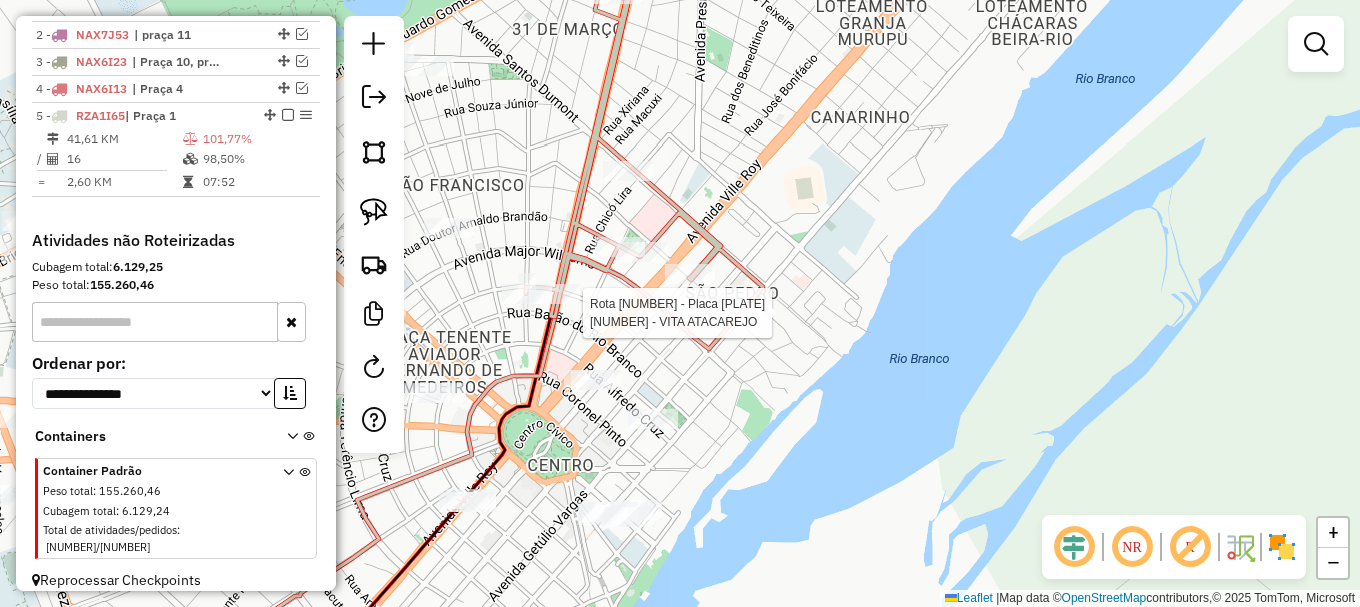 select on "**********" 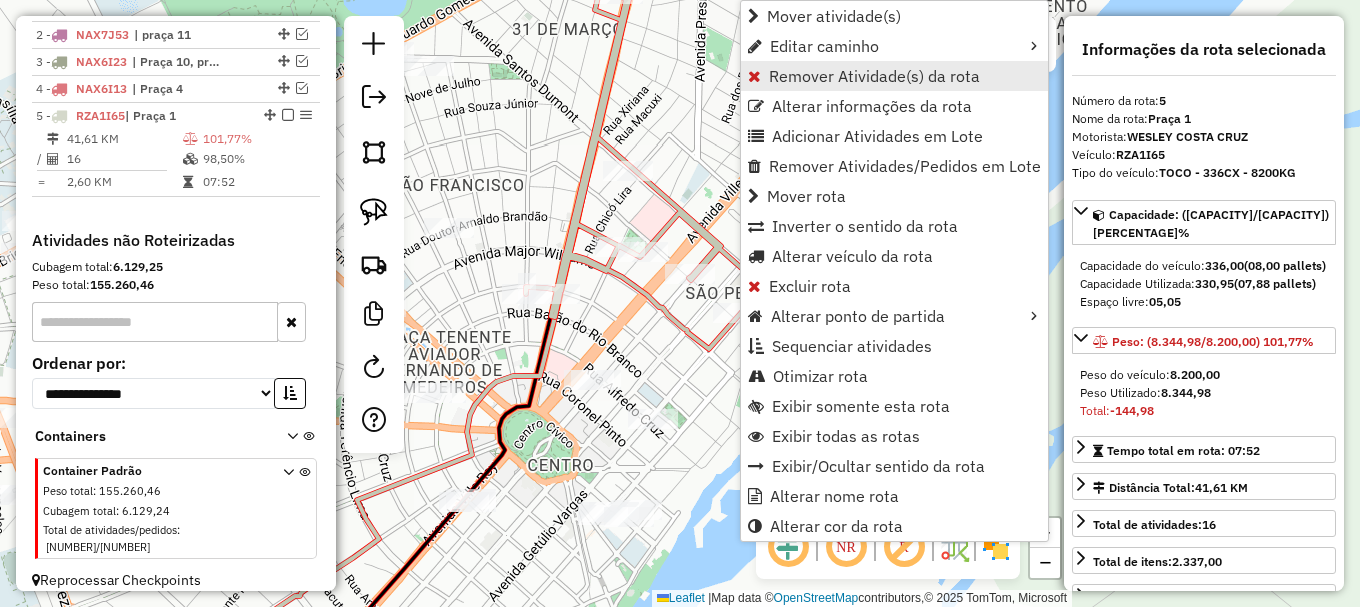 click on "Remover Atividade(s) da rota" at bounding box center [874, 76] 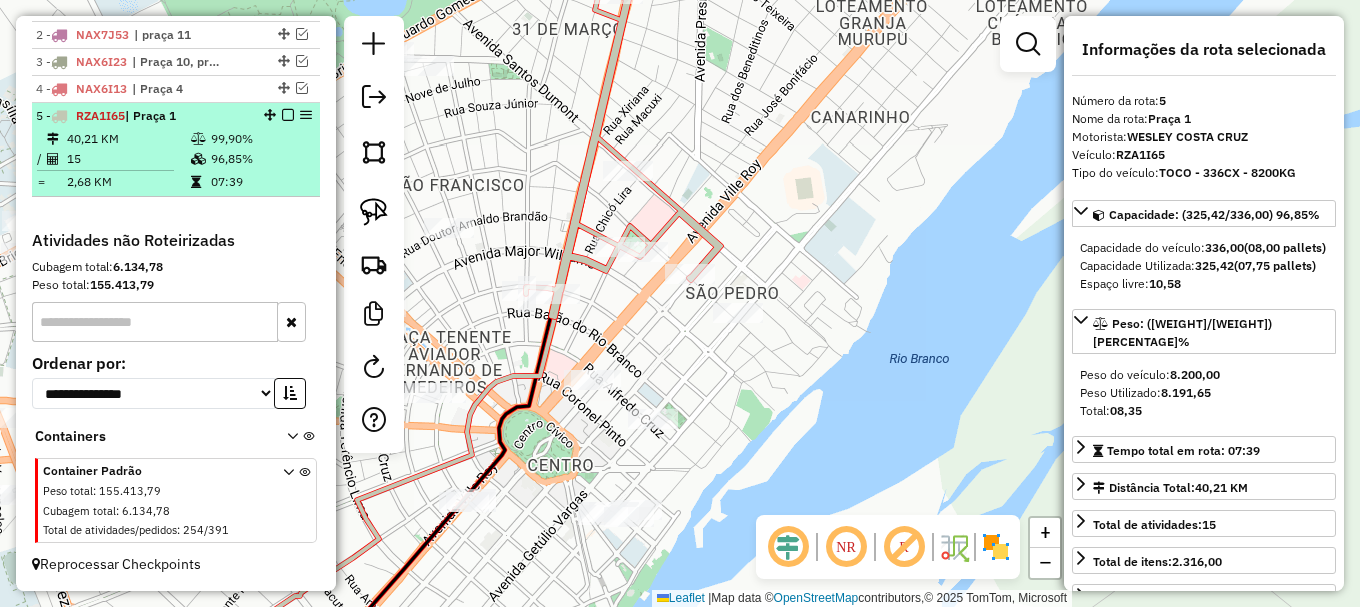 click at bounding box center [288, 115] 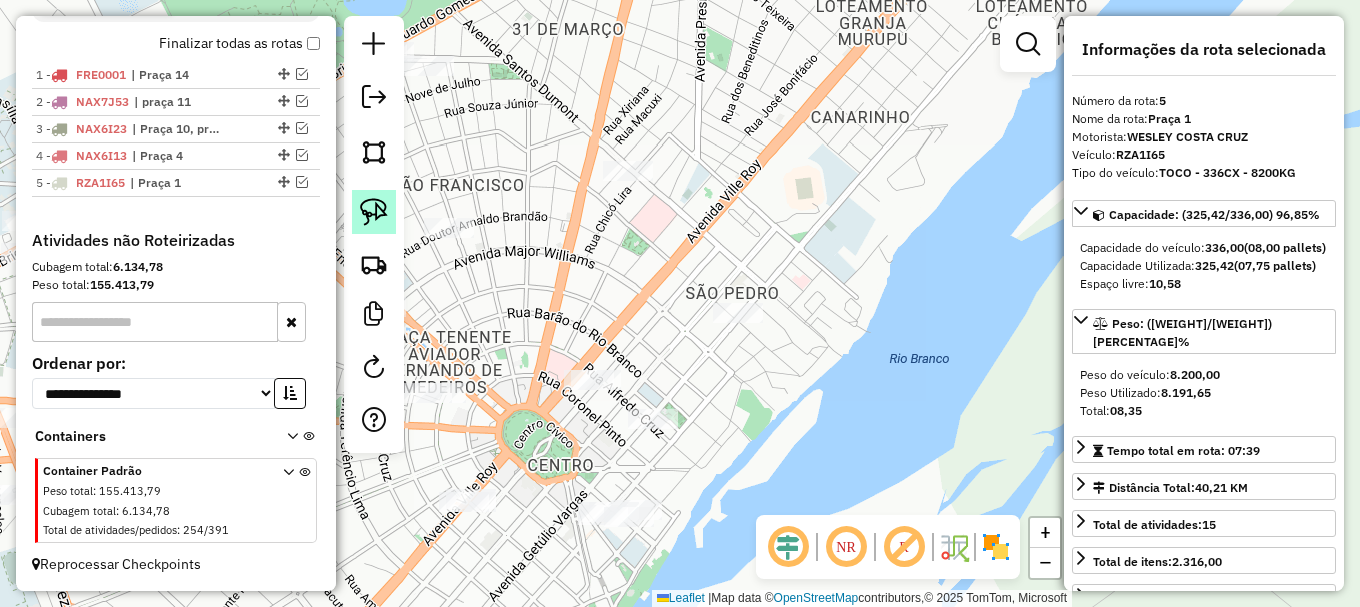 scroll, scrollTop: 771, scrollLeft: 0, axis: vertical 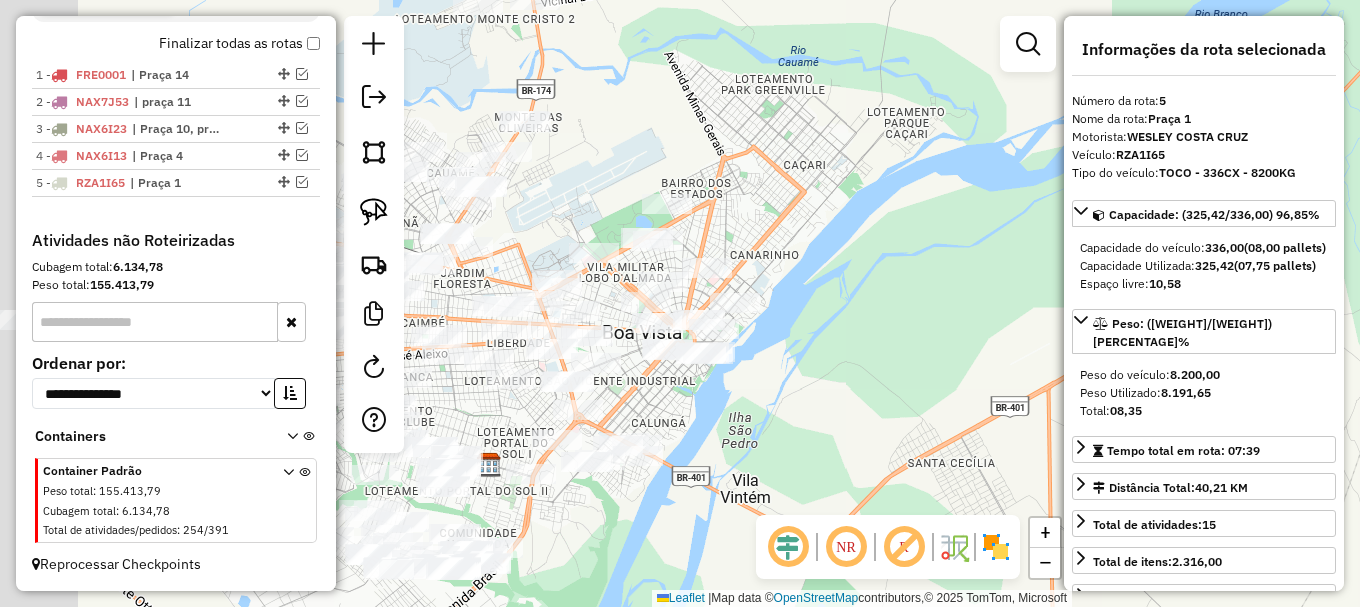 drag, startPoint x: 694, startPoint y: 395, endPoint x: 793, endPoint y: 381, distance: 99.985 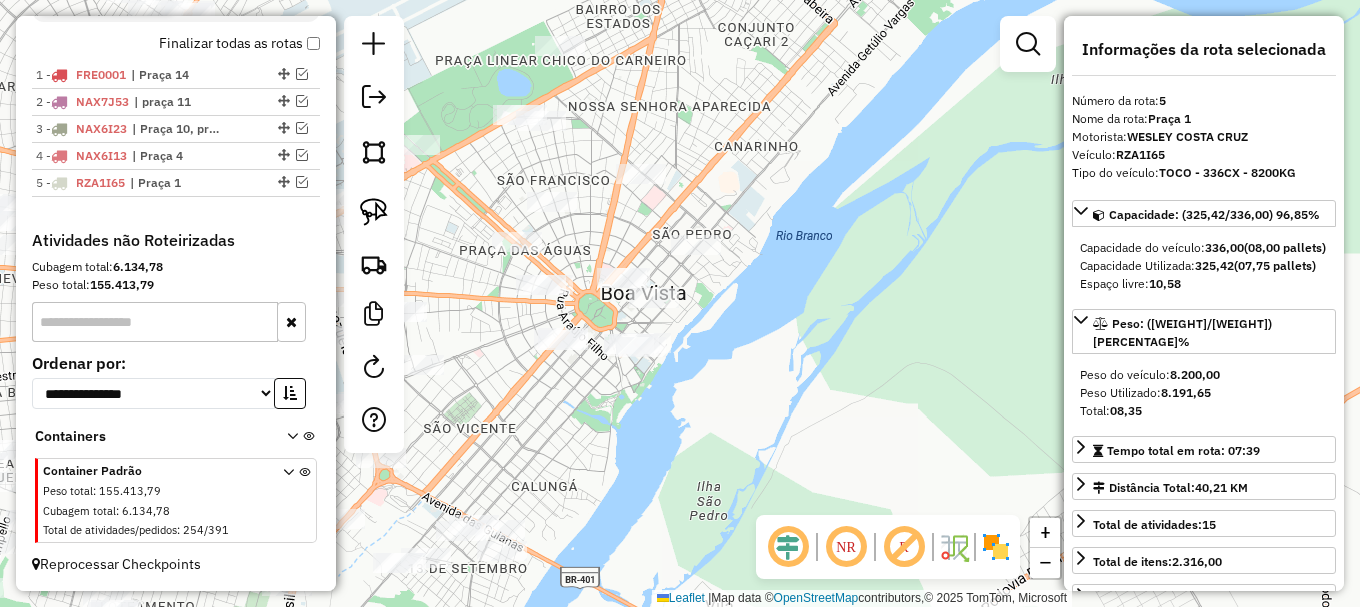 drag, startPoint x: 462, startPoint y: 228, endPoint x: 546, endPoint y: 275, distance: 96.25487 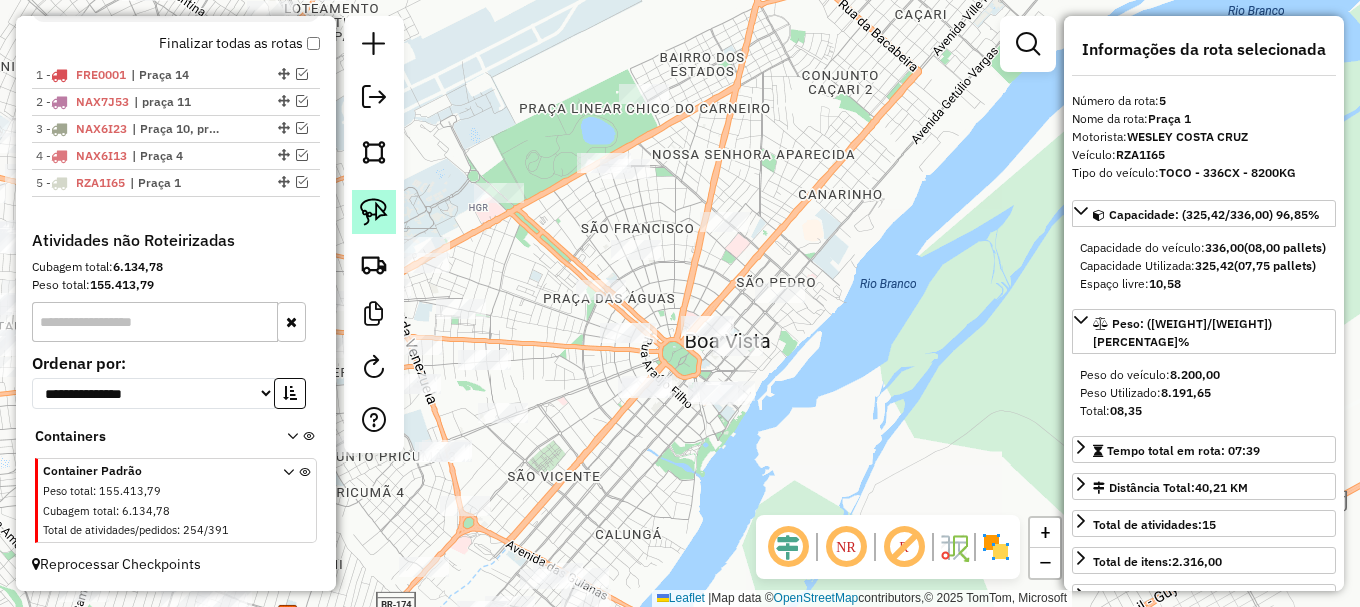 drag, startPoint x: 370, startPoint y: 205, endPoint x: 393, endPoint y: 227, distance: 31.827662 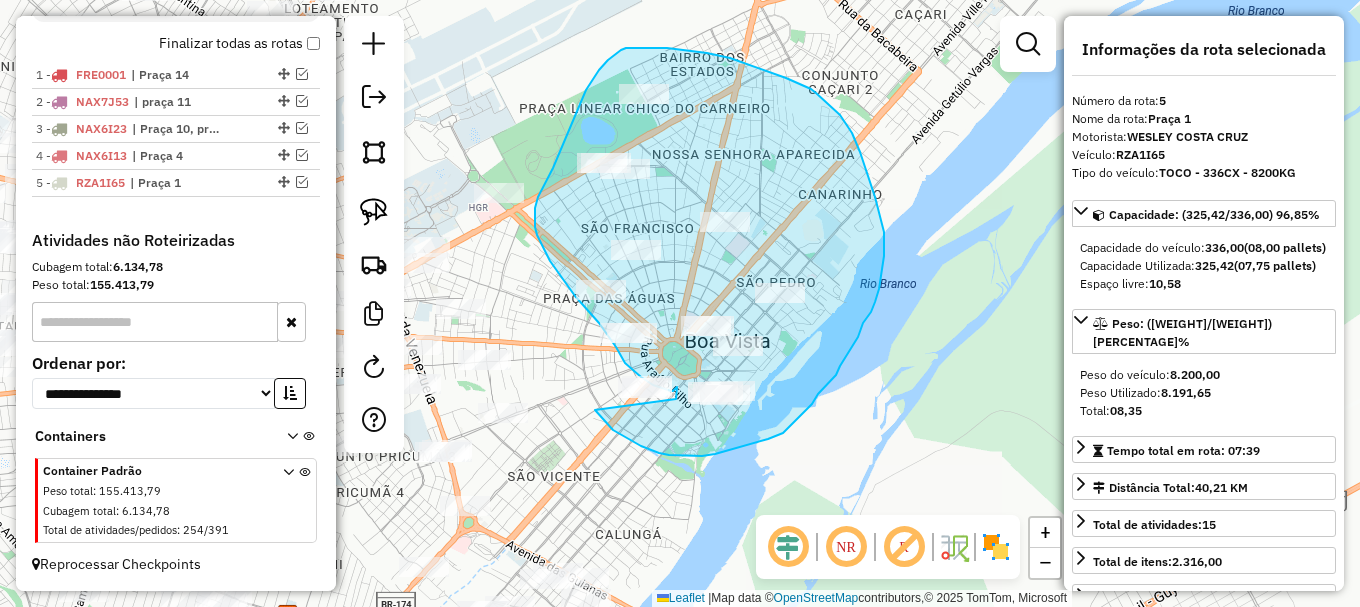 drag, startPoint x: 613, startPoint y: 430, endPoint x: 676, endPoint y: 399, distance: 70.21396 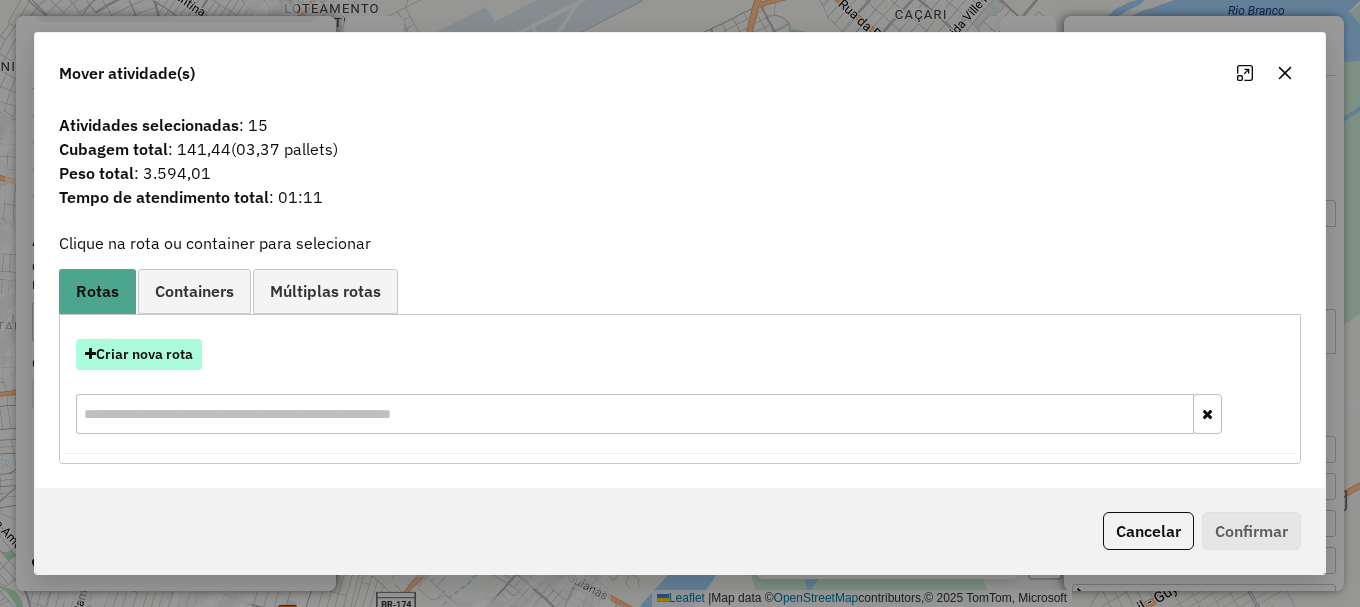 click on "Criar nova rota" at bounding box center [139, 354] 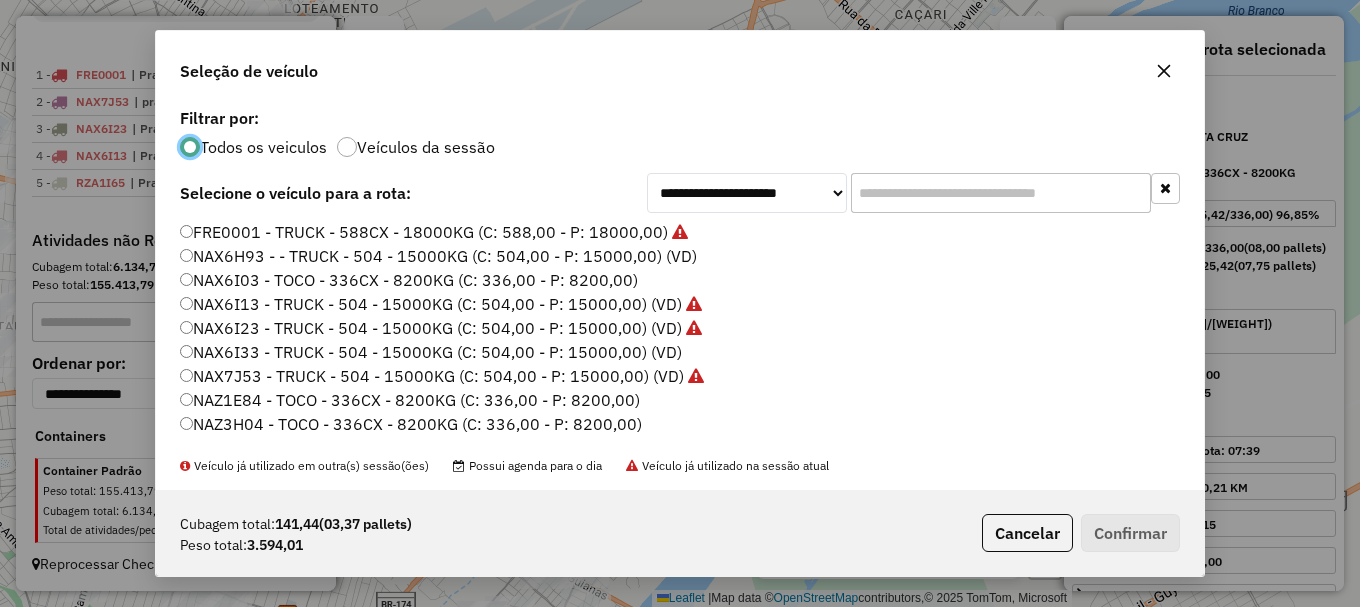 scroll, scrollTop: 11, scrollLeft: 6, axis: both 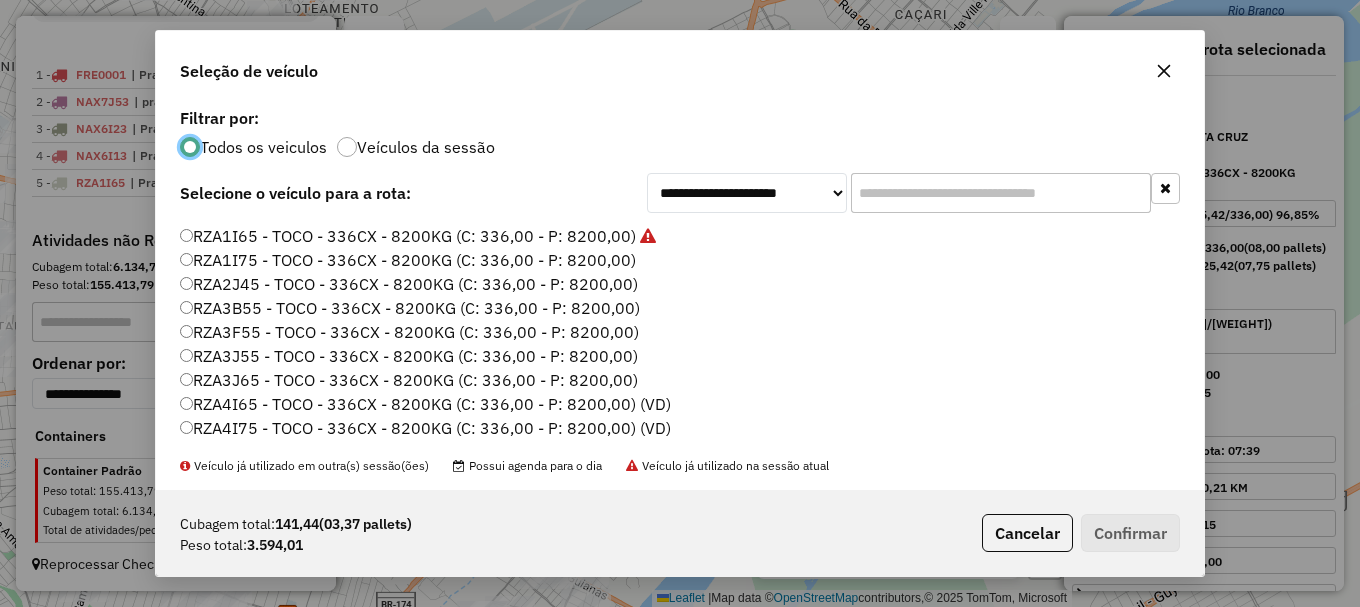 click on "RZA3J65 - TOCO - 336CX - 8200KG (C: 336,00 - P: 8200,00)" 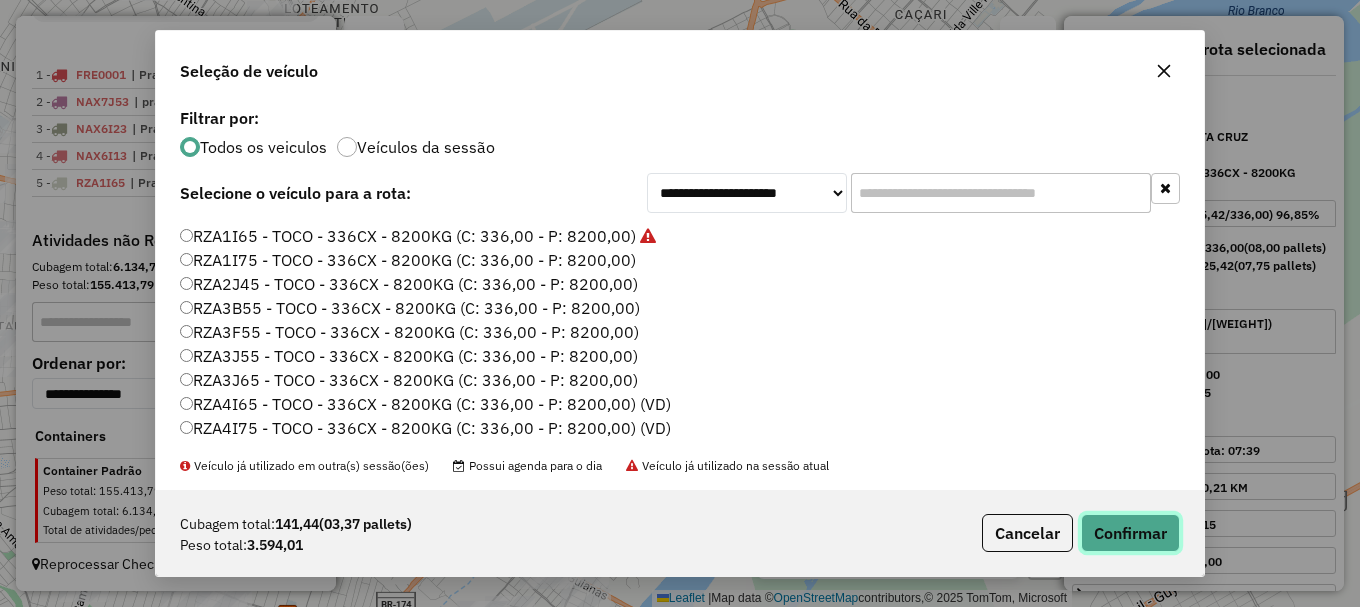 click on "Confirmar" 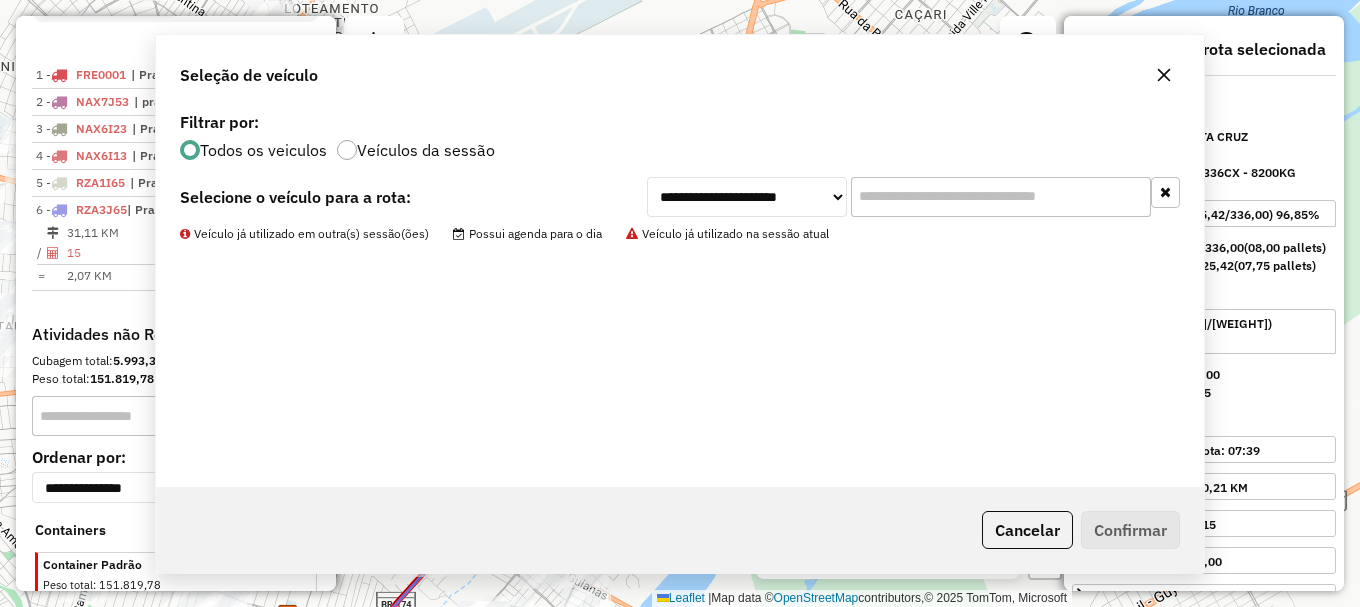 scroll, scrollTop: 865, scrollLeft: 0, axis: vertical 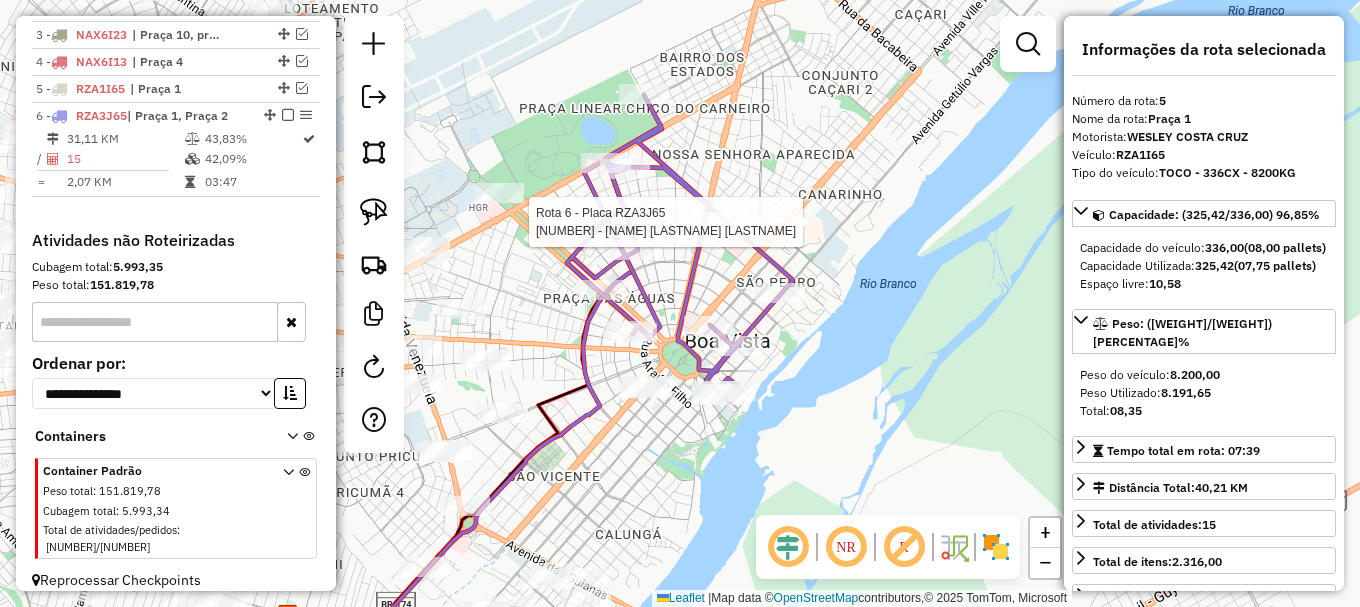 click 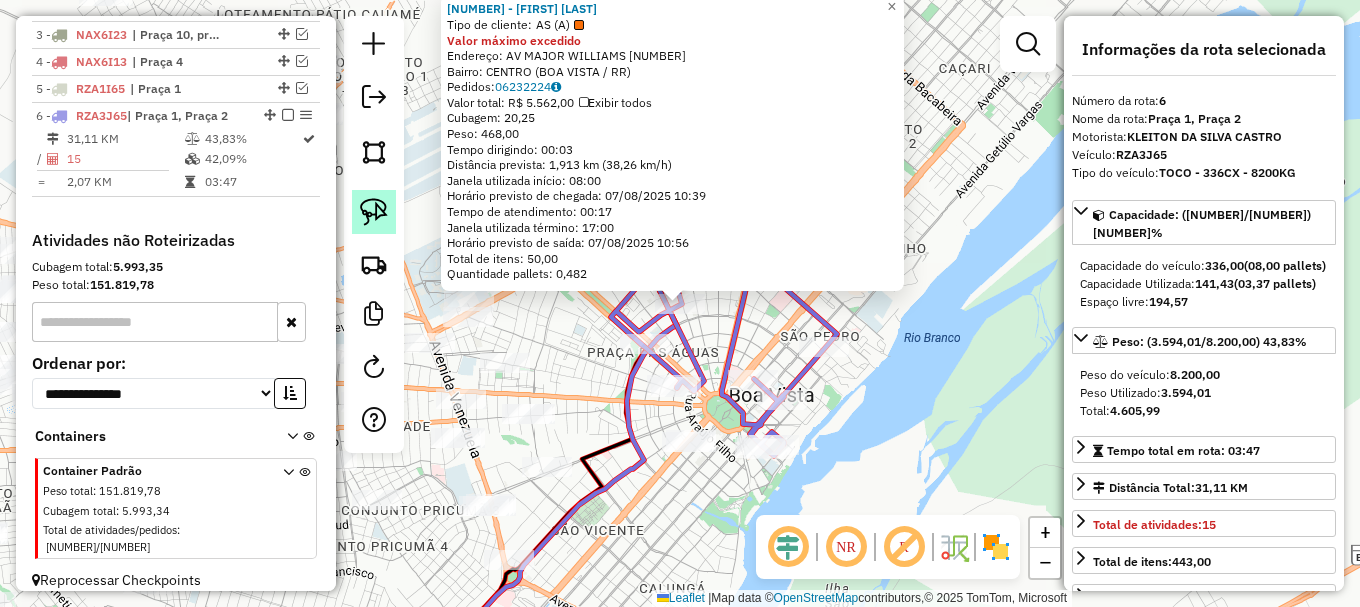 click 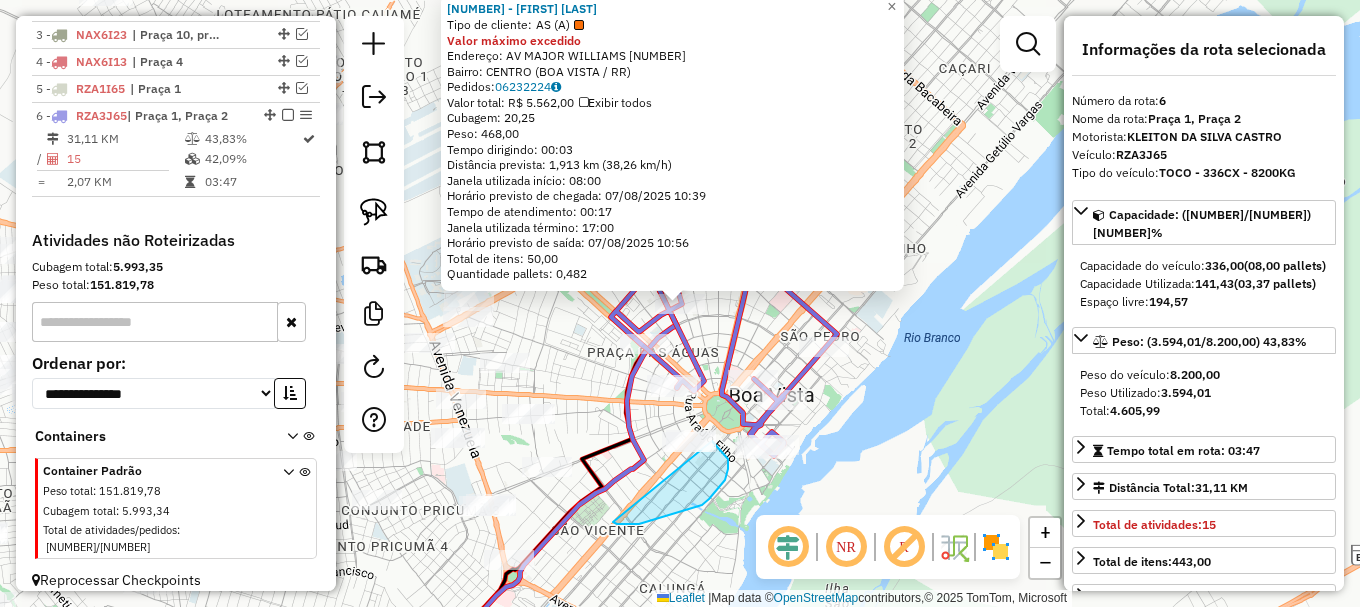 drag, startPoint x: 692, startPoint y: 508, endPoint x: 671, endPoint y: 417, distance: 93.39165 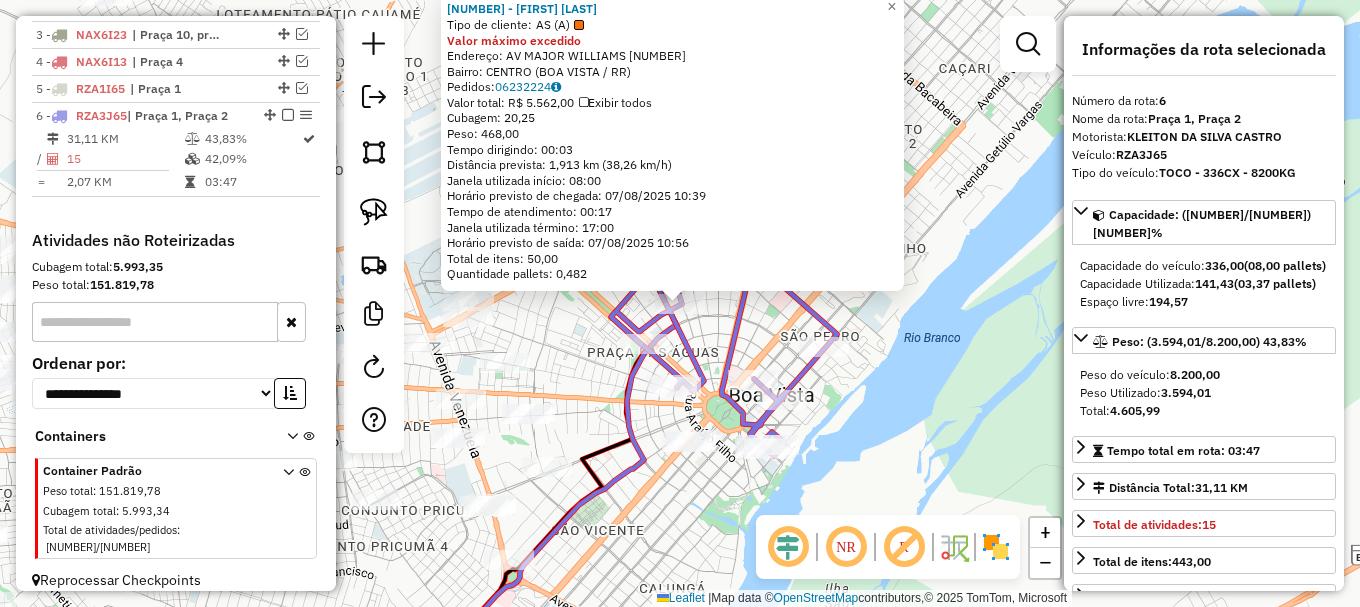 click 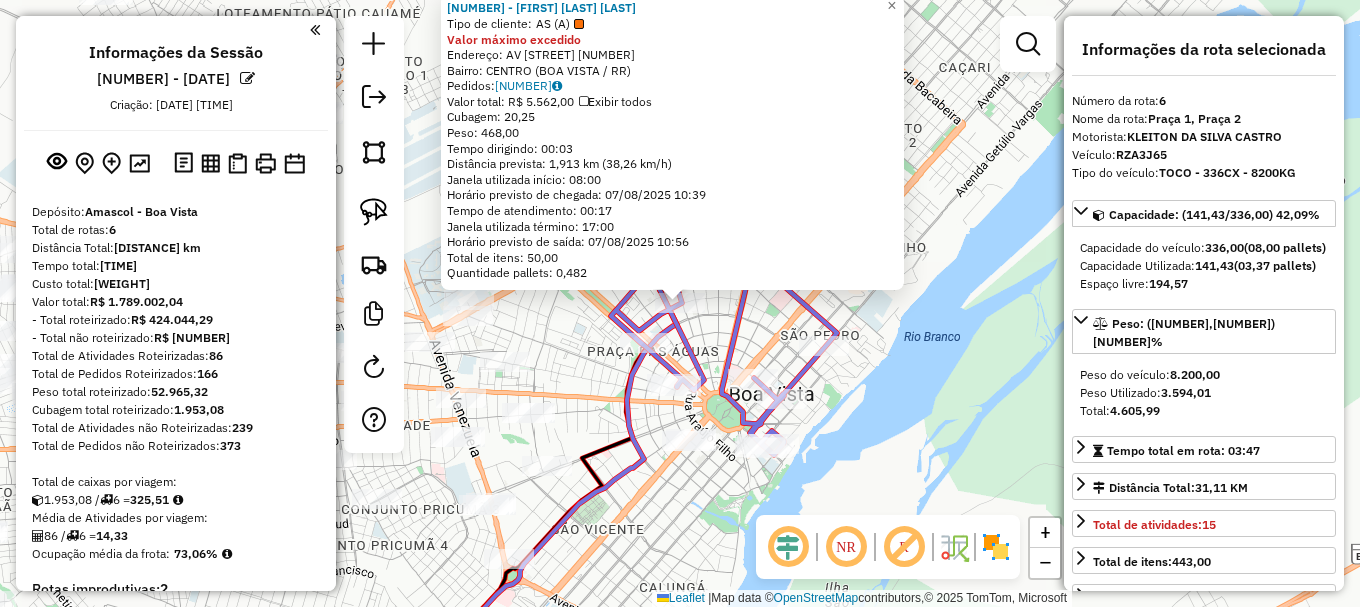 select on "**********" 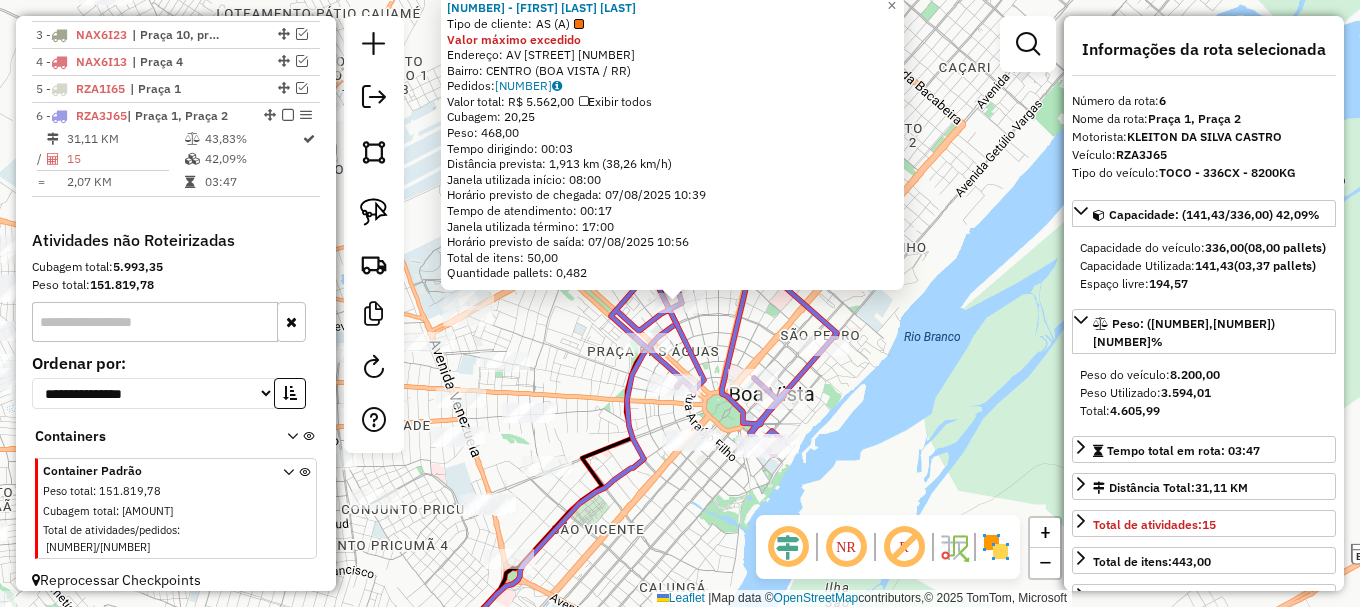 click on "[NUMBER] - [NAME] [NAME] [NAME] Tipo de cliente: AS (A) Valor máximo excedido Endereço: AV [NAME] [NUMBER] Bairro: [NAME] ([NAME] / [STATE]) Pedidos: [NUMBER] Valor total: R$ [NUMBER] Exibir todos Cubagem: [NUMBER] Peso: [NUMBER] Tempo dirigindo: [TIME] Distância prevista: [NUMBER] km ([NUMBER] km/h) Janela utilizada início: [TIME] Horário previsto de chegada: [DATE] [TIME] Tempo de atendimento: [TIME] Janela utilizada término: [TIME] Horário previsto de saída: [DATE] [TIME] Total de itens: [NUMBER] Quantidade pallets: [NUMBER] × Janela de atendimento Grade de atendimento Capacidade Transportadoras Veículos Cliente Pedidos Rotas Selecione os dias de semana para filtrar as janelas de atendimento Seg Ter Qua Qui Sex Sáb Dom Informe o período da janela de atendimento: De: Até: Filtrar exatamente a janela do cliente Considerar janela de atendimento padrão Selecione os dias de semana para filtrar as grades de atendimento Seg Ter Qua Qui De:" 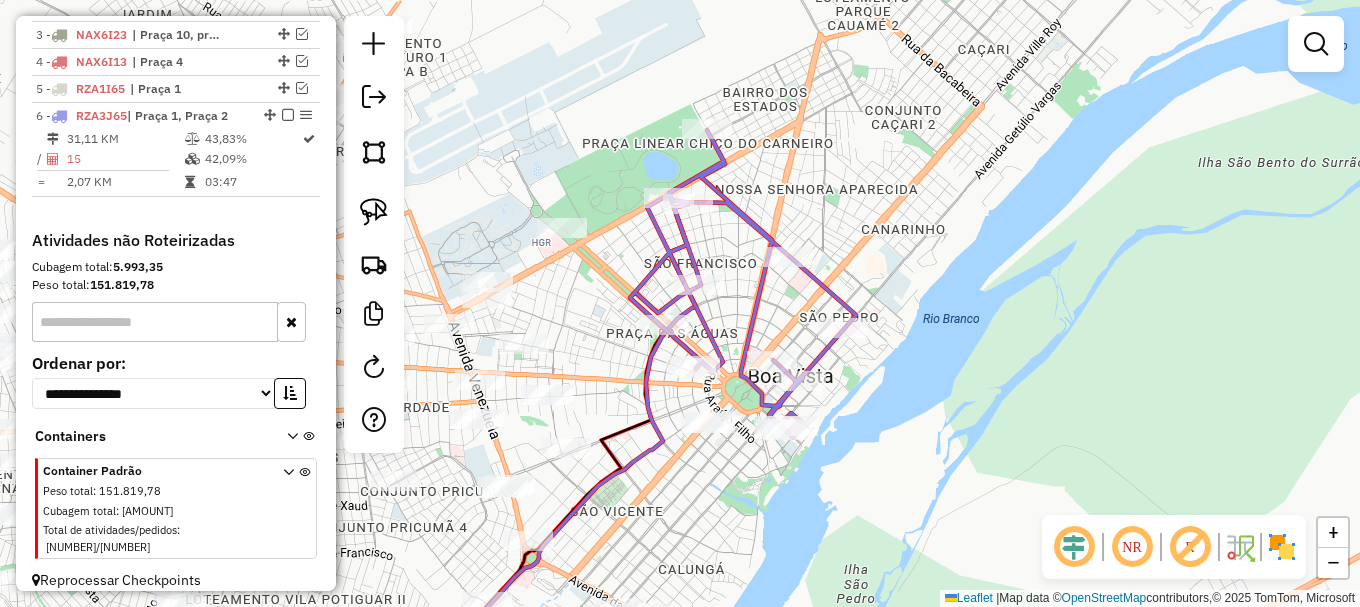 drag, startPoint x: 597, startPoint y: 332, endPoint x: 644, endPoint y: 281, distance: 69.354164 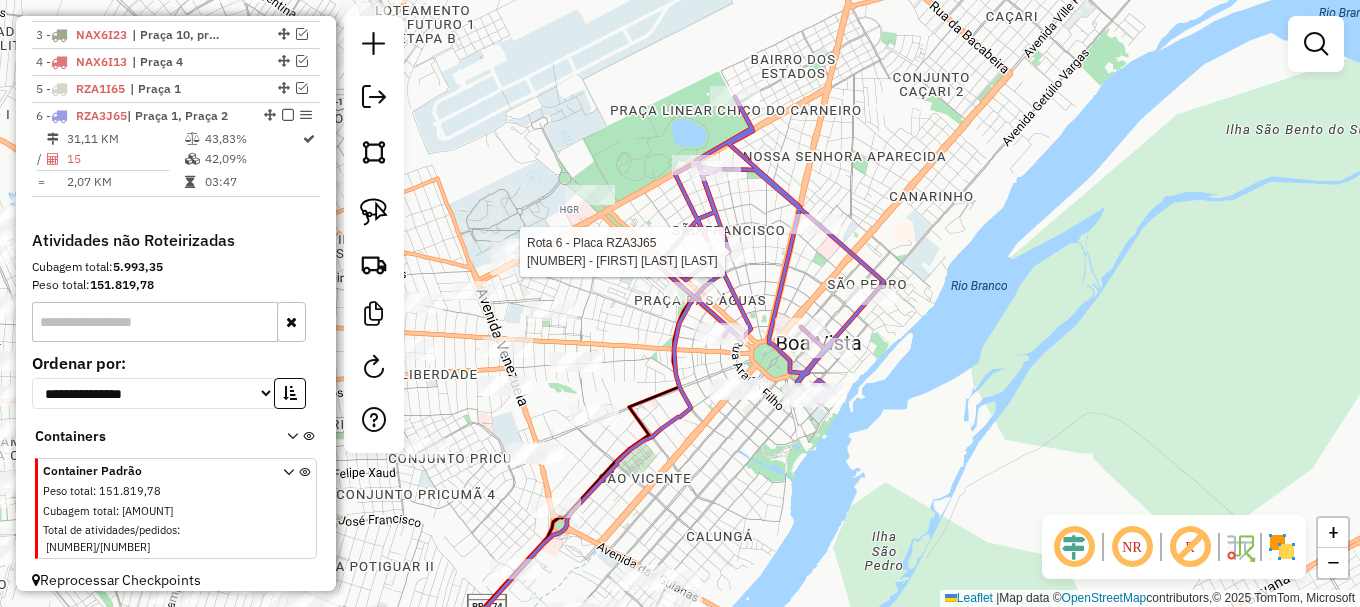 select on "**********" 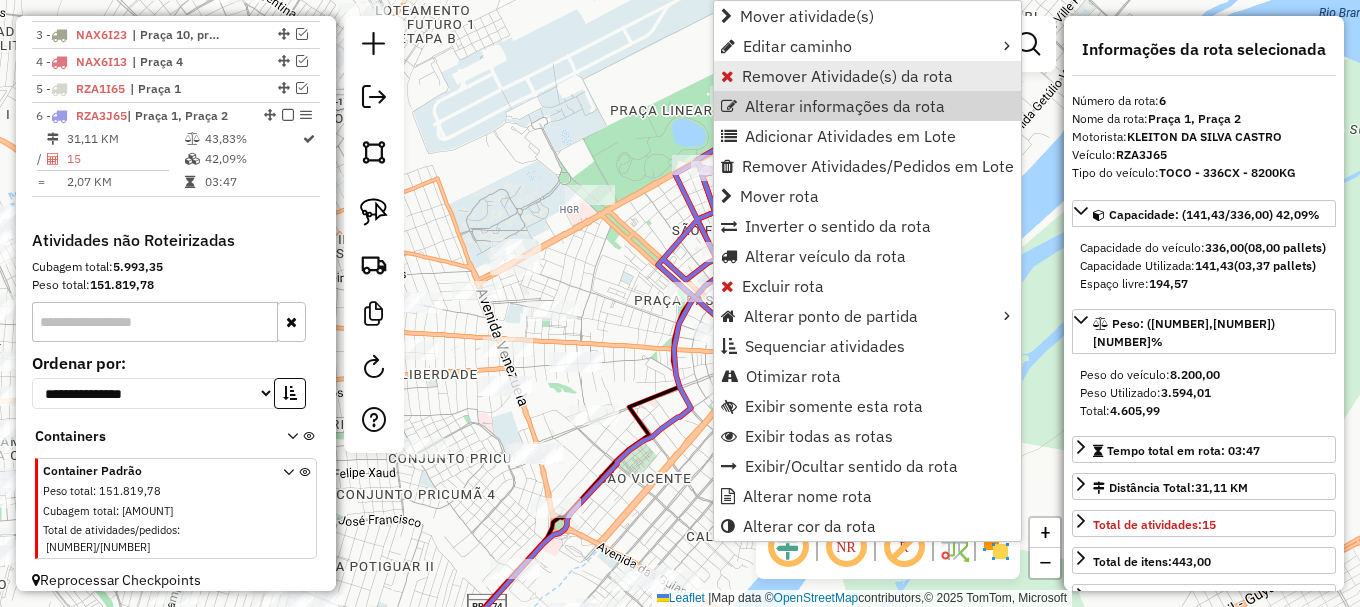 click on "Remover Atividade(s) da rota" at bounding box center (847, 76) 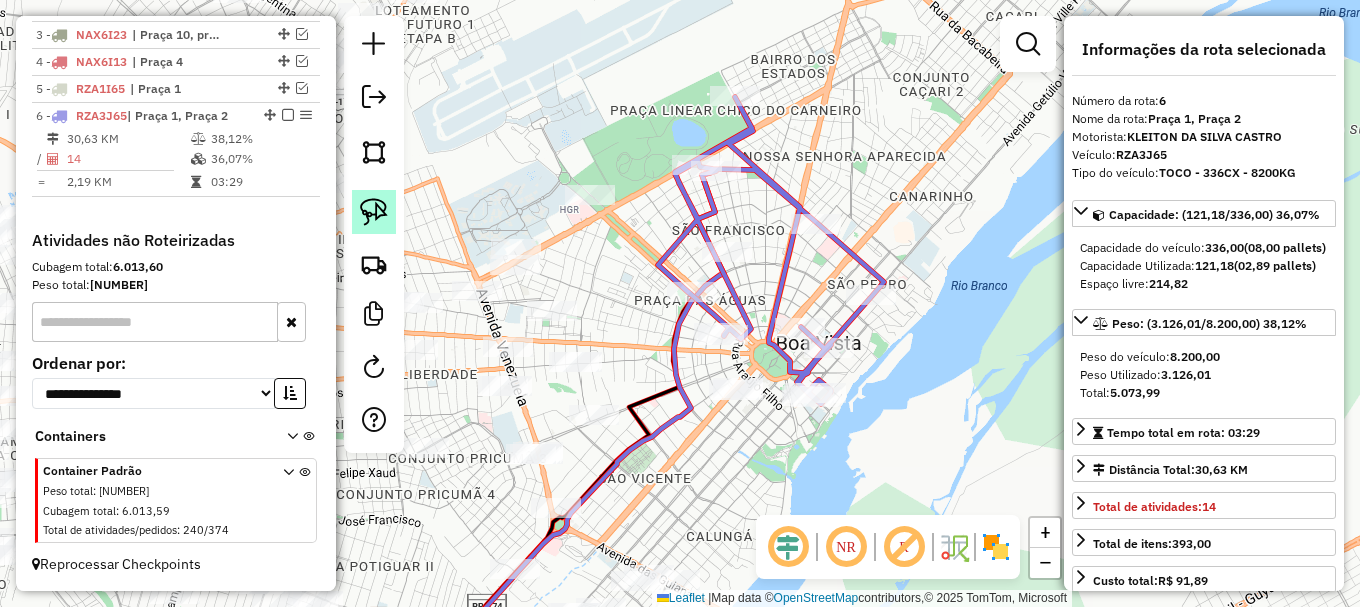 click 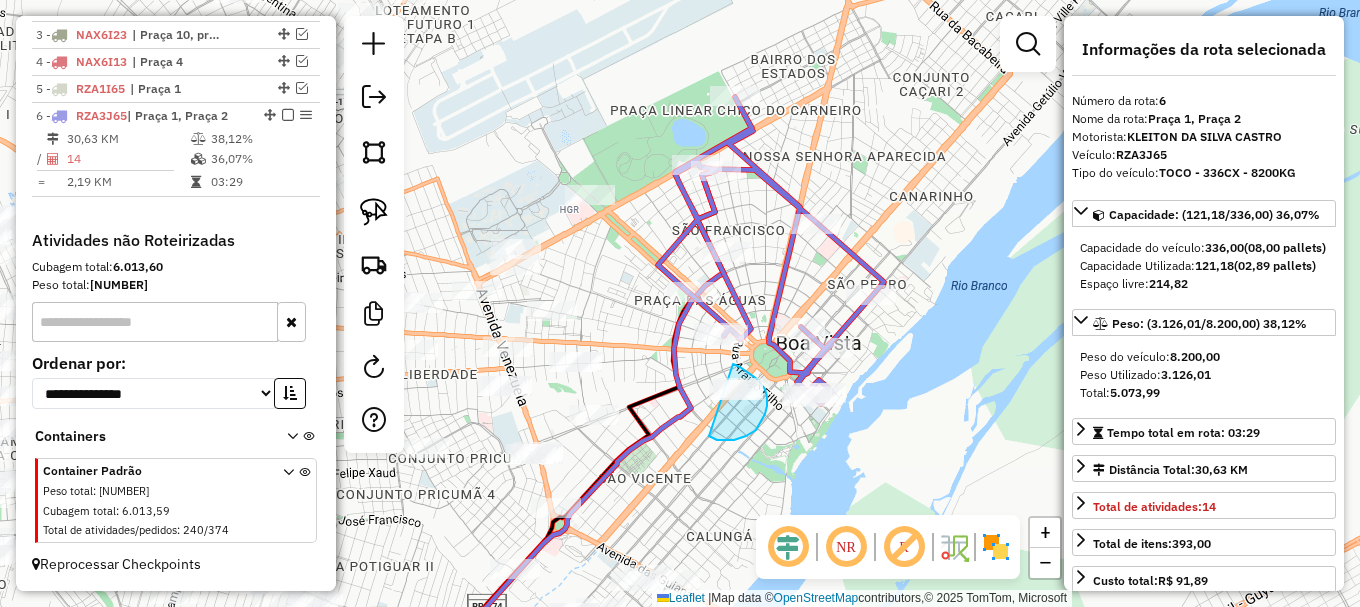 drag, startPoint x: 717, startPoint y: 440, endPoint x: 707, endPoint y: 364, distance: 76.655075 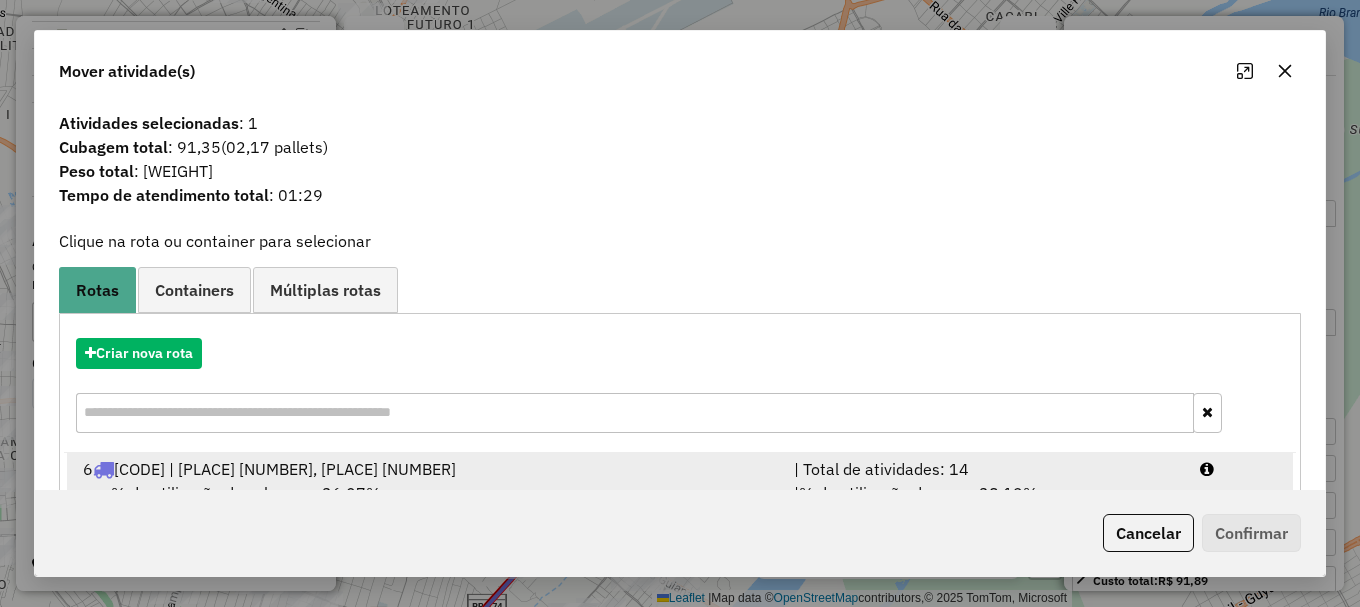 click at bounding box center (1239, 469) 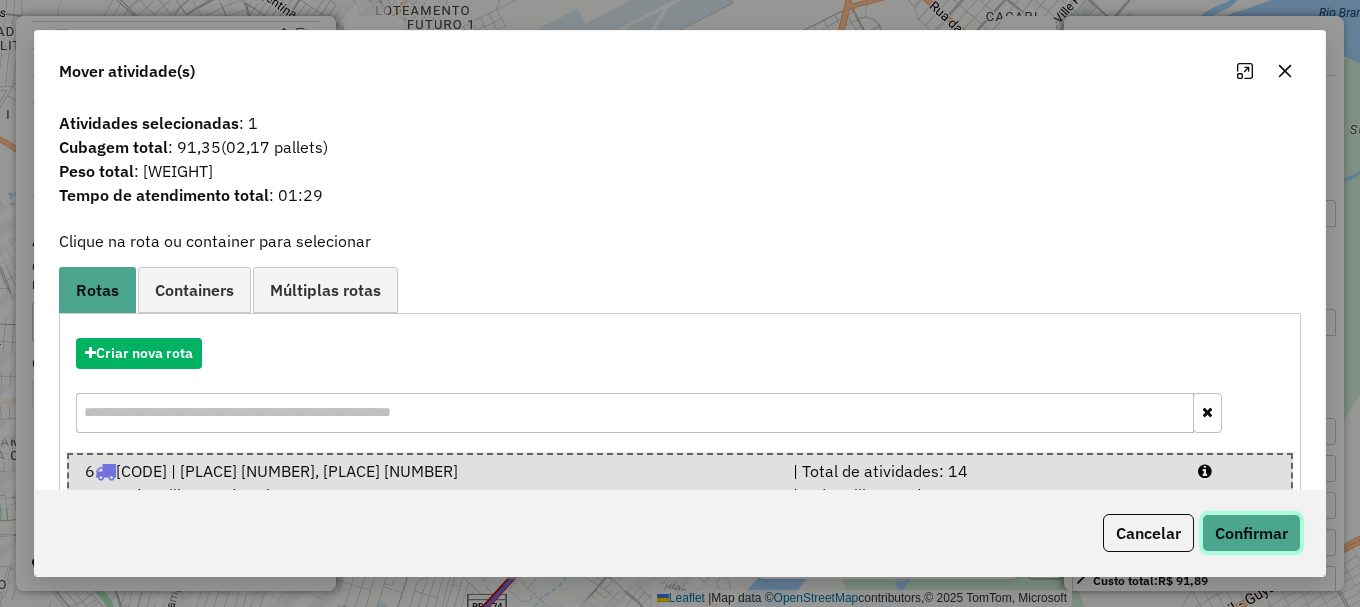 click on "Confirmar" 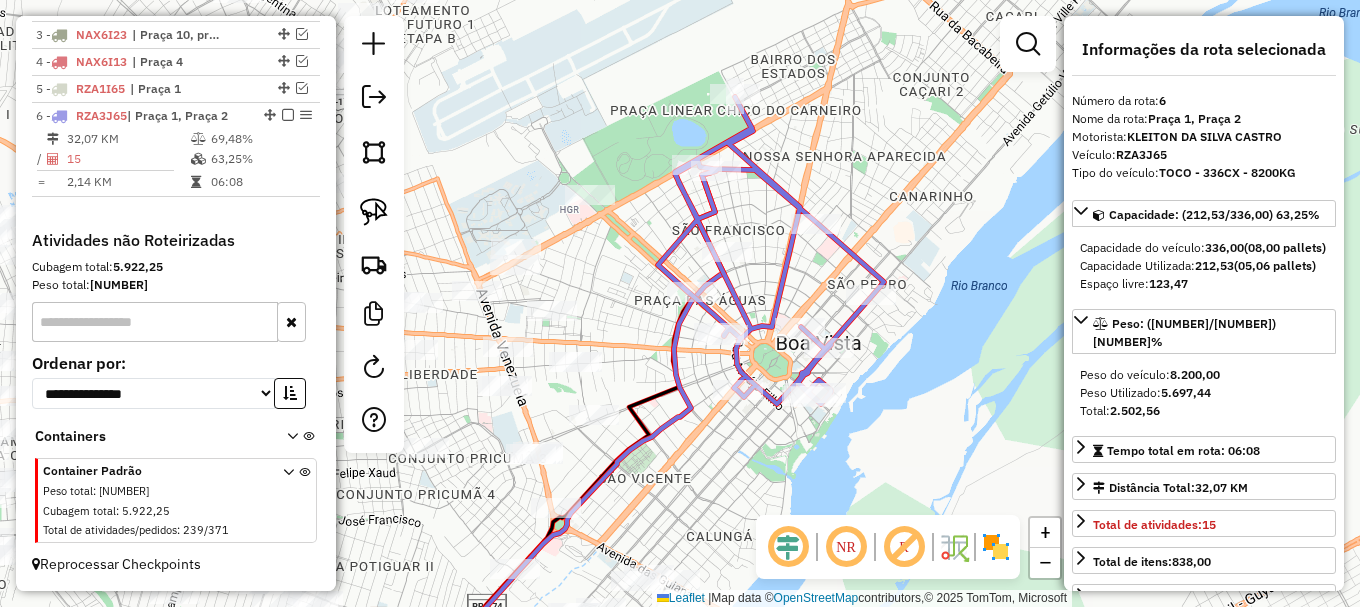 click at bounding box center [1028, 44] 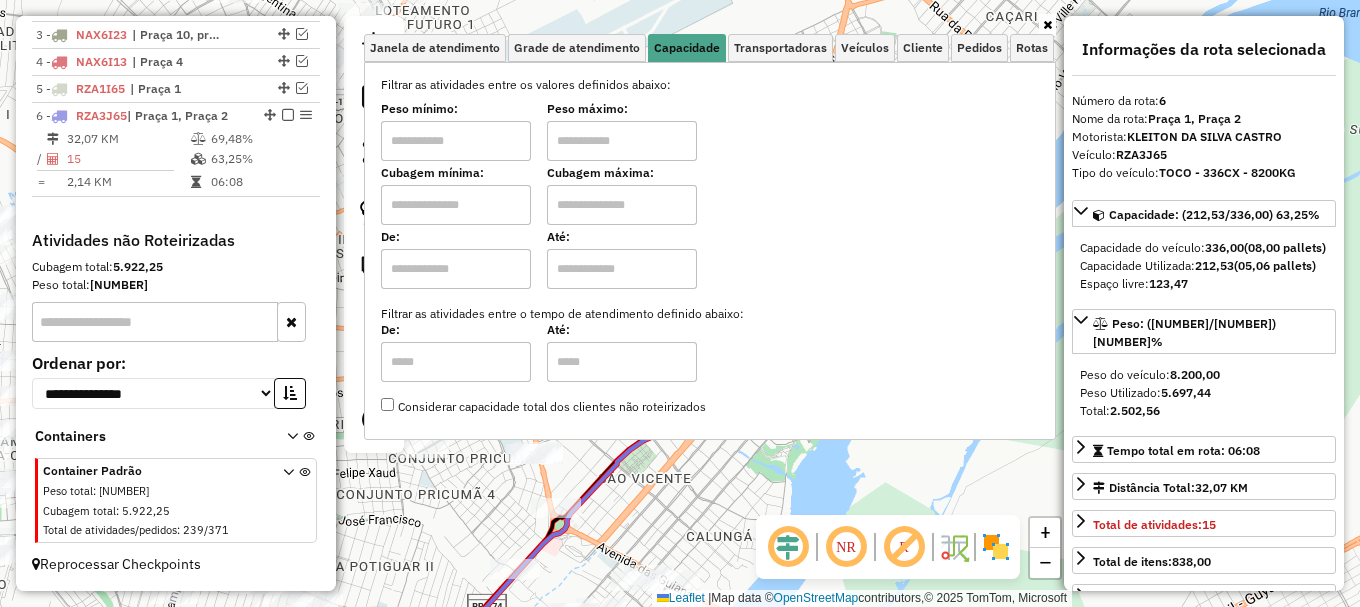 click at bounding box center [456, 205] 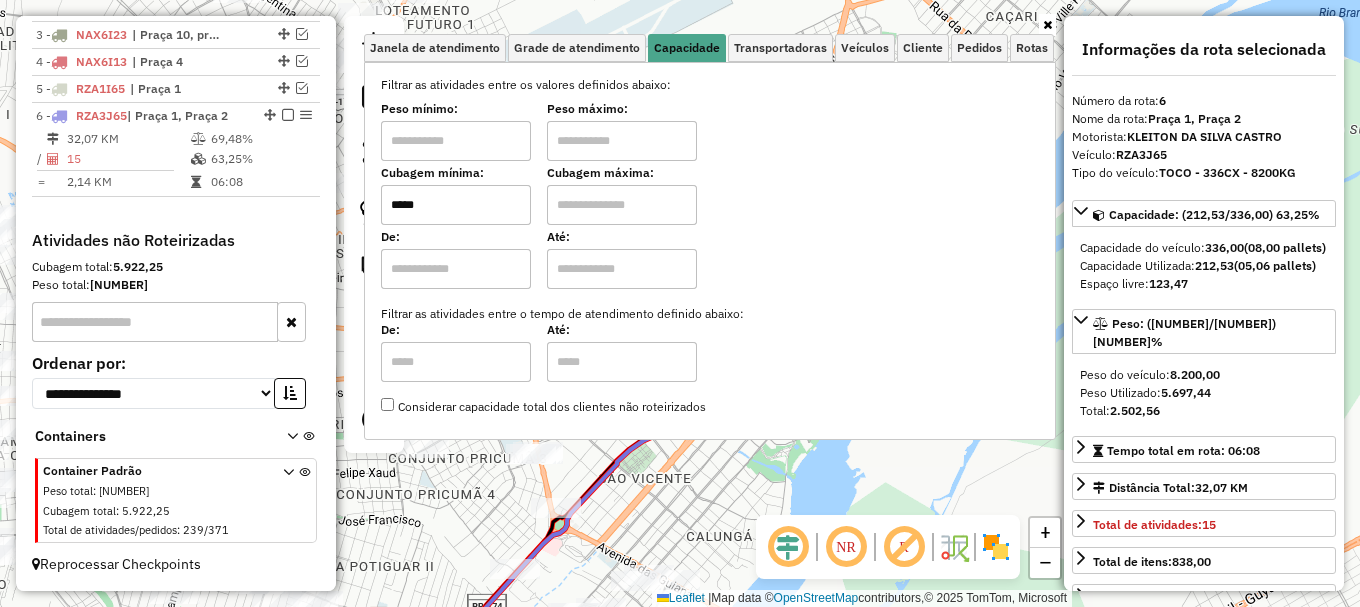 click at bounding box center [622, 205] 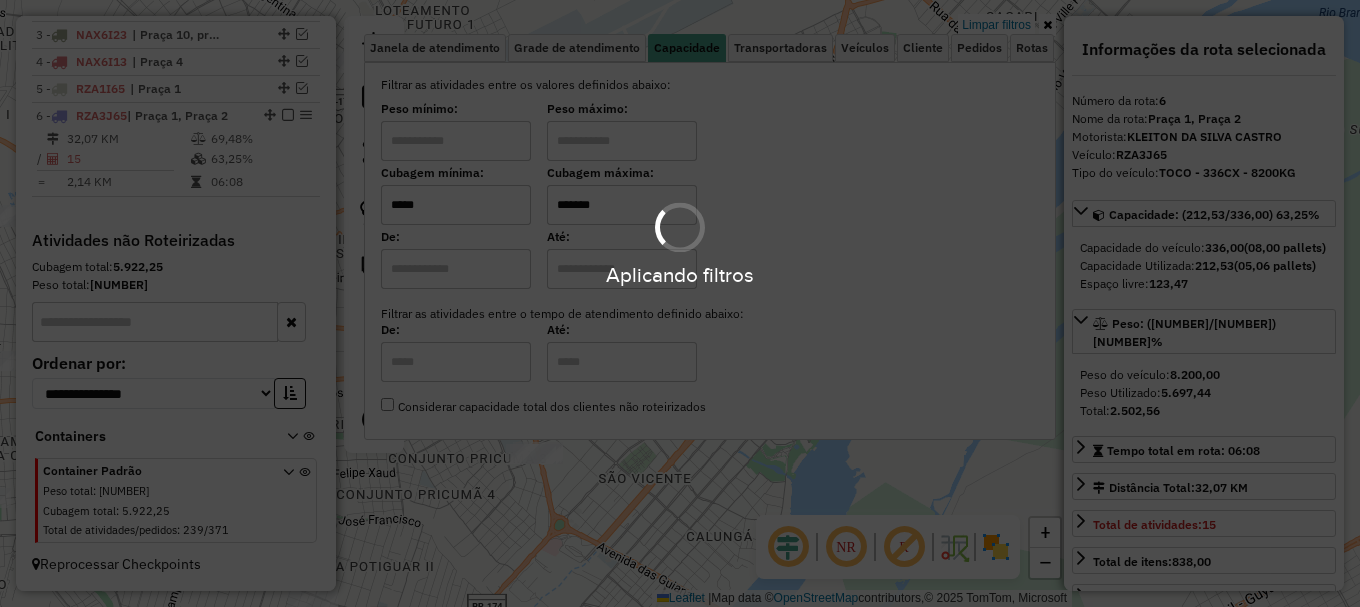 click on "Aplicando filtros" at bounding box center (680, 303) 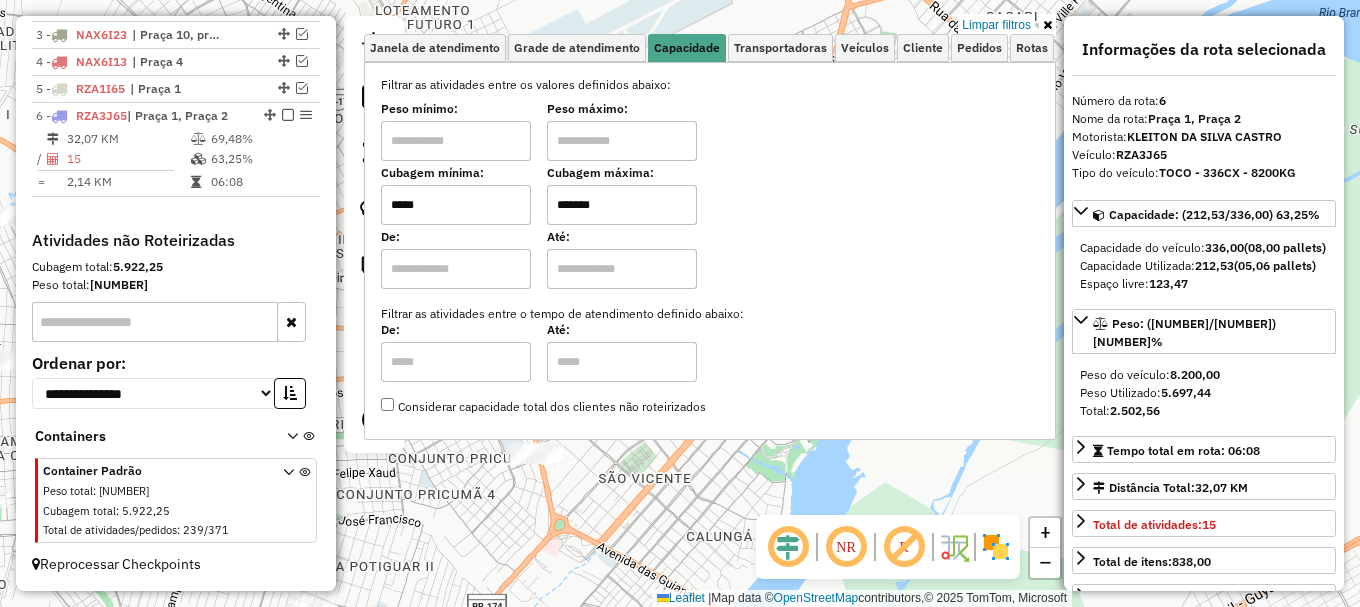 click on "Limpar filtros Janela de atendimento Grade de atendimento Capacidade Transportadoras Veículos Cliente Pedidos  Rotas Selecione os dias de semana para filtrar as janelas de atendimento  Seg   Ter   Qua   Qui   Sex   Sáb   Dom  Informe o período da janela de atendimento: De: Até:  Filtrar exatamente a janela do cliente  Considerar janela de atendimento padrão  Selecione os dias de semana para filtrar as grades de atendimento  Seg   Ter   Qua   Qui   Sex   Sáb   Dom   Considerar clientes sem dia de atendimento cadastrado  Clientes fora do dia de atendimento selecionado Filtrar as atividades entre os valores definidos abaixo:  Peso mínimo:   Peso máximo:   Cubagem mínima:  *****  Cubagem máxima:  *******  De:   Até:  Filtrar as atividades entre o tempo de atendimento definido abaixo:  De:   Até:   Considerar capacidade total dos clientes não roteirizados Transportadora: Selecione um ou mais itens Tipo de veículo: Selecione um ou mais itens Veículo: Selecione um ou mais itens Motorista: Nome: Setor:" 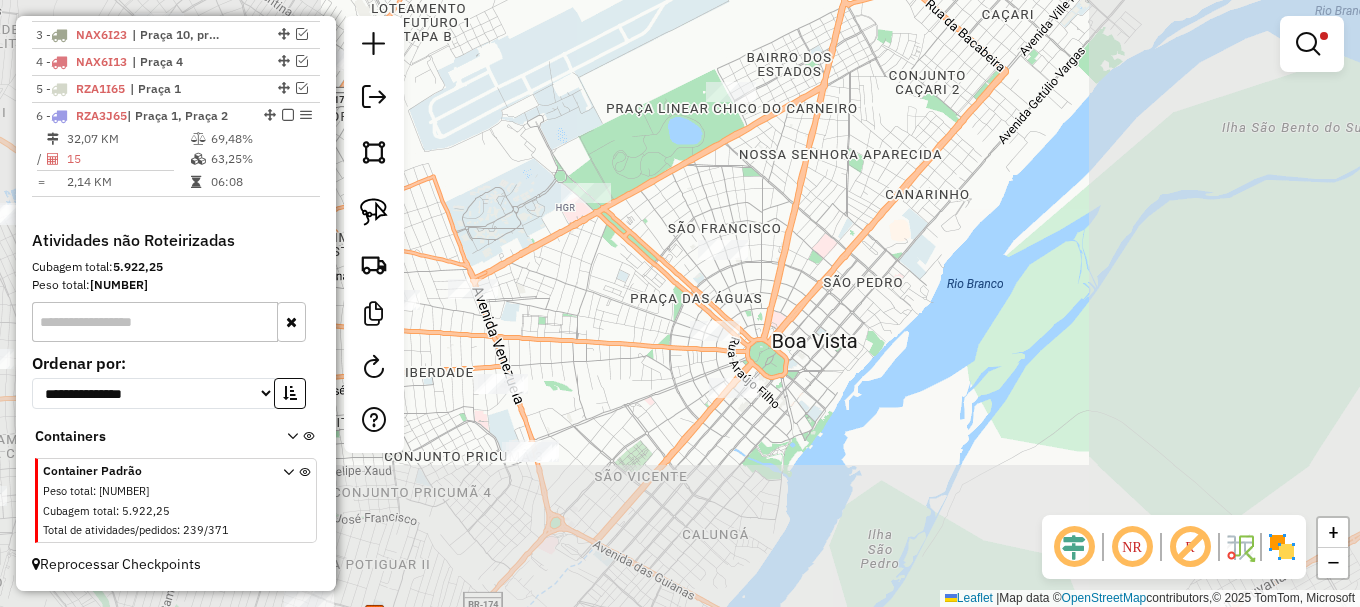 drag, startPoint x: 643, startPoint y: 490, endPoint x: 733, endPoint y: 357, distance: 160.58954 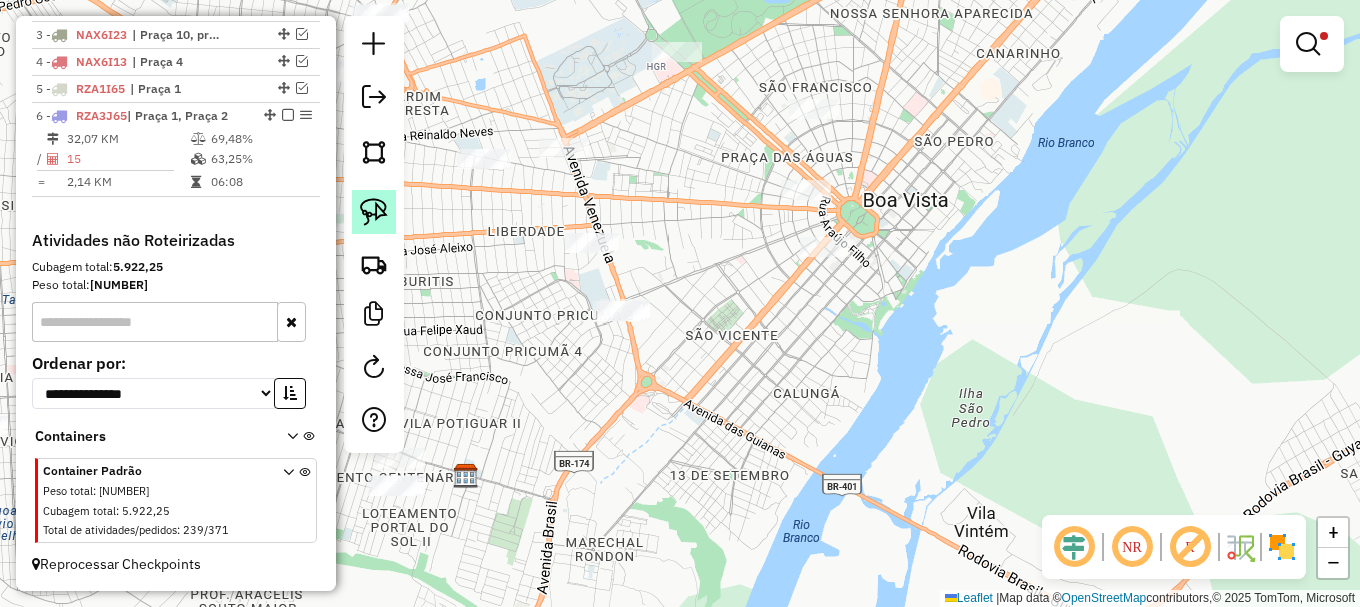 click 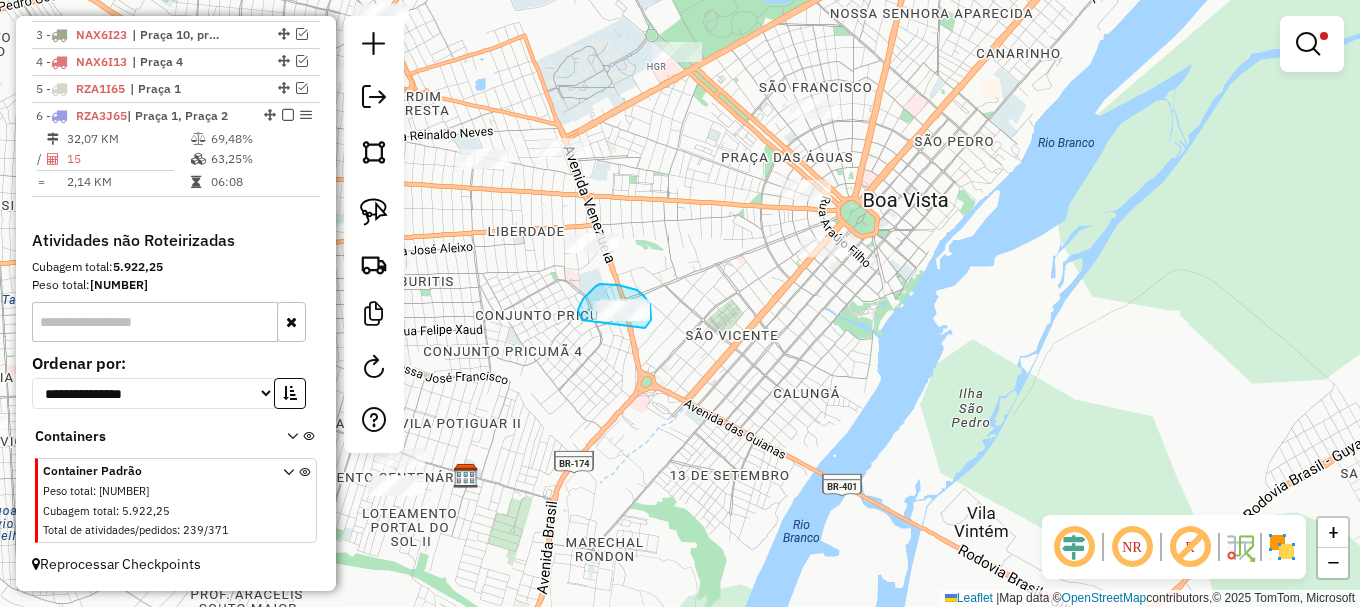 drag, startPoint x: 645, startPoint y: 328, endPoint x: 584, endPoint y: 321, distance: 61.400326 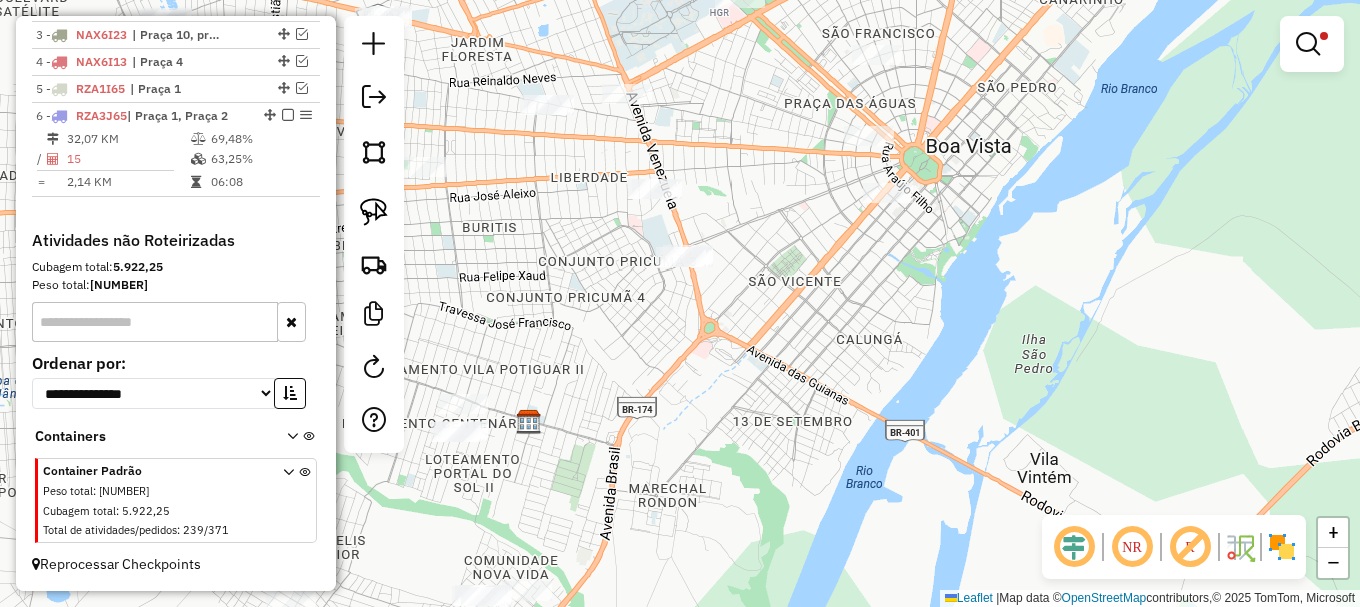 drag, startPoint x: 626, startPoint y: 418, endPoint x: 704, endPoint y: 349, distance: 104.13933 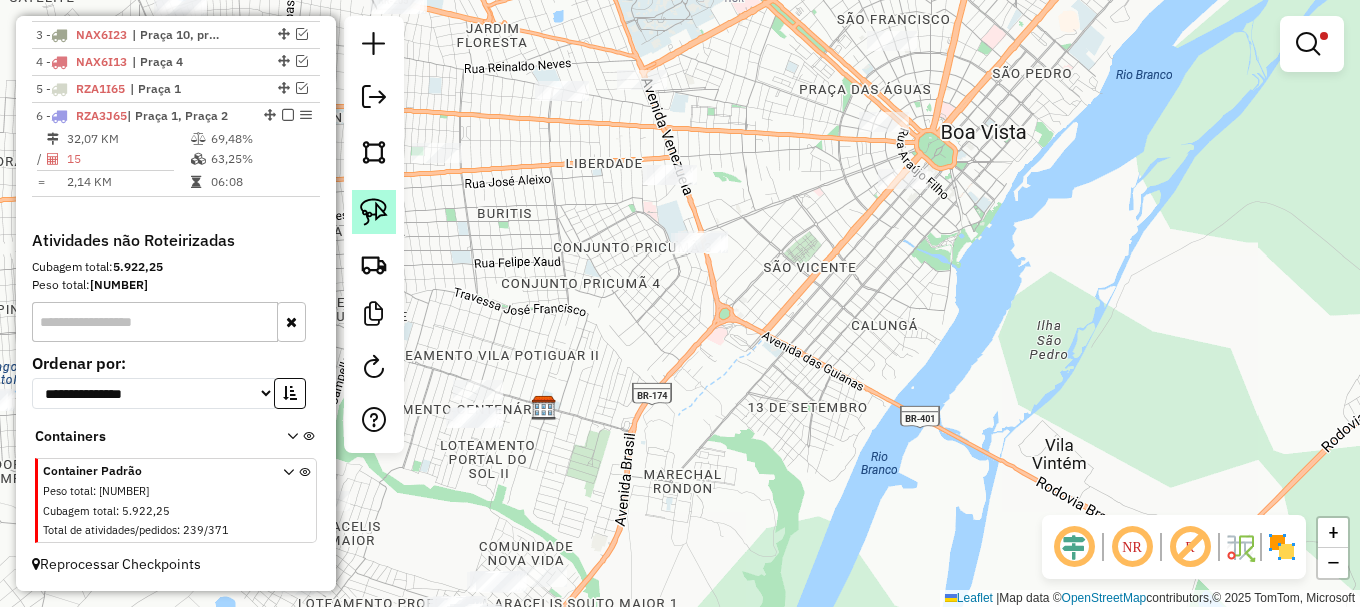 drag, startPoint x: 364, startPoint y: 211, endPoint x: 364, endPoint y: 233, distance: 22 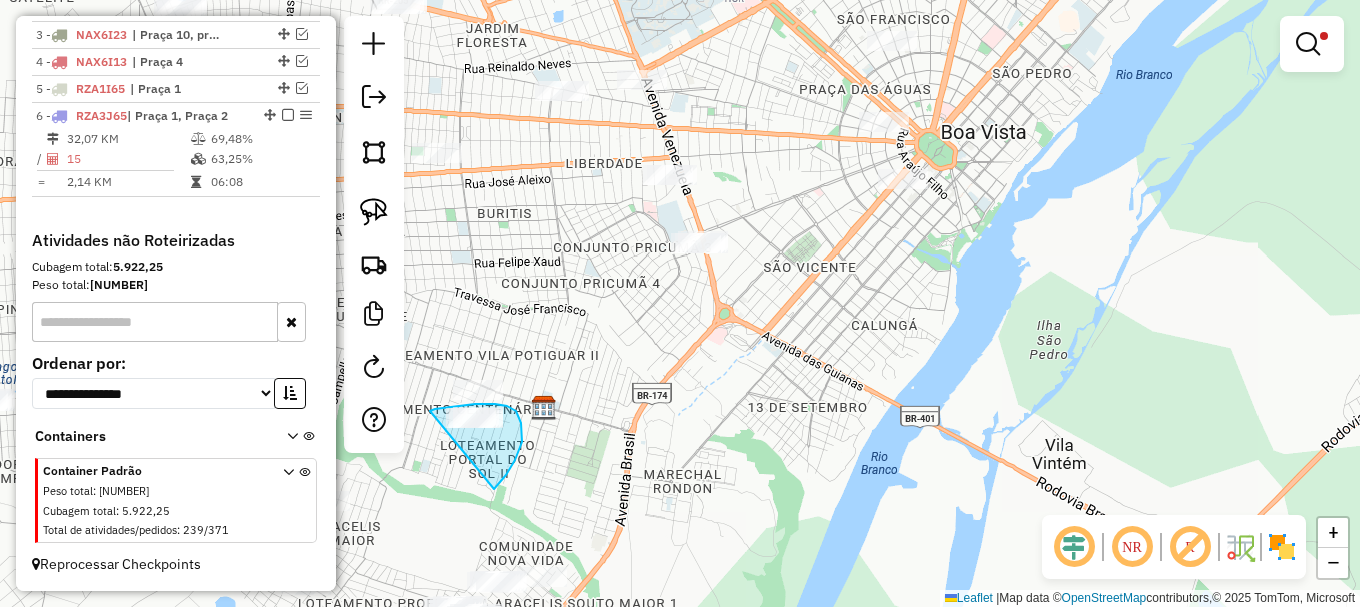 drag, startPoint x: 513, startPoint y: 463, endPoint x: 430, endPoint y: 411, distance: 97.94386 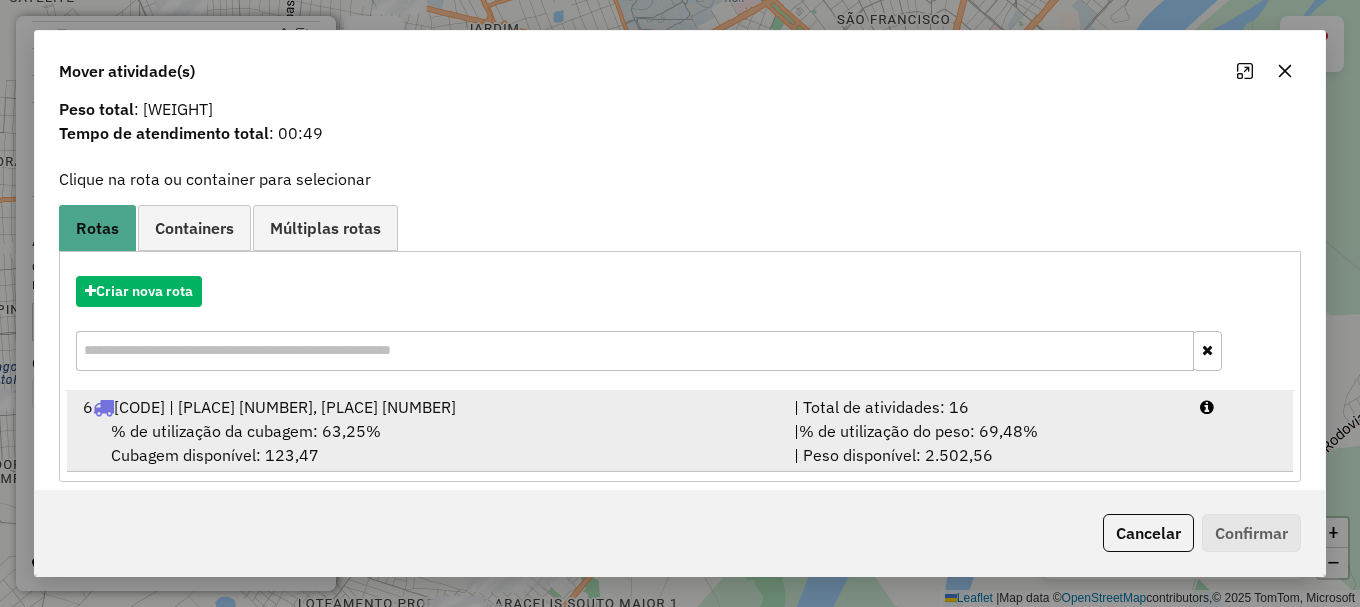 scroll, scrollTop: 78, scrollLeft: 0, axis: vertical 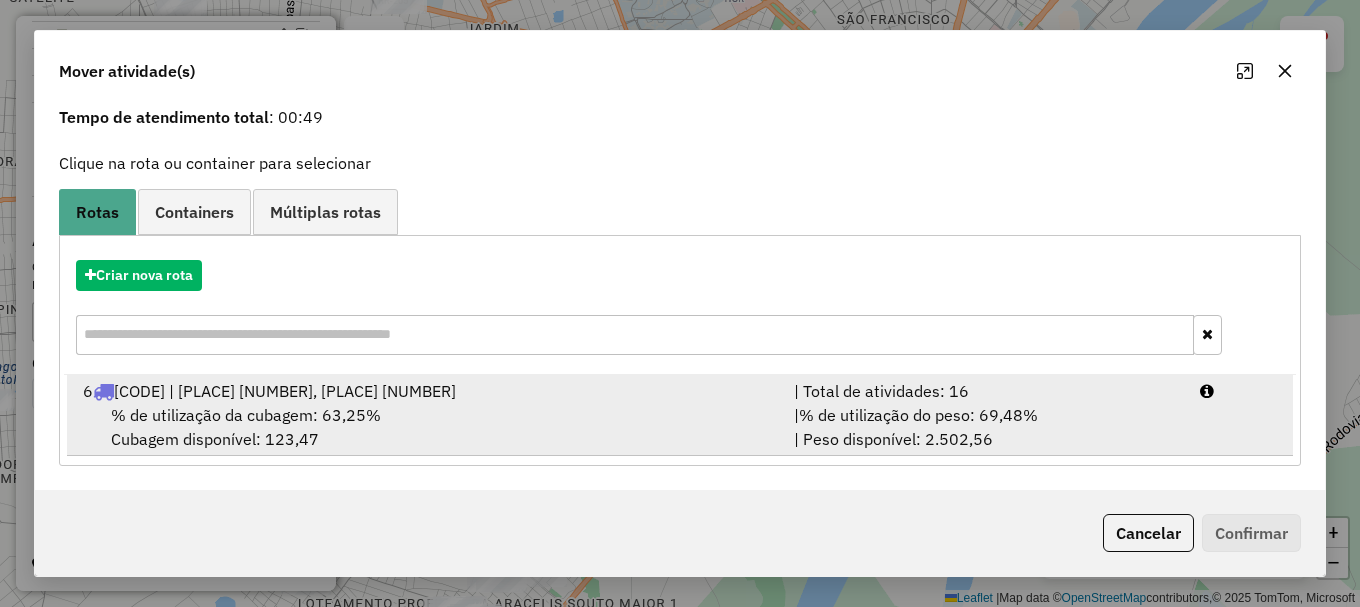 click on "6  RZA3J65 | Praça 1, Praça 2  | Total de atividades: 16  % de utilização da cubagem: 63,25%  Cubagem disponível: 123,47   |  % de utilização do peso: 69,48%  | Peso disponível: 2.502,56" at bounding box center (680, 415) 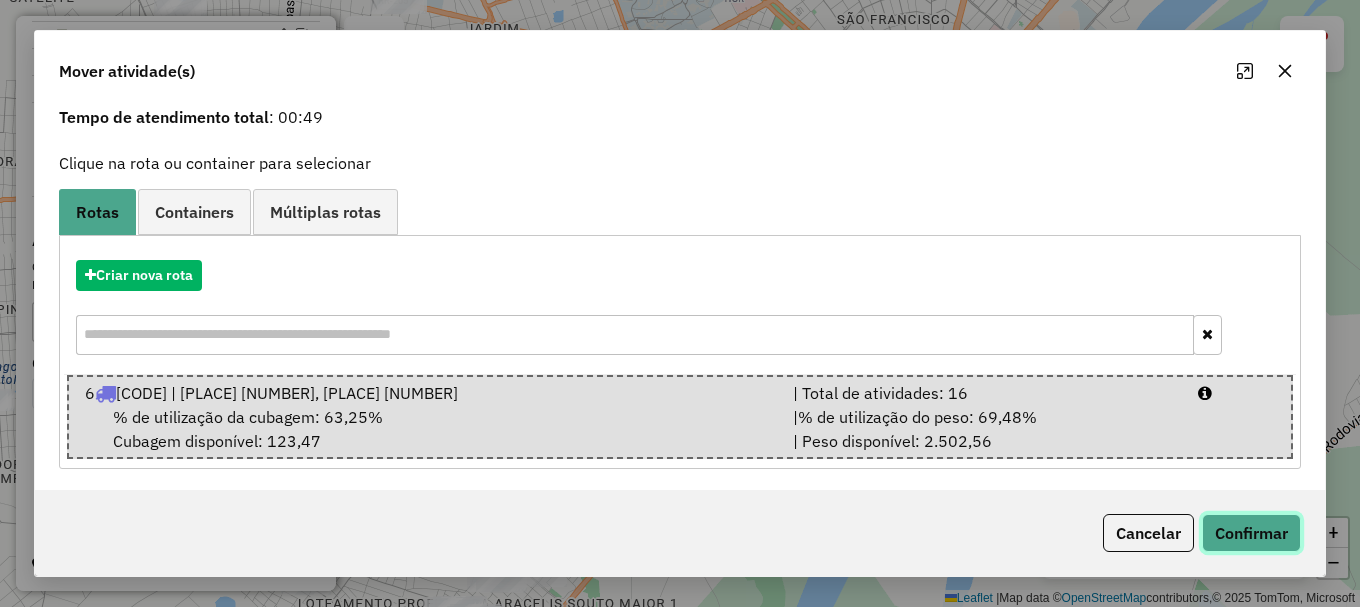 click on "Confirmar" 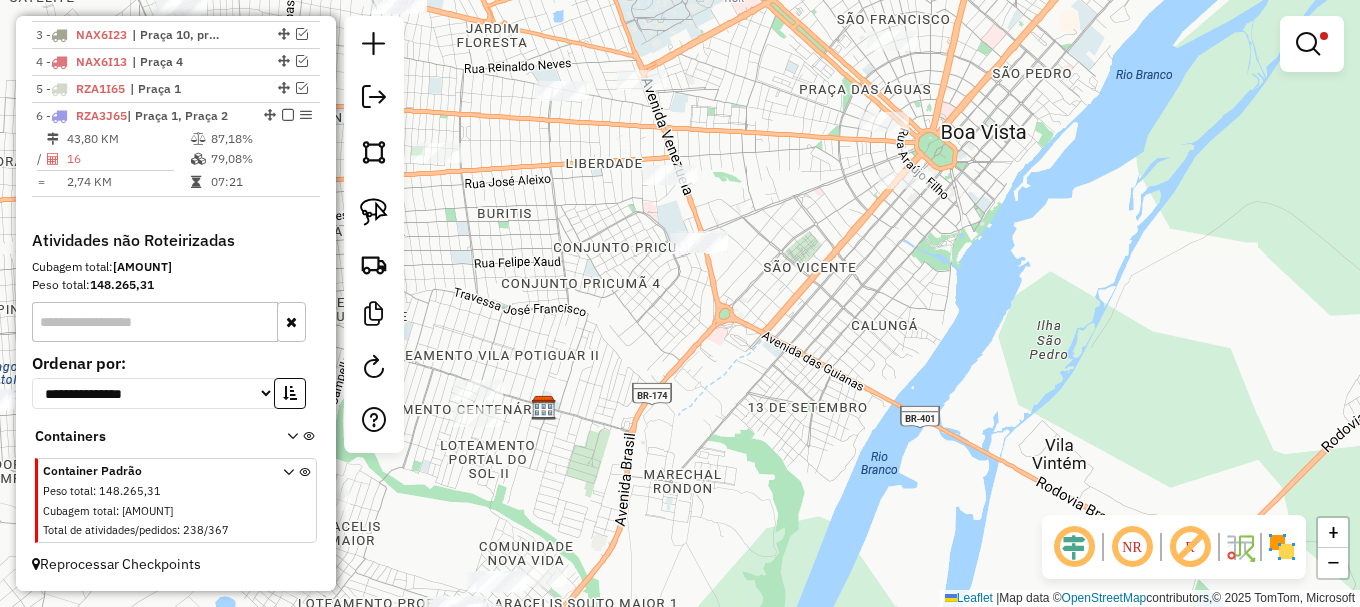 scroll, scrollTop: 0, scrollLeft: 0, axis: both 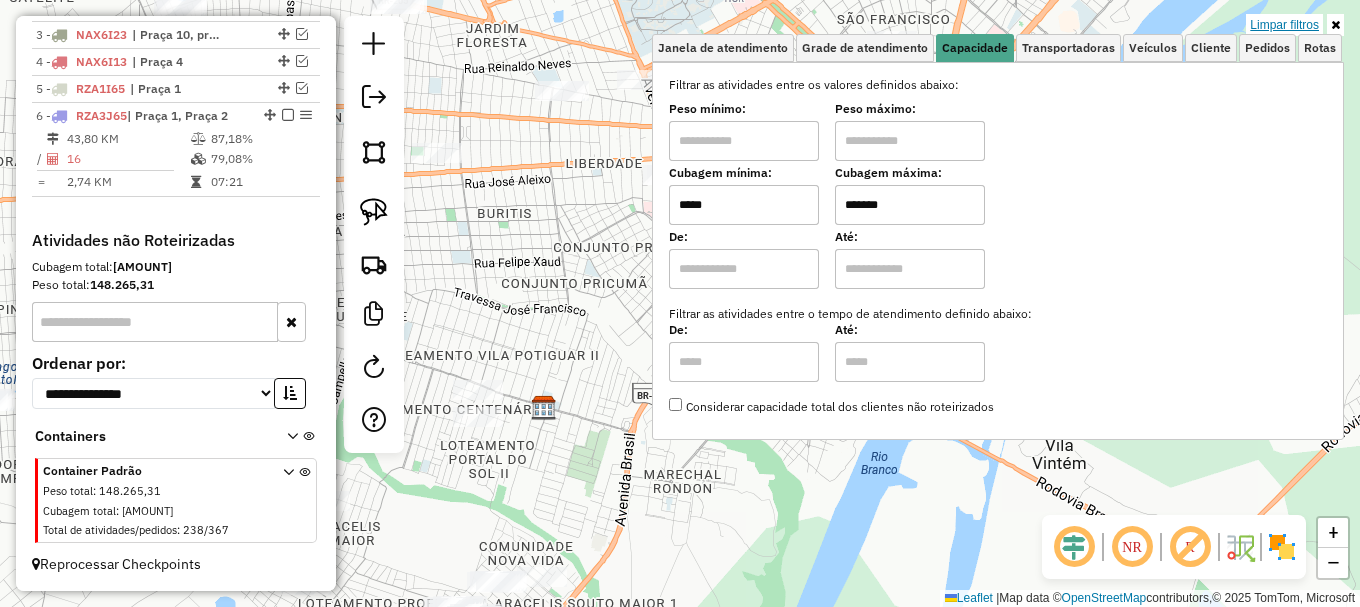 click on "Limpar filtros" at bounding box center [1284, 25] 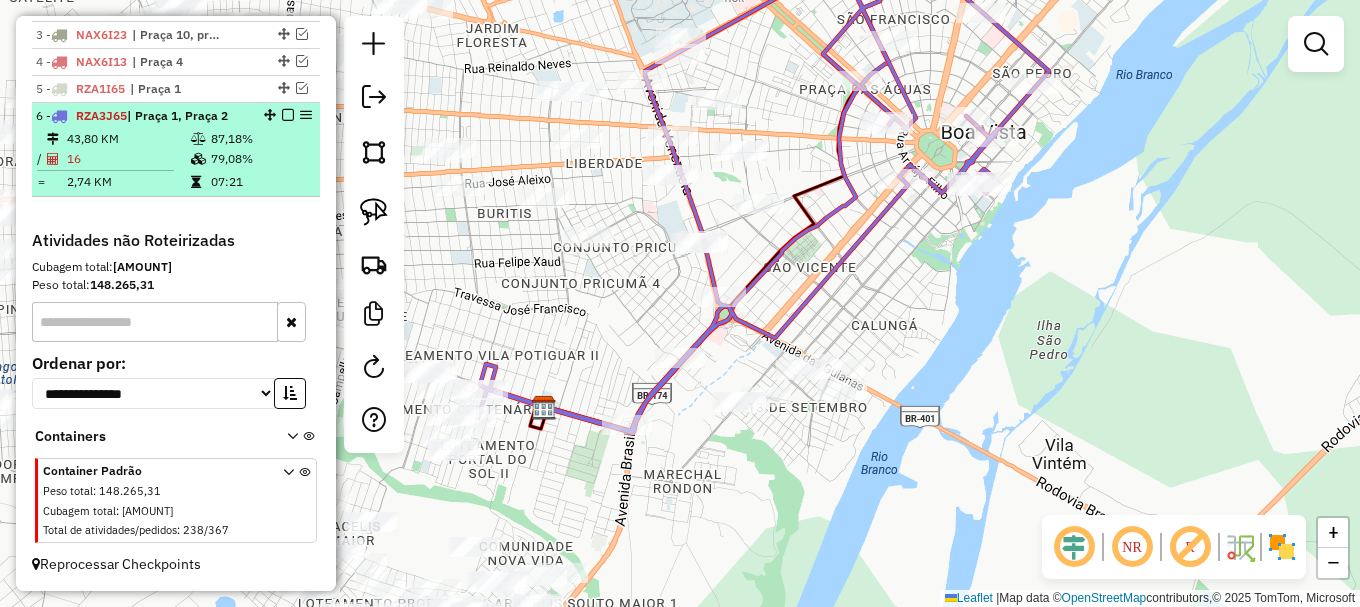click at bounding box center [288, 115] 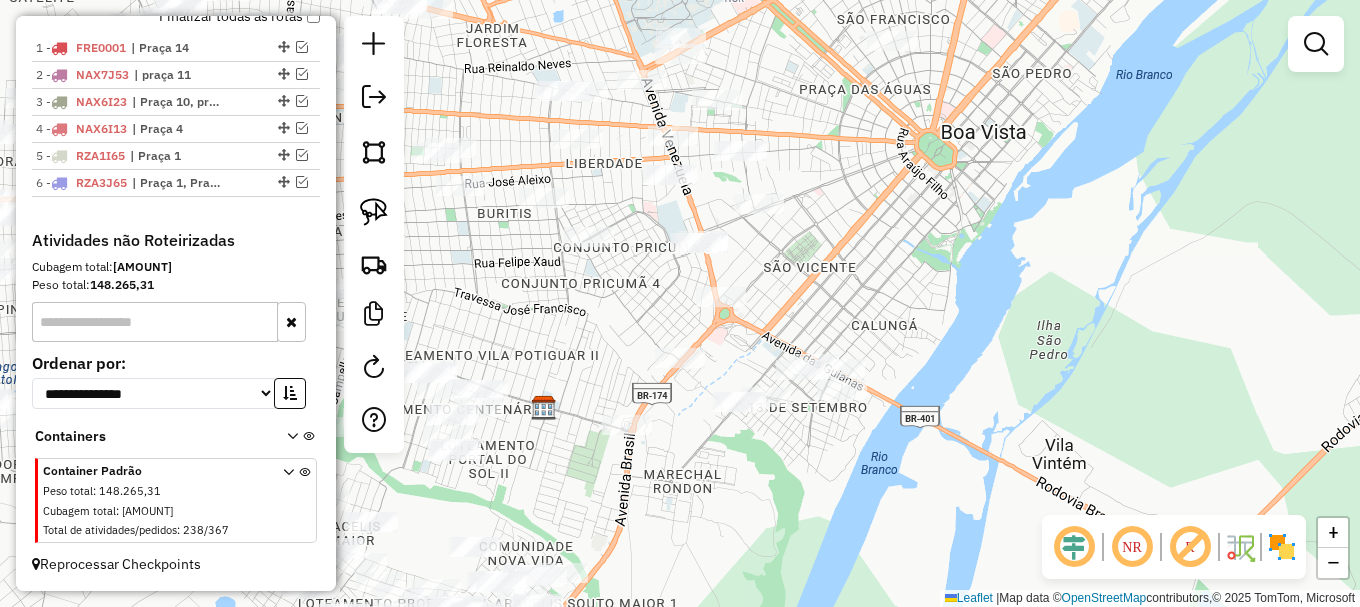 scroll, scrollTop: 798, scrollLeft: 0, axis: vertical 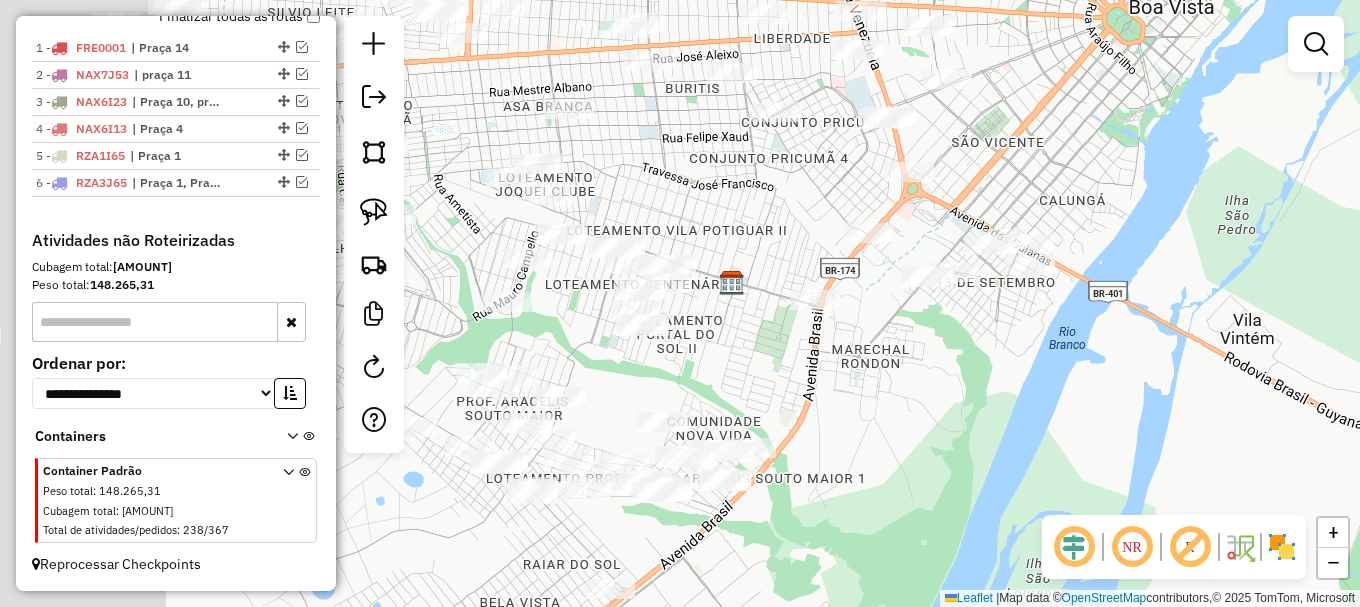 drag, startPoint x: 757, startPoint y: 361, endPoint x: 858, endPoint y: 216, distance: 176.7088 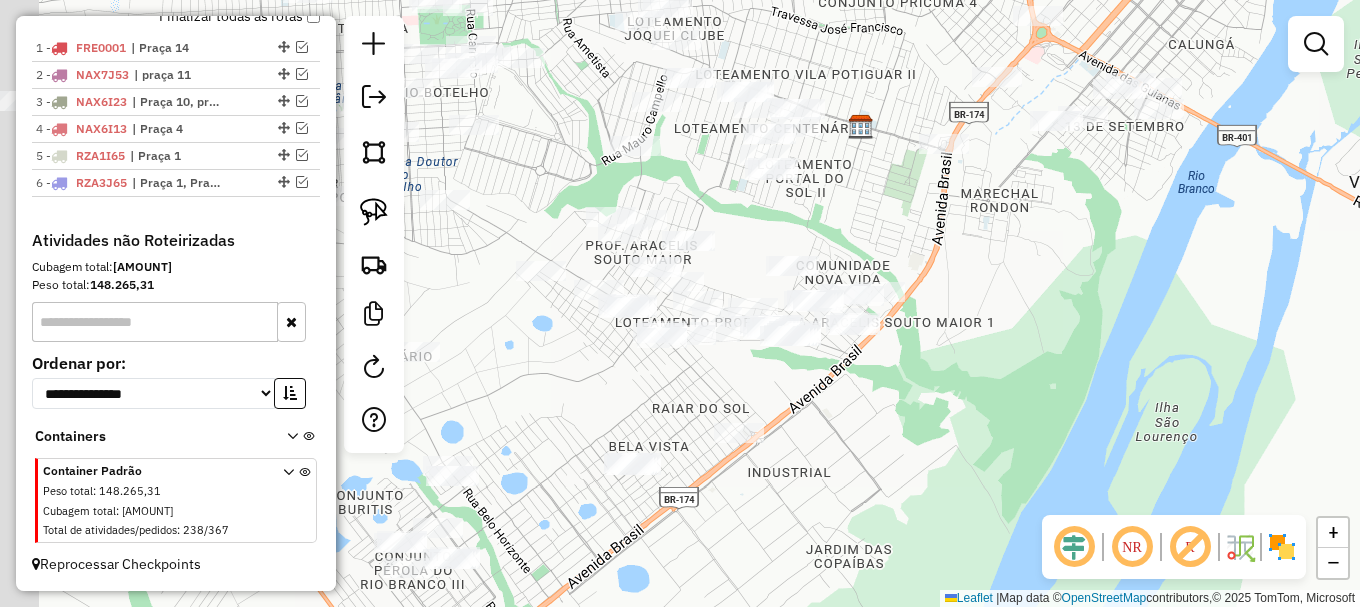 drag, startPoint x: 814, startPoint y: 501, endPoint x: 853, endPoint y: 467, distance: 51.739735 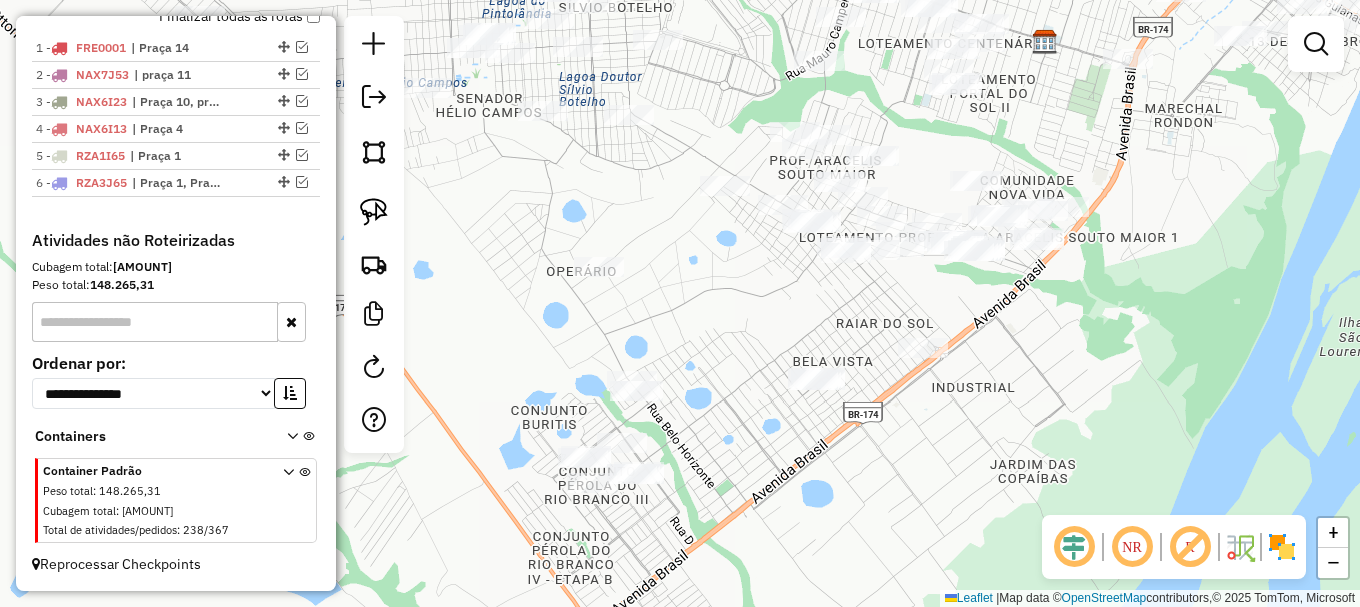 drag, startPoint x: 594, startPoint y: 417, endPoint x: 842, endPoint y: 310, distance: 270.09814 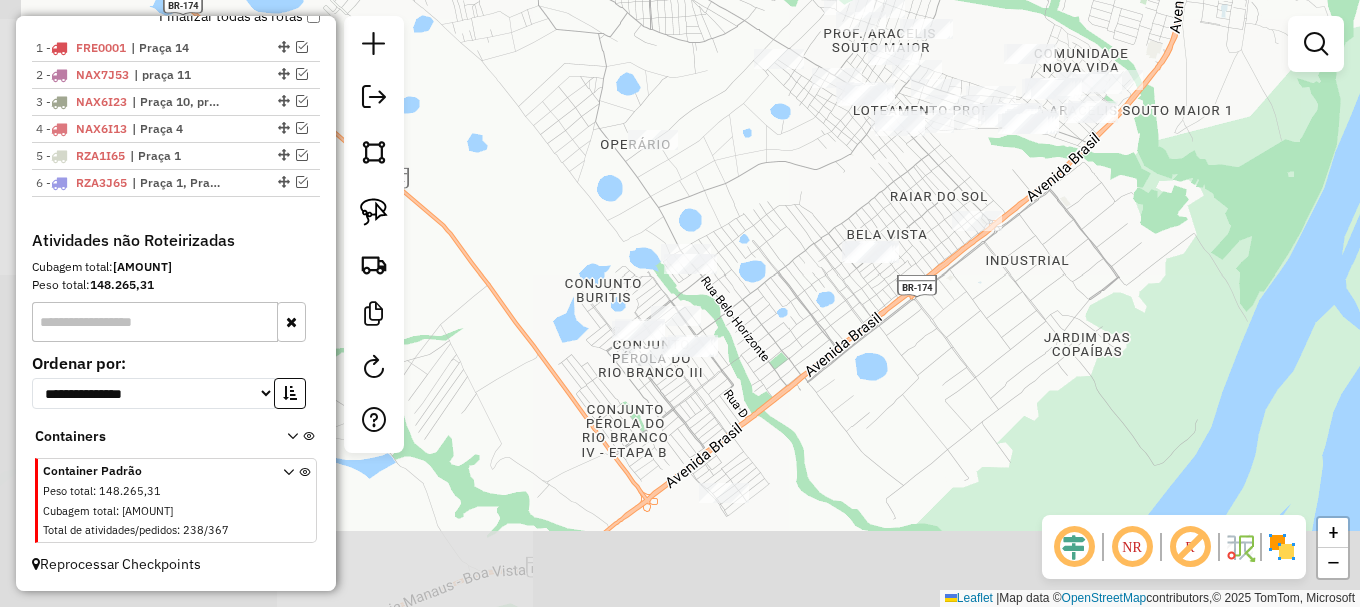 drag, startPoint x: 742, startPoint y: 351, endPoint x: 800, endPoint y: 227, distance: 136.89412 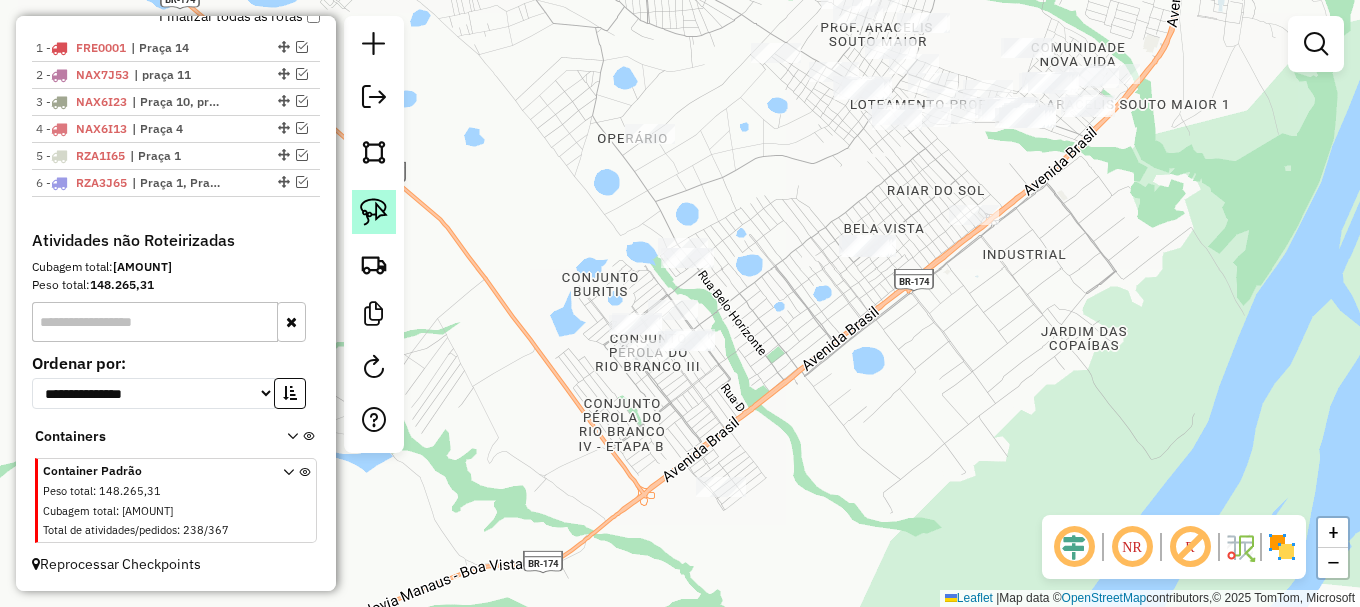 click 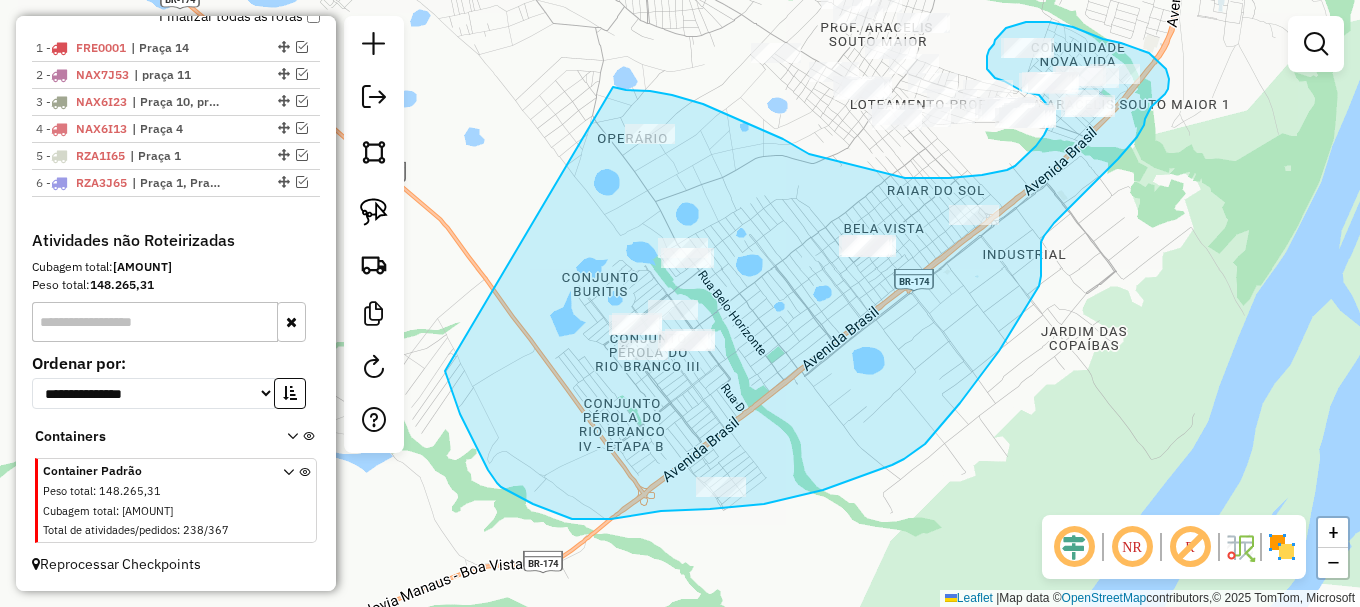 drag, startPoint x: 448, startPoint y: 381, endPoint x: 613, endPoint y: 87, distance: 337.13647 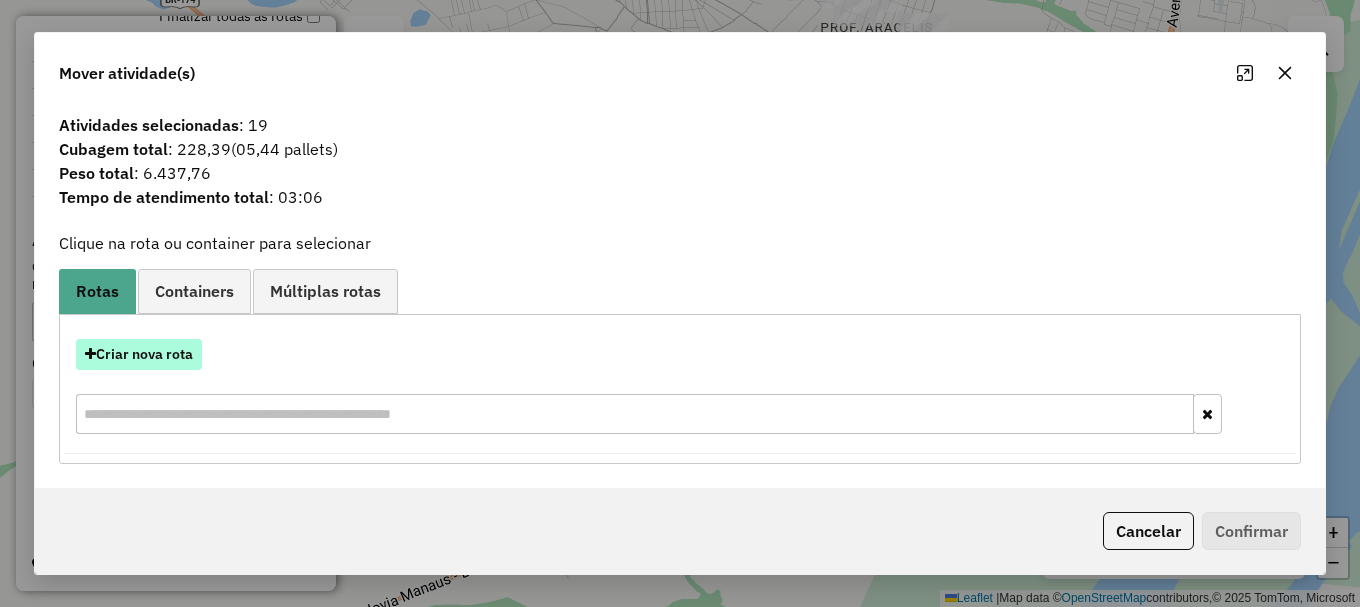 click on "Criar nova rota" at bounding box center (139, 354) 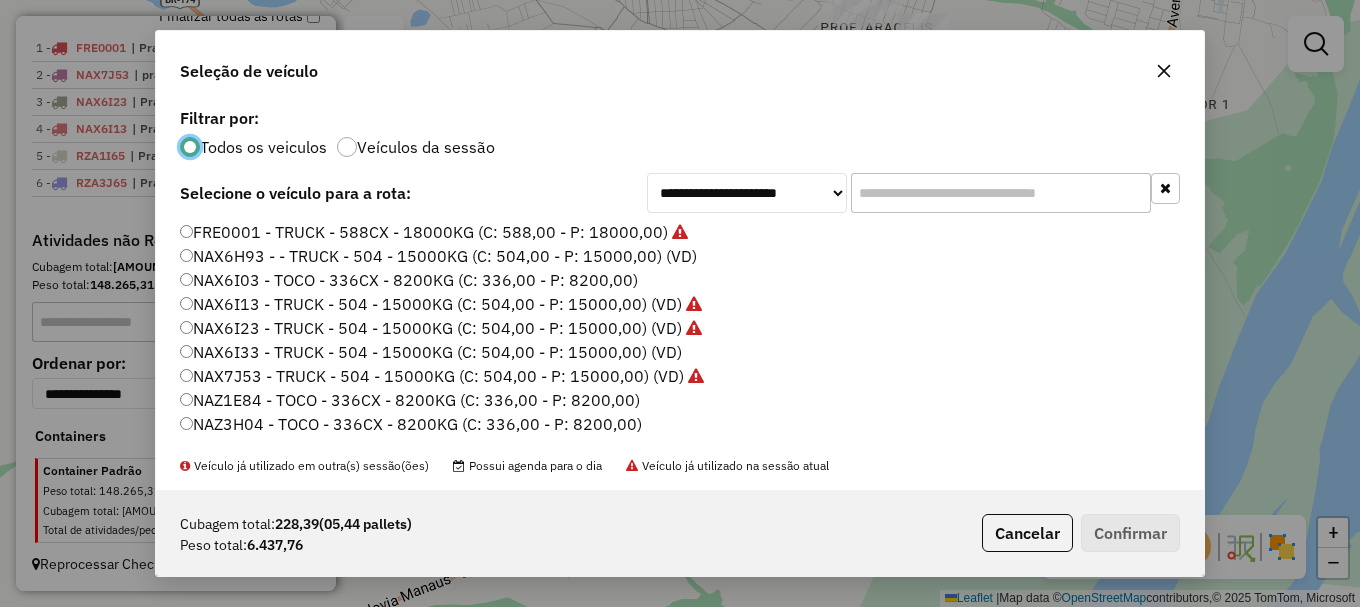 scroll, scrollTop: 11, scrollLeft: 6, axis: both 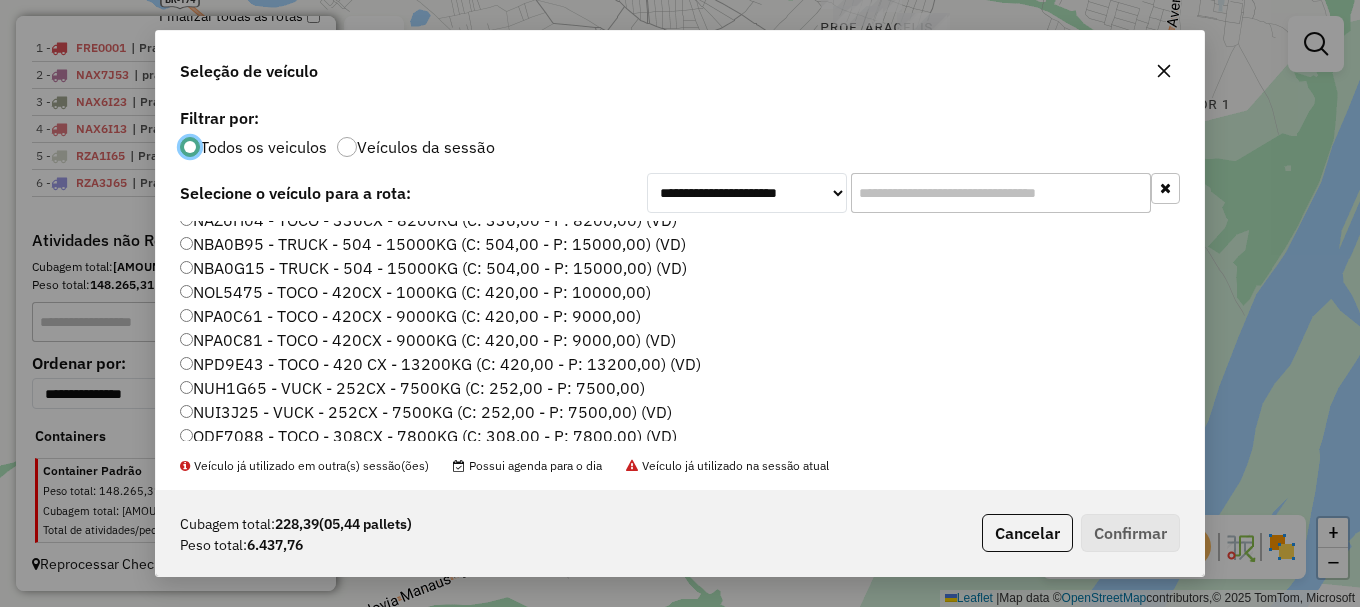 click on "NUI3J25 - VUCK - 252CX - 7500KG (C: 252,00 - P: 7500,00) (VD)" 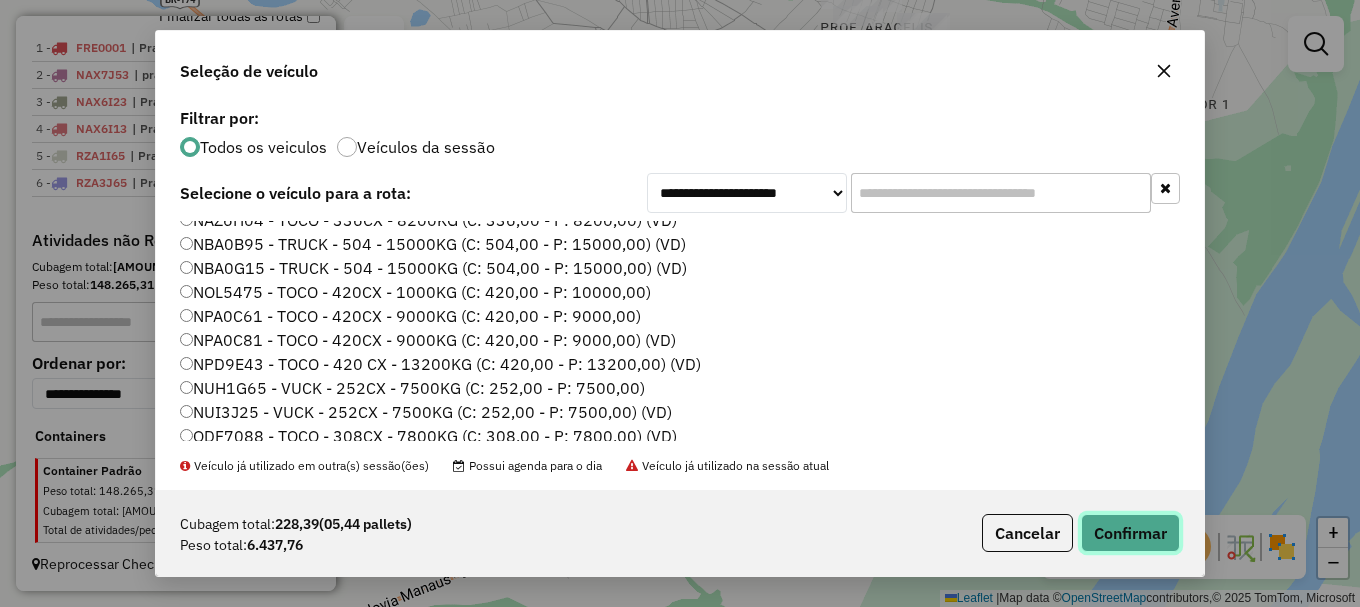 click on "Confirmar" 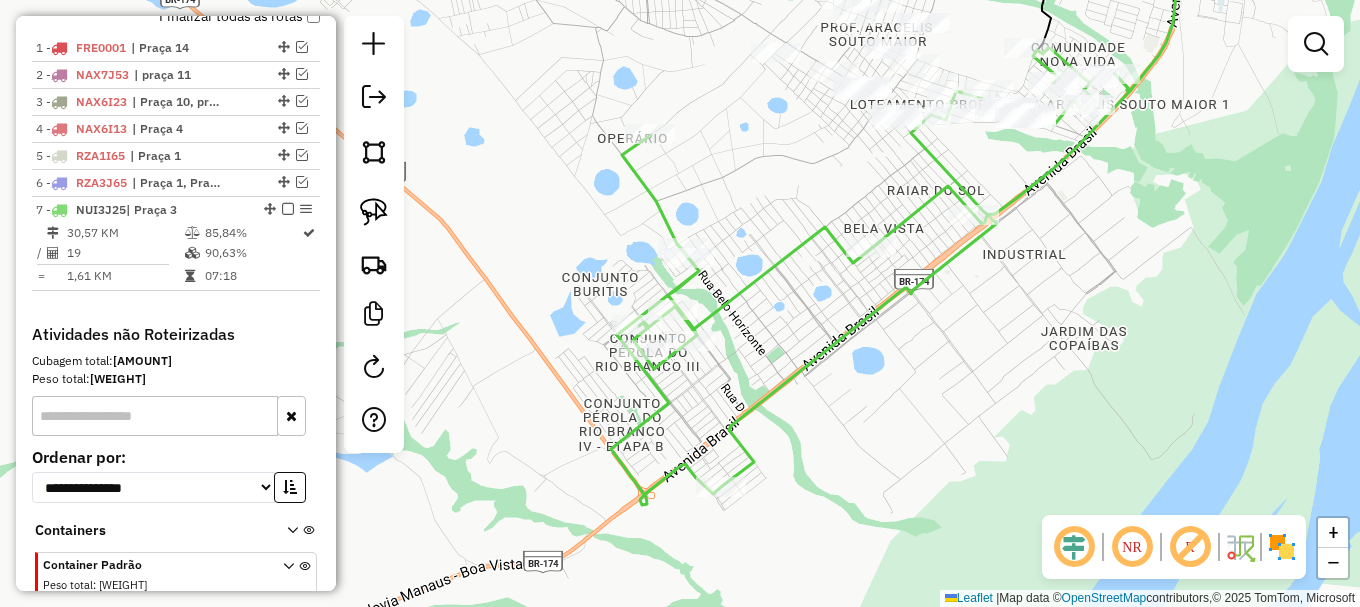 scroll, scrollTop: 865, scrollLeft: 0, axis: vertical 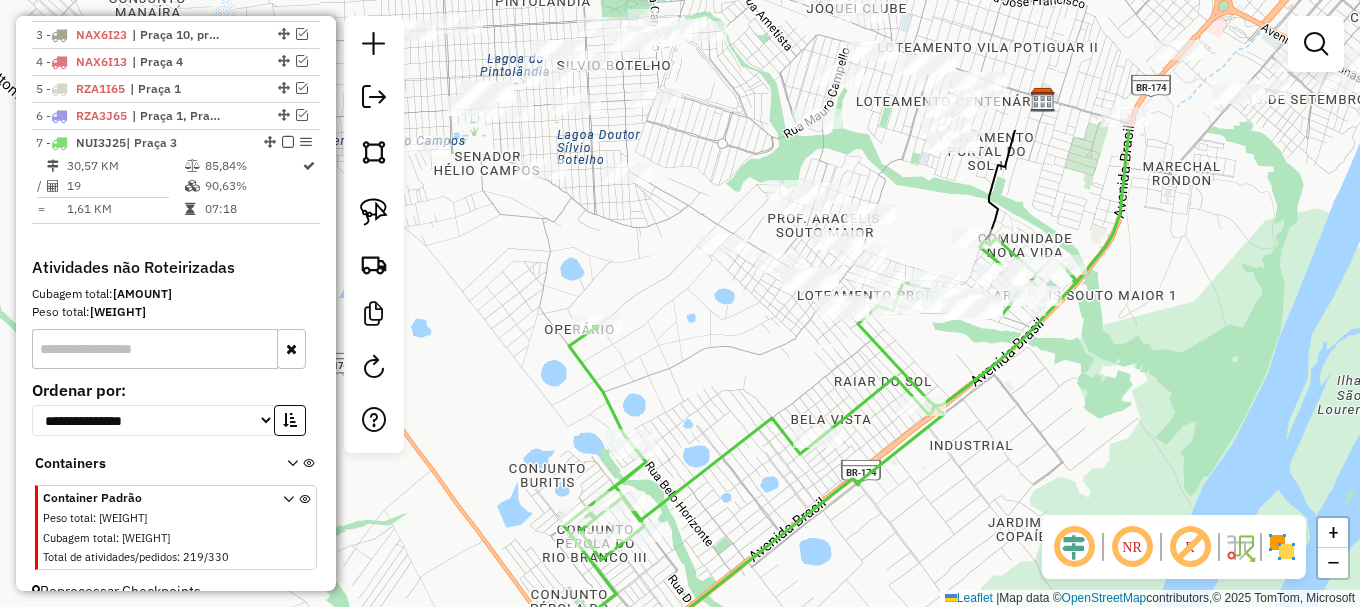 drag, startPoint x: 807, startPoint y: 154, endPoint x: 754, endPoint y: 345, distance: 198.21706 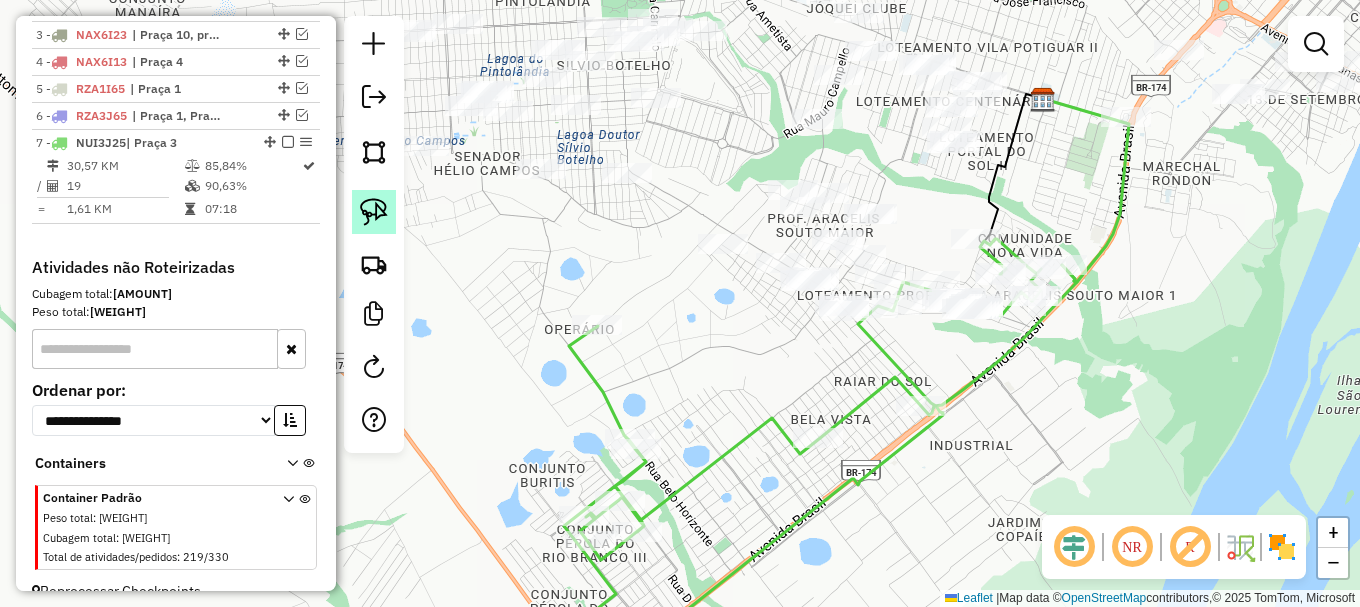 click 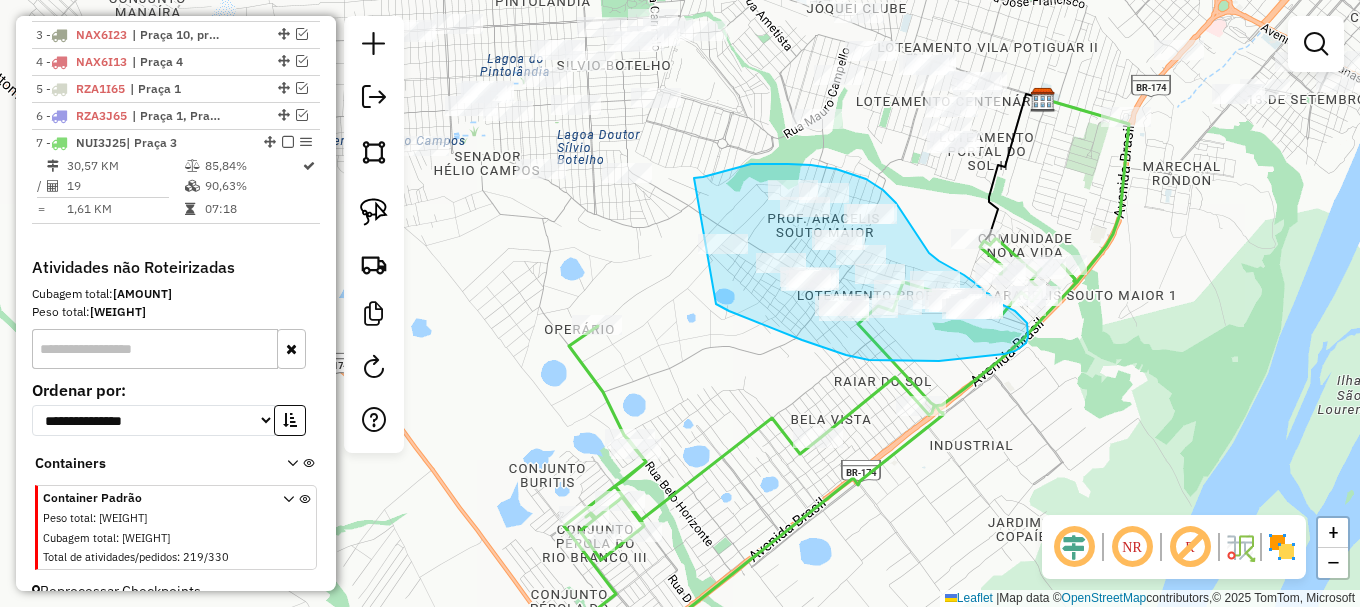 drag, startPoint x: 716, startPoint y: 304, endPoint x: 694, endPoint y: 178, distance: 127.90621 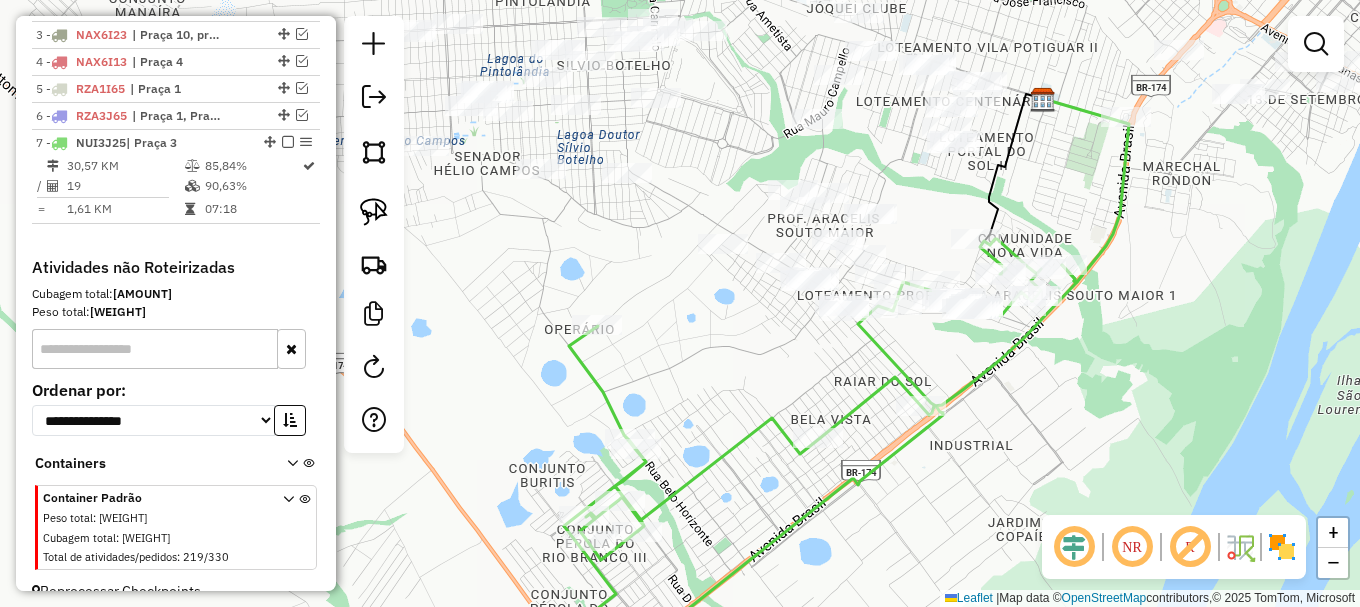 click on "Rota 7 - Placa NUI3J25  3808 - JOSE DOMINGOS DA ROC Janela de atendimento Grade de atendimento Capacidade Transportadoras Veículos Cliente Pedidos  Rotas Selecione os dias de semana para filtrar as janelas de atendimento  Seg   Ter   Qua   Qui   Sex   Sáb   Dom  Informe o período da janela de atendimento: De: Até:  Filtrar exatamente a janela do cliente  Considerar janela de atendimento padrão  Selecione os dias de semana para filtrar as grades de atendimento  Seg   Ter   Qua   Qui   Sex   Sáb   Dom   Considerar clientes sem dia de atendimento cadastrado  Clientes fora do dia de atendimento selecionado Filtrar as atividades entre os valores definidos abaixo:  Peso mínimo:   Peso máximo:   Cubagem mínima:   Cubagem máxima:   De:   Até:  Filtrar as atividades entre o tempo de atendimento definido abaixo:  De:   Até:   Considerar capacidade total dos clientes não roteirizados Transportadora: Selecione um ou mais itens Tipo de veículo: Selecione um ou mais itens Veículo: Selecione um ou mais itens" 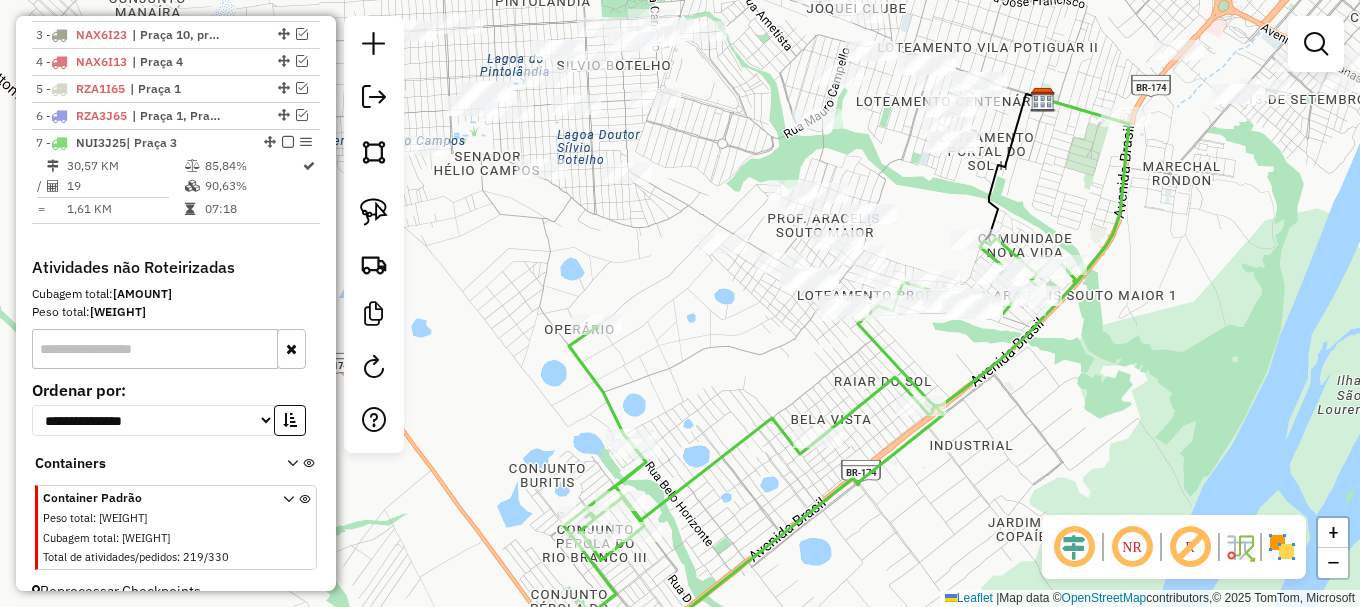 click on "Rota 7 - Placa NUI3J25  3808 - JOSE DOMINGOS DA ROC Janela de atendimento Grade de atendimento Capacidade Transportadoras Veículos Cliente Pedidos  Rotas Selecione os dias de semana para filtrar as janelas de atendimento  Seg   Ter   Qua   Qui   Sex   Sáb   Dom  Informe o período da janela de atendimento: De: Até:  Filtrar exatamente a janela do cliente  Considerar janela de atendimento padrão  Selecione os dias de semana para filtrar as grades de atendimento  Seg   Ter   Qua   Qui   Sex   Sáb   Dom   Considerar clientes sem dia de atendimento cadastrado  Clientes fora do dia de atendimento selecionado Filtrar as atividades entre os valores definidos abaixo:  Peso mínimo:   Peso máximo:   Cubagem mínima:   Cubagem máxima:   De:   Até:  Filtrar as atividades entre o tempo de atendimento definido abaixo:  De:   Até:   Considerar capacidade total dos clientes não roteirizados Transportadora: Selecione um ou mais itens Tipo de veículo: Selecione um ou mais itens Veículo: Selecione um ou mais itens" 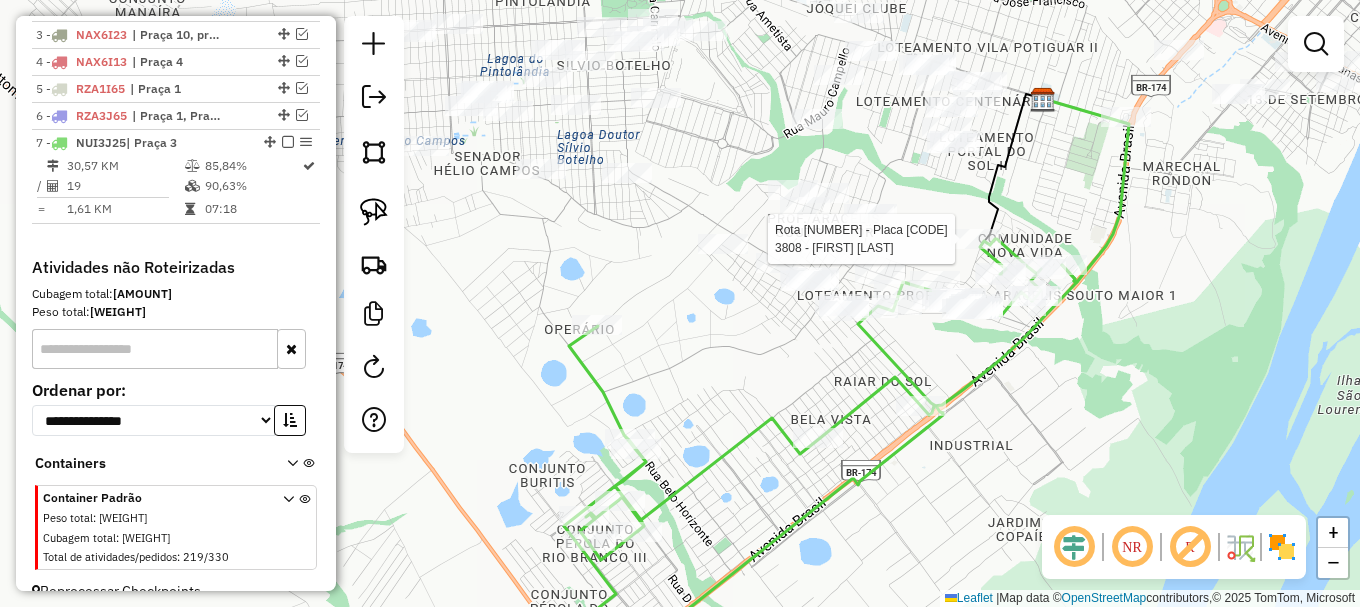 select on "**********" 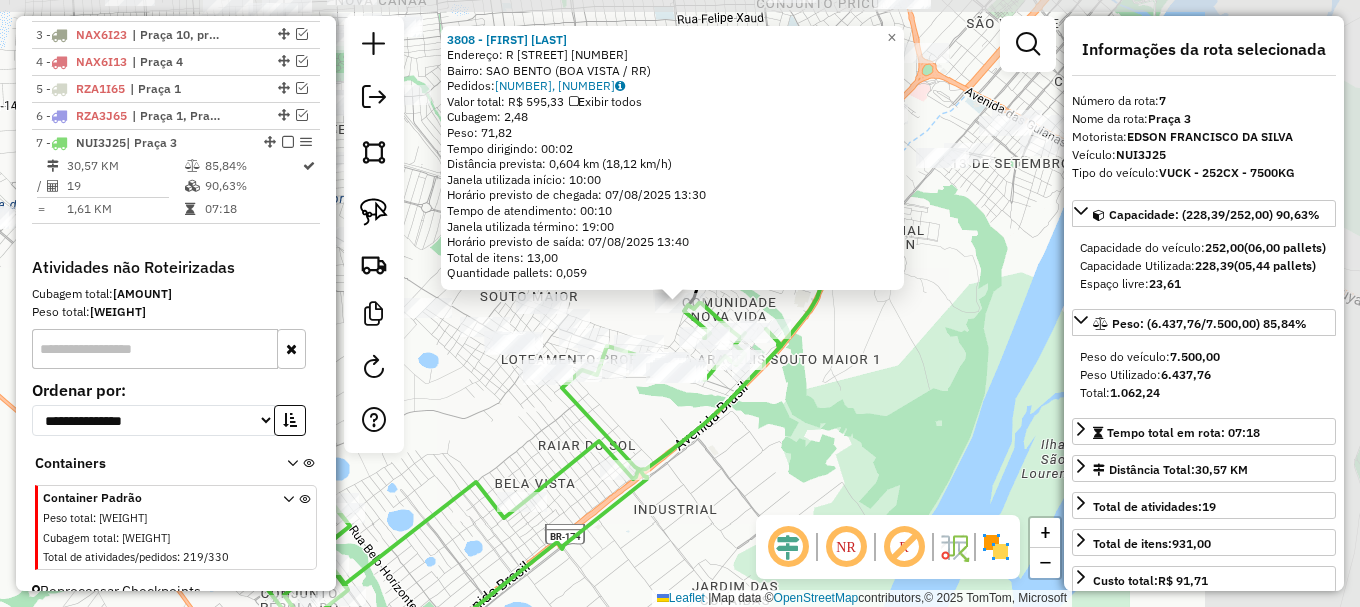 scroll, scrollTop: 892, scrollLeft: 0, axis: vertical 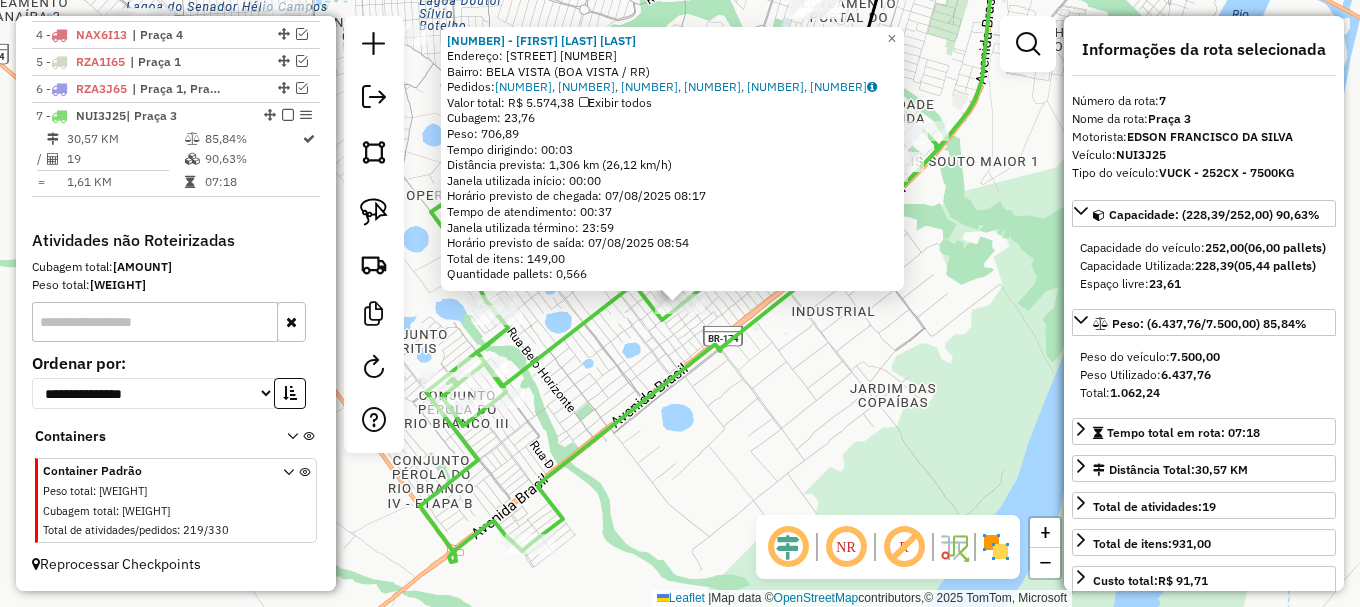 click on "10024 - LUCAS DA SILVA SUDAR  Endereço:  BRILHO DO SOL 1210   Bairro: BELA VISTA (BOA VISTA / RR)   Pedidos:  06232422, 06232423, 06232424, 06232649, 06232650, 06232651   Valor total: R$ 5.574,38   Exibir todos   Cubagem: 23,76  Peso: 706,89  Tempo dirigindo: 00:03   Distância prevista: 1,306 km (26,12 km/h)   Janela utilizada início: 00:00   Horário previsto de chegada: 07/08/2025 08:17   Tempo de atendimento: 00:37   Janela utilizada término: 23:59   Horário previsto de saída: 07/08/2025 08:54   Total de itens: 149,00   Quantidade pallets: 0,566  × Janela de atendimento Grade de atendimento Capacidade Transportadoras Veículos Cliente Pedidos  Rotas Selecione os dias de semana para filtrar as janelas de atendimento  Seg   Ter   Qua   Qui   Sex   Sáb   Dom  Informe o período da janela de atendimento: De: Até:  Filtrar exatamente a janela do cliente  Considerar janela de atendimento padrão  Selecione os dias de semana para filtrar as grades de atendimento  Seg   Ter   Qua   Qui   Sex   Sáb   Dom" 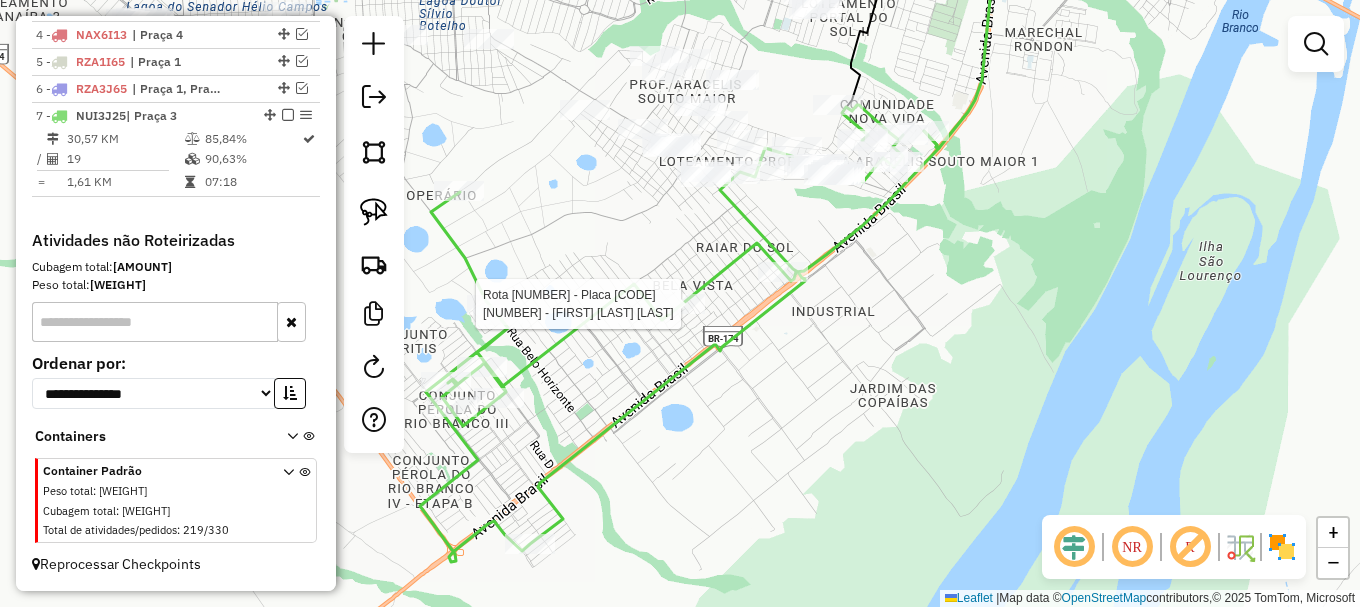 select on "**********" 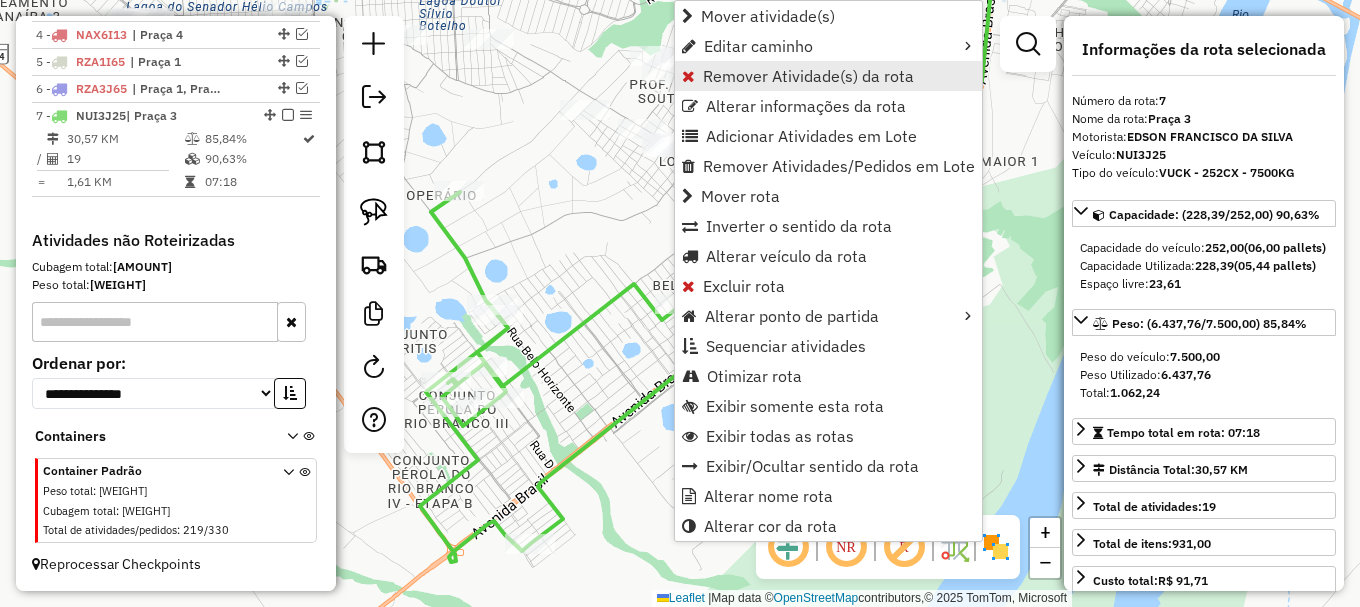 click on "Remover Atividade(s) da rota" at bounding box center (808, 76) 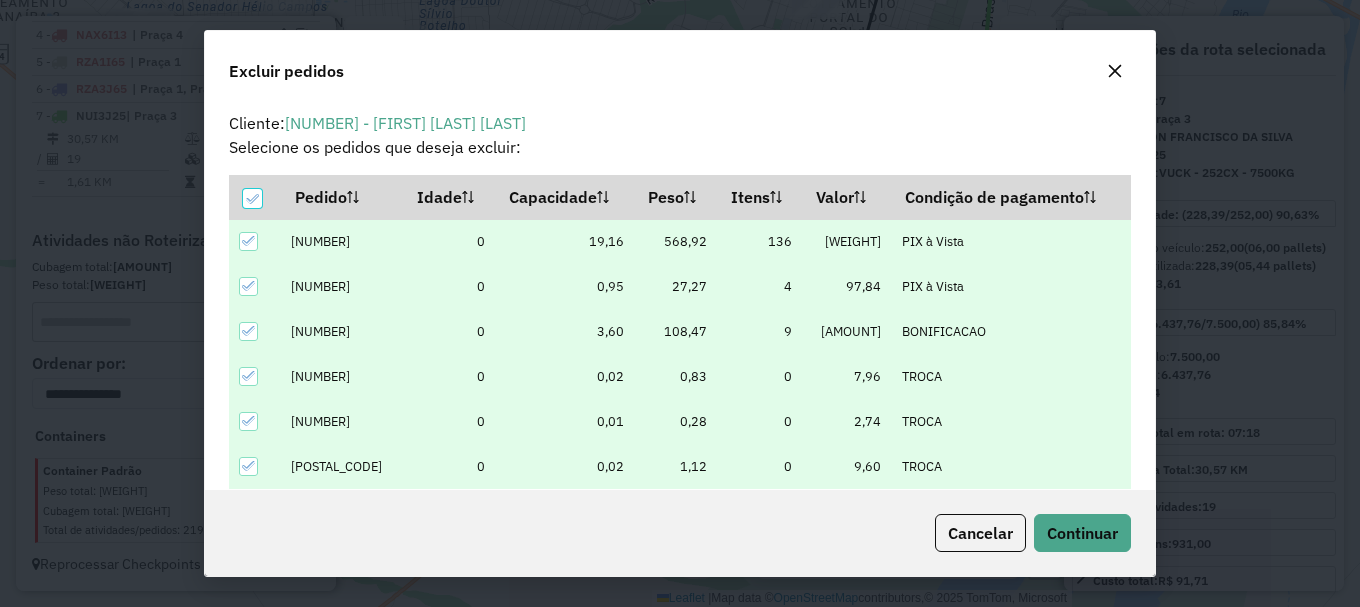 scroll, scrollTop: 70, scrollLeft: 0, axis: vertical 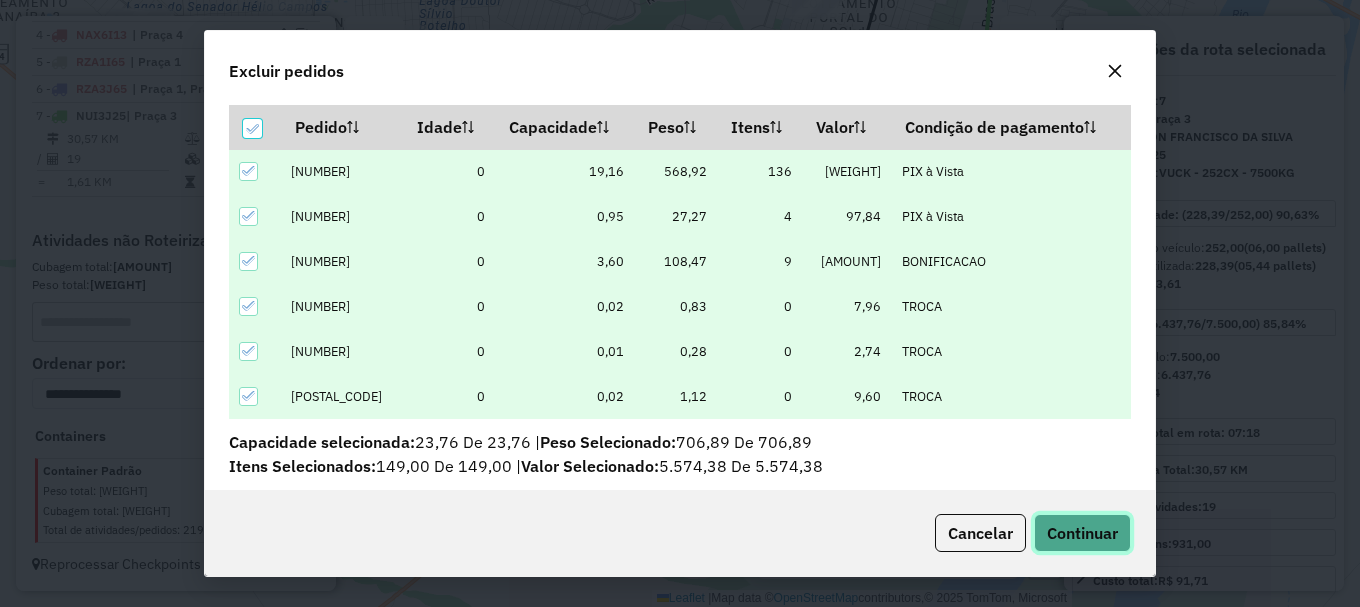 click on "Continuar" 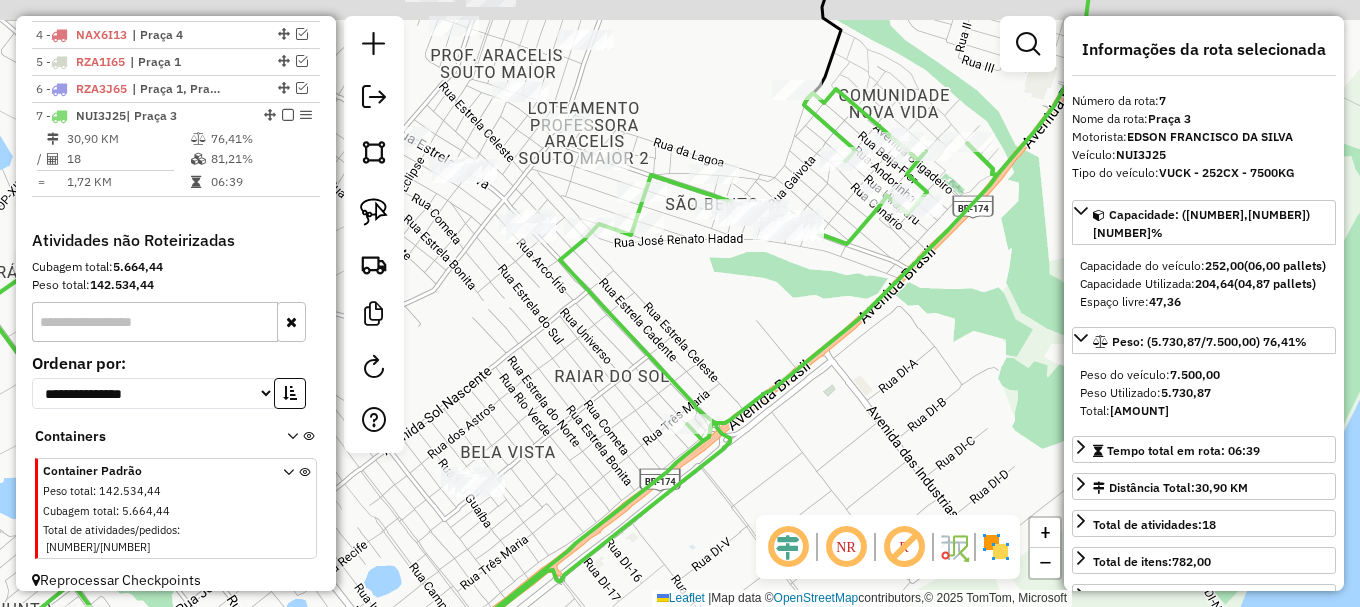 drag, startPoint x: 794, startPoint y: 263, endPoint x: 712, endPoint y: 273, distance: 82.607506 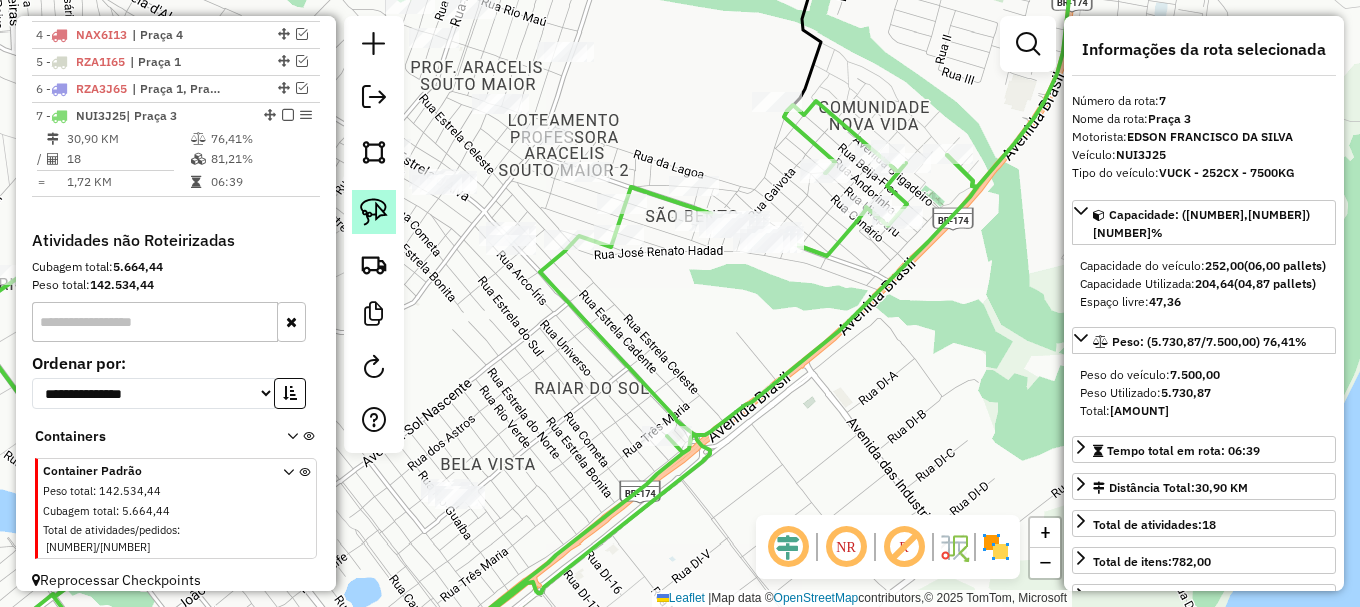 click 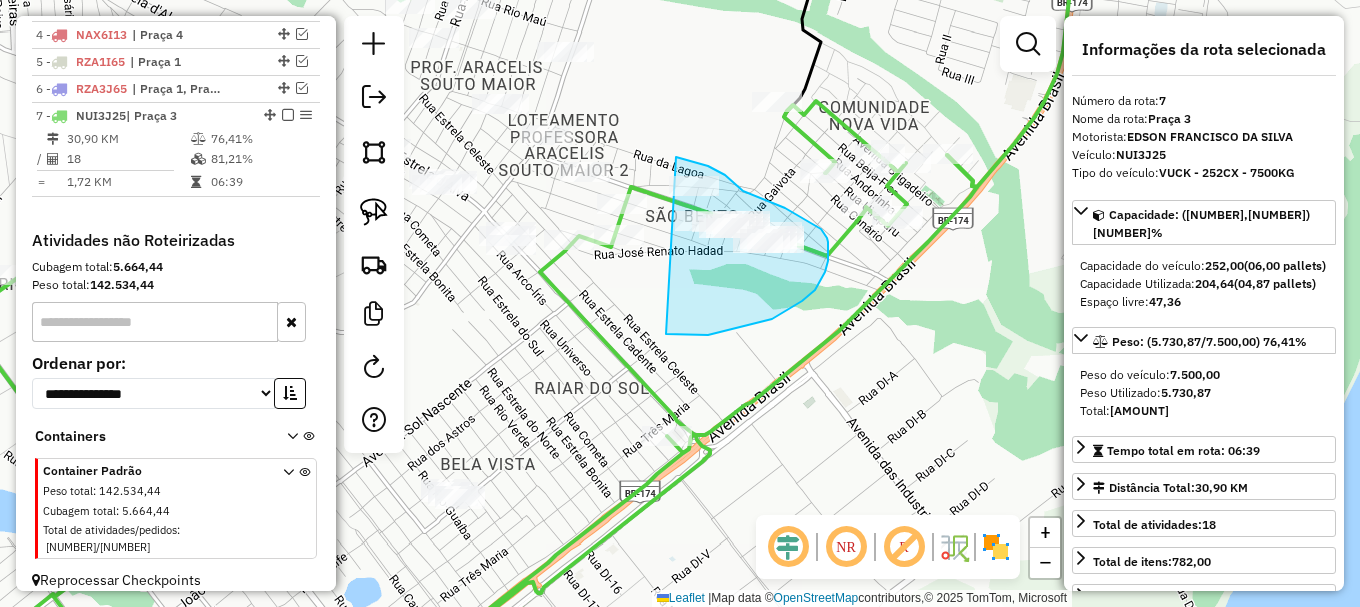 drag, startPoint x: 670, startPoint y: 334, endPoint x: 663, endPoint y: 155, distance: 179.13683 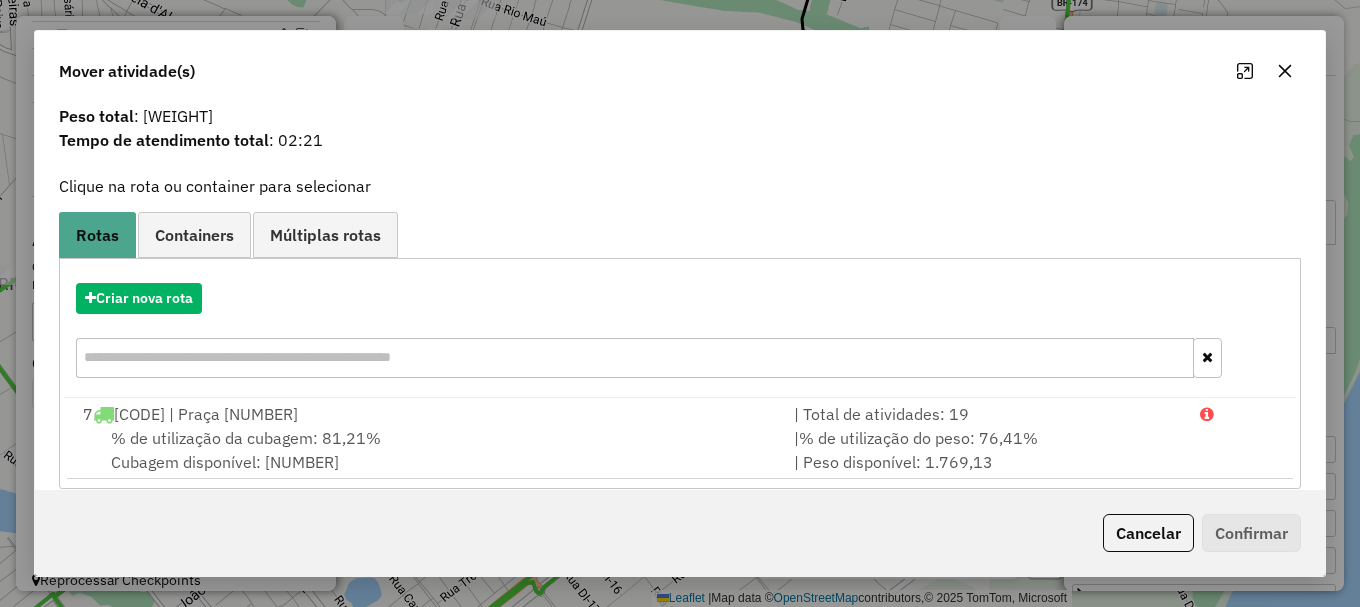 scroll, scrollTop: 78, scrollLeft: 0, axis: vertical 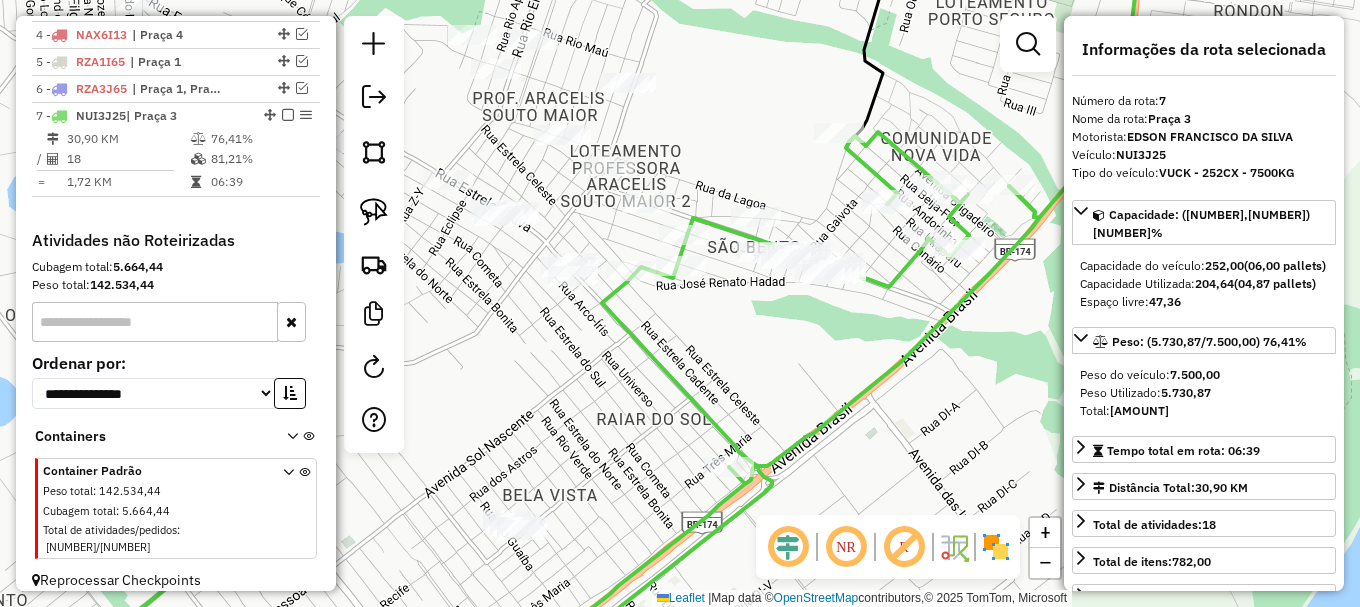 drag, startPoint x: 528, startPoint y: 317, endPoint x: 613, endPoint y: 334, distance: 86.683334 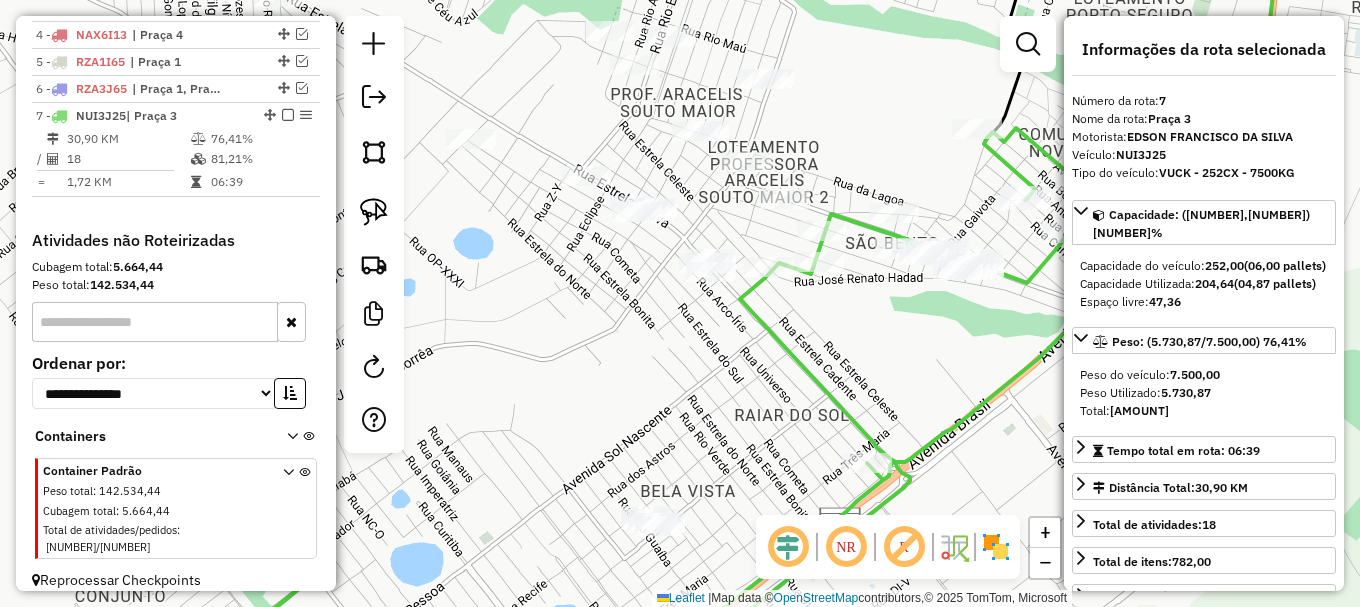 drag, startPoint x: 571, startPoint y: 350, endPoint x: 536, endPoint y: 314, distance: 50.20956 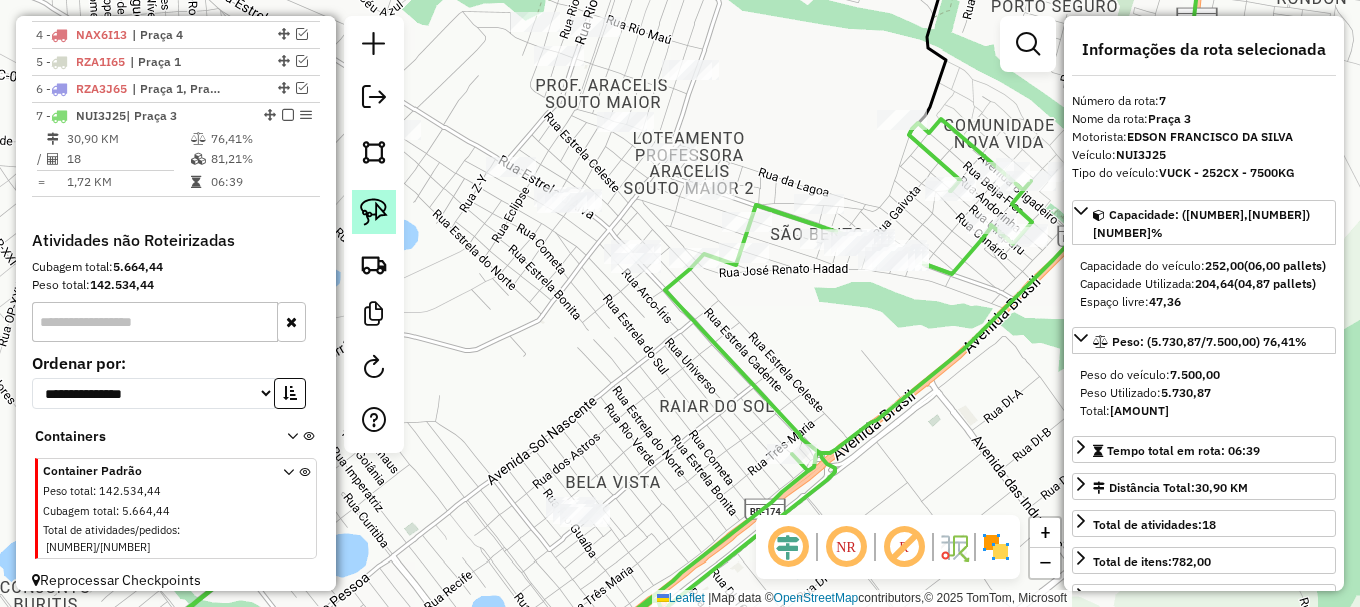 click 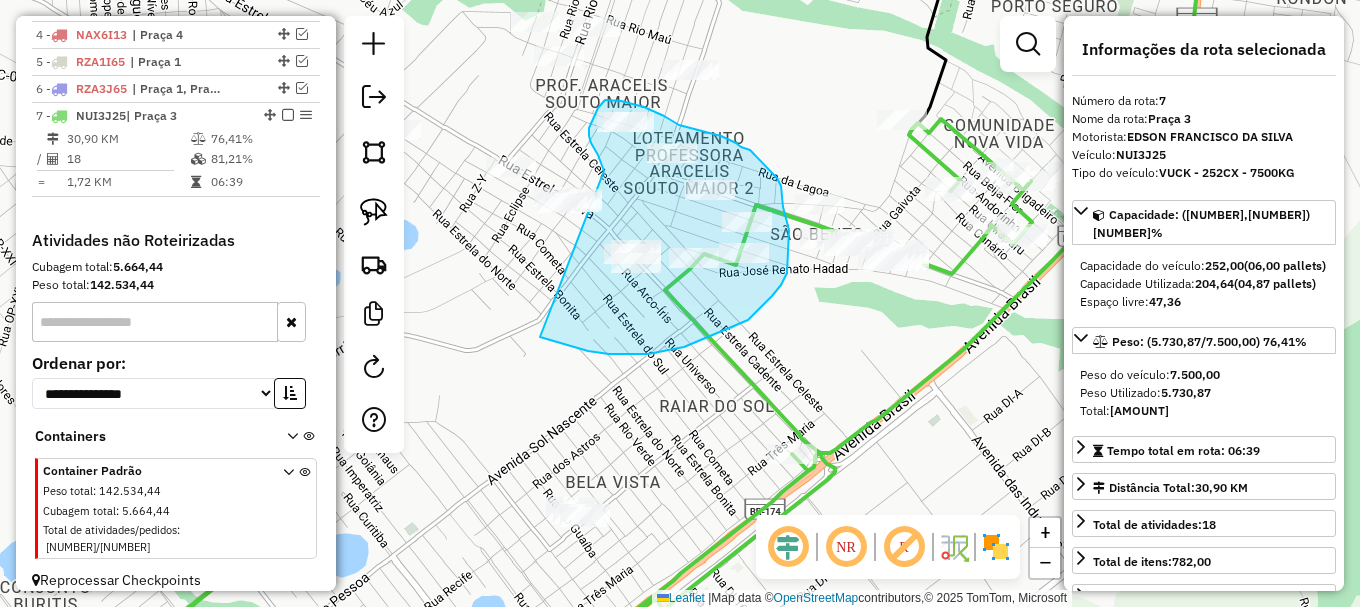 drag, startPoint x: 609, startPoint y: 354, endPoint x: 606, endPoint y: 181, distance: 173.02602 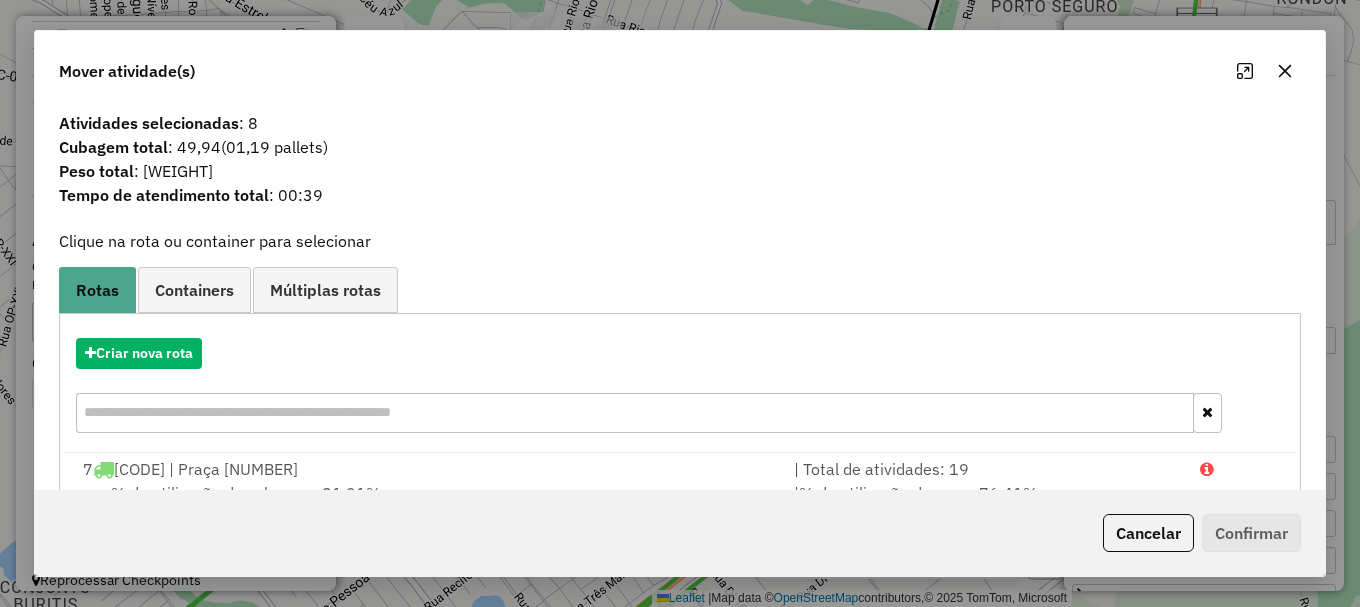 drag, startPoint x: 1244, startPoint y: 454, endPoint x: 1234, endPoint y: 502, distance: 49.0306 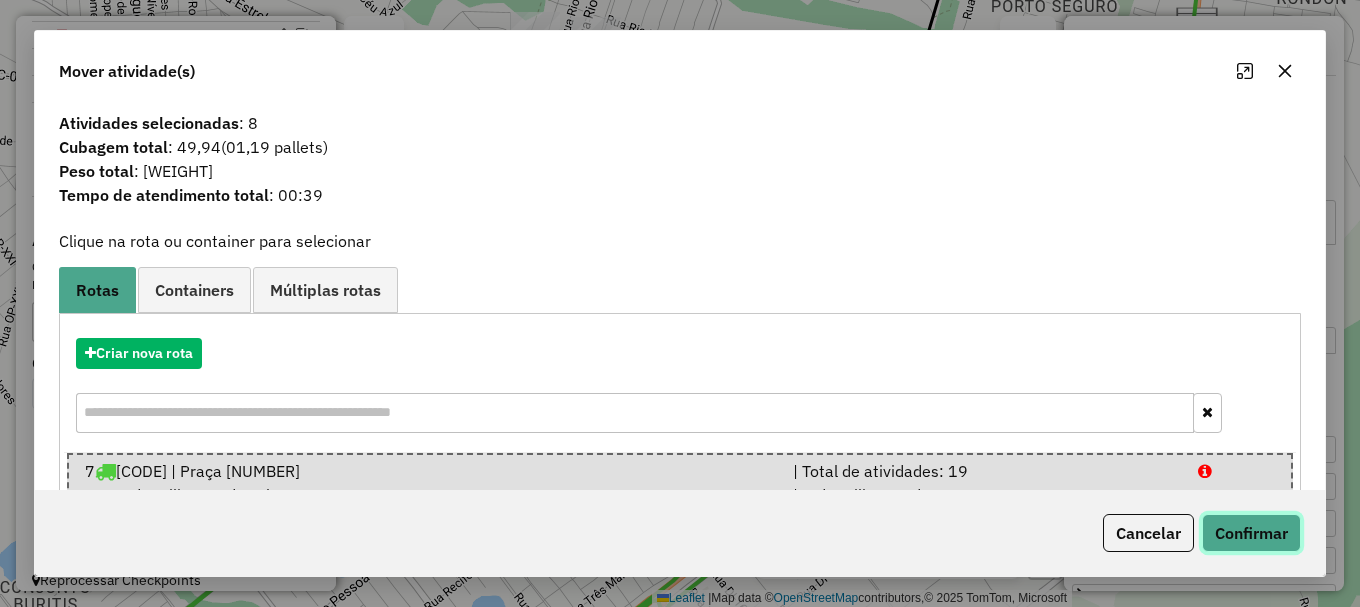 click on "Confirmar" 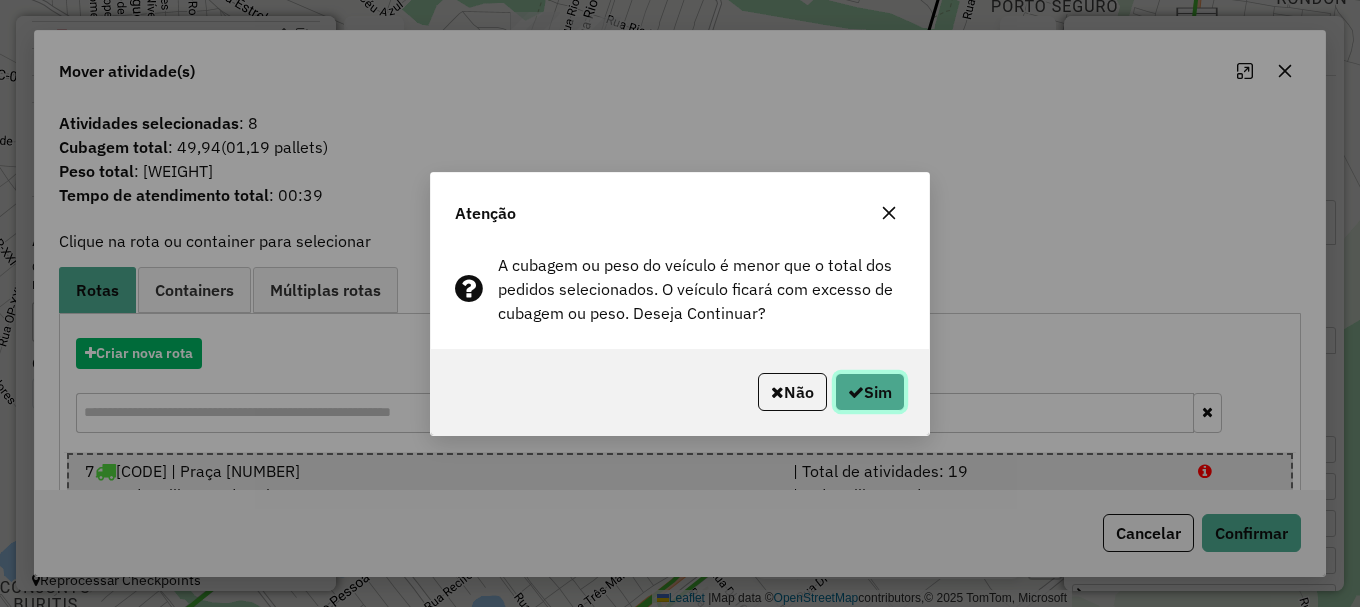 click on "Sim" 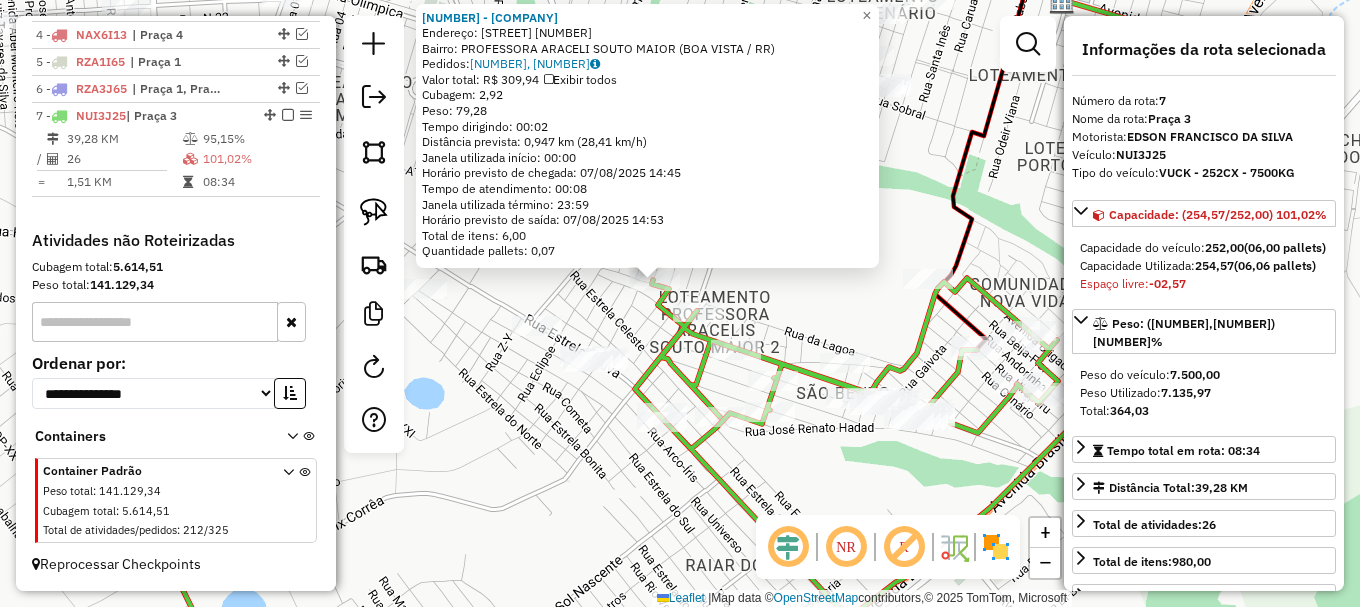 drag, startPoint x: 863, startPoint y: 316, endPoint x: 753, endPoint y: 244, distance: 131.46863 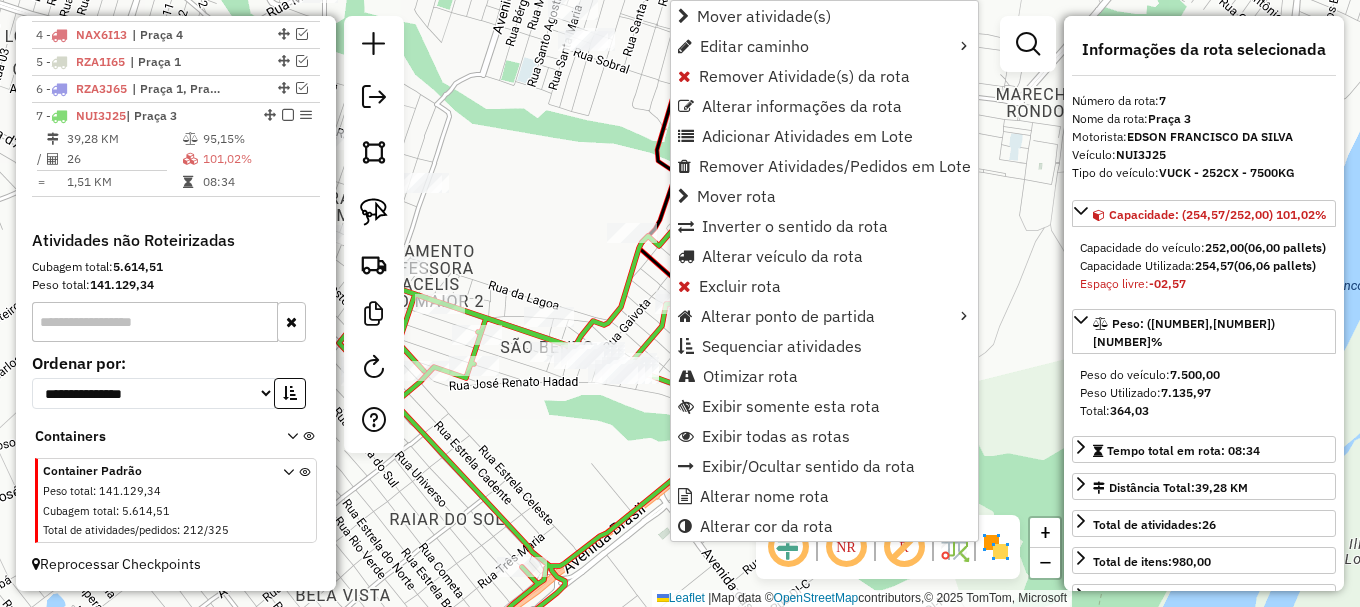 click on "Janela de atendimento Grade de atendimento Capacidade Transportadoras Veículos Cliente Pedidos  Rotas Selecione os dias de semana para filtrar as janelas de atendimento  Seg   Ter   Qua   Qui   Sex   Sáb   Dom  Informe o período da janela de atendimento: De: Até:  Filtrar exatamente a janela do cliente  Considerar janela de atendimento padrão  Selecione os dias de semana para filtrar as grades de atendimento  Seg   Ter   Qua   Qui   Sex   Sáb   Dom   Considerar clientes sem dia de atendimento cadastrado  Clientes fora do dia de atendimento selecionado Filtrar as atividades entre os valores definidos abaixo:  Peso mínimo:   Peso máximo:   Cubagem mínima:   Cubagem máxima:   De:   Até:  Filtrar as atividades entre o tempo de atendimento definido abaixo:  De:   Até:   Considerar capacidade total dos clientes não roteirizados Transportadora: Selecione um ou mais itens Tipo de veículo: Selecione um ou mais itens Veículo: Selecione um ou mais itens Motorista: Selecione um ou mais itens Nome: Rótulo:" 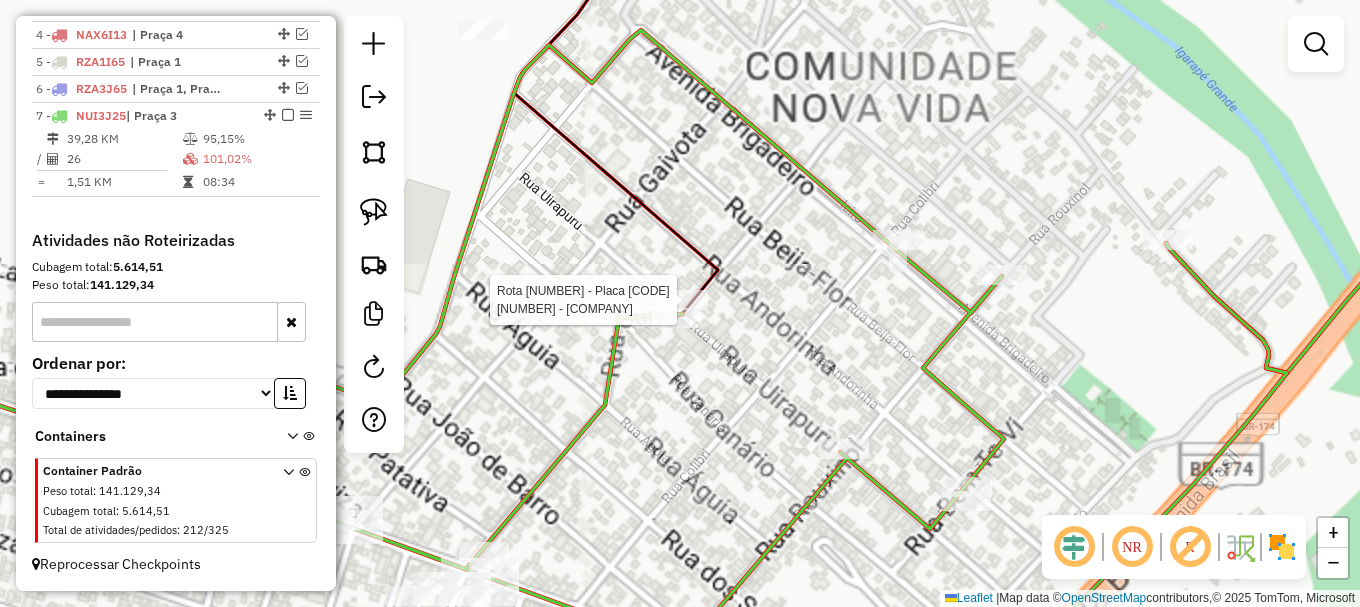 select on "**********" 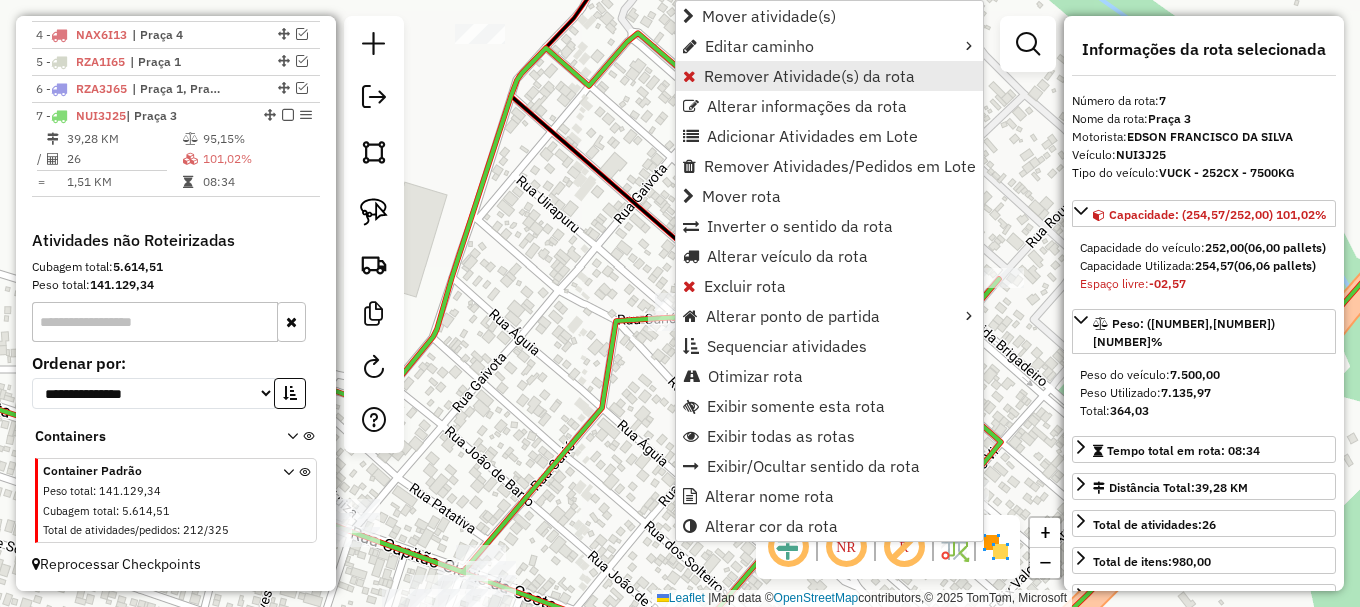 click on "Remover Atividade(s) da rota" at bounding box center (809, 76) 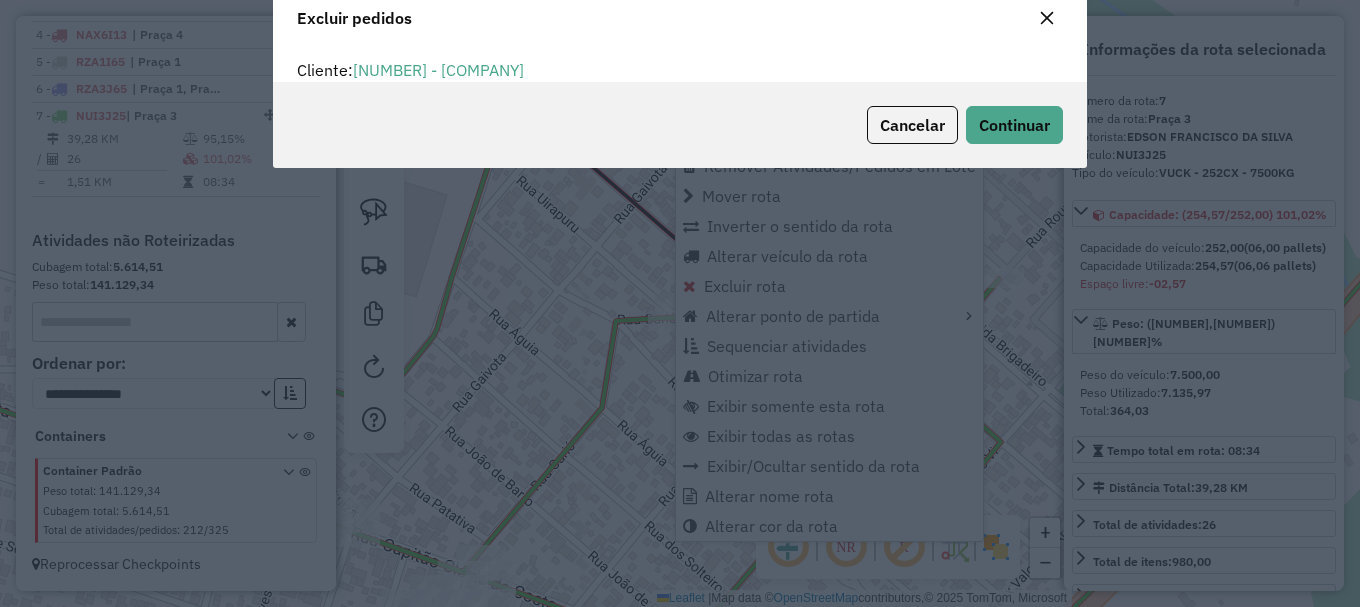 scroll, scrollTop: 12, scrollLeft: 6, axis: both 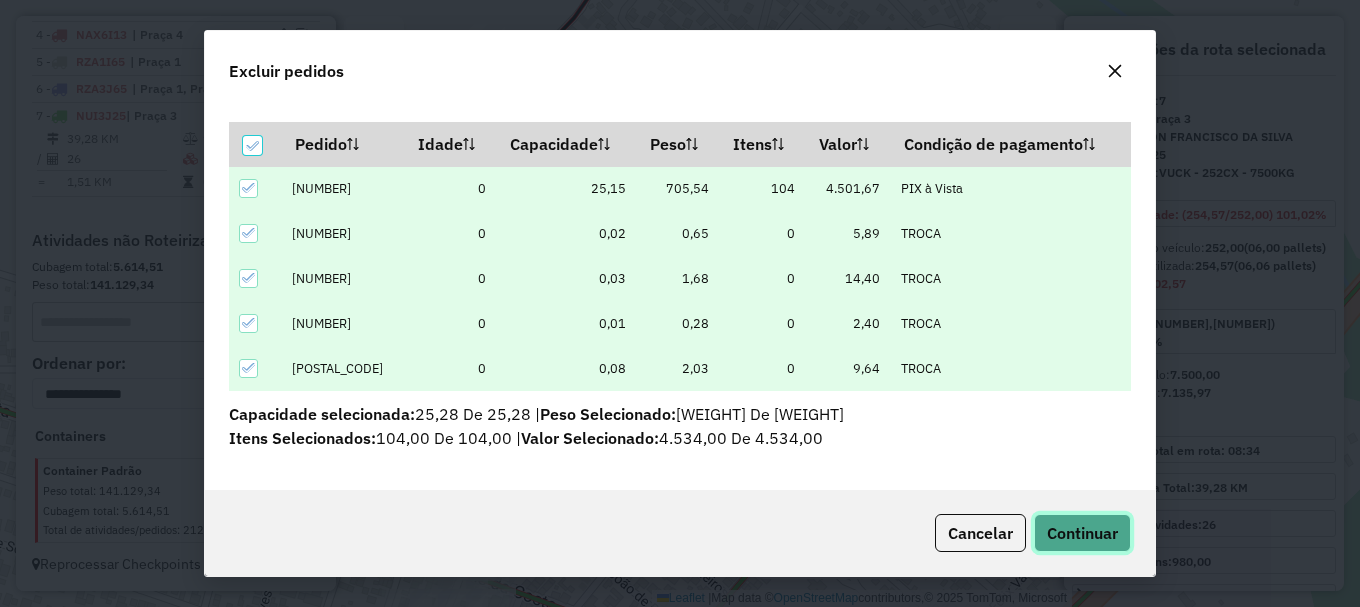 click on "Continuar" 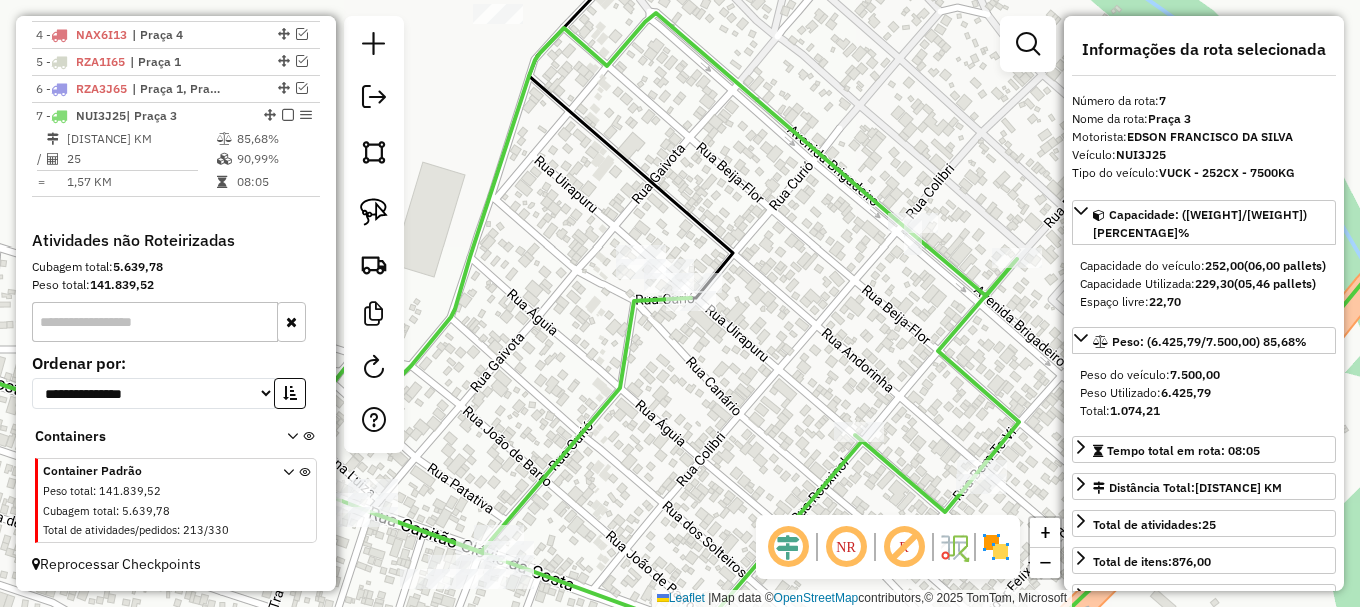 drag, startPoint x: 565, startPoint y: 421, endPoint x: 795, endPoint y: 190, distance: 325.977 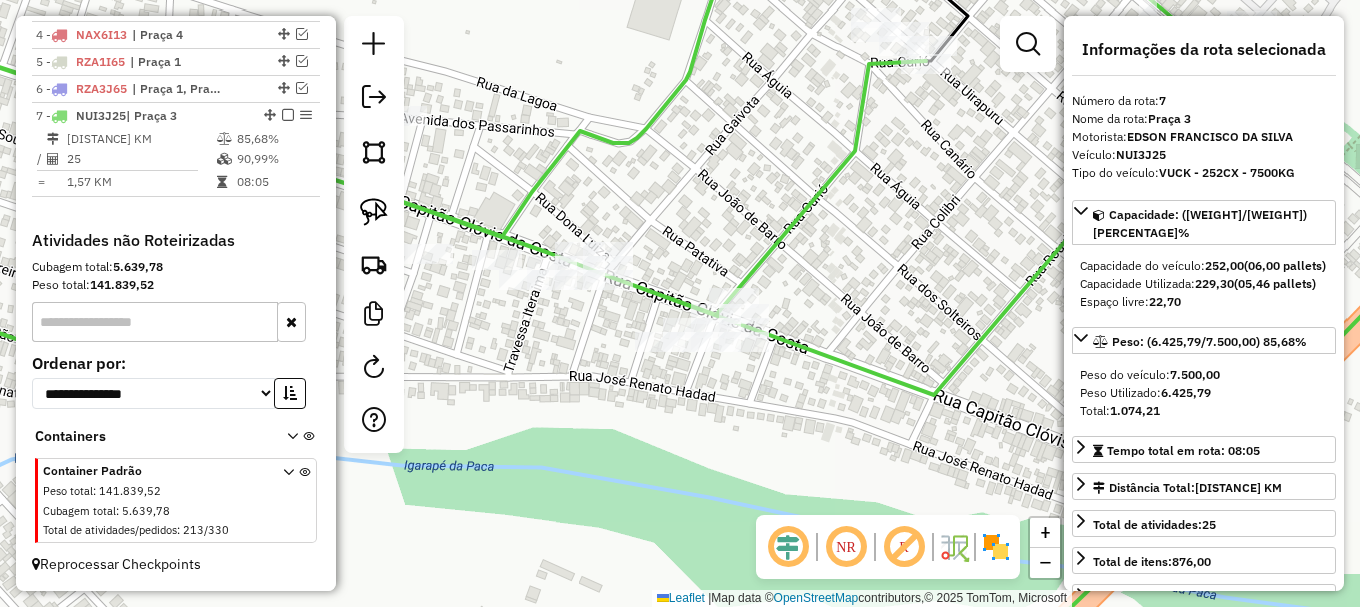 drag, startPoint x: 369, startPoint y: 219, endPoint x: 400, endPoint y: 282, distance: 70.21396 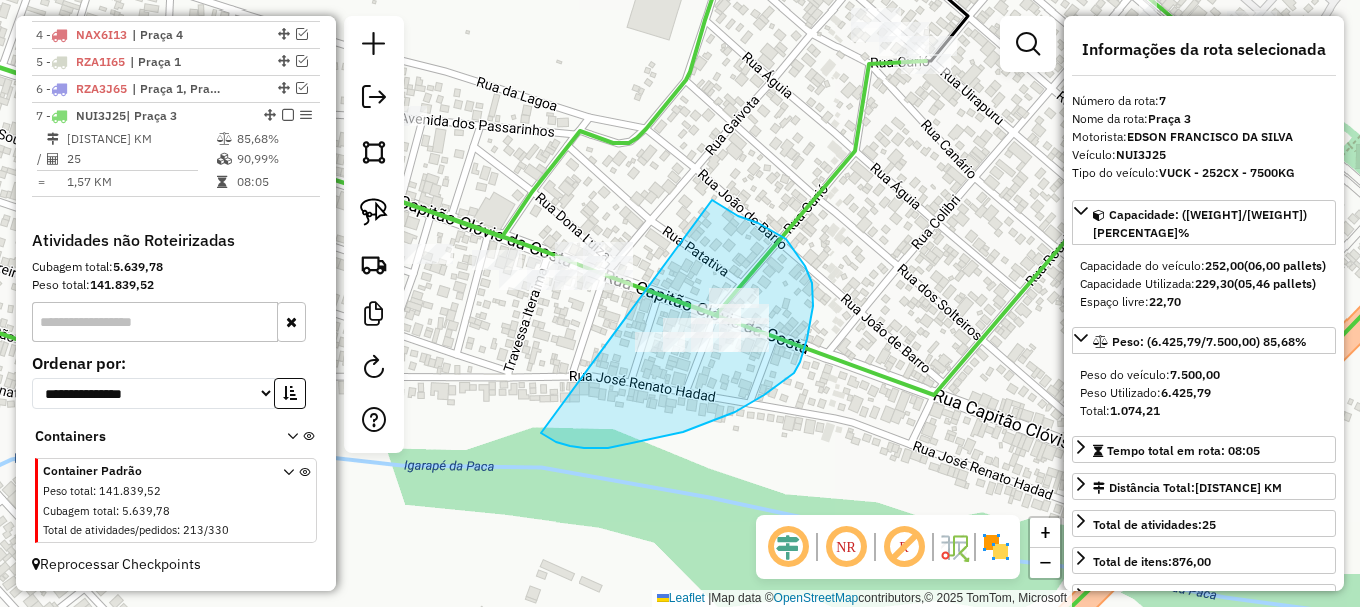 drag, startPoint x: 584, startPoint y: 448, endPoint x: 702, endPoint y: 192, distance: 281.8865 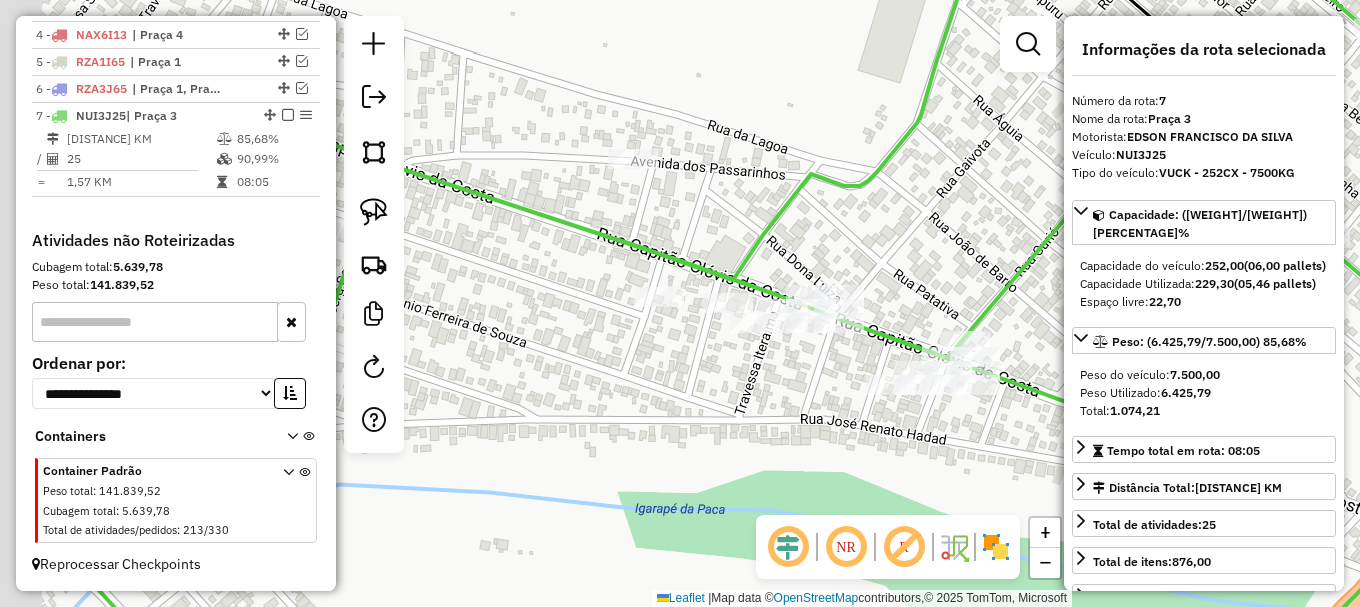 drag, startPoint x: 589, startPoint y: 381, endPoint x: 794, endPoint y: 422, distance: 209.0598 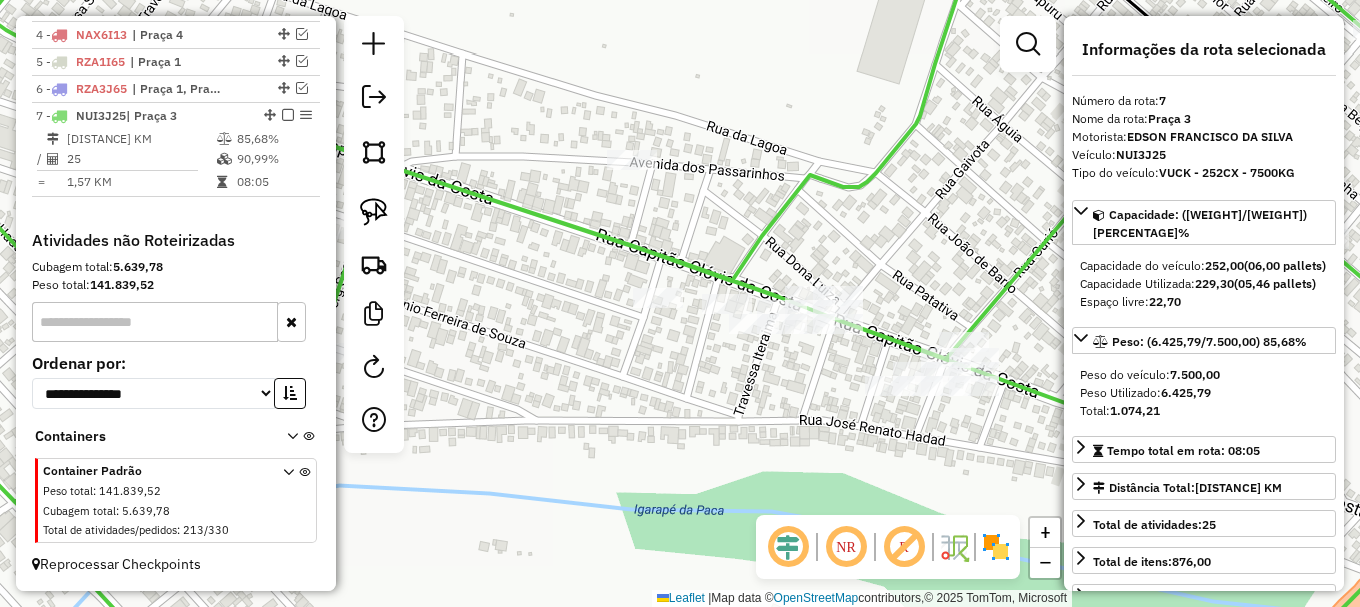 drag, startPoint x: 383, startPoint y: 205, endPoint x: 465, endPoint y: 308, distance: 131.65485 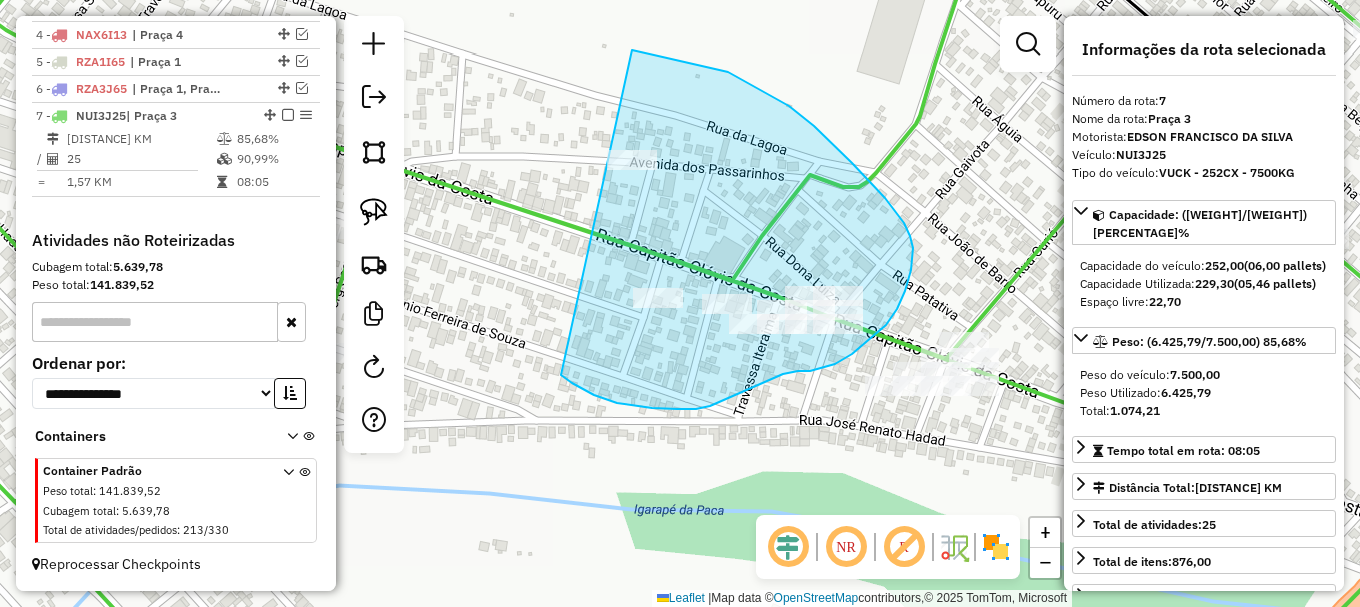 drag, startPoint x: 583, startPoint y: 388, endPoint x: 629, endPoint y: 50, distance: 341.1158 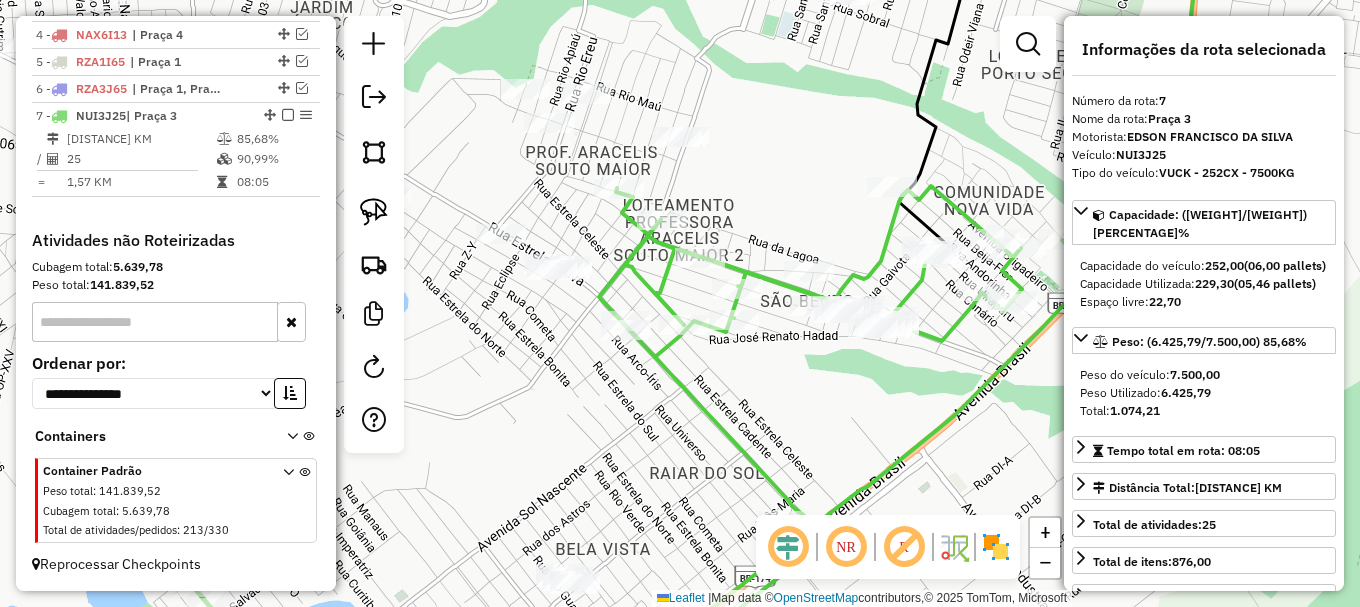 drag, startPoint x: 584, startPoint y: 295, endPoint x: 662, endPoint y: 308, distance: 79.07591 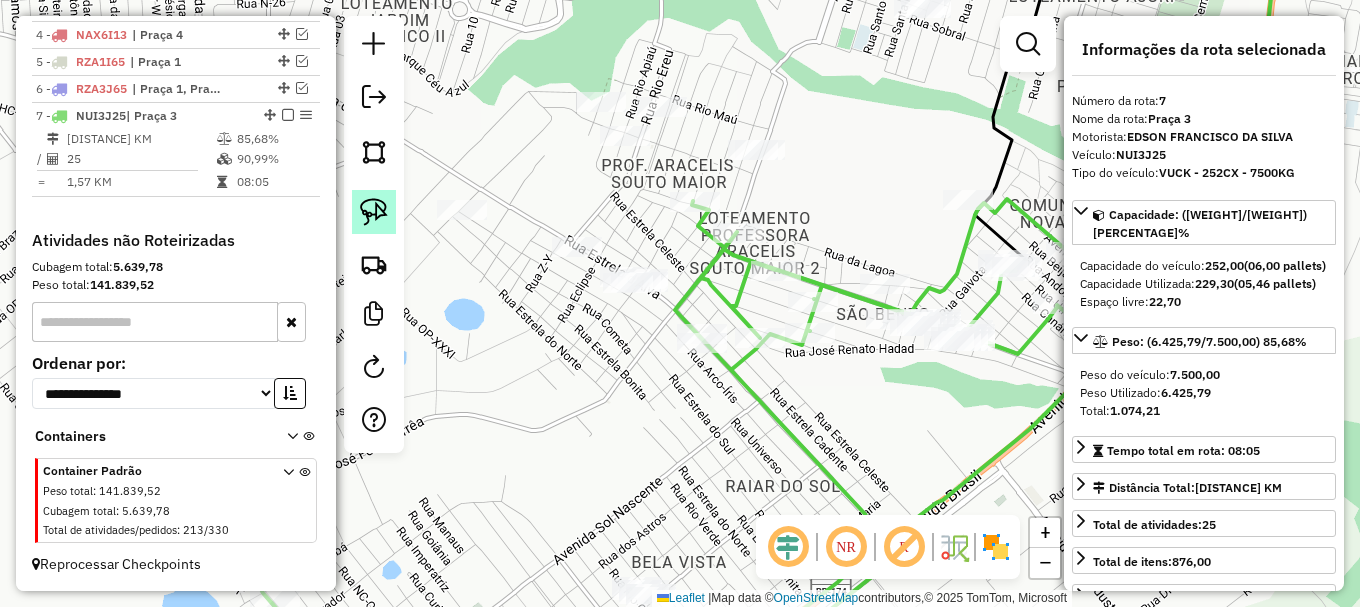 drag, startPoint x: 377, startPoint y: 204, endPoint x: 386, endPoint y: 212, distance: 12.0415945 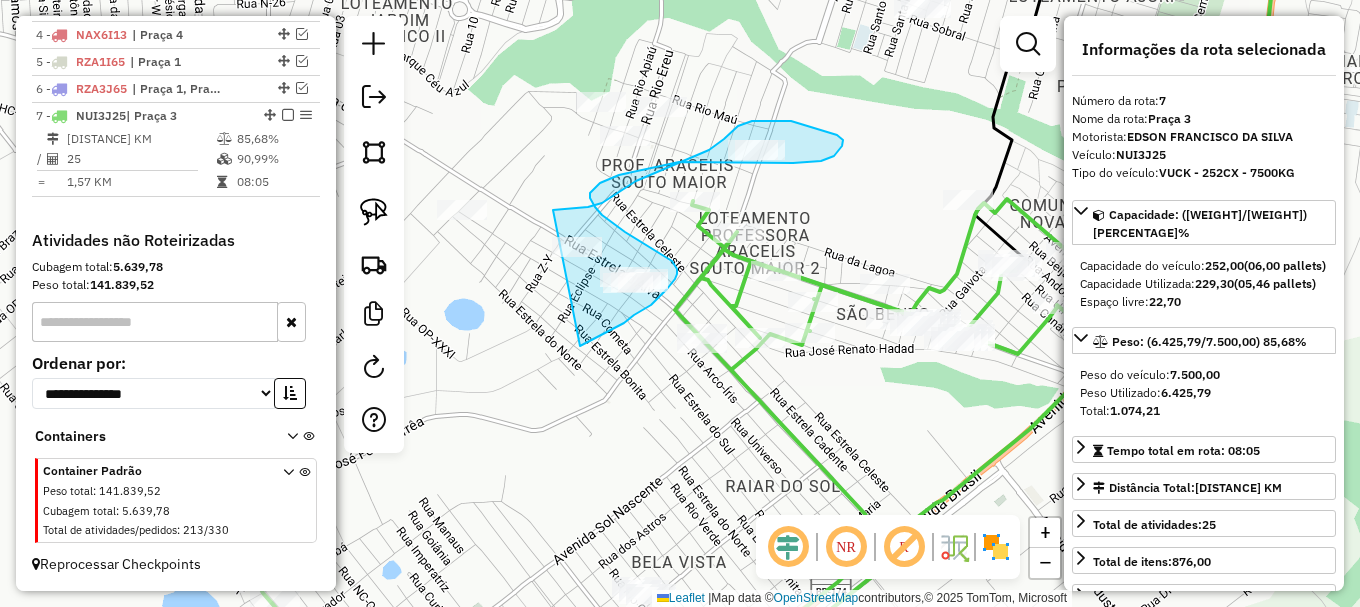 drag, startPoint x: 604, startPoint y: 334, endPoint x: 542, endPoint y: 216, distance: 133.29666 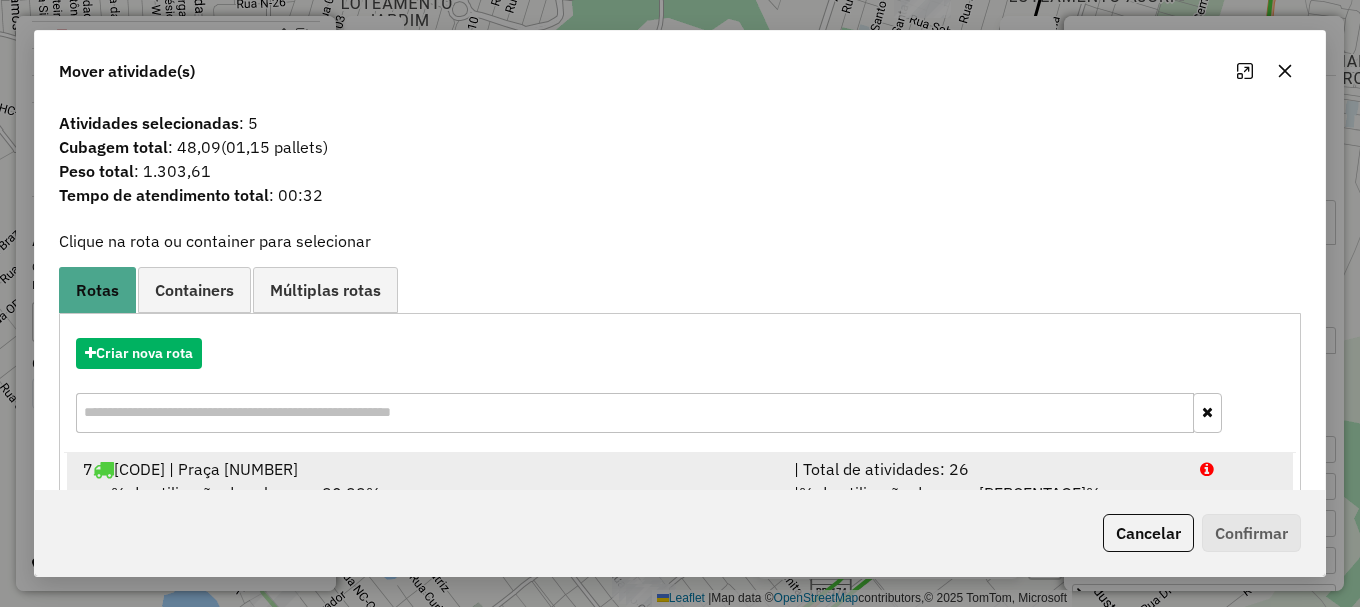 click at bounding box center [1239, 469] 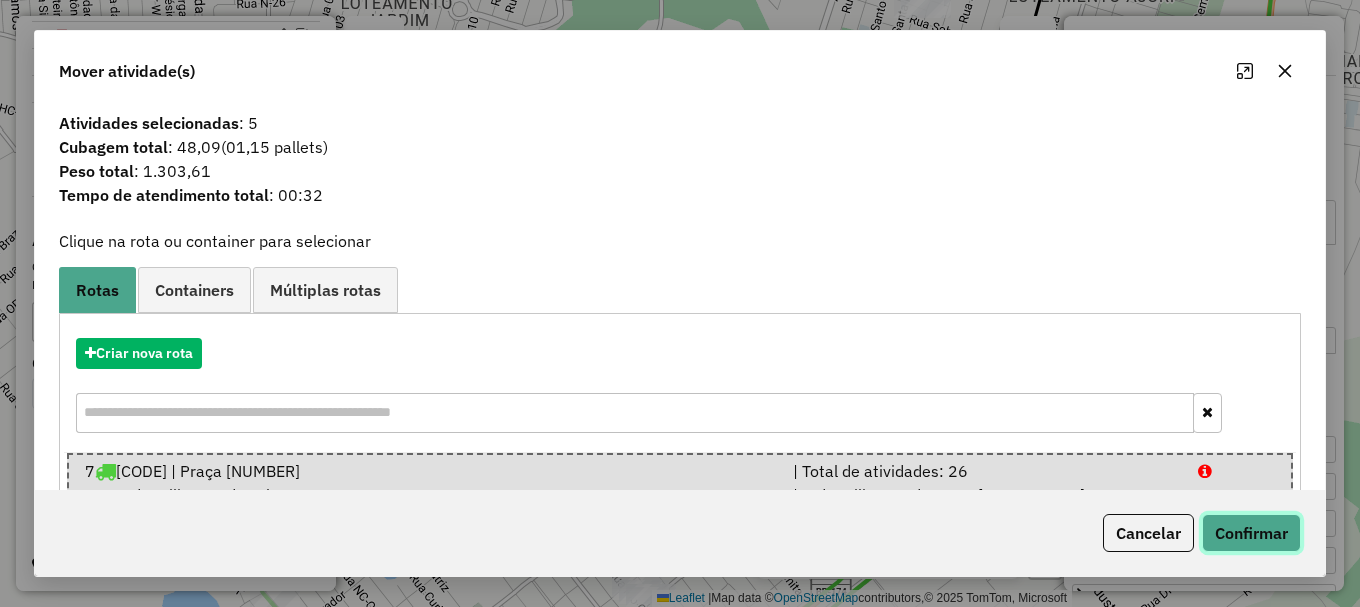 click on "Confirmar" 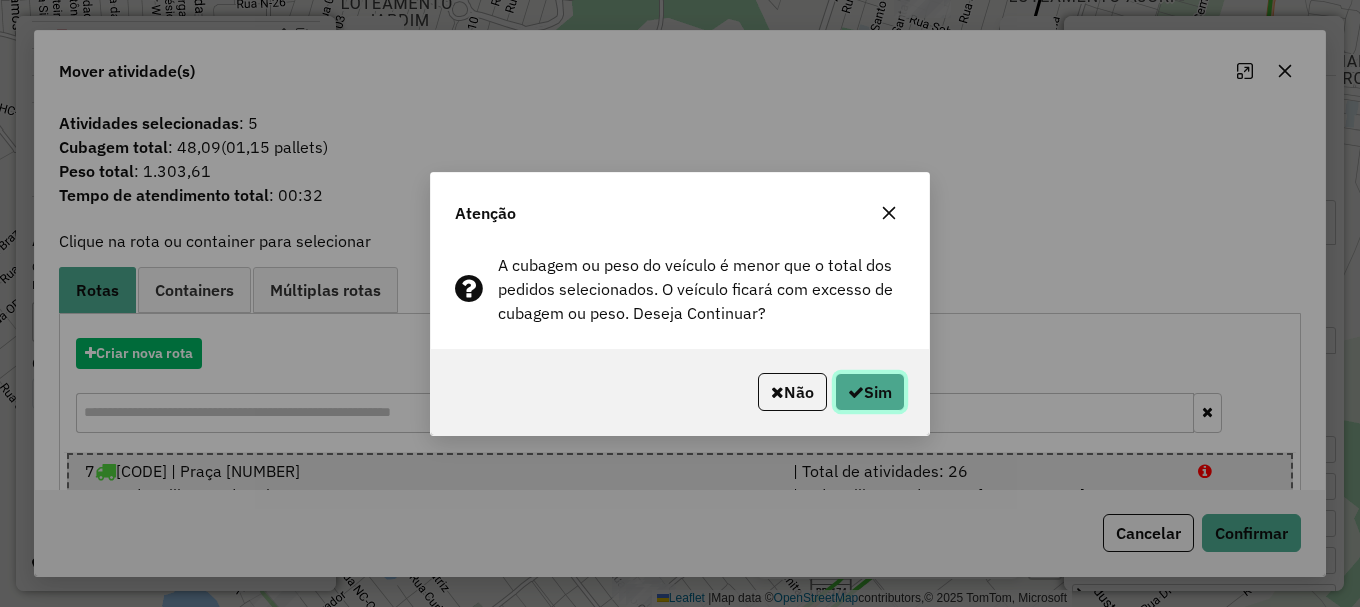 click on "Sim" 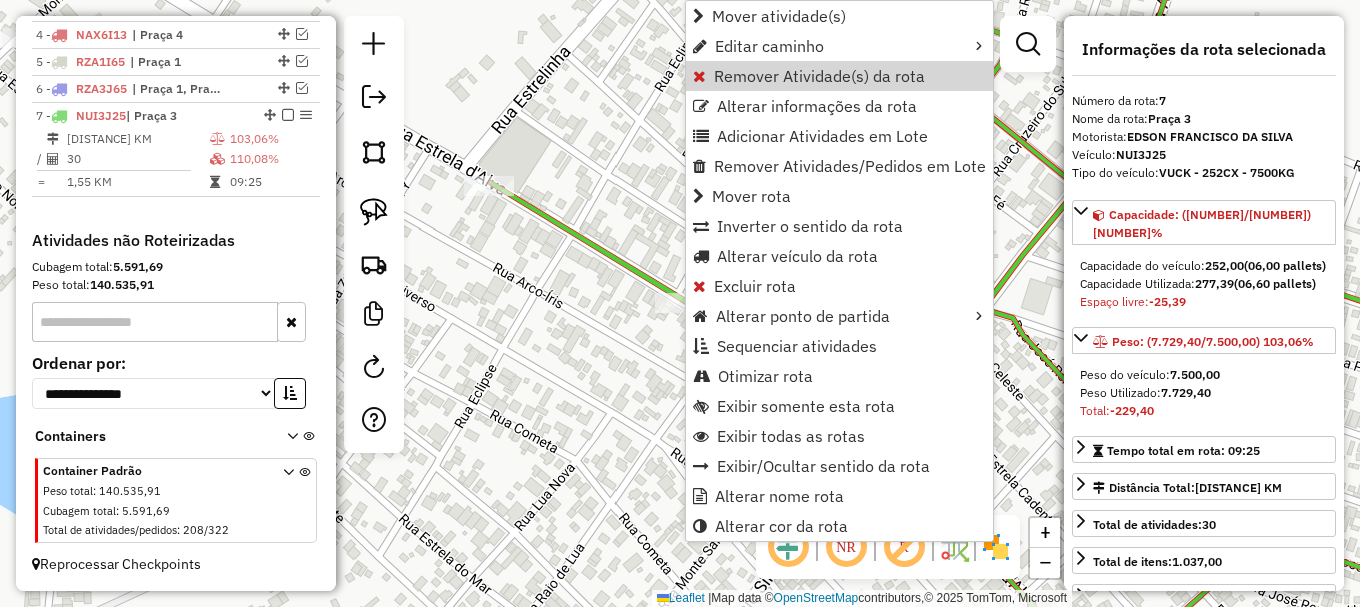 click on "Remover Atividade(s) da rota" at bounding box center (819, 76) 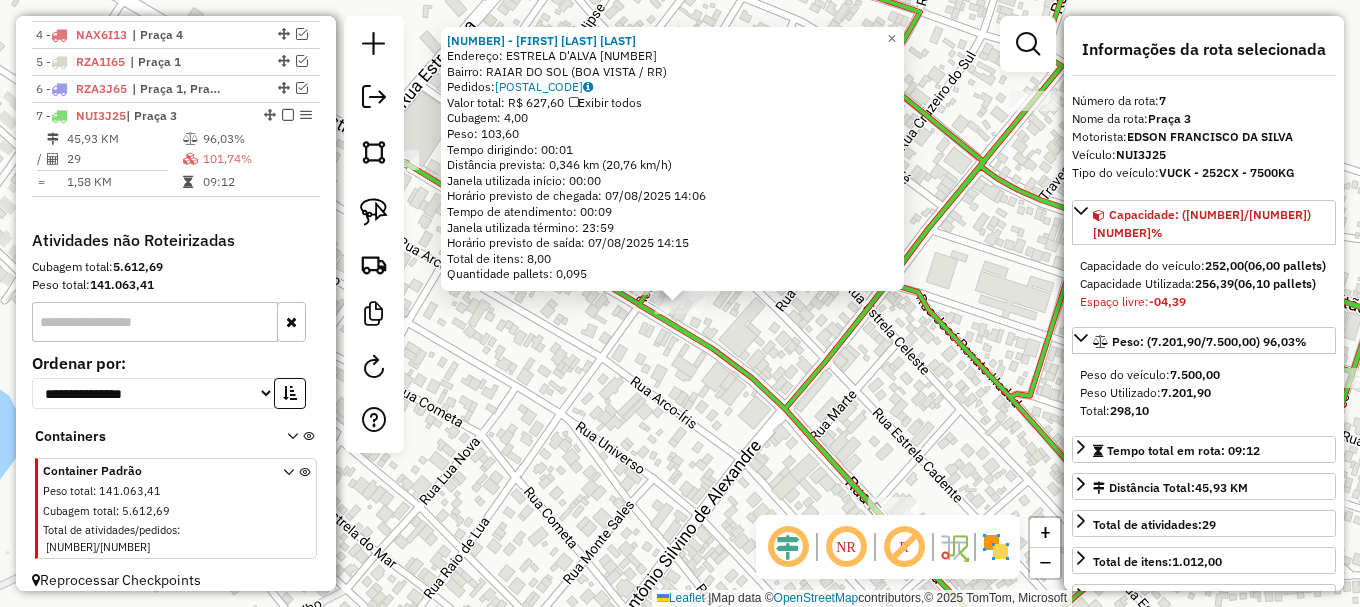 click on "10610 - bruno pereira dias  Endereço:  ESTRELA D'ALVA 1659   Bairro: RAIAR DO SOL (BOA VISTA / RR)   Pedidos:  06232516   Valor total: R$ 627,60   Exibir todos   Cubagem: 4,00  Peso: 103,60  Tempo dirigindo: 00:01   Distância prevista: 0,346 km (20,76 km/h)   Janela utilizada início: 00:00   Horário previsto de chegada: 07/08/2025 14:06   Tempo de atendimento: 00:09   Janela utilizada término: 23:59   Horário previsto de saída: 07/08/2025 14:15   Total de itens: 8,00   Quantidade pallets: 0,095  × Janela de atendimento Grade de atendimento Capacidade Transportadoras Veículos Cliente Pedidos  Rotas Selecione os dias de semana para filtrar as janelas de atendimento  Seg   Ter   Qua   Qui   Sex   Sáb   Dom  Informe o período da janela de atendimento: De: Até:  Filtrar exatamente a janela do cliente  Considerar janela de atendimento padrão  Selecione os dias de semana para filtrar as grades de atendimento  Seg   Ter   Qua   Qui   Sex   Sáb   Dom   Clientes fora do dia de atendimento selecionado De:" 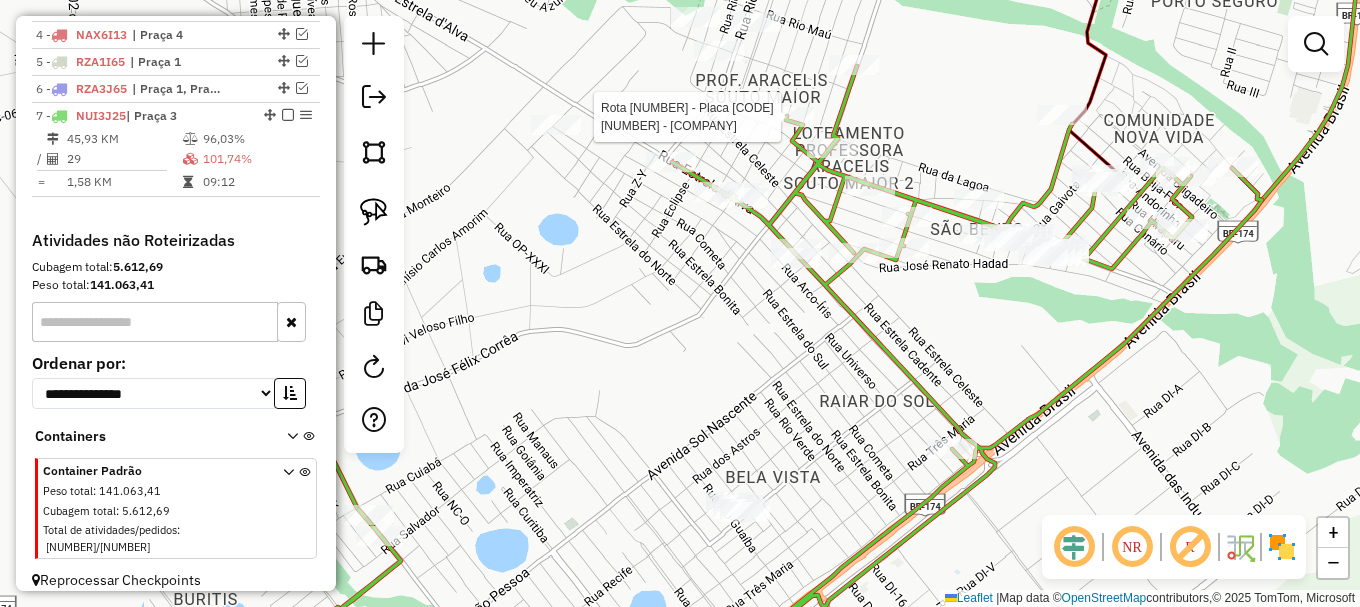 select on "**********" 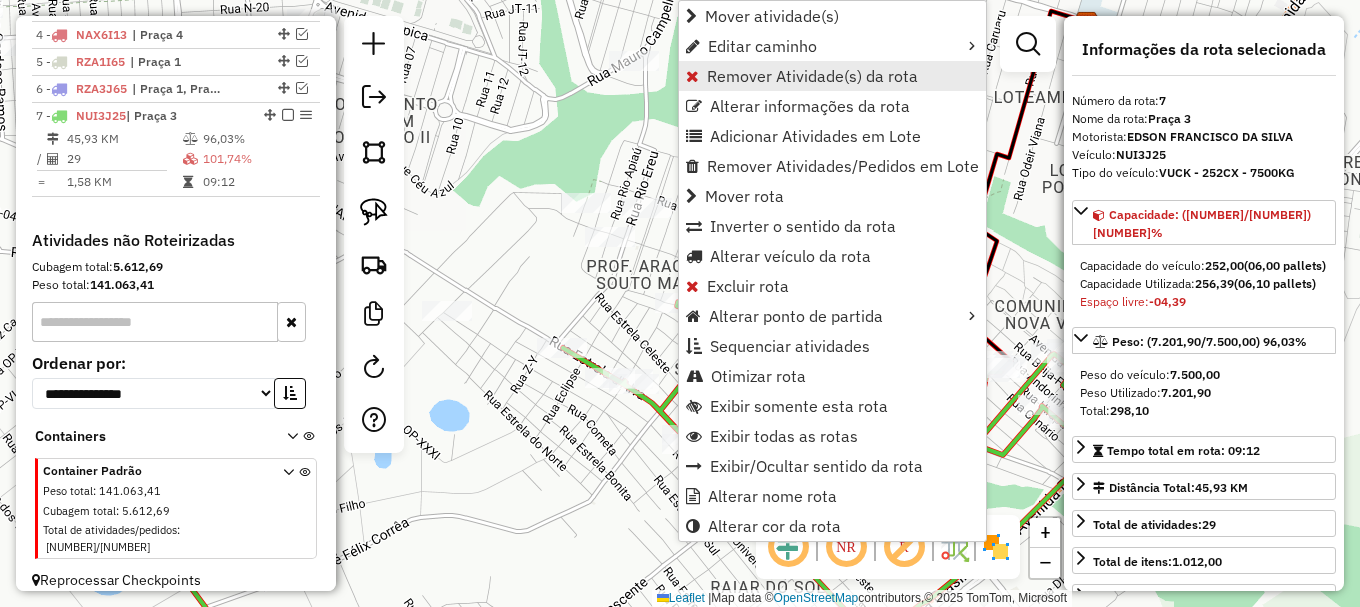 click on "Remover Atividade(s) da rota" at bounding box center (812, 76) 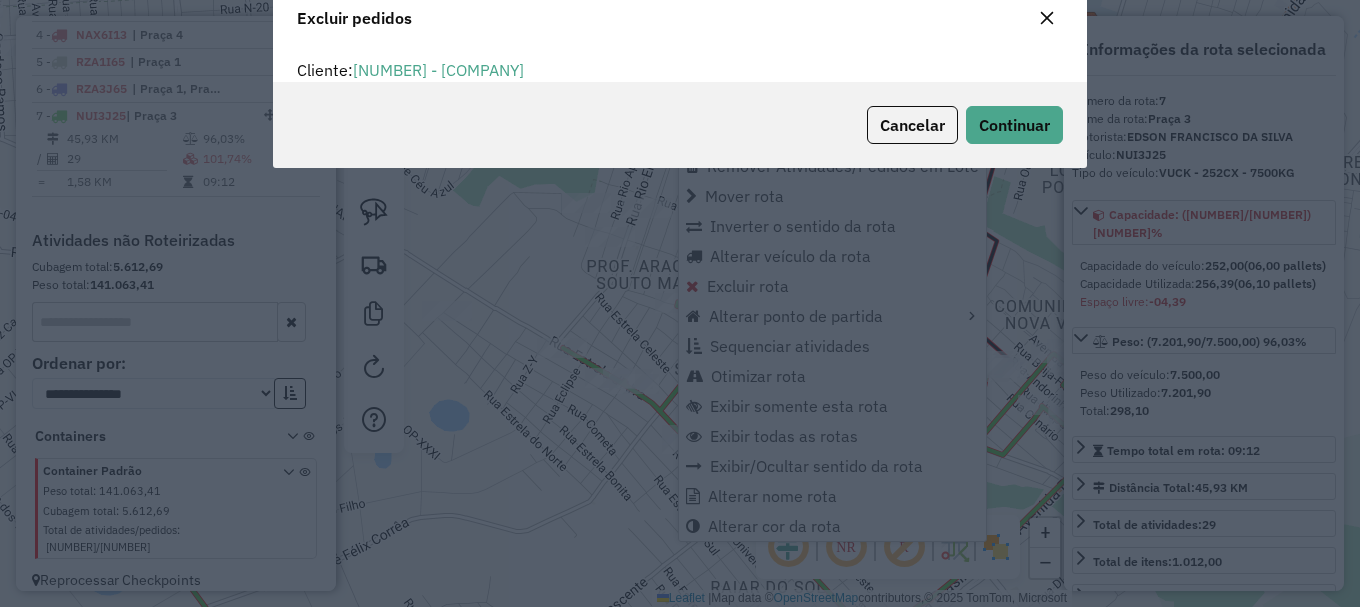 scroll, scrollTop: 12, scrollLeft: 6, axis: both 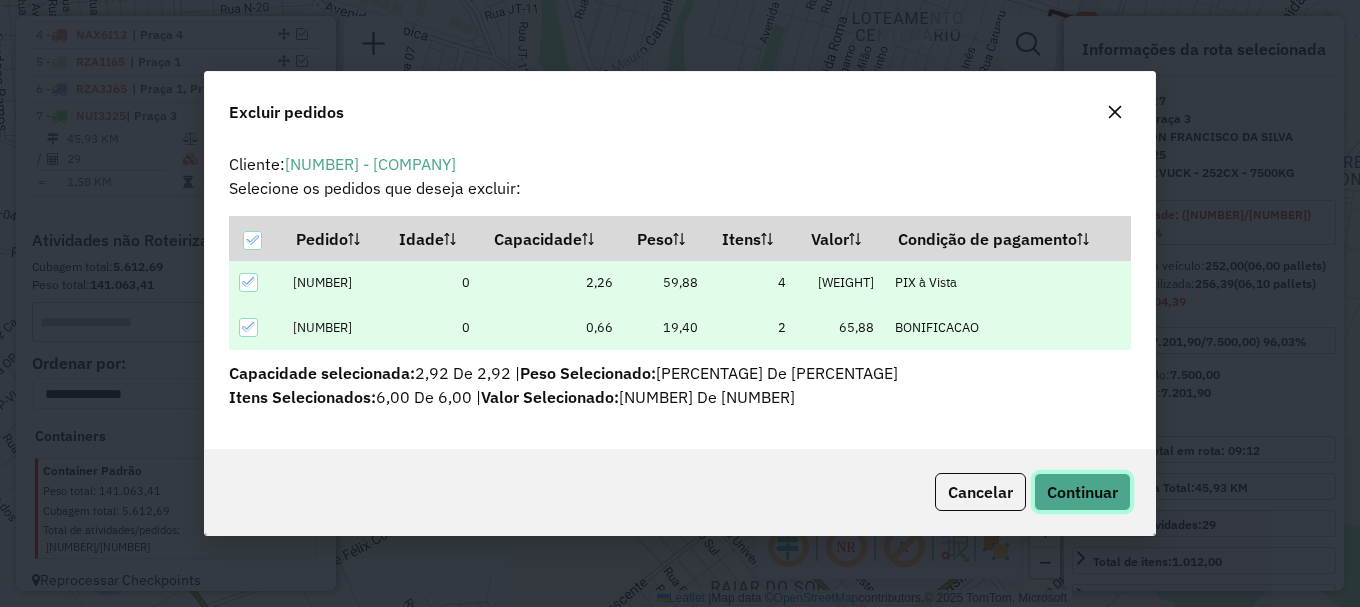 click on "Continuar" 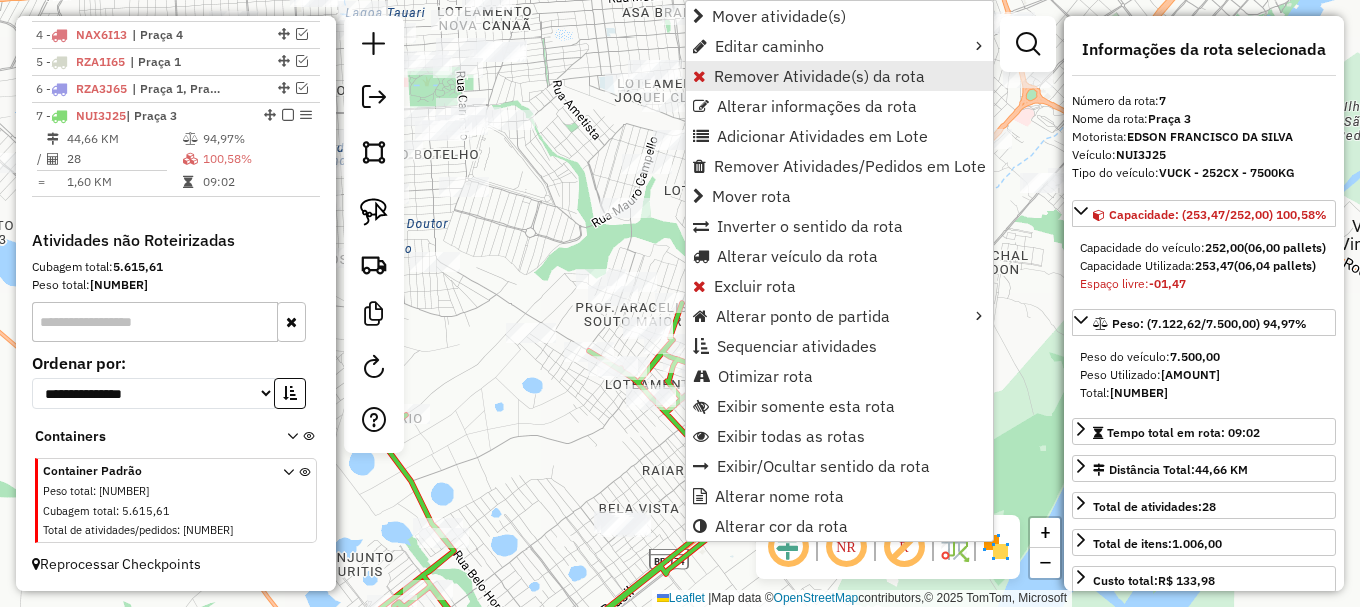 click on "Remover Atividade(s) da rota" at bounding box center [819, 76] 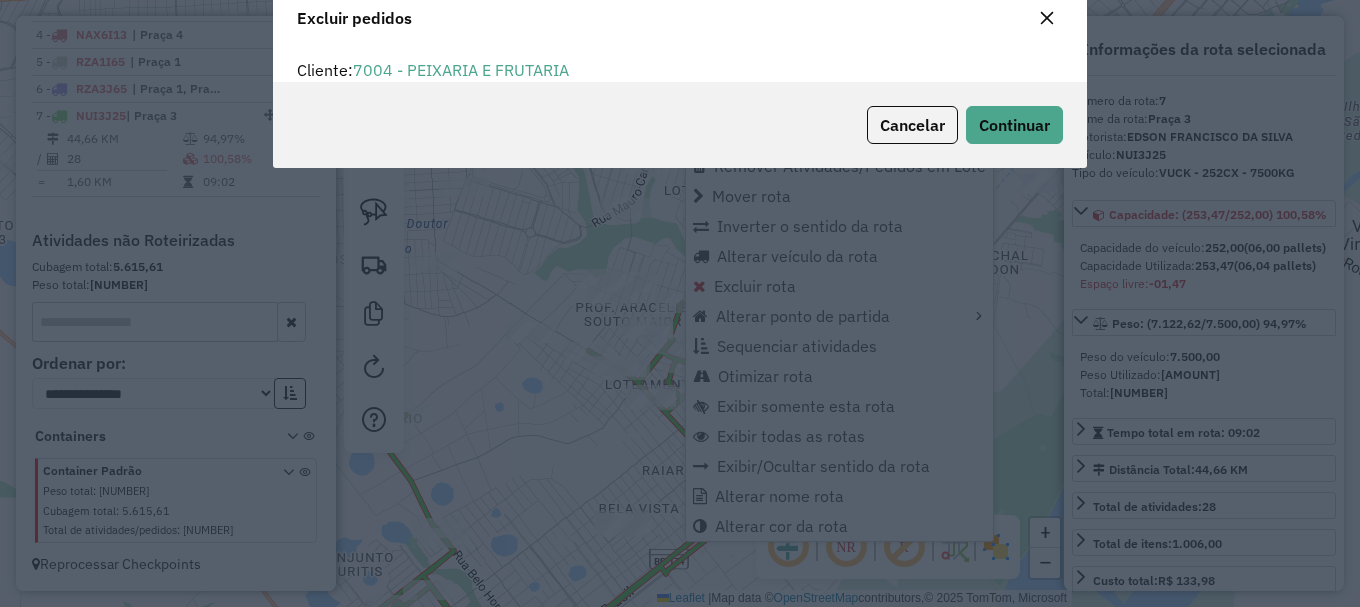 scroll, scrollTop: 82, scrollLeft: 0, axis: vertical 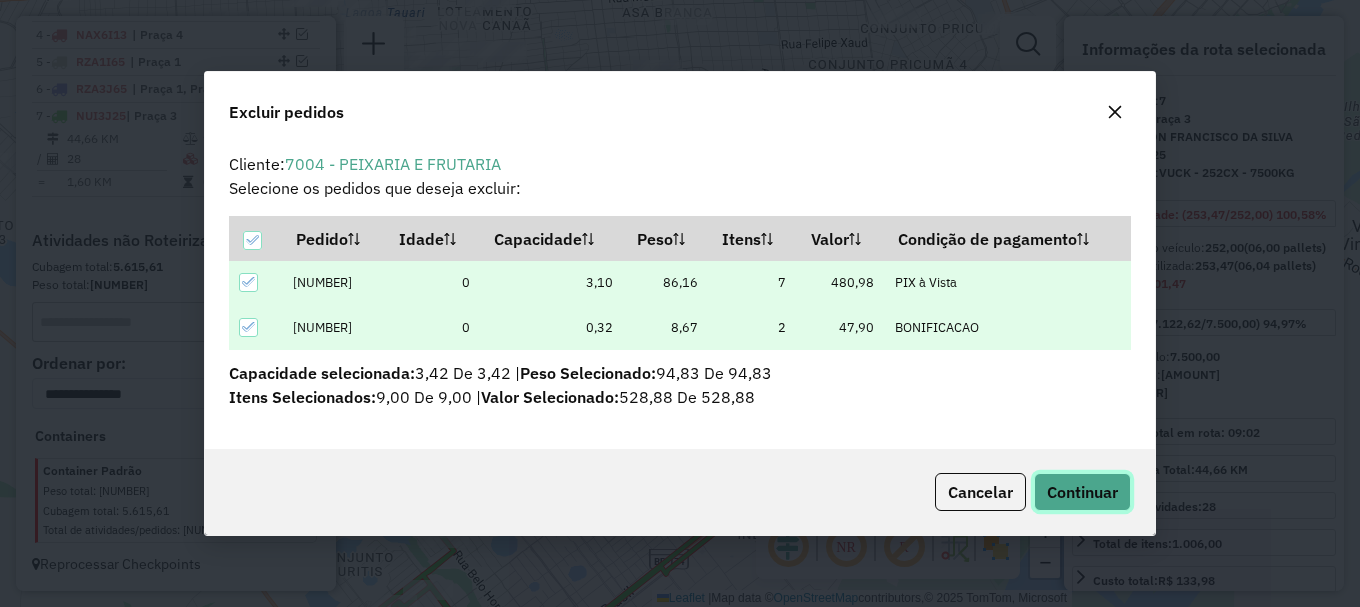 click on "Continuar" 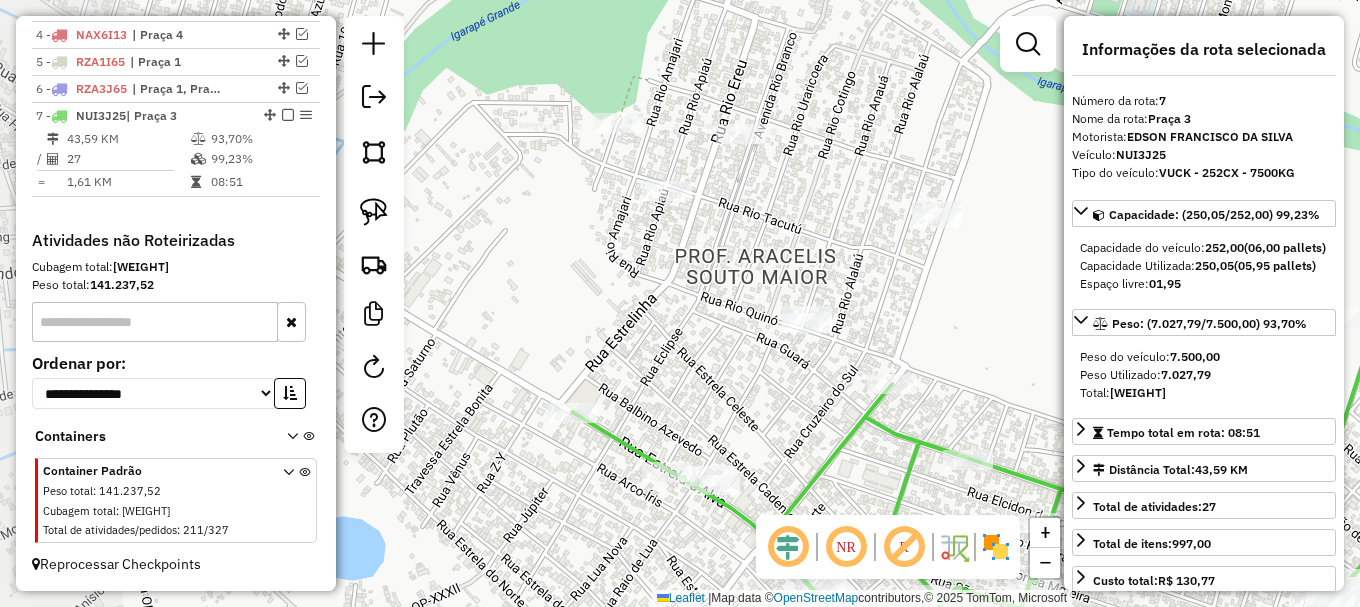 drag, startPoint x: 571, startPoint y: 369, endPoint x: 484, endPoint y: 314, distance: 102.92716 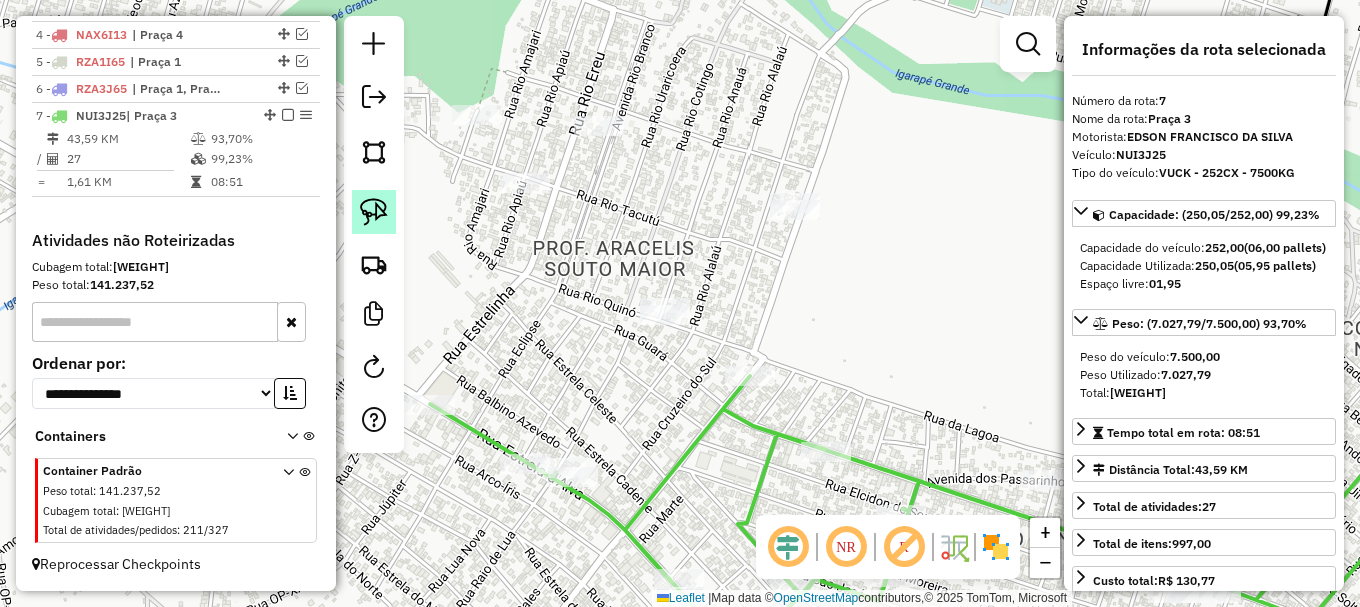 click 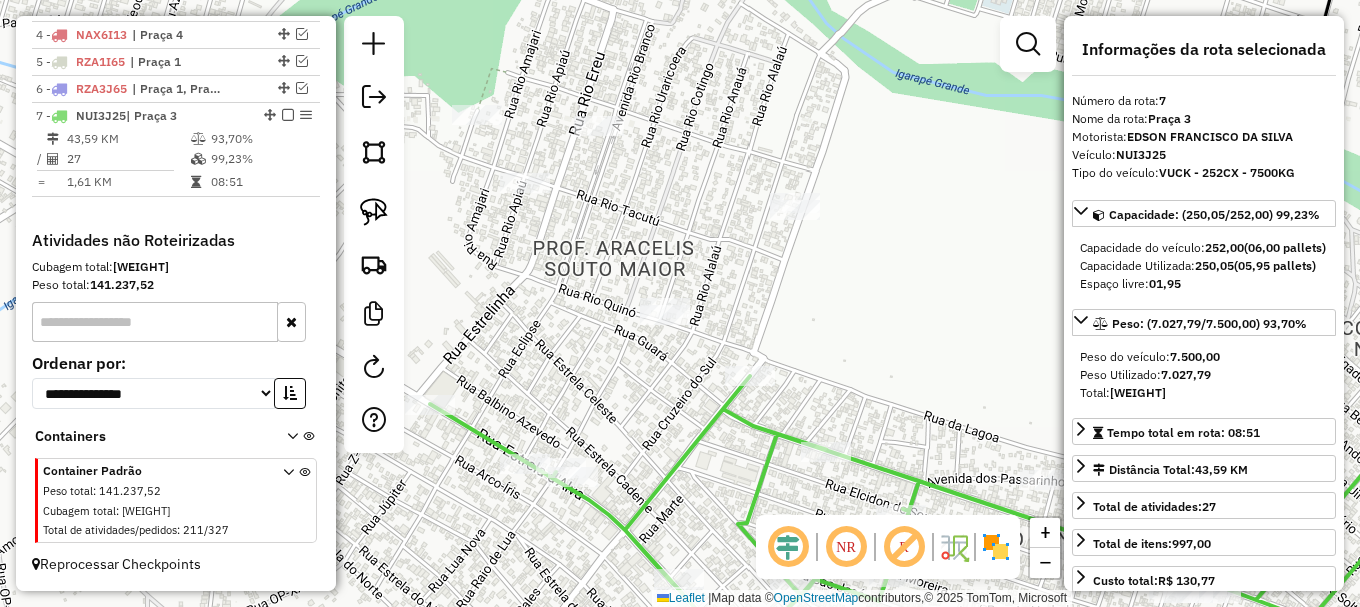 drag, startPoint x: 372, startPoint y: 219, endPoint x: 432, endPoint y: 282, distance: 87 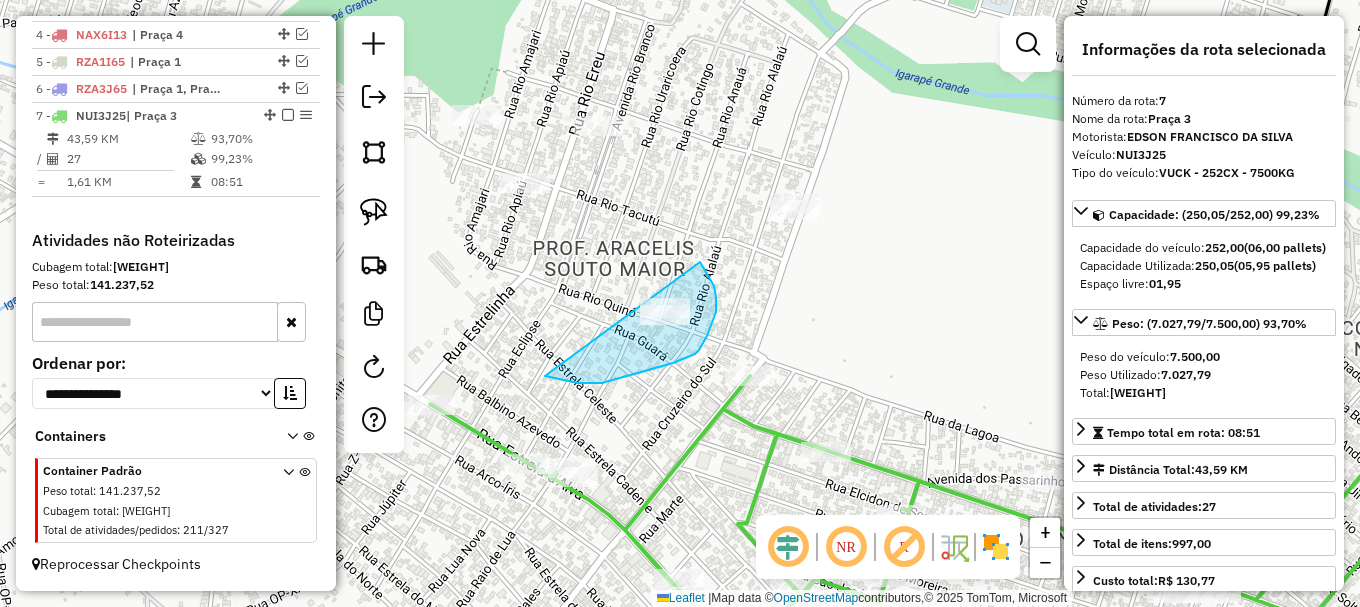 drag, startPoint x: 602, startPoint y: 383, endPoint x: 640, endPoint y: 224, distance: 163.47783 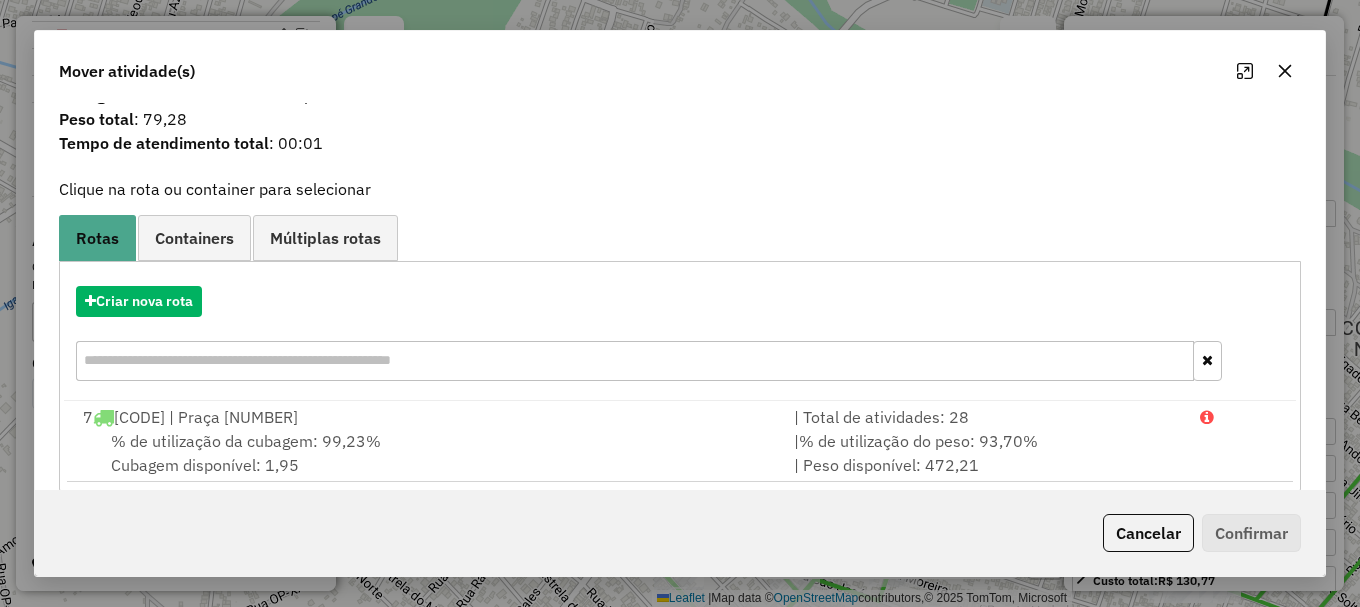 scroll, scrollTop: 78, scrollLeft: 0, axis: vertical 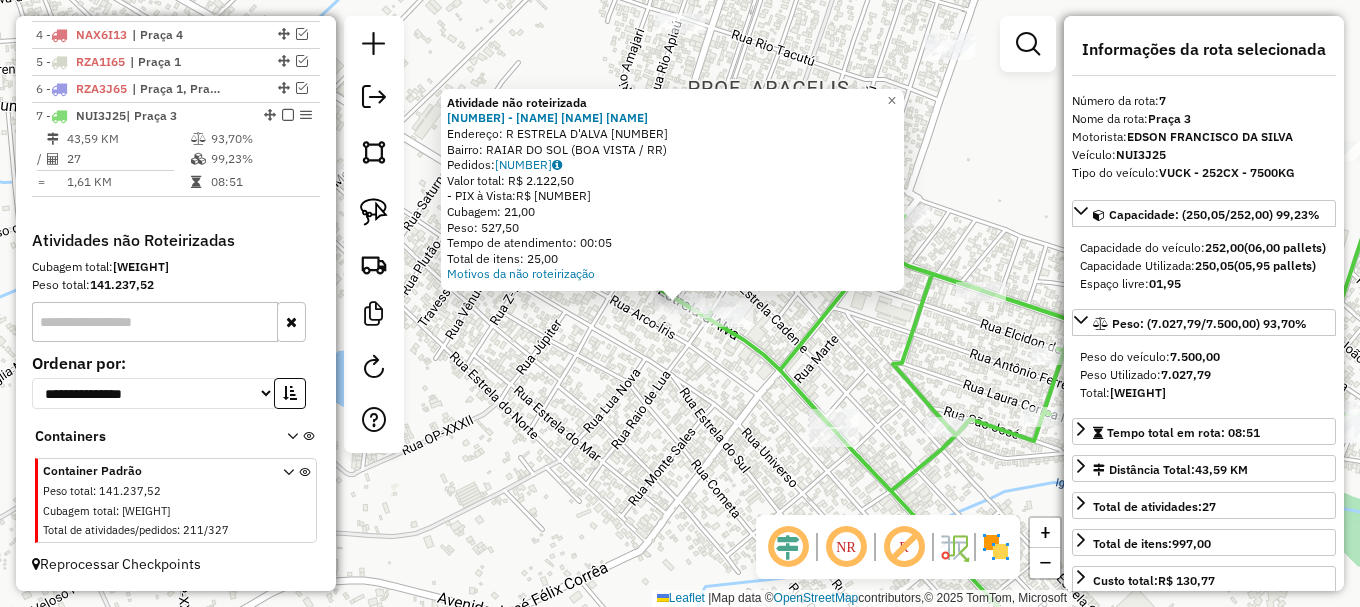 click on "Atividade não roteirizada 5030 - PAULO EDSON  GOMES D  Endereço: R   ESTRELA D'ALVA                1777   Bairro: RAIAR DO SOL (BOA VISTA / RR)   Pedidos:  06232476   Valor total: R$ 2.122,50   - PIX à Vista:  R$ 2.122,50   Cubagem: 21,00   Peso: 527,50   Tempo de atendimento: 00:05   Total de itens: 25,00  Motivos da não roteirização × Janela de atendimento Grade de atendimento Capacidade Transportadoras Veículos Cliente Pedidos  Rotas Selecione os dias de semana para filtrar as janelas de atendimento  Seg   Ter   Qua   Qui   Sex   Sáb   Dom  Informe o período da janela de atendimento: De: Até:  Filtrar exatamente a janela do cliente  Considerar janela de atendimento padrão  Selecione os dias de semana para filtrar as grades de atendimento  Seg   Ter   Qua   Qui   Sex   Sáb   Dom   Considerar clientes sem dia de atendimento cadastrado  Clientes fora do dia de atendimento selecionado Filtrar as atividades entre os valores definidos abaixo:  Peso mínimo:   Peso máximo:   Cubagem mínima:   De:" 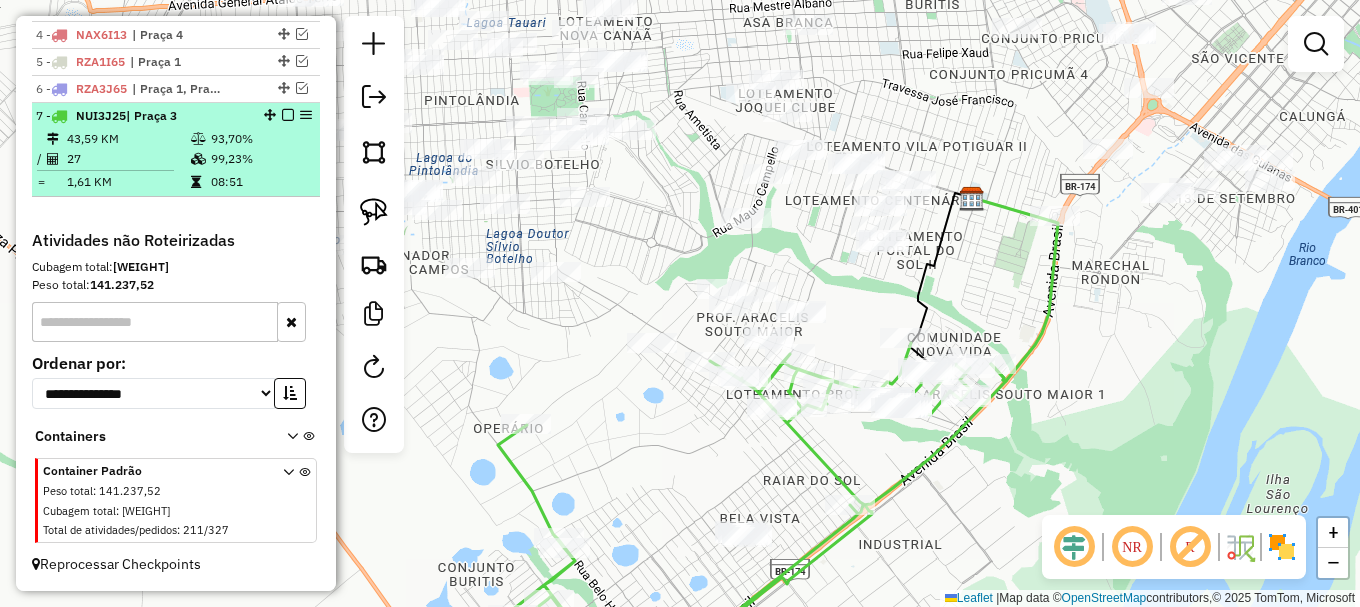 click at bounding box center (288, 115) 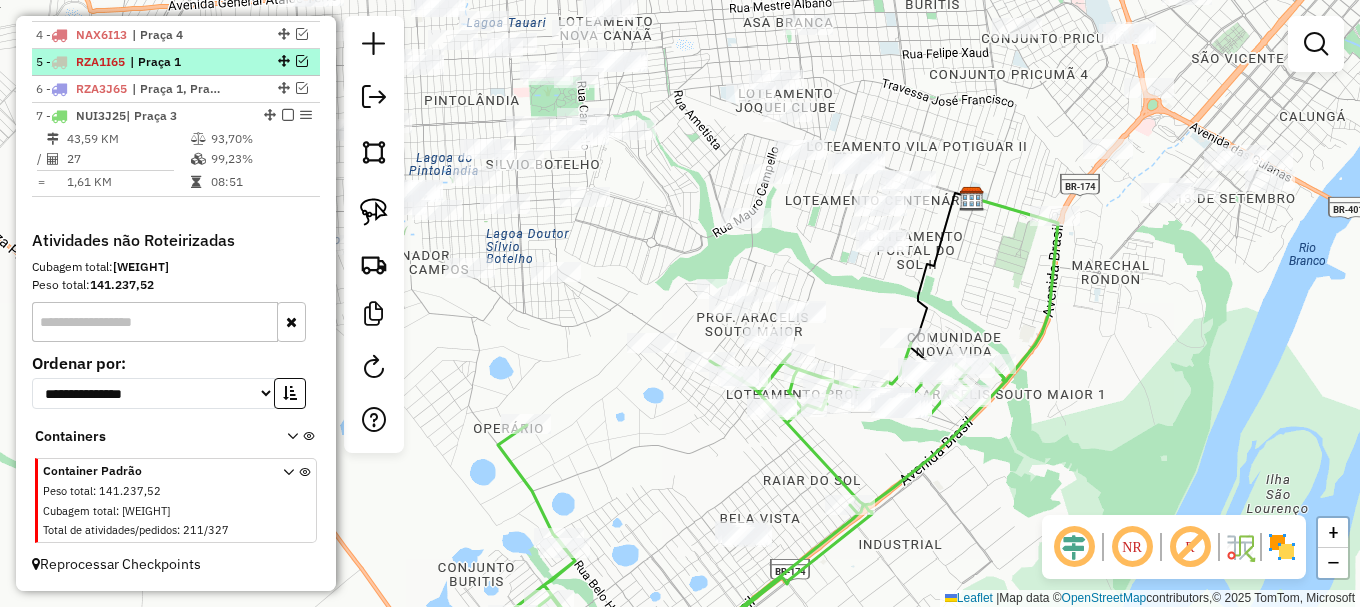 scroll, scrollTop: 825, scrollLeft: 0, axis: vertical 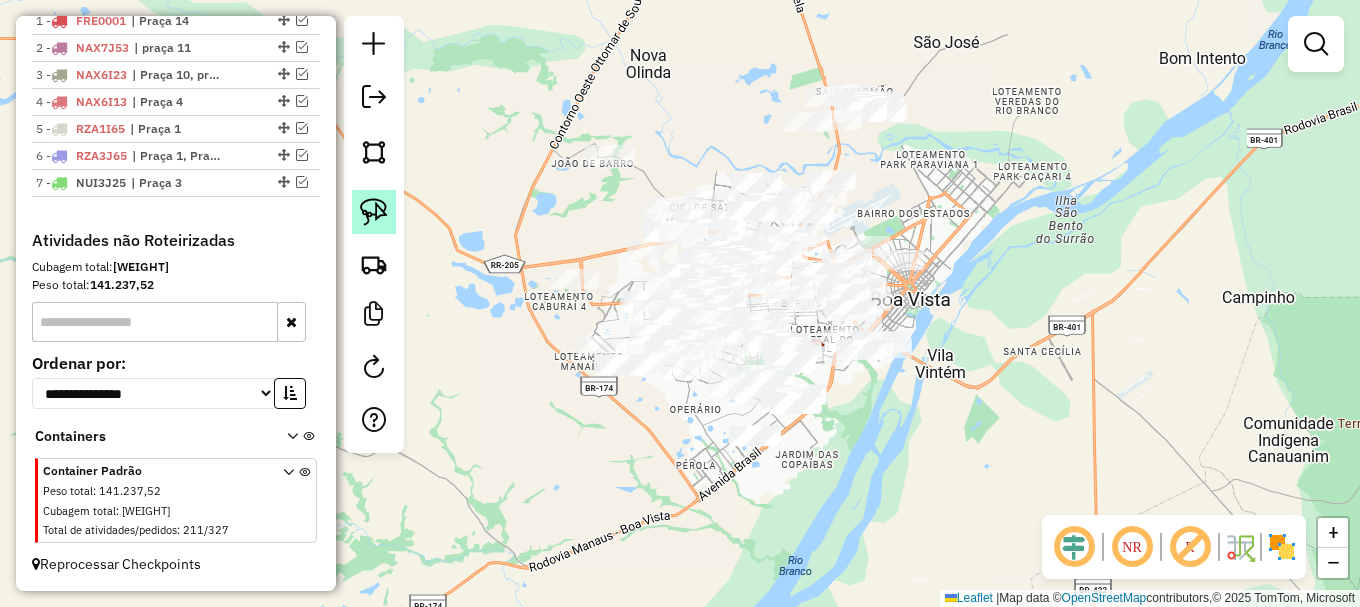 click 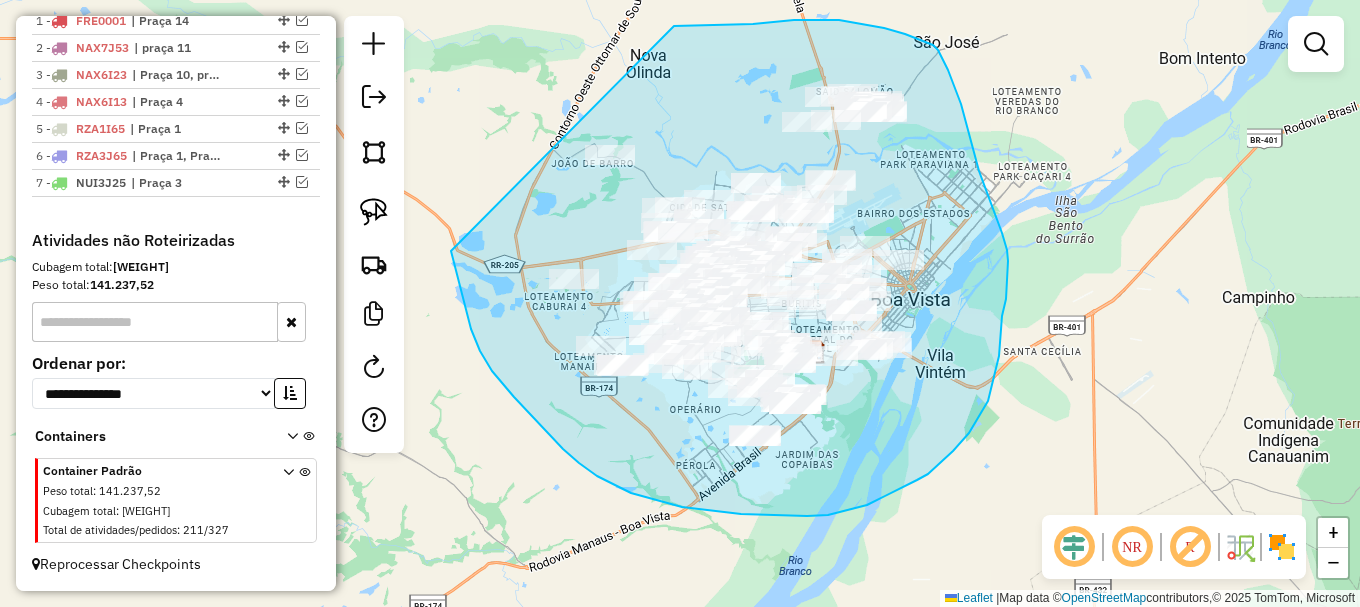 drag, startPoint x: 499, startPoint y: 380, endPoint x: 671, endPoint y: 28, distance: 391.77545 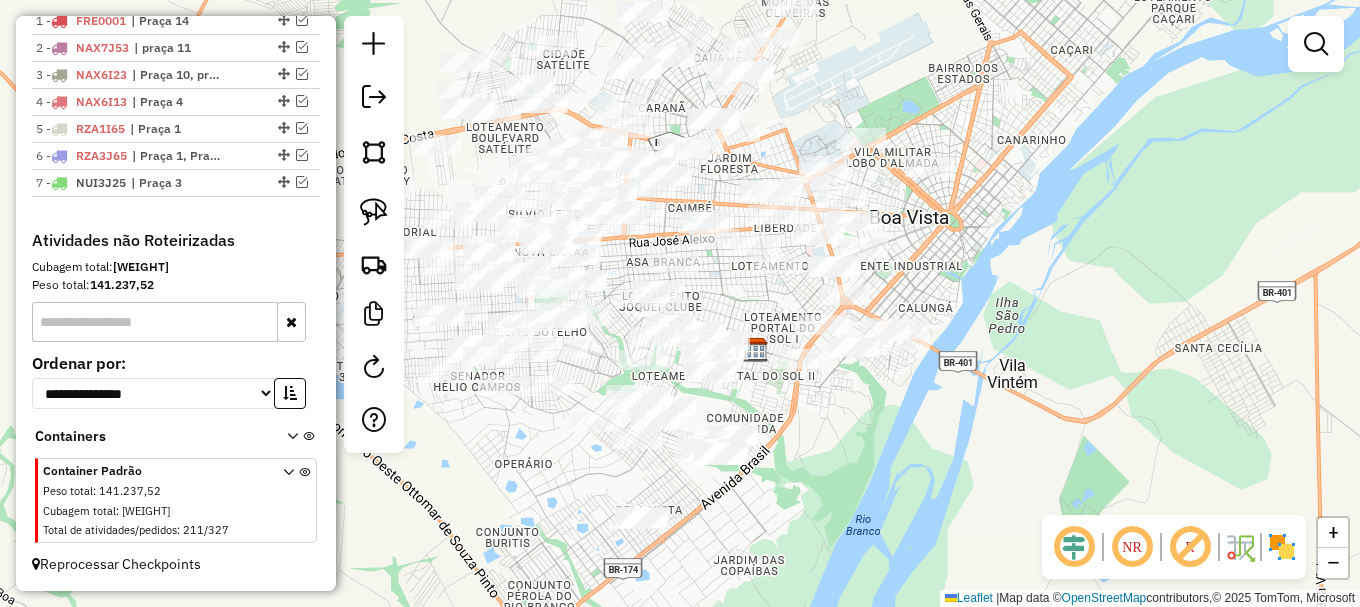 drag, startPoint x: 925, startPoint y: 262, endPoint x: 926, endPoint y: 330, distance: 68.007355 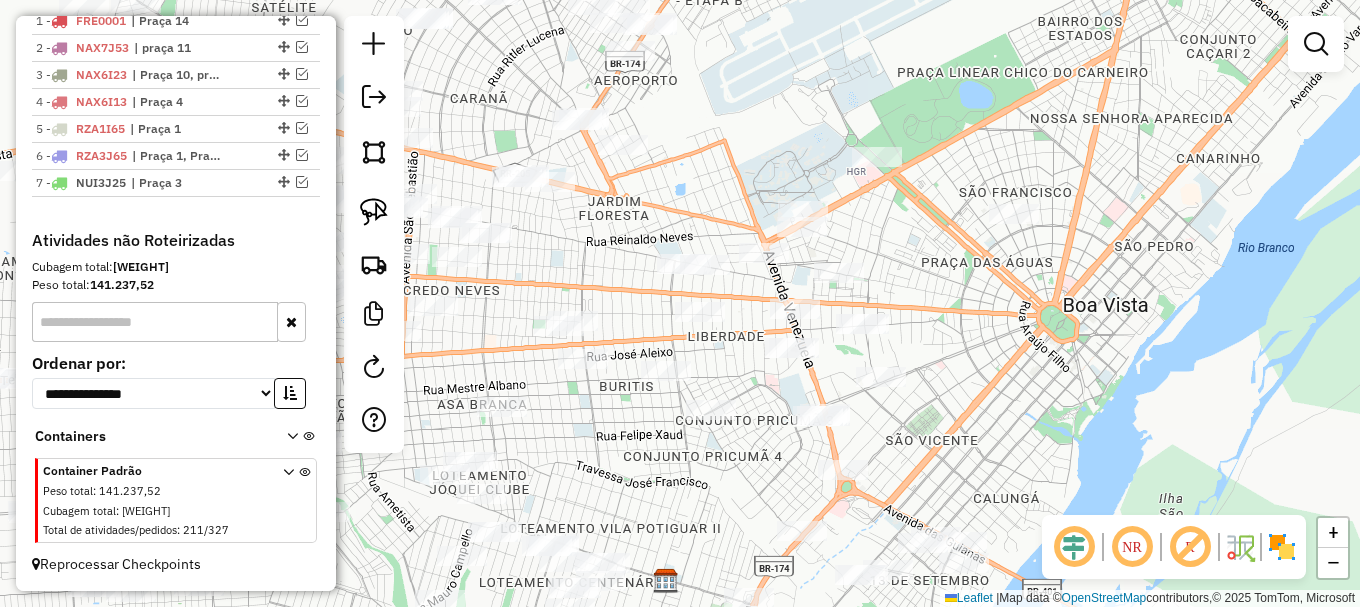 drag, startPoint x: 912, startPoint y: 276, endPoint x: 947, endPoint y: 336, distance: 69.46222 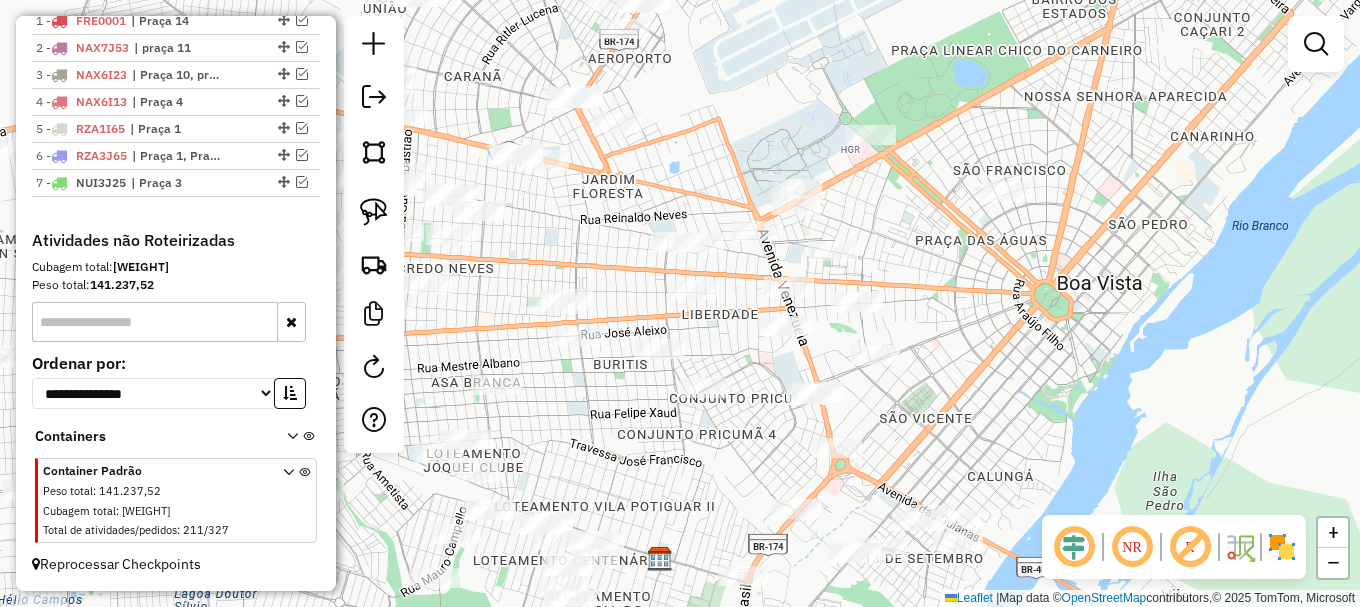 drag, startPoint x: 967, startPoint y: 384, endPoint x: 917, endPoint y: 355, distance: 57.801384 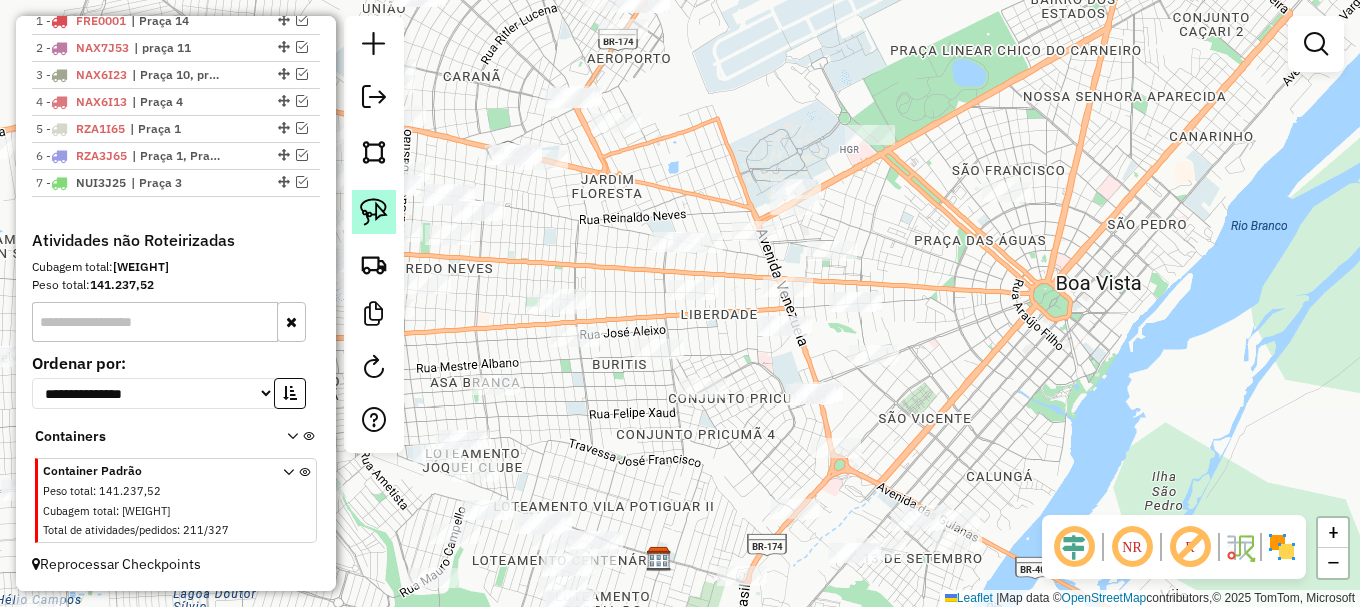 click 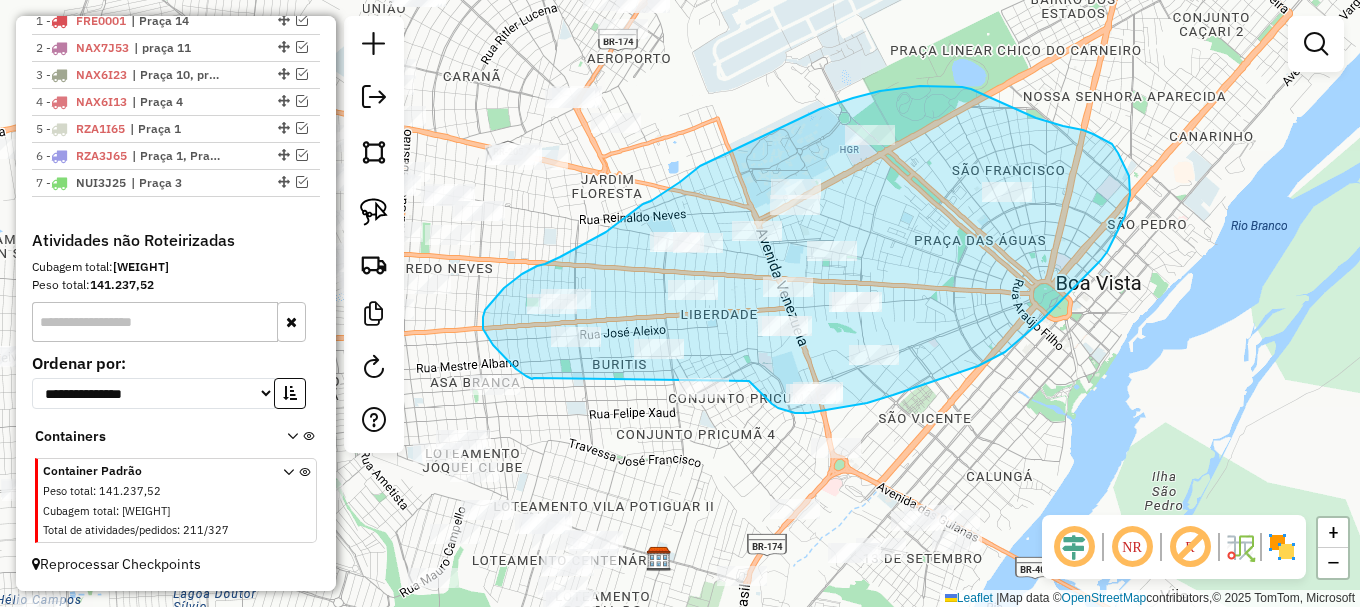 drag, startPoint x: 749, startPoint y: 381, endPoint x: 534, endPoint y: 378, distance: 215.02094 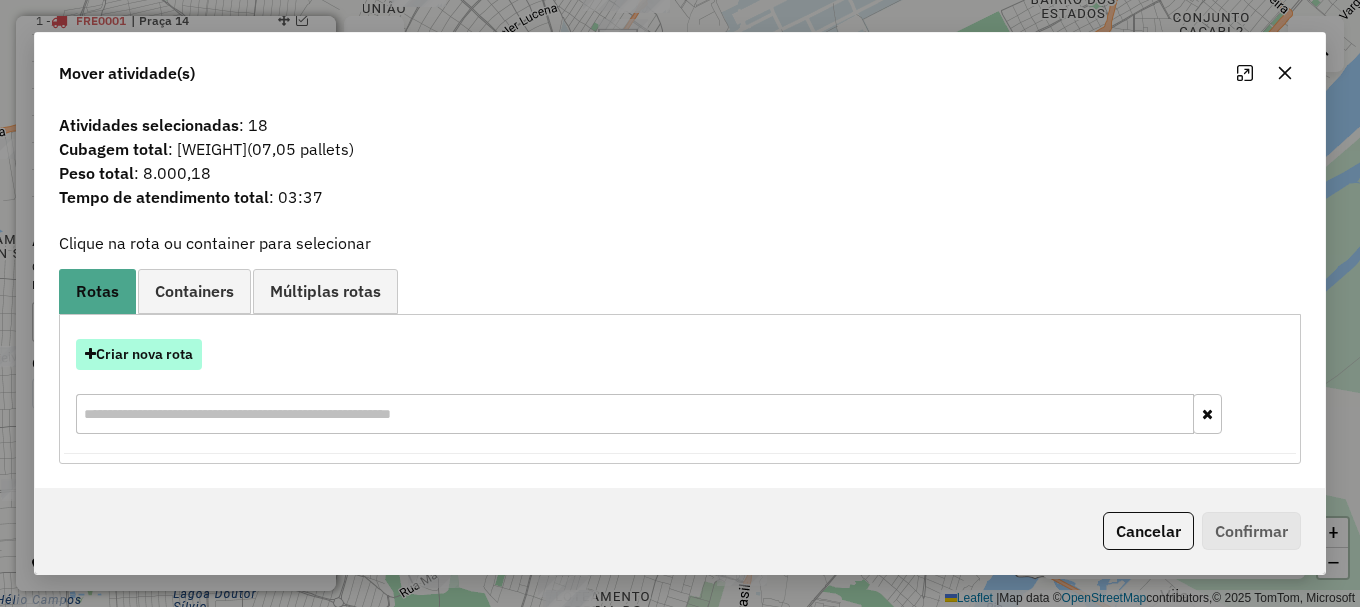 click on "Criar nova rota" at bounding box center (139, 354) 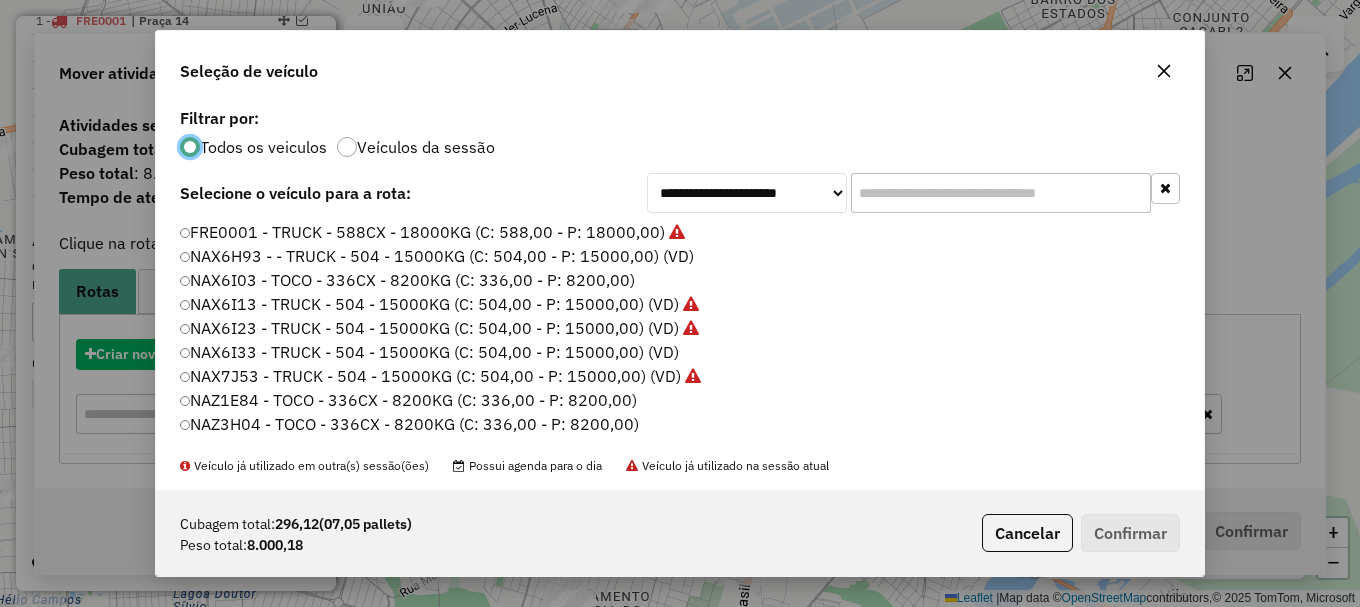scroll, scrollTop: 11, scrollLeft: 6, axis: both 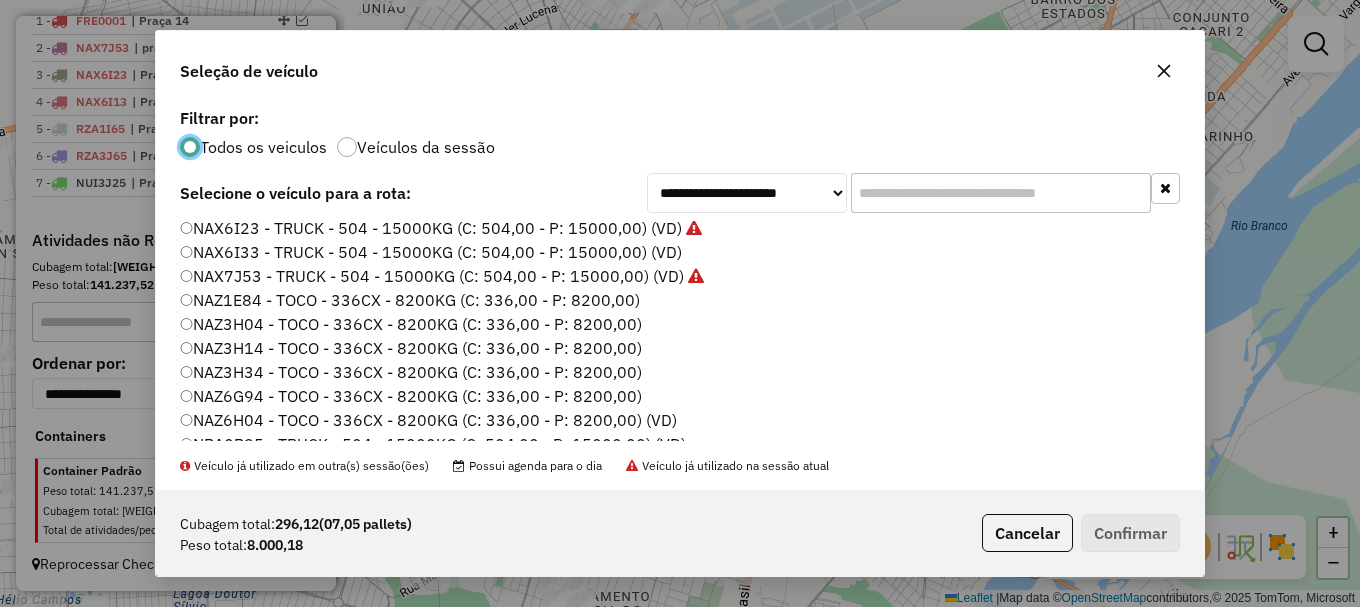 click on "NAZ6H04 - TOCO - 336CX - 8200KG (C: 336,00 - P: 8200,00) (VD)" 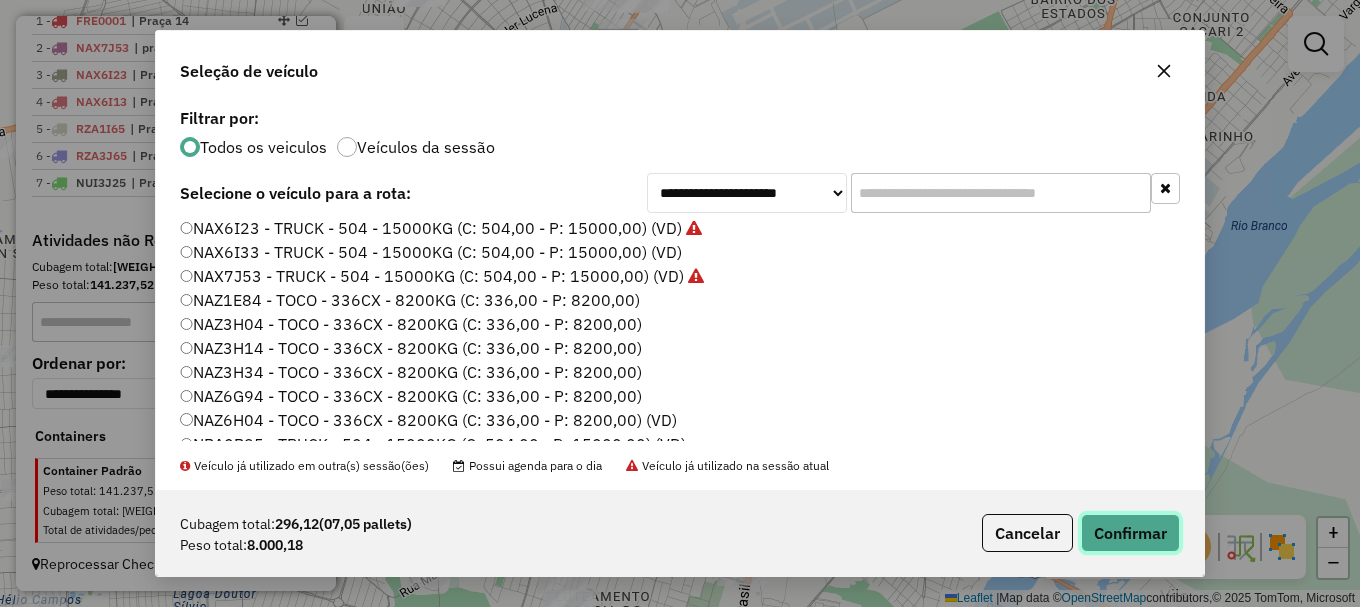 click on "Confirmar" 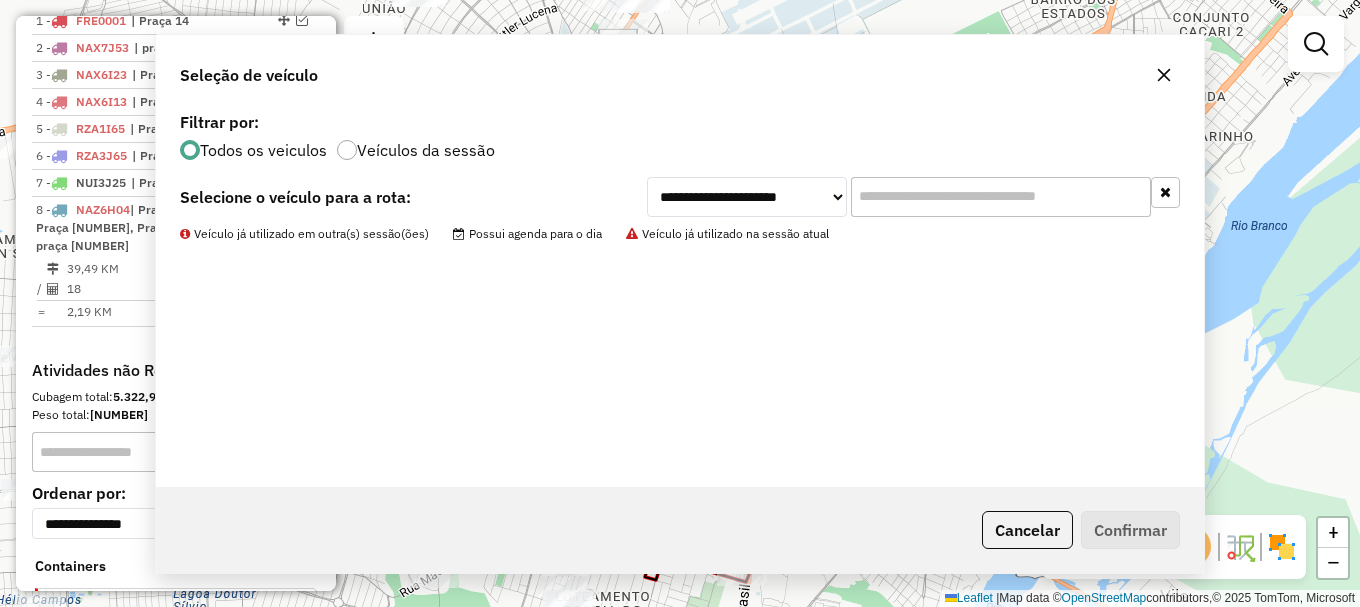 scroll, scrollTop: 892, scrollLeft: 0, axis: vertical 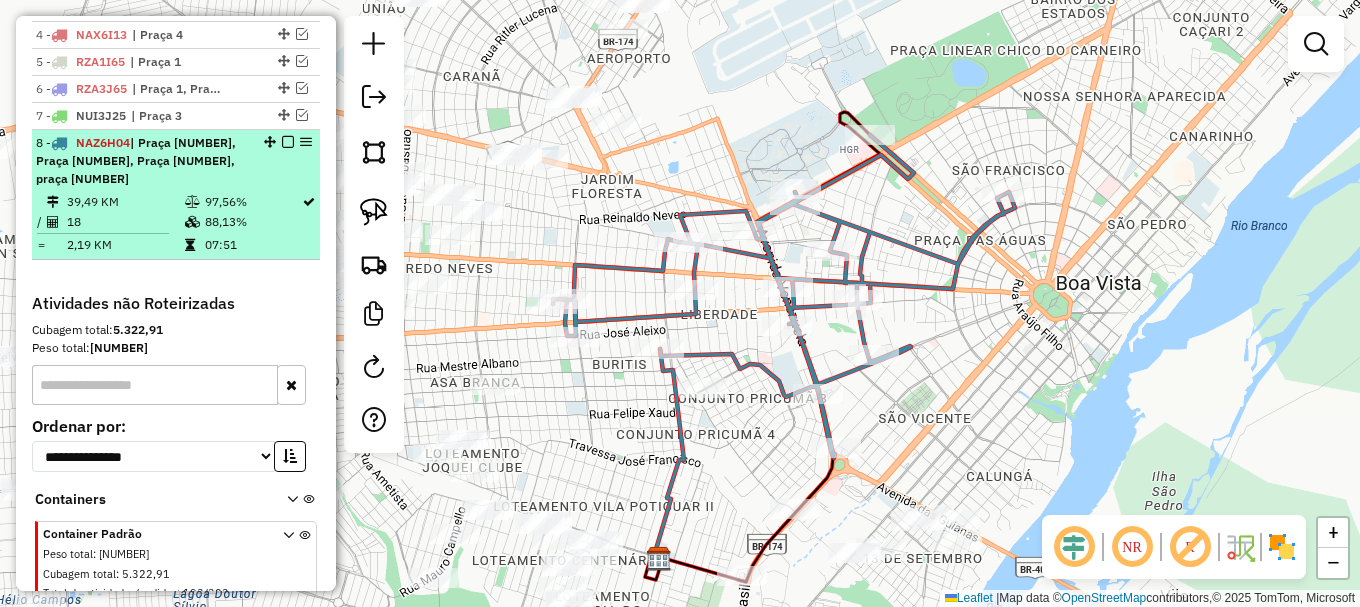 click at bounding box center (288, 142) 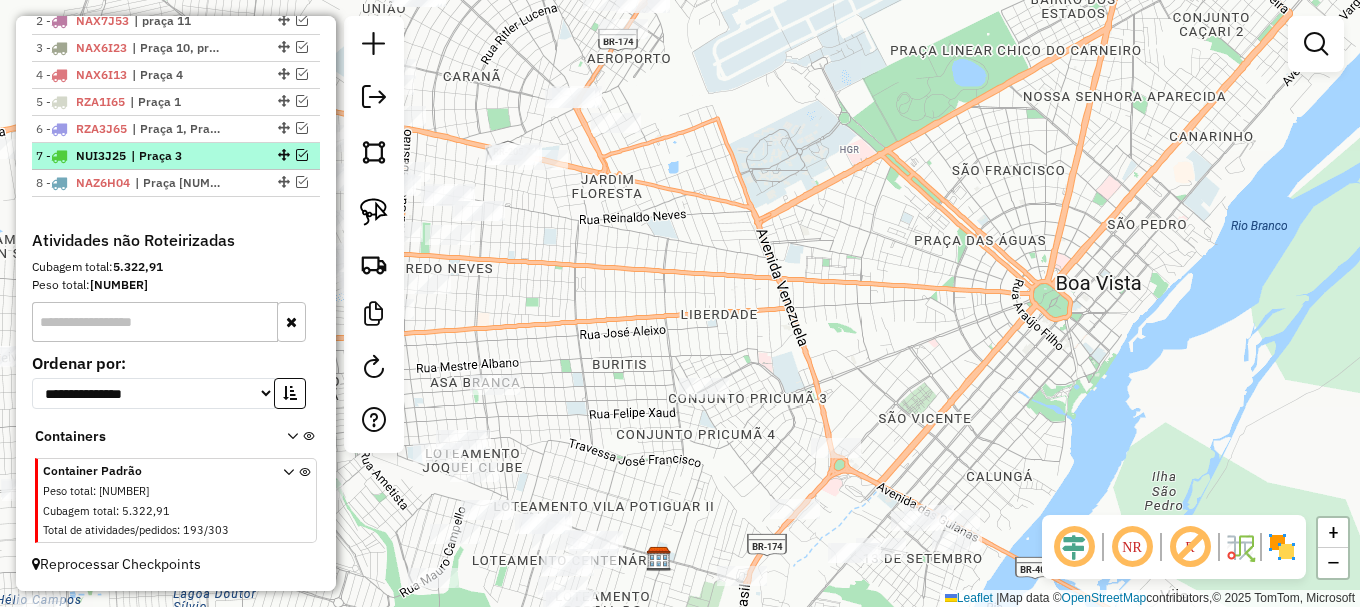 scroll, scrollTop: 852, scrollLeft: 0, axis: vertical 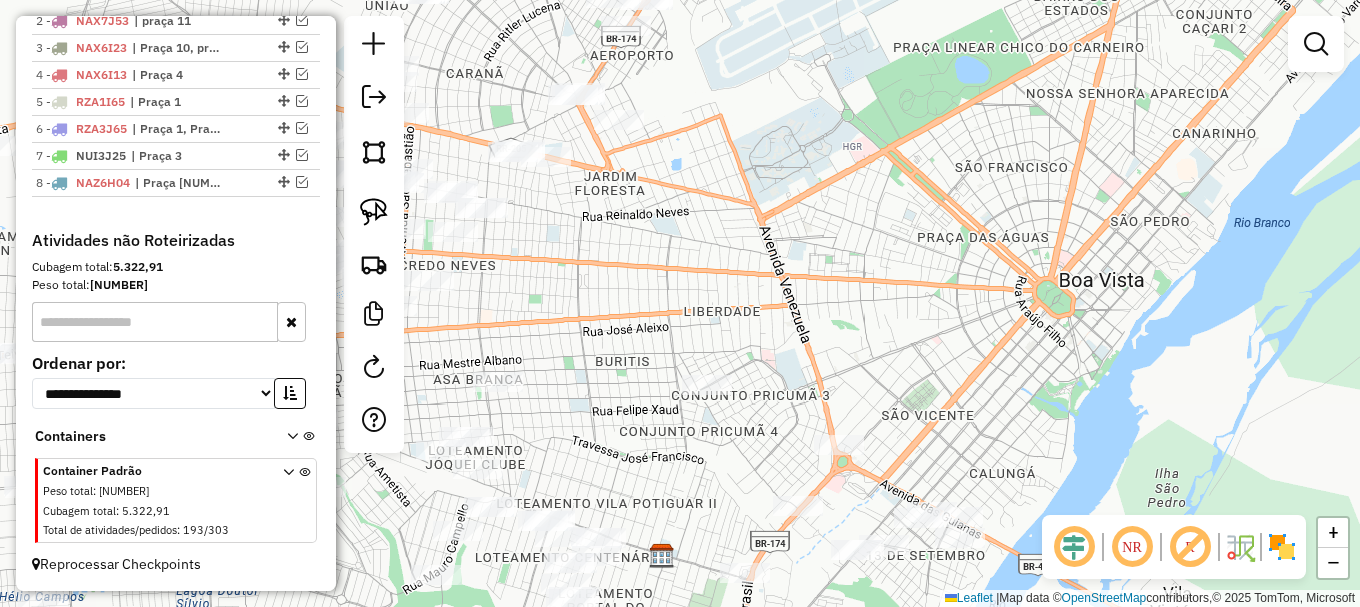 drag, startPoint x: 606, startPoint y: 440, endPoint x: 585, endPoint y: 256, distance: 185.19449 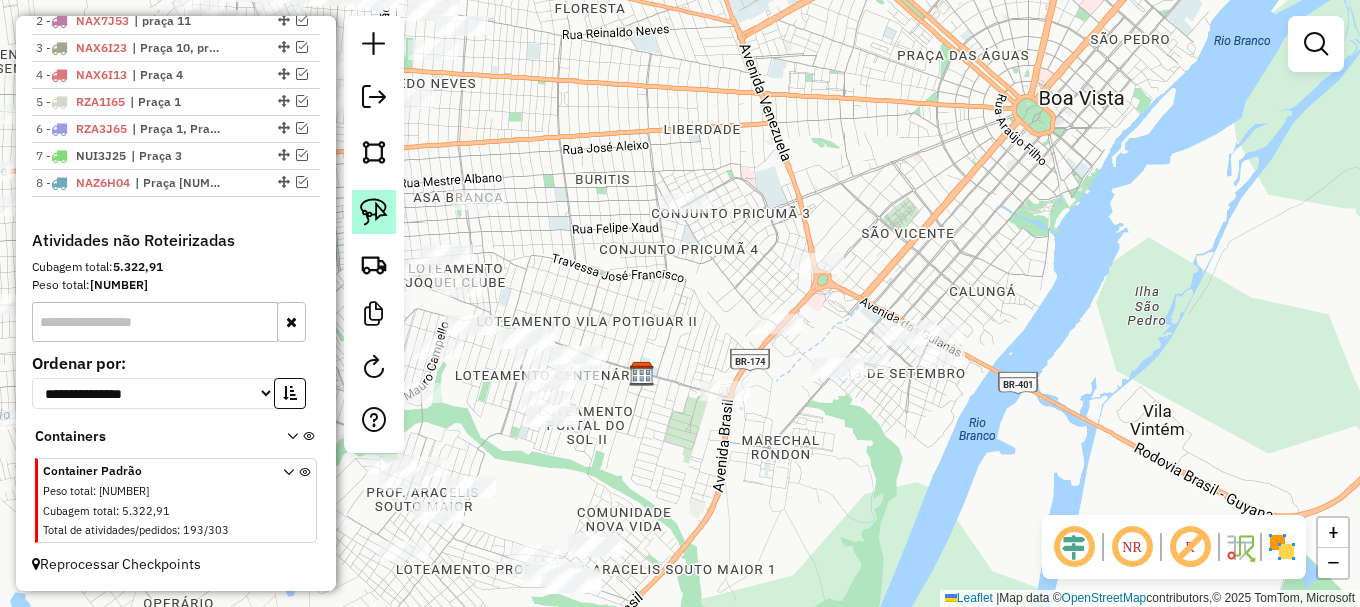 click 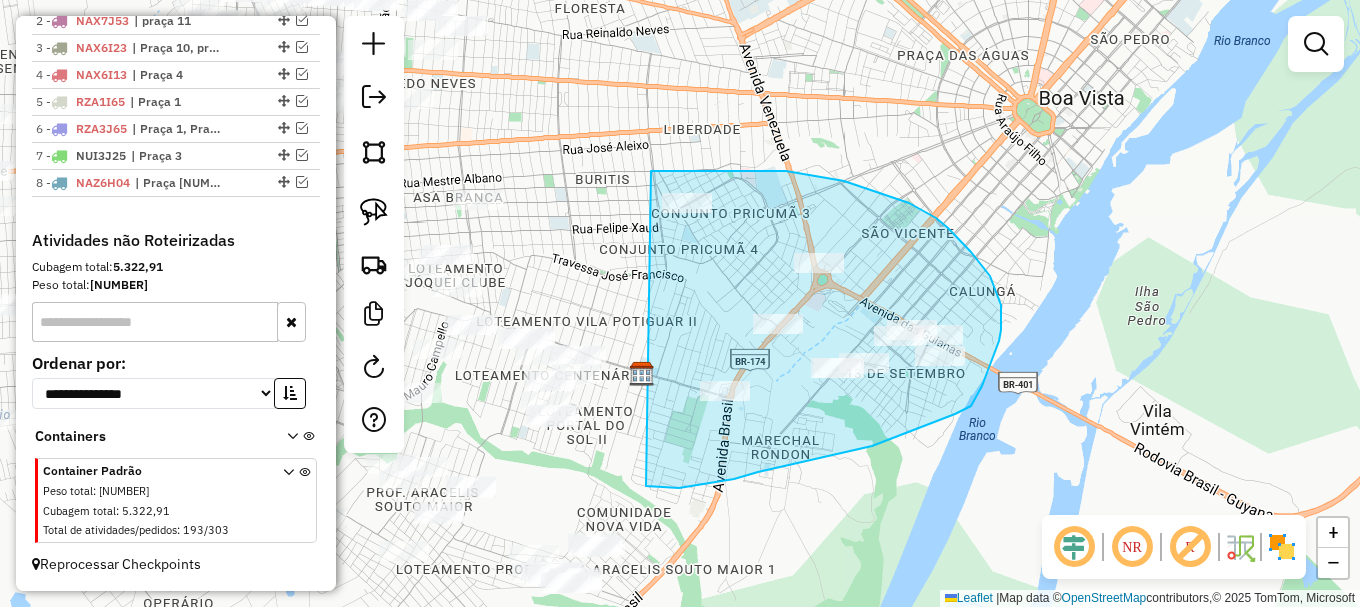 drag, startPoint x: 654, startPoint y: 487, endPoint x: 642, endPoint y: 171, distance: 316.22775 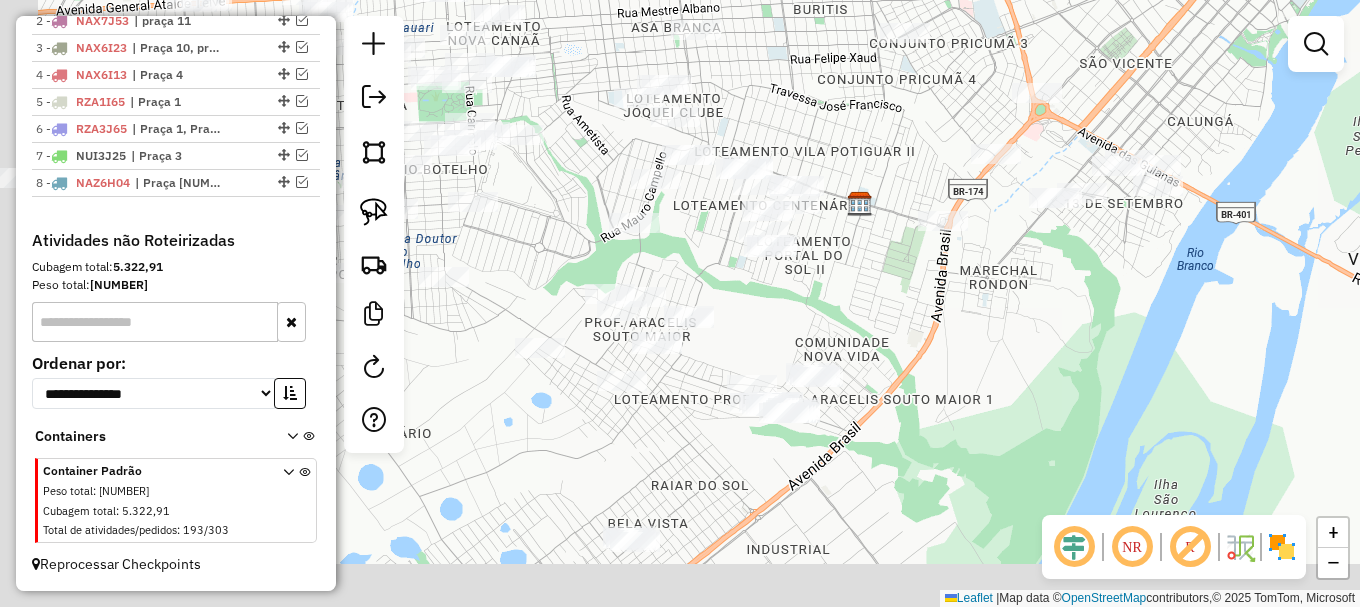 drag, startPoint x: 761, startPoint y: 471, endPoint x: 1021, endPoint y: 212, distance: 366.9891 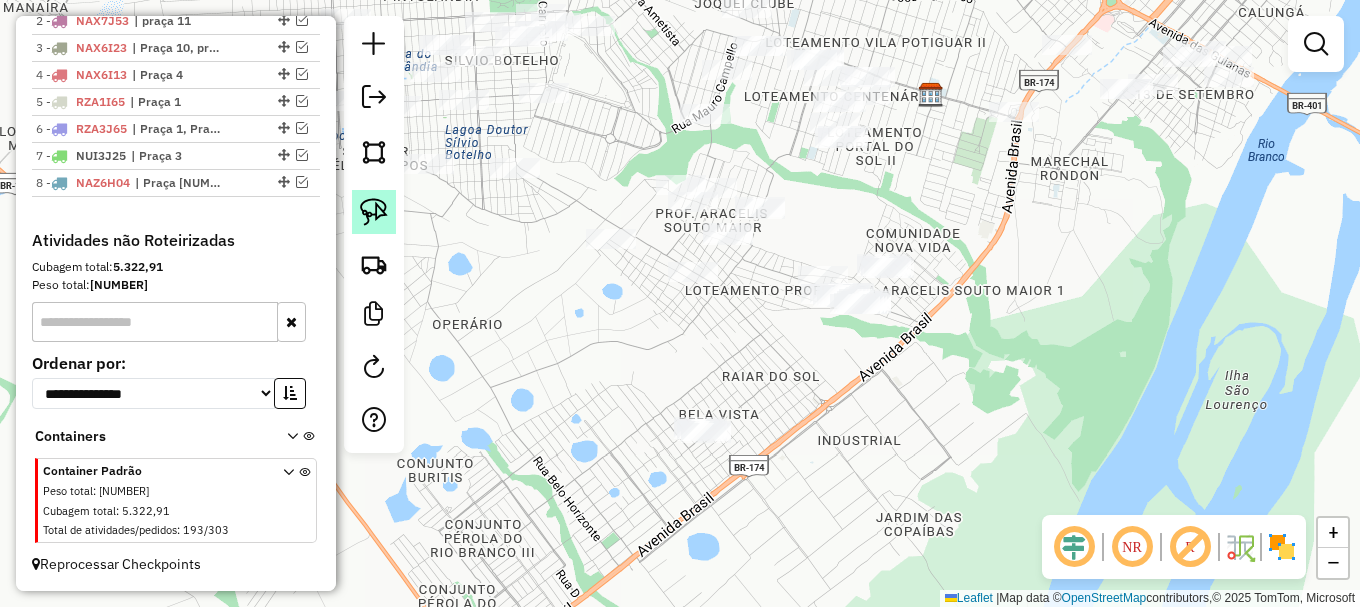 click 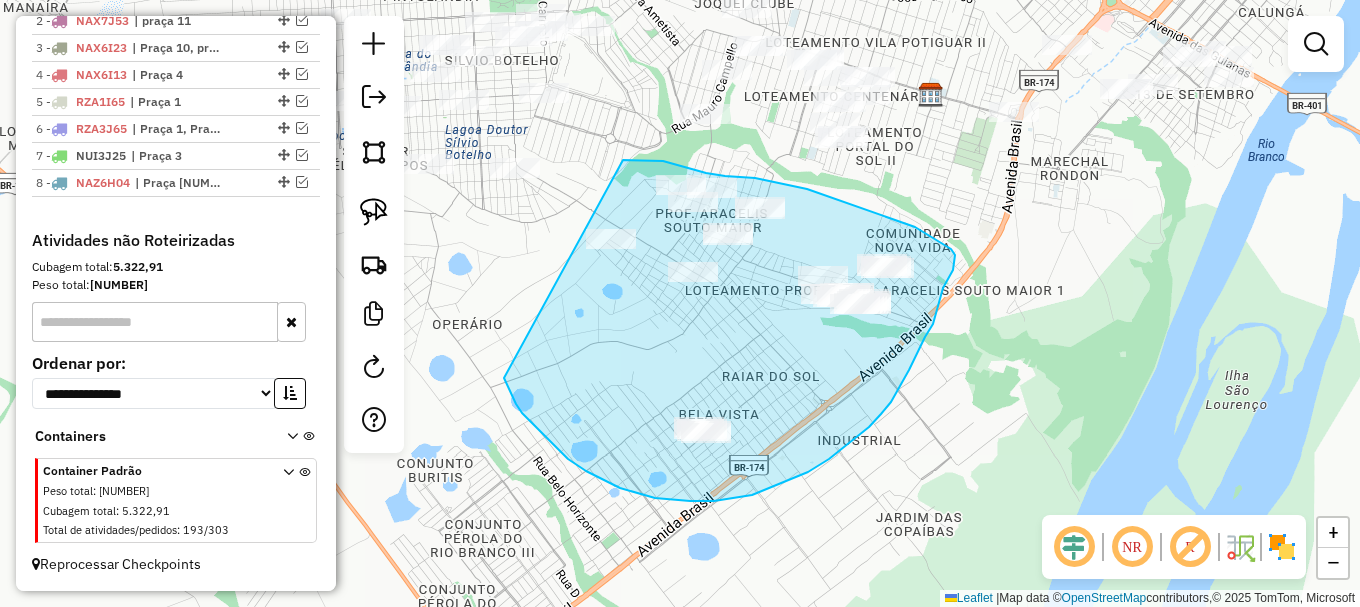 drag, startPoint x: 506, startPoint y: 384, endPoint x: 613, endPoint y: 160, distance: 248.24384 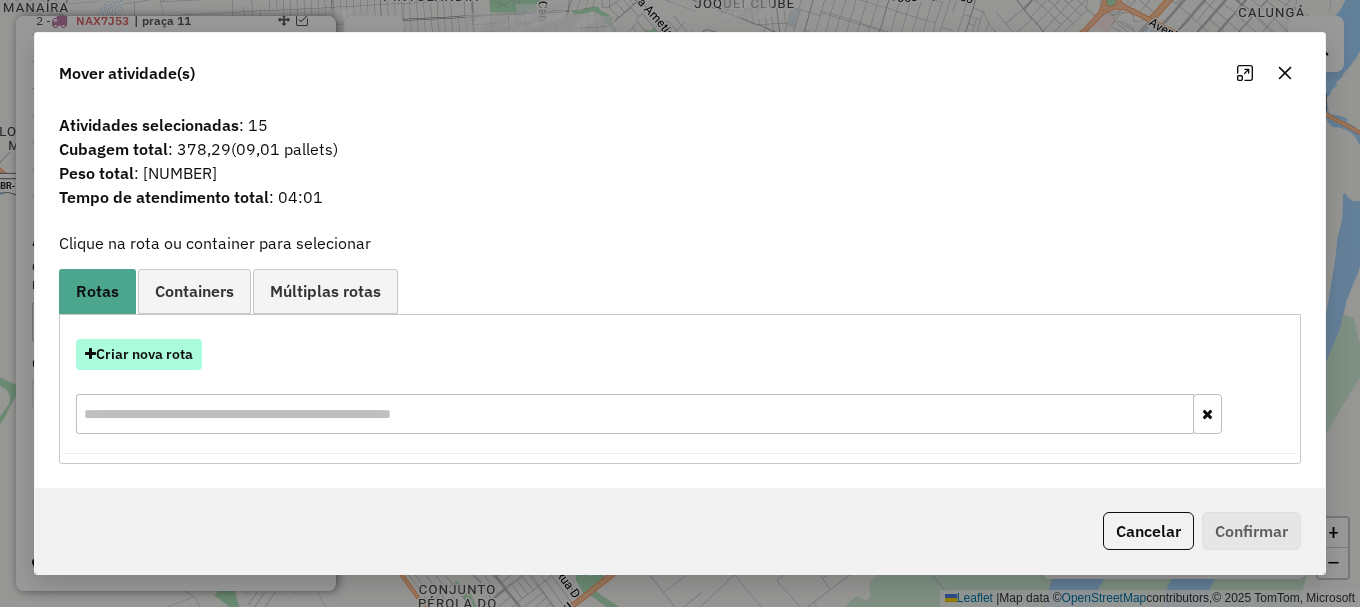 click on "Criar nova rota" at bounding box center [139, 354] 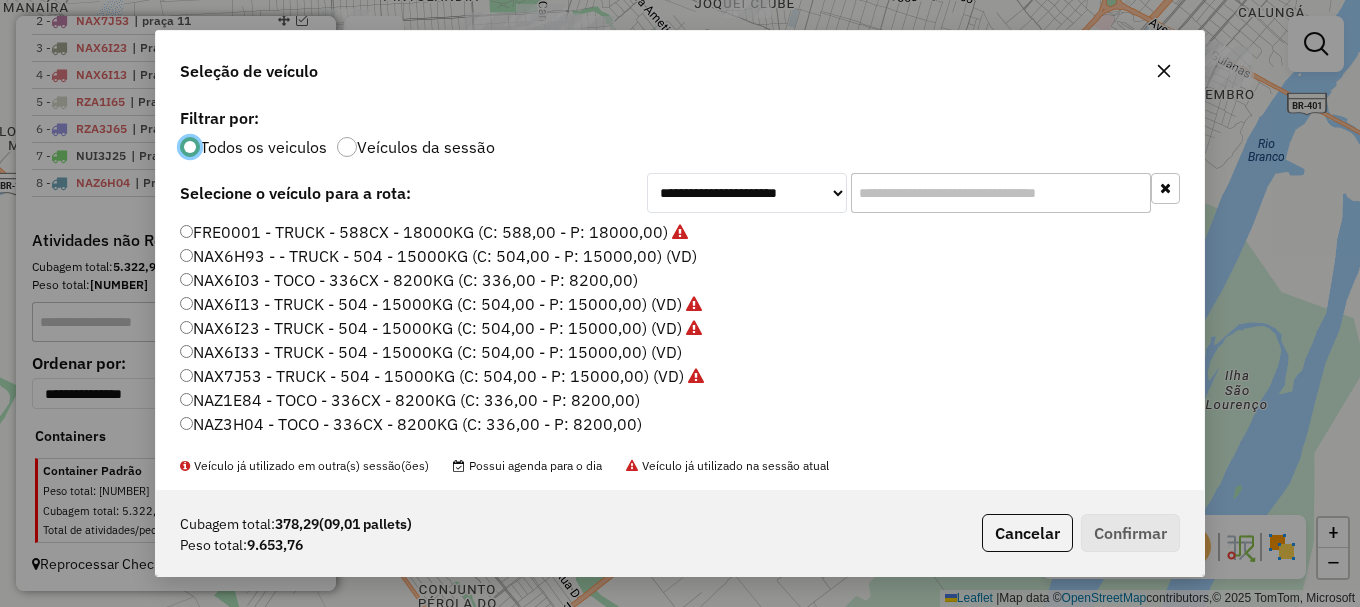 scroll, scrollTop: 11, scrollLeft: 6, axis: both 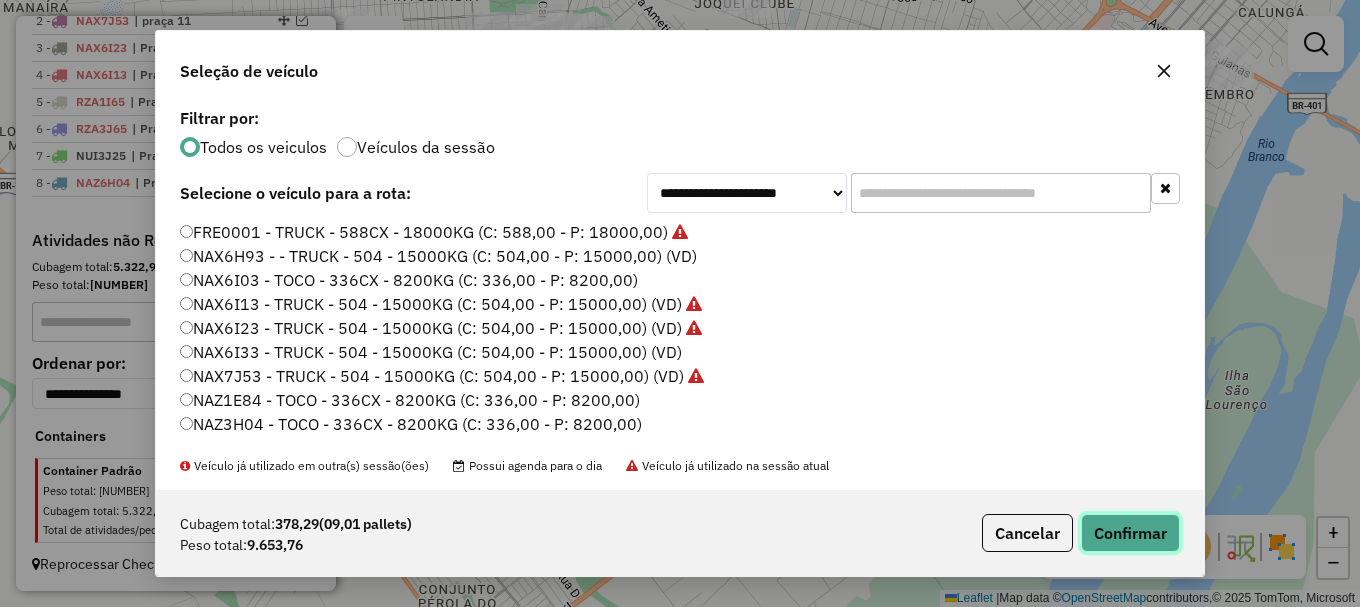 click on "Confirmar" 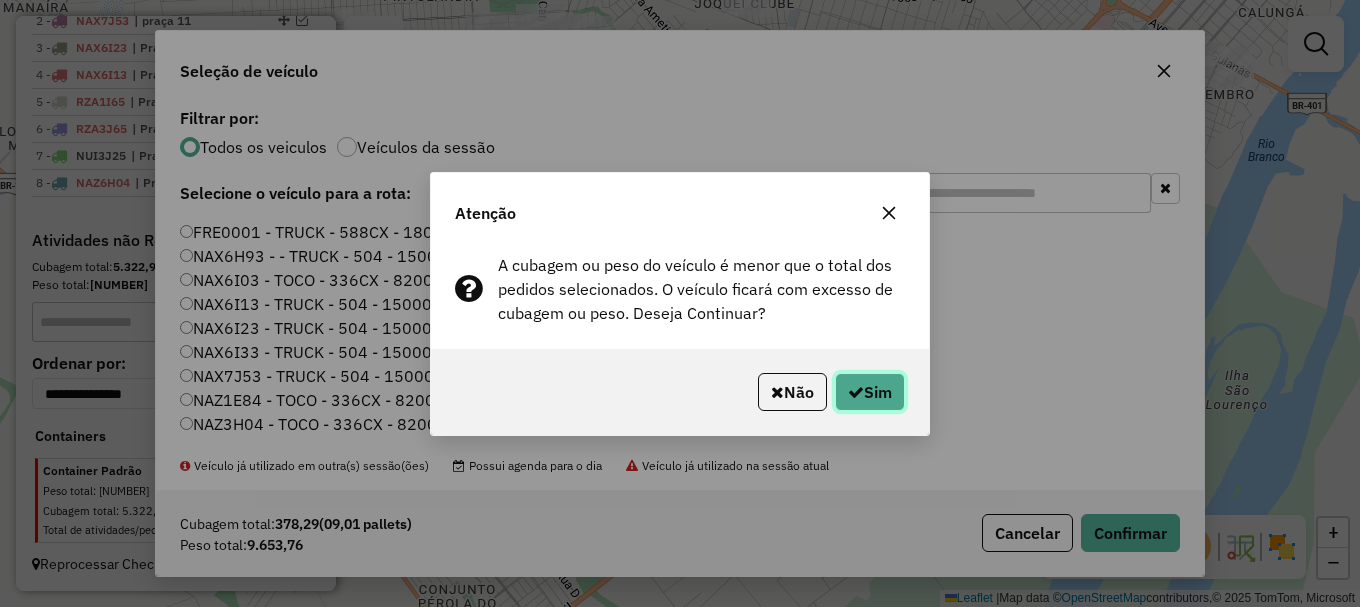 click on "Sim" 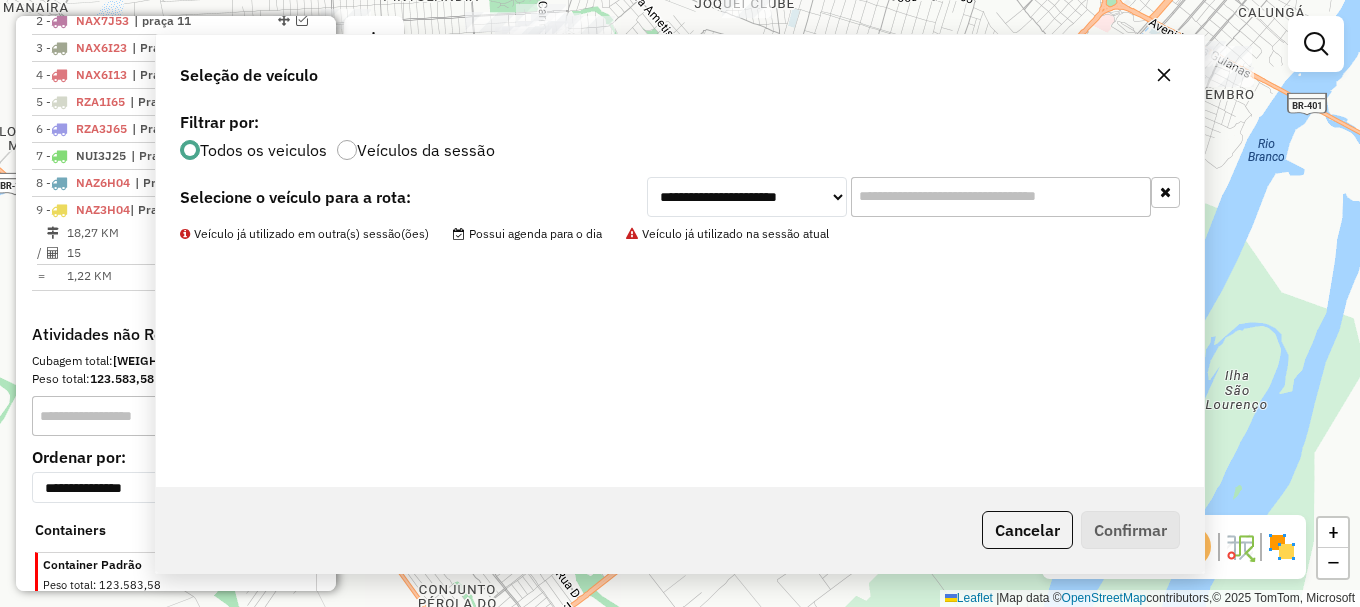 scroll, scrollTop: 892, scrollLeft: 0, axis: vertical 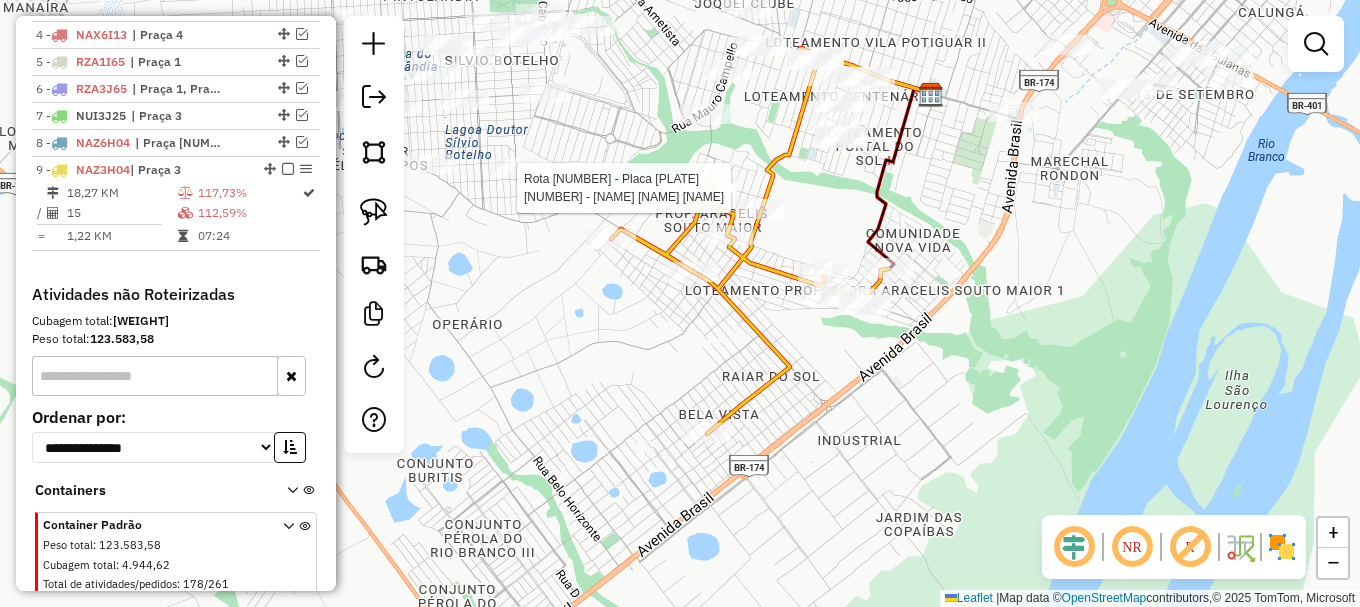 select on "**********" 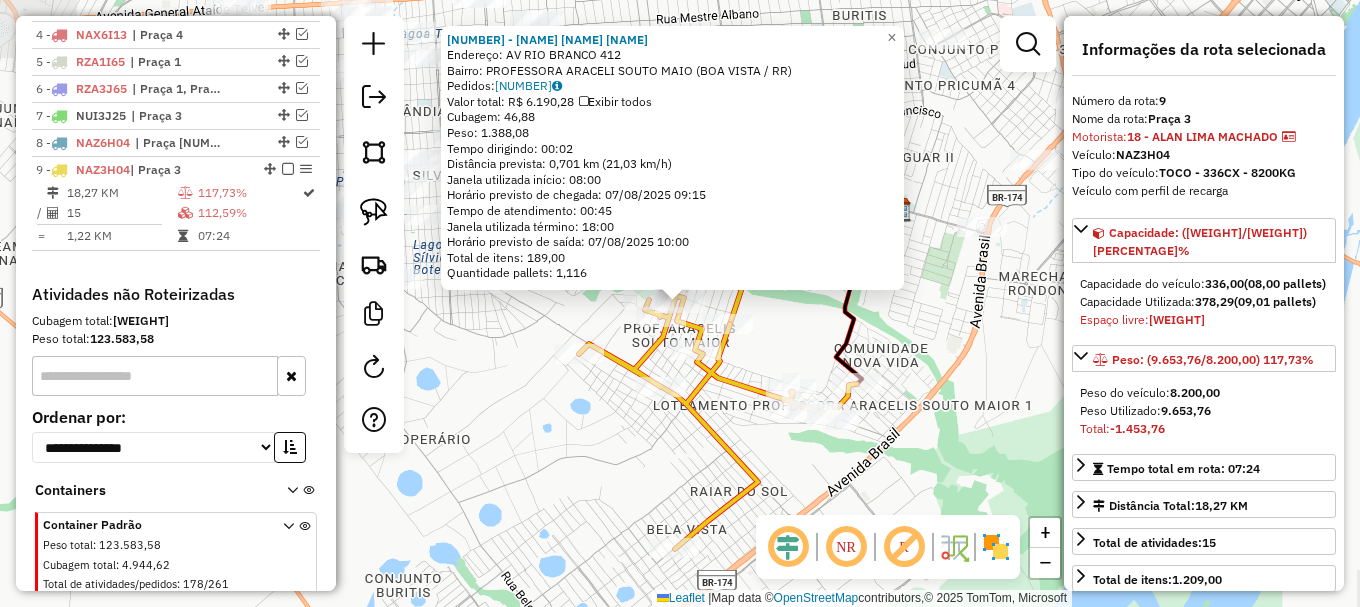 scroll, scrollTop: 946, scrollLeft: 0, axis: vertical 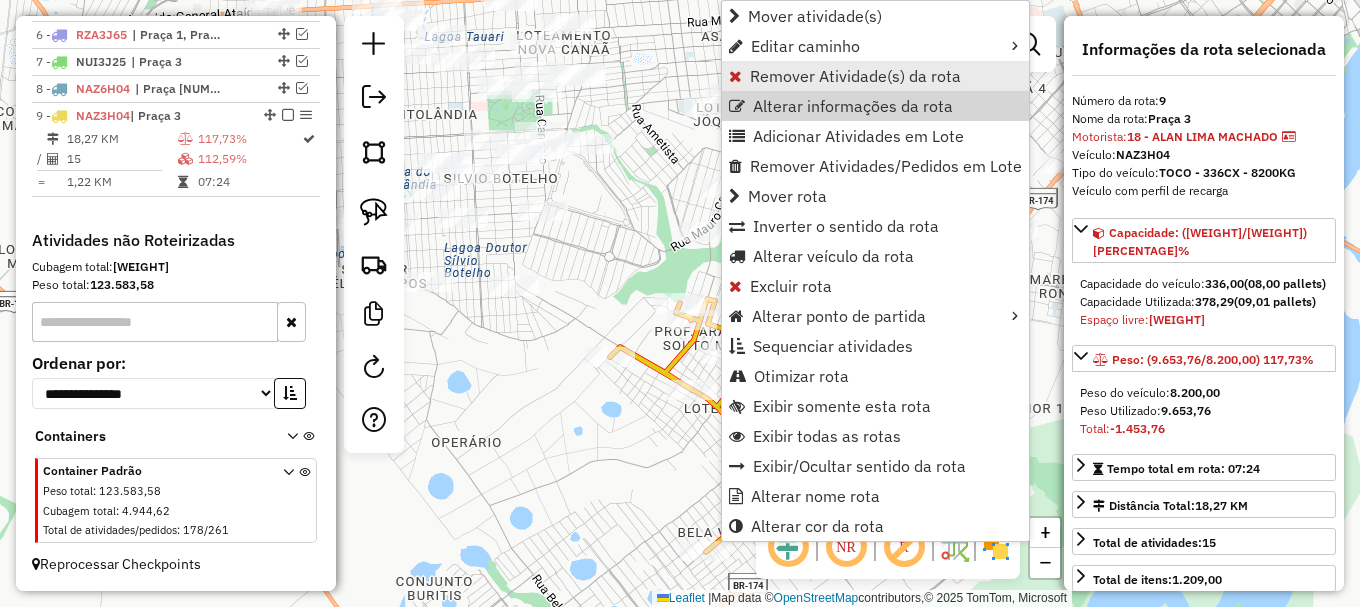 click on "Remover Atividade(s) da rota" at bounding box center (855, 76) 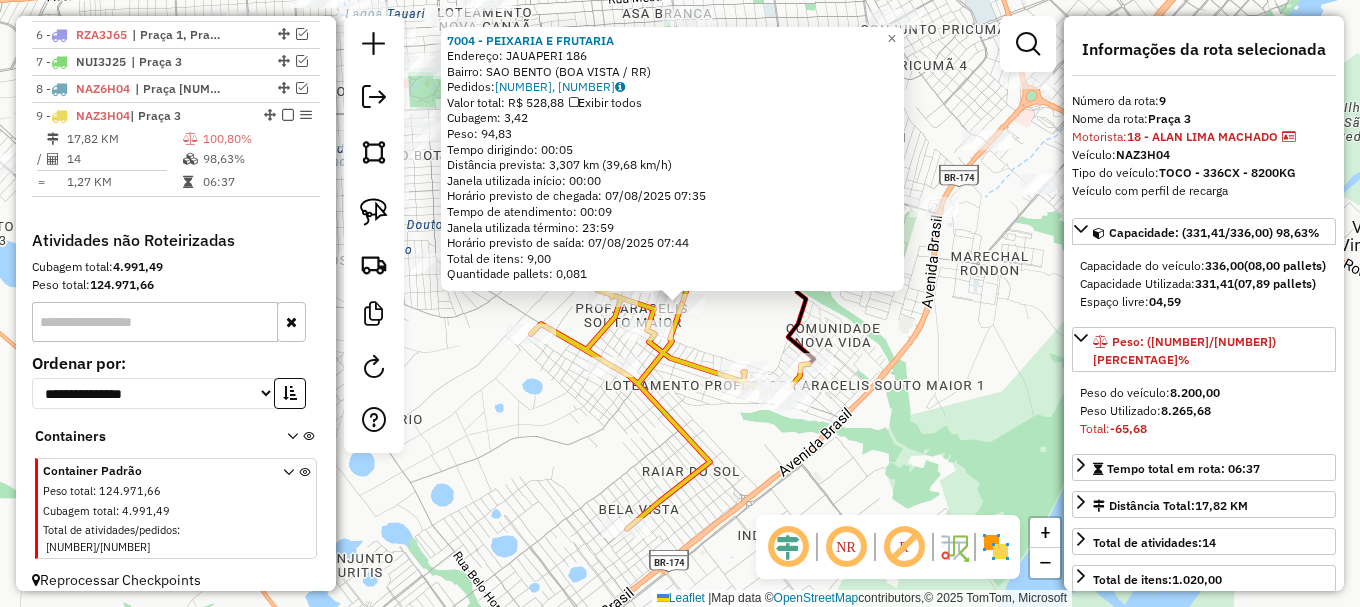 click on "7004 - PEIXARIA E FRUTARIA  Endereço:  JAUAPERI 186   Bairro: SAO BENTO (BOA VISTA / RR)   Pedidos:  06232136, 06232137   Valor total: R$ 528,88   Exibir todos   Cubagem: 3,42  Peso: 94,83  Tempo dirigindo: 00:05   Distância prevista: 3,307 km (39,68 km/h)   Janela utilizada início: 00:00   Horário previsto de chegada: 07/08/2025 07:35   Tempo de atendimento: 00:09   Janela utilizada término: 23:59   Horário previsto de saída: 07/08/2025 07:44   Total de itens: 9,00   Quantidade pallets: 0,081  × Janela de atendimento Grade de atendimento Capacidade Transportadoras Veículos Cliente Pedidos  Rotas Selecione os dias de semana para filtrar as janelas de atendimento  Seg   Ter   Qua   Qui   Sex   Sáb   Dom  Informe o período da janela de atendimento: De: Até:  Filtrar exatamente a janela do cliente  Considerar janela de atendimento padrão  Selecione os dias de semana para filtrar as grades de atendimento  Seg   Ter   Qua   Qui   Sex   Sáb   Dom   Considerar clientes sem dia de atendimento cadastrado" 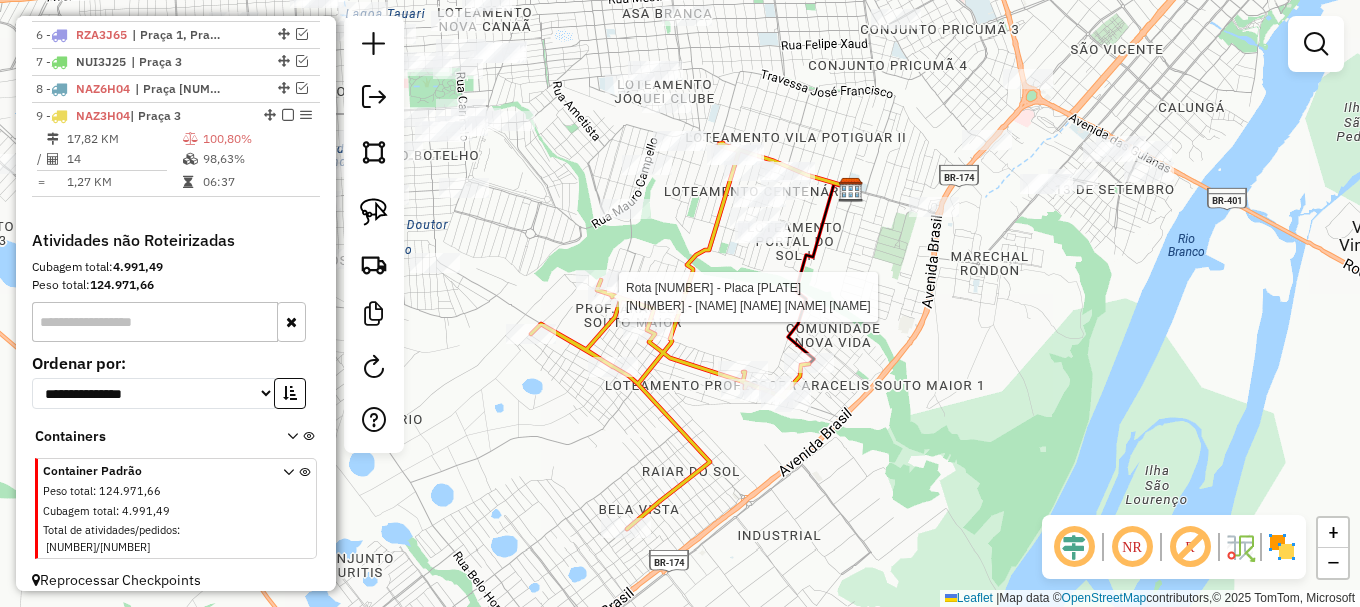 select on "**********" 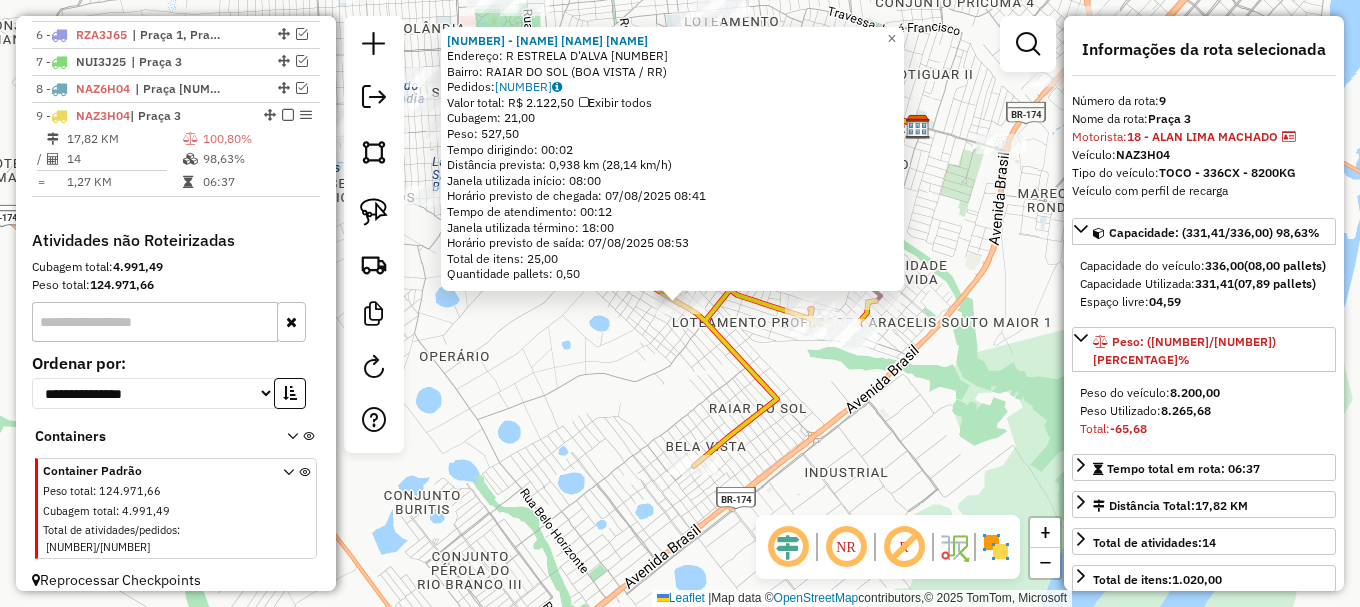click on "Rota 9 - Placa NAZ3H04  5030 - PAULO EDSON  GOMES D 5030 - PAULO EDSON  GOMES D  Endereço: R   ESTRELA D'ALVA                1777   Bairro: RAIAR DO SOL (BOA VISTA / RR)   Pedidos:  06232476   Valor total: R$ 2.122,50   Exibir todos   Cubagem: 21,00  Peso: 527,50  Tempo dirigindo: 00:02   Distância prevista: 0,938 km (28,14 km/h)   Janela utilizada início: 08:00   Horário previsto de chegada: 07/08/2025 08:41   Tempo de atendimento: 00:12   Janela utilizada término: 18:00   Horário previsto de saída: 07/08/2025 08:53   Total de itens: 25,00   Quantidade pallets: 0,50  × Janela de atendimento Grade de atendimento Capacidade Transportadoras Veículos Cliente Pedidos  Rotas Selecione os dias de semana para filtrar as janelas de atendimento  Seg   Ter   Qua   Qui   Sex   Sáb   Dom  Informe o período da janela de atendimento: De: Até:  Filtrar exatamente a janela do cliente  Considerar janela de atendimento padrão  Selecione os dias de semana para filtrar as grades de atendimento  Seg   Ter   Qua  De:" 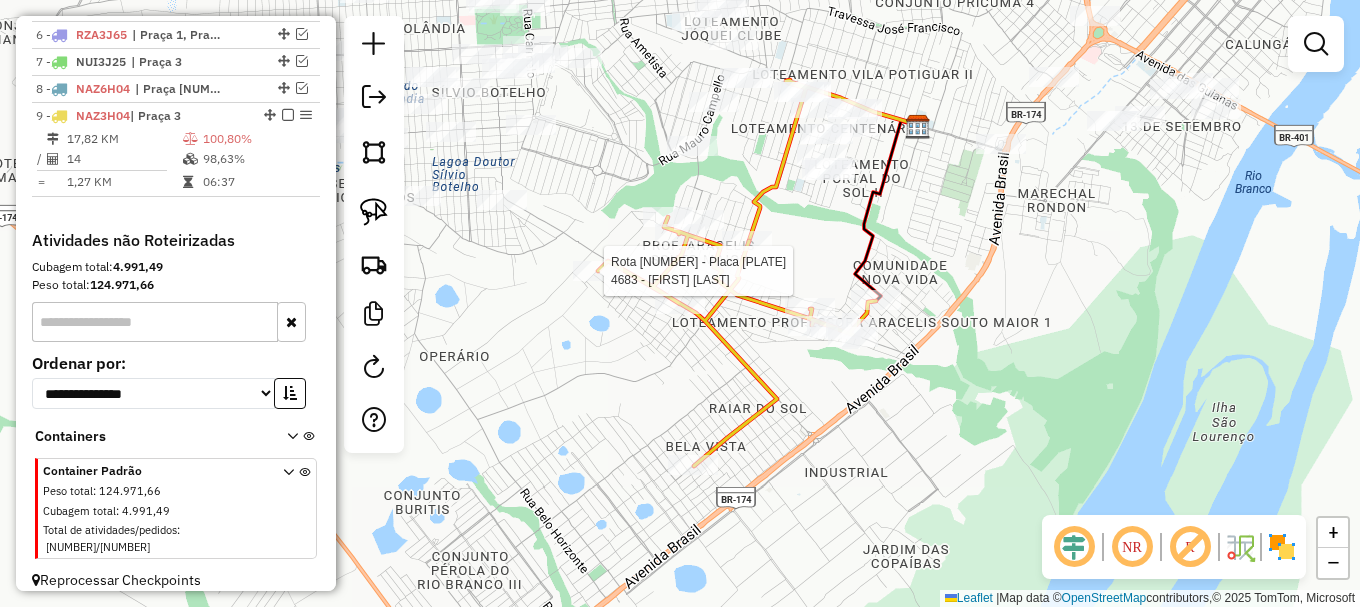 select on "**********" 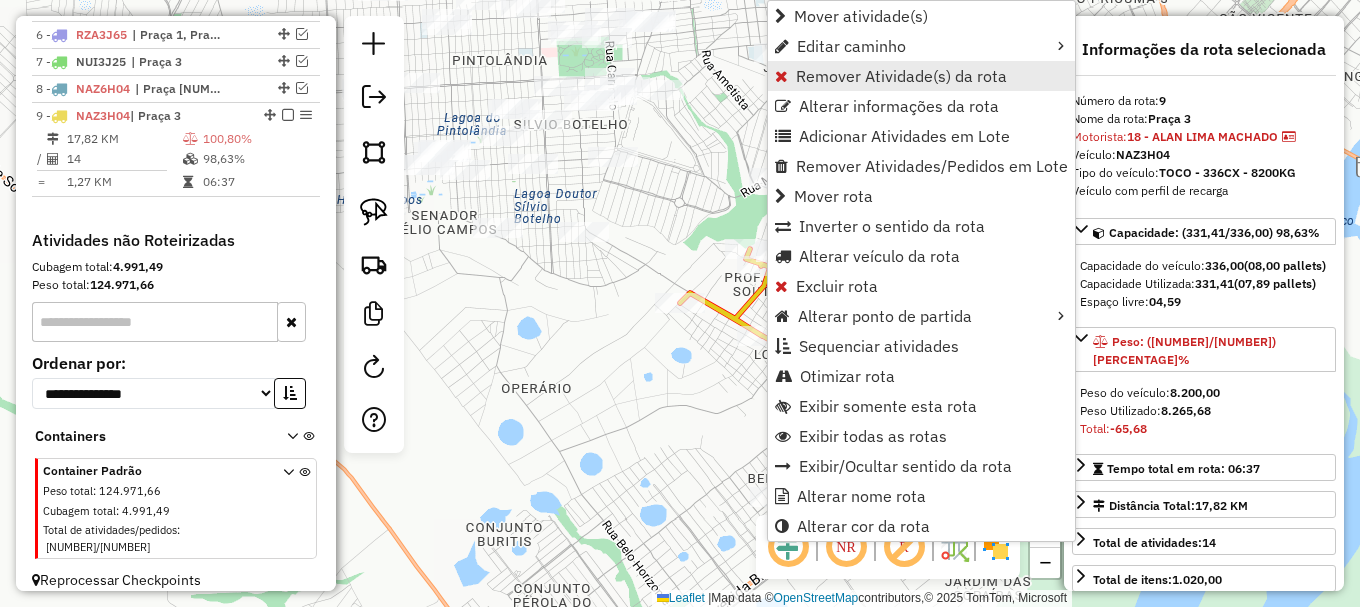 click on "Remover Atividade(s) da rota" at bounding box center [901, 76] 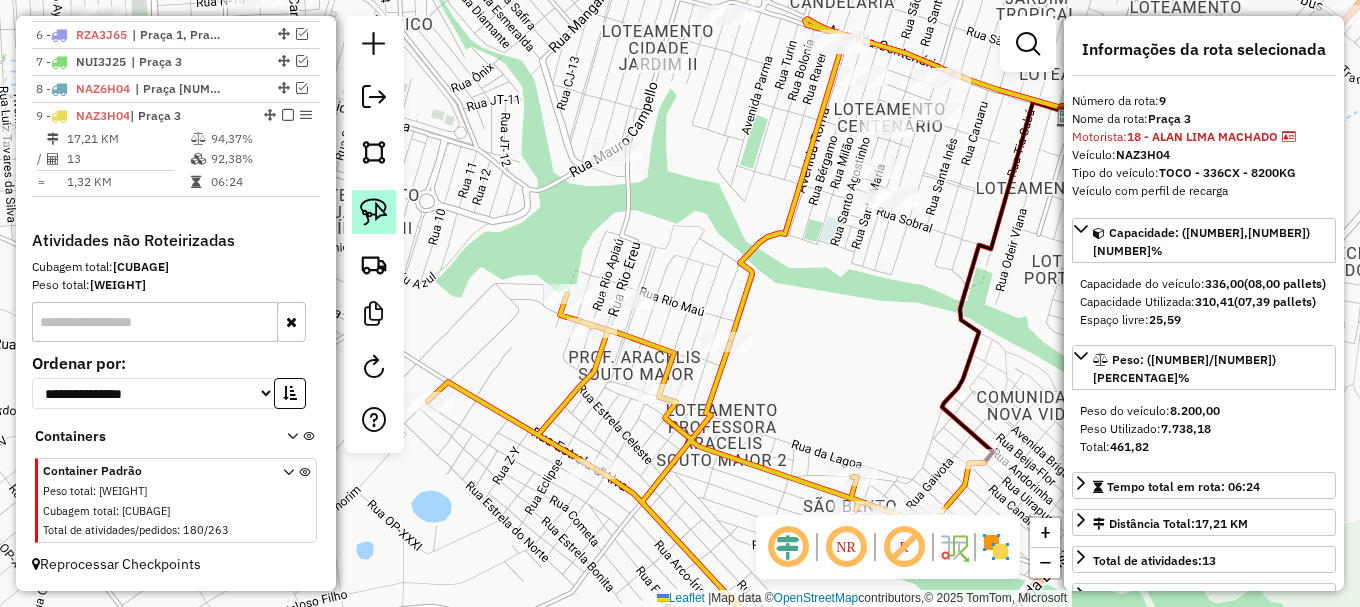 click 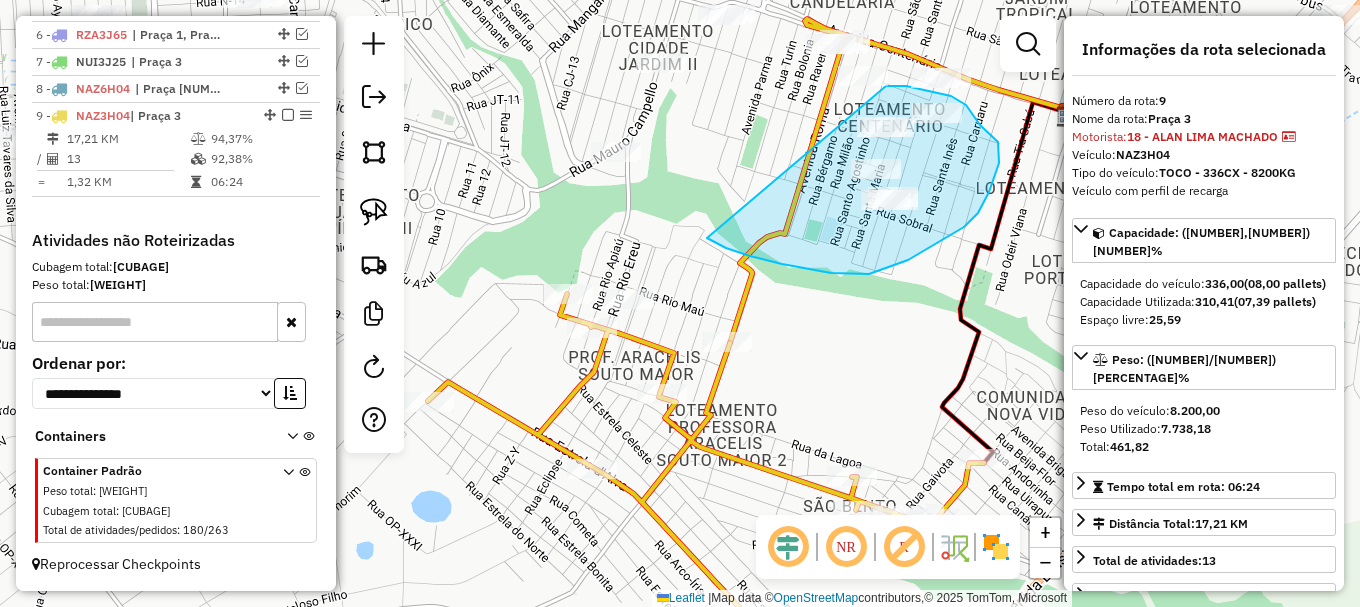 drag, startPoint x: 716, startPoint y: 243, endPoint x: 881, endPoint y: 87, distance: 227.07048 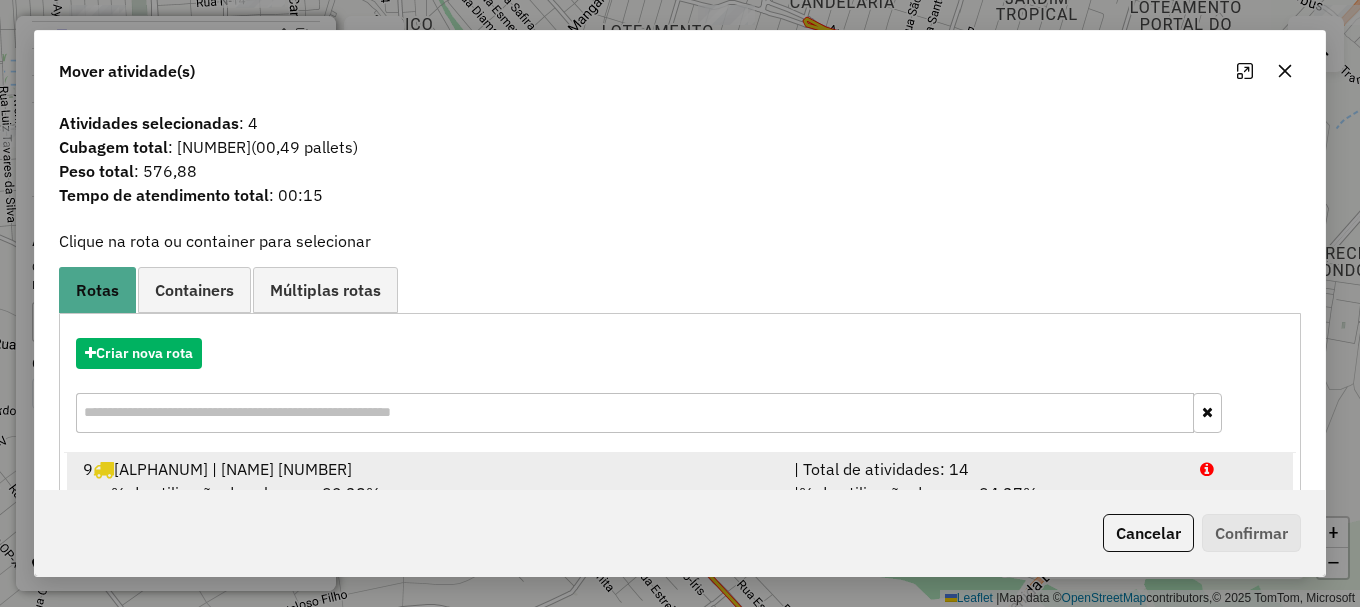 drag, startPoint x: 1217, startPoint y: 468, endPoint x: 1235, endPoint y: 486, distance: 25.455845 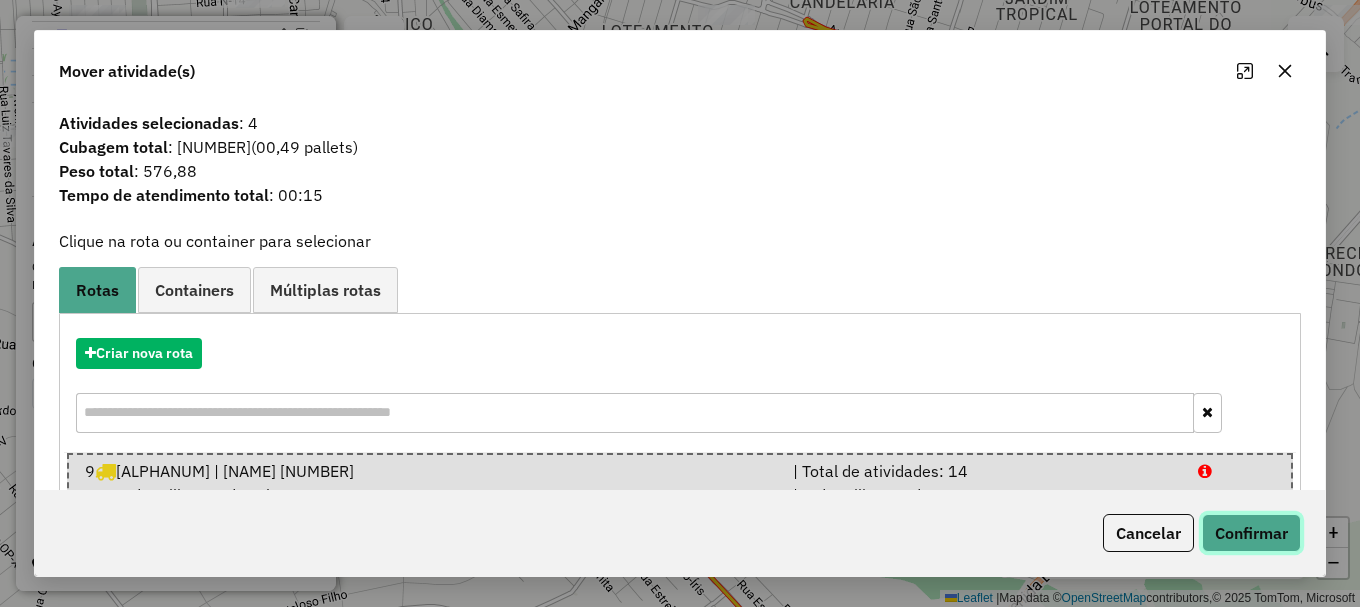 click on "Confirmar" 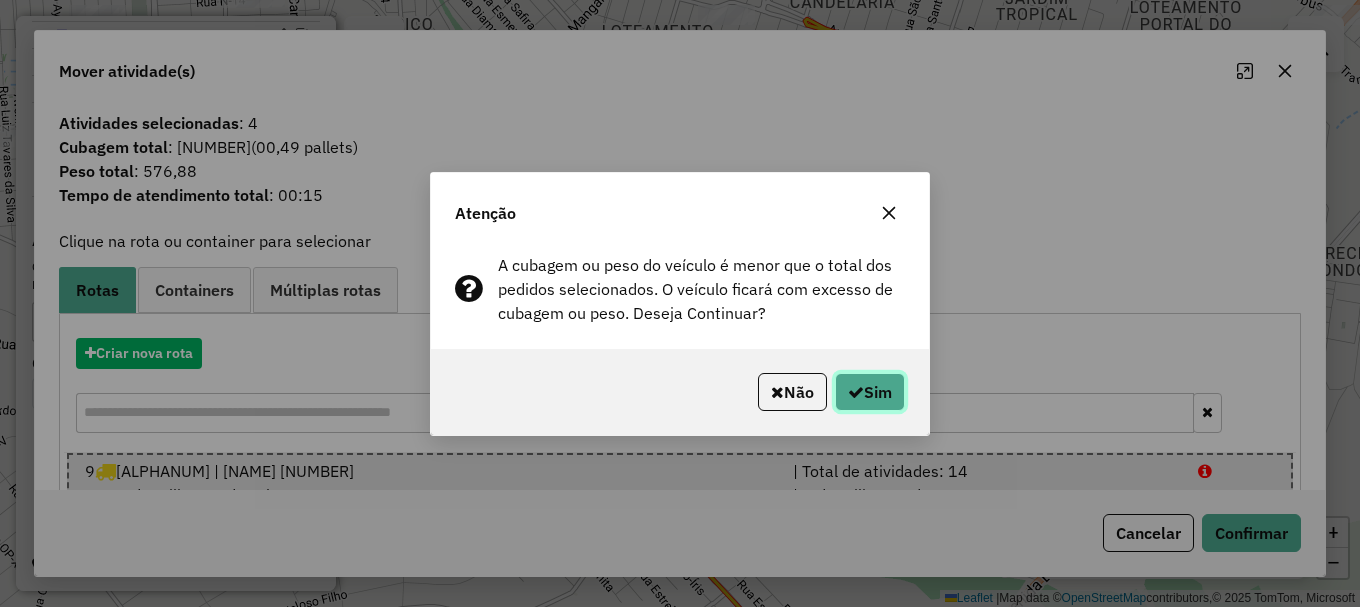 click on "Sim" 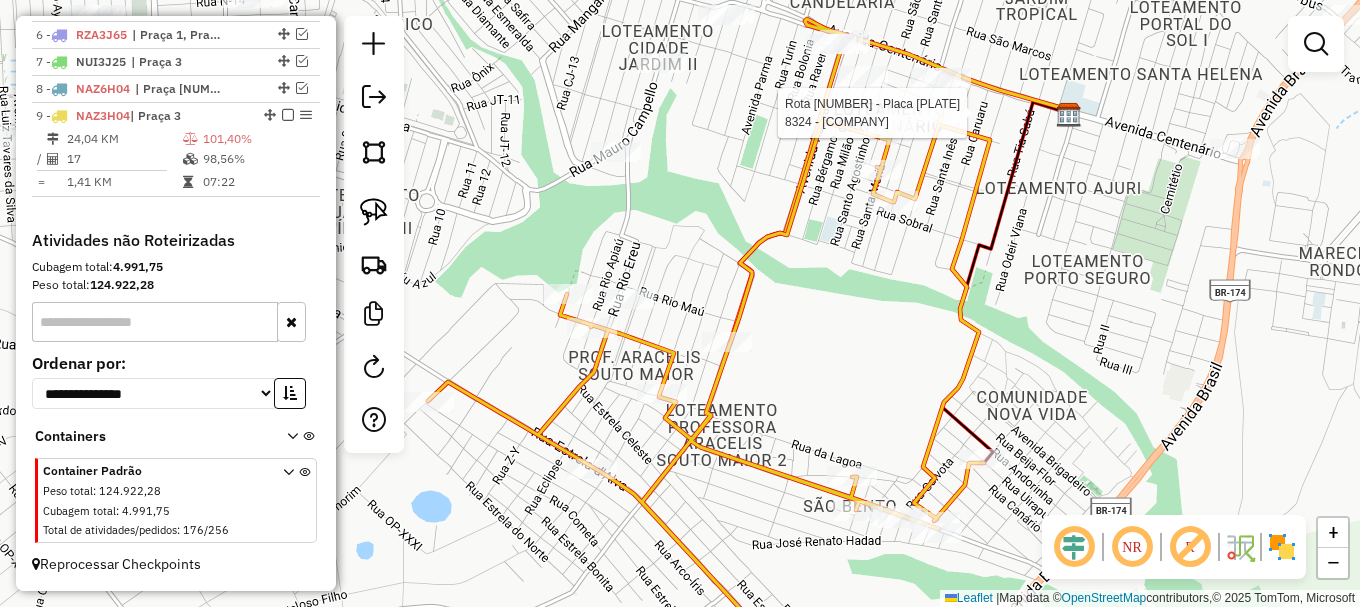 select on "**********" 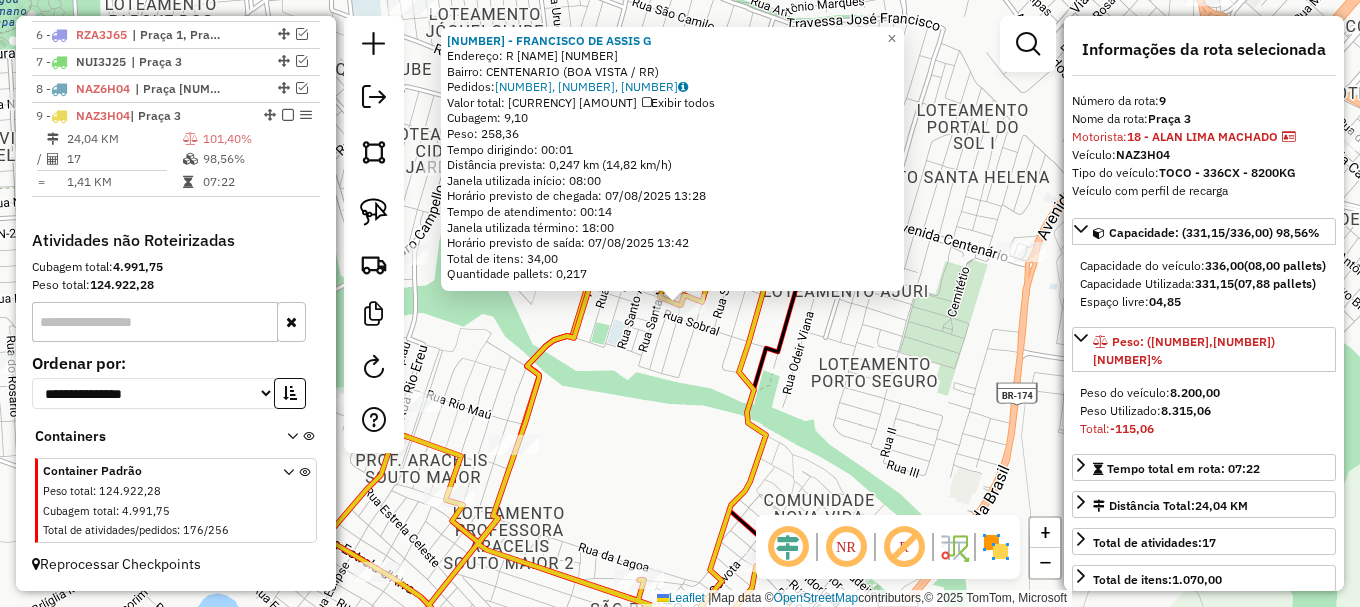 click on "5147 - FRANCISCO DE ASSIS G  Endereço: R   JUAZEIRO                      347   Bairro: CENTENARIO (BOA VISTA / RR)   Pedidos:  06232450, 06232620, 06232621   Valor total: R$ 1.331,55   Exibir todos   Cubagem: 9,10  Peso: 258,36  Tempo dirigindo: 00:01   Distância prevista: 0,247 km (14,82 km/h)   Janela utilizada início: 08:00   Horário previsto de chegada: 07/08/2025 13:28   Tempo de atendimento: 00:14   Janela utilizada término: 18:00   Horário previsto de saída: 07/08/2025 13:42   Total de itens: 34,00   Quantidade pallets: 0,217  × Janela de atendimento Grade de atendimento Capacidade Transportadoras Veículos Cliente Pedidos  Rotas Selecione os dias de semana para filtrar as janelas de atendimento  Seg   Ter   Qua   Qui   Sex   Sáb   Dom  Informe o período da janela de atendimento: De: Até:  Filtrar exatamente a janela do cliente  Considerar janela de atendimento padrão  Selecione os dias de semana para filtrar as grades de atendimento  Seg   Ter   Qua   Qui   Sex   Sáb   Dom   De:   Até:" 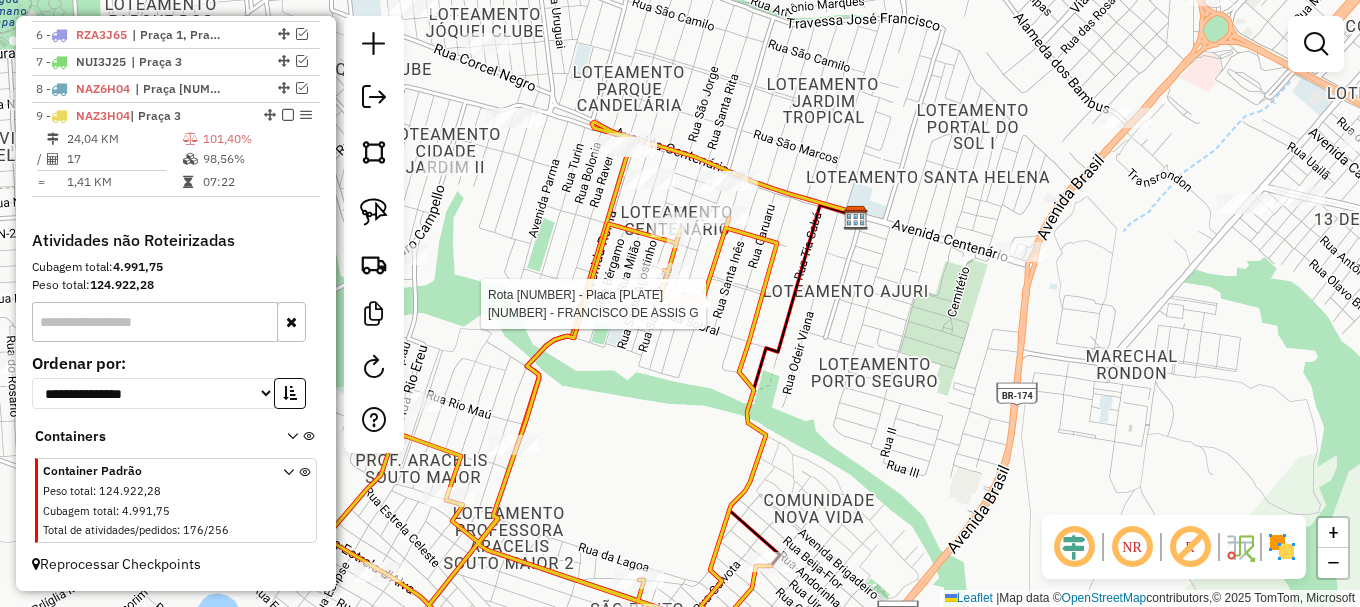 select on "**********" 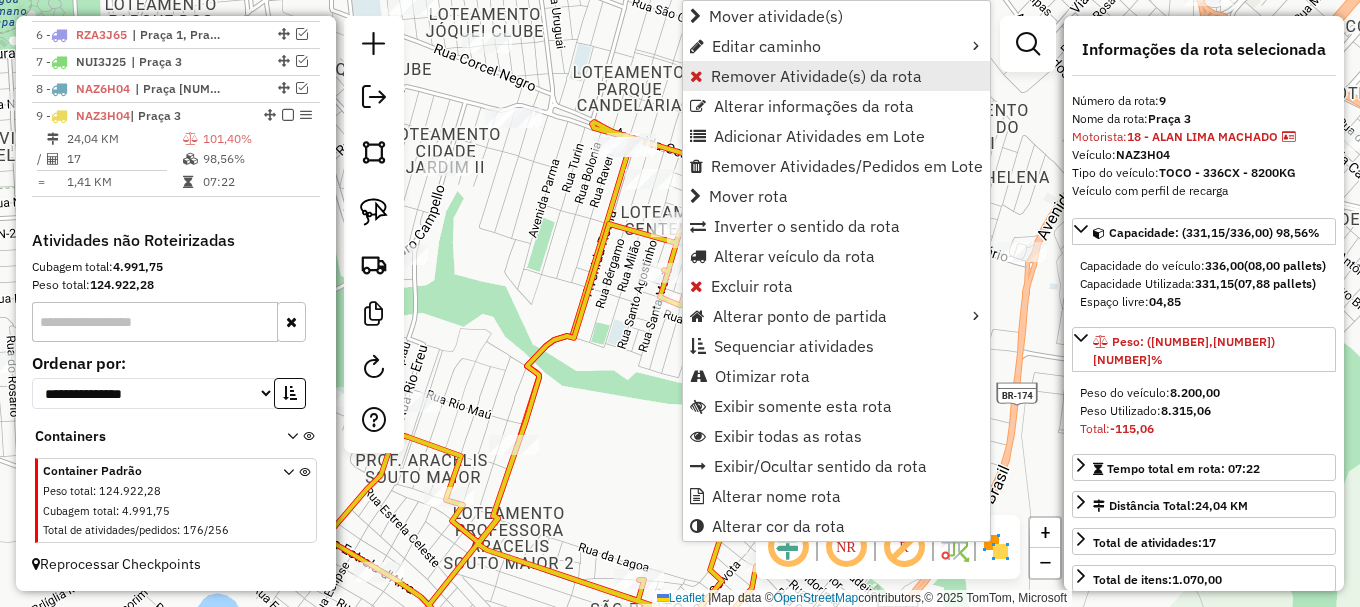 click on "Remover Atividade(s) da rota" at bounding box center (816, 76) 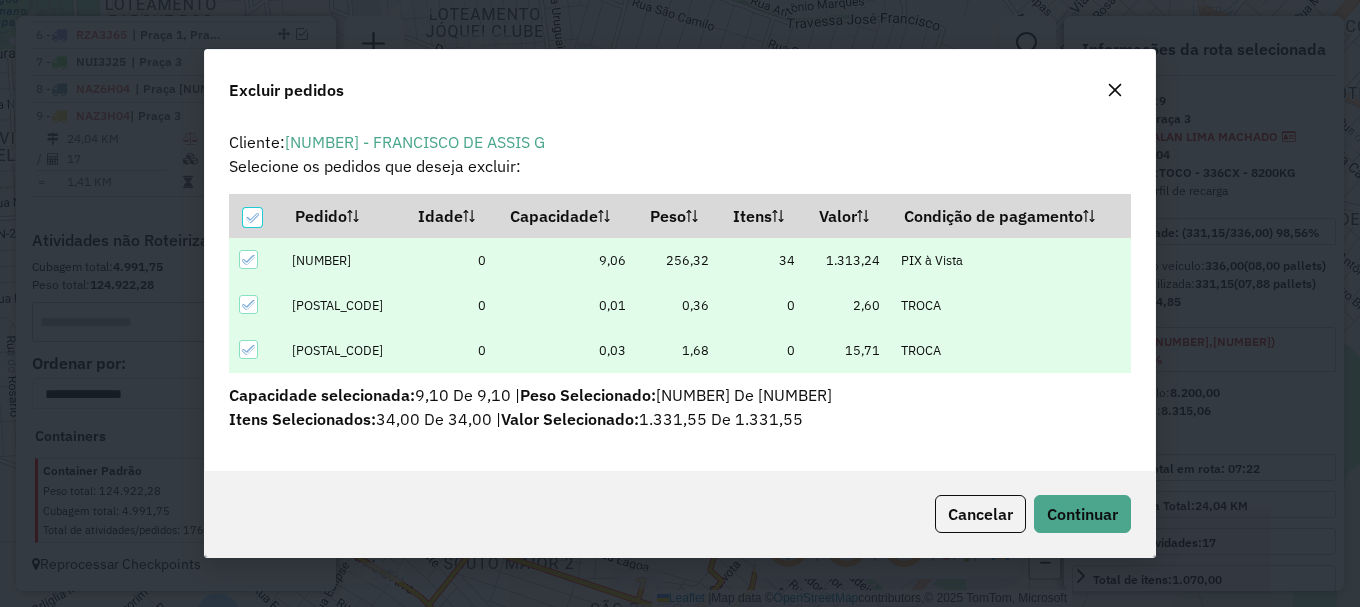 scroll, scrollTop: 0, scrollLeft: 0, axis: both 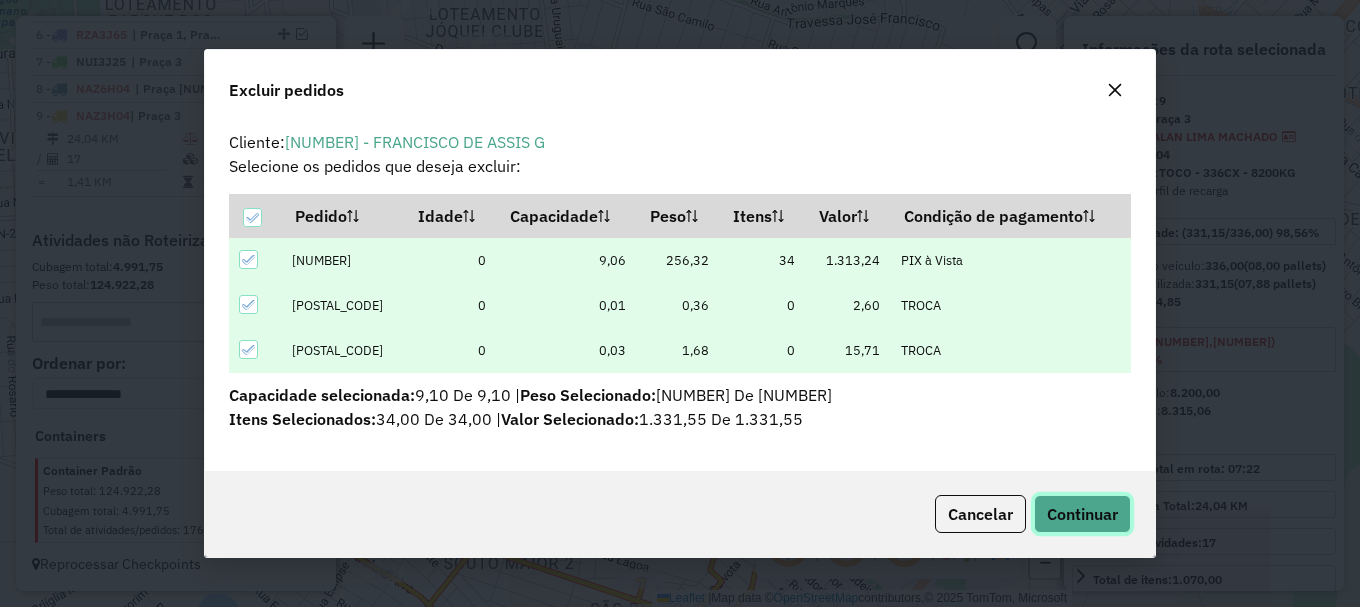 click on "Continuar" 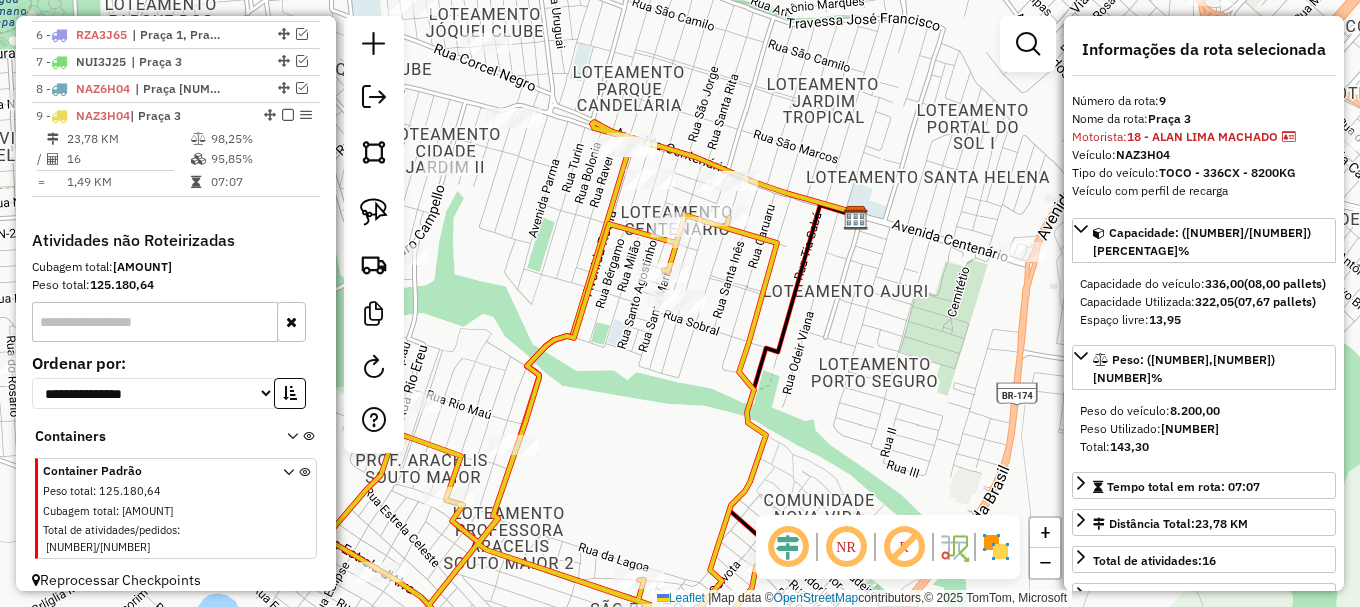 click at bounding box center (1028, 44) 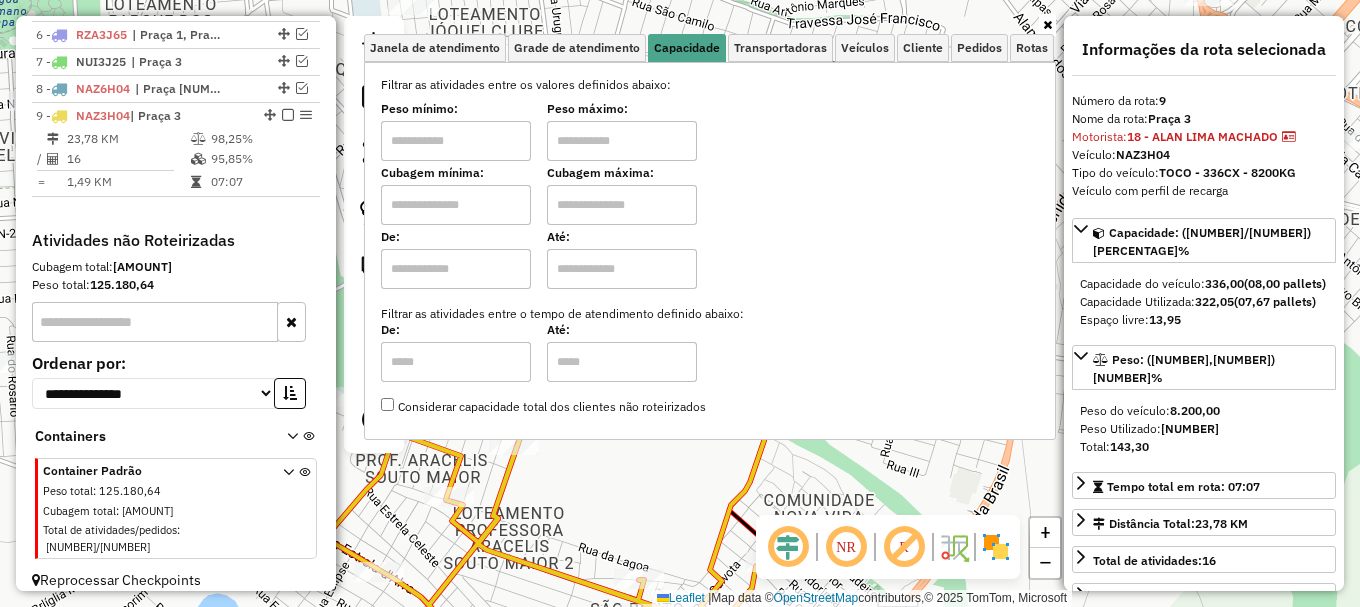 click at bounding box center (456, 205) 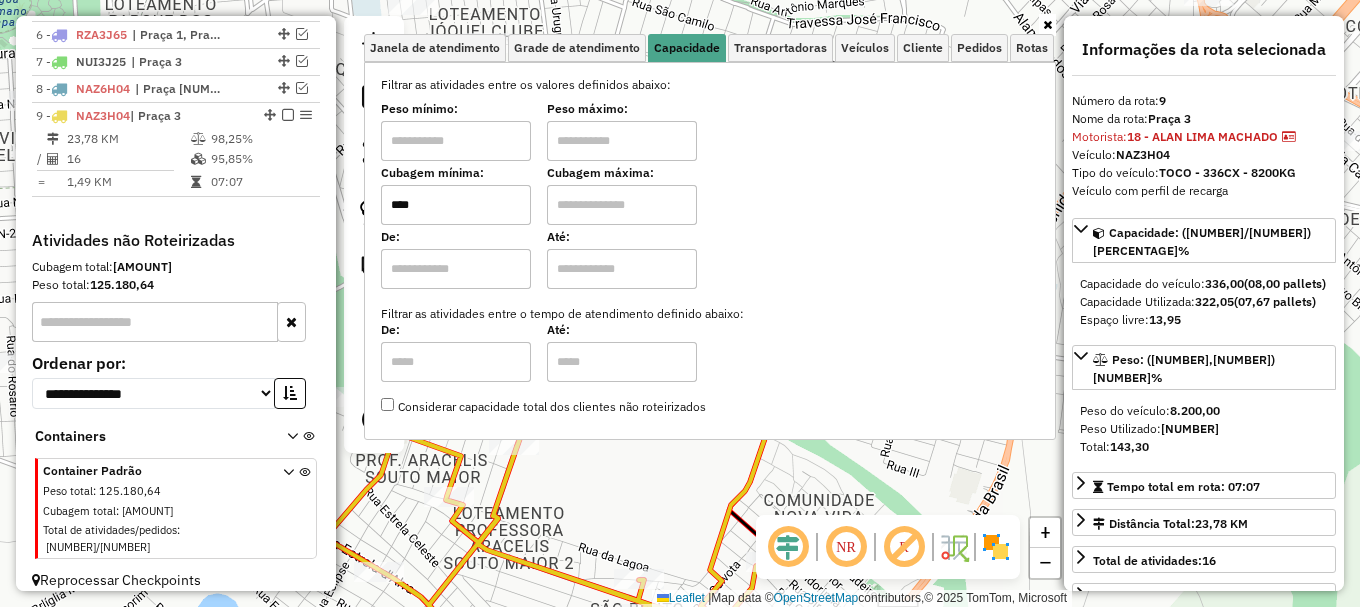 click at bounding box center [622, 205] 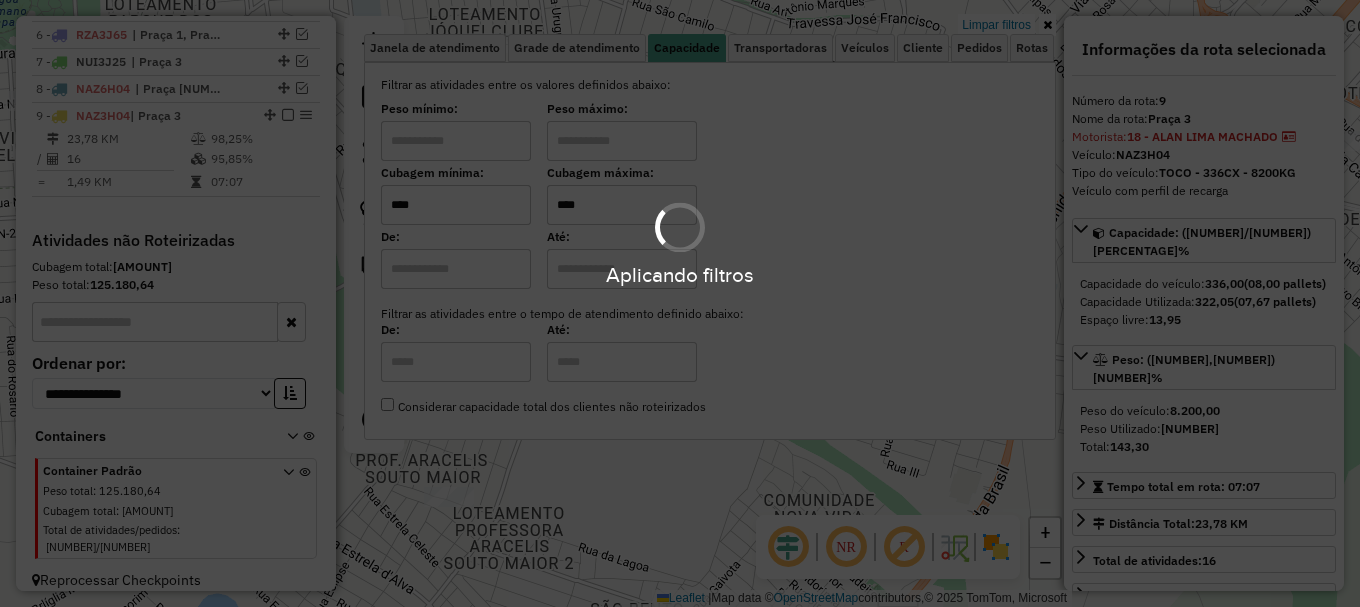 click on "Aplicando filtros" at bounding box center (680, 303) 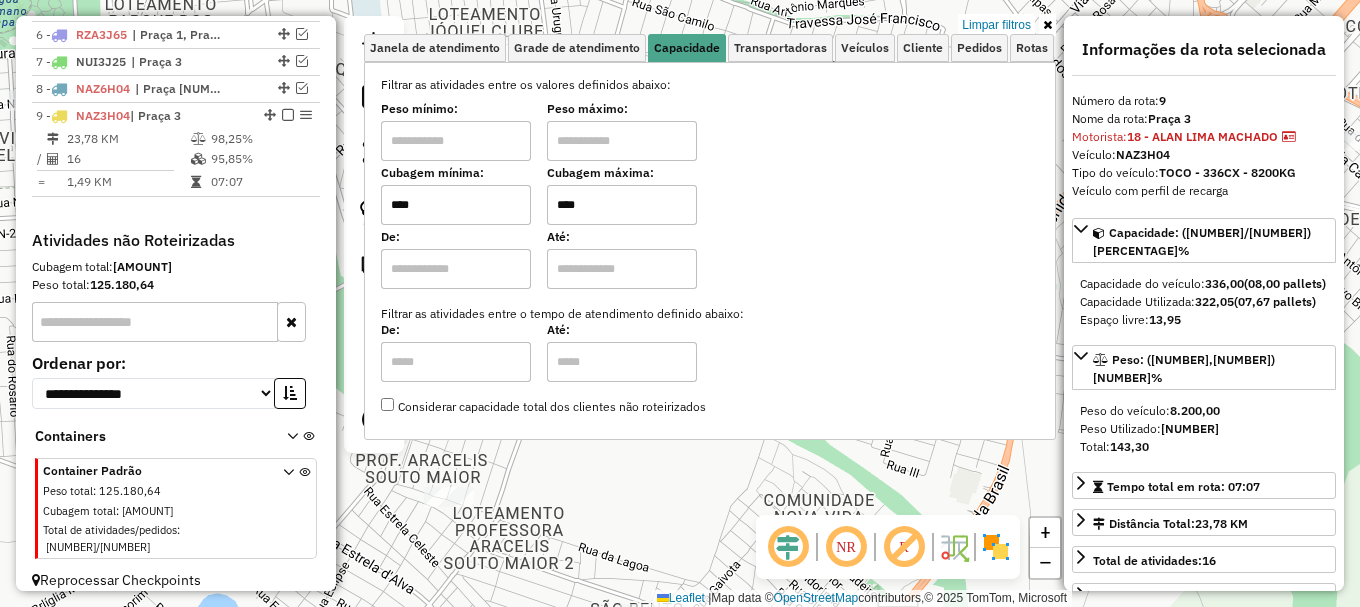 click on "Limpar filtros Janela de atendimento Grade de atendimento Capacidade Transportadoras Veículos Cliente Pedidos  Rotas Selecione os dias de semana para filtrar as janelas de atendimento  Seg   Ter   Qua   Qui   Sex   Sáb   Dom  Informe o período da janela de atendimento: De: Até:  Filtrar exatamente a janela do cliente  Considerar janela de atendimento padrão  Selecione os dias de semana para filtrar as grades de atendimento  Seg   Ter   Qua   Qui   Sex   Sáb   Dom   Considerar clientes sem dia de atendimento cadastrado  Clientes fora do dia de atendimento selecionado Filtrar as atividades entre os valores definidos abaixo:  Peso mínimo:   Peso máximo:   Cubagem mínima:  ****  Cubagem máxima:  ****  De:   Até:  Filtrar as atividades entre o tempo de atendimento definido abaixo:  De:   Até:   Considerar capacidade total dos clientes não roteirizados Transportadora: Selecione um ou mais itens Tipo de veículo: Selecione um ou mais itens Veículo: Selecione um ou mais itens Motorista: Nome: Rótulo: +" 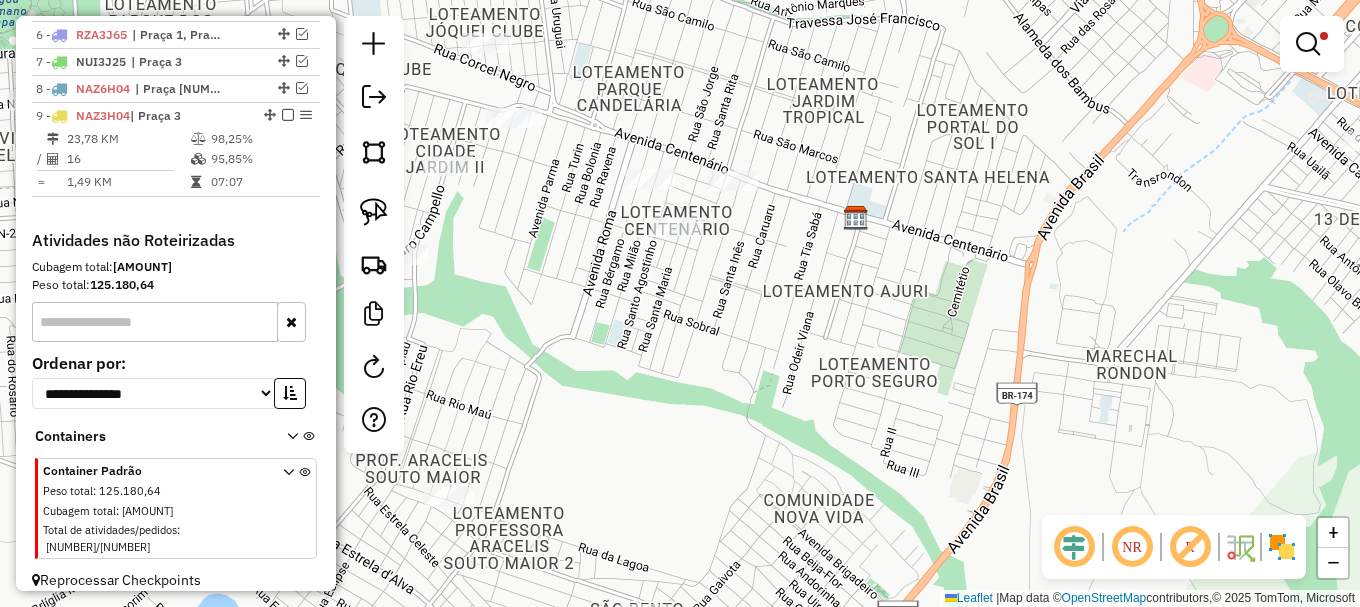 click on "Limpar filtros Janela de atendimento Grade de atendimento Capacidade Transportadoras Veículos Cliente Pedidos  Rotas Selecione os dias de semana para filtrar as janelas de atendimento  Seg   Ter   Qua   Qui   Sex   Sáb   Dom  Informe o período da janela de atendimento: De: Até:  Filtrar exatamente a janela do cliente  Considerar janela de atendimento padrão  Selecione os dias de semana para filtrar as grades de atendimento  Seg   Ter   Qua   Qui   Sex   Sáb   Dom   Considerar clientes sem dia de atendimento cadastrado  Clientes fora do dia de atendimento selecionado Filtrar as atividades entre os valores definidos abaixo:  Peso mínimo:   Peso máximo:   Cubagem mínima:  ****  Cubagem máxima:  ****  De:   Até:  Filtrar as atividades entre o tempo de atendimento definido abaixo:  De:   Até:   Considerar capacidade total dos clientes não roteirizados Transportadora: Selecione um ou mais itens Tipo de veículo: Selecione um ou mais itens Veículo: Selecione um ou mais itens Motorista: Nome: Rótulo: +" 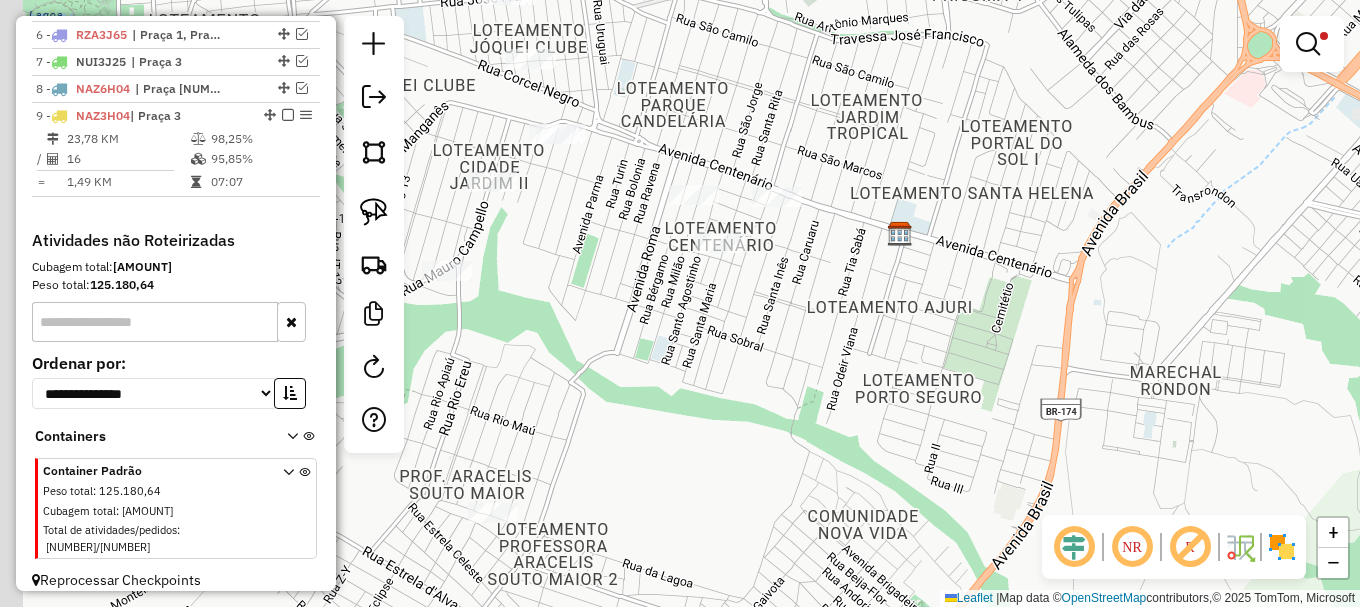 drag, startPoint x: 707, startPoint y: 382, endPoint x: 869, endPoint y: 413, distance: 164.93938 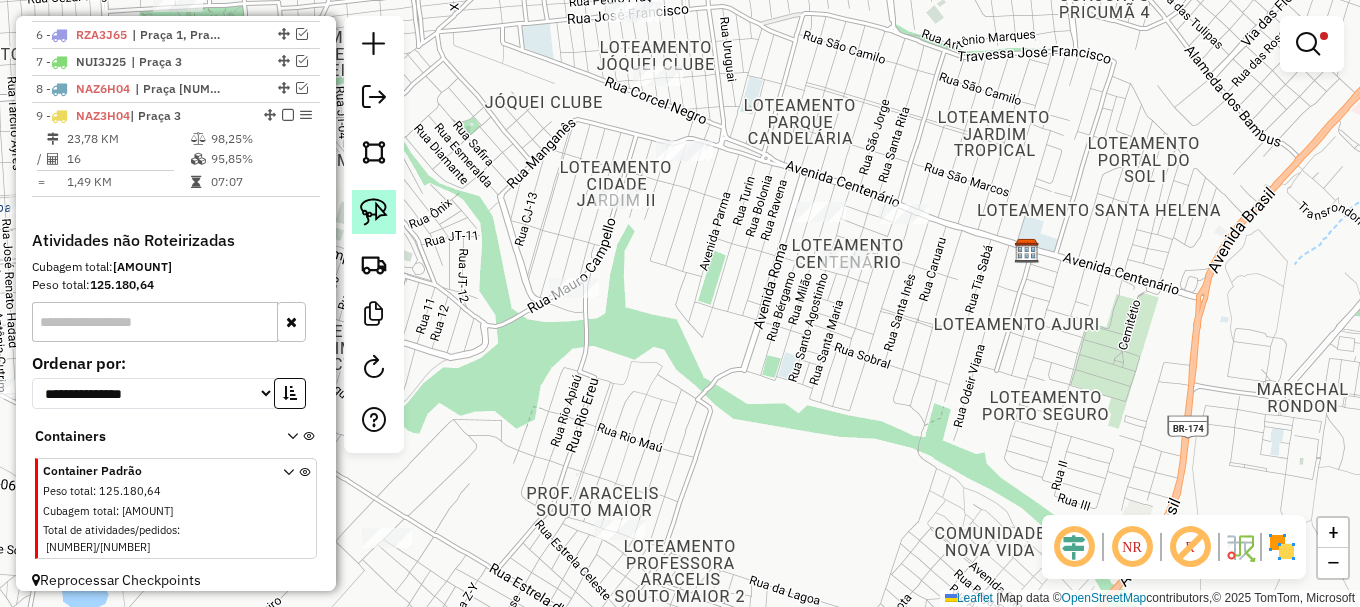 click 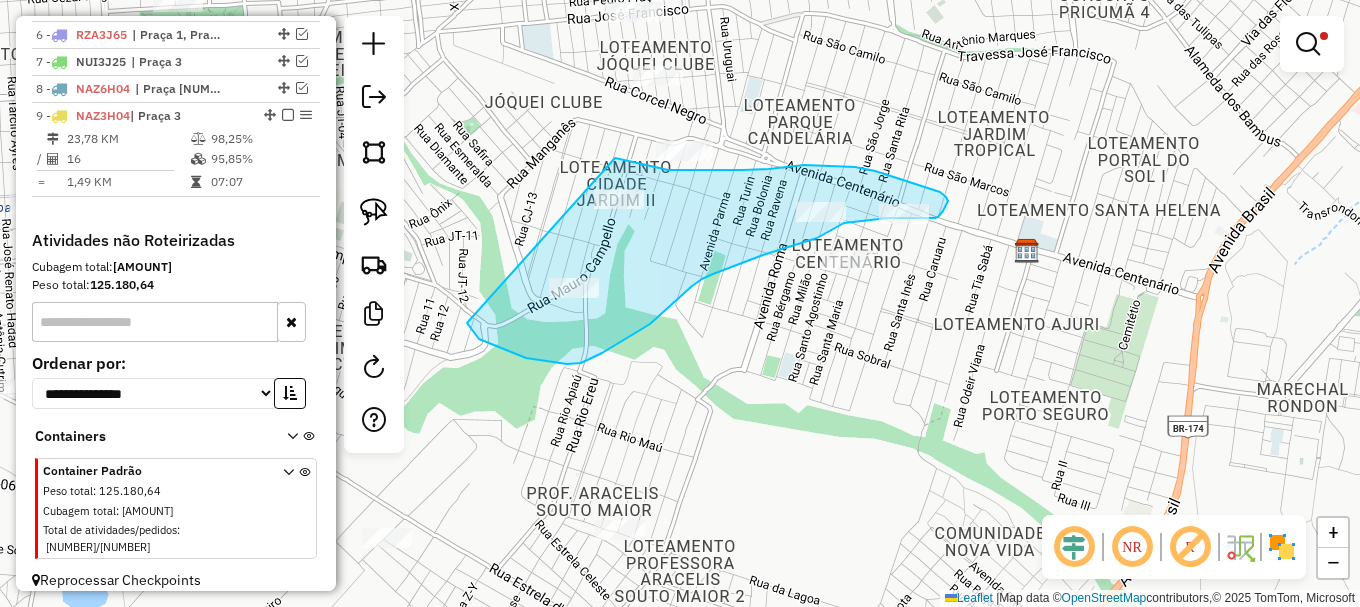 drag, startPoint x: 473, startPoint y: 332, endPoint x: 589, endPoint y: 159, distance: 208.29066 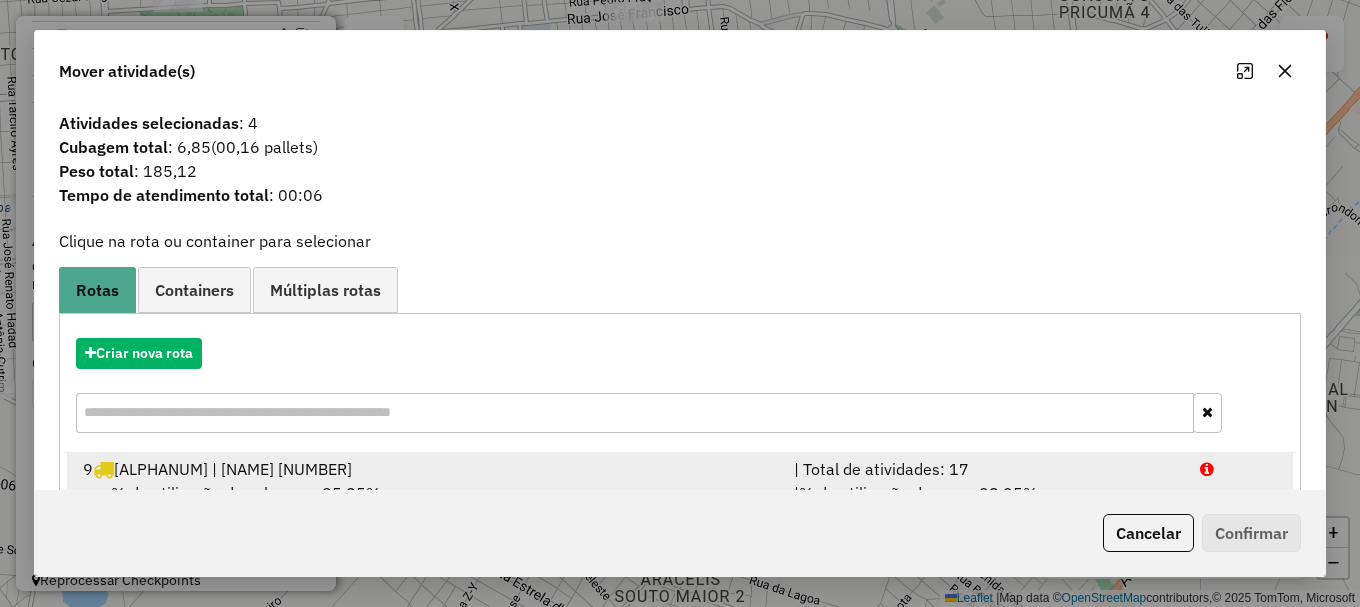 click at bounding box center (1207, 469) 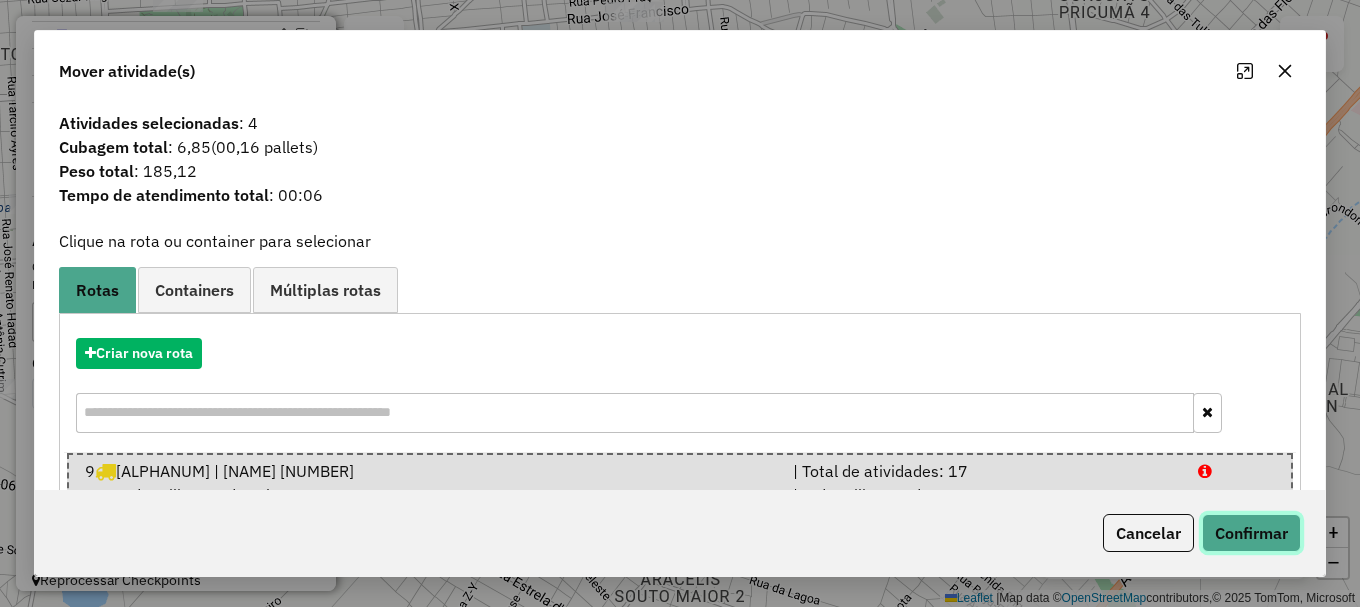 click on "Confirmar" 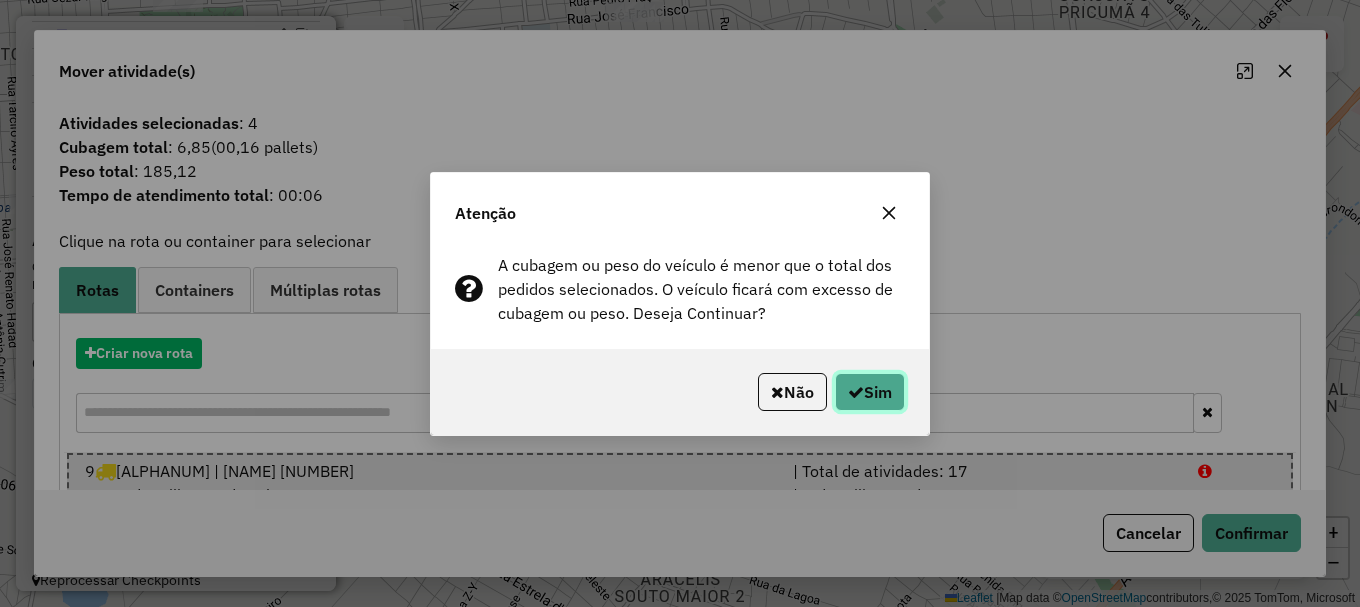 click on "Sim" 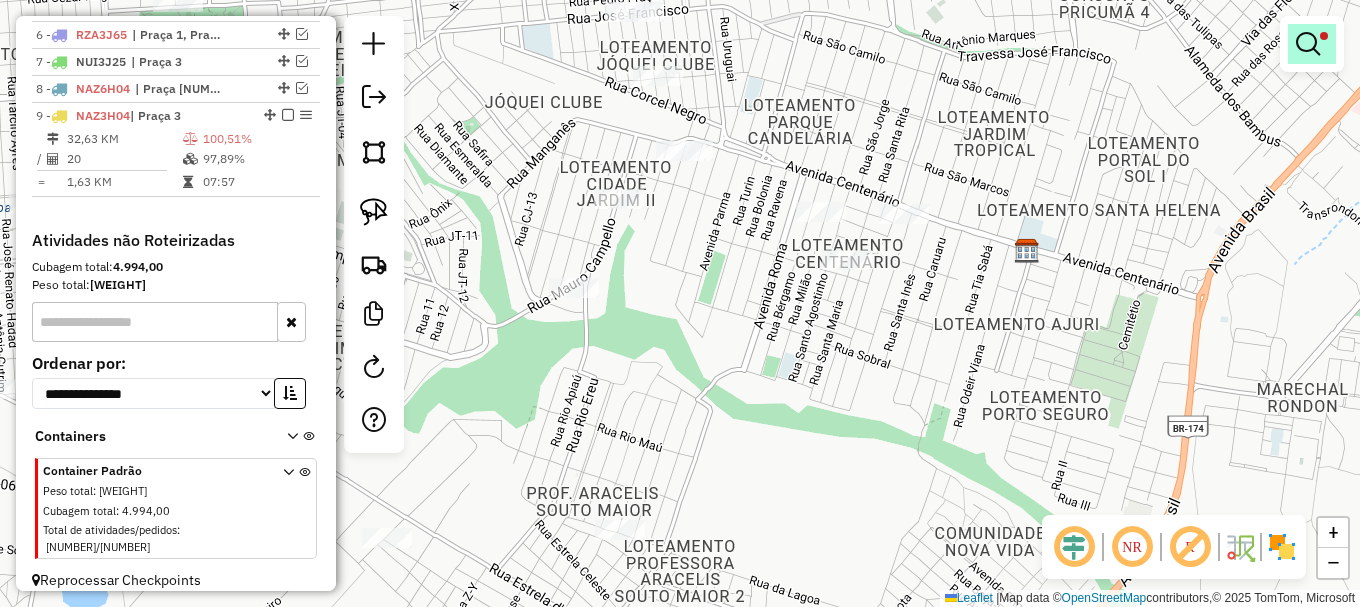 click at bounding box center (1308, 44) 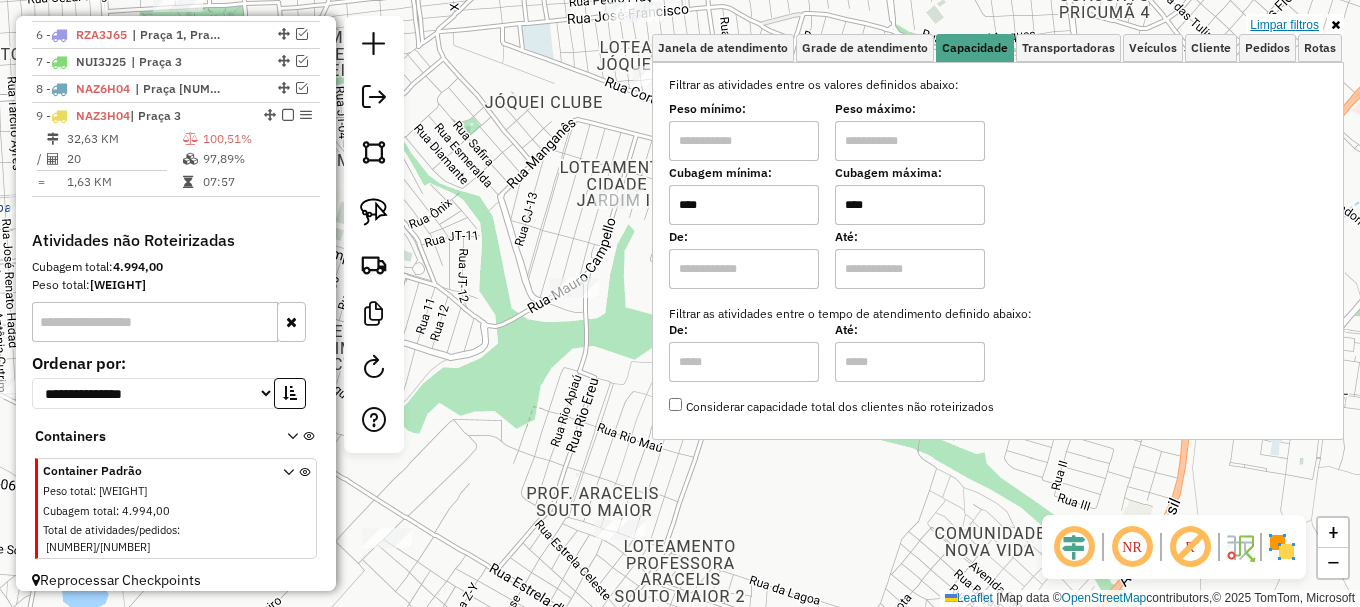 click on "Limpar filtros" at bounding box center (1284, 25) 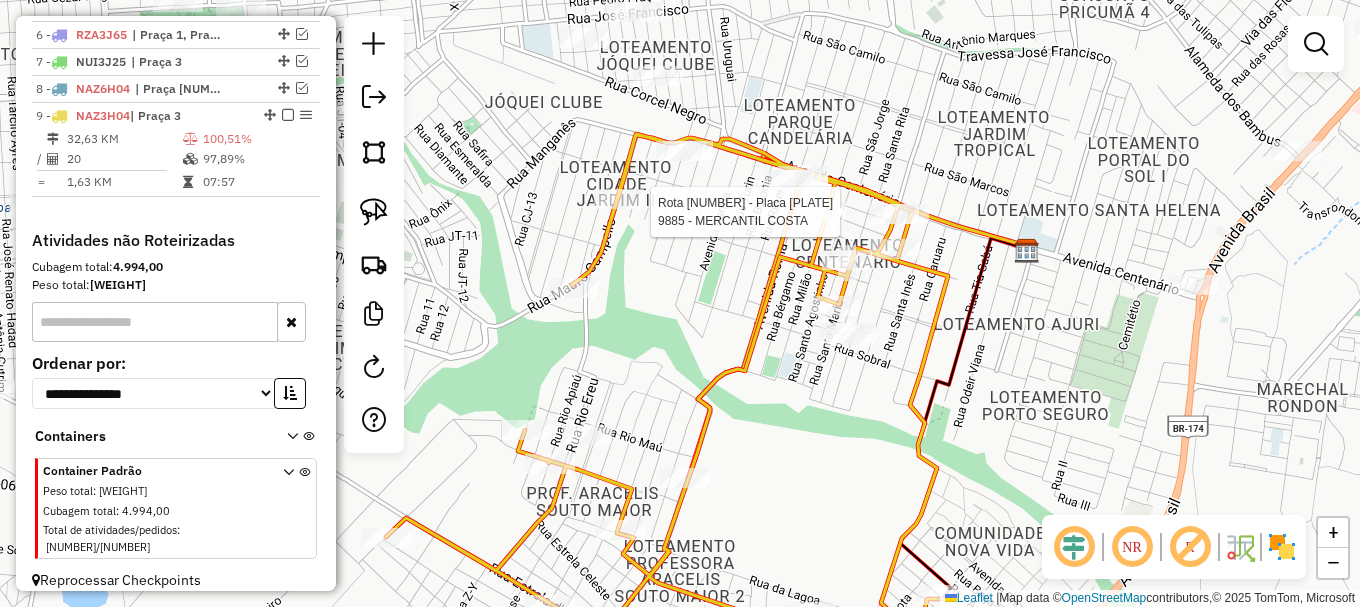 select on "**********" 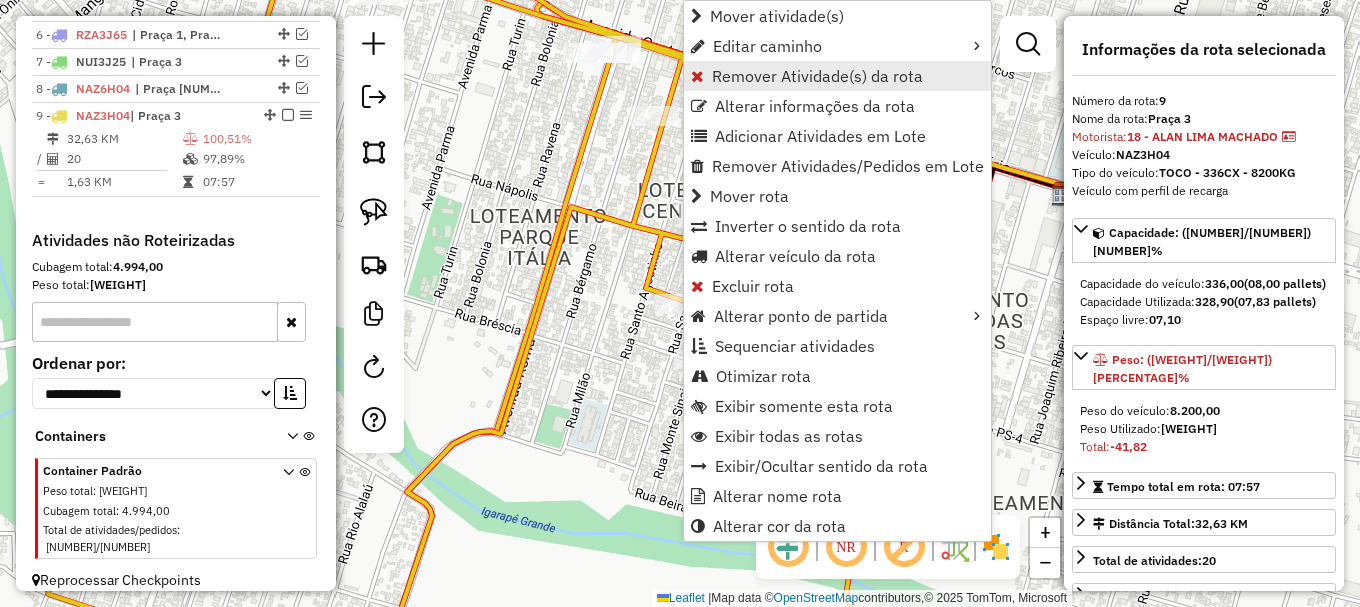 click on "Remover Atividade(s) da rota" at bounding box center [817, 76] 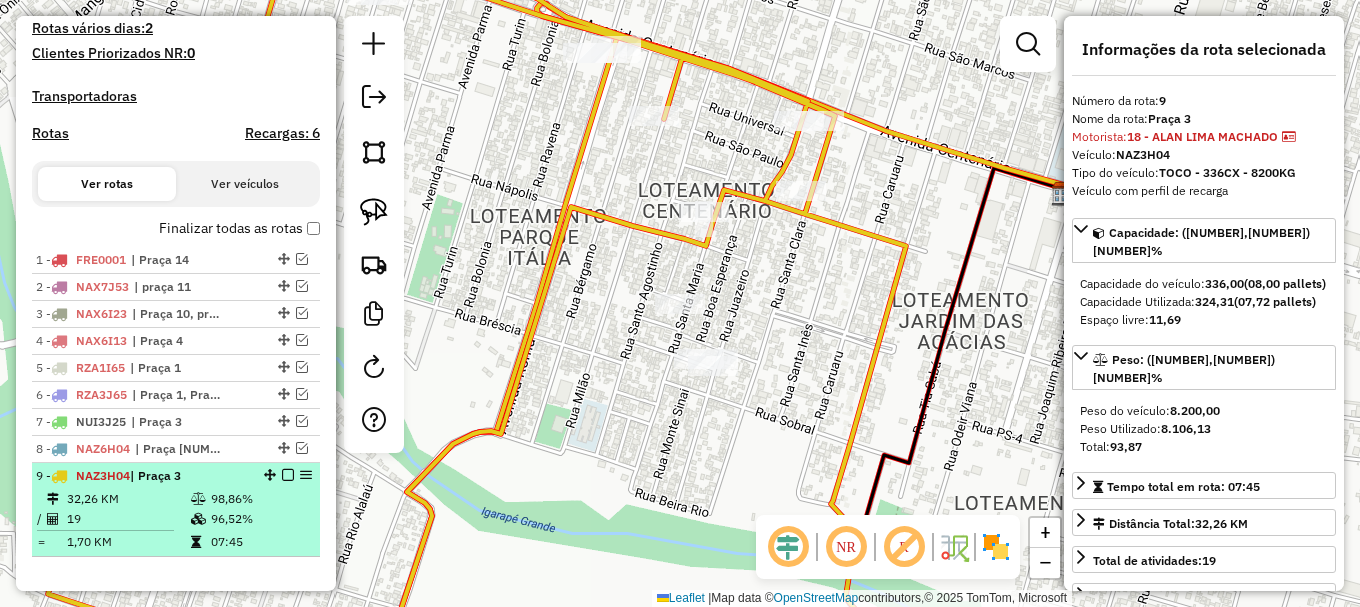 click at bounding box center [288, 475] 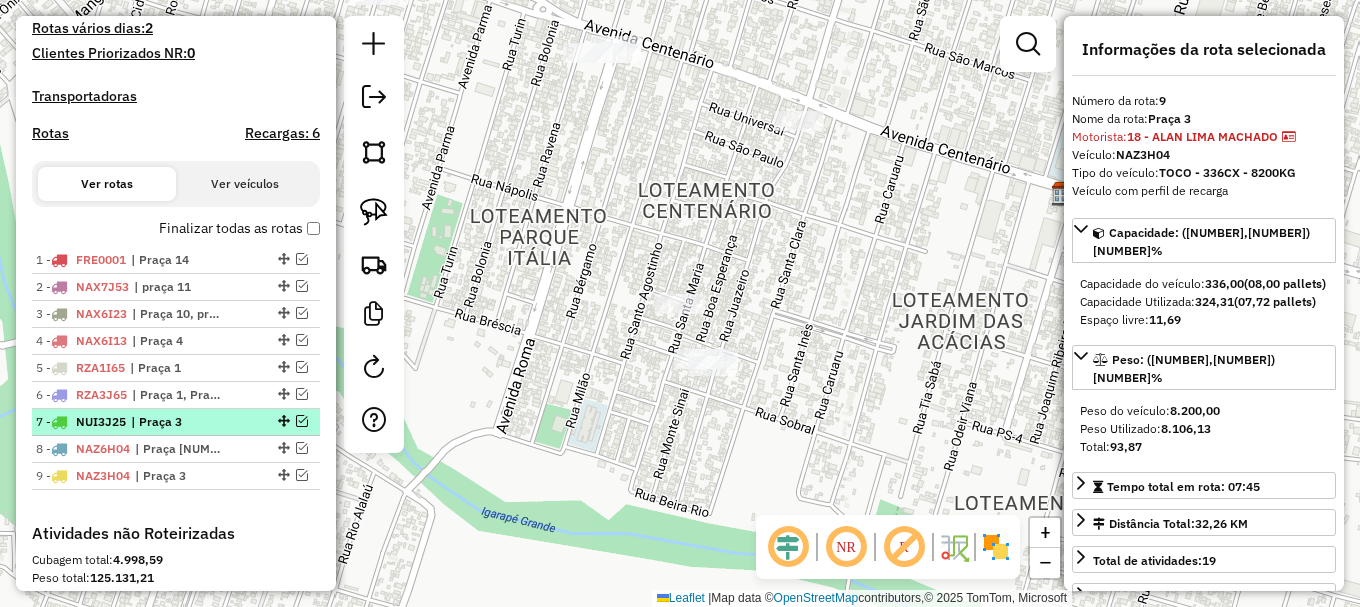 scroll, scrollTop: 879, scrollLeft: 0, axis: vertical 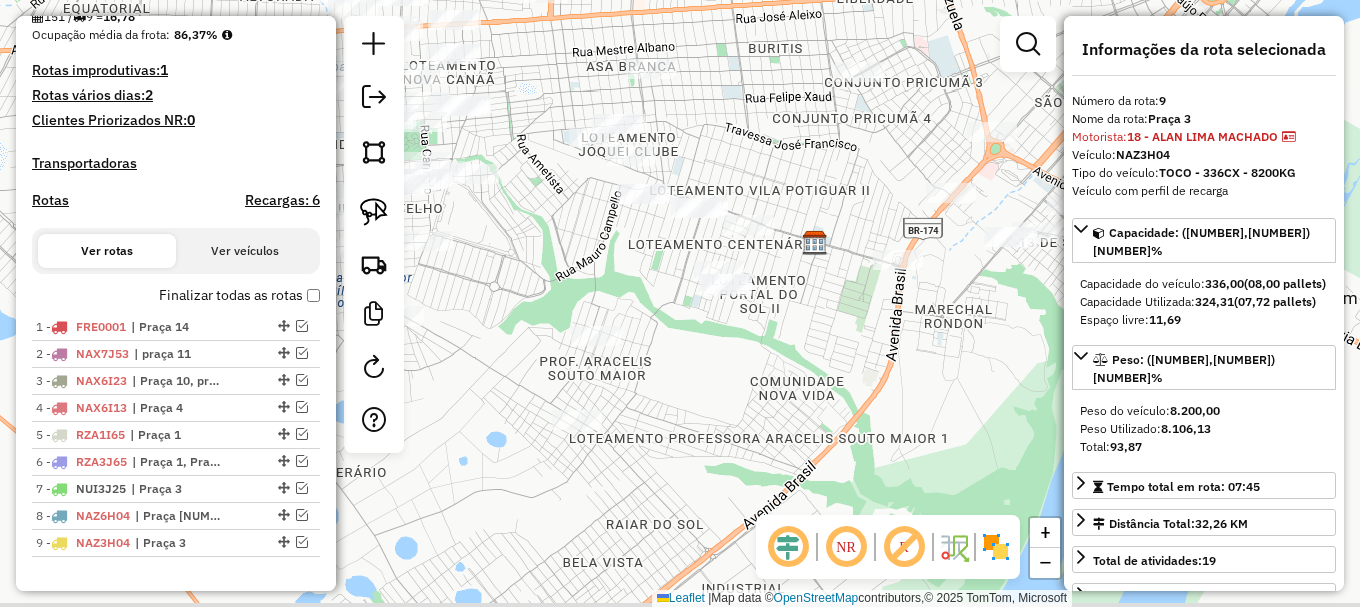 drag, startPoint x: 802, startPoint y: 351, endPoint x: 710, endPoint y: 322, distance: 96.462425 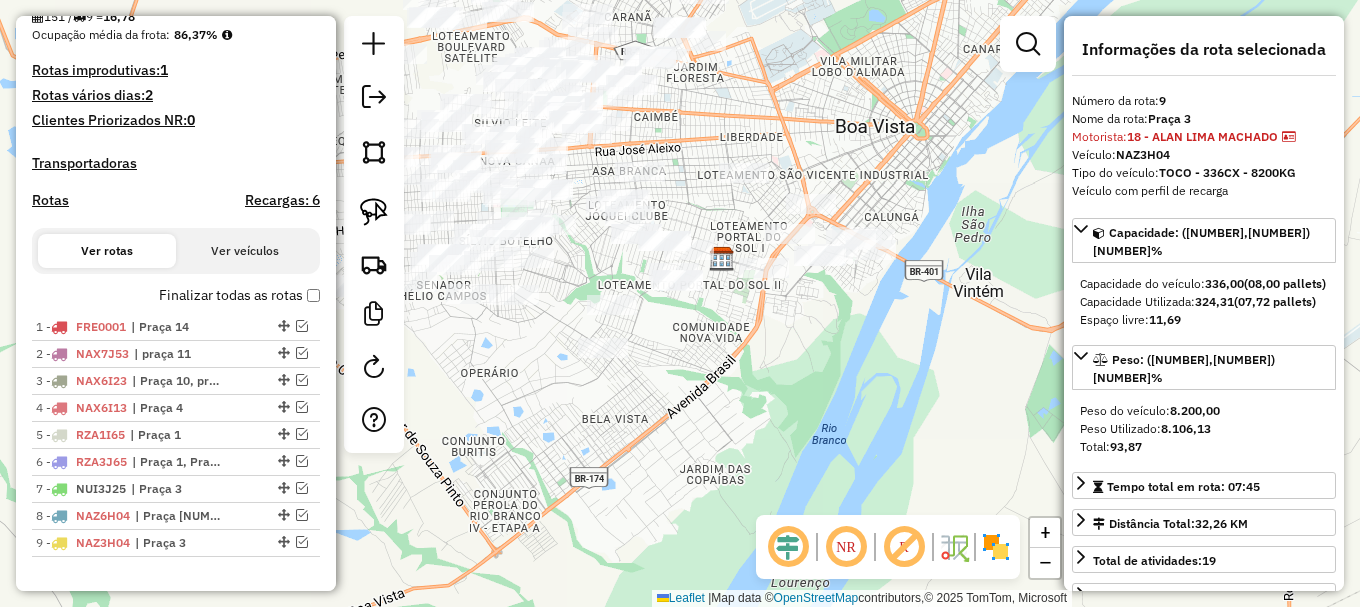 drag, startPoint x: 373, startPoint y: 186, endPoint x: 396, endPoint y: 262, distance: 79.40403 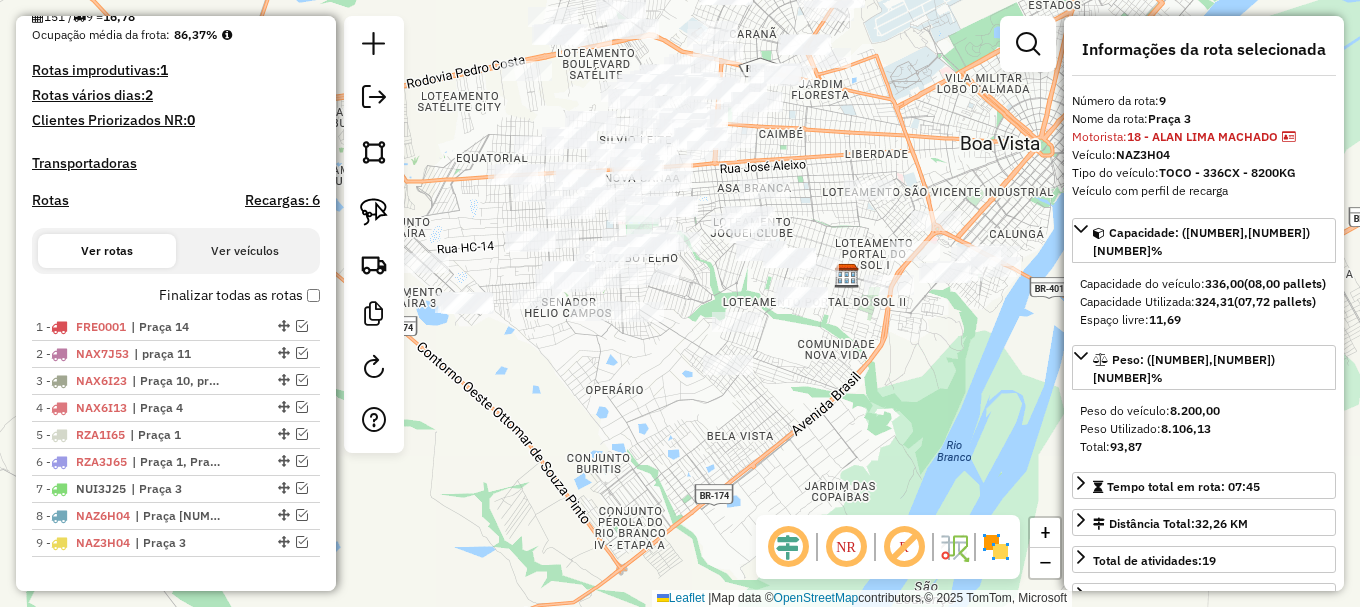 drag, startPoint x: 576, startPoint y: 391, endPoint x: 474, endPoint y: 298, distance: 138.03261 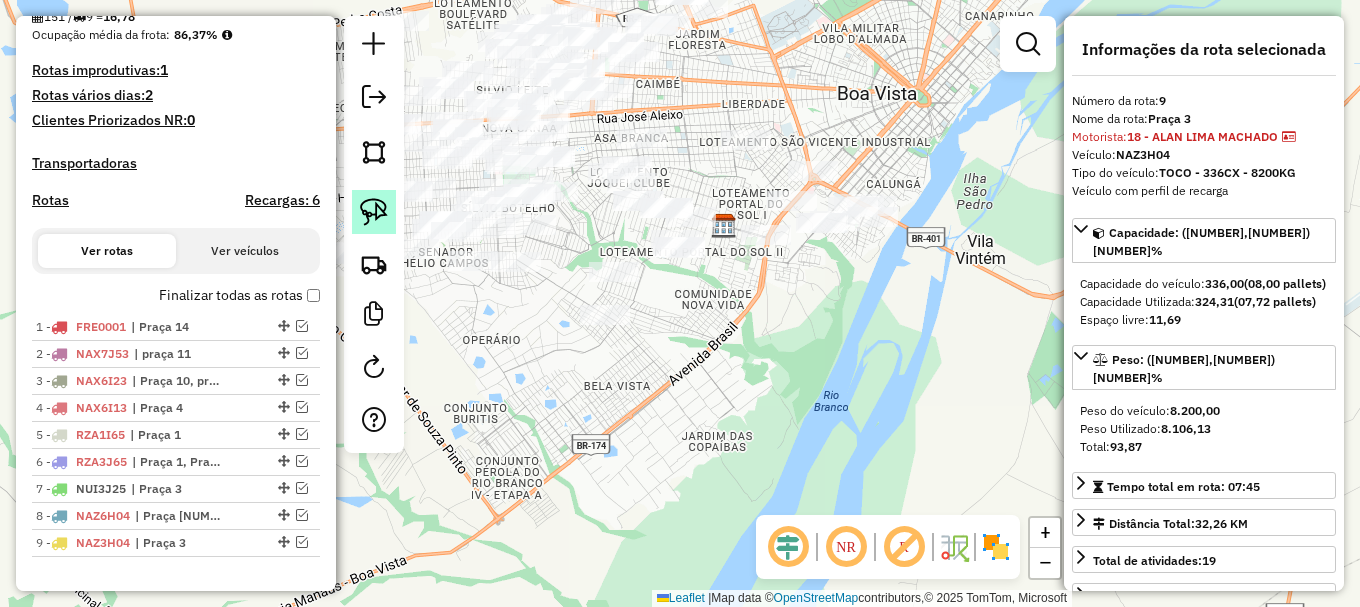 click 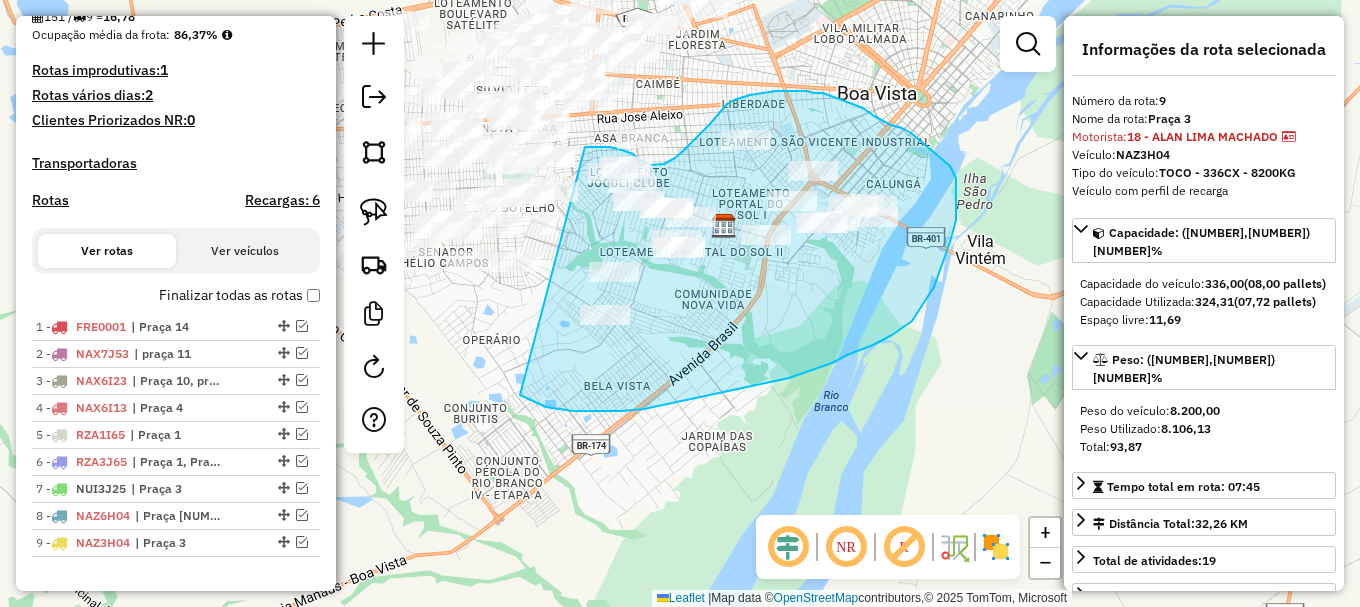 drag, startPoint x: 534, startPoint y: 401, endPoint x: 582, endPoint y: 148, distance: 257.5131 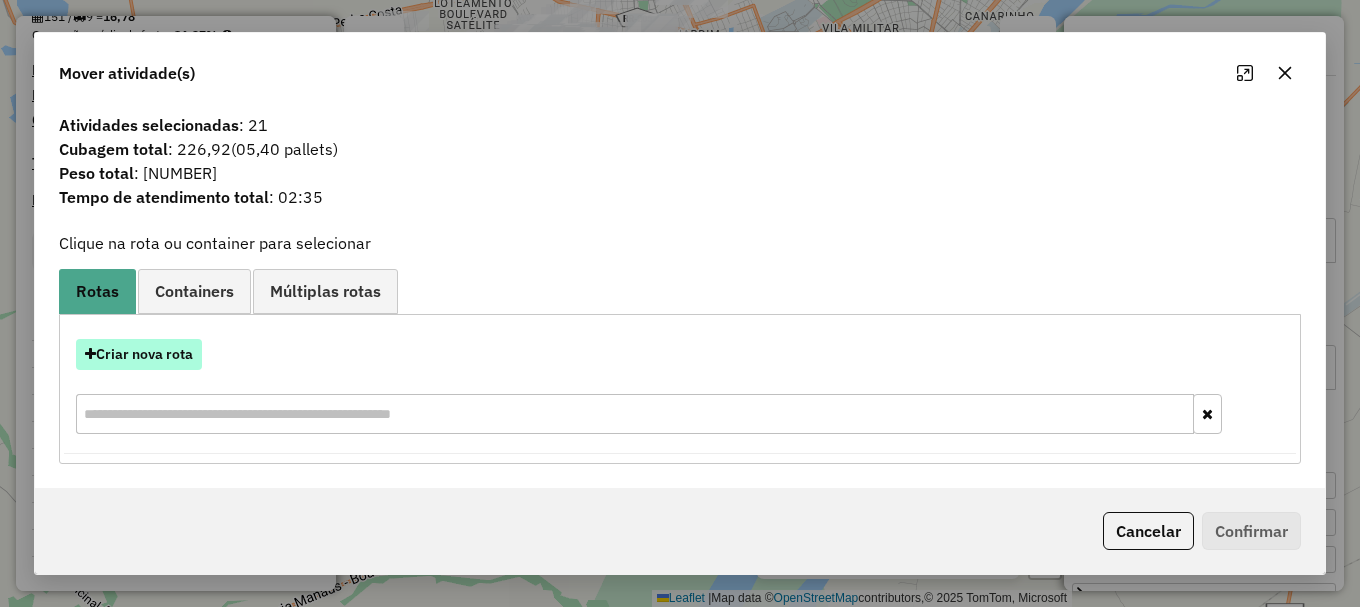 click on "Criar nova rota" at bounding box center (139, 354) 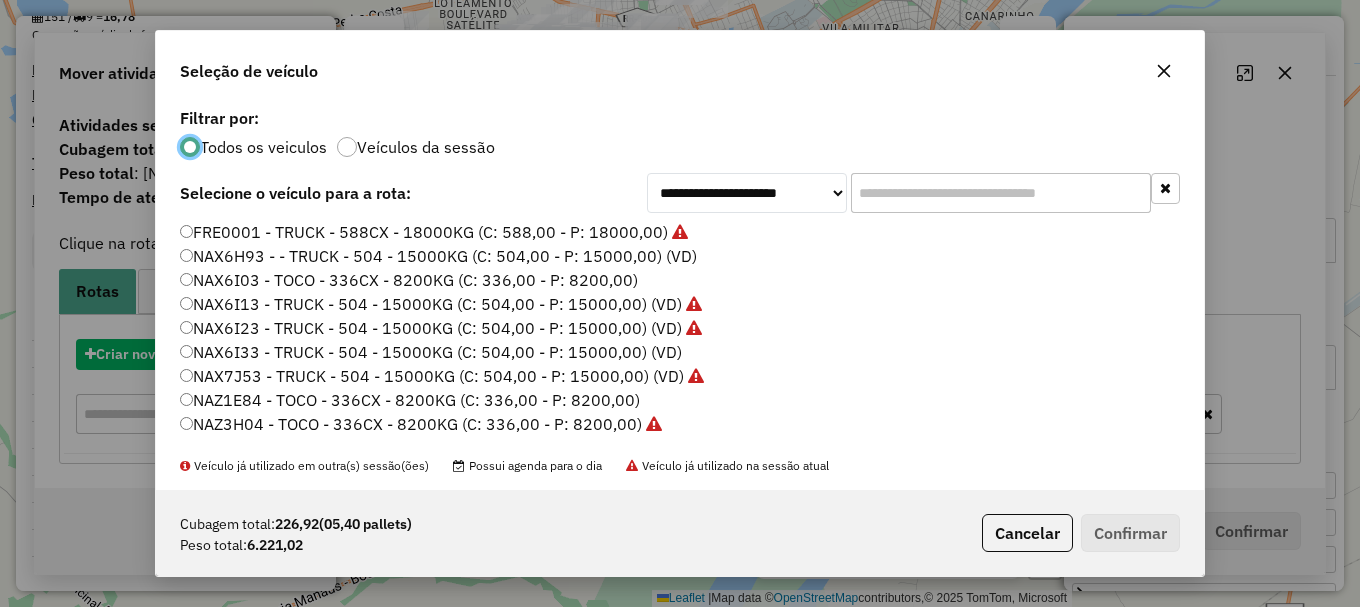 scroll, scrollTop: 11, scrollLeft: 6, axis: both 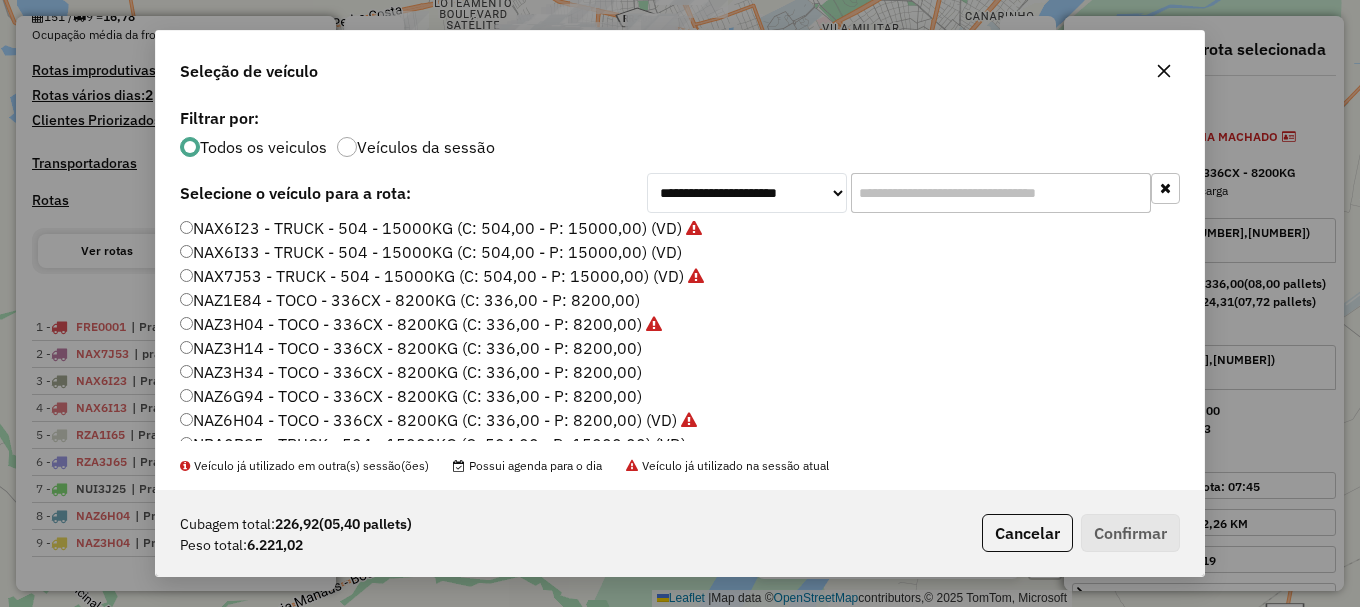 click on "NAZ3H34 - TOCO - 336CX - 8200KG (C: 336,00 - P: 8200,00)" 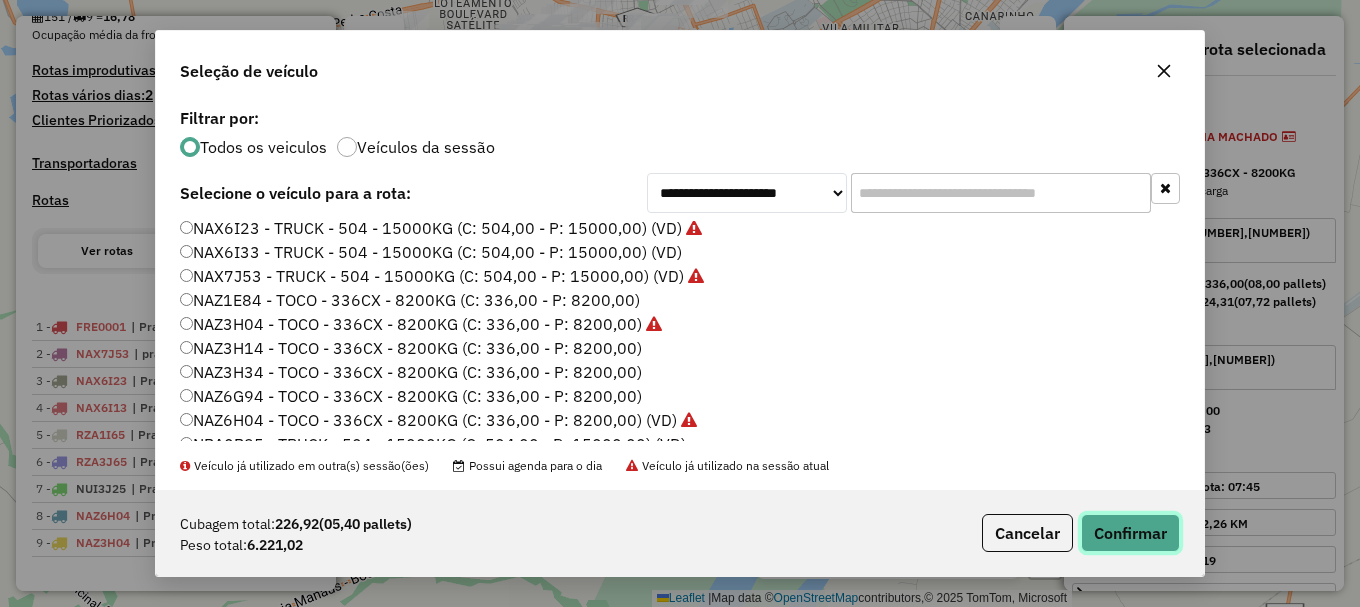 click on "Confirmar" 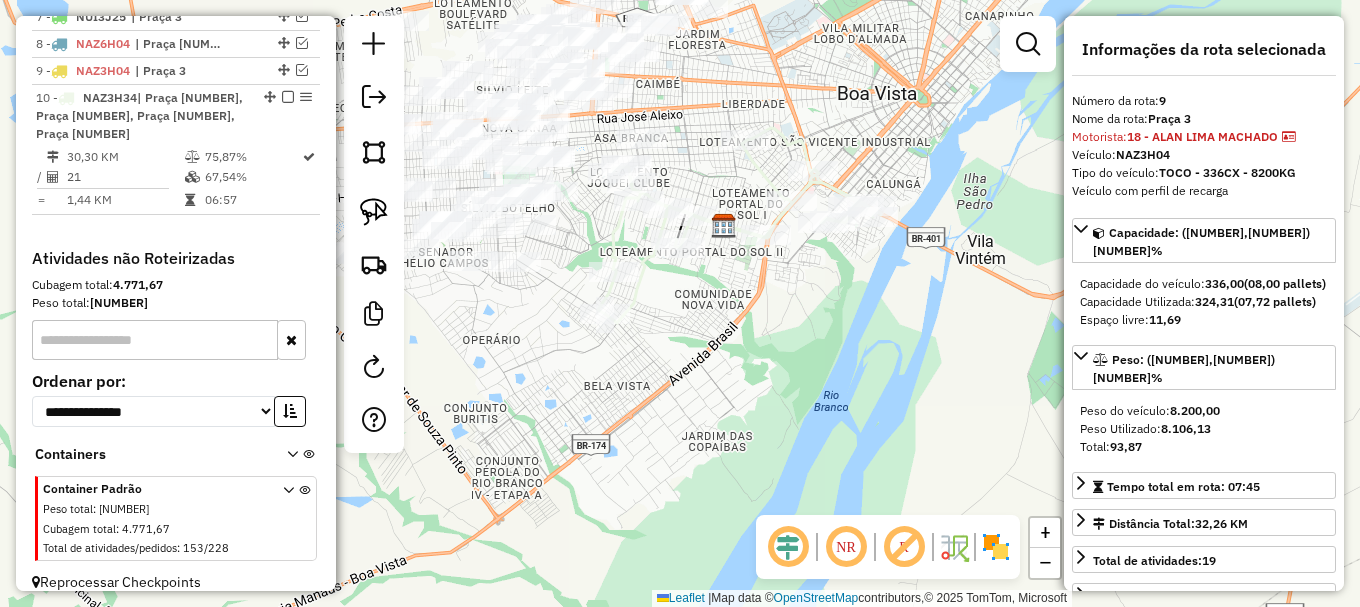 scroll, scrollTop: 991, scrollLeft: 0, axis: vertical 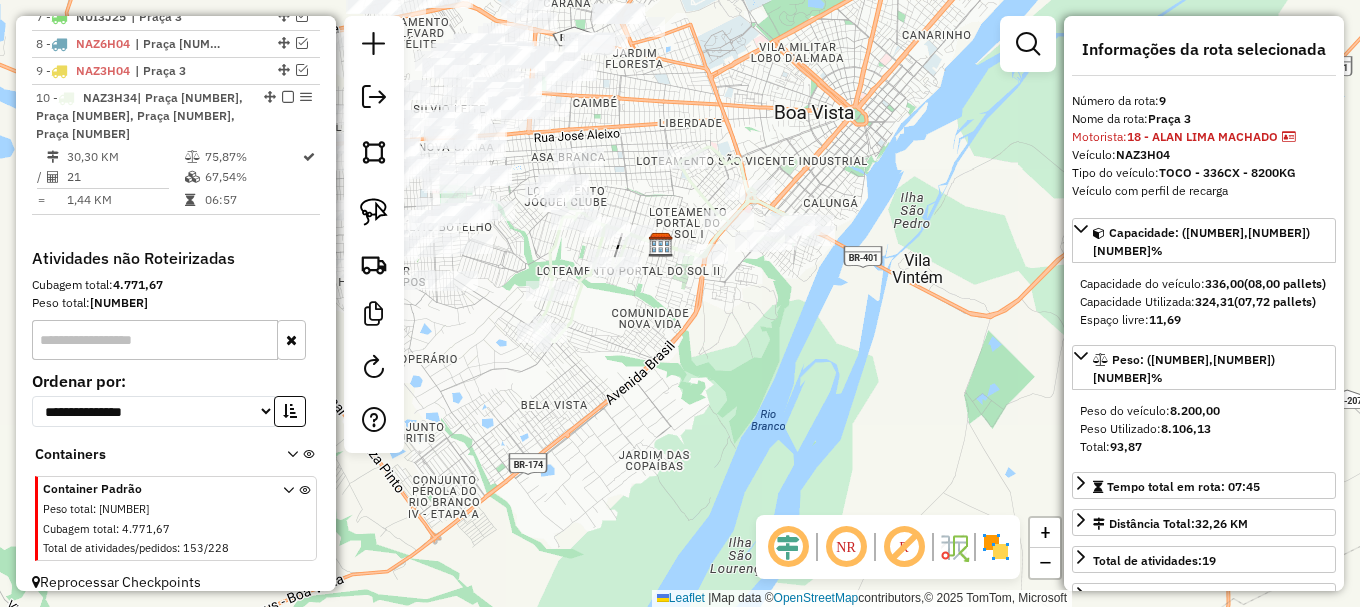 drag, startPoint x: 815, startPoint y: 346, endPoint x: 721, endPoint y: 356, distance: 94.53042 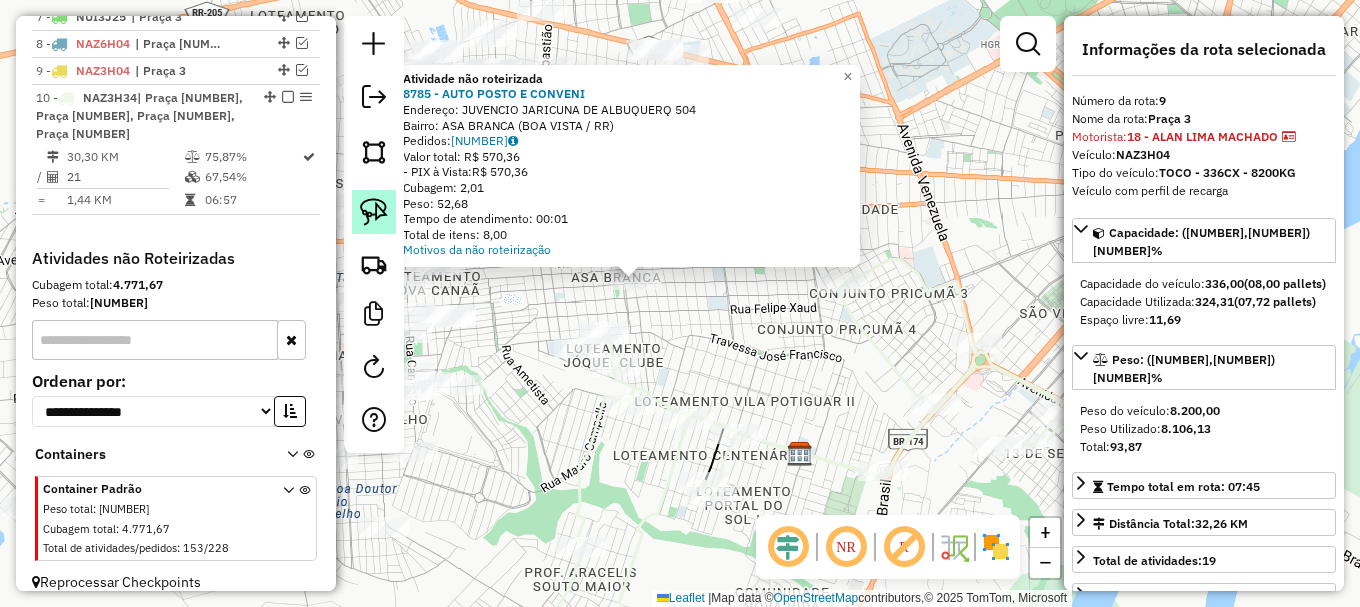 click 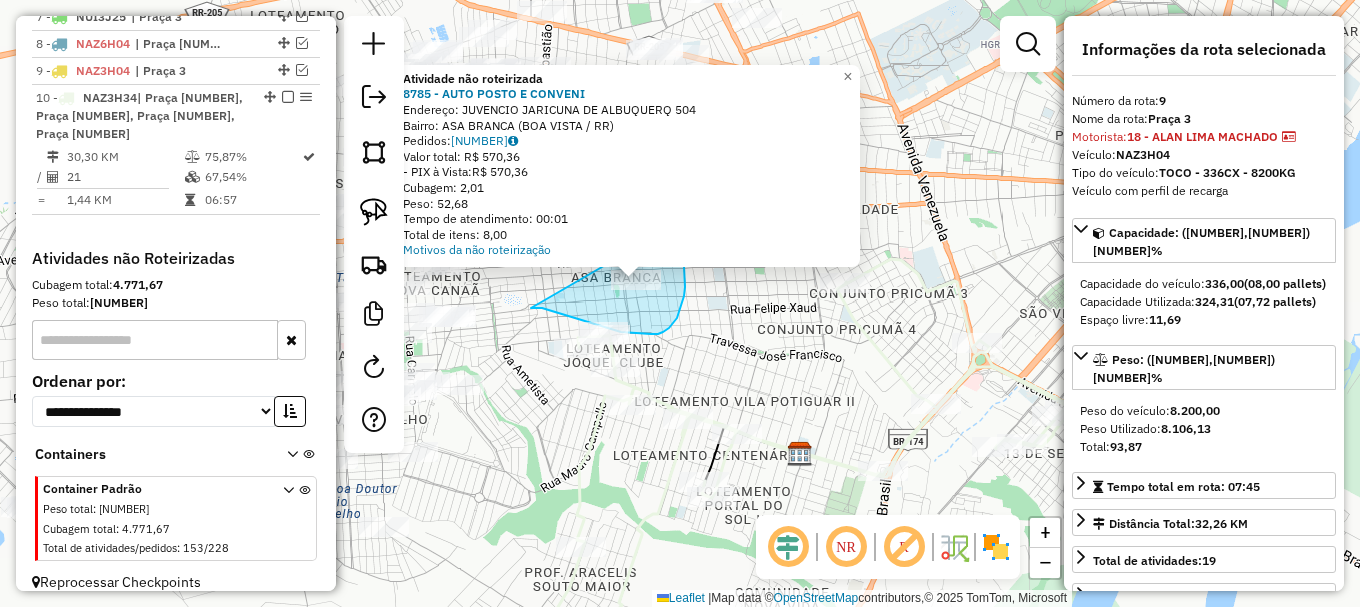 drag, startPoint x: 538, startPoint y: 308, endPoint x: 659, endPoint y: 224, distance: 147.29901 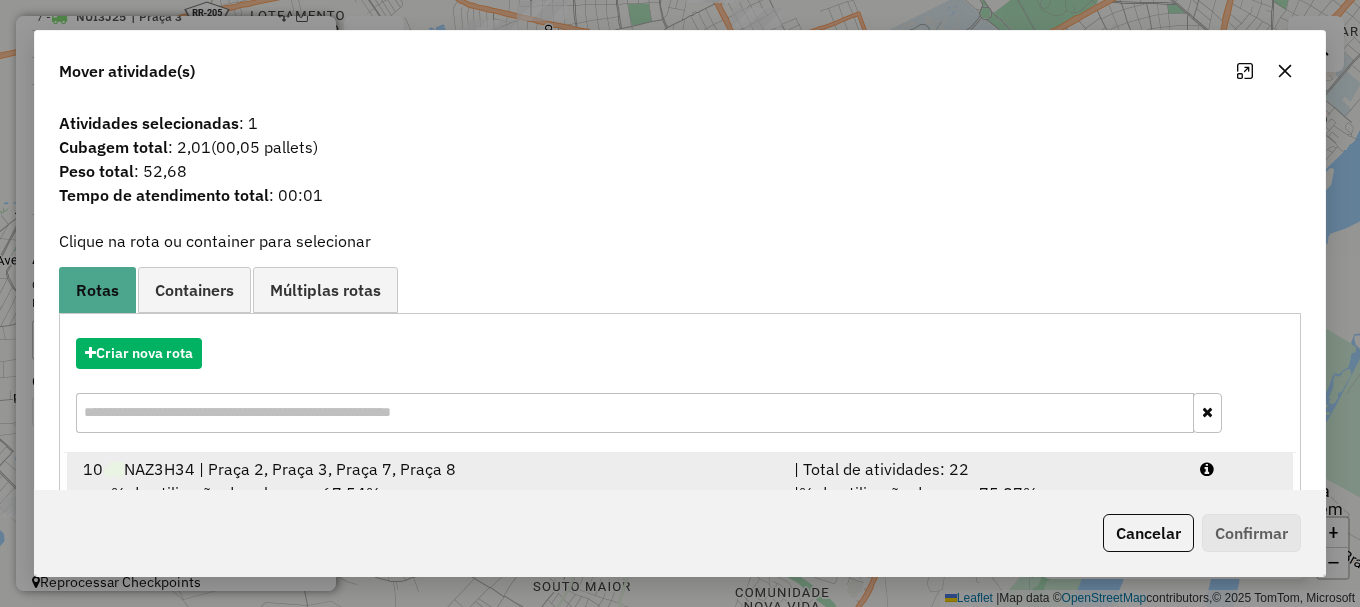 click at bounding box center [1239, 469] 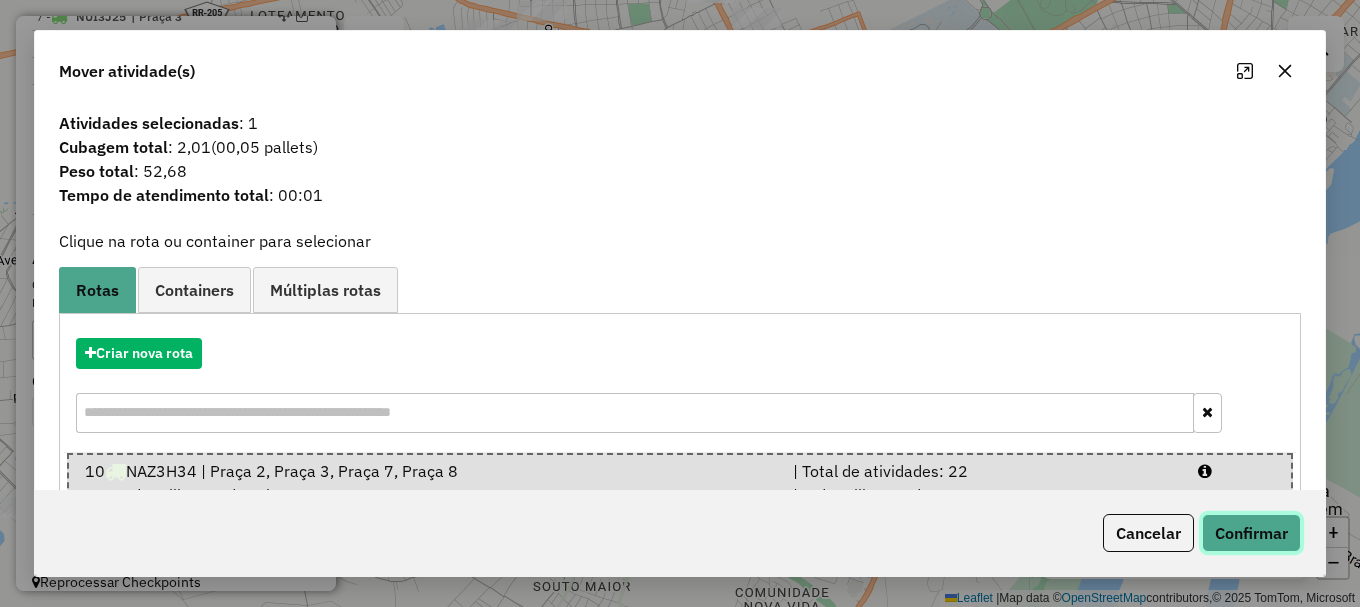 click on "Confirmar" 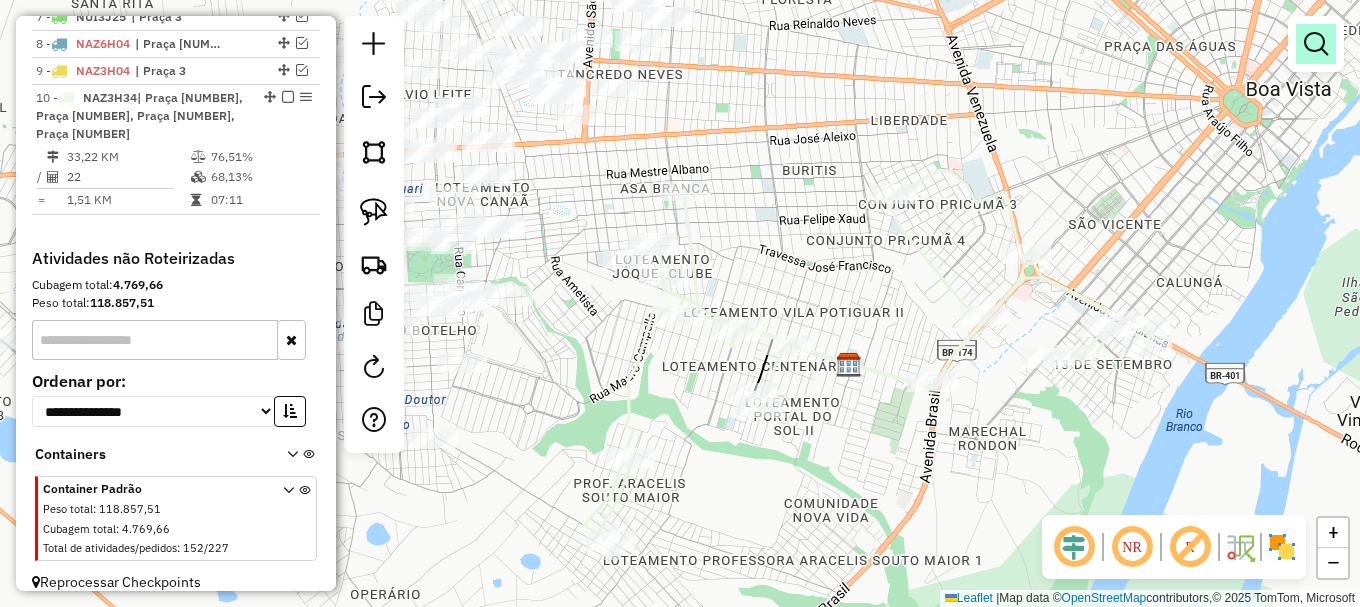 click at bounding box center (1316, 44) 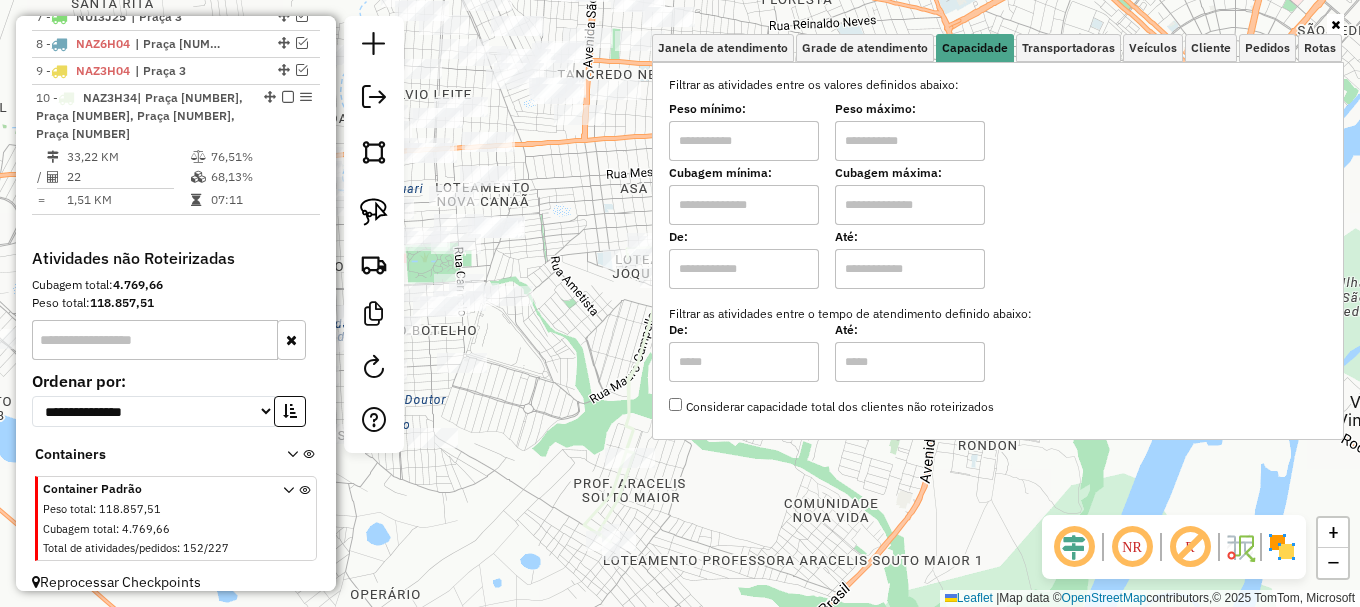 click at bounding box center [744, 205] 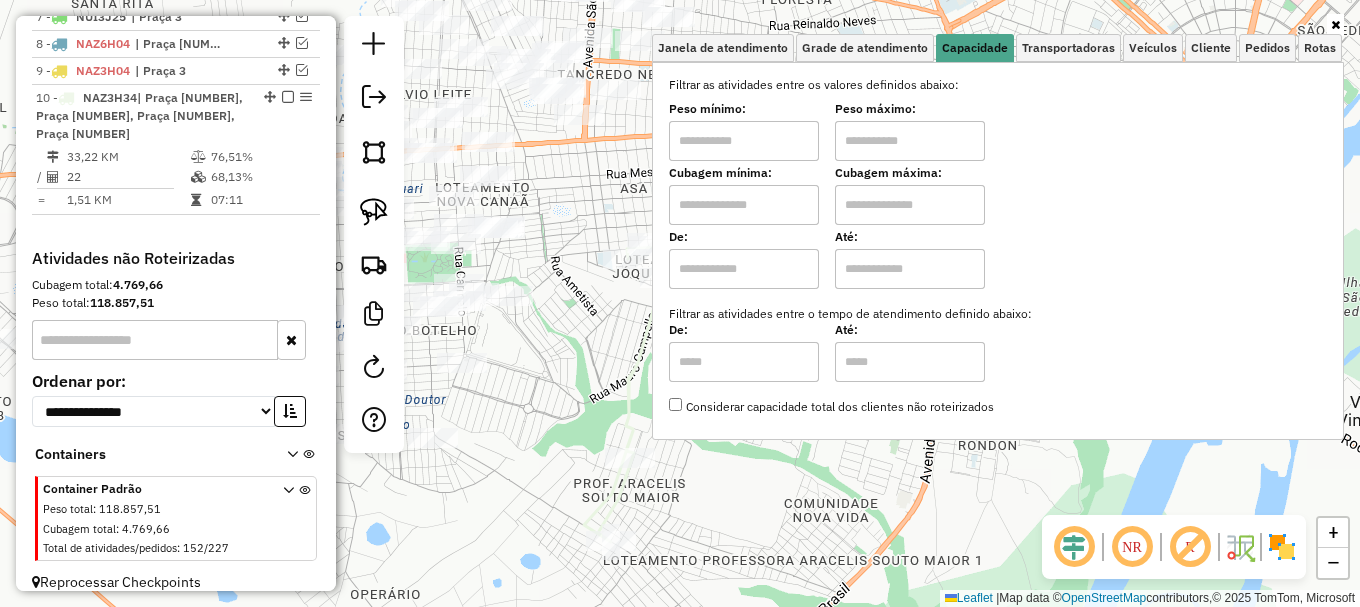 type on "*****" 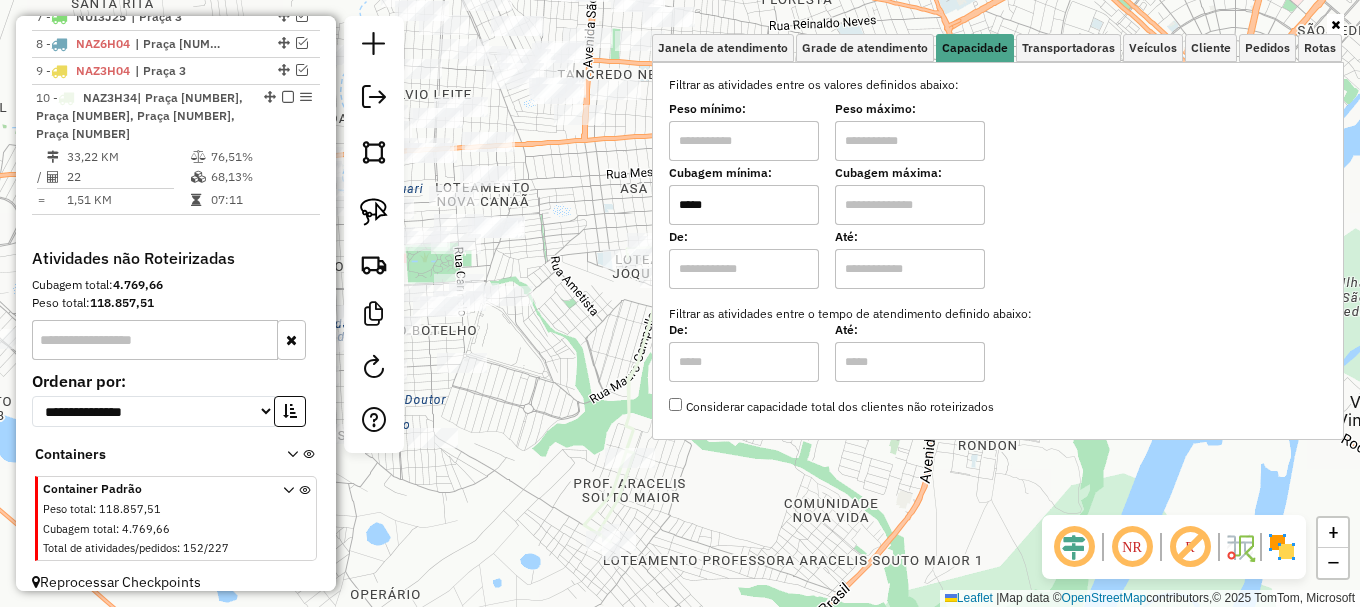 click at bounding box center [910, 205] 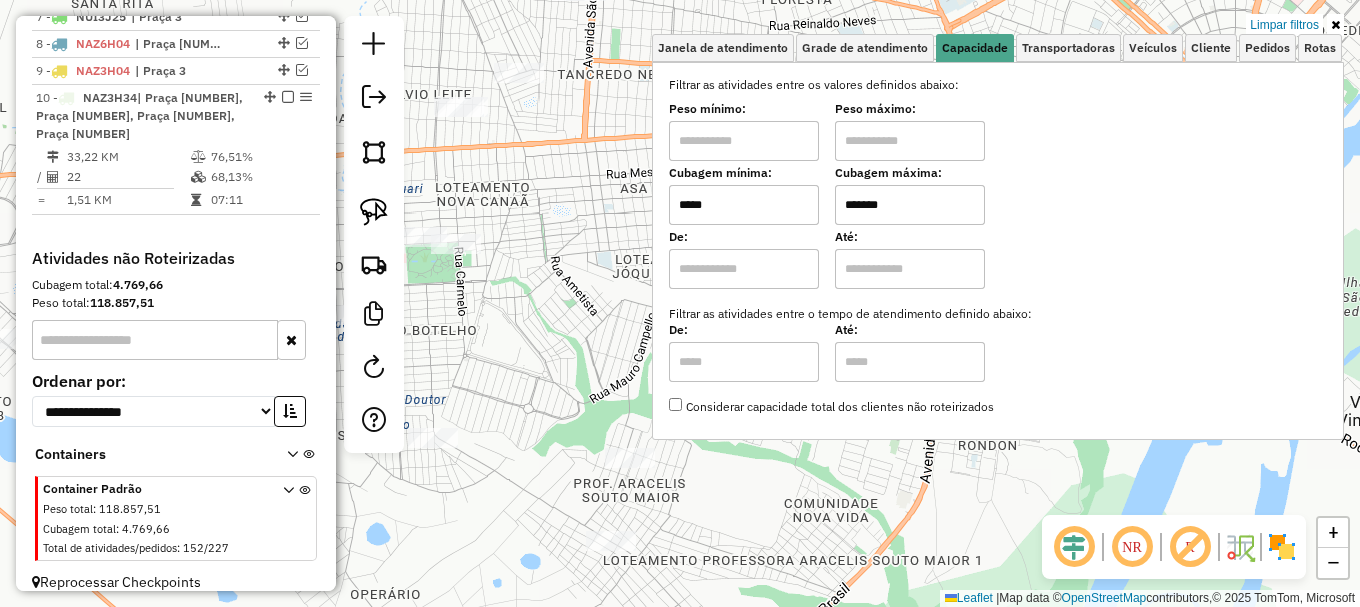 click on "Aplicando filtros  Pop-up bloqueado!  Seu navegador bloqueou automáticamente a abertura de uma nova janela.   Acesse as configurações e adicione o endereço do sistema a lista de permissão.   Fechar  Informações da Sessão 976283 - 07/08/2025     Criação: 06/08/2025 19:56   Depósito:  Amascol - Boa Vista  Total de rotas:  10  Distância Total:  2.344,60 km  Tempo total:  119:34  Custo total:  R$ 7.289,23  Valor total:  R$ 1.789.002,04  - Total roteirizado:  R$ 660.687,40  - Total não roteirizado:  R$ 1.128.314,64  Total de Atividades Roteirizadas:  173  Total de Pedidos Roteirizados:  312  Peso total roteirizado:  85.927,59  Cubagem total roteirizado:  3.176,76  Total de Atividades não Roteirizadas:  152  Total de Pedidos não Roteirizados:  227 Total de caixas por viagem:  3.176,76 /   10 =  317,68 Média de Atividades por viagem:  173 /   10 =  17,30 Ocupação média da frota:  85,39%   Rotas improdutivas:  1  Rotas vários dias:  2  Clientes Priorizados NR:  0  Transportadoras  Rotas  1 -  / =" at bounding box center [680, 303] 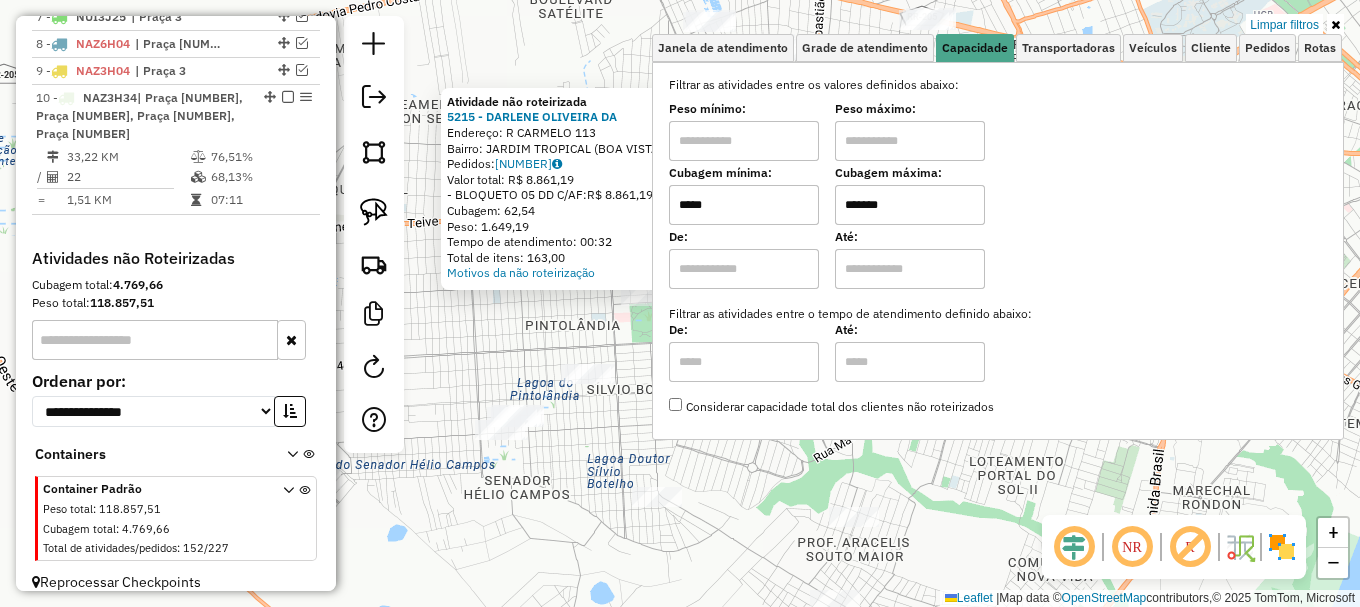 click on "Atividade não roteirizada 5215 - DARLENE OLIVEIRA DA  Endereço: R   CARMELO                       113   Bairro: JARDIM TROPICAL (BOA VISTA / RR)   Pedidos:  06232448   Valor total: R$ 8.861,19   - BLOQUETO 05 DD C/AF:  R$ 8.861,19   Cubagem: 62,54   Peso: 1.649,19   Tempo de atendimento: 00:32   Total de itens: 163,00  Motivos da não roteirização × Limpar filtros Janela de atendimento Grade de atendimento Capacidade Transportadoras Veículos Cliente Pedidos  Rotas Selecione os dias de semana para filtrar as janelas de atendimento  Seg   Ter   Qua   Qui   Sex   Sáb   Dom  Informe o período da janela de atendimento: De: Até:  Filtrar exatamente a janela do cliente  Considerar janela de atendimento padrão  Selecione os dias de semana para filtrar as grades de atendimento  Seg   Ter   Qua   Qui   Sex   Sáb   Dom   Considerar clientes sem dia de atendimento cadastrado  Clientes fora do dia de atendimento selecionado Filtrar as atividades entre os valores definidos abaixo:  Peso mínimo:   Peso máximo:" 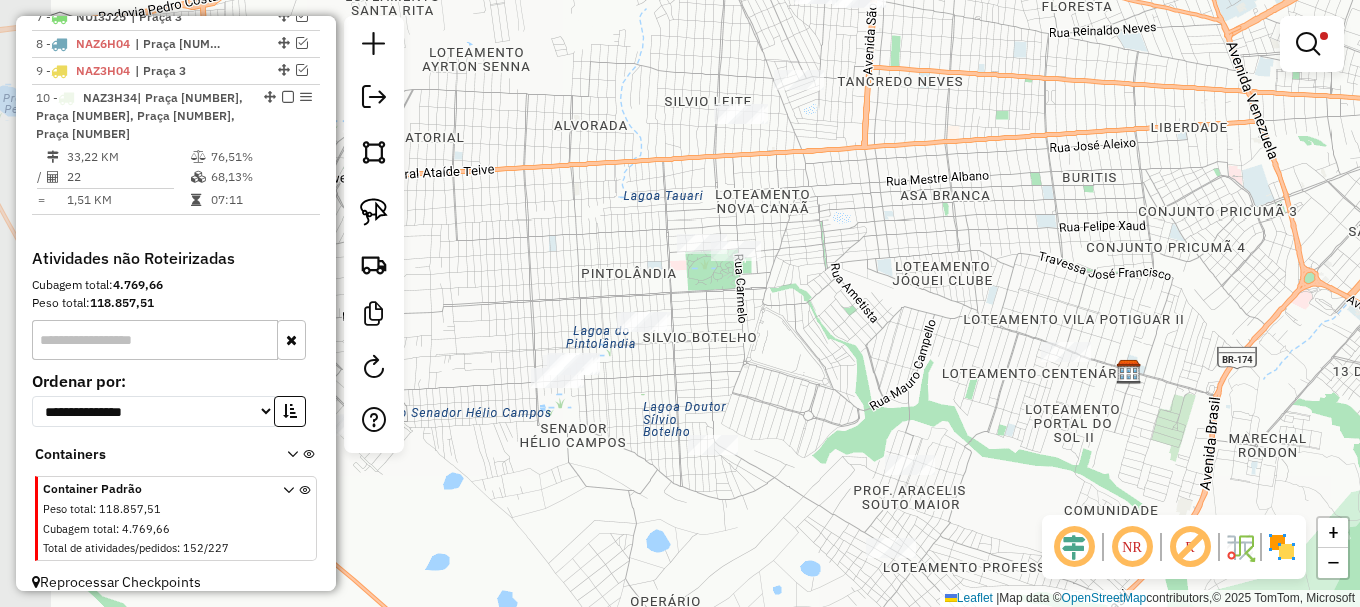 drag, startPoint x: 637, startPoint y: 383, endPoint x: 595, endPoint y: 370, distance: 43.965897 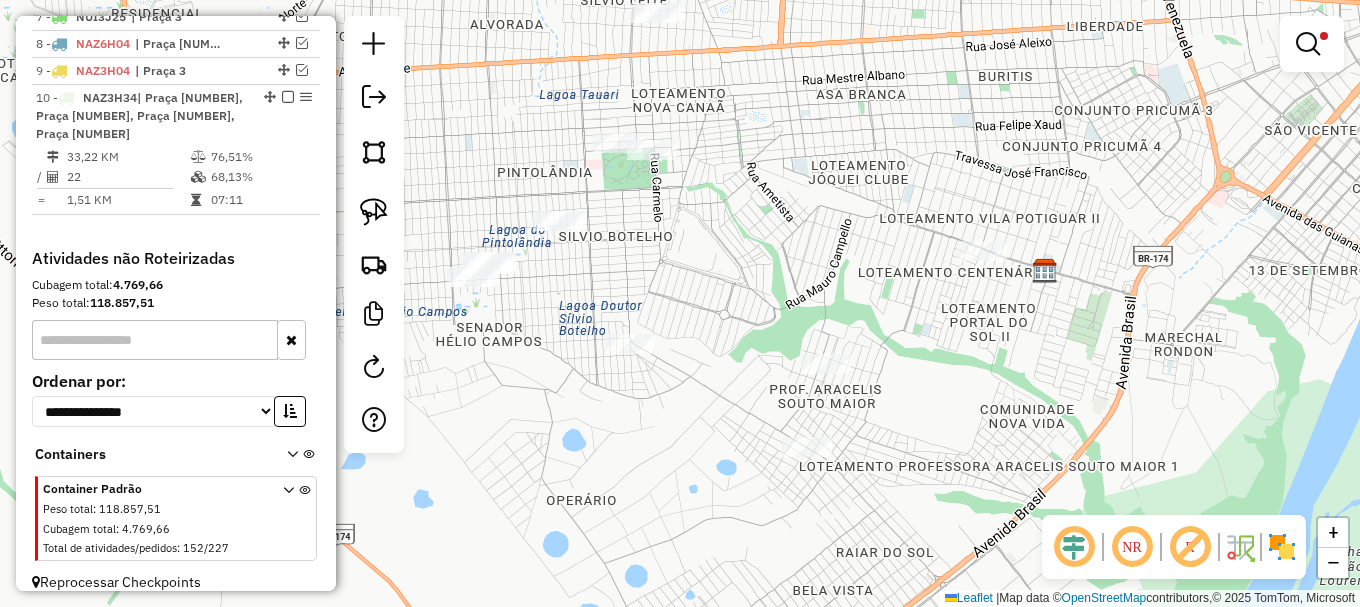 drag, startPoint x: 713, startPoint y: 446, endPoint x: 695, endPoint y: 396, distance: 53.14132 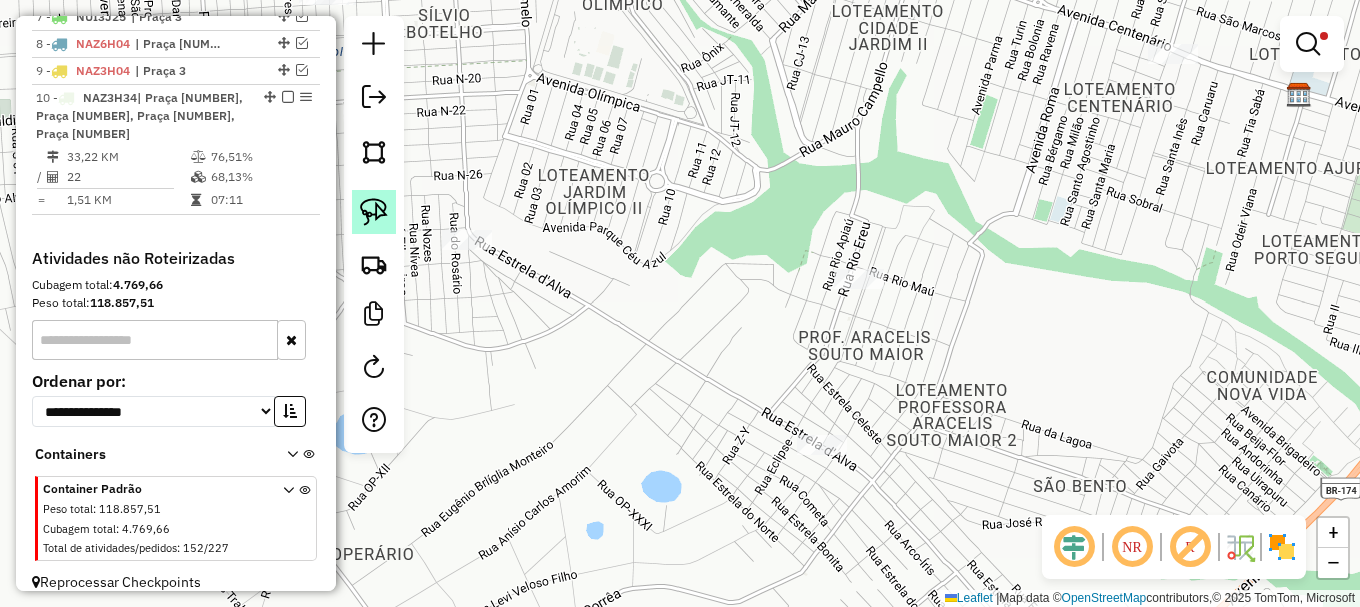 drag, startPoint x: 383, startPoint y: 207, endPoint x: 405, endPoint y: 270, distance: 66.730804 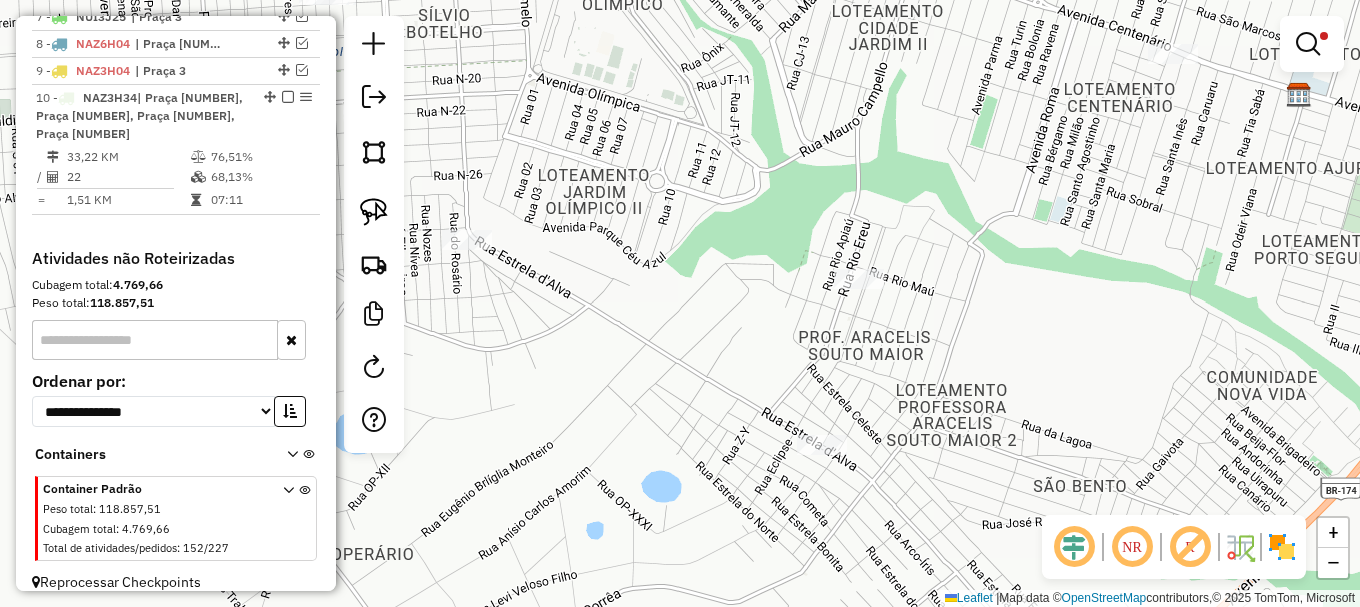 click 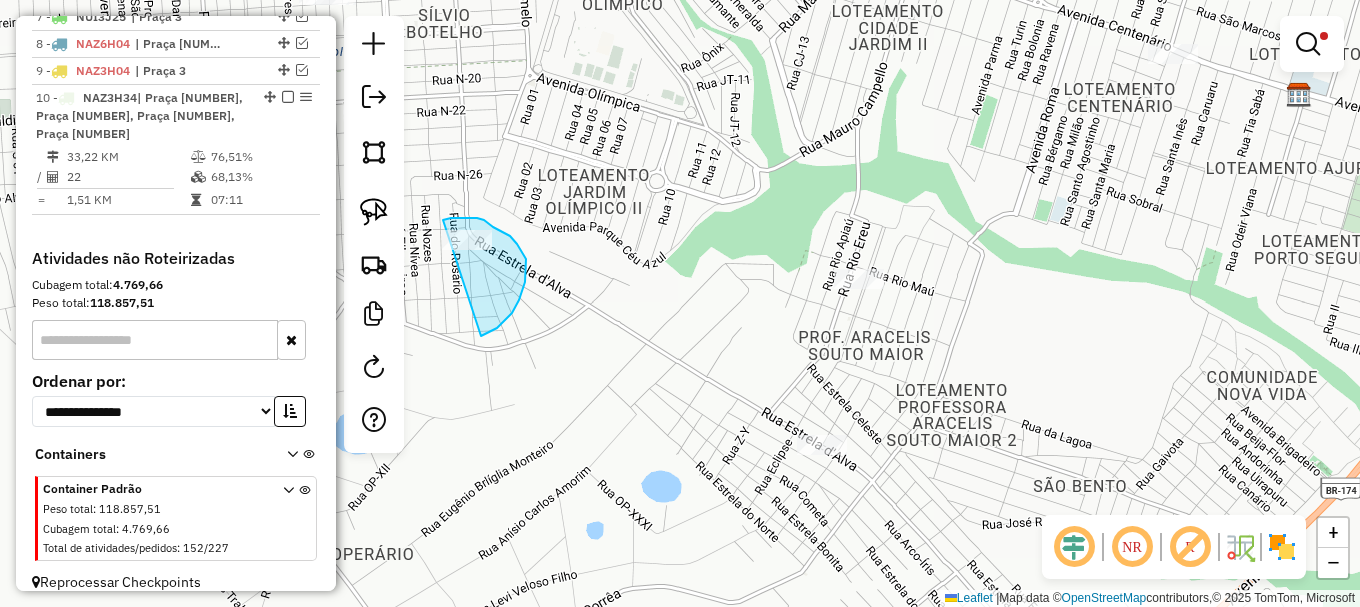 drag, startPoint x: 512, startPoint y: 313, endPoint x: 433, endPoint y: 222, distance: 120.50726 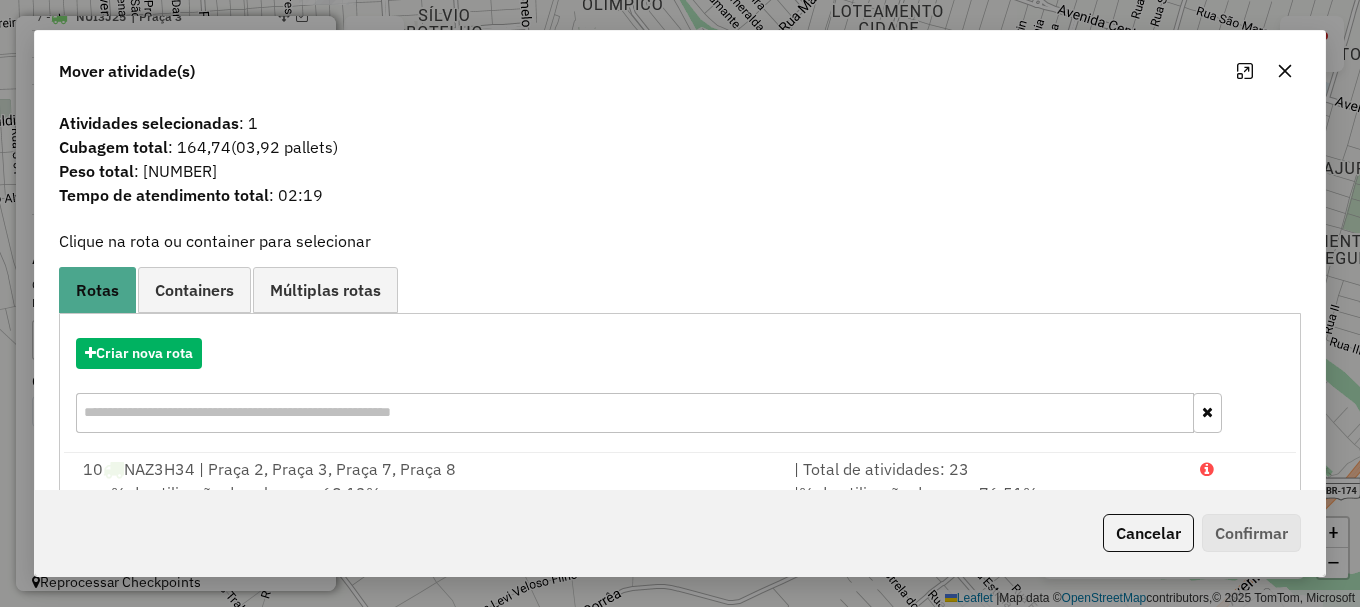scroll, scrollTop: 78, scrollLeft: 0, axis: vertical 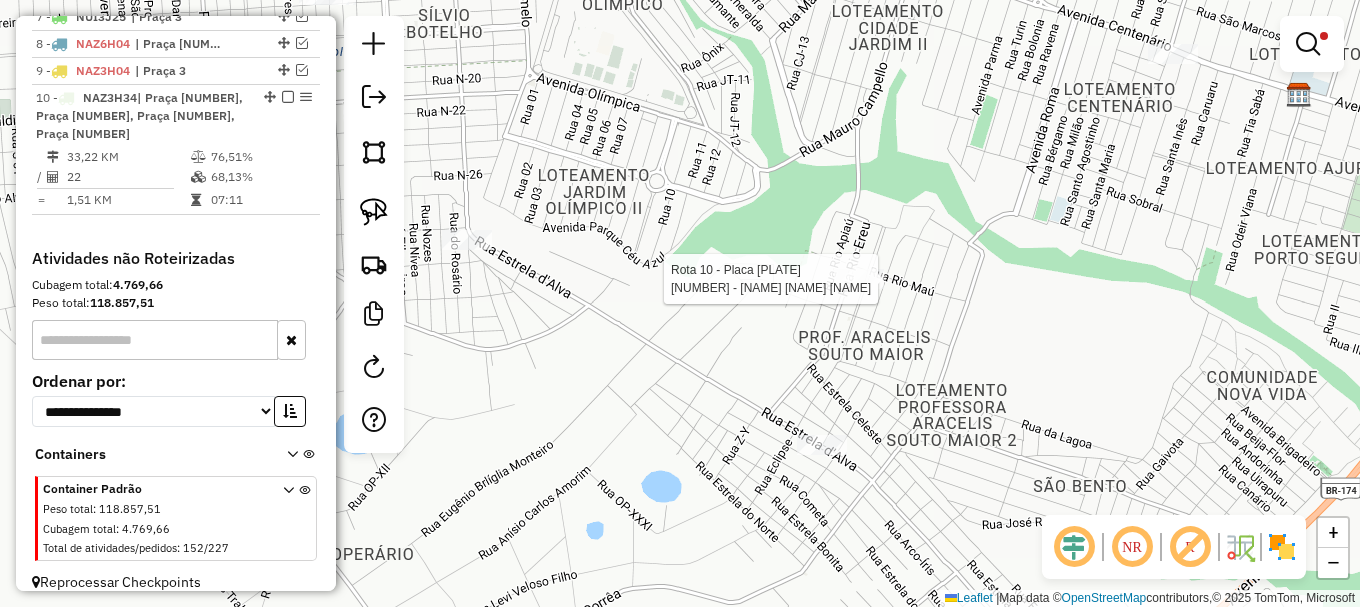 select on "**********" 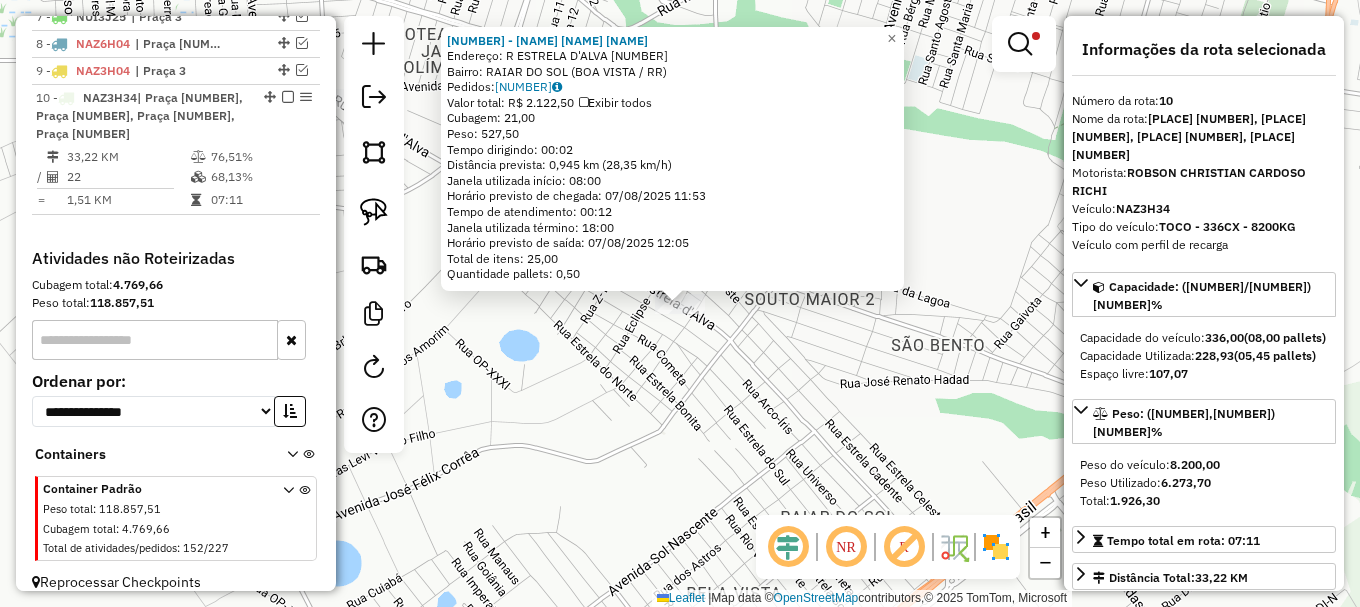 click on "5030 - PAULO EDSON  GOMES D  Endereço: R   ESTRELA D'ALVA                1777   Bairro: RAIAR DO SOL (BOA VISTA / RR)   Pedidos:  06232476   Valor total: R$ 2.122,50   Exibir todos   Cubagem: 21,00  Peso: 527,50  Tempo dirigindo: 00:02   Distância prevista: 0,945 km (28,35 km/h)   Janela utilizada início: 08:00   Horário previsto de chegada: 07/08/2025 11:53   Tempo de atendimento: 00:12   Janela utilizada término: 18:00   Horário previsto de saída: 07/08/2025 12:05   Total de itens: 25,00   Quantidade pallets: 0,50  × Limpar filtros Janela de atendimento Grade de atendimento Capacidade Transportadoras Veículos Cliente Pedidos  Rotas Selecione os dias de semana para filtrar as janelas de atendimento  Seg   Ter   Qua   Qui   Sex   Sáb   Dom  Informe o período da janela de atendimento: De: Até:  Filtrar exatamente a janela do cliente  Considerar janela de atendimento padrão  Selecione os dias de semana para filtrar as grades de atendimento  Seg   Ter   Qua   Qui   Sex   Sáb   Dom   Peso mínimo:" 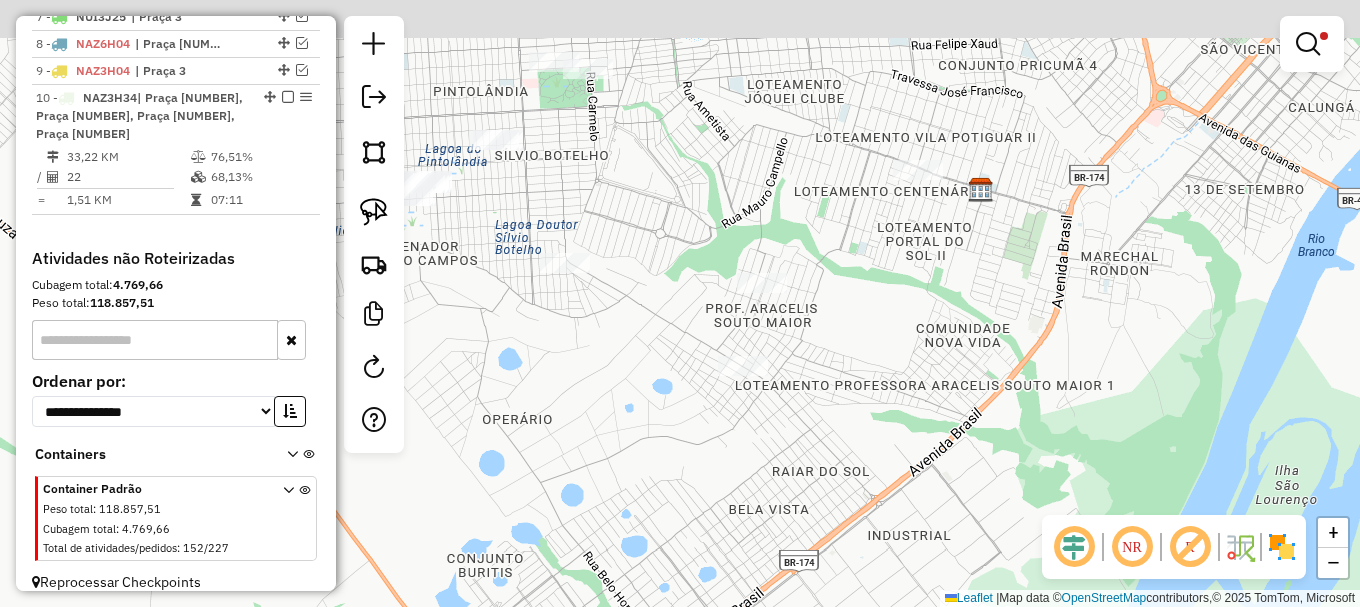 drag, startPoint x: 815, startPoint y: 205, endPoint x: 887, endPoint y: 260, distance: 90.60353 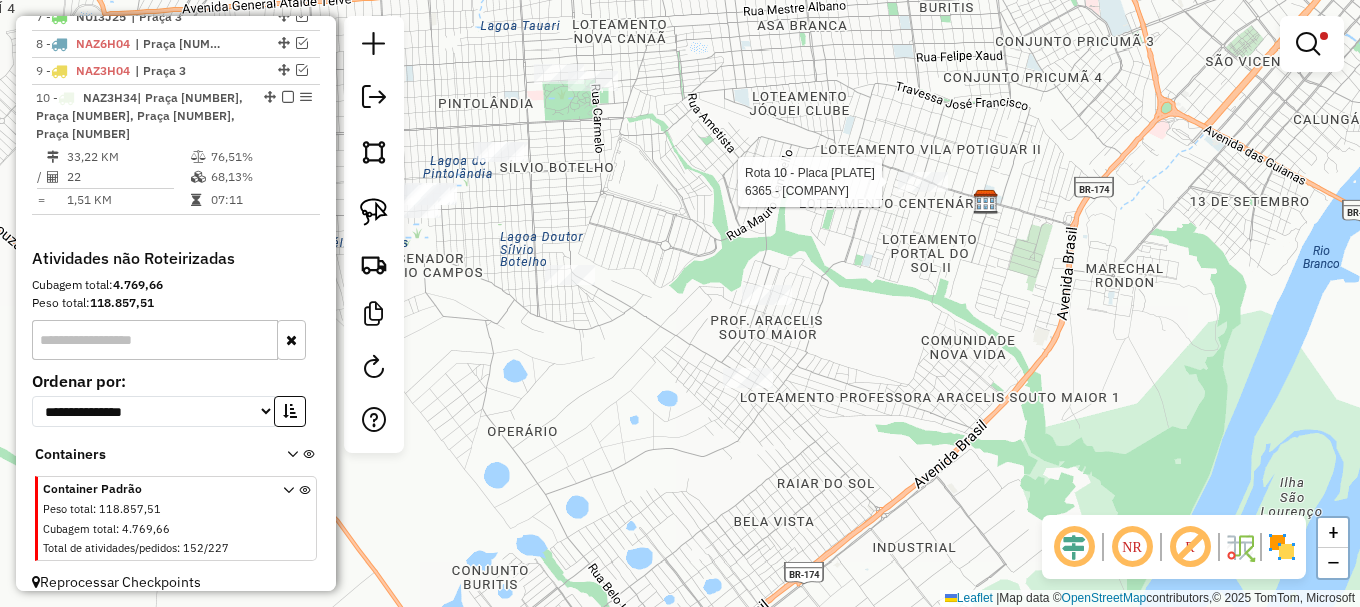 select on "**********" 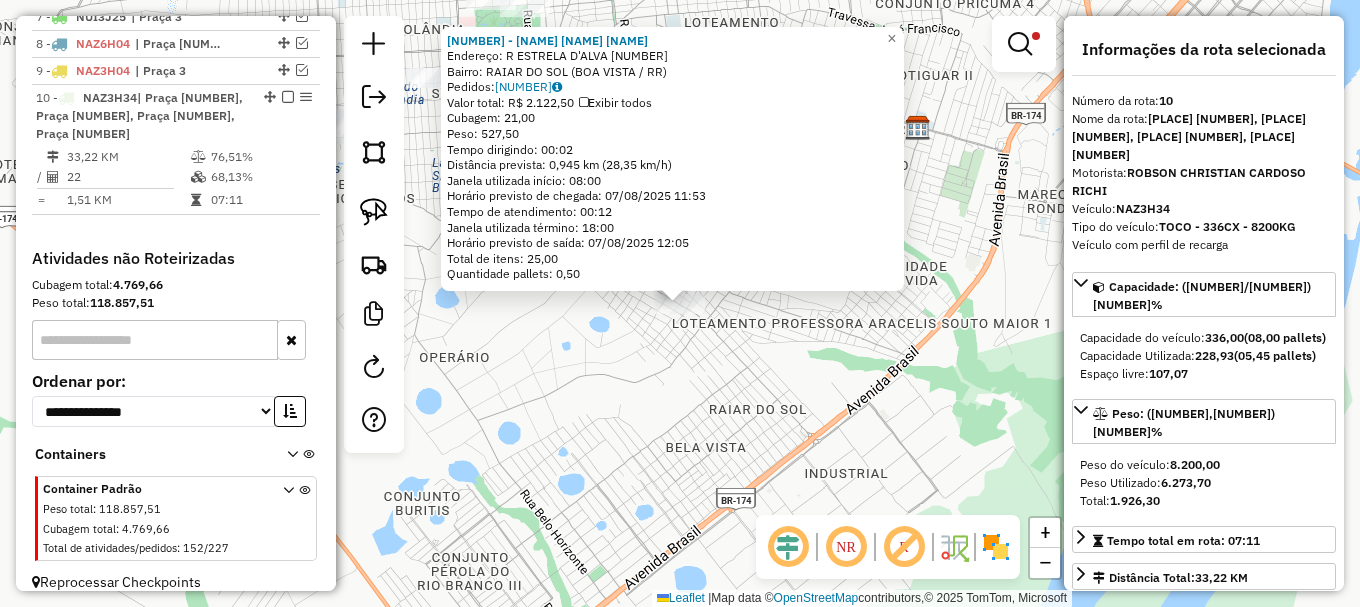 click on "5030 - PAULO EDSON  GOMES D  Endereço: R   ESTRELA D'ALVA                1777   Bairro: RAIAR DO SOL (BOA VISTA / RR)   Pedidos:  06232476   Valor total: R$ 2.122,50   Exibir todos   Cubagem: 21,00  Peso: 527,50  Tempo dirigindo: 00:02   Distância prevista: 0,945 km (28,35 km/h)   Janela utilizada início: 08:00   Horário previsto de chegada: 07/08/2025 11:53   Tempo de atendimento: 00:12   Janela utilizada término: 18:00   Horário previsto de saída: 07/08/2025 12:05   Total de itens: 25,00   Quantidade pallets: 0,50  × Limpar filtros Janela de atendimento Grade de atendimento Capacidade Transportadoras Veículos Cliente Pedidos  Rotas Selecione os dias de semana para filtrar as janelas de atendimento  Seg   Ter   Qua   Qui   Sex   Sáb   Dom  Informe o período da janela de atendimento: De: Até:  Filtrar exatamente a janela do cliente  Considerar janela de atendimento padrão  Selecione os dias de semana para filtrar as grades de atendimento  Seg   Ter   Qua   Qui   Sex   Sáb   Dom   Peso mínimo:" 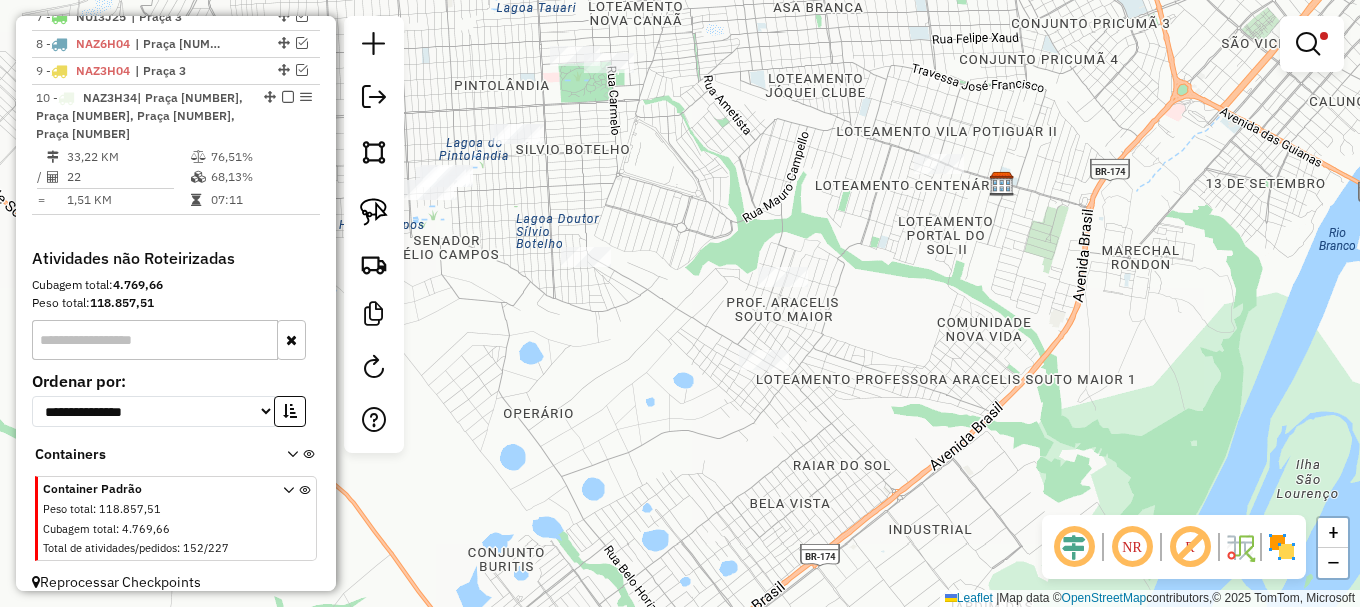 drag, startPoint x: 637, startPoint y: 350, endPoint x: 717, endPoint y: 398, distance: 93.29523 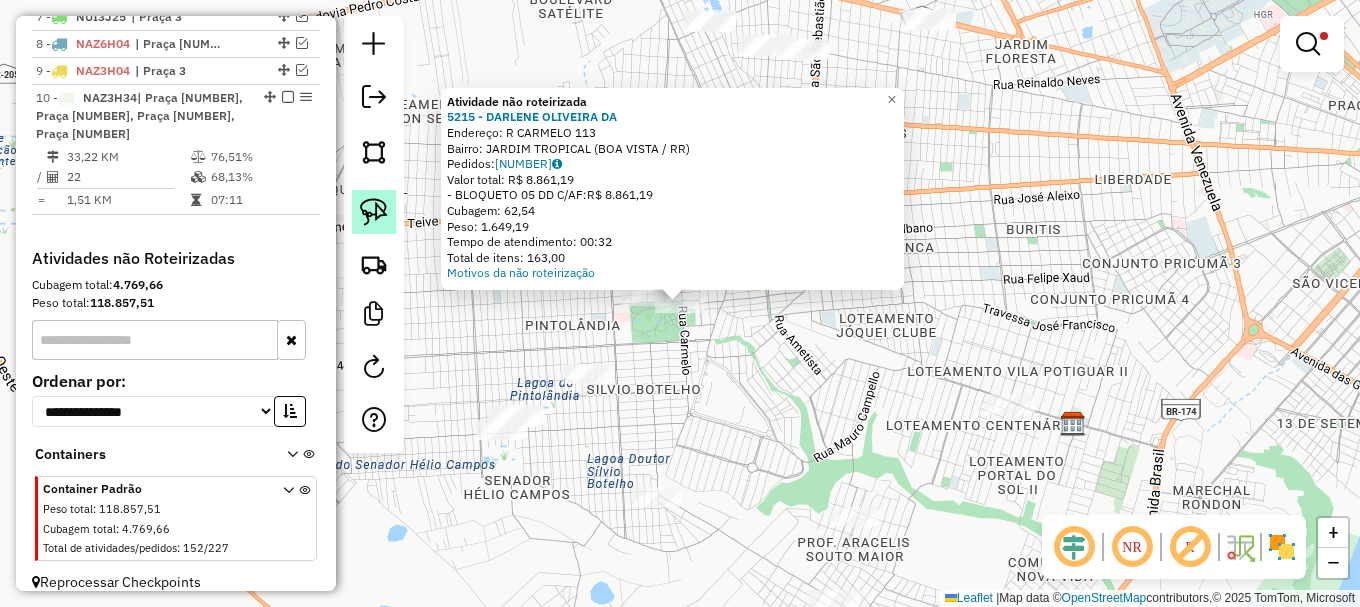 drag, startPoint x: 390, startPoint y: 201, endPoint x: 399, endPoint y: 208, distance: 11.401754 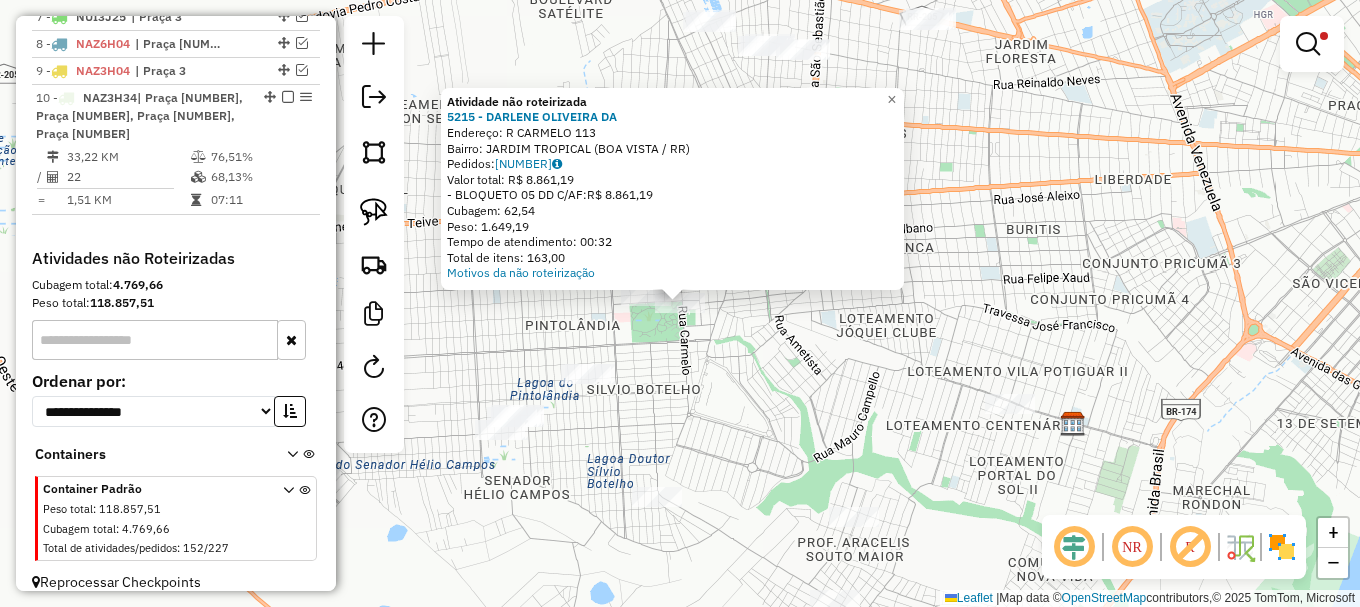 click 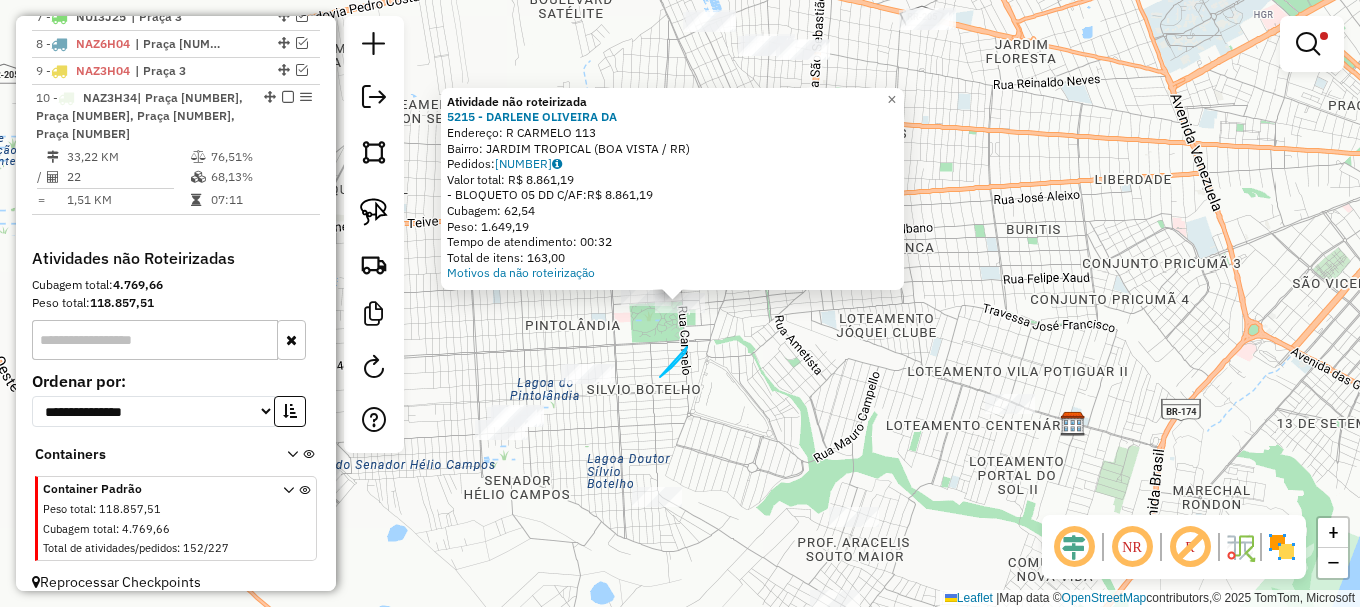 drag, startPoint x: 661, startPoint y: 376, endPoint x: 687, endPoint y: 347, distance: 38.948685 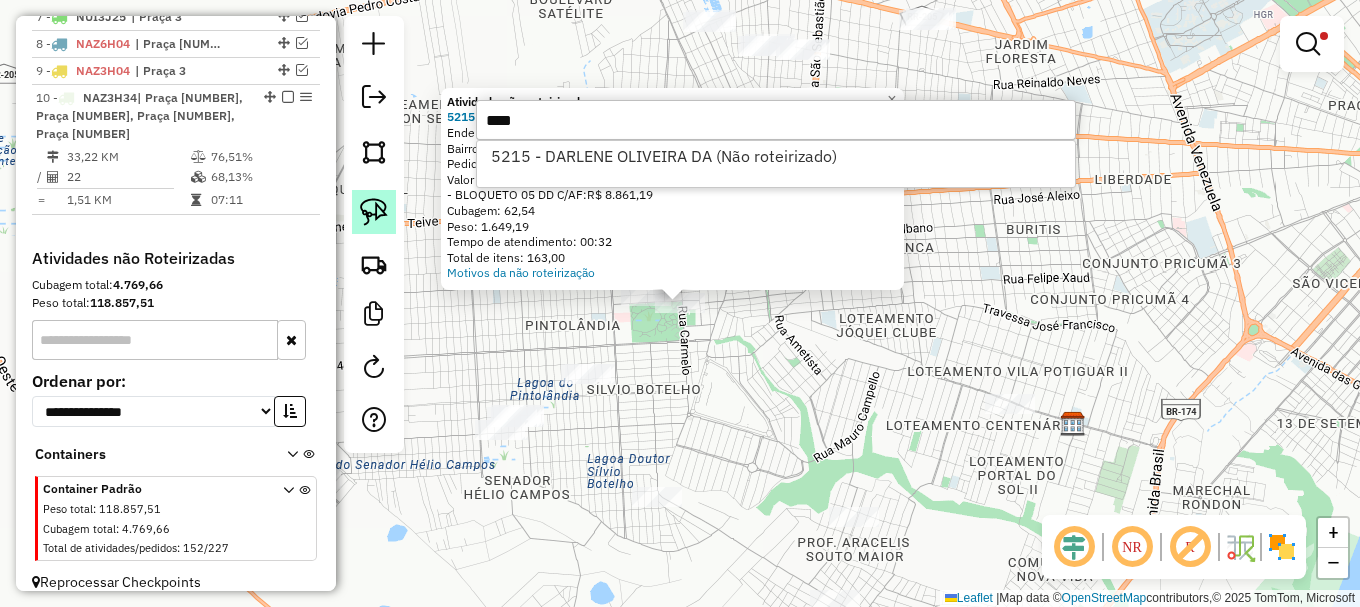 type on "****" 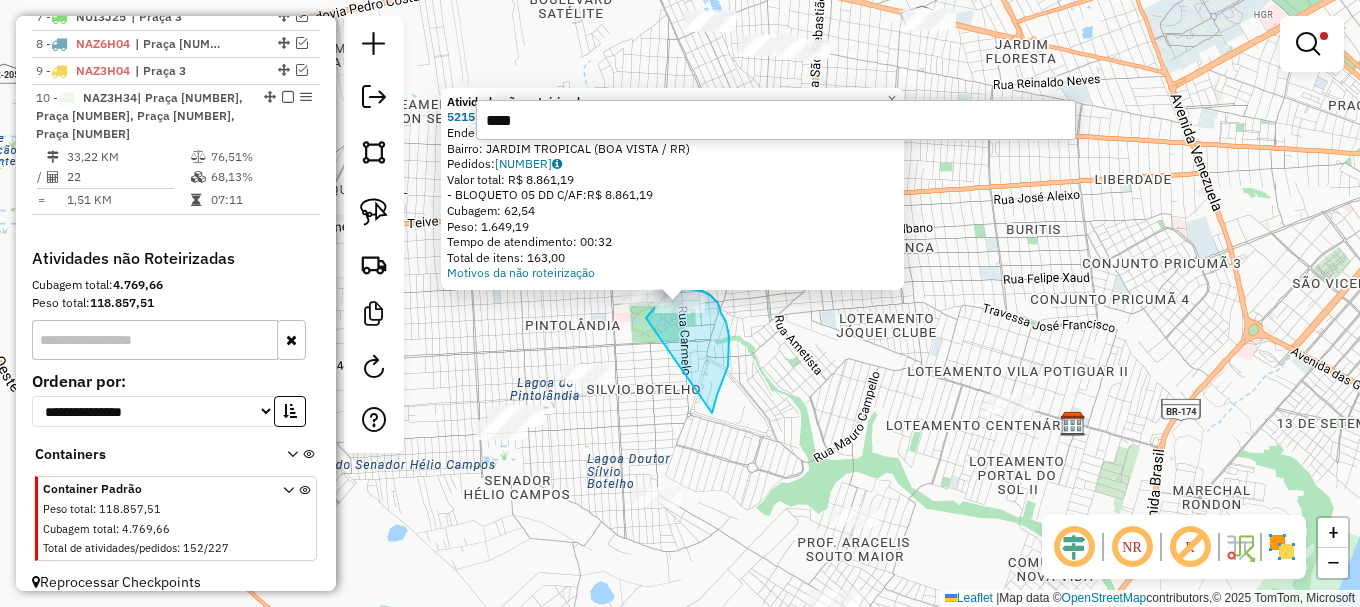 drag, startPoint x: 729, startPoint y: 343, endPoint x: 646, endPoint y: 318, distance: 86.683334 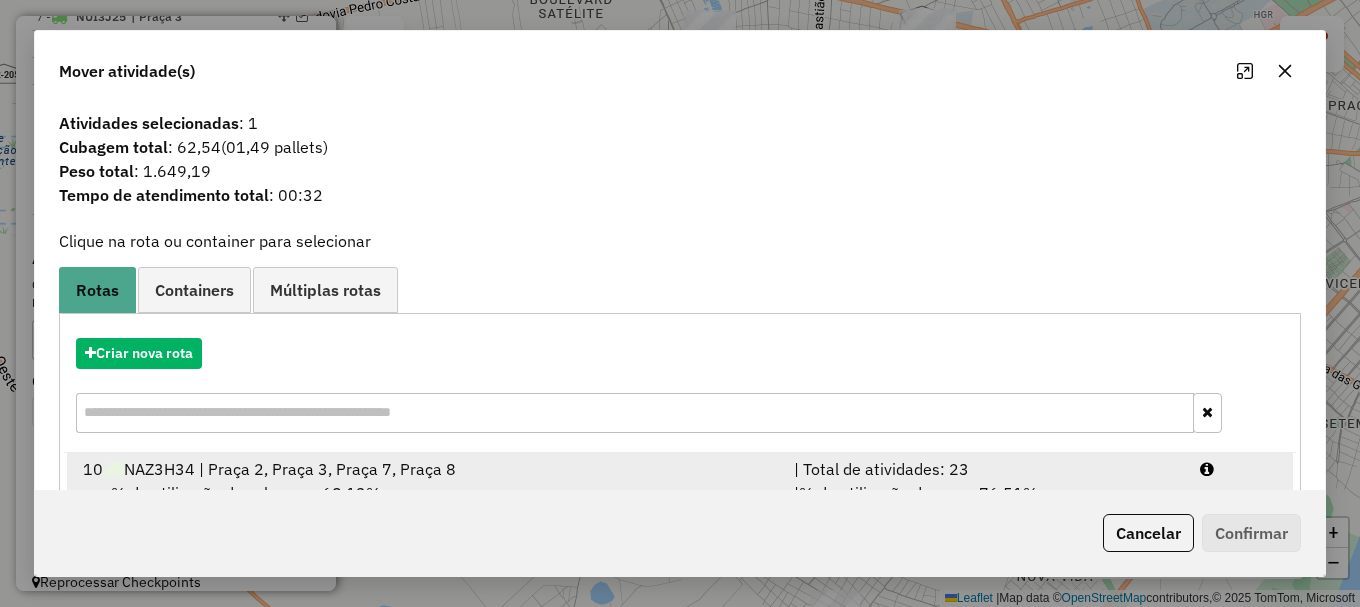 drag, startPoint x: 1235, startPoint y: 464, endPoint x: 1246, endPoint y: 479, distance: 18.601076 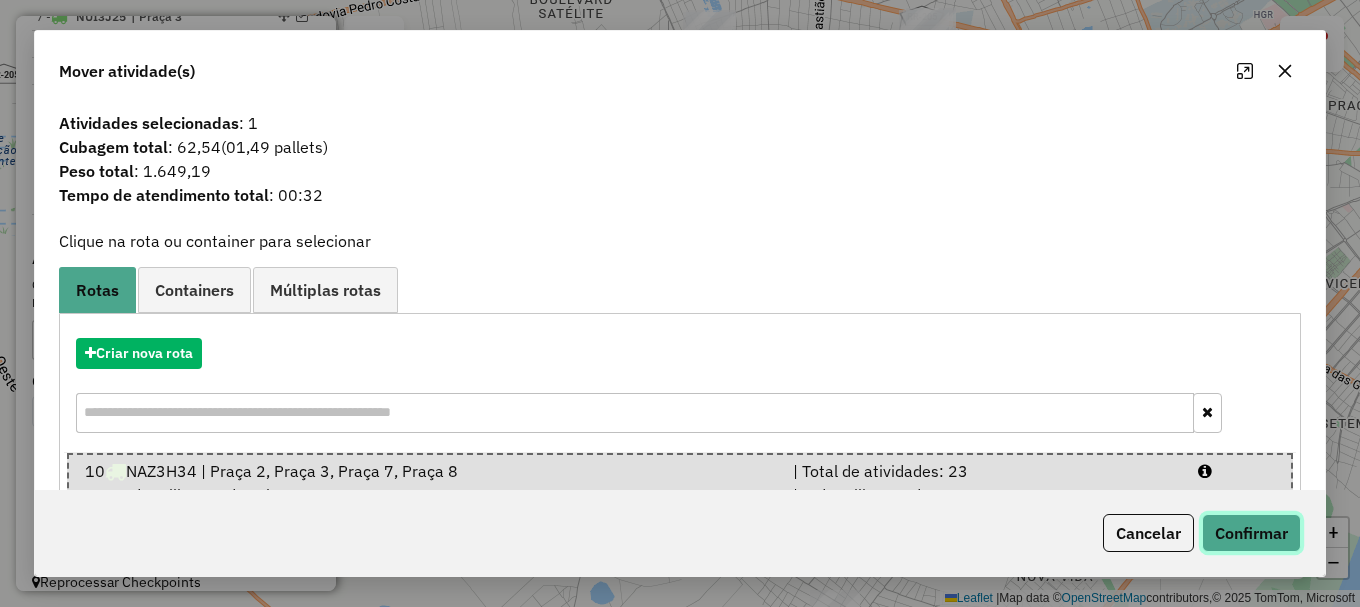 click on "Confirmar" 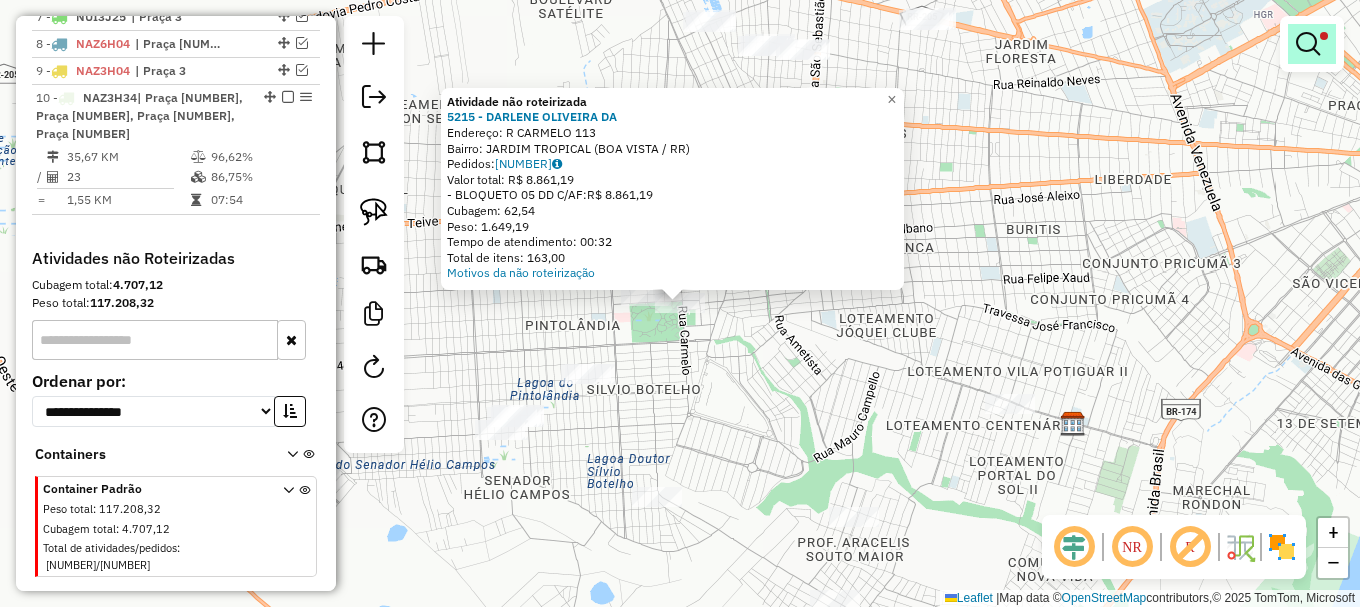 click at bounding box center [1308, 44] 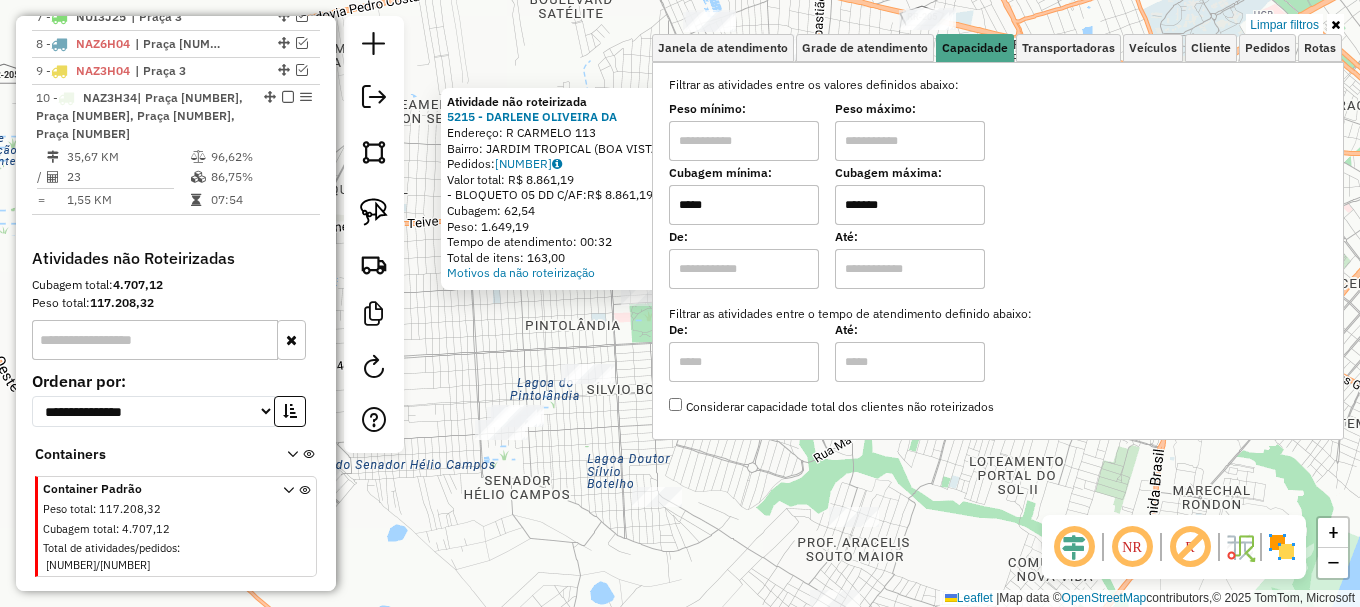 drag, startPoint x: 1303, startPoint y: 20, endPoint x: 1241, endPoint y: 67, distance: 77.801025 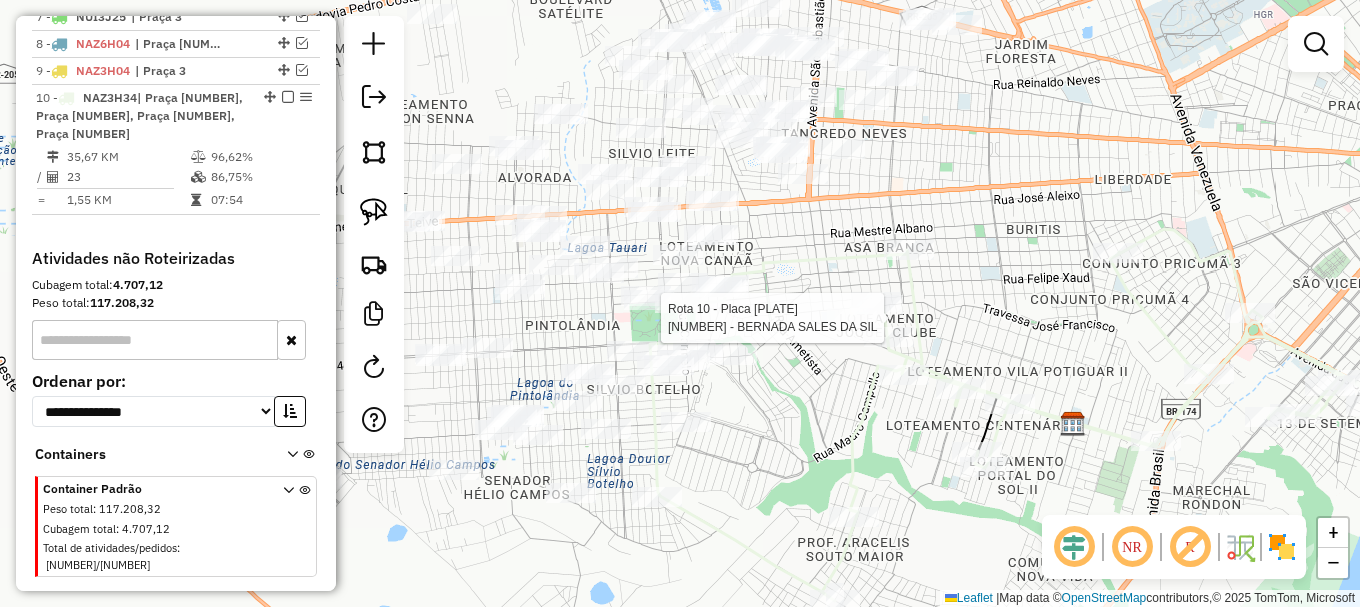 select on "**********" 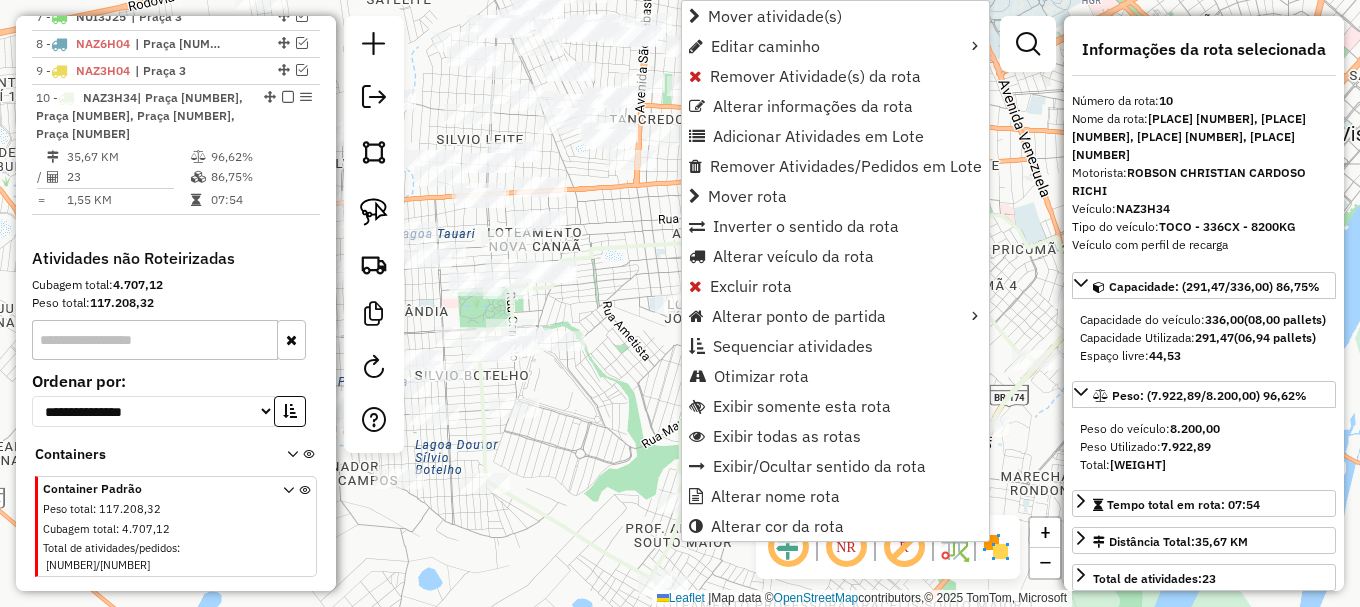 click on "Remover Atividade(s) da rota" at bounding box center [815, 76] 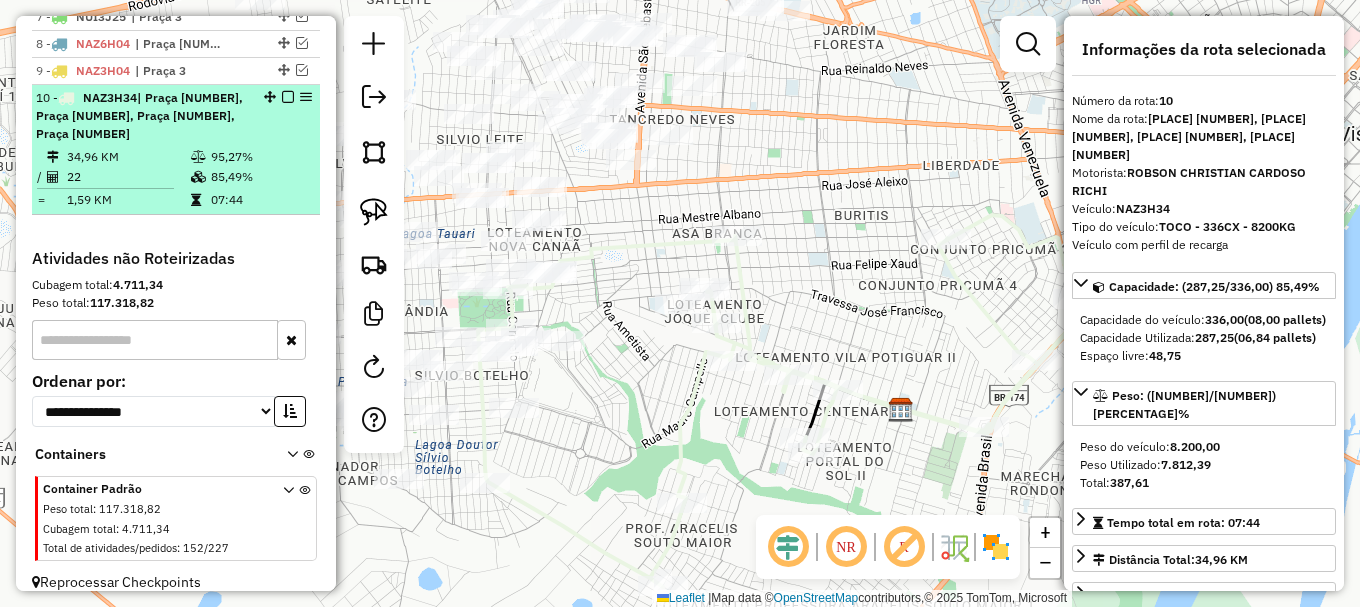 click on "10 -       NAZ3H34   | Praça 2, Praça 3, Praça 7, Praça 8" at bounding box center [176, 116] 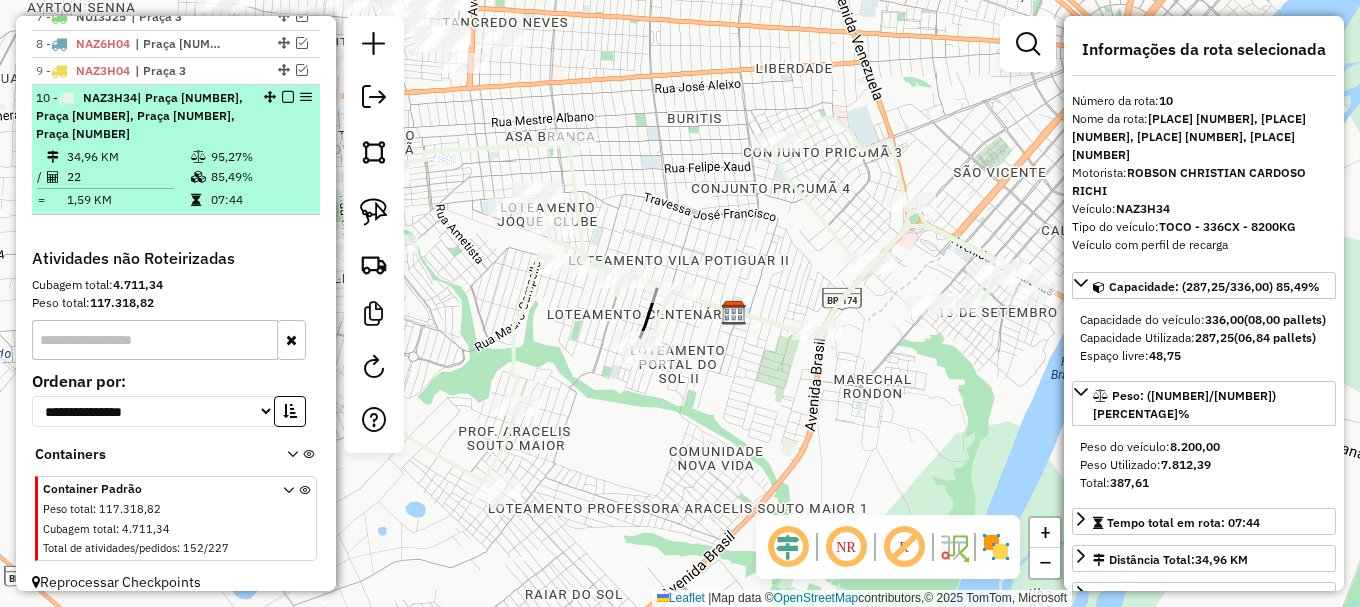 click on "10 -       NAZ3H34   | Praça 2, Praça 3, Praça 7, Praça 8" at bounding box center (176, 116) 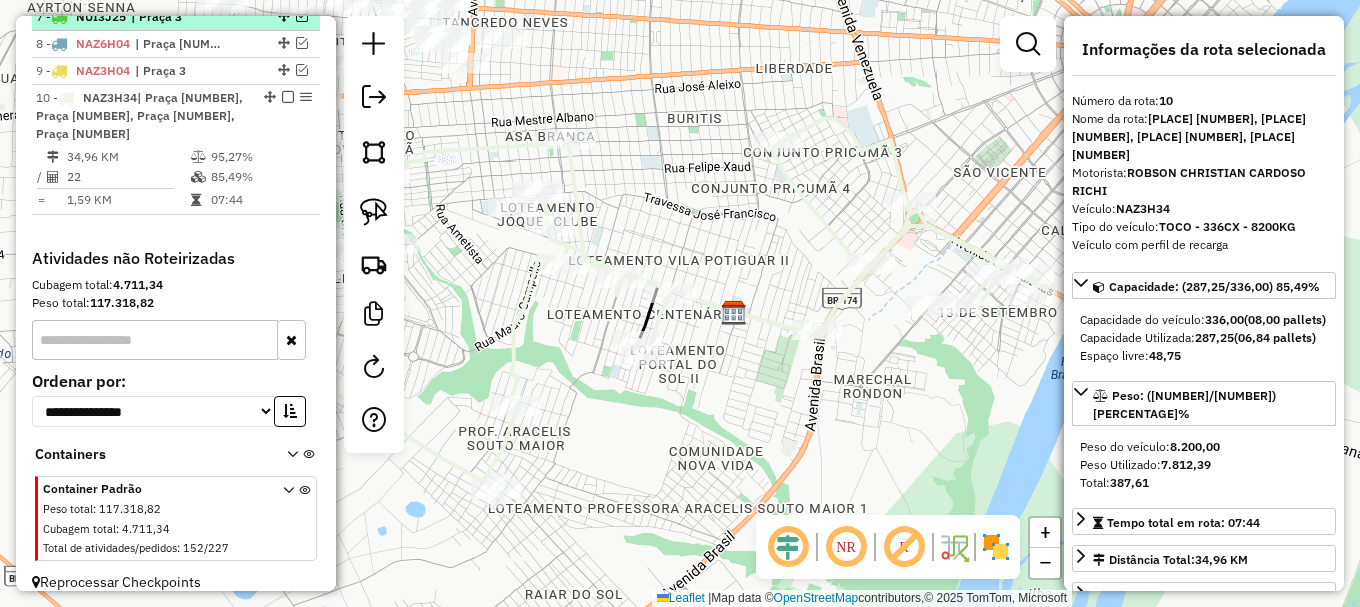 click at bounding box center [288, 97] 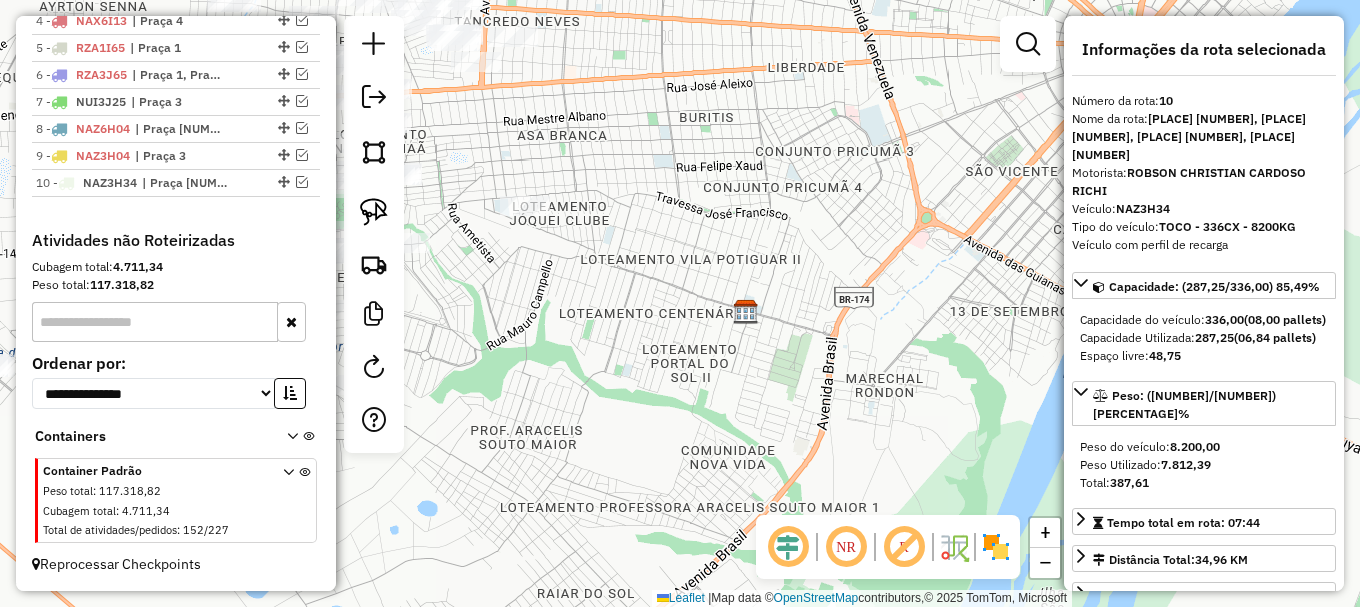 drag, startPoint x: 416, startPoint y: 324, endPoint x: 710, endPoint y: 267, distance: 299.47455 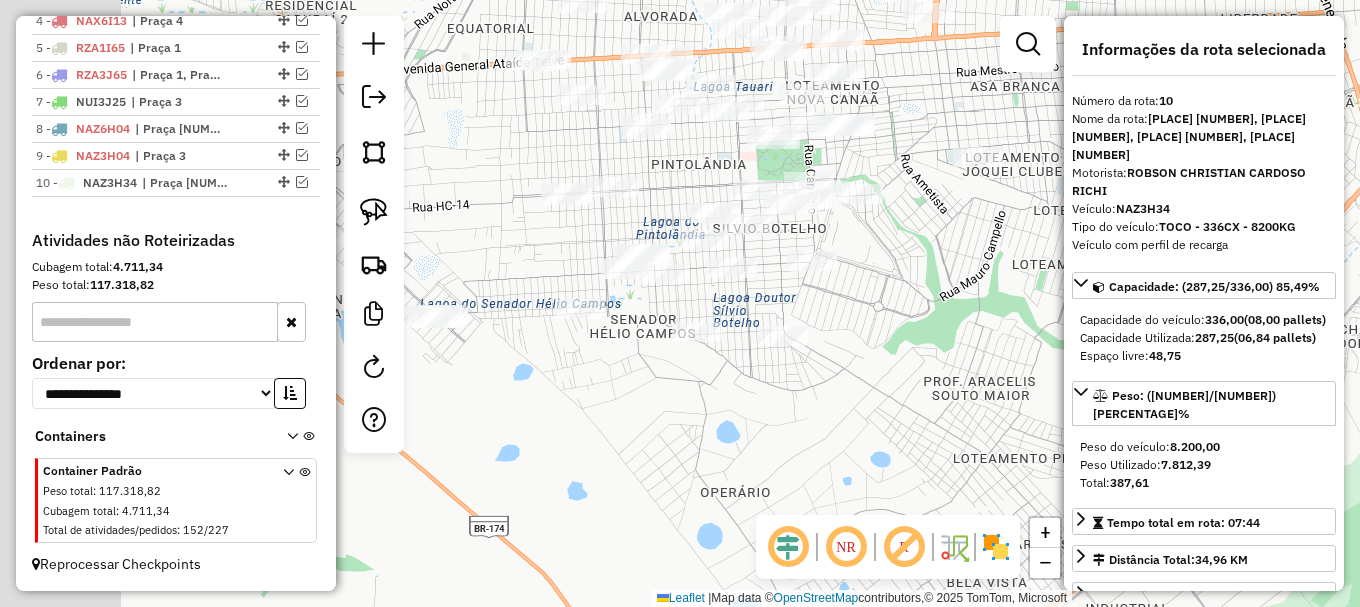 drag, startPoint x: 693, startPoint y: 401, endPoint x: 788, endPoint y: 381, distance: 97.082436 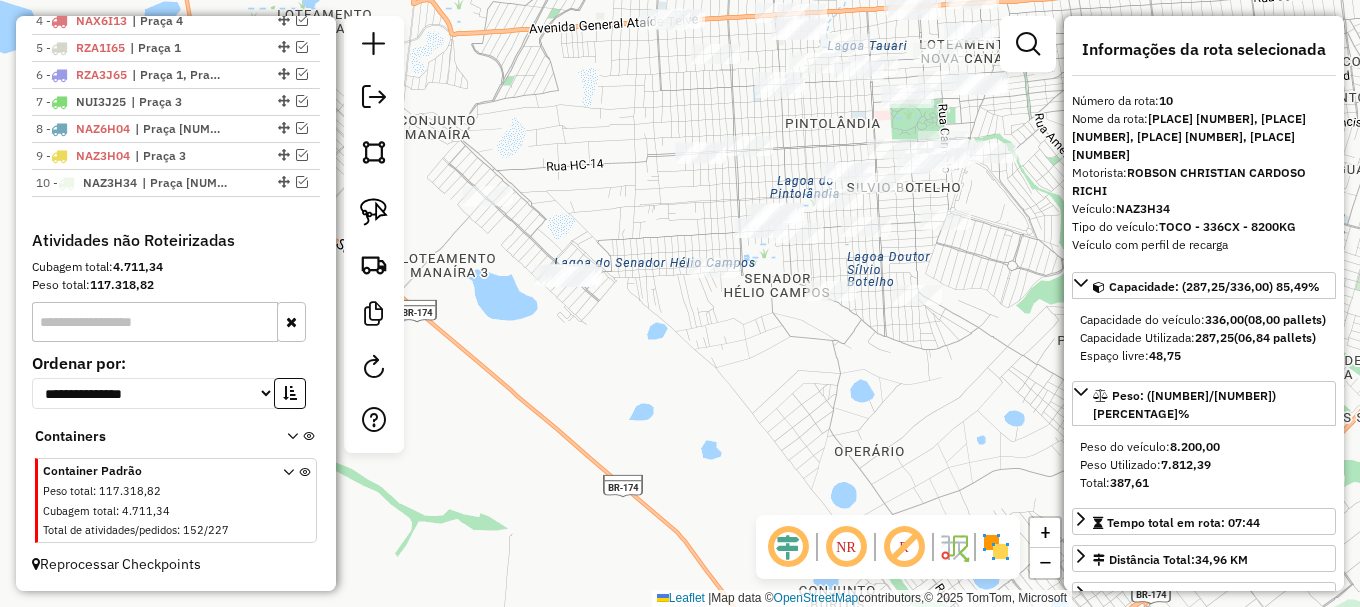 drag, startPoint x: 691, startPoint y: 398, endPoint x: 687, endPoint y: 366, distance: 32.24903 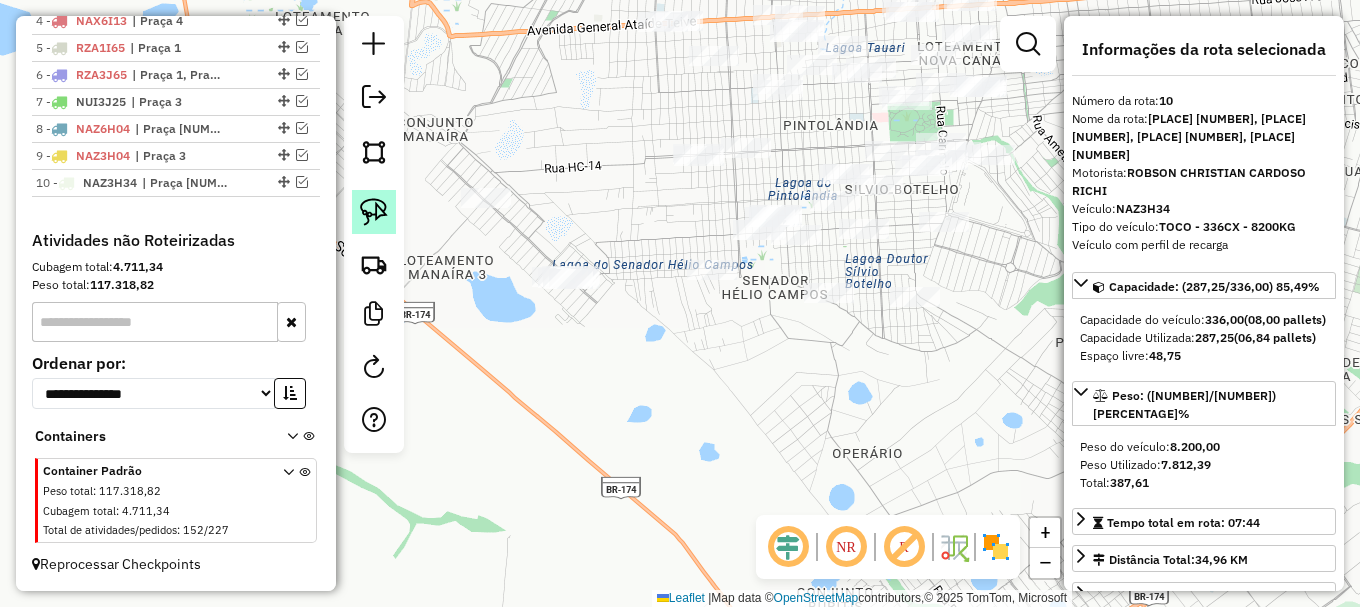 click 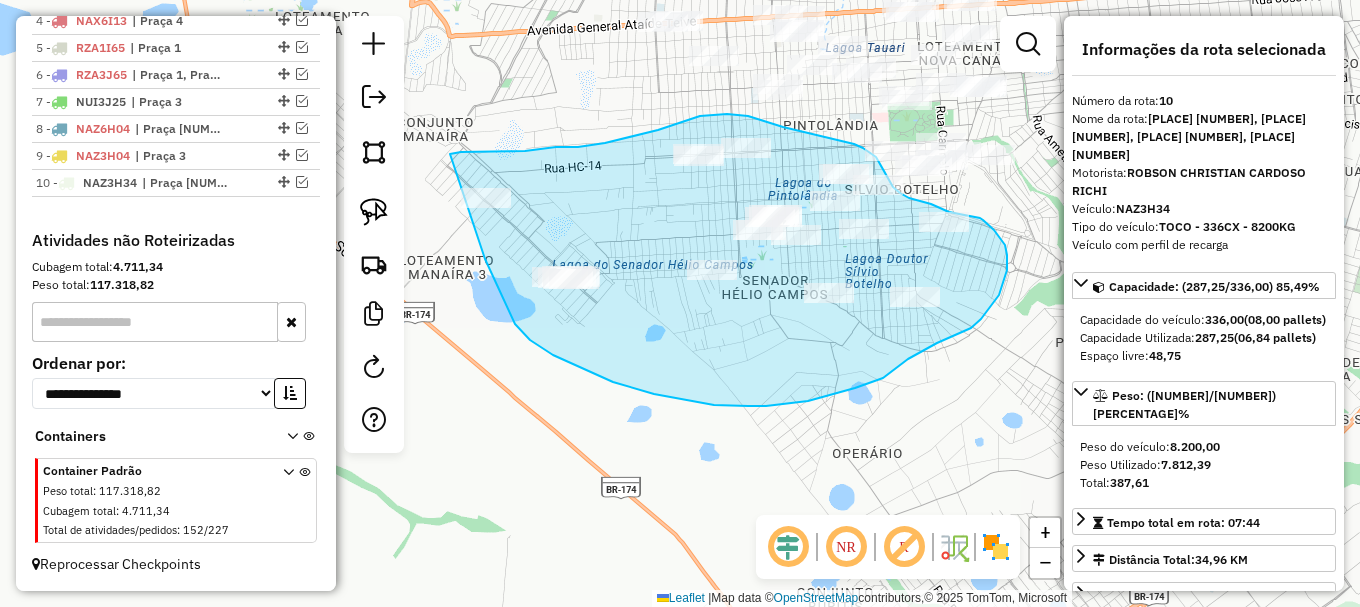 drag, startPoint x: 490, startPoint y: 269, endPoint x: 445, endPoint y: 157, distance: 120.70211 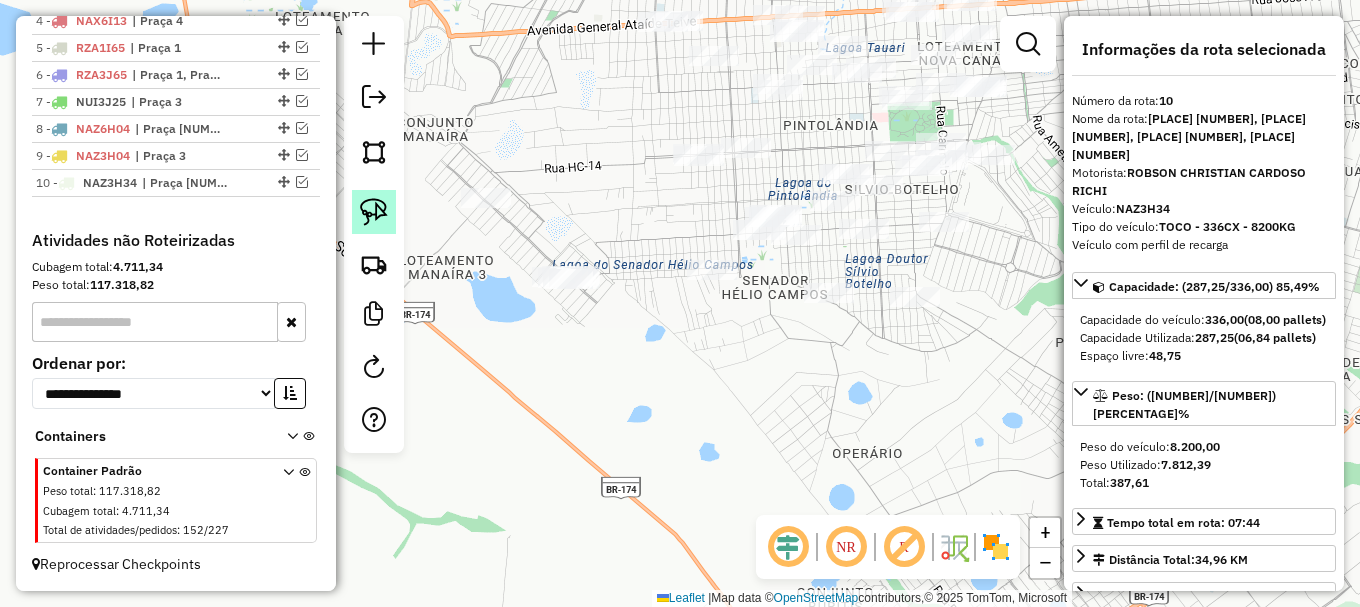click 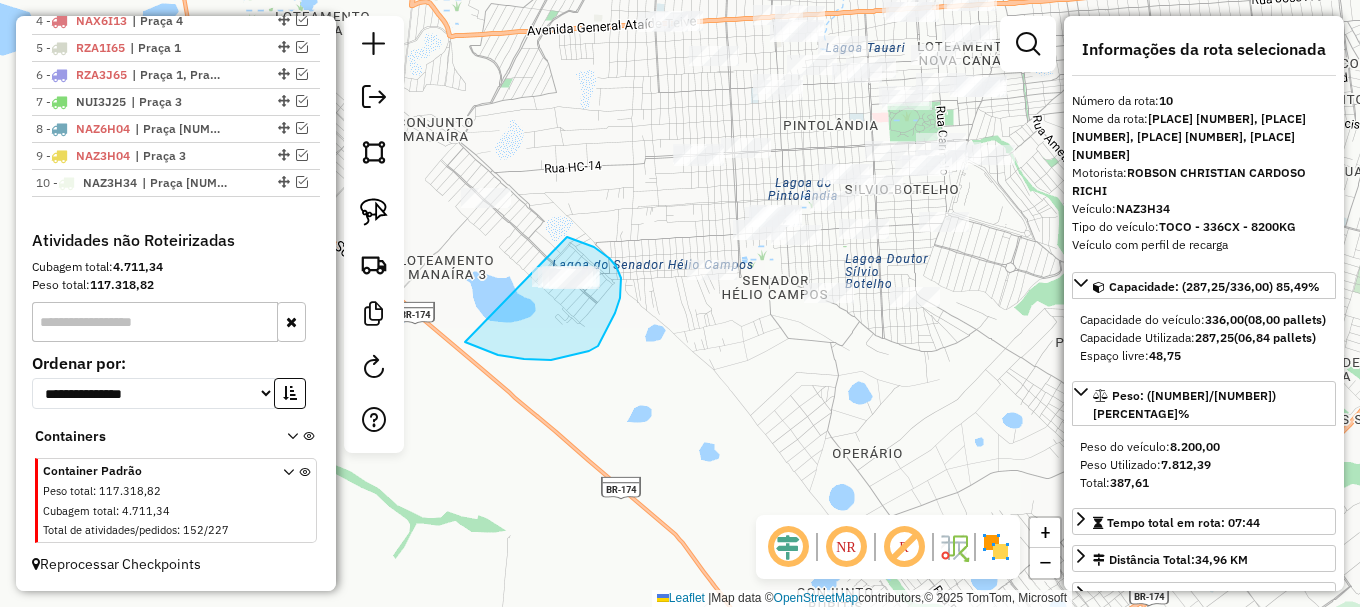 drag, startPoint x: 515, startPoint y: 358, endPoint x: 548, endPoint y: 230, distance: 132.18547 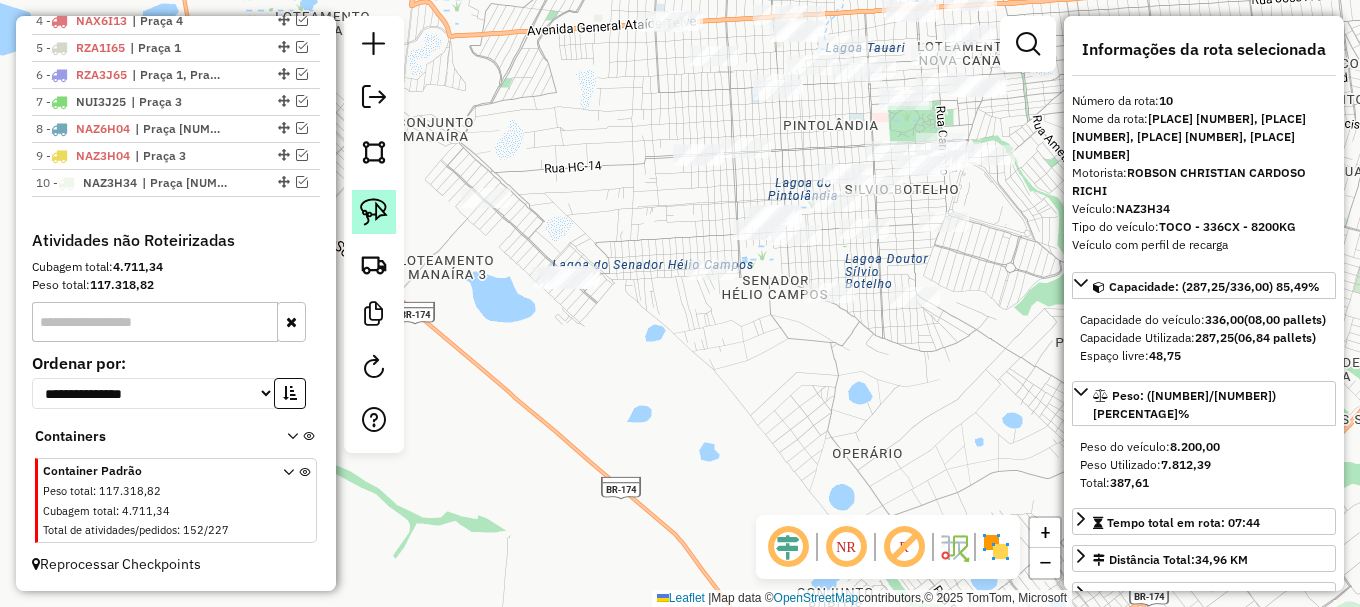 click 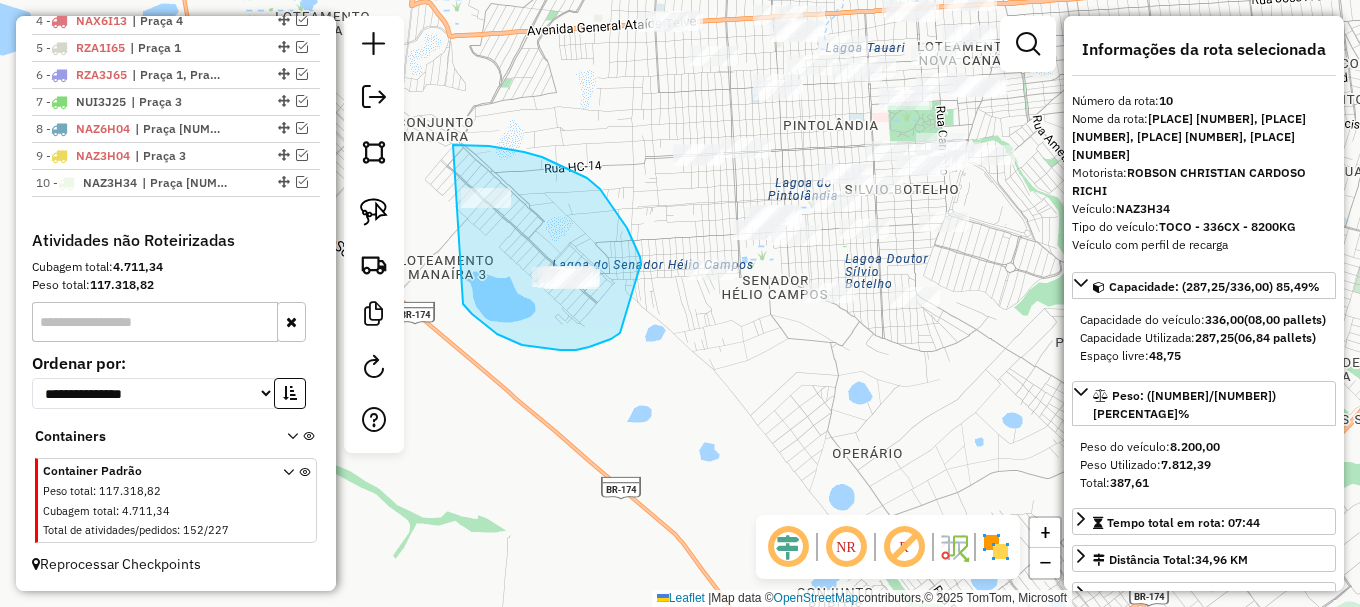 drag, startPoint x: 560, startPoint y: 350, endPoint x: 447, endPoint y: 144, distance: 234.95744 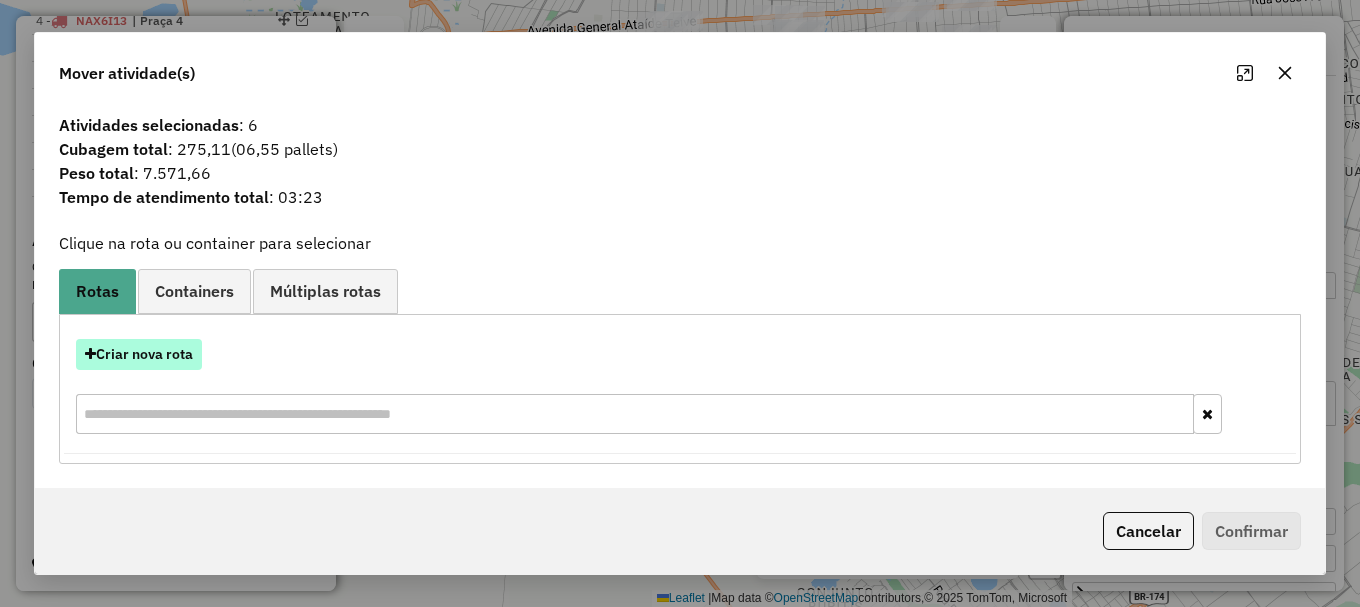 click on "Criar nova rota" at bounding box center [139, 354] 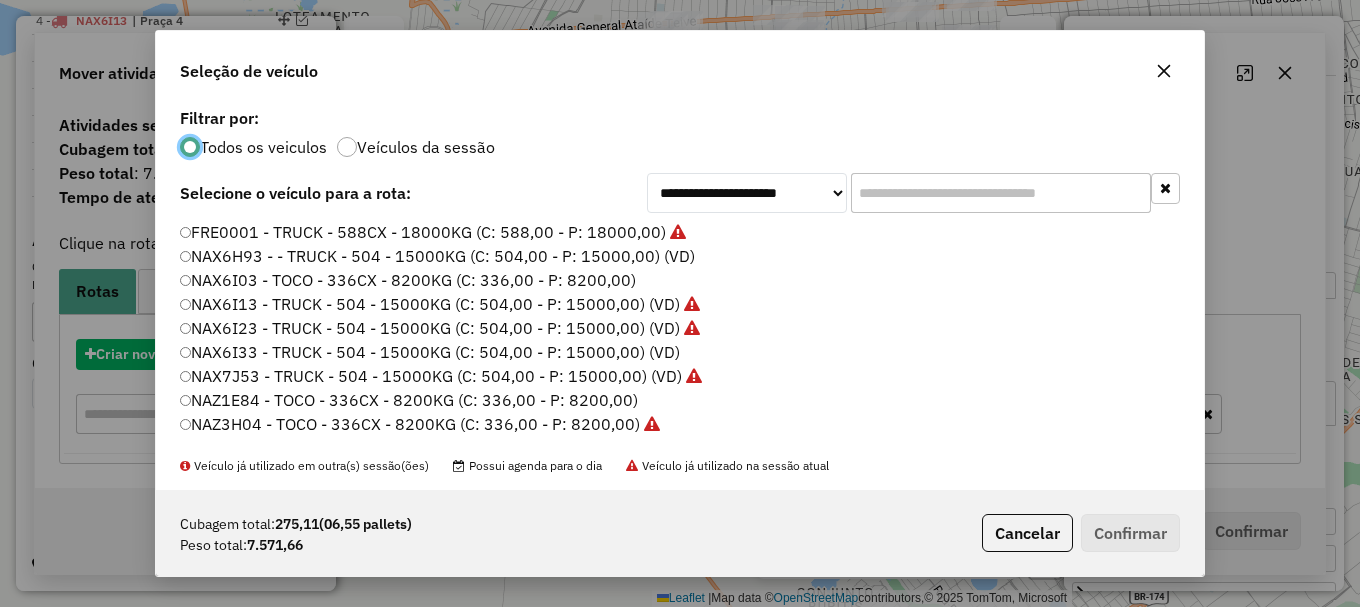 scroll, scrollTop: 11, scrollLeft: 6, axis: both 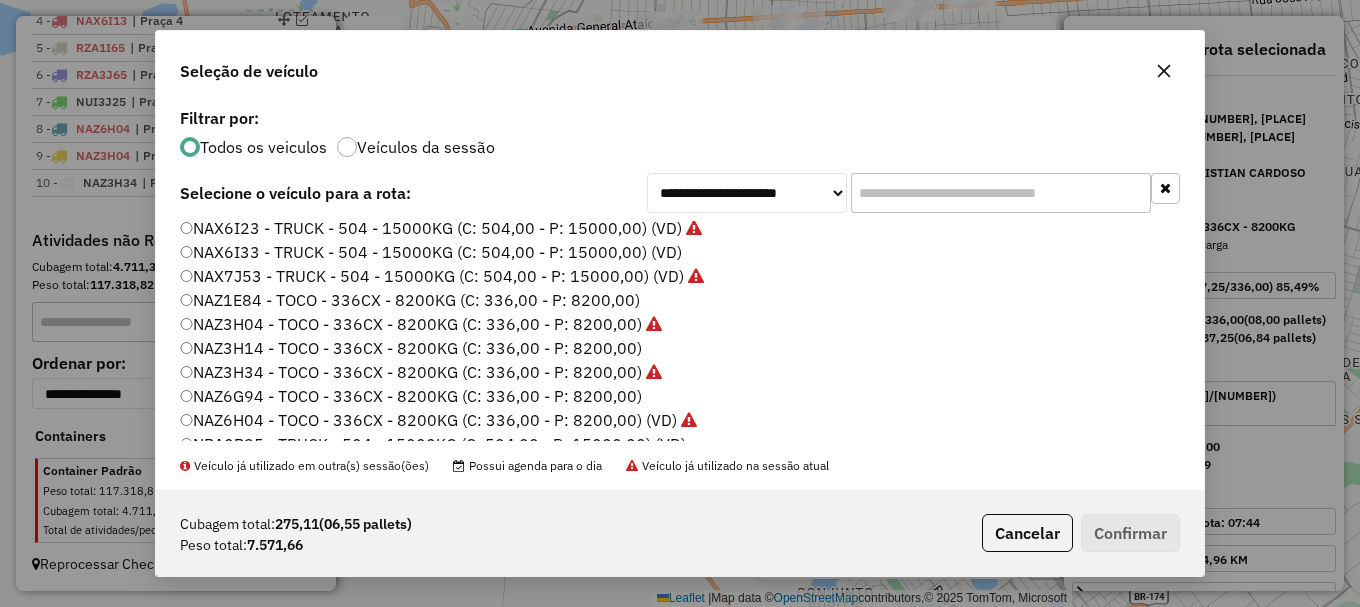 click on "NAZ6G94 - TOCO - 336CX - 8200KG (C: 336,00 - P: 8200,00)" 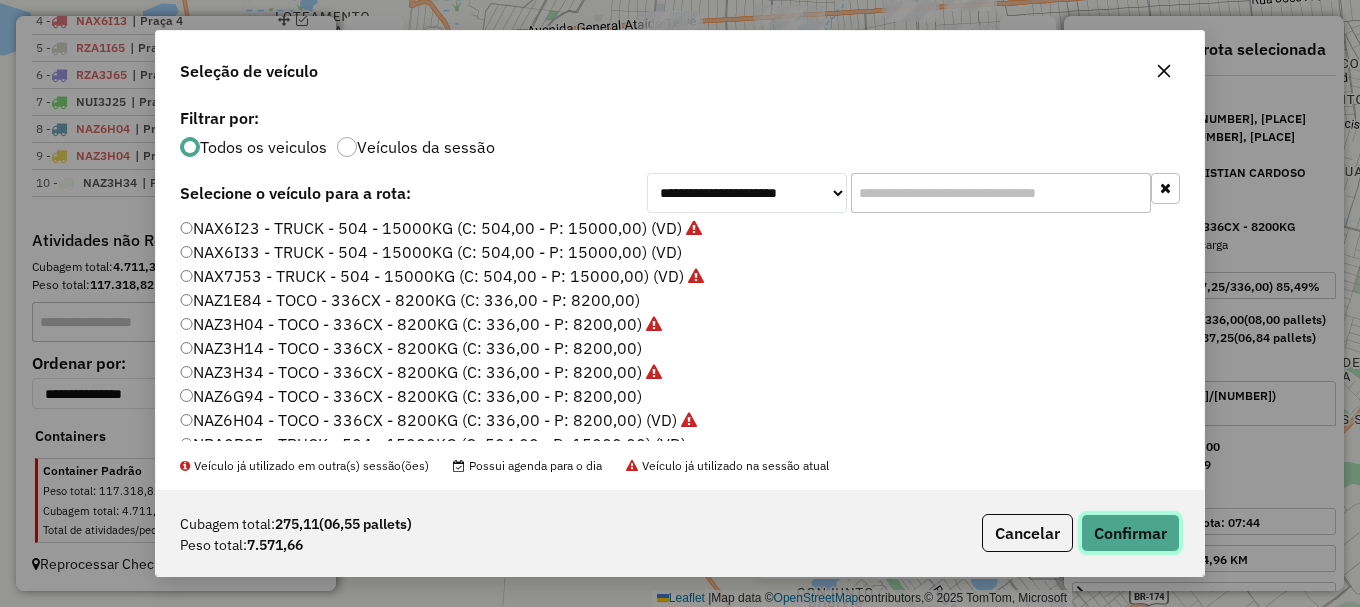 click on "Confirmar" 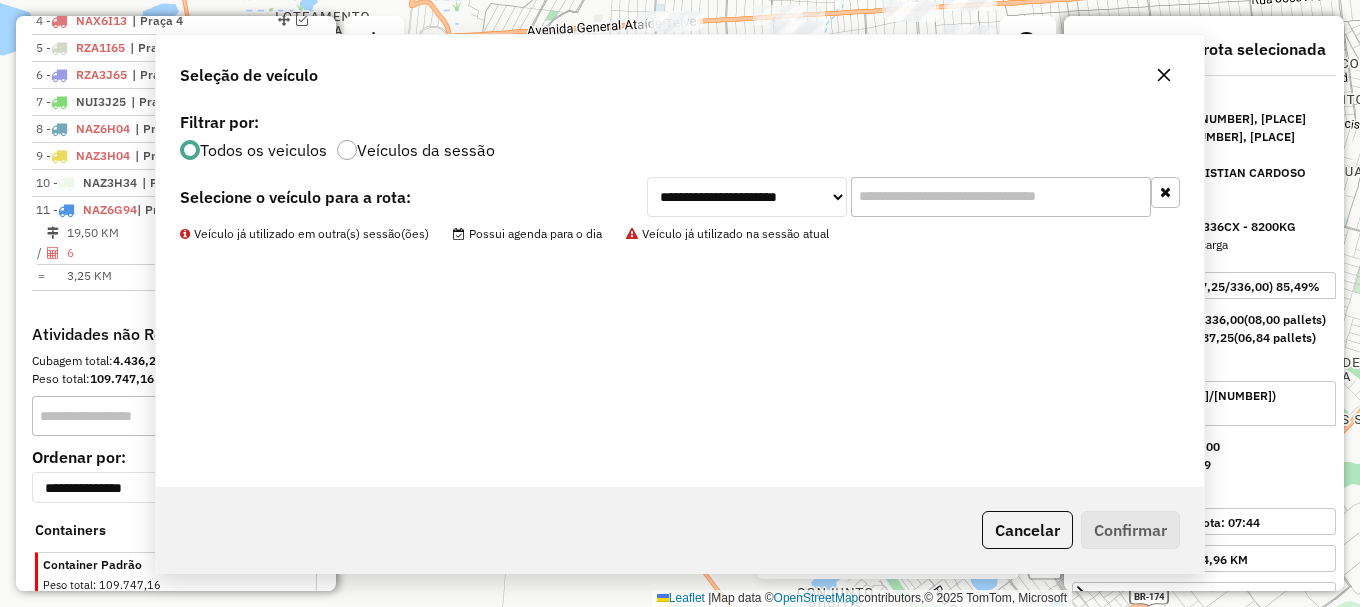 scroll, scrollTop: 1000, scrollLeft: 0, axis: vertical 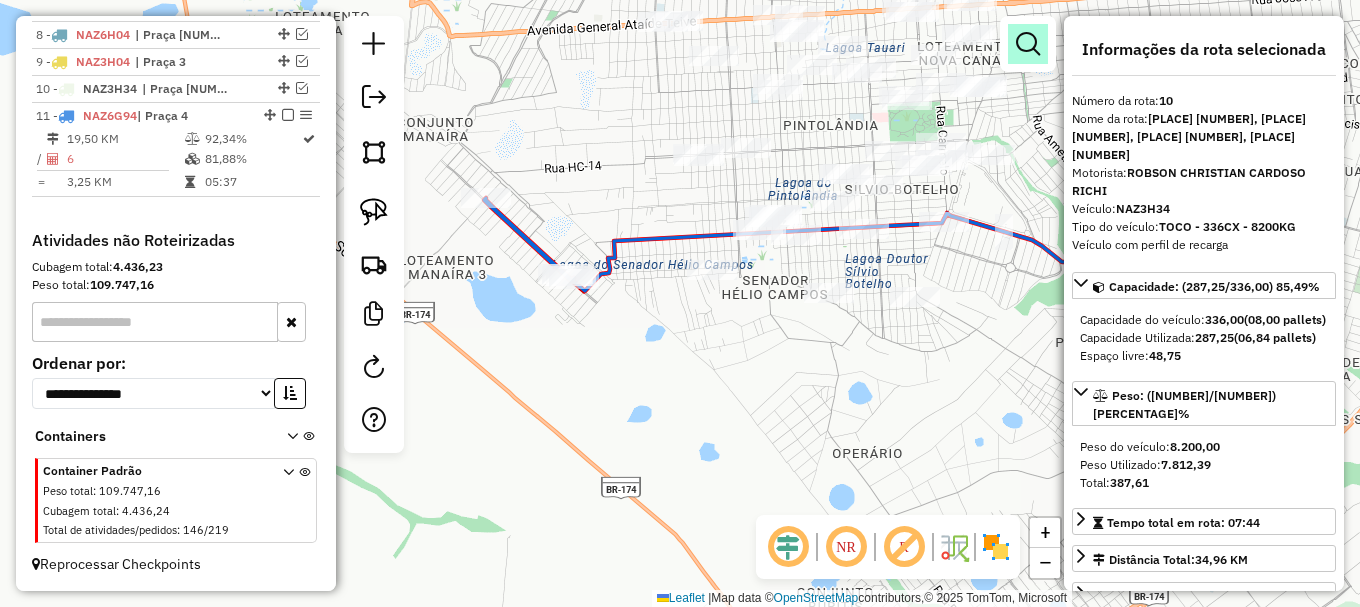 click at bounding box center [1028, 44] 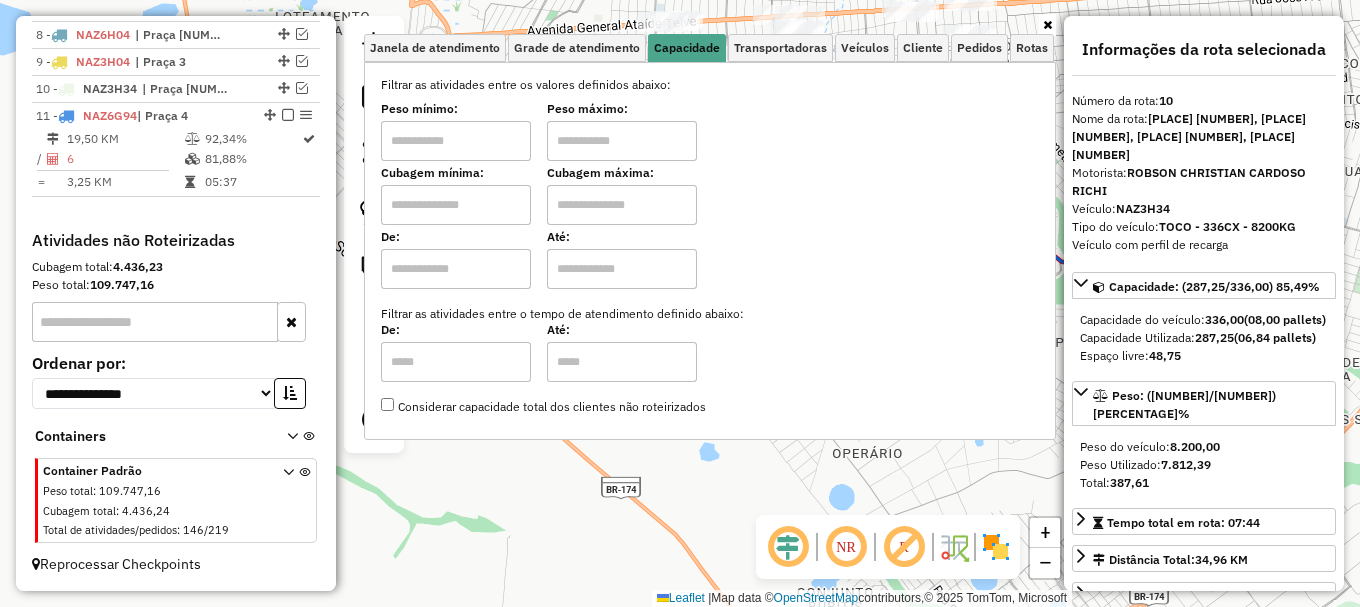 click at bounding box center (456, 205) 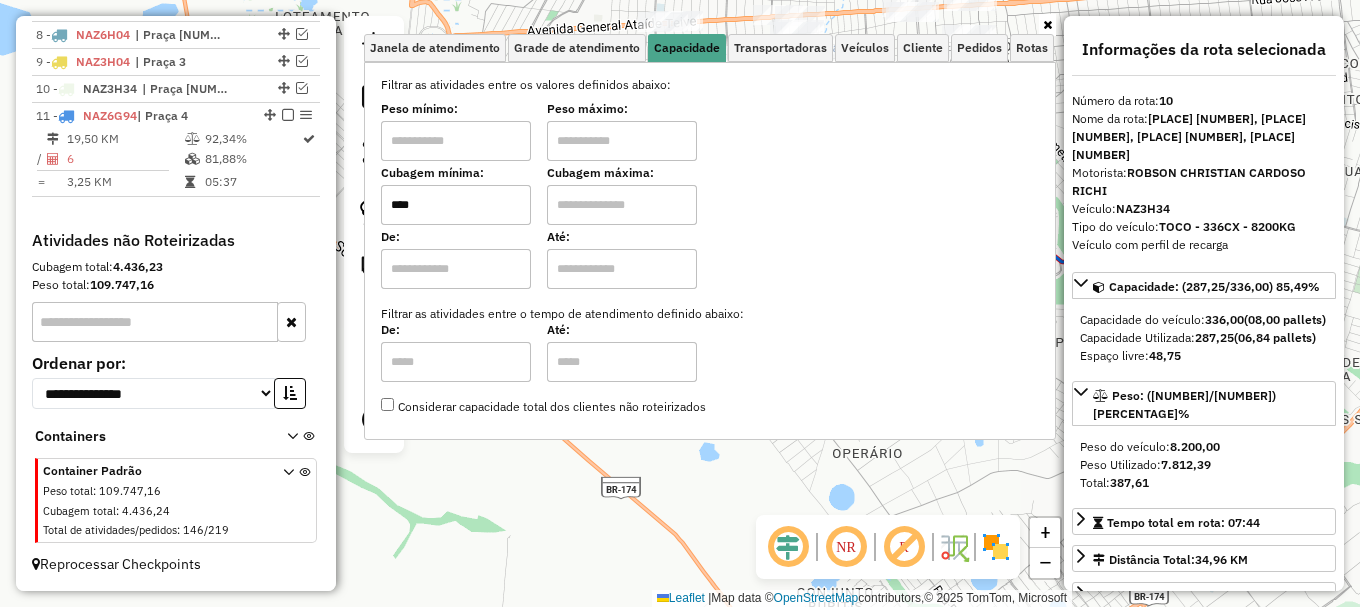 click at bounding box center [622, 205] 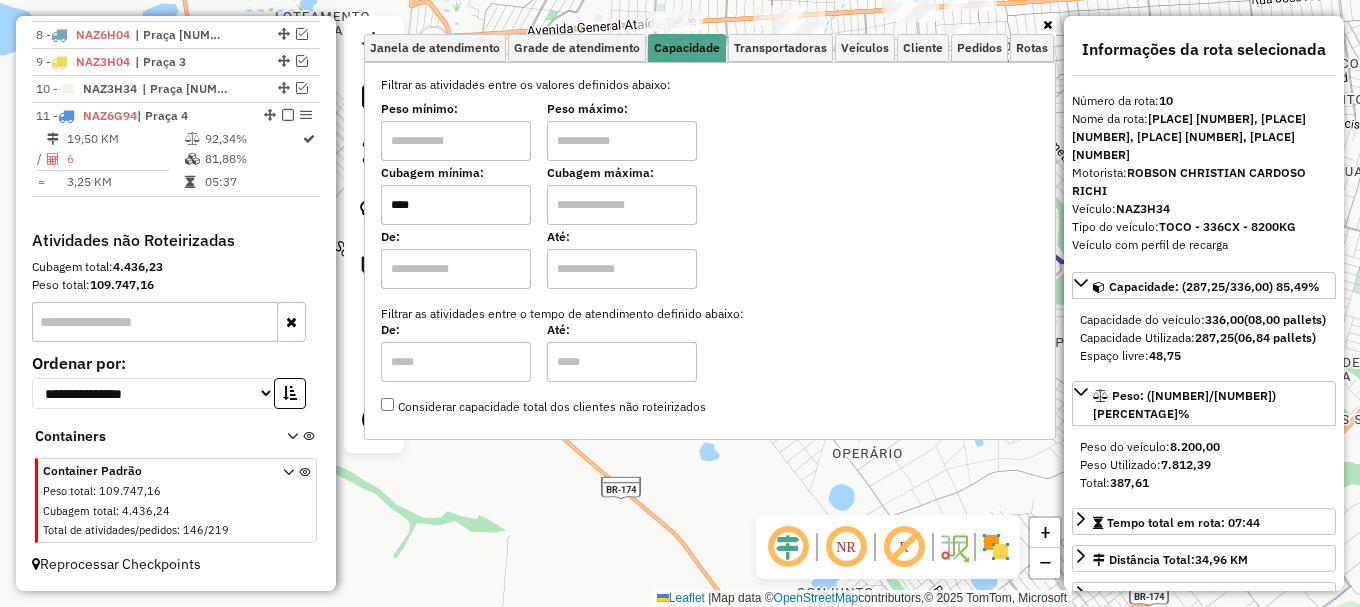 type on "****" 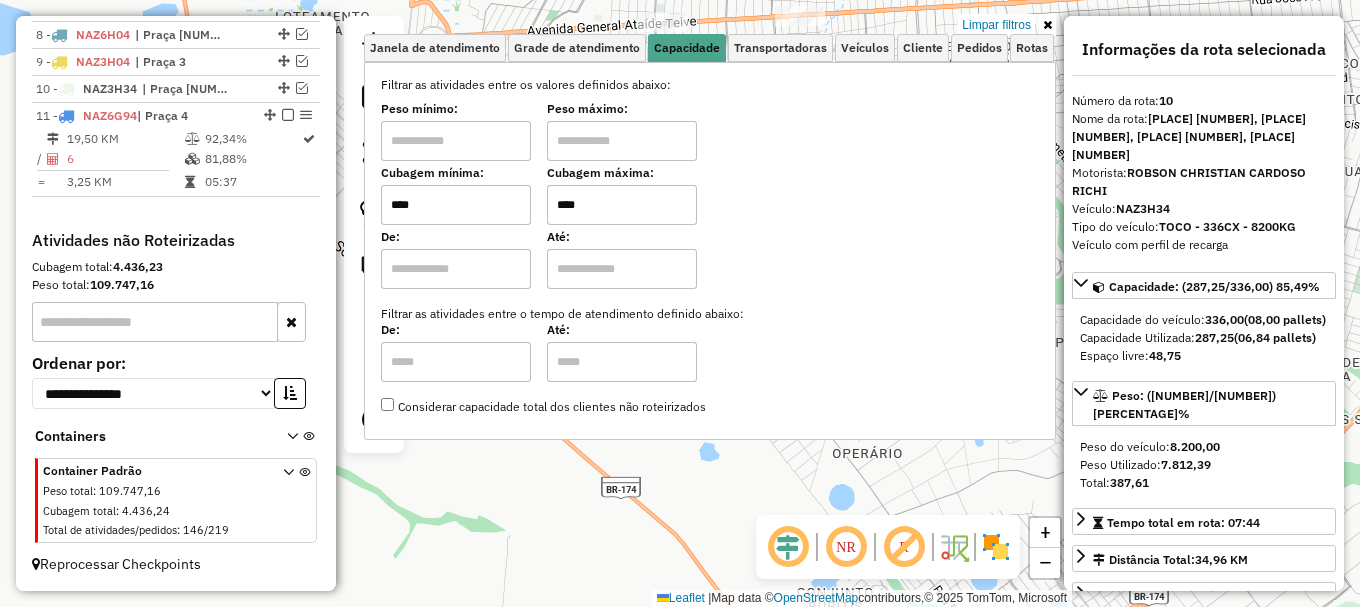 click on "Limpar filtros Janela de atendimento Grade de atendimento Capacidade Transportadoras Veículos Cliente Pedidos  Rotas Selecione os dias de semana para filtrar as janelas de atendimento  Seg   Ter   Qua   Qui   Sex   Sáb   Dom  Informe o período da janela de atendimento: De: Até:  Filtrar exatamente a janela do cliente  Considerar janela de atendimento padrão  Selecione os dias de semana para filtrar as grades de atendimento  Seg   Ter   Qua   Qui   Sex   Sáb   Dom   Considerar clientes sem dia de atendimento cadastrado  Clientes fora do dia de atendimento selecionado Filtrar as atividades entre os valores definidos abaixo:  Peso mínimo:   Peso máximo:   Cubagem mínima:  ****  Cubagem máxima:  ****  De:   Até:  Filtrar as atividades entre o tempo de atendimento definido abaixo:  De:   Até:   Considerar capacidade total dos clientes não roteirizados Transportadora: Selecione um ou mais itens Tipo de veículo: Selecione um ou mais itens Veículo: Selecione um ou mais itens Motorista: Nome: Rótulo: +" 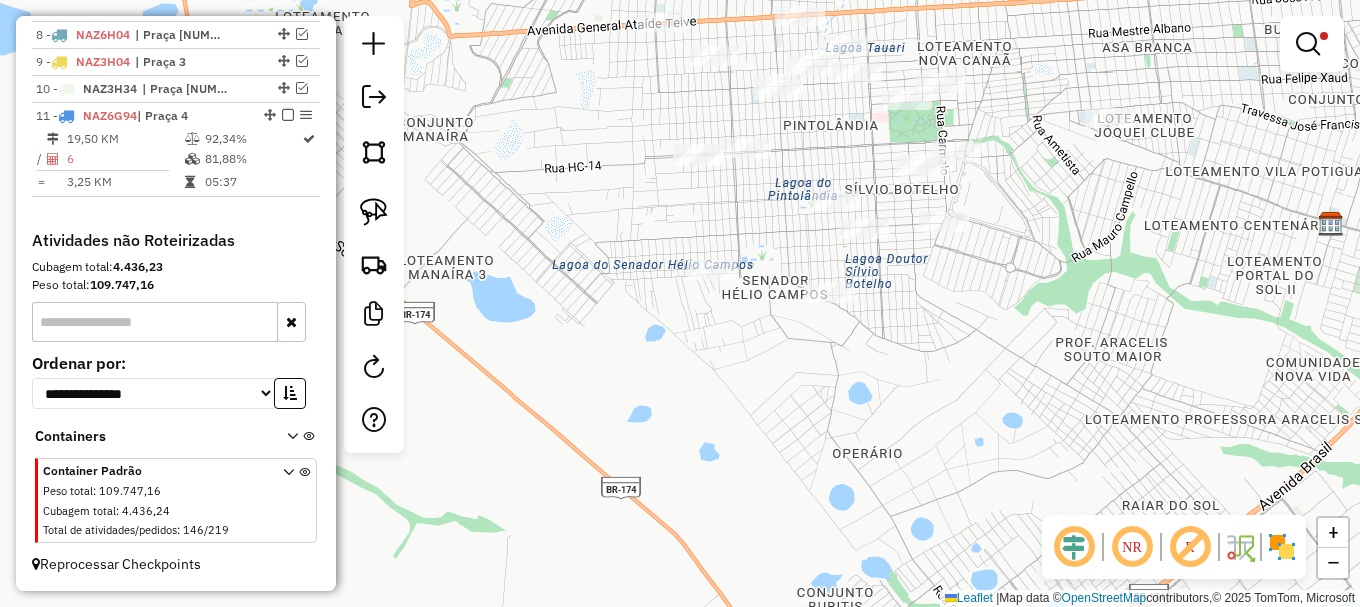 click on "Limpar filtros Janela de atendimento Grade de atendimento Capacidade Transportadoras Veículos Cliente Pedidos  Rotas Selecione os dias de semana para filtrar as janelas de atendimento  Seg   Ter   Qua   Qui   Sex   Sáb   Dom  Informe o período da janela de atendimento: De: Até:  Filtrar exatamente a janela do cliente  Considerar janela de atendimento padrão  Selecione os dias de semana para filtrar as grades de atendimento  Seg   Ter   Qua   Qui   Sex   Sáb   Dom   Considerar clientes sem dia de atendimento cadastrado  Clientes fora do dia de atendimento selecionado Filtrar as atividades entre os valores definidos abaixo:  Peso mínimo:   Peso máximo:   Cubagem mínima:  ****  Cubagem máxima:  ****  De:   Até:  Filtrar as atividades entre o tempo de atendimento definido abaixo:  De:   Até:   Considerar capacidade total dos clientes não roteirizados Transportadora: Selecione um ou mais itens Tipo de veículo: Selecione um ou mais itens Veículo: Selecione um ou mais itens Motorista: Nome: Rótulo: +" 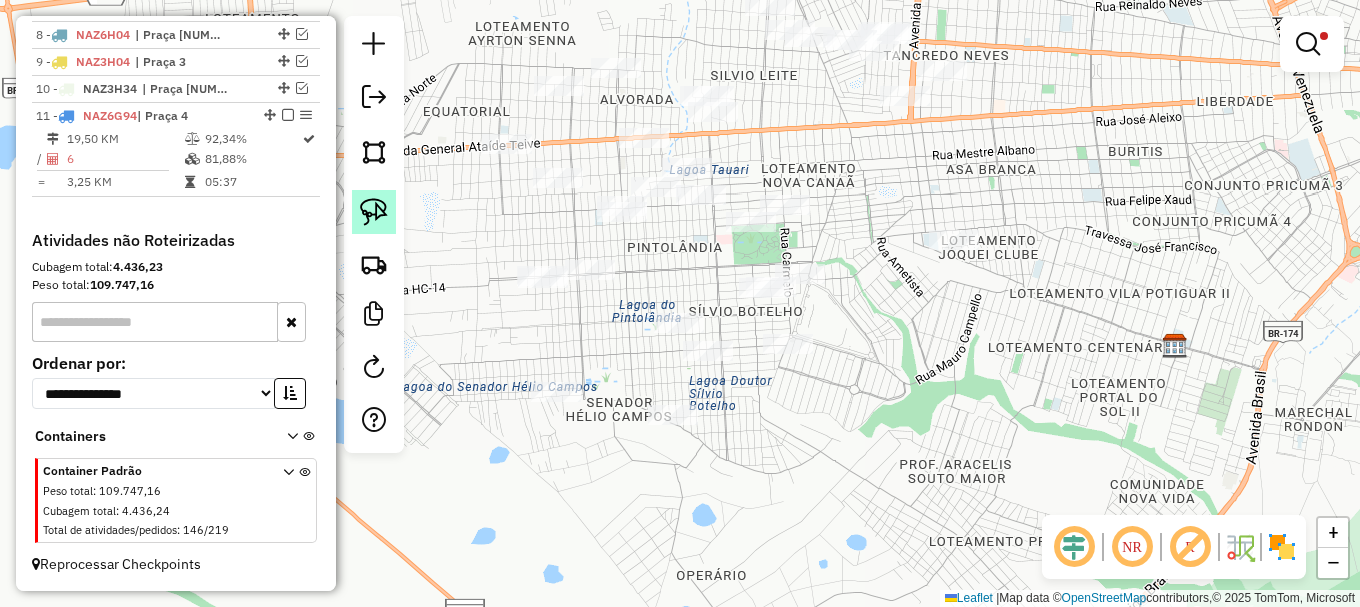 click 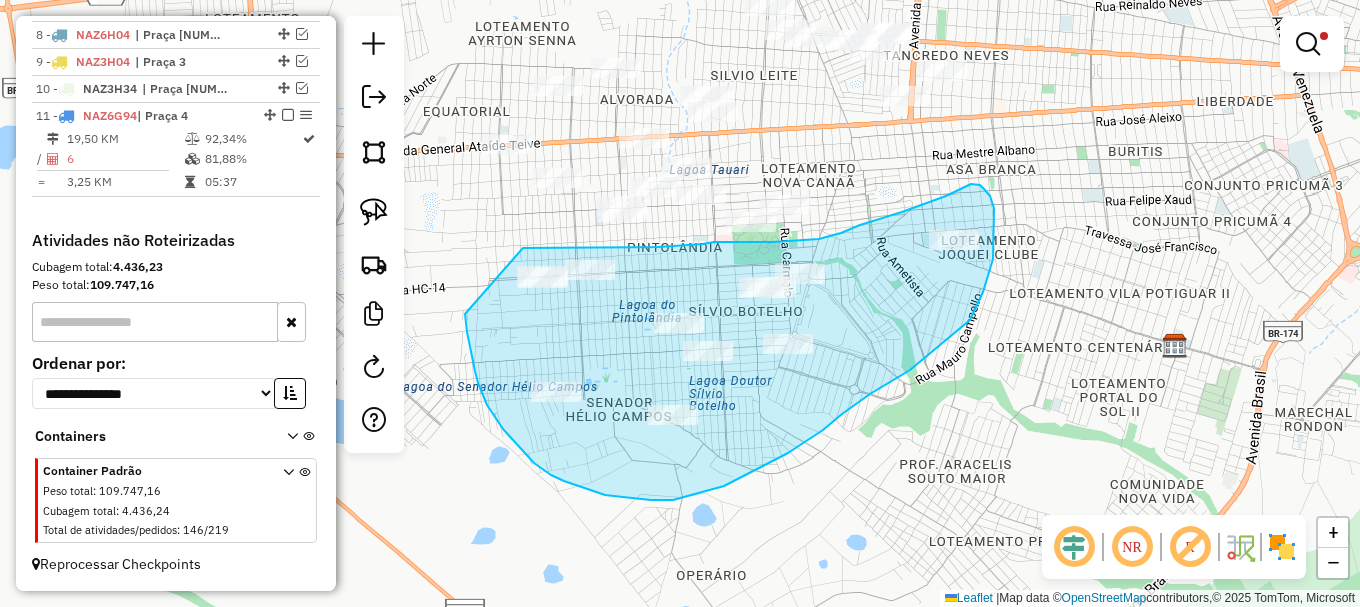 drag, startPoint x: 465, startPoint y: 314, endPoint x: 519, endPoint y: 248, distance: 85.276024 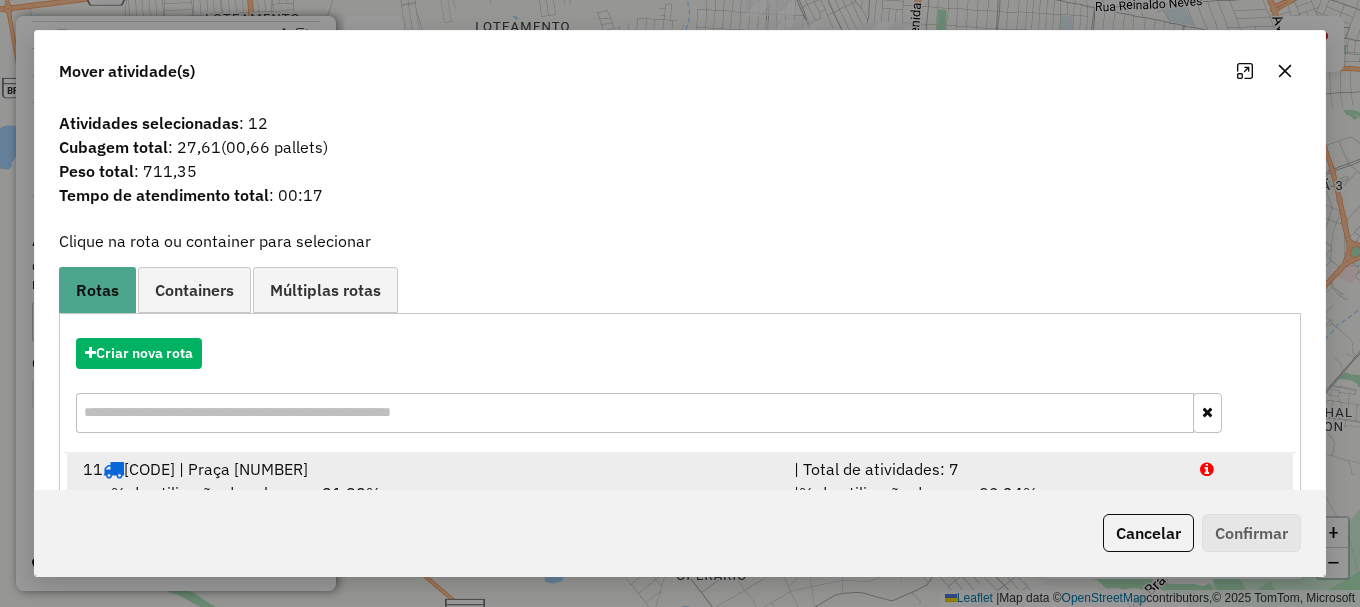 click at bounding box center [1239, 469] 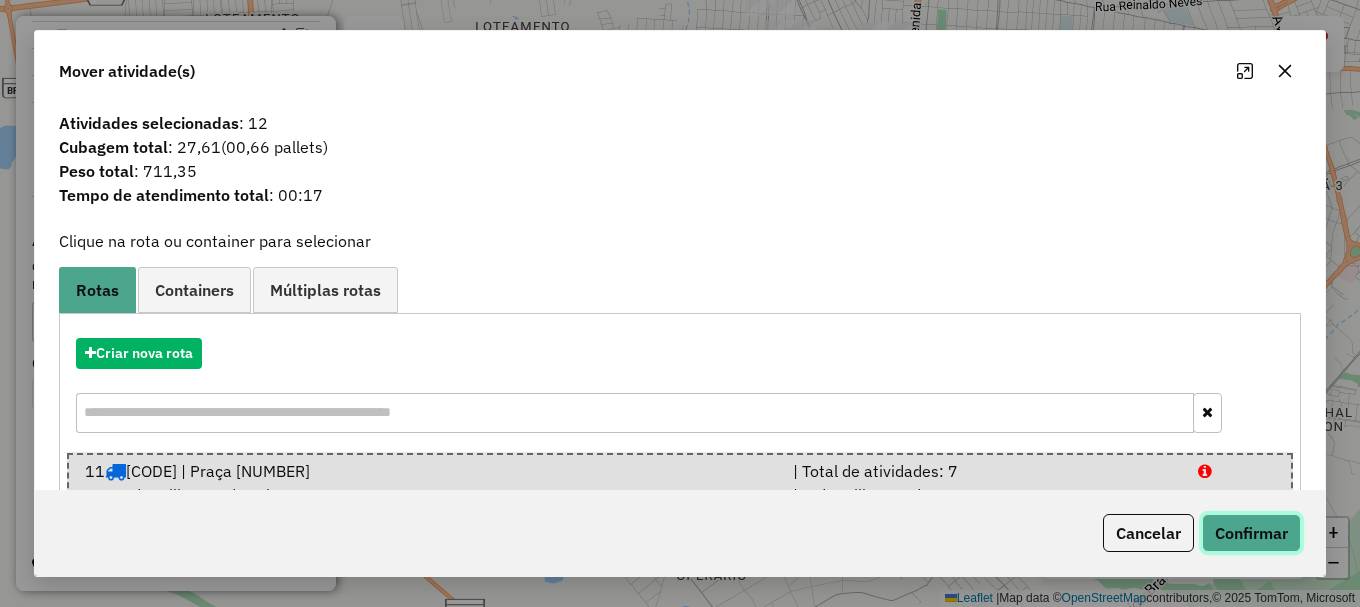 click on "Confirmar" 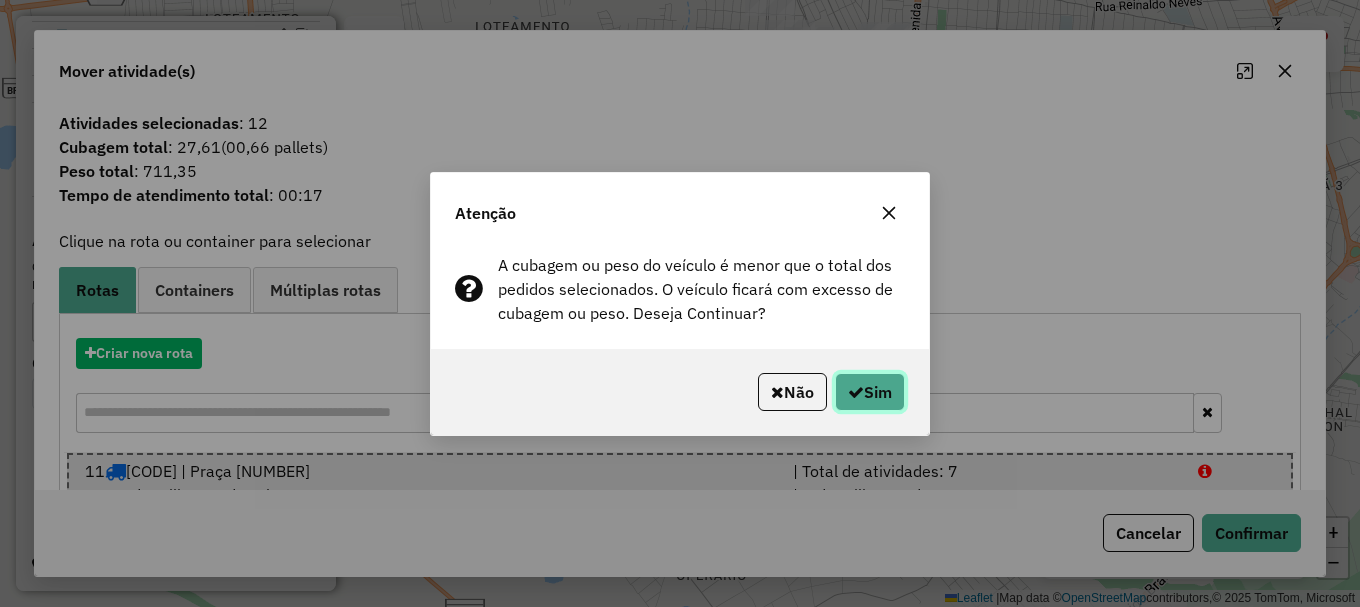 click on "Sim" 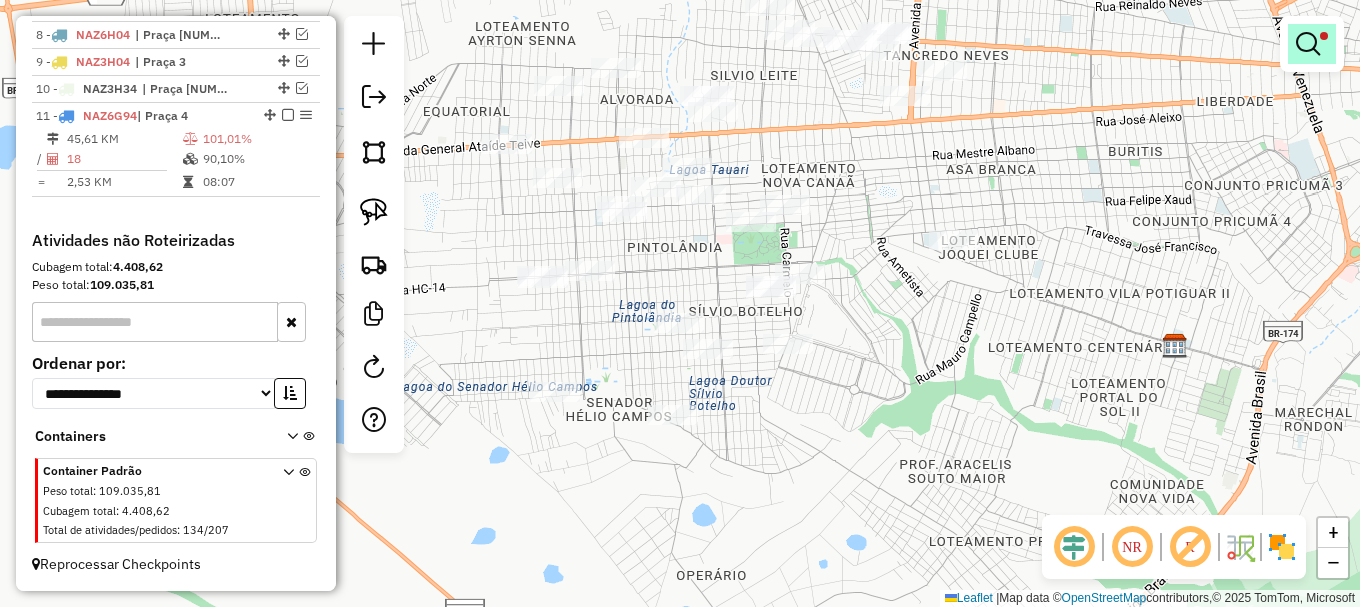 click at bounding box center [1308, 44] 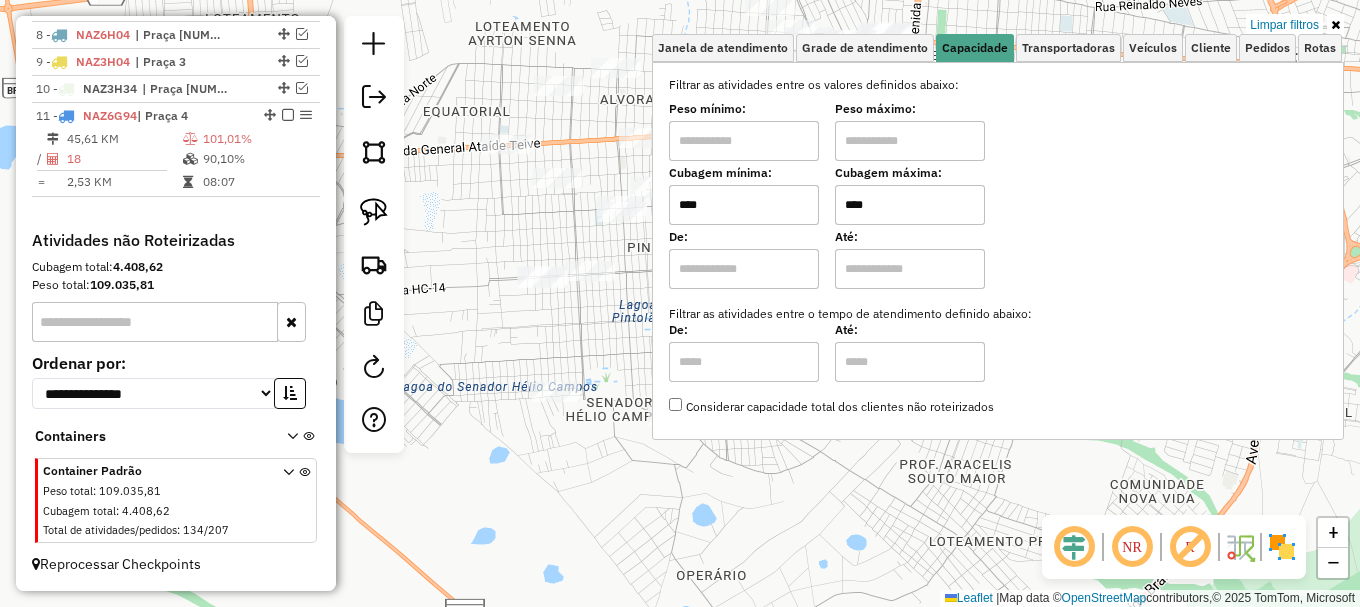 drag, startPoint x: 1288, startPoint y: 18, endPoint x: 1181, endPoint y: 83, distance: 125.19585 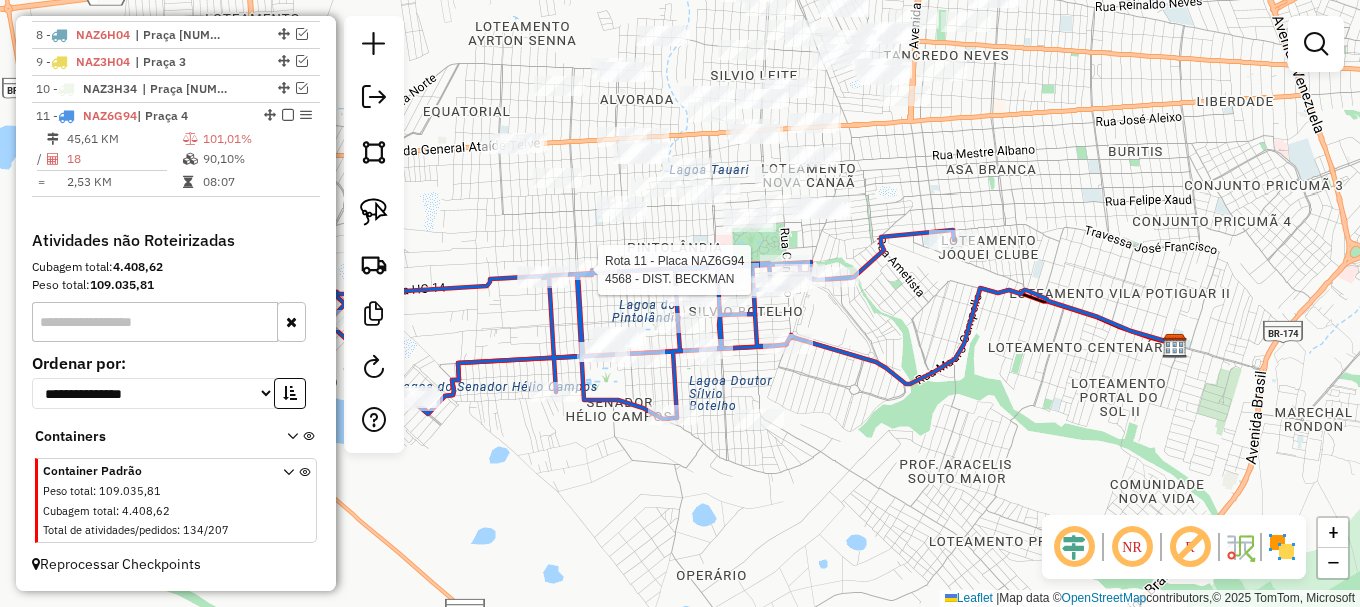 select on "**********" 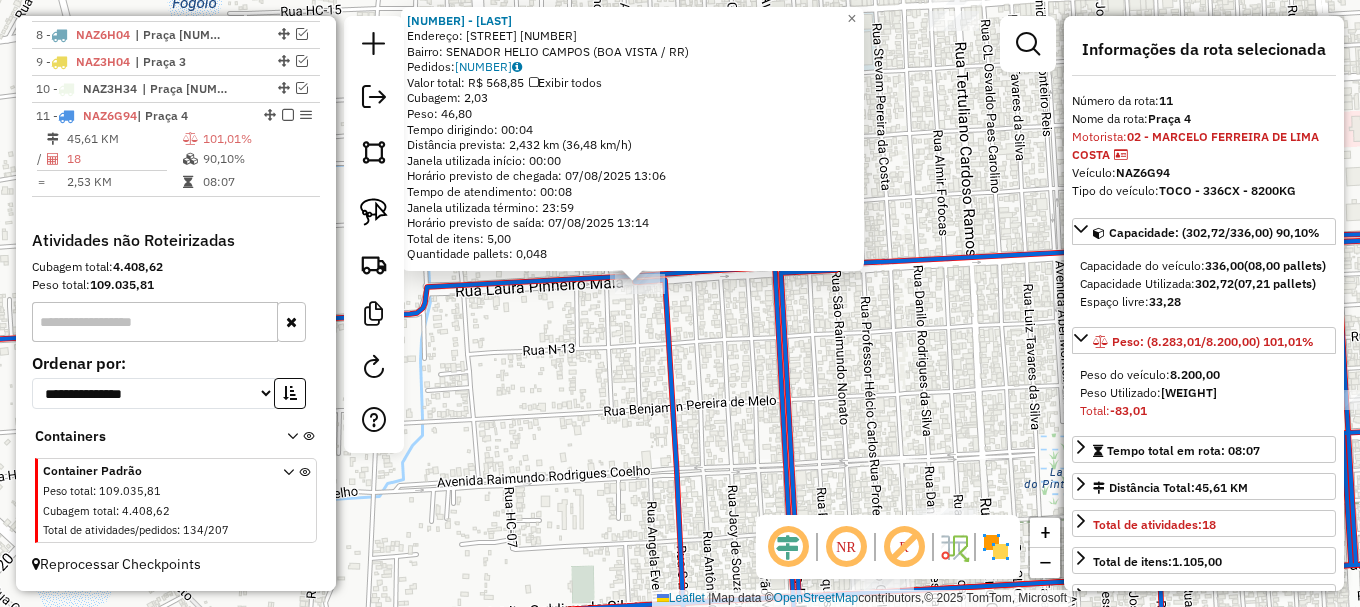 click 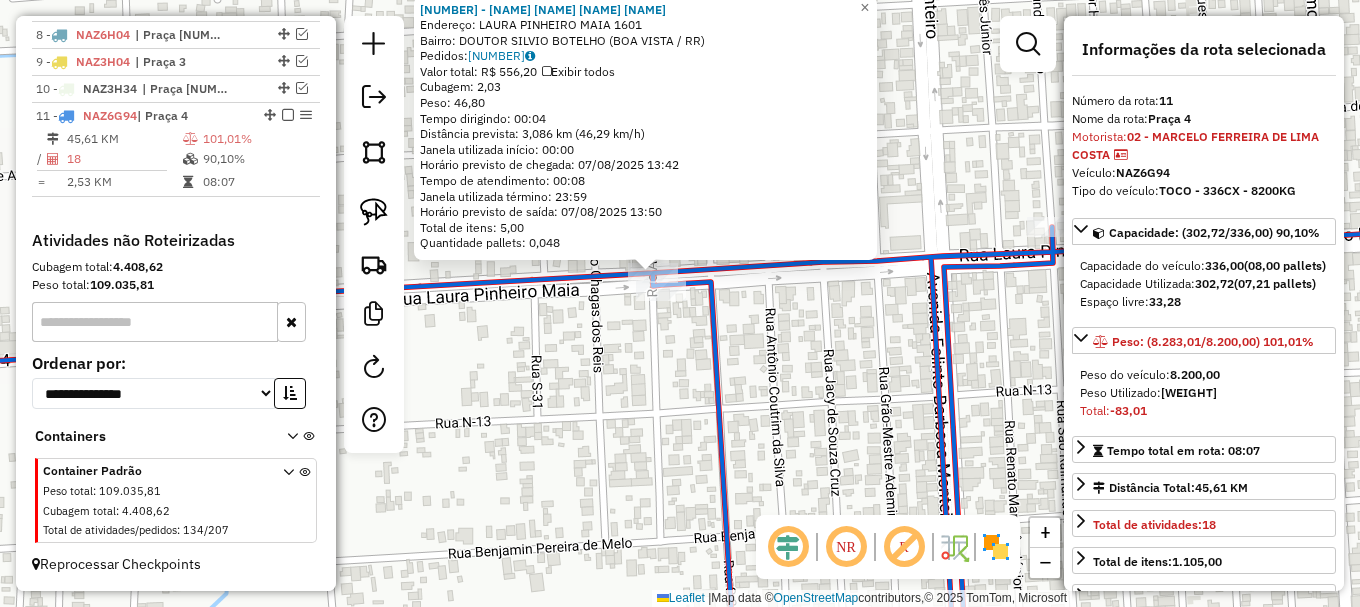 drag, startPoint x: 719, startPoint y: 363, endPoint x: 619, endPoint y: 236, distance: 161.64467 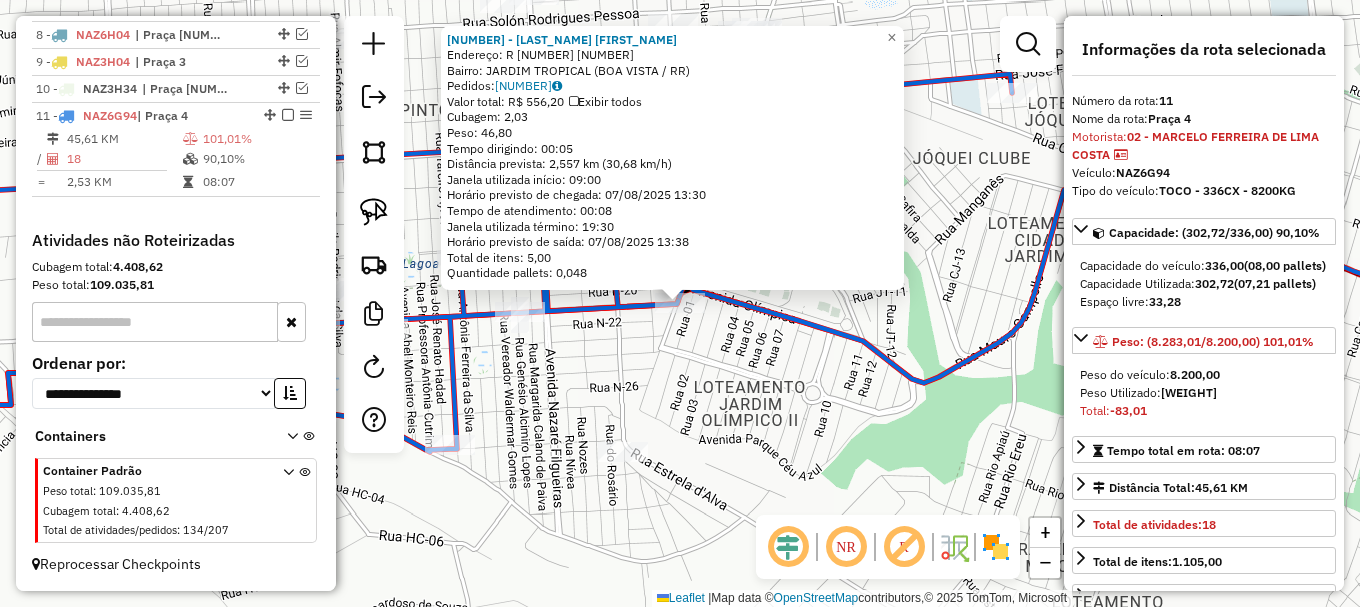 click 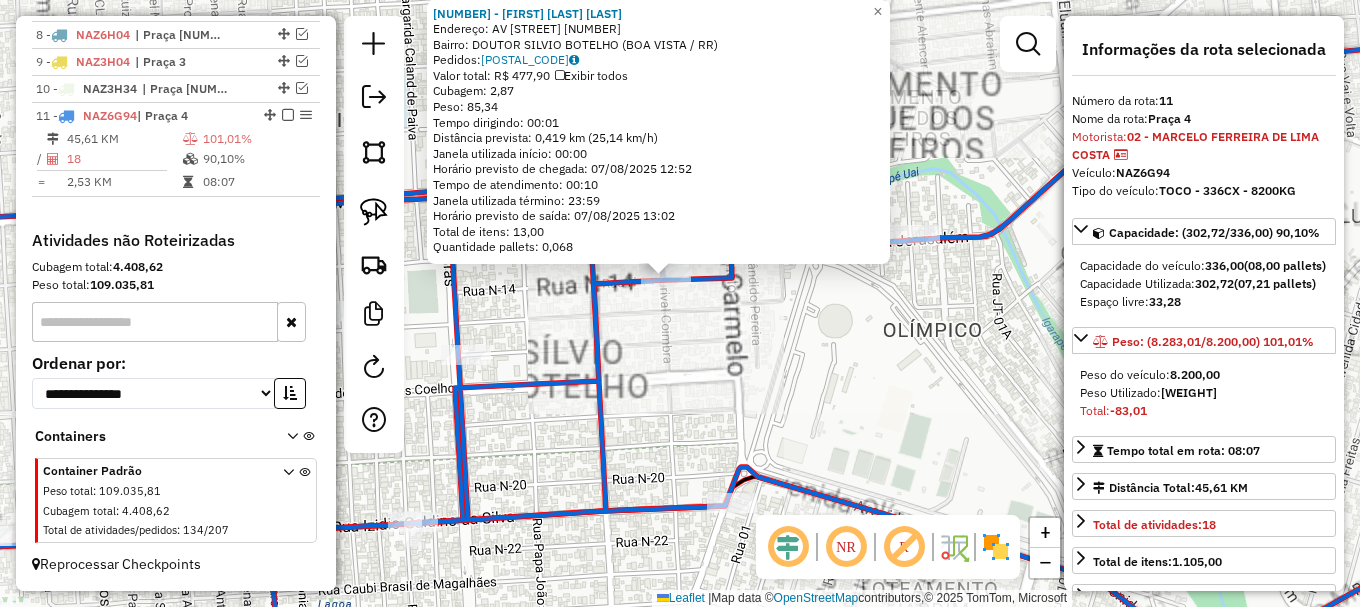 click on "6253 - JOAO DE DEUS DIAS  Endereço: AV  RAIMUNDO RODRIGUES COELHO     908   Bairro: DOUTOR SILVIO BOTELHO (BOA VISTA / RR)   Pedidos:  06232413   Valor total: R$ 477,90   Exibir todos   Cubagem: 2,87  Peso: 85,34  Tempo dirigindo: 00:01   Distância prevista: 0,419 km (25,14 km/h)   Janela utilizada início: 00:00   Horário previsto de chegada: 07/08/2025 12:52   Tempo de atendimento: 00:10   Janela utilizada término: 23:59   Horário previsto de saída: 07/08/2025 13:02   Total de itens: 13,00   Quantidade pallets: 0,068  × Janela de atendimento Grade de atendimento Capacidade Transportadoras Veículos Cliente Pedidos  Rotas Selecione os dias de semana para filtrar as janelas de atendimento  Seg   Ter   Qua   Qui   Sex   Sáb   Dom  Informe o período da janela de atendimento: De: Até:  Filtrar exatamente a janela do cliente  Considerar janela de atendimento padrão  Selecione os dias de semana para filtrar as grades de atendimento  Seg   Ter   Qua   Qui   Sex   Sáb   Dom   Peso mínimo:   De:   Até:" 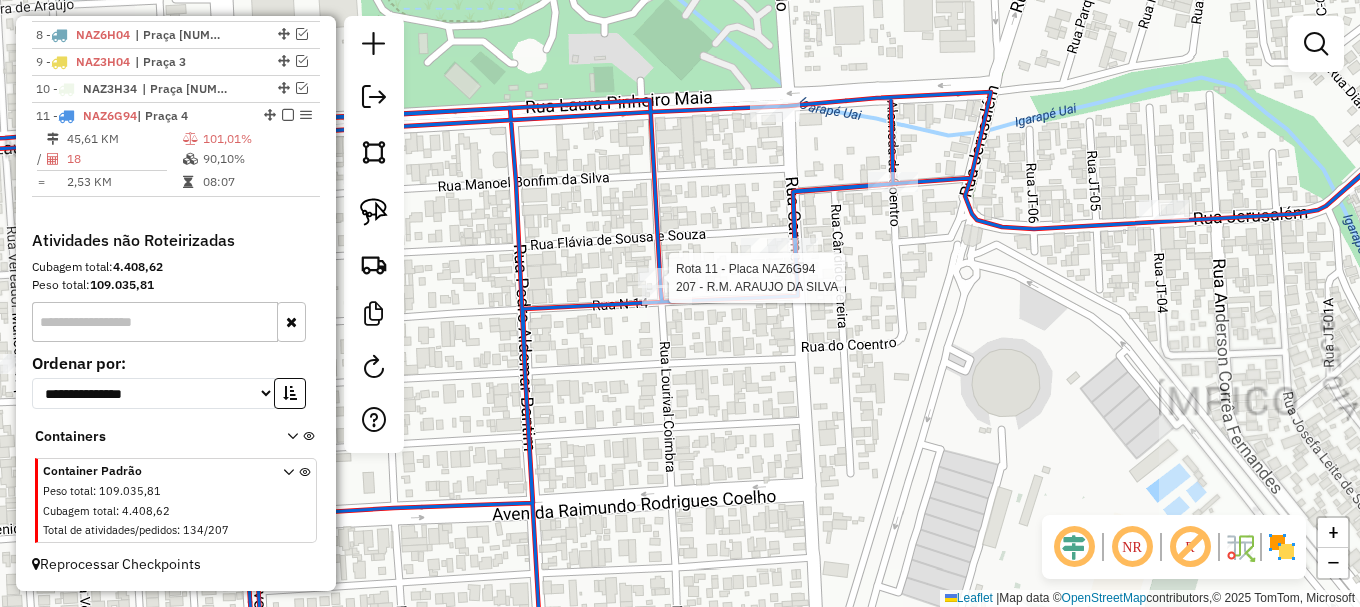 select on "**********" 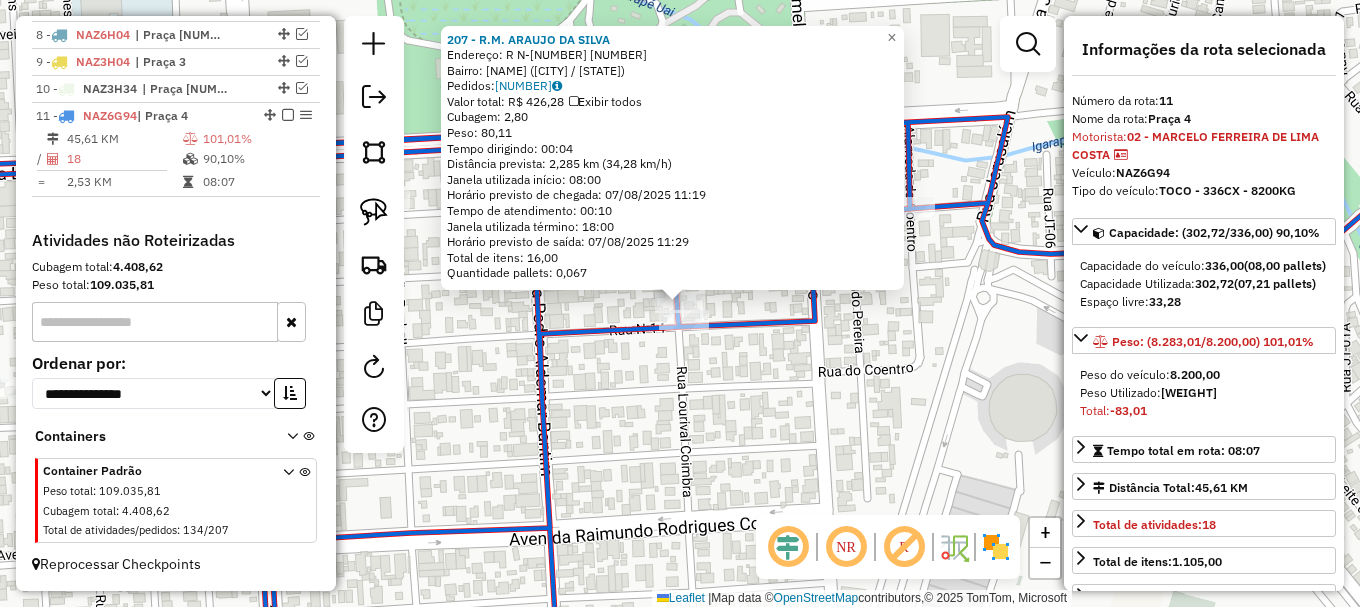 click on "Rota 11 - Placa NAZ6G94  207 - R.M. ARAUJO DA SILVA Rota 11 - Placa NAZ6G94  6253 - JOAO DE DEUS DIAS 207 - R.M. ARAUJO DA SILVA  Endereço: R   N -13                         1549   Bairro: PINTOLANDIA (BOA VISTA / RR)   Pedidos:  06232167   Valor total: R$ 426,28   Exibir todos   Cubagem: 2,80  Peso: 80,11  Tempo dirigindo: 00:04   Distância prevista: 2,285 km (34,28 km/h)   Janela utilizada início: 08:00   Horário previsto de chegada: 07/08/2025 11:19   Tempo de atendimento: 00:10   Janela utilizada término: 18:00   Horário previsto de saída: 07/08/2025 11:29   Total de itens: 16,00   Quantidade pallets: 0,067  × Janela de atendimento Grade de atendimento Capacidade Transportadoras Veículos Cliente Pedidos  Rotas Selecione os dias de semana para filtrar as janelas de atendimento  Seg   Ter   Qua   Qui   Sex   Sáb   Dom  Informe o período da janela de atendimento: De: Até:  Filtrar exatamente a janela do cliente  Considerar janela de atendimento padrão   Seg   Ter   Qua   Qui   Sex   Sáb   Dom" 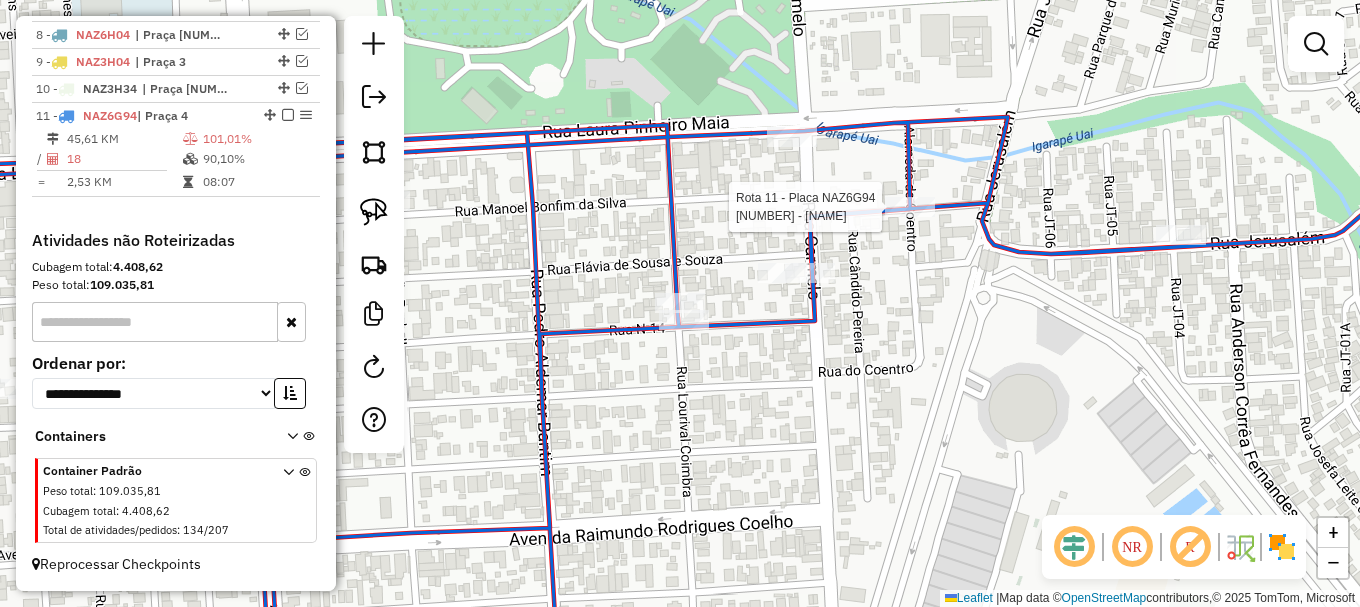 select on "**********" 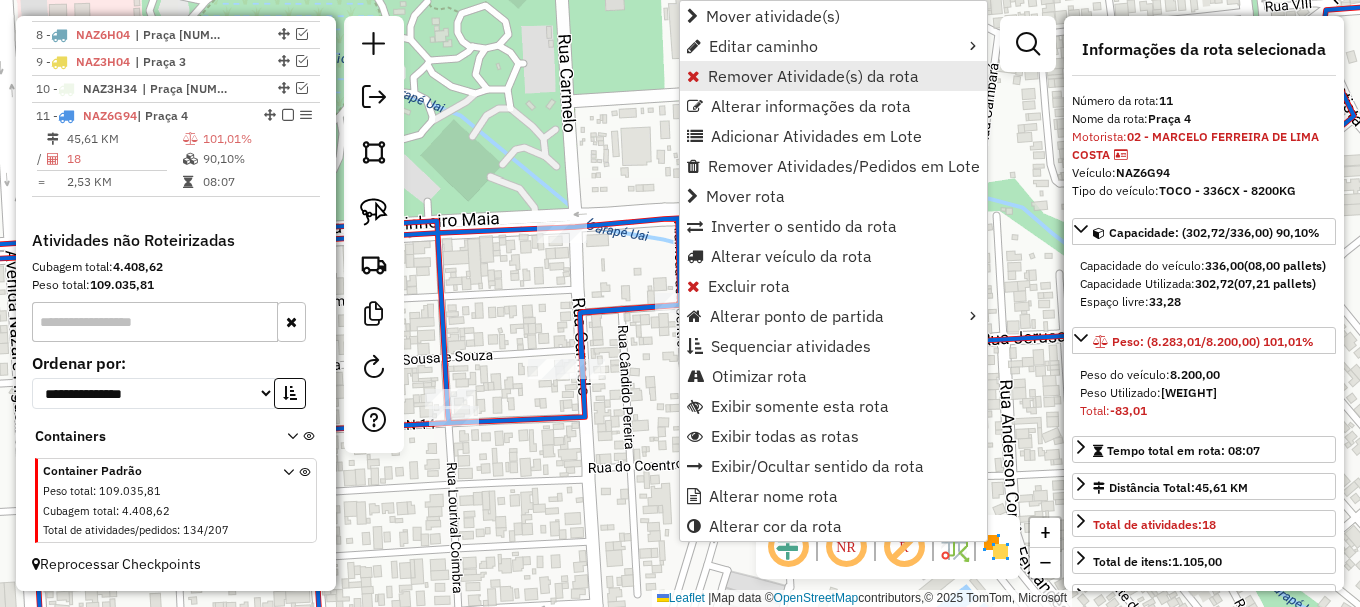 click on "Remover Atividade(s) da rota" at bounding box center [813, 76] 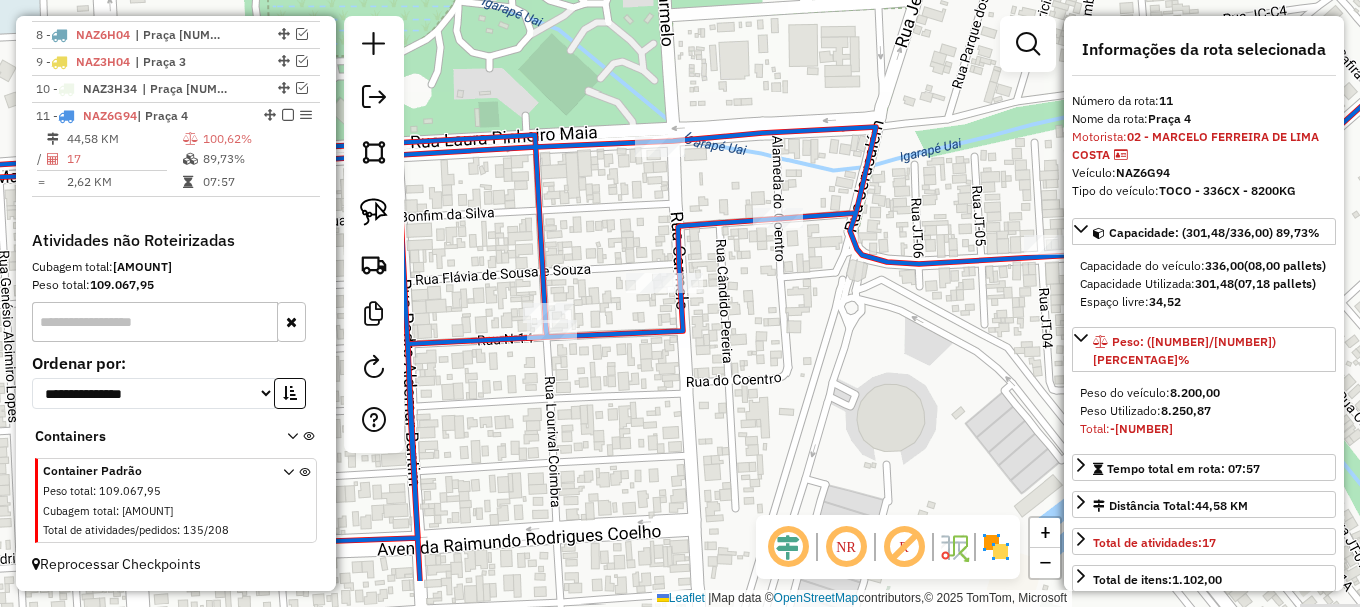 drag, startPoint x: 595, startPoint y: 263, endPoint x: 673, endPoint y: 202, distance: 99.0202 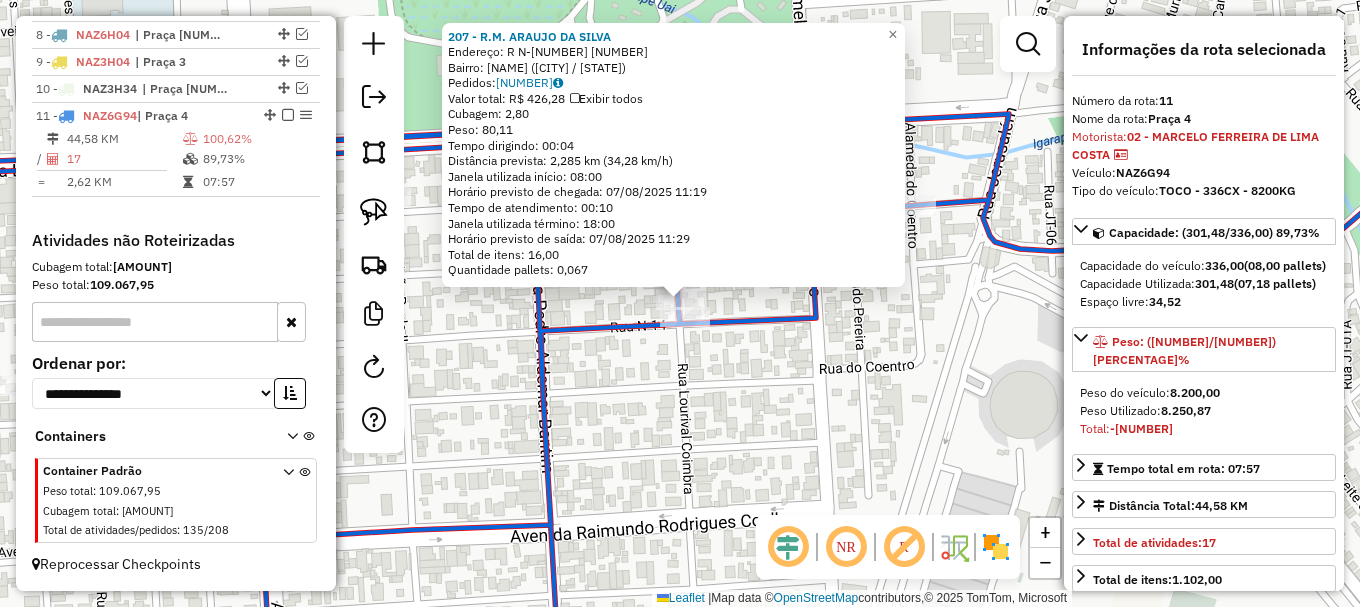 click on "Rota 11 - Placa NAZ6G94  207 - R.M. ARAUJO DA SILVA Rota 11 - Placa NAZ6G94  6253 - JOAO DE DEUS DIAS 207 - R.M. ARAUJO DA SILVA  Endereço: R   N -13                         1549   Bairro: PINTOLANDIA (BOA VISTA / RR)   Pedidos:  06232167   Valor total: R$ 426,28   Exibir todos   Cubagem: 2,80  Peso: 80,11  Tempo dirigindo: 00:04   Distância prevista: 2,285 km (34,28 km/h)   Janela utilizada início: 08:00   Horário previsto de chegada: 07/08/2025 11:19   Tempo de atendimento: 00:10   Janela utilizada término: 18:00   Horário previsto de saída: 07/08/2025 11:29   Total de itens: 16,00   Quantidade pallets: 0,067  × Janela de atendimento Grade de atendimento Capacidade Transportadoras Veículos Cliente Pedidos  Rotas Selecione os dias de semana para filtrar as janelas de atendimento  Seg   Ter   Qua   Qui   Sex   Sáb   Dom  Informe o período da janela de atendimento: De: Até:  Filtrar exatamente a janela do cliente  Considerar janela de atendimento padrão   Seg   Ter   Qua   Qui   Sex   Sáb   Dom" 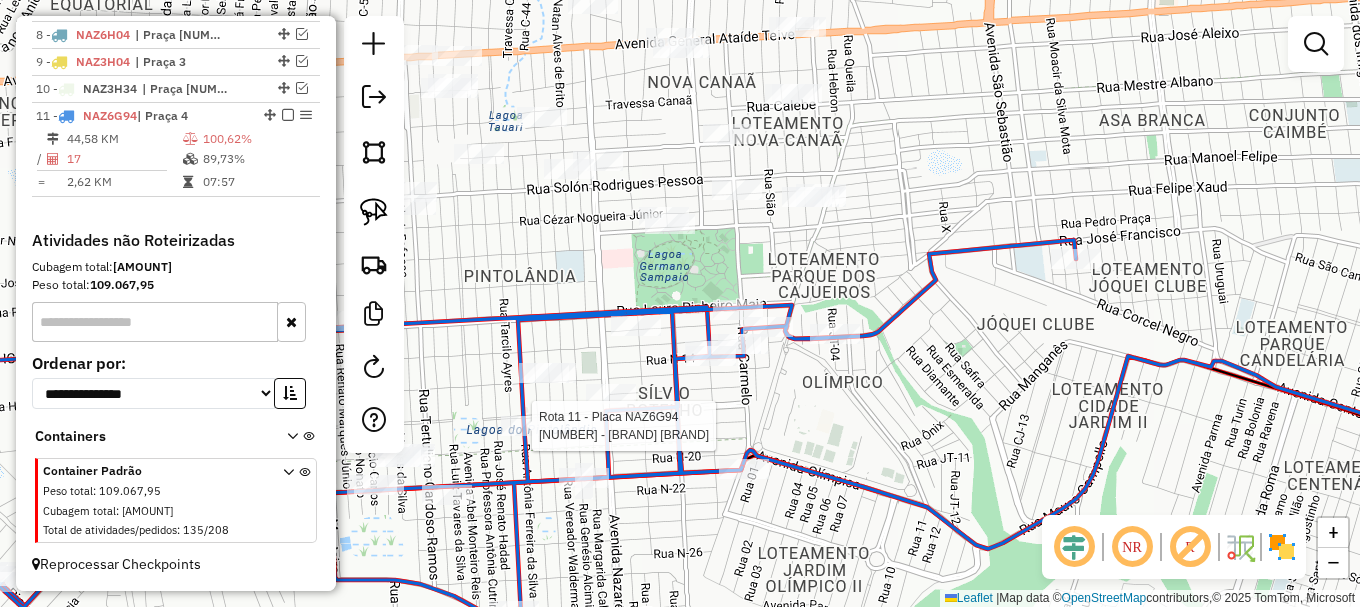 select on "**********" 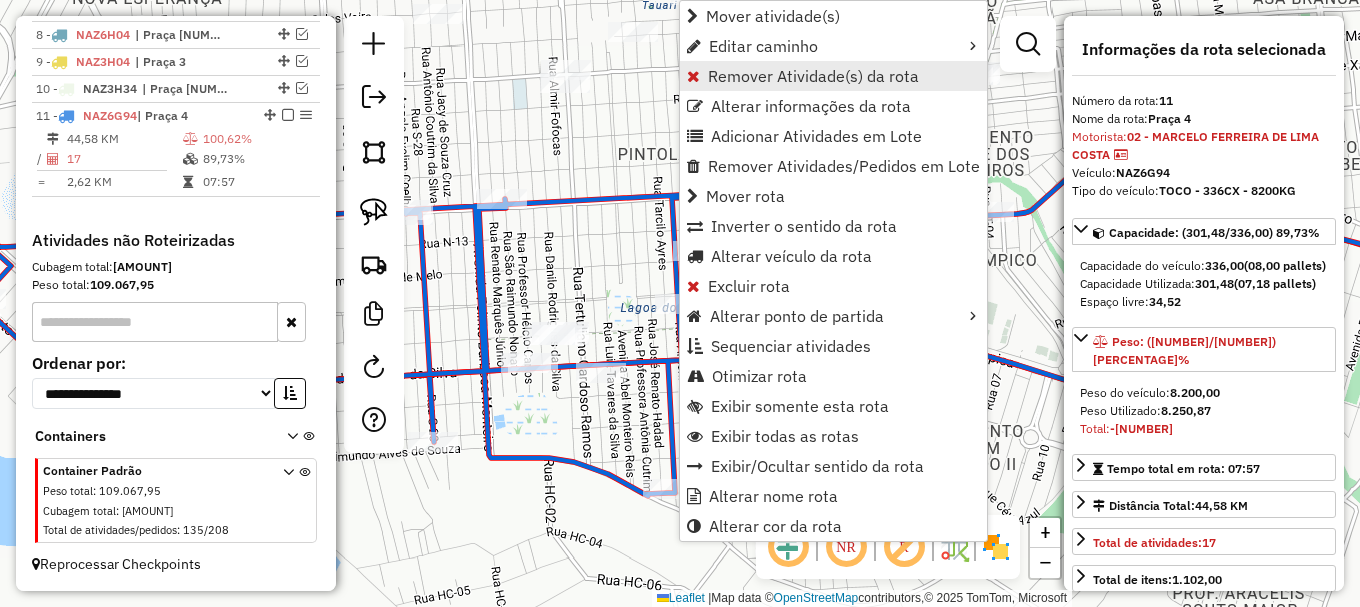 click on "Remover Atividade(s) da rota" at bounding box center (813, 76) 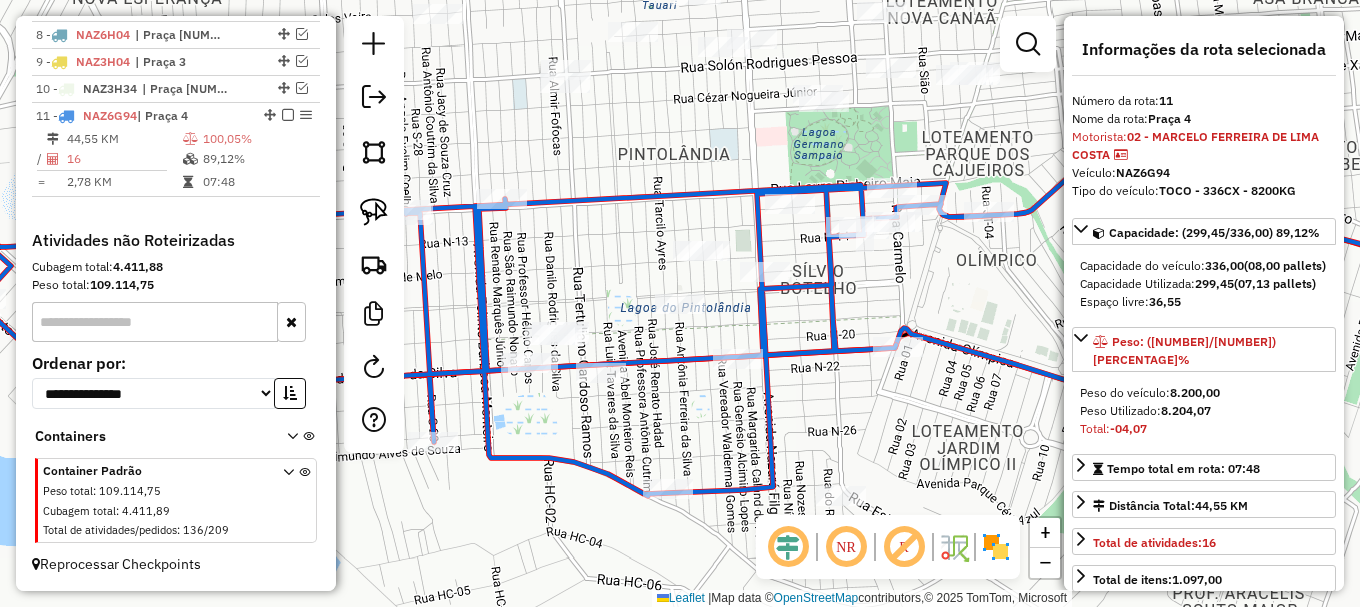 click on "Rota 11 - Placa NAZ6G94  5518 - KAREN DOS SANTOS SAM Janela de atendimento Grade de atendimento Capacidade Transportadoras Veículos Cliente Pedidos  Rotas Selecione os dias de semana para filtrar as janelas de atendimento  Seg   Ter   Qua   Qui   Sex   Sáb   Dom  Informe o período da janela de atendimento: De: Até:  Filtrar exatamente a janela do cliente  Considerar janela de atendimento padrão  Selecione os dias de semana para filtrar as grades de atendimento  Seg   Ter   Qua   Qui   Sex   Sáb   Dom   Considerar clientes sem dia de atendimento cadastrado  Clientes fora do dia de atendimento selecionado Filtrar as atividades entre os valores definidos abaixo:  Peso mínimo:   Peso máximo:   Cubagem mínima:   Cubagem máxima:   De:   Até:  Filtrar as atividades entre o tempo de atendimento definido abaixo:  De:   Até:   Considerar capacidade total dos clientes não roteirizados Transportadora: Selecione um ou mais itens Tipo de veículo: Selecione um ou mais itens Veículo: Selecione um ou mais itens" 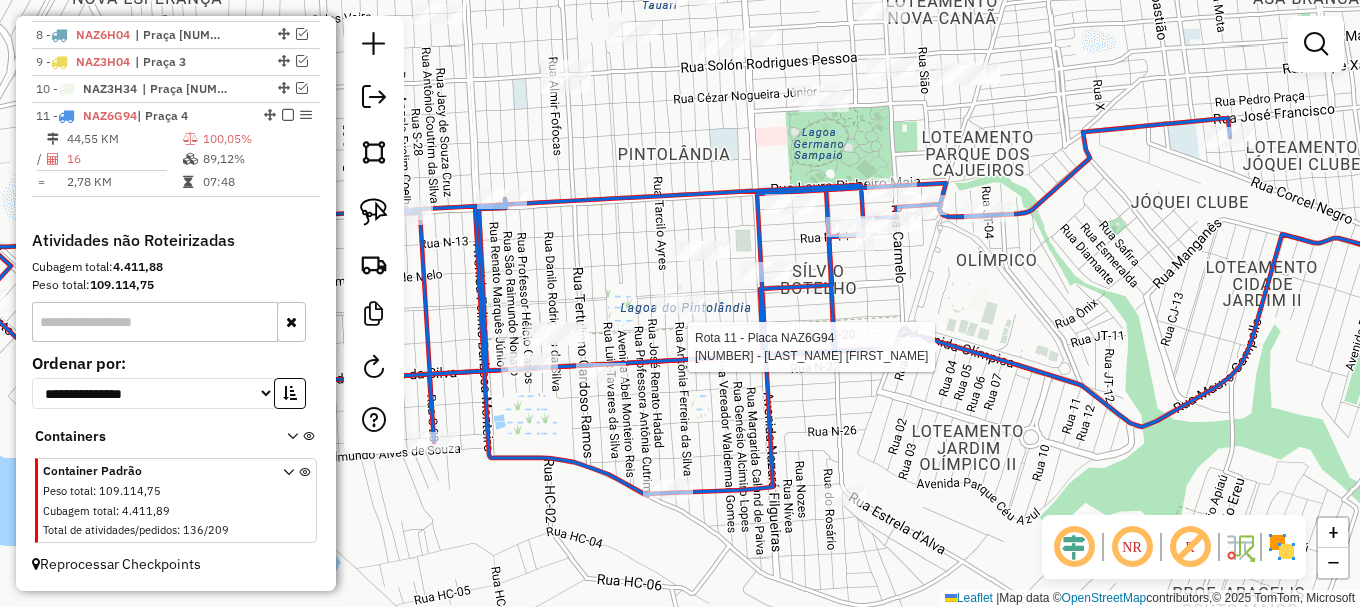 select on "**********" 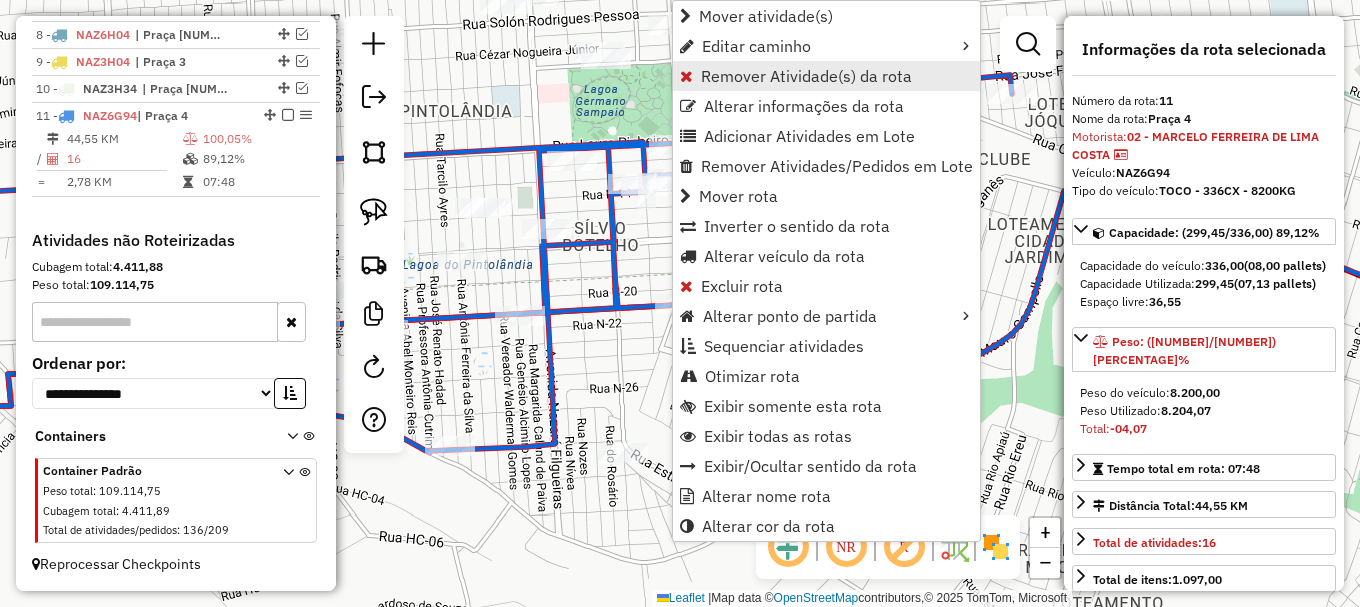 click on "Remover Atividade(s) da rota" at bounding box center (806, 76) 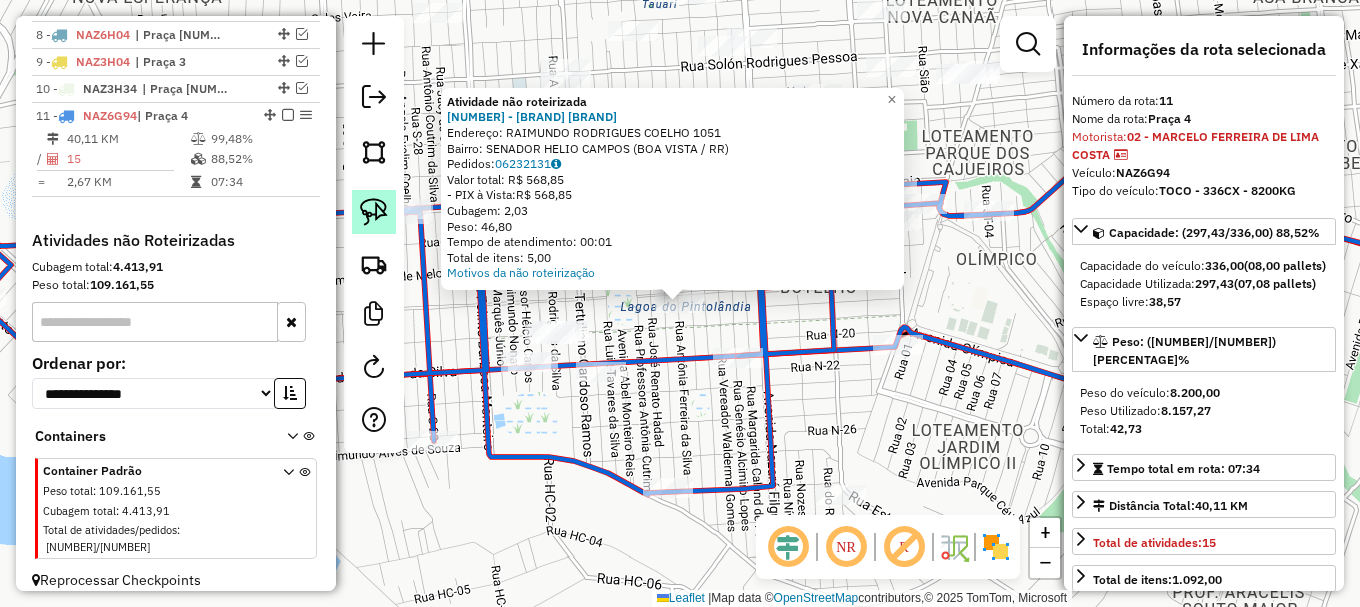 click 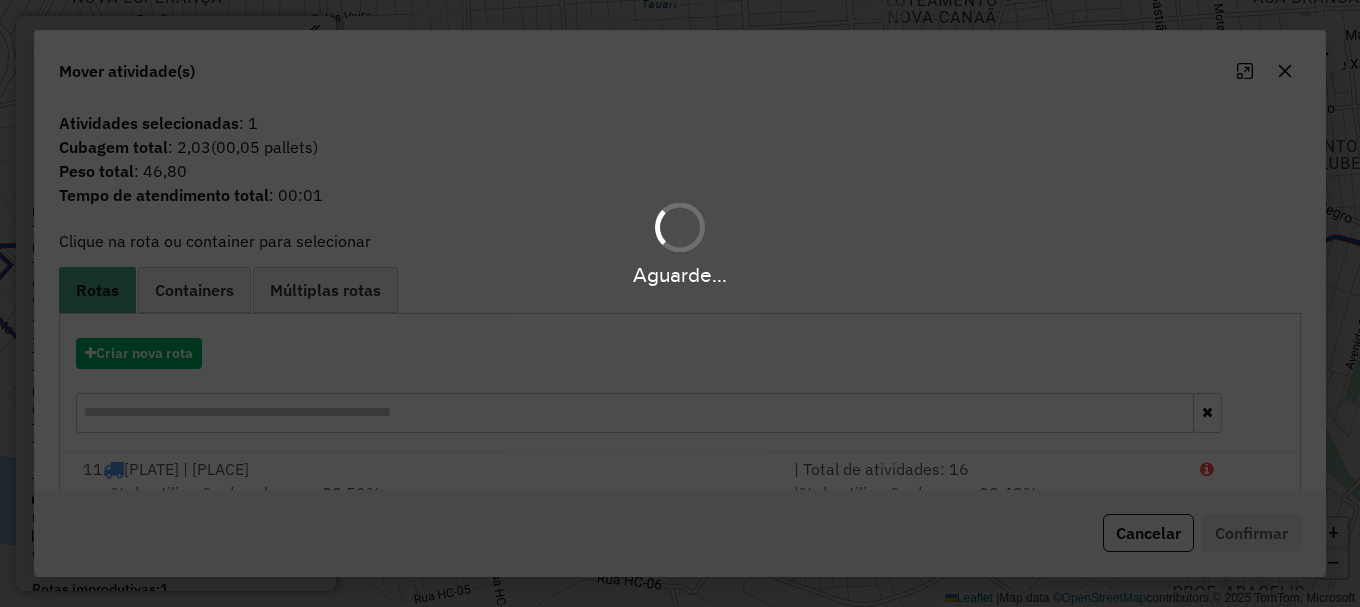 scroll, scrollTop: 0, scrollLeft: 0, axis: both 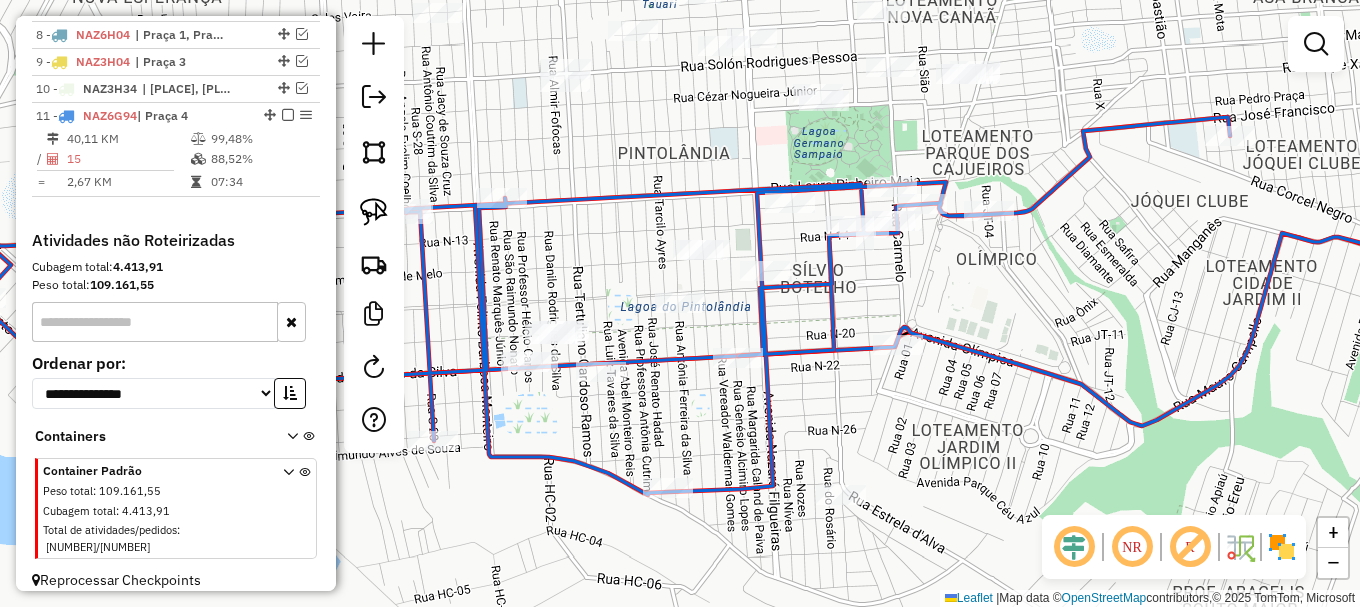 click at bounding box center [1316, 44] 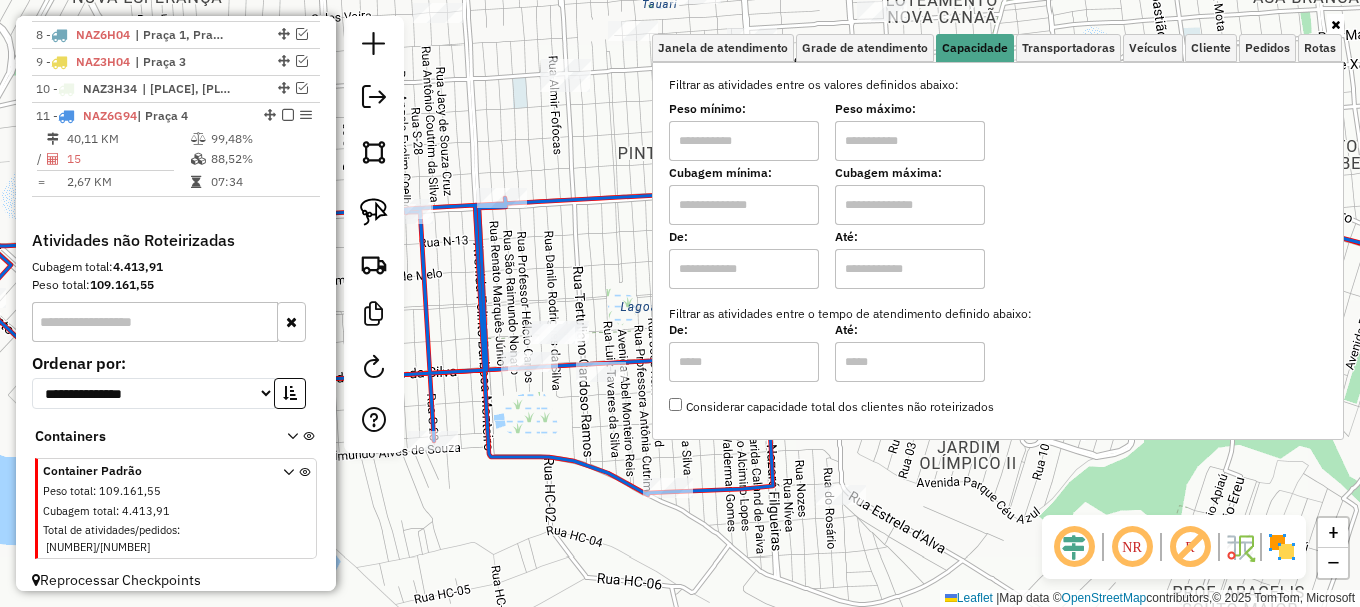 click at bounding box center (910, 205) 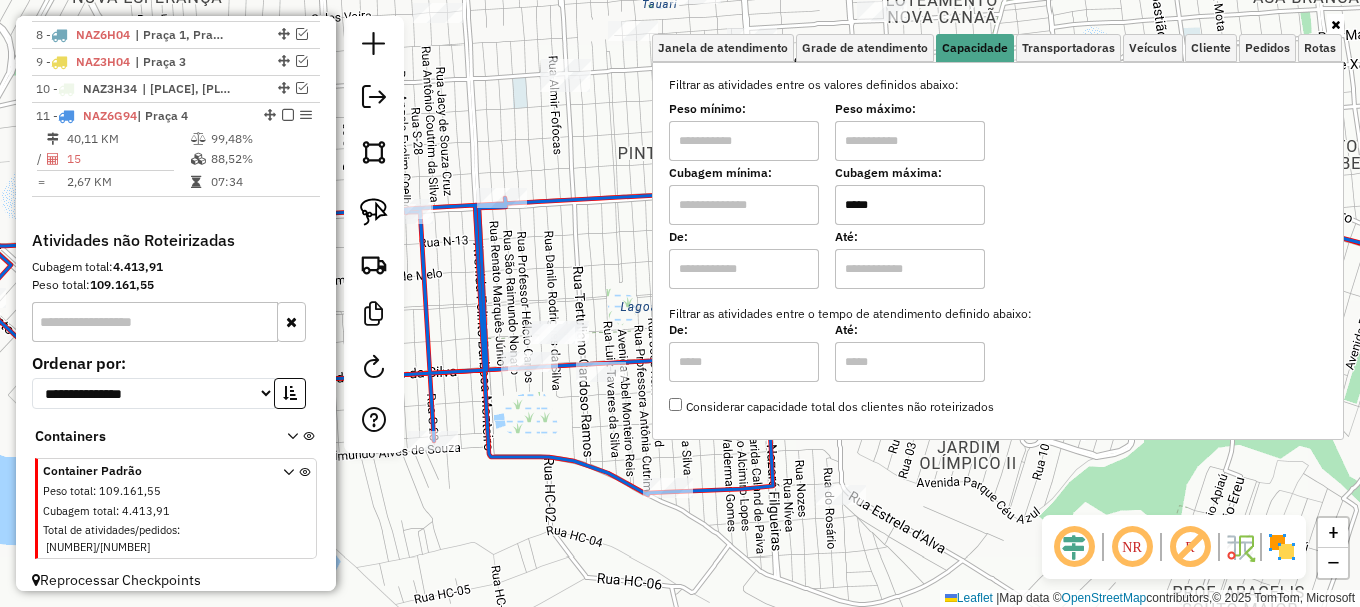 type on "*****" 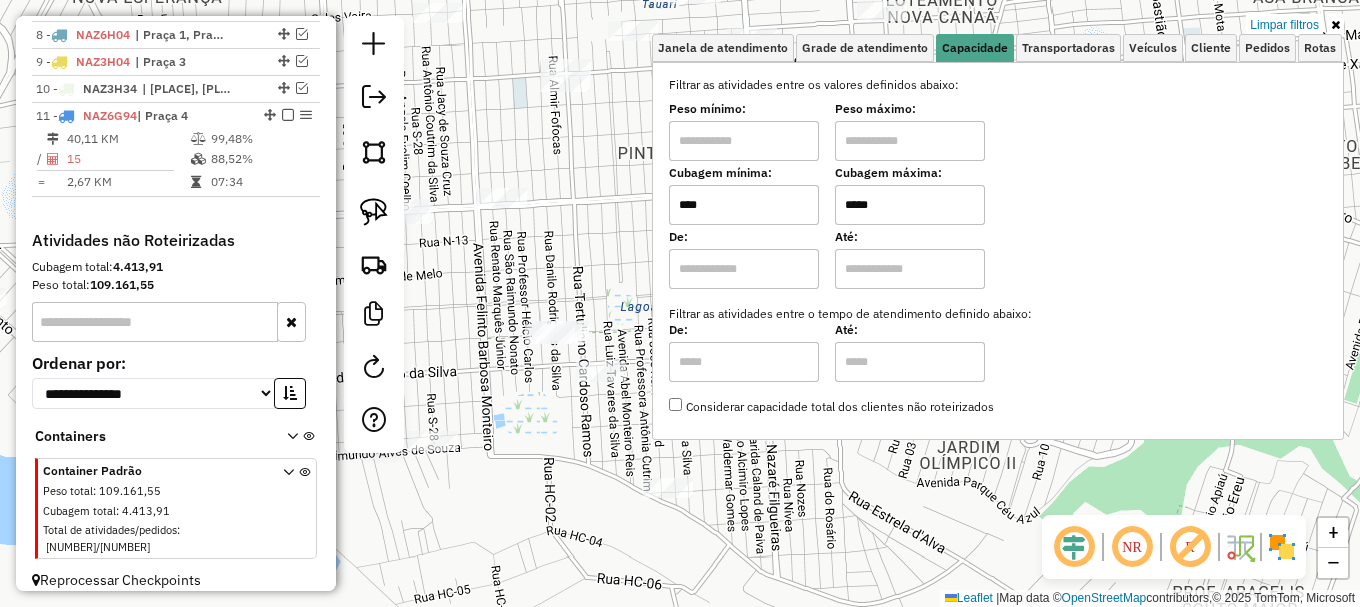 type on "****" 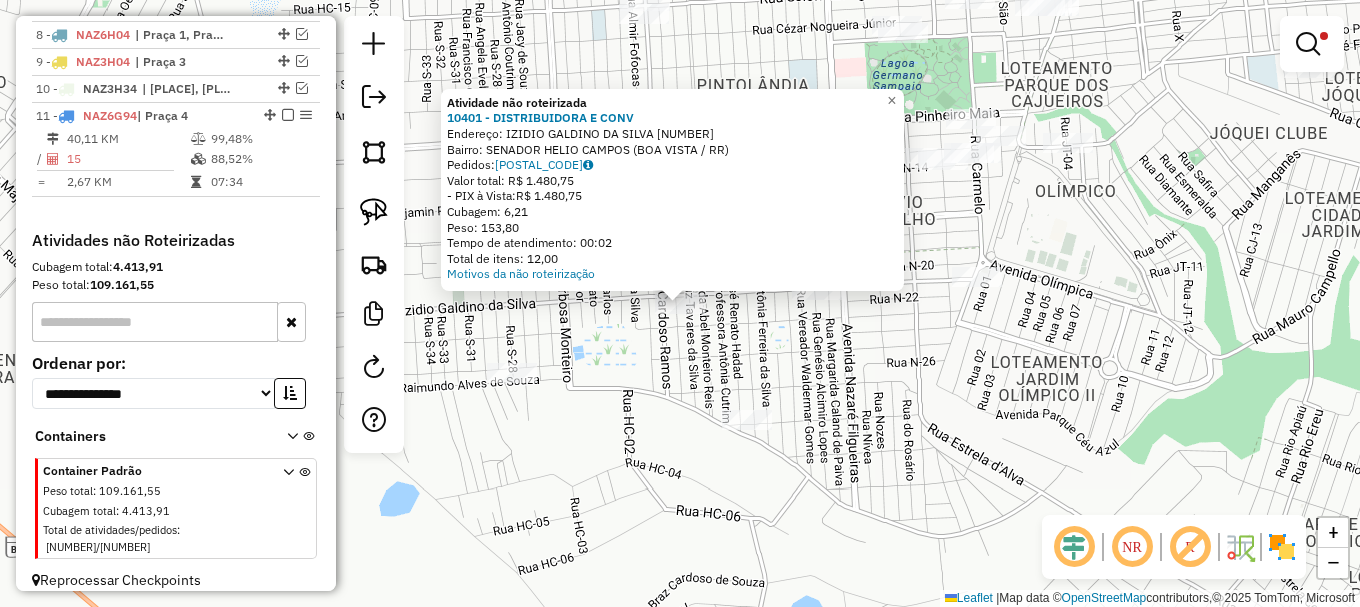 click on "Atividade não roteirizada 10401 - DISTRIBUIDORA E CONV  Endereço:  IZIDIO GALDINO DA SILVA 1481   Bairro: SENADOR HELIO CAMPOS (BOA VISTA / RR)   Pedidos:  06232597   Valor total: R$ 1.480,75   - PIX à Vista:  R$ 1.480,75   Cubagem: 6,21   Peso: 153,80   Tempo de atendimento: 00:02   Total de itens: 12,00  Motivos da não roteirização × Limpar filtros Janela de atendimento Grade de atendimento Capacidade Transportadoras Veículos Cliente Pedidos  Rotas Selecione os dias de semana para filtrar as janelas de atendimento  Seg   Ter   Qua   Qui   Sex   Sáb   Dom  Informe o período da janela de atendimento: De: Até:  Filtrar exatamente a janela do cliente  Considerar janela de atendimento padrão  Selecione os dias de semana para filtrar as grades de atendimento  Seg   Ter   Qua   Qui   Sex   Sáb   Dom   Considerar clientes sem dia de atendimento cadastrado  Clientes fora do dia de atendimento selecionado Filtrar as atividades entre os valores definidos abaixo:  Peso mínimo:   Peso máximo:  **** *****" 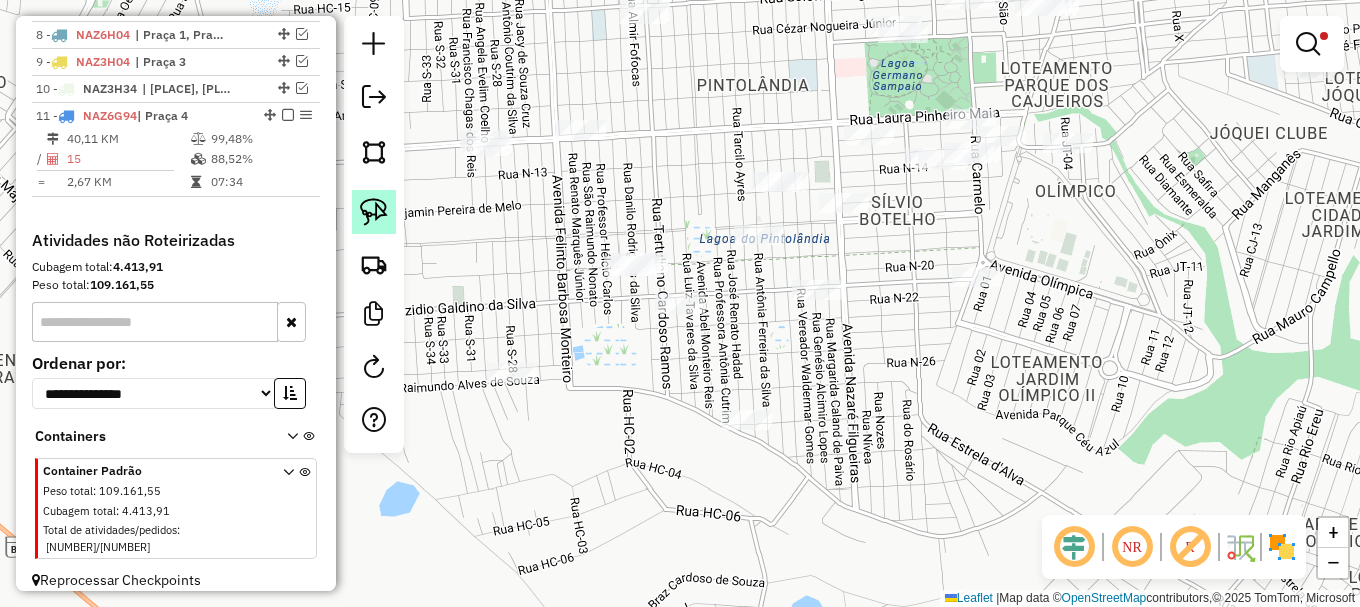 click 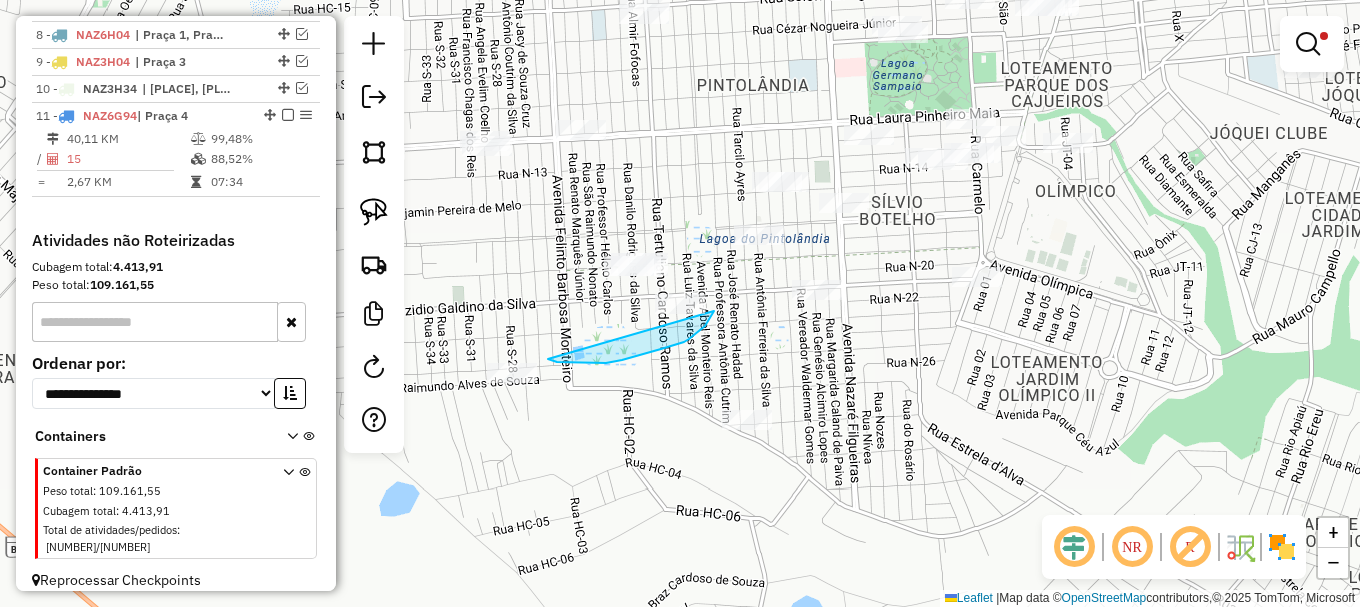 drag, startPoint x: 572, startPoint y: 363, endPoint x: 708, endPoint y: 254, distance: 174.29 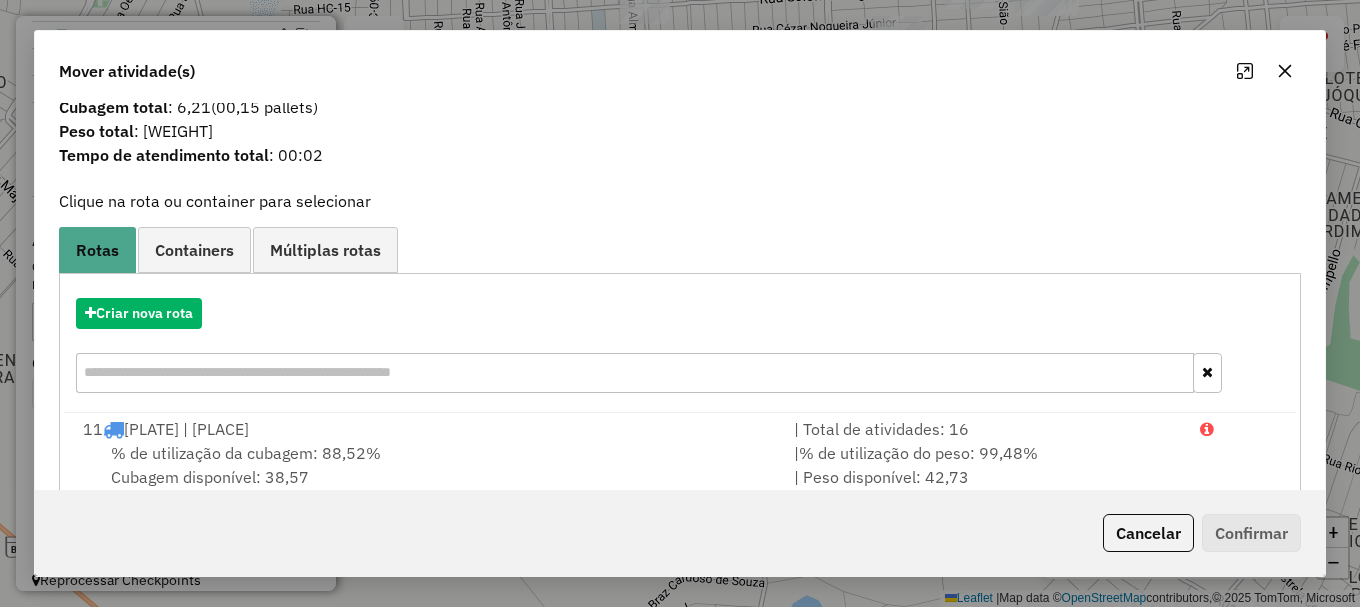 scroll, scrollTop: 78, scrollLeft: 0, axis: vertical 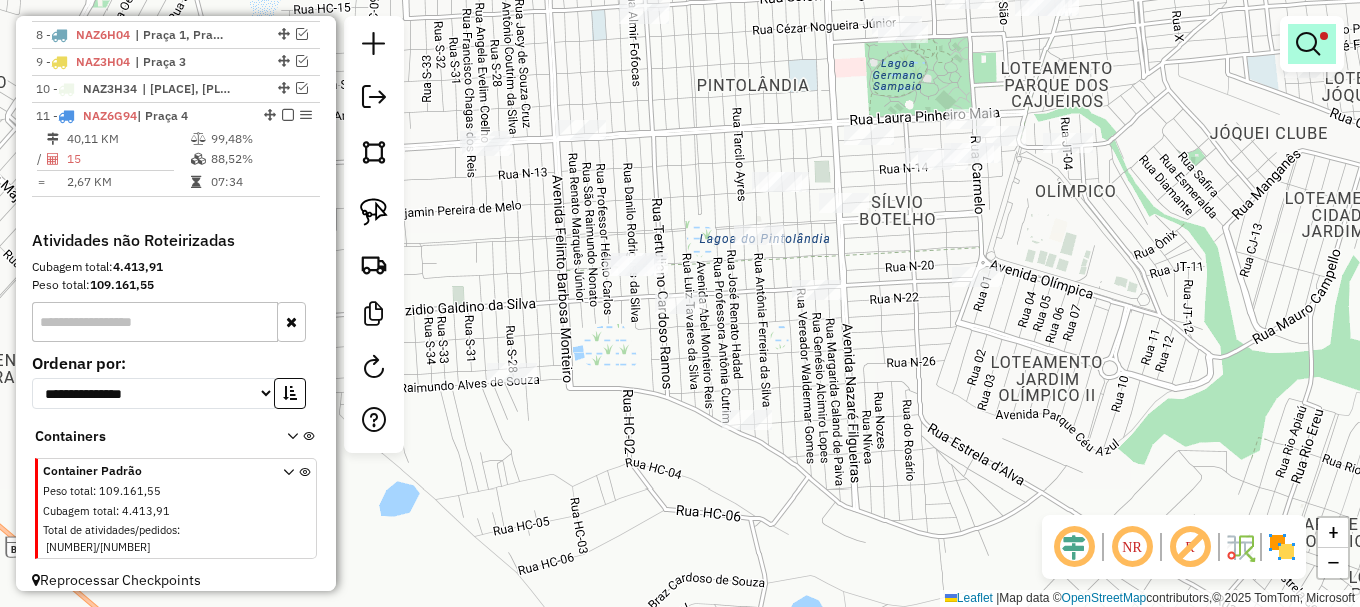 click at bounding box center (1308, 44) 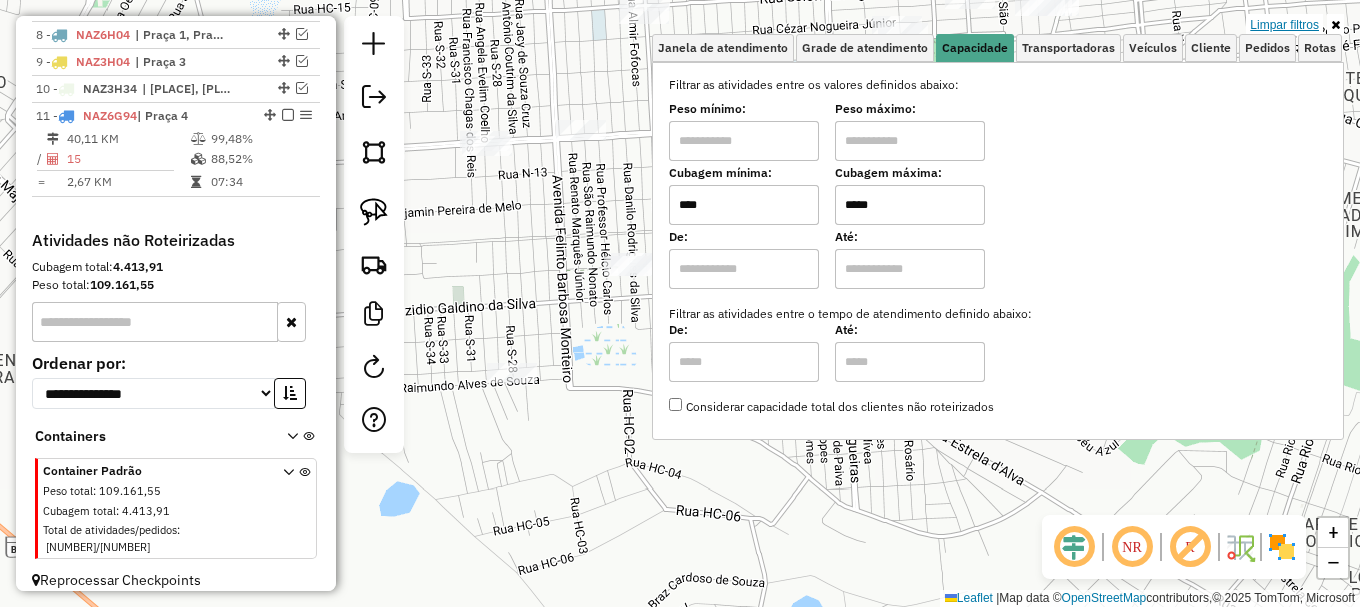 click on "Limpar filtros" at bounding box center [1284, 25] 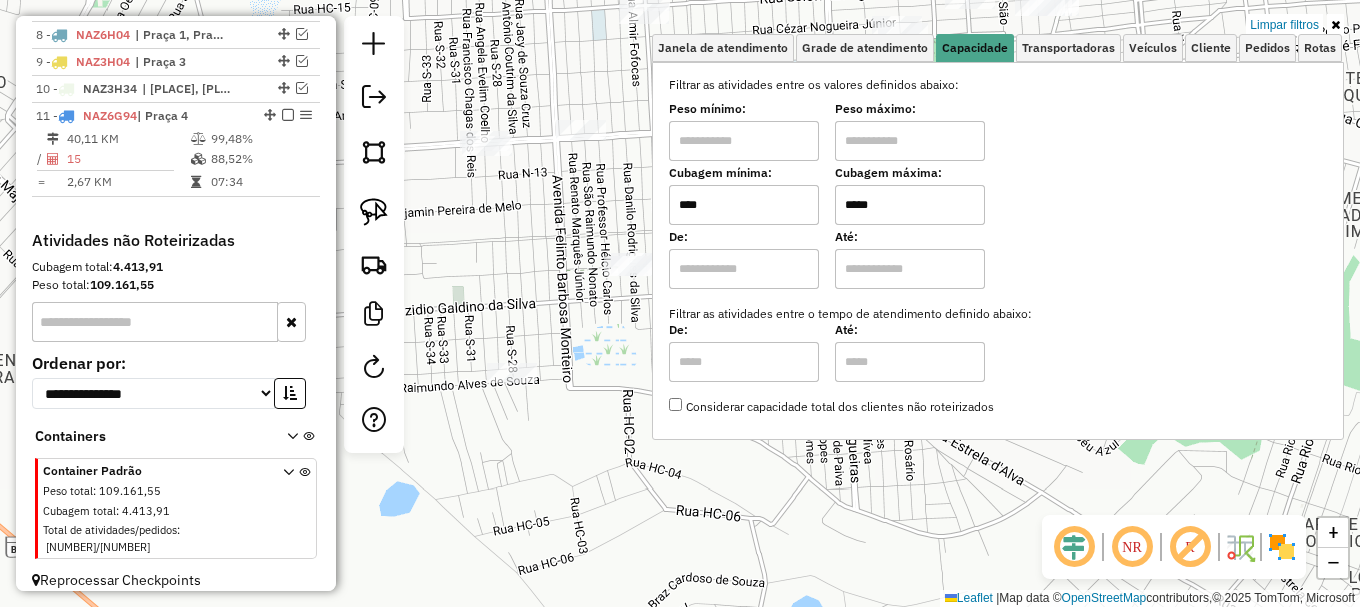 type 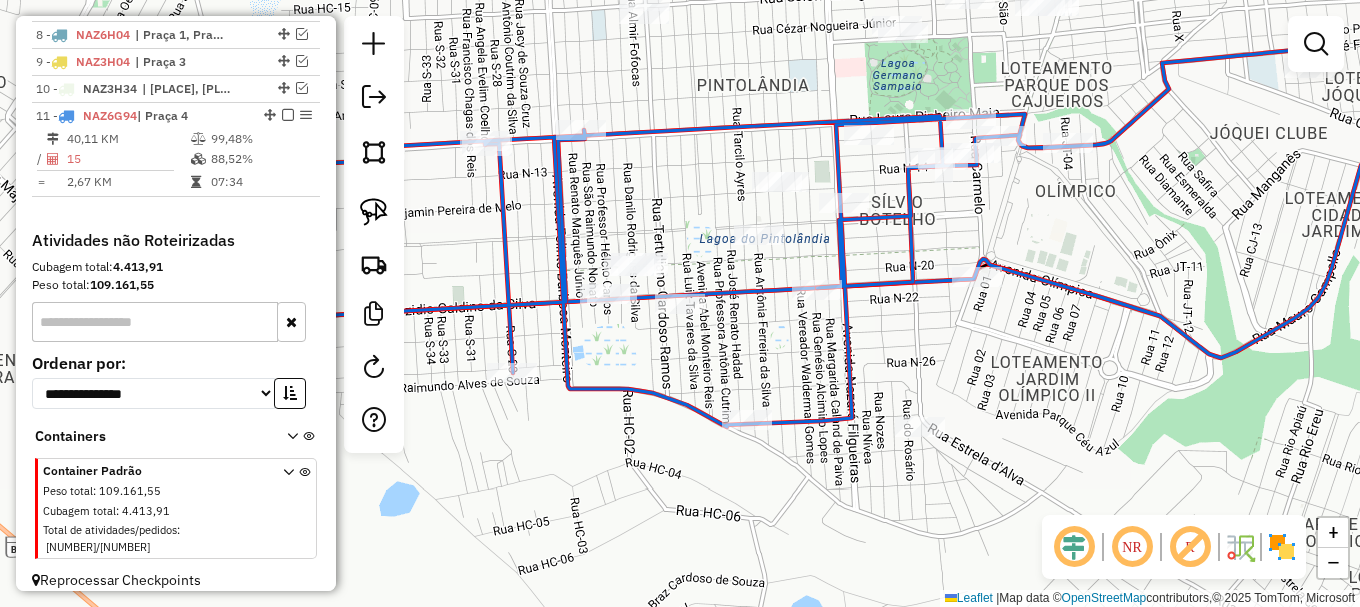 drag, startPoint x: 1319, startPoint y: 29, endPoint x: 1189, endPoint y: 63, distance: 134.37262 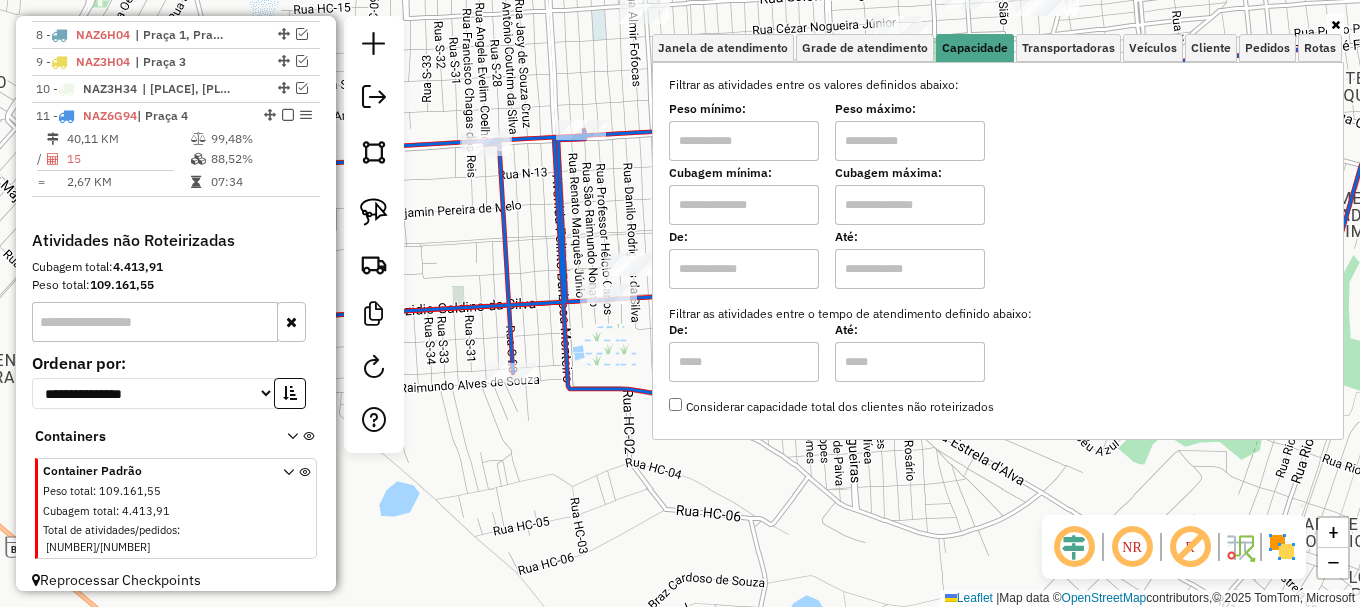 click at bounding box center [910, 141] 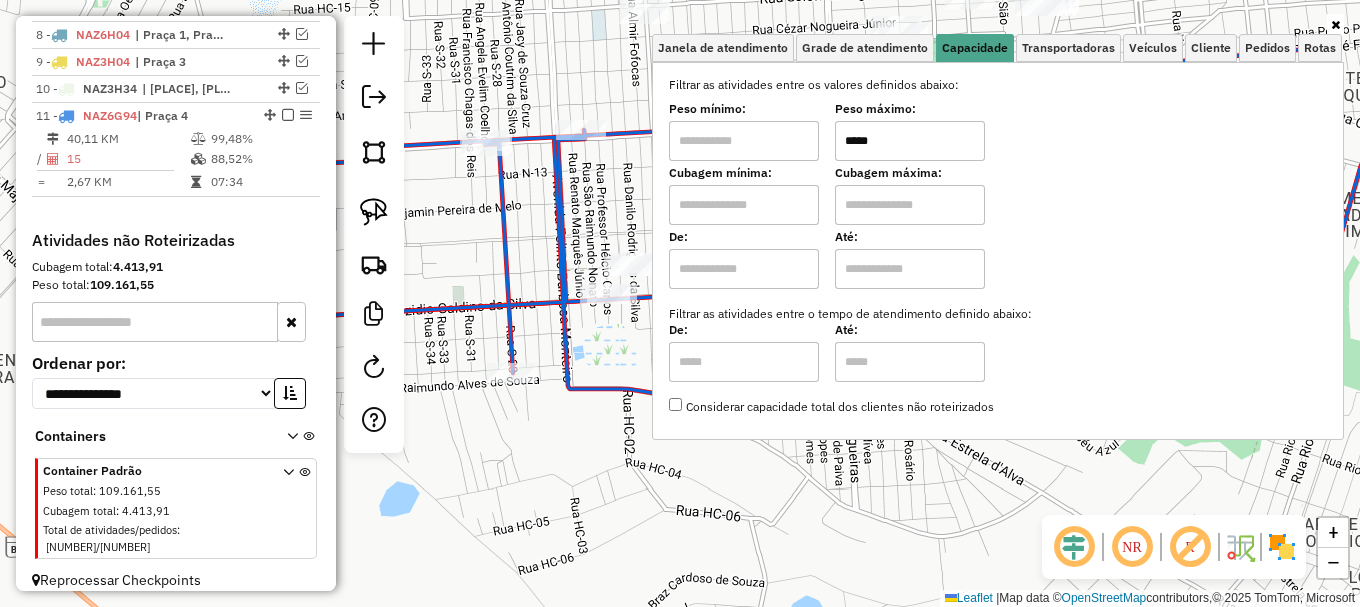 type on "*****" 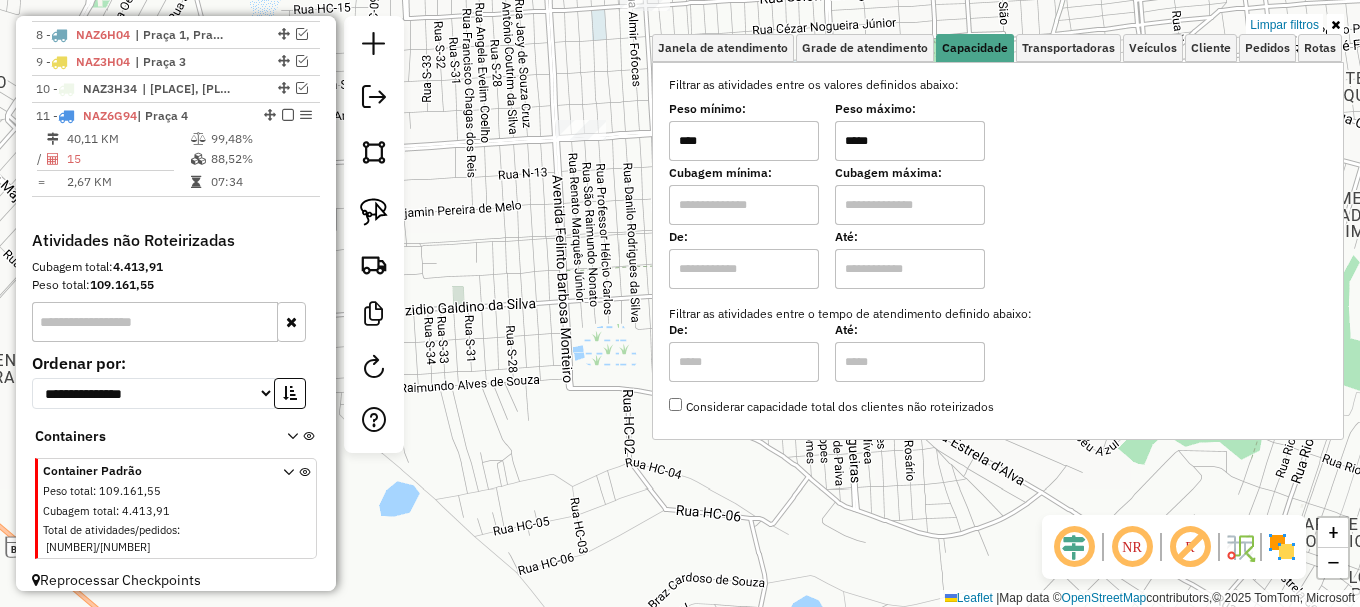 type on "****" 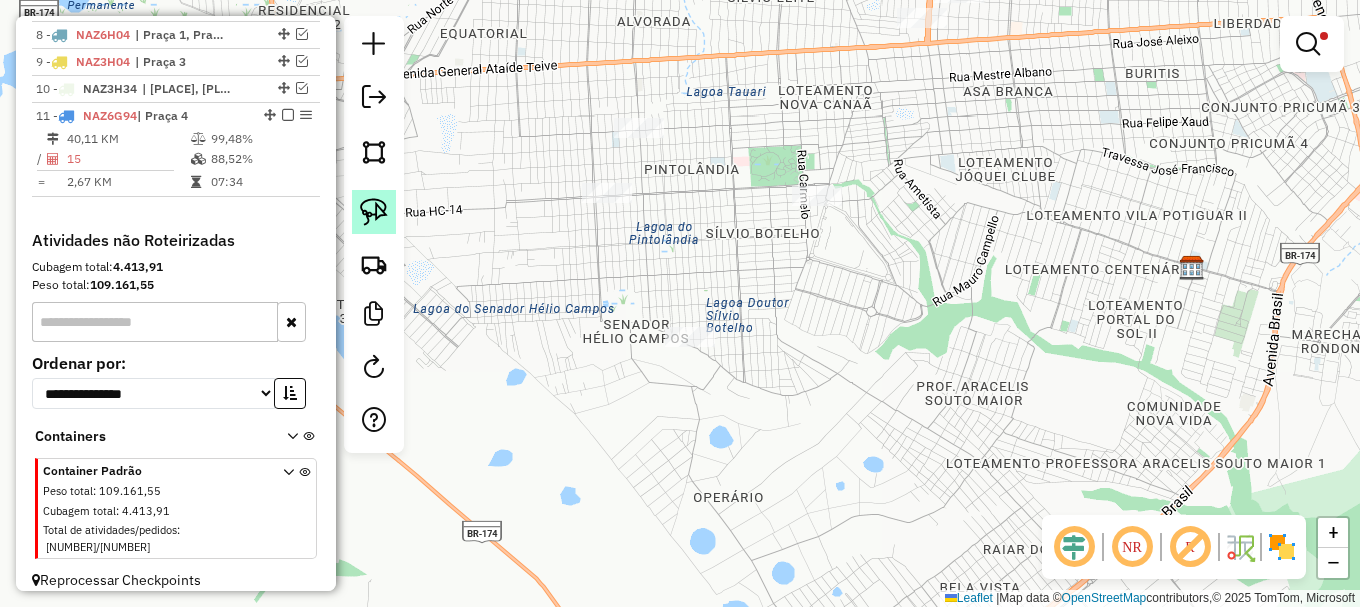 click 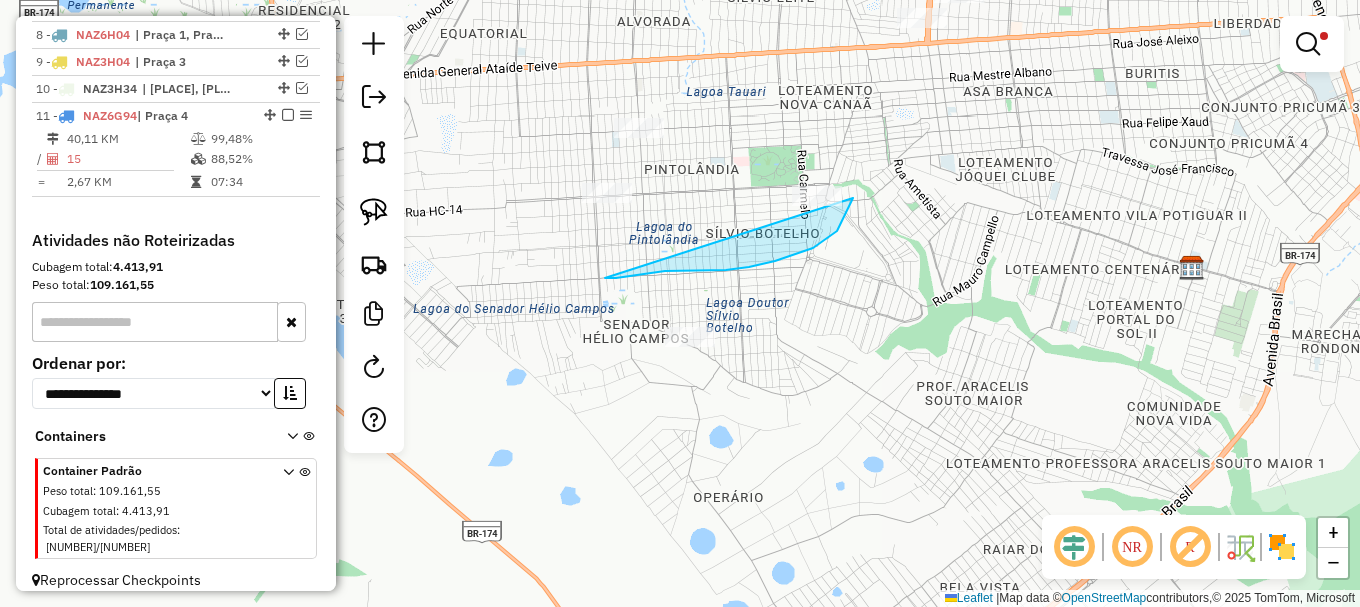 drag, startPoint x: 626, startPoint y: 276, endPoint x: 832, endPoint y: 115, distance: 261.45172 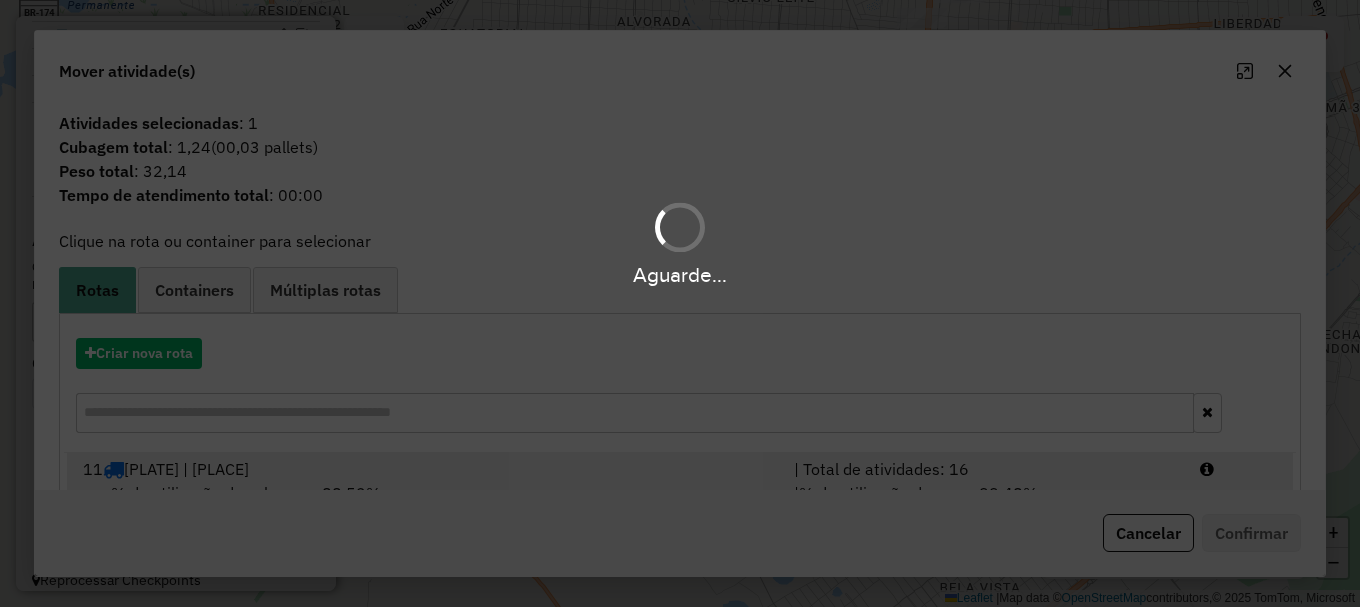 click at bounding box center [1239, 469] 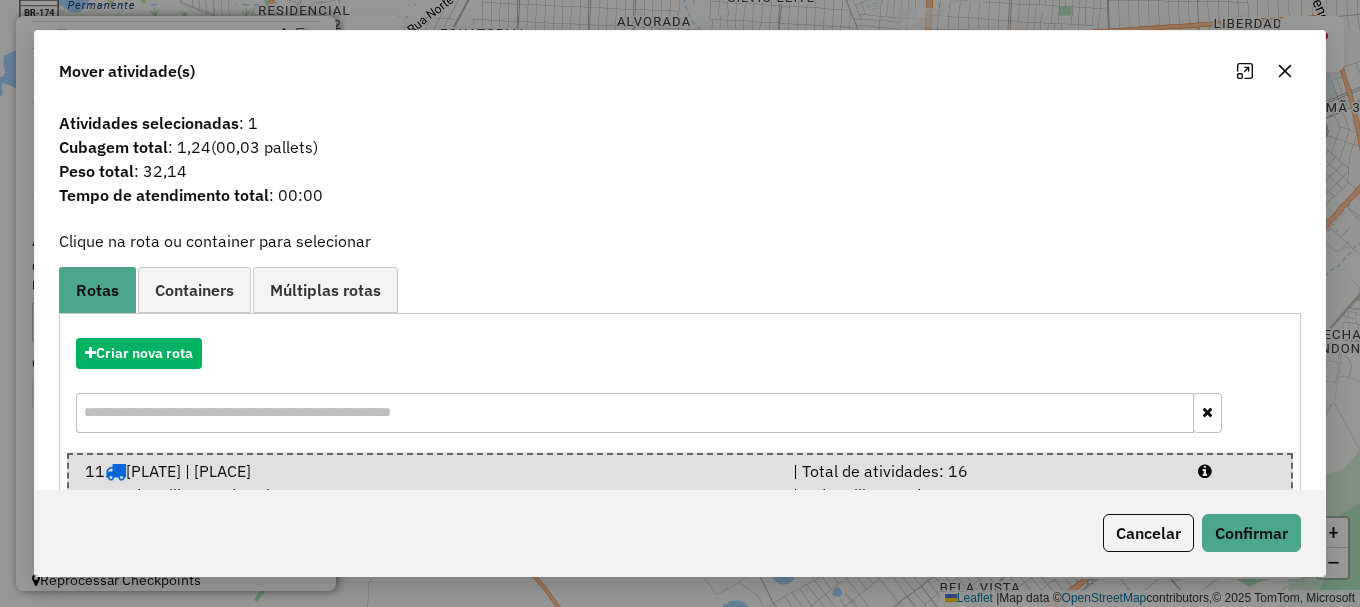 click at bounding box center [1236, 471] 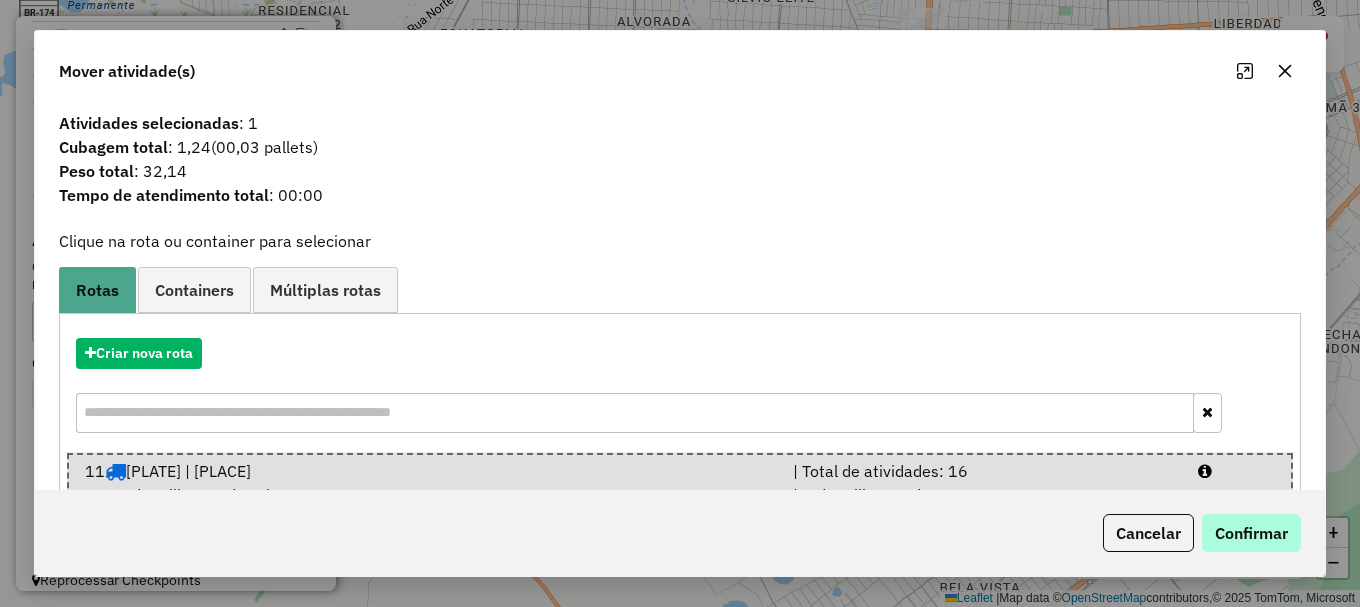 click on "Cancelar   Confirmar" 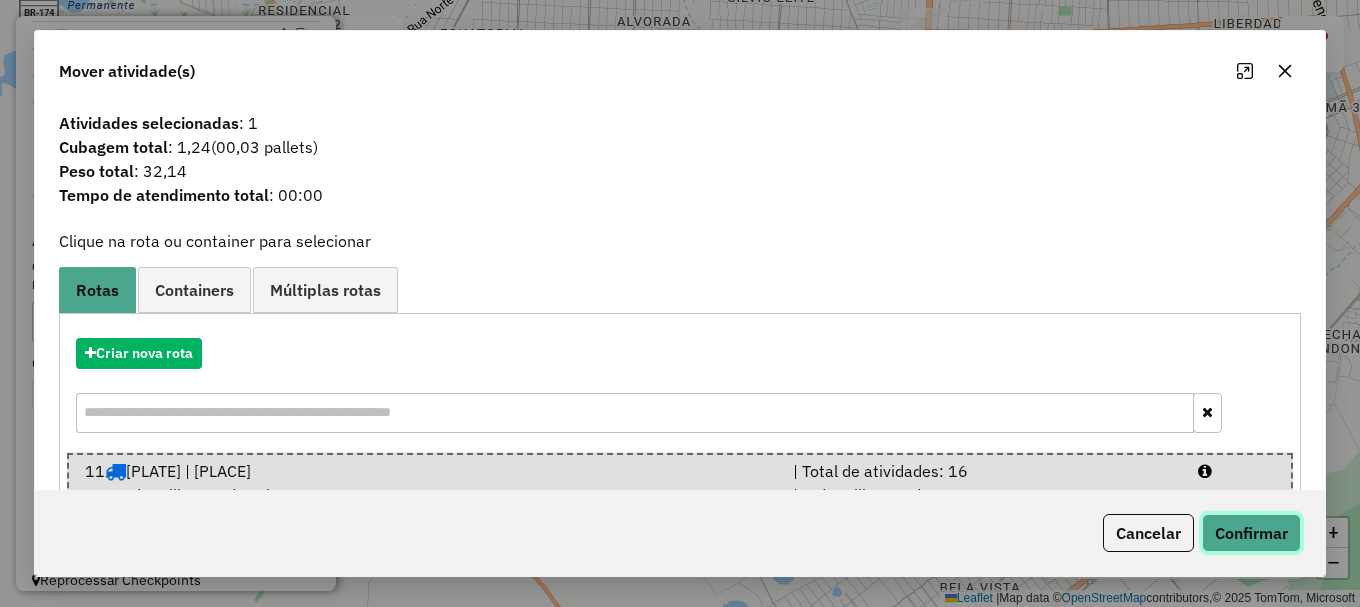click on "Confirmar" 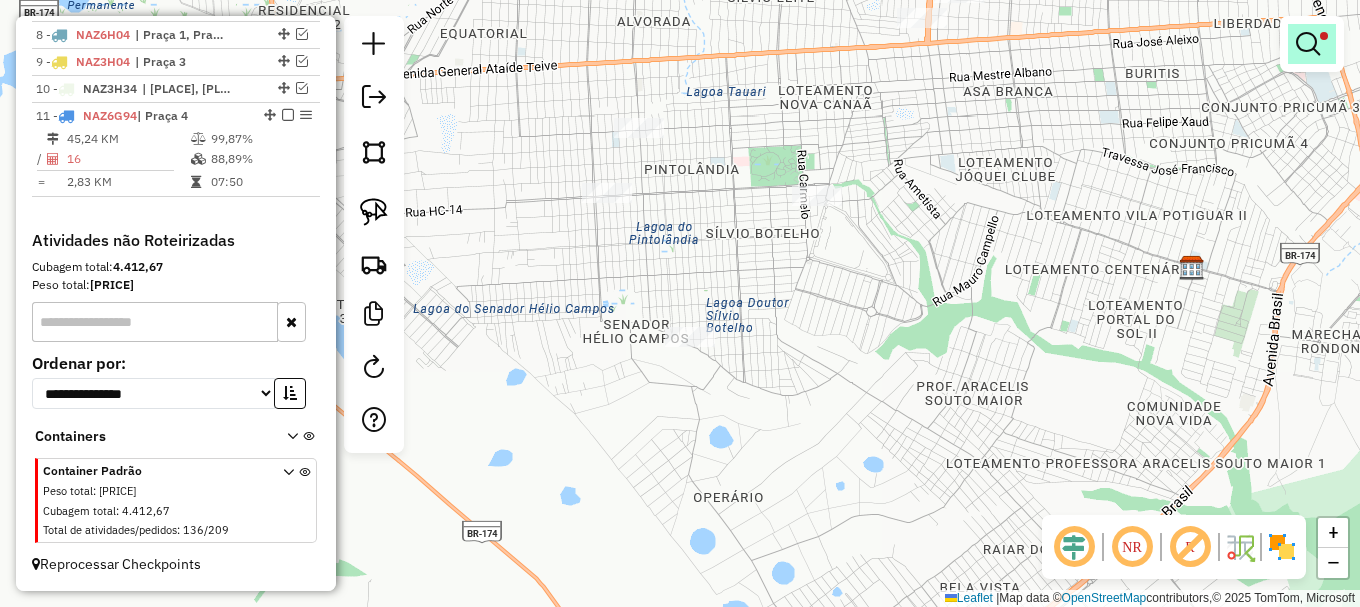 click at bounding box center [1308, 44] 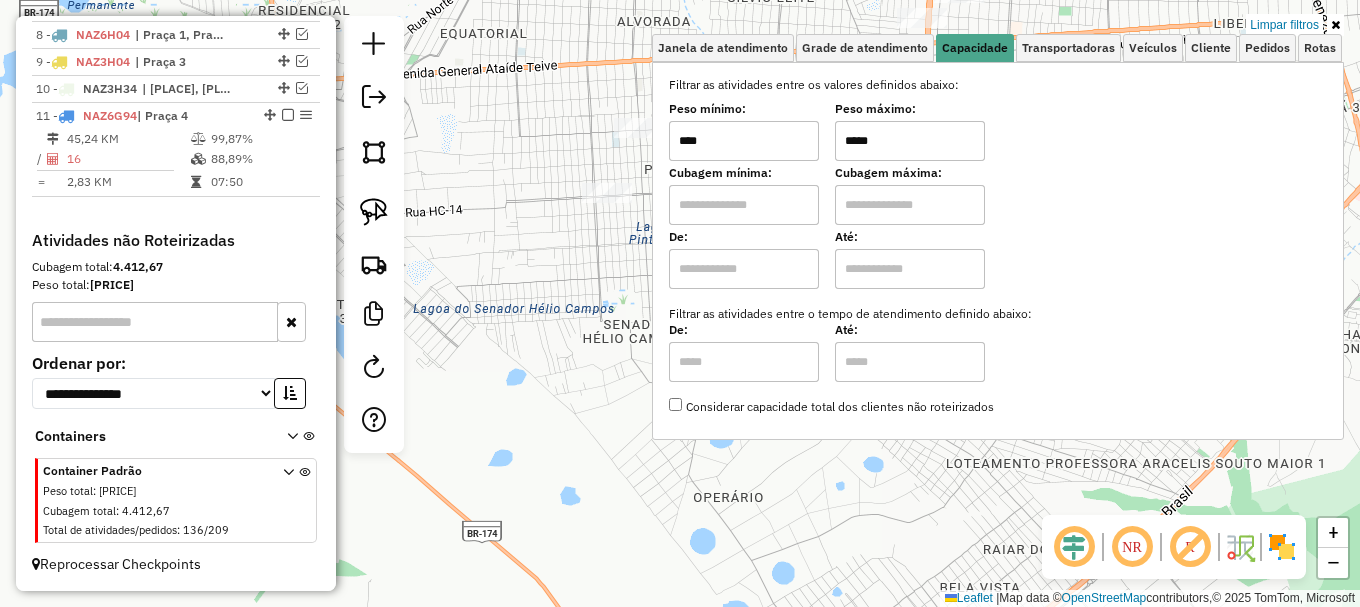 drag, startPoint x: 1305, startPoint y: 18, endPoint x: 1115, endPoint y: 58, distance: 194.16487 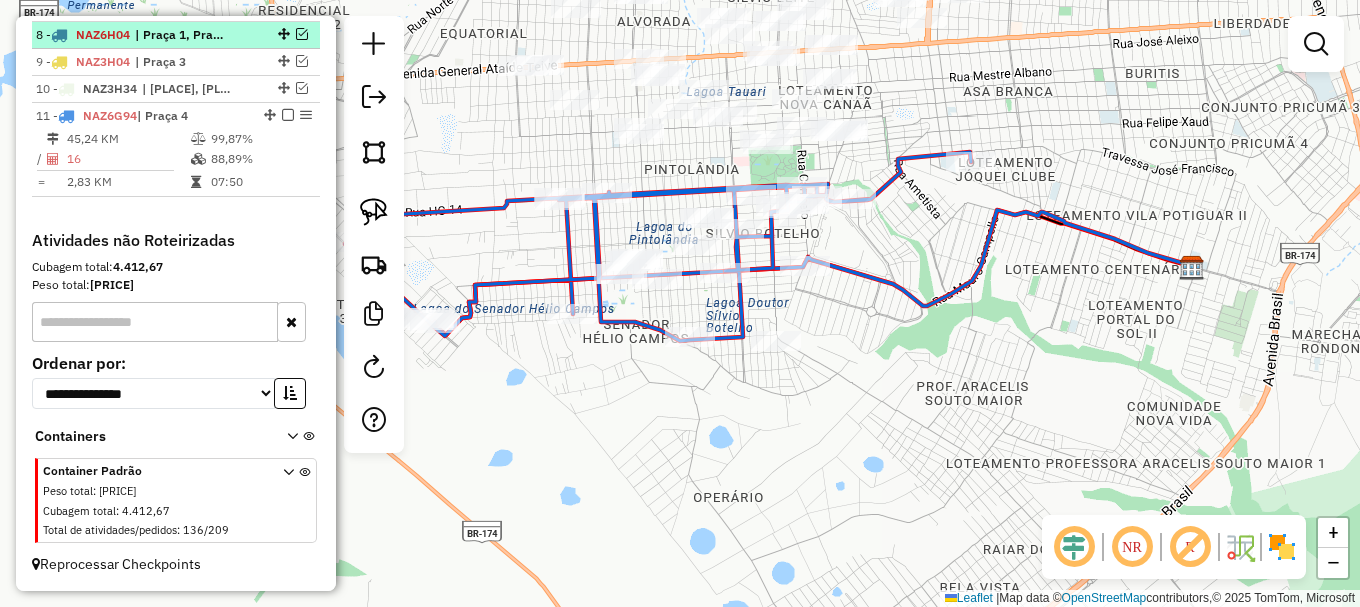 click at bounding box center (288, 115) 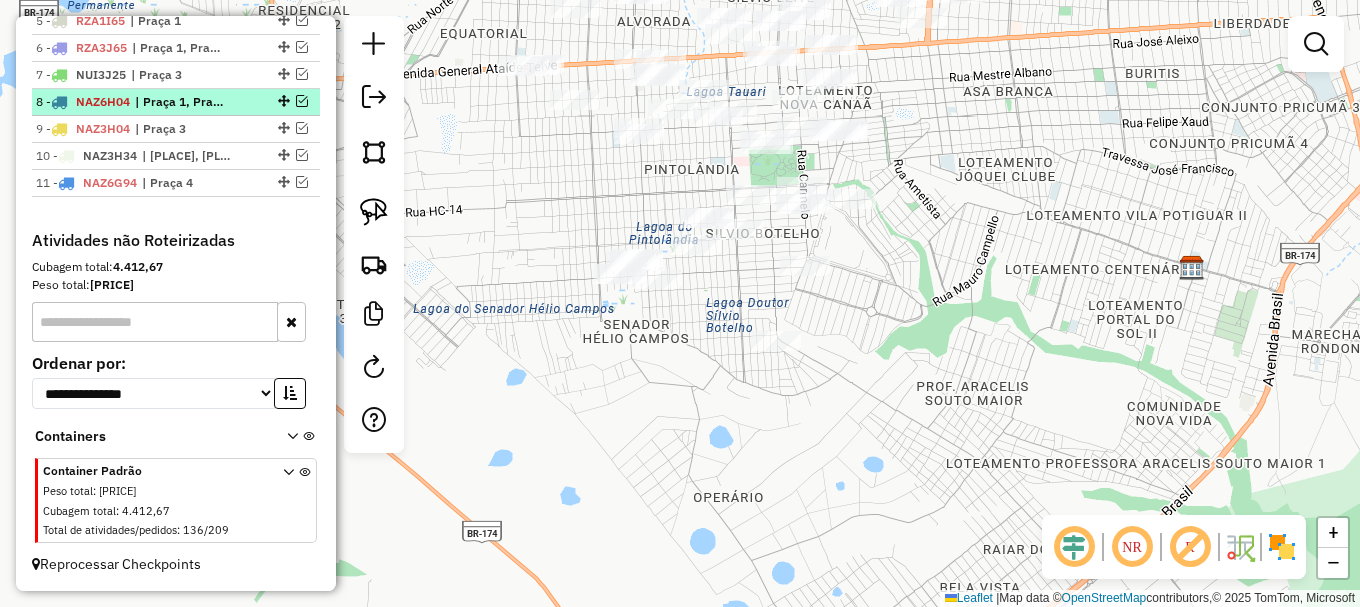 scroll, scrollTop: 933, scrollLeft: 0, axis: vertical 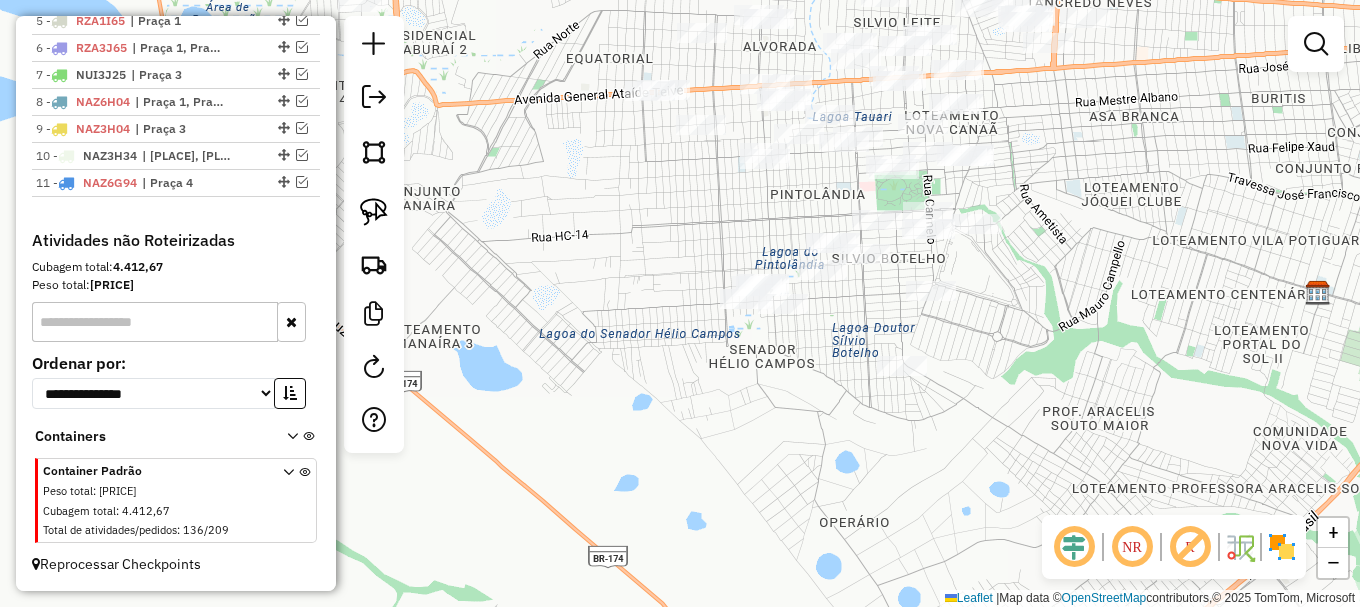 drag, startPoint x: 615, startPoint y: 377, endPoint x: 705, endPoint y: 393, distance: 91.411156 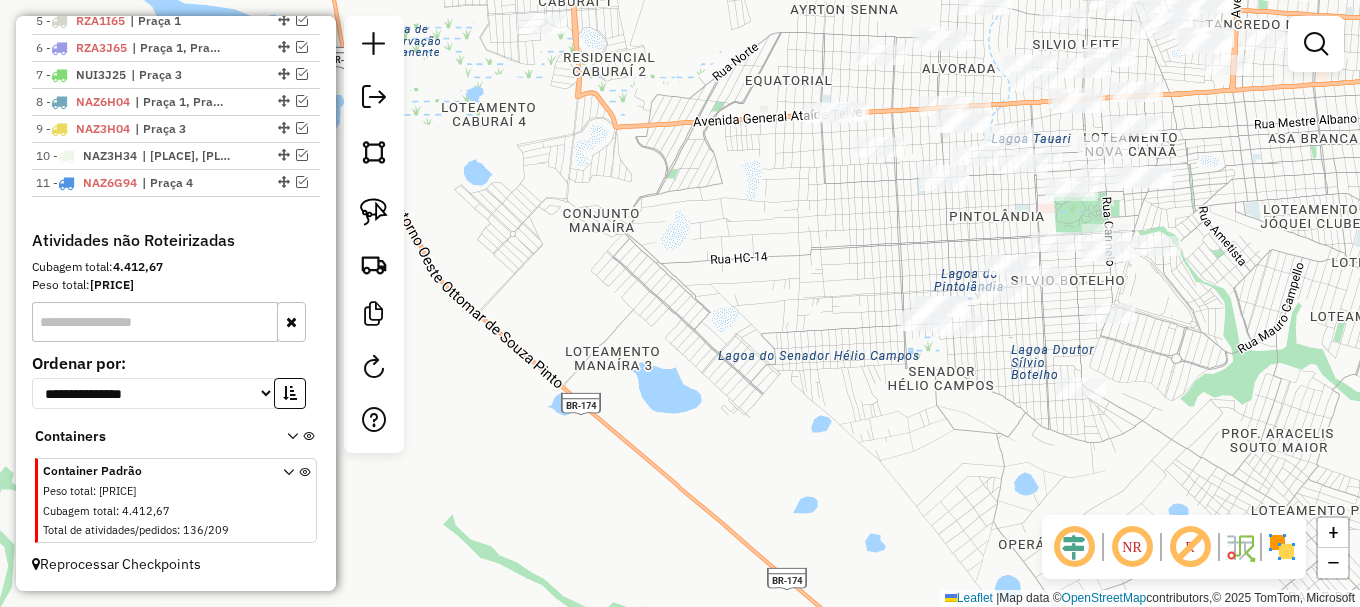 drag, startPoint x: 532, startPoint y: 330, endPoint x: 502, endPoint y: 255, distance: 80.77747 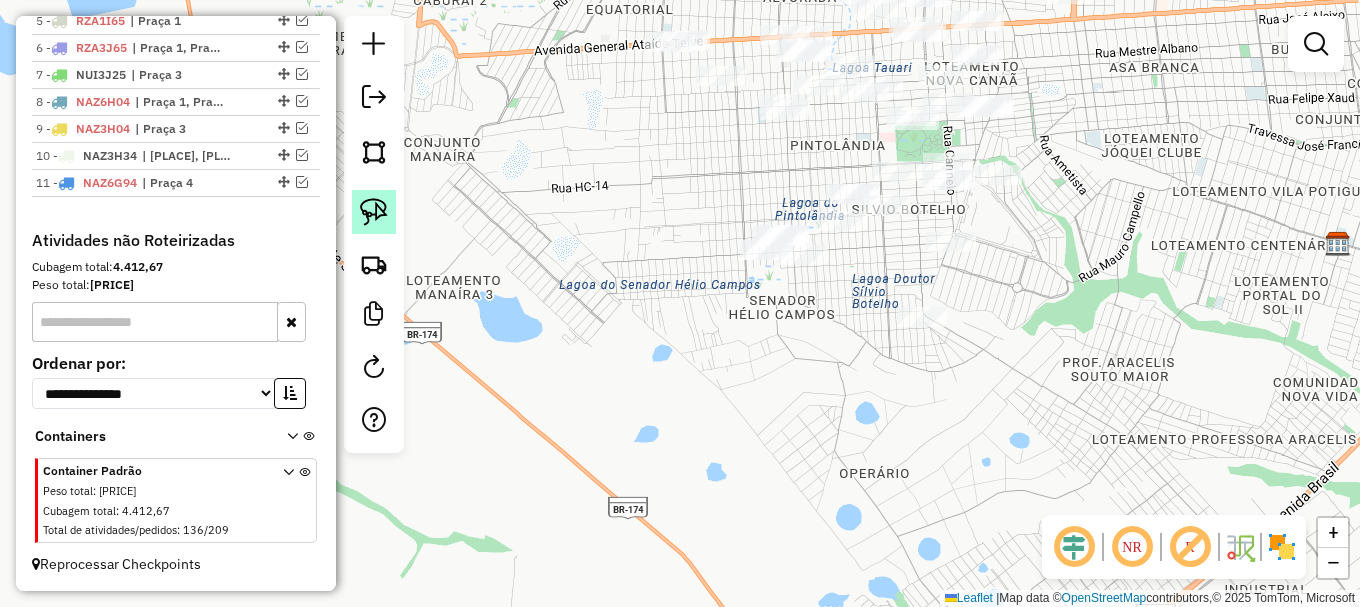 click 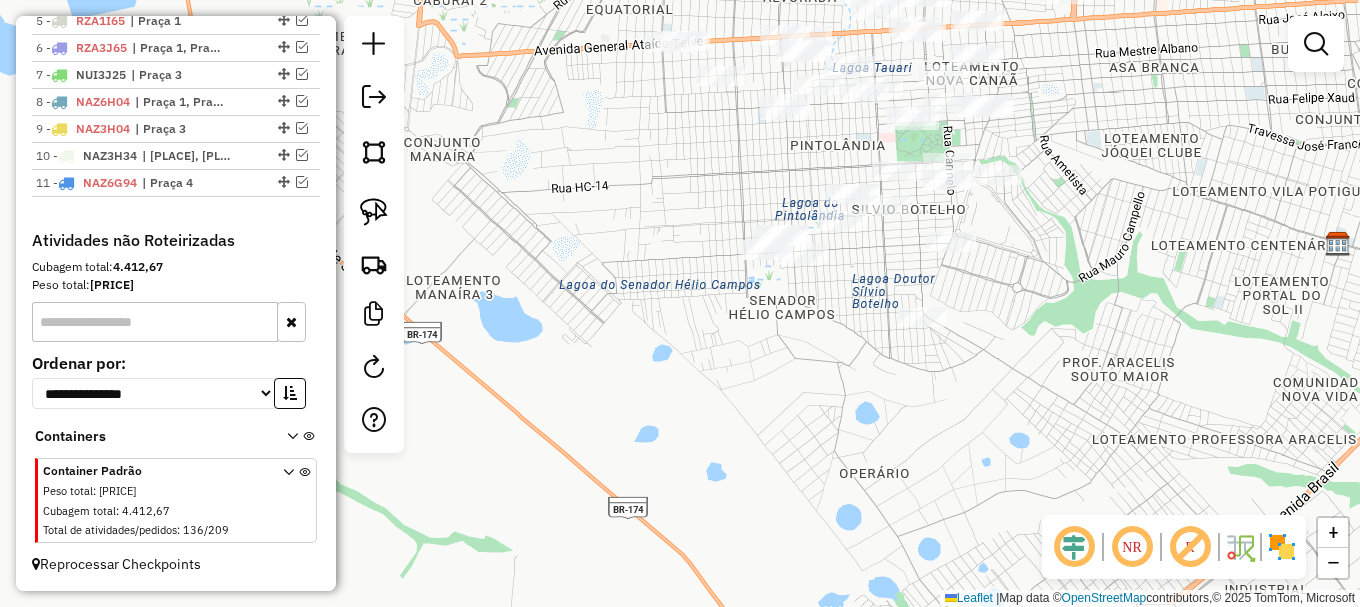 drag, startPoint x: 380, startPoint y: 197, endPoint x: 418, endPoint y: 230, distance: 50.32892 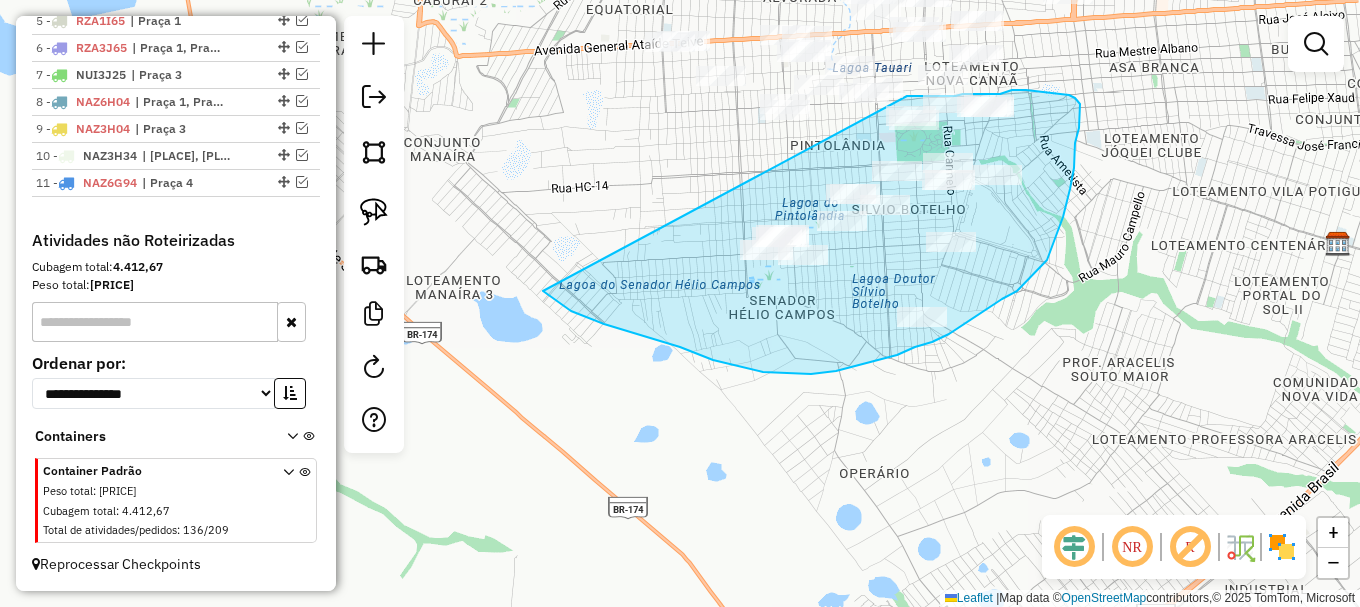 drag, startPoint x: 552, startPoint y: 297, endPoint x: 904, endPoint y: 98, distance: 404.3575 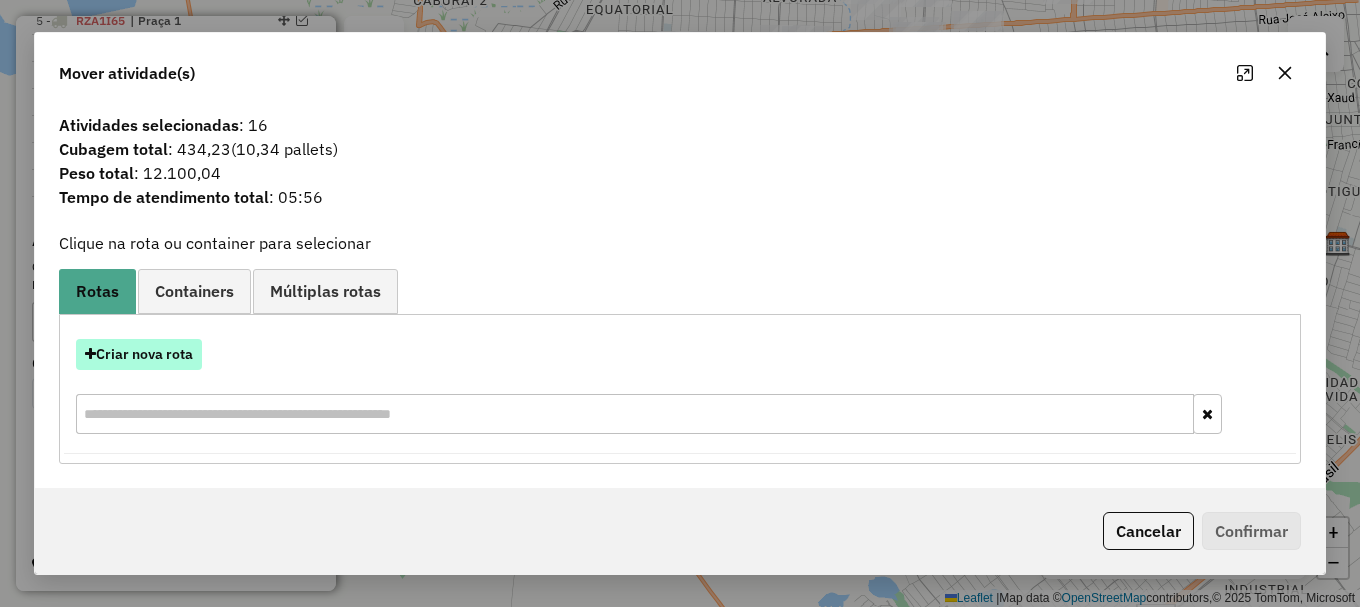 click on "Criar nova rota" at bounding box center [139, 354] 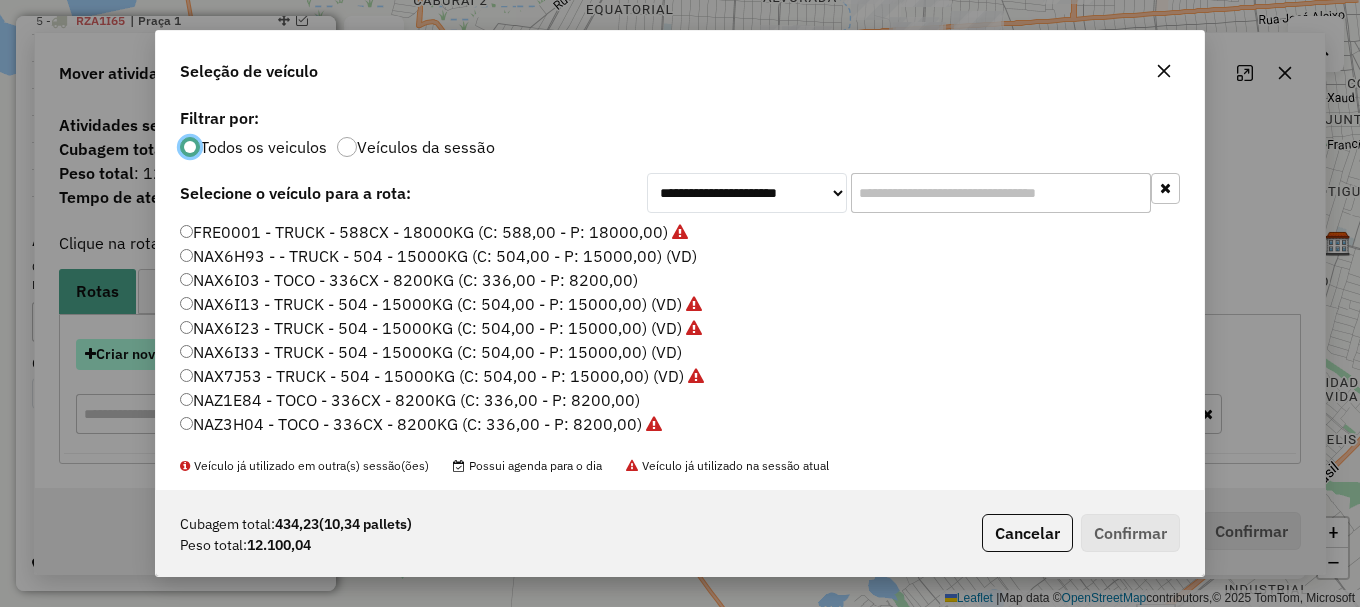 scroll, scrollTop: 11, scrollLeft: 6, axis: both 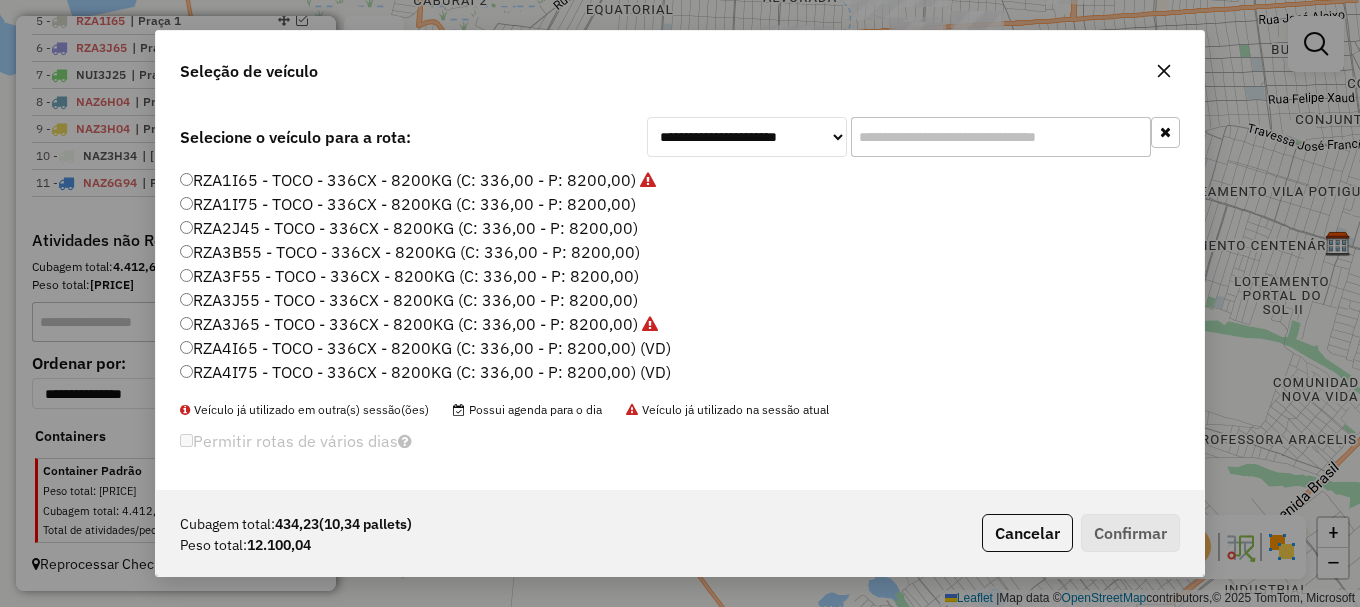 click on "RZA4I75 - TOCO - 336CX - 8200KG (C: 336,00 - P: 8200,00) (VD)" 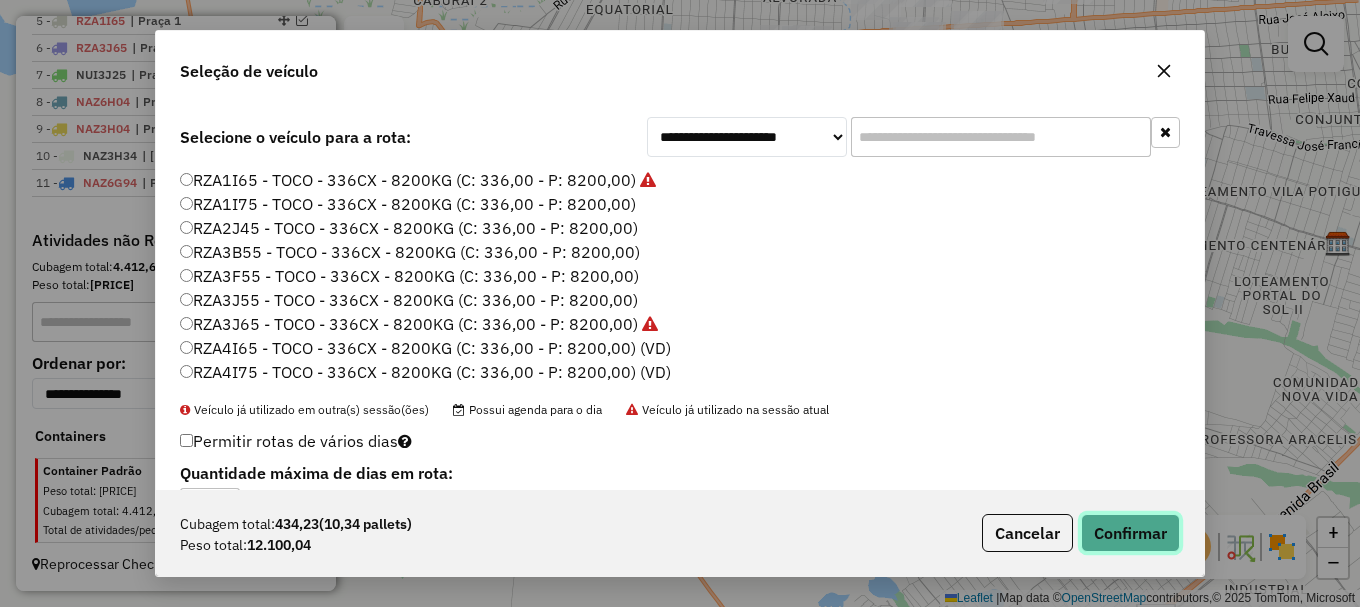 click on "Confirmar" 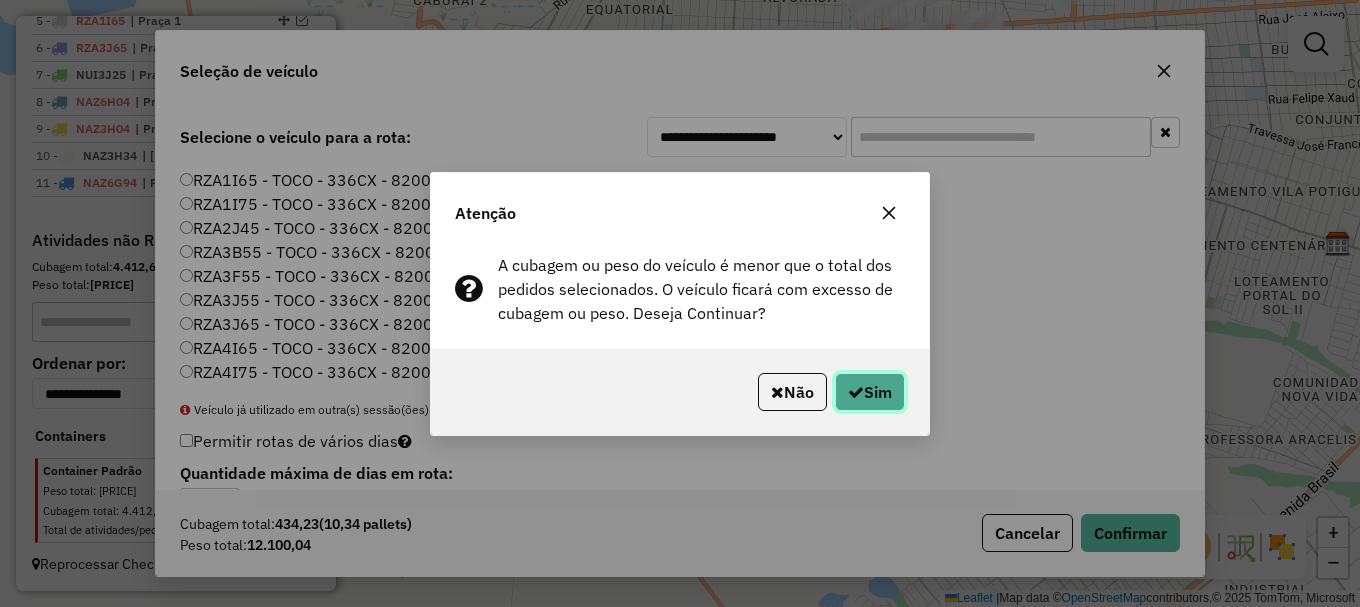 click on "Sim" 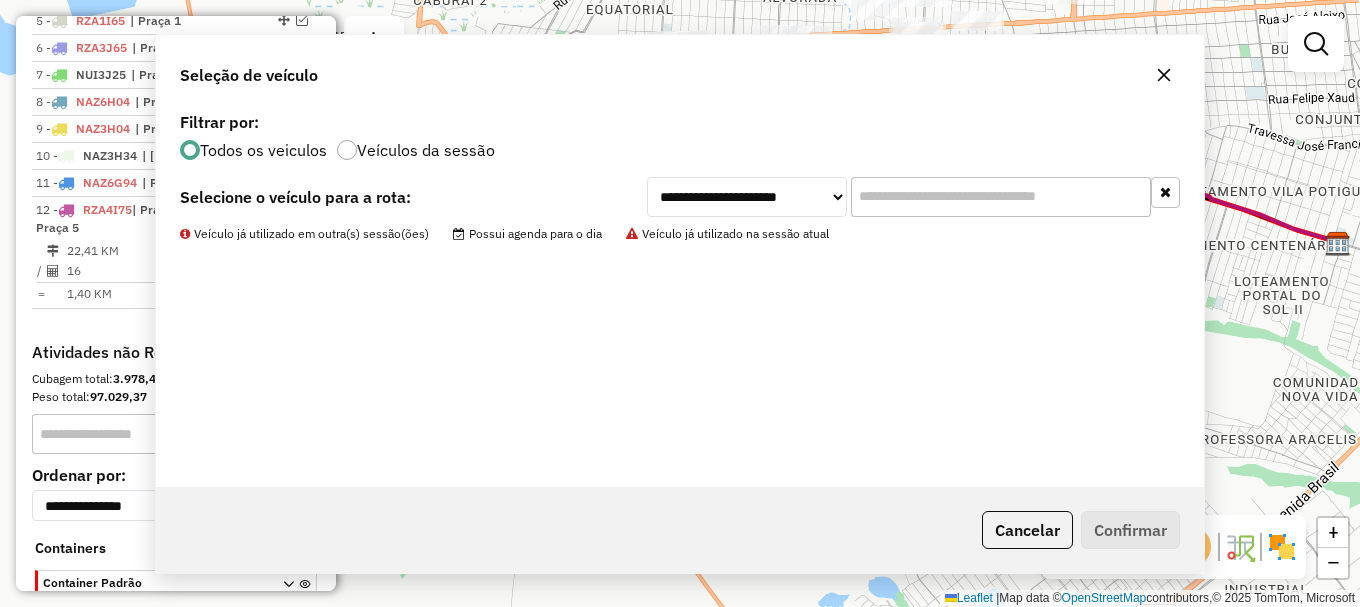 scroll, scrollTop: 1000, scrollLeft: 0, axis: vertical 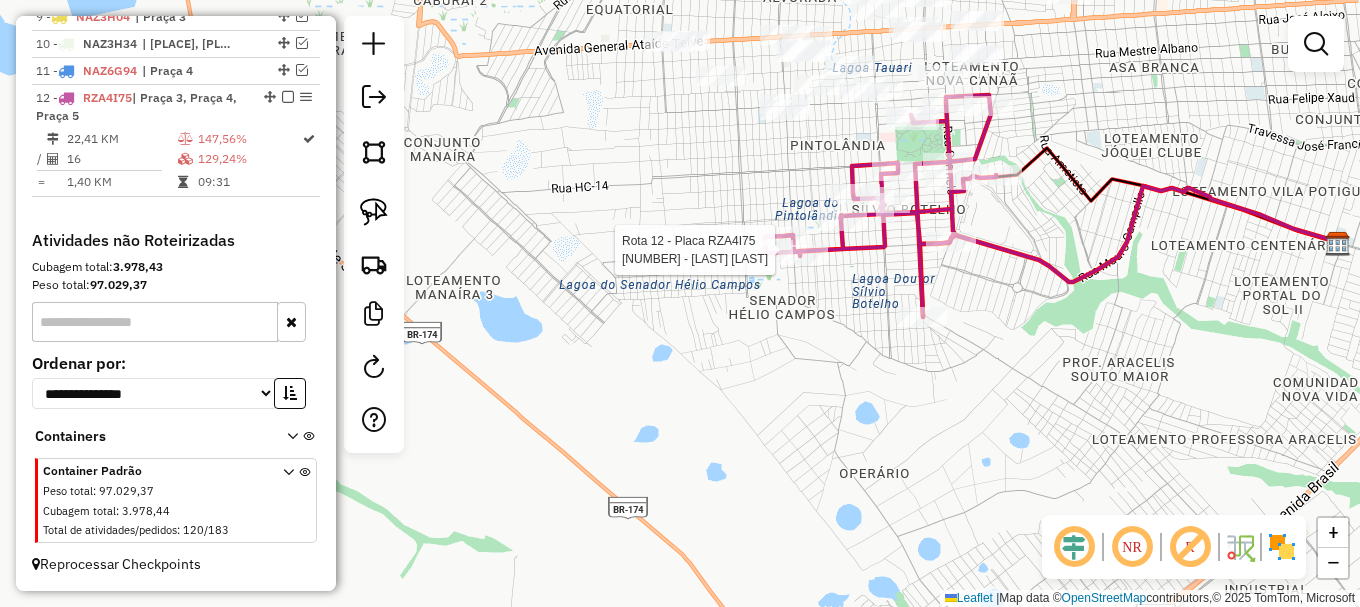 select on "**********" 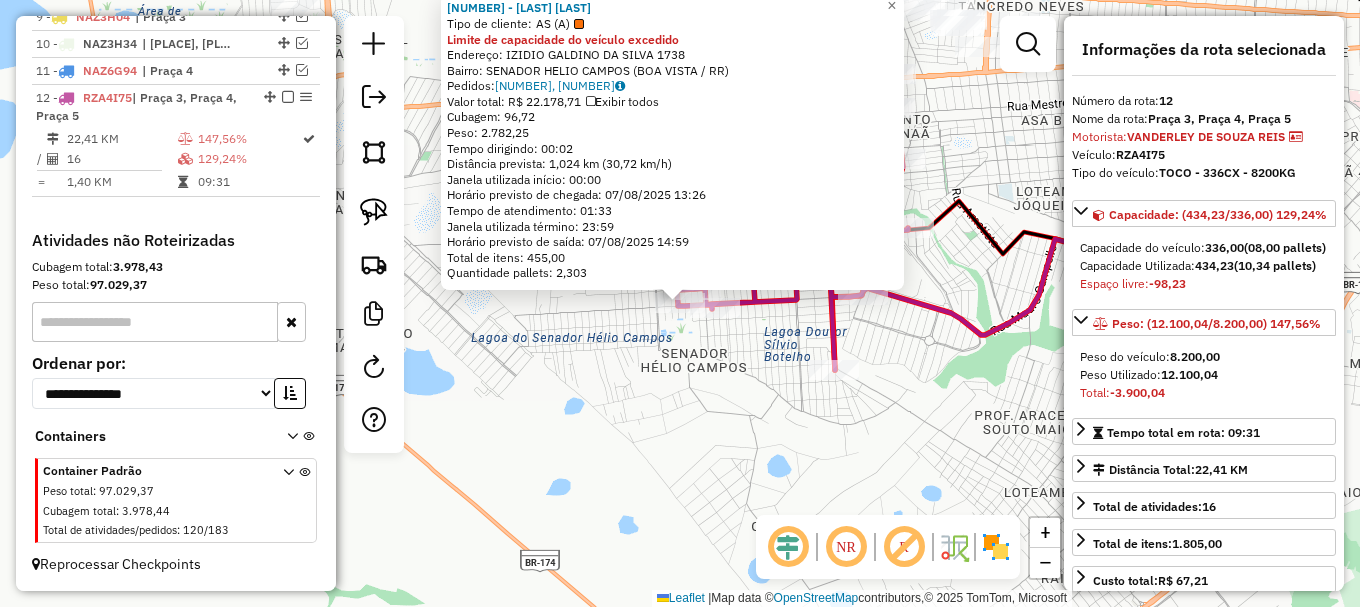 drag, startPoint x: 679, startPoint y: 357, endPoint x: 697, endPoint y: 345, distance: 21.633308 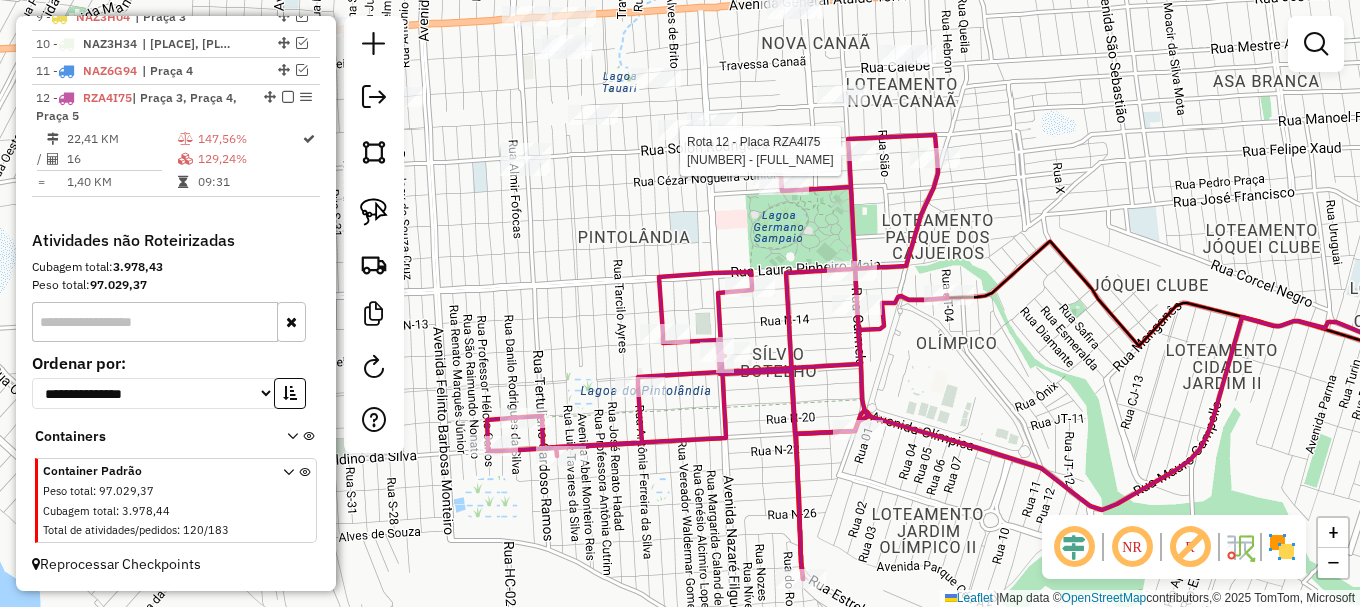select on "**********" 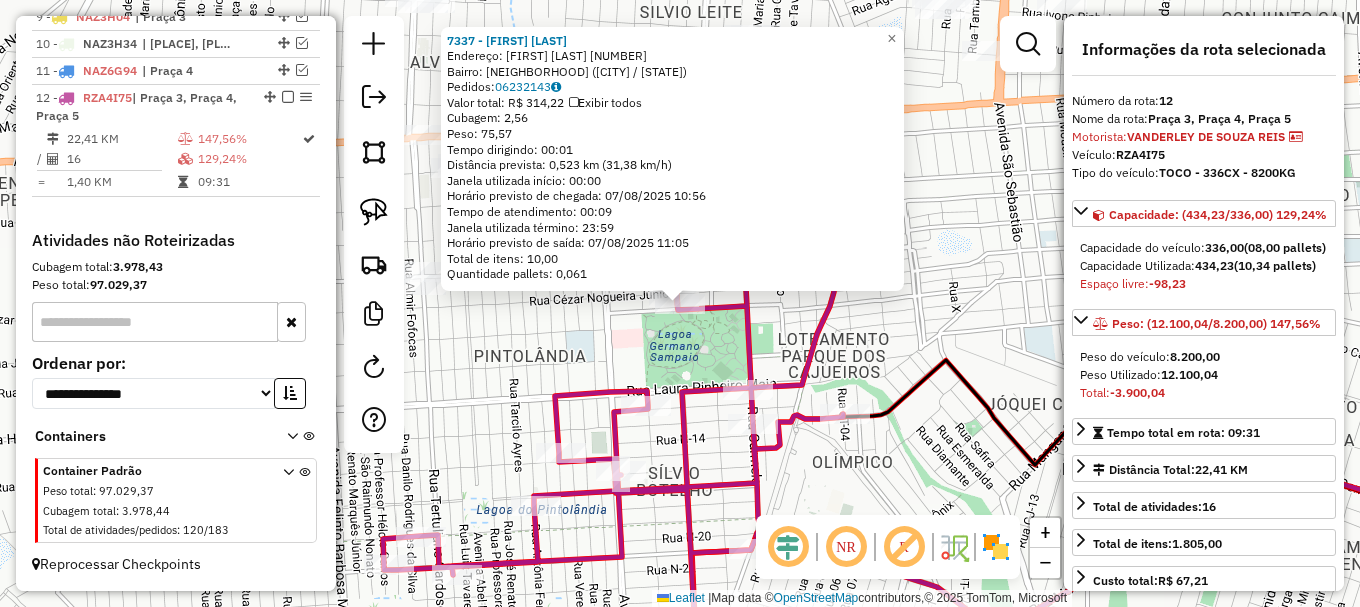 click on "7337 - PADARIA LOURENSO  Endereço:  PEDRO ALDEMAR BANTIM 2311   Bairro: PINTOLANDIA (BOA VISTA / RR)   Pedidos:  06232143   Valor total: R$ 314,22   Exibir todos   Cubagem: 2,56  Peso: 75,57  Tempo dirigindo: 00:01   Distância prevista: 0,523 km (31,38 km/h)   Janela utilizada início: 00:00   Horário previsto de chegada: 07/08/2025 10:56   Tempo de atendimento: 00:09   Janela utilizada término: 23:59   Horário previsto de saída: 07/08/2025 11:05   Total de itens: 10,00   Quantidade pallets: 0,061  × Janela de atendimento Grade de atendimento Capacidade Transportadoras Veículos Cliente Pedidos  Rotas Selecione os dias de semana para filtrar as janelas de atendimento  Seg   Ter   Qua   Qui   Sex   Sáb   Dom  Informe o período da janela de atendimento: De: Até:  Filtrar exatamente a janela do cliente  Considerar janela de atendimento padrão  Selecione os dias de semana para filtrar as grades de atendimento  Seg   Ter   Qua   Qui   Sex   Sáb   Dom   Clientes fora do dia de atendimento selecionado +" 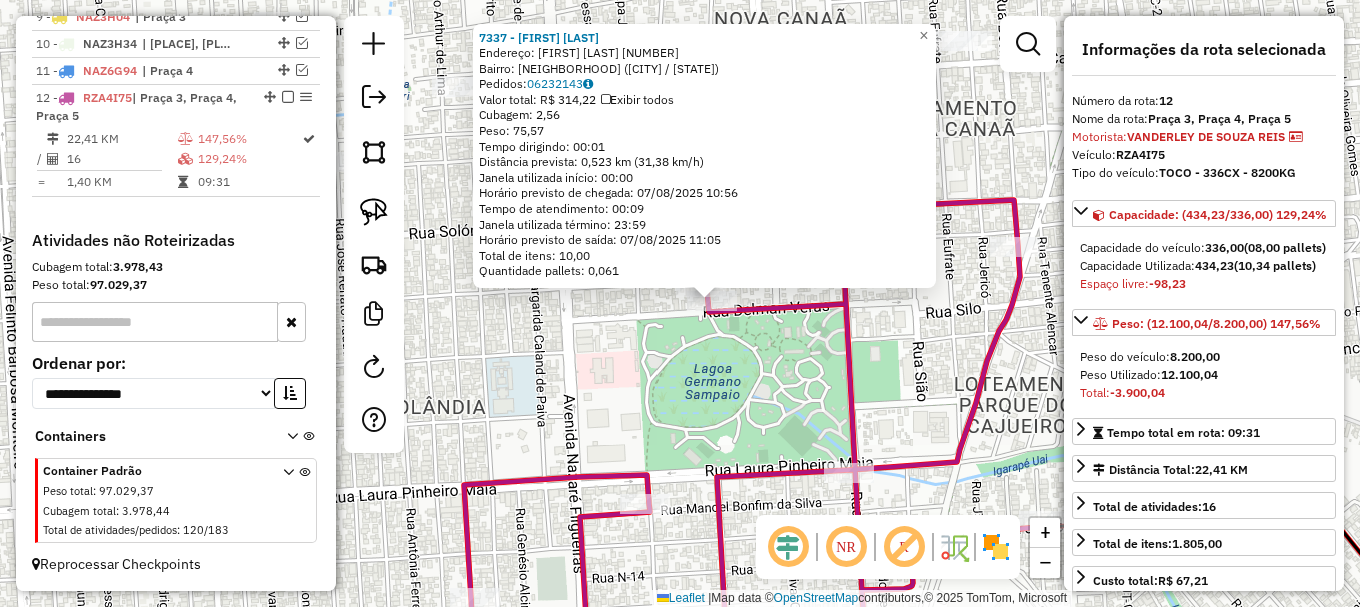 drag, startPoint x: 663, startPoint y: 321, endPoint x: 675, endPoint y: 319, distance: 12.165525 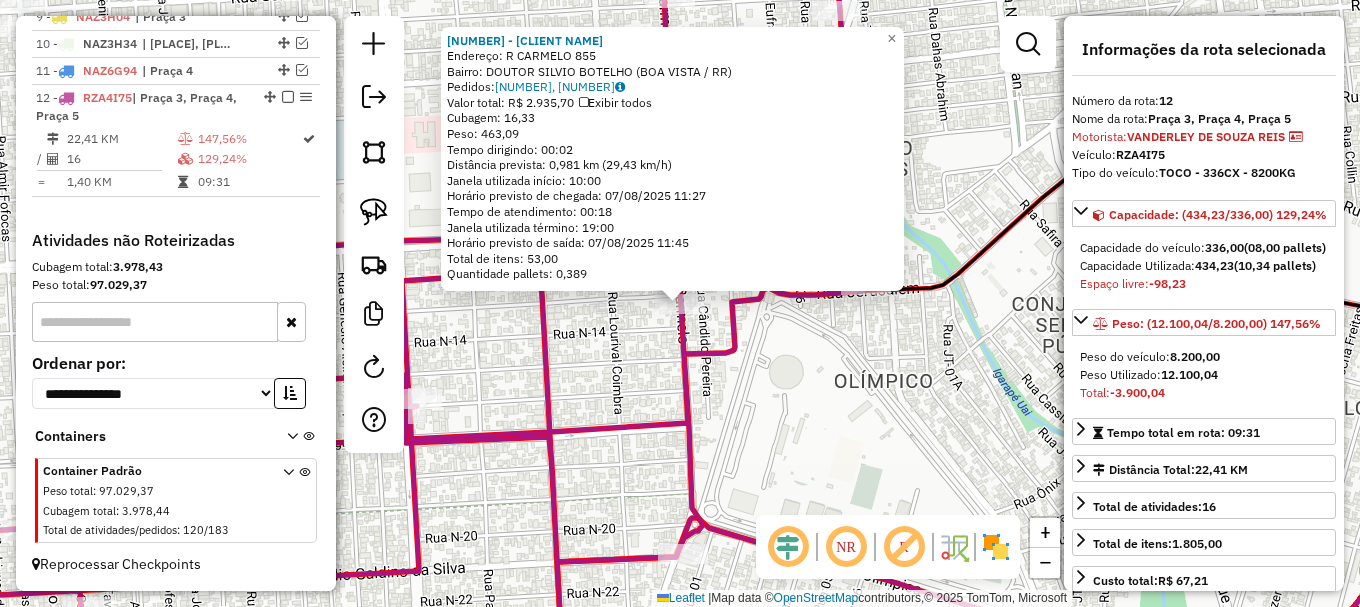 click on "5626 - ALDENIZE CASTRO GAMA  Endereço: R   CARMELO                       855   Bairro: DOUTOR SILVIO BOTELHO (BOA VISTA / RR)   Pedidos:  06232234, 06232236   Valor total: R$ 2.935,70   Exibir todos   Cubagem: 16,33  Peso: 463,09  Tempo dirigindo: 00:02   Distância prevista: 0,981 km (29,43 km/h)   Janela utilizada início: 10:00   Horário previsto de chegada: 07/08/2025 11:27   Tempo de atendimento: 00:18   Janela utilizada término: 19:00   Horário previsto de saída: 07/08/2025 11:45   Total de itens: 53,00   Quantidade pallets: 0,389  × Janela de atendimento Grade de atendimento Capacidade Transportadoras Veículos Cliente Pedidos  Rotas Selecione os dias de semana para filtrar as janelas de atendimento  Seg   Ter   Qua   Qui   Sex   Sáb   Dom  Informe o período da janela de atendimento: De: Até:  Filtrar exatamente a janela do cliente  Considerar janela de atendimento padrão  Selecione os dias de semana para filtrar as grades de atendimento  Seg   Ter   Qua   Qui   Sex   Sáb   Dom   De:   De:" 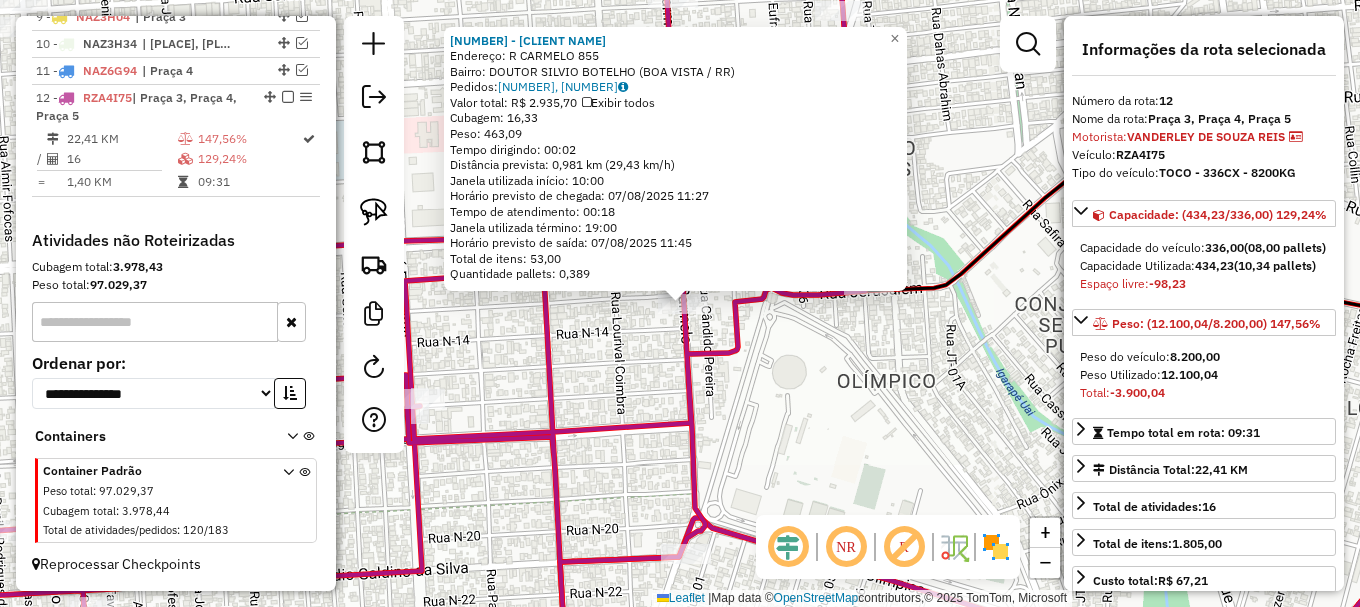 drag, startPoint x: 619, startPoint y: 437, endPoint x: 654, endPoint y: 260, distance: 180.42728 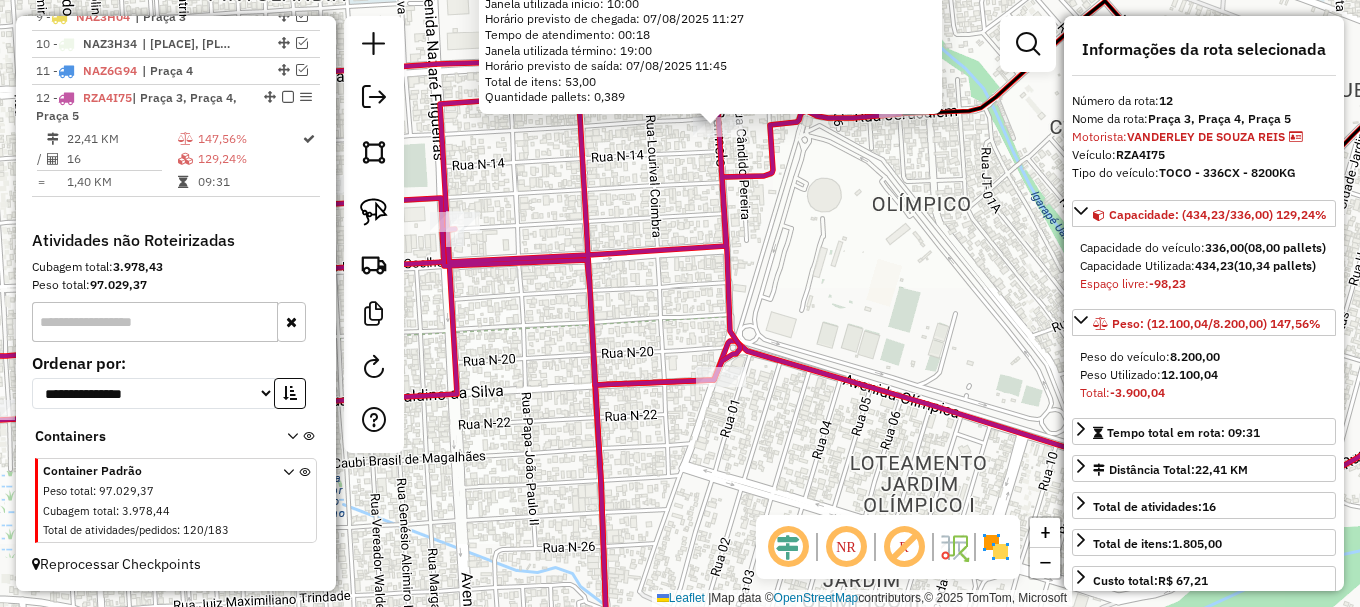 click 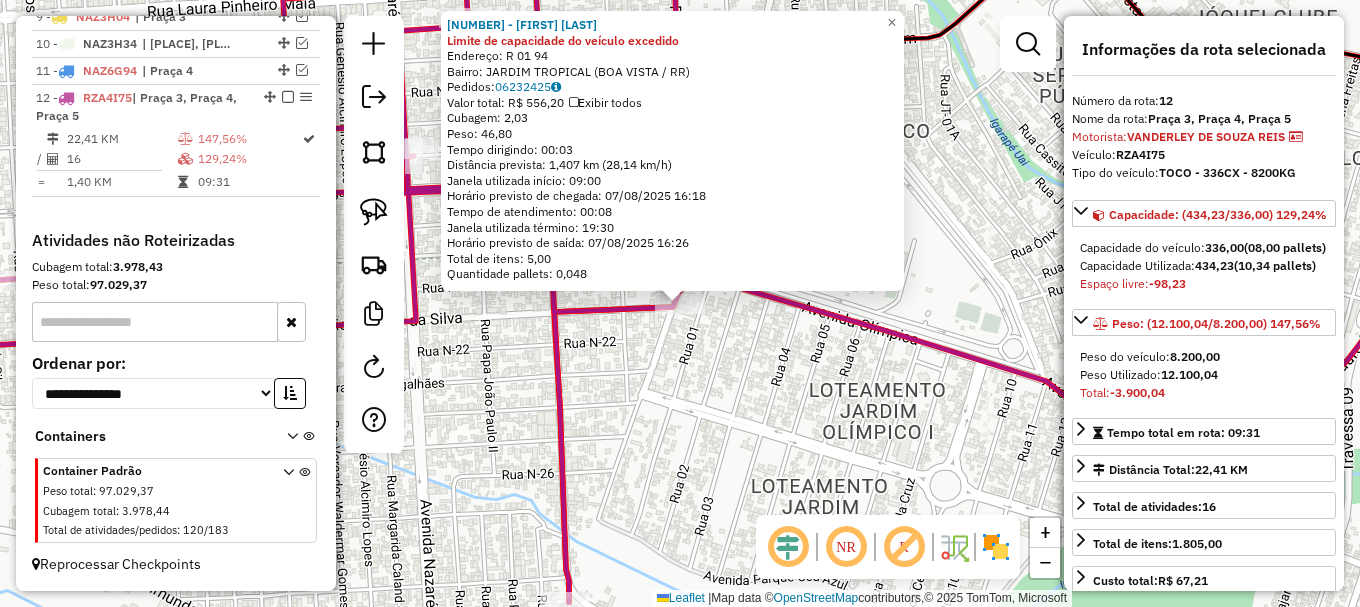 click on "5518 - KAREN DOS SANTOS SAM Limite de capacidade do veículo excedido  Endereço: R   01                            94   Bairro: JARDIM TROPICAL (BOA VISTA / RR)   Pedidos:  06232425   Valor total: R$ 556,20   Exibir todos   Cubagem: 2,03  Peso: 46,80  Tempo dirigindo: 00:03   Distância prevista: 1,407 km (28,14 km/h)   Janela utilizada início: 09:00   Horário previsto de chegada: 07/08/2025 16:18   Tempo de atendimento: 00:08   Janela utilizada término: 19:30   Horário previsto de saída: 07/08/2025 16:26   Total de itens: 5,00   Quantidade pallets: 0,048  × Janela de atendimento Grade de atendimento Capacidade Transportadoras Veículos Cliente Pedidos  Rotas Selecione os dias de semana para filtrar as janelas de atendimento  Seg   Ter   Qua   Qui   Sex   Sáb   Dom  Informe o período da janela de atendimento: De: Até:  Filtrar exatamente a janela do cliente  Considerar janela de atendimento padrão  Selecione os dias de semana para filtrar as grades de atendimento  Seg   Ter   Qua   Qui   Sex   Dom" 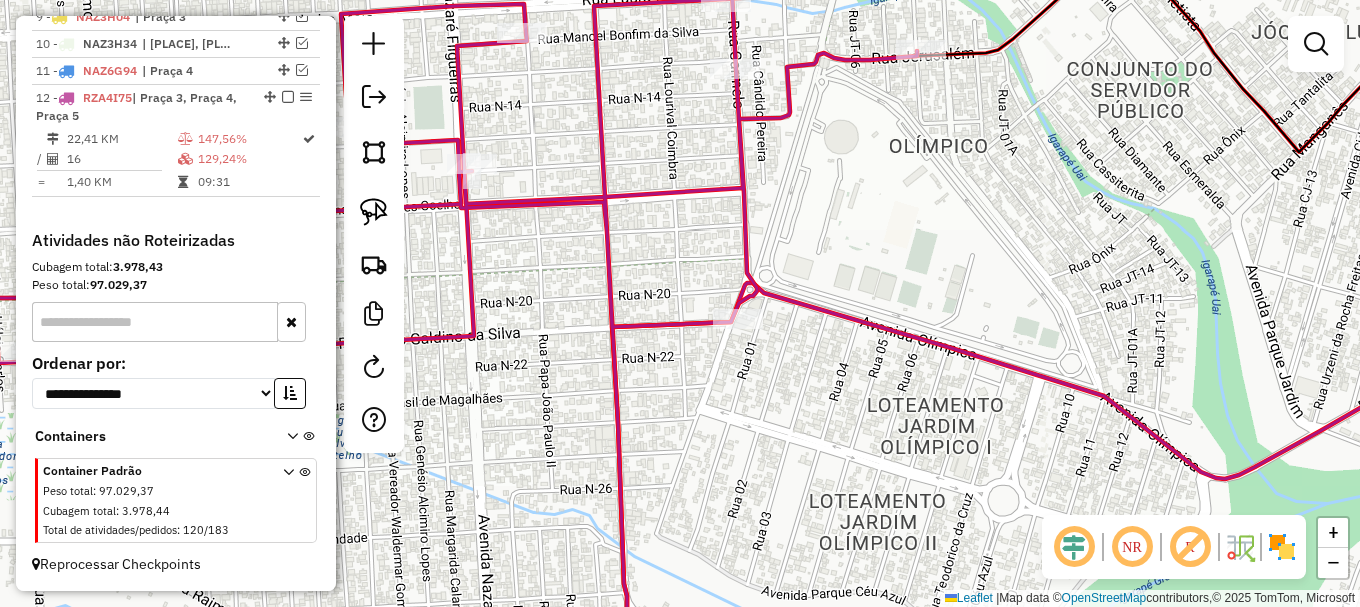 drag, startPoint x: 646, startPoint y: 352, endPoint x: 711, endPoint y: 354, distance: 65.03076 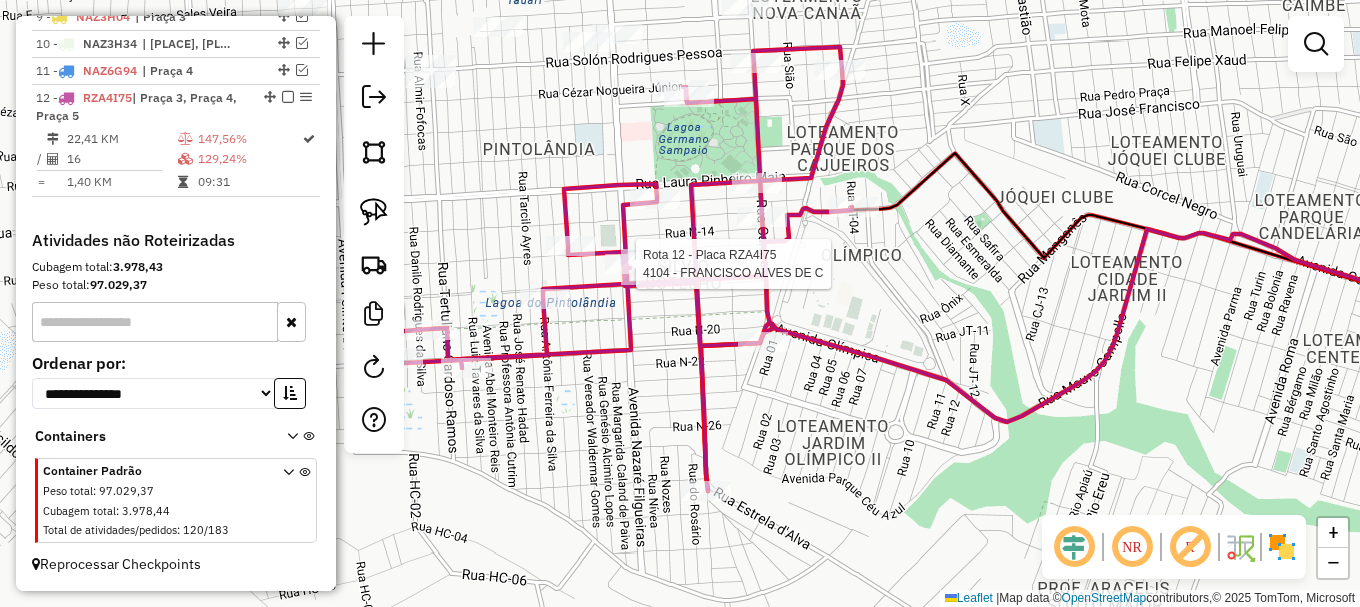 select on "**********" 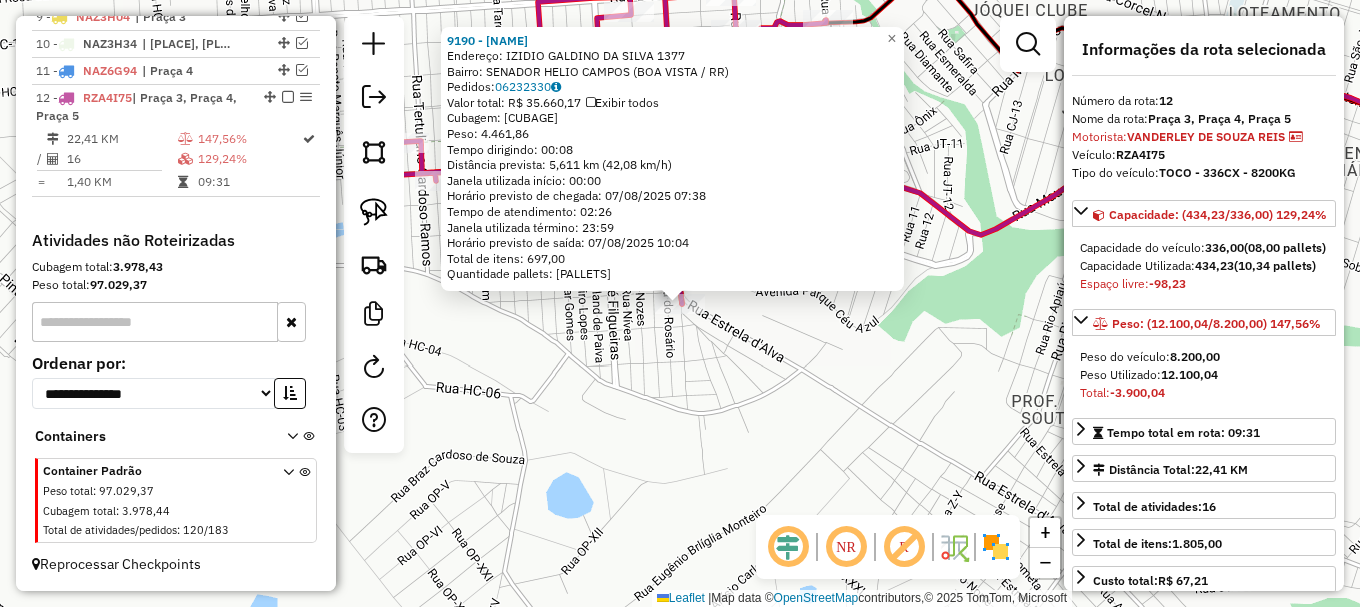 click on "9190 - MARILENA ROTH  Endereço:  IZIDIO GALDINO DA SILVA 1377   Bairro: SENADOR HELIO CAMPOS (BOA VISTA / RR)   Pedidos:  06232330   Valor total: R$ 35.660,17   Exibir todos   Cubagem: 164,74  Peso: 4.461,86  Tempo dirigindo: 00:08   Distância prevista: 5,611 km (42,08 km/h)   Janela utilizada início: 00:00   Horário previsto de chegada: 07/08/2025 07:38   Tempo de atendimento: 02:26   Janela utilizada término: 23:59   Horário previsto de saída: 07/08/2025 10:04   Total de itens: 697,00   Quantidade pallets: 3,922  × Janela de atendimento Grade de atendimento Capacidade Transportadoras Veículos Cliente Pedidos  Rotas Selecione os dias de semana para filtrar as janelas de atendimento  Seg   Ter   Qua   Qui   Sex   Sáb   Dom  Informe o período da janela de atendimento: De: Até:  Filtrar exatamente a janela do cliente  Considerar janela de atendimento padrão  Selecione os dias de semana para filtrar as grades de atendimento  Seg   Ter   Qua   Qui   Sex   Sáb   Dom   Peso mínimo:   Peso máximo:  +" 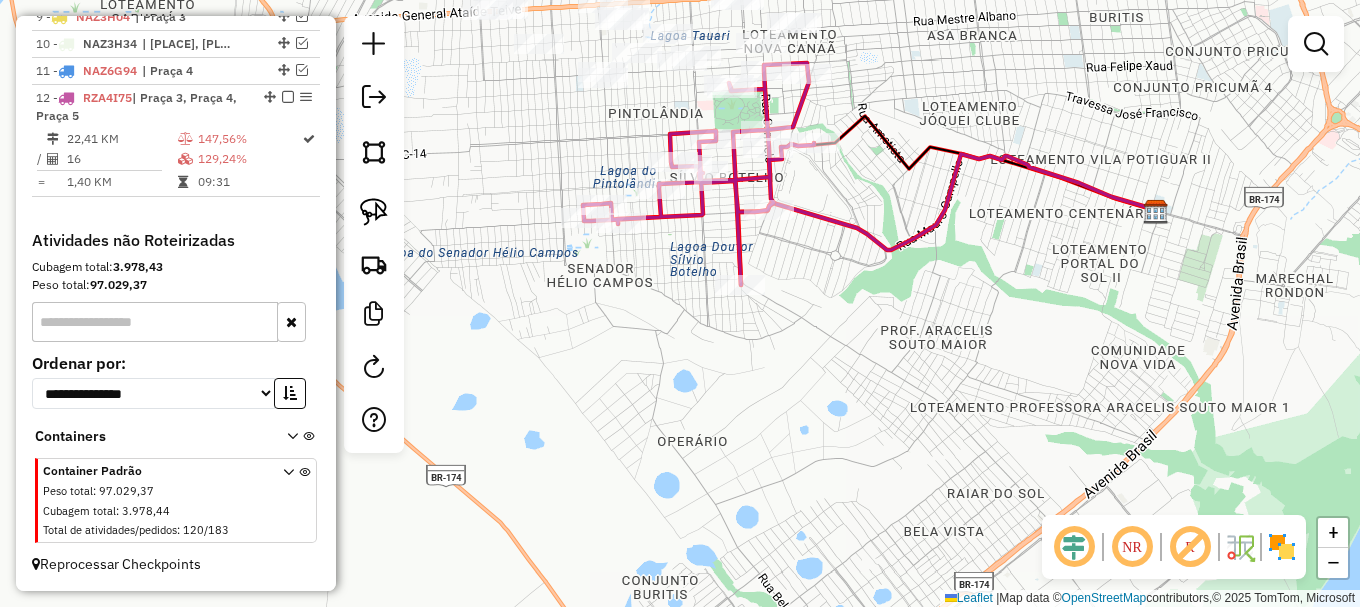 click on "Janela de atendimento Grade de atendimento Capacidade Transportadoras Veículos Cliente Pedidos  Rotas Selecione os dias de semana para filtrar as janelas de atendimento  Seg   Ter   Qua   Qui   Sex   Sáb   Dom  Informe o período da janela de atendimento: De: Até:  Filtrar exatamente a janela do cliente  Considerar janela de atendimento padrão  Selecione os dias de semana para filtrar as grades de atendimento  Seg   Ter   Qua   Qui   Sex   Sáb   Dom   Considerar clientes sem dia de atendimento cadastrado  Clientes fora do dia de atendimento selecionado Filtrar as atividades entre os valores definidos abaixo:  Peso mínimo:   Peso máximo:   Cubagem mínima:   Cubagem máxima:   De:   Até:  Filtrar as atividades entre o tempo de atendimento definido abaixo:  De:   Até:   Considerar capacidade total dos clientes não roteirizados Transportadora: Selecione um ou mais itens Tipo de veículo: Selecione um ou mais itens Veículo: Selecione um ou mais itens Motorista: Selecione um ou mais itens Nome: Rótulo:" 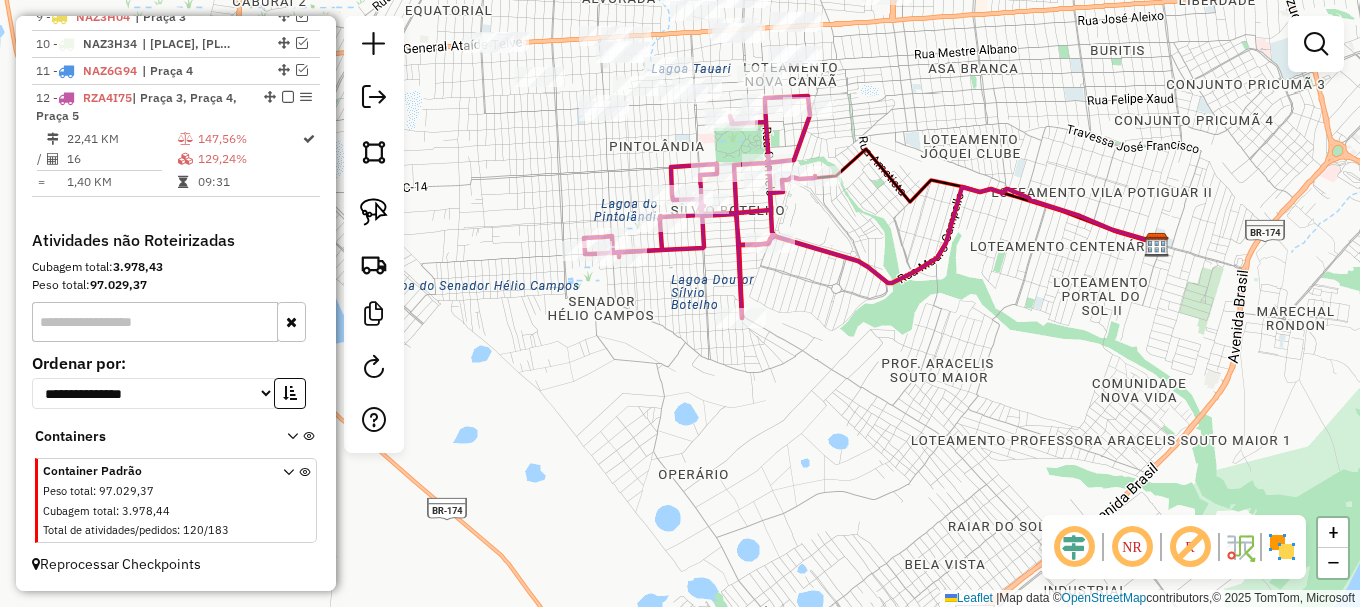 drag, startPoint x: 887, startPoint y: 256, endPoint x: 855, endPoint y: 287, distance: 44.553337 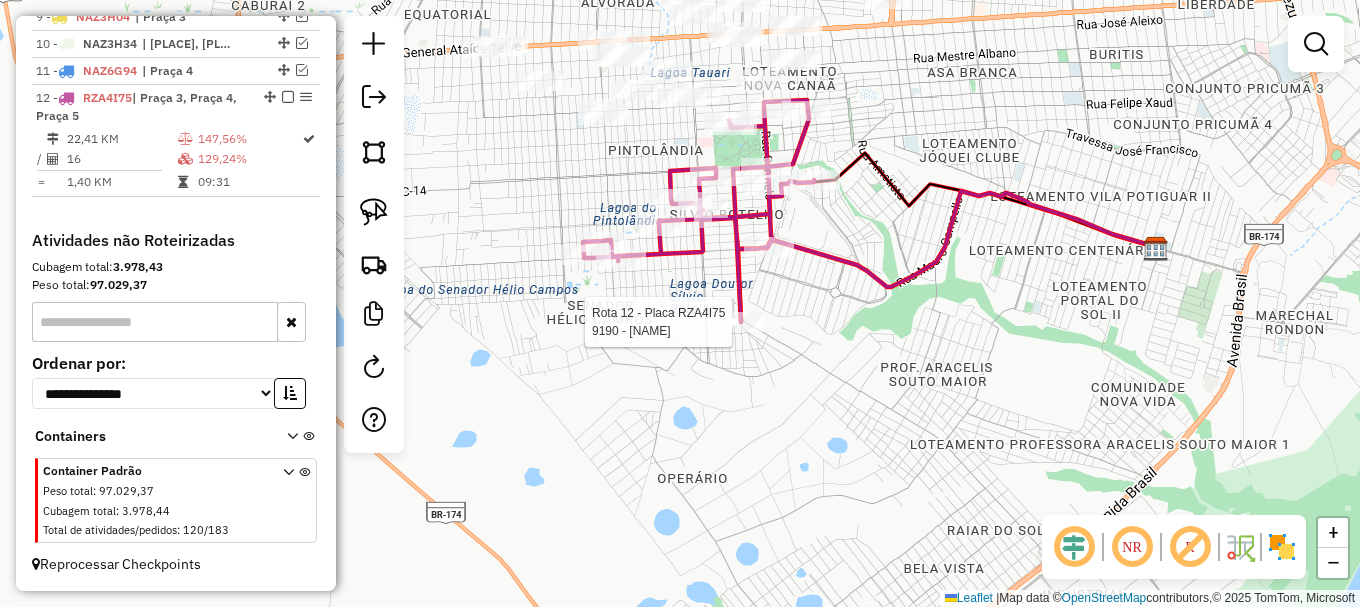 select on "**********" 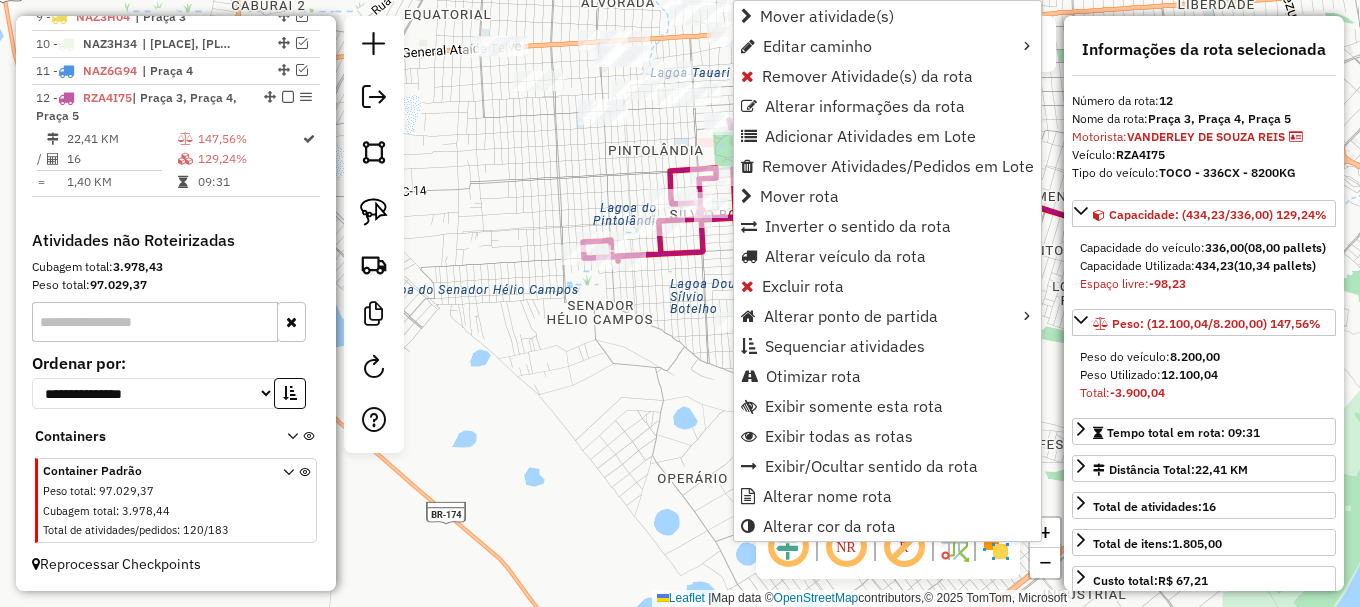click on "Remover Atividade(s) da rota" at bounding box center (867, 76) 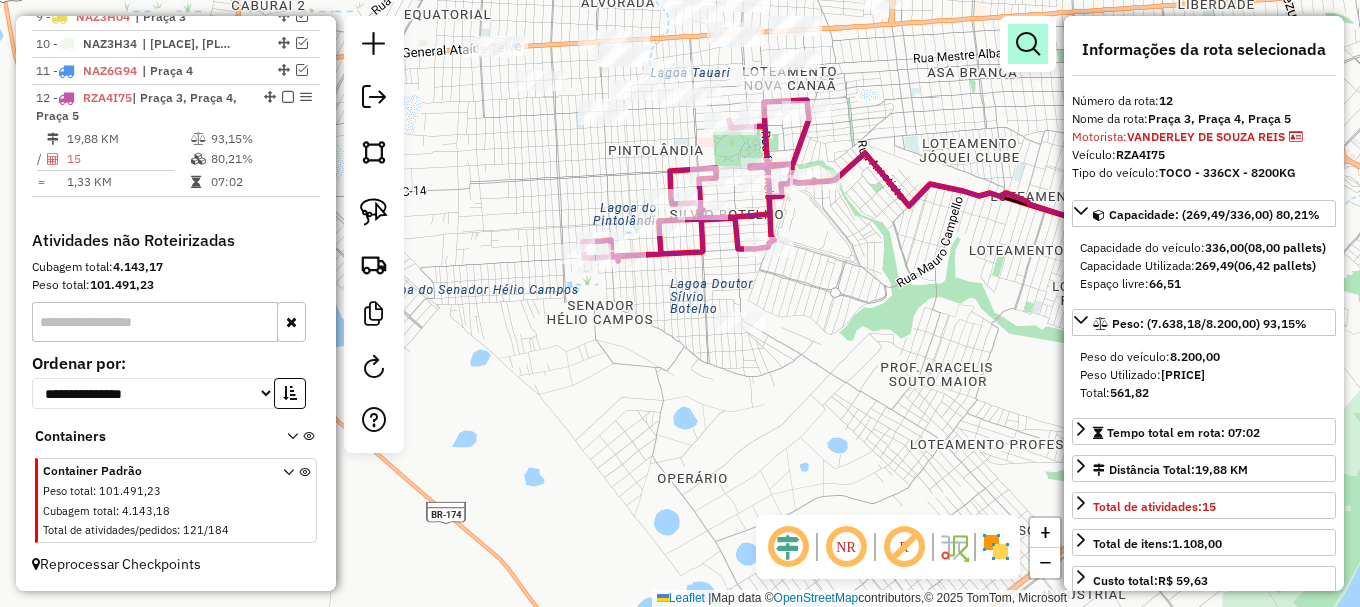 click at bounding box center (1028, 44) 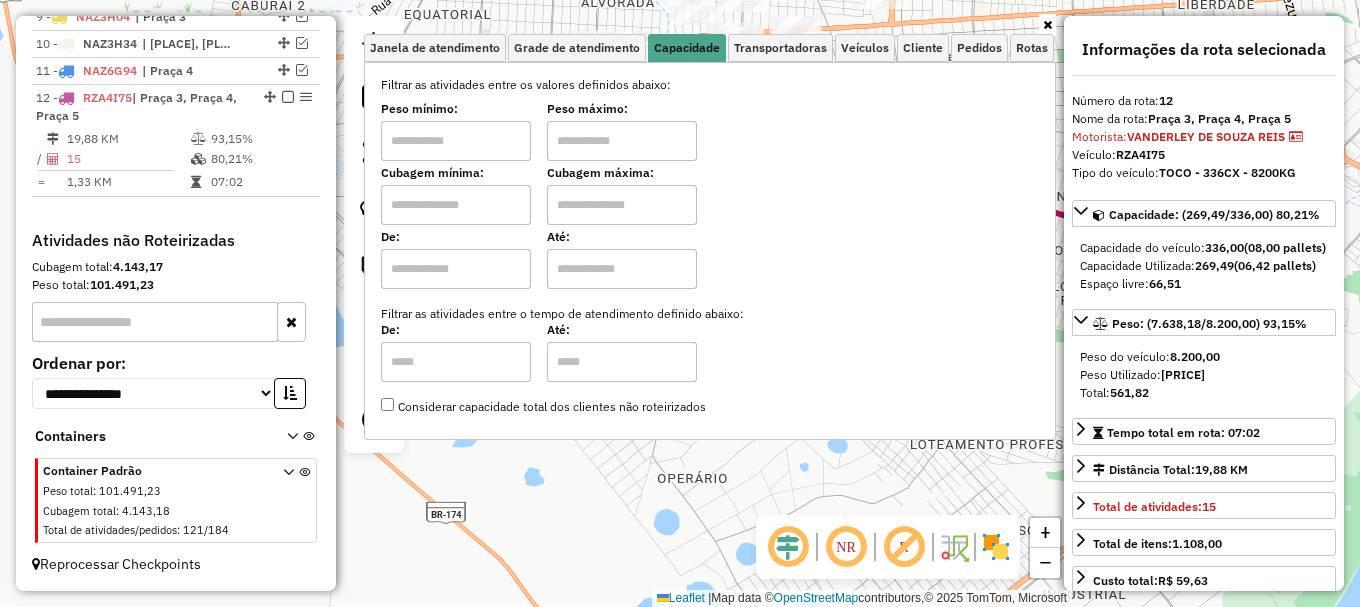 click at bounding box center [456, 205] 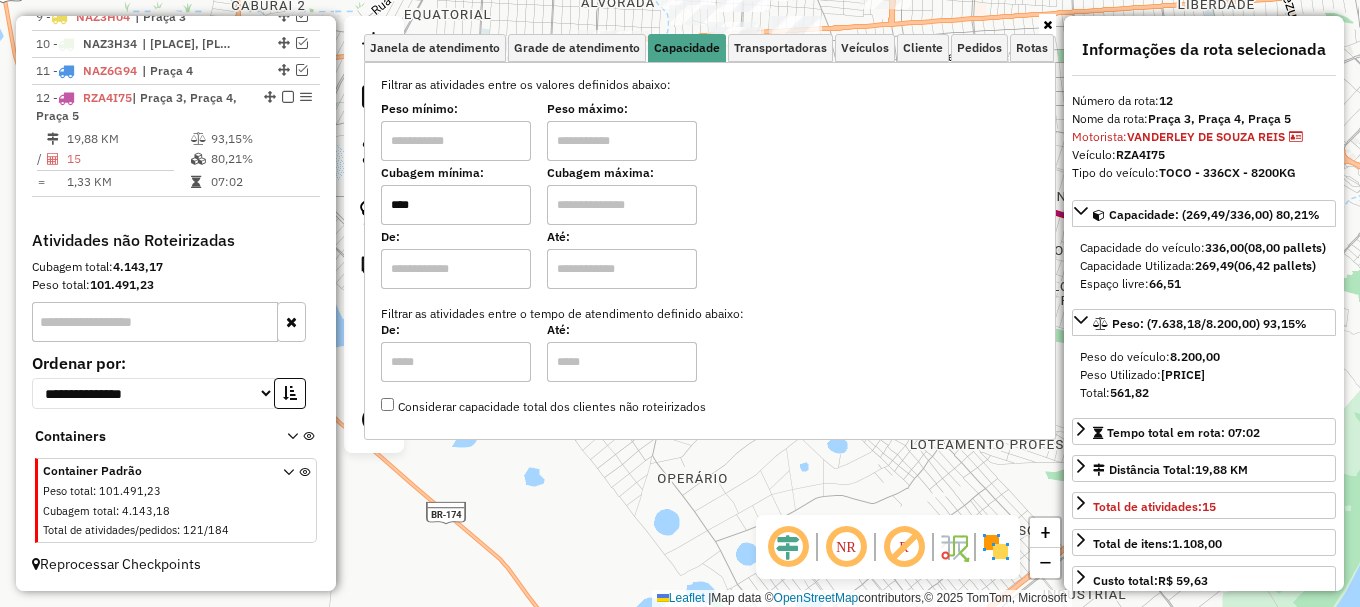 click at bounding box center (622, 205) 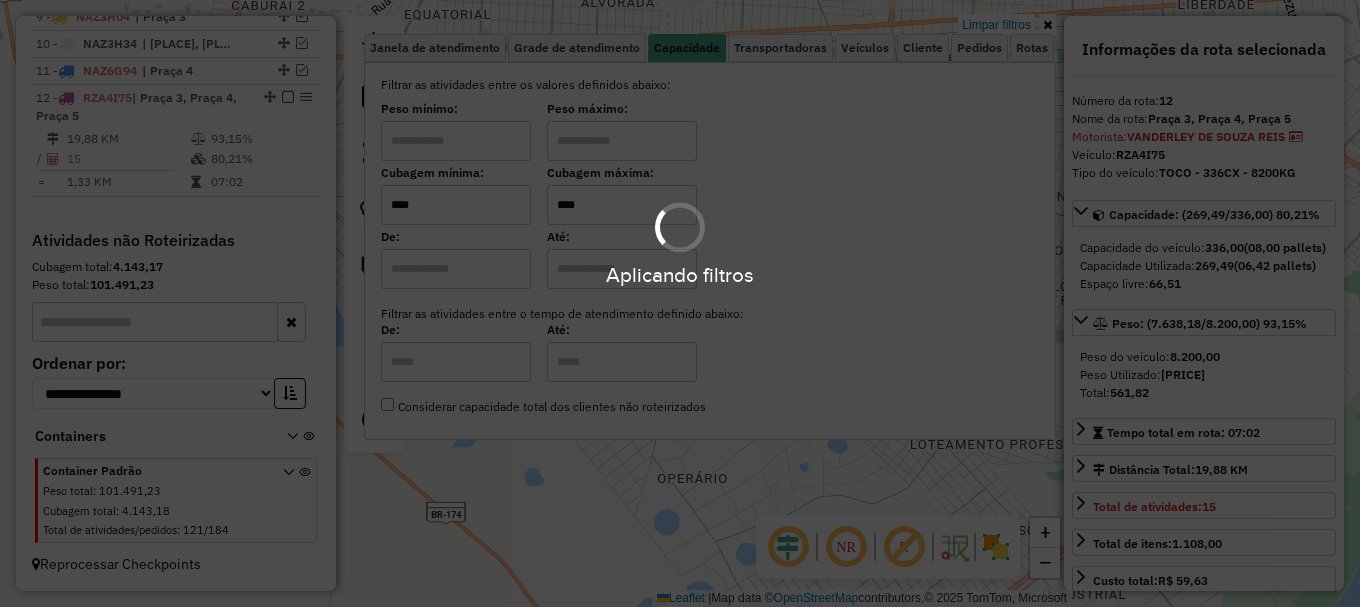 click on "Aplicando filtros" at bounding box center [680, 303] 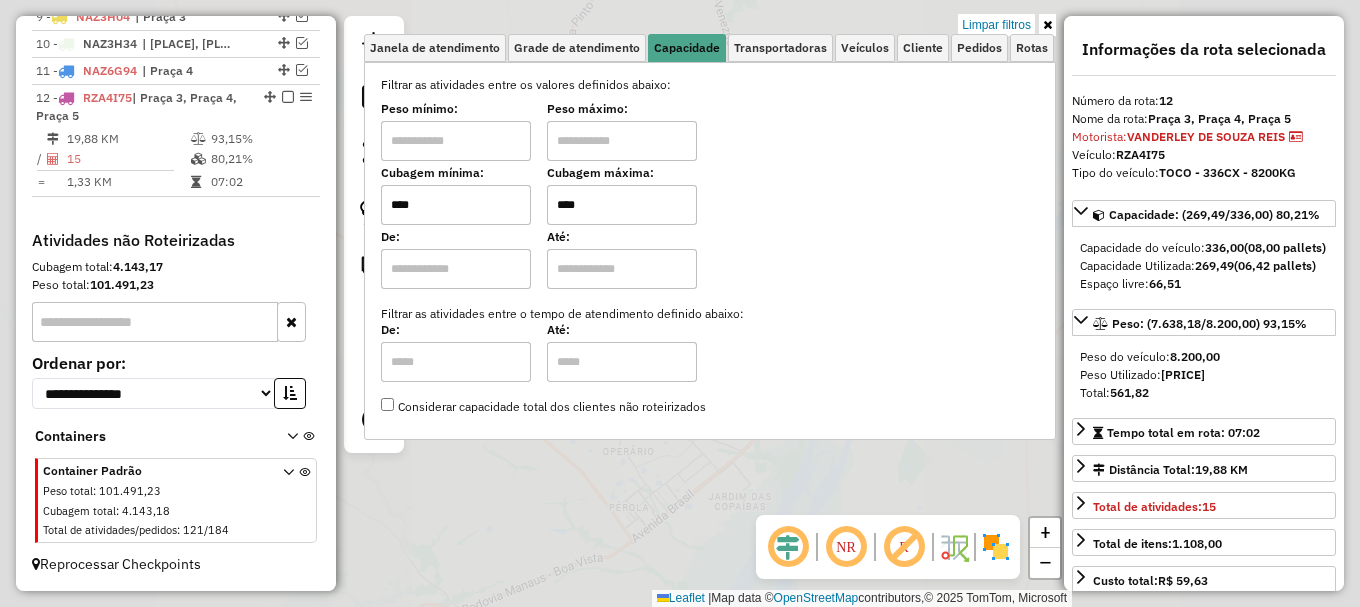 click on "Limpar filtros Janela de atendimento Grade de atendimento Capacidade Transportadoras Veículos Cliente Pedidos  Rotas Selecione os dias de semana para filtrar as janelas de atendimento  Seg   Ter   Qua   Qui   Sex   Sáb   Dom  Informe o período da janela de atendimento: De: Até:  Filtrar exatamente a janela do cliente  Considerar janela de atendimento padrão  Selecione os dias de semana para filtrar as grades de atendimento  Seg   Ter   Qua   Qui   Sex   Sáb   Dom   Considerar clientes sem dia de atendimento cadastrado  Clientes fora do dia de atendimento selecionado Filtrar as atividades entre os valores definidos abaixo:  Peso mínimo:   Peso máximo:   Cubagem mínima:  ****  Cubagem máxima:  ****  De:   Até:  Filtrar as atividades entre o tempo de atendimento definido abaixo:  De:   Até:   Considerar capacidade total dos clientes não roteirizados Transportadora: Selecione um ou mais itens Tipo de veículo: Selecione um ou mais itens Veículo: Selecione um ou mais itens Motorista: Nome: Rótulo: +" 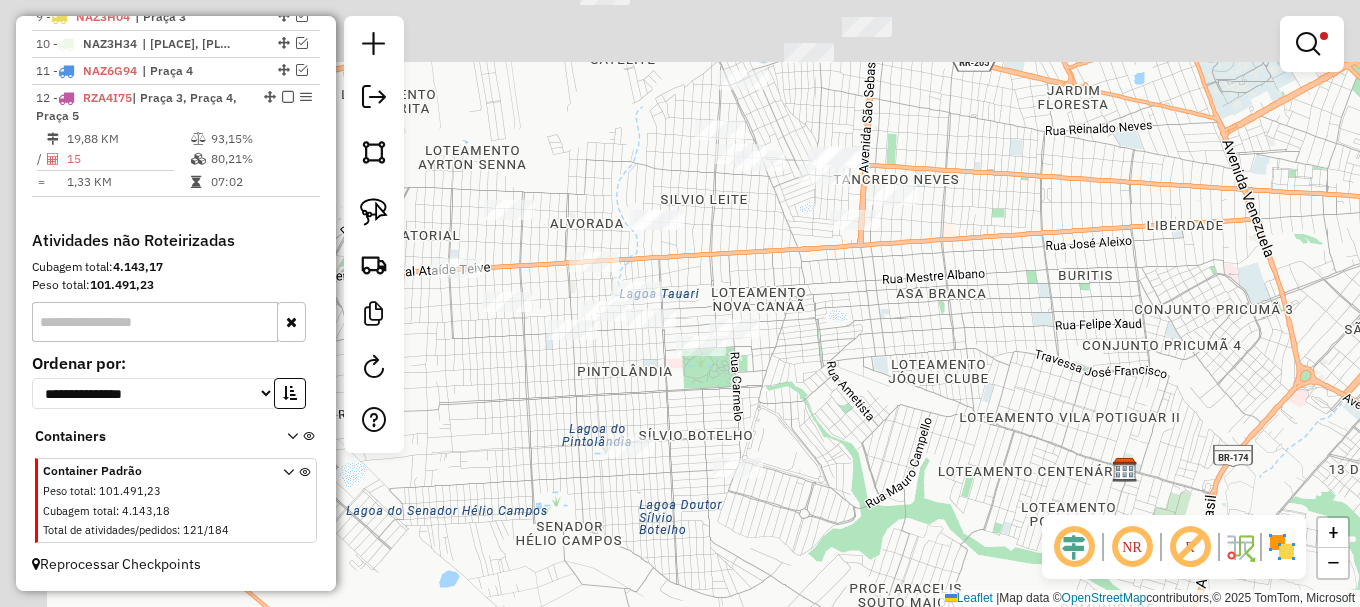 drag, startPoint x: 493, startPoint y: 271, endPoint x: 670, endPoint y: 393, distance: 214.97209 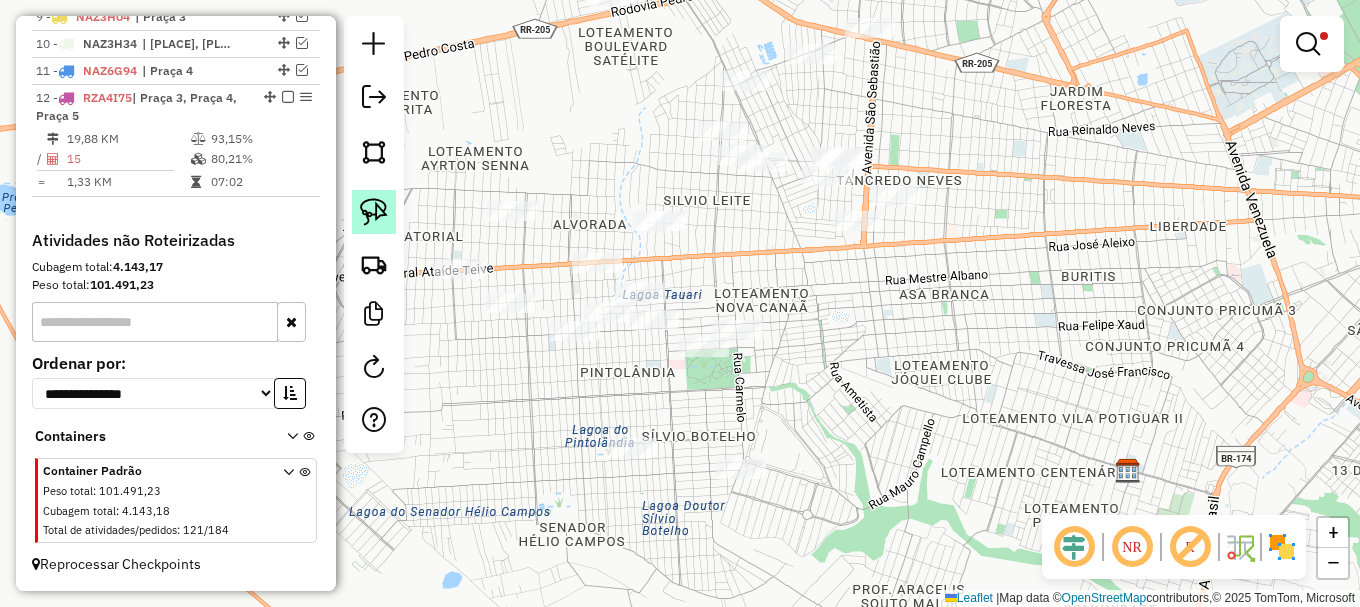 drag, startPoint x: 371, startPoint y: 211, endPoint x: 378, endPoint y: 232, distance: 22.135944 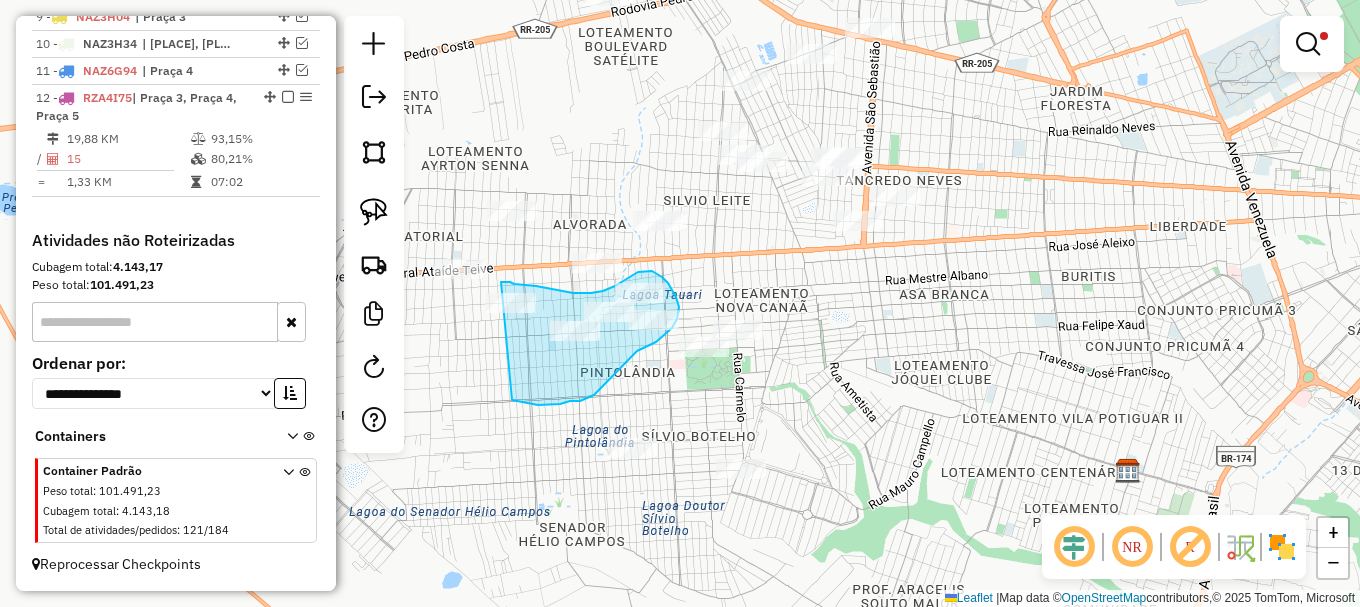 drag, startPoint x: 518, startPoint y: 402, endPoint x: 488, endPoint y: 280, distance: 125.63439 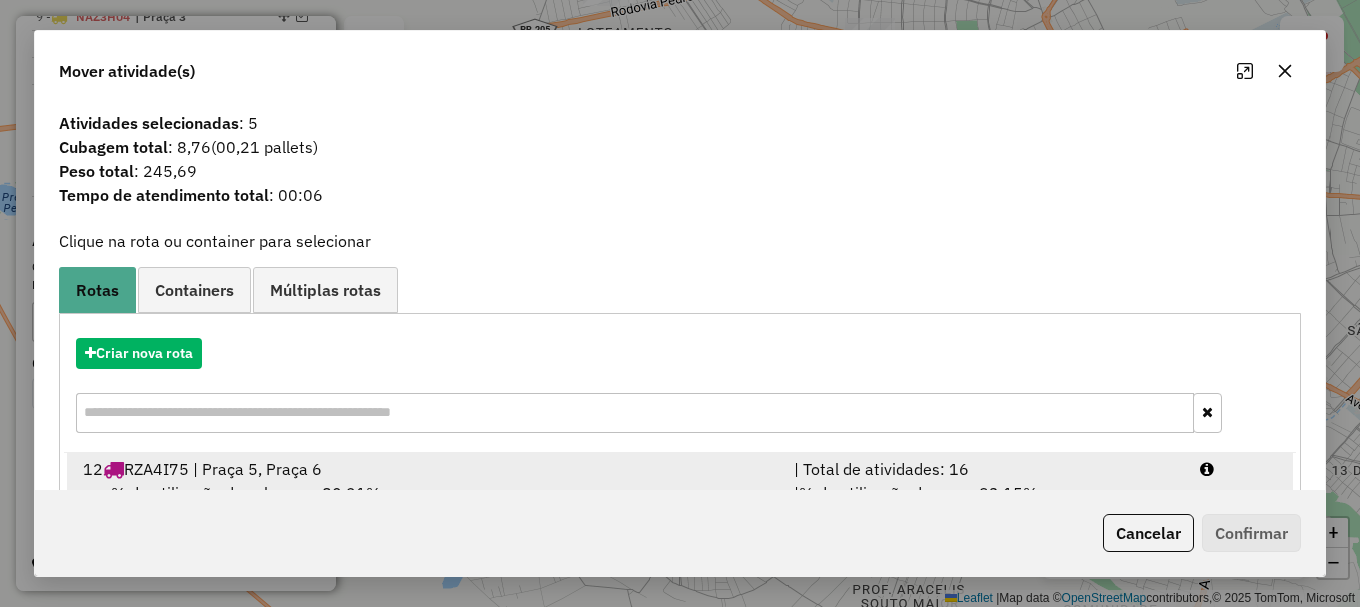 drag, startPoint x: 1216, startPoint y: 466, endPoint x: 1229, endPoint y: 474, distance: 15.264338 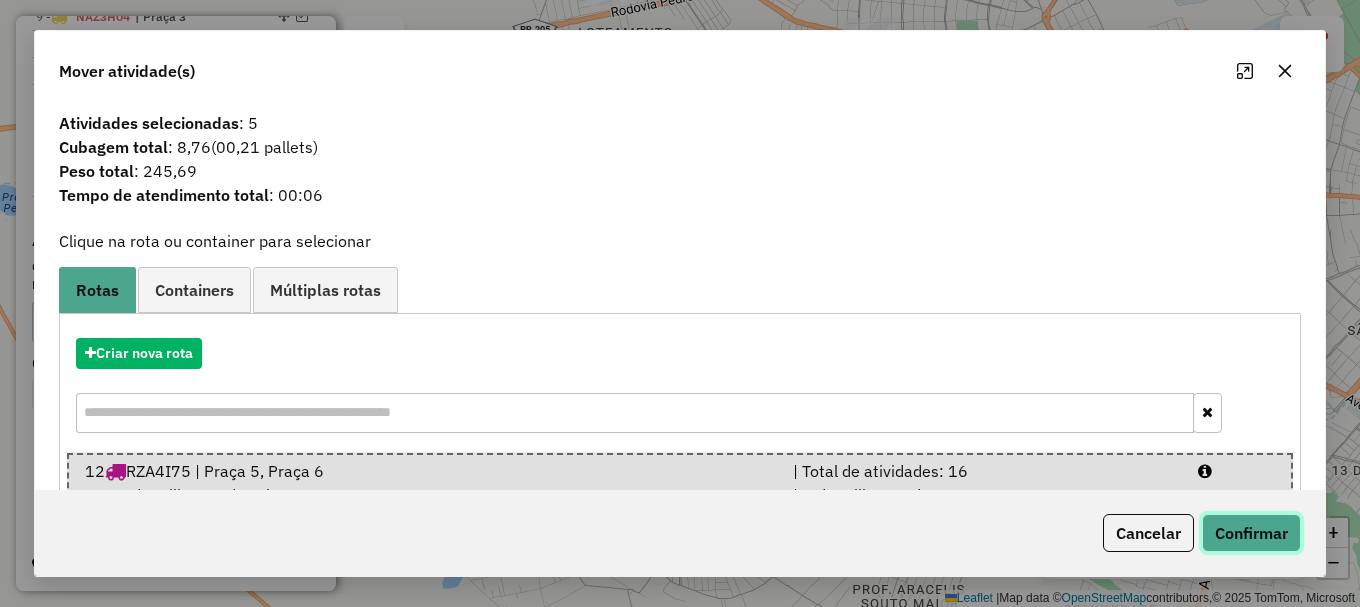 click on "Confirmar" 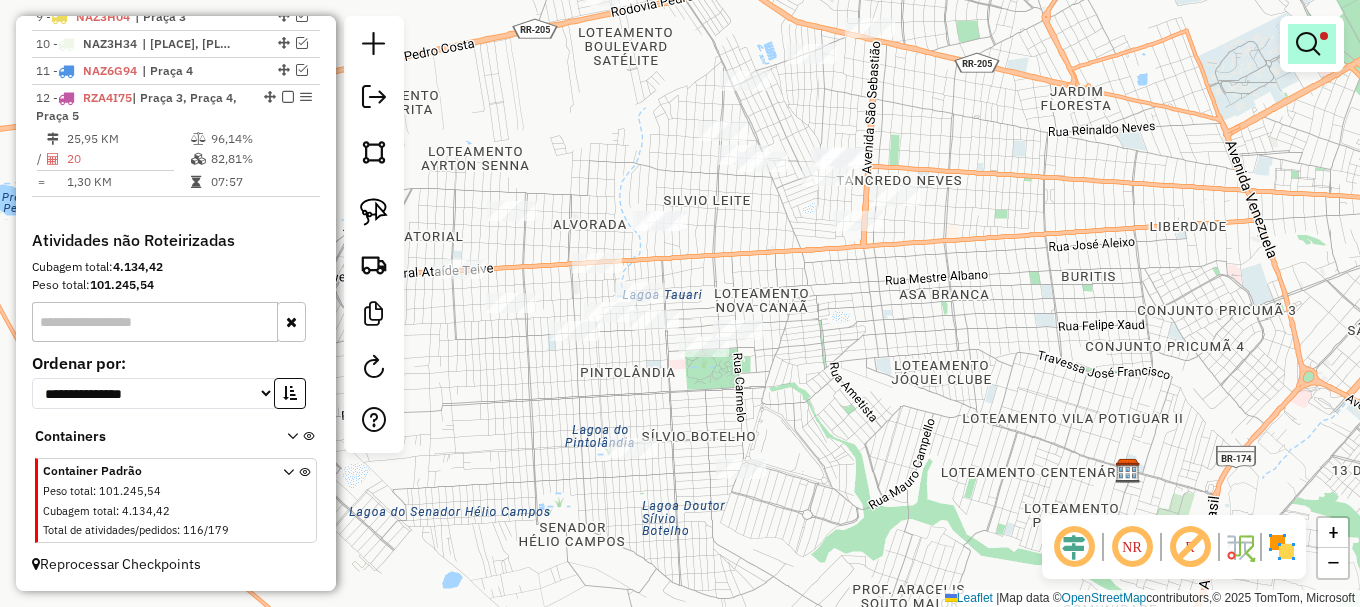 click at bounding box center (1308, 44) 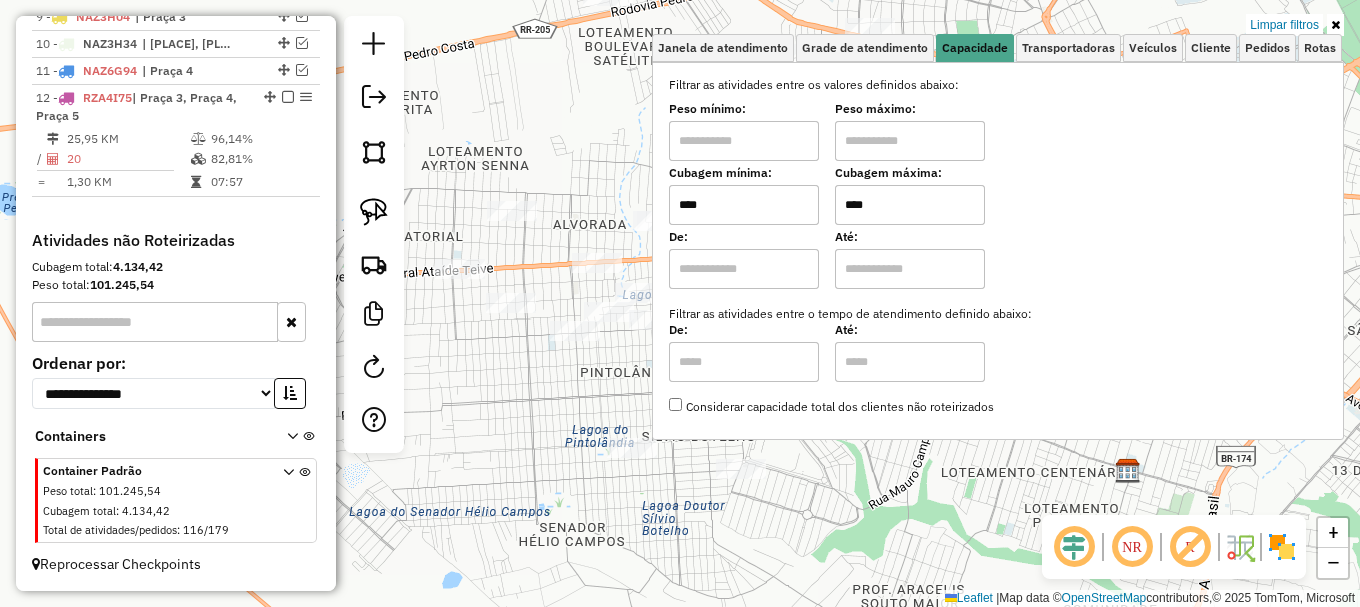 click on "****" at bounding box center [910, 205] 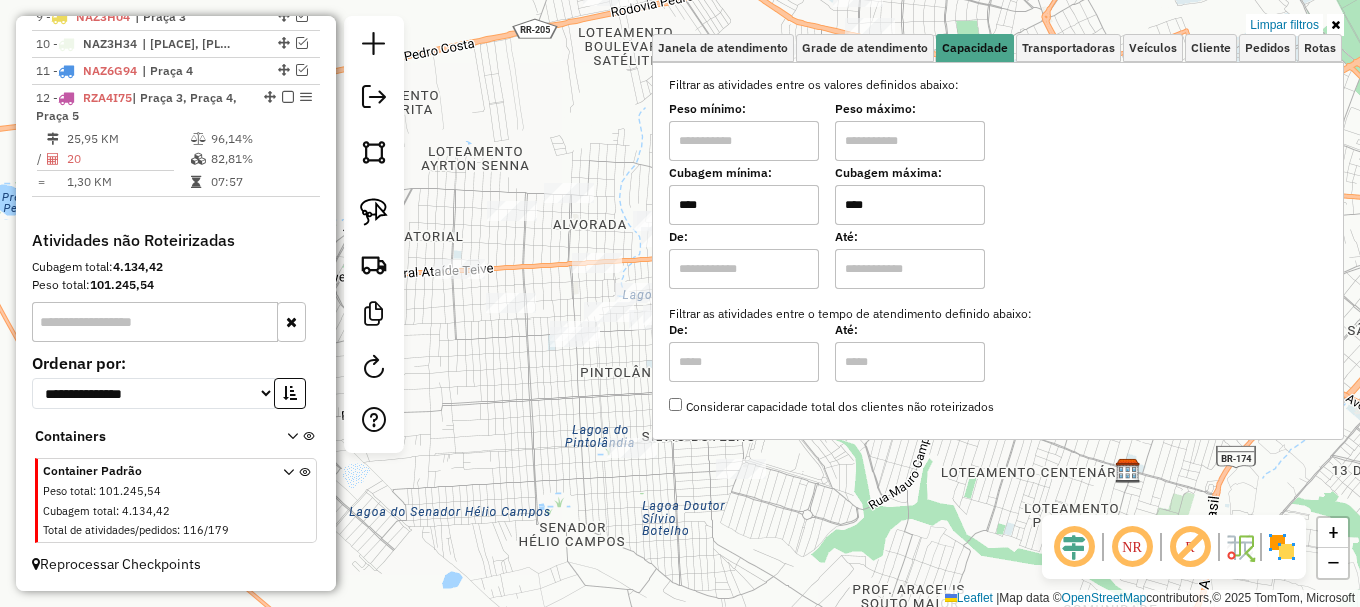 type on "****" 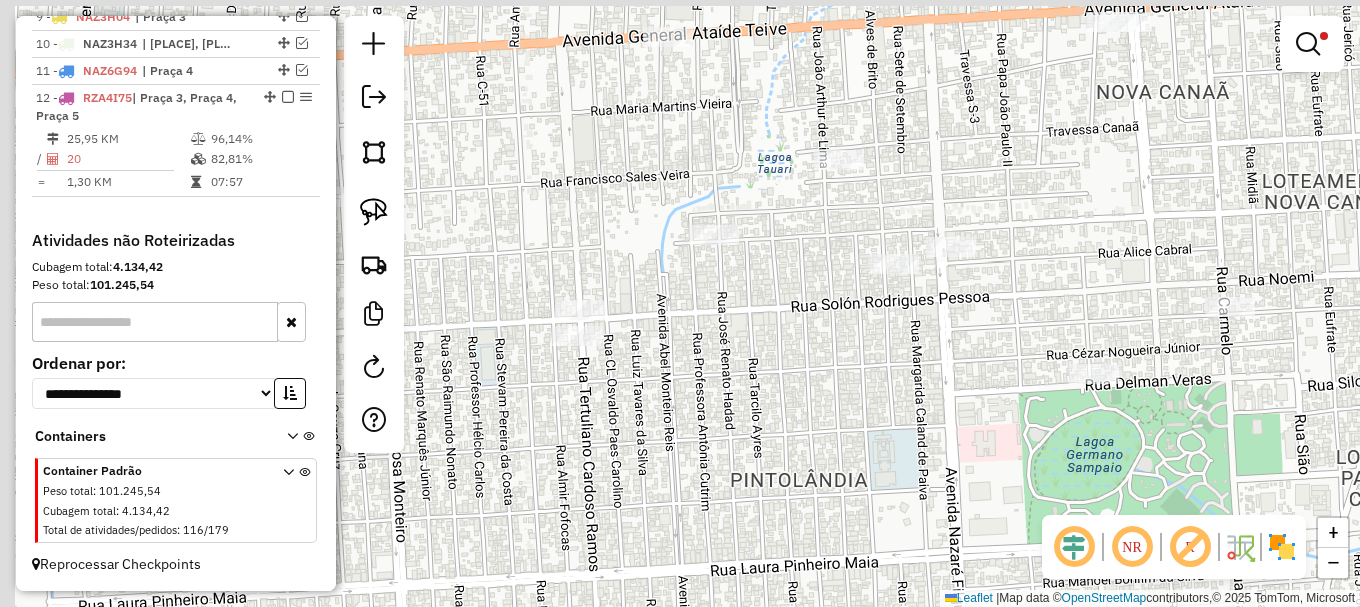 drag, startPoint x: 648, startPoint y: 387, endPoint x: 655, endPoint y: 352, distance: 35.69314 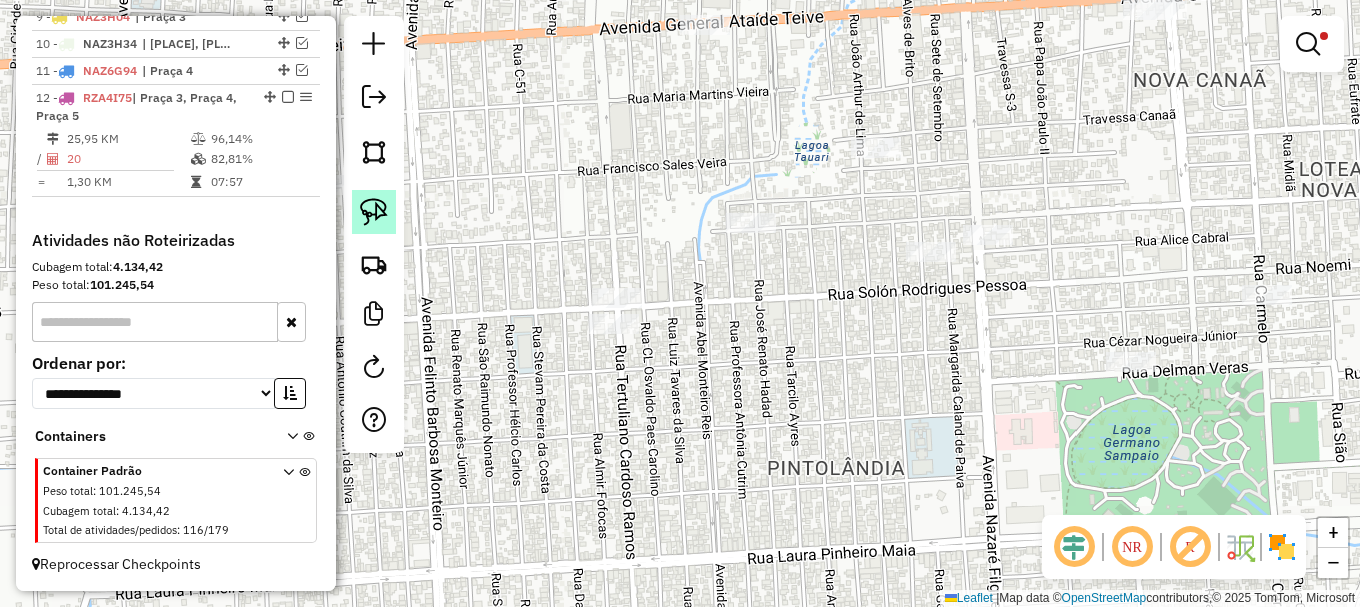 drag, startPoint x: 381, startPoint y: 206, endPoint x: 388, endPoint y: 221, distance: 16.552946 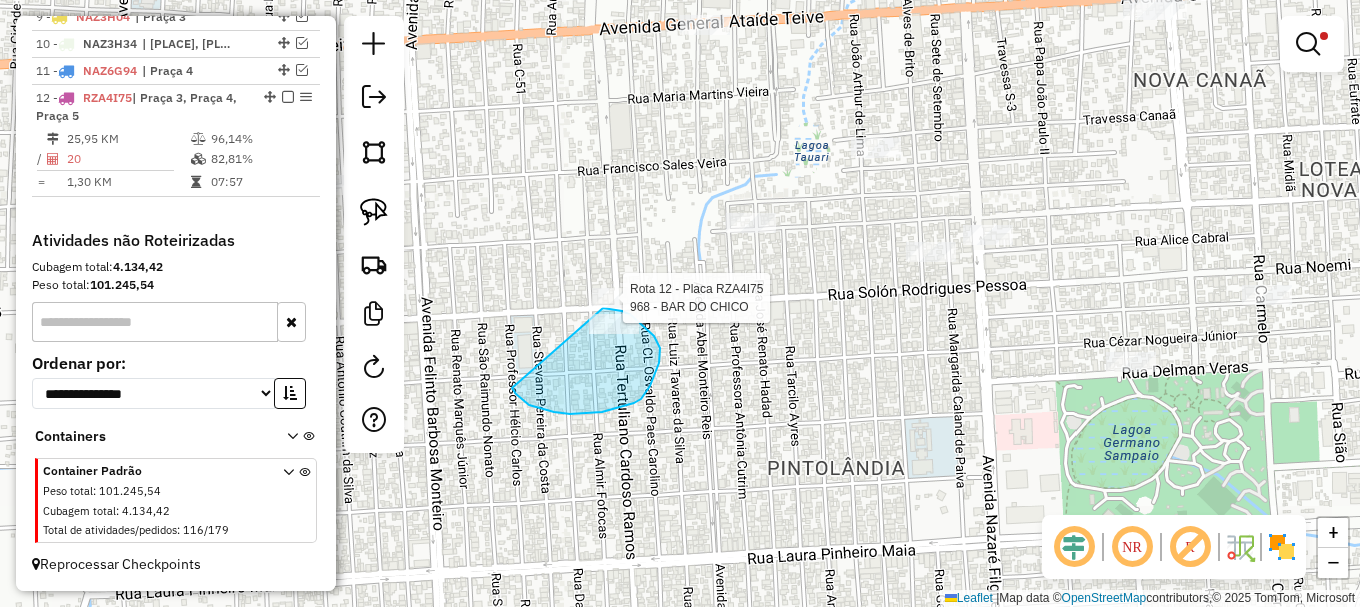 drag, startPoint x: 554, startPoint y: 412, endPoint x: 603, endPoint y: 308, distance: 114.96521 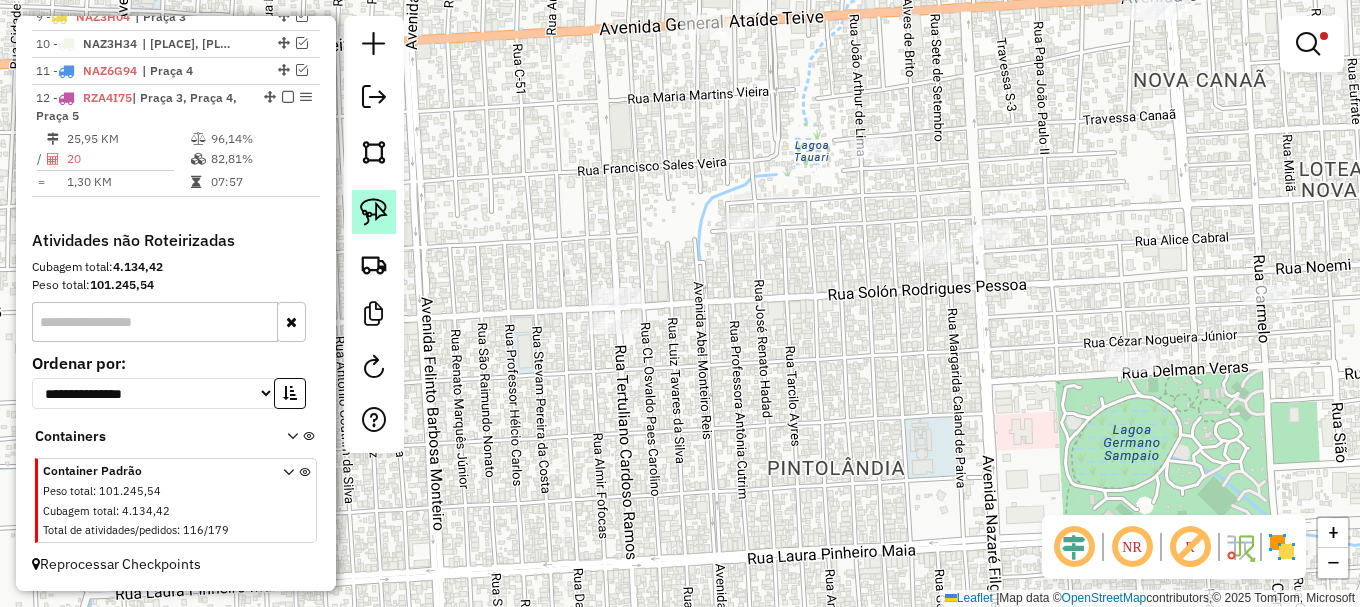 click 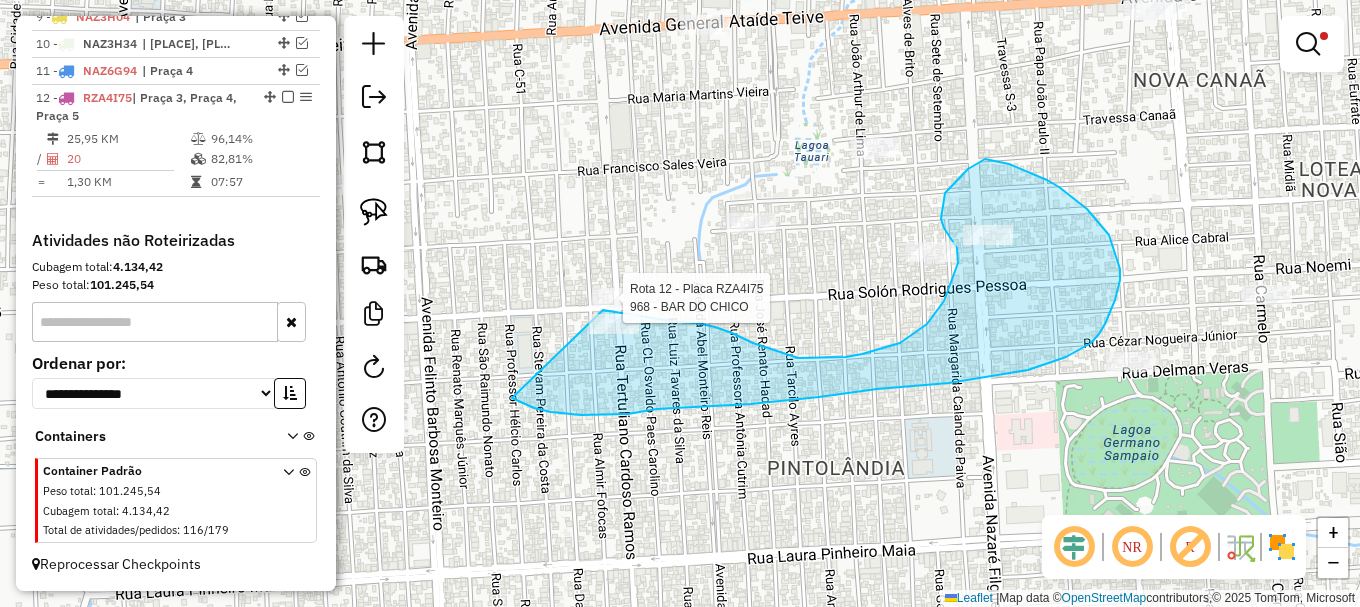 drag, startPoint x: 581, startPoint y: 415, endPoint x: 588, endPoint y: 308, distance: 107.22873 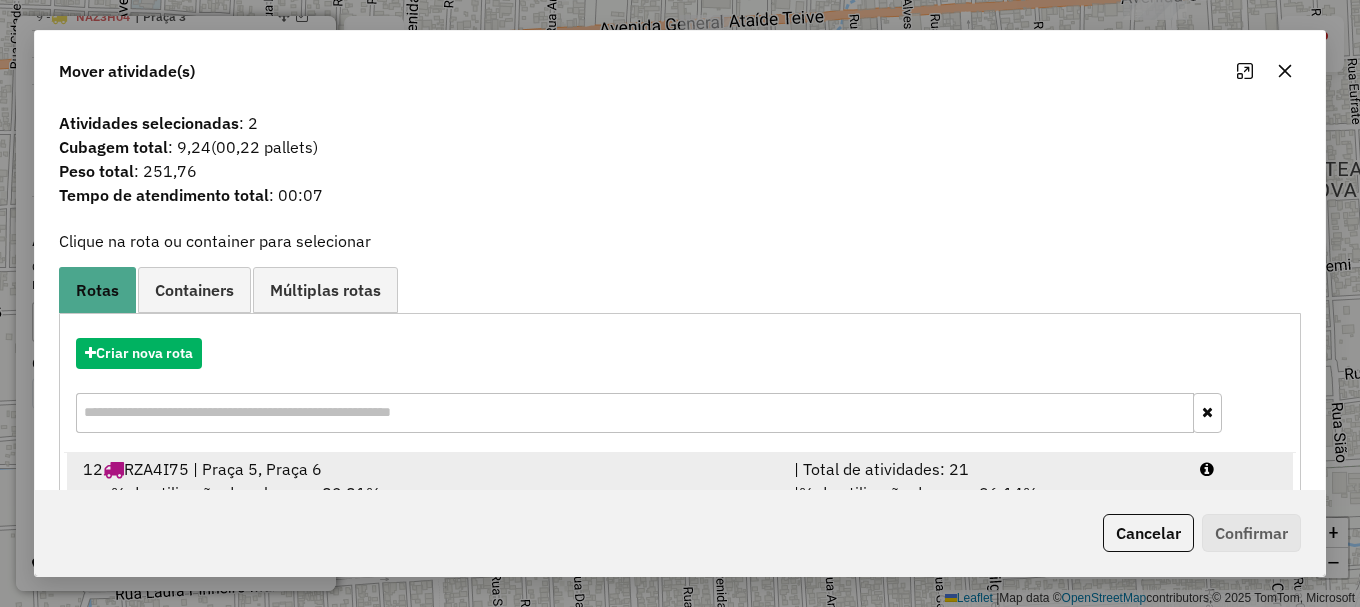 click at bounding box center [1239, 469] 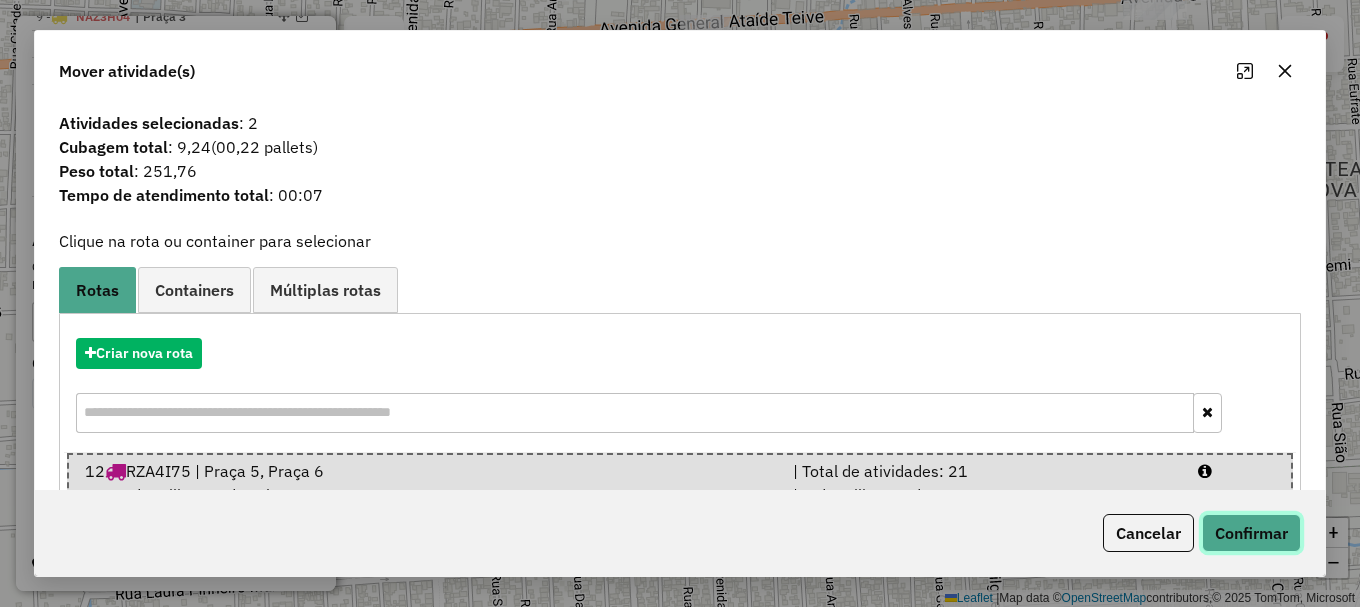 click on "Confirmar" 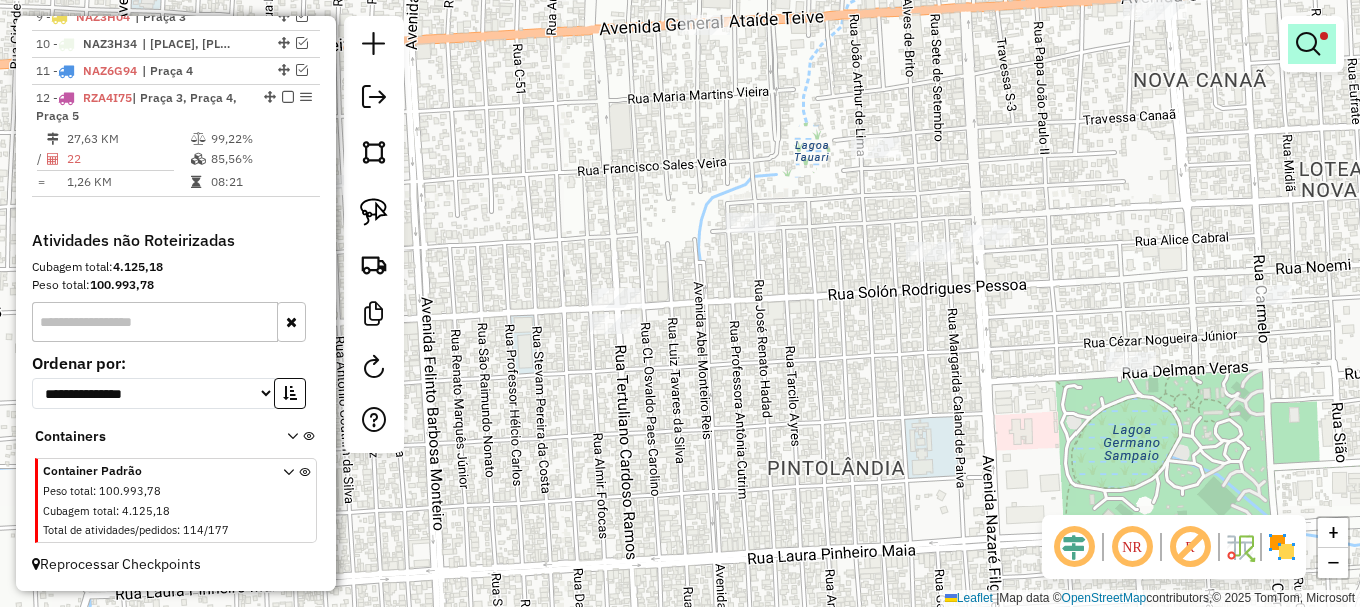 click at bounding box center (1308, 44) 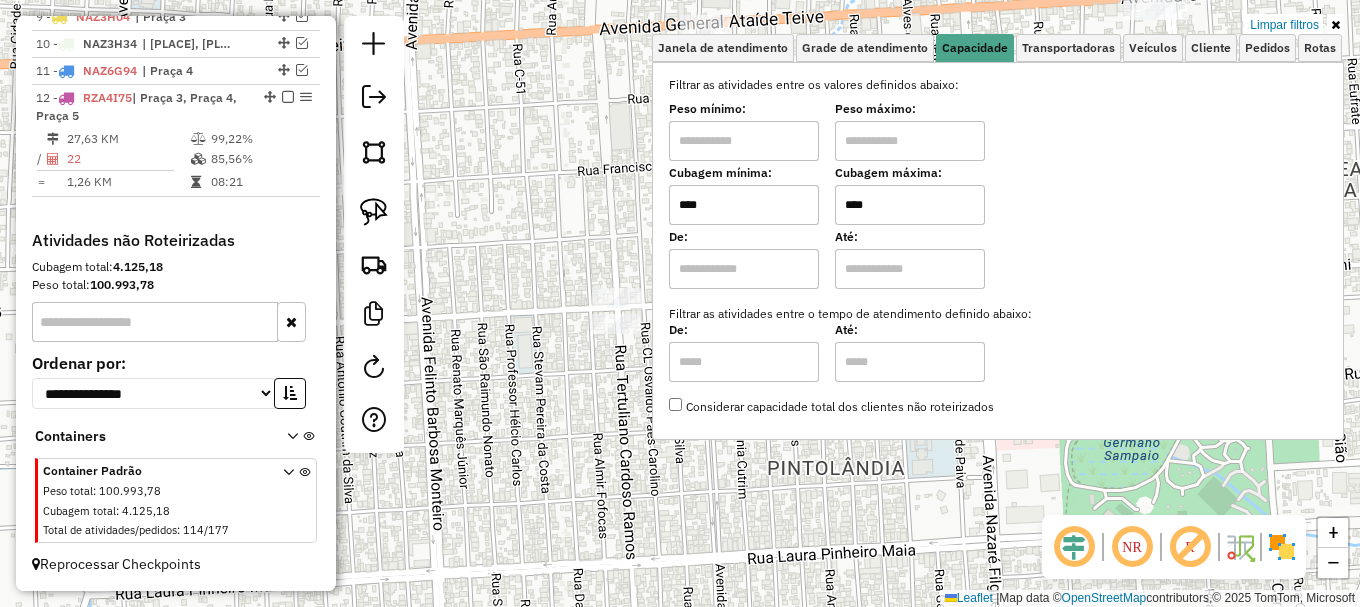 click on "Limpar filtros" at bounding box center [1284, 25] 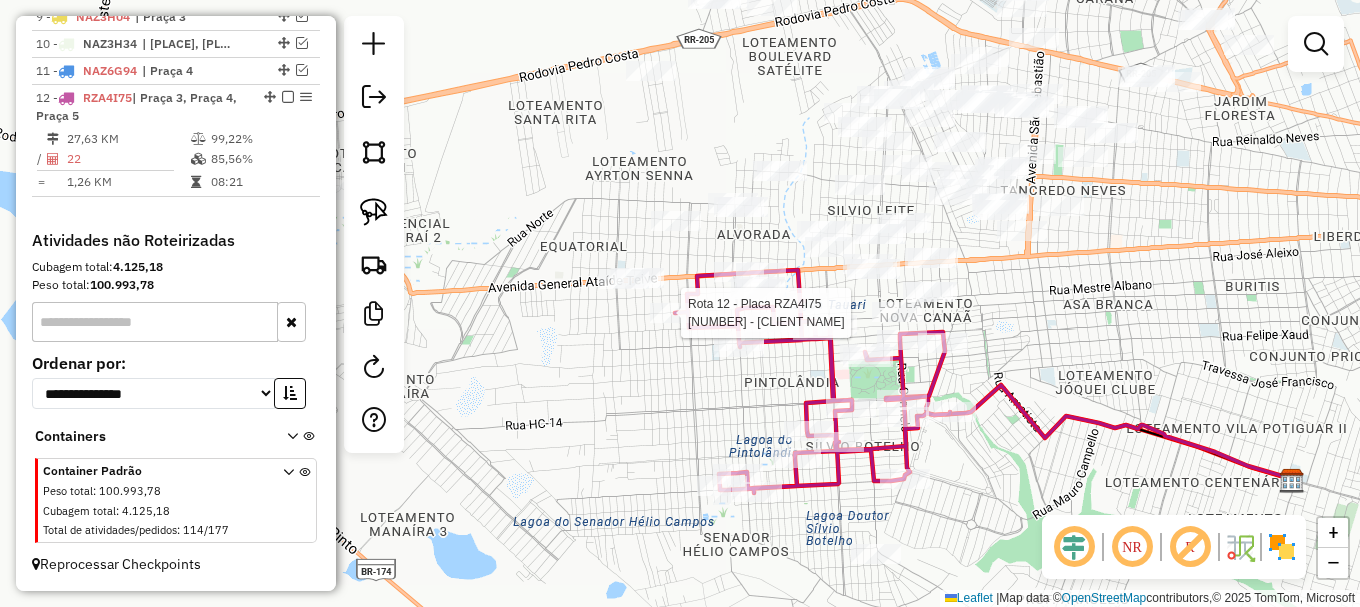 select on "**********" 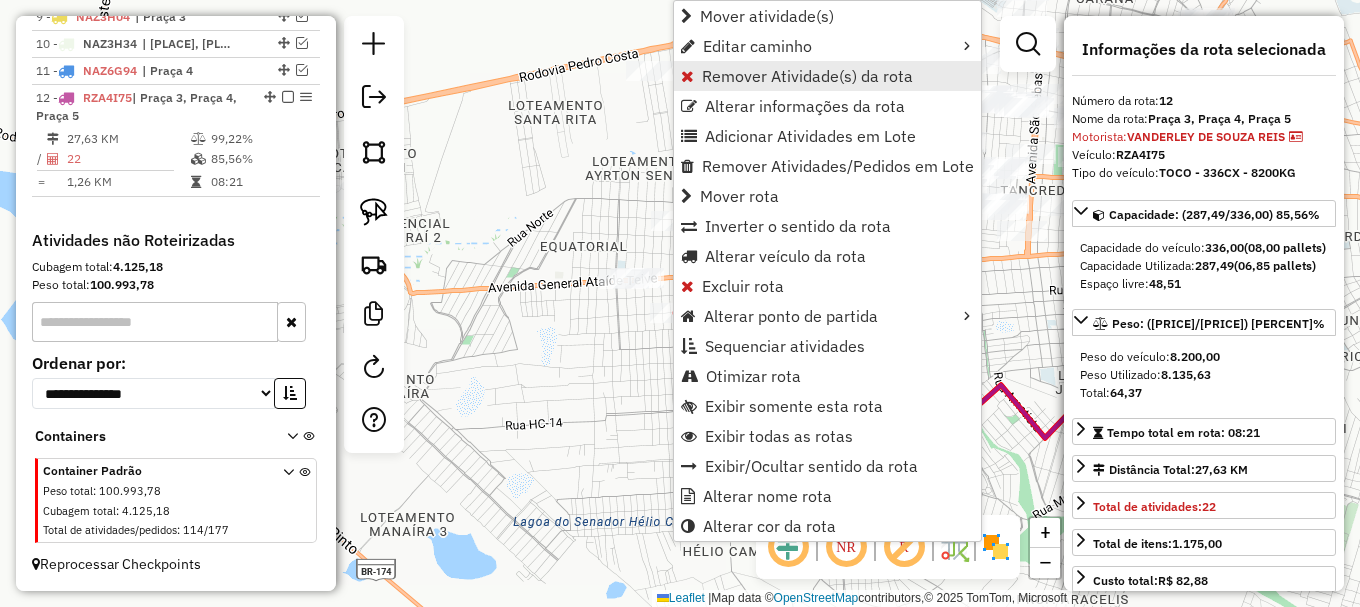 click on "Remover Atividade(s) da rota" at bounding box center (807, 76) 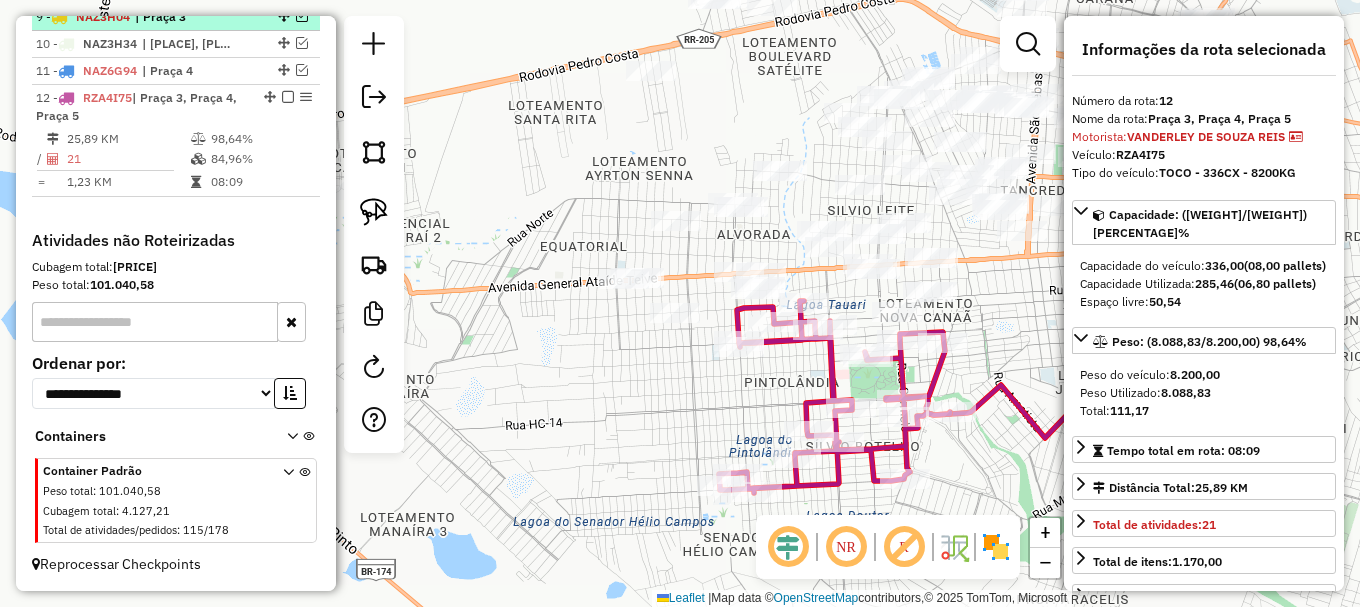 click at bounding box center (288, 97) 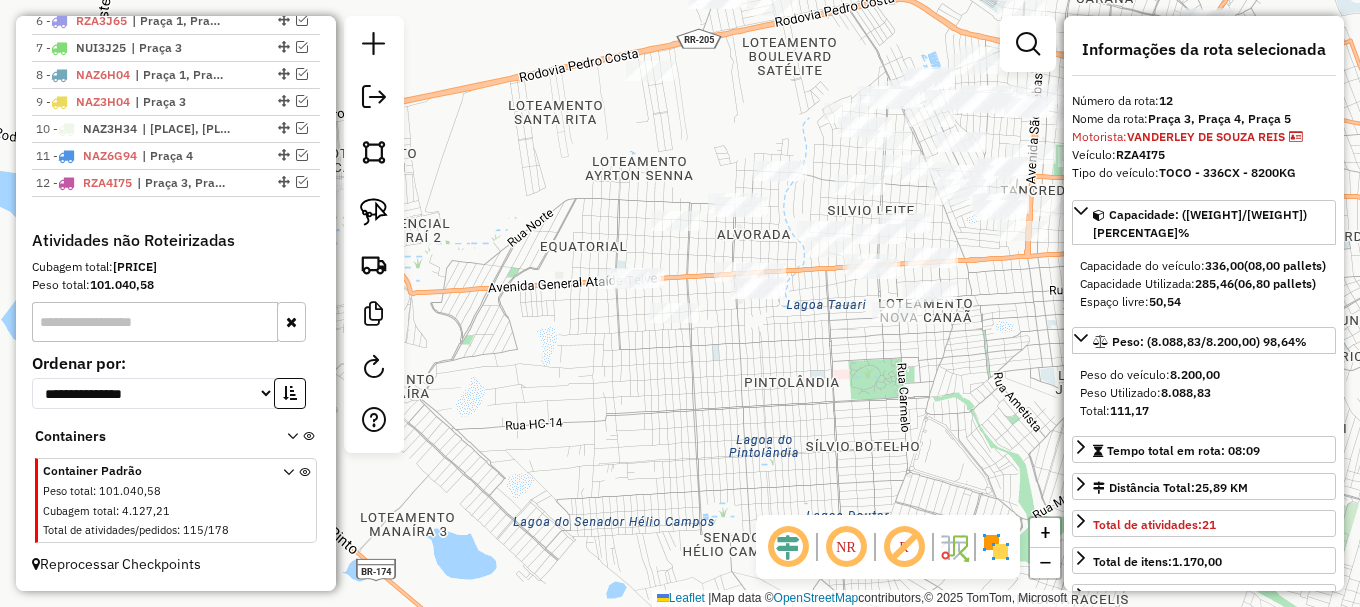 scroll, scrollTop: 960, scrollLeft: 0, axis: vertical 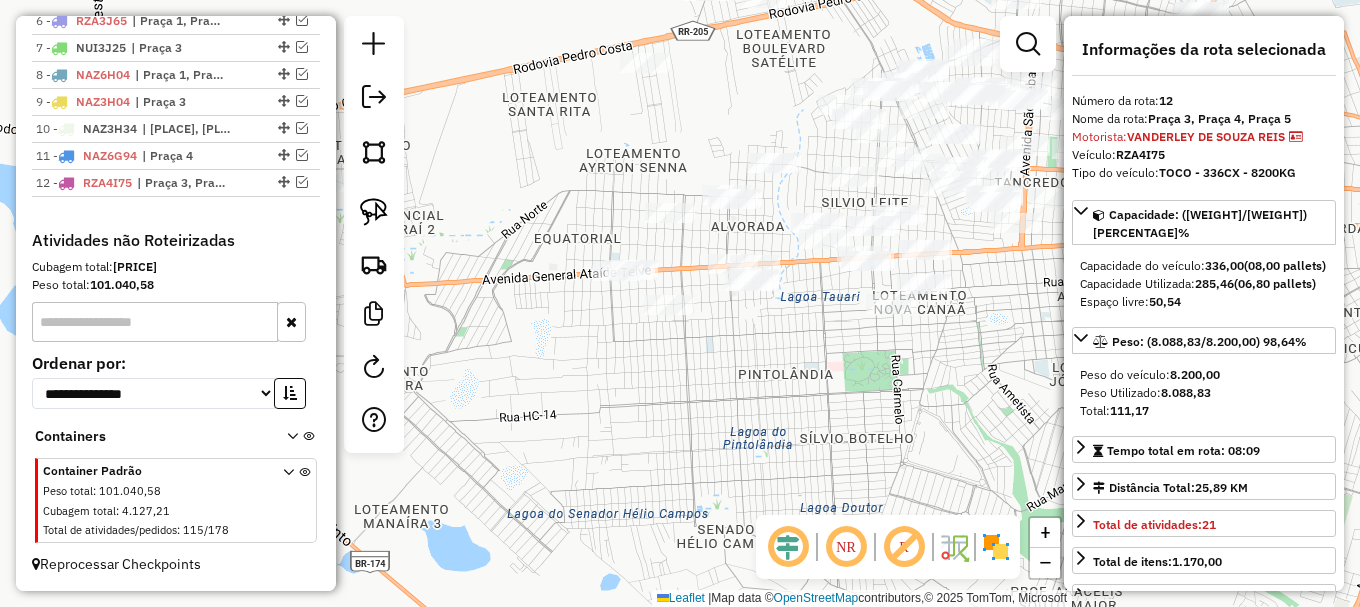 drag, startPoint x: 934, startPoint y: 485, endPoint x: 786, endPoint y: 305, distance: 233.03218 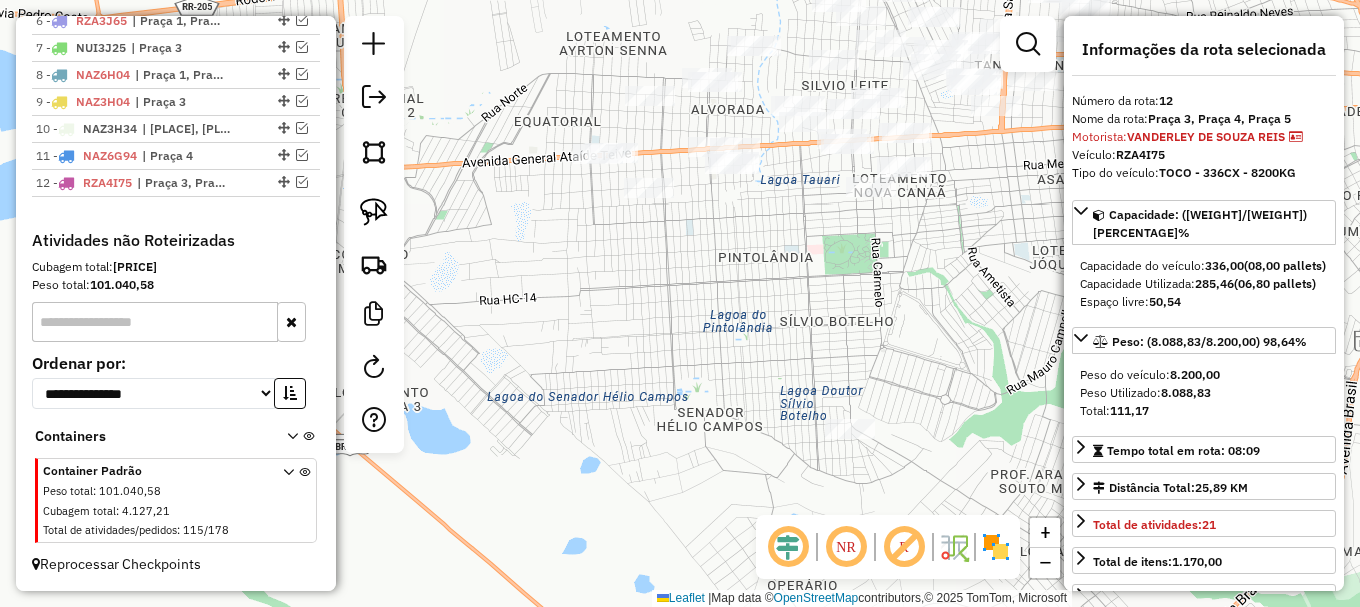 drag, startPoint x: 734, startPoint y: 249, endPoint x: 848, endPoint y: 288, distance: 120.48651 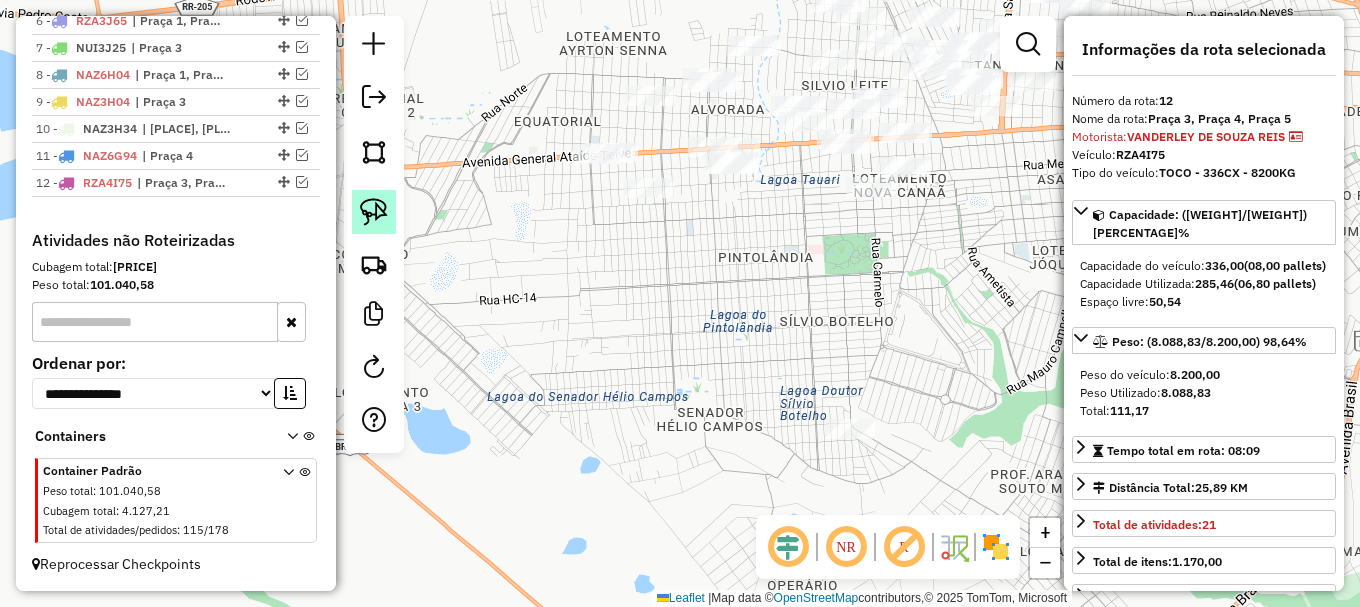 click 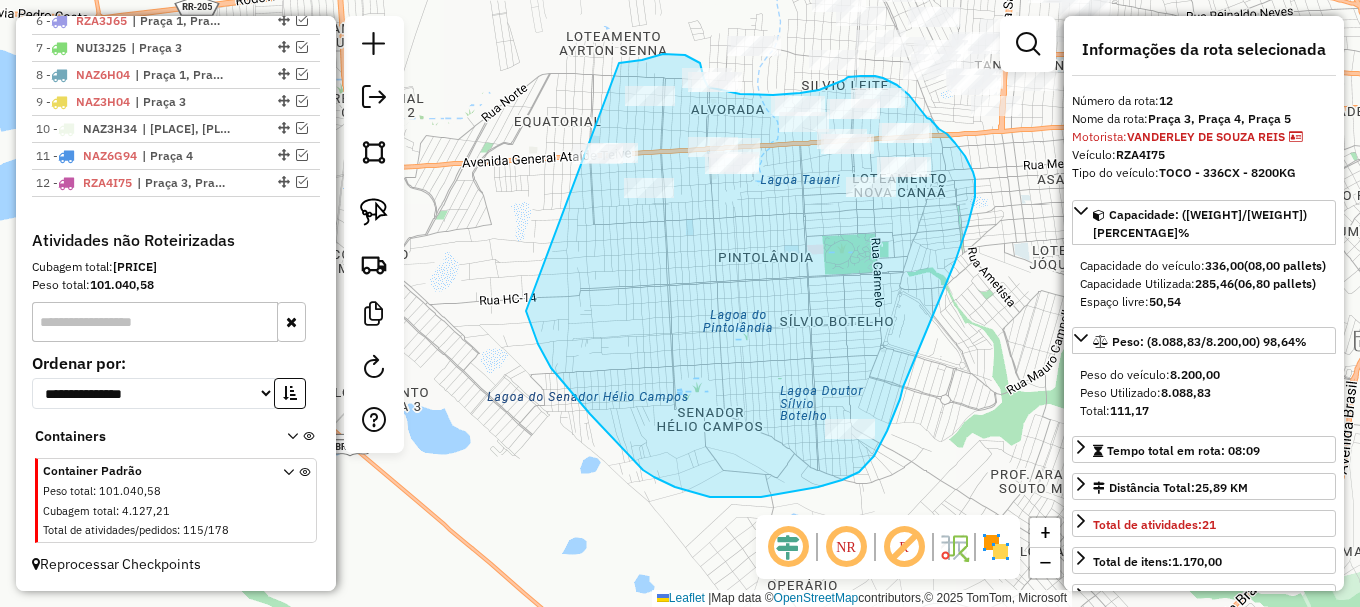 drag, startPoint x: 529, startPoint y: 319, endPoint x: 597, endPoint y: 64, distance: 263.91098 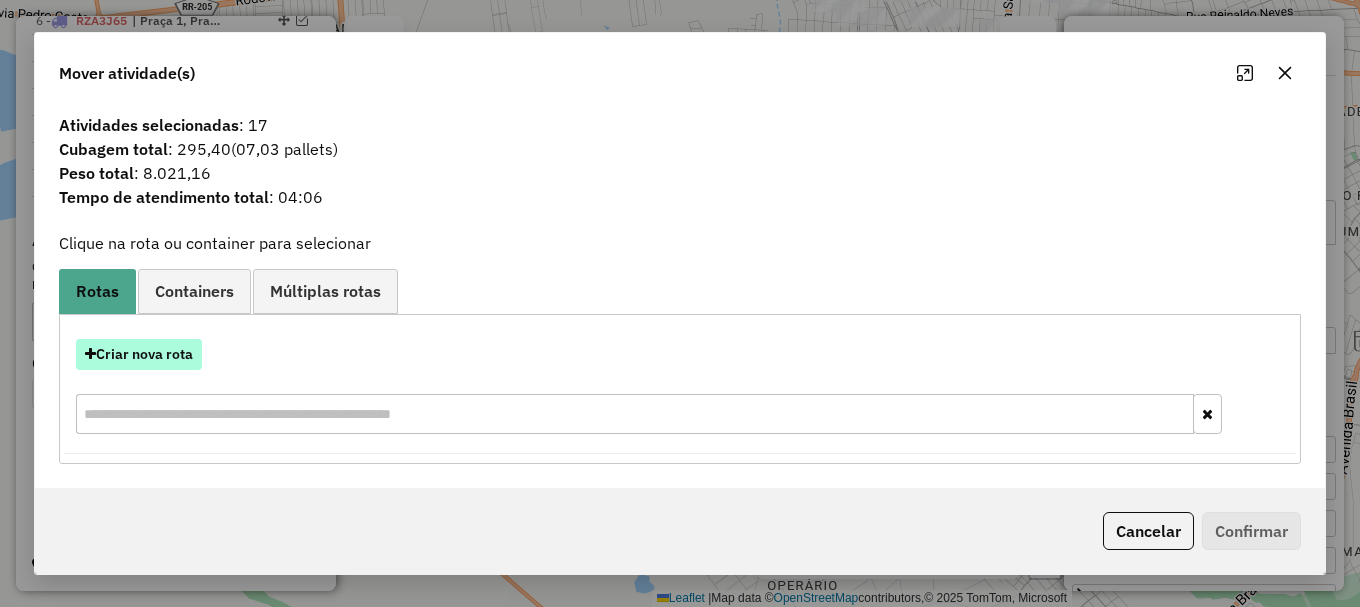 click on "Criar nova rota" at bounding box center [139, 354] 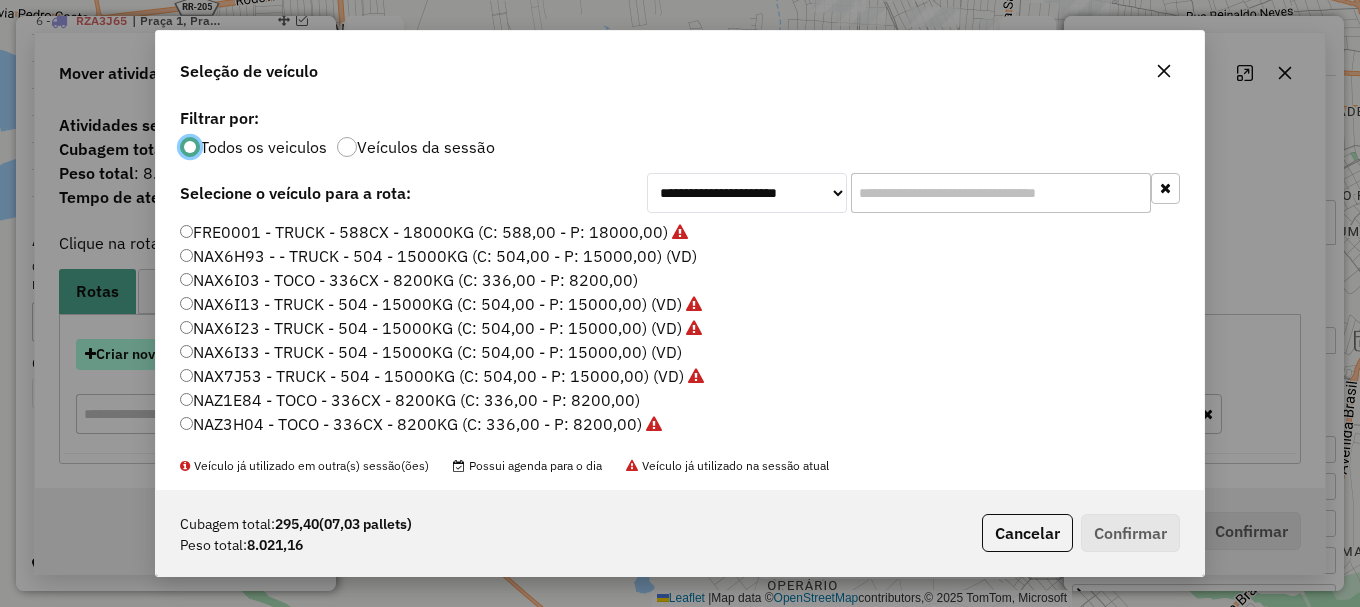 scroll, scrollTop: 11, scrollLeft: 6, axis: both 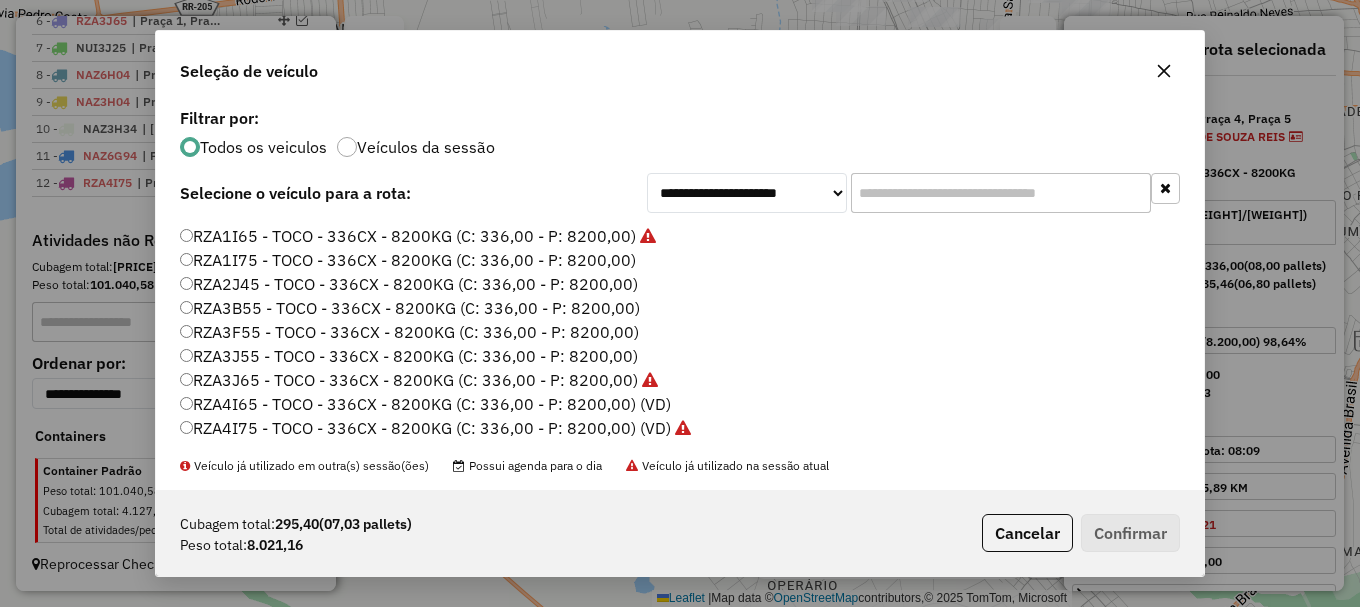click on "RZA3F55 - TOCO - 336CX - 8200KG (C: 336,00 - P: 8200,00)" 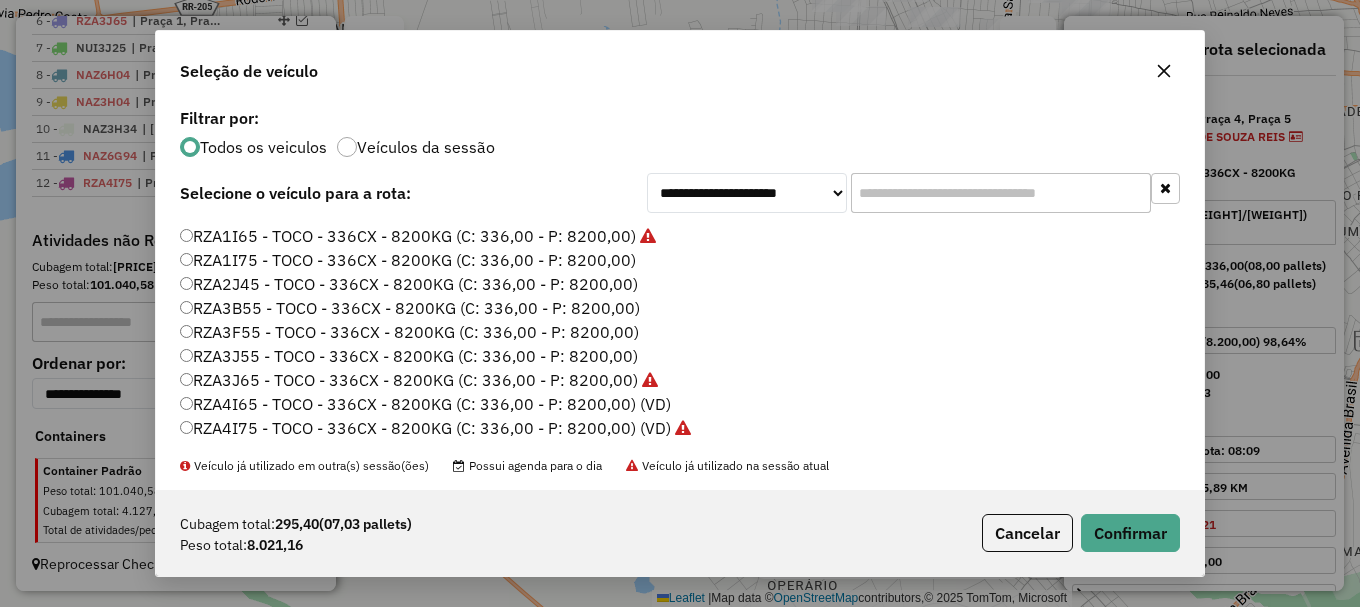 click on "RZA3J55 - TOCO - 336CX - 8200KG (C: 336,00 - P: 8200,00)" 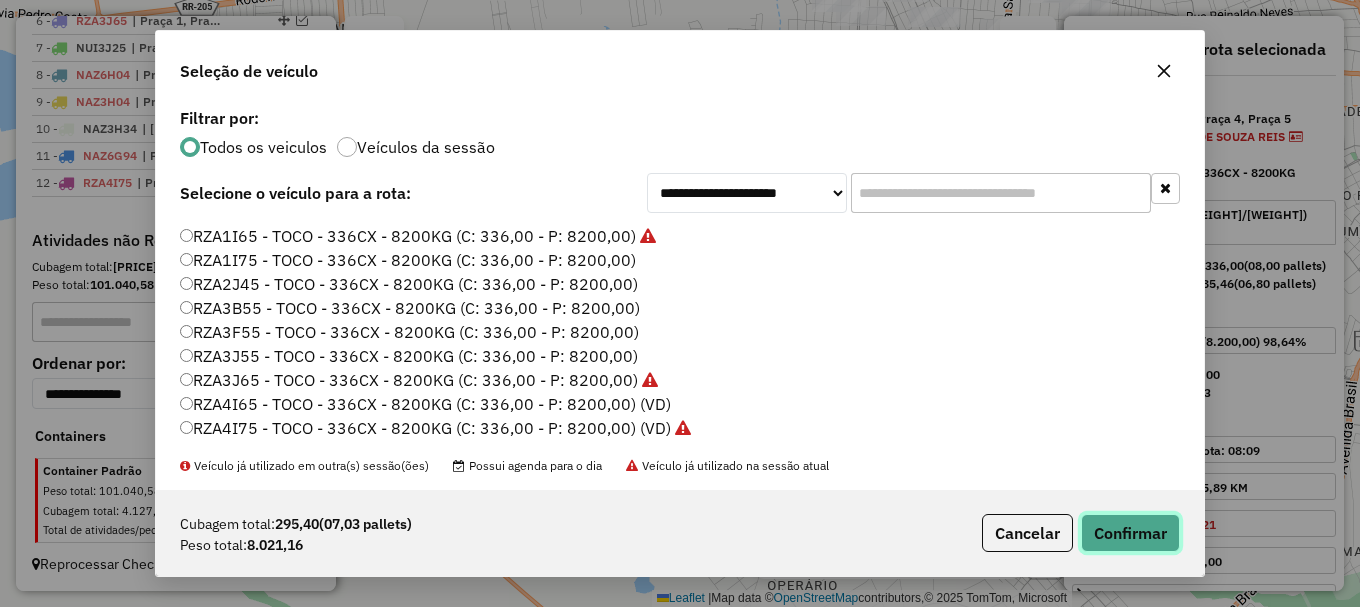 click on "Confirmar" 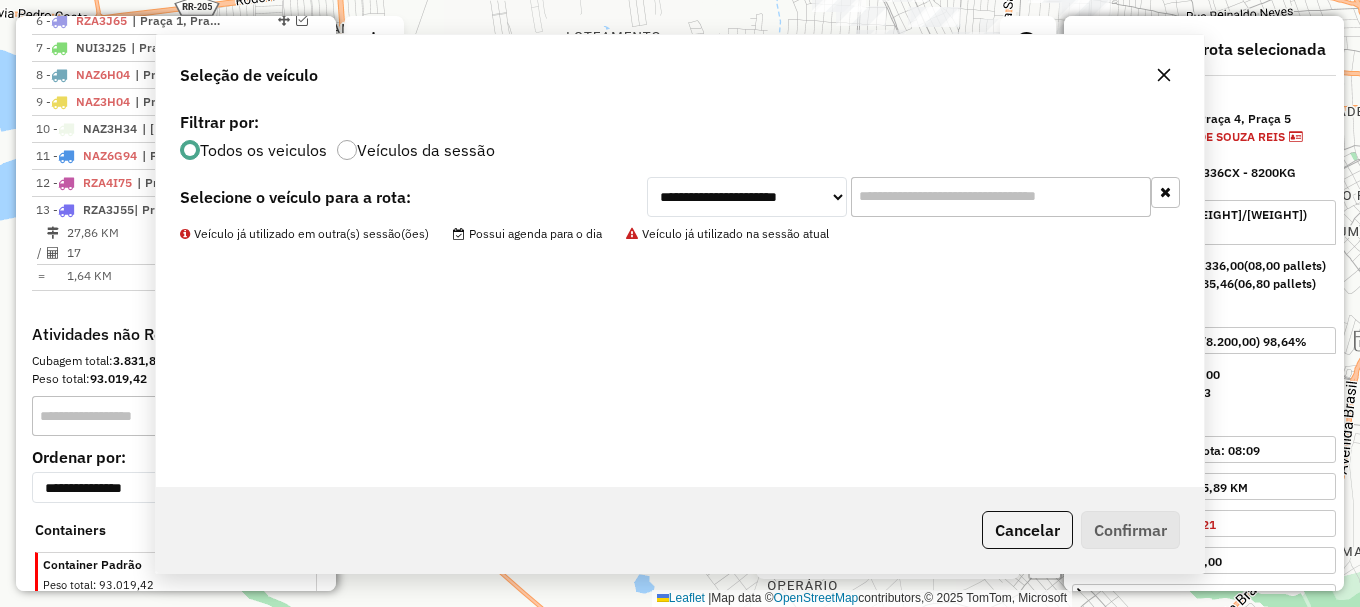 scroll, scrollTop: 1054, scrollLeft: 0, axis: vertical 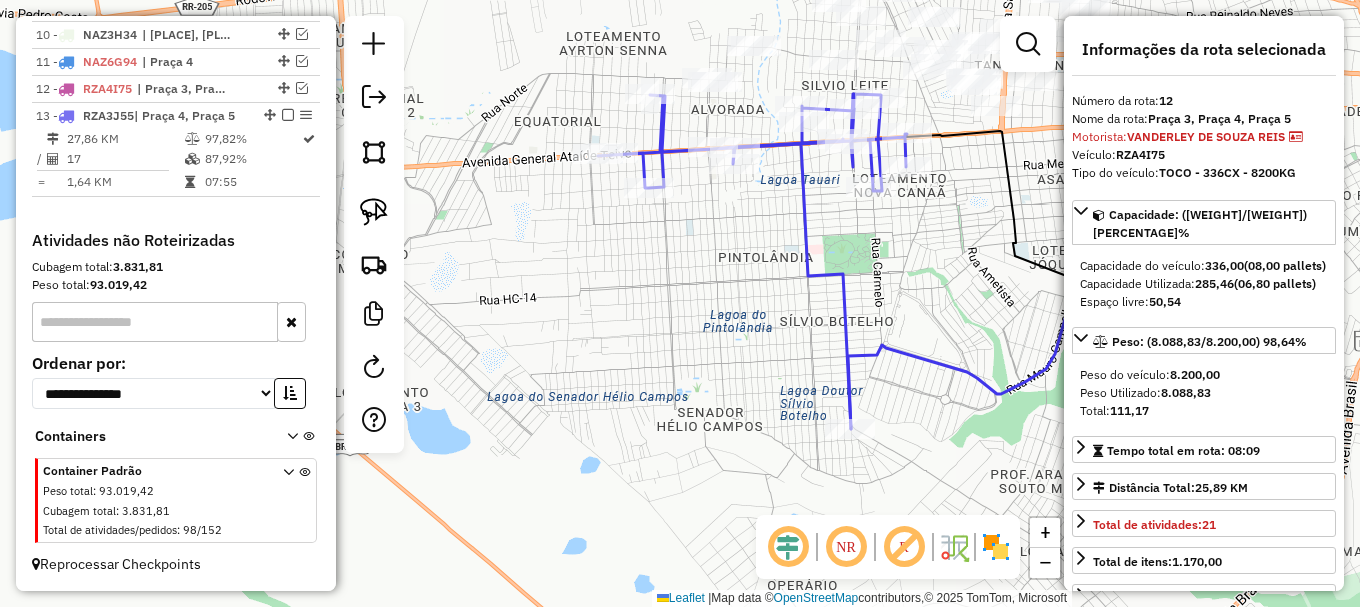 drag, startPoint x: 590, startPoint y: 300, endPoint x: 870, endPoint y: 406, distance: 299.39273 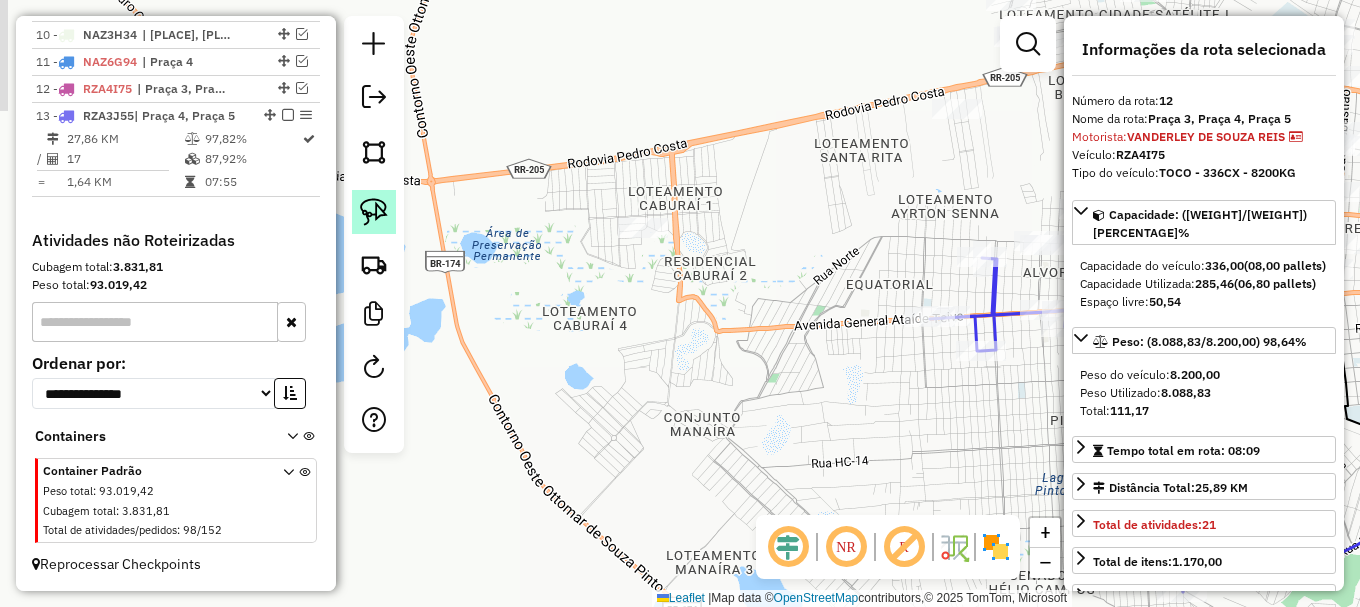 click 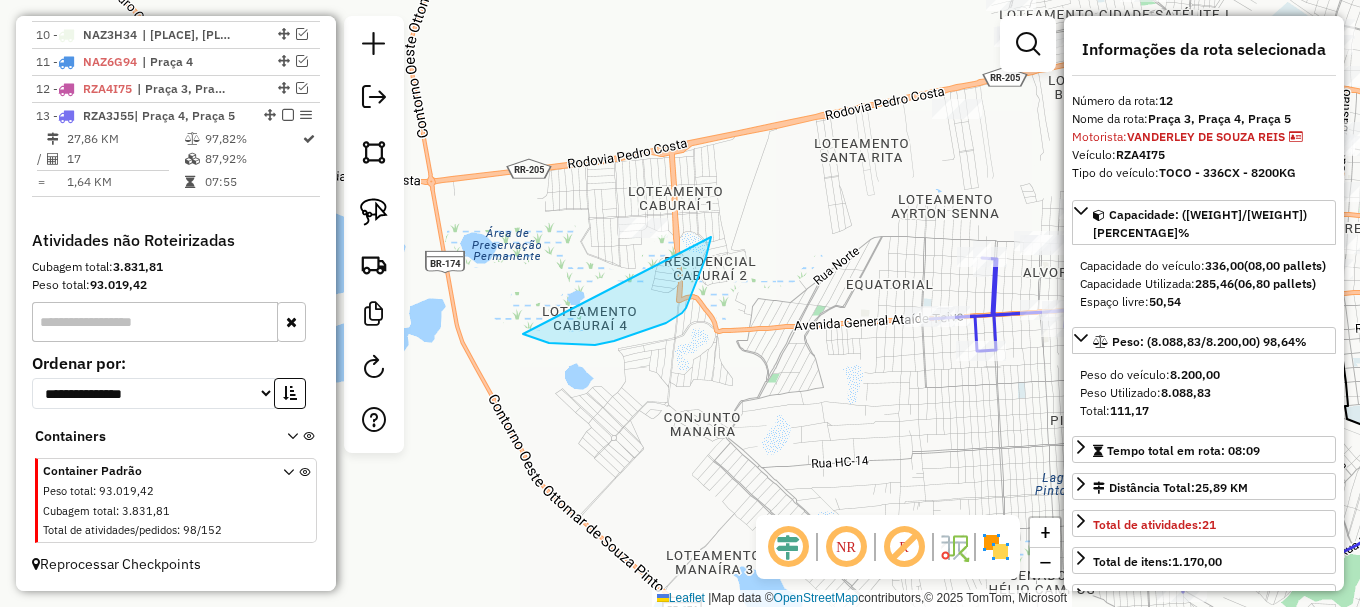 drag, startPoint x: 538, startPoint y: 340, endPoint x: 641, endPoint y: 164, distance: 203.92401 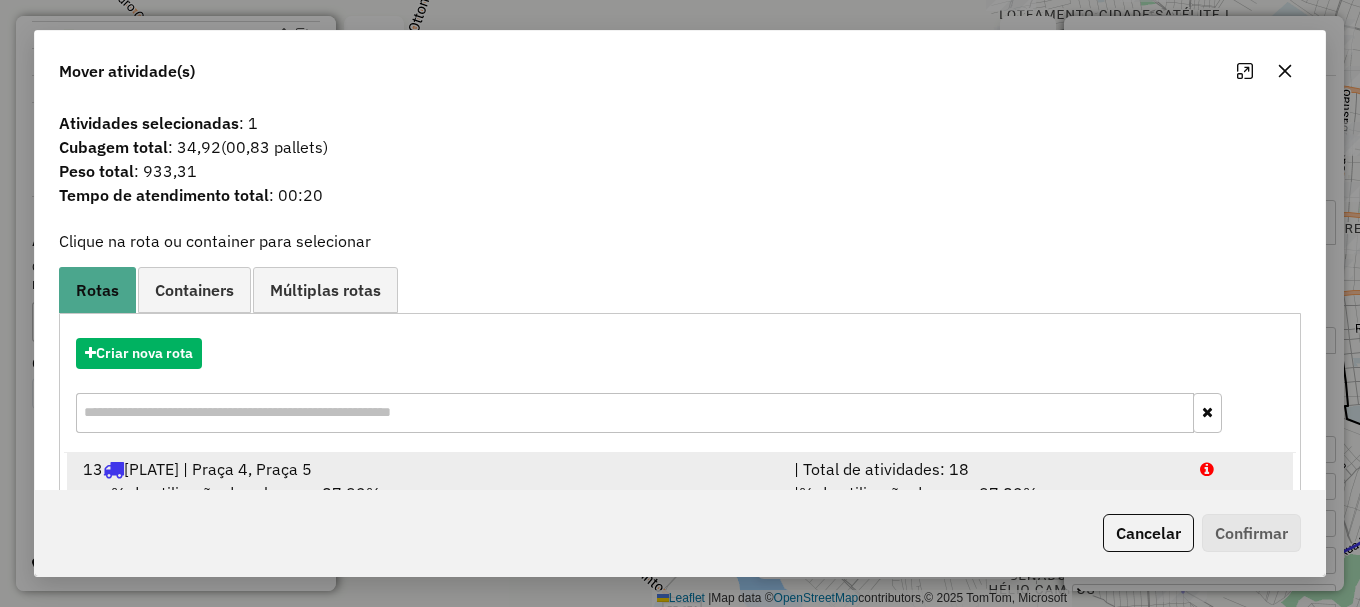 click at bounding box center [1239, 469] 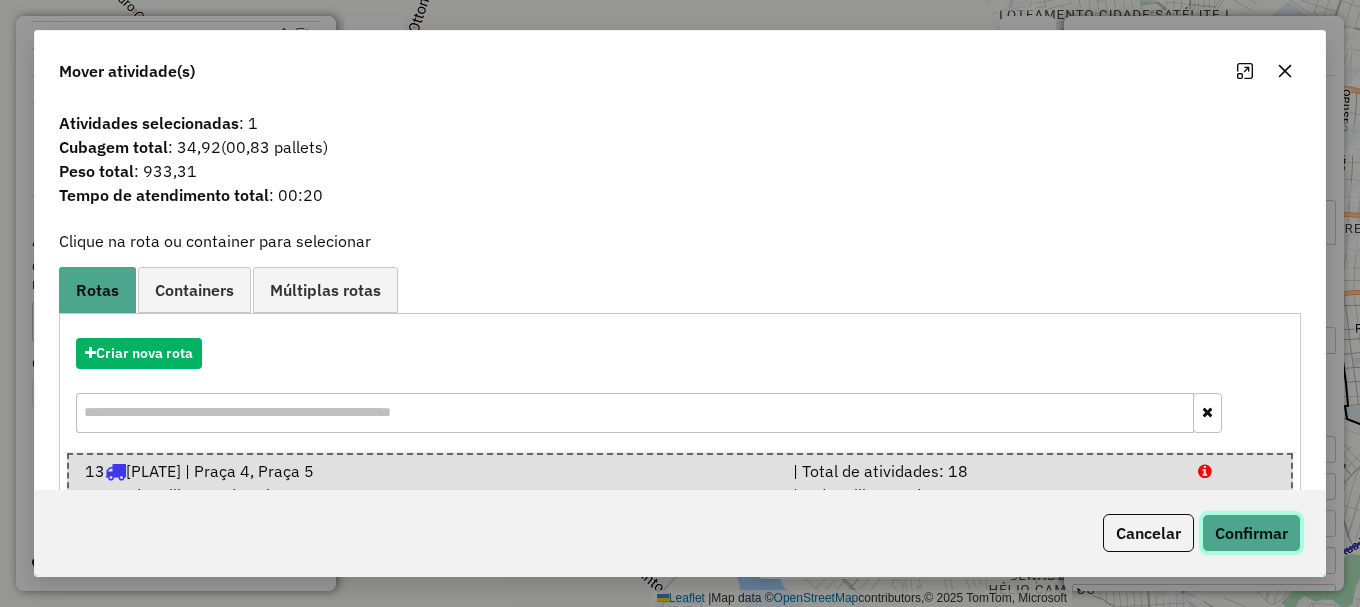 click on "Confirmar" 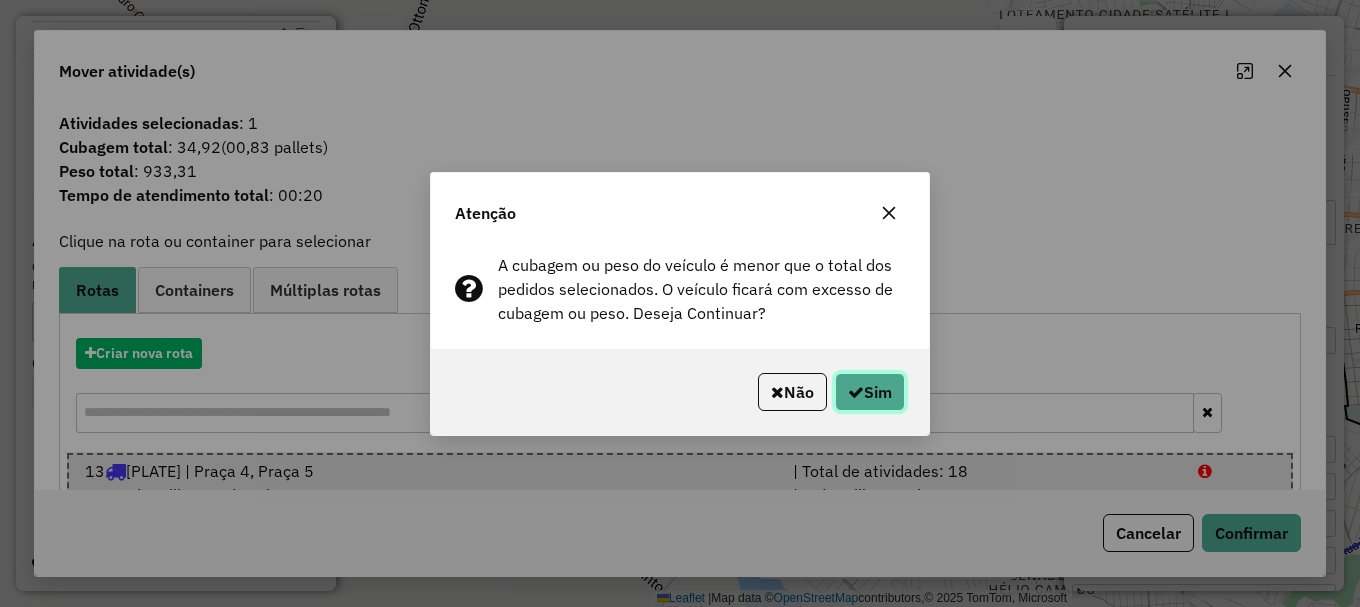 click on "Sim" 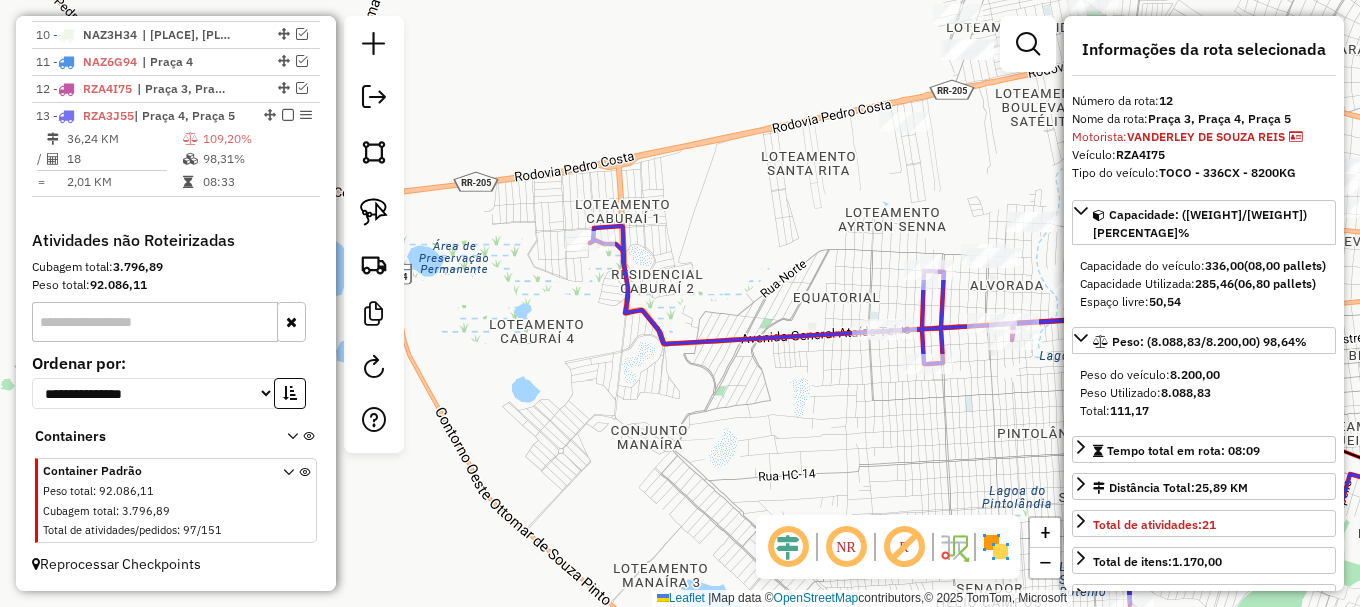 drag, startPoint x: 935, startPoint y: 185, endPoint x: 744, endPoint y: 182, distance: 191.02356 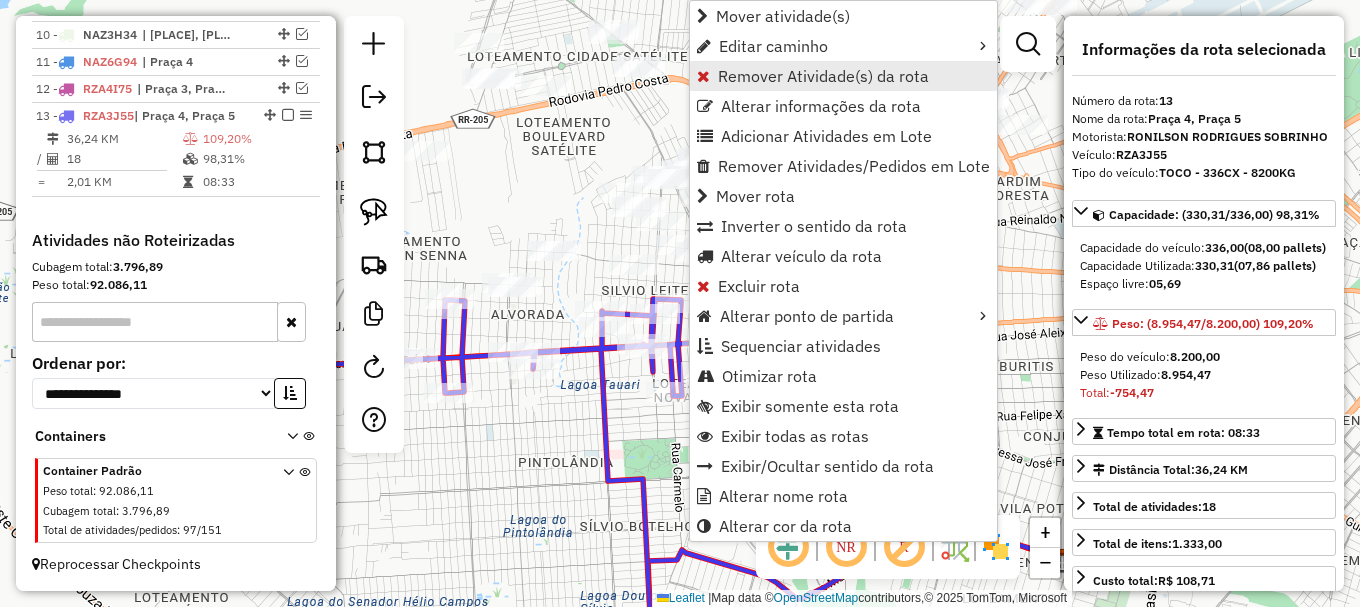 click on "Remover Atividade(s) da rota" at bounding box center (823, 76) 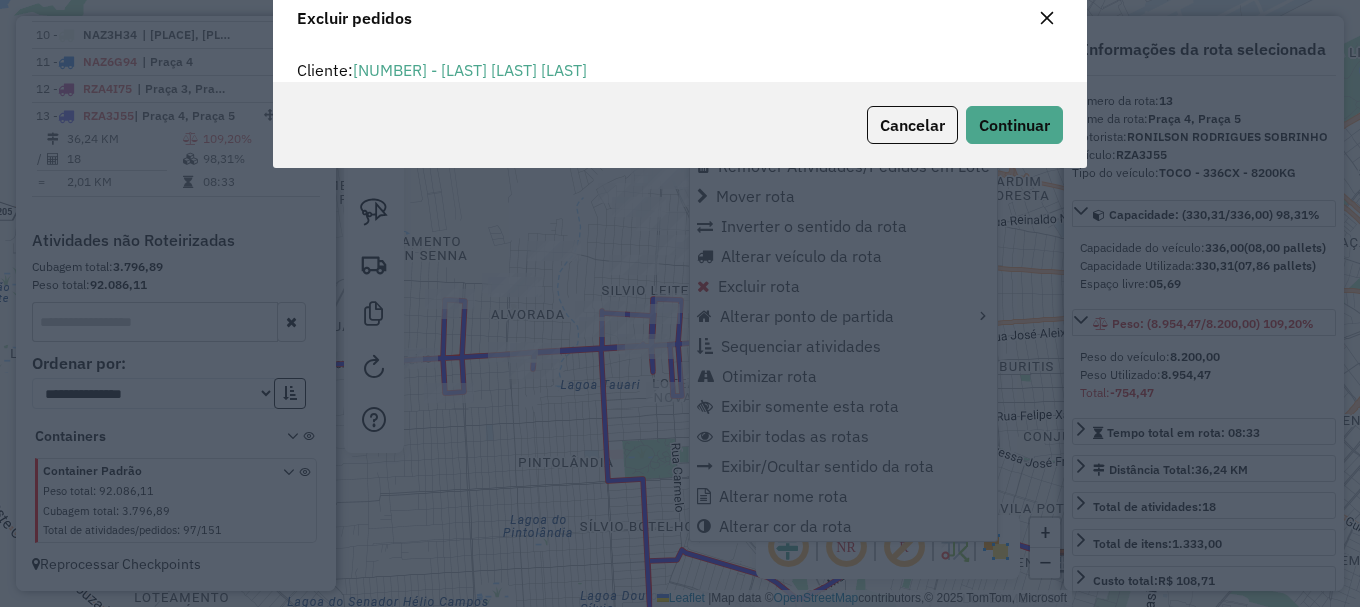 scroll, scrollTop: 82, scrollLeft: 0, axis: vertical 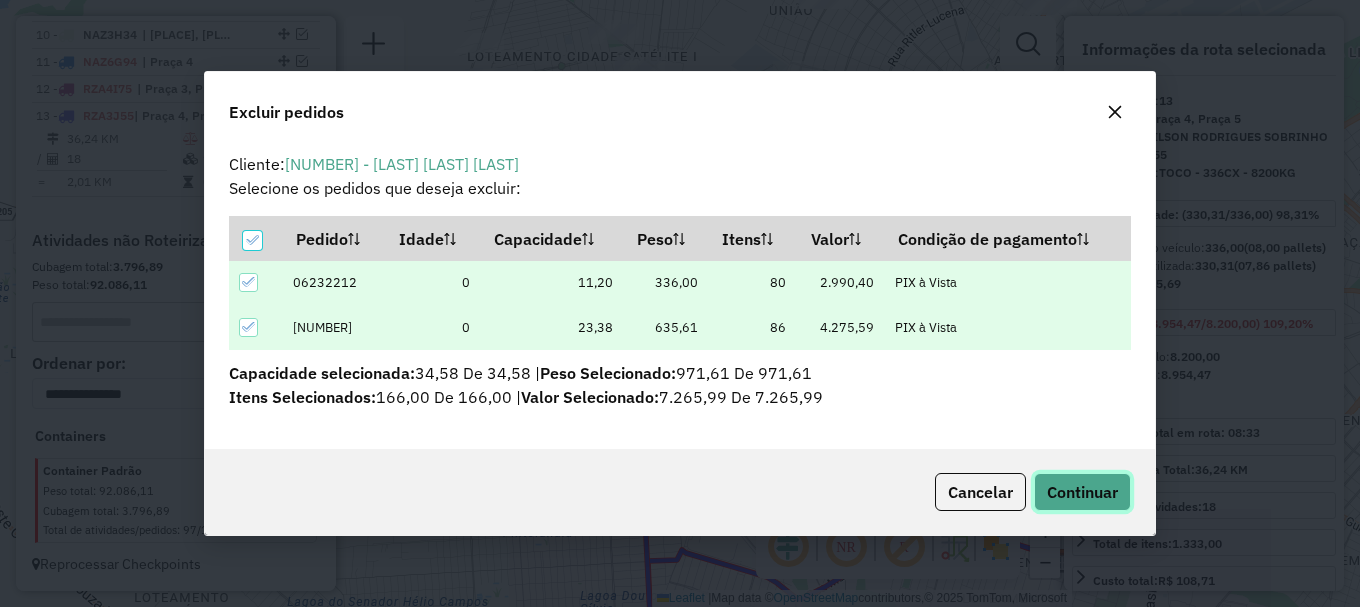 click on "Continuar" 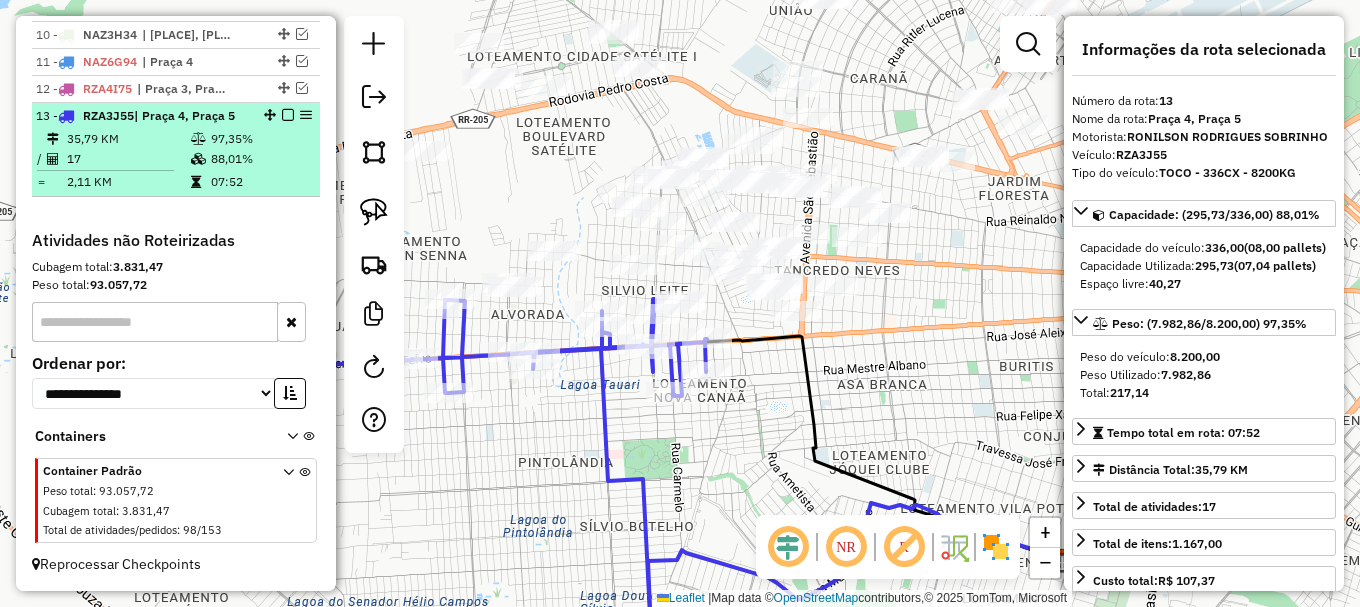 click at bounding box center [288, 115] 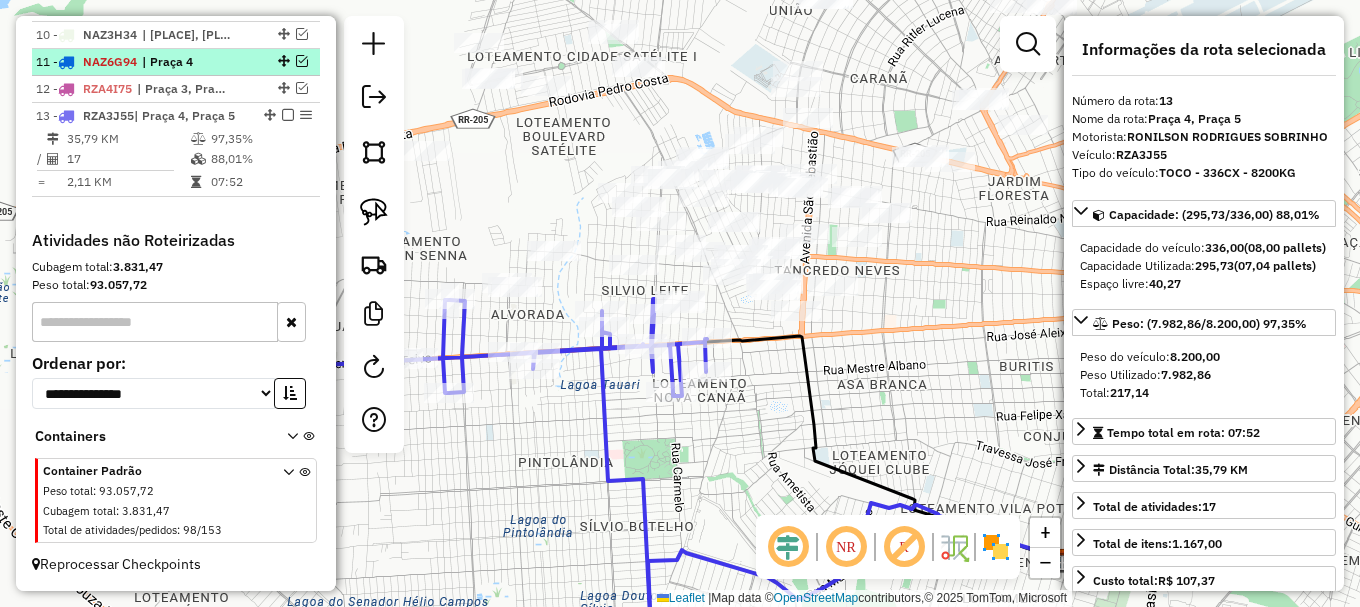 scroll, scrollTop: 987, scrollLeft: 0, axis: vertical 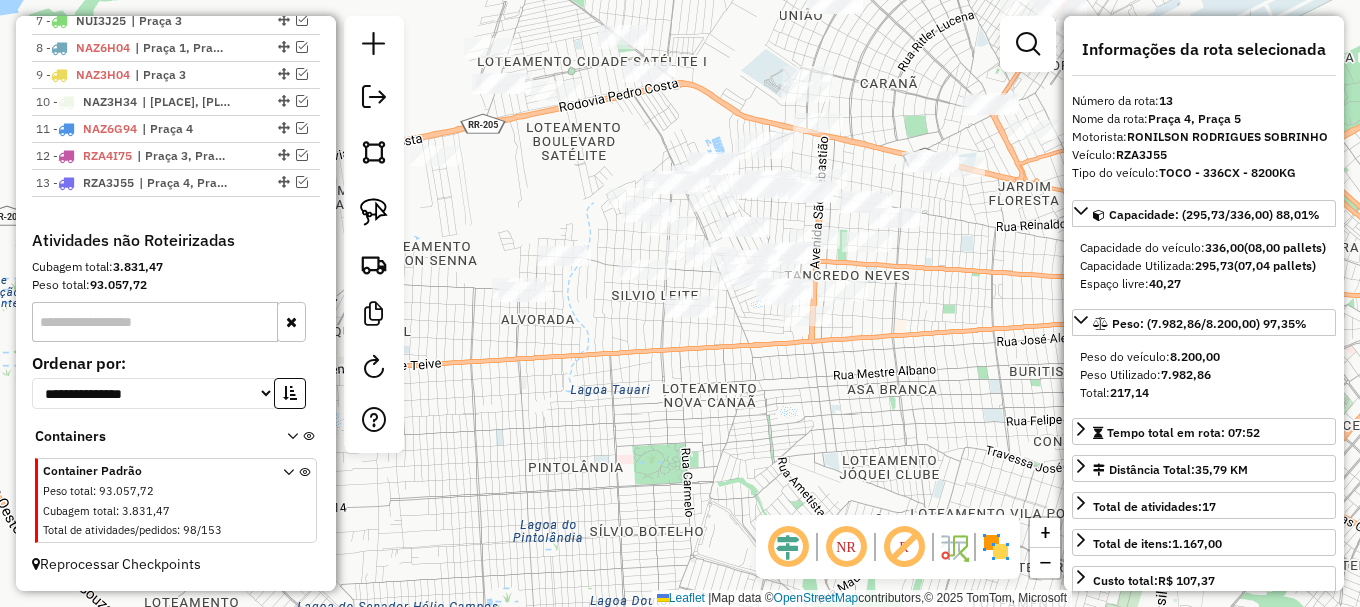 drag, startPoint x: 632, startPoint y: 375, endPoint x: 682, endPoint y: 384, distance: 50.803543 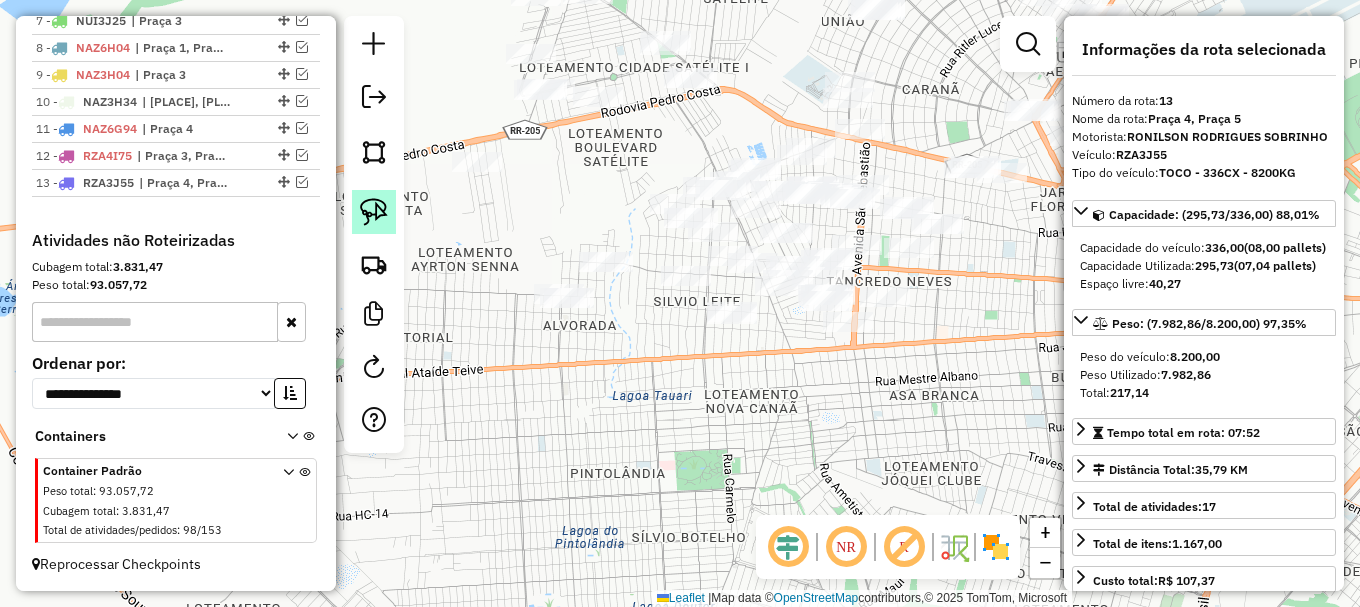 click 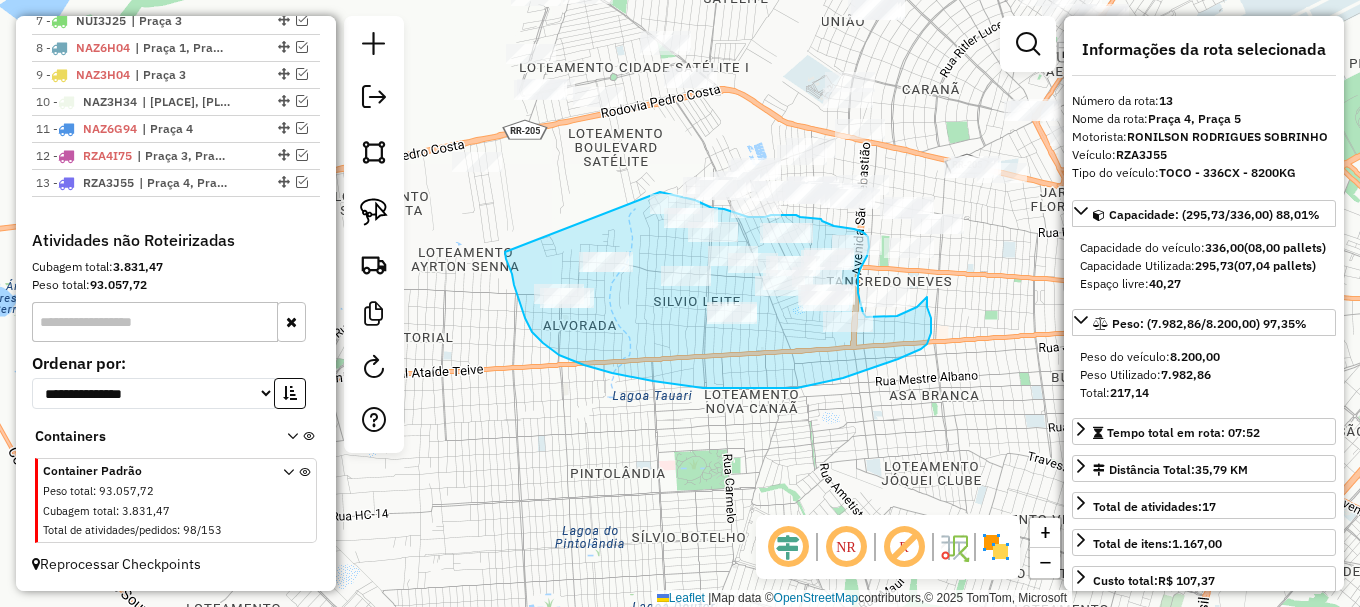 drag, startPoint x: 518, startPoint y: 295, endPoint x: 653, endPoint y: 195, distance: 168.00298 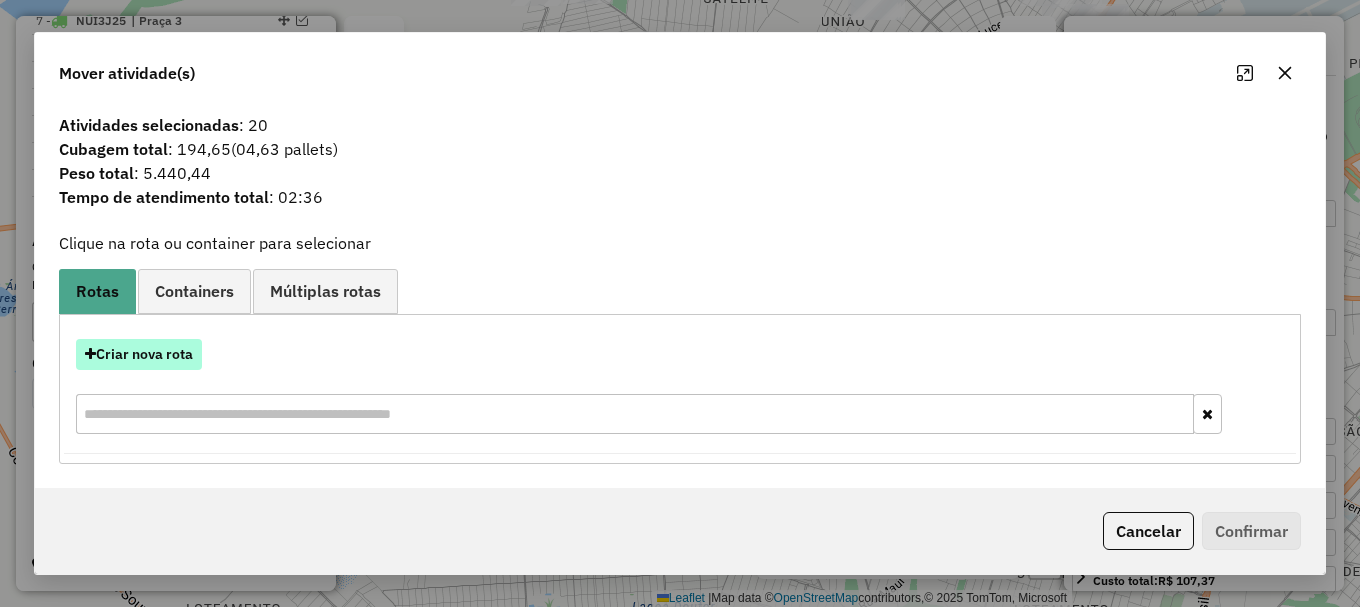 click on "Criar nova rota" at bounding box center [139, 354] 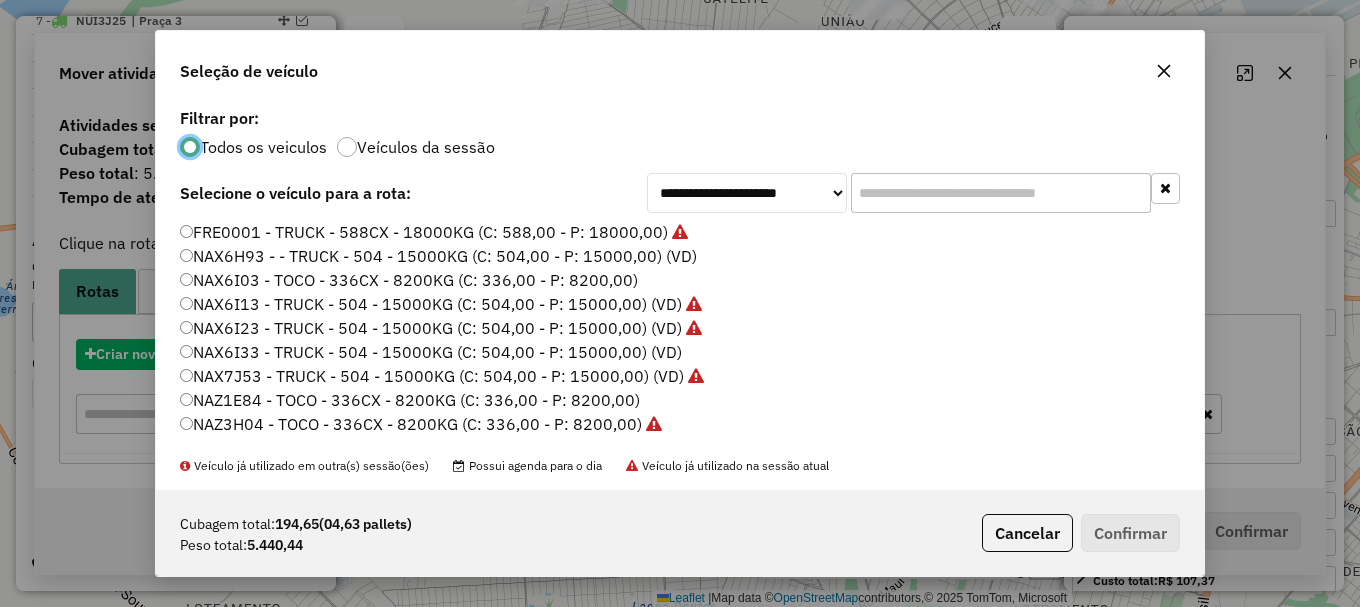 scroll, scrollTop: 11, scrollLeft: 6, axis: both 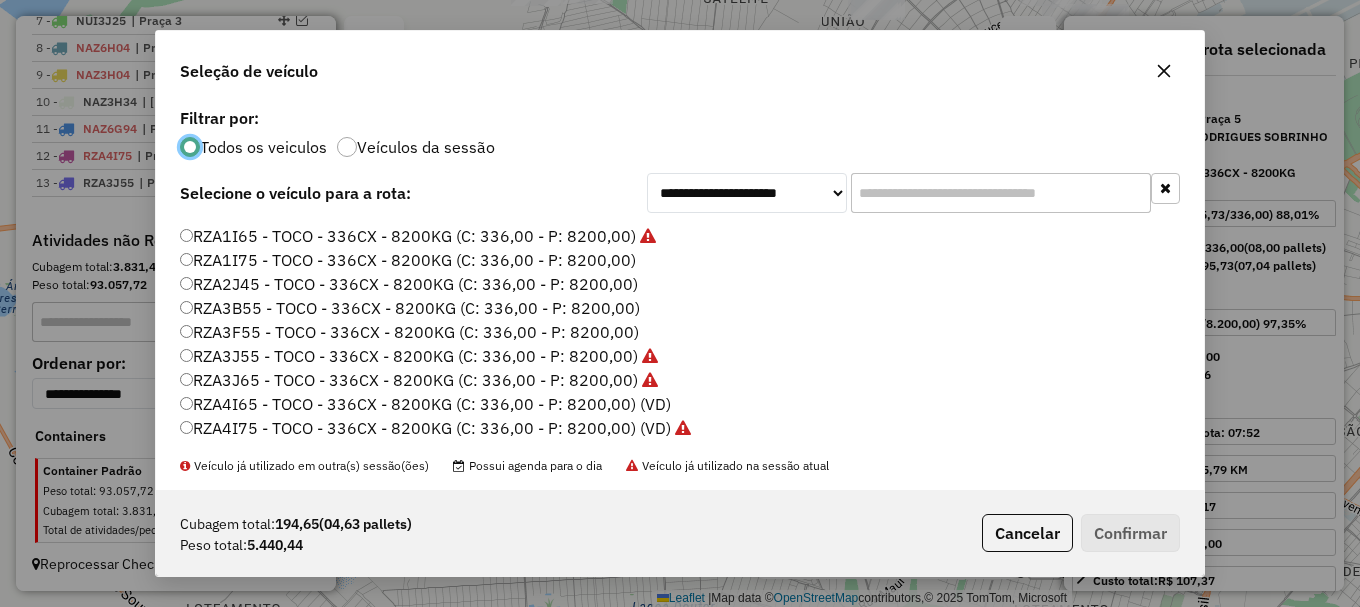 click on "RZA4I65 - TOCO - 336CX - 8200KG (C: 336,00 - P: 8200,00) (VD)" 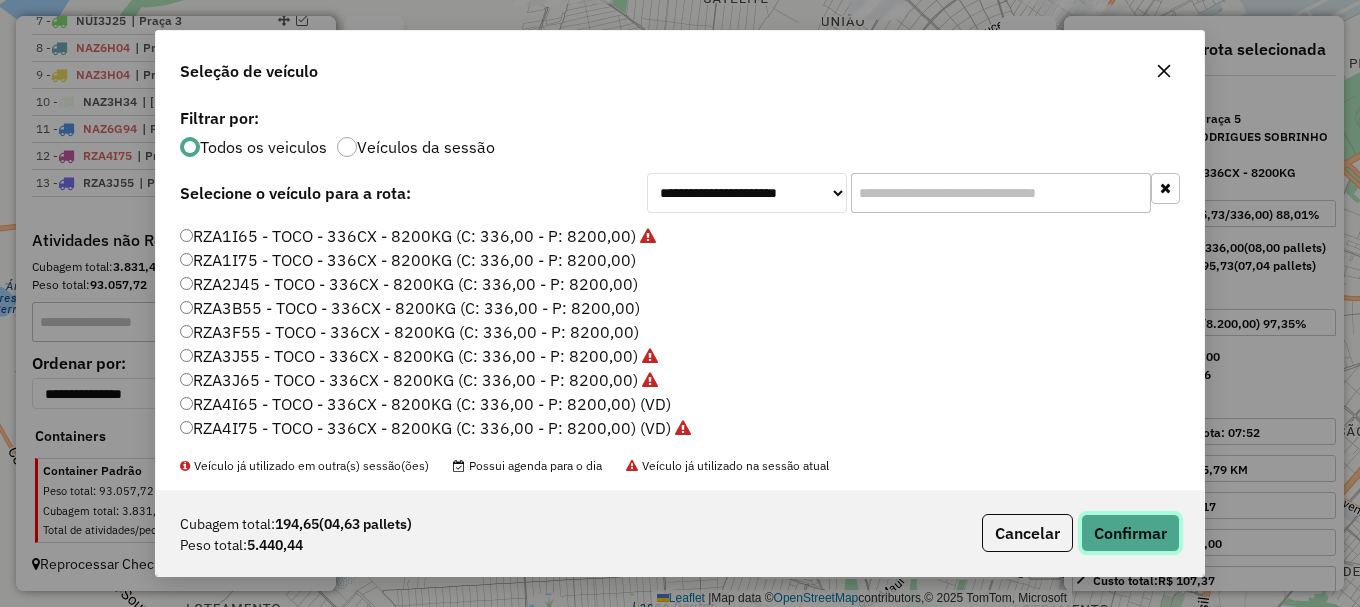 click on "Confirmar" 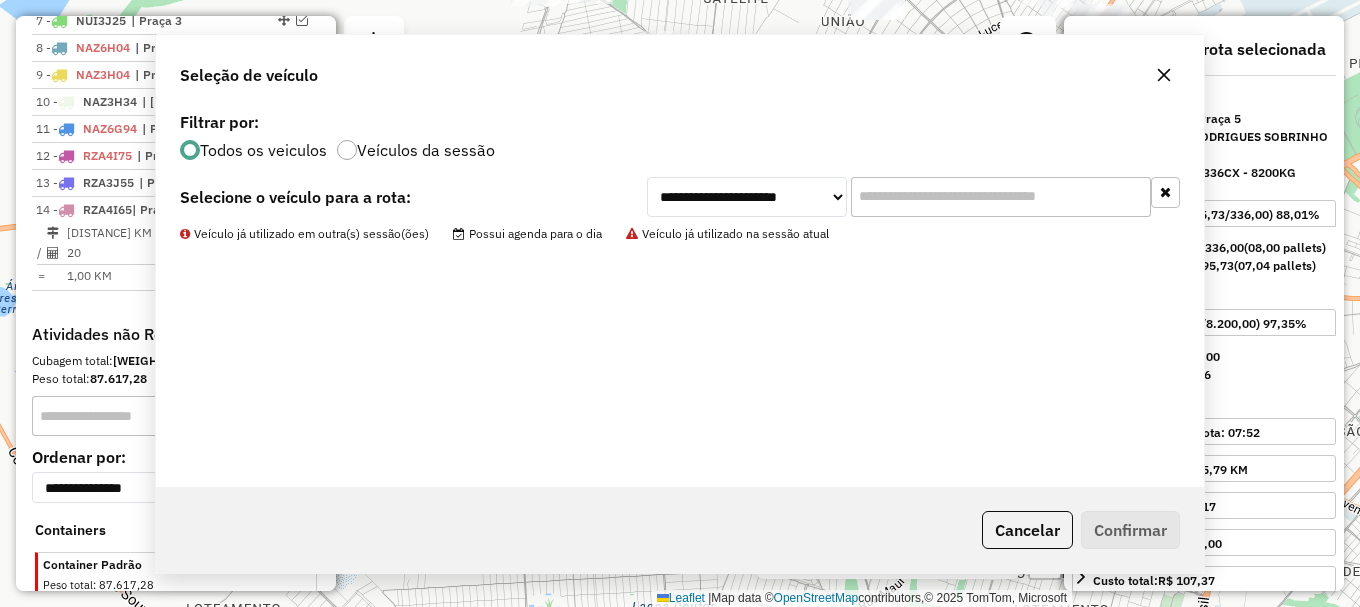 scroll, scrollTop: 1081, scrollLeft: 0, axis: vertical 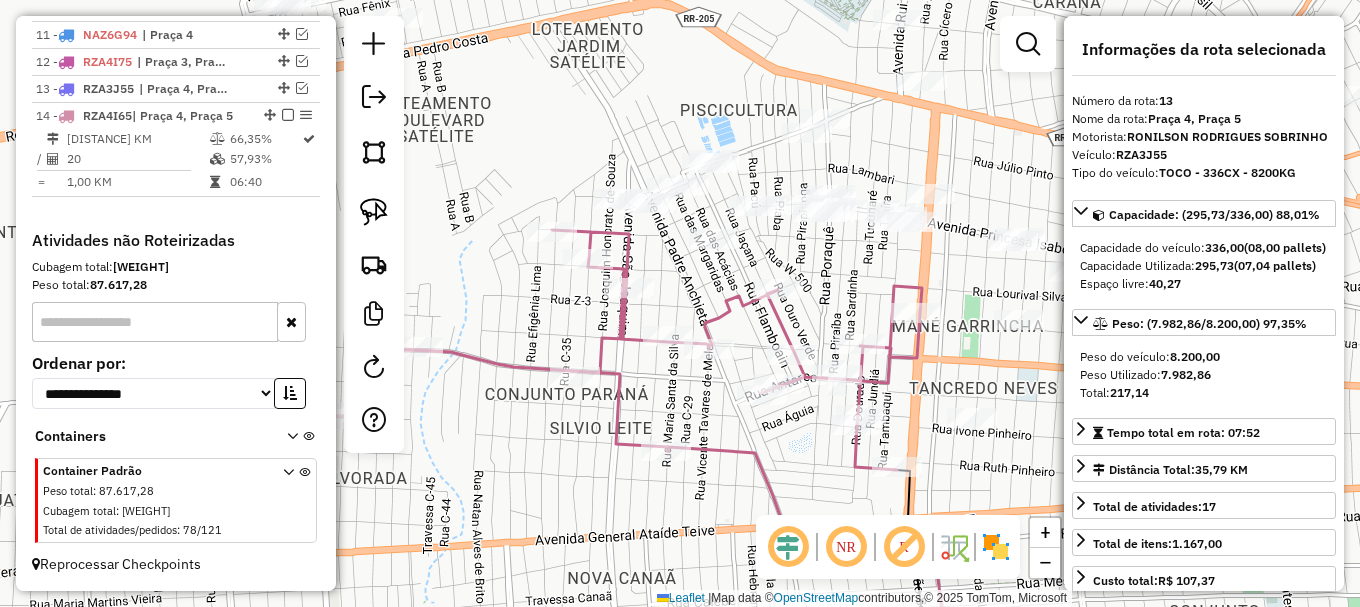 drag, startPoint x: 704, startPoint y: 248, endPoint x: 672, endPoint y: 298, distance: 59.36329 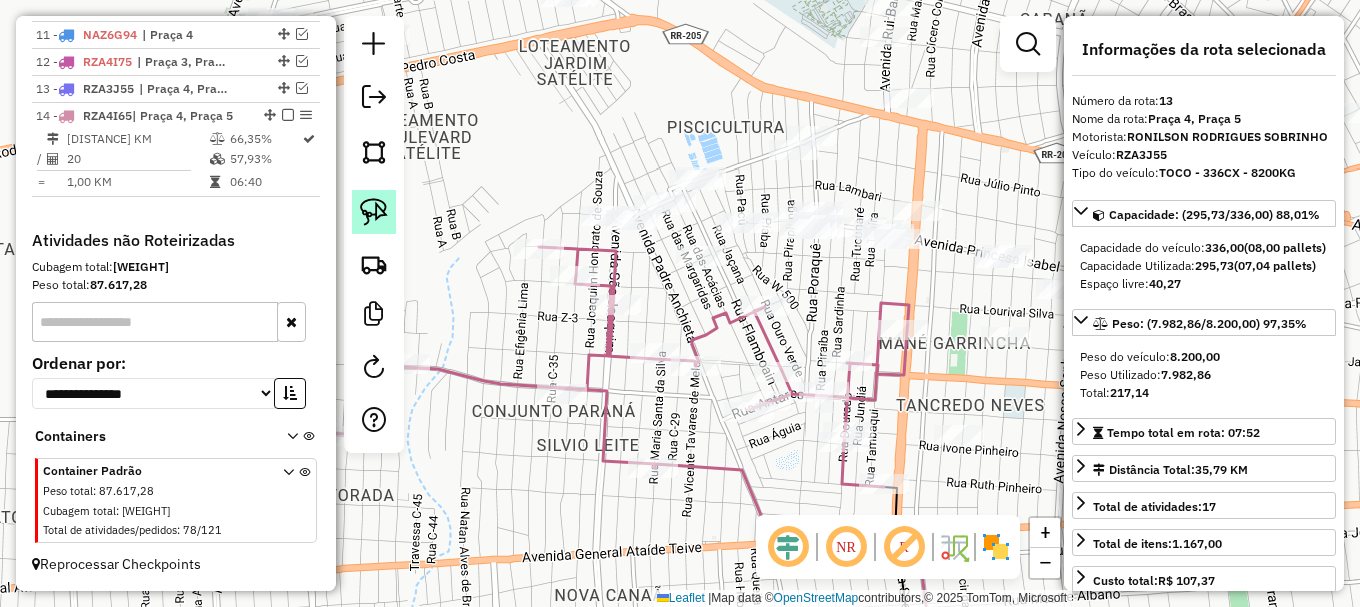click 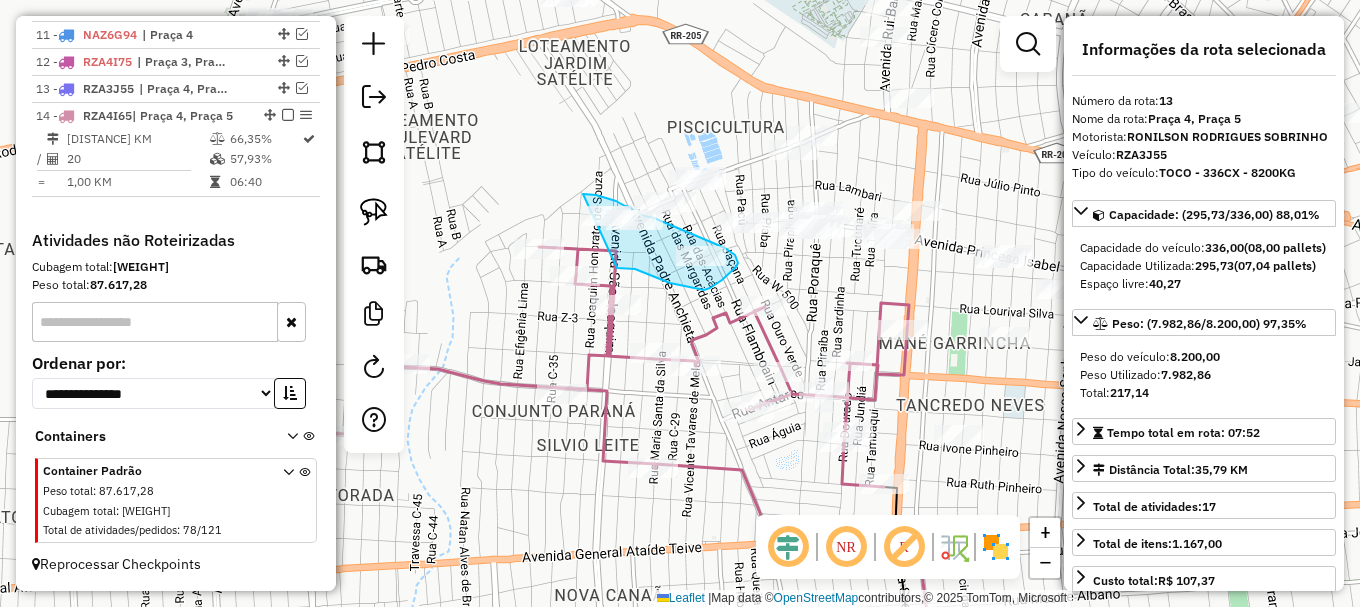 drag, startPoint x: 622, startPoint y: 269, endPoint x: 560, endPoint y: 198, distance: 94.26028 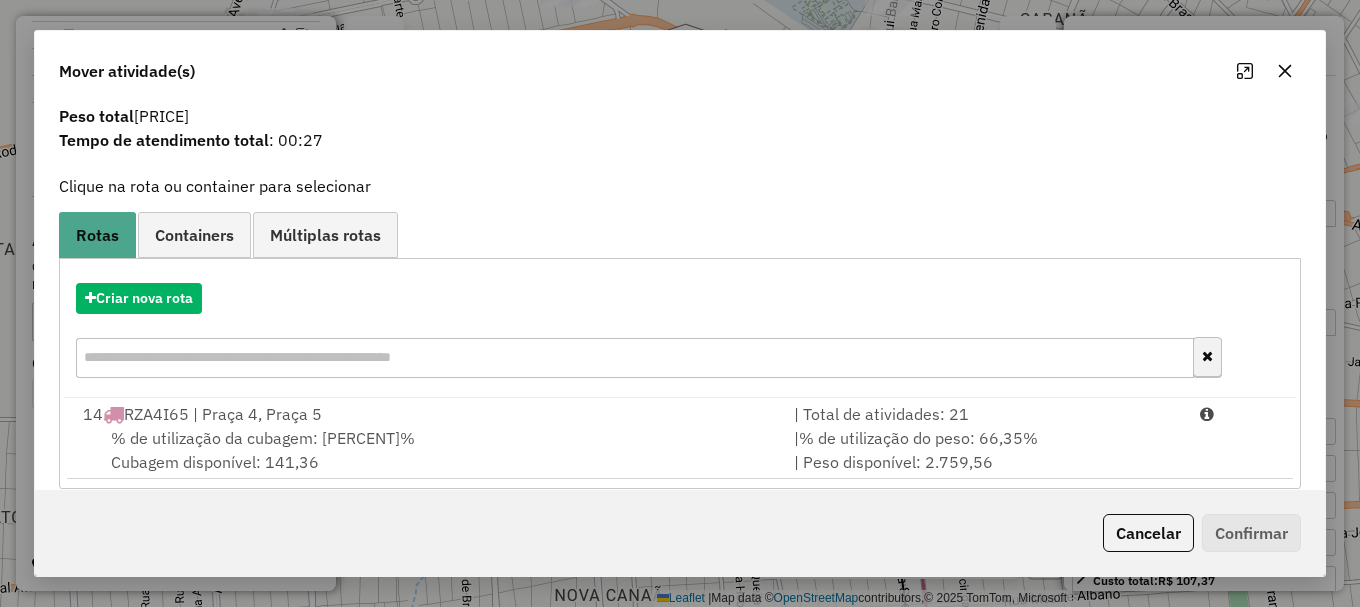 scroll, scrollTop: 78, scrollLeft: 0, axis: vertical 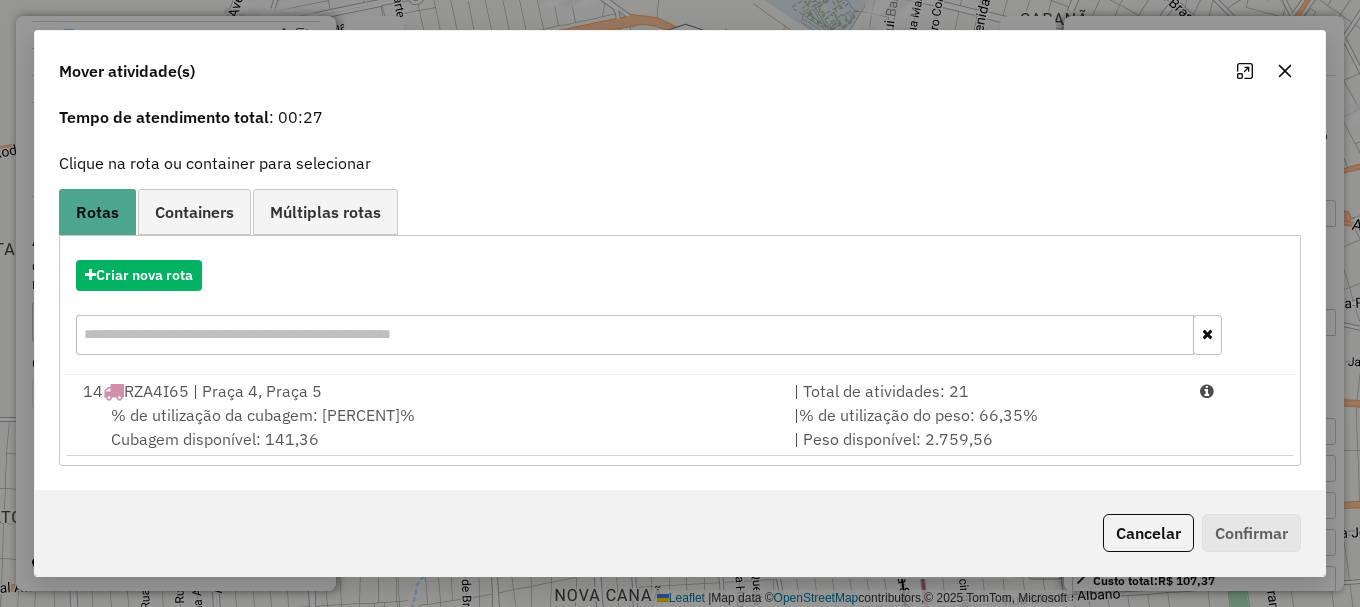 drag, startPoint x: 1195, startPoint y: 417, endPoint x: 1233, endPoint y: 486, distance: 78.77182 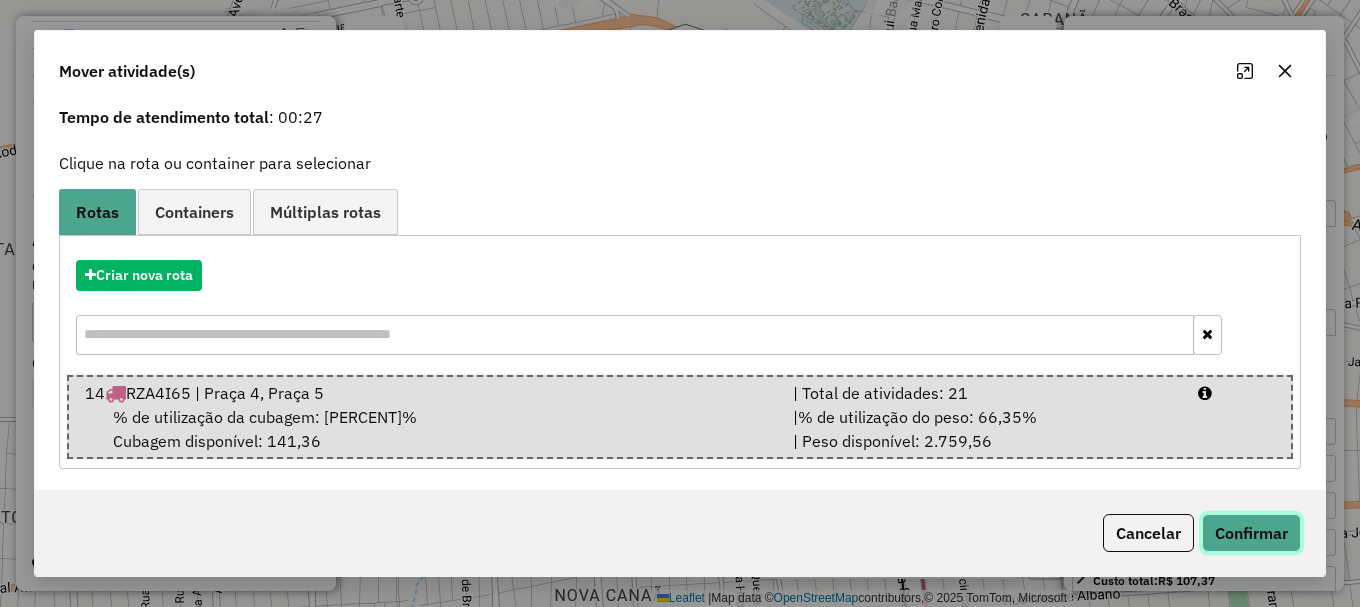 click on "Confirmar" 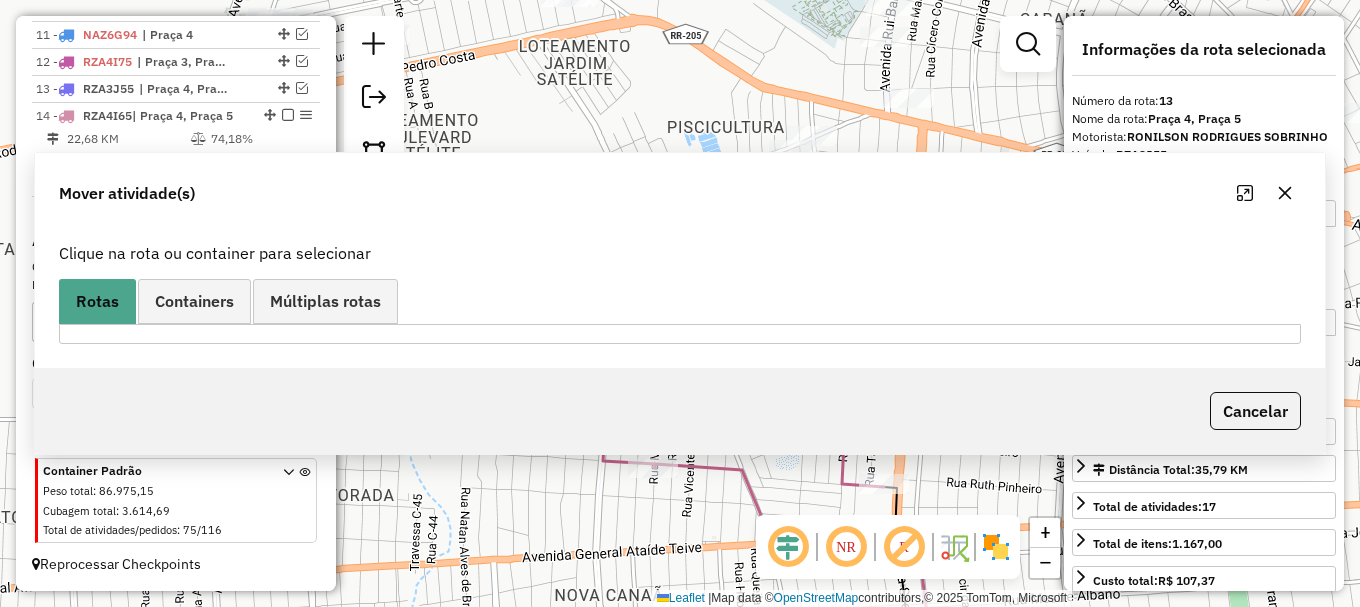 scroll, scrollTop: 0, scrollLeft: 0, axis: both 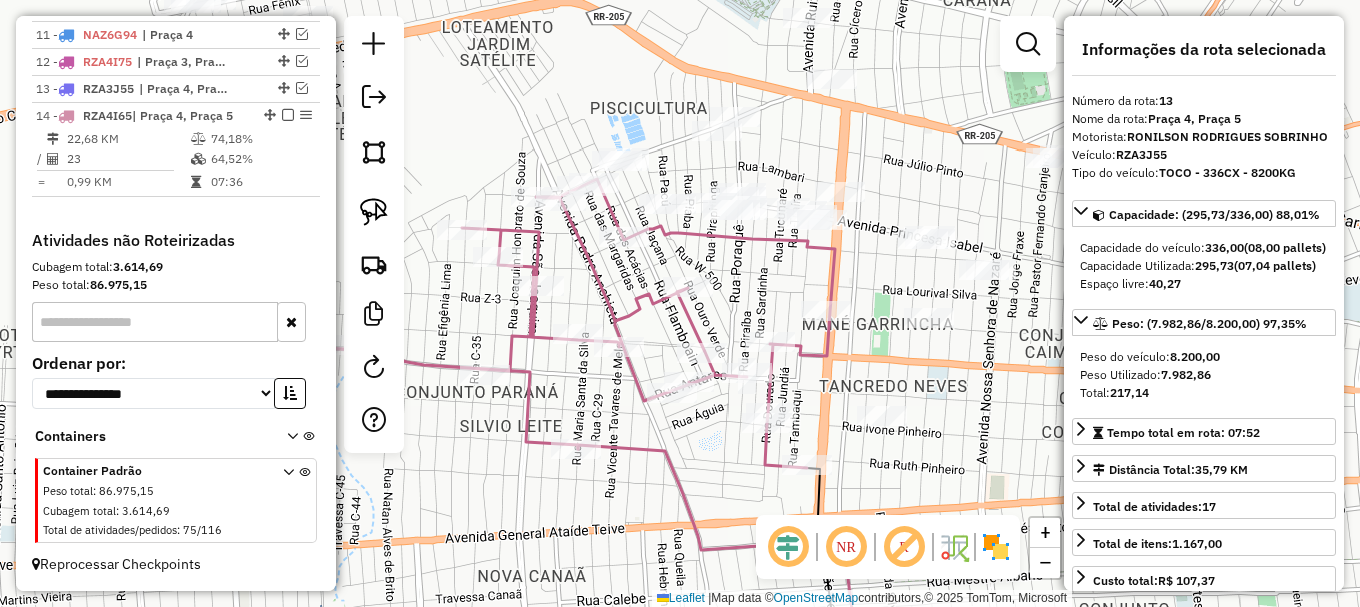 drag, startPoint x: 873, startPoint y: 292, endPoint x: 794, endPoint y: 267, distance: 82.86133 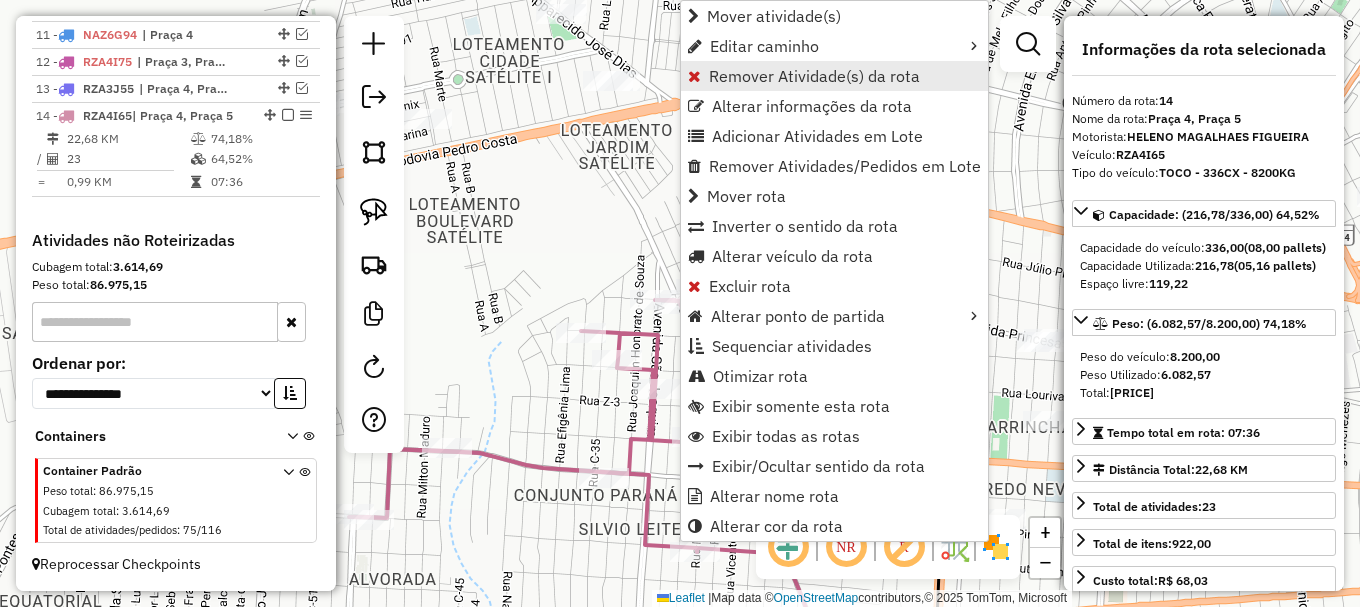 click on "Remover Atividade(s) da rota" at bounding box center (814, 76) 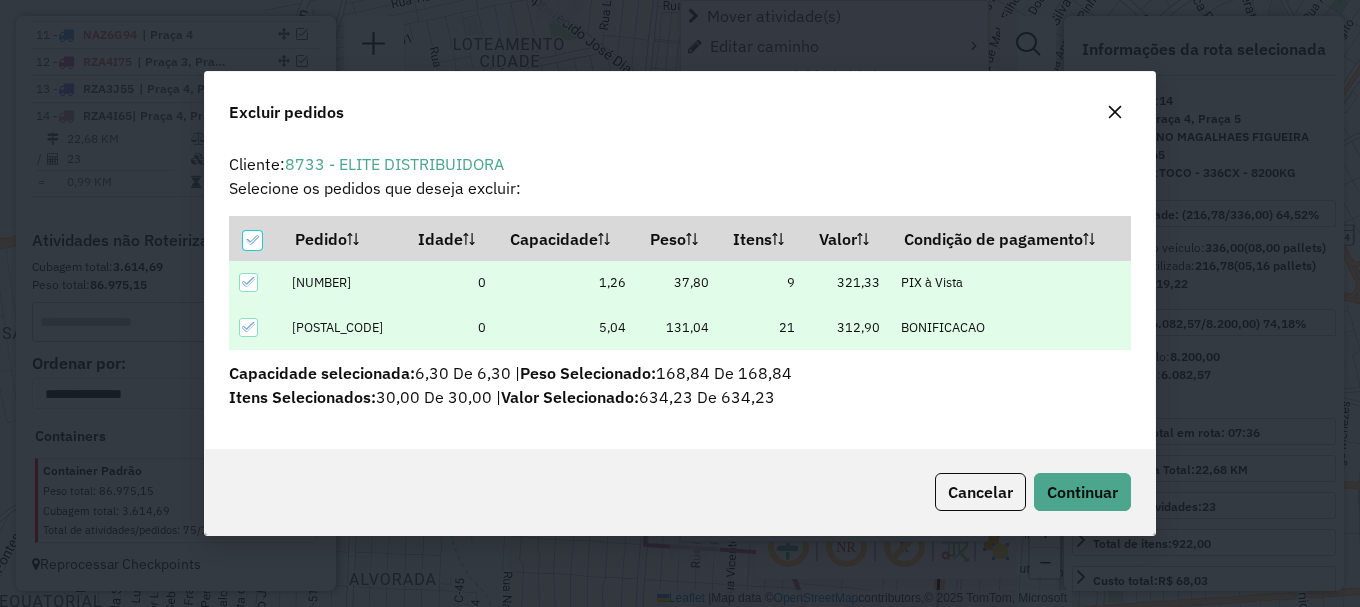 scroll, scrollTop: 0, scrollLeft: 0, axis: both 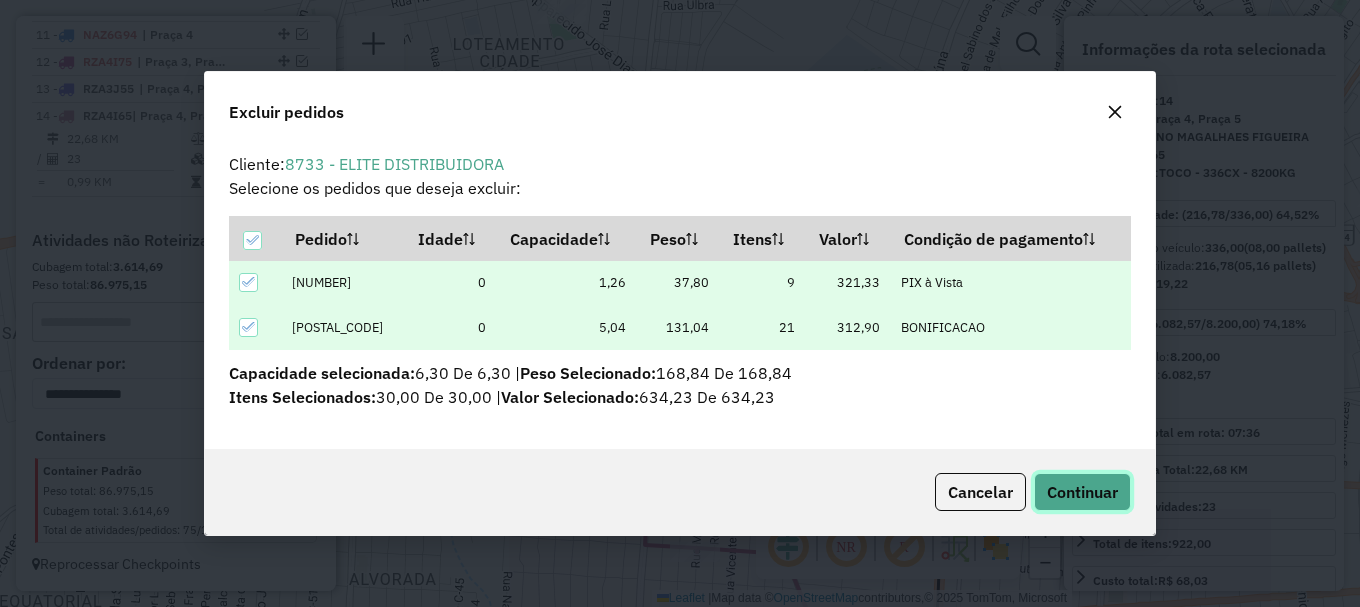 click on "Continuar" 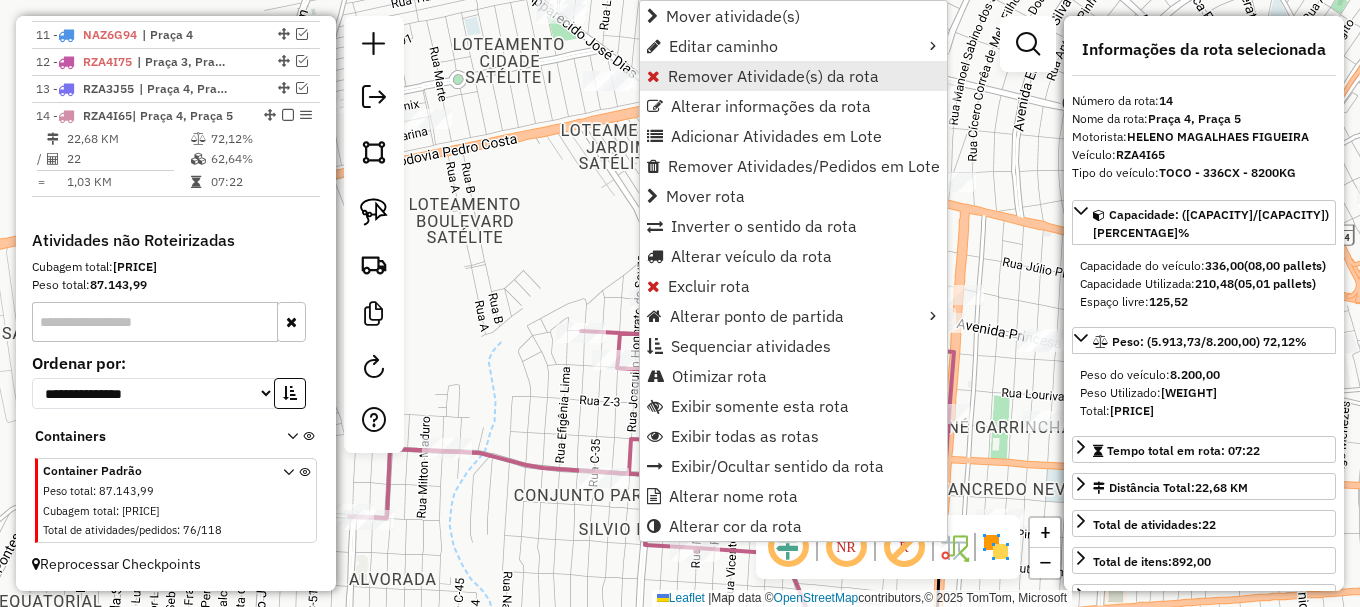click on "Remover Atividade(s) da rota" at bounding box center [773, 76] 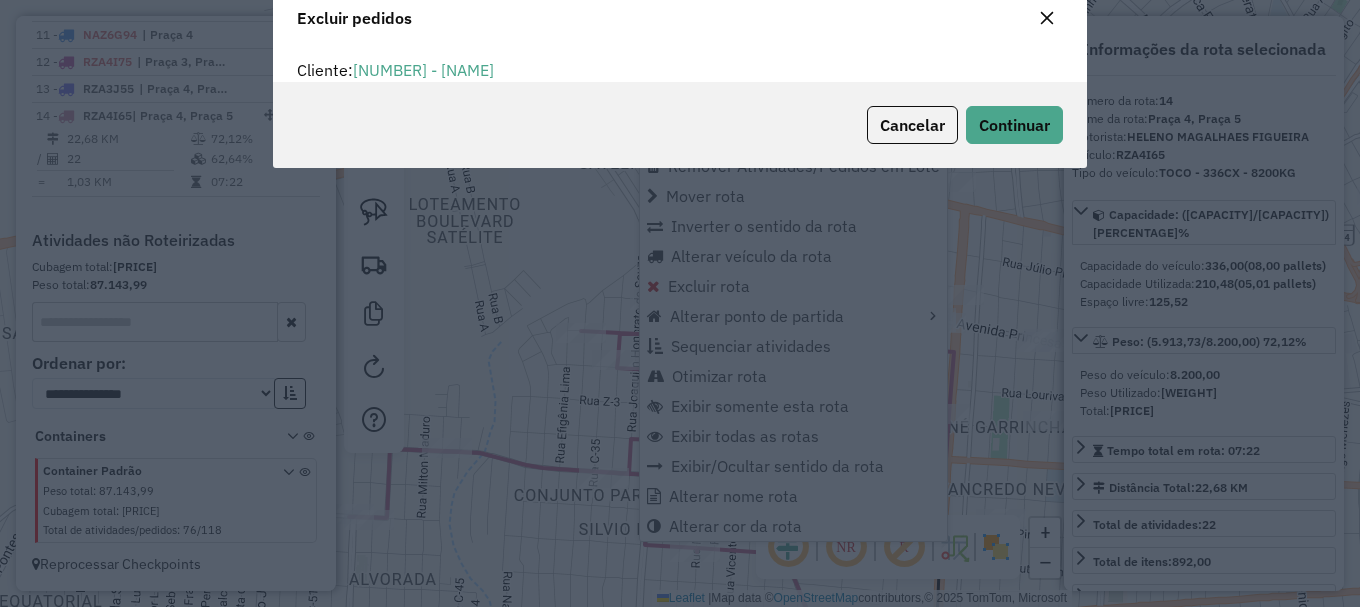 scroll, scrollTop: 82, scrollLeft: 0, axis: vertical 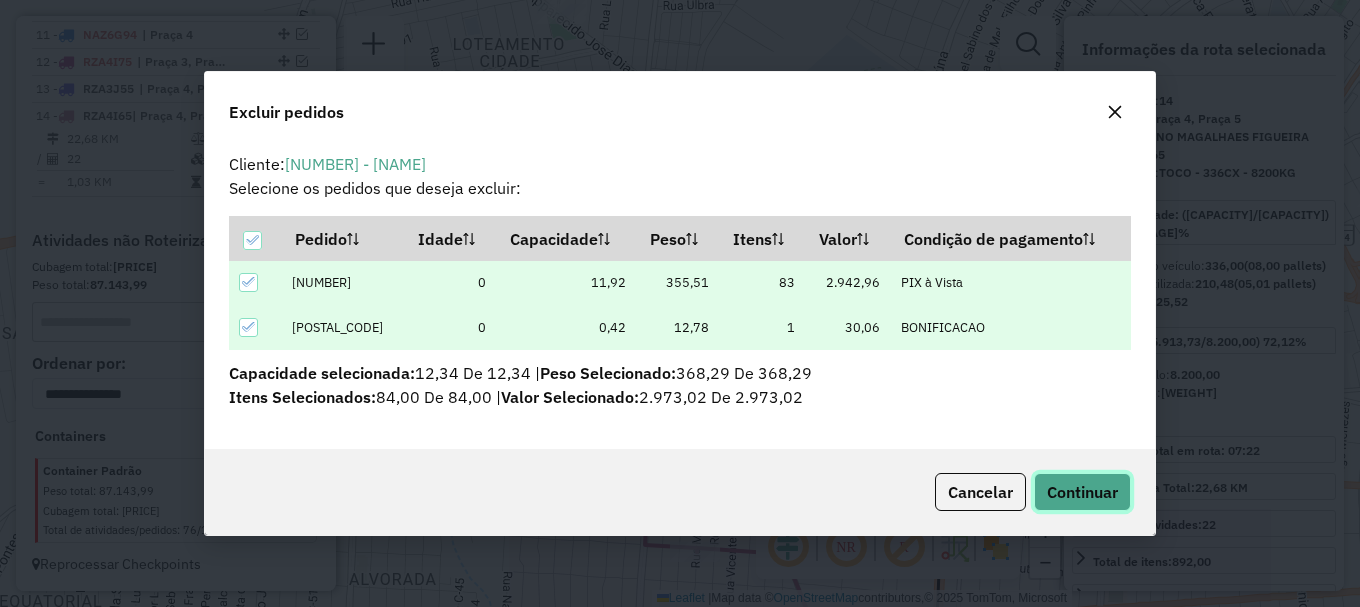 click on "Continuar" 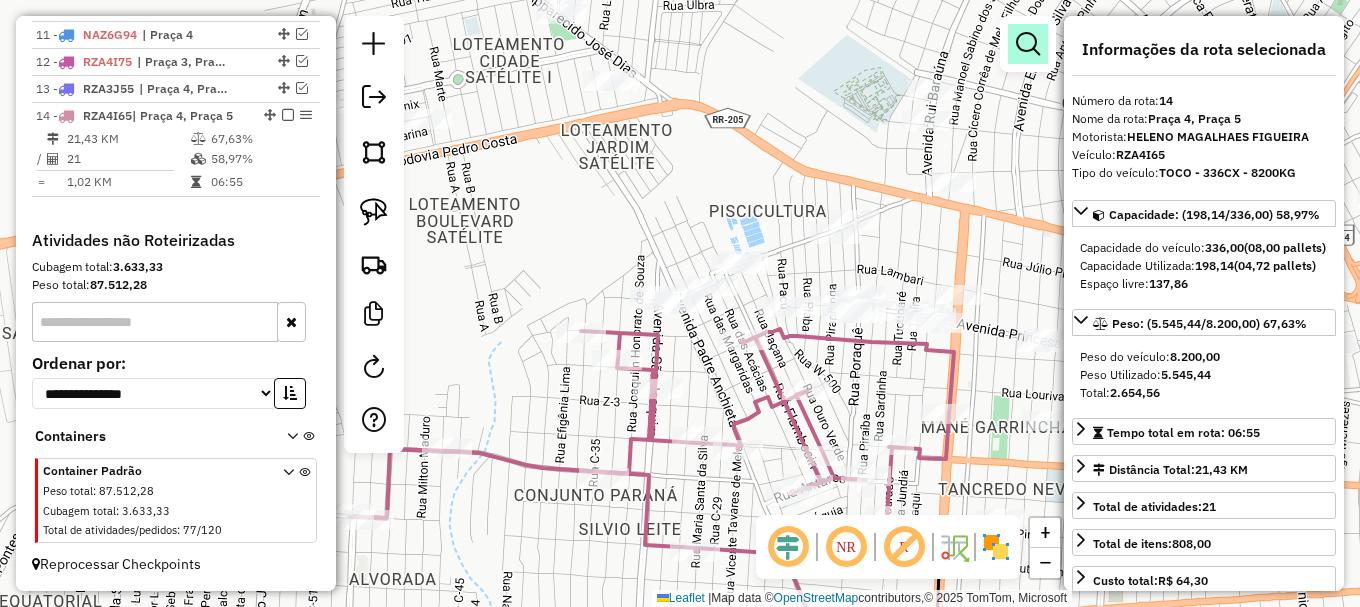 click at bounding box center (1028, 44) 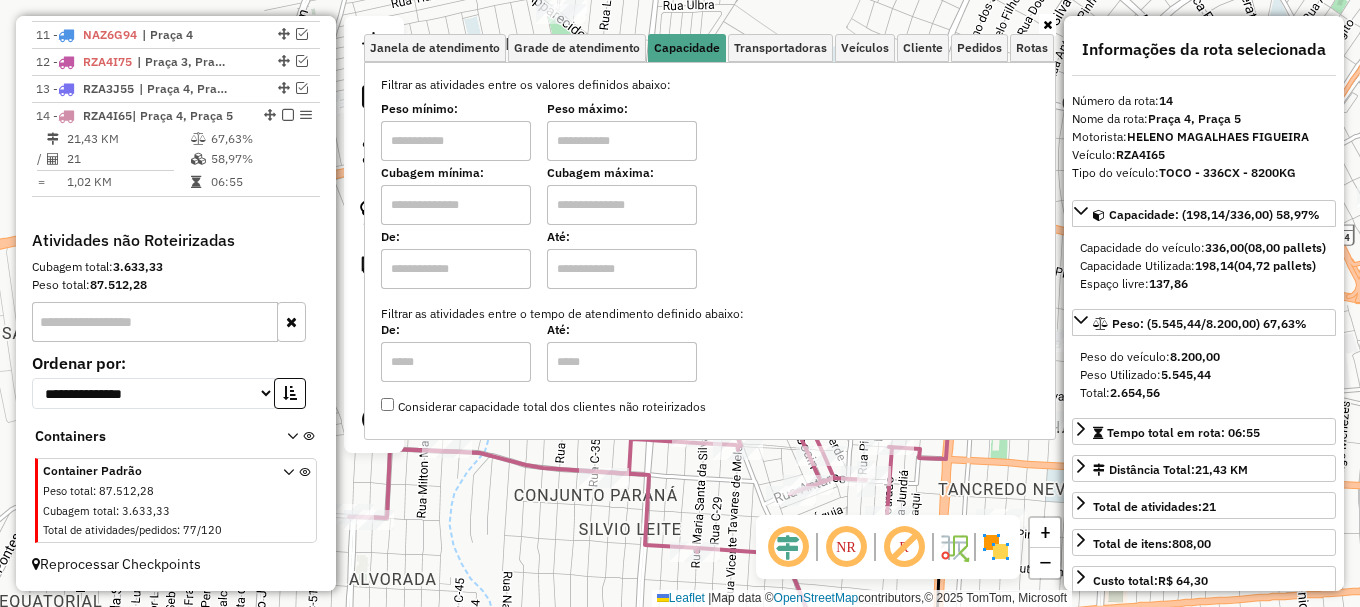 click at bounding box center (456, 205) 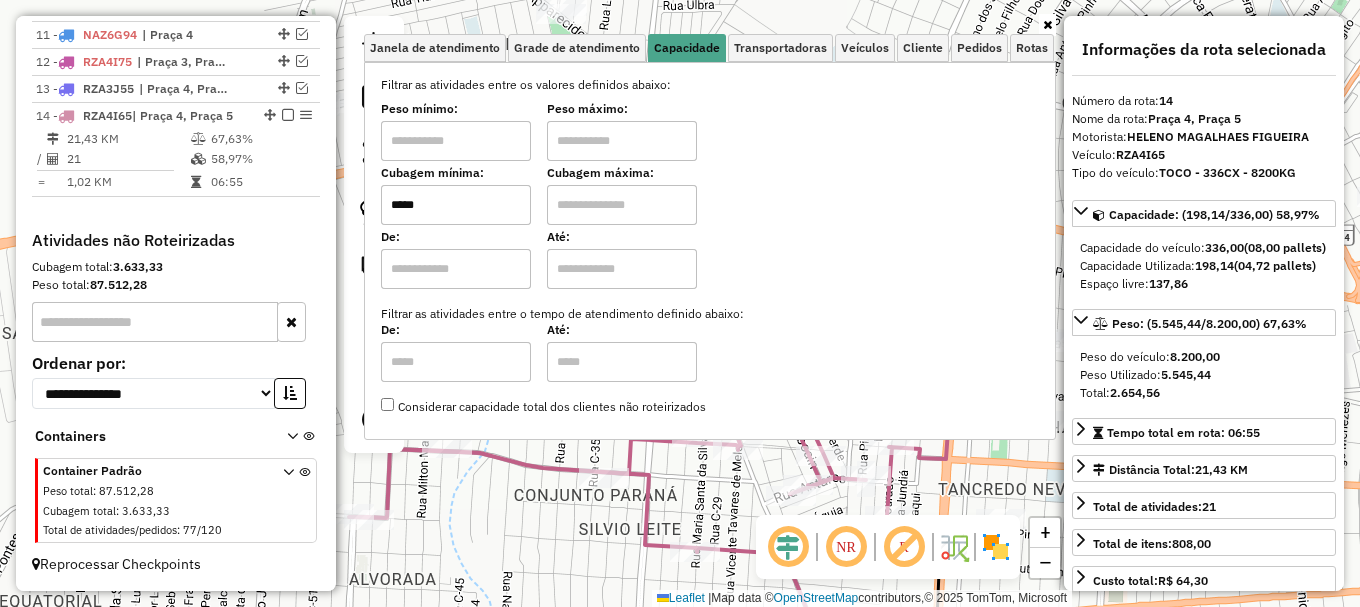 click at bounding box center (622, 205) 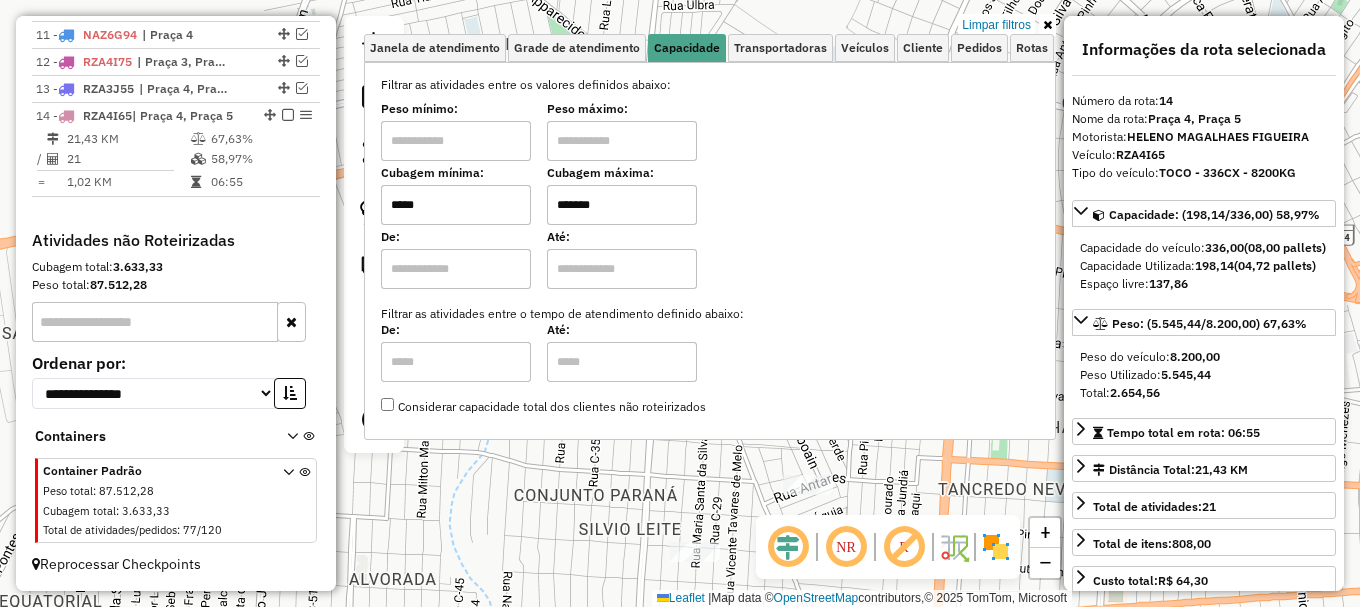 click on "Aplicando filtros  Pop-up bloqueado!  Seu navegador bloqueou automáticamente a abertura de uma nova janela.   Acesse as configurações e adicione o endereço do sistema a lista de permissão.   Fechar  Informações da Sessão 976283 - 07/08/2025     Criação: 06/08/2025 19:56   Depósito:  Amascol - Boa Vista  Total de rotas:  14  Distância Total:  2.474,70 km  Tempo total:  150:53  Custo total:  R$ 7.679,51  Valor total:  R$ 1.789.002,03  - Total roteirizado:  R$ 876.567,64  - Total não roteirizado:  R$ 912.434,39  Total de Atividades Roteirizadas:  248  Total de Pedidos Roteirizados:  419  Peso total roteirizado:  117.272,82  Cubagem total roteirizado:  4.313,08  Total de Atividades não Roteirizadas:  77  Total de Pedidos não Roteirizados:  120 Total de caixas por viagem:  4.313,08 /   14 =  308,08 Média de Atividades por viagem:  248 /   14 =  17,71 Ocupação média da frota:  88,30%   Rotas improdutivas:  1  Rotas vários dias:  2  Clientes Priorizados NR:  0  Transportadoras  Rotas  Ver rotas" at bounding box center [680, 303] 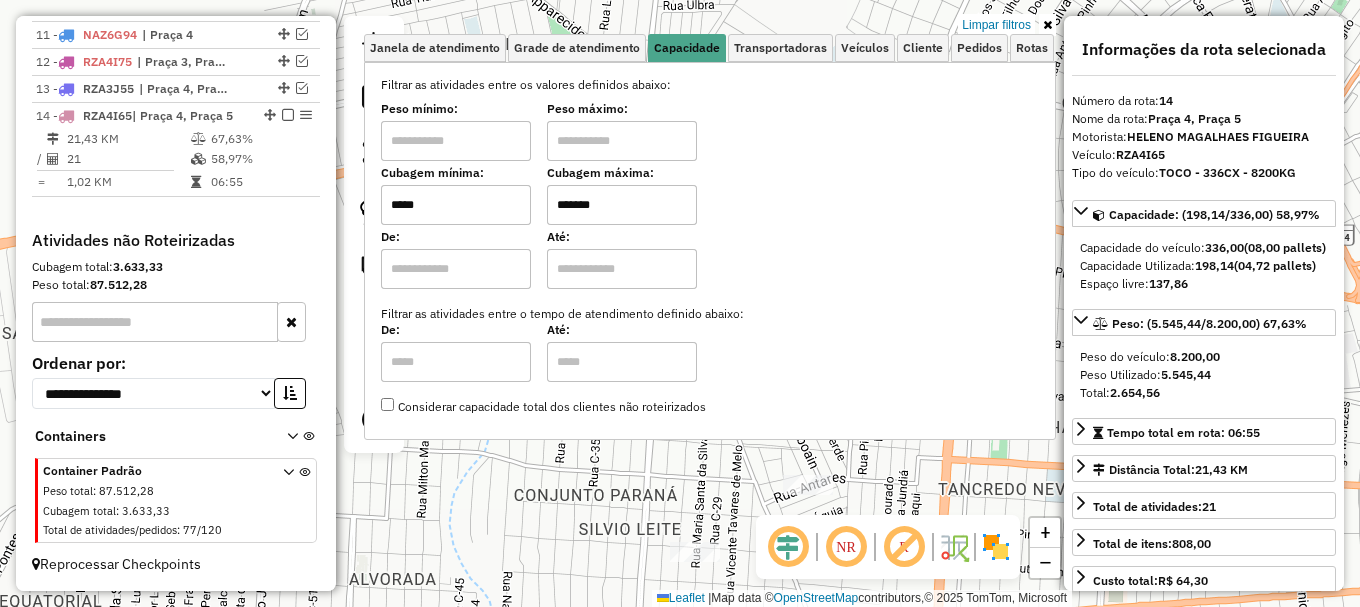click on "Limpar filtros Janela de atendimento Grade de atendimento Capacidade Transportadoras Veículos Cliente Pedidos  Rotas Selecione os dias de semana para filtrar as janelas de atendimento  Seg   Ter   Qua   Qui   Sex   Sáb   Dom  Informe o período da janela de atendimento: De: Até:  Filtrar exatamente a janela do cliente  Considerar janela de atendimento padrão  Selecione os dias de semana para filtrar as grades de atendimento  Seg   Ter   Qua   Qui   Sex   Sáb   Dom   Considerar clientes sem dia de atendimento cadastrado  Clientes fora do dia de atendimento selecionado Filtrar as atividades entre os valores definidos abaixo:  Peso mínimo:   Peso máximo:   Cubagem mínima:  *****  Cubagem máxima:  *******  De:   Até:  Filtrar as atividades entre o tempo de atendimento definido abaixo:  De:   Até:   Considerar capacidade total dos clientes não roteirizados Transportadora: Selecione um ou mais itens Tipo de veículo: Selecione um ou mais itens Veículo: Selecione um ou mais itens Motorista: Nome: Setor:" 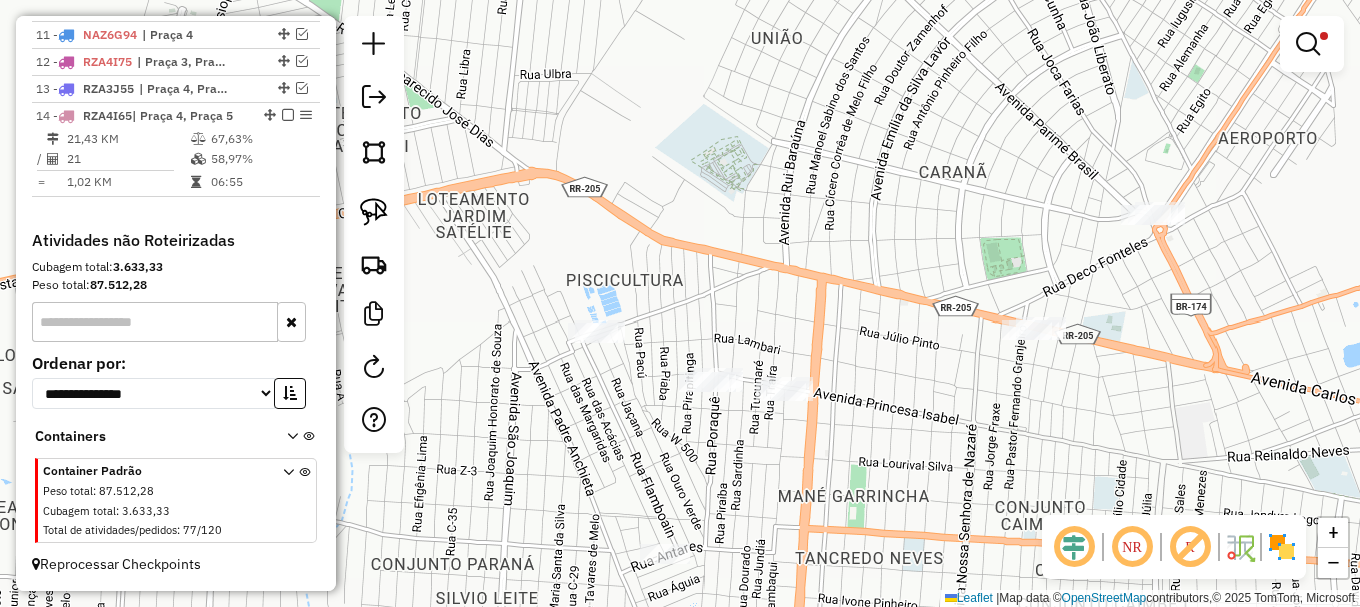 drag, startPoint x: 376, startPoint y: 207, endPoint x: 403, endPoint y: 282, distance: 79.71198 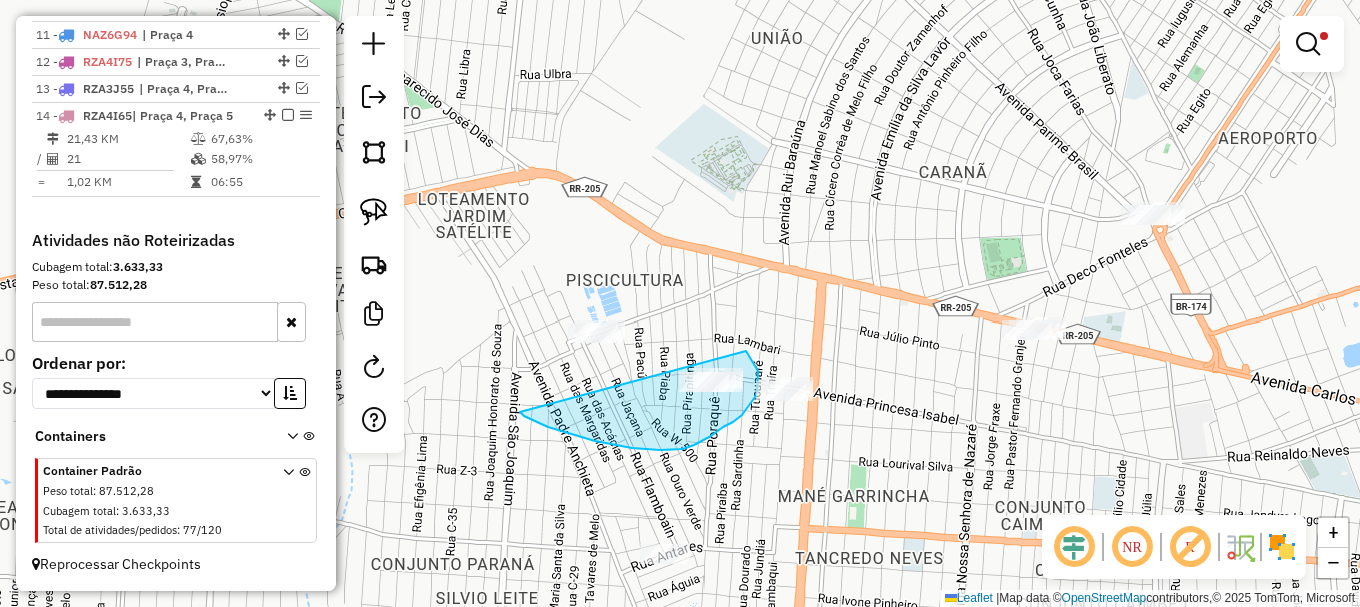 drag, startPoint x: 524, startPoint y: 416, endPoint x: 740, endPoint y: 346, distance: 227.05946 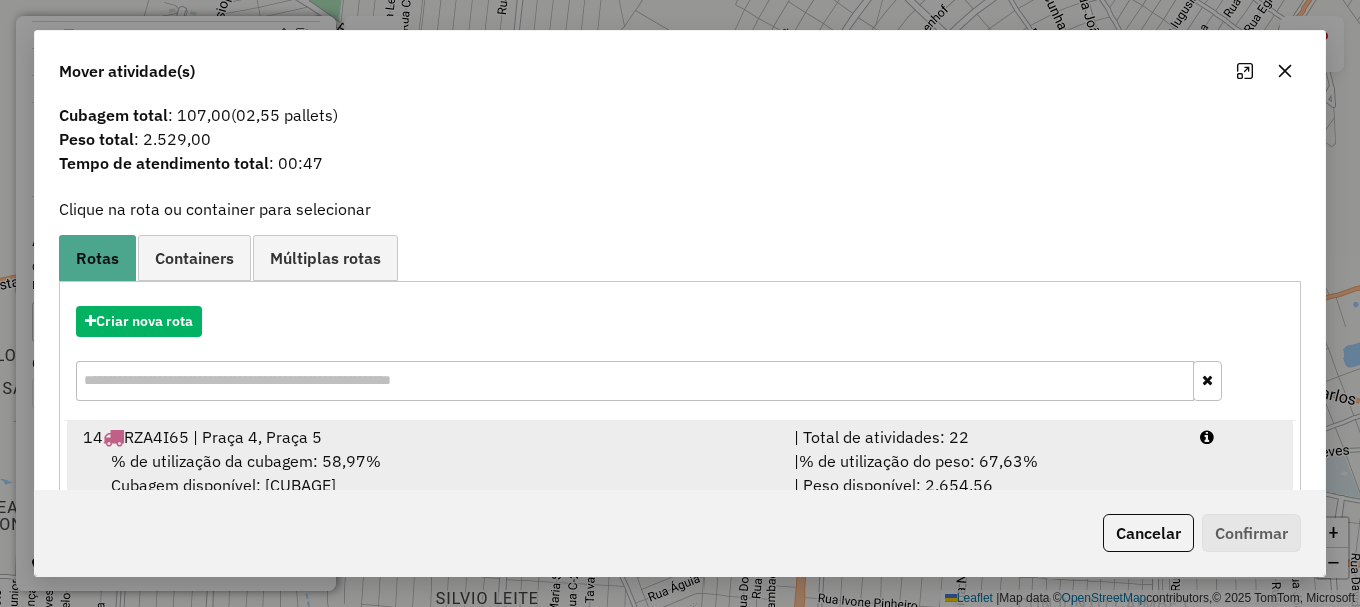 scroll, scrollTop: 78, scrollLeft: 0, axis: vertical 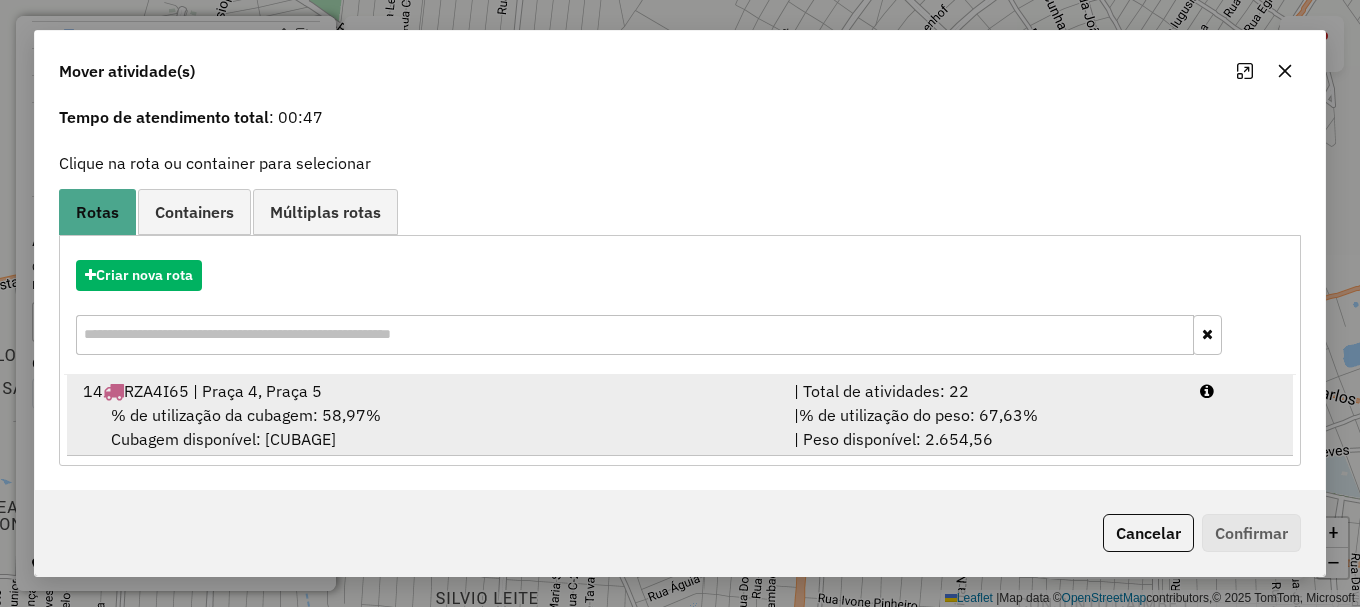 click on "| Total de atividades: 22" at bounding box center (985, 391) 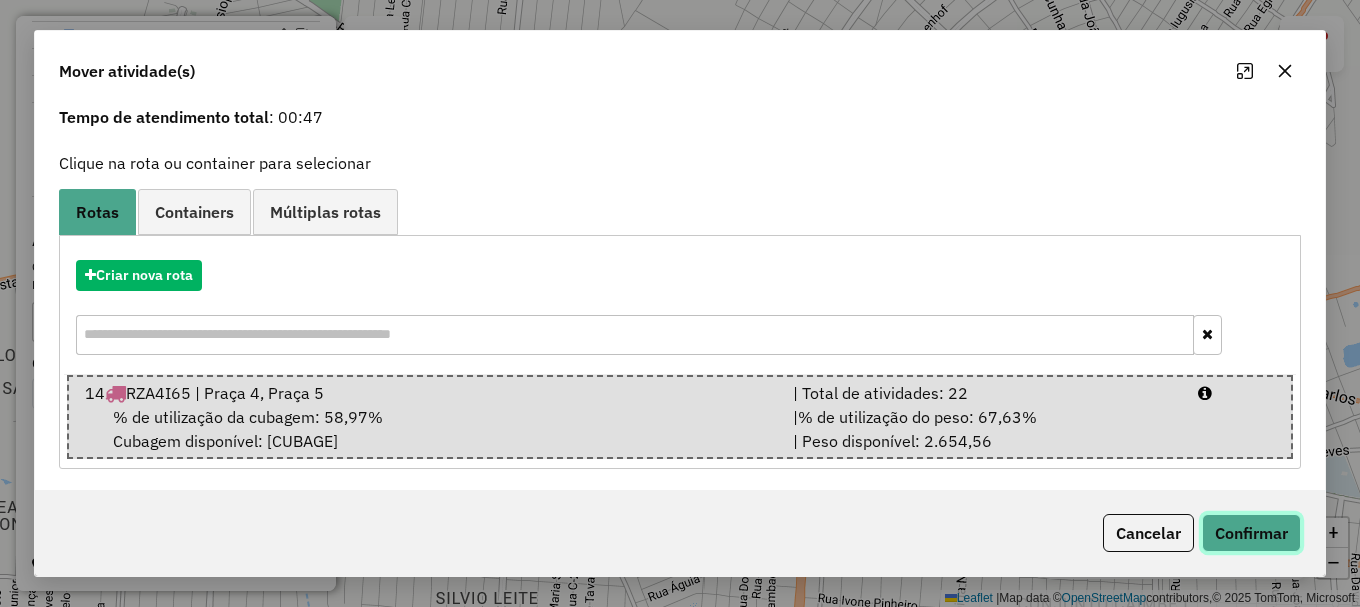 click on "Confirmar" 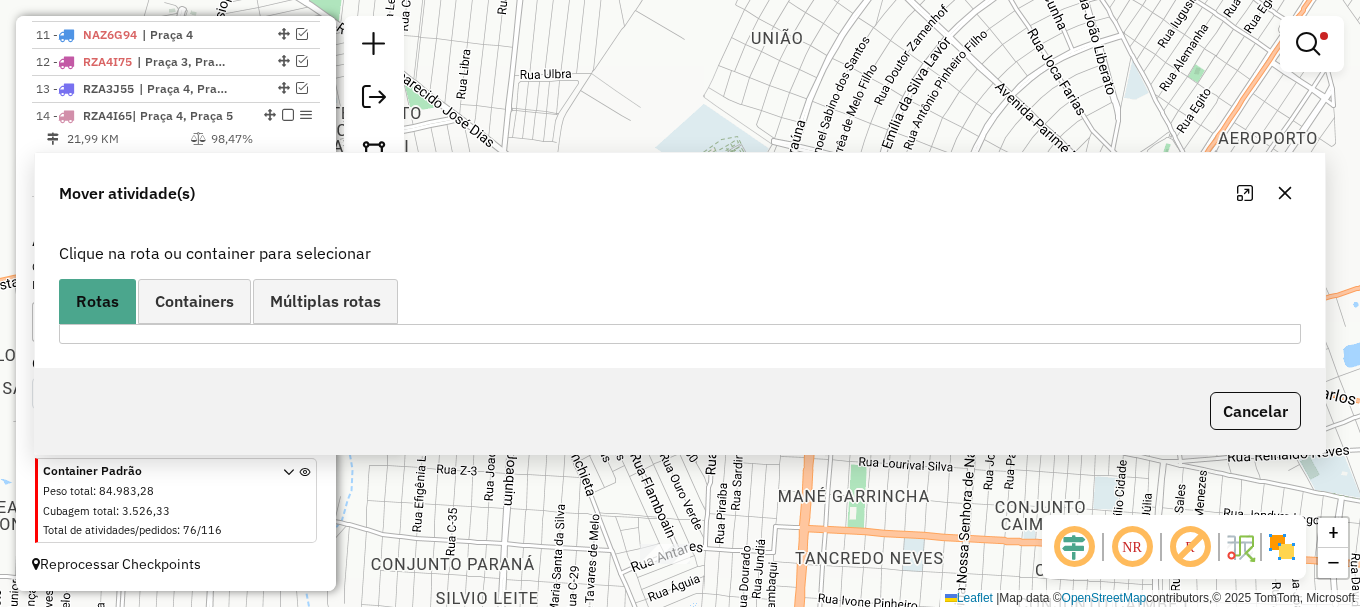 scroll, scrollTop: 0, scrollLeft: 0, axis: both 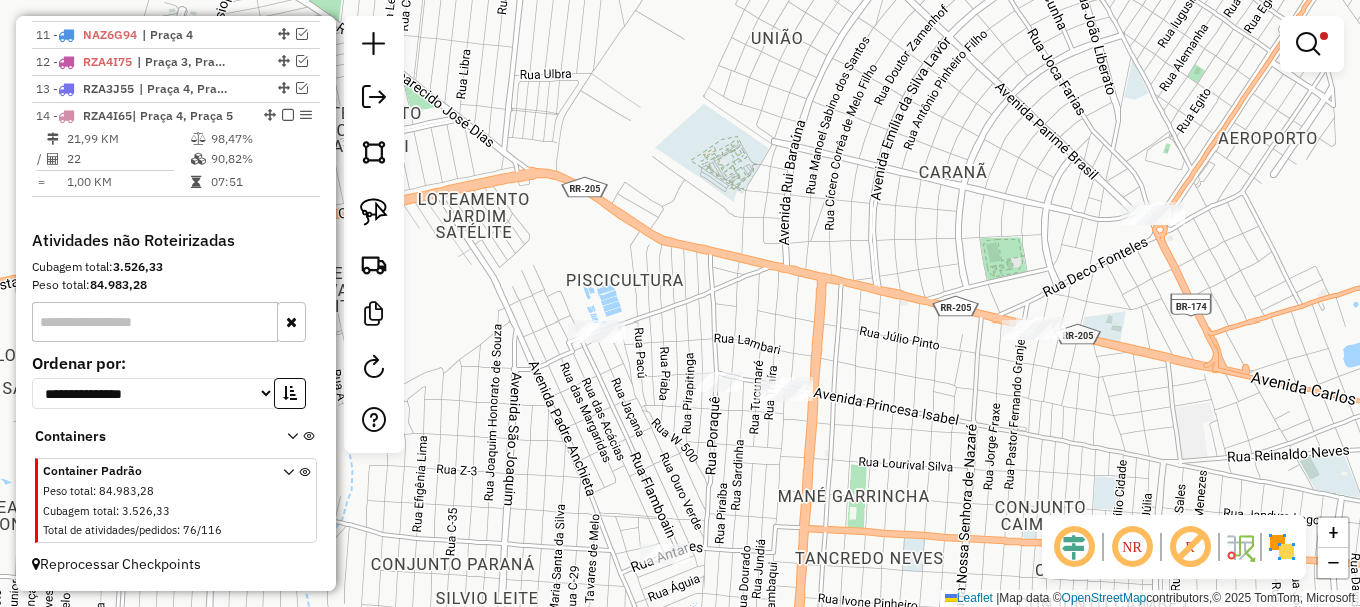 drag, startPoint x: 1300, startPoint y: 43, endPoint x: 1291, endPoint y: 35, distance: 12.0415945 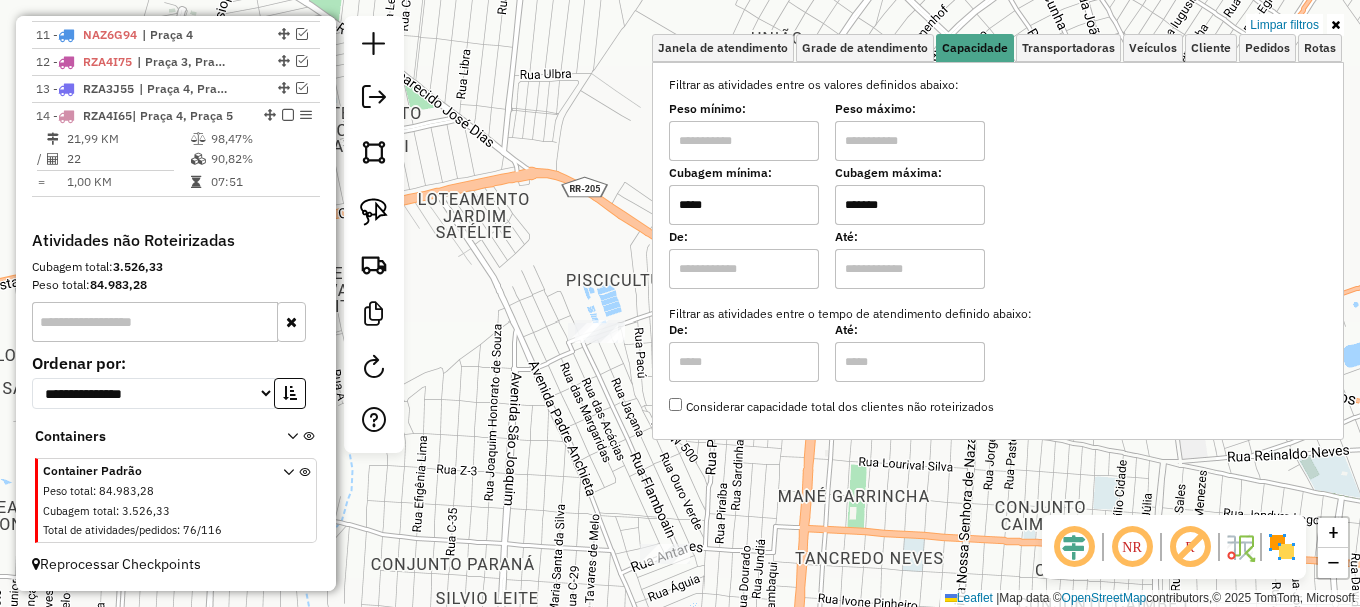 drag, startPoint x: 1285, startPoint y: 19, endPoint x: 1259, endPoint y: 31, distance: 28.635643 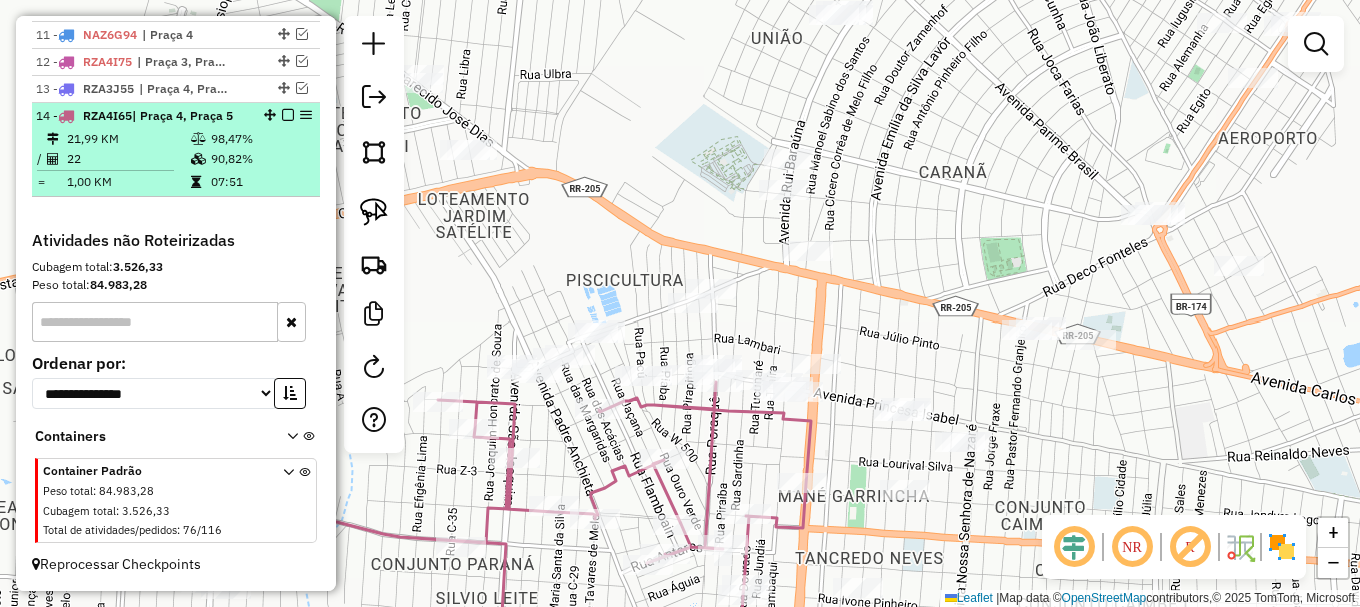 click at bounding box center (288, 115) 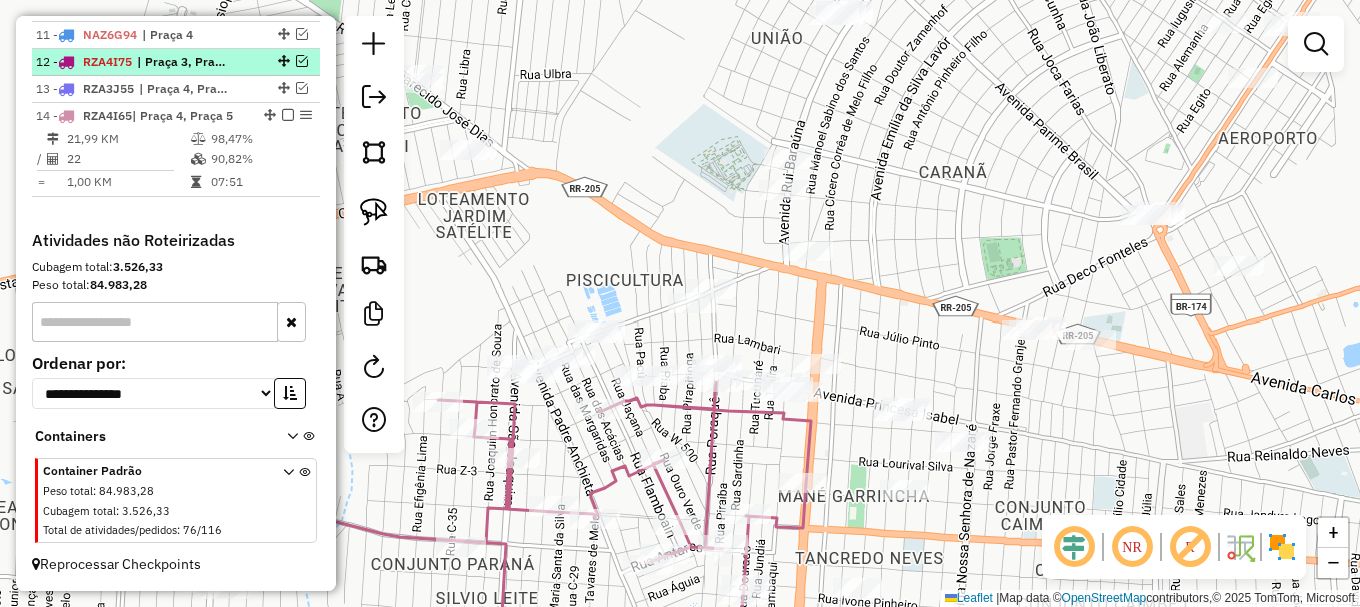 scroll, scrollTop: 1014, scrollLeft: 0, axis: vertical 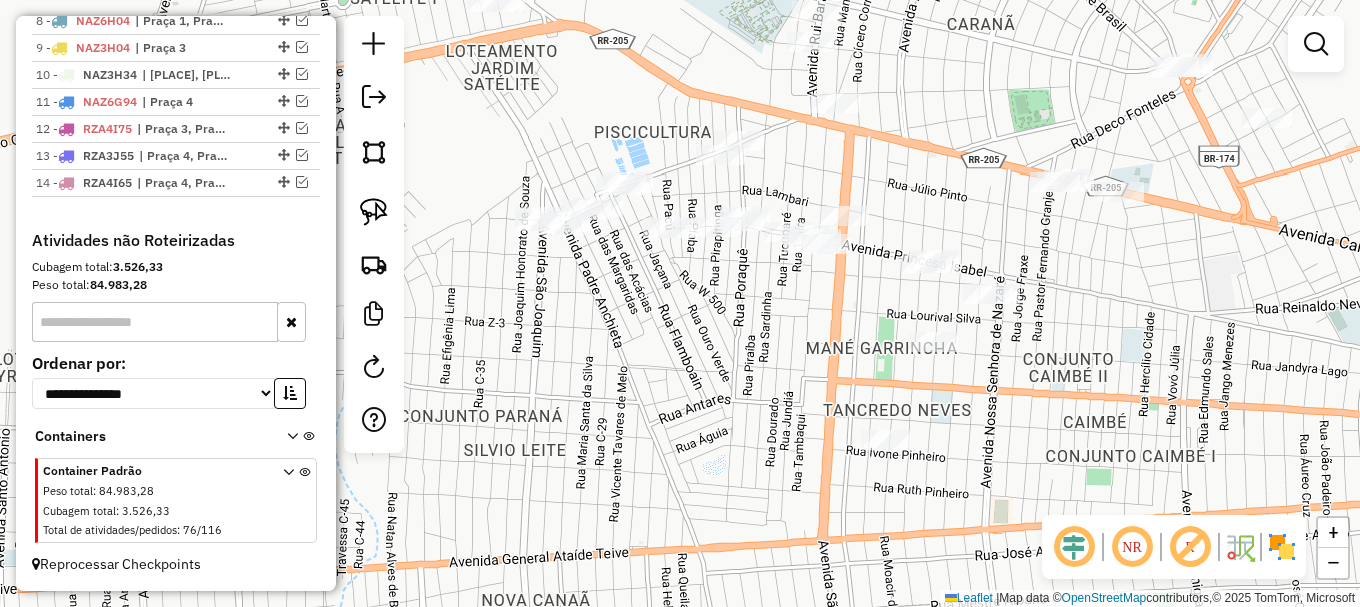 drag, startPoint x: 637, startPoint y: 470, endPoint x: 637, endPoint y: 388, distance: 82 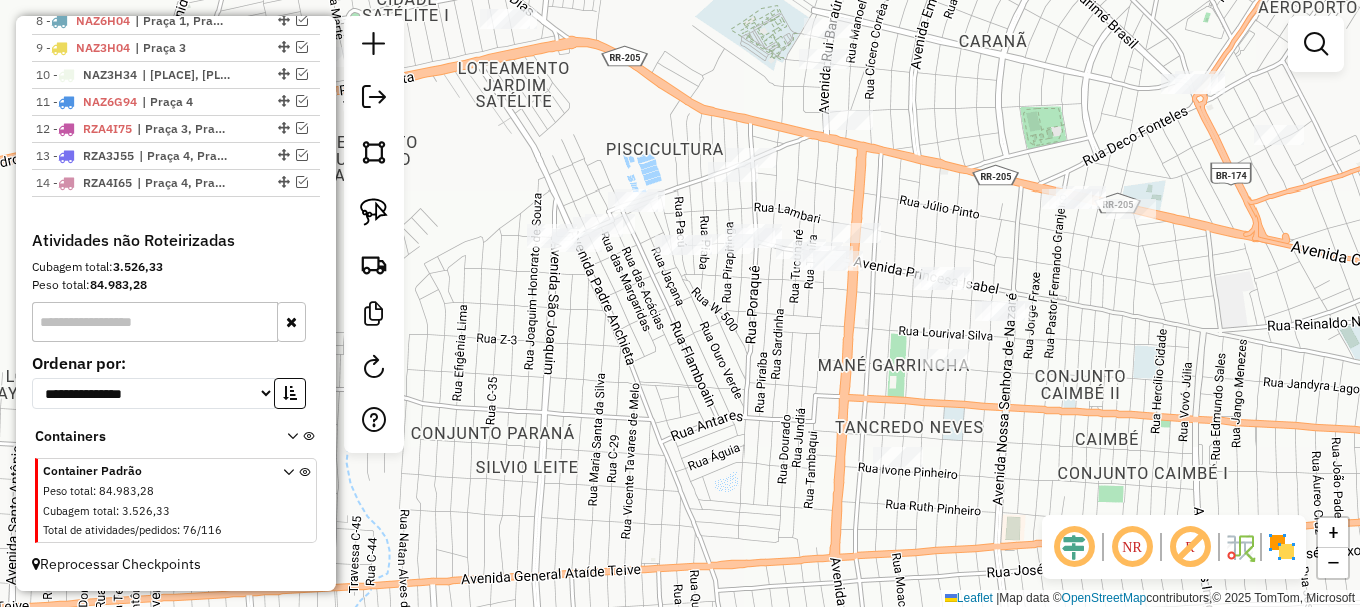 drag, startPoint x: 707, startPoint y: 344, endPoint x: 751, endPoint y: 418, distance: 86.09297 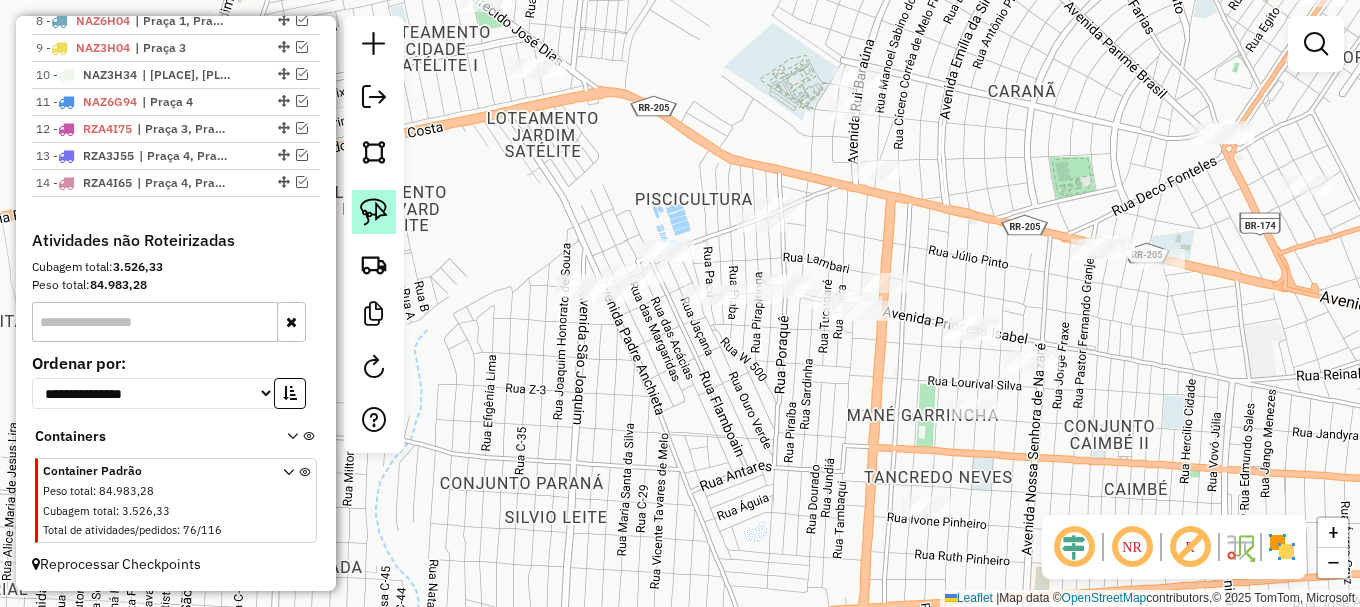click 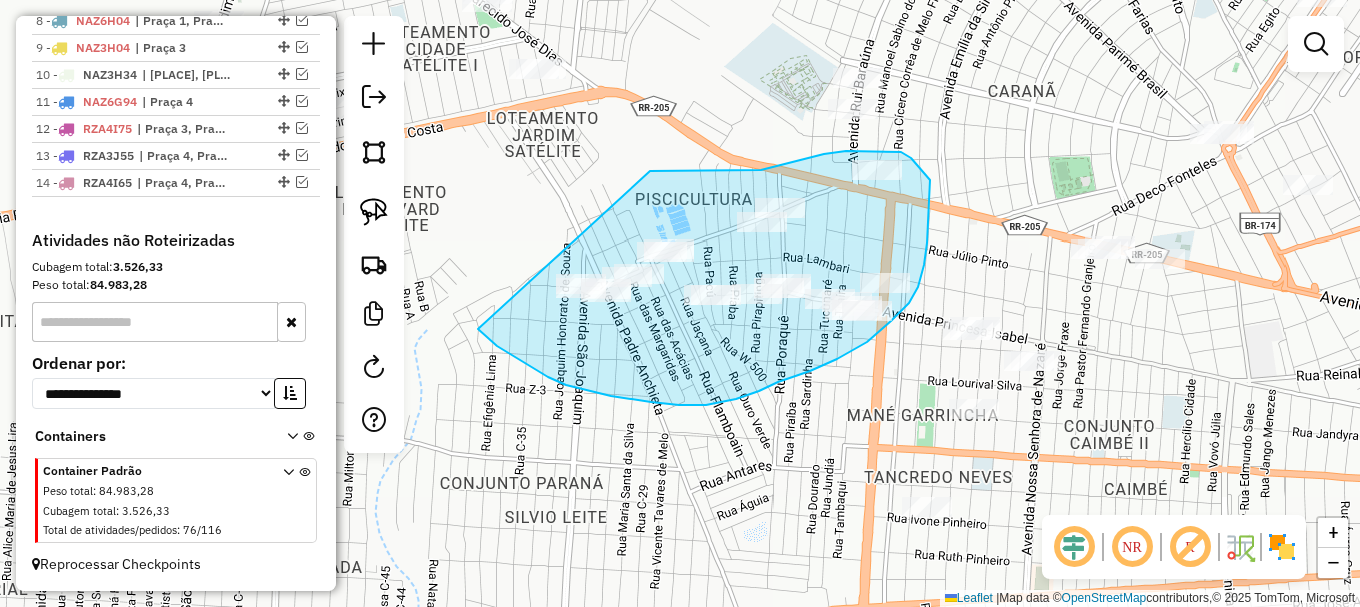 drag, startPoint x: 566, startPoint y: 385, endPoint x: 598, endPoint y: 173, distance: 214.40149 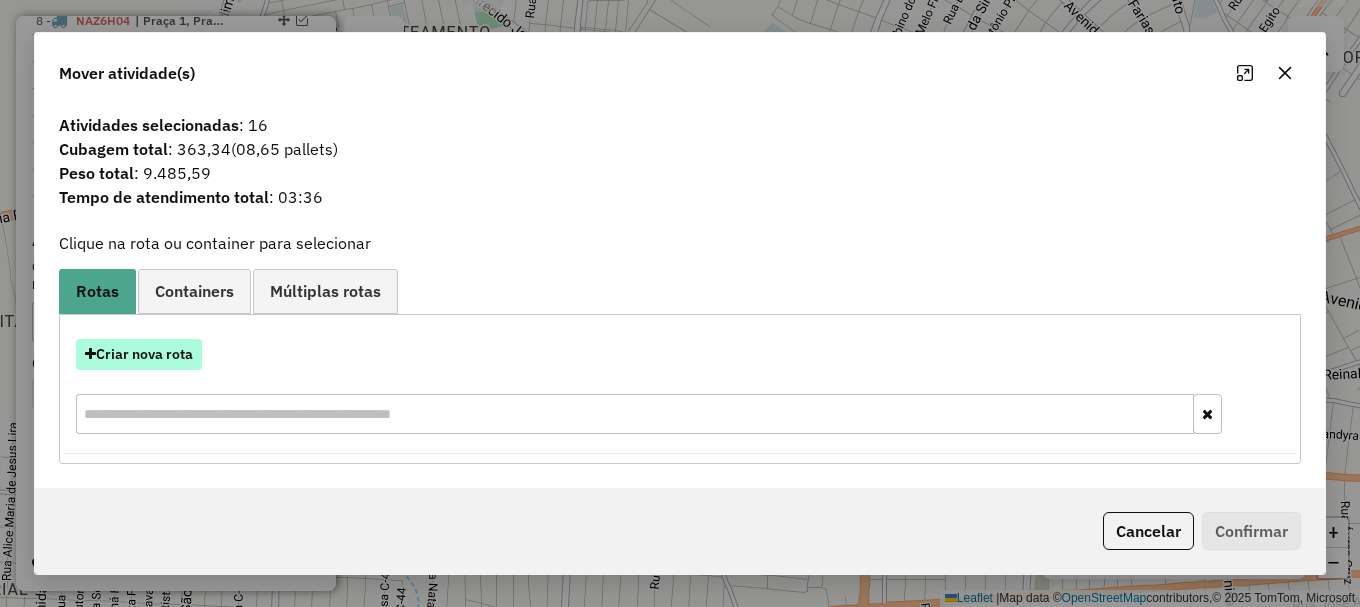 click on "Criar nova rota" at bounding box center [139, 354] 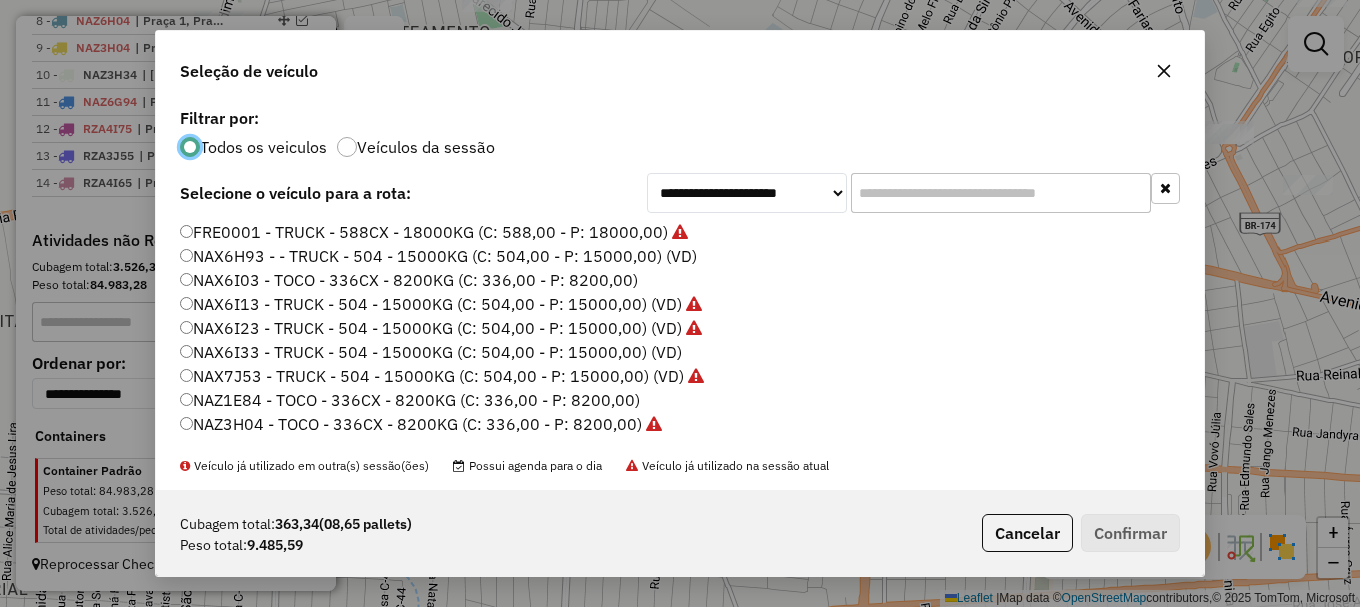 scroll, scrollTop: 11, scrollLeft: 6, axis: both 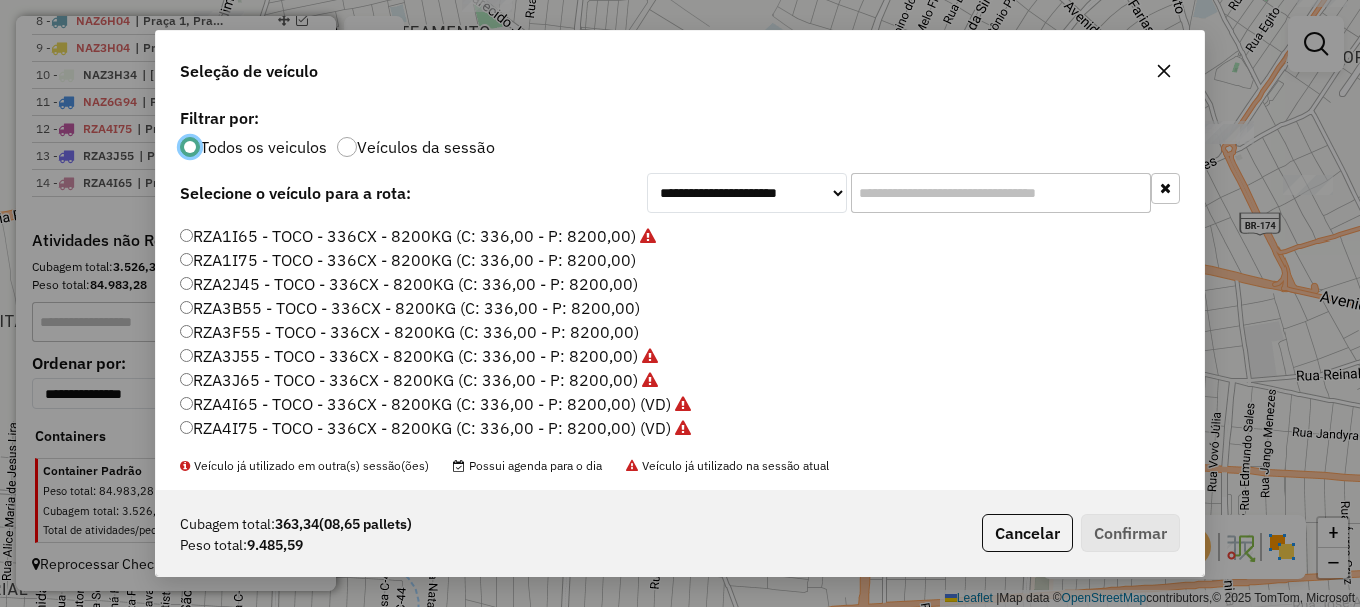 click on "RZA2J45 - TOCO - 336CX - 8200KG (C: 336,00 - P: 8200,00)" 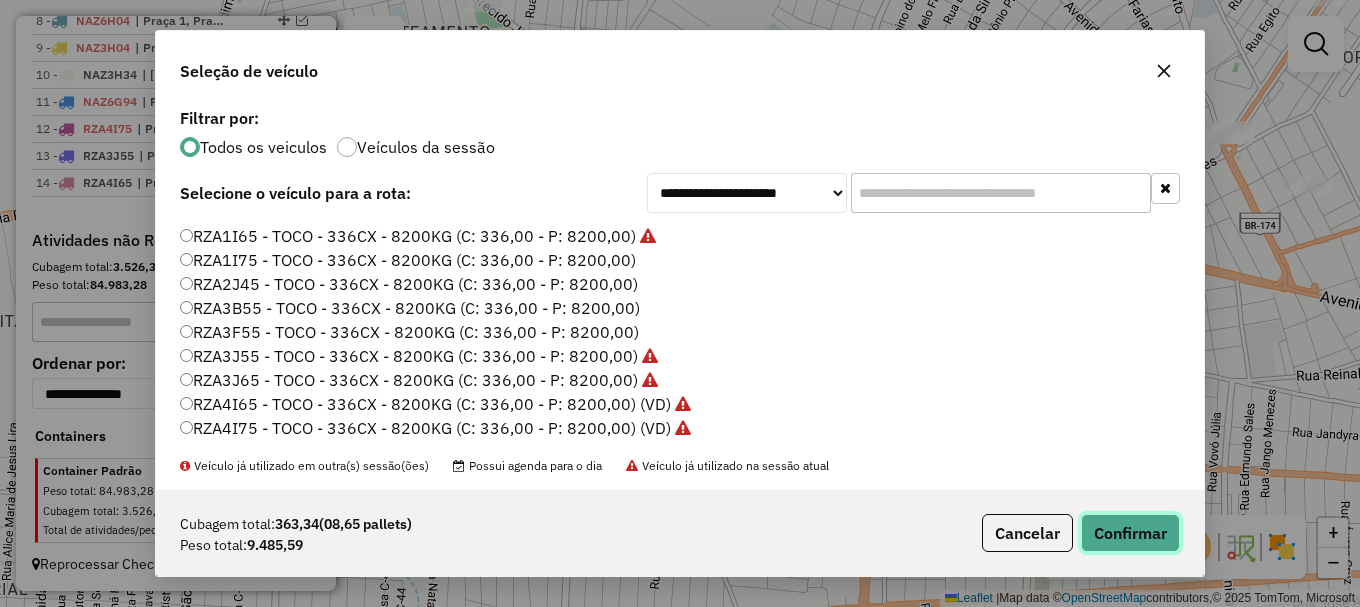 click on "Confirmar" 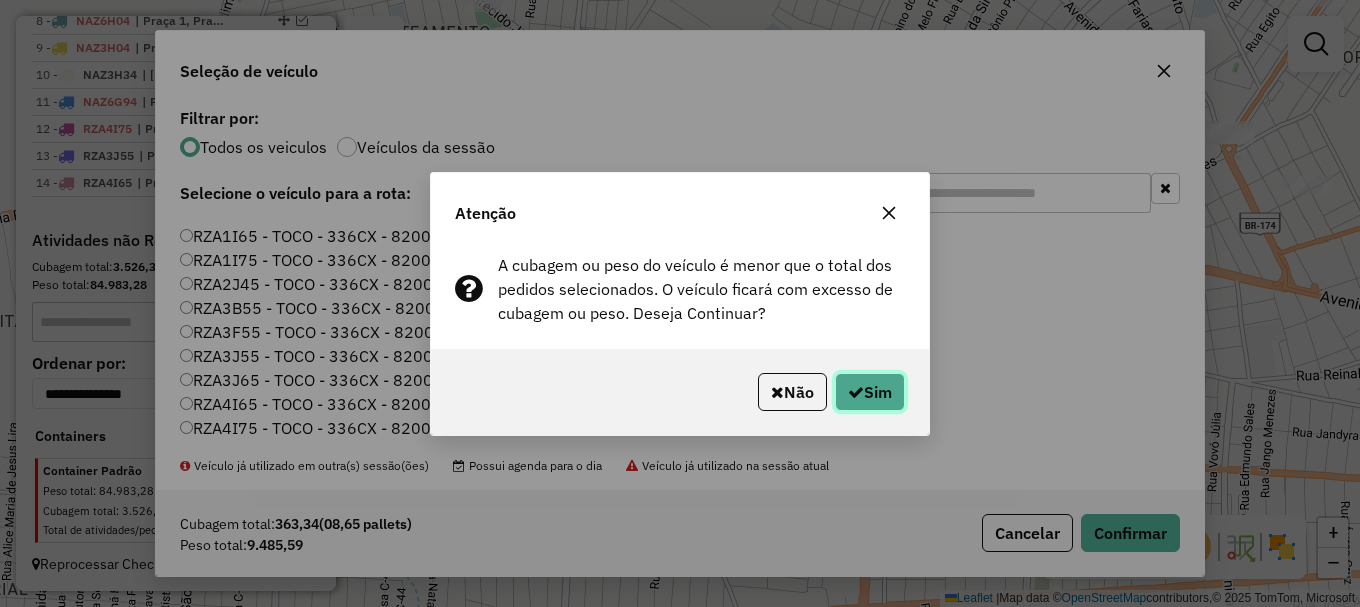 click on "Sim" 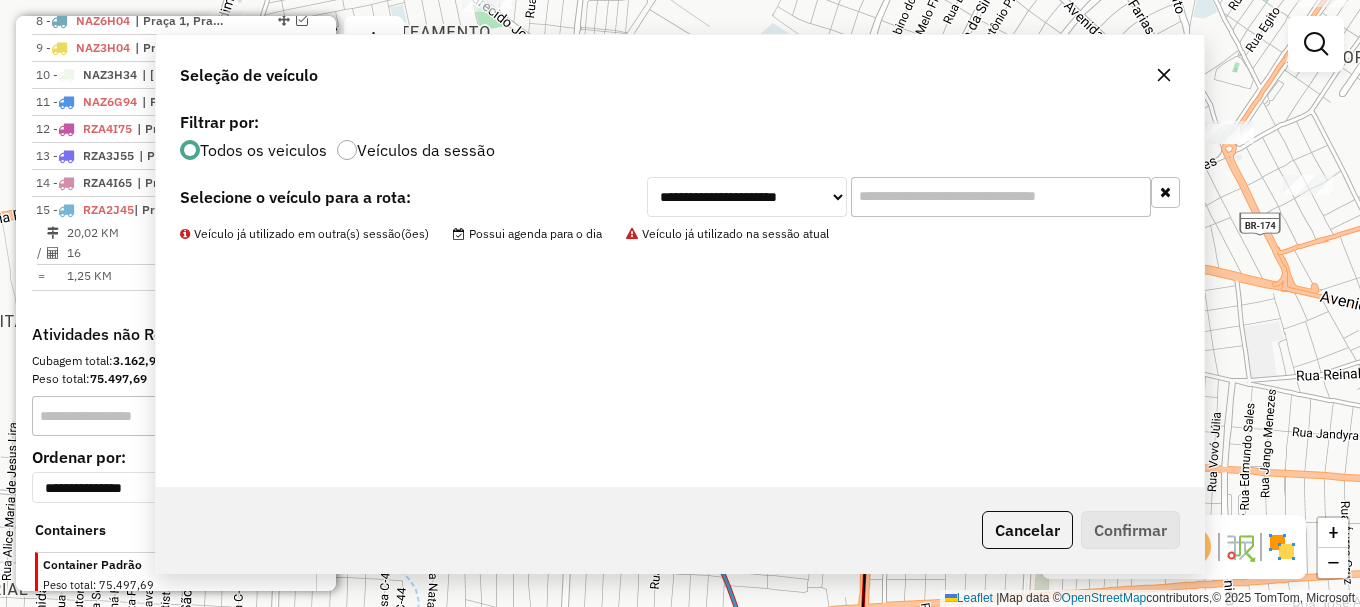 scroll, scrollTop: 1081, scrollLeft: 0, axis: vertical 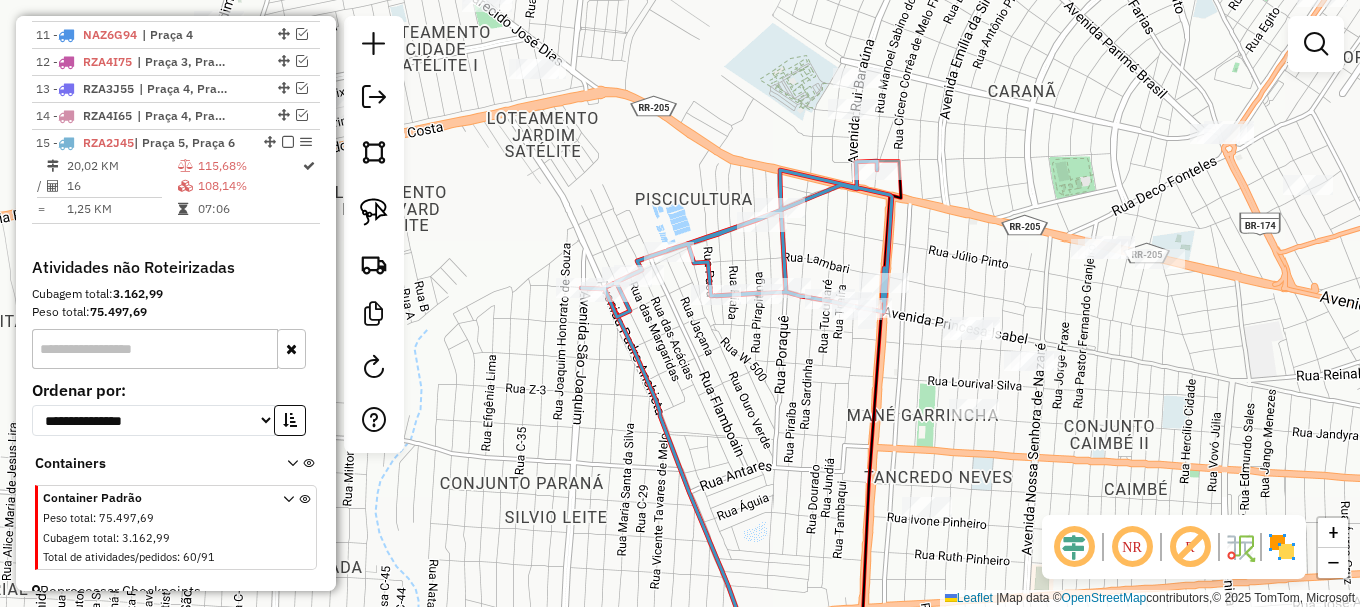 click 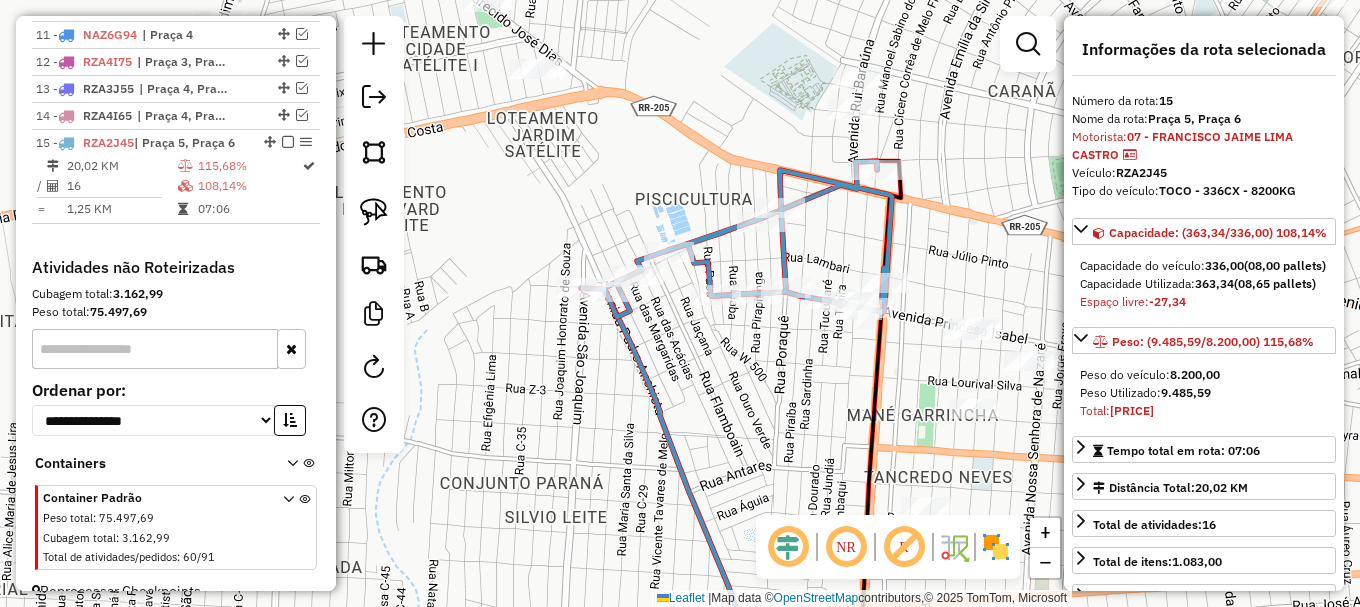 scroll, scrollTop: 1108, scrollLeft: 0, axis: vertical 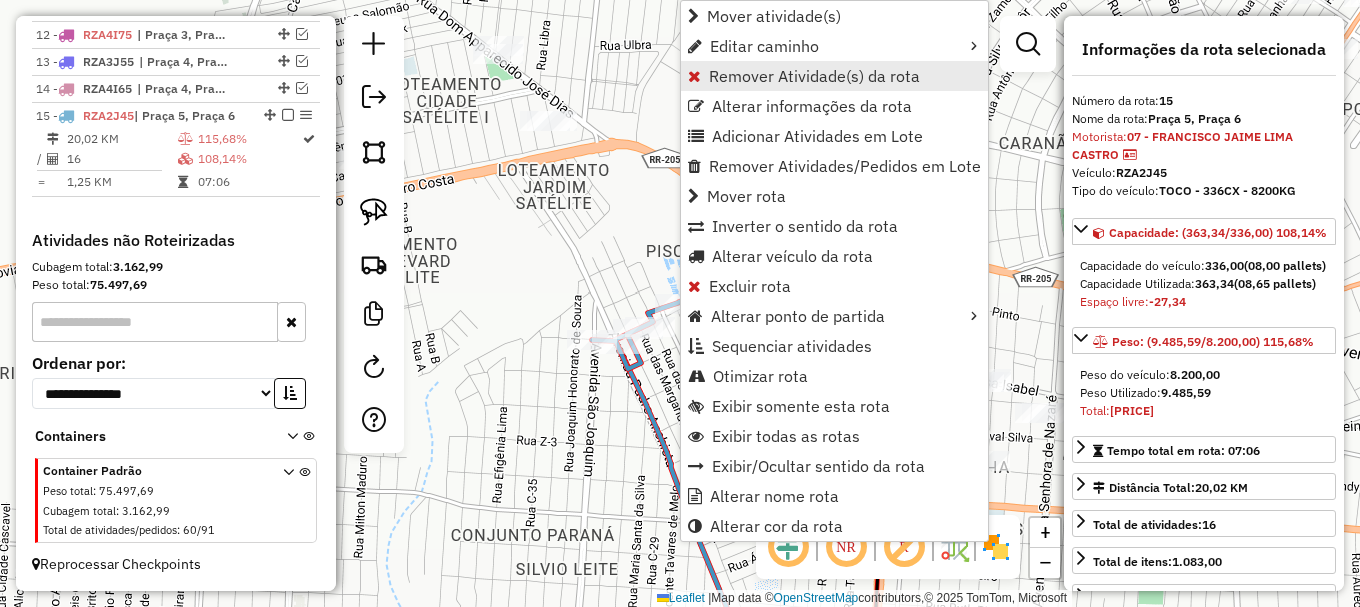 click on "Remover Atividade(s) da rota" at bounding box center (814, 76) 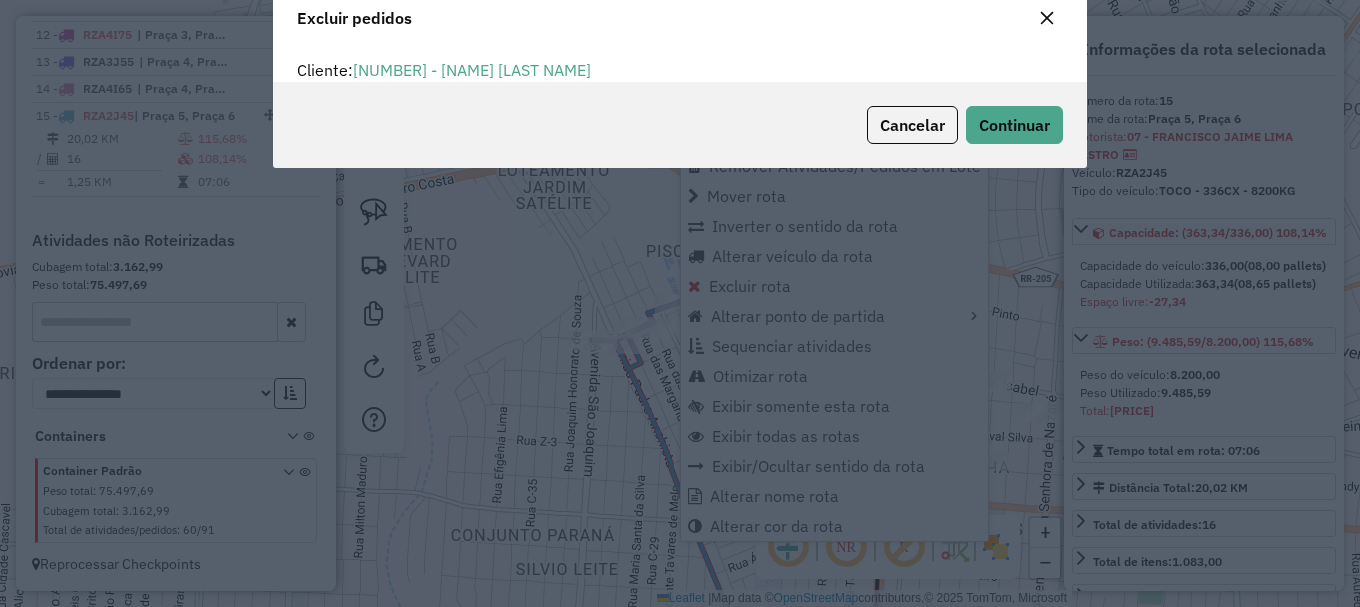 scroll, scrollTop: 12, scrollLeft: 6, axis: both 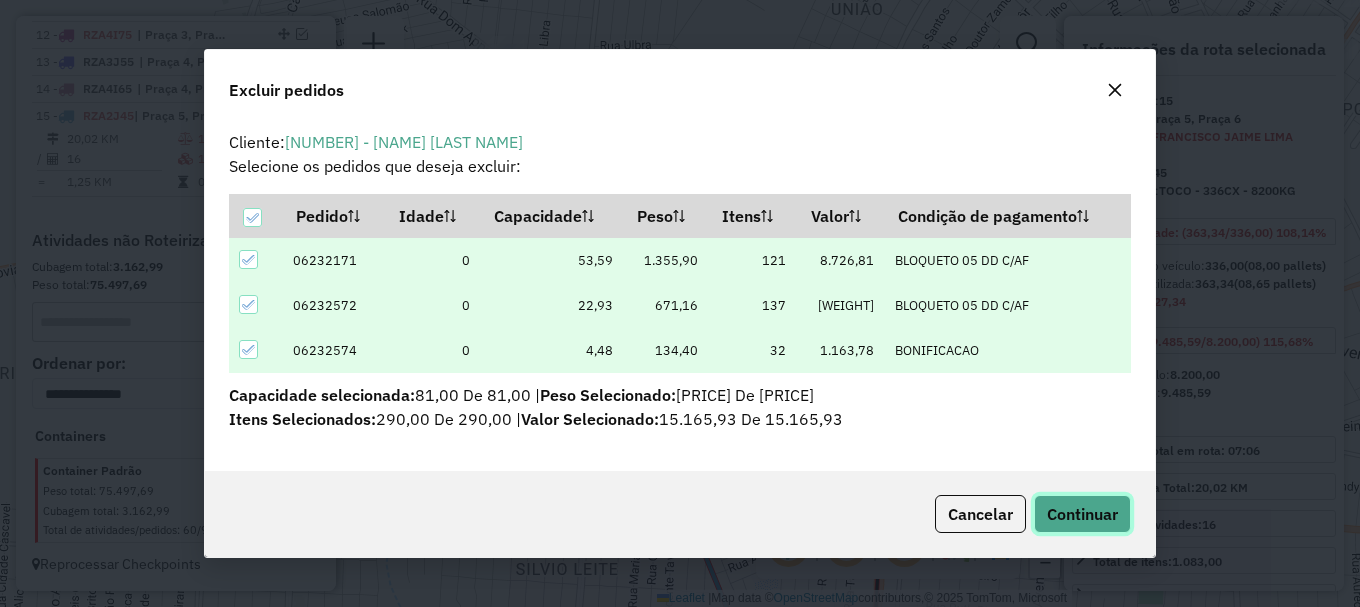click on "Continuar" 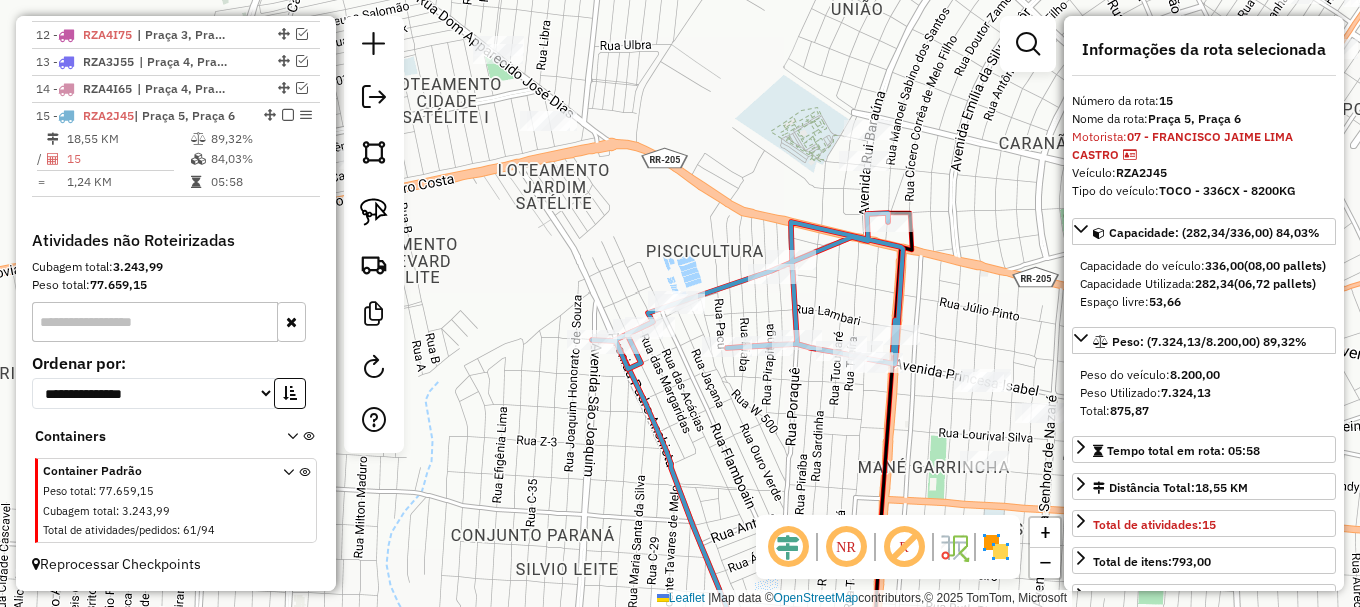 drag, startPoint x: 857, startPoint y: 422, endPoint x: 694, endPoint y: 291, distance: 209.11719 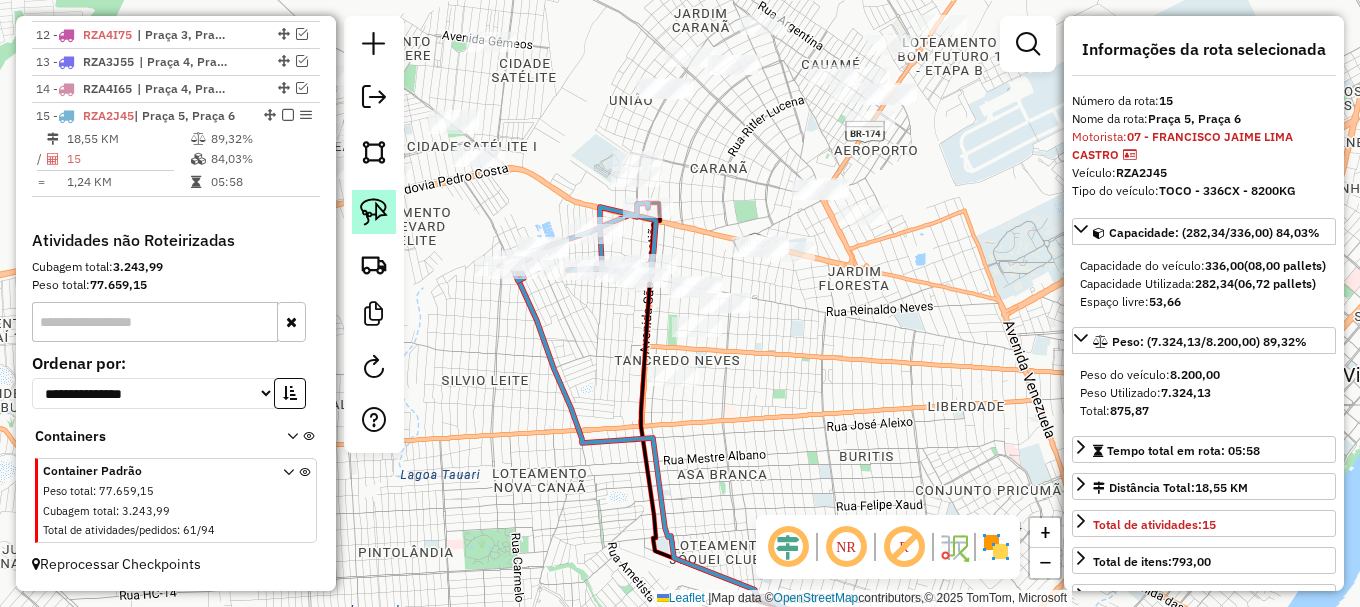click 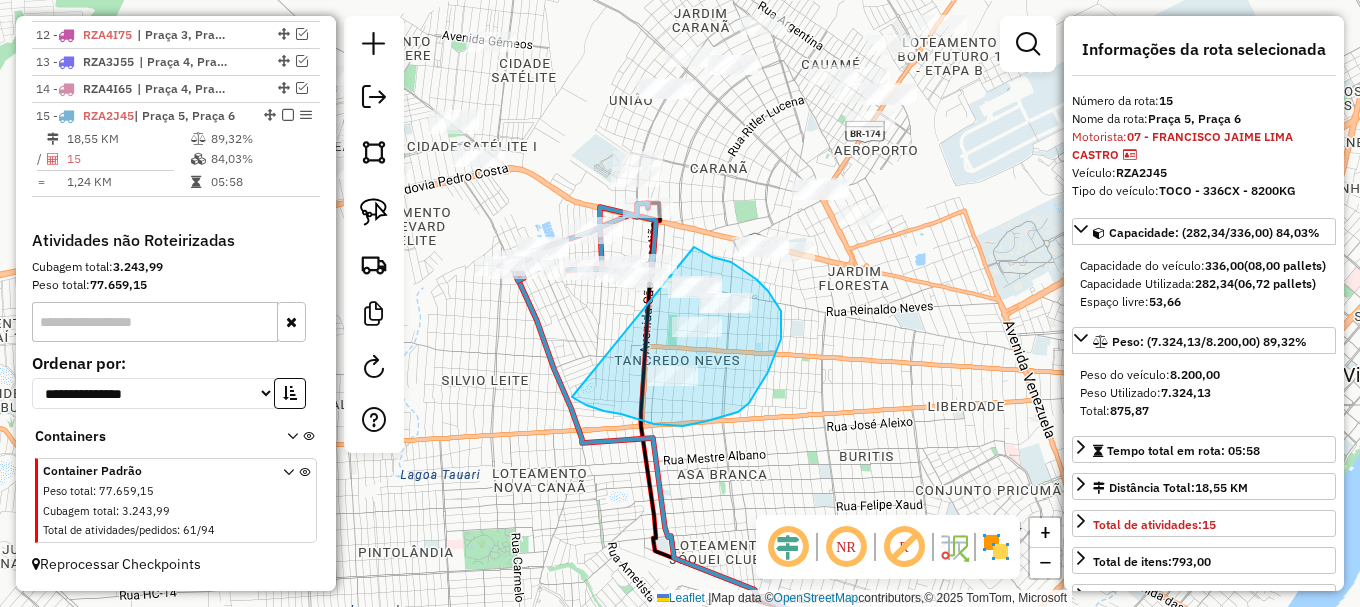 drag, startPoint x: 604, startPoint y: 411, endPoint x: 690, endPoint y: 246, distance: 186.0672 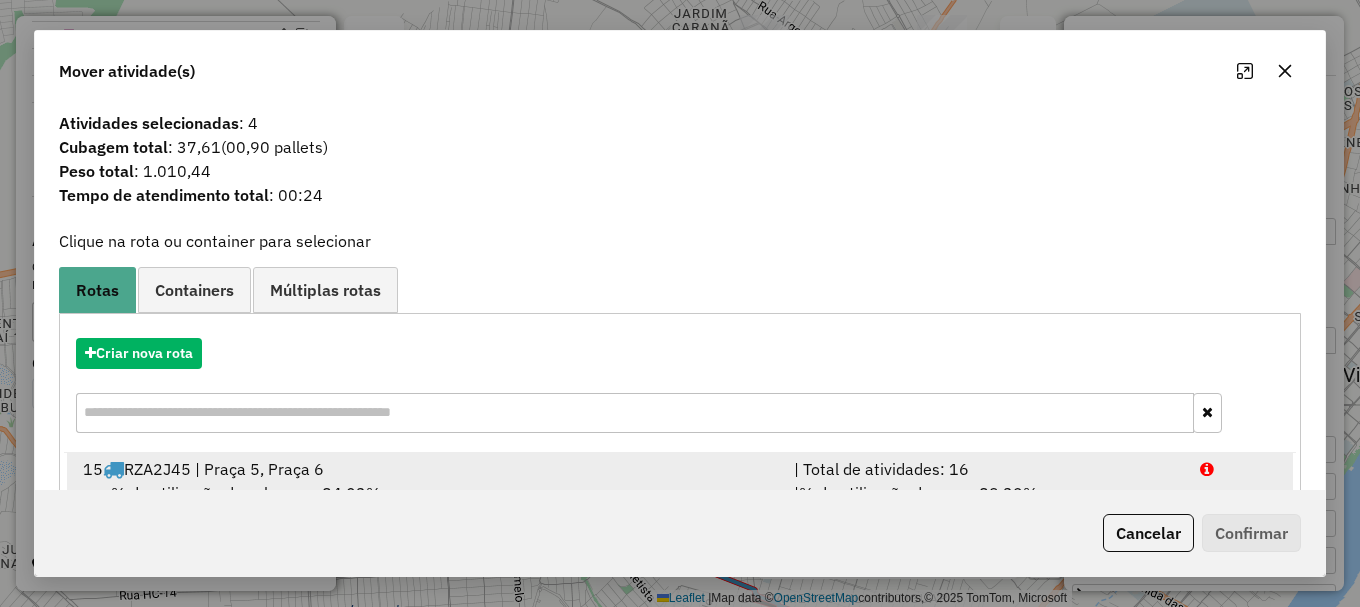 click at bounding box center (1239, 469) 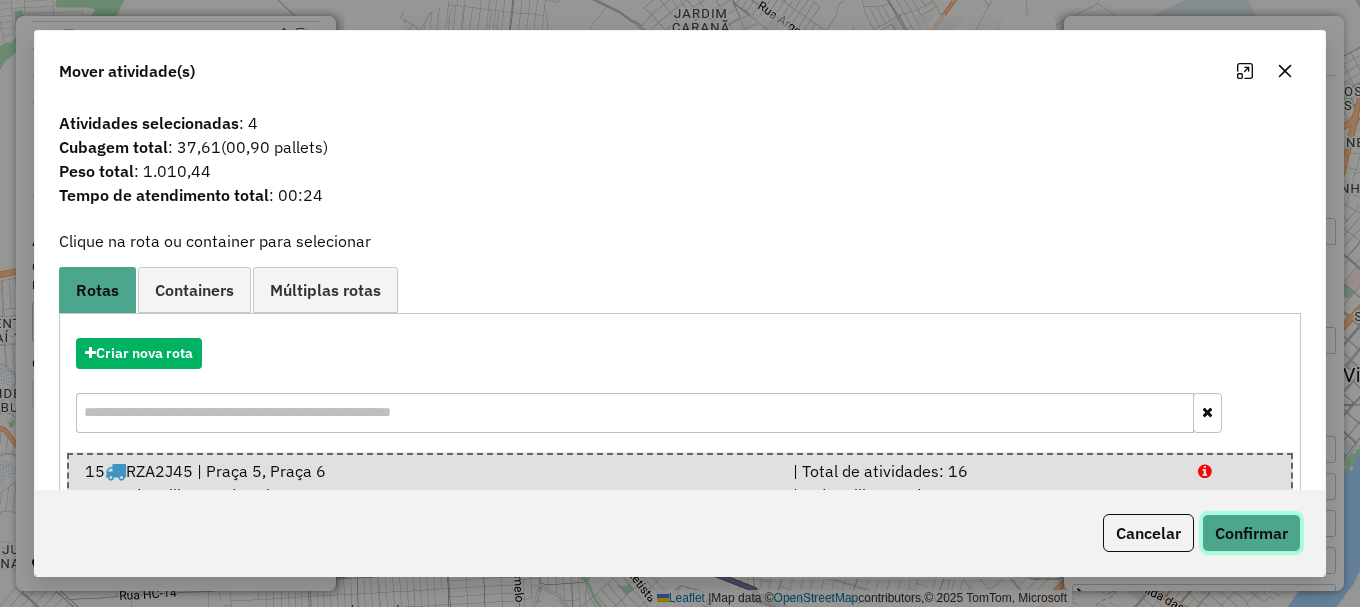 click on "Confirmar" 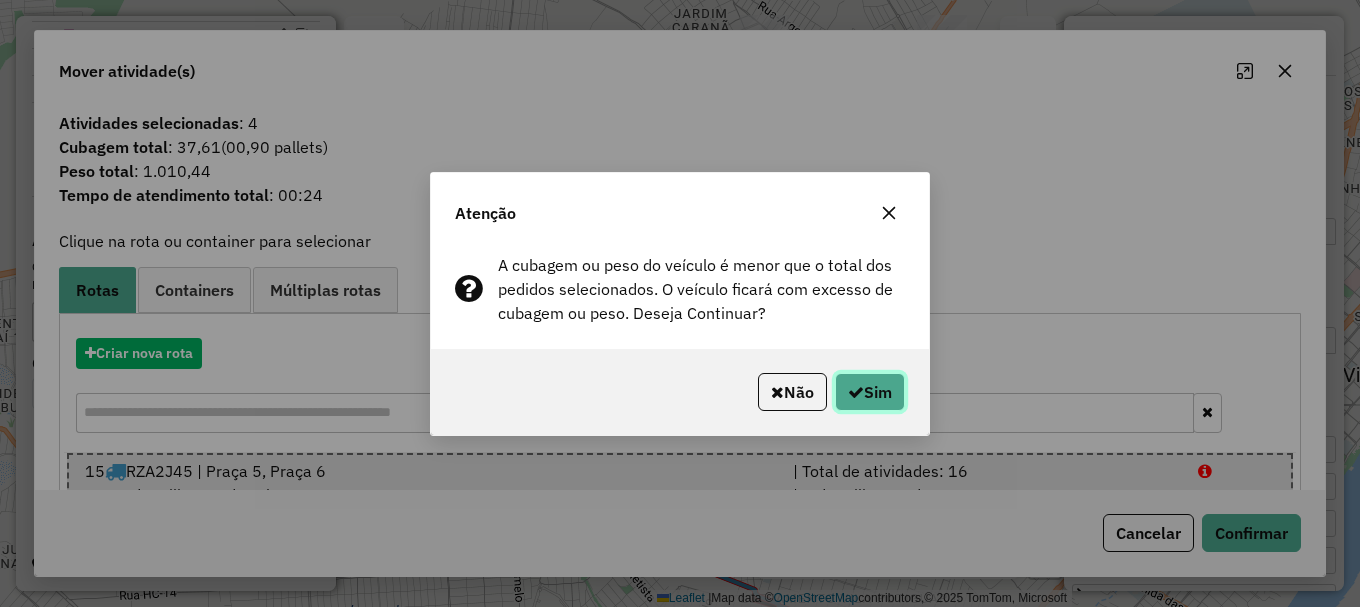 click on "Sim" 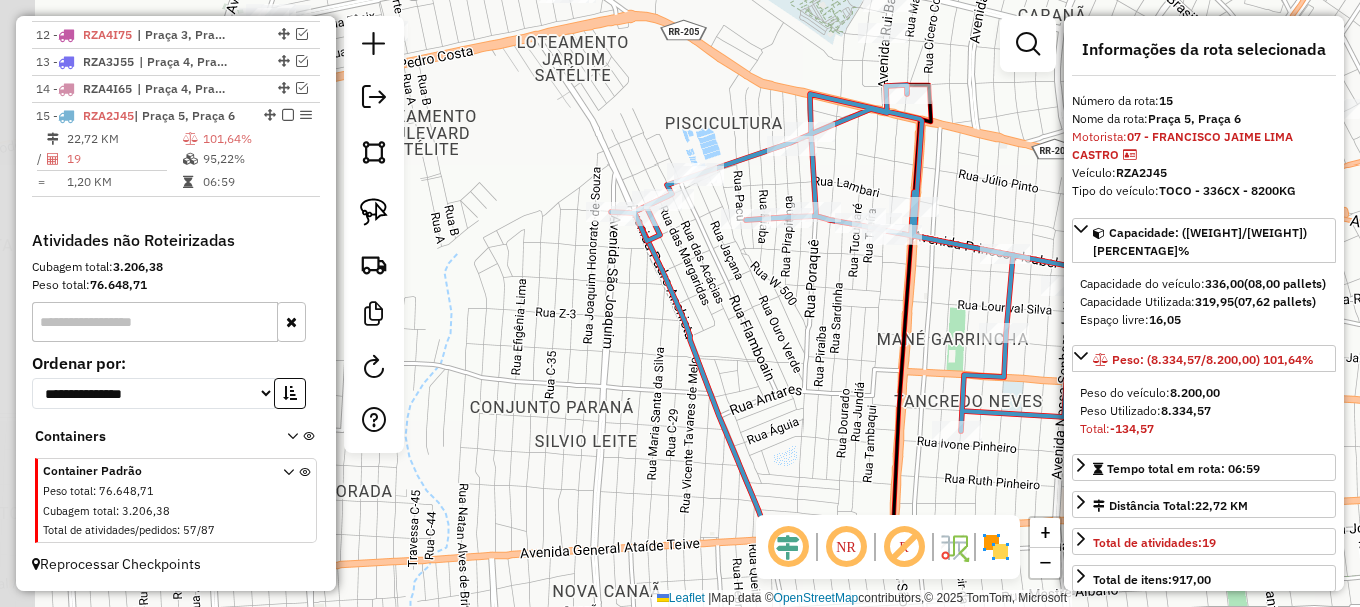 drag, startPoint x: 476, startPoint y: 207, endPoint x: 690, endPoint y: 118, distance: 231.76929 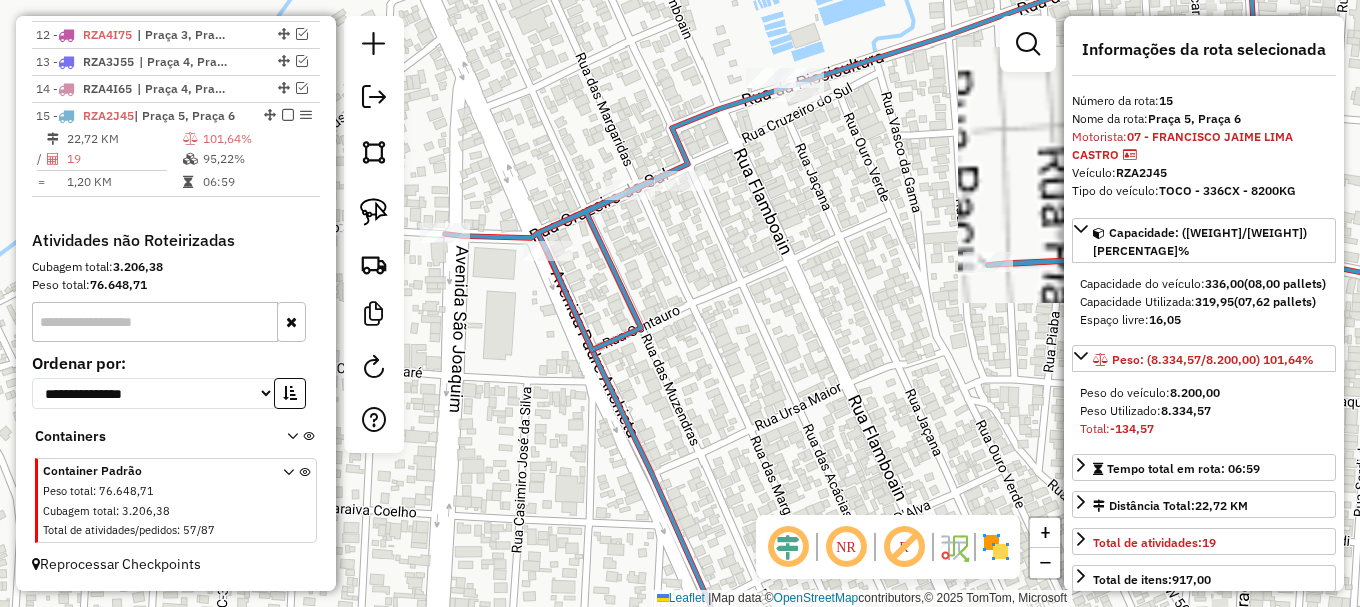 drag, startPoint x: 902, startPoint y: 176, endPoint x: 649, endPoint y: 234, distance: 259.56308 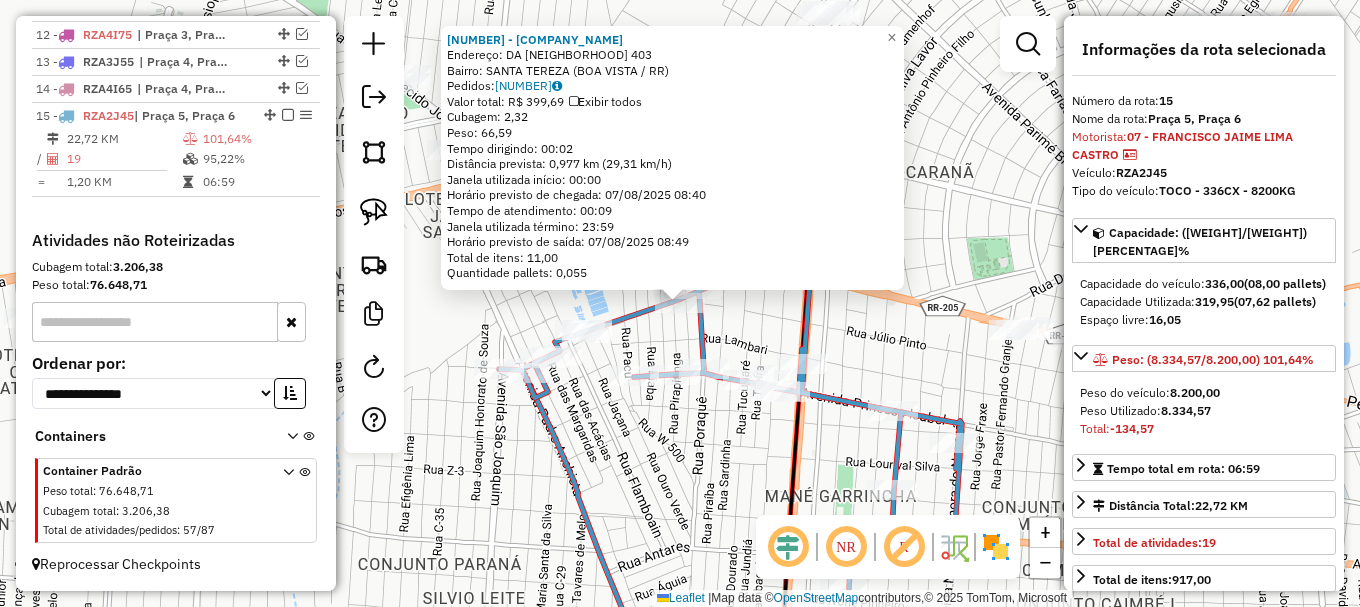 click 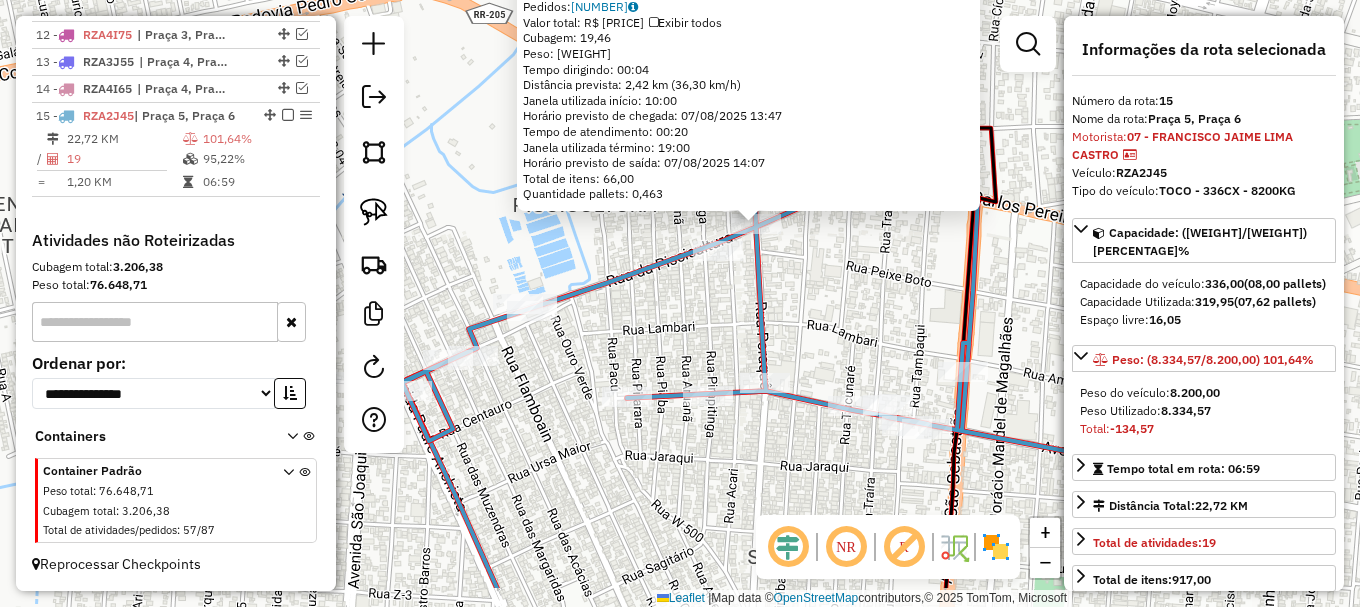 drag, startPoint x: 666, startPoint y: 316, endPoint x: 703, endPoint y: 266, distance: 62.201286 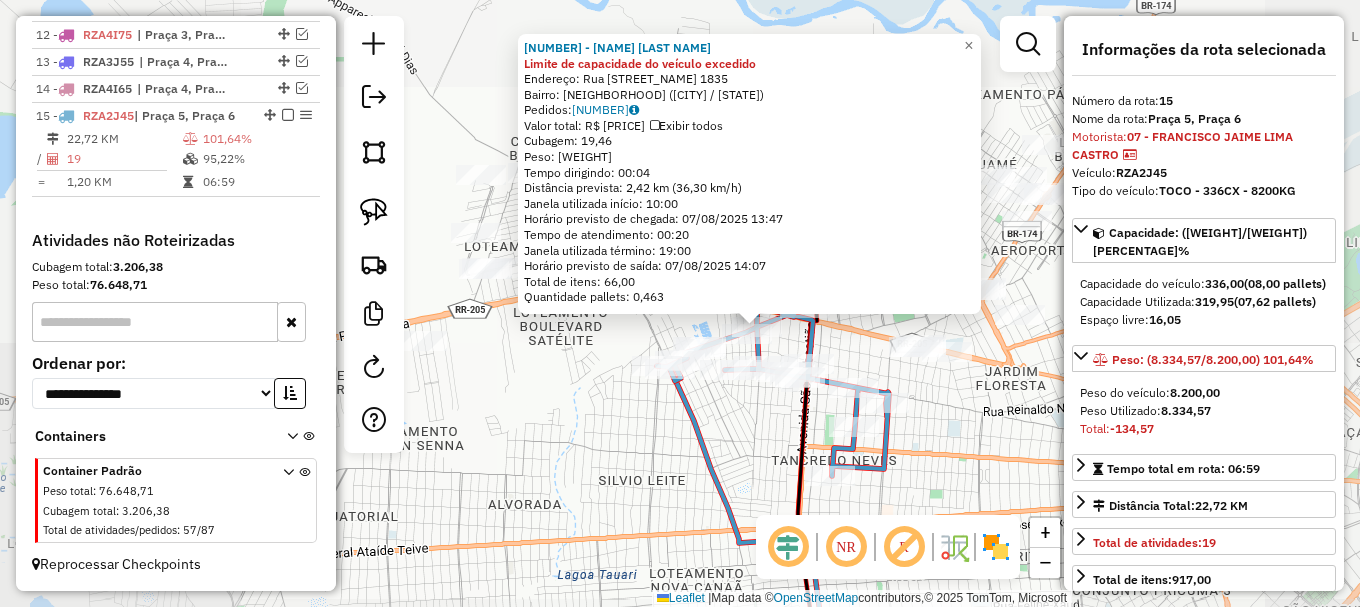 click on "3584 - ROBERTO OLIVEIRA DOS Limite de capacidade do veículo excedido  Endereço: Rua PORAQUE 1835   Bairro: PISCICULTURA (Boa Vista / RR)   Pedidos:  06232374   Valor total: R$ 2.732,06   Exibir todos   Cubagem: 19,46  Peso: 562,51  Tempo dirigindo: 00:04   Distância prevista: 2,42 km (36,30 km/h)   Janela utilizada início: 10:00   Horário previsto de chegada: 07/08/2025 13:47   Tempo de atendimento: 00:20   Janela utilizada término: 19:00   Horário previsto de saída: 07/08/2025 14:07   Total de itens: 66,00   Quantidade pallets: 0,463  × Janela de atendimento Grade de atendimento Capacidade Transportadoras Veículos Cliente Pedidos  Rotas Selecione os dias de semana para filtrar as janelas de atendimento  Seg   Ter   Qua   Qui   Sex   Sáb   Dom  Informe o período da janela de atendimento: De: Até:  Filtrar exatamente a janela do cliente  Considerar janela de atendimento padrão  Selecione os dias de semana para filtrar as grades de atendimento  Seg   Ter   Qua   Qui   Sex   Sáb   Dom   De:   De:" 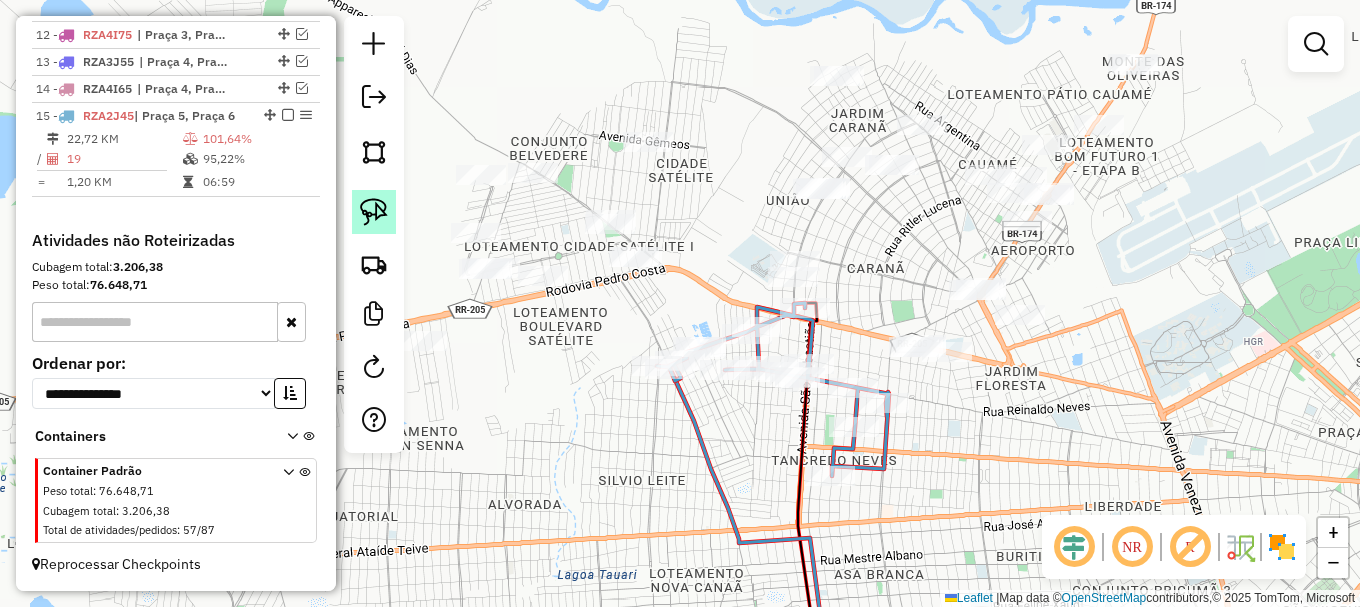 click 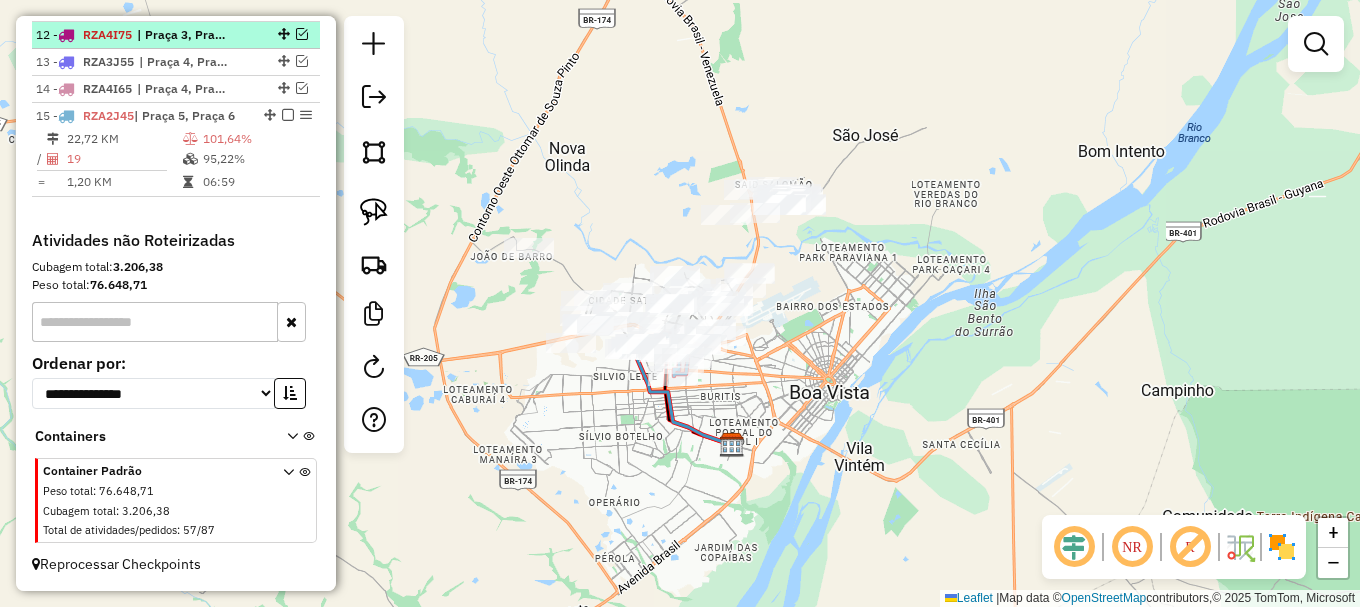 click at bounding box center (288, 115) 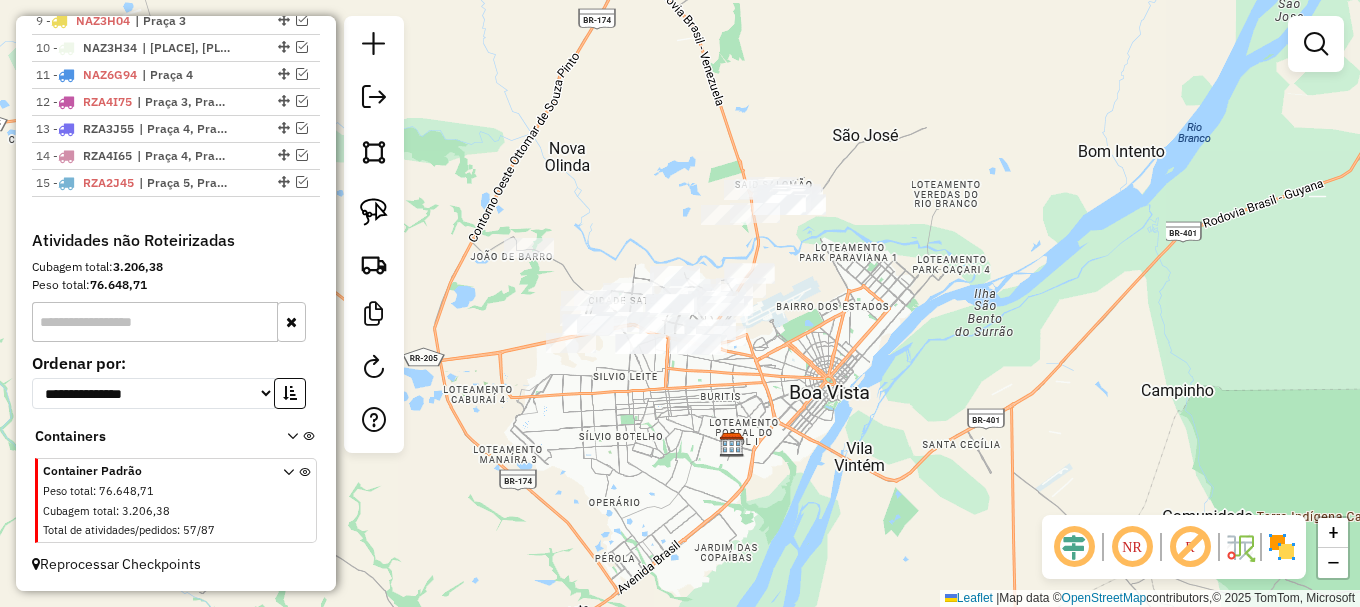 scroll, scrollTop: 1041, scrollLeft: 0, axis: vertical 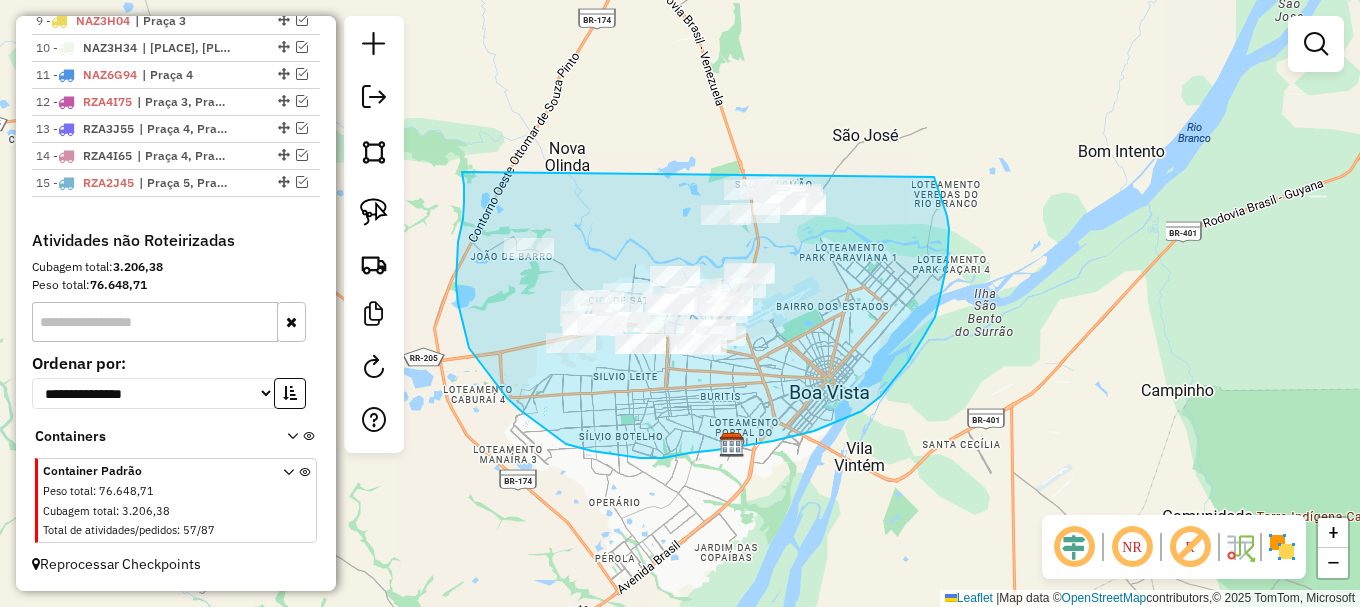 drag, startPoint x: 458, startPoint y: 242, endPoint x: 921, endPoint y: 156, distance: 470.9193 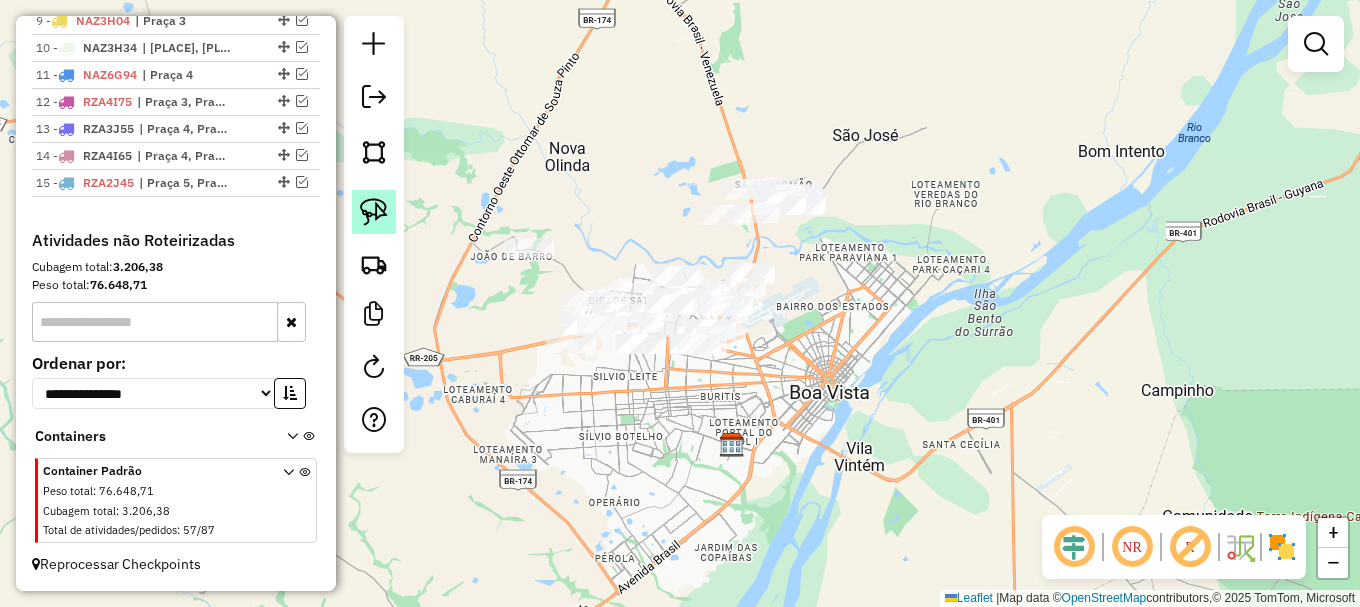 click 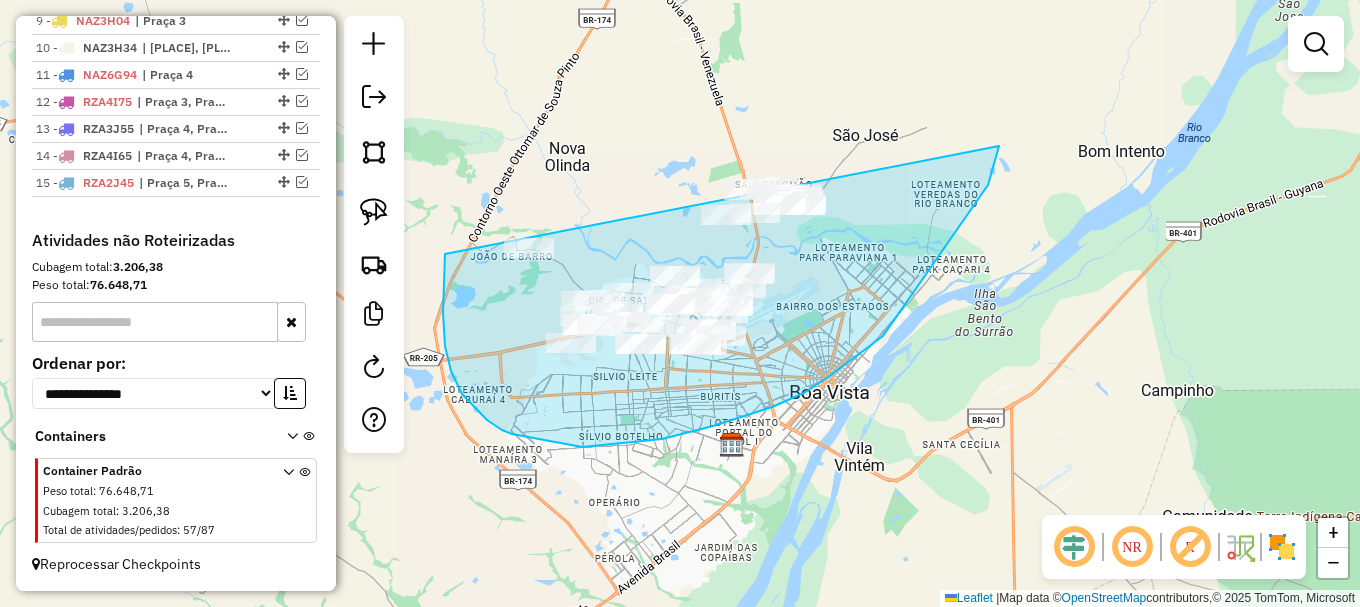 drag, startPoint x: 445, startPoint y: 259, endPoint x: 889, endPoint y: 33, distance: 498.2088 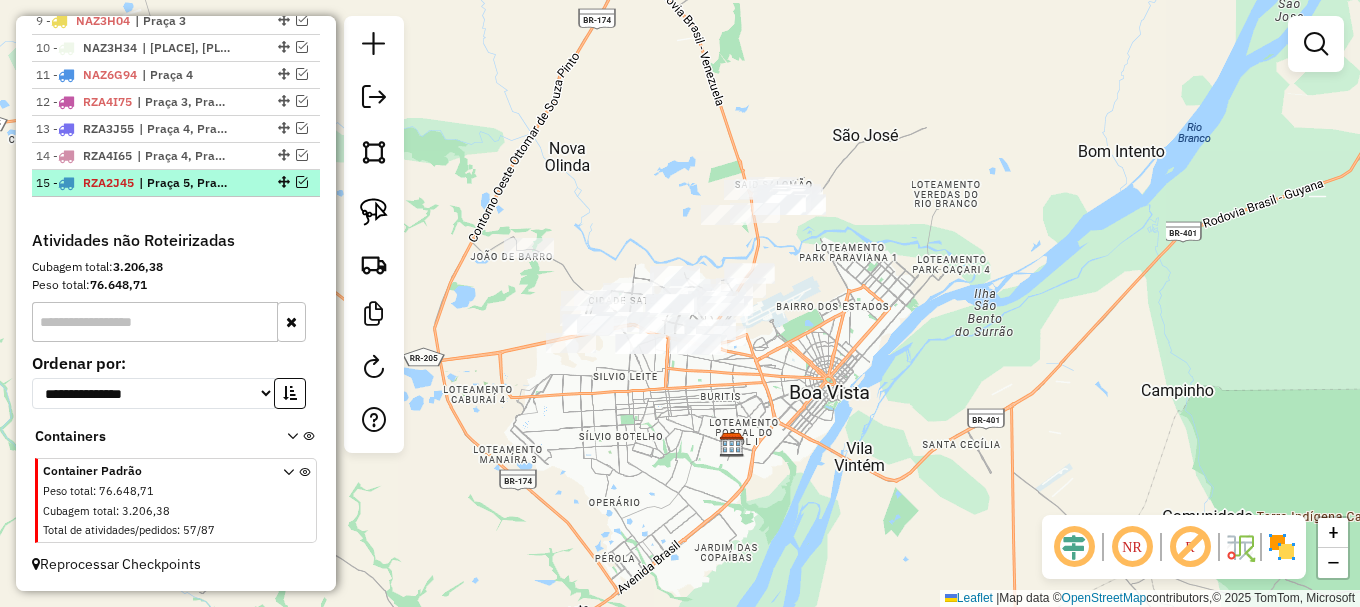 click at bounding box center (302, 182) 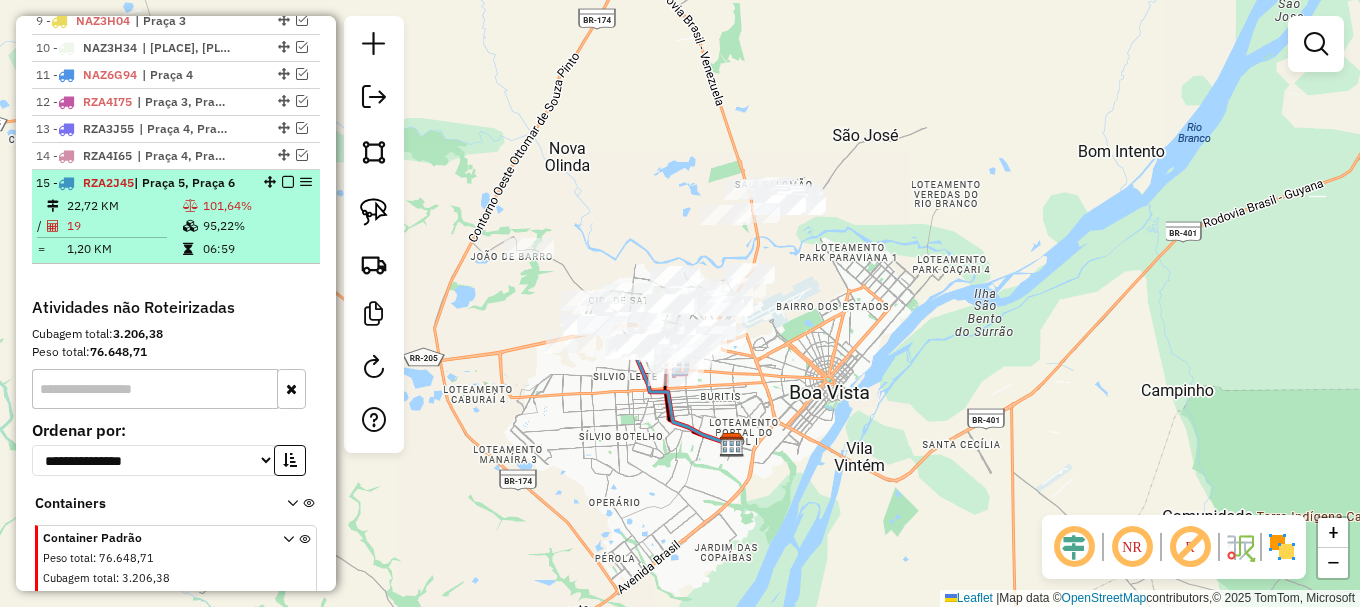 scroll, scrollTop: 1108, scrollLeft: 0, axis: vertical 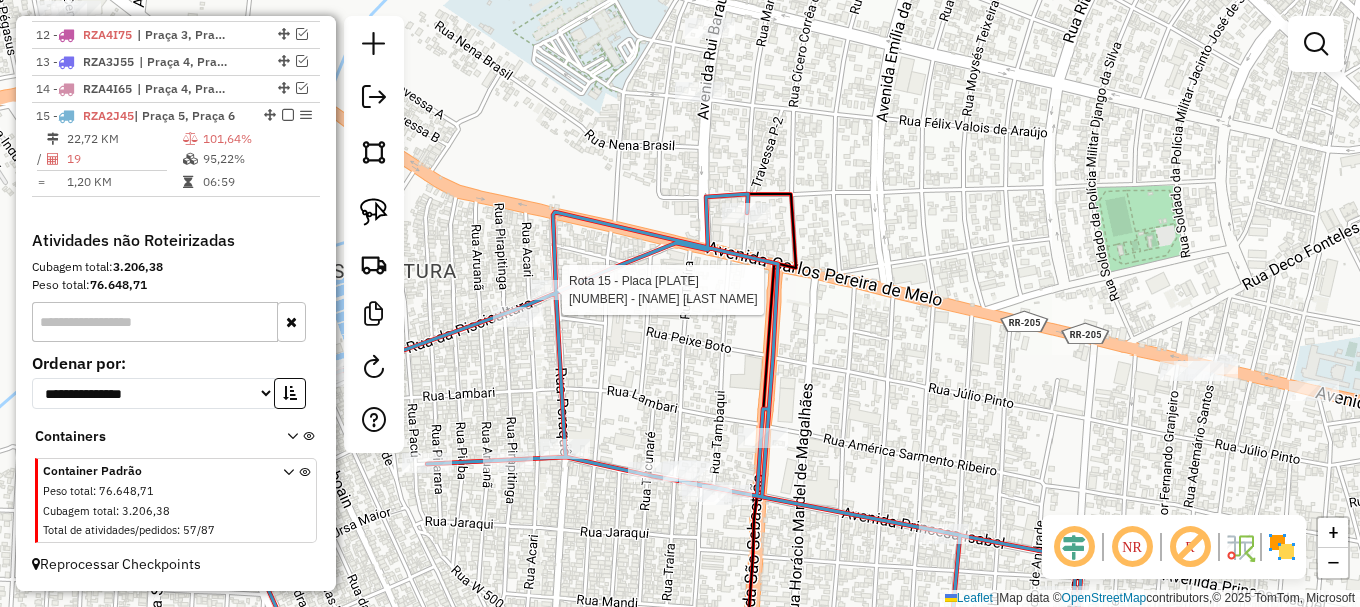 select on "**********" 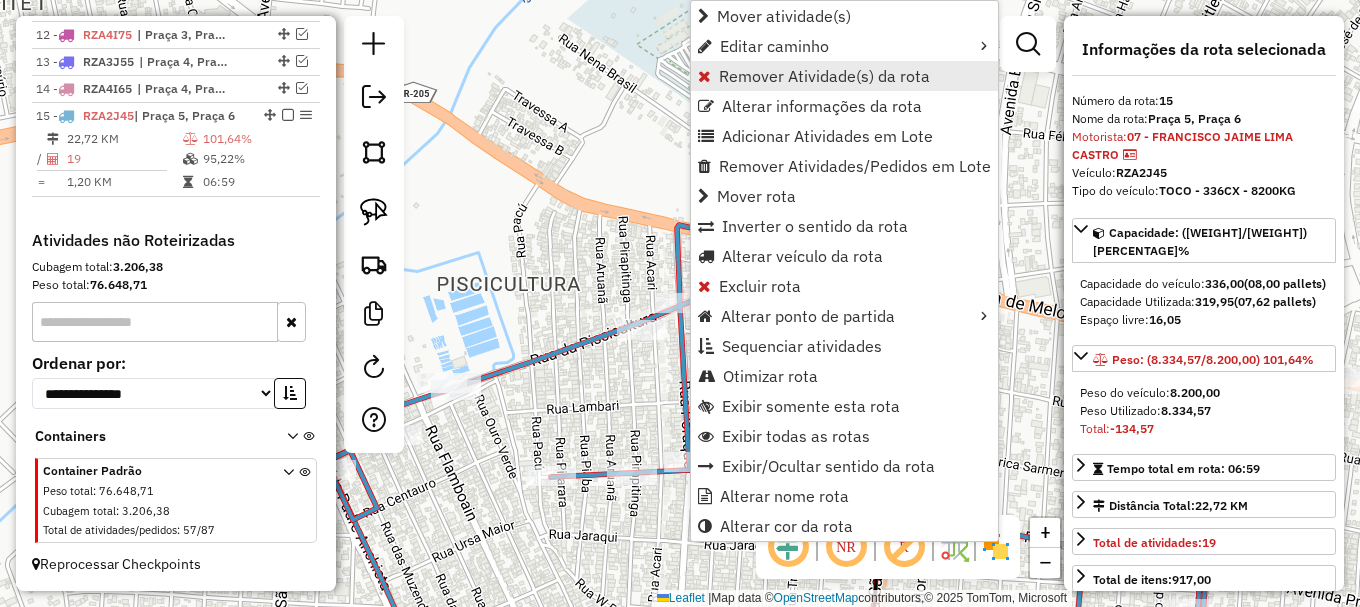 click on "Remover Atividade(s) da rota" at bounding box center [824, 76] 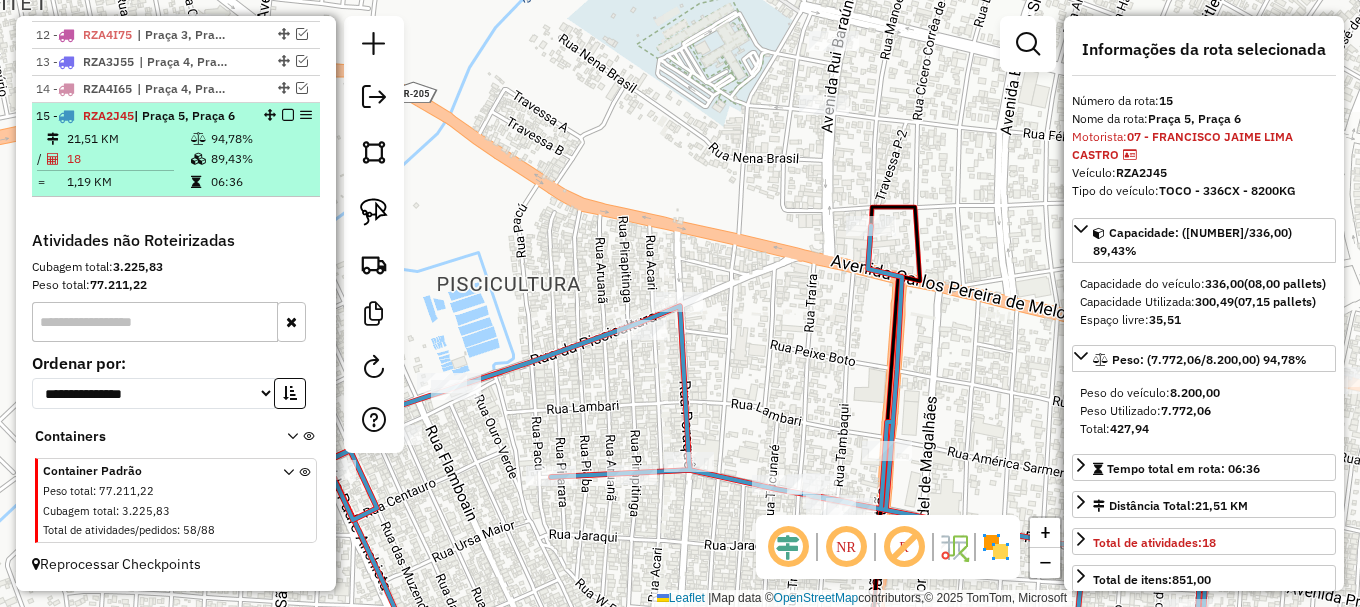 click at bounding box center (288, 115) 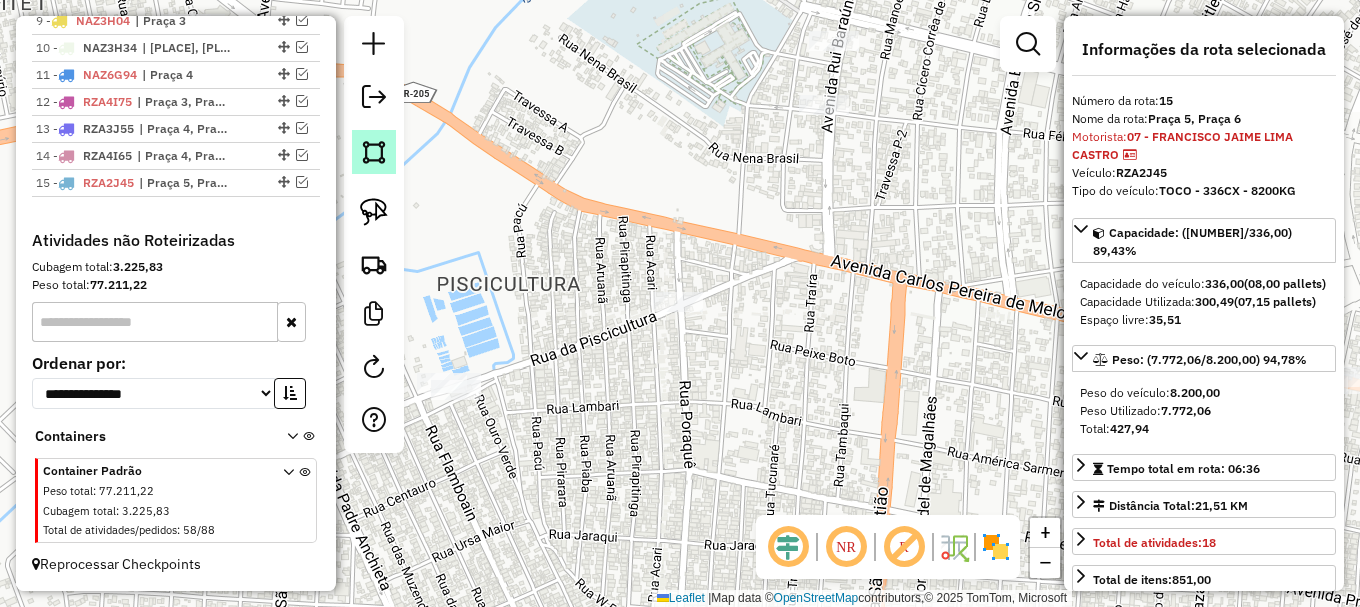 scroll, scrollTop: 1041, scrollLeft: 0, axis: vertical 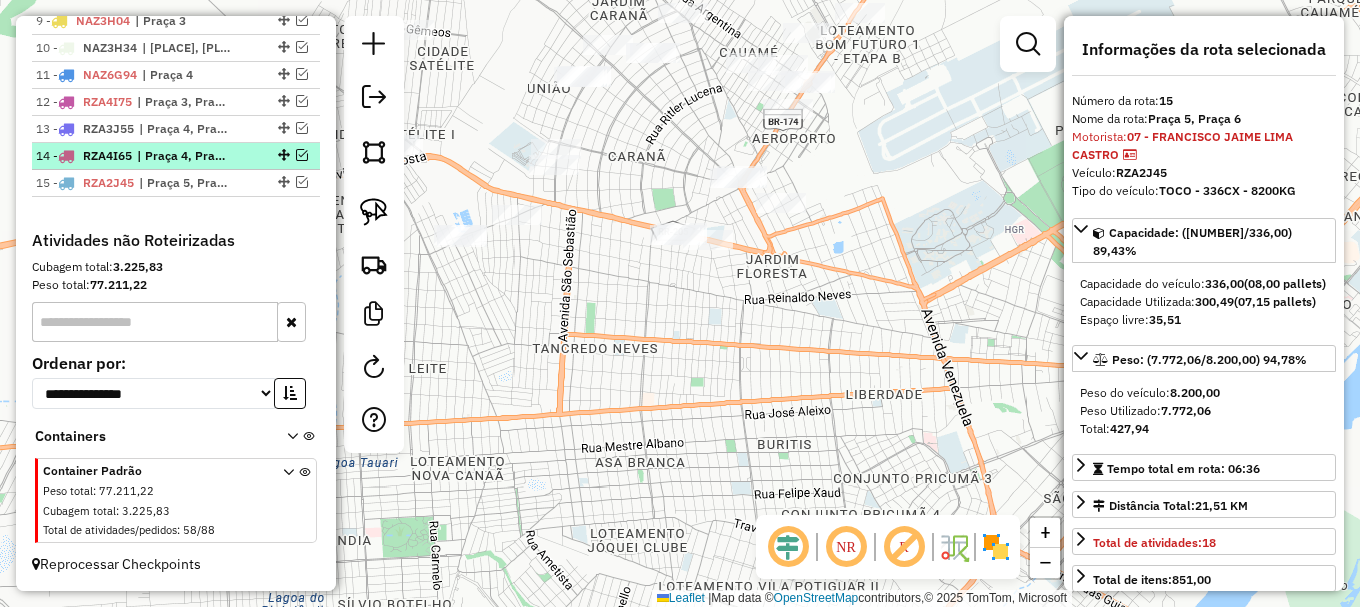 click at bounding box center (302, 155) 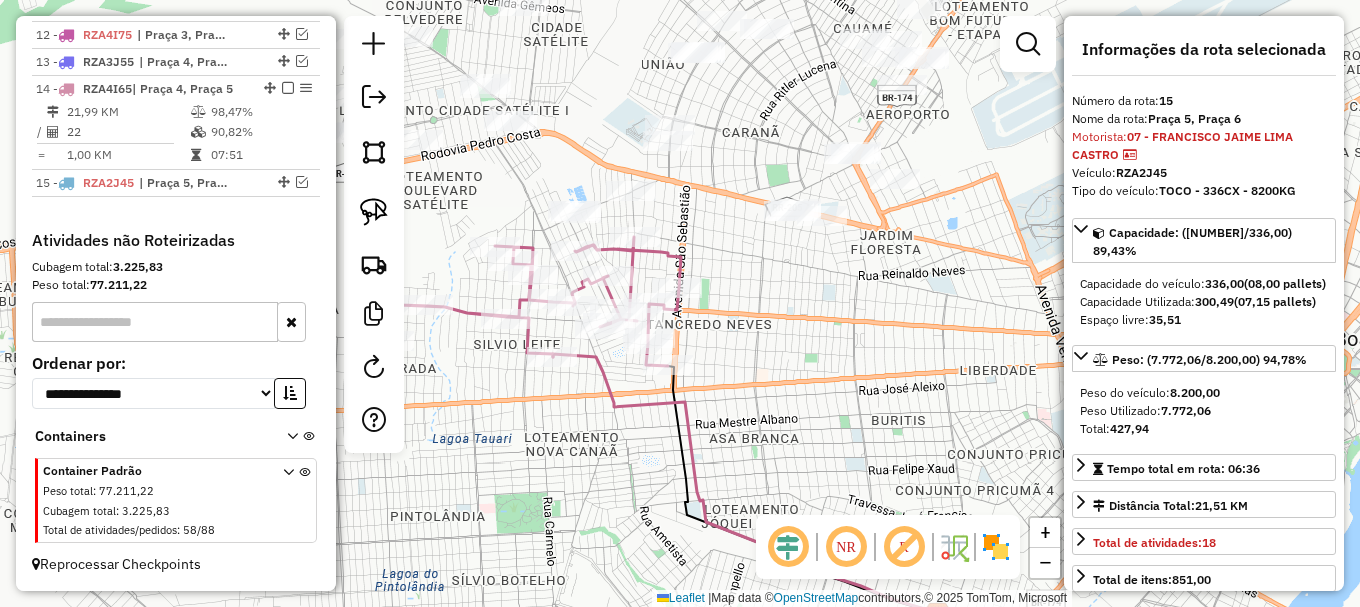 drag, startPoint x: 643, startPoint y: 259, endPoint x: 838, endPoint y: 216, distance: 199.68475 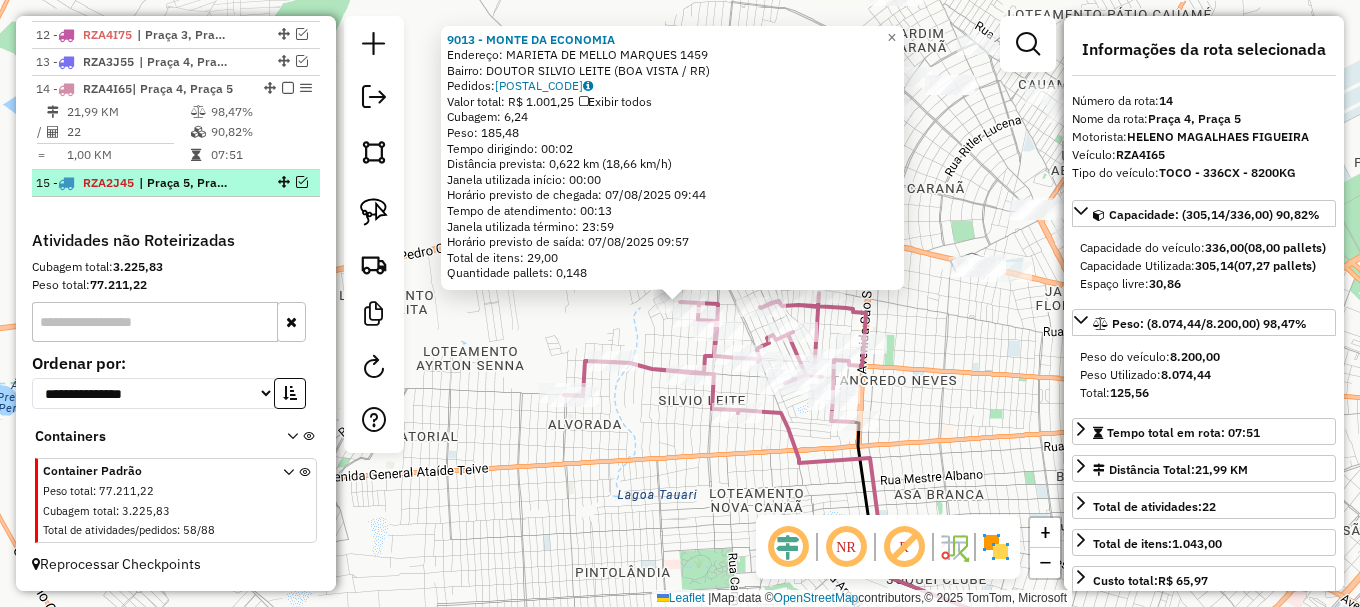 click at bounding box center [302, 182] 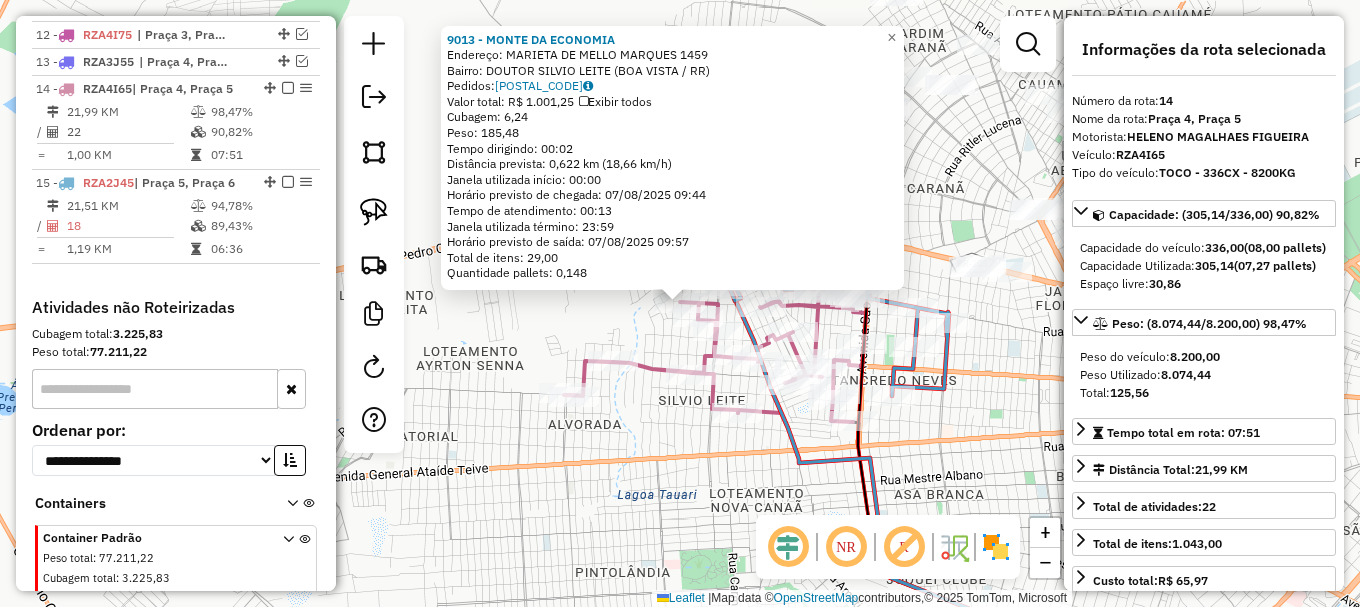 click on "9013 - MONTE DA ECONOMIA  Endereço:  MARIETA DE MELLO MARQUES 1459   Bairro: DOUTOR SILVIO LEITE (BOA VISTA / RR)   Pedidos:  06232552   Valor total: R$ 1.001,25   Exibir todos   Cubagem: 6,24  Peso: 185,48  Tempo dirigindo: 00:02   Distância prevista: 0,622 km (18,66 km/h)   Janela utilizada início: 00:00   Horário previsto de chegada: 07/08/2025 09:44   Tempo de atendimento: 00:13   Janela utilizada término: 23:59   Horário previsto de saída: 07/08/2025 09:57   Total de itens: 29,00   Quantidade pallets: 0,148  × Janela de atendimento Grade de atendimento Capacidade Transportadoras Veículos Cliente Pedidos  Rotas Selecione os dias de semana para filtrar as janelas de atendimento  Seg   Ter   Qua   Qui   Sex   Sáb   Dom  Informe o período da janela de atendimento: De: Até:  Filtrar exatamente a janela do cliente  Considerar janela de atendimento padrão  Selecione os dias de semana para filtrar as grades de atendimento  Seg   Ter   Qua   Qui   Sex   Sáb   Dom   Peso mínimo:   Peso máximo:  De:" 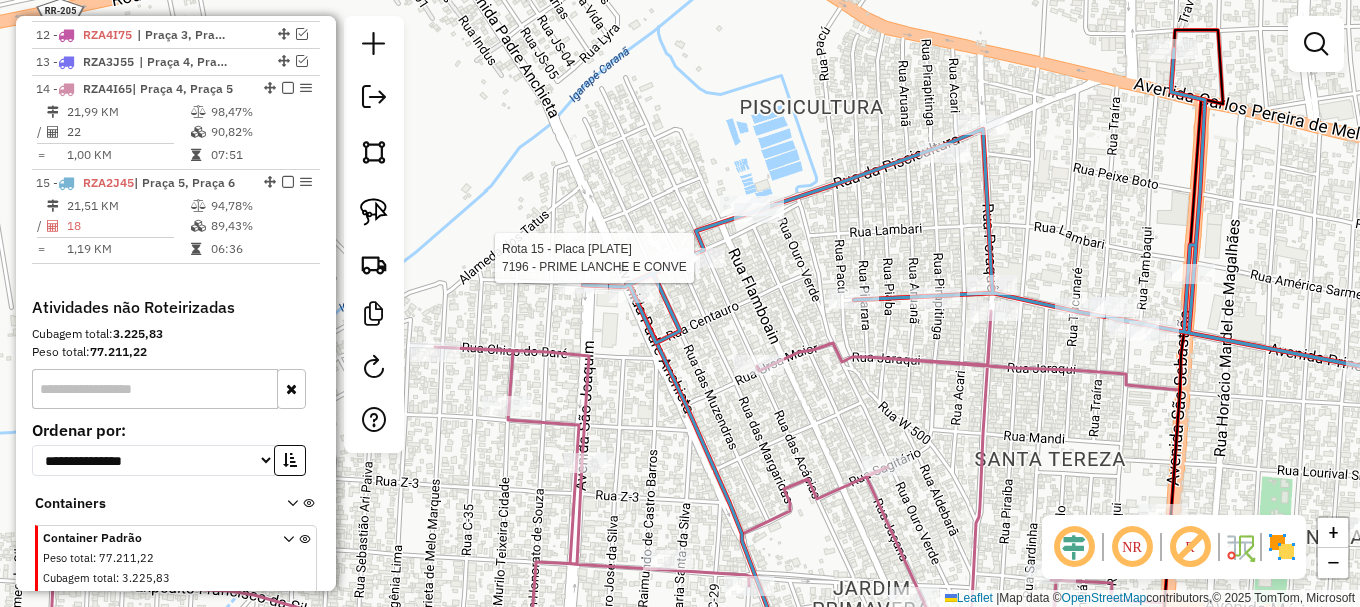 select on "**********" 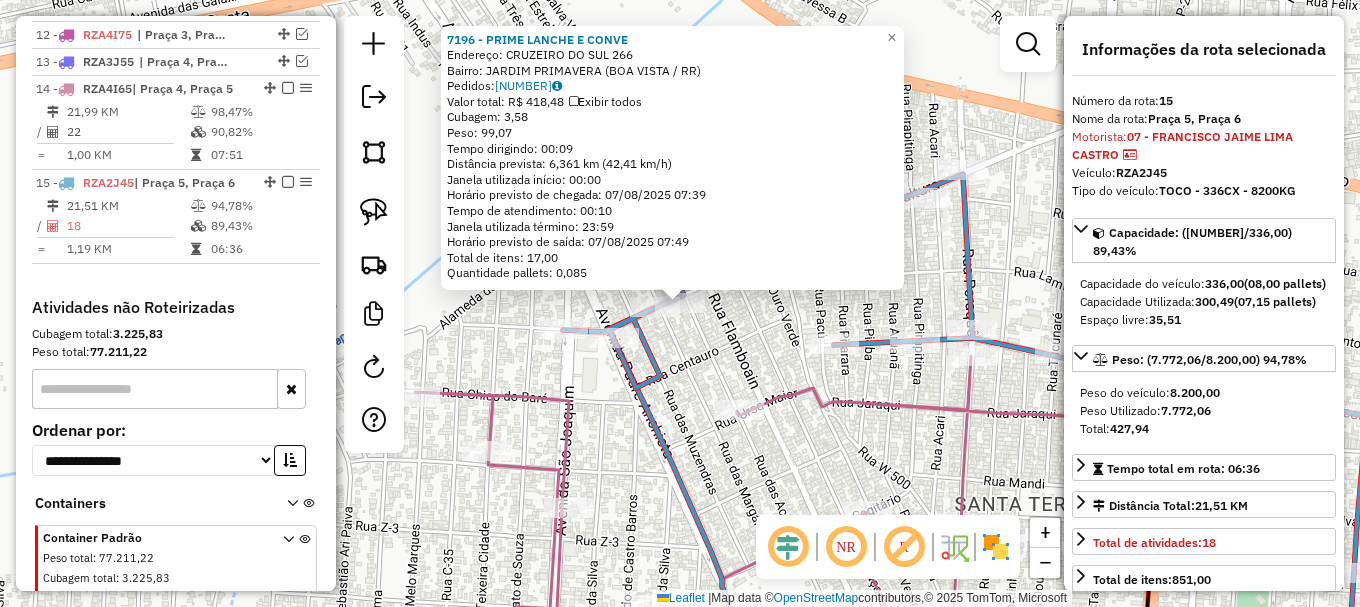 scroll, scrollTop: 1175, scrollLeft: 0, axis: vertical 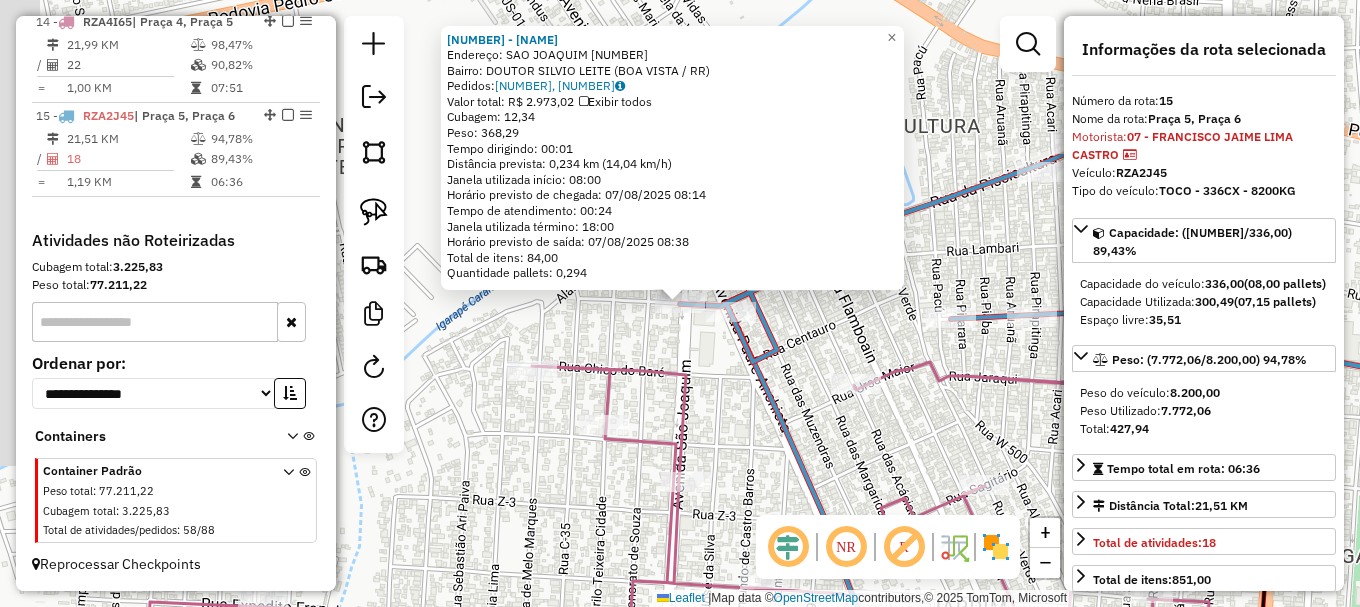 click on "5707 - MERC 2 IRMAOS  Endereço:  SAO JOAQUIM 1587   Bairro: DOUTOR SILVIO LEITE (BOA VISTA / RR)   Pedidos:  06232568, 06232569   Valor total: R$ 2.973,02   Exibir todos   Cubagem: 12,34  Peso: 368,29  Tempo dirigindo: 00:01   Distância prevista: 0,234 km (14,04 km/h)   Janela utilizada início: 08:00   Horário previsto de chegada: 07/08/2025 08:14   Tempo de atendimento: 00:24   Janela utilizada término: 18:00   Horário previsto de saída: 07/08/2025 08:38   Total de itens: 84,00   Quantidade pallets: 0,294  × Janela de atendimento Grade de atendimento Capacidade Transportadoras Veículos Cliente Pedidos  Rotas Selecione os dias de semana para filtrar as janelas de atendimento  Seg   Ter   Qua   Qui   Sex   Sáb   Dom  Informe o período da janela de atendimento: De: Até:  Filtrar exatamente a janela do cliente  Considerar janela de atendimento padrão  Selecione os dias de semana para filtrar as grades de atendimento  Seg   Ter   Qua   Qui   Sex   Sáb   Dom   Peso mínimo:   Peso máximo:   De:  De:" 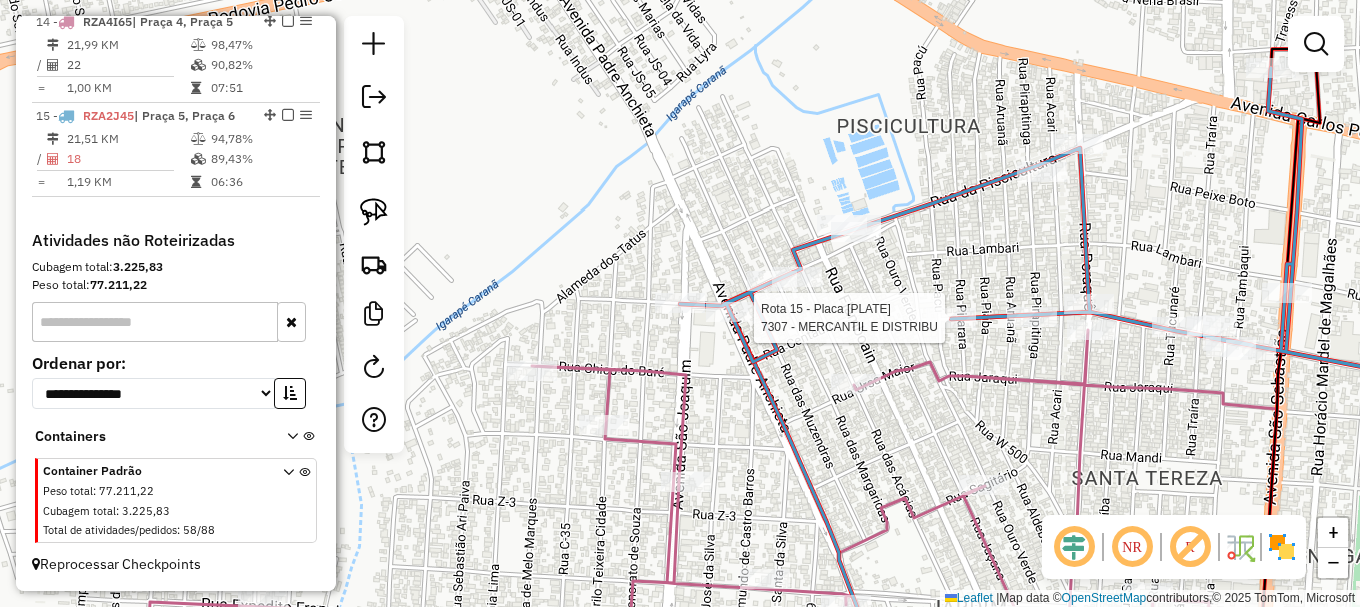 select on "**********" 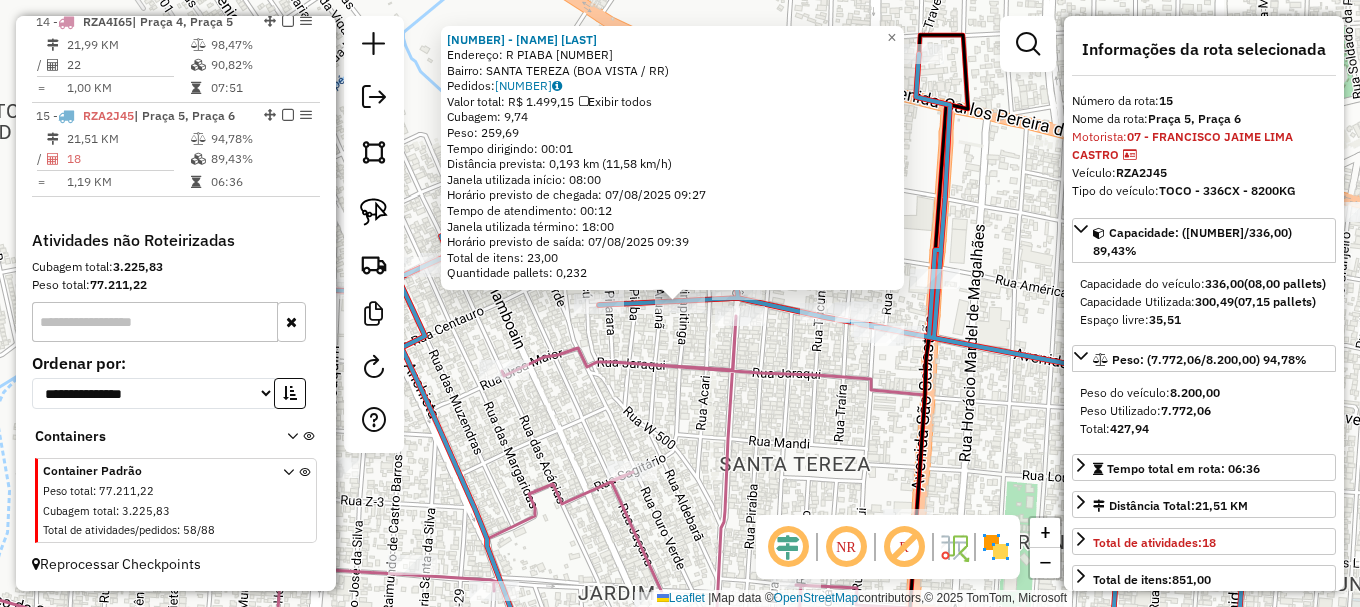 drag, startPoint x: 685, startPoint y: 328, endPoint x: 714, endPoint y: 312, distance: 33.12099 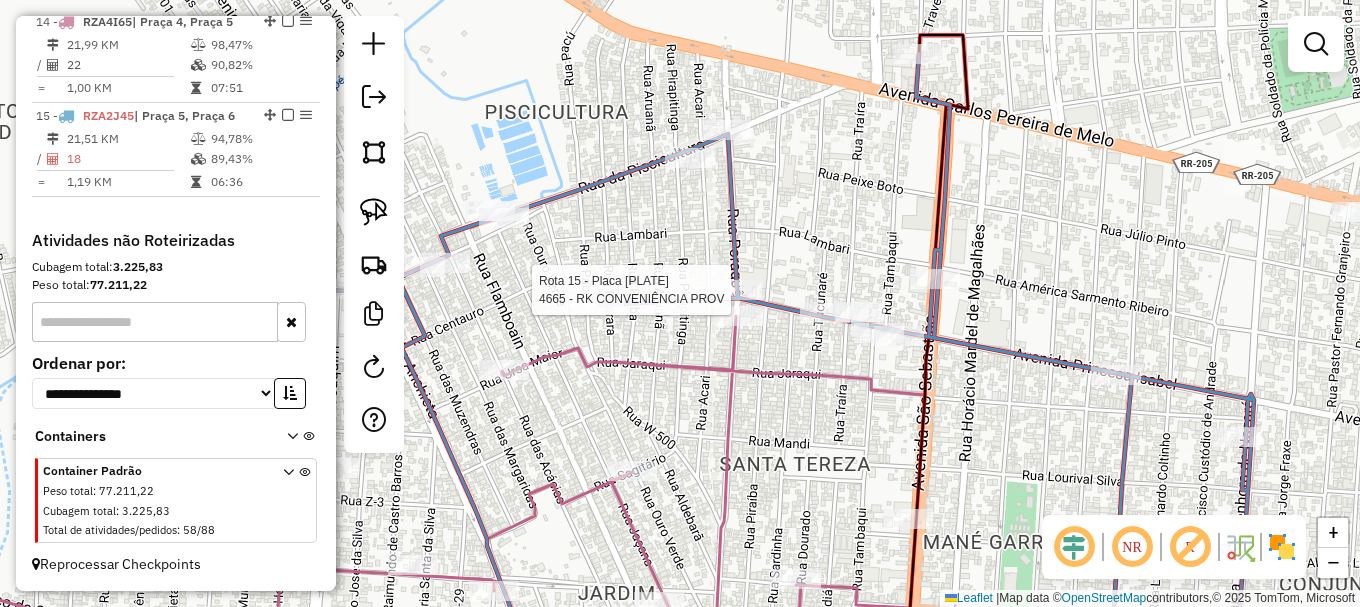 select on "**********" 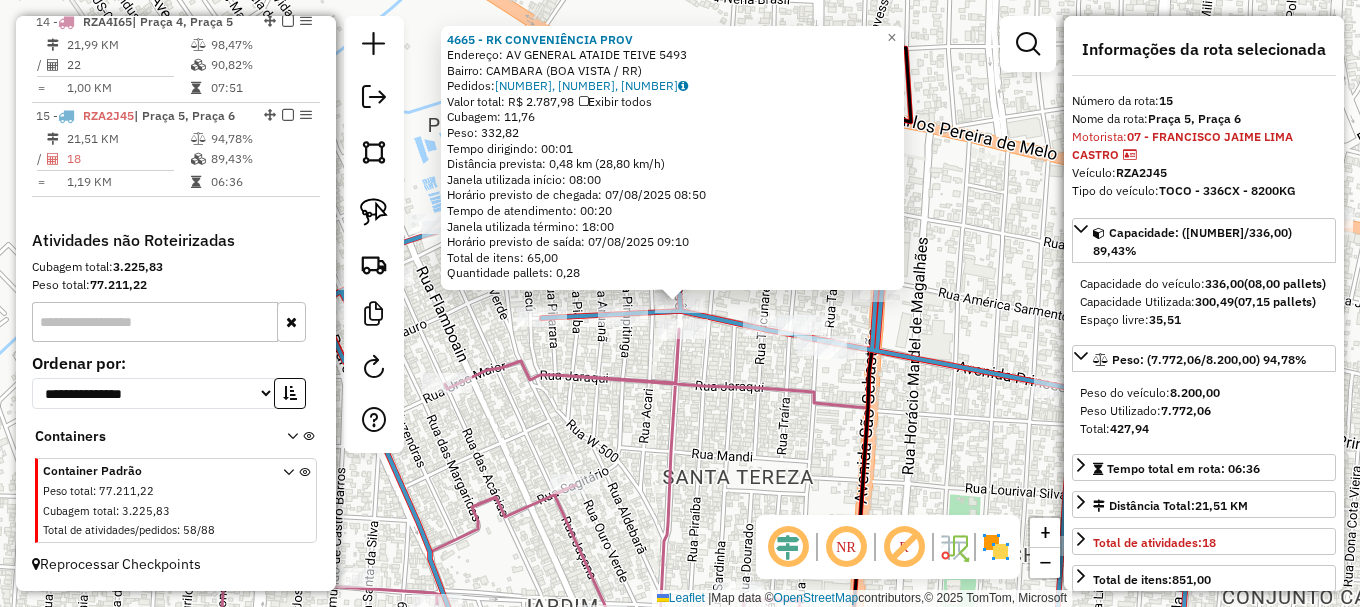 click on "Rota 14 - Placa RZA4I65  5680 - ITALO RENATO SANTOS 4665 - RK CONVENIÊNCIA PROV  Endereço: AV  GENERAL ATAIDE TEIVE          5493   Bairro: CAMBARA (BOA VISTA / RR)   Pedidos:  06232677, 06232616, 06232617   Valor total: R$ 2.787,98   Exibir todos   Cubagem: 11,76  Peso: 332,82  Tempo dirigindo: 00:01   Distância prevista: 0,48 km (28,80 km/h)   Janela utilizada início: 08:00   Horário previsto de chegada: 07/08/2025 08:50   Tempo de atendimento: 00:20   Janela utilizada término: 18:00   Horário previsto de saída: 07/08/2025 09:10   Total de itens: 65,00   Quantidade pallets: 0,28  × Janela de atendimento Grade de atendimento Capacidade Transportadoras Veículos Cliente Pedidos  Rotas Selecione os dias de semana para filtrar as janelas de atendimento  Seg   Ter   Qua   Qui   Sex   Sáb   Dom  Informe o período da janela de atendimento: De: Até:  Filtrar exatamente a janela do cliente  Considerar janela de atendimento padrão  Selecione os dias de semana para filtrar as grades de atendimento  Seg  +" 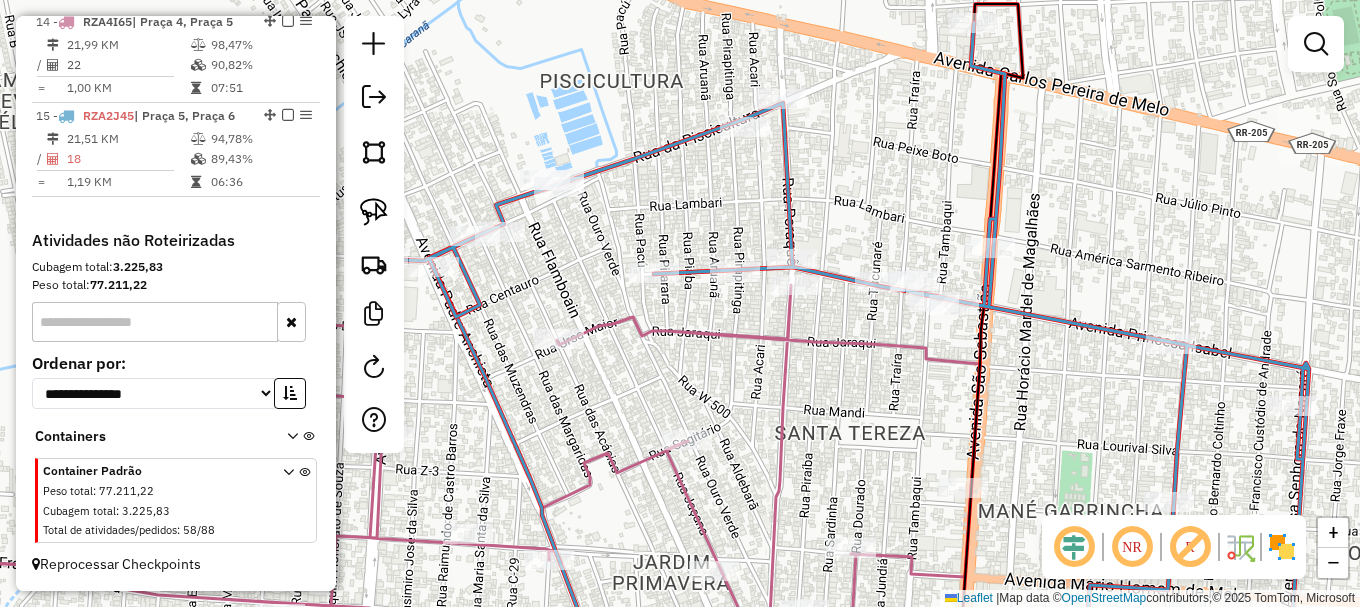 drag, startPoint x: 639, startPoint y: 373, endPoint x: 775, endPoint y: 309, distance: 150.30635 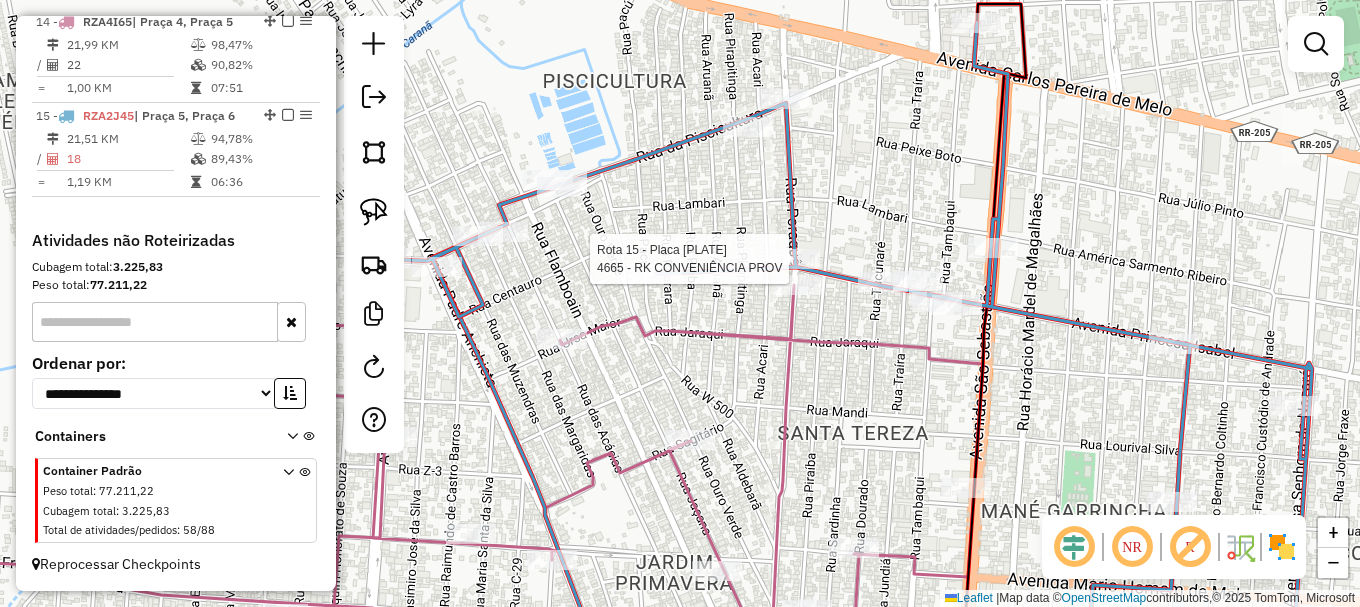select on "**********" 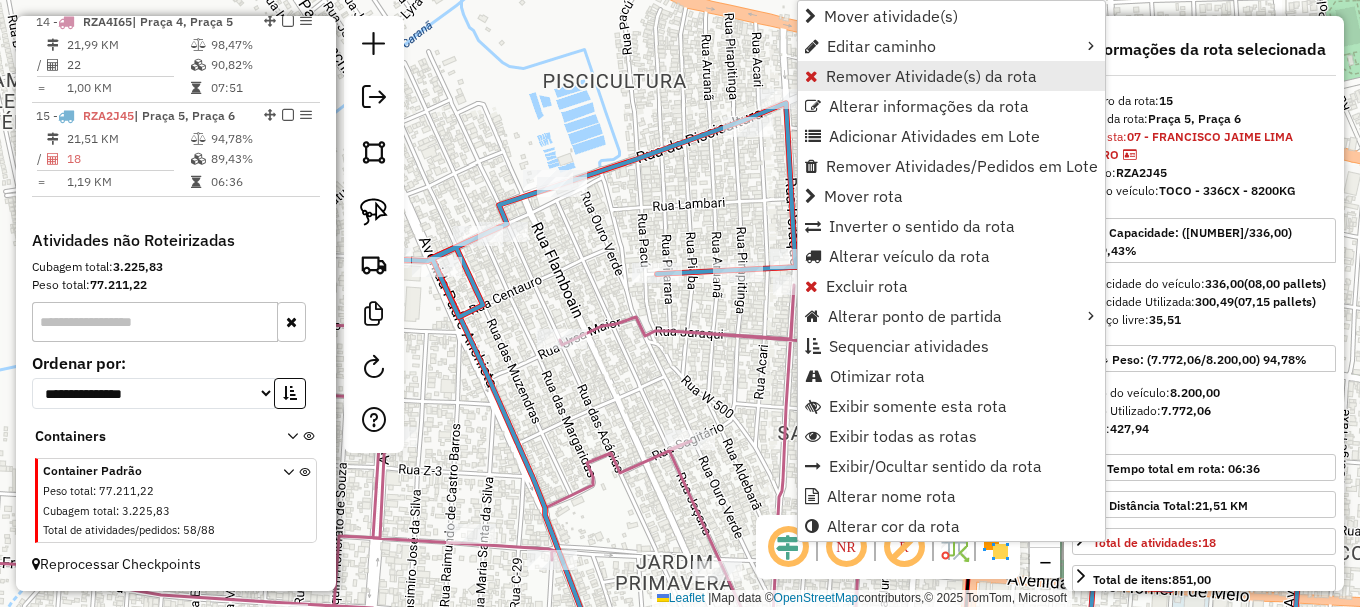 click on "Remover Atividade(s) da rota" at bounding box center (931, 76) 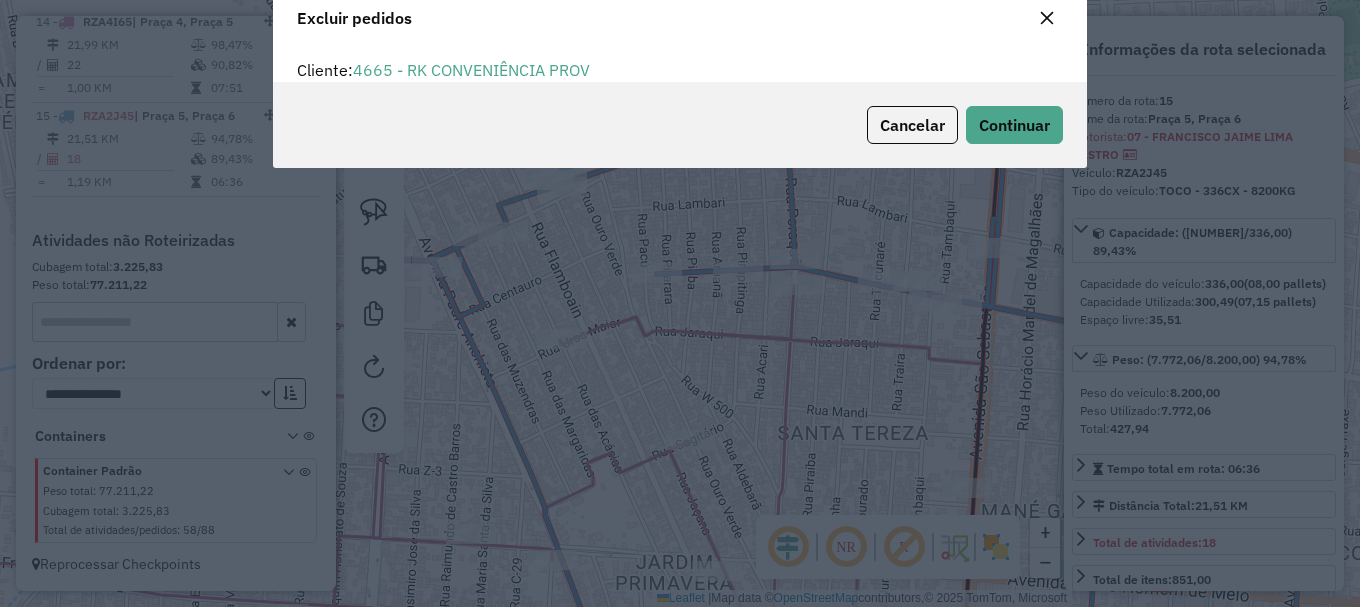scroll, scrollTop: 0, scrollLeft: 0, axis: both 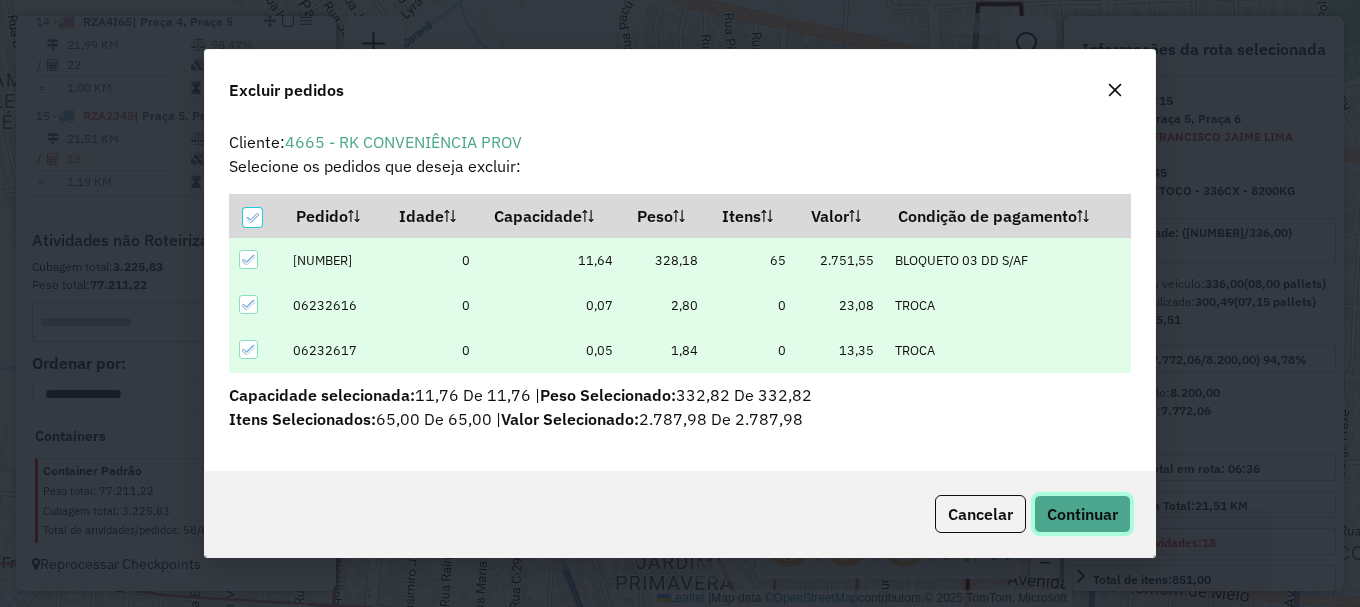 click on "Continuar" 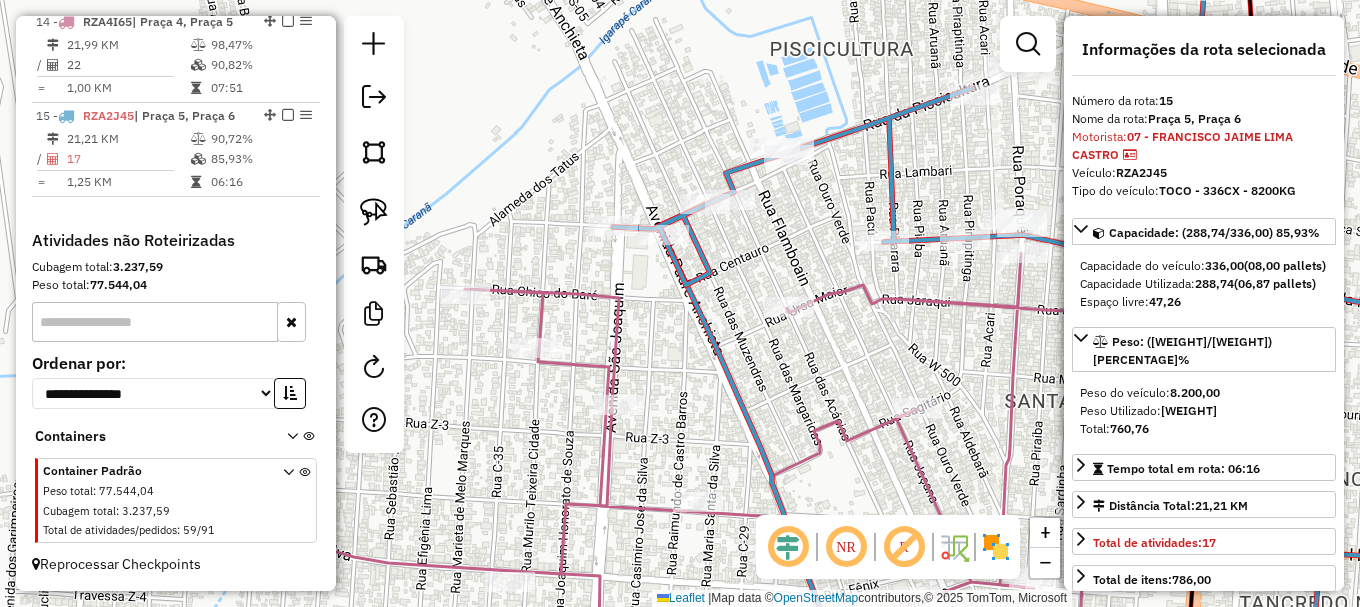 drag, startPoint x: 540, startPoint y: 118, endPoint x: 767, endPoint y: 93, distance: 228.3725 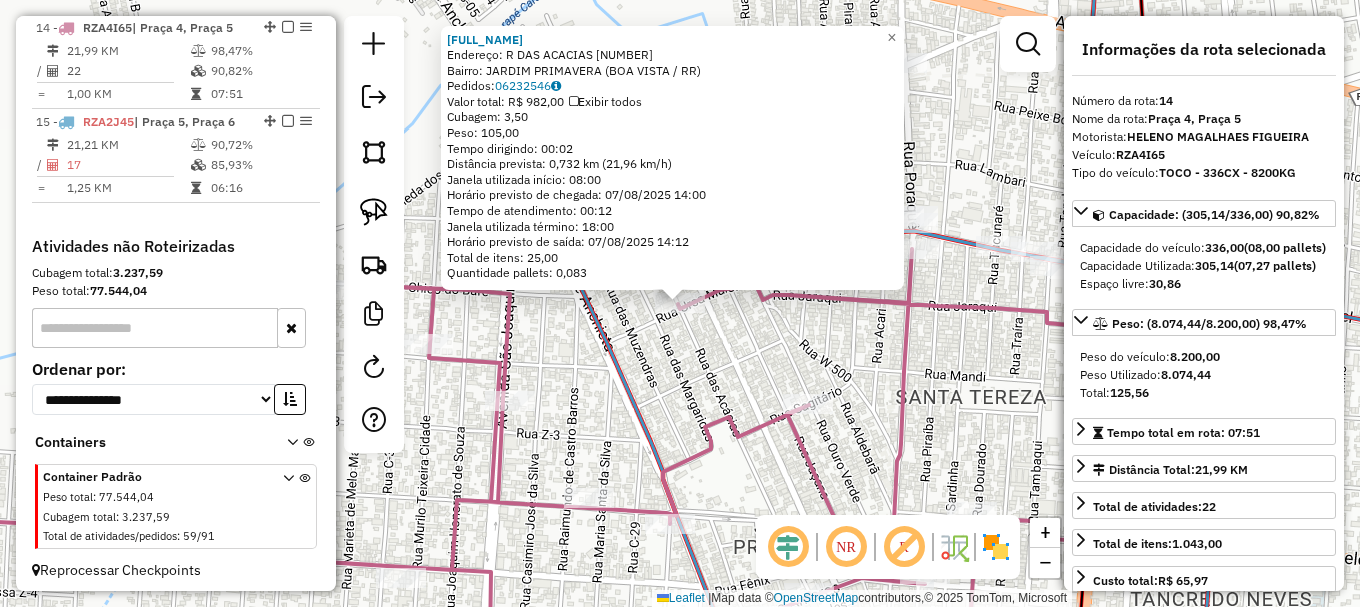 scroll, scrollTop: 1168, scrollLeft: 0, axis: vertical 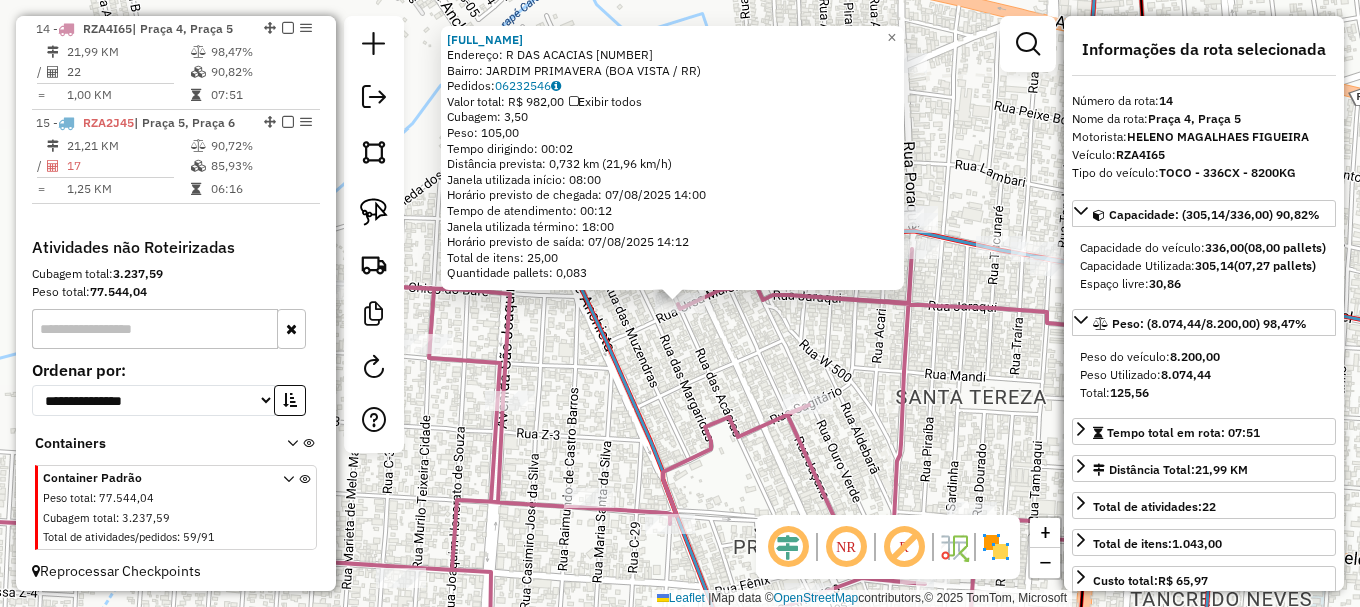 click on "581 - FRANCISCO GAMA DE SO  Endereço: R   DAS ACACIAS                   000593   Bairro: JARDIM PRIMAVERA (BOA VISTA / RR)   Pedidos:  06232546   Valor total: R$ 982,00   Exibir todos   Cubagem: 3,50  Peso: 105,00  Tempo dirigindo: 00:02   Distância prevista: 0,732 km (21,96 km/h)   Janela utilizada início: 08:00   Horário previsto de chegada: 07/08/2025 14:00   Tempo de atendimento: 00:12   Janela utilizada término: 18:00   Horário previsto de saída: 07/08/2025 14:12   Total de itens: 25,00   Quantidade pallets: 0,083  × Janela de atendimento Grade de atendimento Capacidade Transportadoras Veículos Cliente Pedidos  Rotas Selecione os dias de semana para filtrar as janelas de atendimento  Seg   Ter   Qua   Qui   Sex   Sáb   Dom  Informe o período da janela de atendimento: De: Até:  Filtrar exatamente a janela do cliente  Considerar janela de atendimento padrão  Selecione os dias de semana para filtrar as grades de atendimento  Seg   Ter   Qua   Qui   Sex   Sáb   Dom   Peso mínimo:   De:   De:" 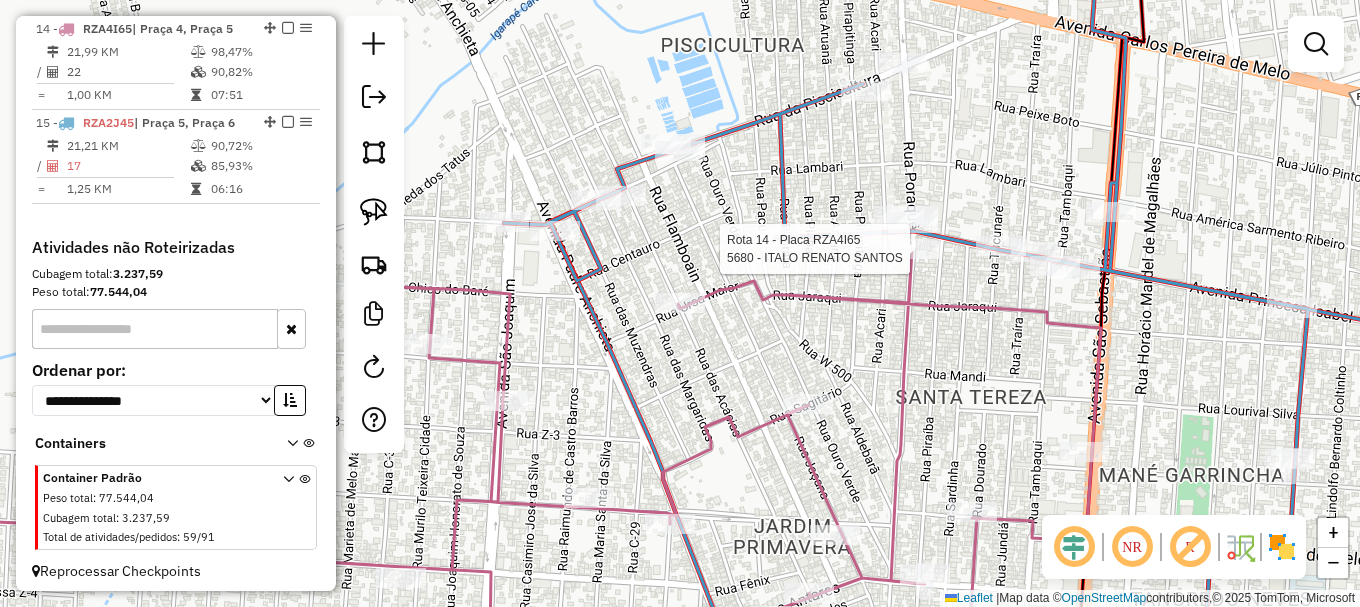 select on "**********" 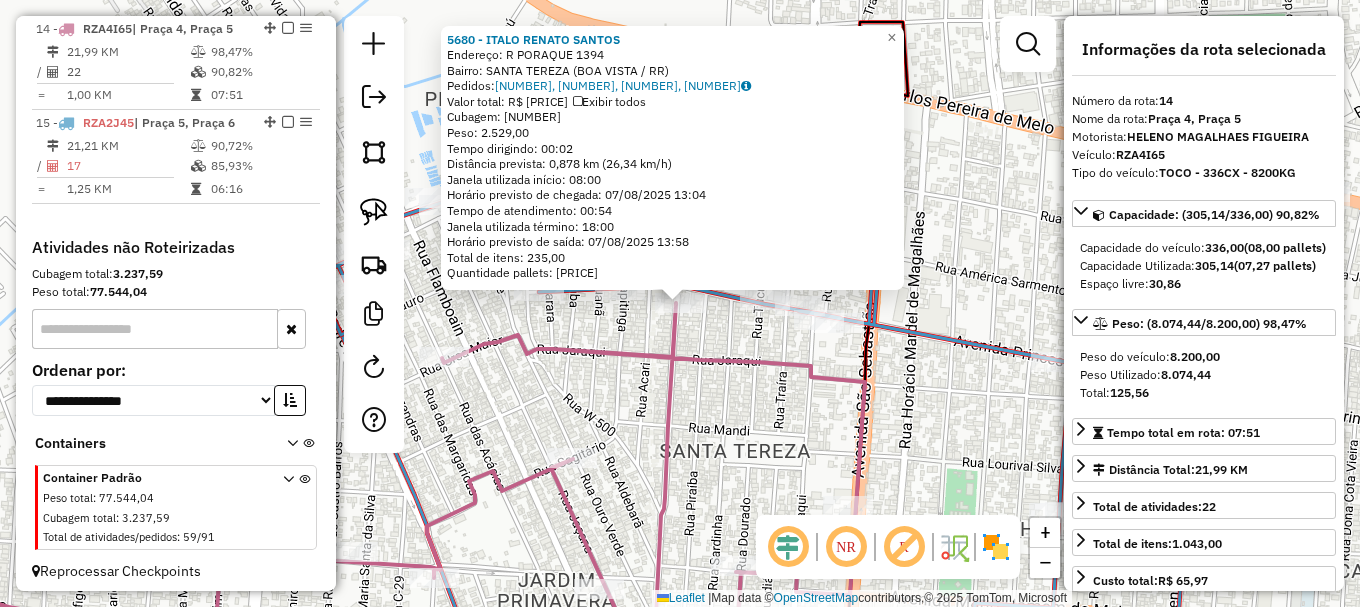 click on "5680 - ITALO RENATO SANTOS  Endereço: R   PORAQUE                       1394   Bairro: SANTA TEREZA (BOA VISTA / RR)   Pedidos:  06232588, 06232176, 06232178, 06232181   Valor total: R$ 25.127,38   Exibir todos   Cubagem: 107,00  Peso: 2.529,00  Tempo dirigindo: 00:02   Distância prevista: 0,878 km (26,34 km/h)   Janela utilizada início: 08:00   Horário previsto de chegada: 07/08/2025 13:04   Tempo de atendimento: 00:54   Janela utilizada término: 18:00   Horário previsto de saída: 07/08/2025 13:58   Total de itens: 235,00   Quantidade pallets: 2,548  × Janela de atendimento Grade de atendimento Capacidade Transportadoras Veículos Cliente Pedidos  Rotas Selecione os dias de semana para filtrar as janelas de atendimento  Seg   Ter   Qua   Qui   Sex   Sáb   Dom  Informe o período da janela de atendimento: De: Até:  Filtrar exatamente a janela do cliente  Considerar janela de atendimento padrão  Selecione os dias de semana para filtrar as grades de atendimento  Seg   Ter   Qua   Qui   Sex   Sáb  +" 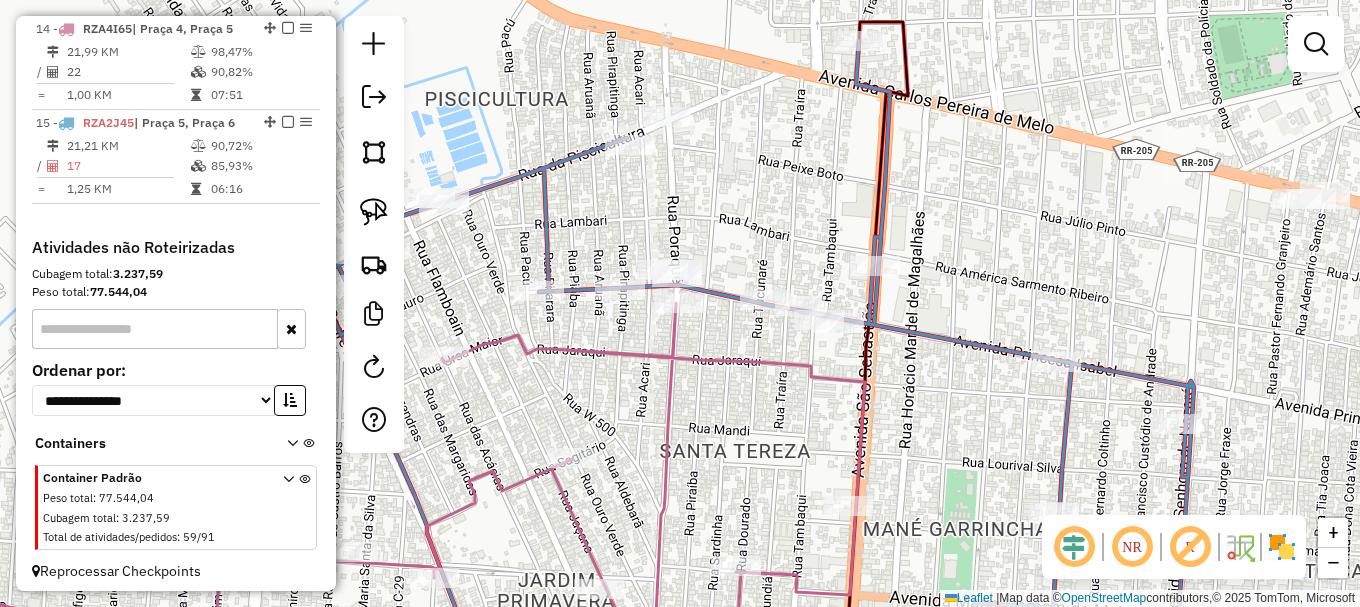 drag, startPoint x: 638, startPoint y: 364, endPoint x: 720, endPoint y: 332, distance: 88.02273 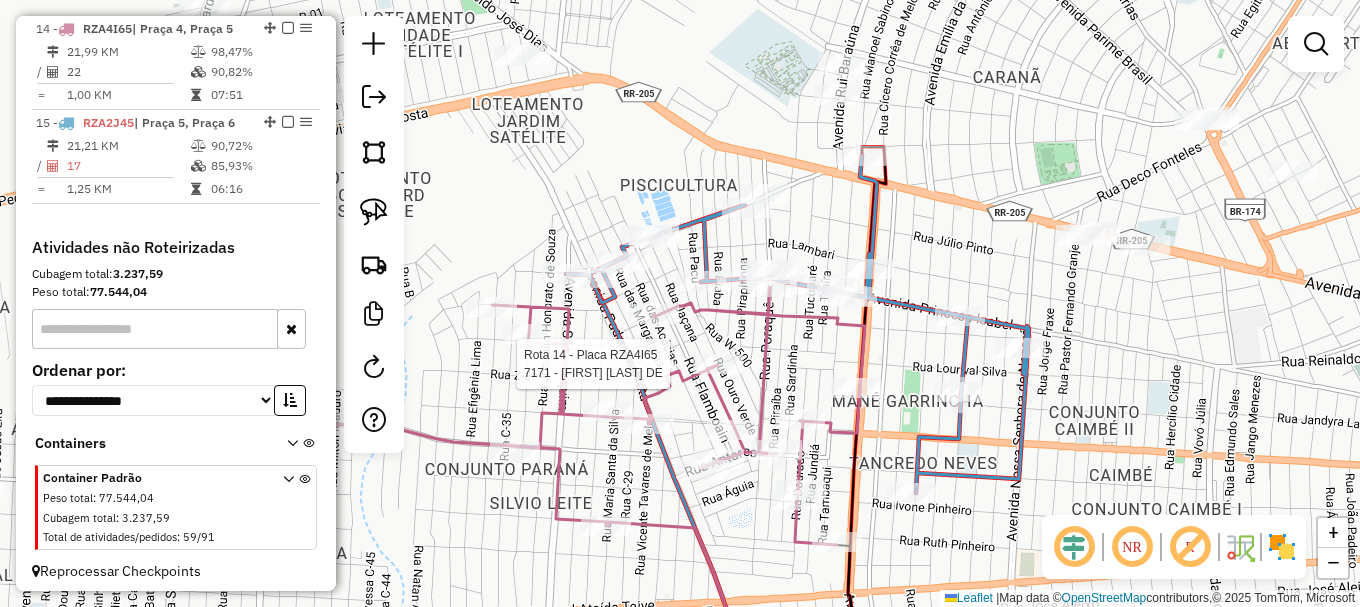select on "**********" 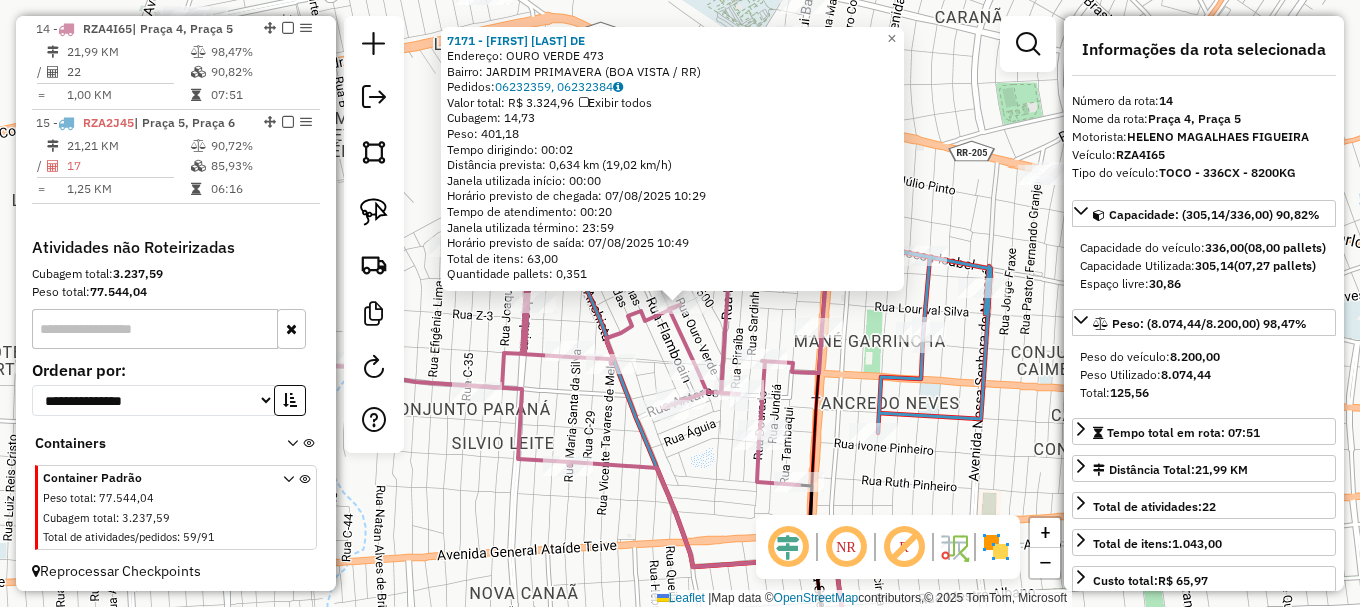 click on "7171 - RAURYENE TEIXEIRA DE  Endereço: OURO VERDE                    473   Bairro: JARDIM PRIMAVERA (BOA VISTA / RR)   Pedidos:  06232359, 06232384   Valor total: R$ 3.324,96   Exibir todos   Cubagem: 14,73  Peso: 401,18  Tempo dirigindo: 00:02   Distância prevista: 0,634 km (19,02 km/h)   Janela utilizada início: 00:00   Horário previsto de chegada: 07/08/2025 10:29   Tempo de atendimento: 00:20   Janela utilizada término: 23:59   Horário previsto de saída: 07/08/2025 10:49   Total de itens: 63,00   Quantidade pallets: 0,351  × Janela de atendimento Grade de atendimento Capacidade Transportadoras Veículos Cliente Pedidos  Rotas Selecione os dias de semana para filtrar as janelas de atendimento  Seg   Ter   Qua   Qui   Sex   Sáb   Dom  Informe o período da janela de atendimento: De: Até:  Filtrar exatamente a janela do cliente  Considerar janela de atendimento padrão  Selecione os dias de semana para filtrar as grades de atendimento  Seg   Ter   Qua   Qui   Sex   Sáb   Dom   Peso mínimo:   De:" 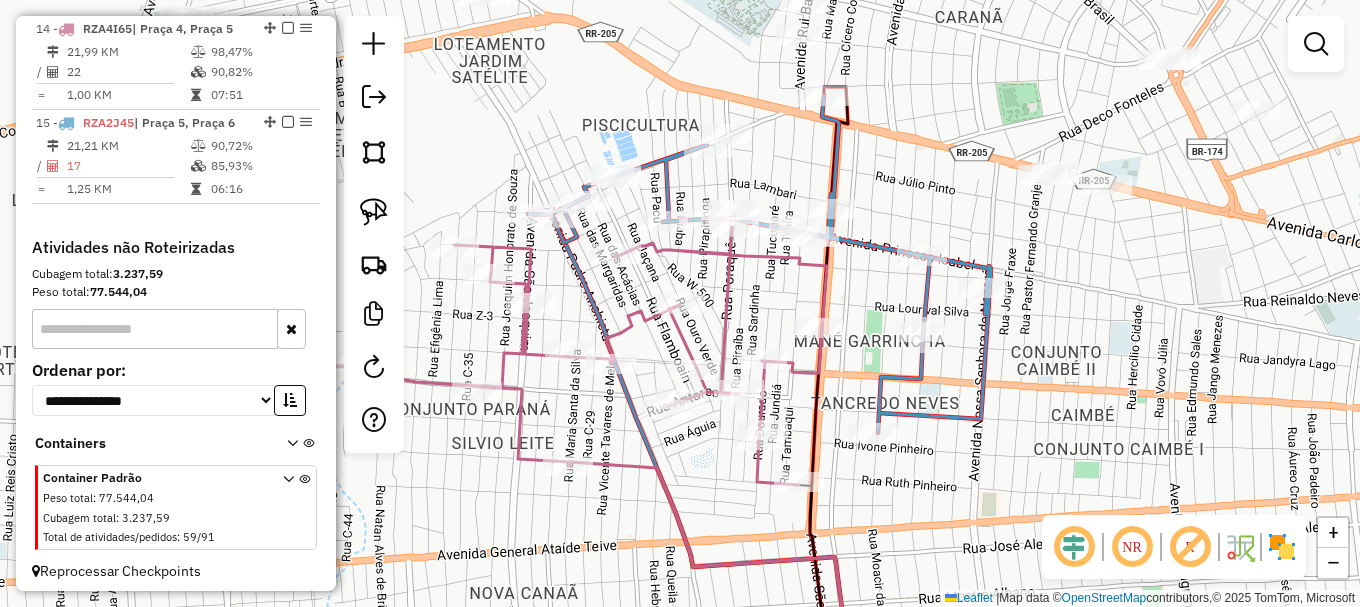 drag, startPoint x: 382, startPoint y: 215, endPoint x: 408, endPoint y: 237, distance: 34.058773 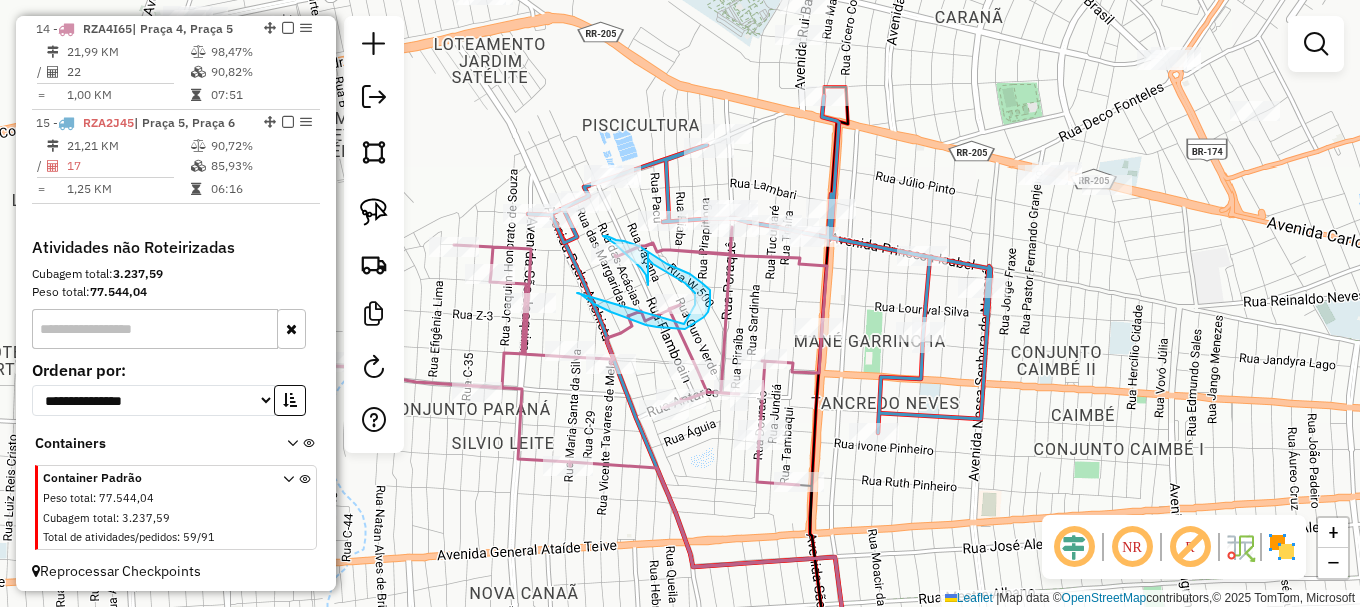 drag, startPoint x: 579, startPoint y: 293, endPoint x: 684, endPoint y: 326, distance: 110.06362 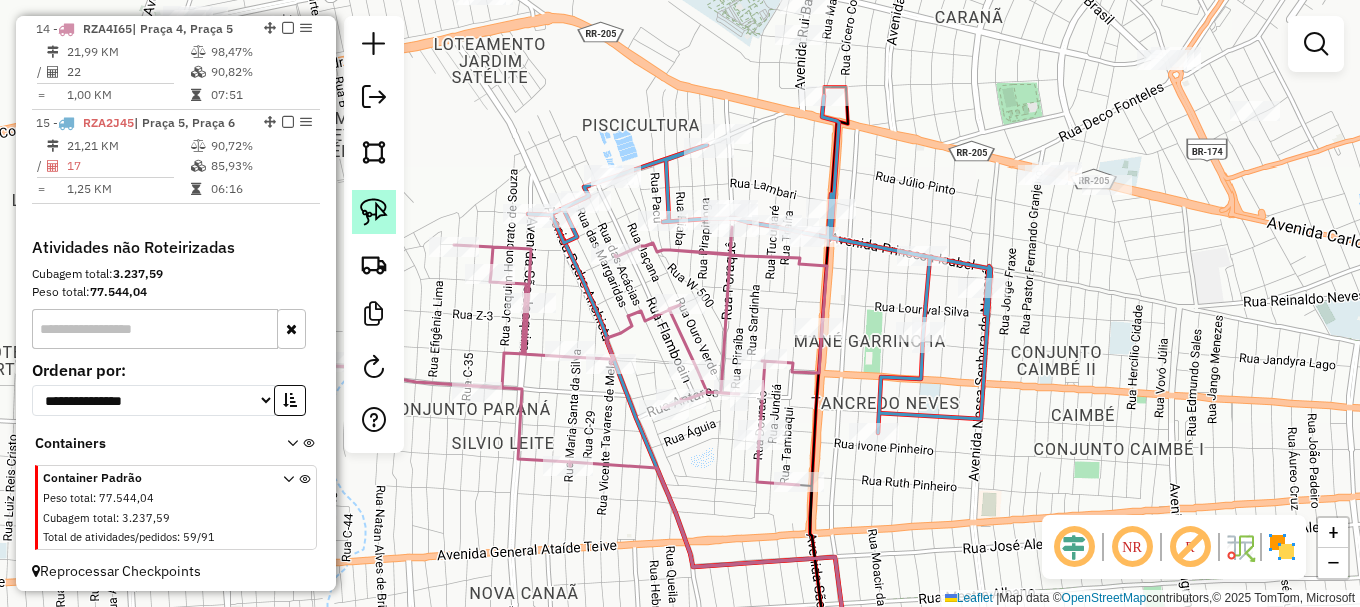drag, startPoint x: 384, startPoint y: 216, endPoint x: 436, endPoint y: 259, distance: 67.47592 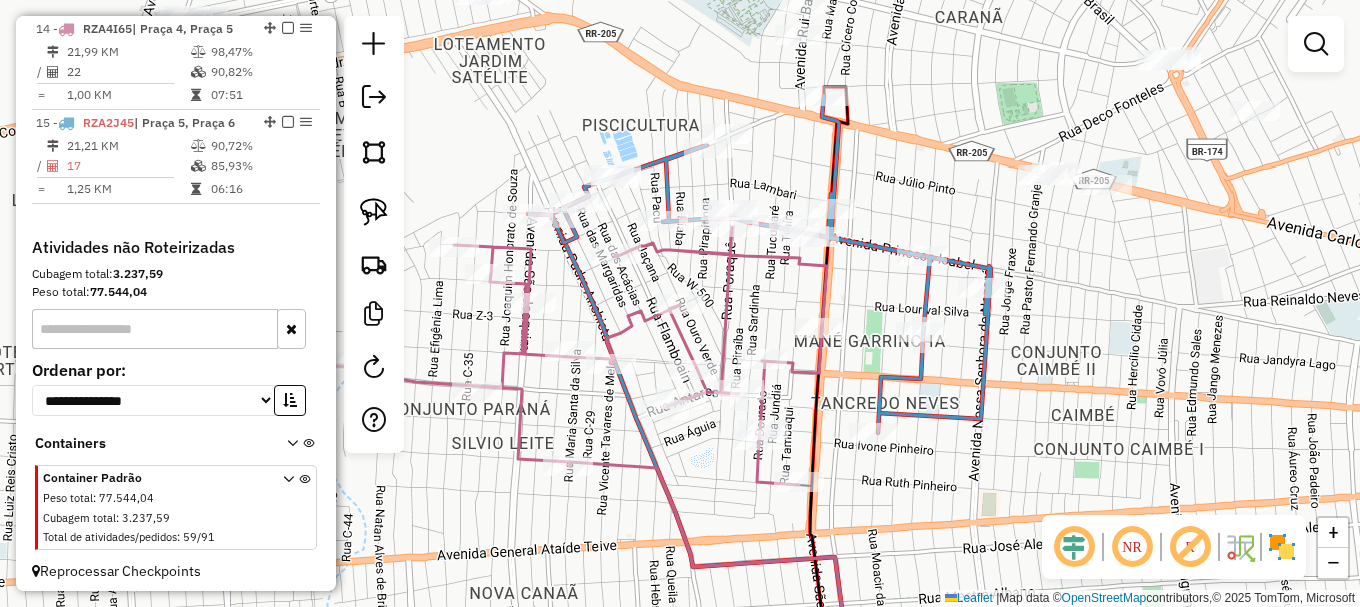 click 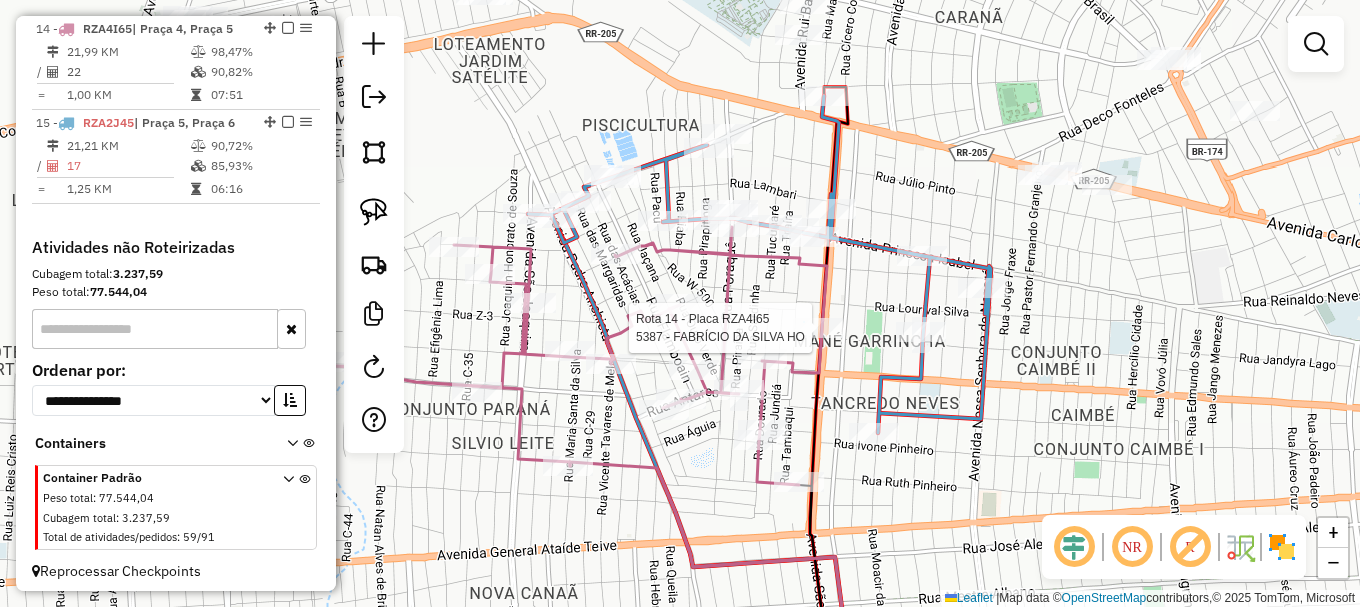 select on "**********" 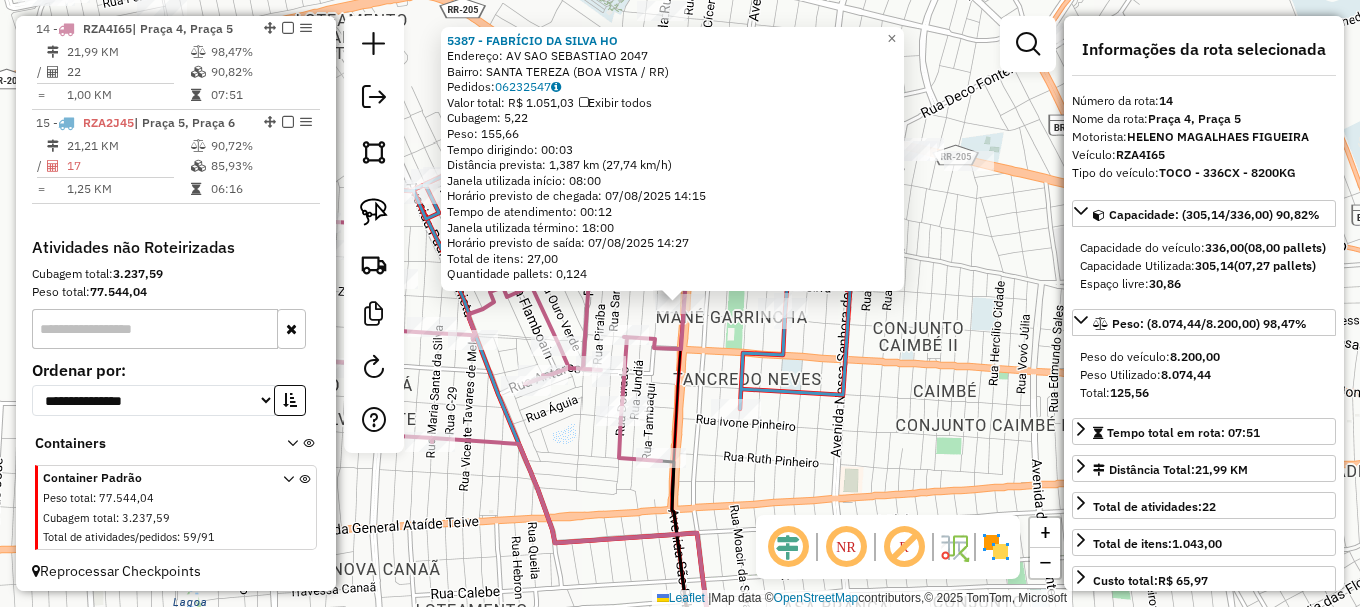 click on "5387 - FABRÍCIO DA SILVA HO  Endereço: AV  SAO SEBASTIAO                 2047   Bairro: SANTA TEREZA (BOA VISTA / RR)   Pedidos:  06232547   Valor total: R$ 1.051,03   Exibir todos   Cubagem: 5,22  Peso: 155,66  Tempo dirigindo: 00:03   Distância prevista: 1,387 km (27,74 km/h)   Janela utilizada início: 08:00   Horário previsto de chegada: 07/08/2025 14:15   Tempo de atendimento: 00:12   Janela utilizada término: 18:00   Horário previsto de saída: 07/08/2025 14:27   Total de itens: 27,00   Quantidade pallets: 0,124  × Janela de atendimento Grade de atendimento Capacidade Transportadoras Veículos Cliente Pedidos  Rotas Selecione os dias de semana para filtrar as janelas de atendimento  Seg   Ter   Qua   Qui   Sex   Sáb   Dom  Informe o período da janela de atendimento: De: Até:  Filtrar exatamente a janela do cliente  Considerar janela de atendimento padrão  Selecione os dias de semana para filtrar as grades de atendimento  Seg   Ter   Qua   Qui   Sex   Sáb   Dom   Peso mínimo:   De:   Até:" 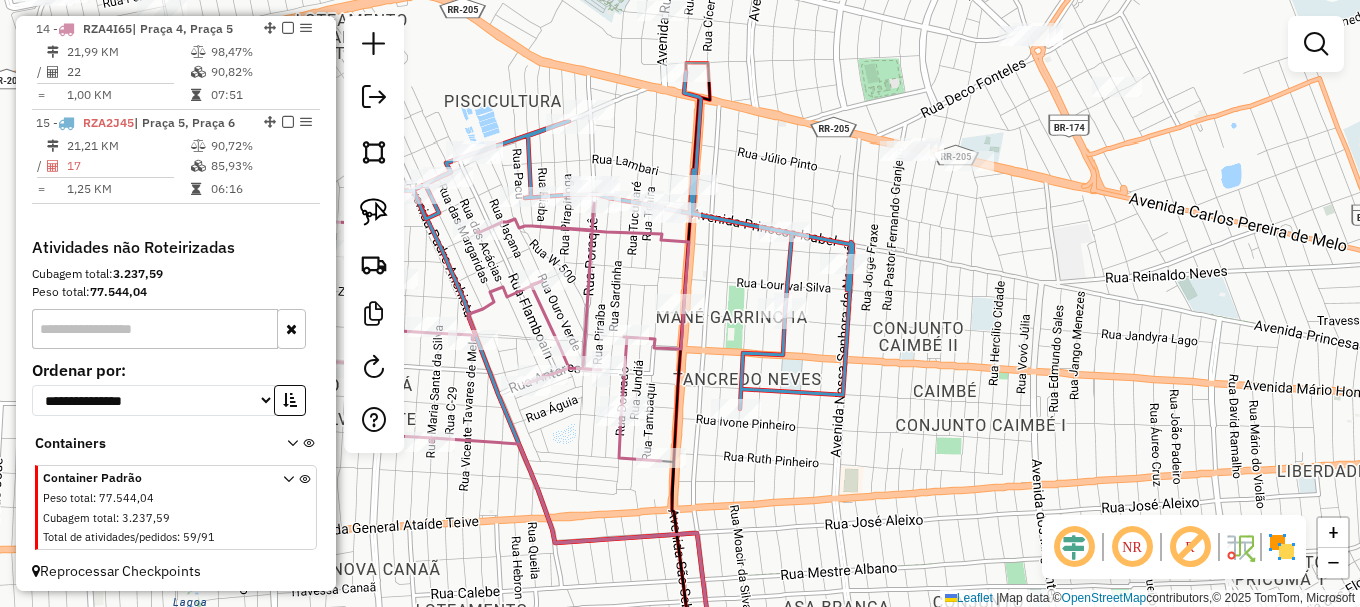 drag, startPoint x: 627, startPoint y: 298, endPoint x: 712, endPoint y: 327, distance: 89.81091 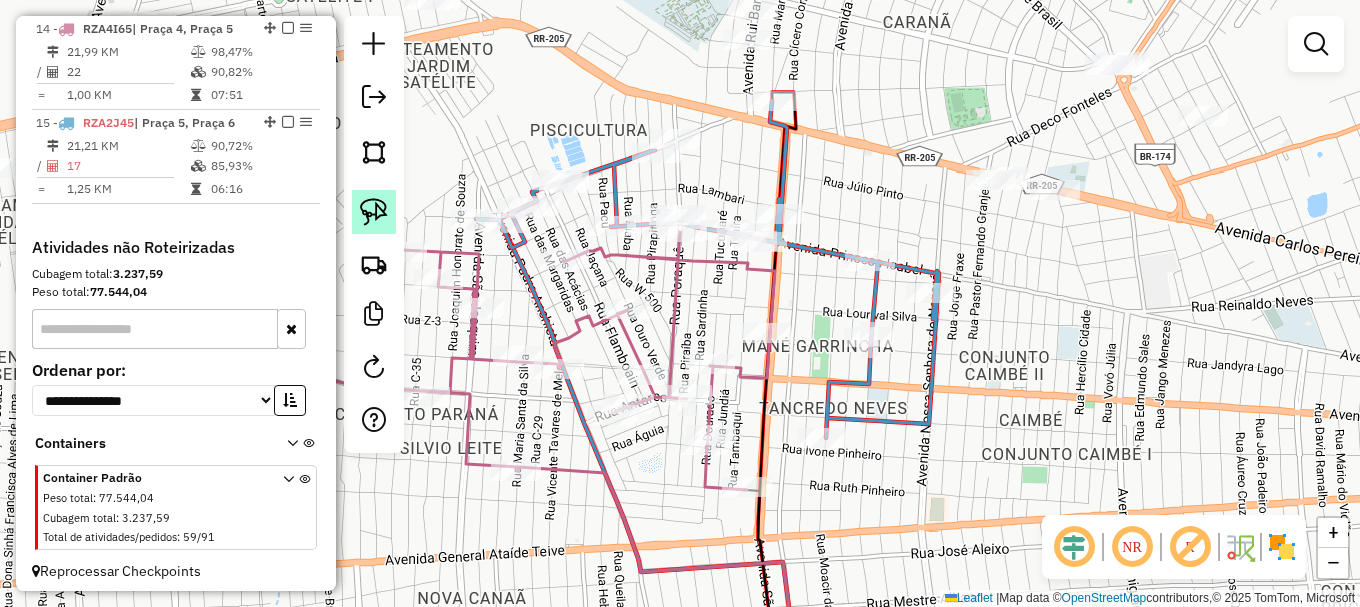 click 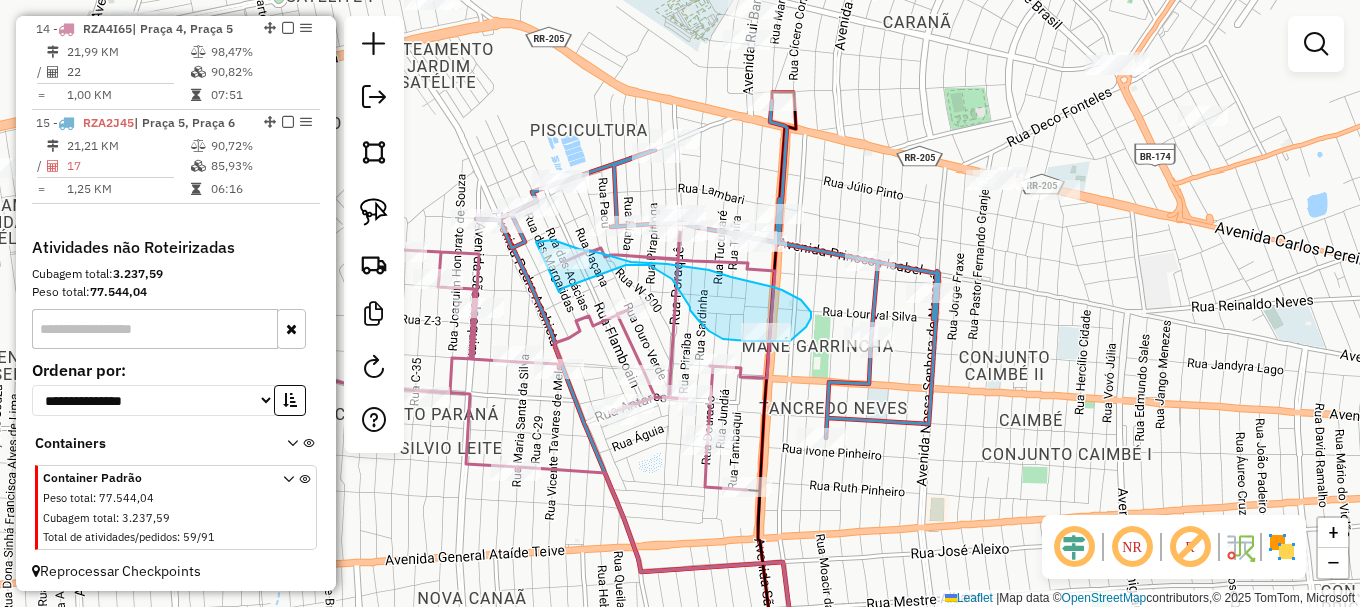 drag, startPoint x: 559, startPoint y: 292, endPoint x: 536, endPoint y: 243, distance: 54.129475 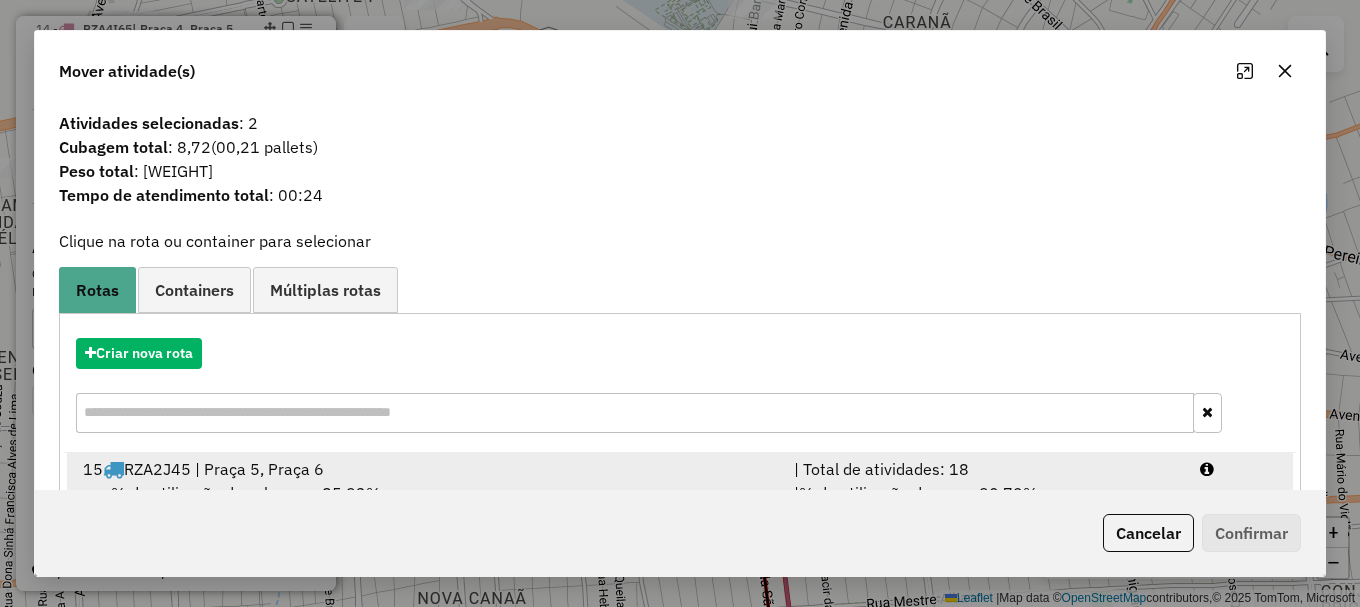 click at bounding box center [1207, 469] 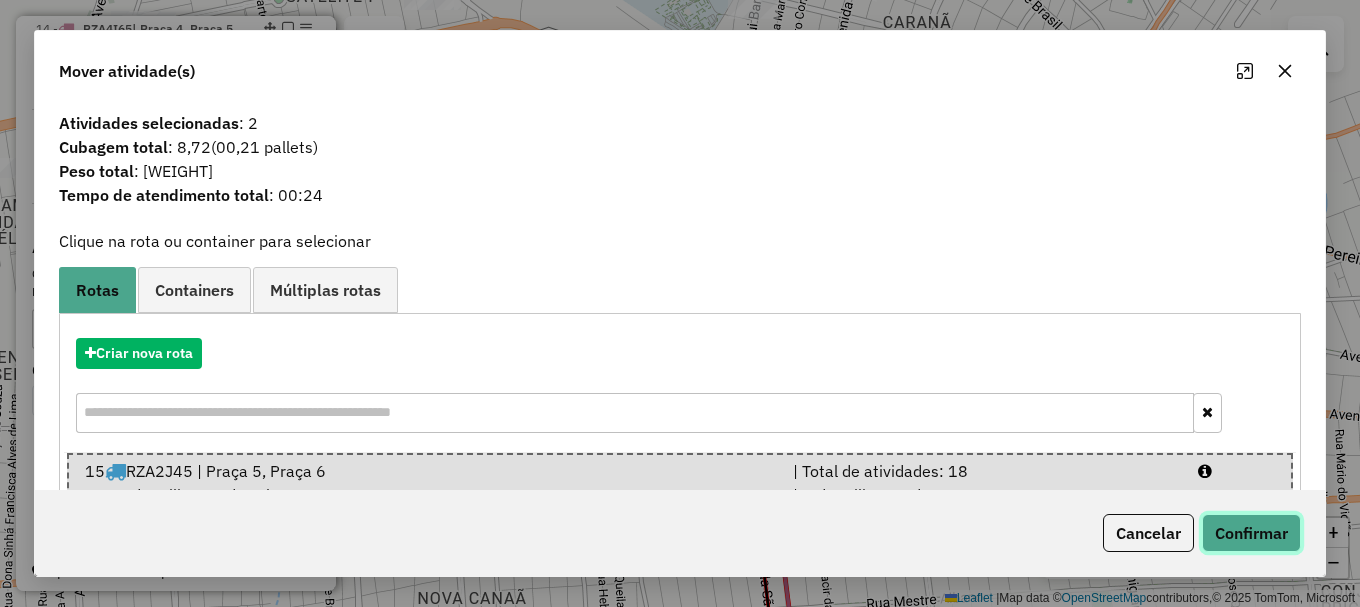 click on "Confirmar" 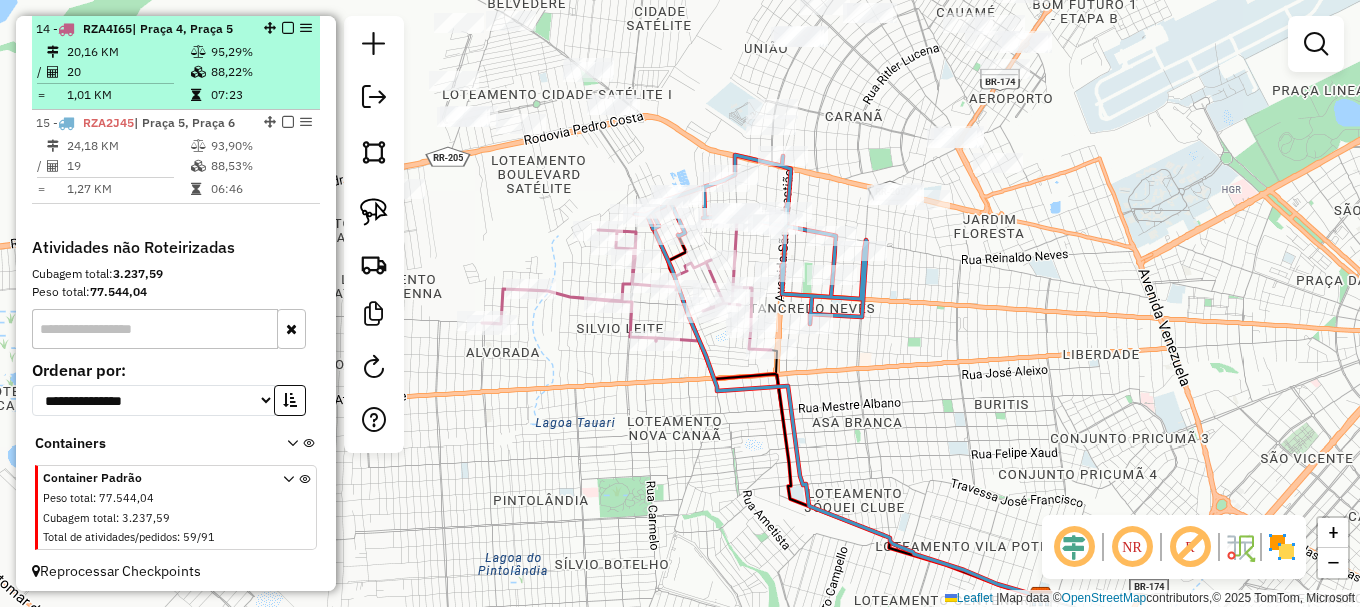 click at bounding box center [288, 28] 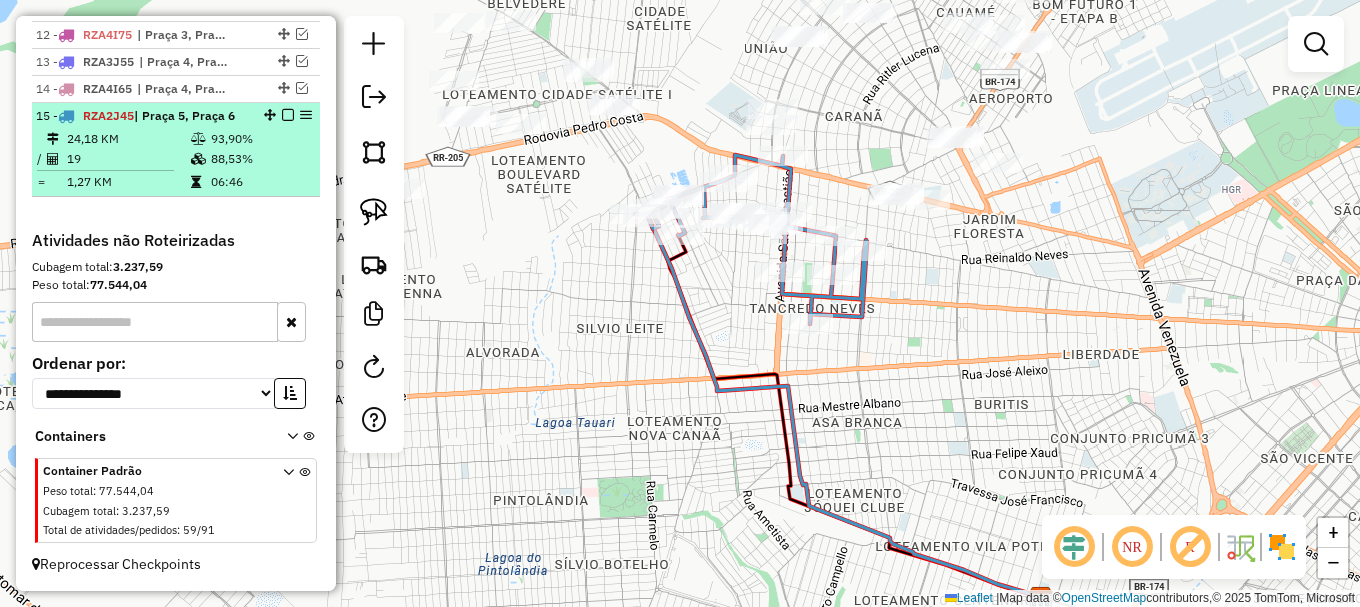 click at bounding box center [288, 115] 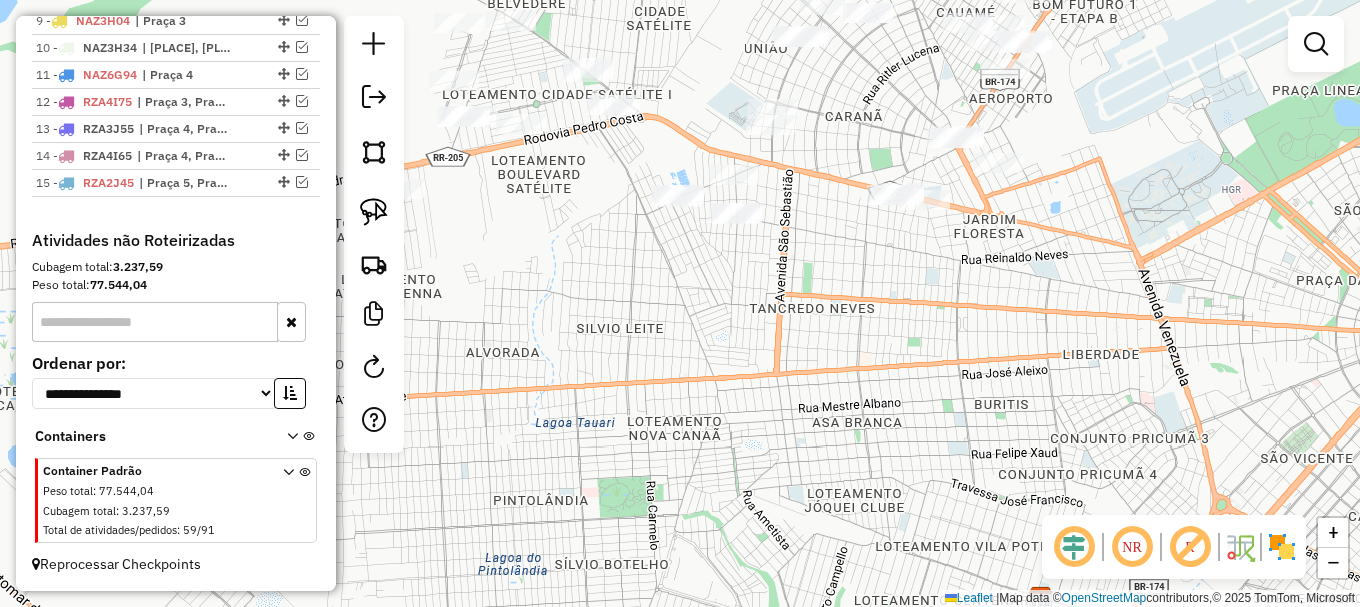scroll, scrollTop: 1041, scrollLeft: 0, axis: vertical 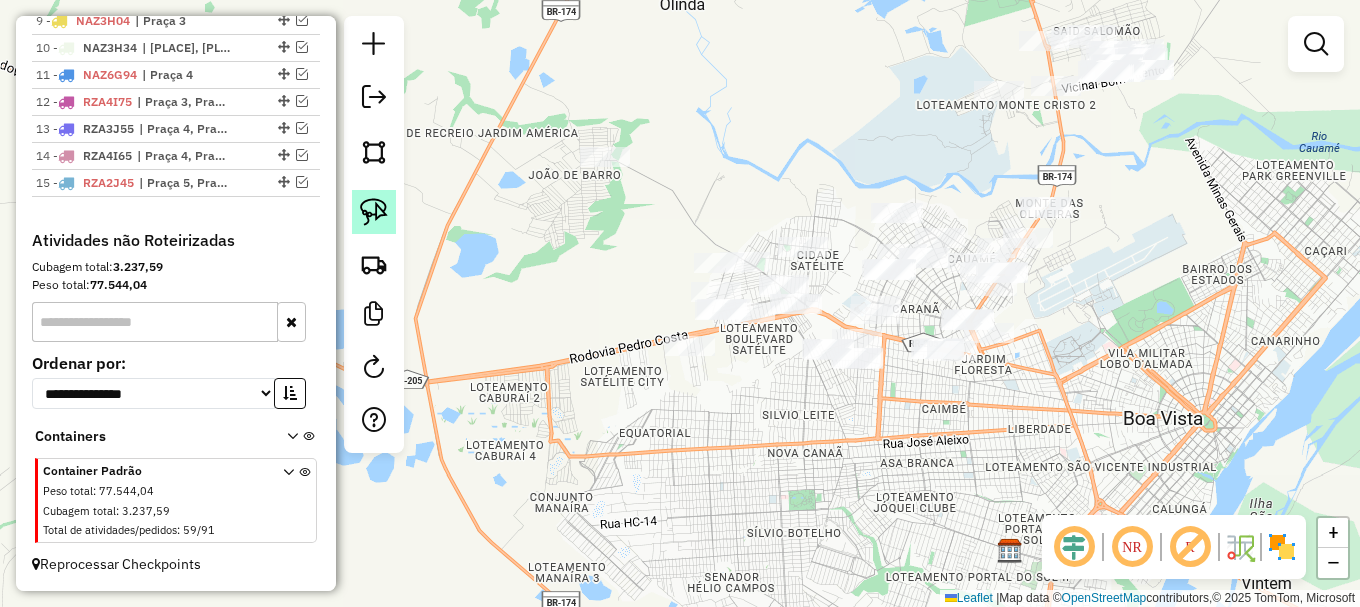click 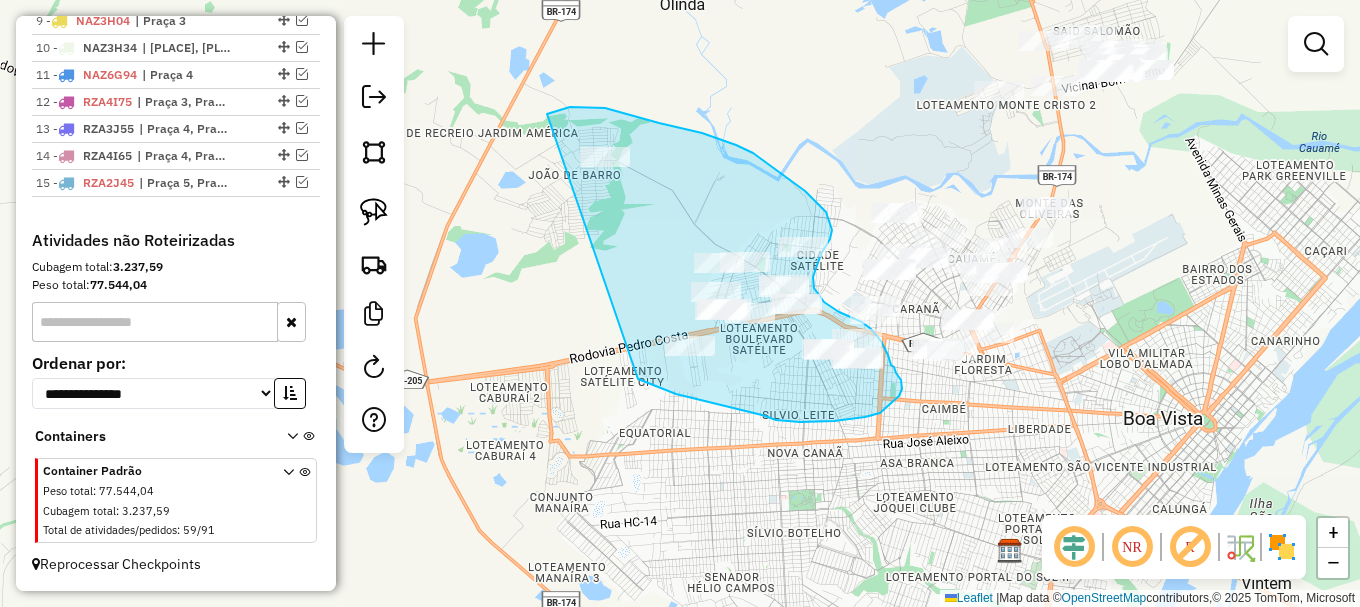 drag, startPoint x: 724, startPoint y: 406, endPoint x: 544, endPoint y: 116, distance: 341.32095 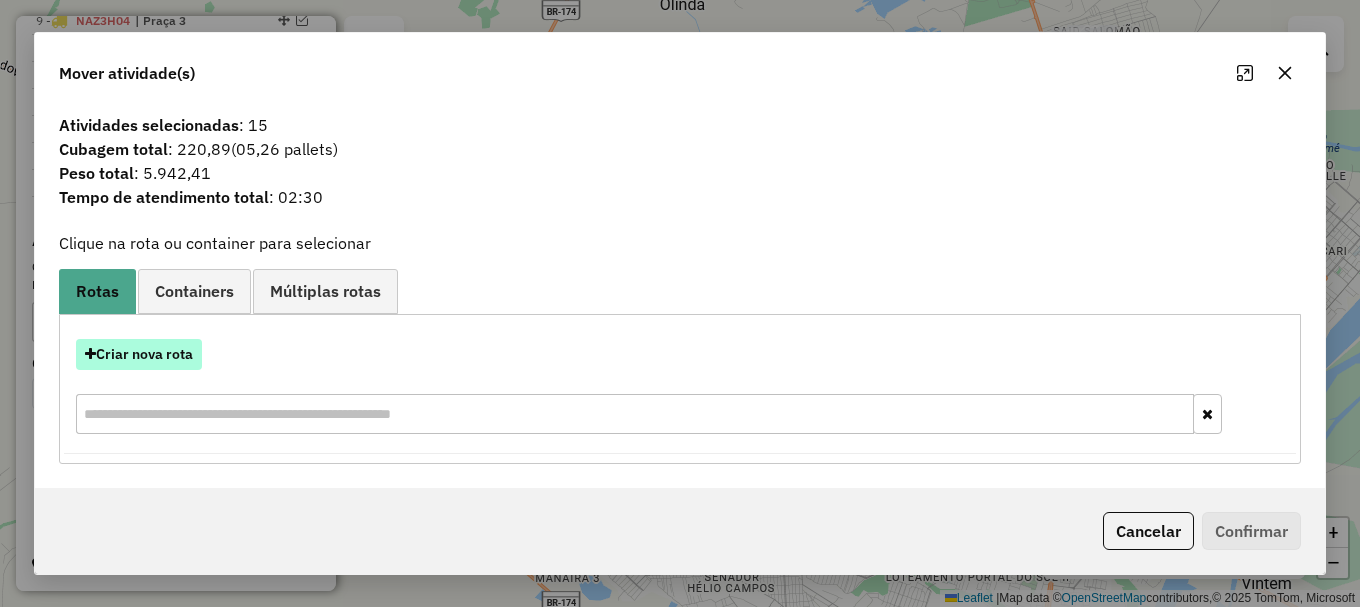 click on "Criar nova rota" at bounding box center (139, 354) 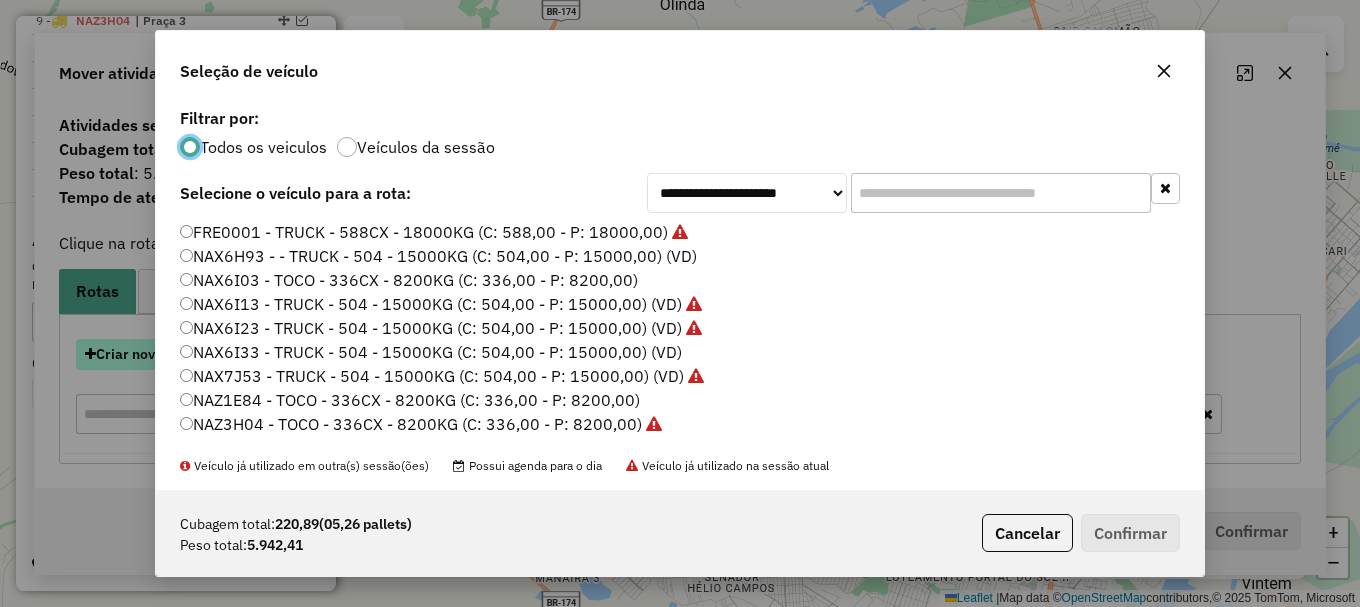 scroll, scrollTop: 11, scrollLeft: 6, axis: both 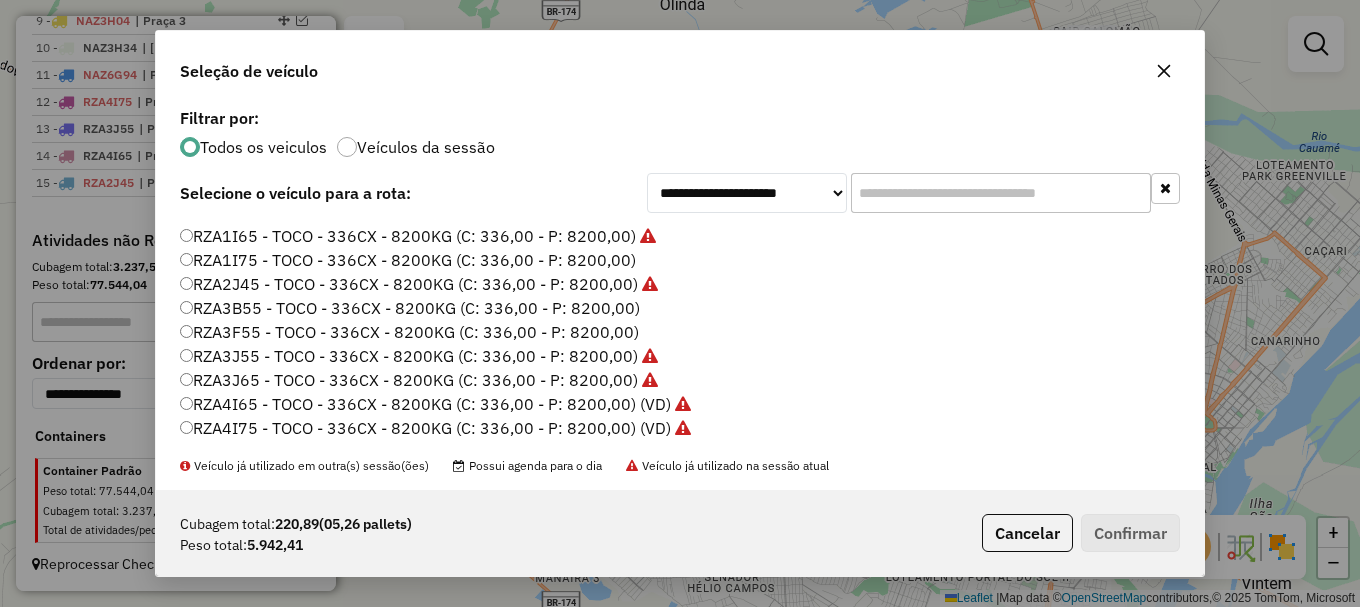 click on "RZA3F55 - TOCO - 336CX - 8200KG (C: 336,00 - P: 8200,00)" 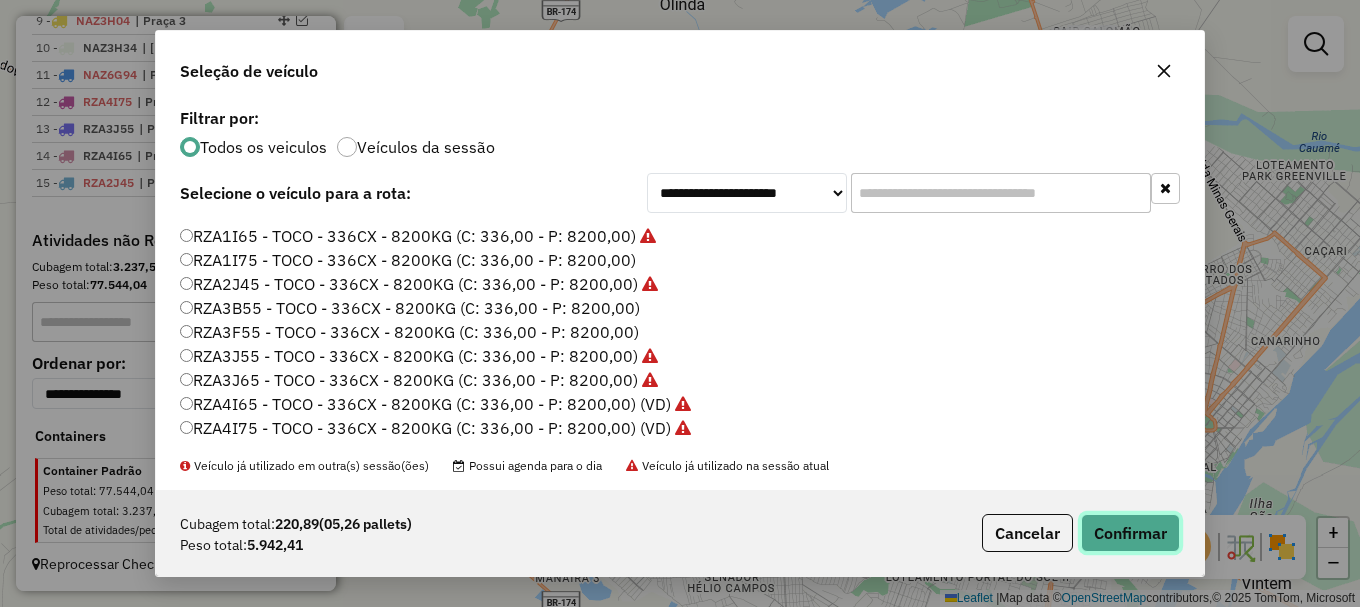click on "Confirmar" 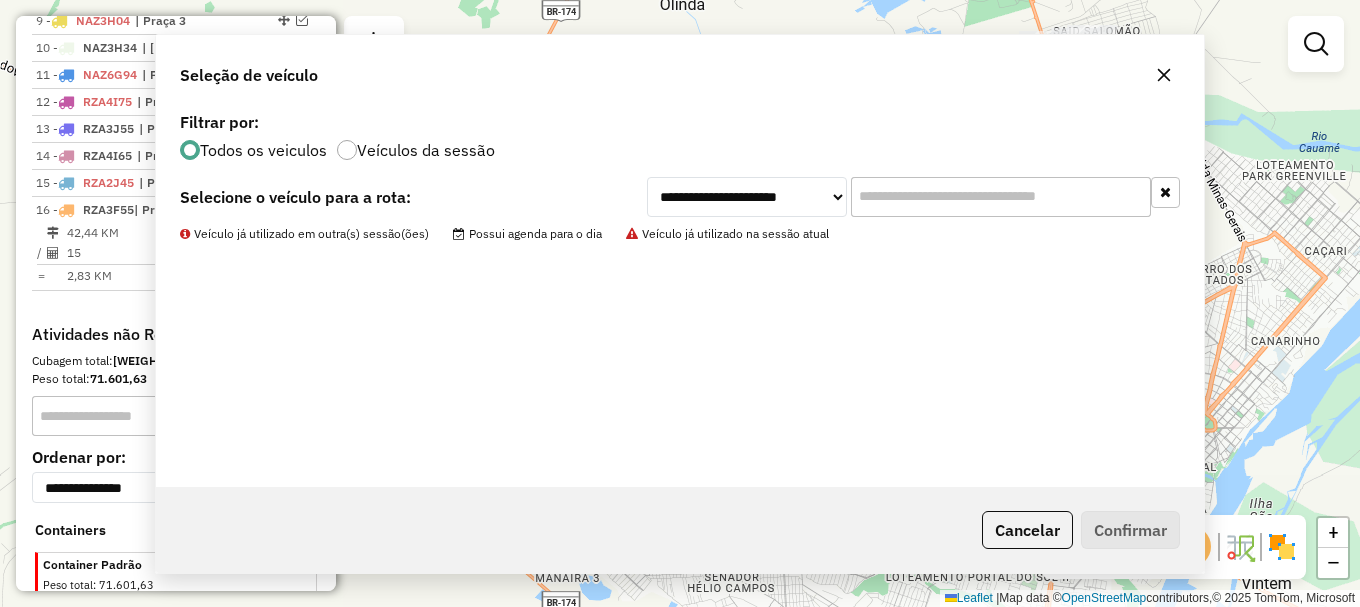 scroll, scrollTop: 1135, scrollLeft: 0, axis: vertical 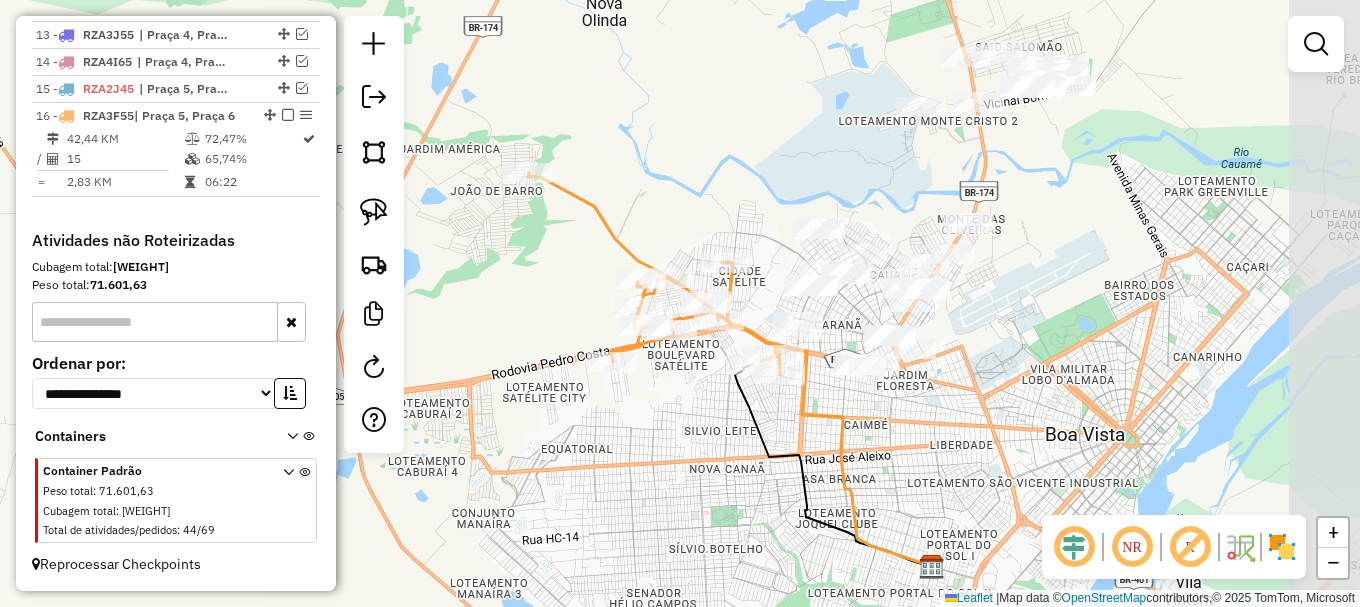 drag, startPoint x: 899, startPoint y: 451, endPoint x: 724, endPoint y: 484, distance: 178.08424 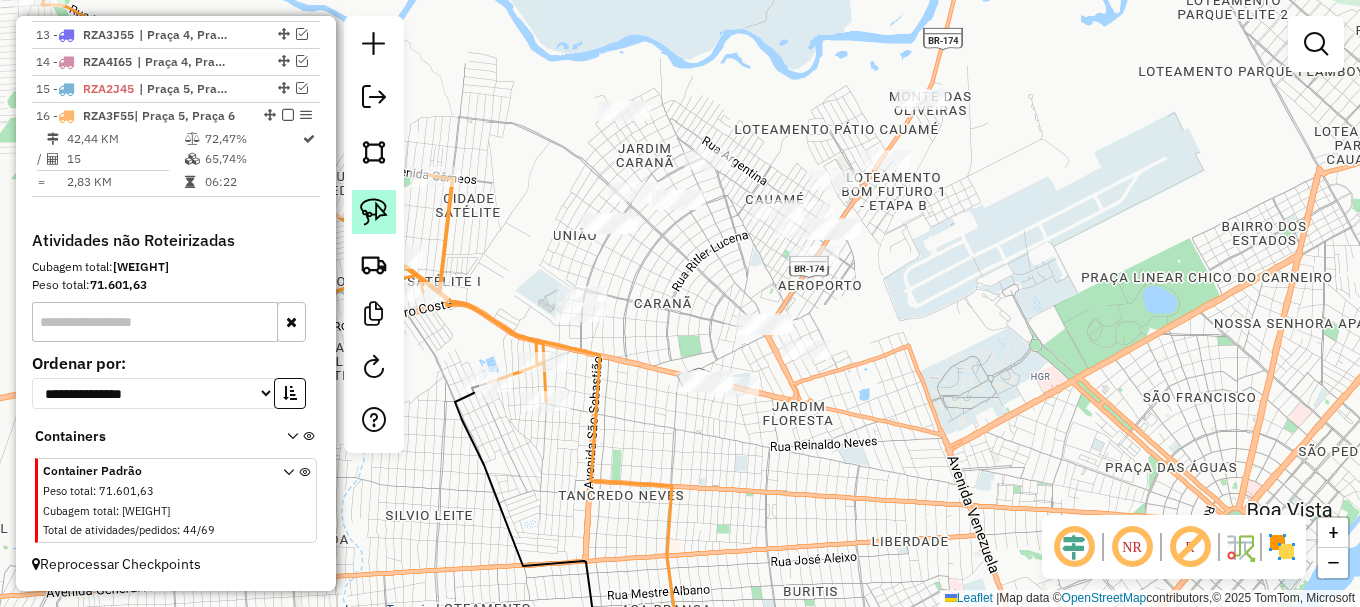 click 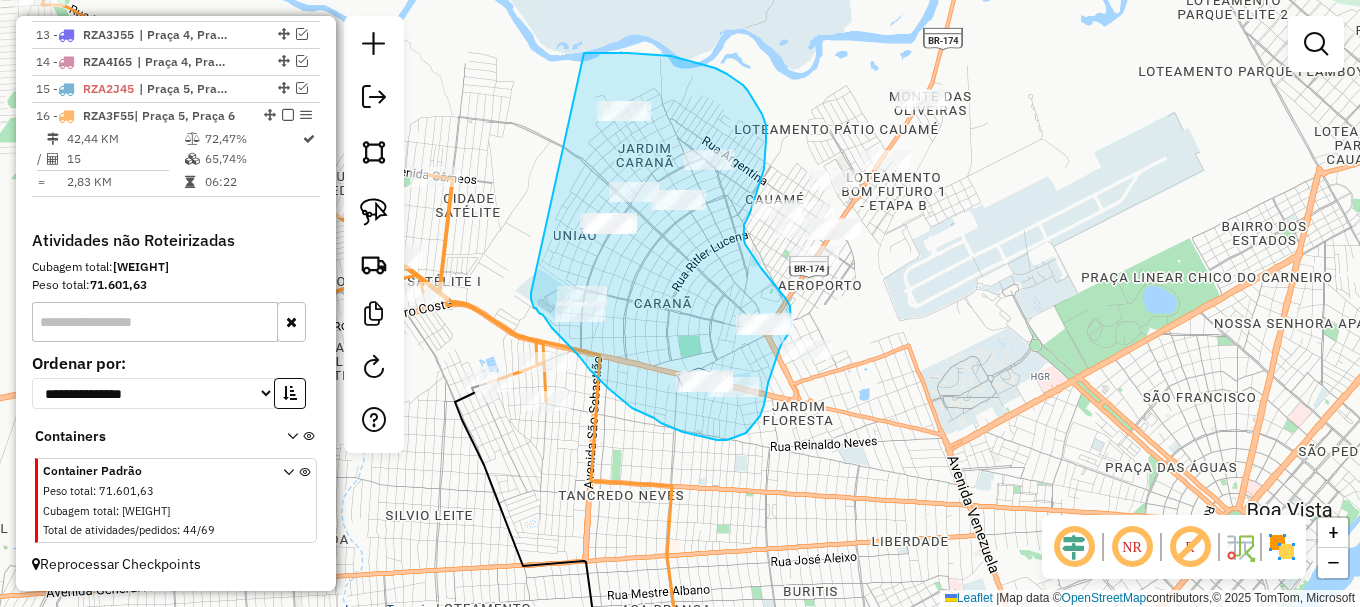 drag, startPoint x: 531, startPoint y: 293, endPoint x: 574, endPoint y: 52, distance: 244.80605 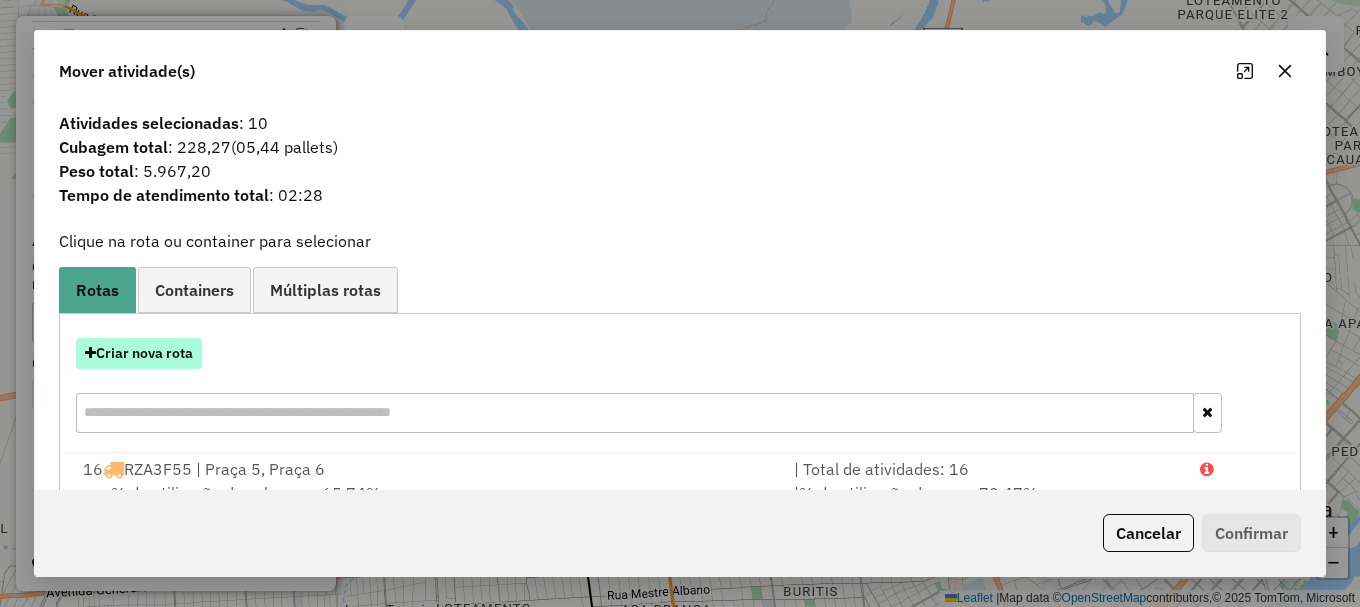 click on "Criar nova rota" at bounding box center [139, 353] 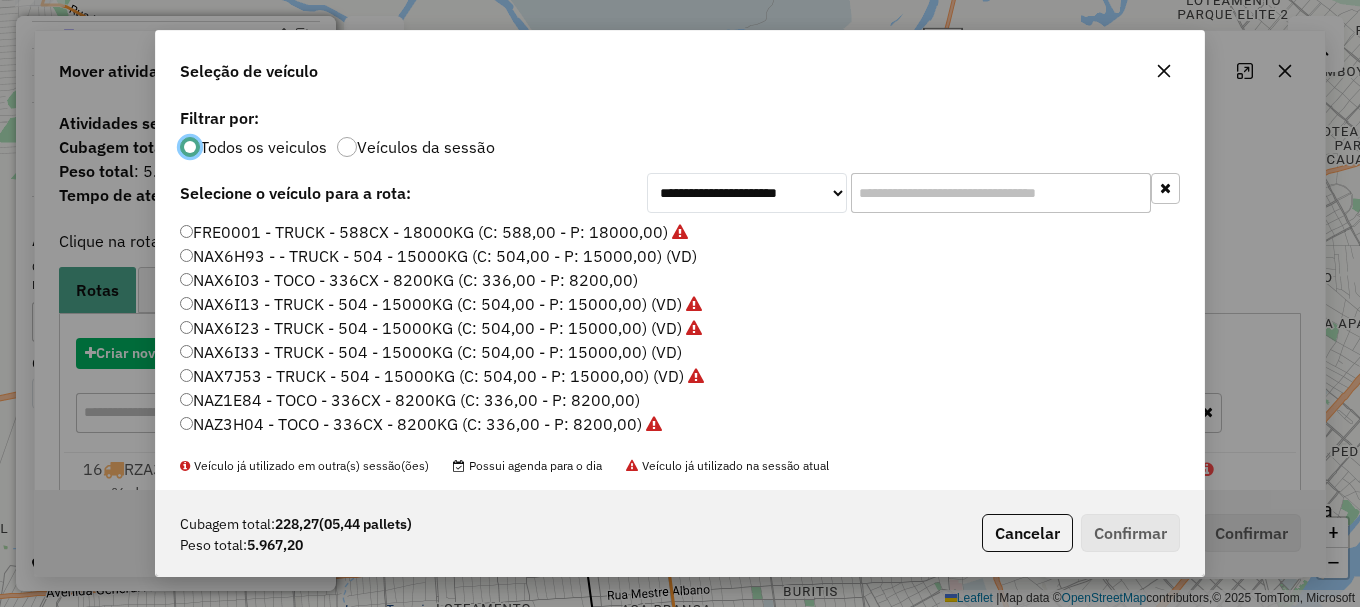 scroll, scrollTop: 11, scrollLeft: 6, axis: both 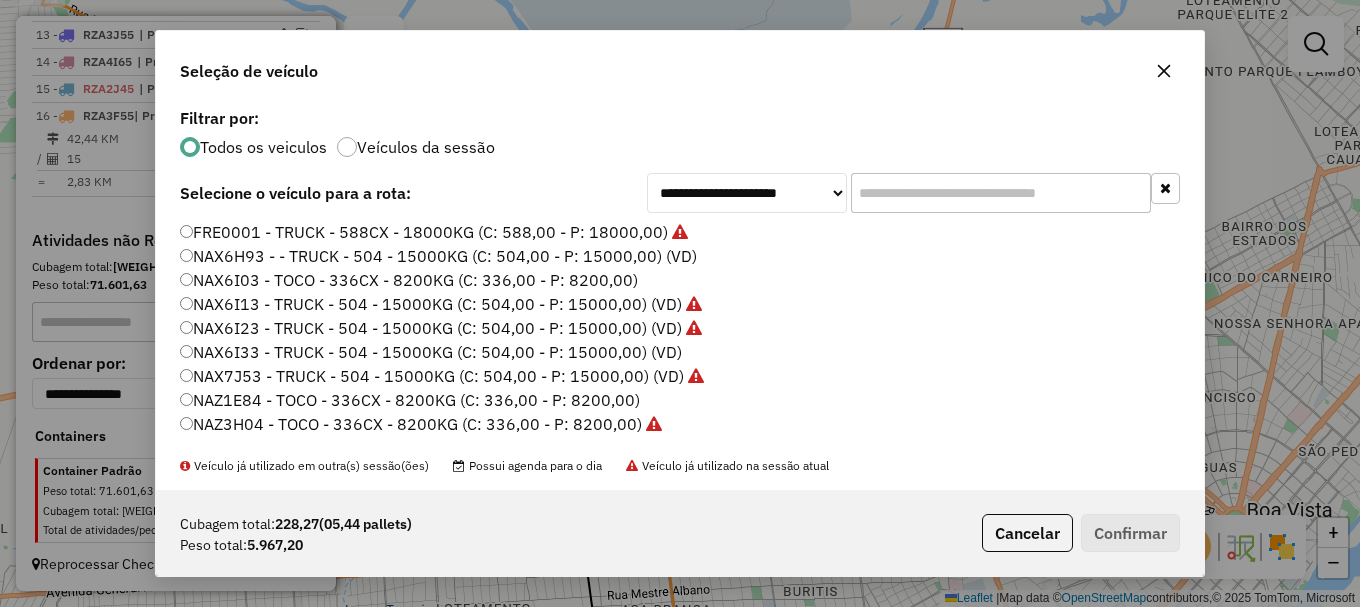 click on "NAZ1E84 - TOCO - 336CX - 8200KG (C: 336,00 - P: 8200,00)" 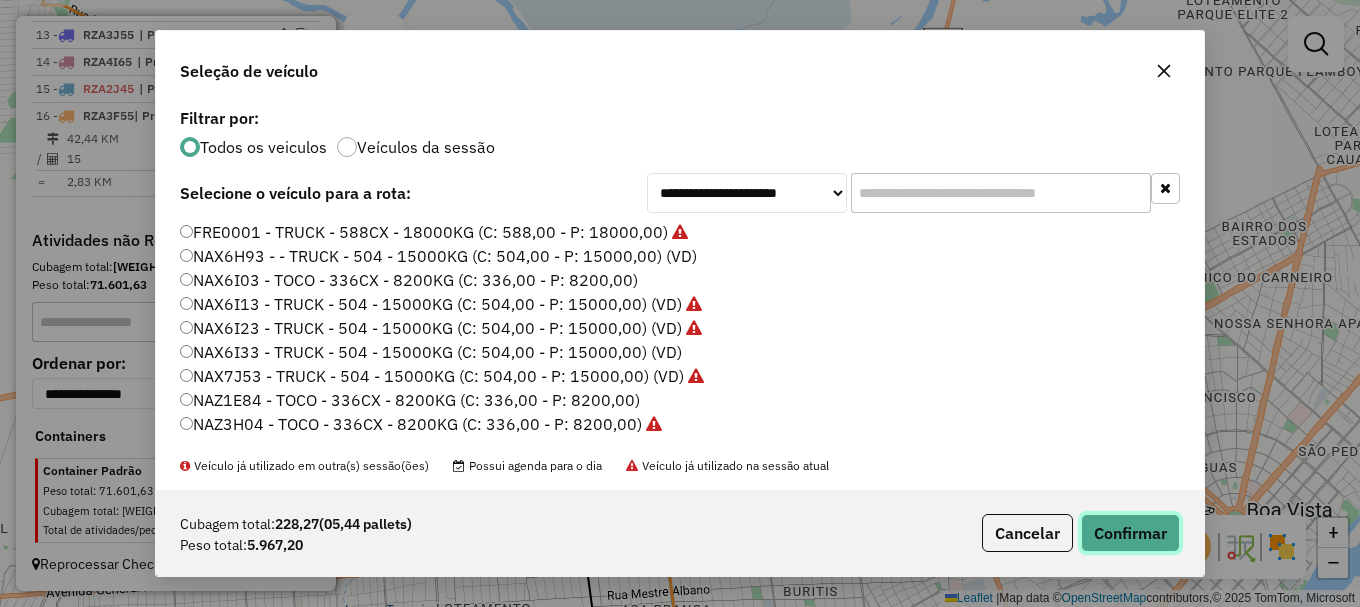 click on "Confirmar" 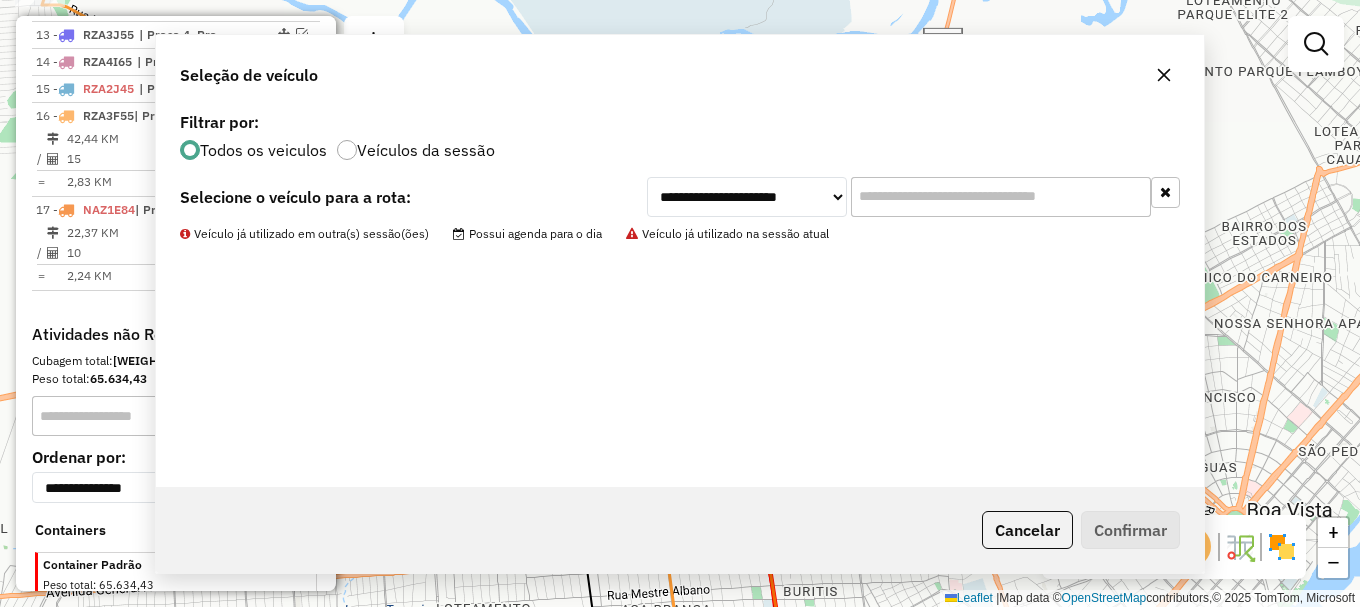 scroll, scrollTop: 1168, scrollLeft: 0, axis: vertical 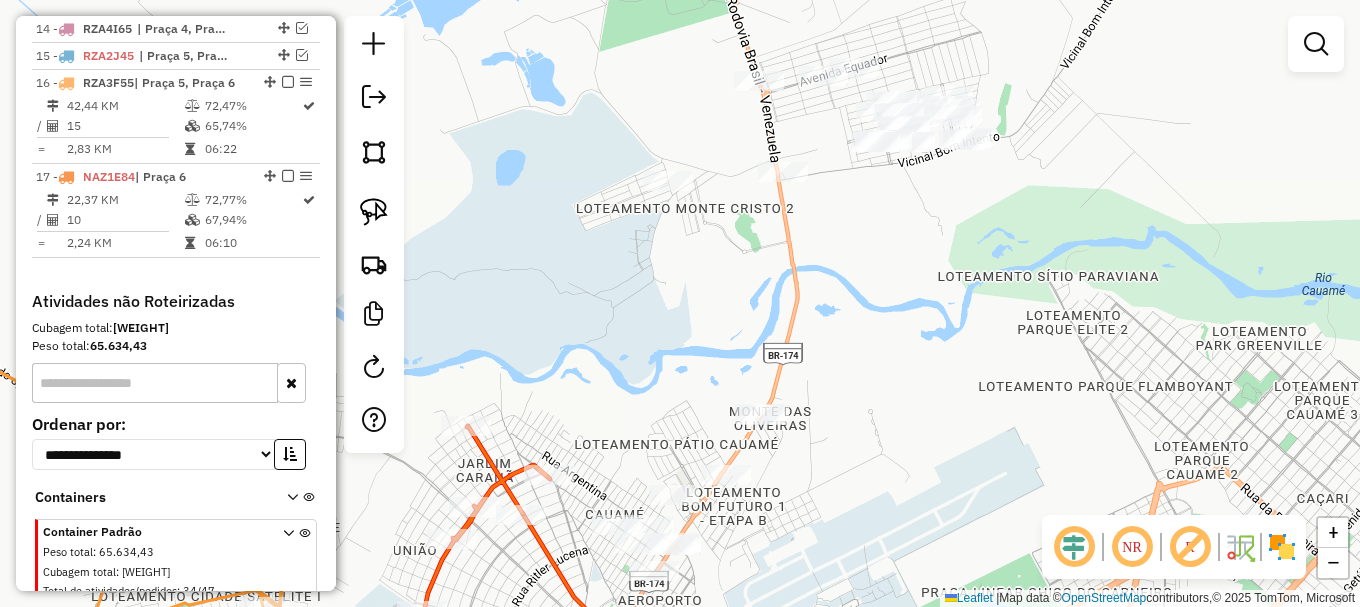 drag, startPoint x: 975, startPoint y: 331, endPoint x: 706, endPoint y: 600, distance: 380.42346 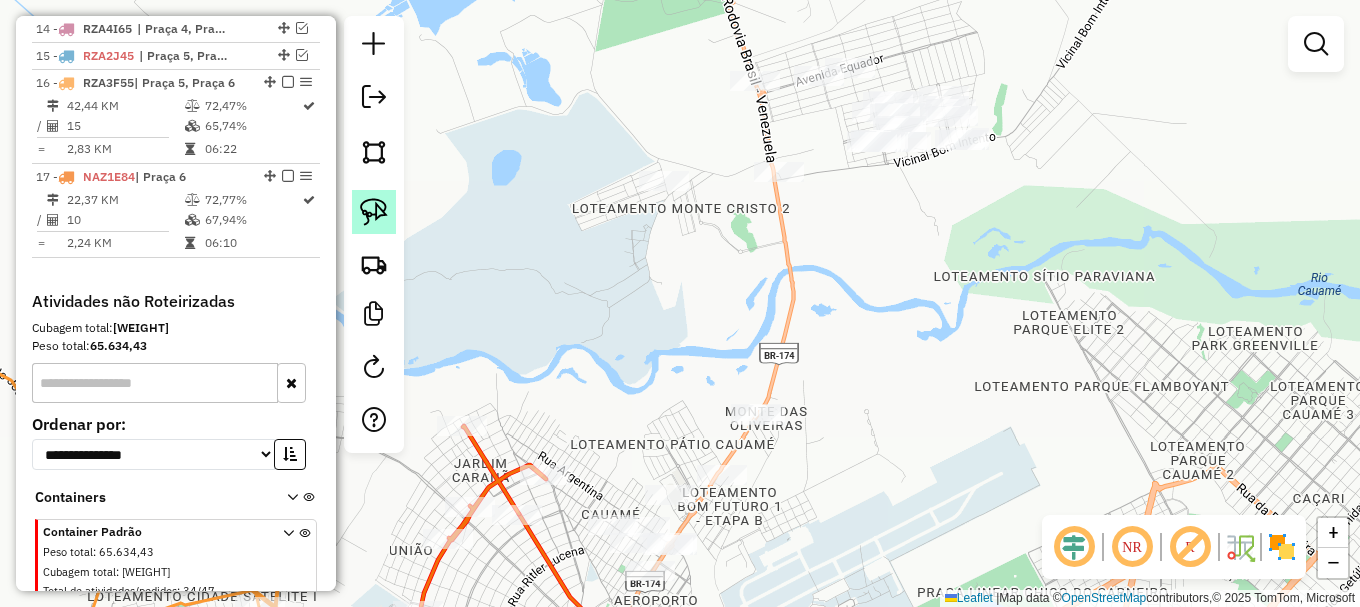 click 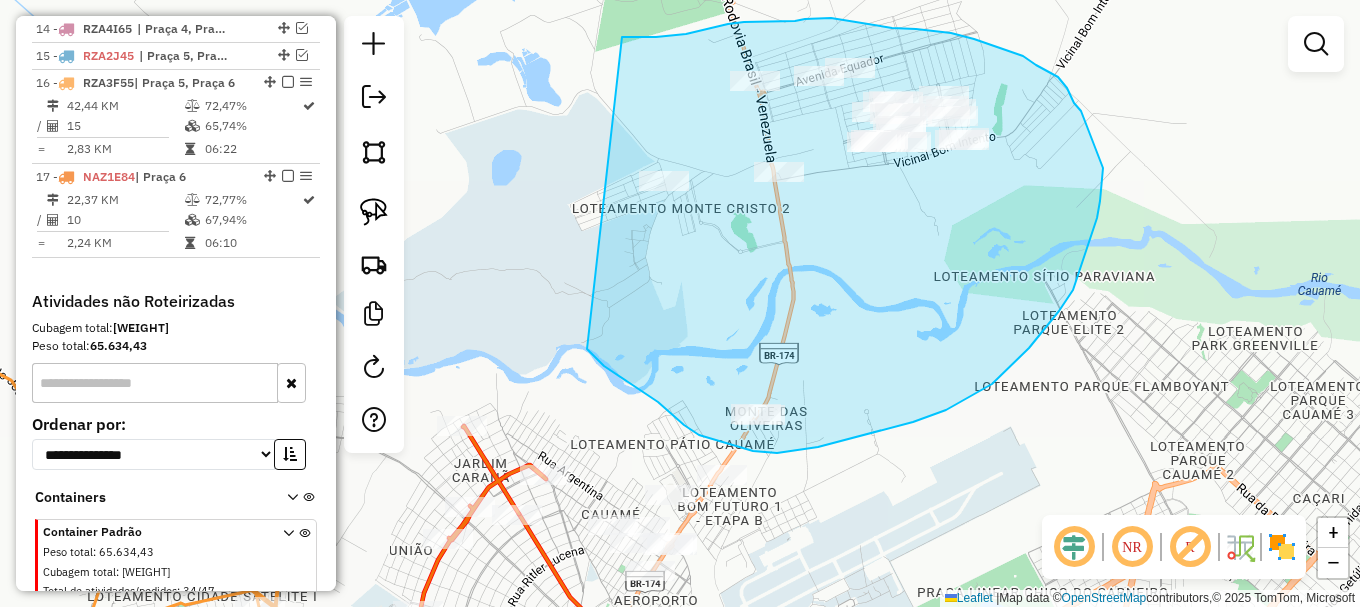 drag, startPoint x: 597, startPoint y: 359, endPoint x: 606, endPoint y: 39, distance: 320.12653 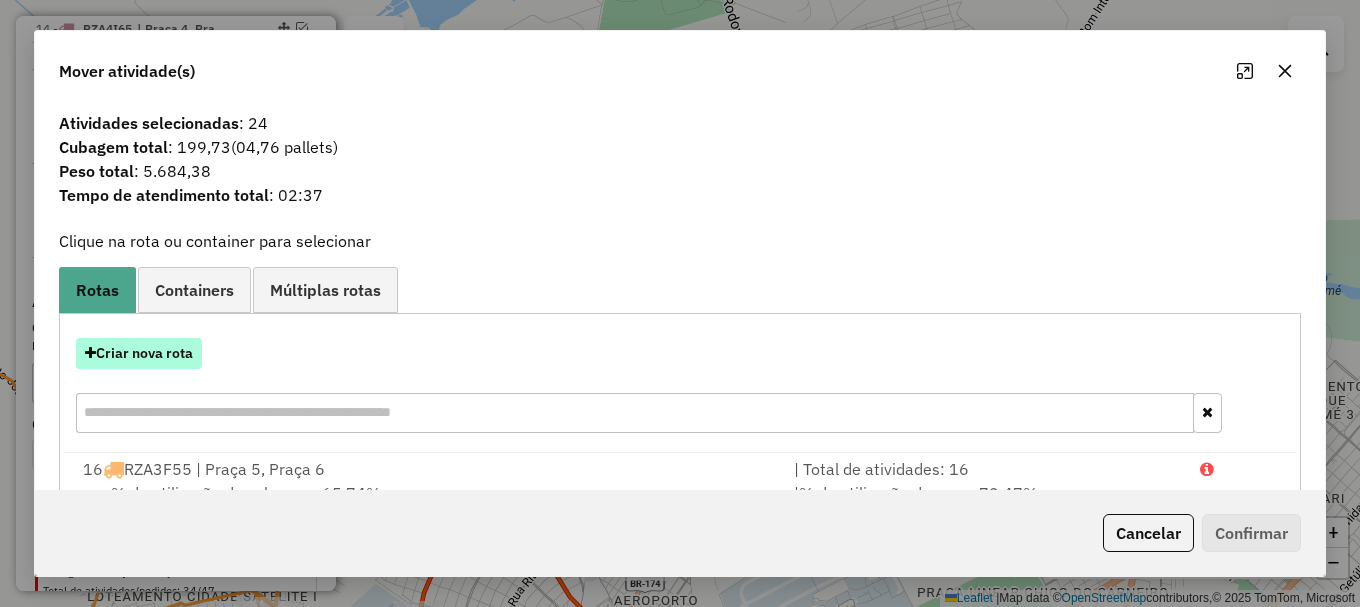 click on "Criar nova rota" at bounding box center [139, 353] 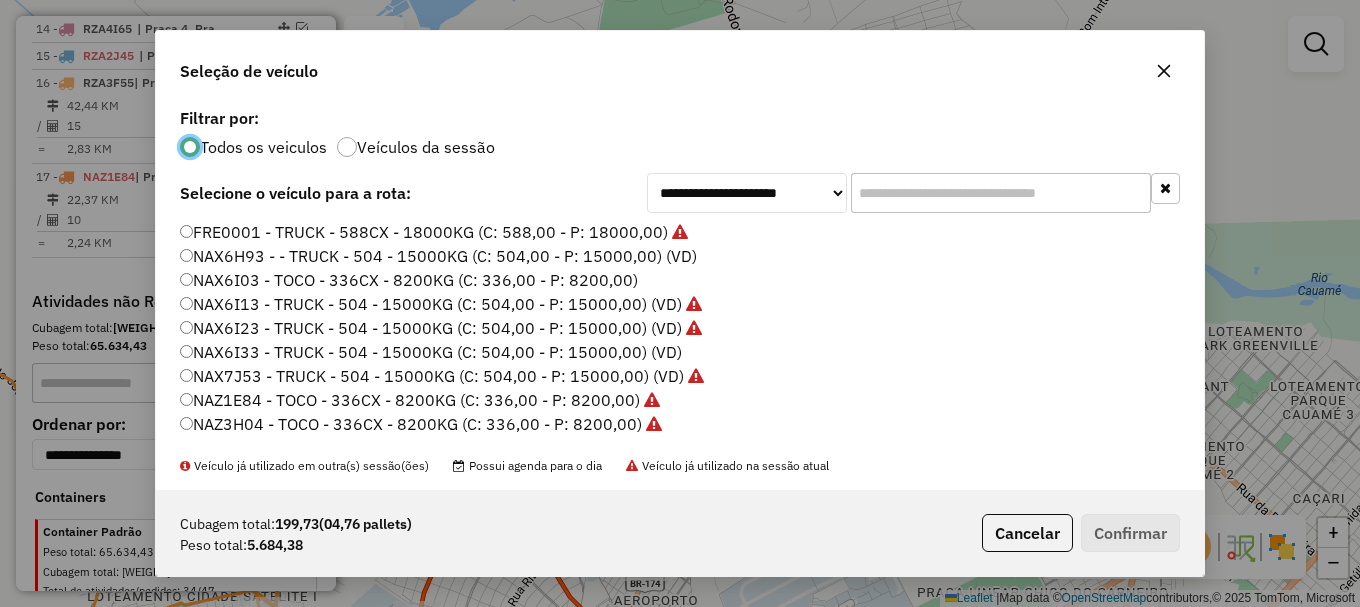 scroll, scrollTop: 11, scrollLeft: 6, axis: both 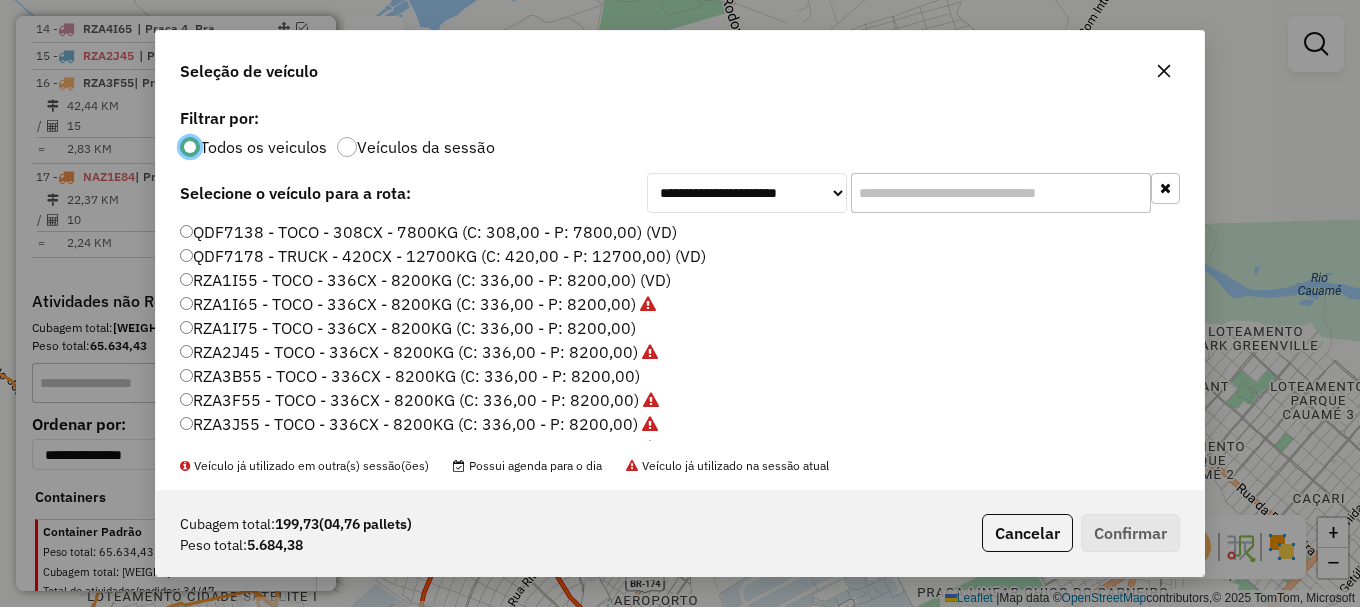 click on "RZA1I75 - TOCO - 336CX - 8200KG (C: 336,00 - P: 8200,00)" 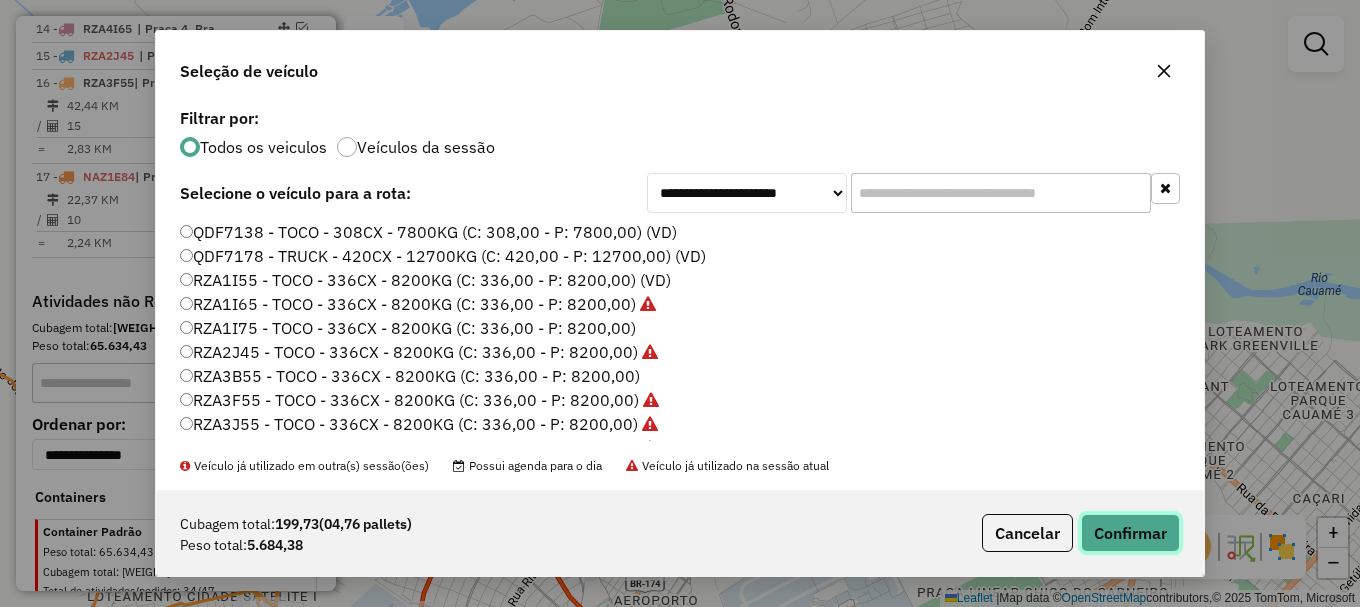 click on "Confirmar" 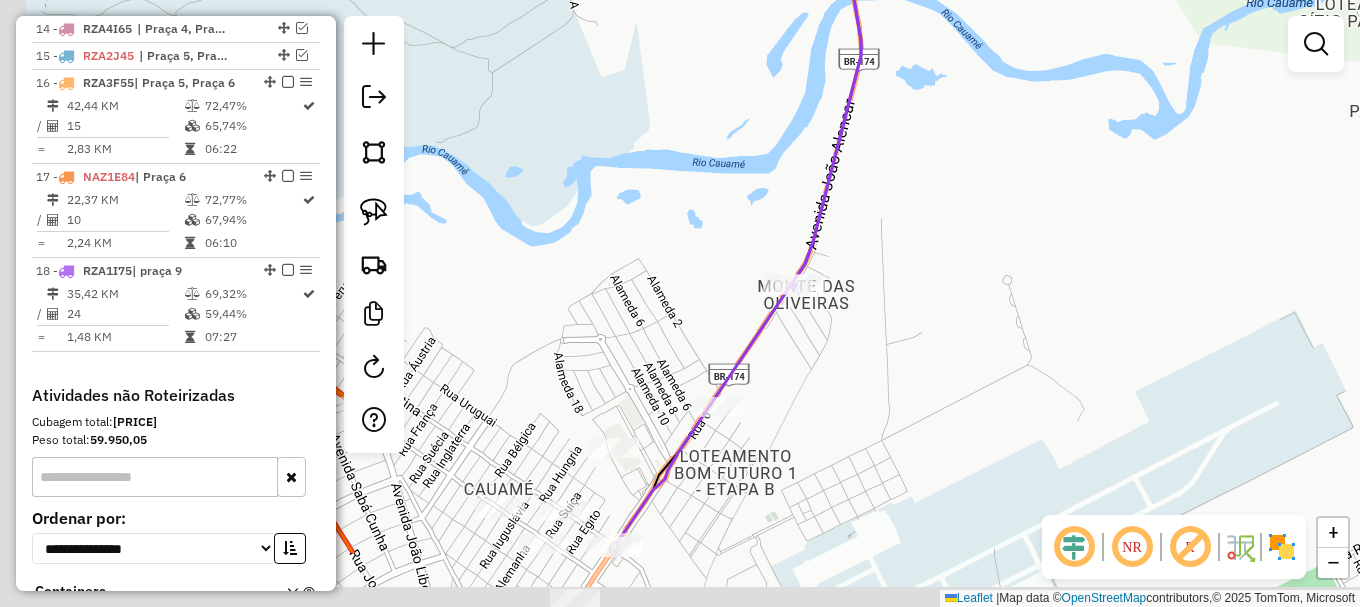 drag, startPoint x: 815, startPoint y: 505, endPoint x: 883, endPoint y: 230, distance: 283.28253 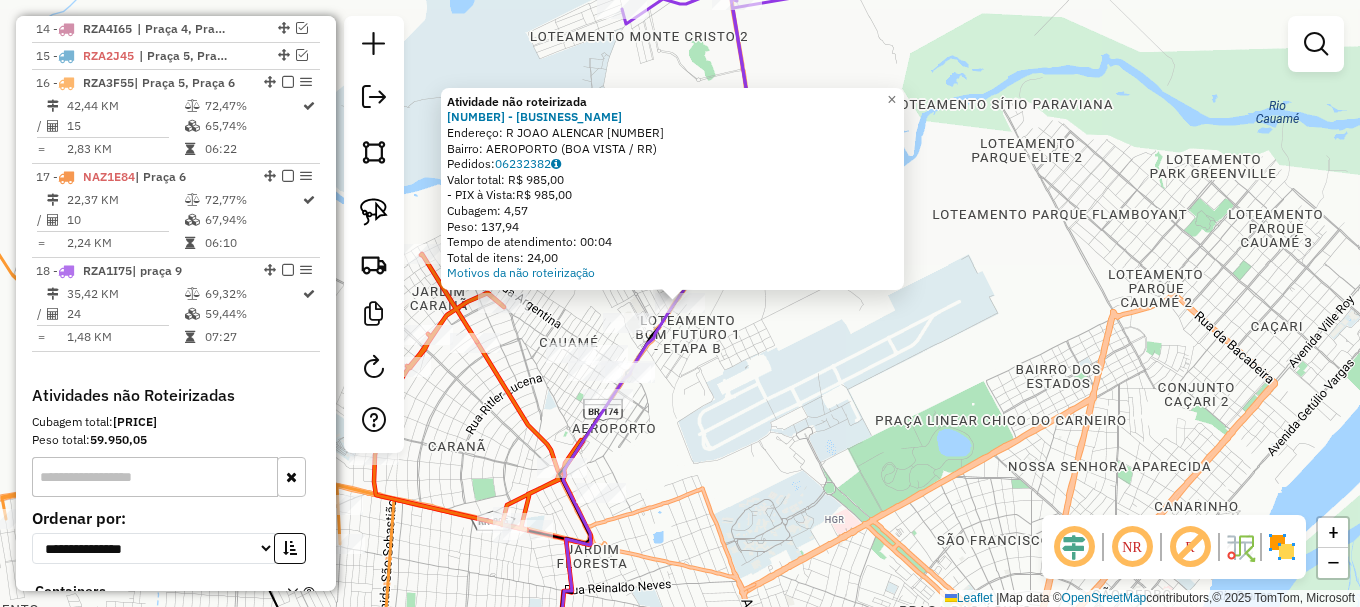 click on "Atividade não roteirizada 5674 - SUPERMERCADO 174 LTD  Endereço: R   JOAO ALENCAR                  2696   Bairro: AEROPORTO (BOA VISTA / RR)   Pedidos:  06232382   Valor total: R$ 985,00   - PIX à Vista:  R$ 985,00   Cubagem: 4,57   Peso: 137,94   Tempo de atendimento: 00:04   Total de itens: 24,00  Motivos da não roteirização × Janela de atendimento Grade de atendimento Capacidade Transportadoras Veículos Cliente Pedidos  Rotas Selecione os dias de semana para filtrar as janelas de atendimento  Seg   Ter   Qua   Qui   Sex   Sáb   Dom  Informe o período da janela de atendimento: De: Até:  Filtrar exatamente a janela do cliente  Considerar janela de atendimento padrão  Selecione os dias de semana para filtrar as grades de atendimento  Seg   Ter   Qua   Qui   Sex   Sáb   Dom   Considerar clientes sem dia de atendimento cadastrado  Clientes fora do dia de atendimento selecionado Filtrar as atividades entre os valores definidos abaixo:  Peso mínimo:   Peso máximo:   Cubagem mínima:   De:   Até:" 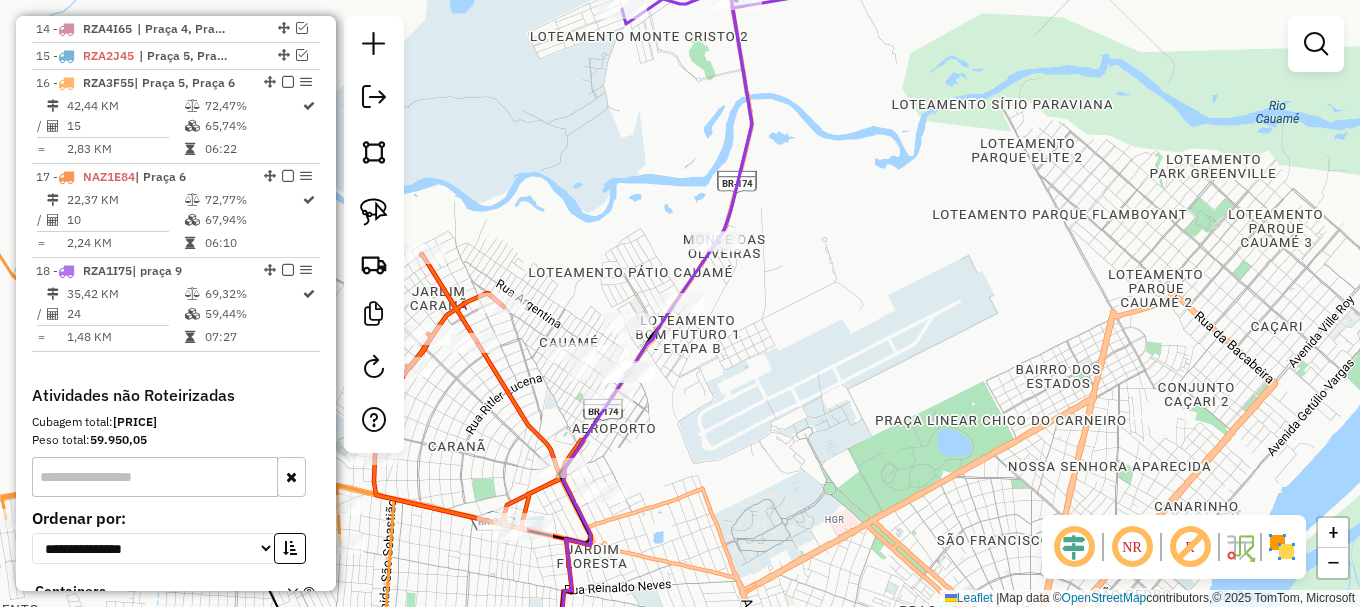 drag, startPoint x: 728, startPoint y: 428, endPoint x: 792, endPoint y: 314, distance: 130.73637 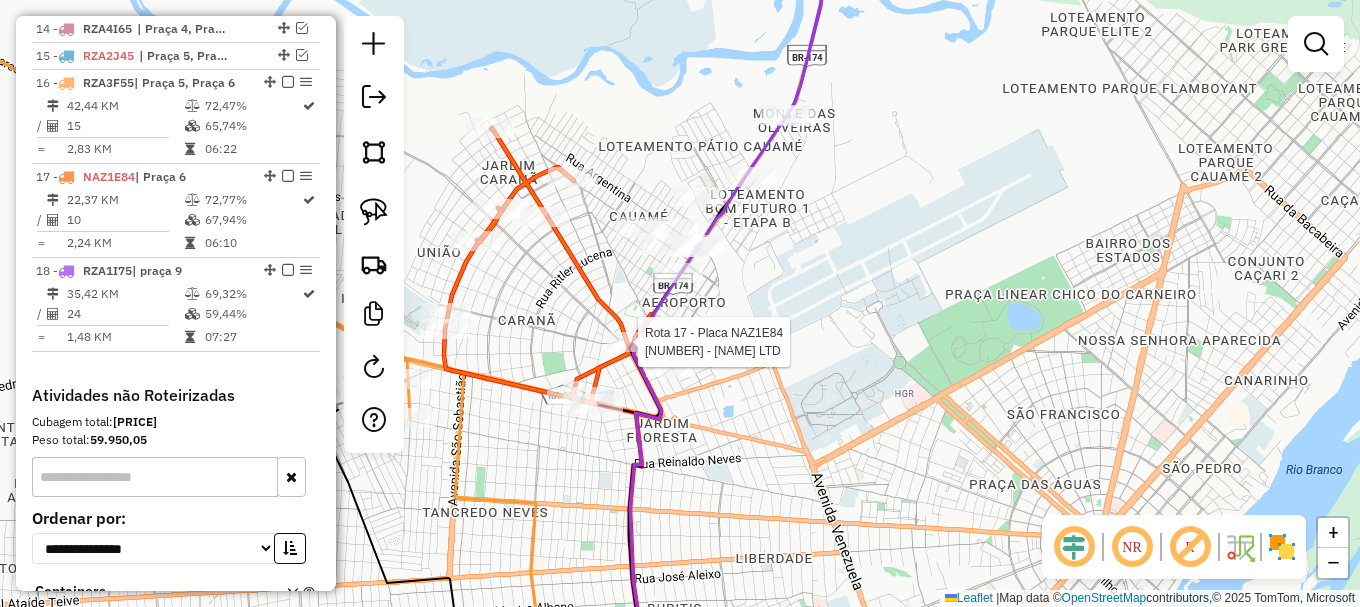 select on "**********" 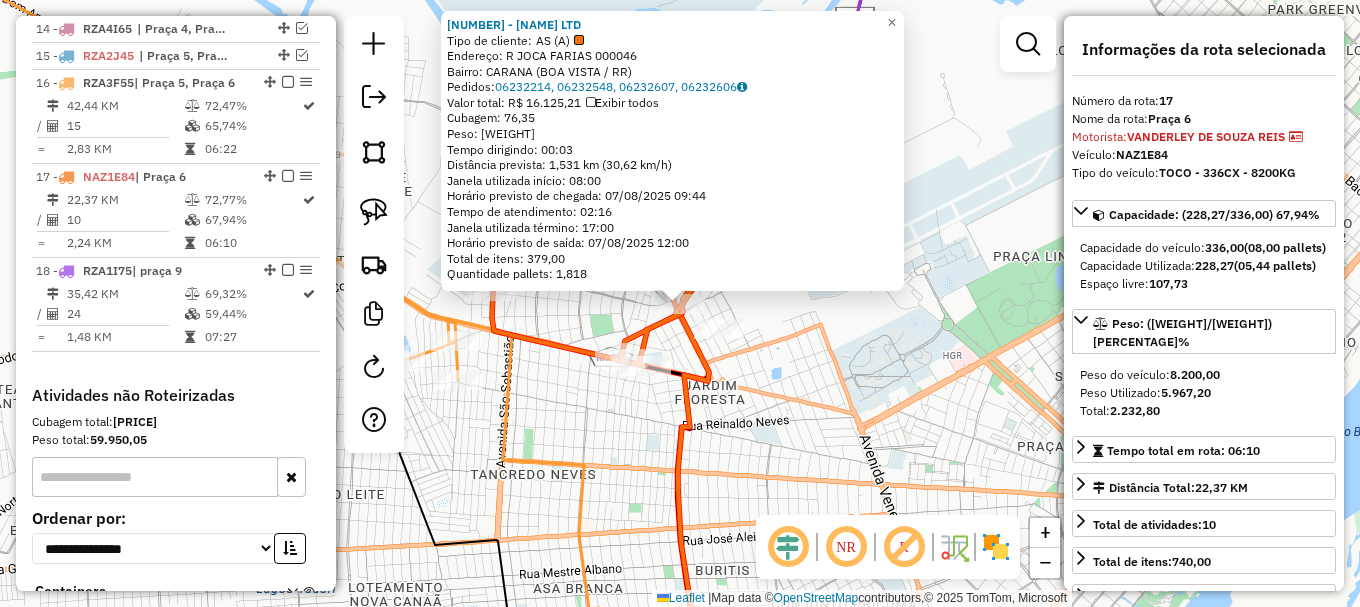 scroll, scrollTop: 1316, scrollLeft: 0, axis: vertical 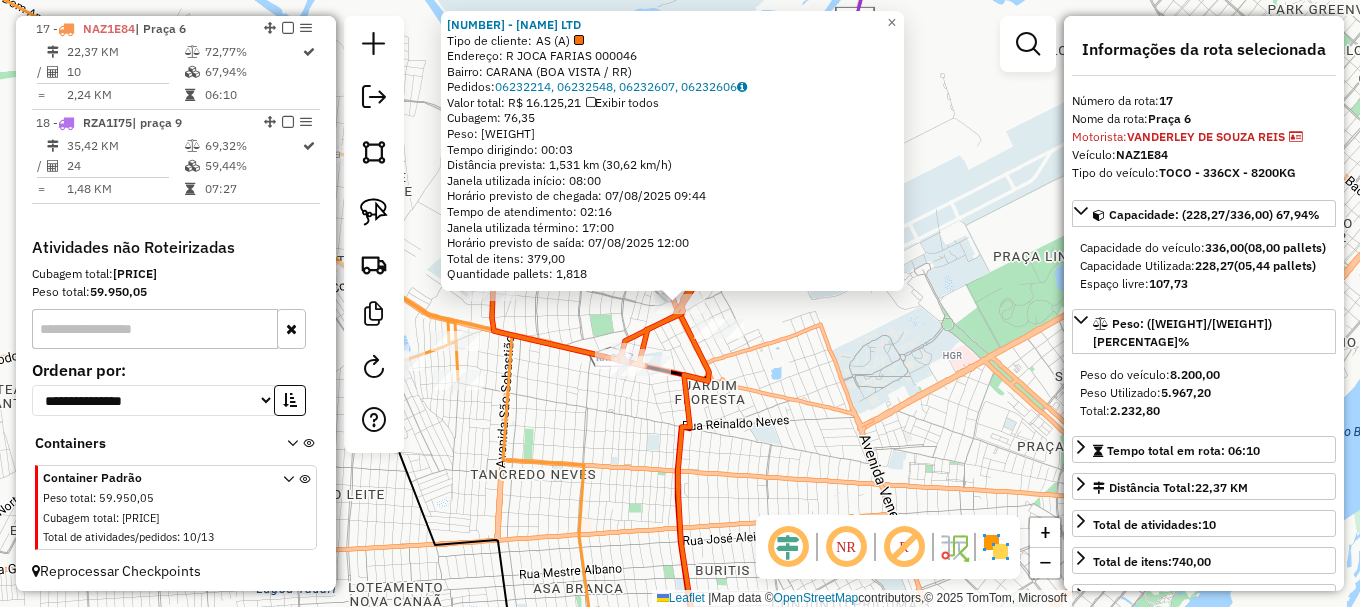 click on "512 - ARAUJO E SARAIVA LTD  Tipo de cliente:   AS (A)   Endereço: R   JOCA FARIAS                   000046   Bairro: CARANA (BOA VISTA / RR)   Pedidos:  06232214, 06232548, 06232607, 06232606   Valor total: R$ 16.125,21   Exibir todos   Cubagem: 76,35  Peso: 2.089,88  Tempo dirigindo: 00:03   Distância prevista: 1,531 km (30,62 km/h)   Janela utilizada início: 08:00   Horário previsto de chegada: 07/08/2025 09:44   Tempo de atendimento: 02:16   Janela utilizada término: 17:00   Horário previsto de saída: 07/08/2025 12:00   Total de itens: 379,00   Quantidade pallets: 1,818  × Janela de atendimento Grade de atendimento Capacidade Transportadoras Veículos Cliente Pedidos  Rotas Selecione os dias de semana para filtrar as janelas de atendimento  Seg   Ter   Qua   Qui   Sex   Sáb   Dom  Informe o período da janela de atendimento: De: Até:  Filtrar exatamente a janela do cliente  Considerar janela de atendimento padrão  Selecione os dias de semana para filtrar as grades de atendimento  Seg   Ter  De:" 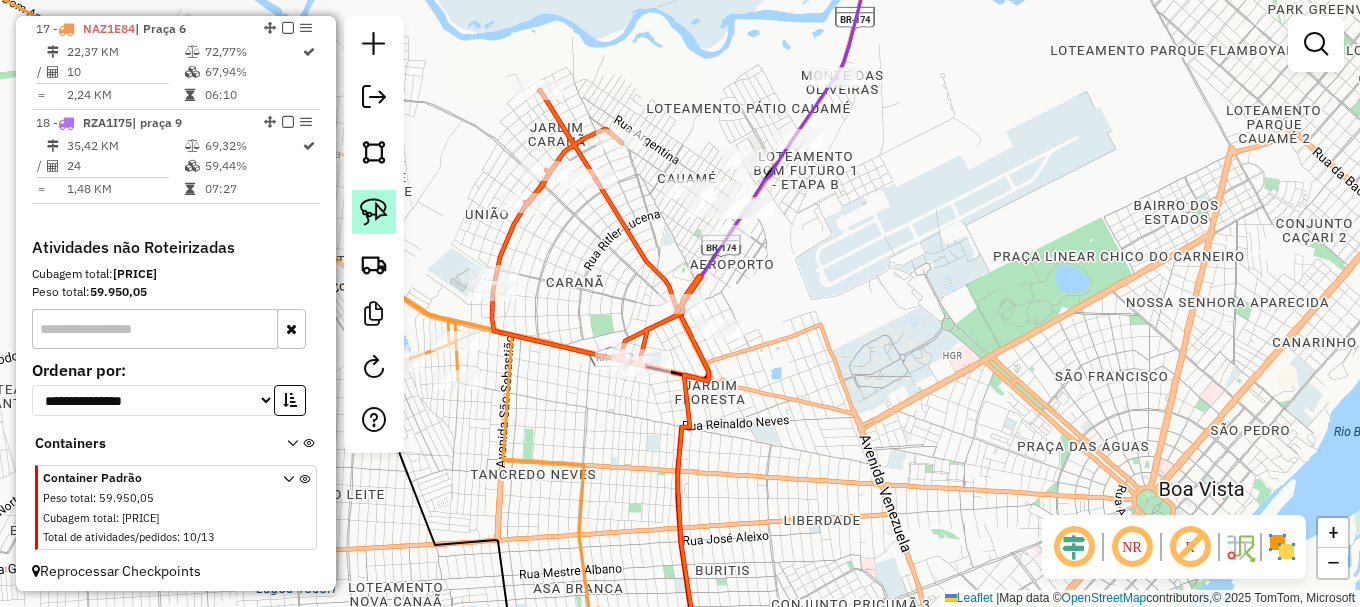 click 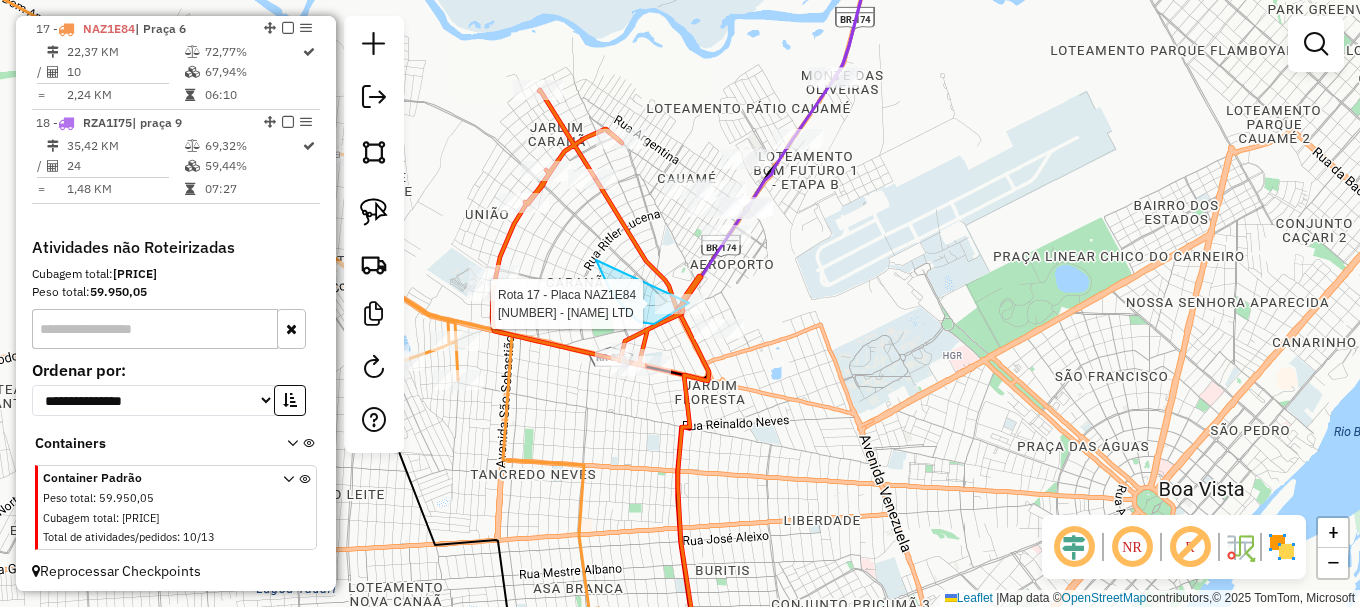 drag, startPoint x: 607, startPoint y: 283, endPoint x: 711, endPoint y: 287, distance: 104.0769 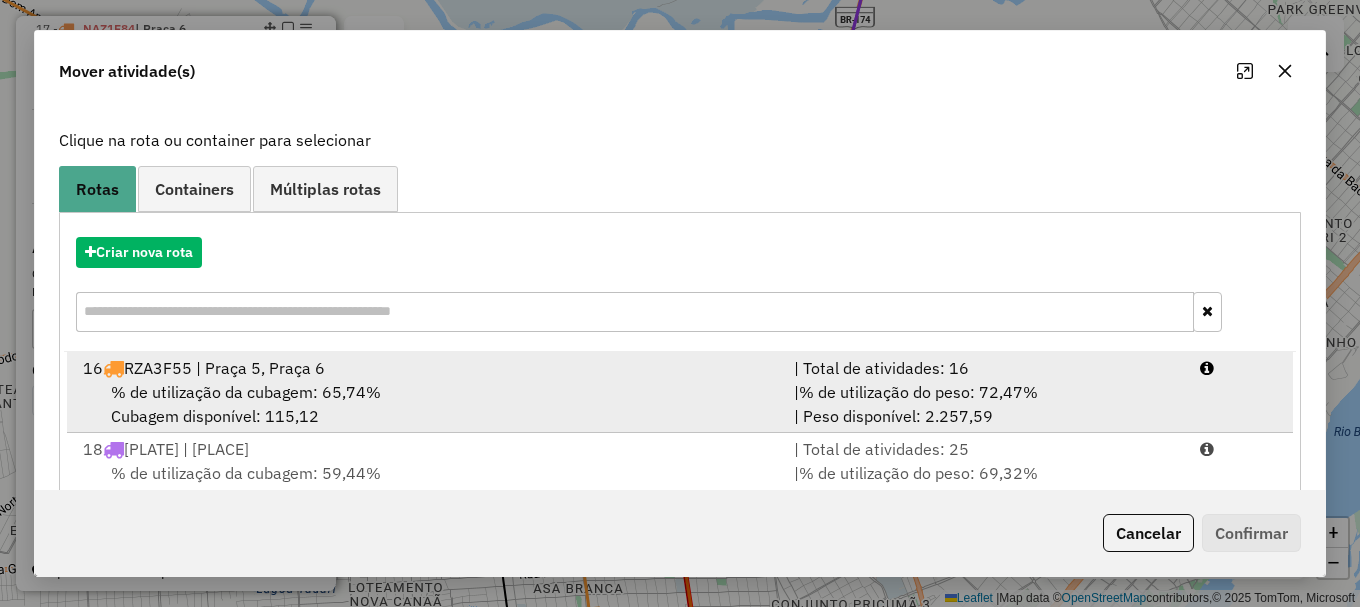 scroll, scrollTop: 159, scrollLeft: 0, axis: vertical 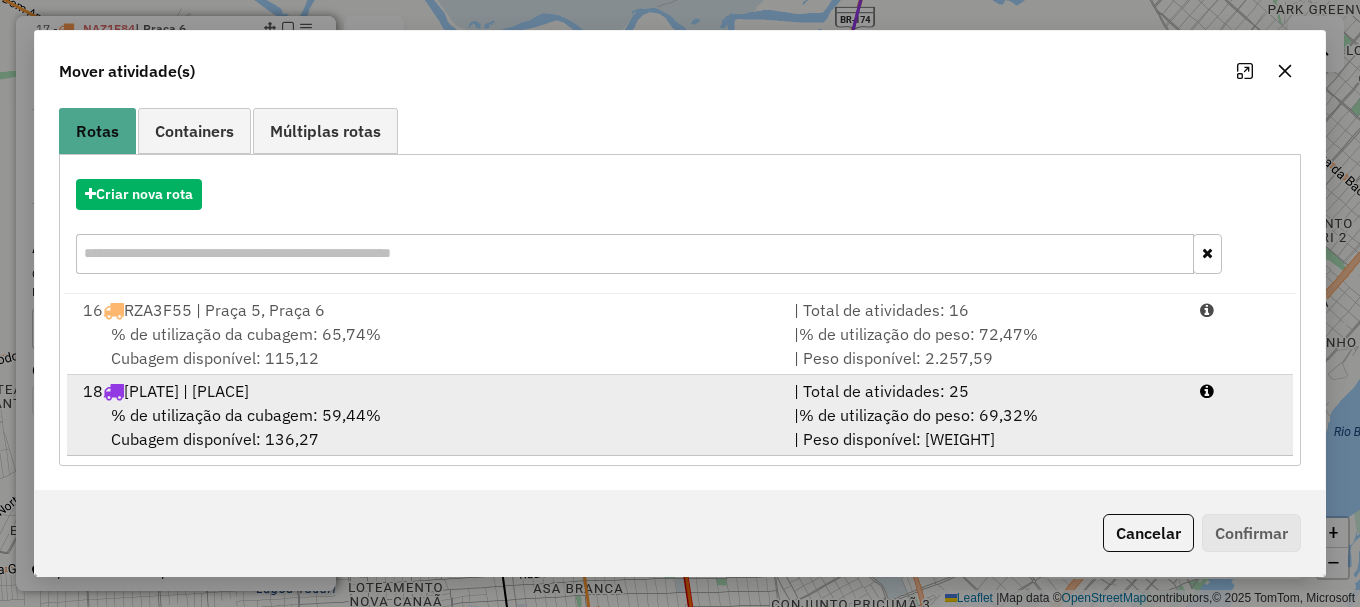 click on "|  % de utilização do peso: 69,32%  | Peso disponível: 2.515,62" at bounding box center [985, 427] 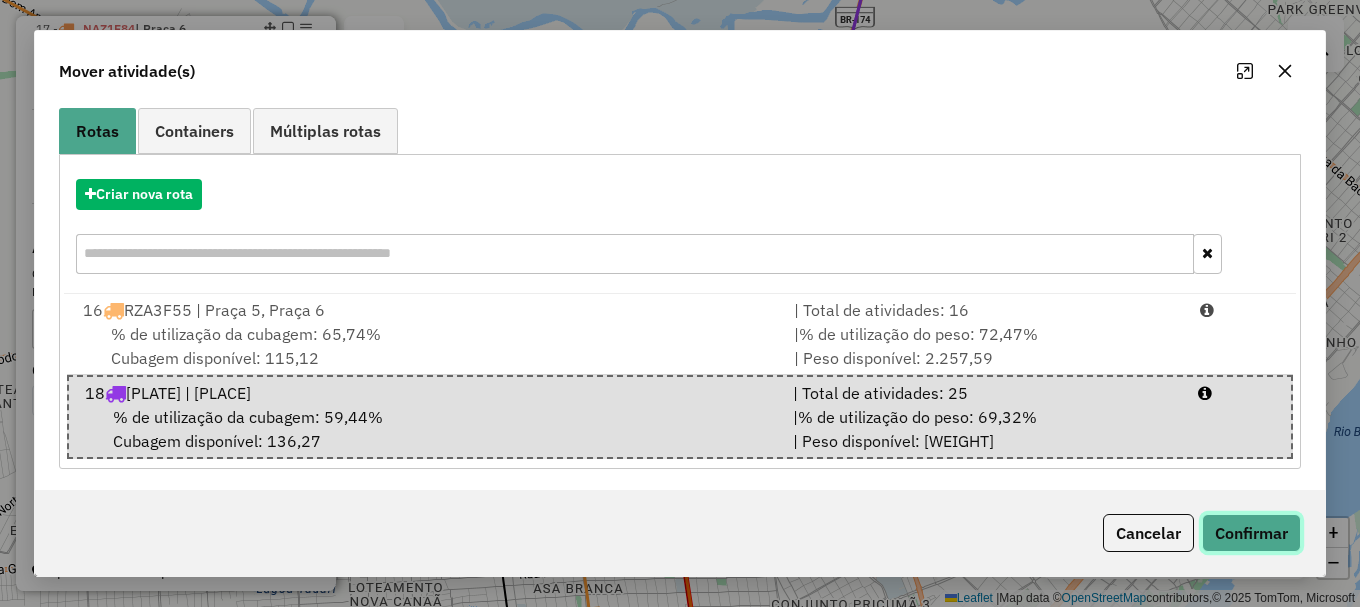 click on "Confirmar" 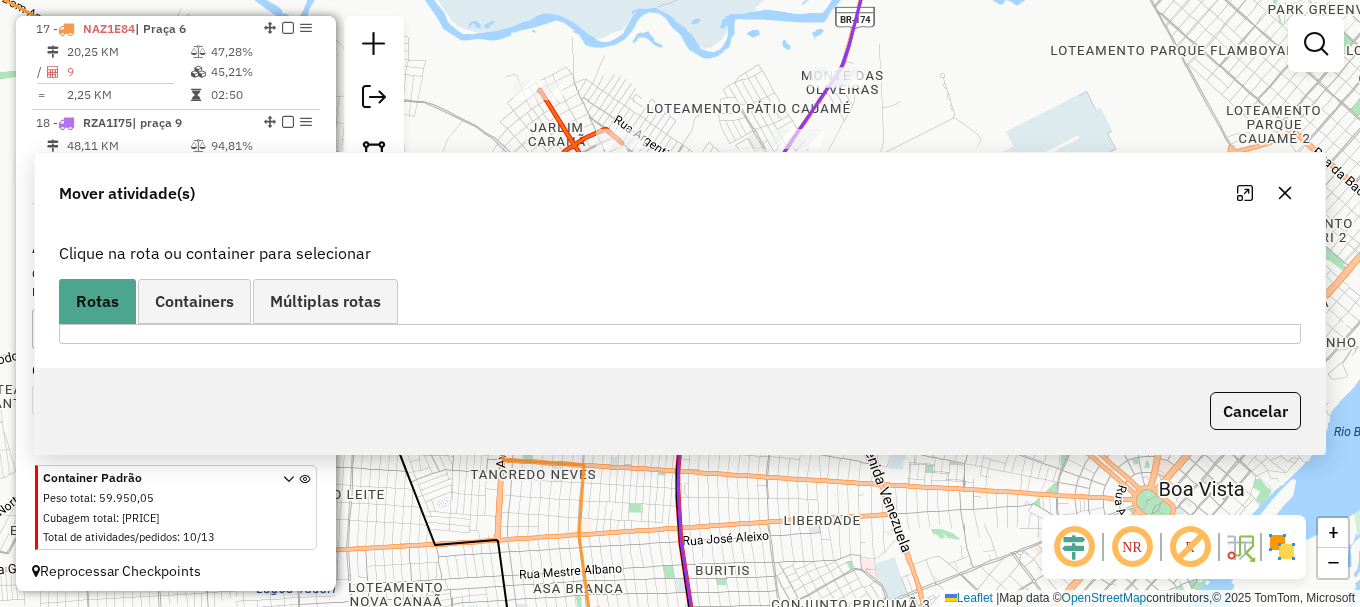 scroll, scrollTop: 0, scrollLeft: 0, axis: both 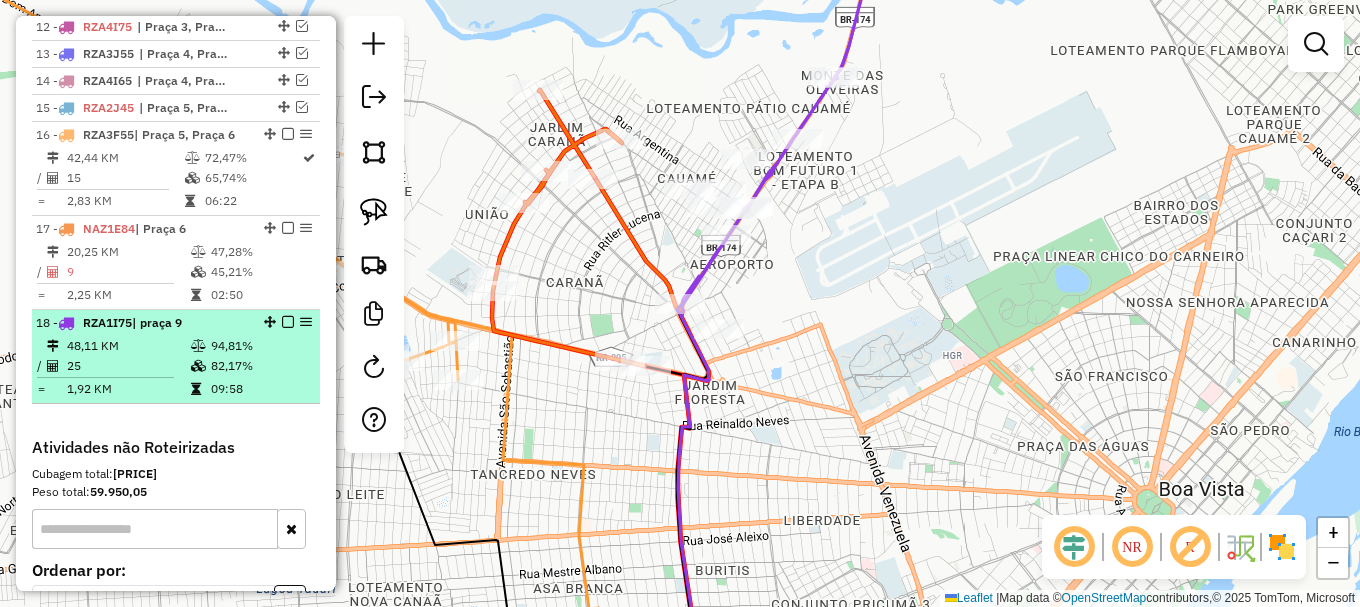 click at bounding box center [288, 322] 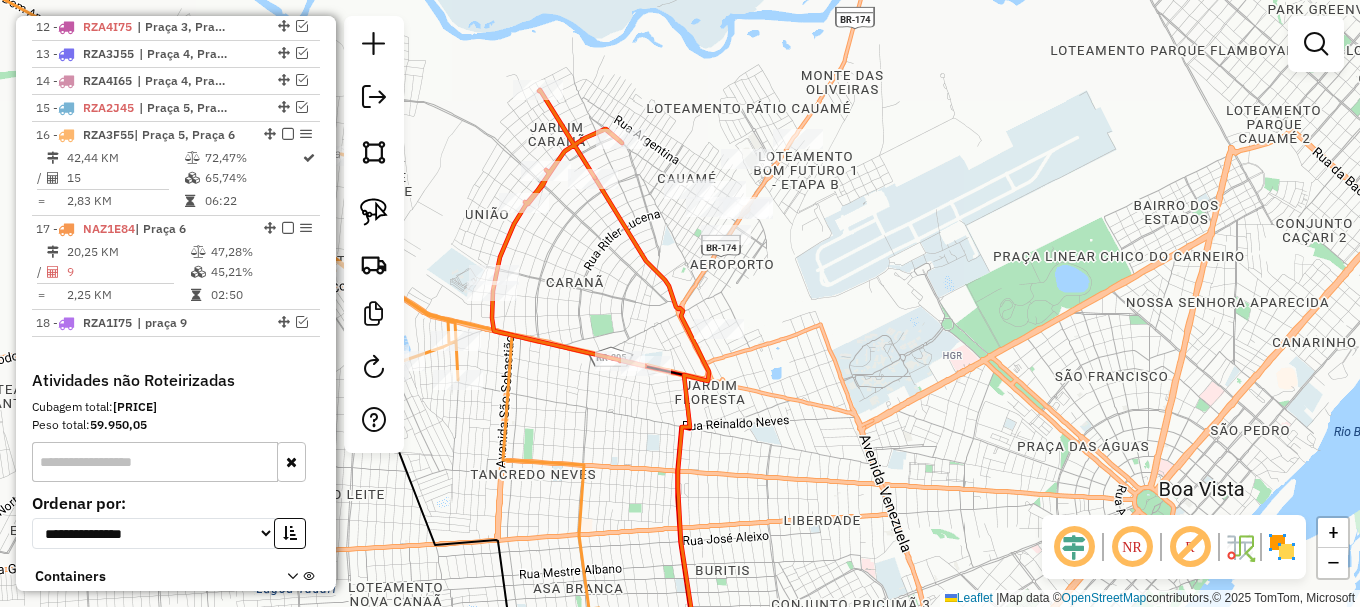 drag, startPoint x: 625, startPoint y: 264, endPoint x: 636, endPoint y: 289, distance: 27.313 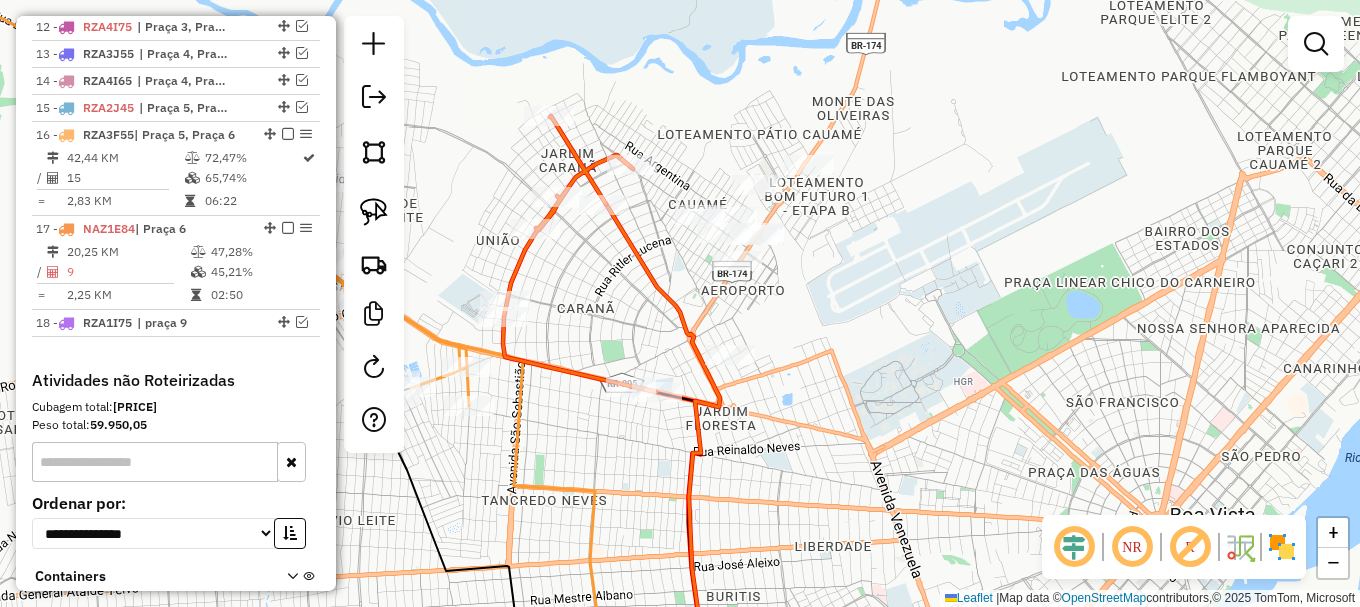 drag, startPoint x: 380, startPoint y: 217, endPoint x: 420, endPoint y: 248, distance: 50.606323 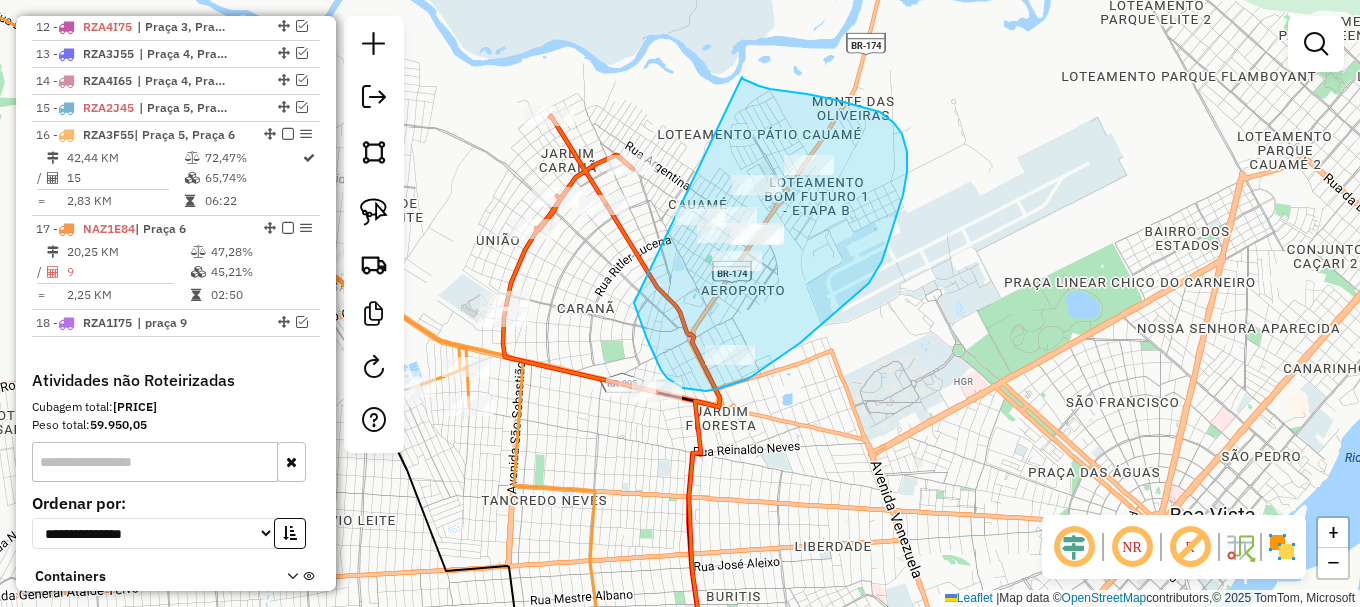 drag, startPoint x: 661, startPoint y: 370, endPoint x: 738, endPoint y: 76, distance: 303.9161 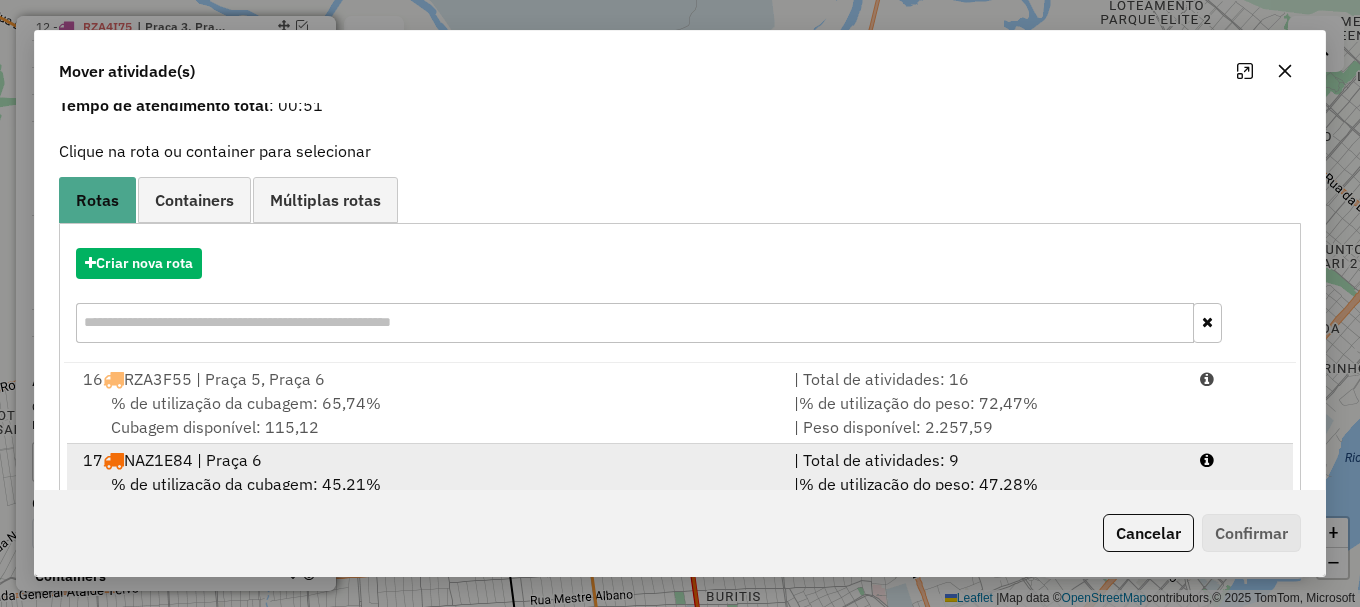 scroll, scrollTop: 159, scrollLeft: 0, axis: vertical 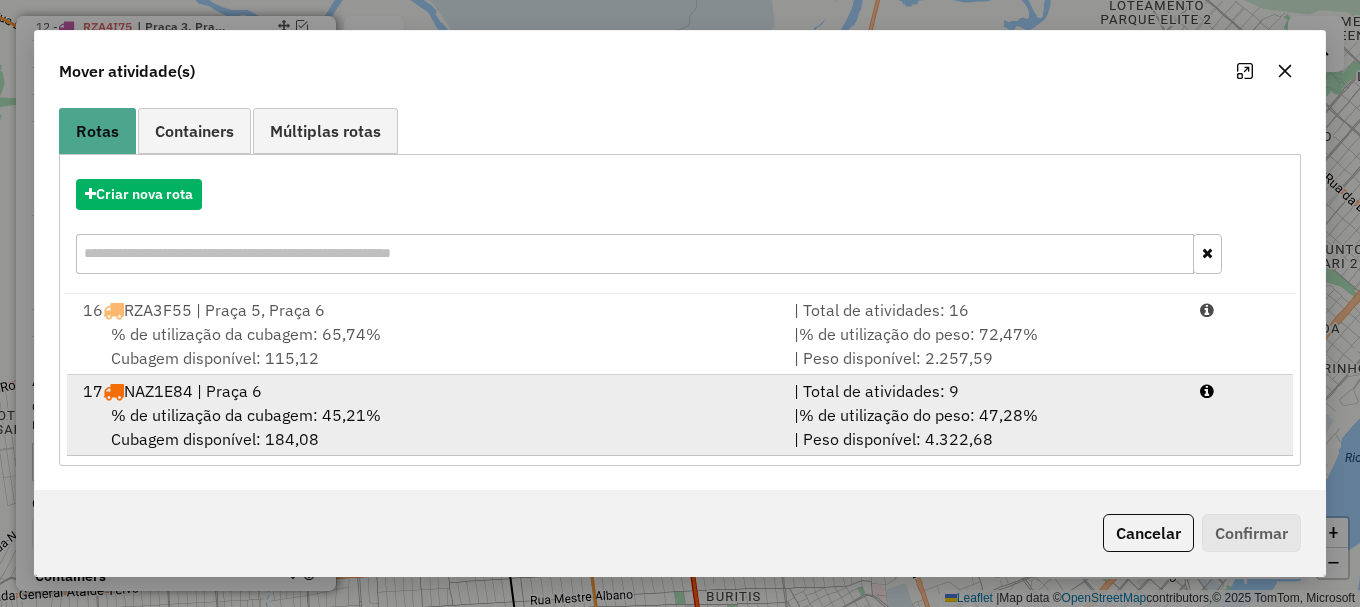 click on "|  % de utilização do peso: 47,28%  | Peso disponível: 4.322,68" at bounding box center (985, 427) 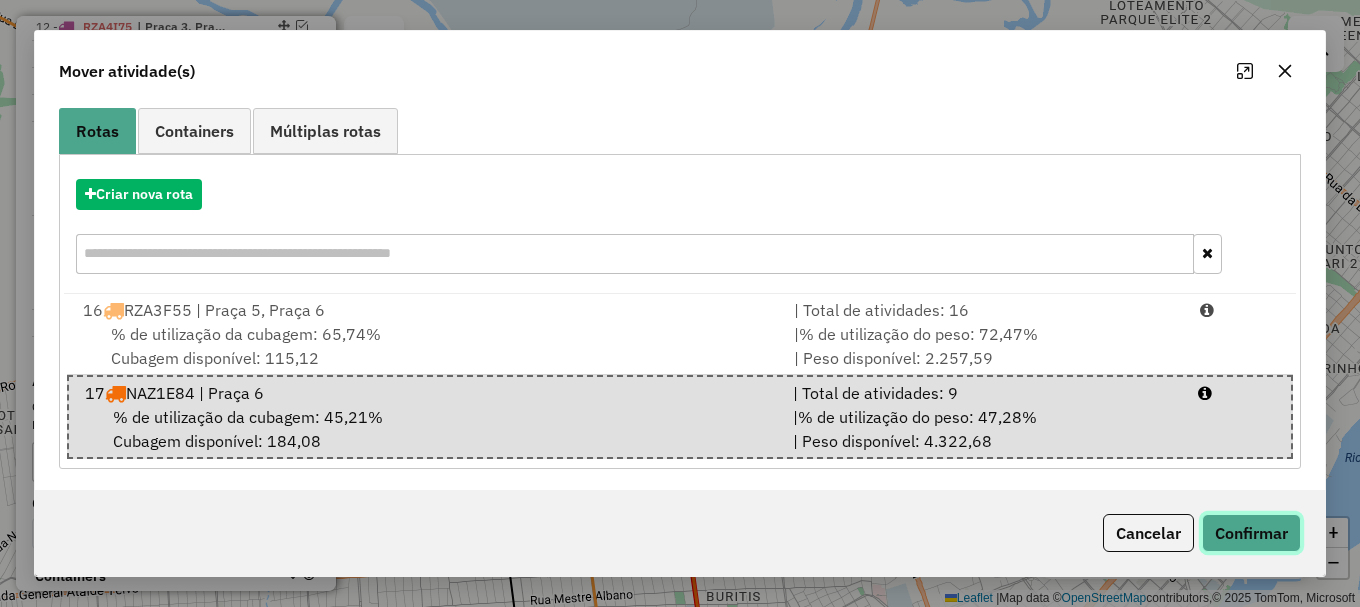 click on "Confirmar" 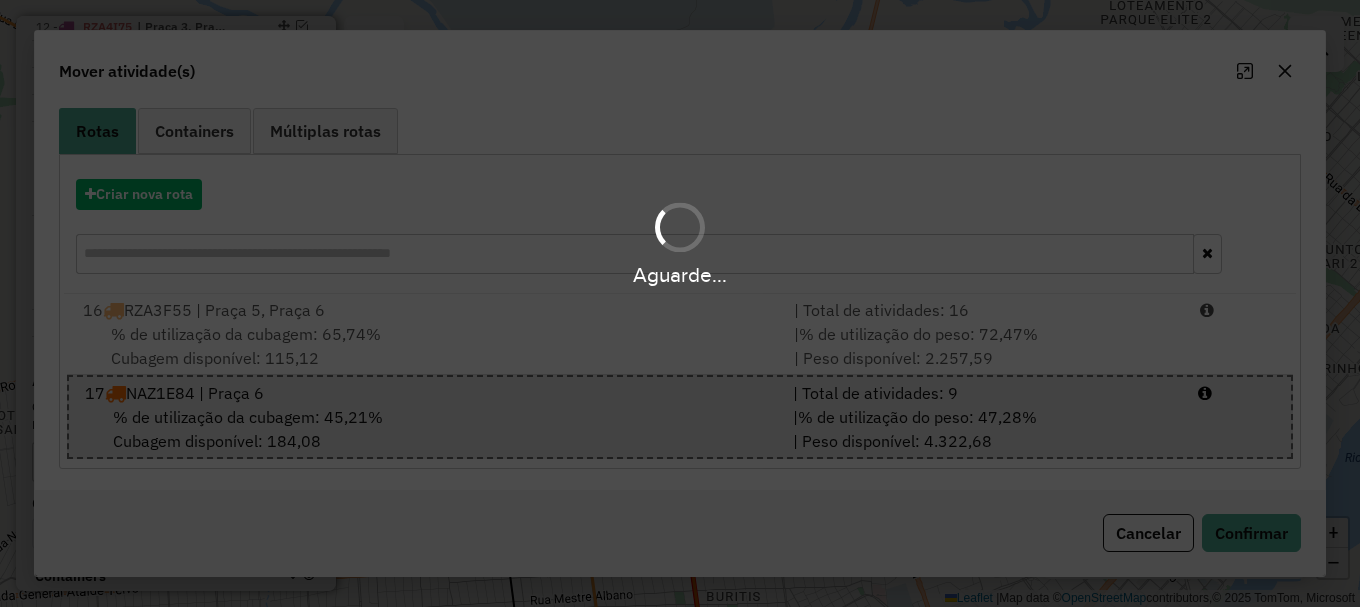 scroll, scrollTop: 0, scrollLeft: 0, axis: both 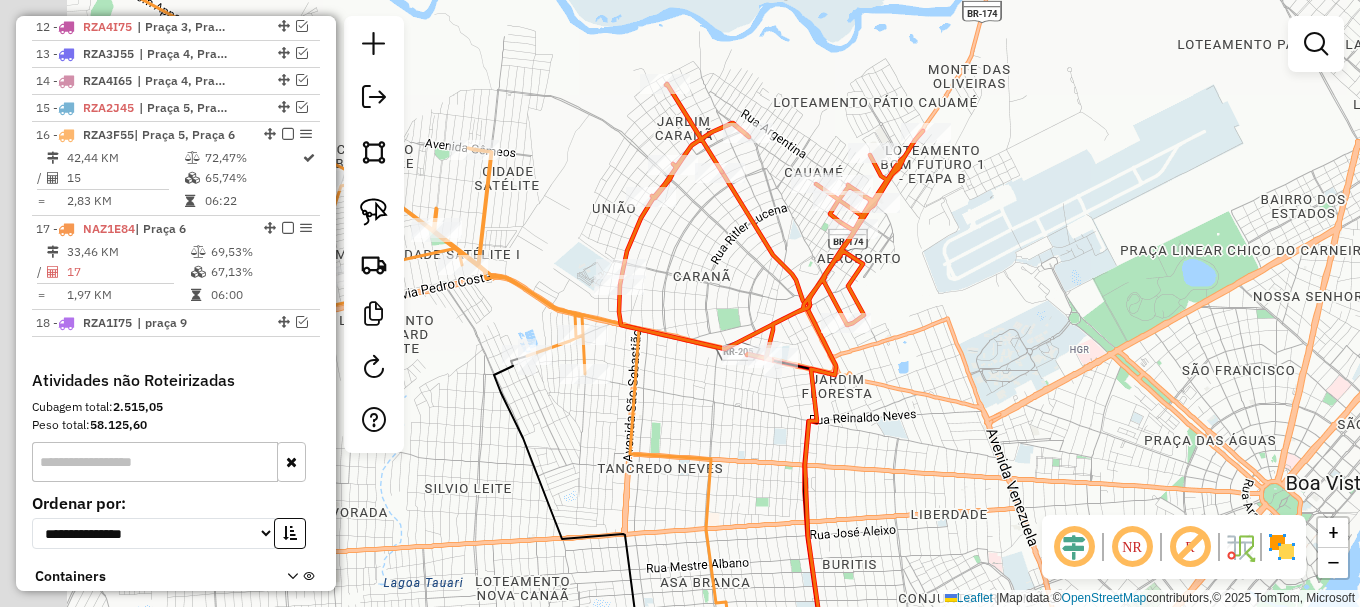 drag, startPoint x: 465, startPoint y: 194, endPoint x: 670, endPoint y: 133, distance: 213.88315 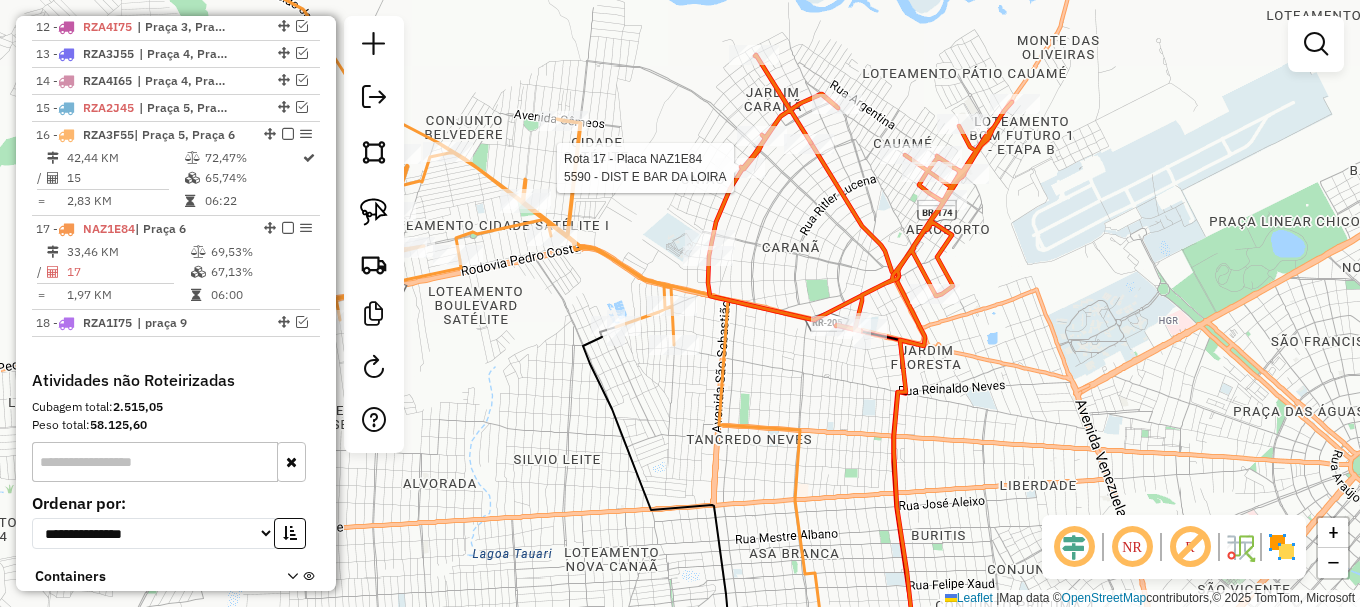 select on "**********" 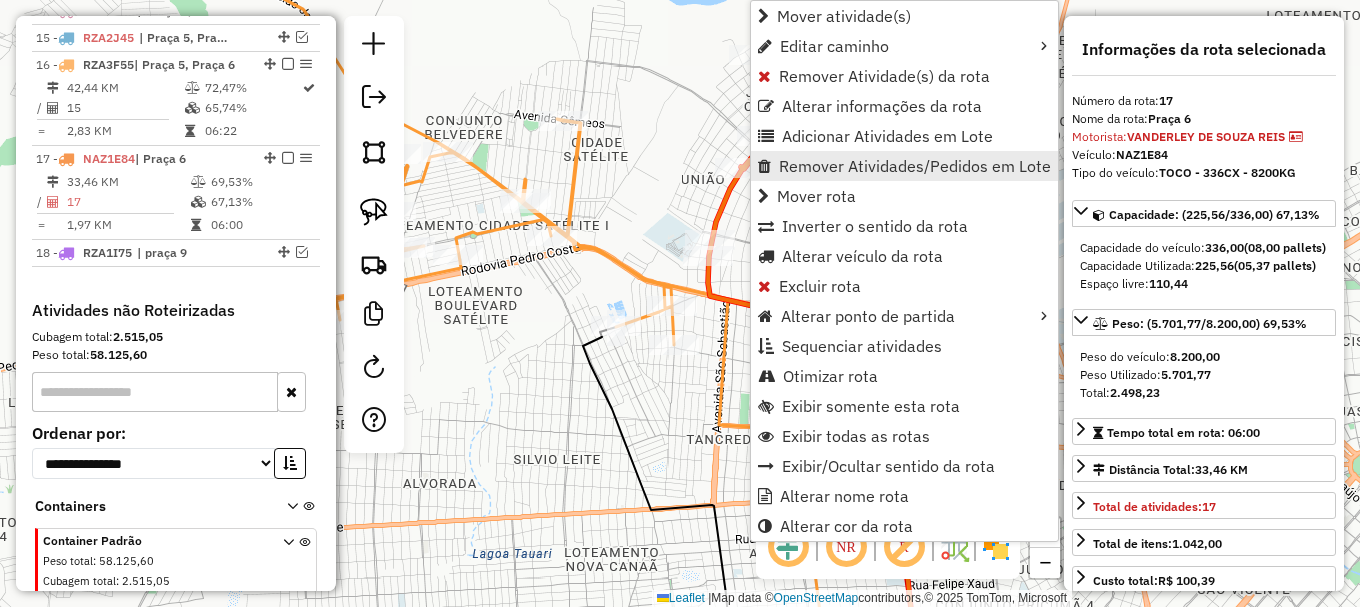 scroll, scrollTop: 1256, scrollLeft: 0, axis: vertical 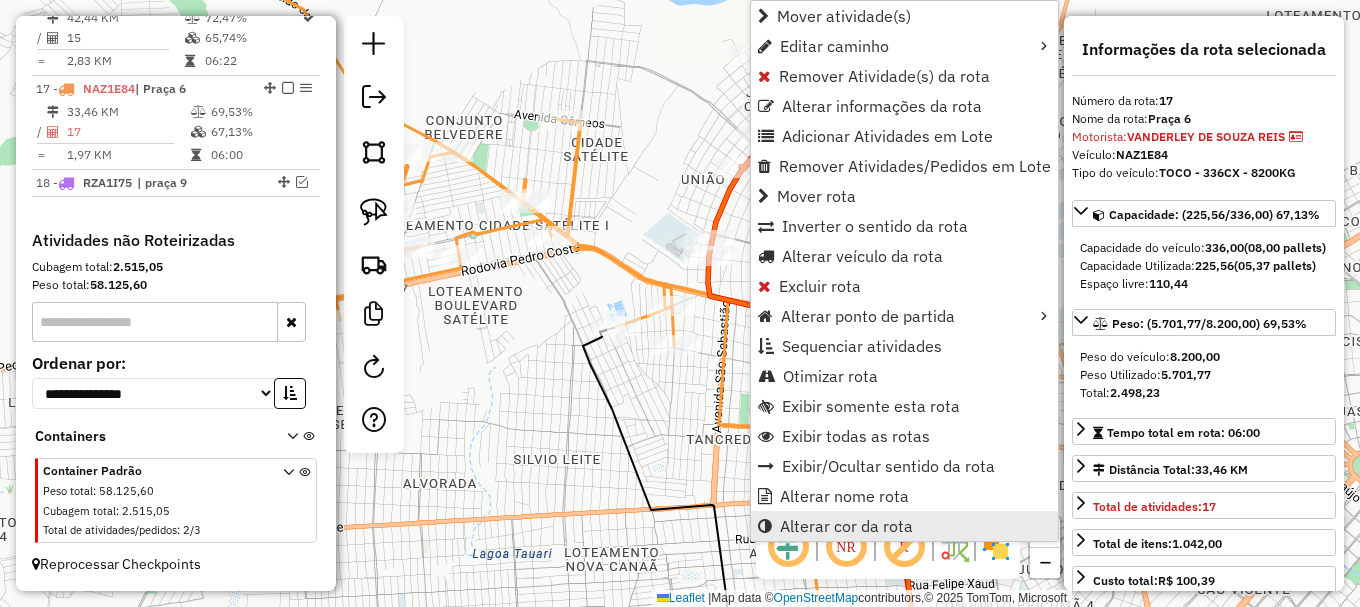 click on "Alterar cor da rota" at bounding box center (846, 526) 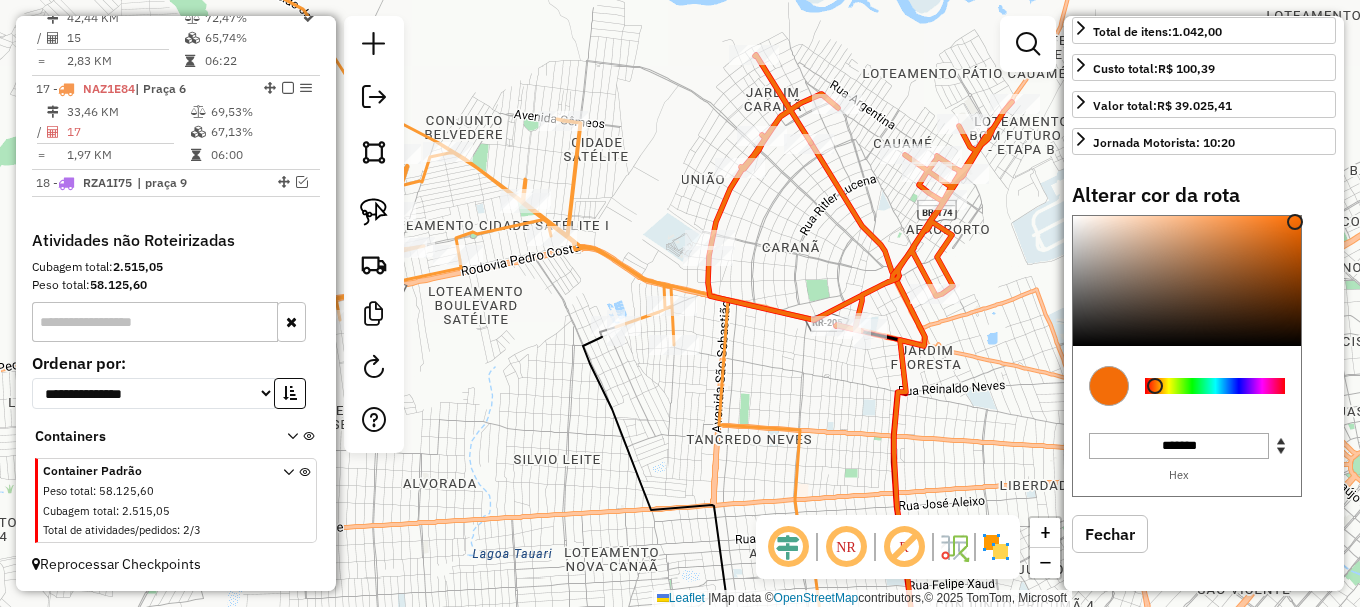 scroll, scrollTop: 548, scrollLeft: 0, axis: vertical 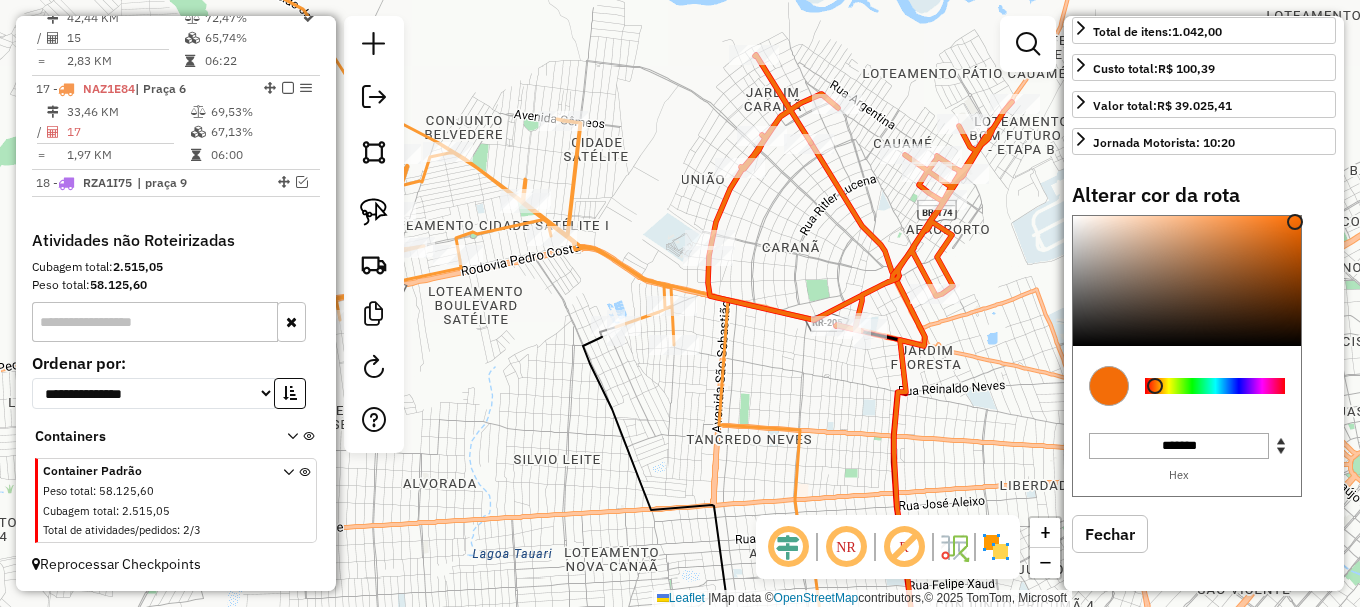 type on "*******" 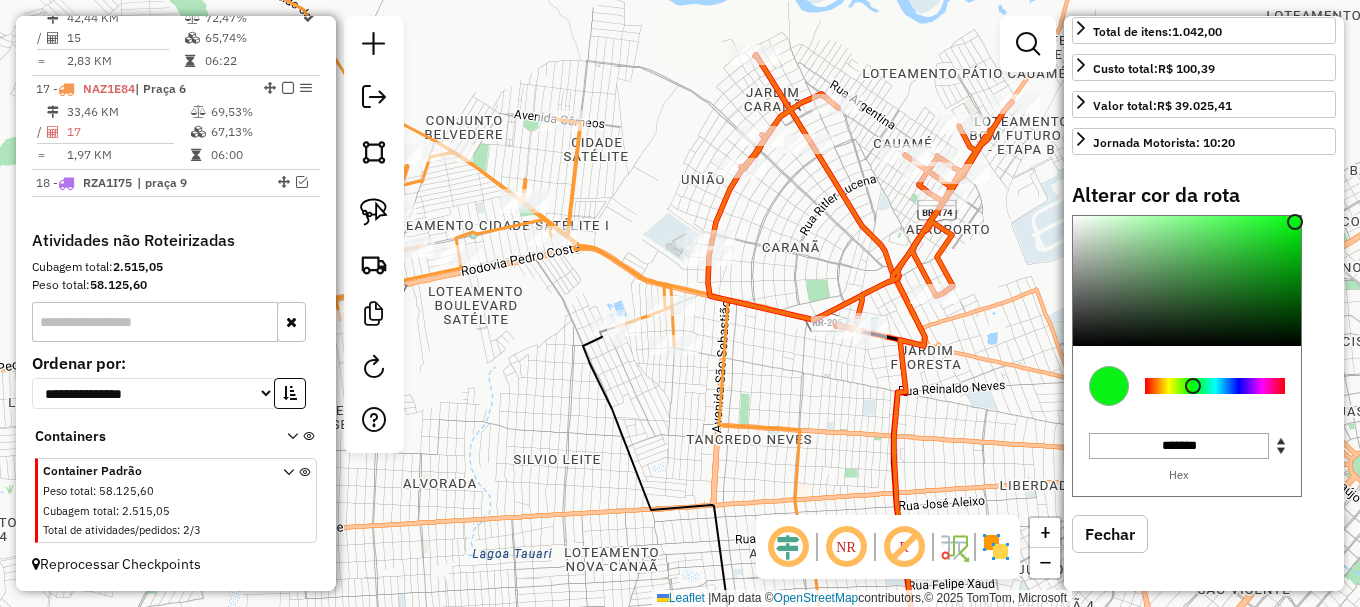 click at bounding box center (1215, 386) 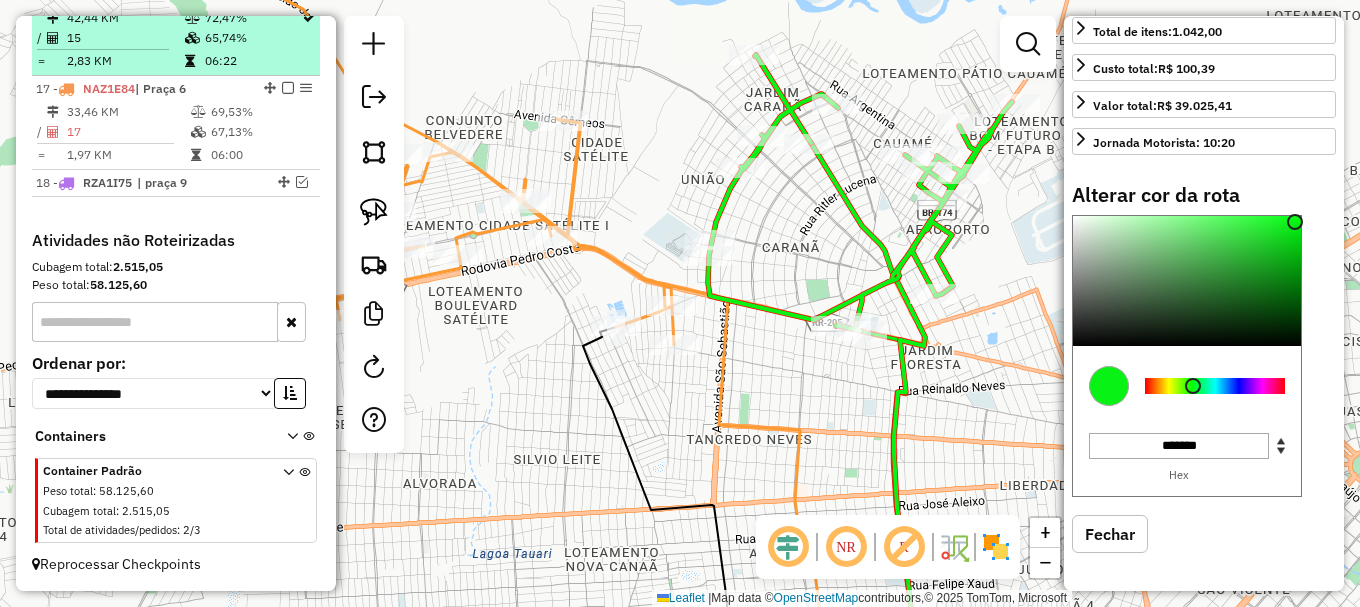 click at bounding box center (194, 61) 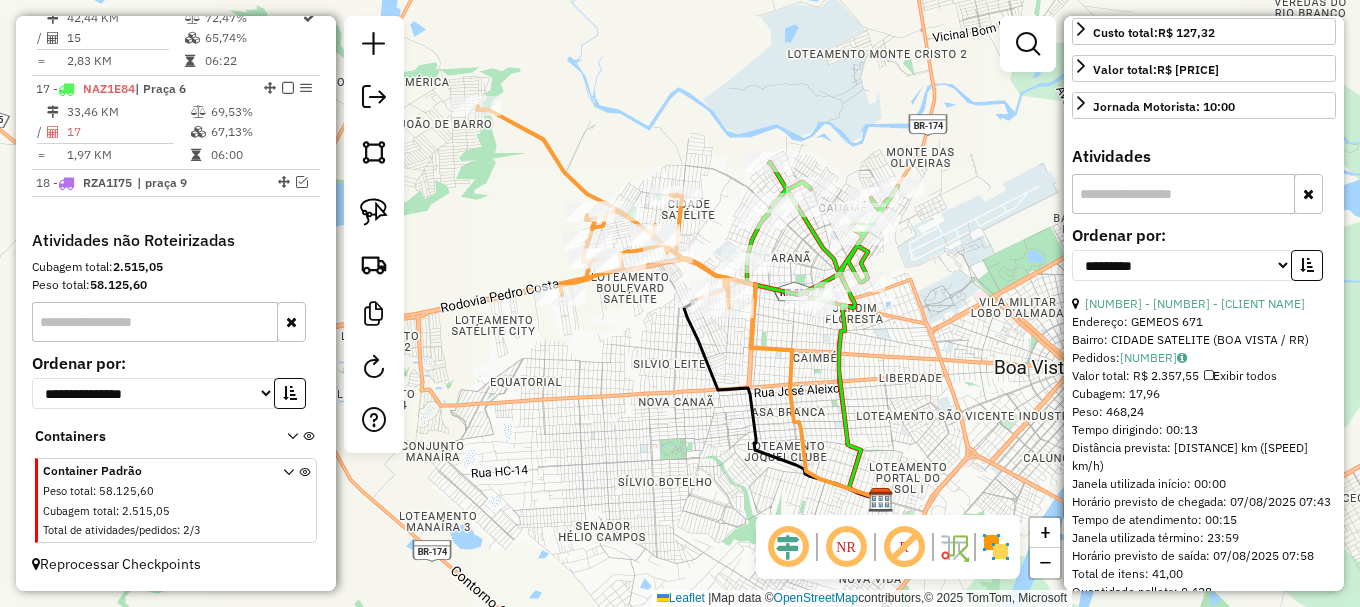 click on "Janela de atendimento Grade de atendimento Capacidade Transportadoras Veículos Cliente Pedidos  Rotas Selecione os dias de semana para filtrar as janelas de atendimento  Seg   Ter   Qua   Qui   Sex   Sáb   Dom  Informe o período da janela de atendimento: De: Até:  Filtrar exatamente a janela do cliente  Considerar janela de atendimento padrão  Selecione os dias de semana para filtrar as grades de atendimento  Seg   Ter   Qua   Qui   Sex   Sáb   Dom   Considerar clientes sem dia de atendimento cadastrado  Clientes fora do dia de atendimento selecionado Filtrar as atividades entre os valores definidos abaixo:  Peso mínimo:   Peso máximo:   Cubagem mínima:   Cubagem máxima:   De:   Até:  Filtrar as atividades entre o tempo de atendimento definido abaixo:  De:   Até:   Considerar capacidade total dos clientes não roteirizados Transportadora: Selecione um ou mais itens Tipo de veículo: Selecione um ou mais itens Veículo: Selecione um ou mais itens Motorista: Selecione um ou mais itens Nome: Rótulo:" 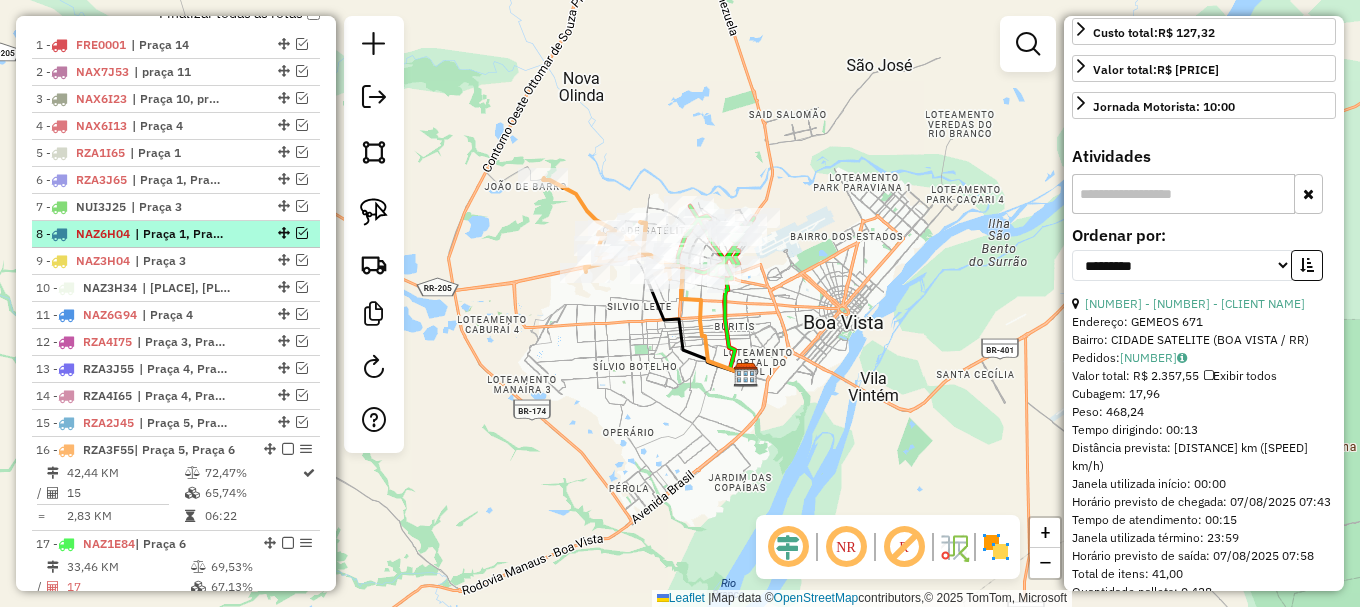 scroll, scrollTop: 756, scrollLeft: 0, axis: vertical 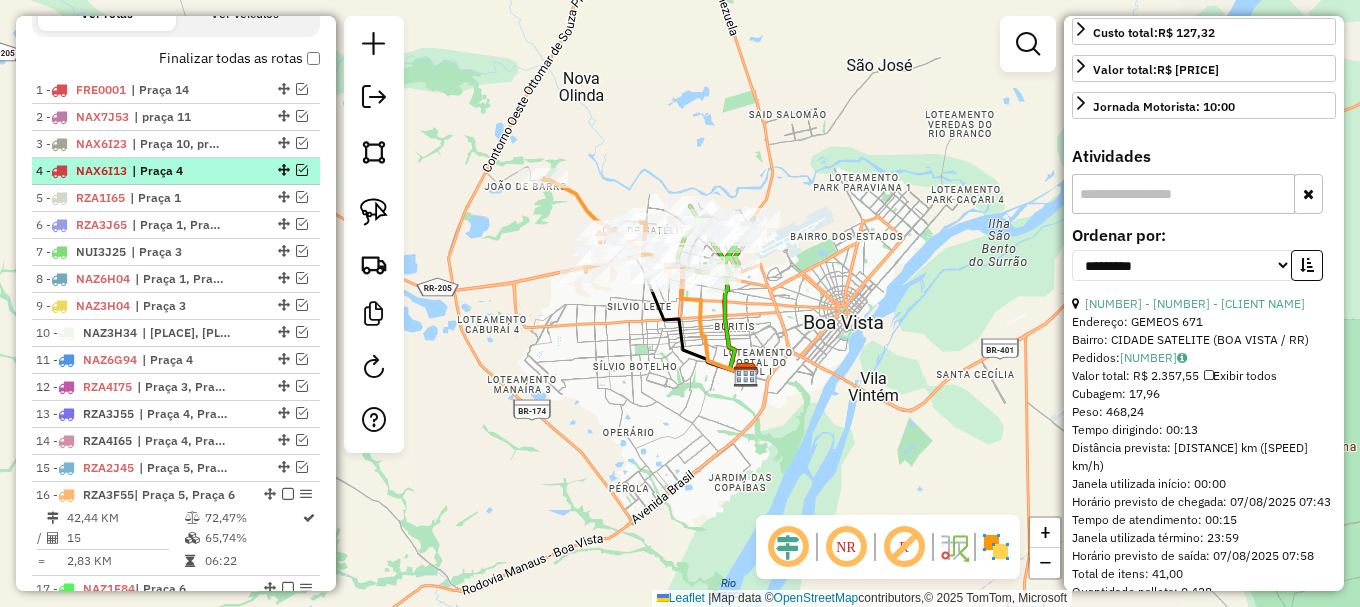 click at bounding box center [302, 170] 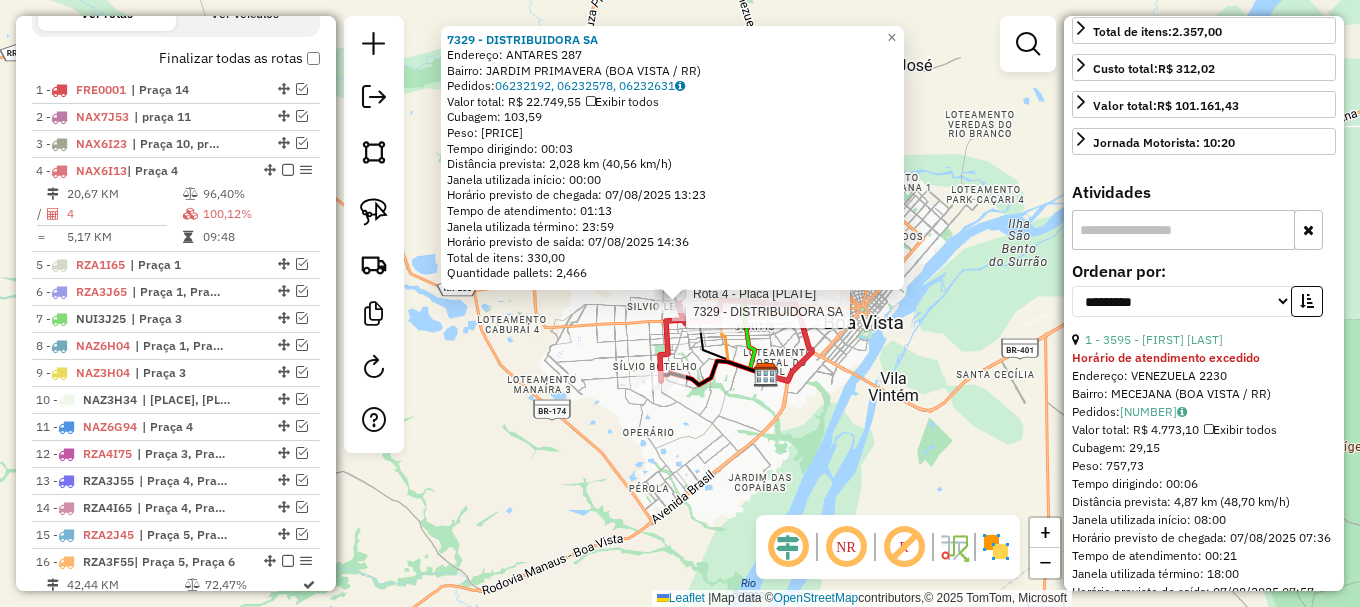 scroll, scrollTop: 584, scrollLeft: 0, axis: vertical 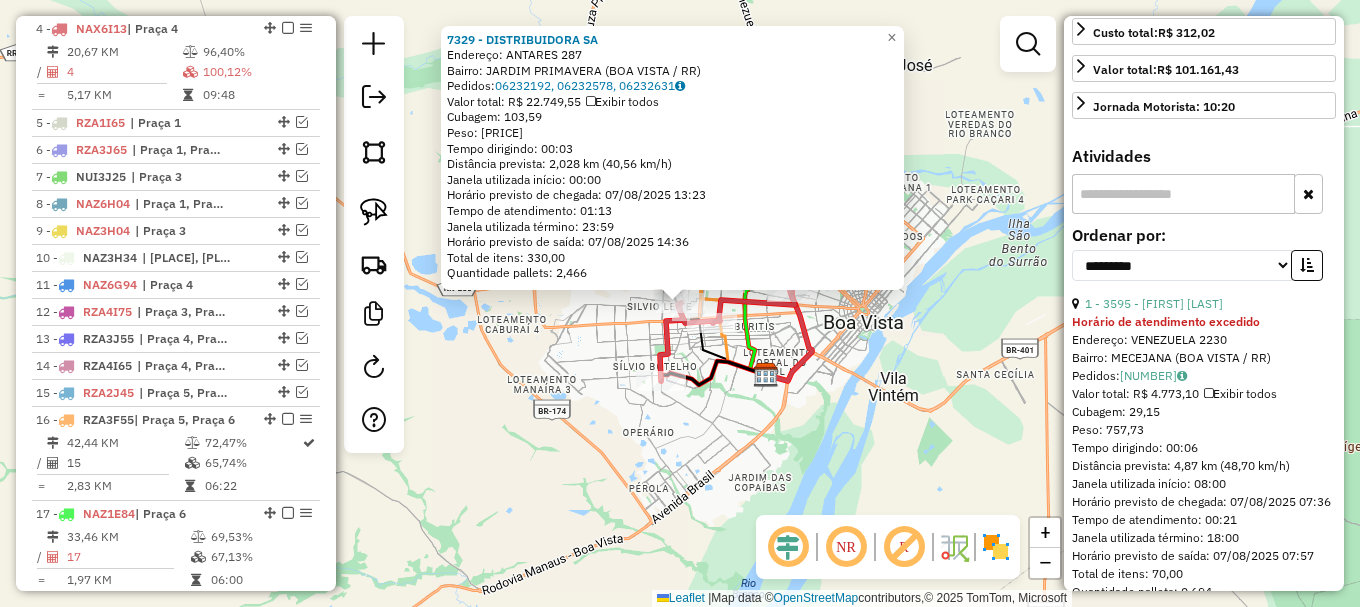 click on "7329 - DISTRIBUIDORA SA  Endereço:  ANTARES 287   Bairro: JARDIM PRIMAVERA (BOA VISTA / RR)   Pedidos:  06232192, 06232578, 06232631   Valor total: R$ 22.749,55   Exibir todos   Cubagem: 103,59  Peso: 2.637,84  Tempo dirigindo: 00:03   Distância prevista: 2,028 km (40,56 km/h)   Janela utilizada início: 00:00   Horário previsto de chegada: 07/08/2025 13:23   Tempo de atendimento: 01:13   Janela utilizada término: 23:59   Horário previsto de saída: 07/08/2025 14:36   Total de itens: 330,00   Quantidade pallets: 2,466  × Janela de atendimento Grade de atendimento Capacidade Transportadoras Veículos Cliente Pedidos  Rotas Selecione os dias de semana para filtrar as janelas de atendimento  Seg   Ter   Qua   Qui   Sex   Sáb   Dom  Informe o período da janela de atendimento: De: Até:  Filtrar exatamente a janela do cliente  Considerar janela de atendimento padrão  Selecione os dias de semana para filtrar as grades de atendimento  Seg   Ter   Qua   Qui   Sex   Sáb   Dom   Peso mínimo:   Peso máximo:" 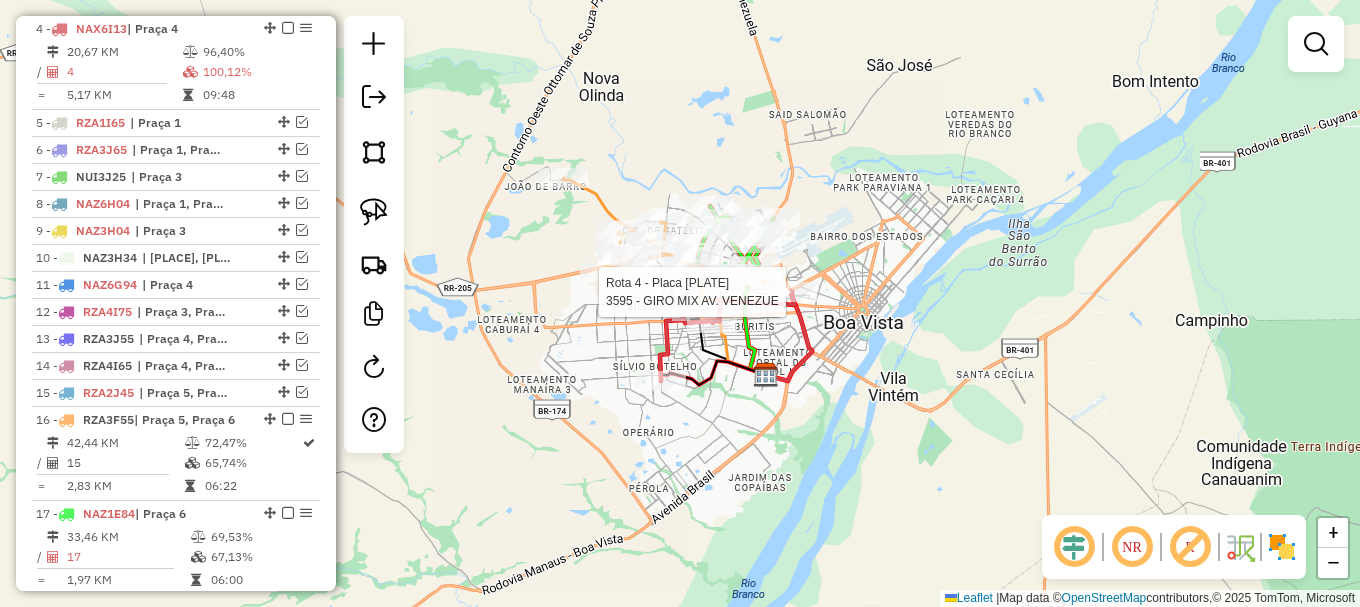 select on "**********" 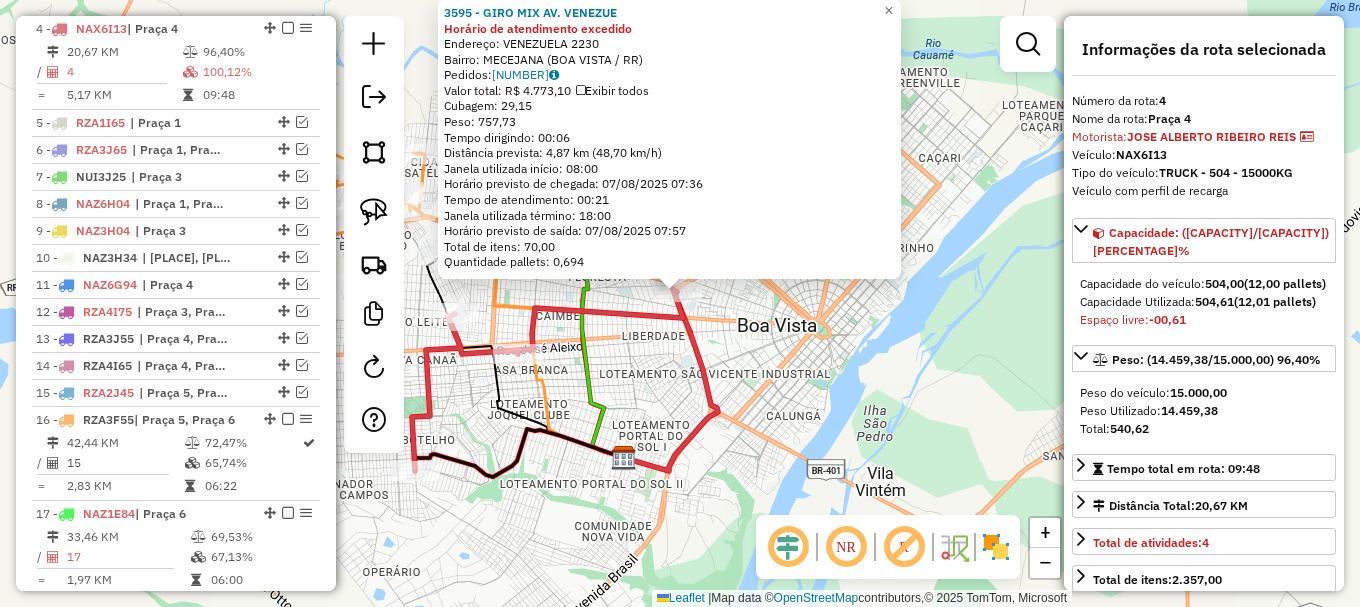 click on "3595 - GIRO MIX AV. VENEZUE Horário de atendimento excedido  Endereço:  VENEZUELA 2230   Bairro: MECEJANA (BOA VISTA / RR)   Pedidos:  06232518   Valor total: R$ 4.773,10   Exibir todos   Cubagem: 29,15  Peso: 757,73  Tempo dirigindo: 00:06   Distância prevista: 4,87 km (48,70 km/h)   Janela utilizada início: 08:00   Horário previsto de chegada: 07/08/2025 07:36   Tempo de atendimento: 00:21   Janela utilizada término: 18:00   Horário previsto de saída: 07/08/2025 07:57   Total de itens: 70,00   Quantidade pallets: 0,694  × Janela de atendimento Grade de atendimento Capacidade Transportadoras Veículos Cliente Pedidos  Rotas Selecione os dias de semana para filtrar as janelas de atendimento  Seg   Ter   Qua   Qui   Sex   Sáb   Dom  Informe o período da janela de atendimento: De: Até:  Filtrar exatamente a janela do cliente  Considerar janela de atendimento padrão  Selecione os dias de semana para filtrar as grades de atendimento  Seg   Ter   Qua   Qui   Sex   Sáb   Dom   Peso mínimo:   De:  De:" 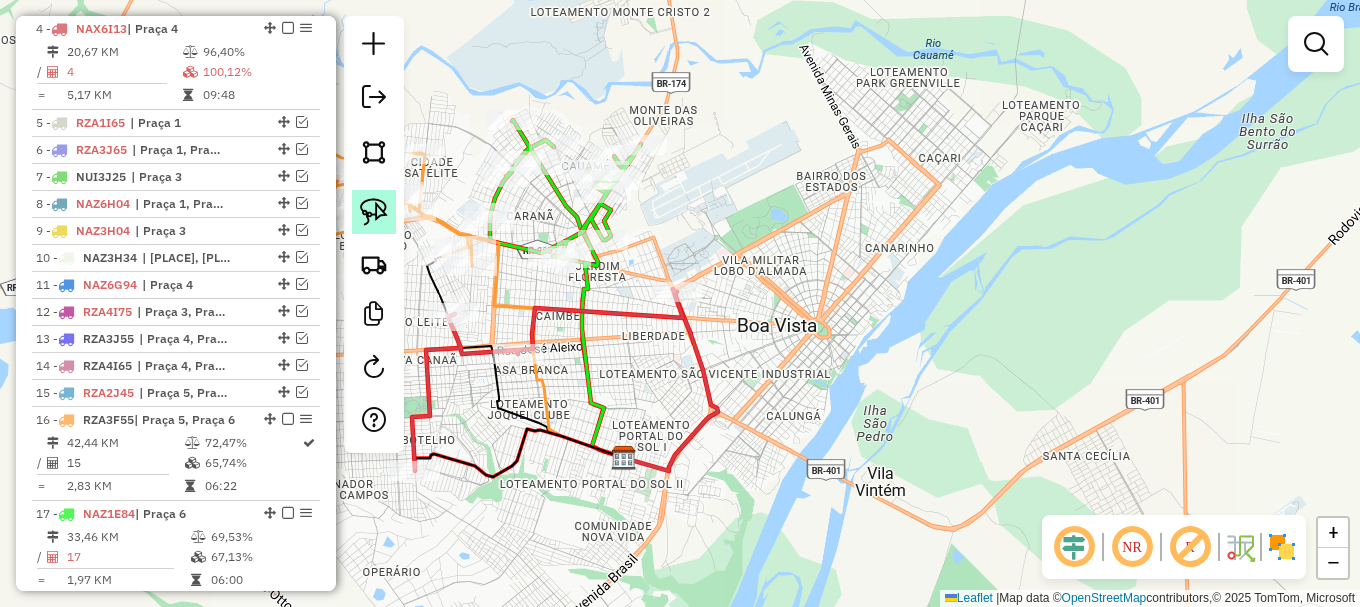click 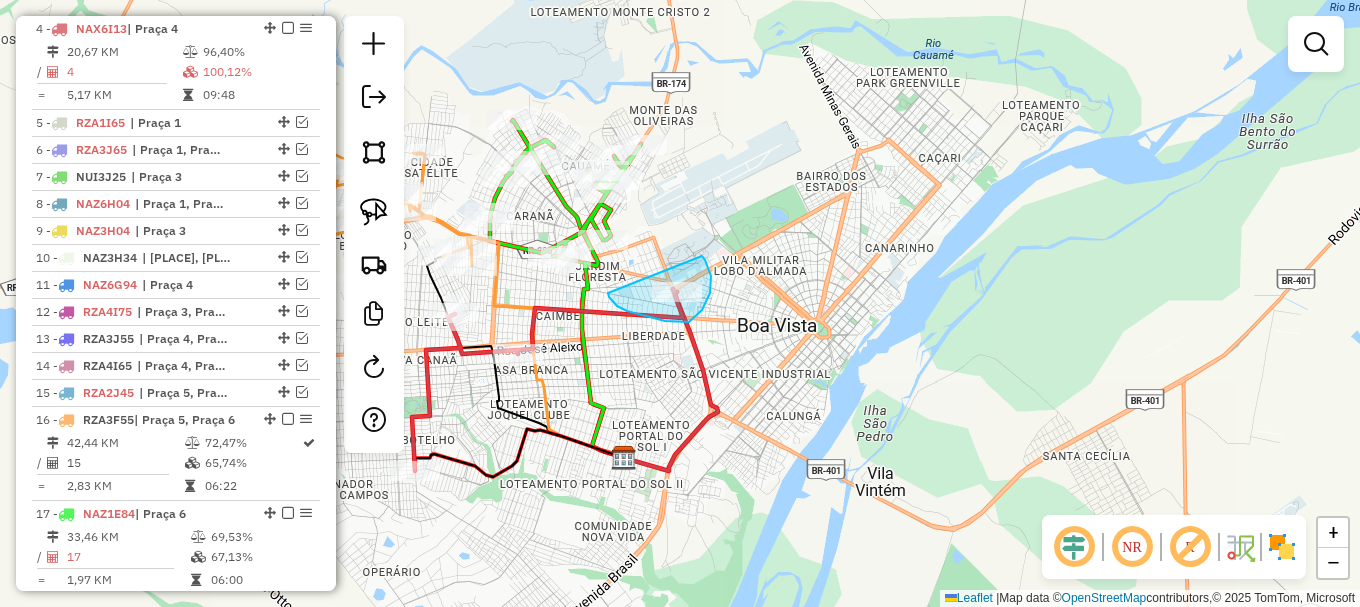 drag, startPoint x: 615, startPoint y: 304, endPoint x: 683, endPoint y: 244, distance: 90.68627 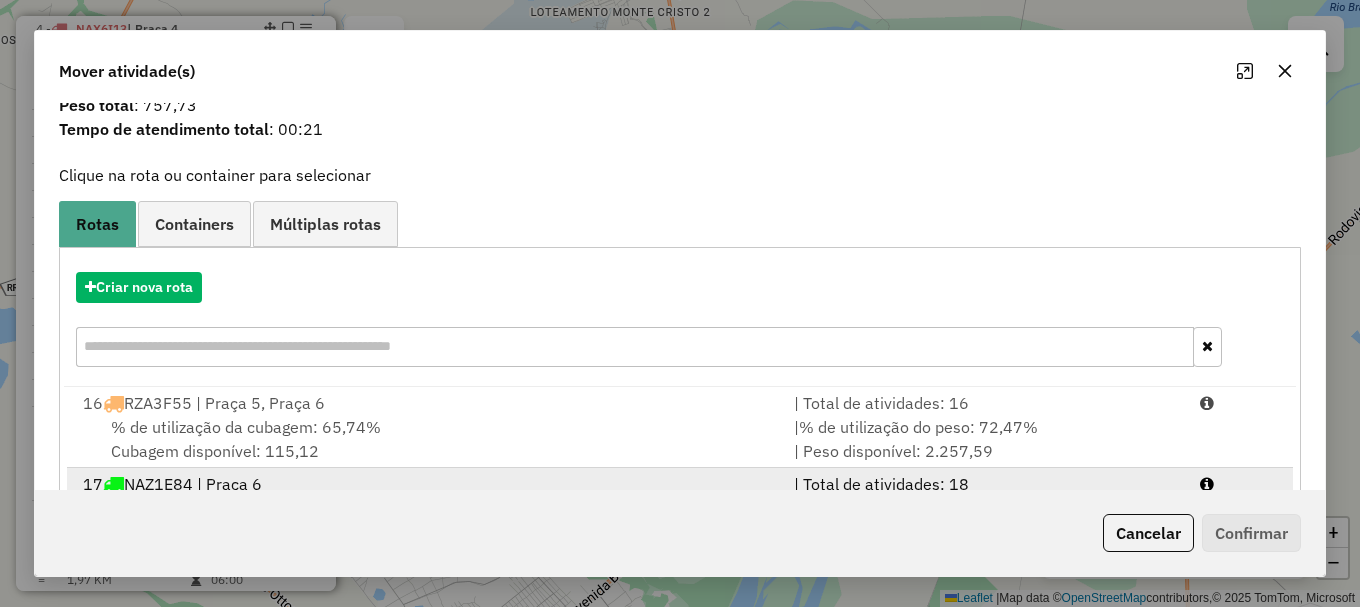 scroll, scrollTop: 159, scrollLeft: 0, axis: vertical 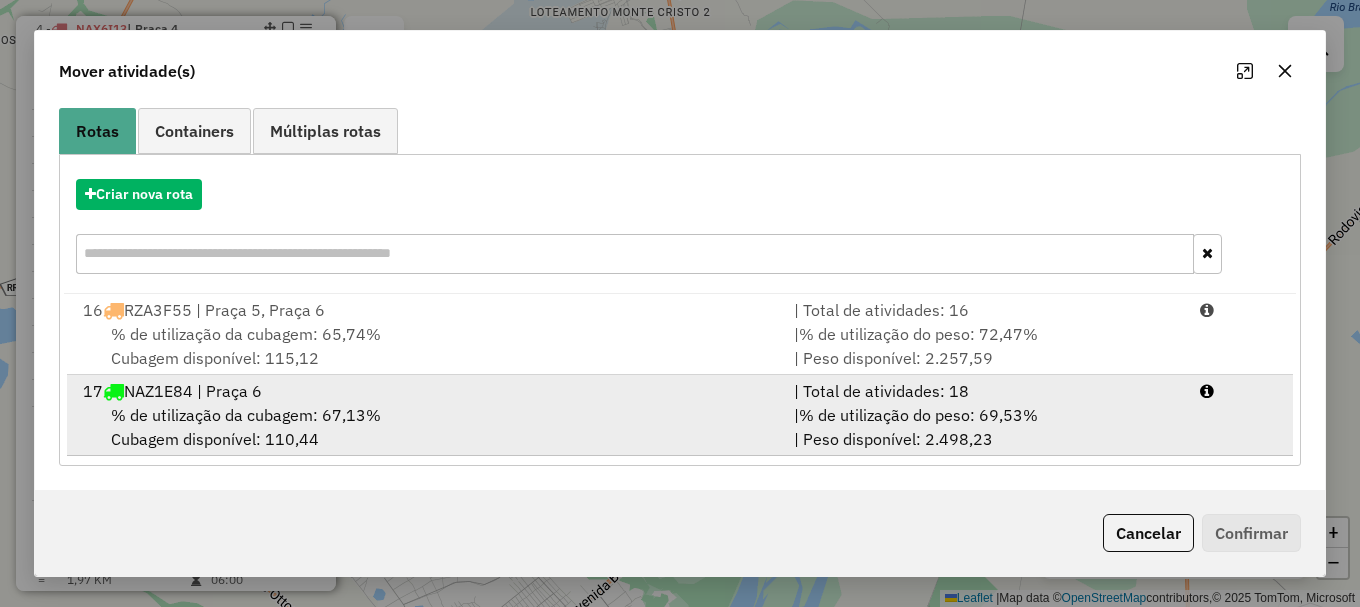 click on "17  NAZ1E84 | Praça 6  | Total de atividades: 18  % de utilização da cubagem: 67,13%  Cubagem disponível: 110,44   |  % de utilização do peso: 69,53%  | Peso disponível: 2.498,23" at bounding box center [680, 415] 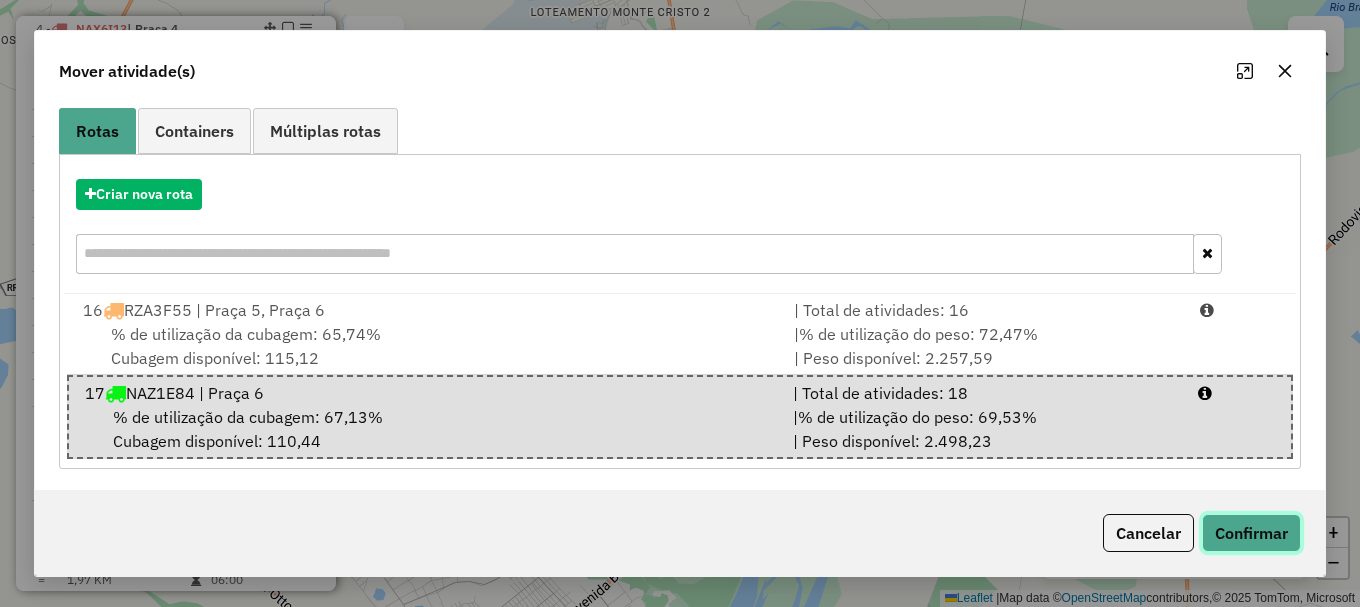 click on "Confirmar" 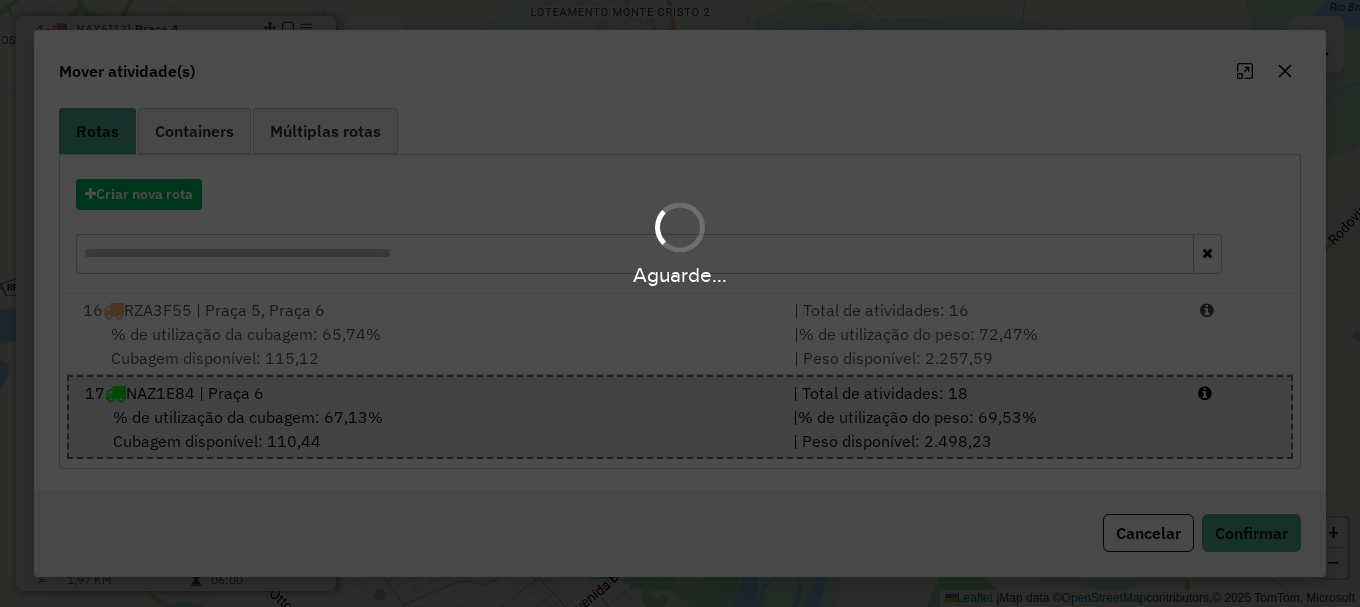 scroll, scrollTop: 0, scrollLeft: 0, axis: both 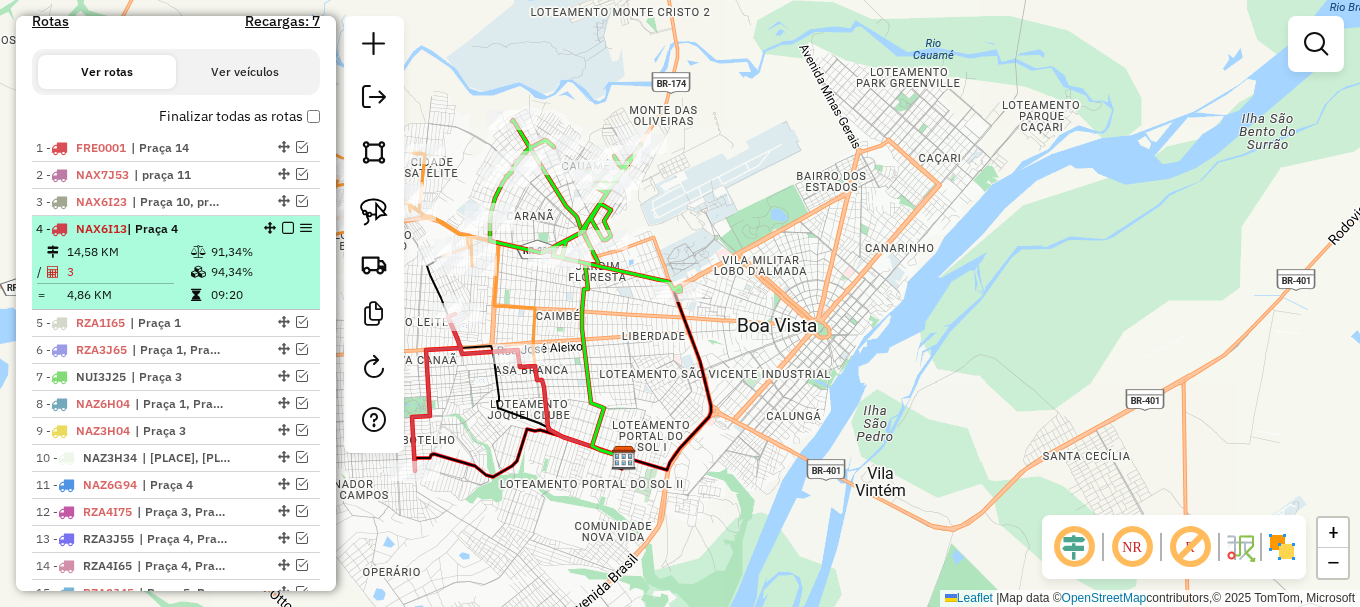 click at bounding box center (288, 228) 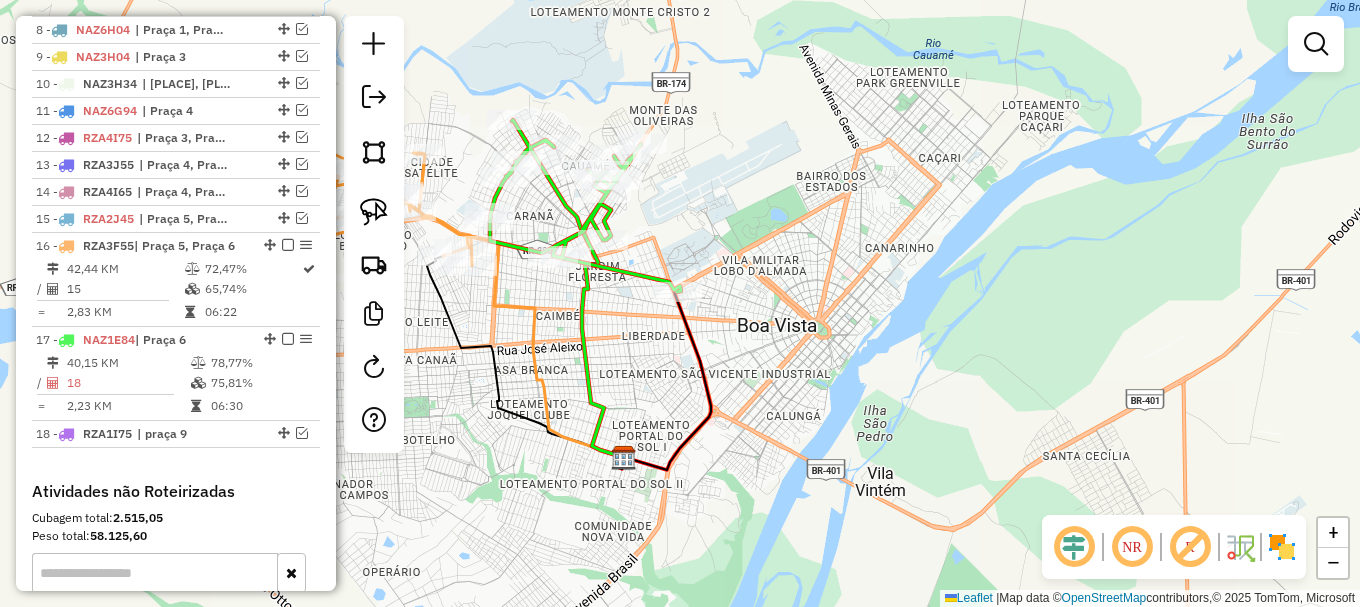 scroll, scrollTop: 1256, scrollLeft: 0, axis: vertical 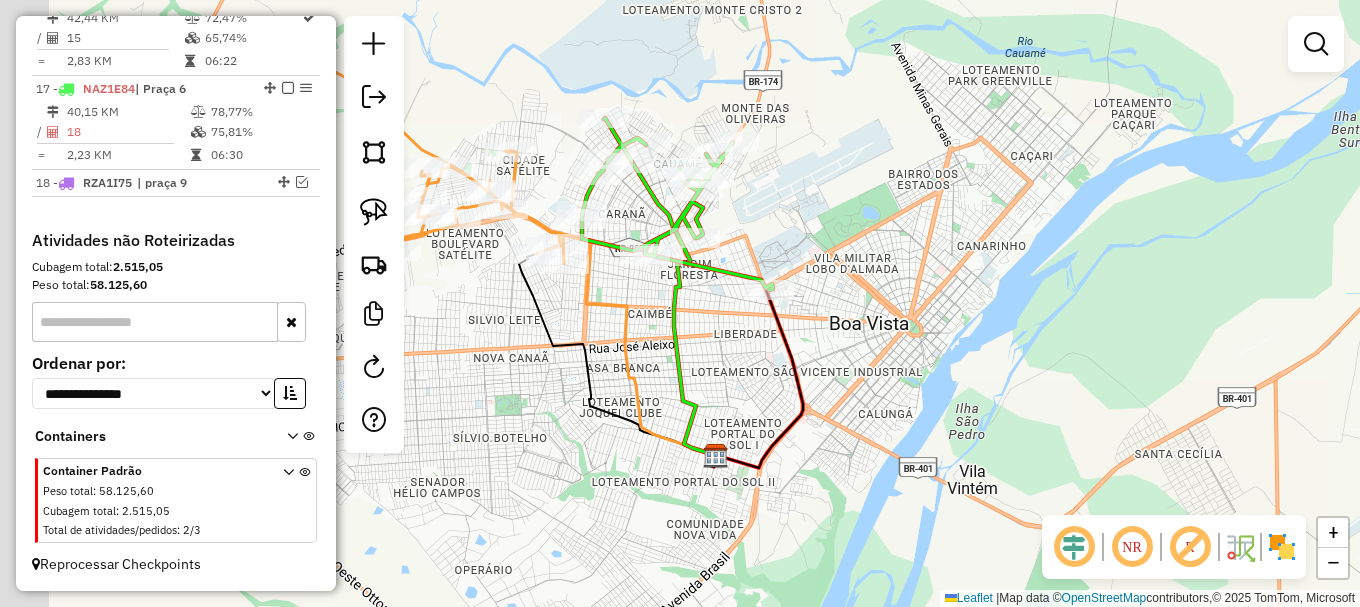 drag, startPoint x: 579, startPoint y: 342, endPoint x: 598, endPoint y: 323, distance: 26.870058 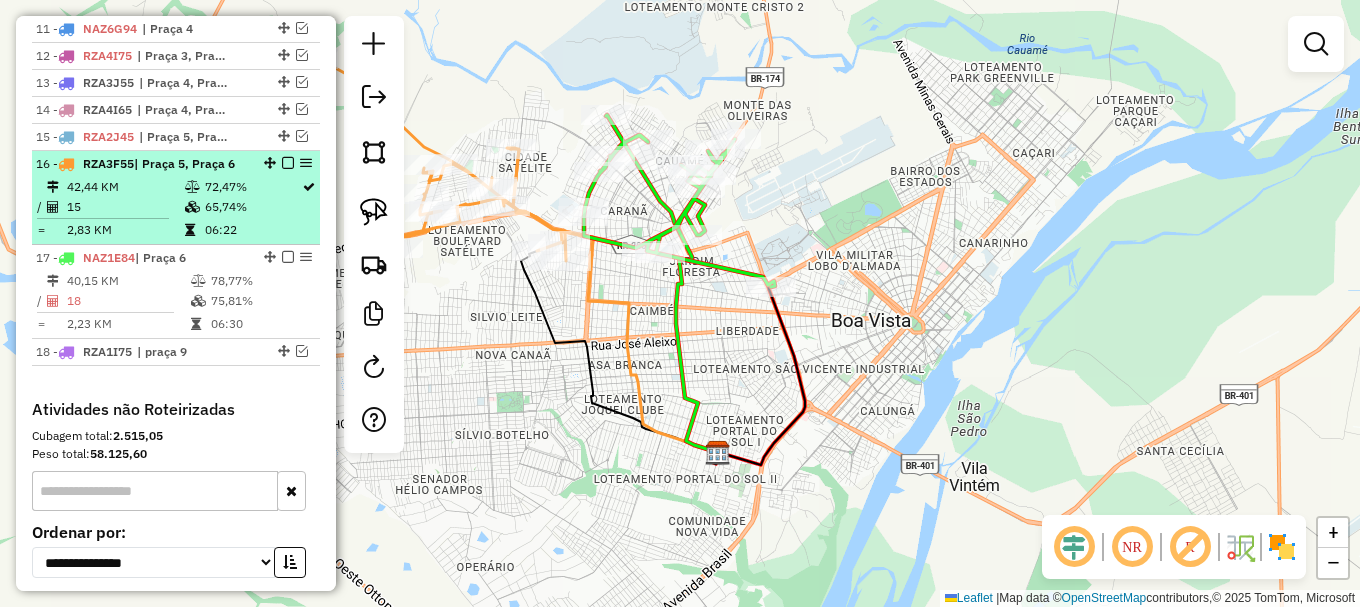 scroll, scrollTop: 1056, scrollLeft: 0, axis: vertical 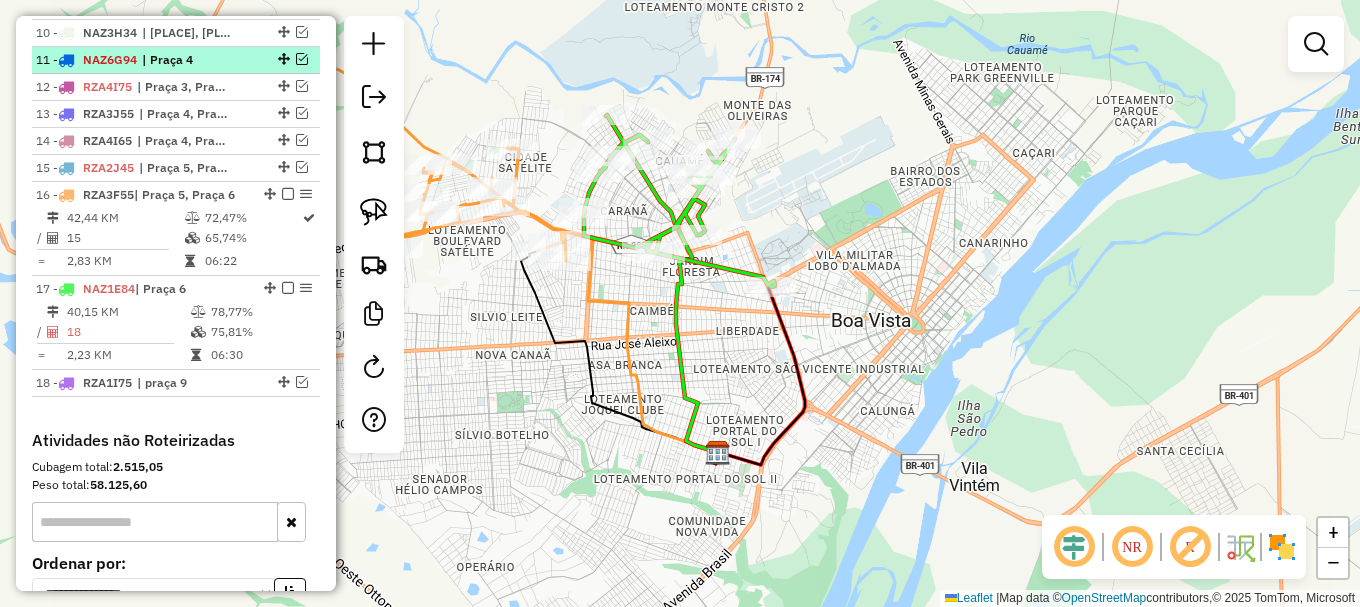 click at bounding box center (302, 59) 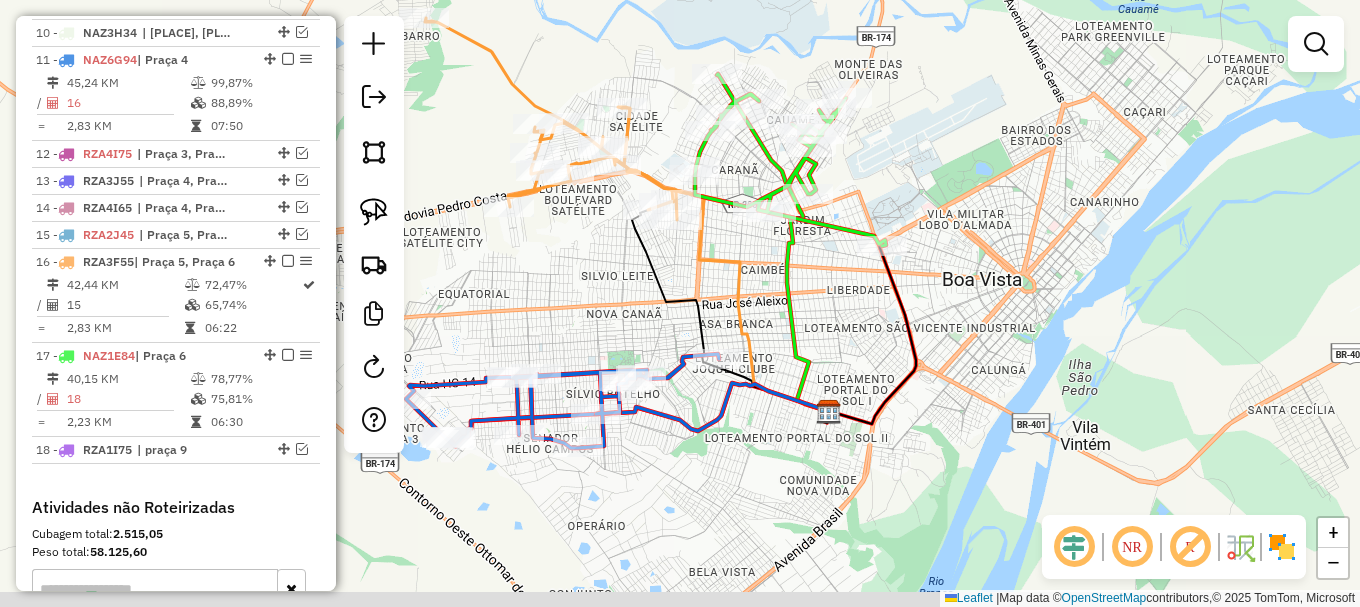 drag, startPoint x: 487, startPoint y: 92, endPoint x: 614, endPoint y: 37, distance: 138.39798 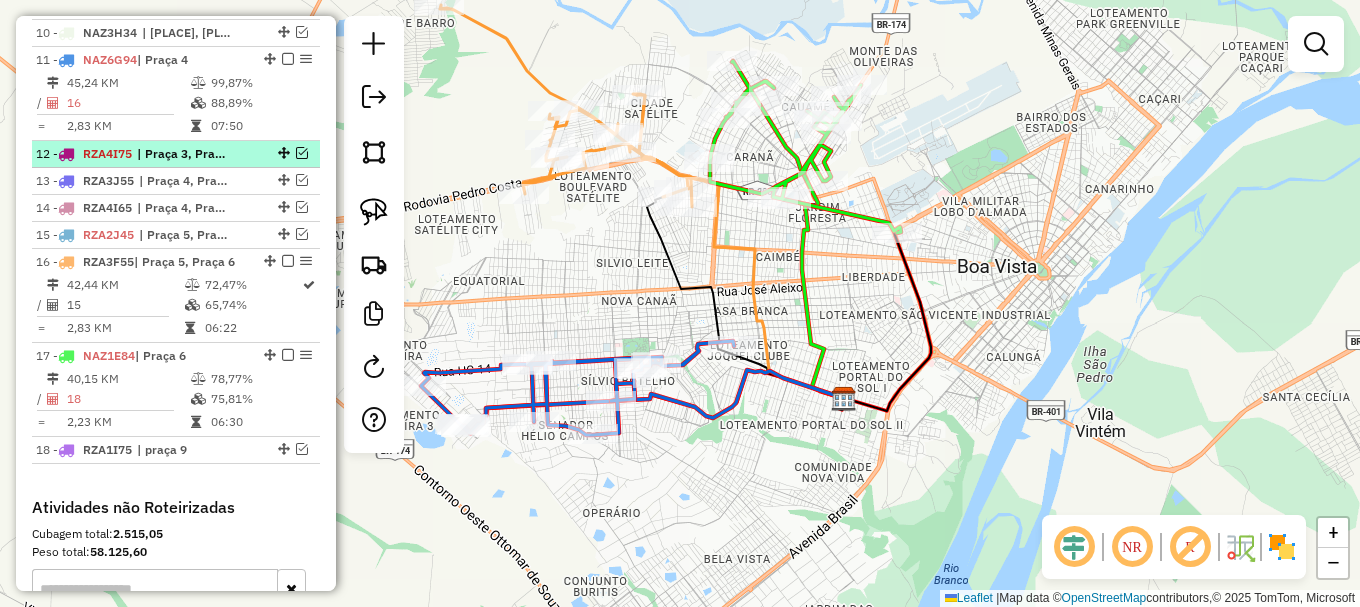 click at bounding box center [302, 153] 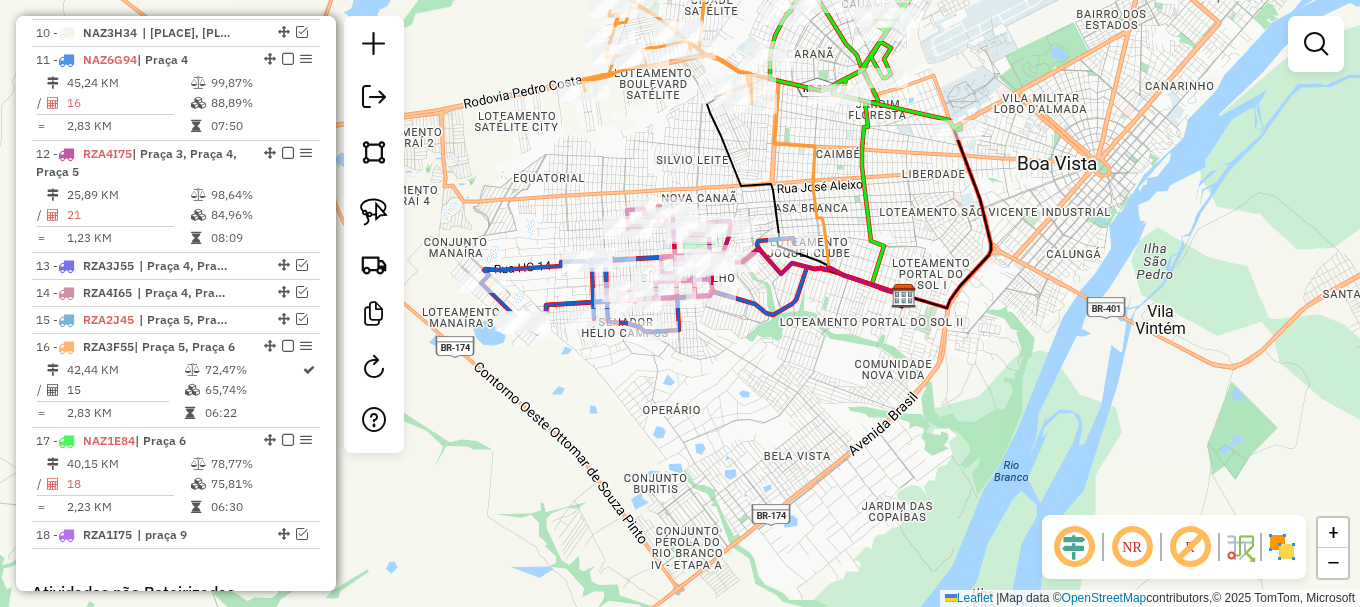 drag, startPoint x: 466, startPoint y: 255, endPoint x: 527, endPoint y: 145, distance: 125.781555 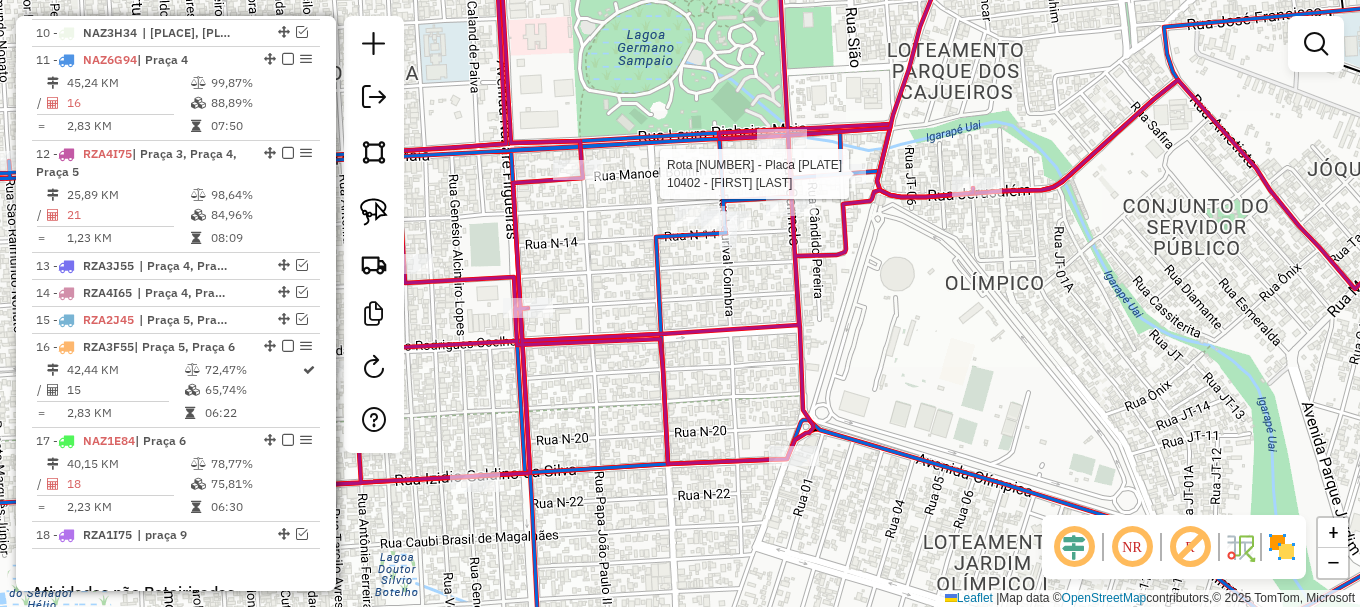 select on "**********" 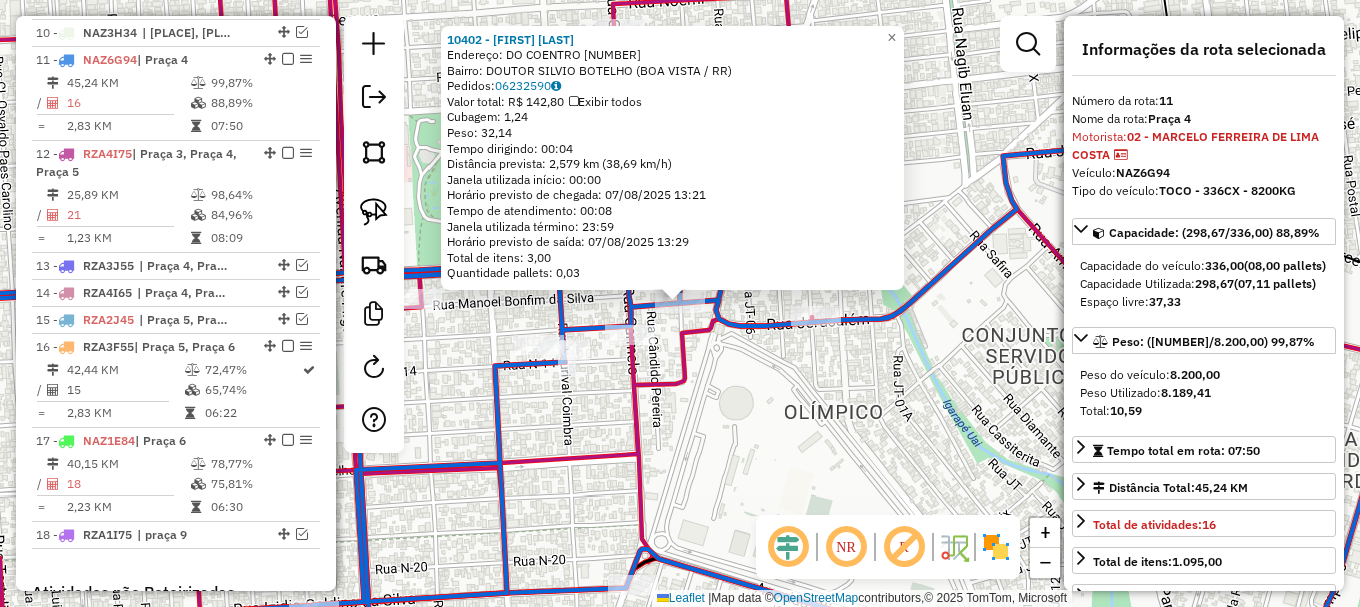scroll, scrollTop: 1087, scrollLeft: 0, axis: vertical 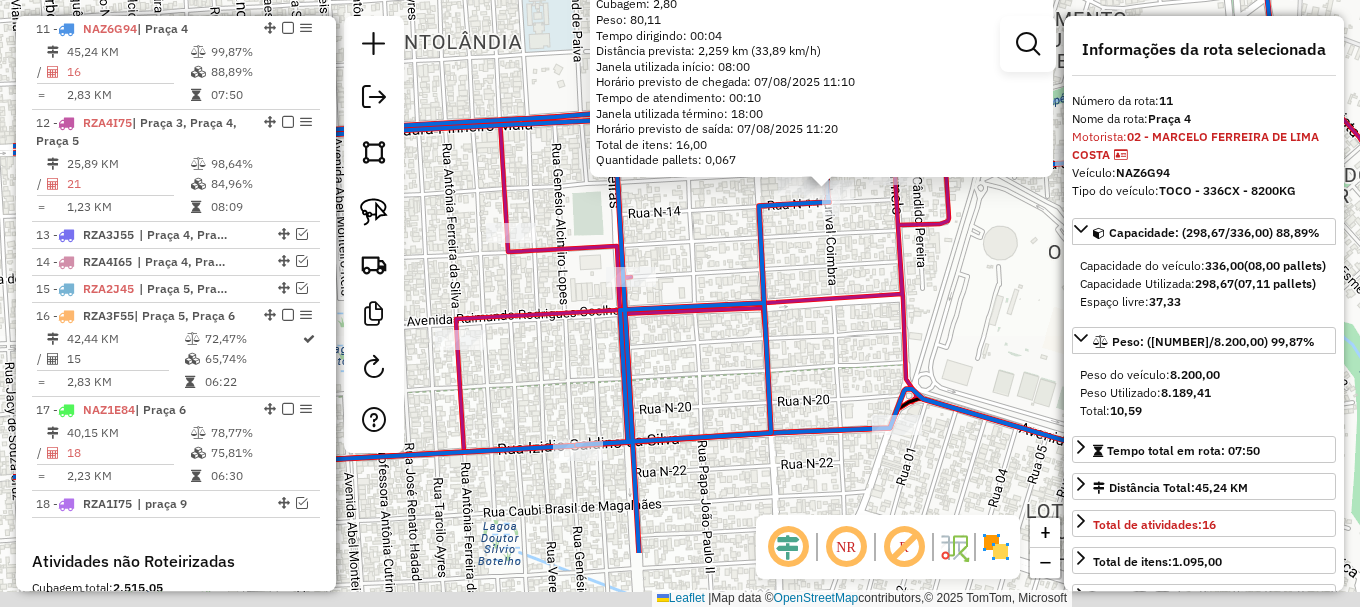 drag, startPoint x: 709, startPoint y: 340, endPoint x: 736, endPoint y: 306, distance: 43.416588 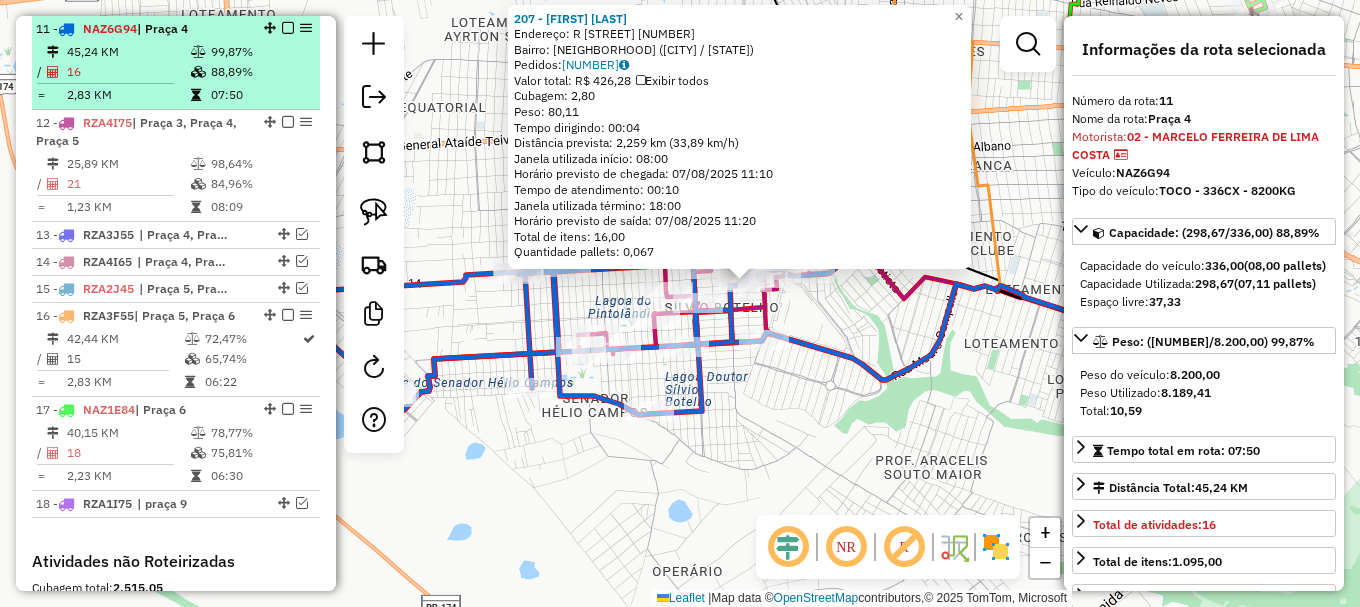 click at bounding box center (288, 28) 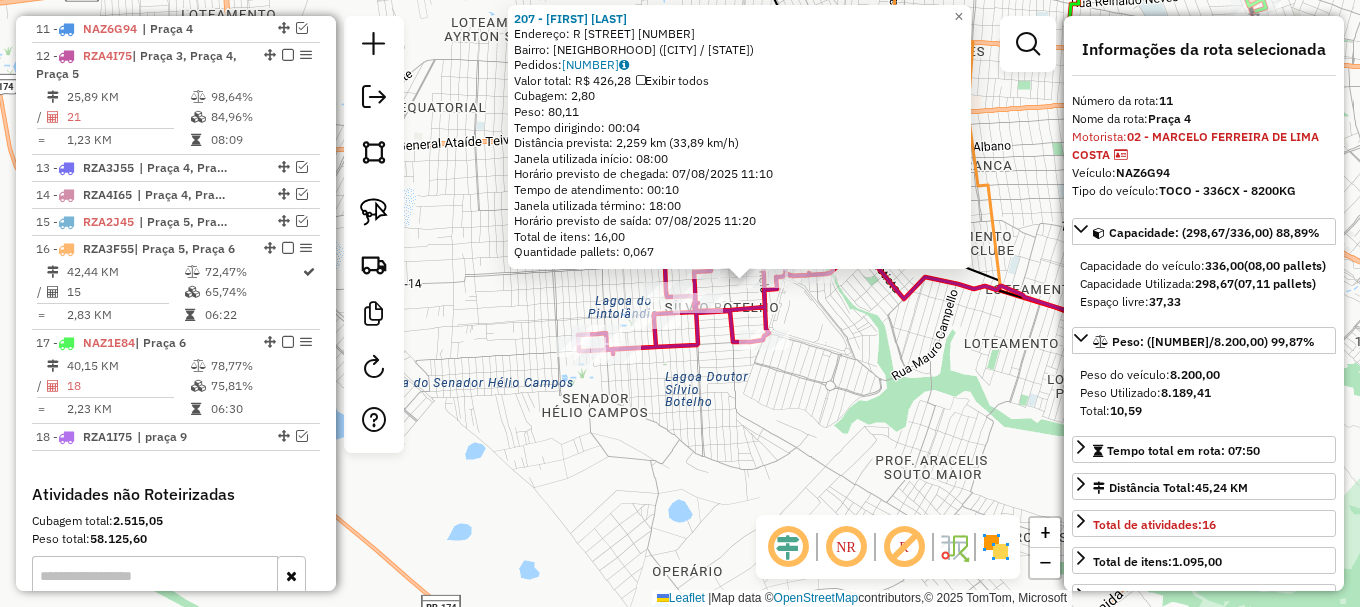 click on "207 - R.M. ARAUJO DA SILVA  Endereço: R   N -13                         1549   Bairro: PINTOLANDIA (BOA VISTA / RR)   Pedidos:  06232167   Valor total: R$ 426,28   Exibir todos   Cubagem: 2,80  Peso: 80,11  Tempo dirigindo: 00:04   Distância prevista: 2,259 km (33,89 km/h)   Janela utilizada início: 08:00   Horário previsto de chegada: 07/08/2025 11:10   Tempo de atendimento: 00:10   Janela utilizada término: 18:00   Horário previsto de saída: 07/08/2025 11:20   Total de itens: 16,00   Quantidade pallets: 0,067  × Janela de atendimento Grade de atendimento Capacidade Transportadoras Veículos Cliente Pedidos  Rotas Selecione os dias de semana para filtrar as janelas de atendimento  Seg   Ter   Qua   Qui   Sex   Sáb   Dom  Informe o período da janela de atendimento: De: Até:  Filtrar exatamente a janela do cliente  Considerar janela de atendimento padrão  Selecione os dias de semana para filtrar as grades de atendimento  Seg   Ter   Qua   Qui   Sex   Sáb   Dom   Peso mínimo:   Peso máximo:  De:" 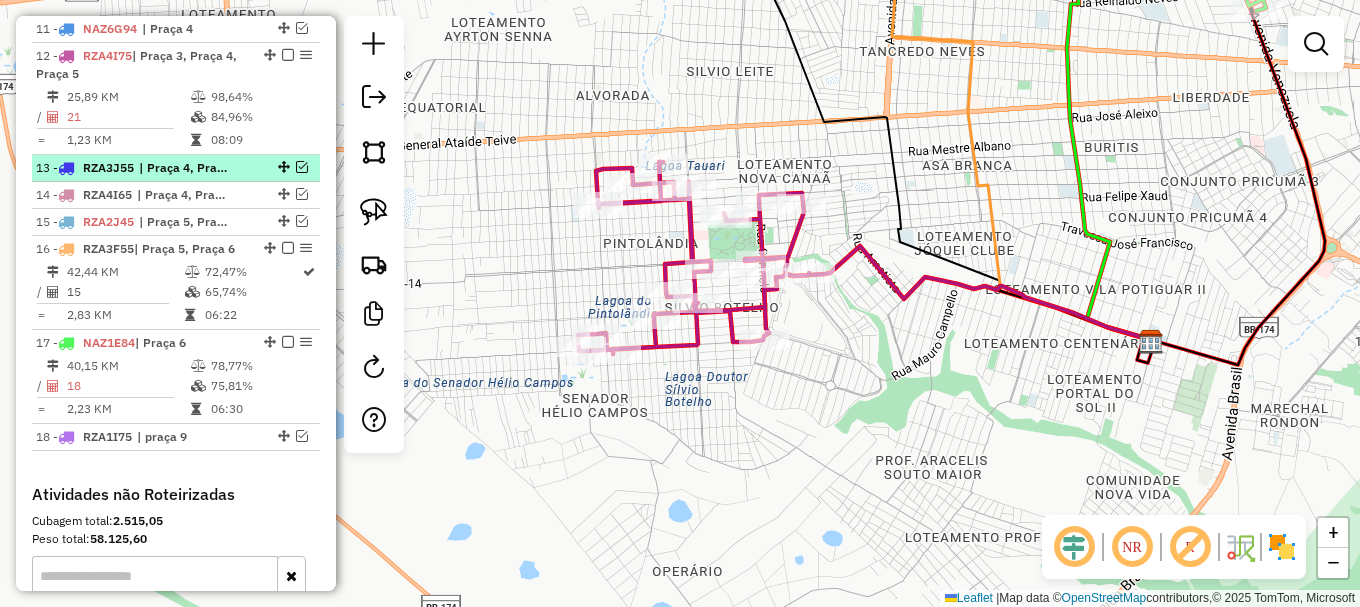 click at bounding box center [302, 167] 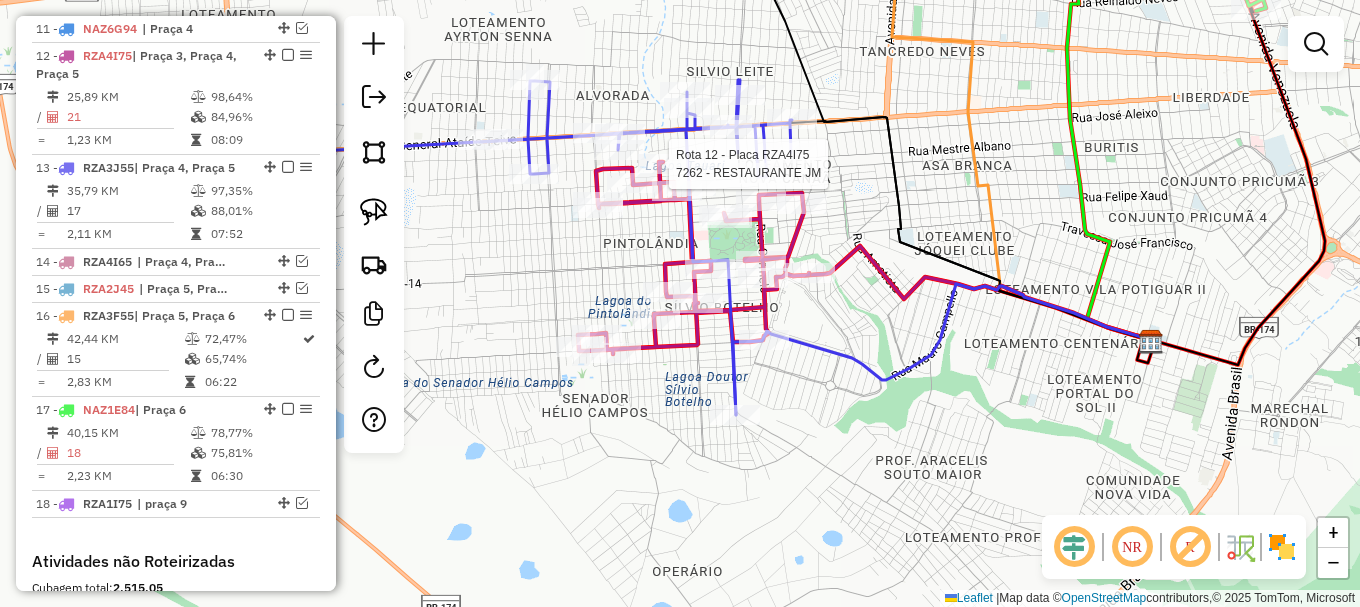 select on "**********" 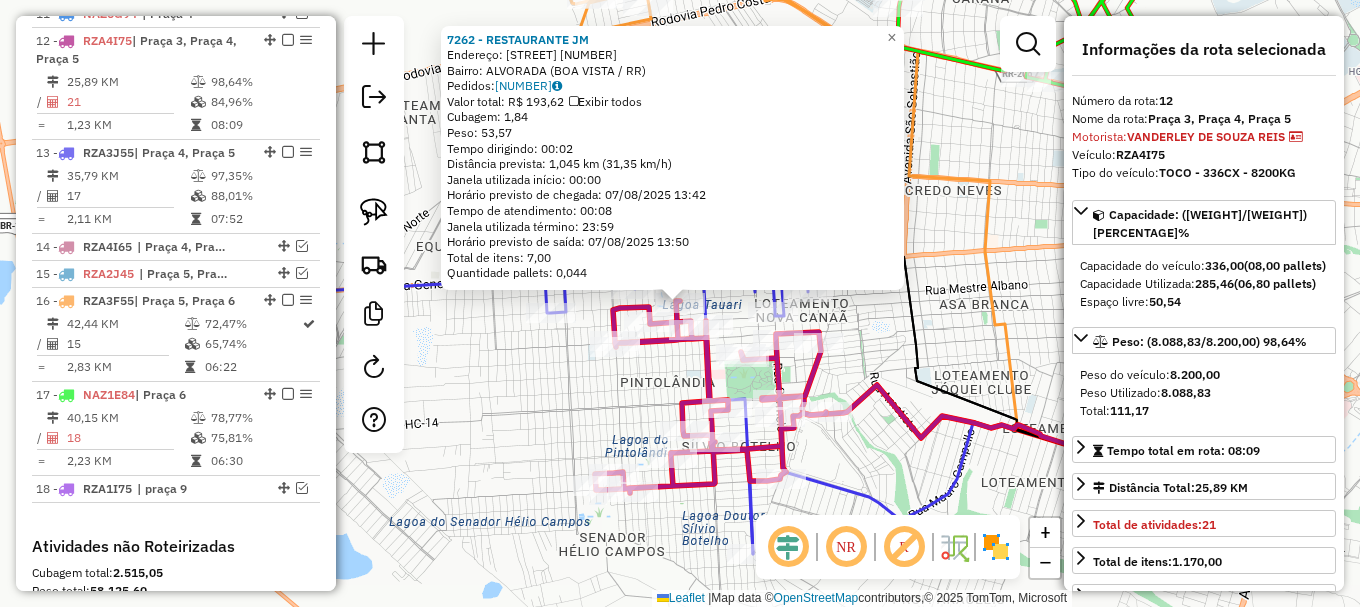 scroll, scrollTop: 1114, scrollLeft: 0, axis: vertical 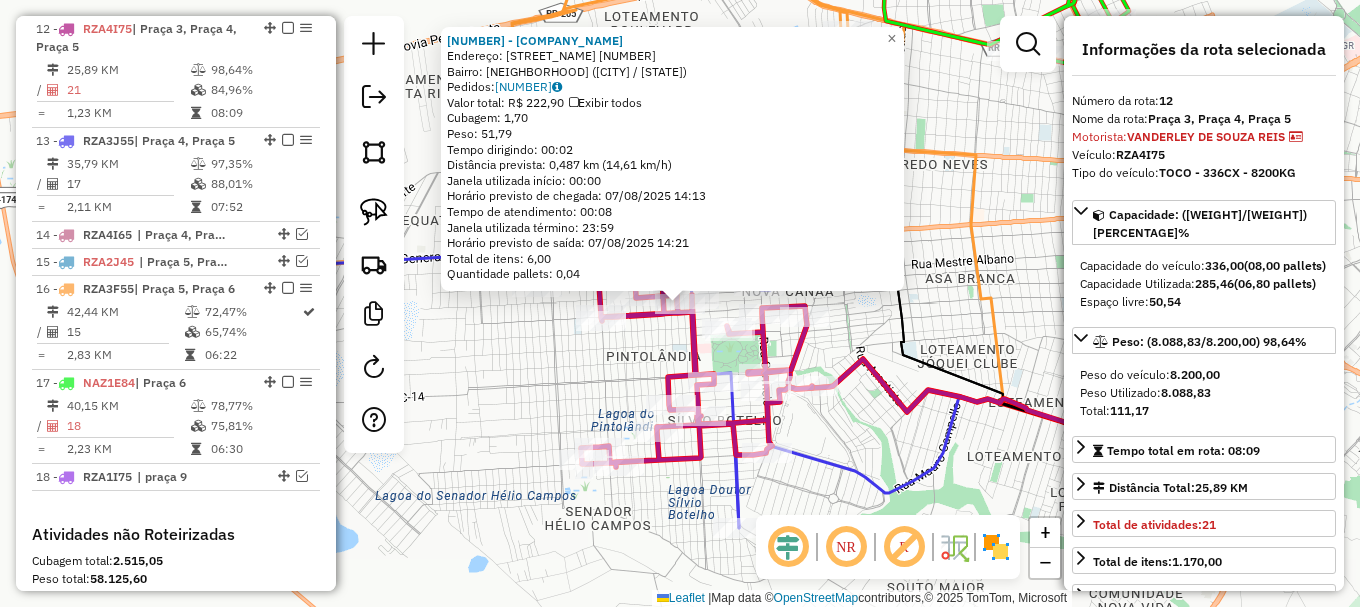 click on "7072 - DISTRIBUIDORA DE BEB  Endereço:  GENESIO ALCIMIRO LOPES 2442   Bairro: PINTOLANDIA (BOA VISTA / RR)   Pedidos:  06232142   Valor total: R$ 222,90   Exibir todos   Cubagem: 1,70  Peso: 51,79  Tempo dirigindo: 00:02   Distância prevista: 0,487 km (14,61 km/h)   Janela utilizada início: 00:00   Horário previsto de chegada: 07/08/2025 14:13   Tempo de atendimento: 00:08   Janela utilizada término: 23:59   Horário previsto de saída: 07/08/2025 14:21   Total de itens: 6,00   Quantidade pallets: 0,04  × Janela de atendimento Grade de atendimento Capacidade Transportadoras Veículos Cliente Pedidos  Rotas Selecione os dias de semana para filtrar as janelas de atendimento  Seg   Ter   Qua   Qui   Sex   Sáb   Dom  Informe o período da janela de atendimento: De: Até:  Filtrar exatamente a janela do cliente  Considerar janela de atendimento padrão  Selecione os dias de semana para filtrar as grades de atendimento  Seg   Ter   Qua   Qui   Sex   Sáb   Dom   Peso mínimo:   Peso máximo:   De:   Até:  +" 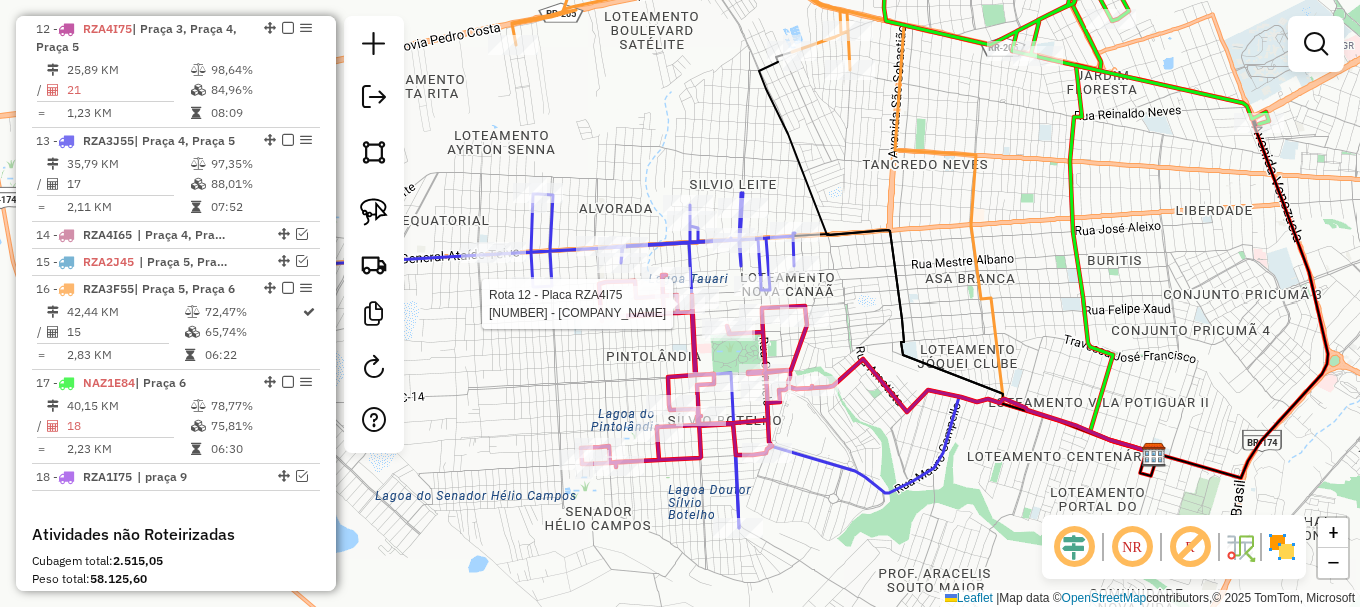select on "**********" 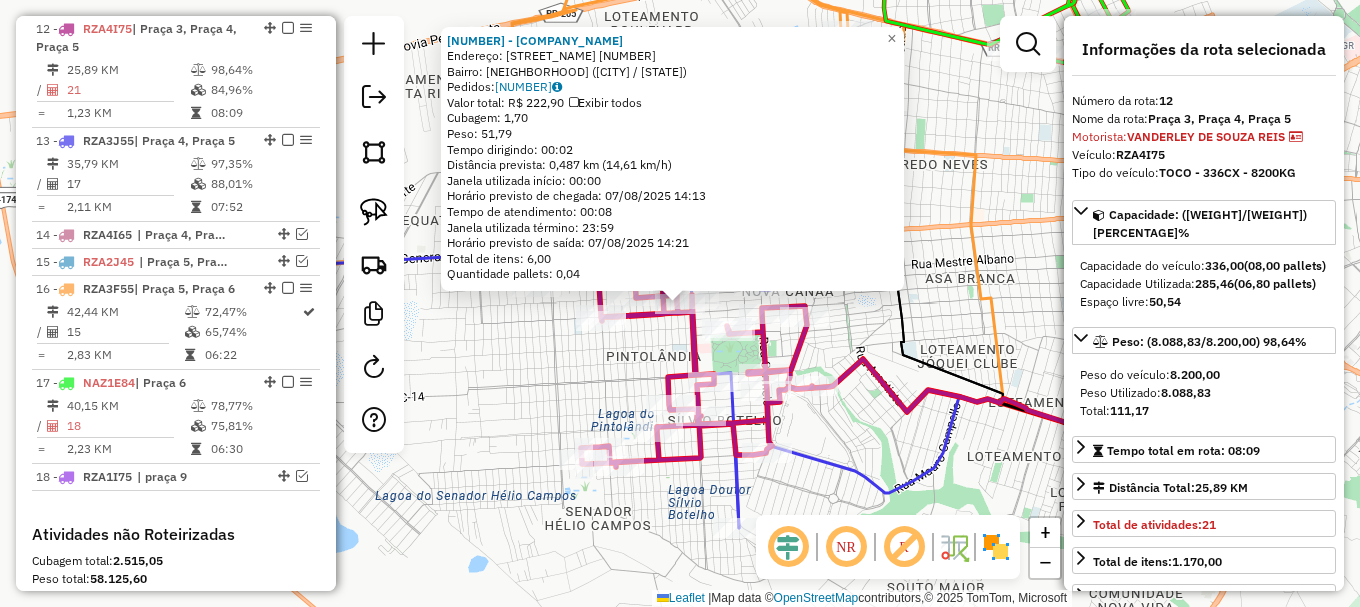 click on "7072 - DISTRIBUIDORA DE BEB  Endereço:  GENESIO ALCIMIRO LOPES 2442   Bairro: PINTOLANDIA (BOA VISTA / RR)   Pedidos:  06232142   Valor total: R$ 222,90   Exibir todos   Cubagem: 1,70  Peso: 51,79  Tempo dirigindo: 00:02   Distância prevista: 0,487 km (14,61 km/h)   Janela utilizada início: 00:00   Horário previsto de chegada: 07/08/2025 14:13   Tempo de atendimento: 00:08   Janela utilizada término: 23:59   Horário previsto de saída: 07/08/2025 14:21   Total de itens: 6,00   Quantidade pallets: 0,04  × Janela de atendimento Grade de atendimento Capacidade Transportadoras Veículos Cliente Pedidos  Rotas Selecione os dias de semana para filtrar as janelas de atendimento  Seg   Ter   Qua   Qui   Sex   Sáb   Dom  Informe o período da janela de atendimento: De: Até:  Filtrar exatamente a janela do cliente  Considerar janela de atendimento padrão  Selecione os dias de semana para filtrar as grades de atendimento  Seg   Ter   Qua   Qui   Sex   Sáb   Dom   Peso mínimo:   Peso máximo:   De:   Até:  +" 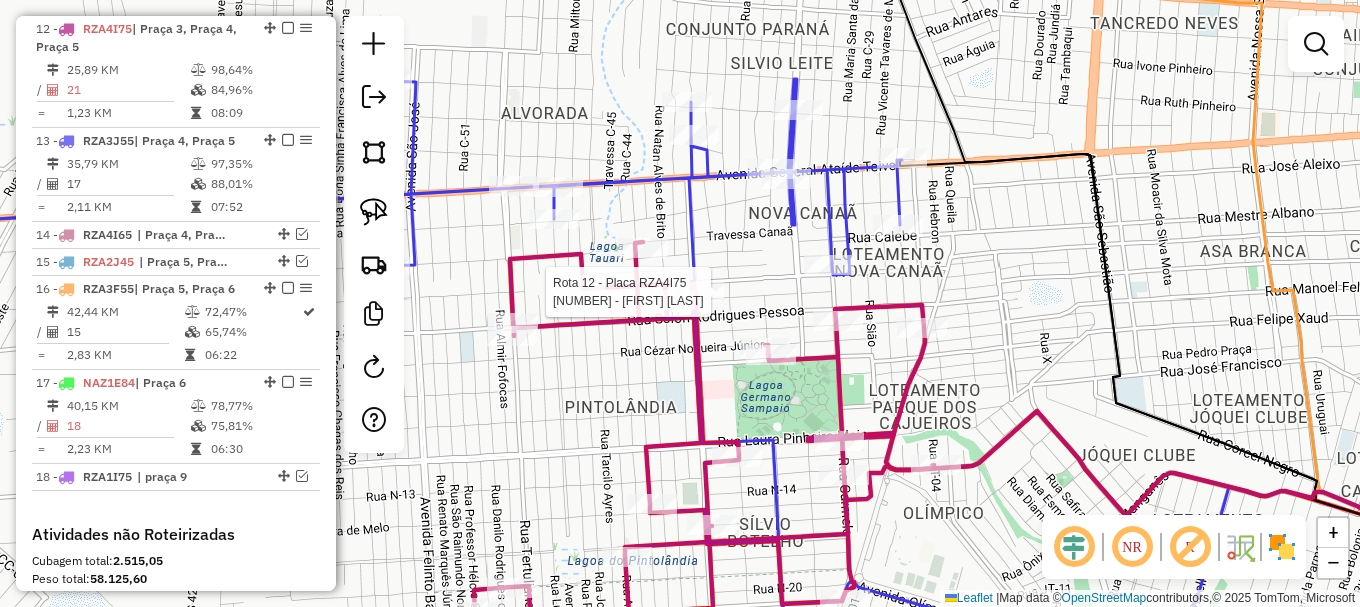 select on "**********" 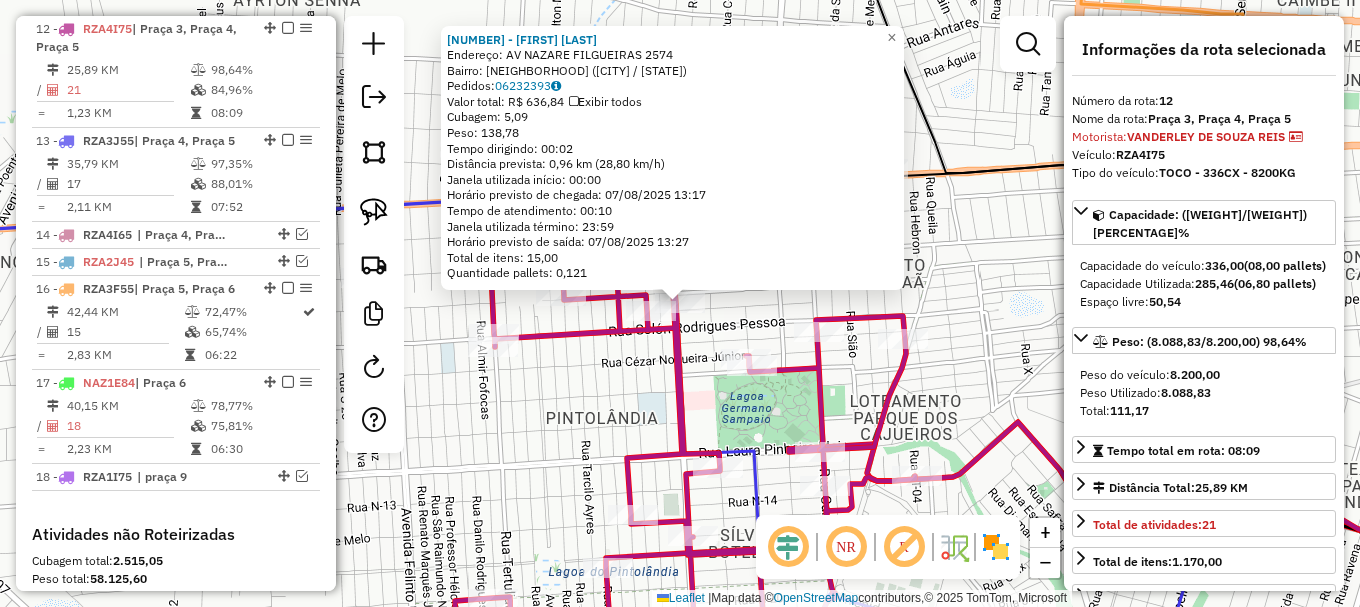 click 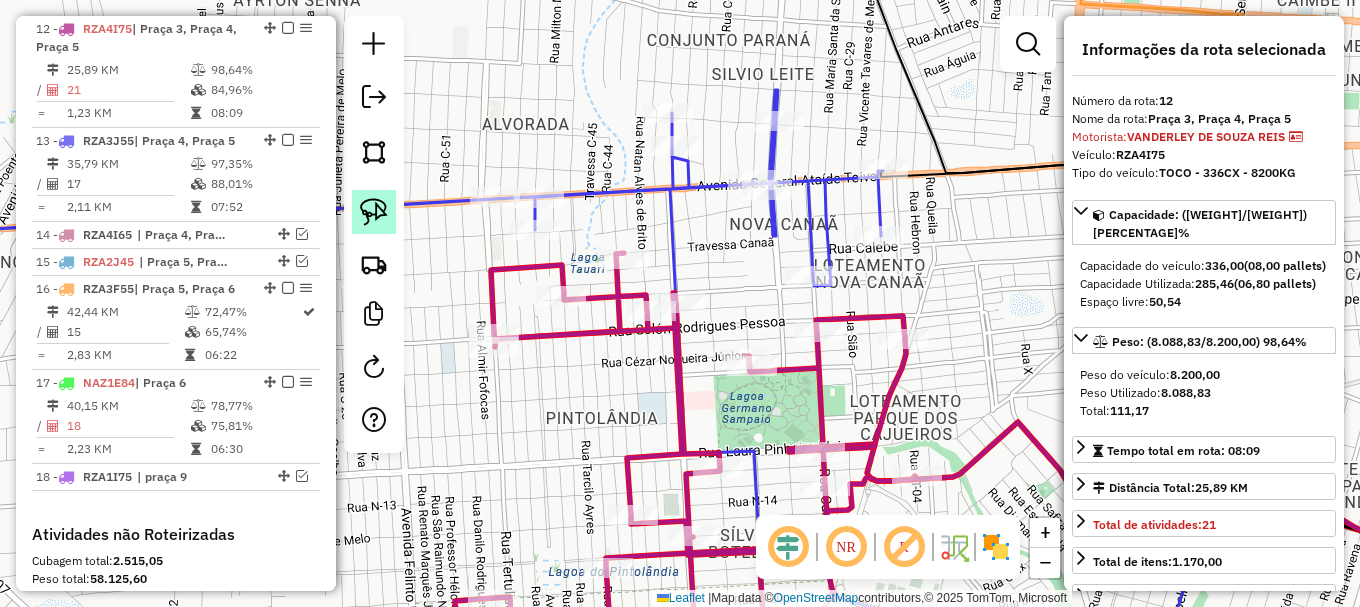 click 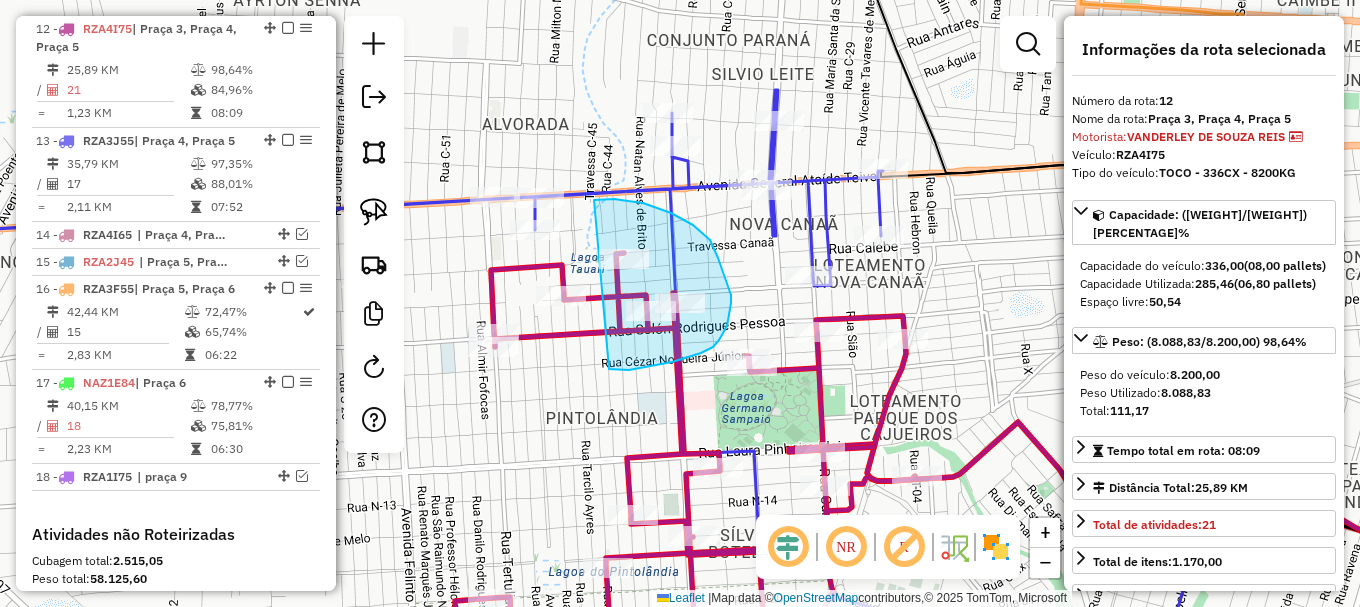 drag, startPoint x: 672, startPoint y: 362, endPoint x: 589, endPoint y: 201, distance: 181.13531 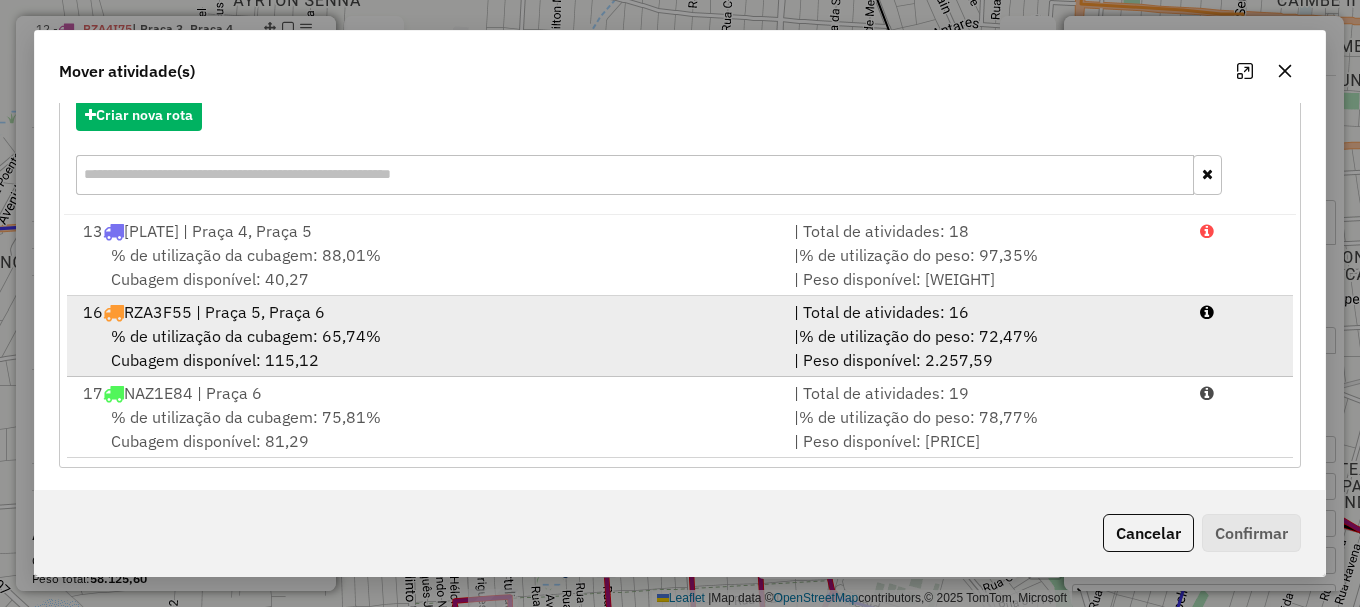 scroll, scrollTop: 240, scrollLeft: 0, axis: vertical 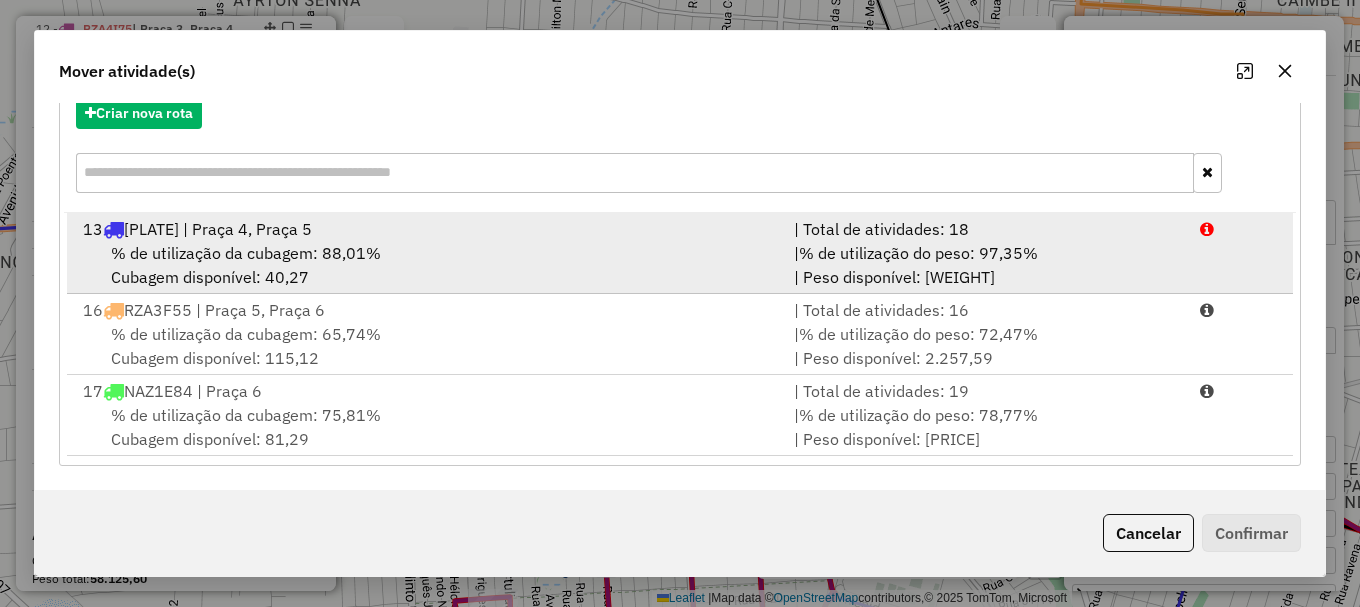 click on "|  % de utilização do peso: 97,35%  | Peso disponível: 217,14" at bounding box center (985, 265) 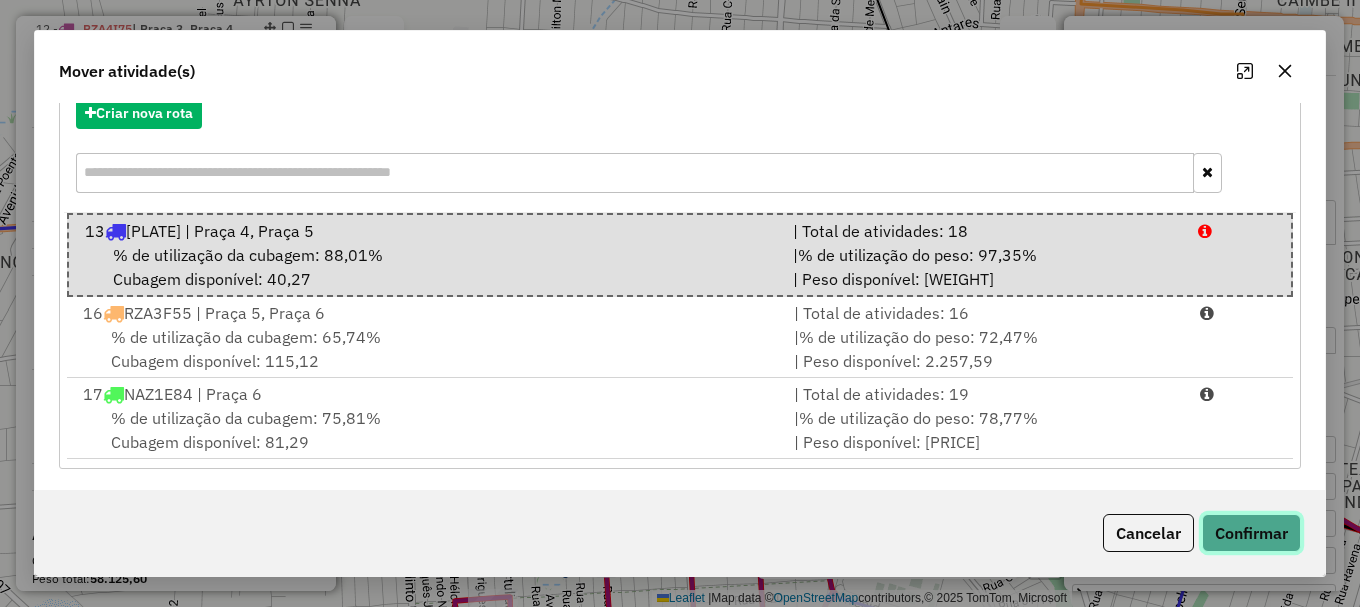 click on "Confirmar" 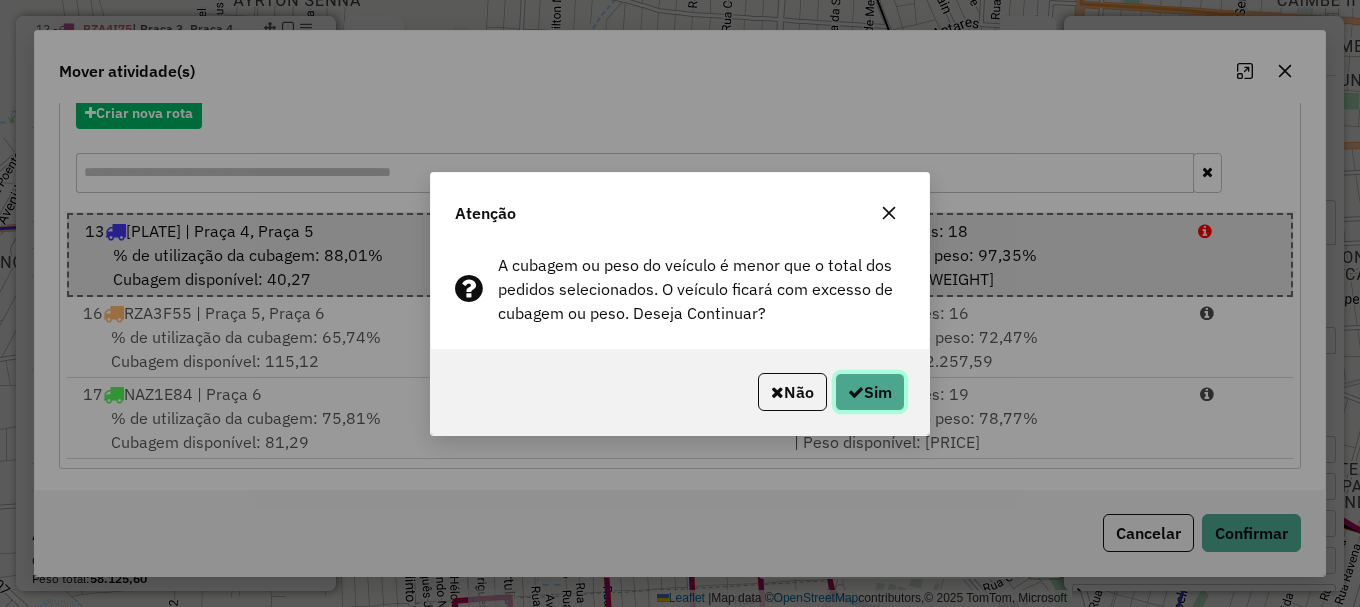 click on "Sim" 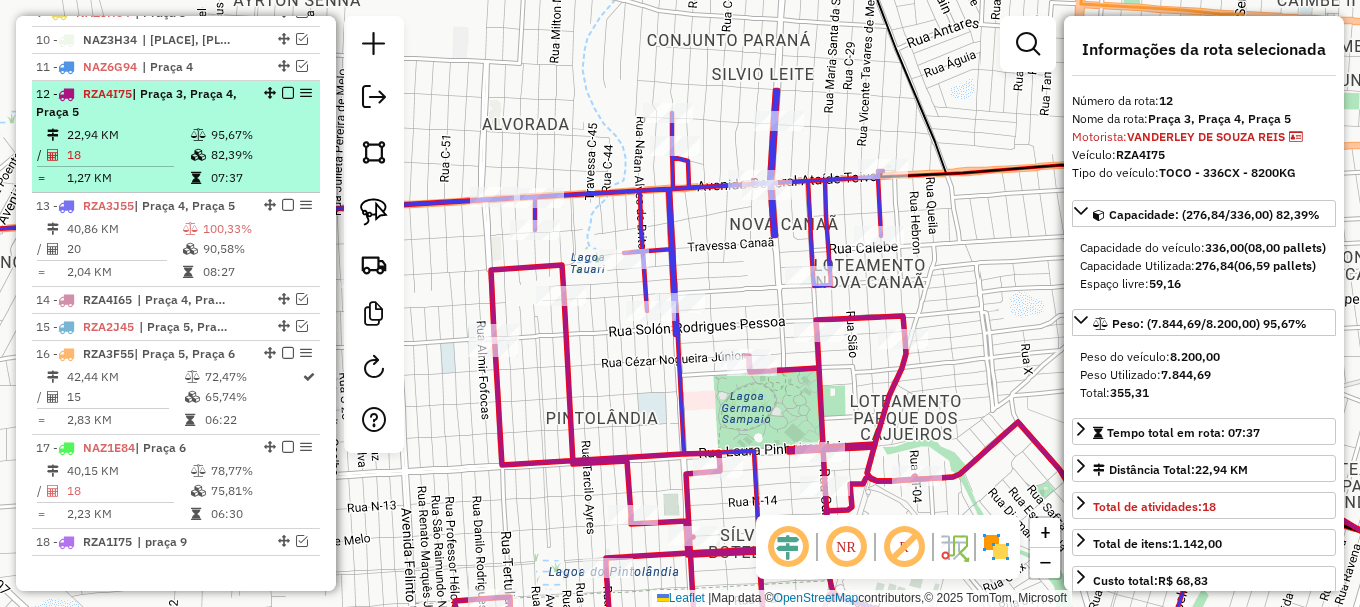 scroll, scrollTop: 1014, scrollLeft: 0, axis: vertical 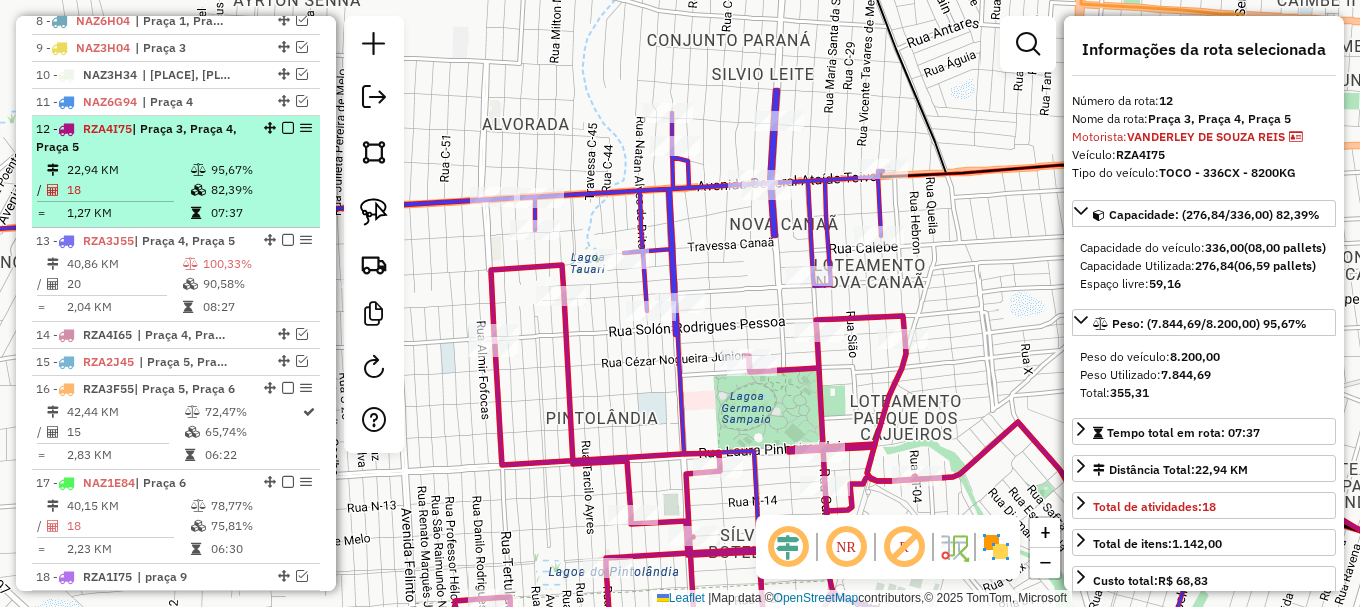 click at bounding box center [288, 128] 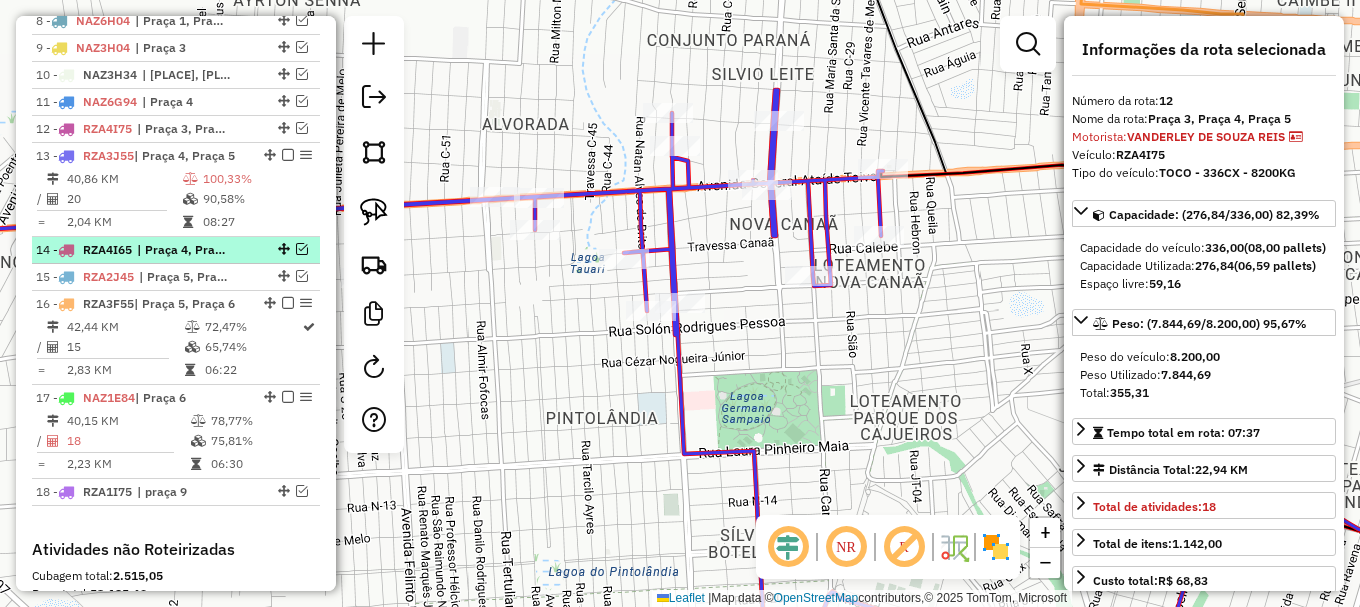 click at bounding box center (302, 249) 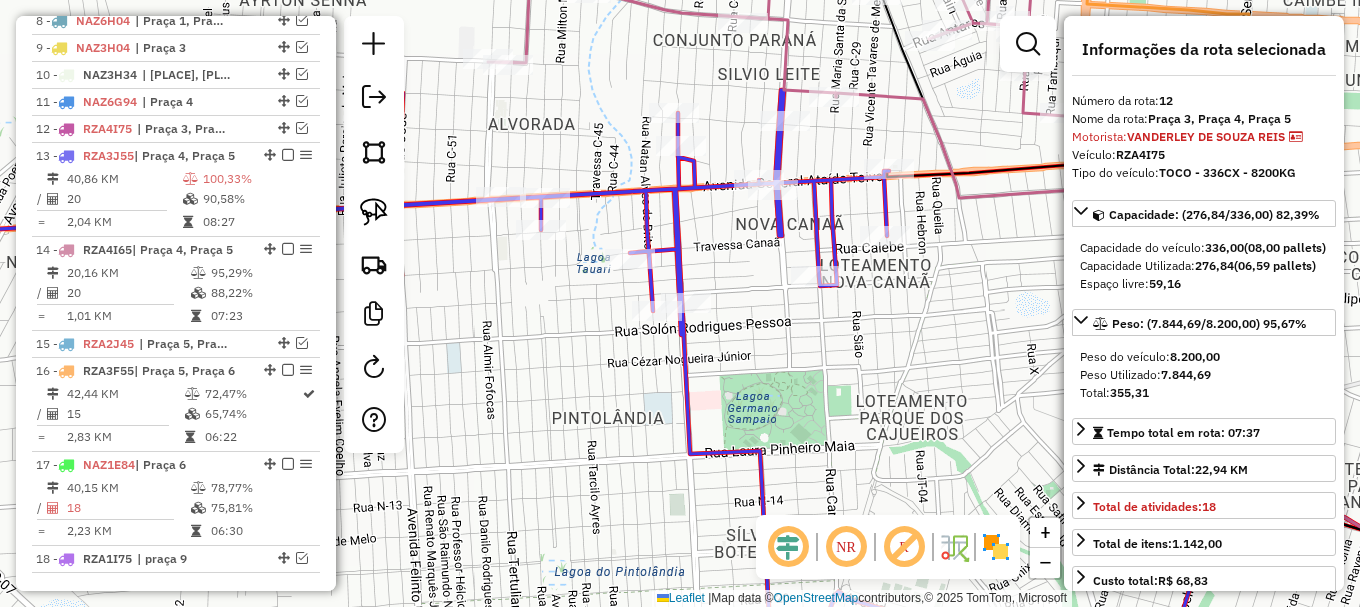 drag, startPoint x: 497, startPoint y: 315, endPoint x: 583, endPoint y: 299, distance: 87.47571 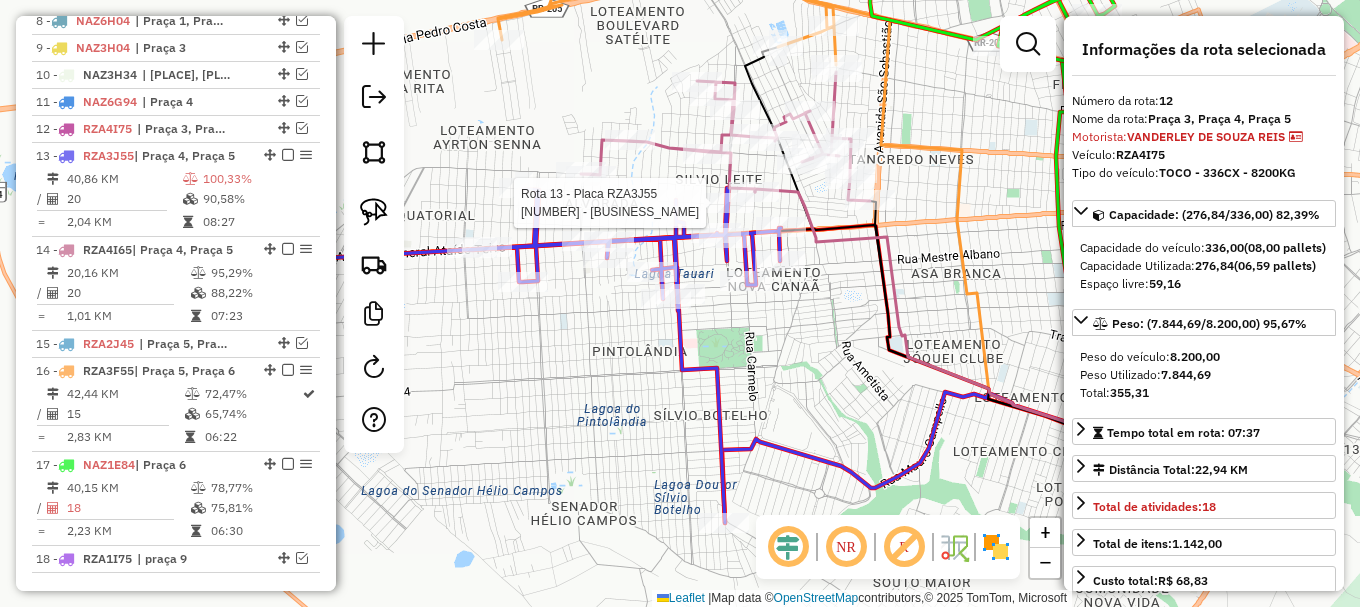 click 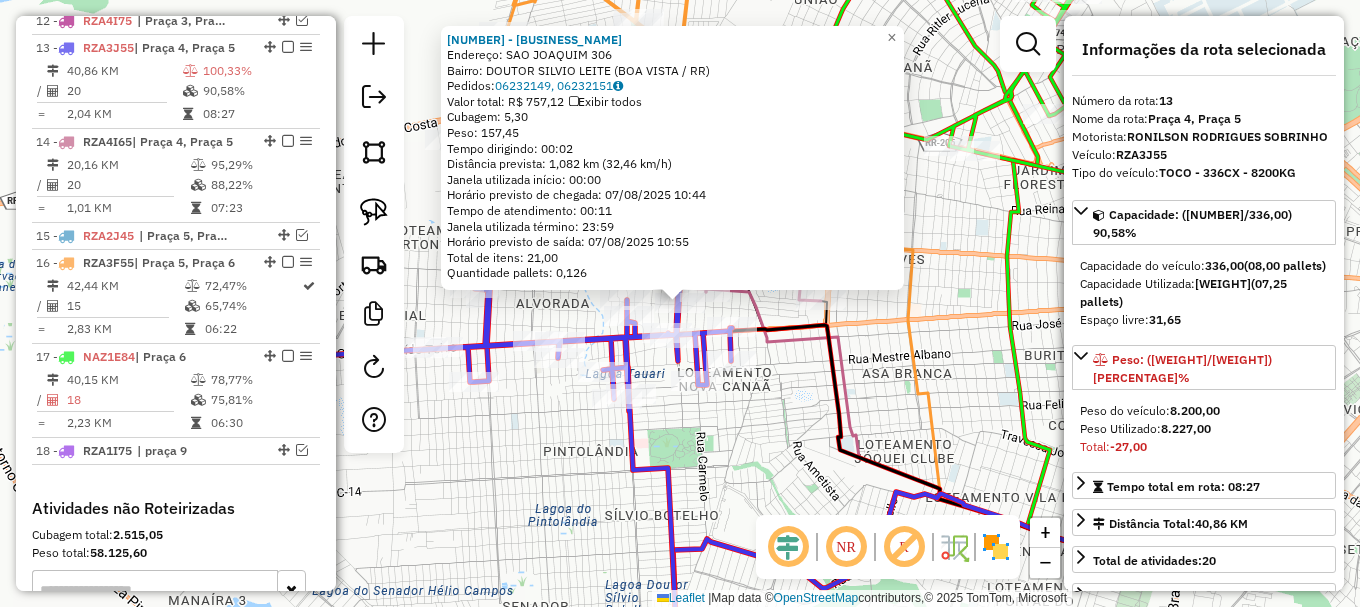 scroll, scrollTop: 1141, scrollLeft: 0, axis: vertical 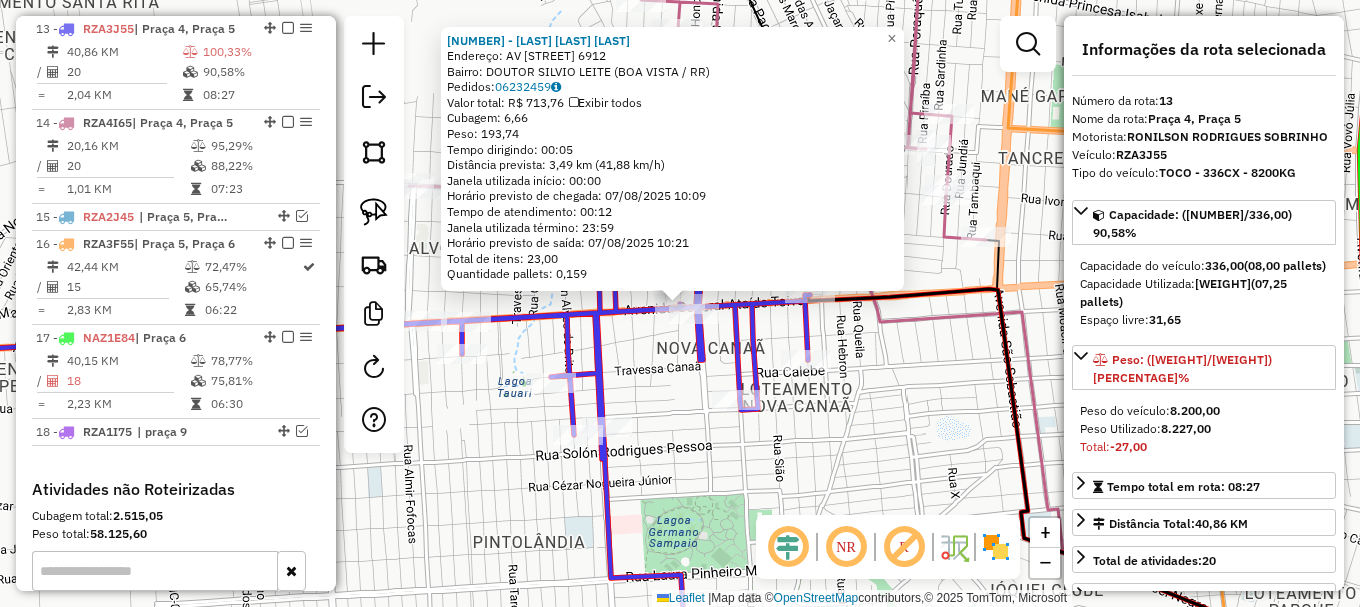 drag, startPoint x: 822, startPoint y: 311, endPoint x: 814, endPoint y: 303, distance: 11.313708 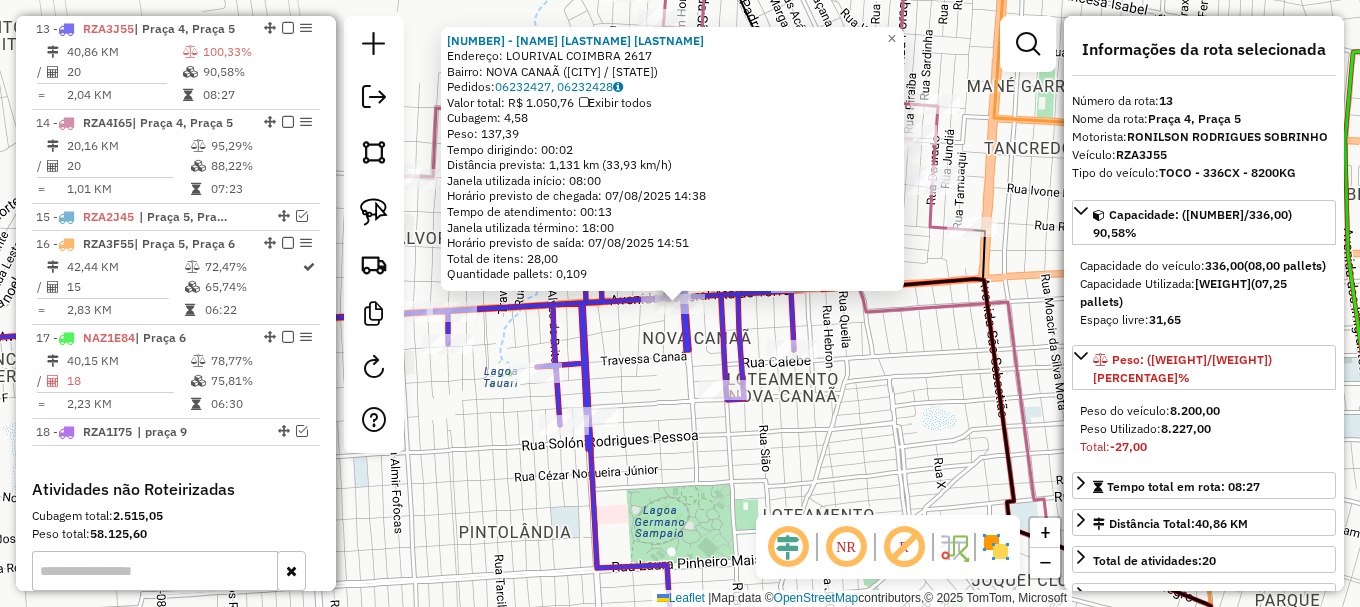 click on "5689 - RAIMUNDO NONATO DA S  Endereço: LOURIVAL COIMBRA 2617   Bairro: NOVA CANAÃ (BOA VISTA / RR)   Pedidos:  06232427, 06232428   Valor total: R$ 1.050,76   Exibir todos   Cubagem: 4,58  Peso: 137,39  Tempo dirigindo: 00:02   Distância prevista: 1,131 km (33,93 km/h)   Janela utilizada início: 08:00   Horário previsto de chegada: 07/08/2025 14:38   Tempo de atendimento: 00:13   Janela utilizada término: 18:00   Horário previsto de saída: 07/08/2025 14:51   Total de itens: 28,00   Quantidade pallets: 0,109  × Janela de atendimento Grade de atendimento Capacidade Transportadoras Veículos Cliente Pedidos  Rotas Selecione os dias de semana para filtrar as janelas de atendimento  Seg   Ter   Qua   Qui   Sex   Sáb   Dom  Informe o período da janela de atendimento: De: Até:  Filtrar exatamente a janela do cliente  Considerar janela de atendimento padrão  Selecione os dias de semana para filtrar as grades de atendimento  Seg   Ter   Qua   Qui   Sex   Sáb   Dom   Peso mínimo:   Peso máximo:   De:  +" 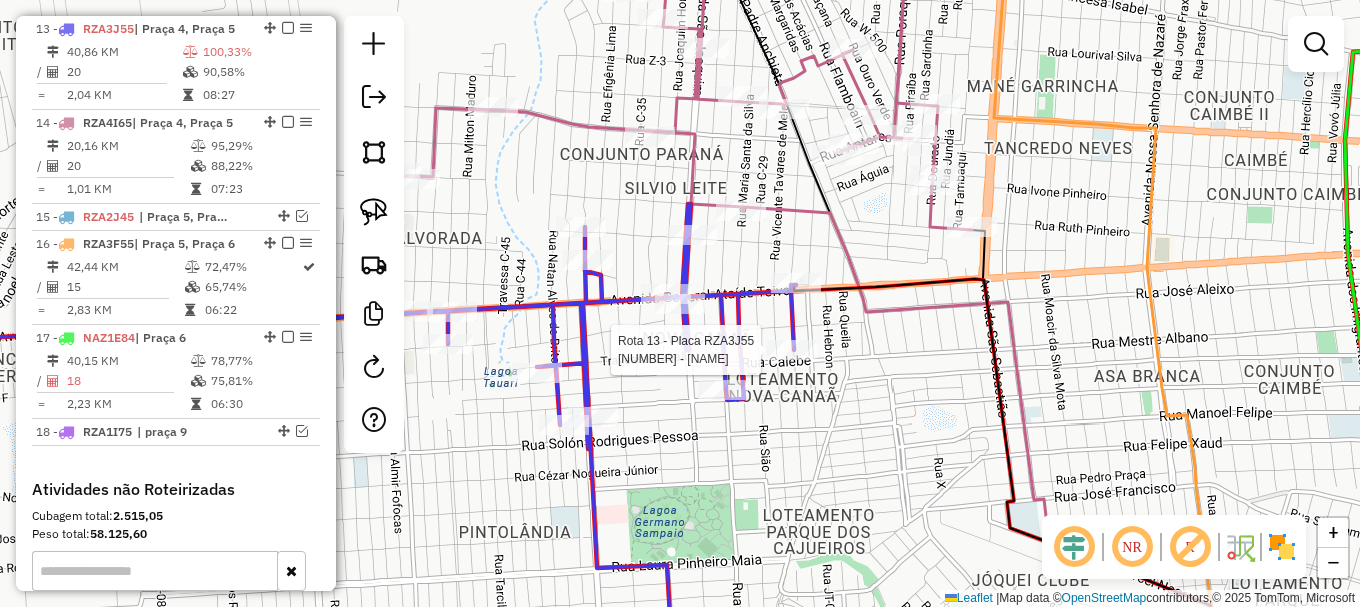 select on "**********" 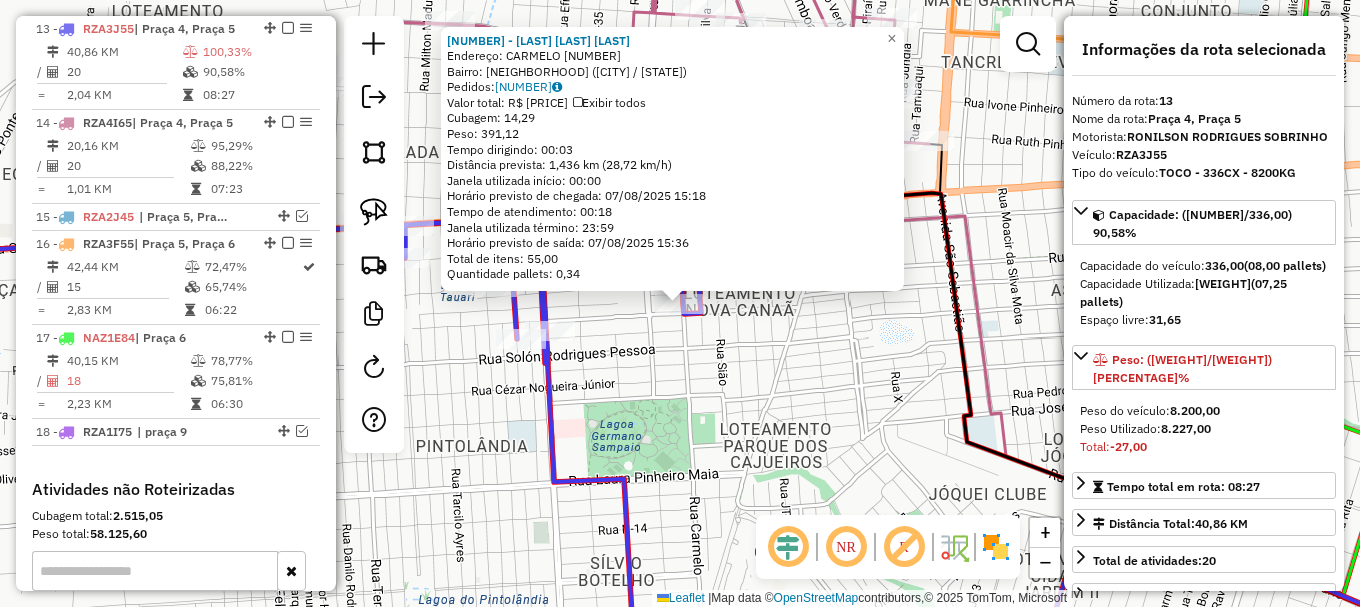 click on "6953 - C WEYNER CORREA DOS  Endereço: CARMELO                       1823   Bairro: PINTOLANDIA (BOA VISTA / RR)   Pedidos:  06232673   Valor total: R$ 2.681,52   Exibir todos   Cubagem: 14,29  Peso: 391,12  Tempo dirigindo: 00:03   Distância prevista: 1,436 km (28,72 km/h)   Janela utilizada início: 00:00   Horário previsto de chegada: 07/08/2025 15:18   Tempo de atendimento: 00:18   Janela utilizada término: 23:59   Horário previsto de saída: 07/08/2025 15:36   Total de itens: 55,00   Quantidade pallets: 0,34  × Janela de atendimento Grade de atendimento Capacidade Transportadoras Veículos Cliente Pedidos  Rotas Selecione os dias de semana para filtrar as janelas de atendimento  Seg   Ter   Qua   Qui   Sex   Sáb   Dom  Informe o período da janela de atendimento: De: Até:  Filtrar exatamente a janela do cliente  Considerar janela de atendimento padrão  Selecione os dias de semana para filtrar as grades de atendimento  Seg   Ter   Qua   Qui   Sex   Sáb   Dom   Peso mínimo:   Peso máximo:   De:" 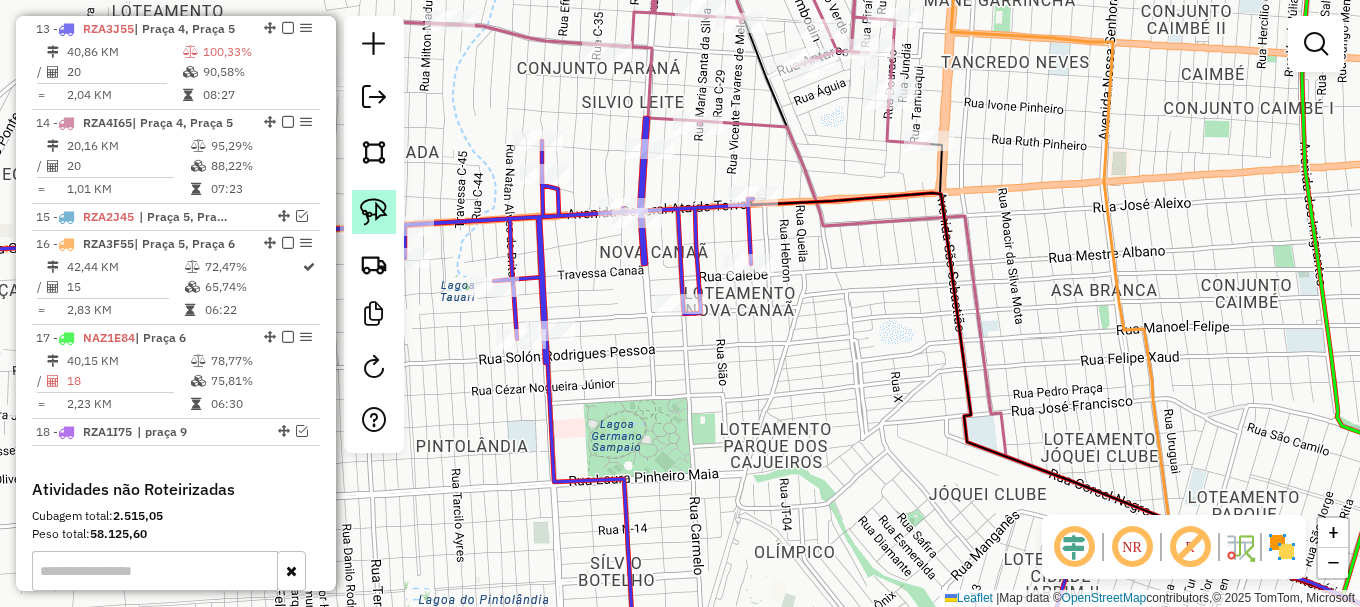 click 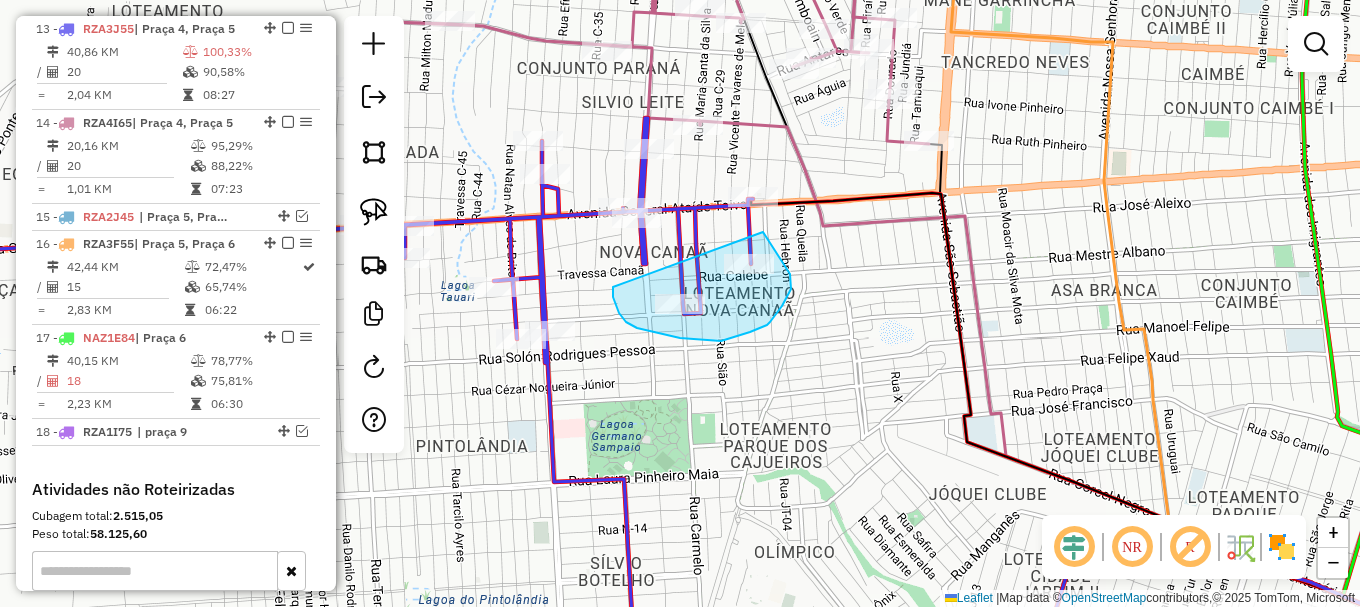 drag, startPoint x: 613, startPoint y: 287, endPoint x: 762, endPoint y: 232, distance: 158.82695 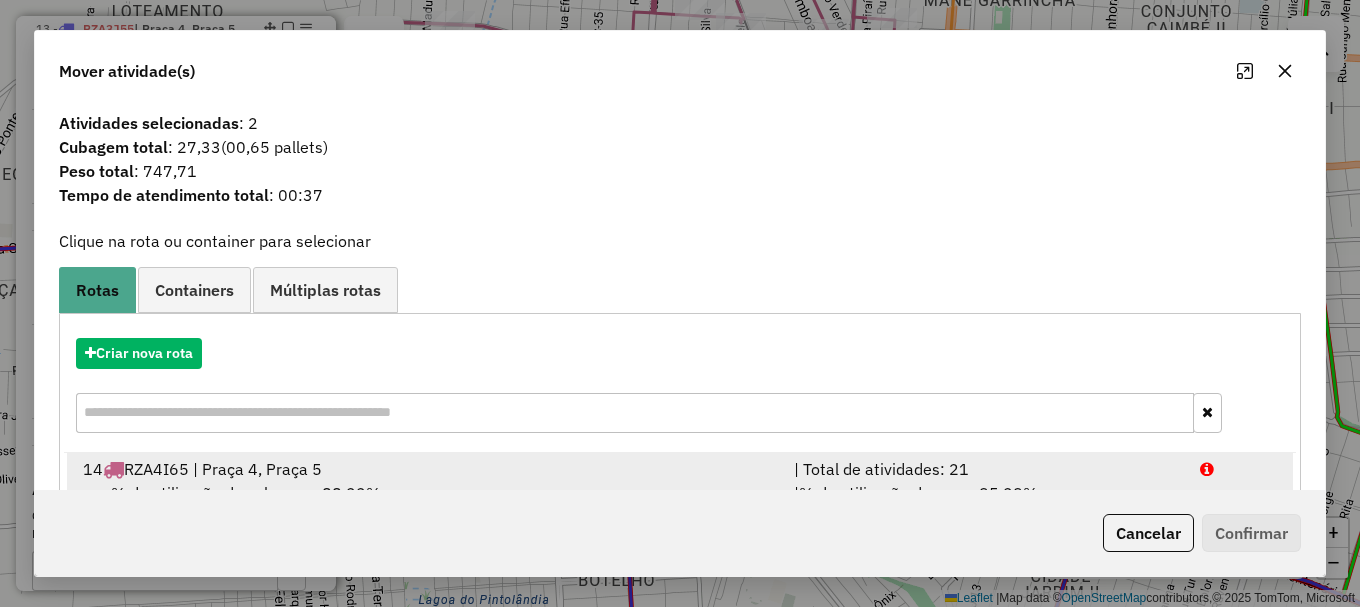 click at bounding box center [1239, 469] 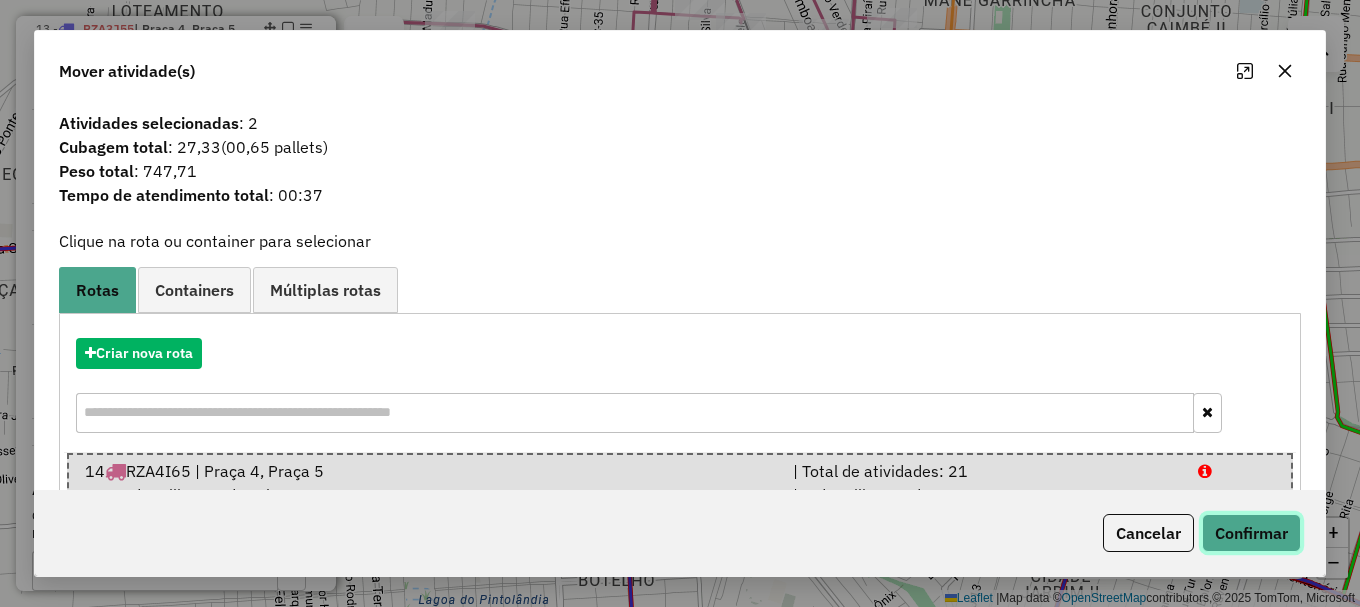 click on "Confirmar" 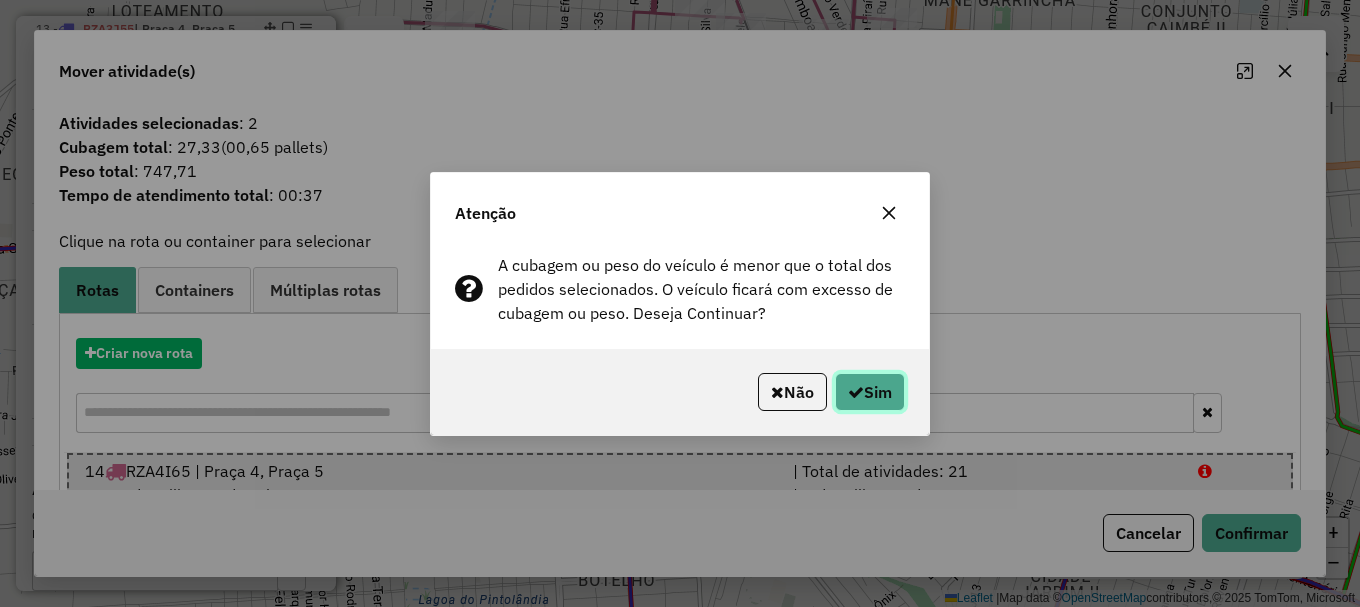 click on "Sim" 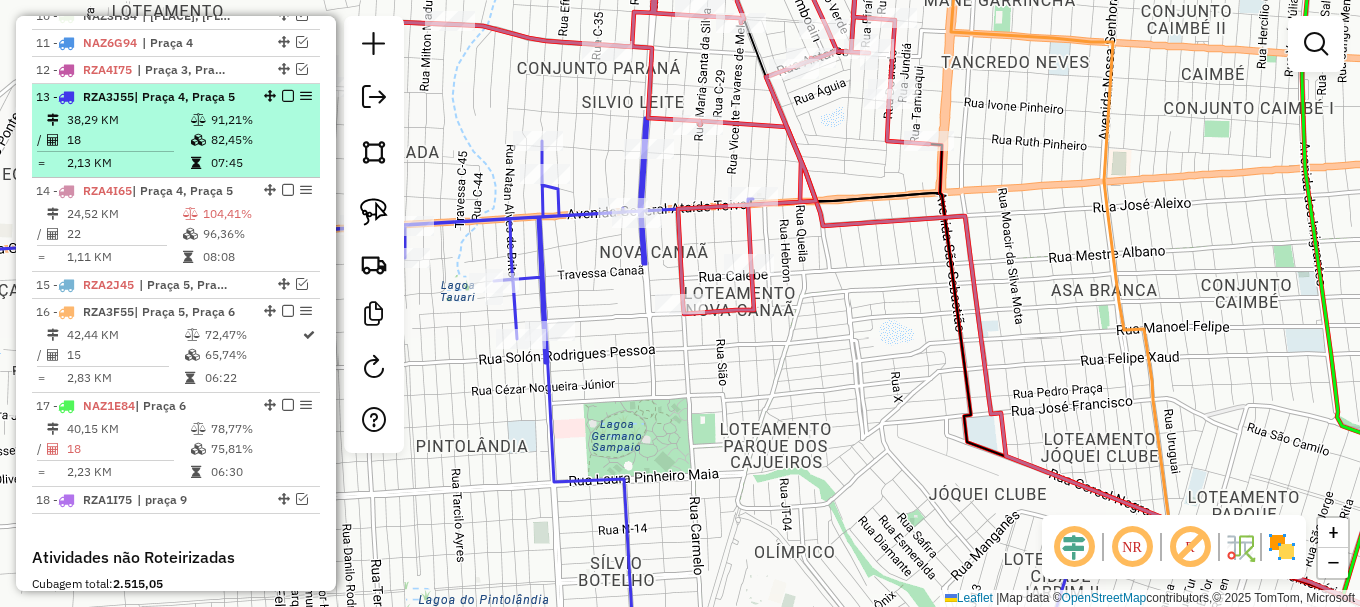 scroll, scrollTop: 1041, scrollLeft: 0, axis: vertical 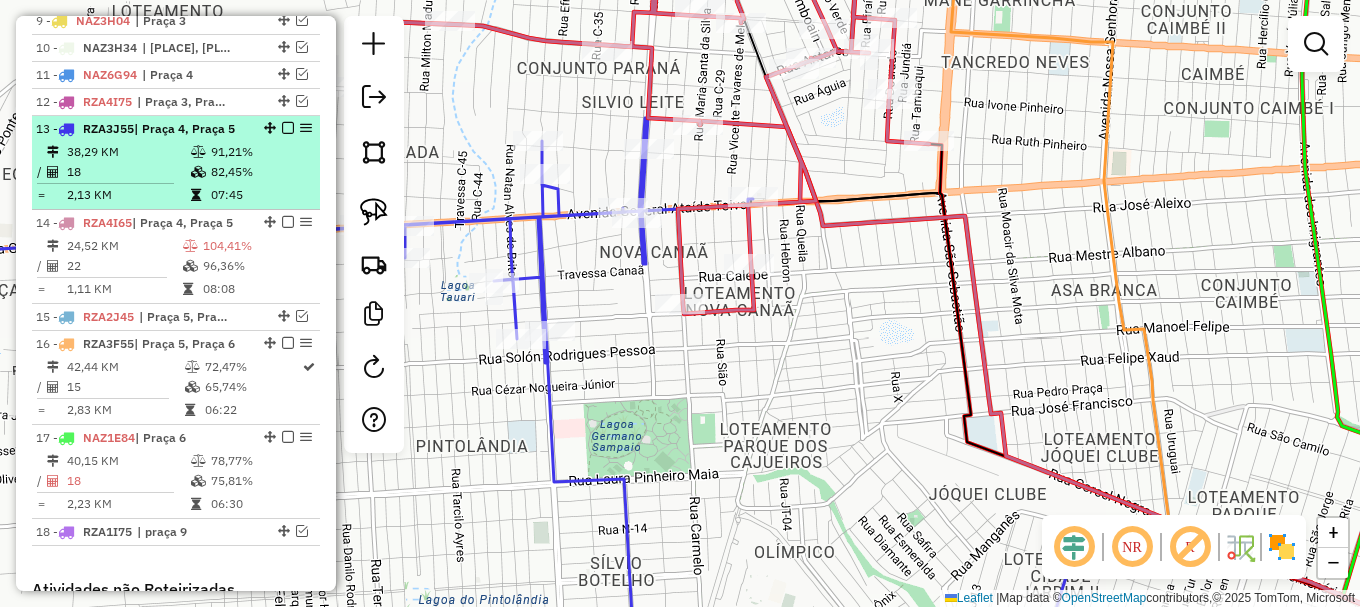 click at bounding box center [288, 128] 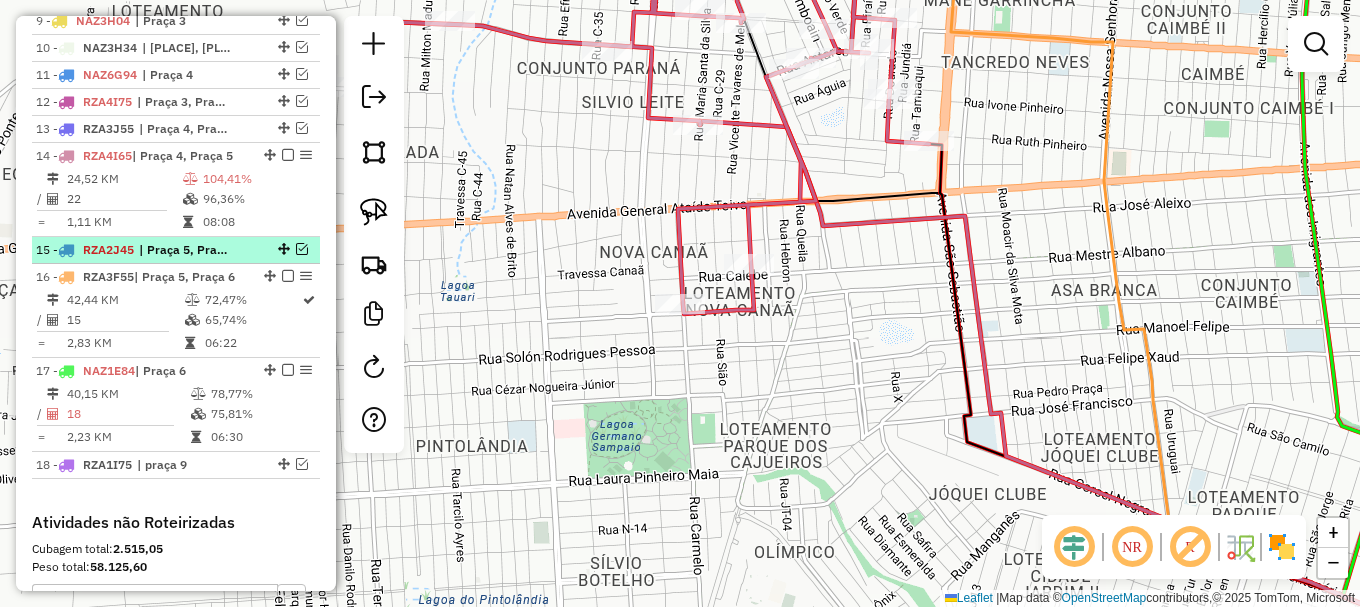 click at bounding box center [302, 249] 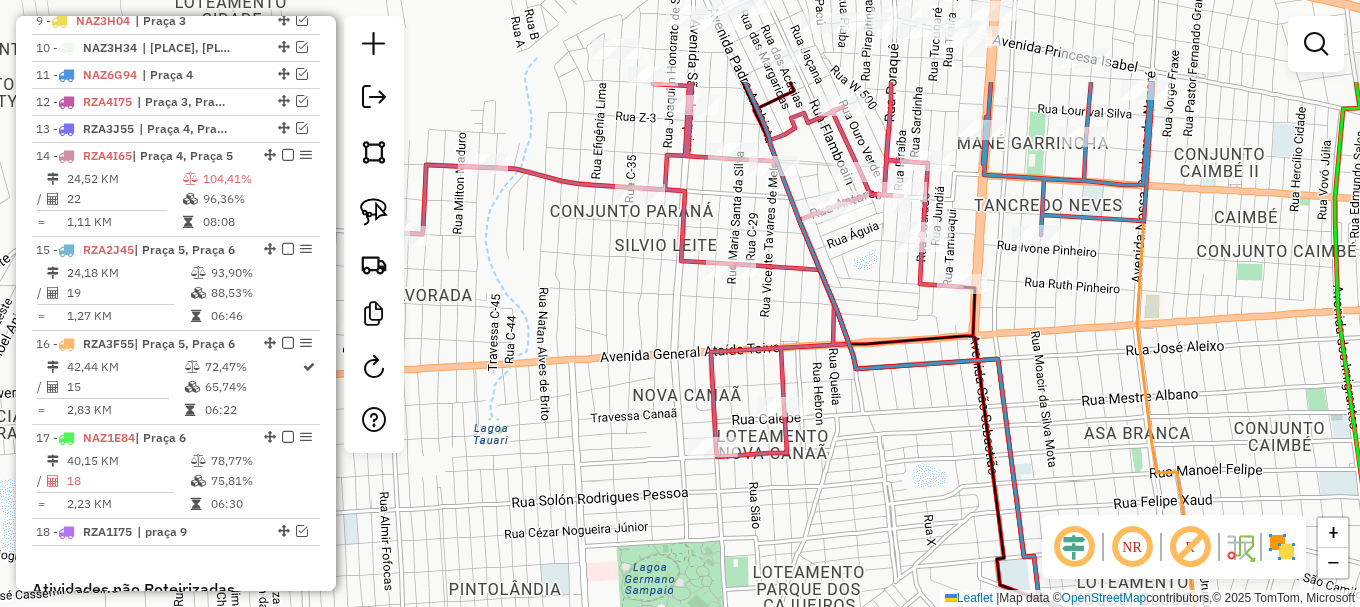 drag, startPoint x: 569, startPoint y: 190, endPoint x: 624, endPoint y: 355, distance: 173.92528 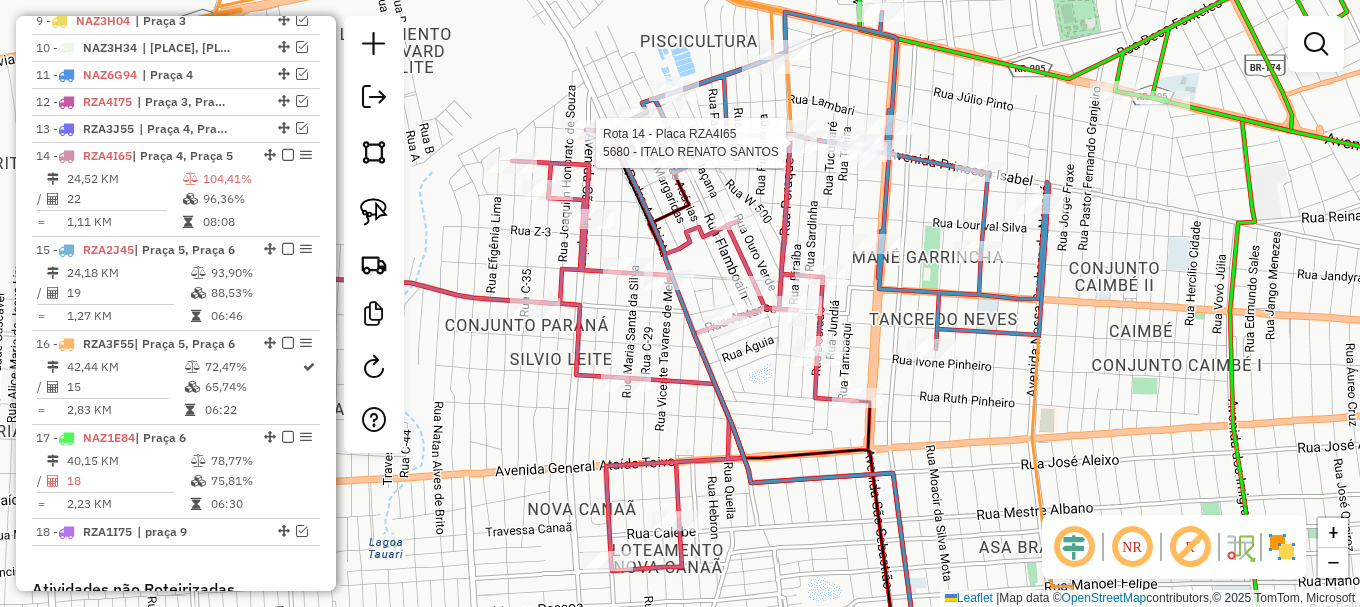 select on "**********" 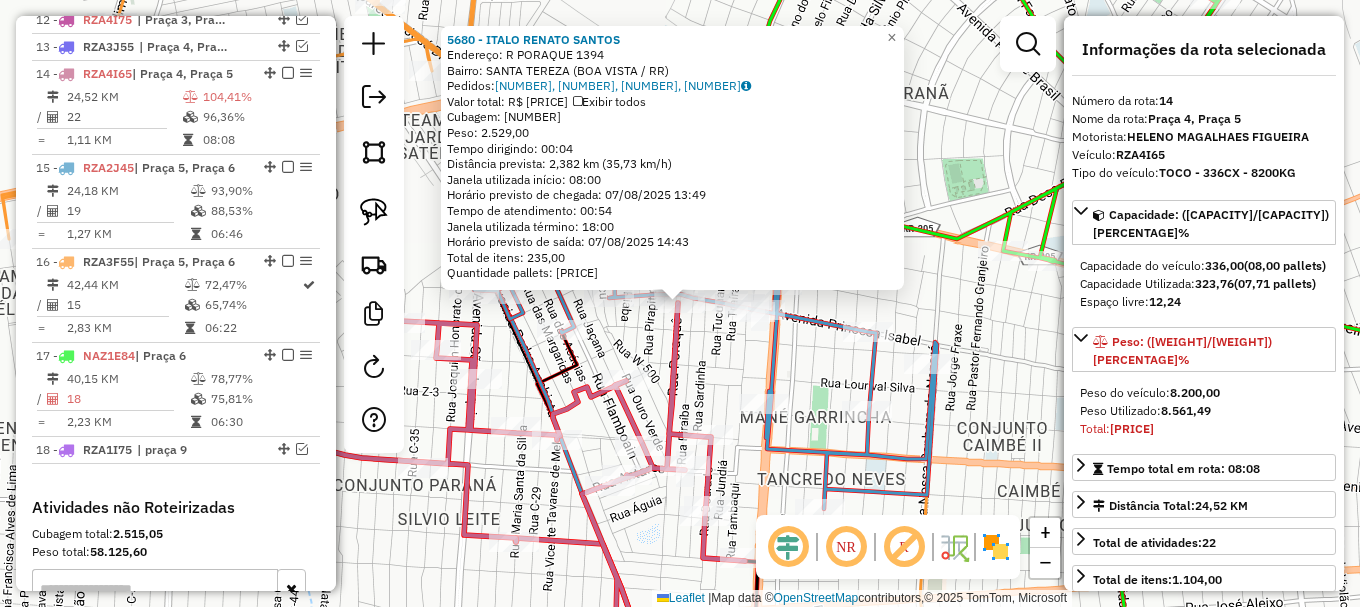 scroll, scrollTop: 1168, scrollLeft: 0, axis: vertical 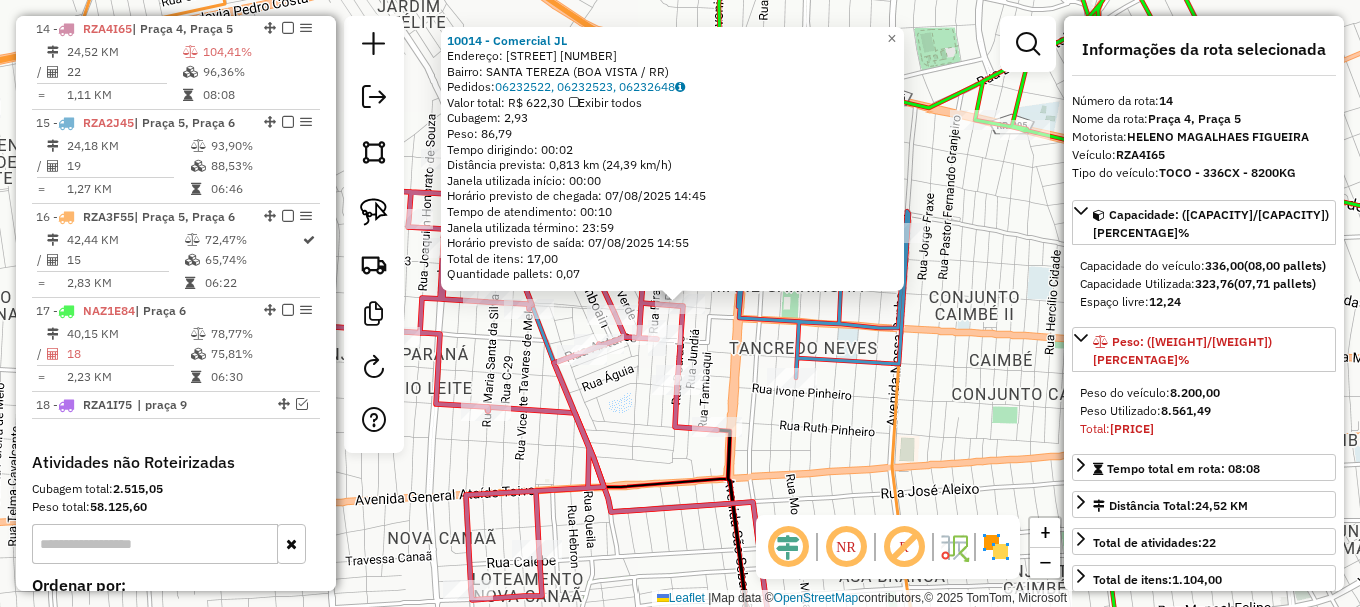 drag, startPoint x: 729, startPoint y: 327, endPoint x: 714, endPoint y: 329, distance: 15.132746 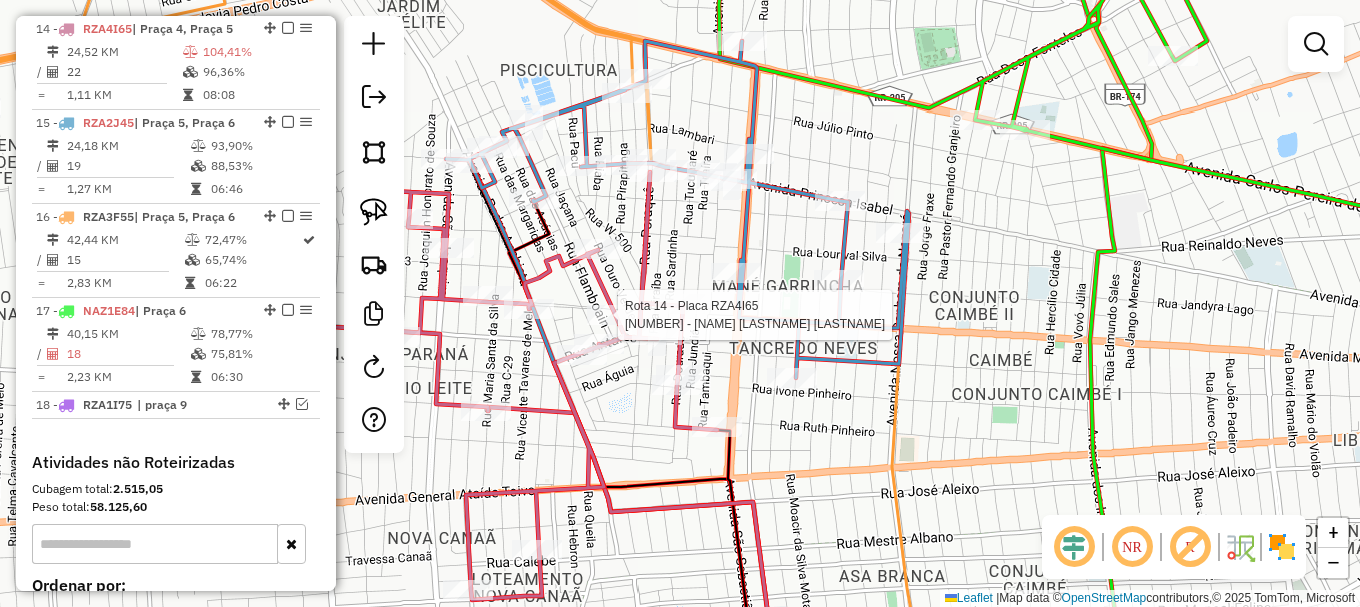 select on "**********" 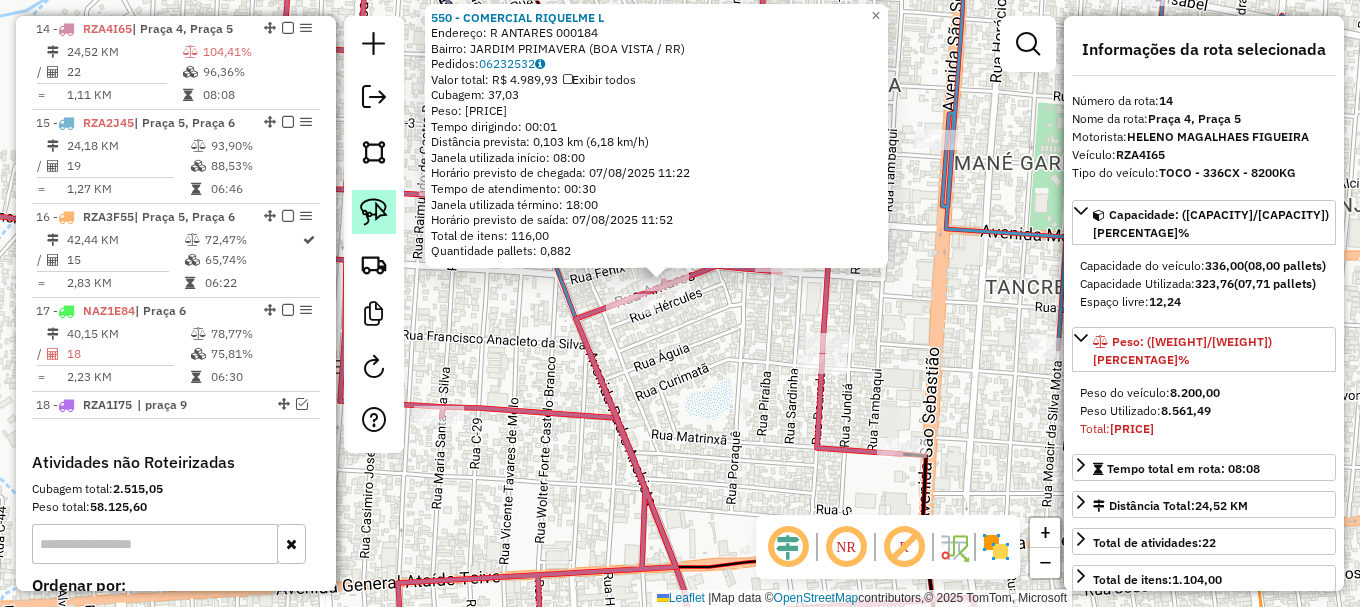 click 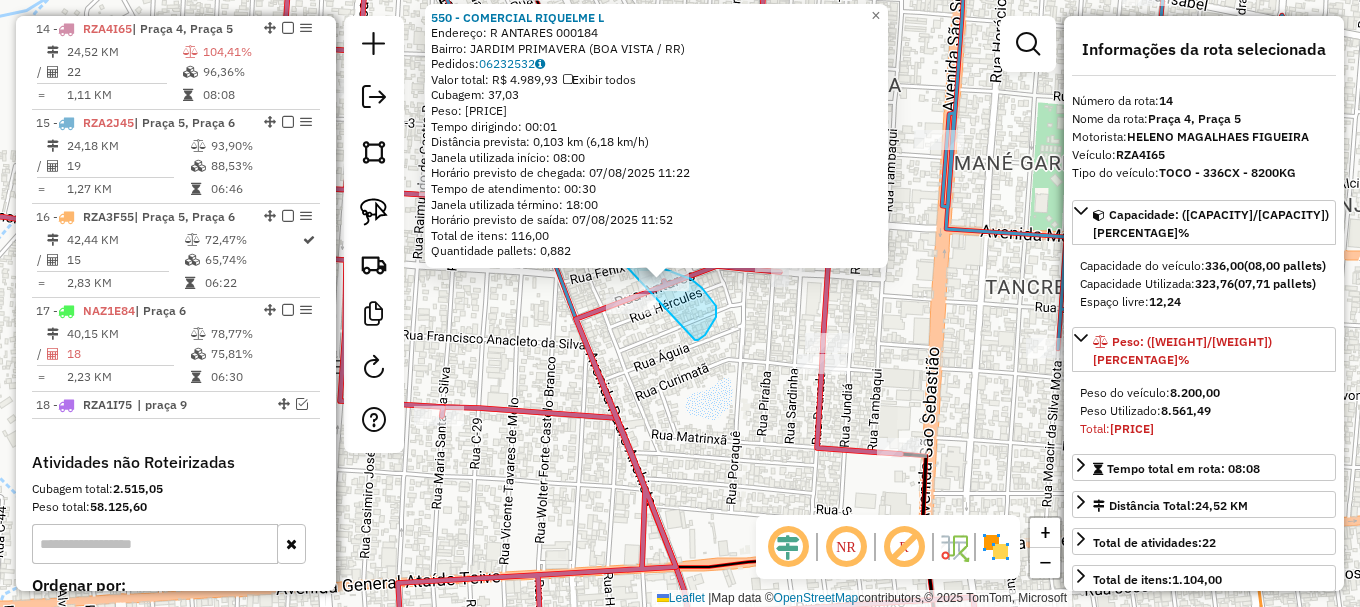 drag, startPoint x: 711, startPoint y: 326, endPoint x: 626, endPoint y: 266, distance: 104.04326 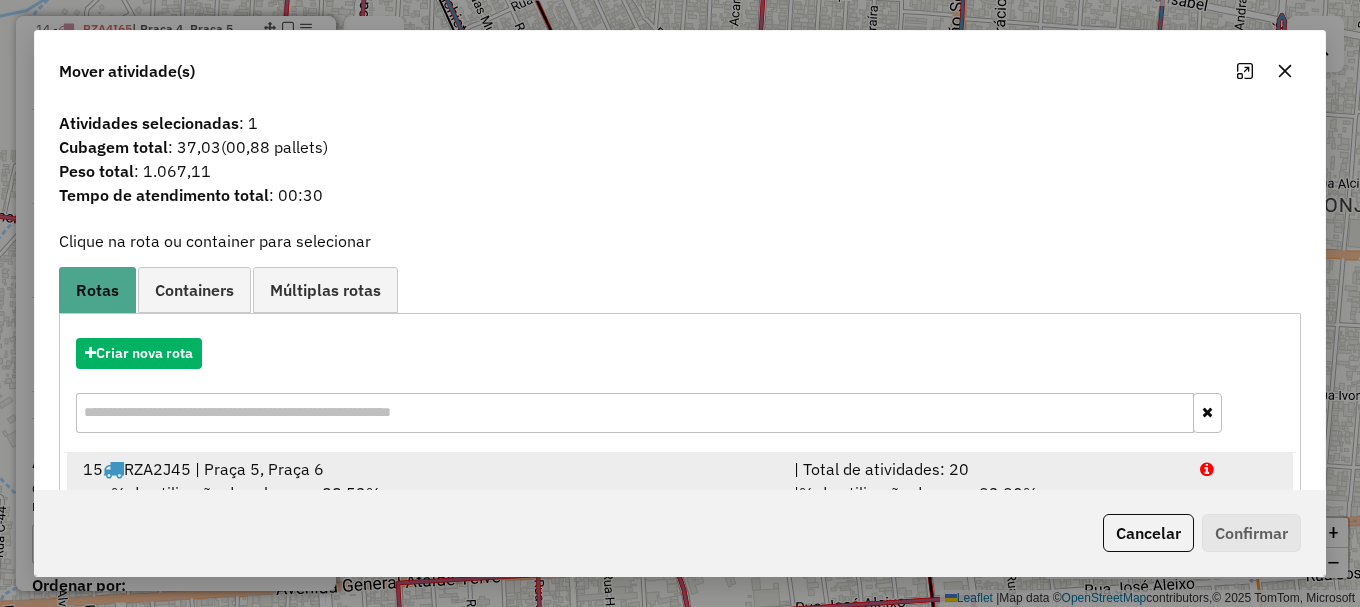 drag, startPoint x: 1232, startPoint y: 447, endPoint x: 1232, endPoint y: 458, distance: 11 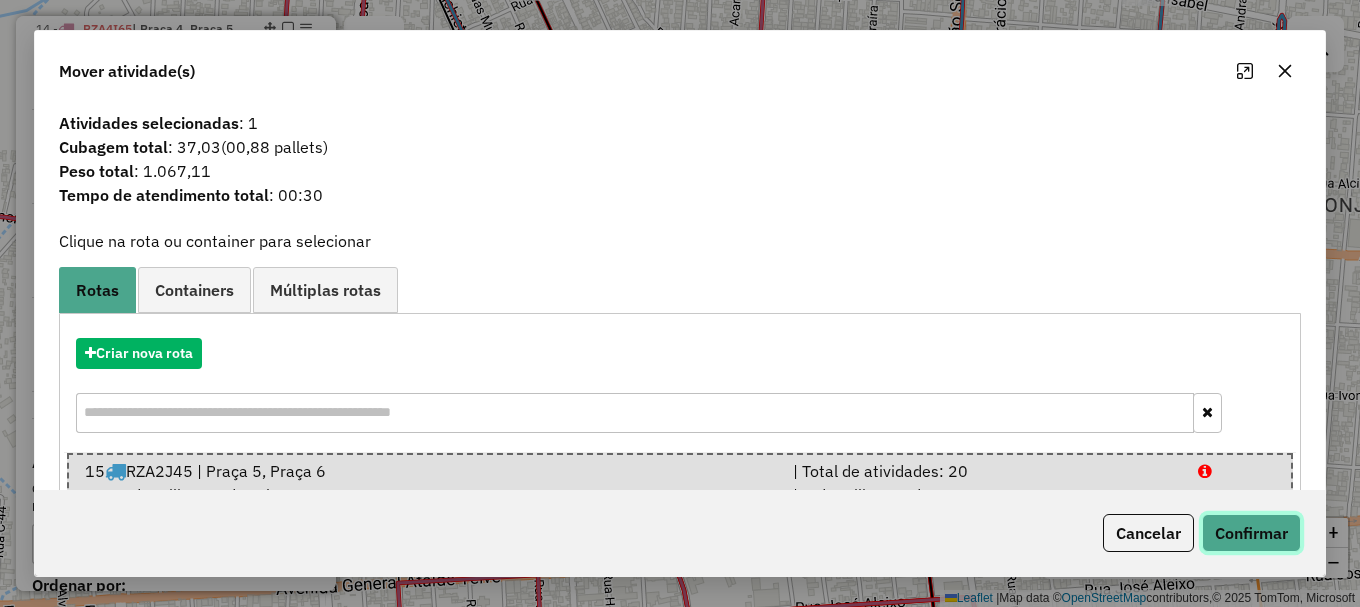 click on "Confirmar" 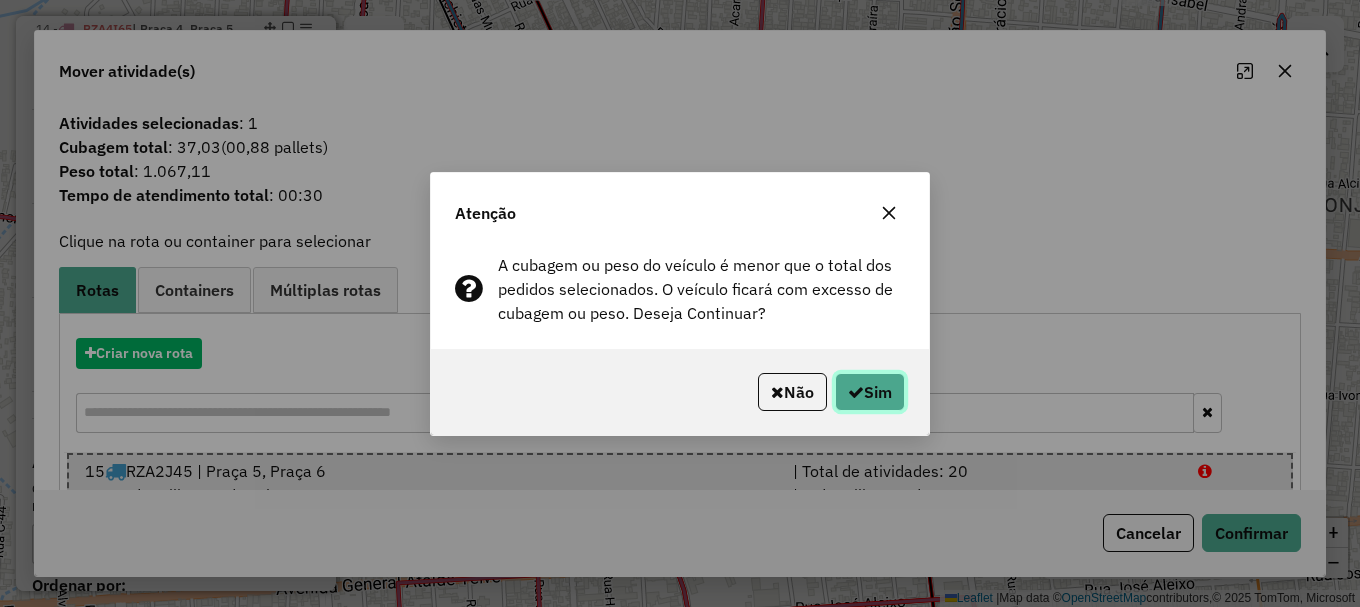 click on "Sim" 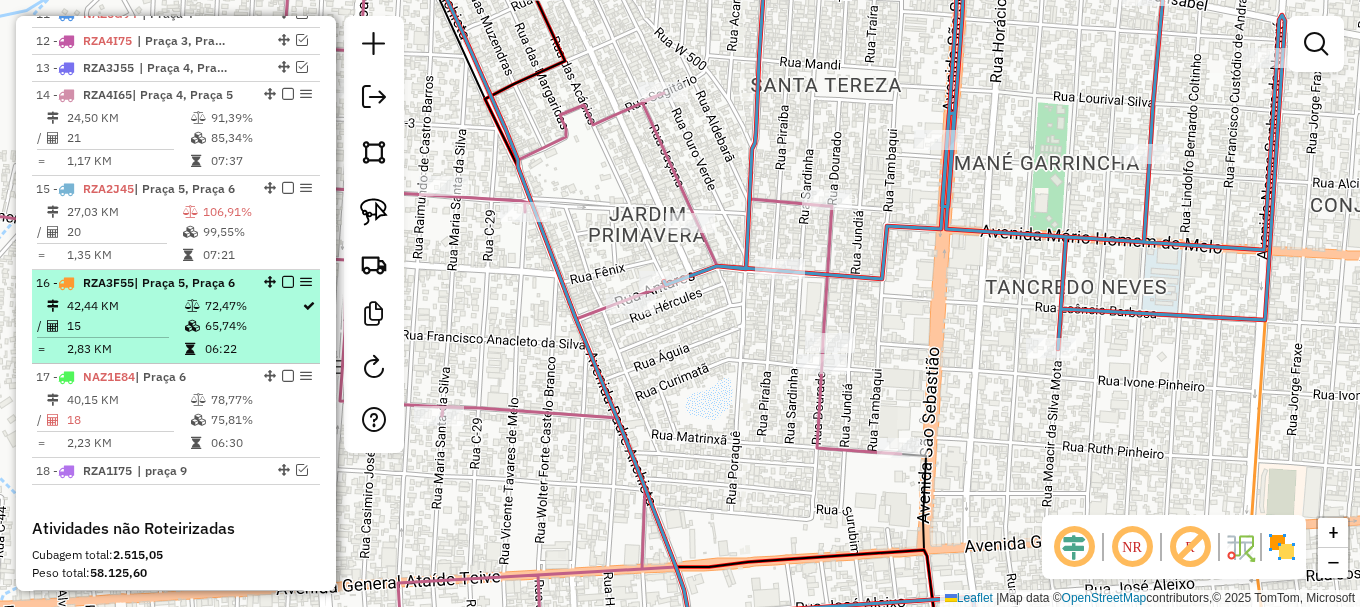scroll, scrollTop: 1068, scrollLeft: 0, axis: vertical 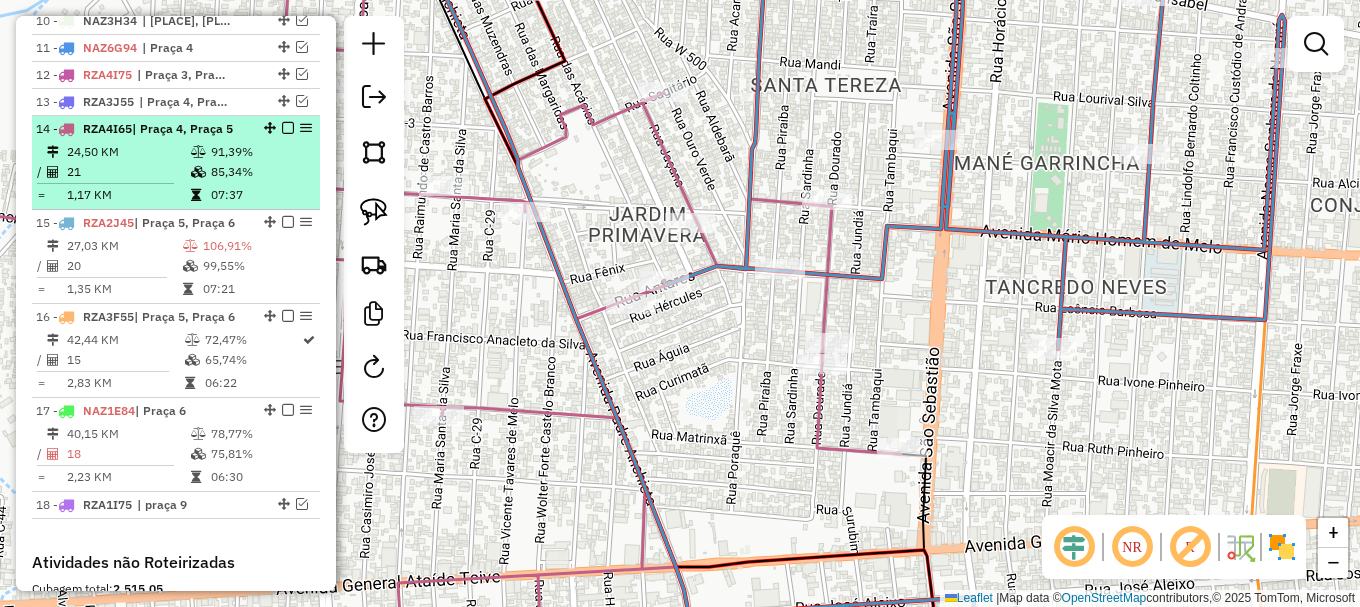 click at bounding box center (288, 128) 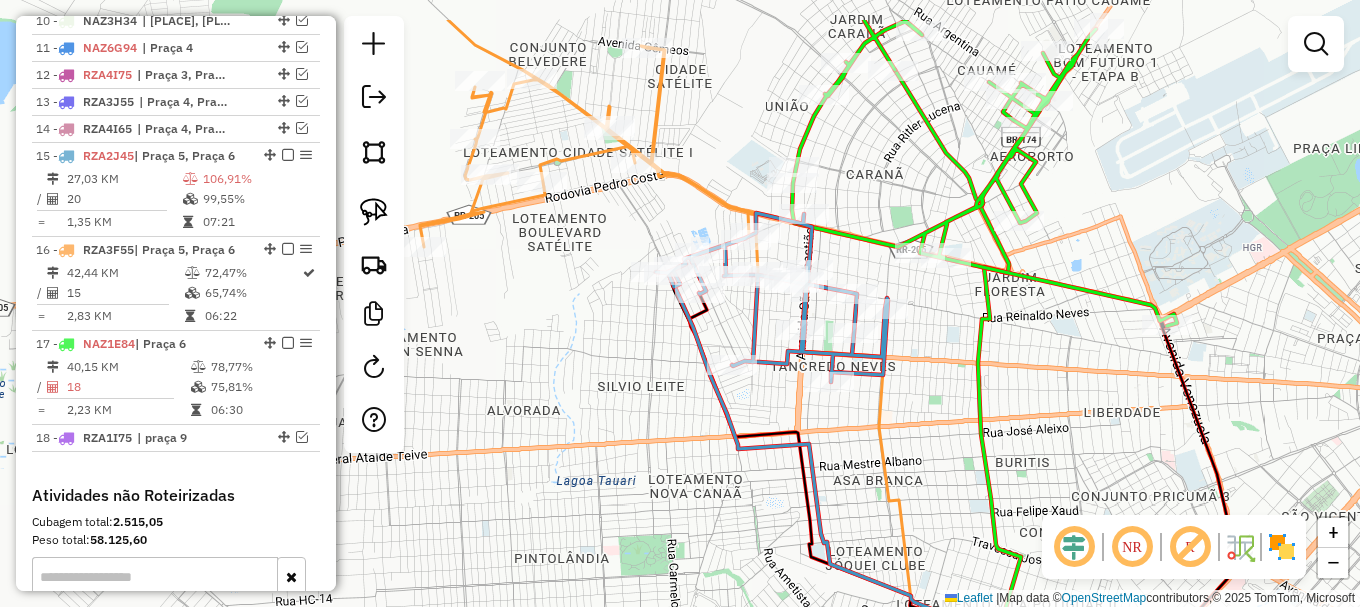 drag, startPoint x: 718, startPoint y: 82, endPoint x: 742, endPoint y: 171, distance: 92.17918 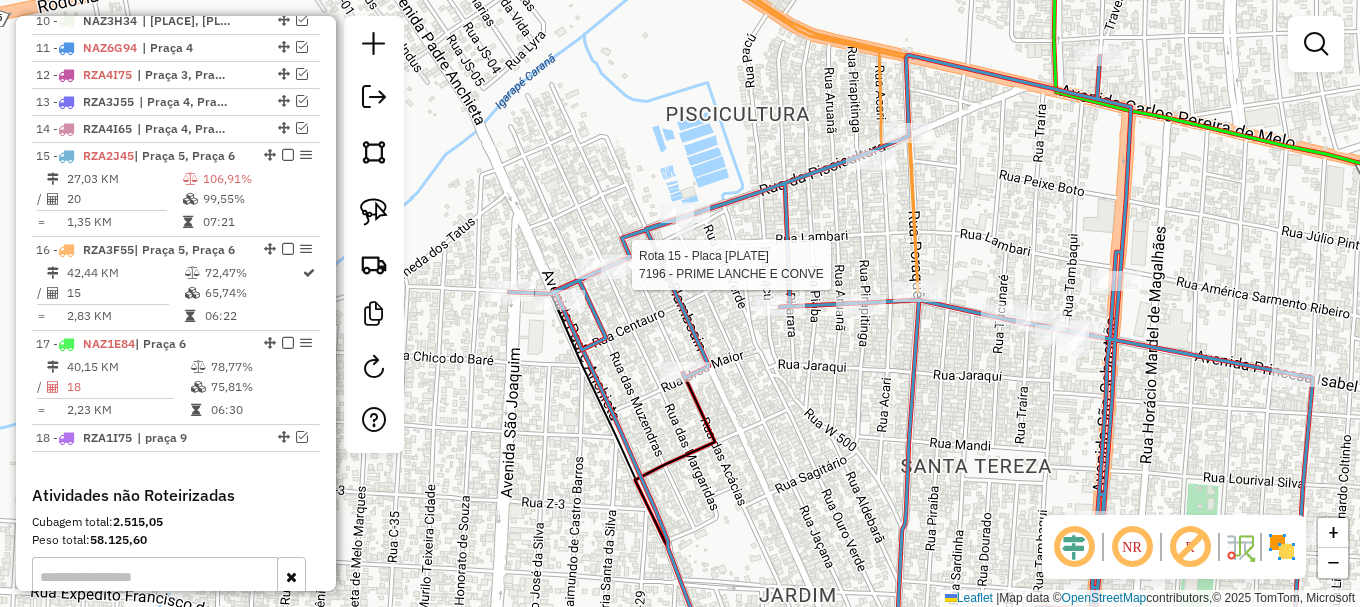 select on "**********" 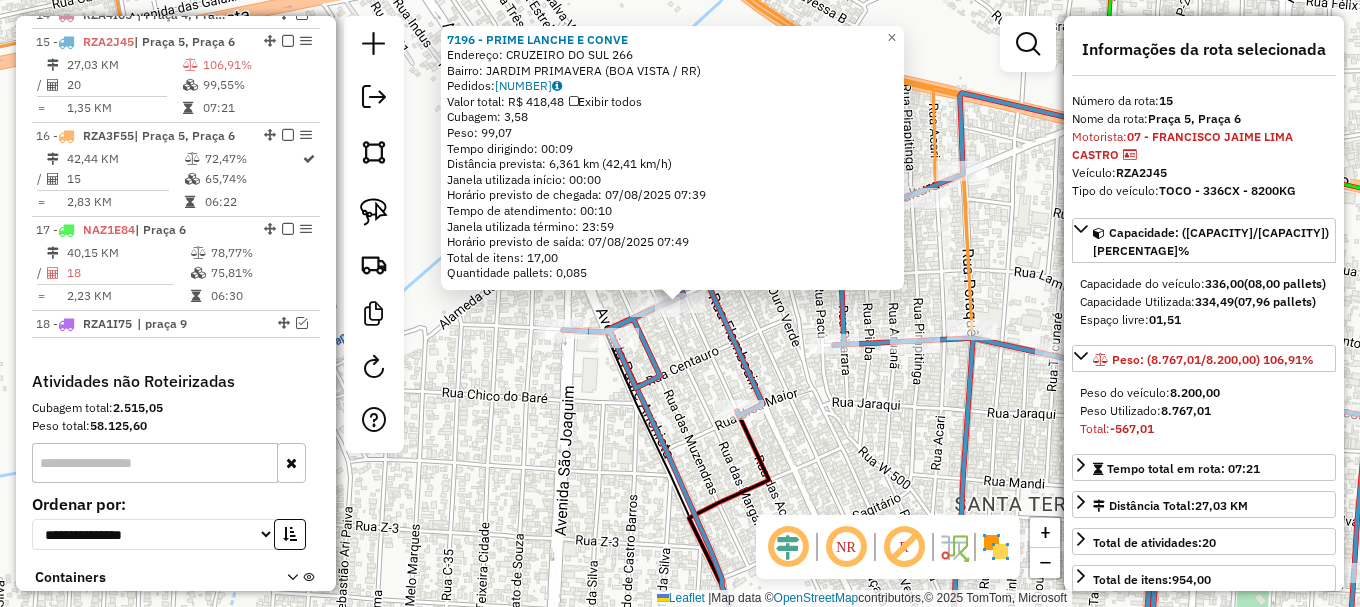scroll, scrollTop: 1195, scrollLeft: 0, axis: vertical 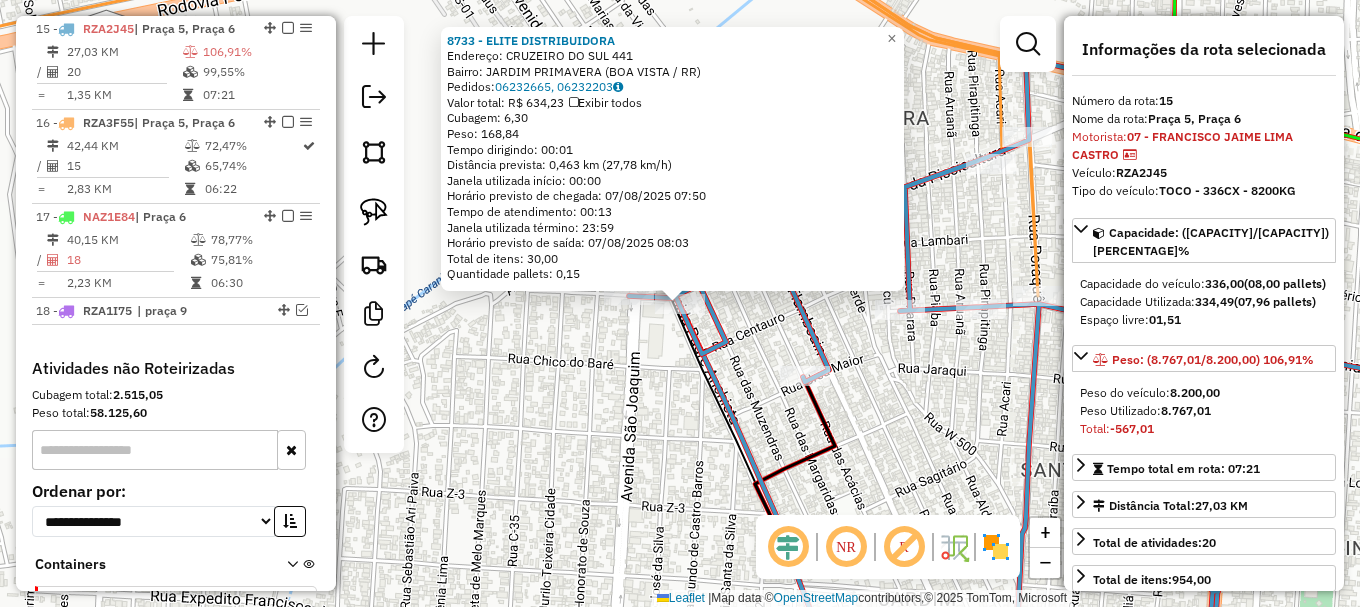 click on "8733 - ELITE DISTRIBUIDORA  Endereço:  CRUZEIRO DO SUL 441   Bairro: JARDIM PRIMAVERA (BOA VISTA / RR)   Pedidos:  06232665, 06232203   Valor total: R$ 634,23   Exibir todos   Cubagem: 6,30  Peso: 168,84  Tempo dirigindo: 00:01   Distância prevista: 0,463 km (27,78 km/h)   Janela utilizada início: 00:00   Horário previsto de chegada: 07/08/2025 07:50   Tempo de atendimento: 00:13   Janela utilizada término: 23:59   Horário previsto de saída: 07/08/2025 08:03   Total de itens: 30,00   Quantidade pallets: 0,15  × Janela de atendimento Grade de atendimento Capacidade Transportadoras Veículos Cliente Pedidos  Rotas Selecione os dias de semana para filtrar as janelas de atendimento  Seg   Ter   Qua   Qui   Sex   Sáb   Dom  Informe o período da janela de atendimento: De: Até:  Filtrar exatamente a janela do cliente  Considerar janela de atendimento padrão  Selecione os dias de semana para filtrar as grades de atendimento  Seg   Ter   Qua   Qui   Sex   Sáb   Dom   Peso mínimo:   Peso máximo:   De:  +" 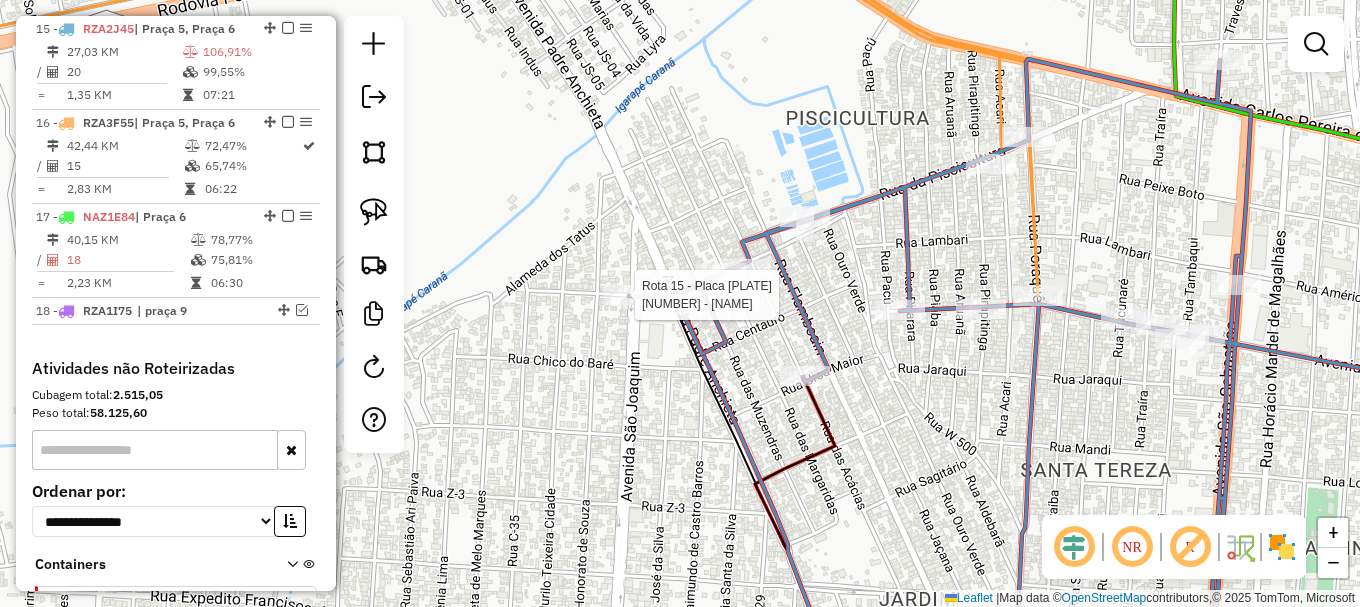 select on "**********" 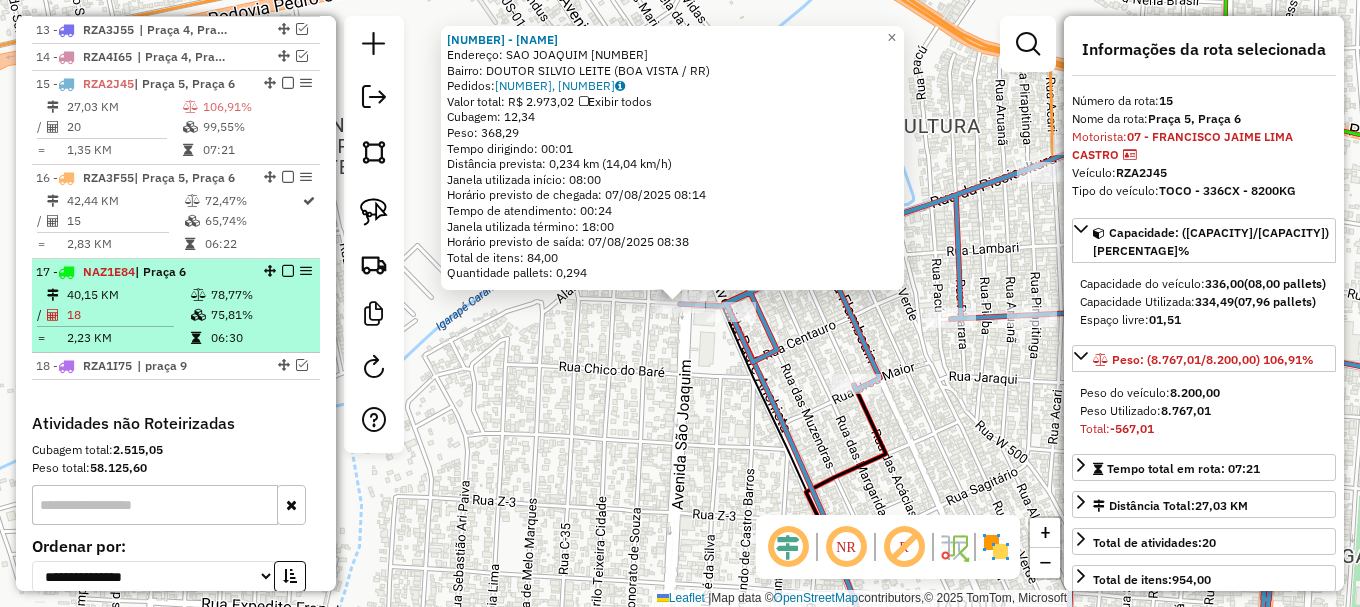 scroll, scrollTop: 1095, scrollLeft: 0, axis: vertical 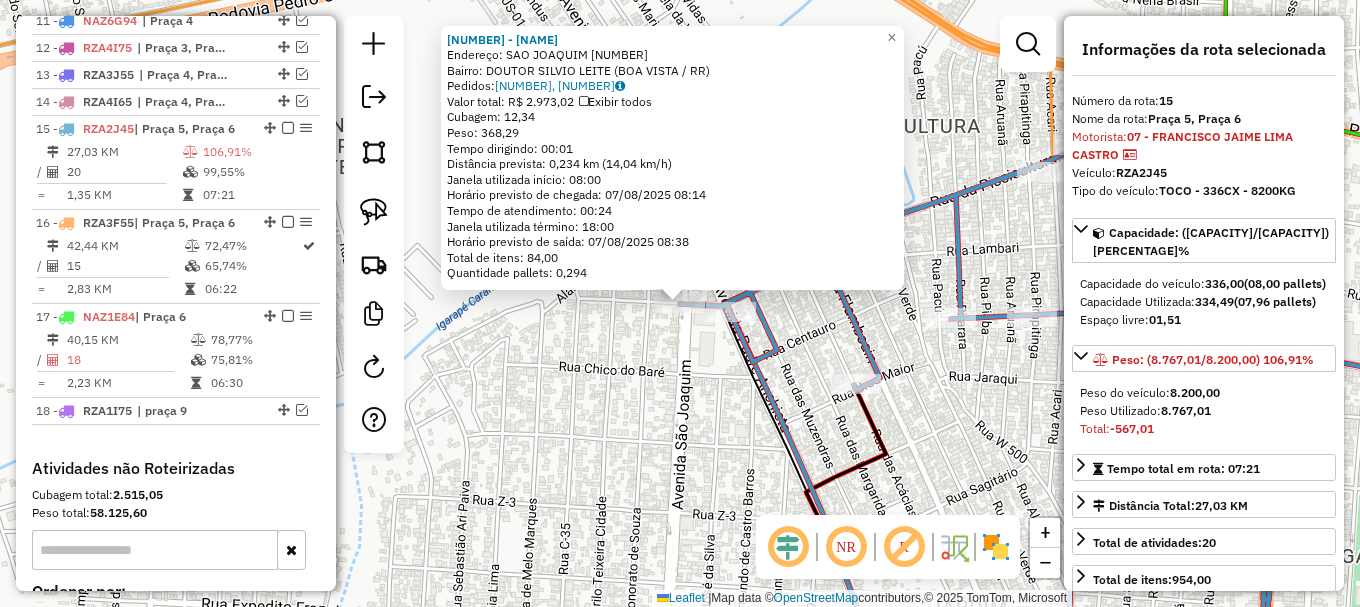 click on "5707 - MERC 2 IRMAOS  Endereço:  SAO JOAQUIM 1587   Bairro: DOUTOR SILVIO LEITE (BOA VISTA / RR)   Pedidos:  06232568, 06232569   Valor total: R$ 2.973,02   Exibir todos   Cubagem: 12,34  Peso: 368,29  Tempo dirigindo: 00:01   Distância prevista: 0,234 km (14,04 km/h)   Janela utilizada início: 08:00   Horário previsto de chegada: 07/08/2025 08:14   Tempo de atendimento: 00:24   Janela utilizada término: 18:00   Horário previsto de saída: 07/08/2025 08:38   Total de itens: 84,00   Quantidade pallets: 0,294  × Janela de atendimento Grade de atendimento Capacidade Transportadoras Veículos Cliente Pedidos  Rotas Selecione os dias de semana para filtrar as janelas de atendimento  Seg   Ter   Qua   Qui   Sex   Sáb   Dom  Informe o período da janela de atendimento: De: Até:  Filtrar exatamente a janela do cliente  Considerar janela de atendimento padrão  Selecione os dias de semana para filtrar as grades de atendimento  Seg   Ter   Qua   Qui   Sex   Sáb   Dom   Peso mínimo:   Peso máximo:   De:  De:" 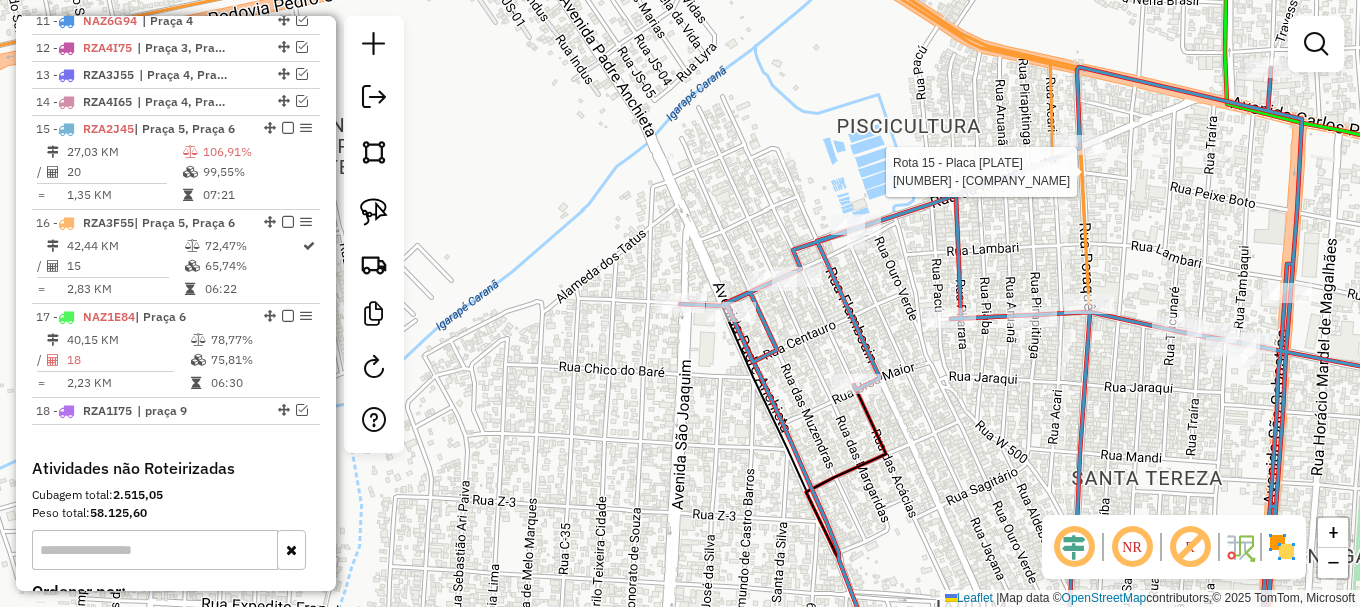 select on "**********" 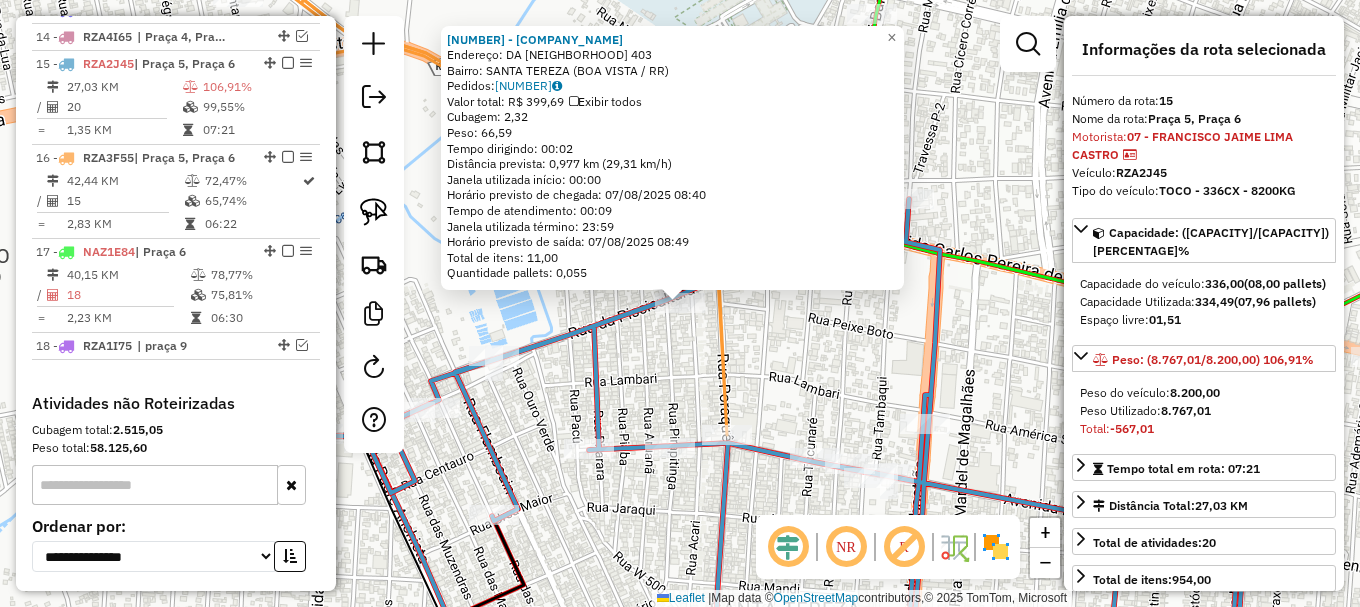 scroll, scrollTop: 1195, scrollLeft: 0, axis: vertical 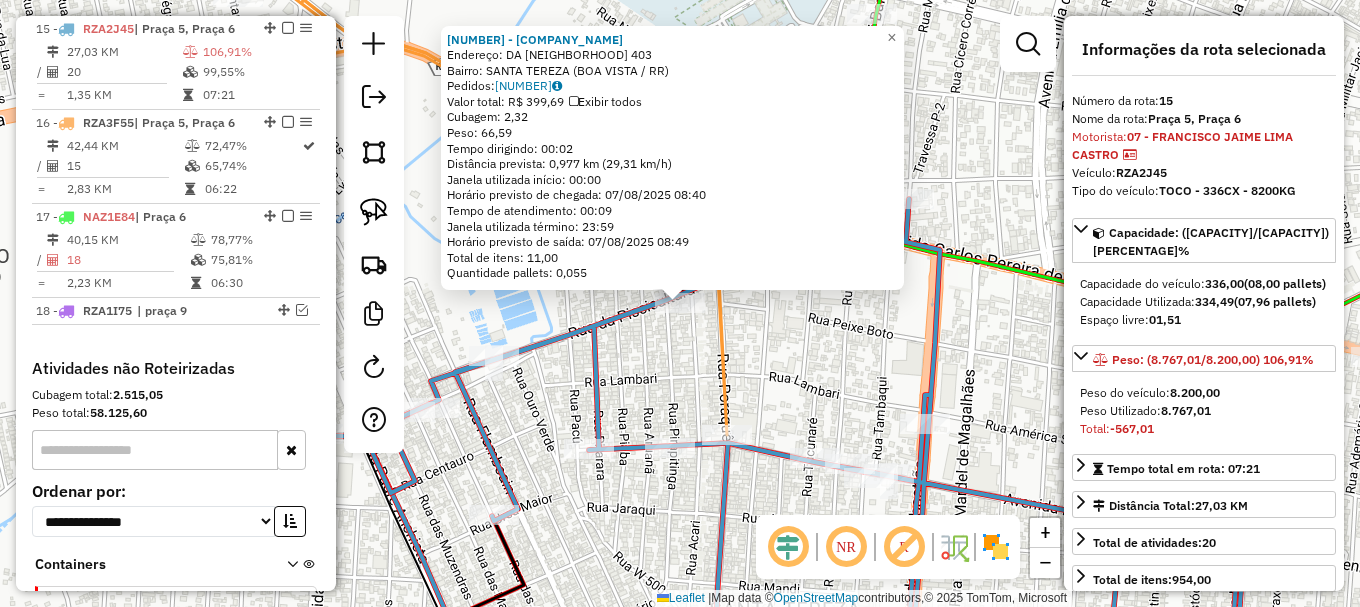 drag, startPoint x: 644, startPoint y: 368, endPoint x: 644, endPoint y: 294, distance: 74 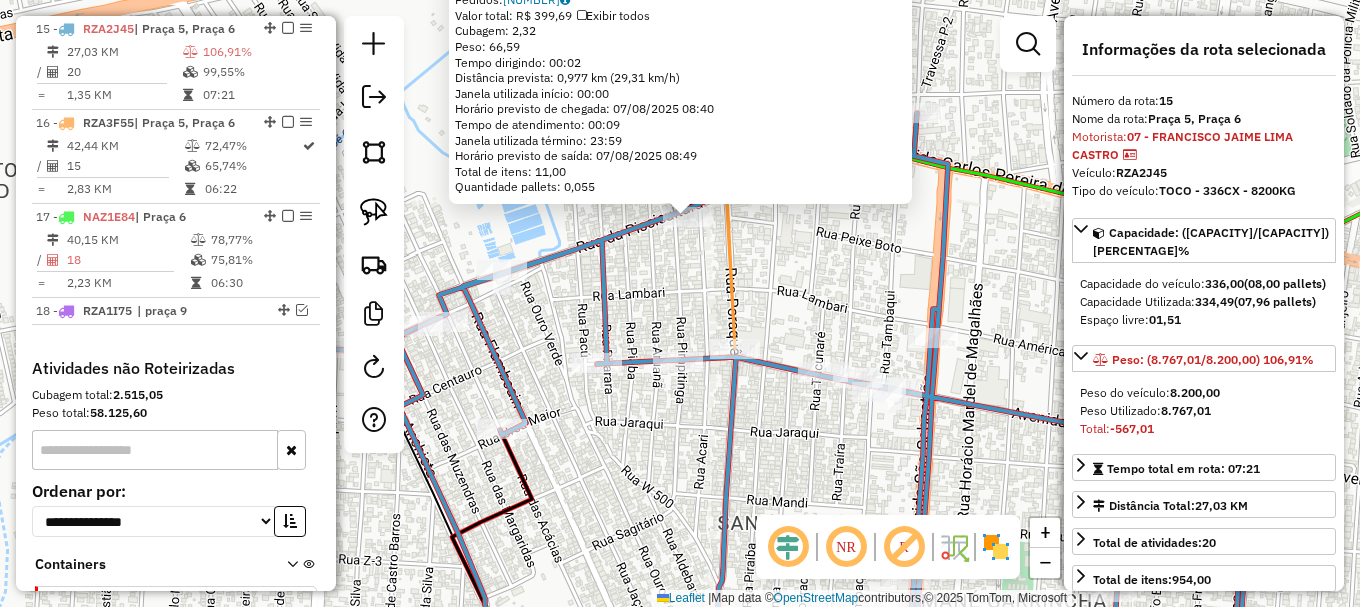 click on "8587 - PEIXARIA BRITO  Endereço:  DA PISCICULTURA 403   Bairro: SANTA TEREZA (BOA VISTA / RR)   Pedidos:  06232570   Valor total: R$ 399,69   Exibir todos   Cubagem: 2,32  Peso: 66,59  Tempo dirigindo: 00:02   Distância prevista: 0,977 km (29,31 km/h)   Janela utilizada início: 00:00   Horário previsto de chegada: 07/08/2025 08:40   Tempo de atendimento: 00:09   Janela utilizada término: 23:59   Horário previsto de saída: 07/08/2025 08:49   Total de itens: 11,00   Quantidade pallets: 0,055  × Janela de atendimento Grade de atendimento Capacidade Transportadoras Veículos Cliente Pedidos  Rotas Selecione os dias de semana para filtrar as janelas de atendimento  Seg   Ter   Qua   Qui   Sex   Sáb   Dom  Informe o período da janela de atendimento: De: Até:  Filtrar exatamente a janela do cliente  Considerar janela de atendimento padrão  Selecione os dias de semana para filtrar as grades de atendimento  Seg   Ter   Qua   Qui   Sex   Sáb   Dom   Considerar clientes sem dia de atendimento cadastrado De:" 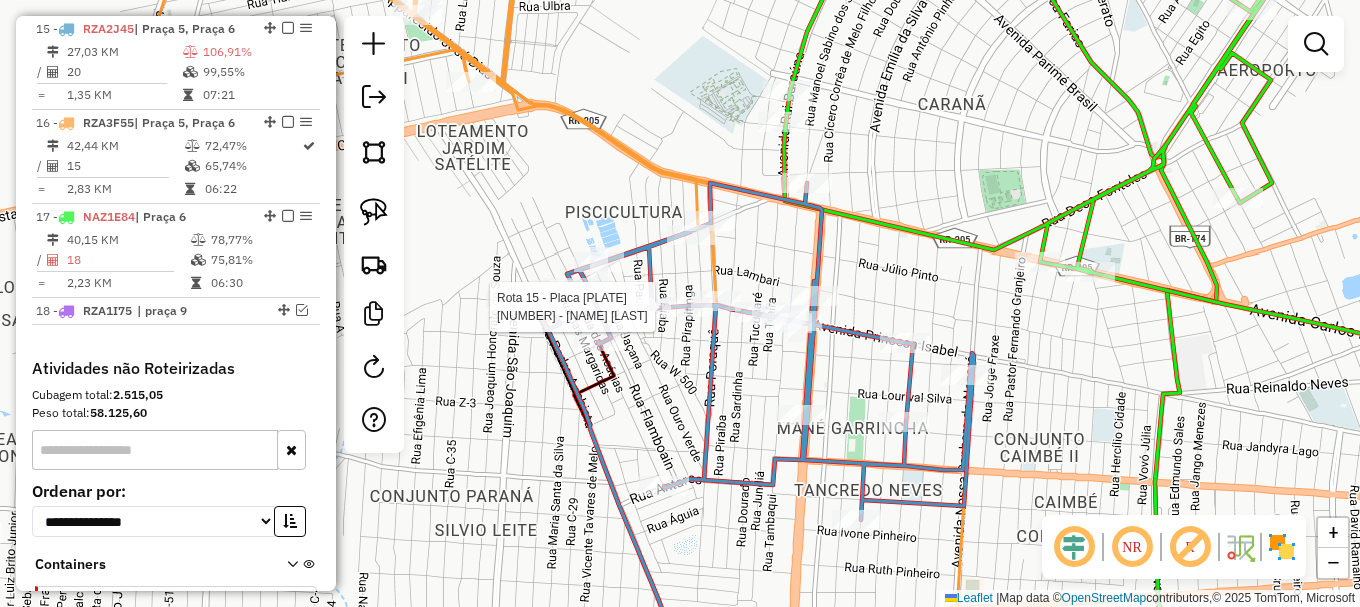 select on "**********" 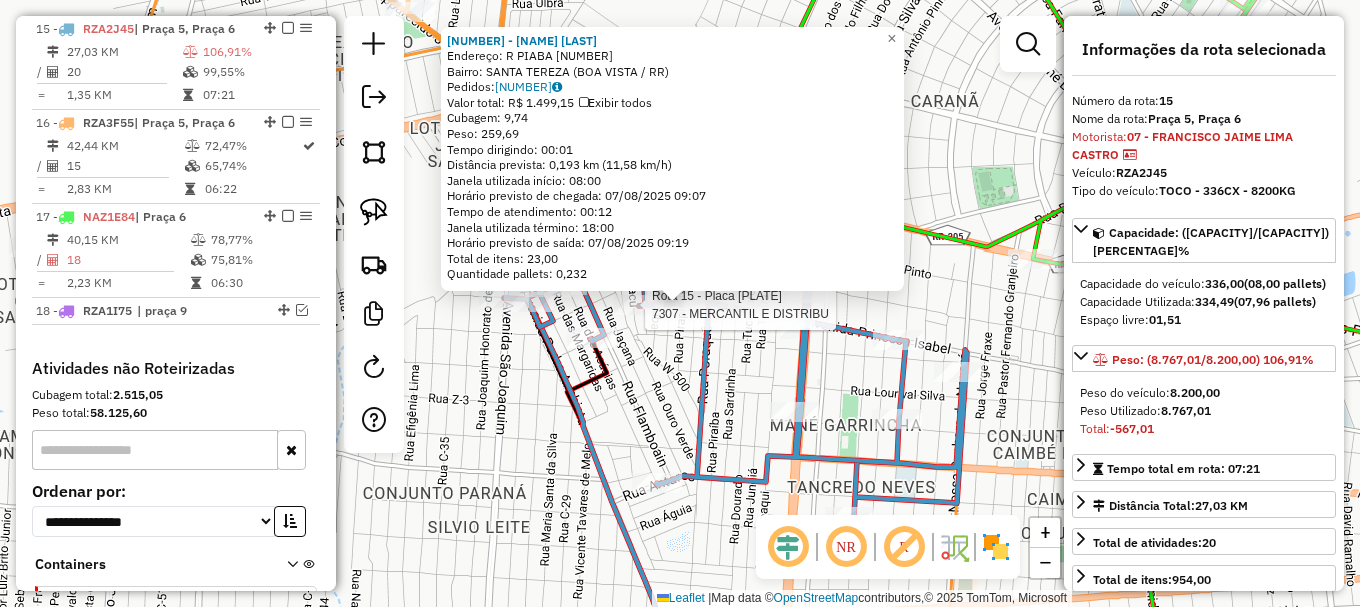 click 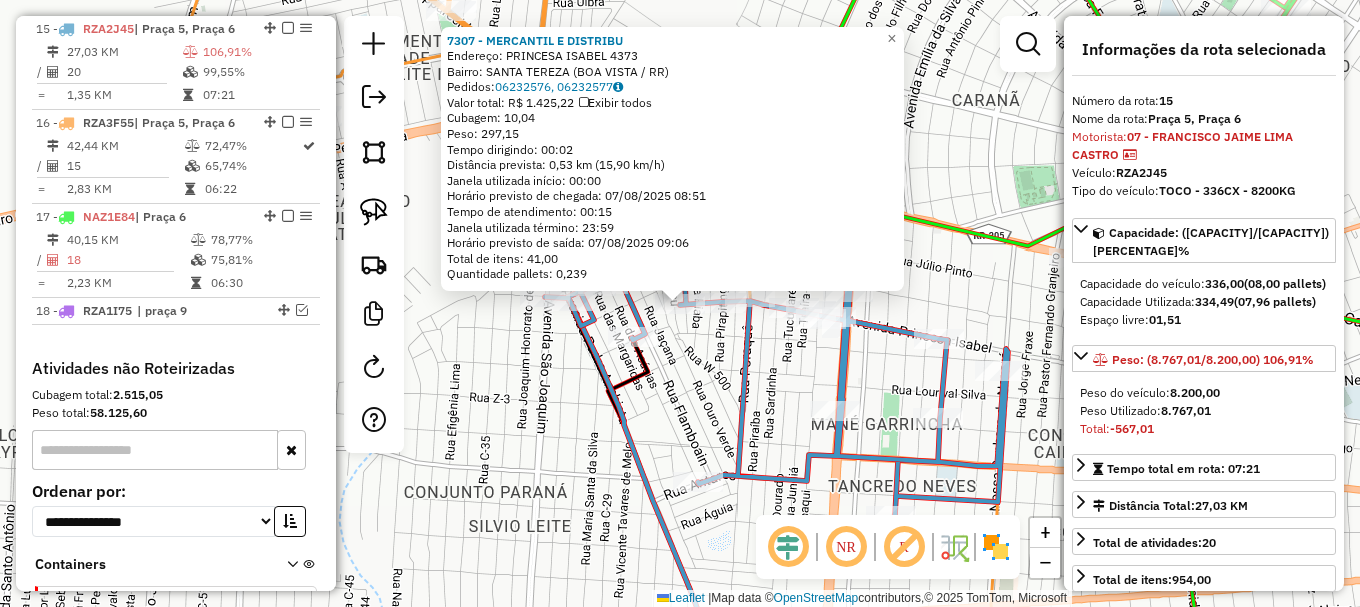drag, startPoint x: 710, startPoint y: 332, endPoint x: 662, endPoint y: 336, distance: 48.166378 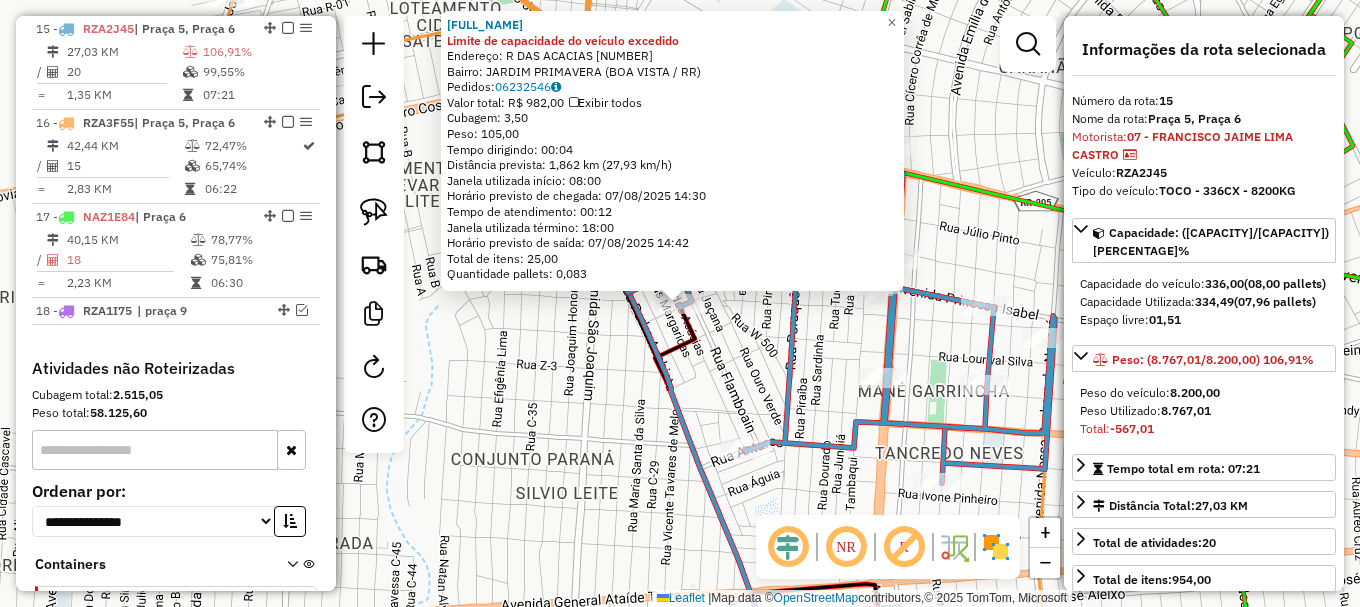 click on "581 - FRANCISCO GAMA DE SO Limite de capacidade do veículo excedido  Endereço: R   DAS ACACIAS                   000593   Bairro: JARDIM PRIMAVERA (BOA VISTA / RR)   Pedidos:  06232546   Valor total: R$ 982,00   Exibir todos   Cubagem: 3,50  Peso: 105,00  Tempo dirigindo: 00:04   Distância prevista: 1,862 km (27,93 km/h)   Janela utilizada início: 08:00   Horário previsto de chegada: 07/08/2025 14:30   Tempo de atendimento: 00:12   Janela utilizada término: 18:00   Horário previsto de saída: 07/08/2025 14:42   Total de itens: 25,00   Quantidade pallets: 0,083  × Janela de atendimento Grade de atendimento Capacidade Transportadoras Veículos Cliente Pedidos  Rotas Selecione os dias de semana para filtrar as janelas de atendimento  Seg   Ter   Qua   Qui   Sex   Sáb   Dom  Informe o período da janela de atendimento: De: Até:  Filtrar exatamente a janela do cliente  Considerar janela de atendimento padrão  Selecione os dias de semana para filtrar as grades de atendimento  Seg   Ter   Qua   Qui   Sex" 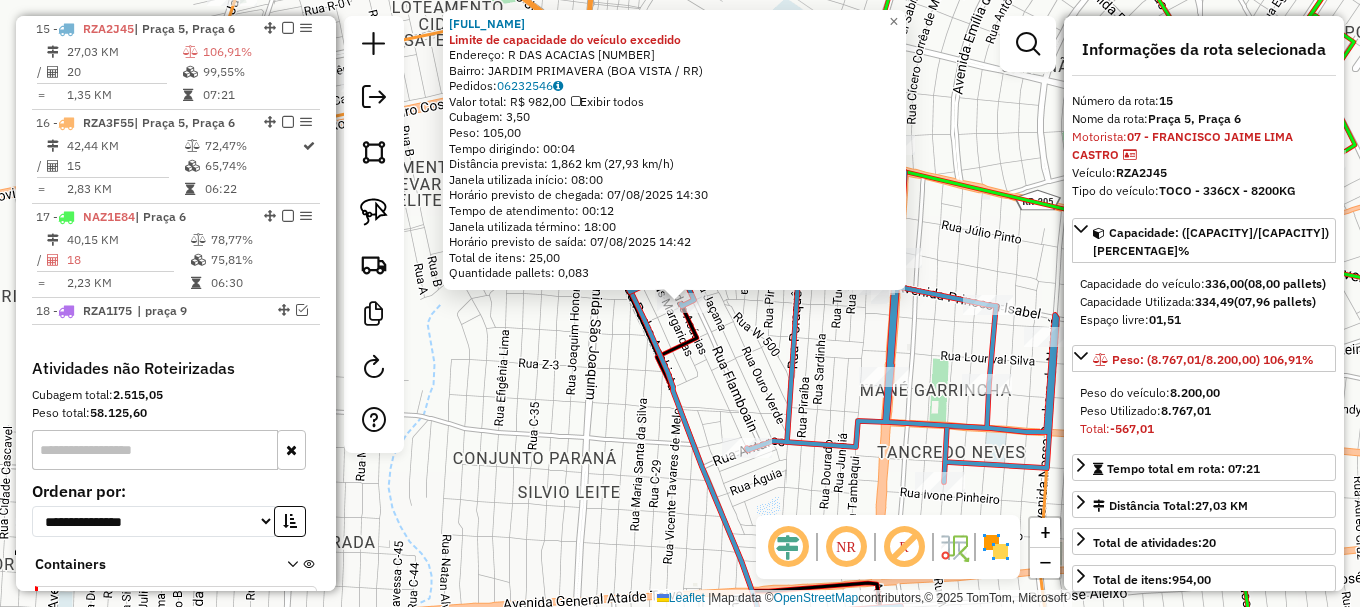 click on "581 - FRANCISCO GAMA DE SO Limite de capacidade do veículo excedido  Endereço: R   DAS ACACIAS                   000593   Bairro: JARDIM PRIMAVERA (BOA VISTA / RR)   Pedidos:  06232546   Valor total: R$ 982,00   Exibir todos   Cubagem: 3,50  Peso: 105,00  Tempo dirigindo: 00:04   Distância prevista: 1,862 km (27,93 km/h)   Janela utilizada início: 08:00   Horário previsto de chegada: 07/08/2025 14:30   Tempo de atendimento: 00:12   Janela utilizada término: 18:00   Horário previsto de saída: 07/08/2025 14:42   Total de itens: 25,00   Quantidade pallets: 0,083  × Janela de atendimento Grade de atendimento Capacidade Transportadoras Veículos Cliente Pedidos  Rotas Selecione os dias de semana para filtrar as janelas de atendimento  Seg   Ter   Qua   Qui   Sex   Sáb   Dom  Informe o período da janela de atendimento: De: Até:  Filtrar exatamente a janela do cliente  Considerar janela de atendimento padrão  Selecione os dias de semana para filtrar as grades de atendimento  Seg   Ter   Qua   Qui   Sex" 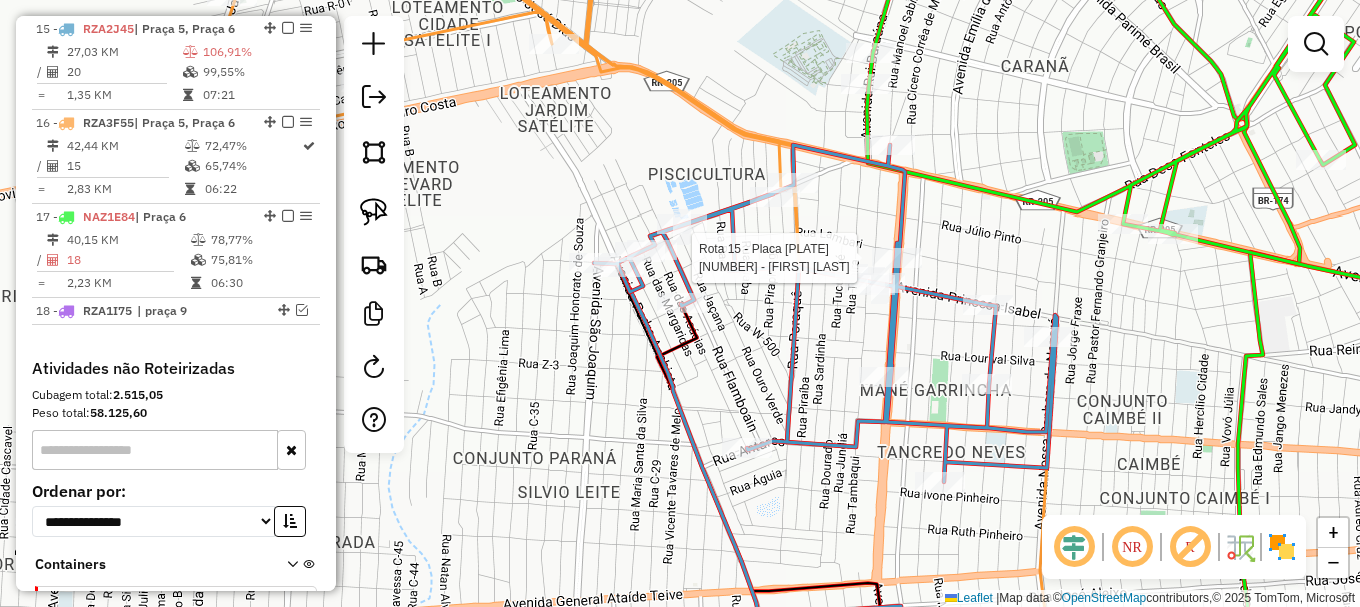 select on "**********" 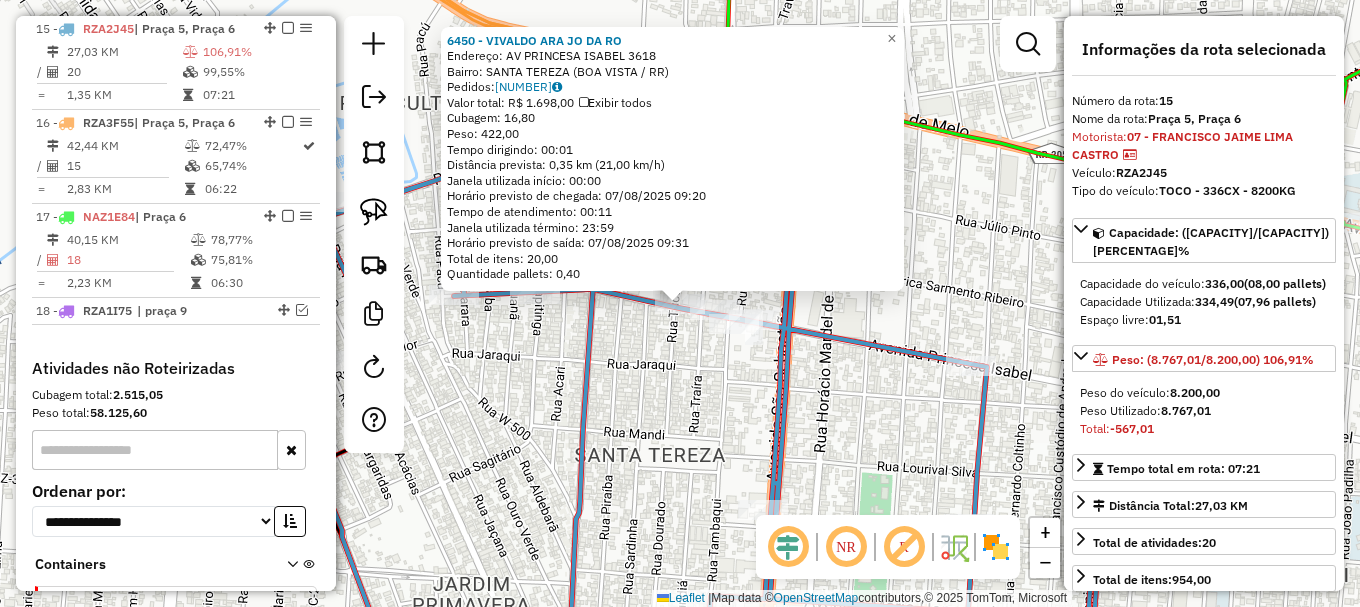 click on "6450 - VIVALDO ARA JO DA RO  Endereço: AV  PRINCESA ISABEL               3618   Bairro: SANTA TEREZA (BOA VISTA / RR)   Pedidos:  06232185   Valor total: R$ 1.698,00   Exibir todos   Cubagem: 16,80  Peso: 422,00  Tempo dirigindo: 00:01   Distância prevista: 0,35 km (21,00 km/h)   Janela utilizada início: 00:00   Horário previsto de chegada: 07/08/2025 09:20   Tempo de atendimento: 00:11   Janela utilizada término: 23:59   Horário previsto de saída: 07/08/2025 09:31   Total de itens: 20,00   Quantidade pallets: 0,40  × Janela de atendimento Grade de atendimento Capacidade Transportadoras Veículos Cliente Pedidos  Rotas Selecione os dias de semana para filtrar as janelas de atendimento  Seg   Ter   Qua   Qui   Sex   Sáb   Dom  Informe o período da janela de atendimento: De: Até:  Filtrar exatamente a janela do cliente  Considerar janela de atendimento padrão  Selecione os dias de semana para filtrar as grades de atendimento  Seg   Ter   Qua   Qui   Sex   Sáb   Dom   Peso mínimo:   Peso máximo:" 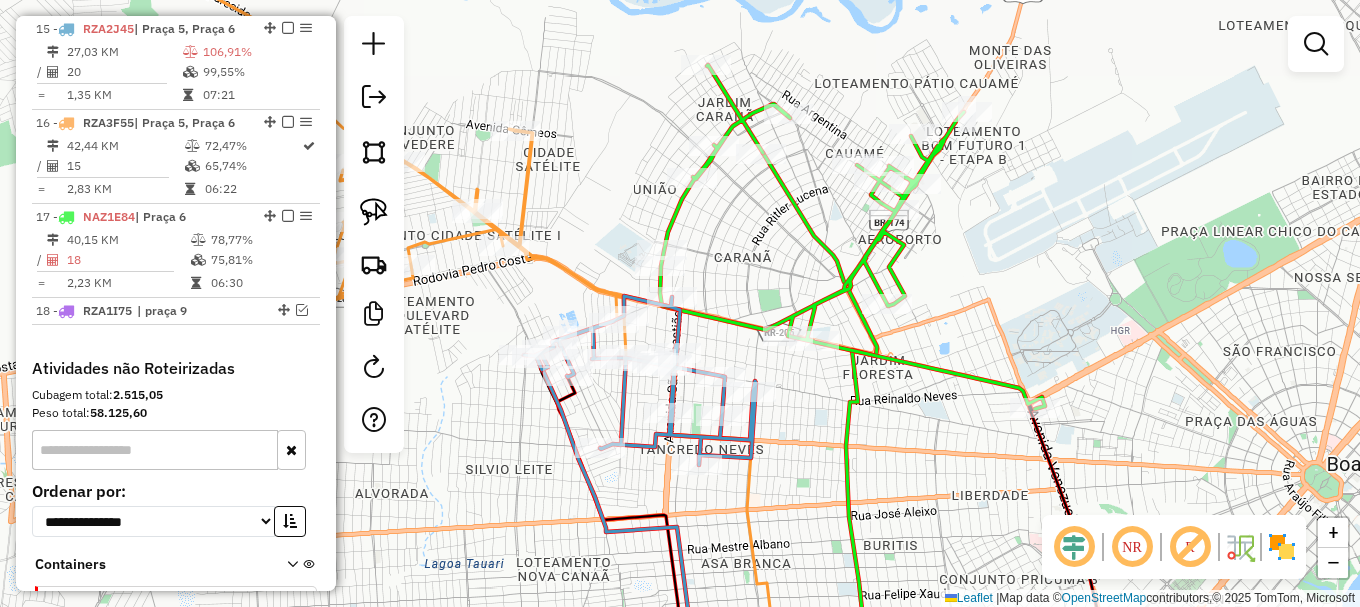 drag, startPoint x: 616, startPoint y: 145, endPoint x: 632, endPoint y: 216, distance: 72.780495 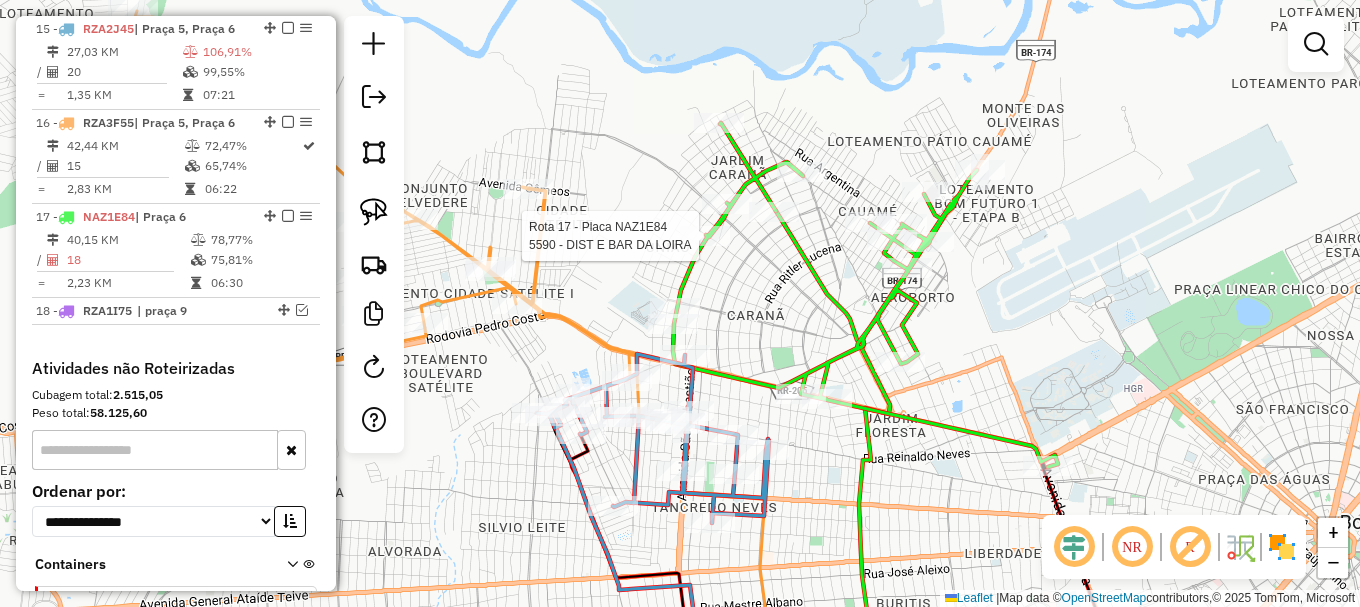 select on "**********" 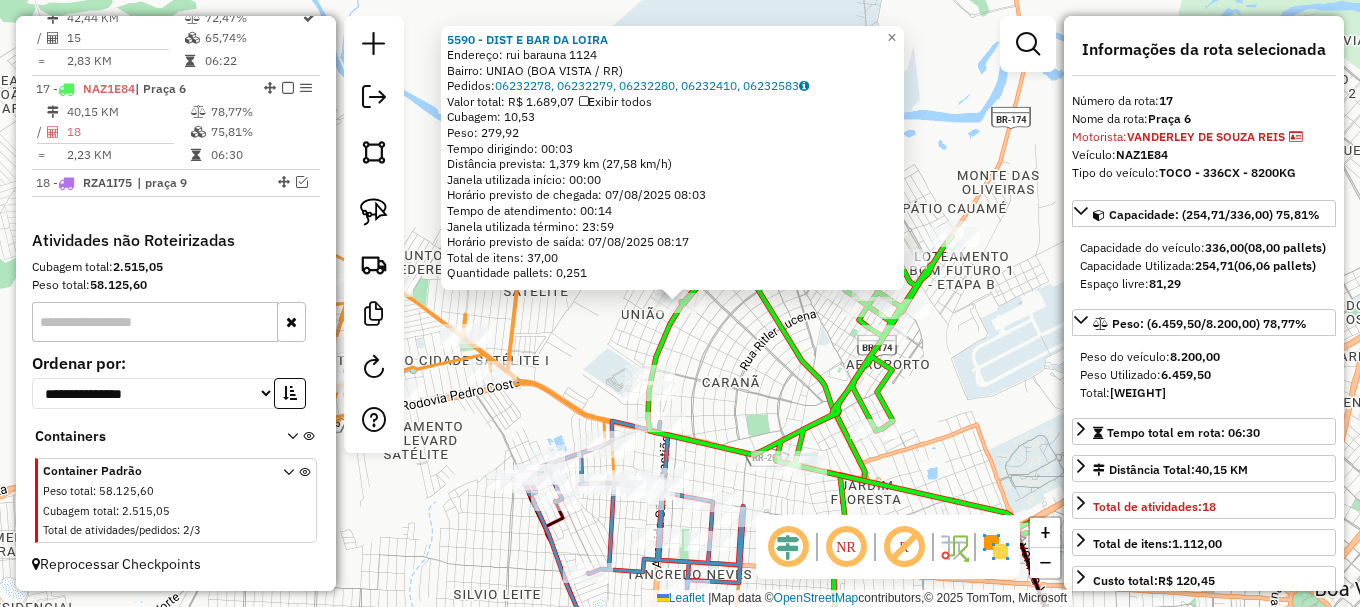 scroll, scrollTop: 1323, scrollLeft: 0, axis: vertical 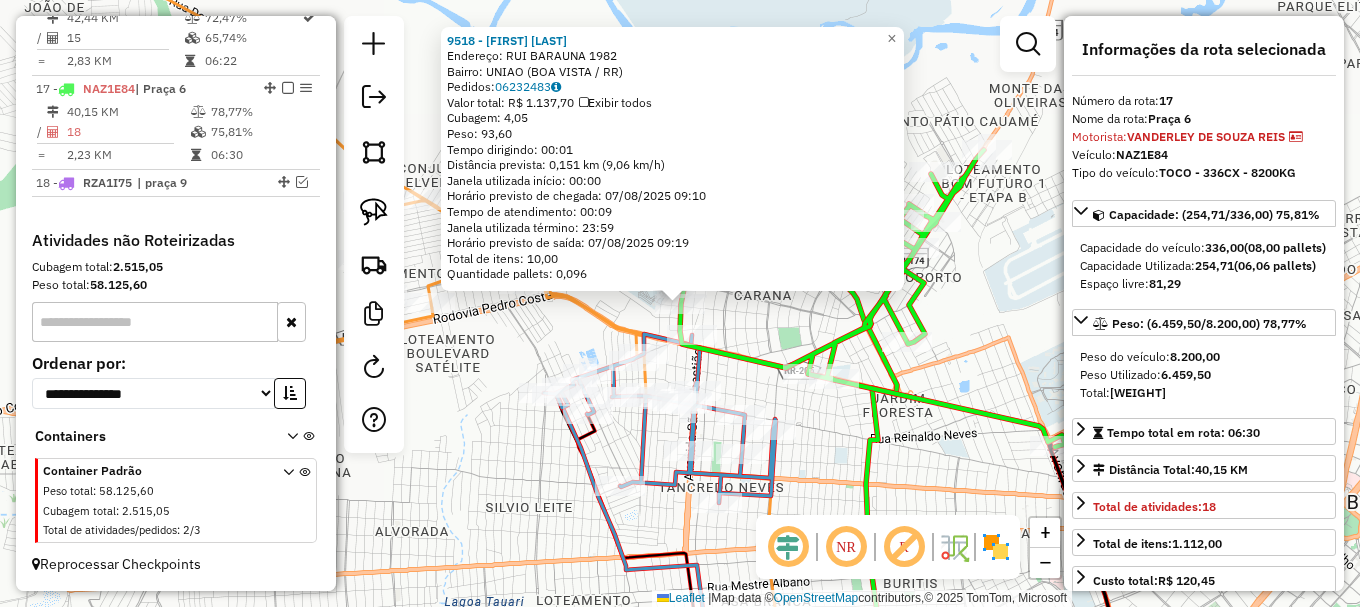 click on "9518 - CONTAINER BEER  Endereço:  RUI BARAUNA 1982   Bairro: UNIAO (BOA VISTA / RR)   Pedidos:  06232483   Valor total: R$ 1.137,70   Exibir todos   Cubagem: 4,05  Peso: 93,60  Tempo dirigindo: 00:01   Distância prevista: 0,151 km (9,06 km/h)   Janela utilizada início: 00:00   Horário previsto de chegada: 07/08/2025 09:10   Tempo de atendimento: 00:09   Janela utilizada término: 23:59   Horário previsto de saída: 07/08/2025 09:19   Total de itens: 10,00   Quantidade pallets: 0,096  × Janela de atendimento Grade de atendimento Capacidade Transportadoras Veículos Cliente Pedidos  Rotas Selecione os dias de semana para filtrar as janelas de atendimento  Seg   Ter   Qua   Qui   Sex   Sáb   Dom  Informe o período da janela de atendimento: De: Até:  Filtrar exatamente a janela do cliente  Considerar janela de atendimento padrão  Selecione os dias de semana para filtrar as grades de atendimento  Seg   Ter   Qua   Qui   Sex   Sáb   Dom   Considerar clientes sem dia de atendimento cadastrado  De:   De:" 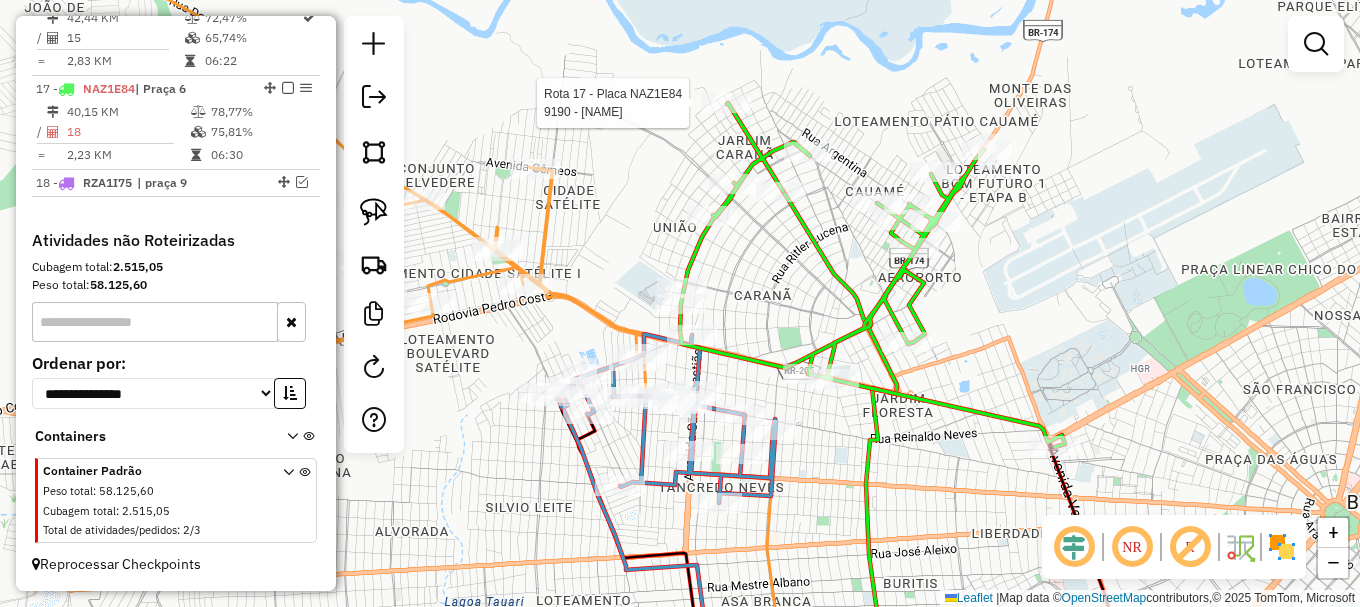 select on "**********" 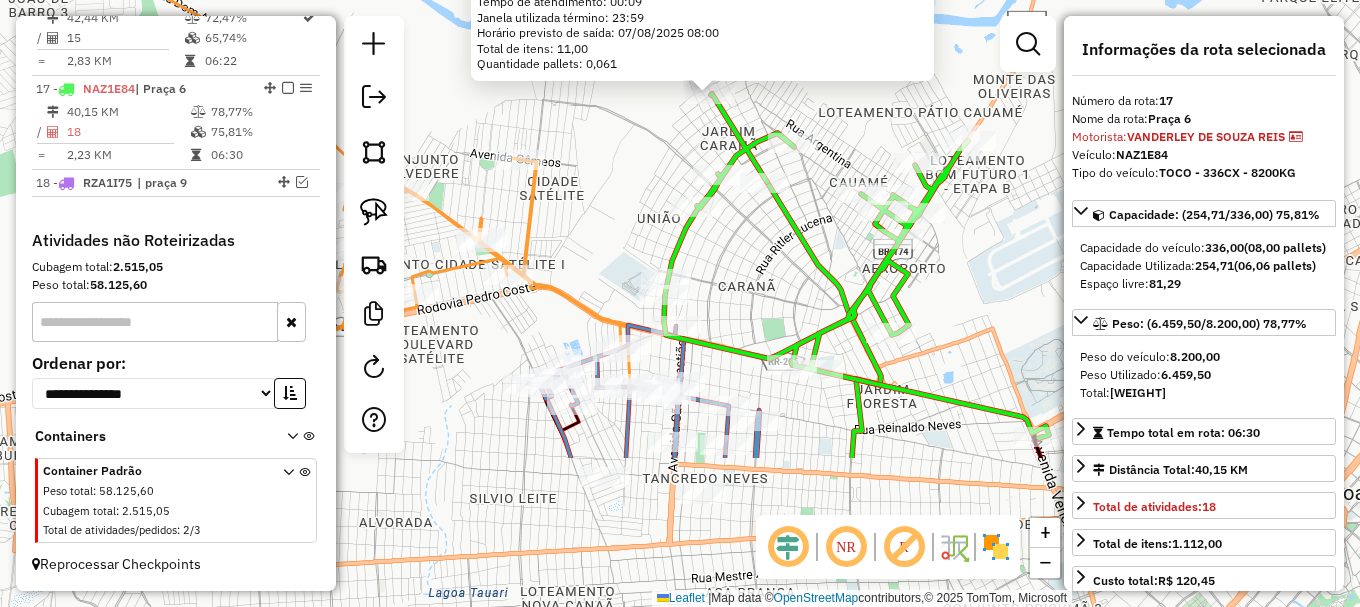 drag, startPoint x: 598, startPoint y: 381, endPoint x: 612, endPoint y: 242, distance: 139.70326 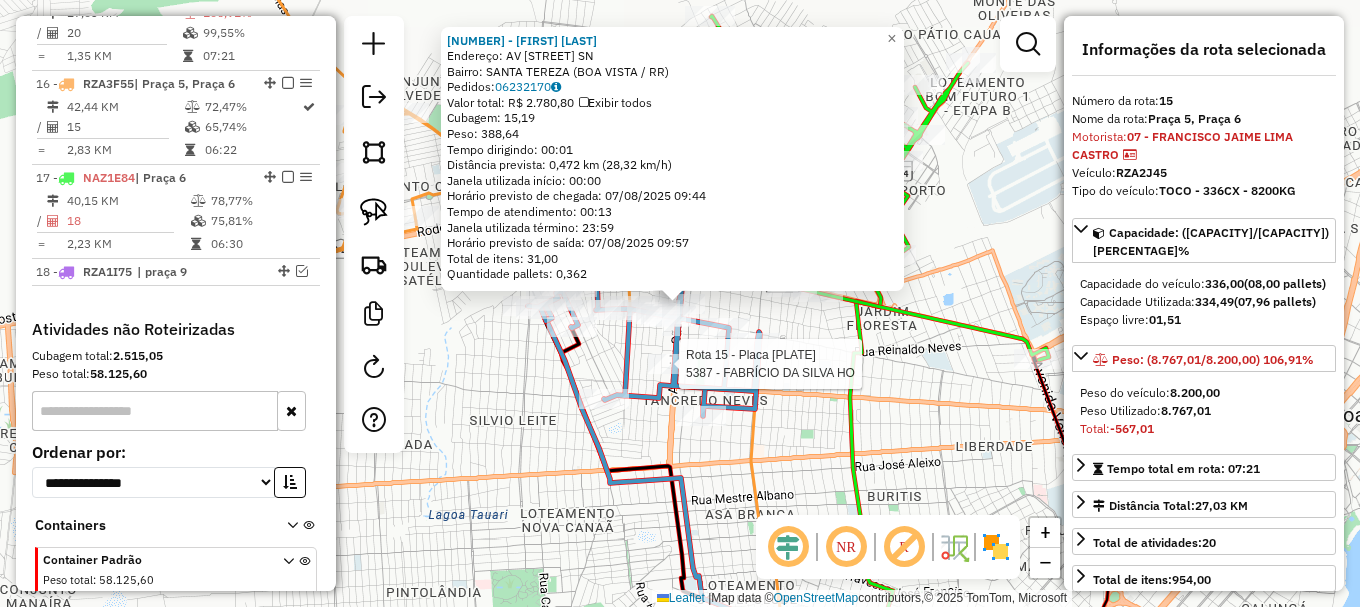 scroll, scrollTop: 1195, scrollLeft: 0, axis: vertical 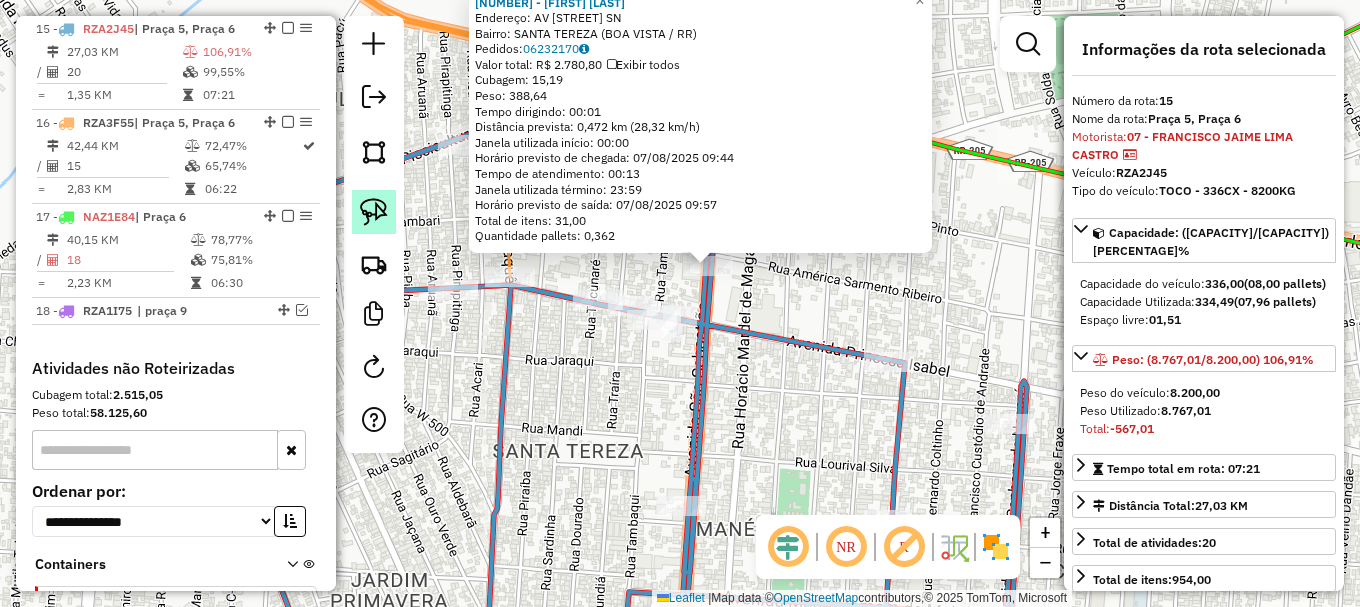 click 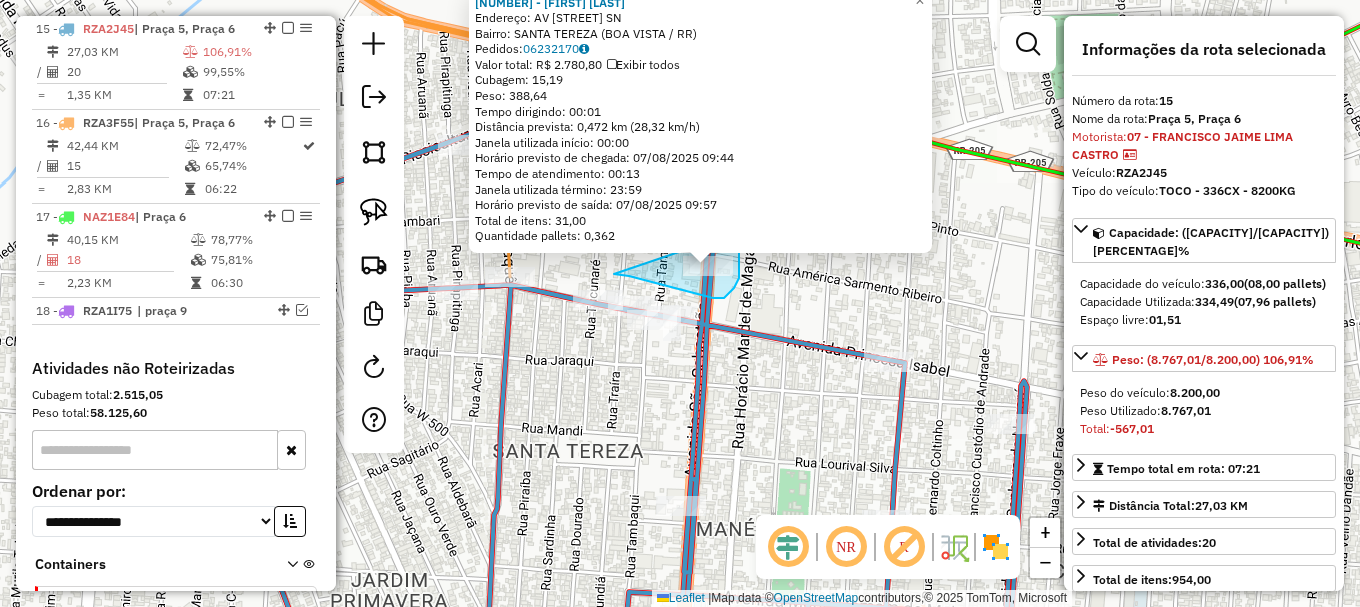 drag, startPoint x: 662, startPoint y: 285, endPoint x: 724, endPoint y: 230, distance: 82.87943 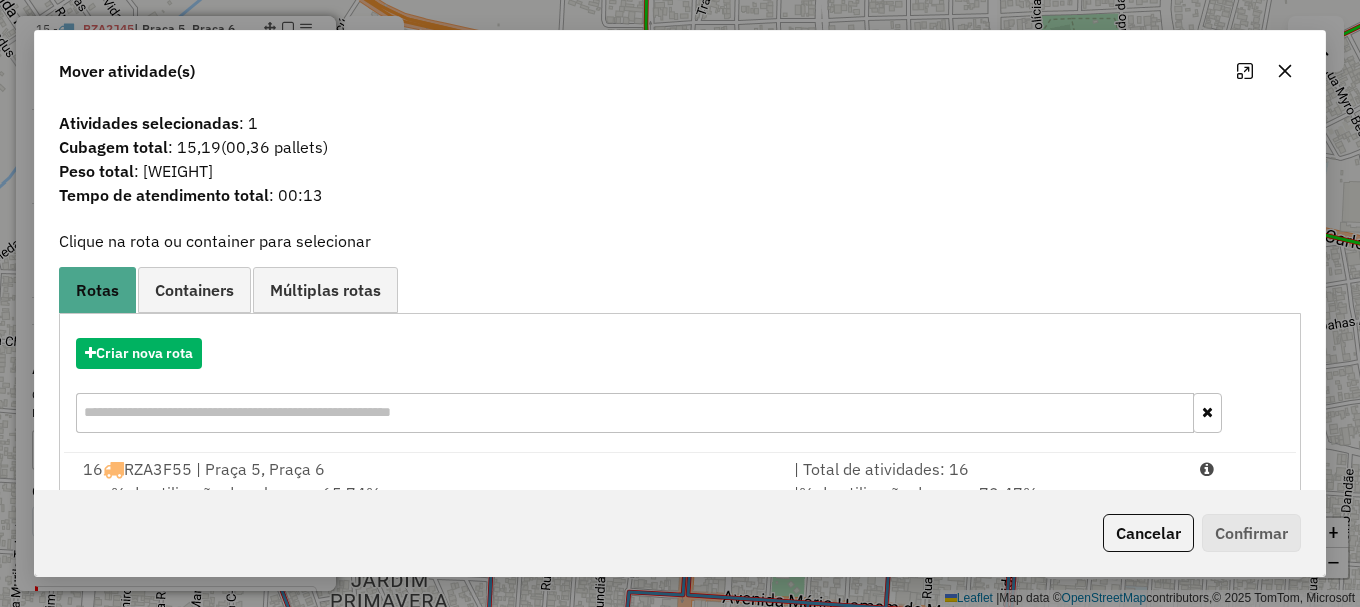 drag, startPoint x: 1249, startPoint y: 474, endPoint x: 1247, endPoint y: 494, distance: 20.09975 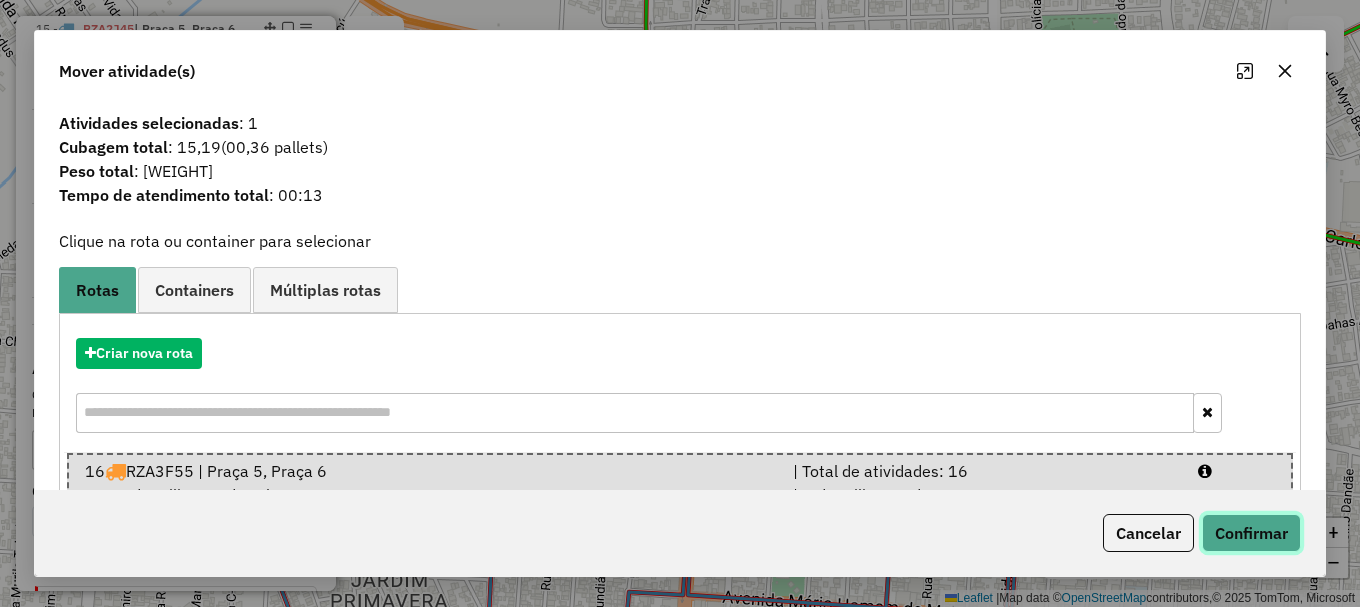 click on "Confirmar" 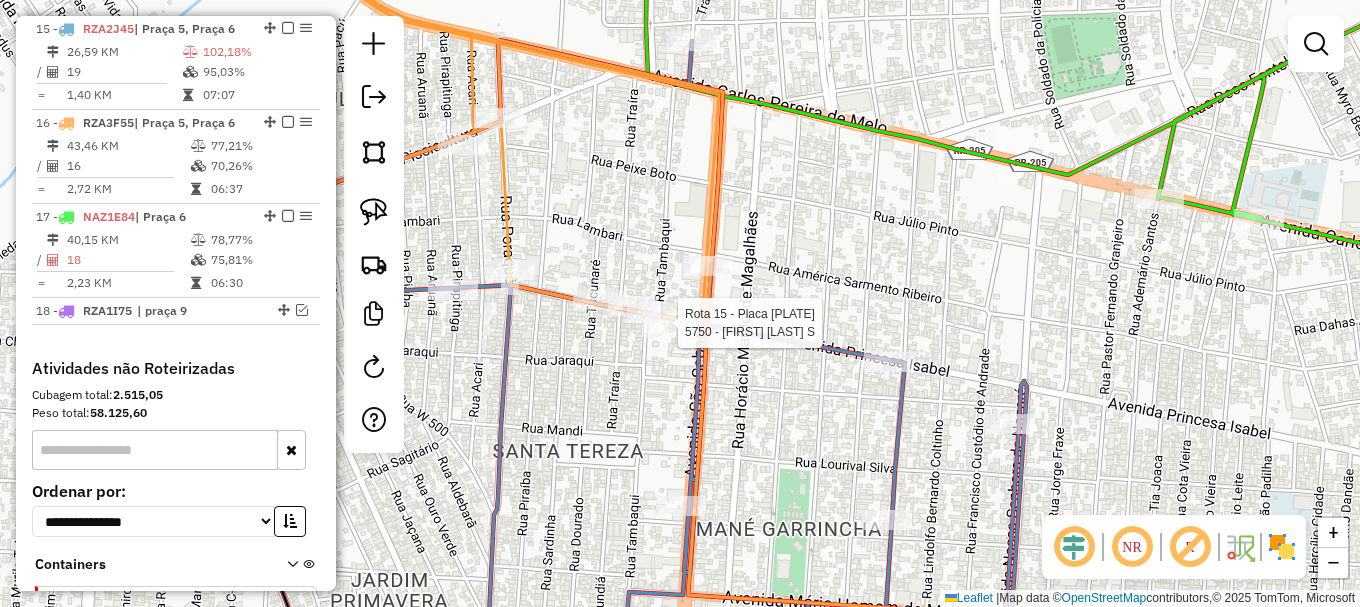 select on "**********" 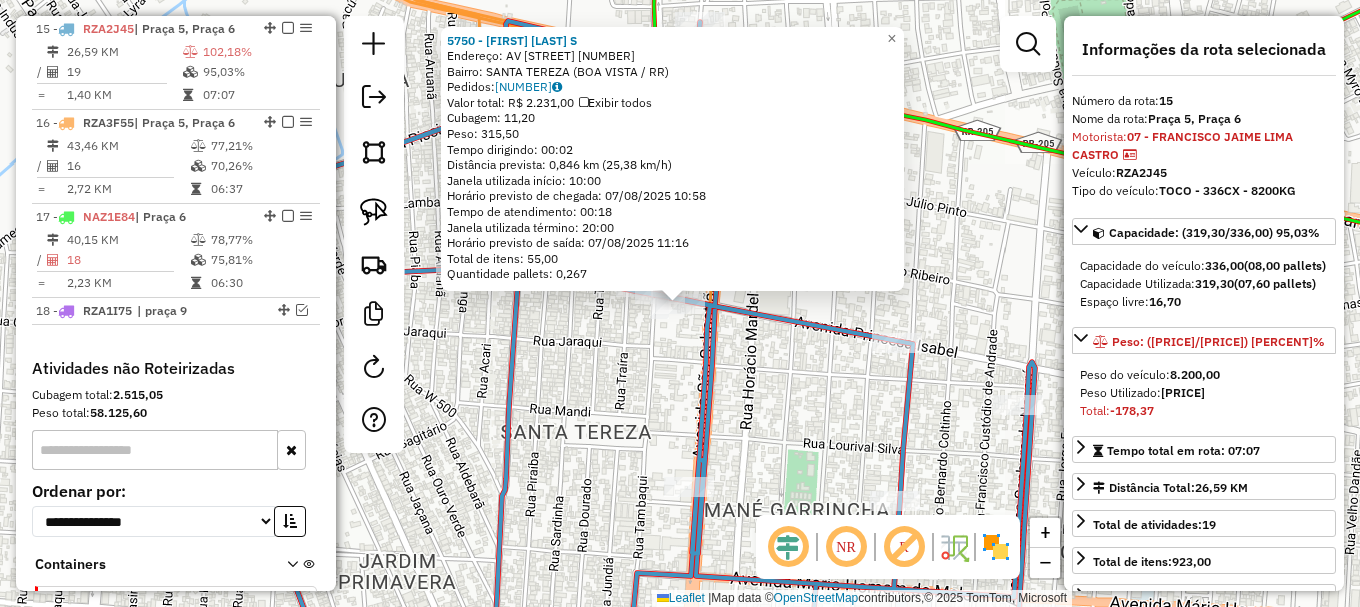 click on "5750 - VALDIRENE LIMA DOS S  Endereço: AV  PRINCESA ISABEL               3623   Bairro: SANTA TEREZA (BOA VISTA / RR)   Pedidos:  06232439   Valor total: R$ 2.231,00   Exibir todos   Cubagem: 11,20  Peso: 315,50  Tempo dirigindo: 00:02   Distância prevista: 0,846 km (25,38 km/h)   Janela utilizada início: 10:00   Horário previsto de chegada: 07/08/2025 10:58   Tempo de atendimento: 00:18   Janela utilizada término: 20:00   Horário previsto de saída: 07/08/2025 11:16   Total de itens: 55,00   Quantidade pallets: 0,267  × Janela de atendimento Grade de atendimento Capacidade Transportadoras Veículos Cliente Pedidos  Rotas Selecione os dias de semana para filtrar as janelas de atendimento  Seg   Ter   Qua   Qui   Sex   Sáb   Dom  Informe o período da janela de atendimento: De: Até:  Filtrar exatamente a janela do cliente  Considerar janela de atendimento padrão  Selecione os dias de semana para filtrar as grades de atendimento  Seg   Ter   Qua   Qui   Sex   Sáb   Dom   Peso mínimo:   De:   Até:" 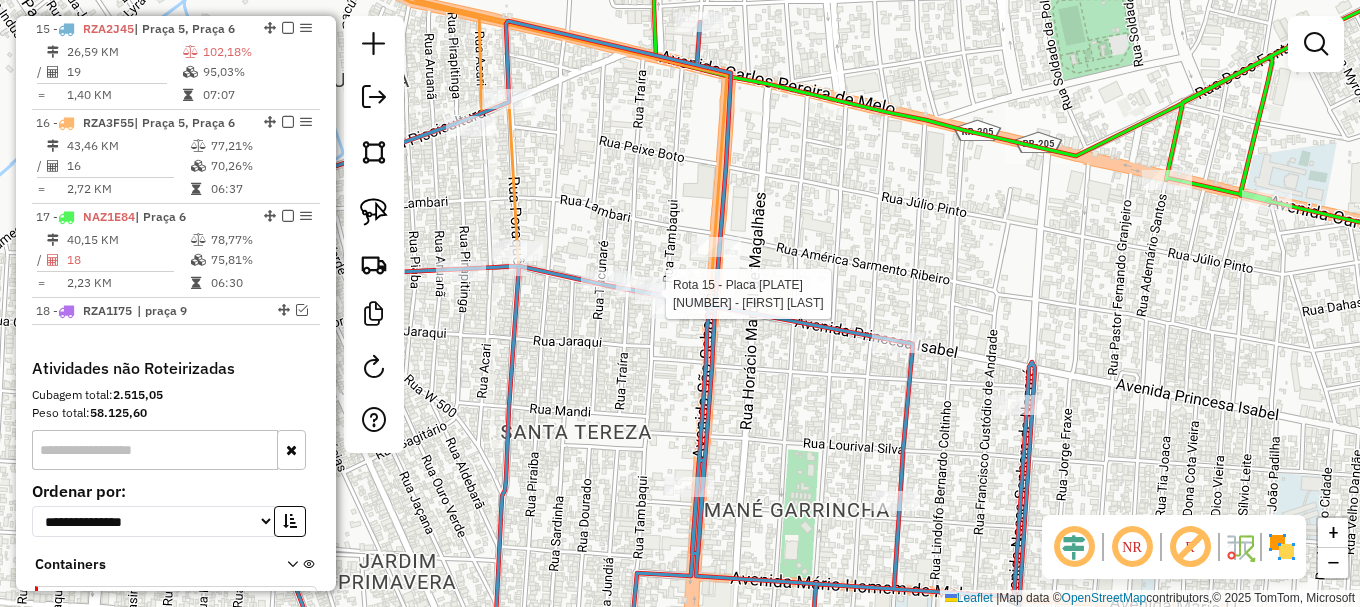 click 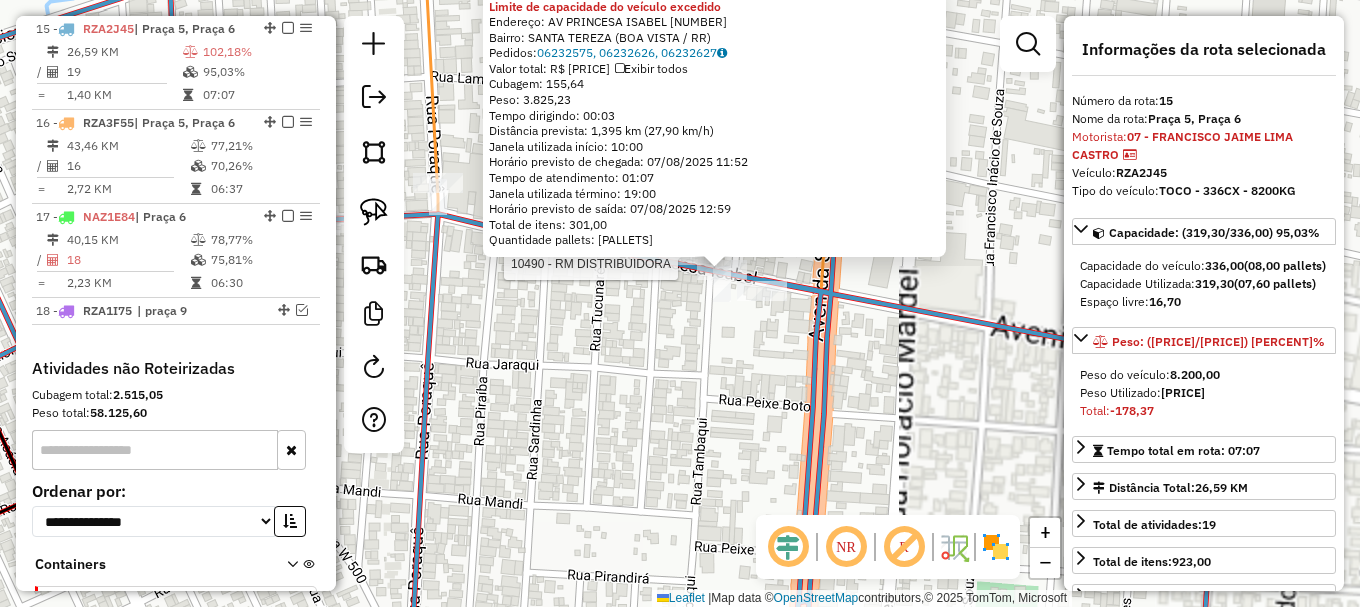 click 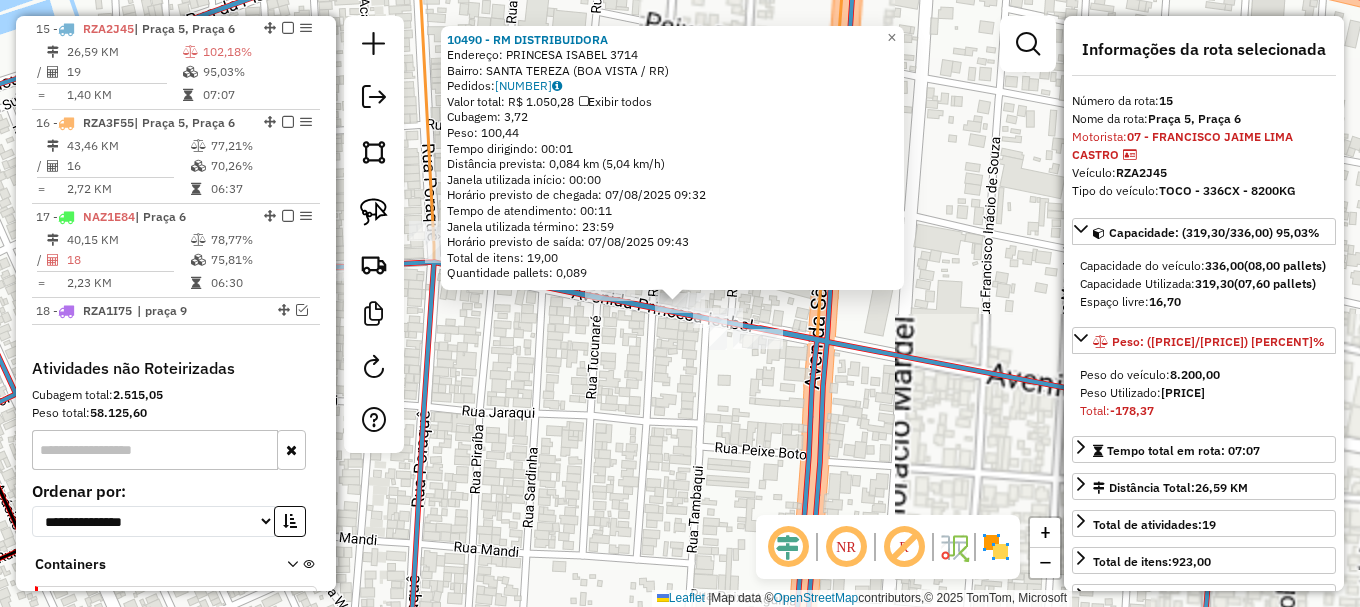 click 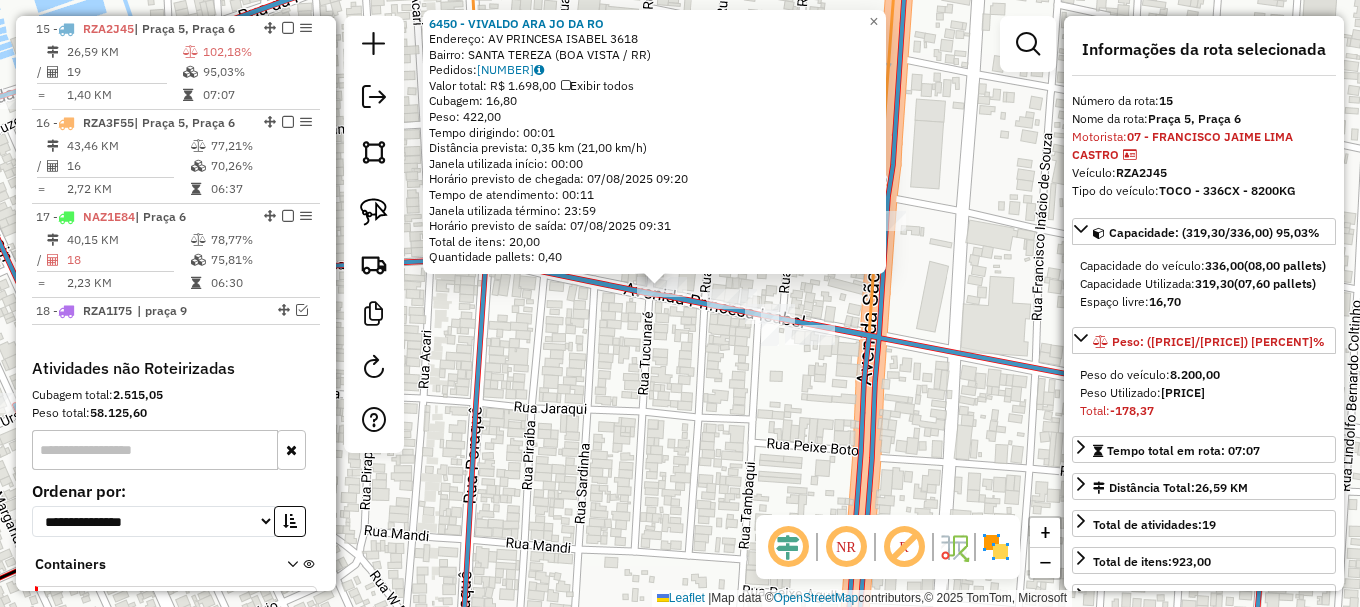 drag, startPoint x: 684, startPoint y: 367, endPoint x: 460, endPoint y: 255, distance: 250.43962 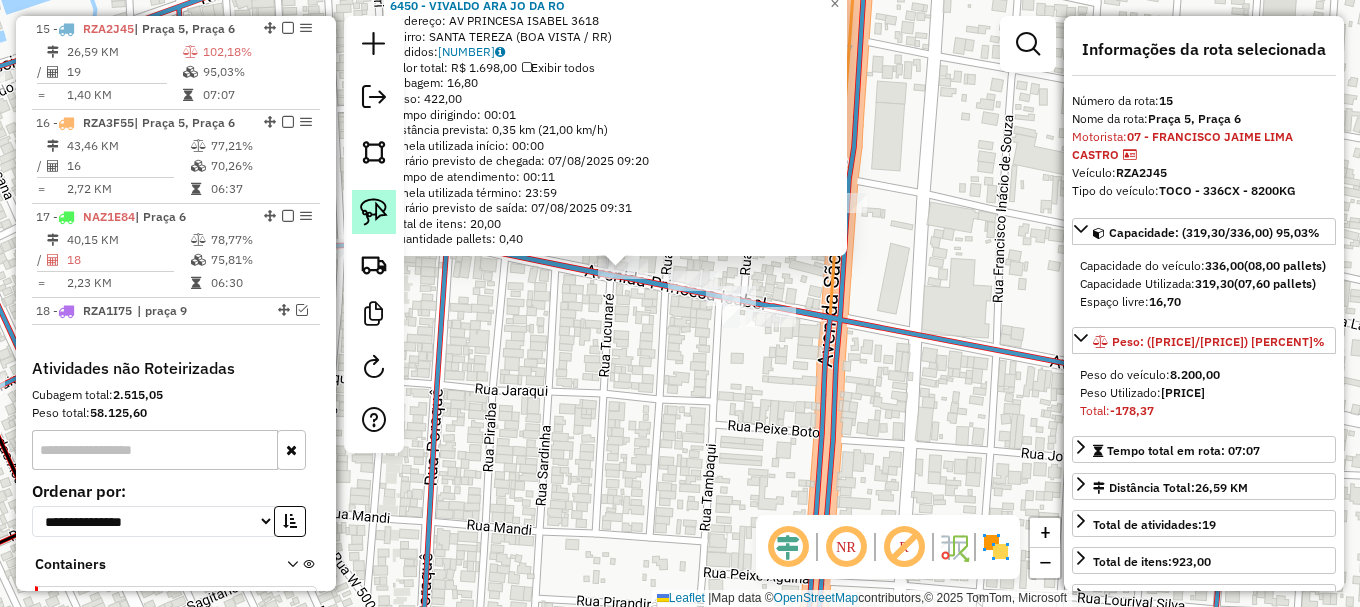 click 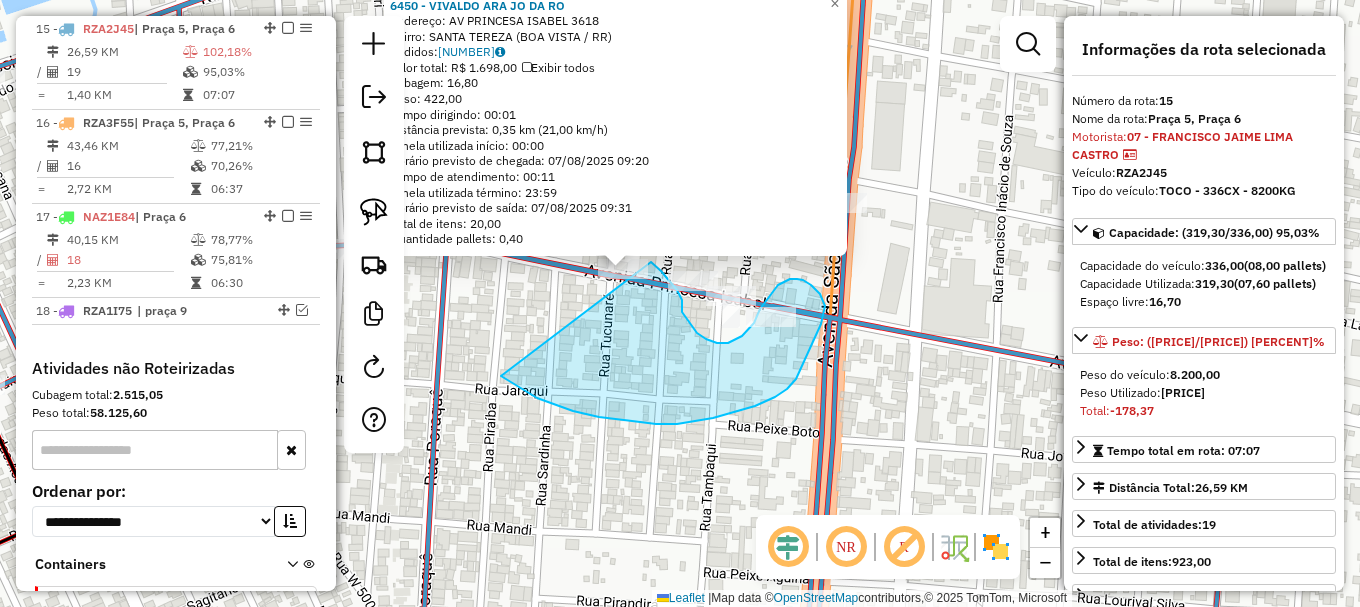drag, startPoint x: 591, startPoint y: 415, endPoint x: 611, endPoint y: 236, distance: 180.11385 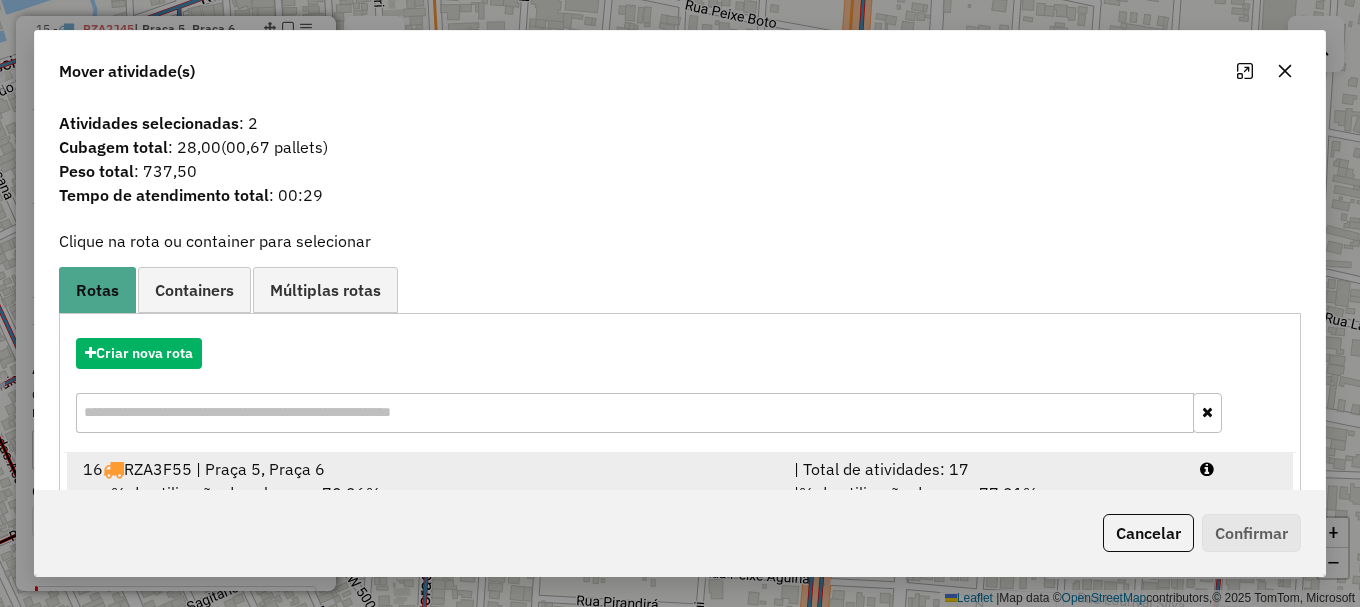 click at bounding box center (1239, 469) 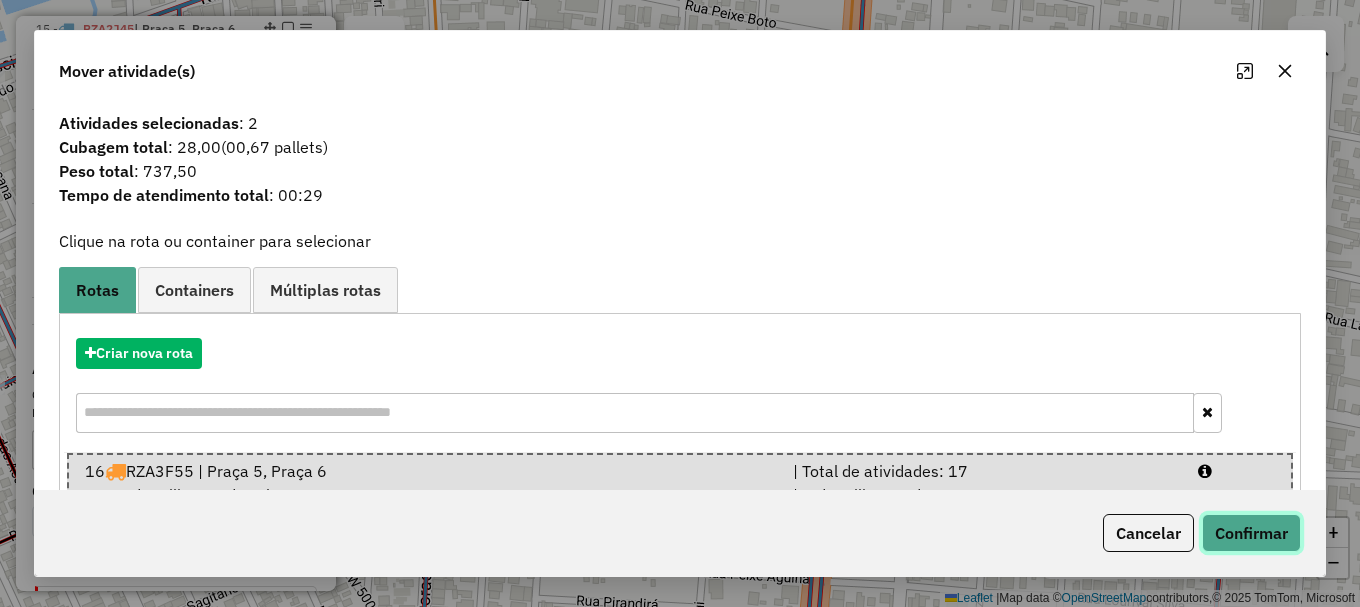 click on "Confirmar" 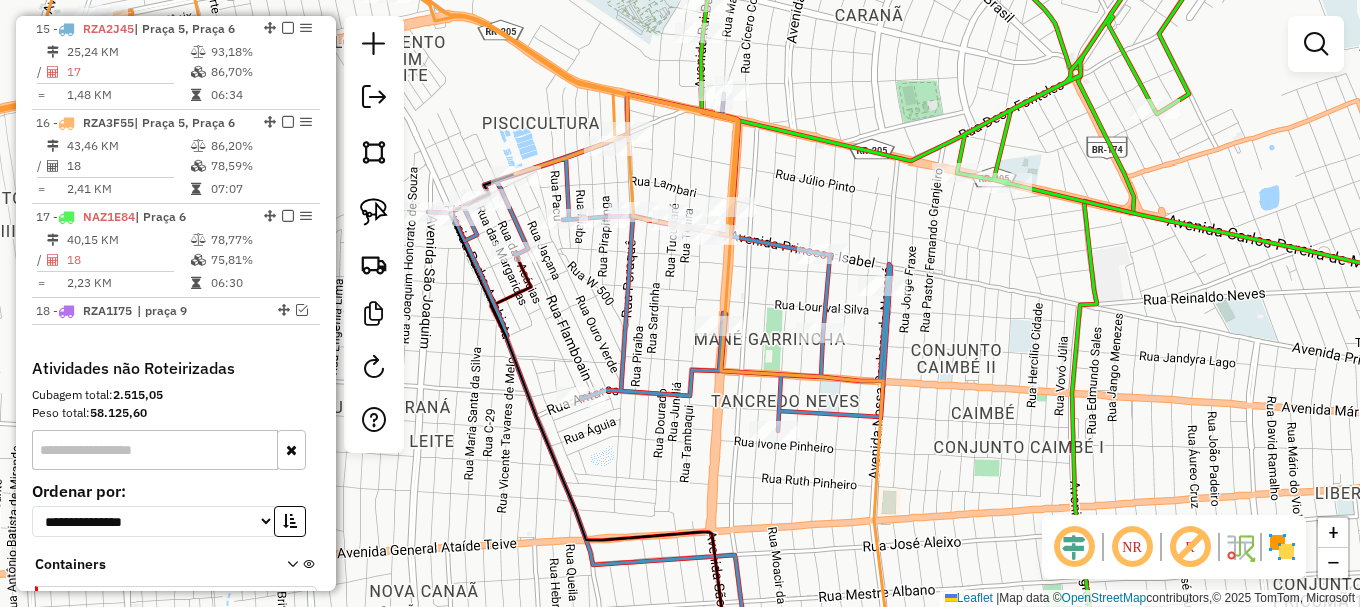 drag, startPoint x: 770, startPoint y: 110, endPoint x: 771, endPoint y: 325, distance: 215.00232 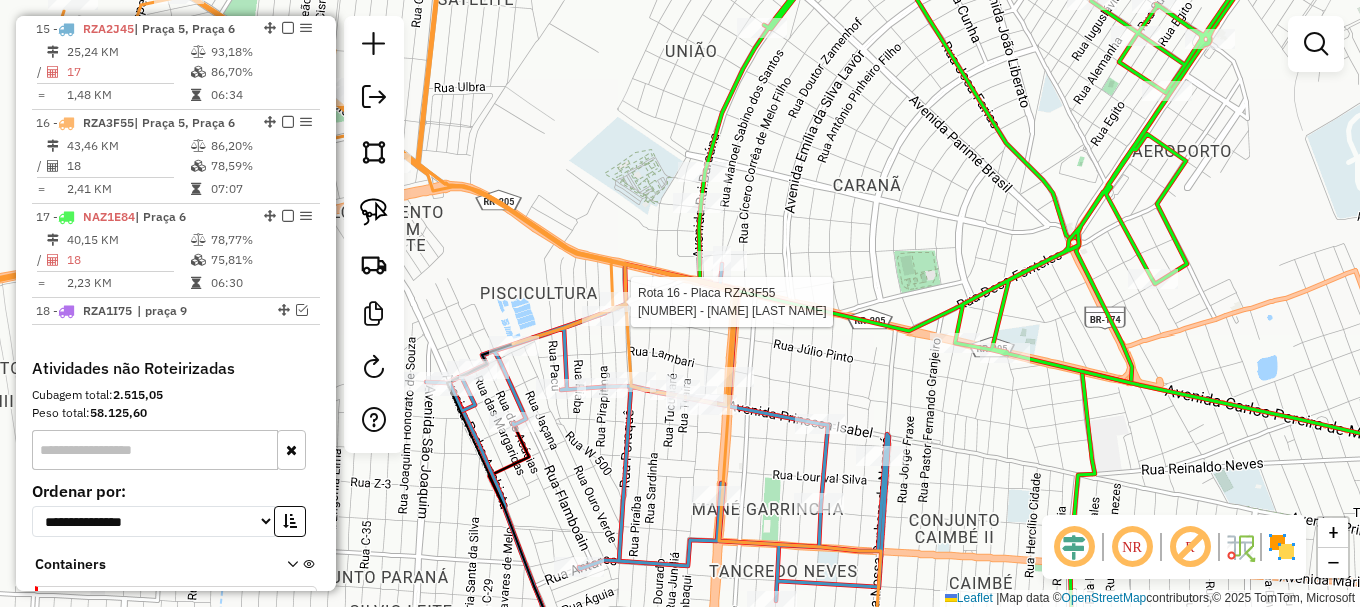 select on "**********" 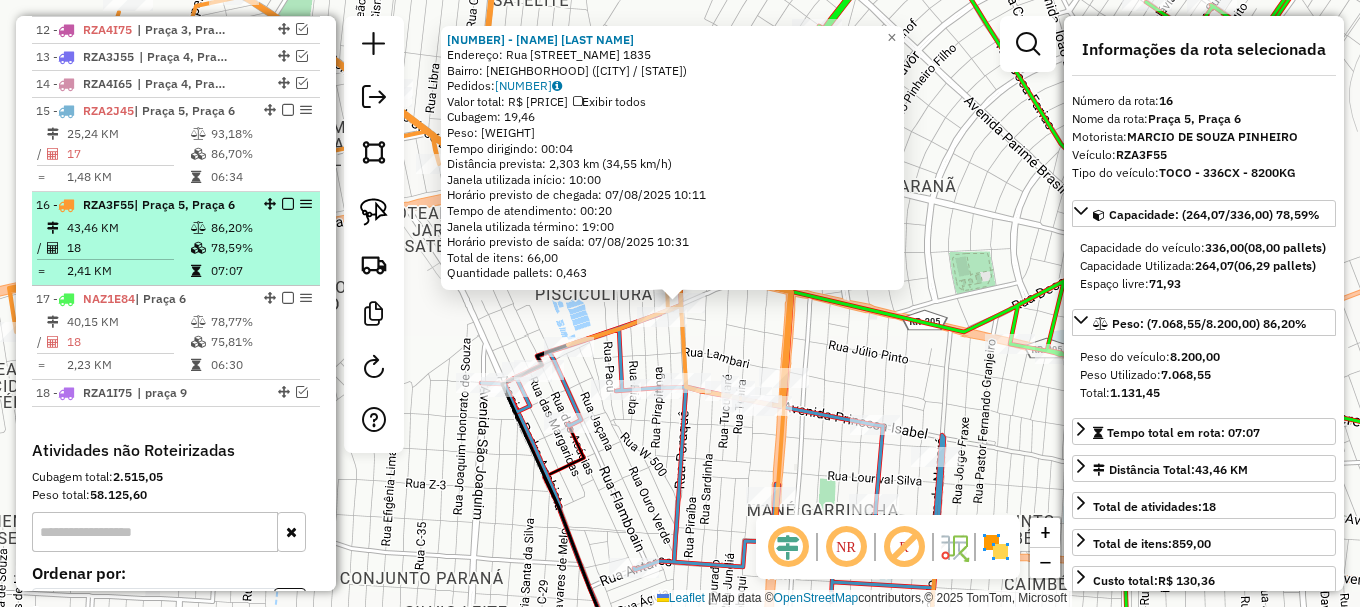 scroll, scrollTop: 1089, scrollLeft: 0, axis: vertical 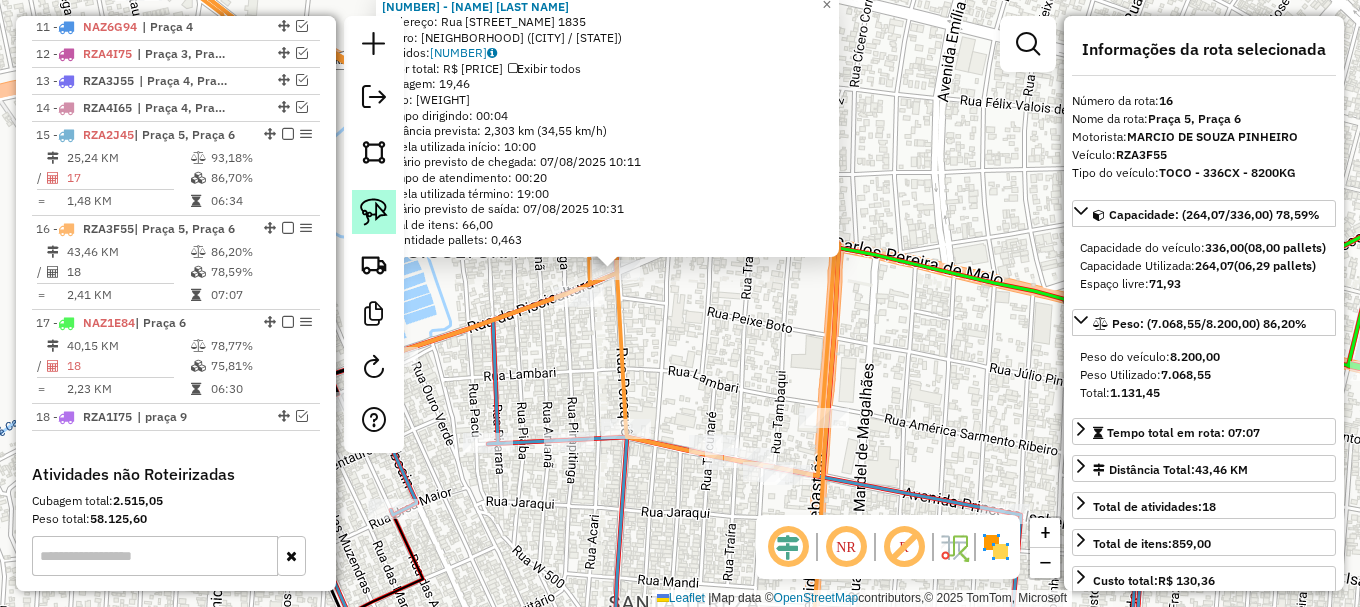 click 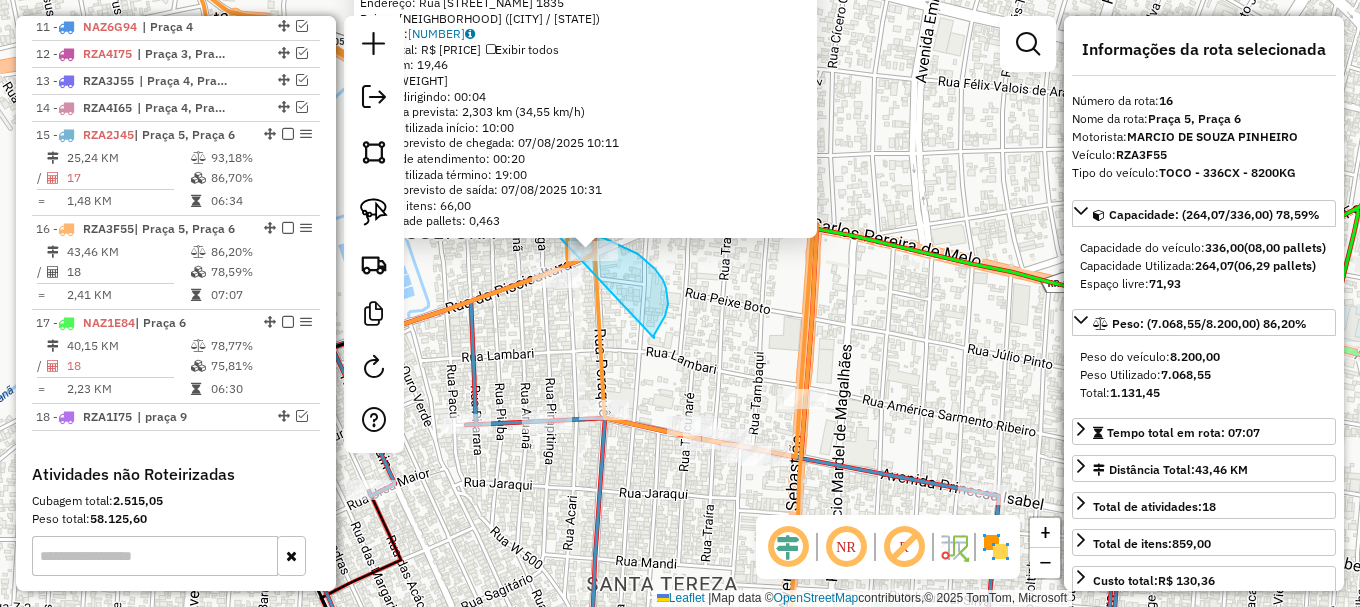 drag, startPoint x: 654, startPoint y: 338, endPoint x: 533, endPoint y: 235, distance: 158.90248 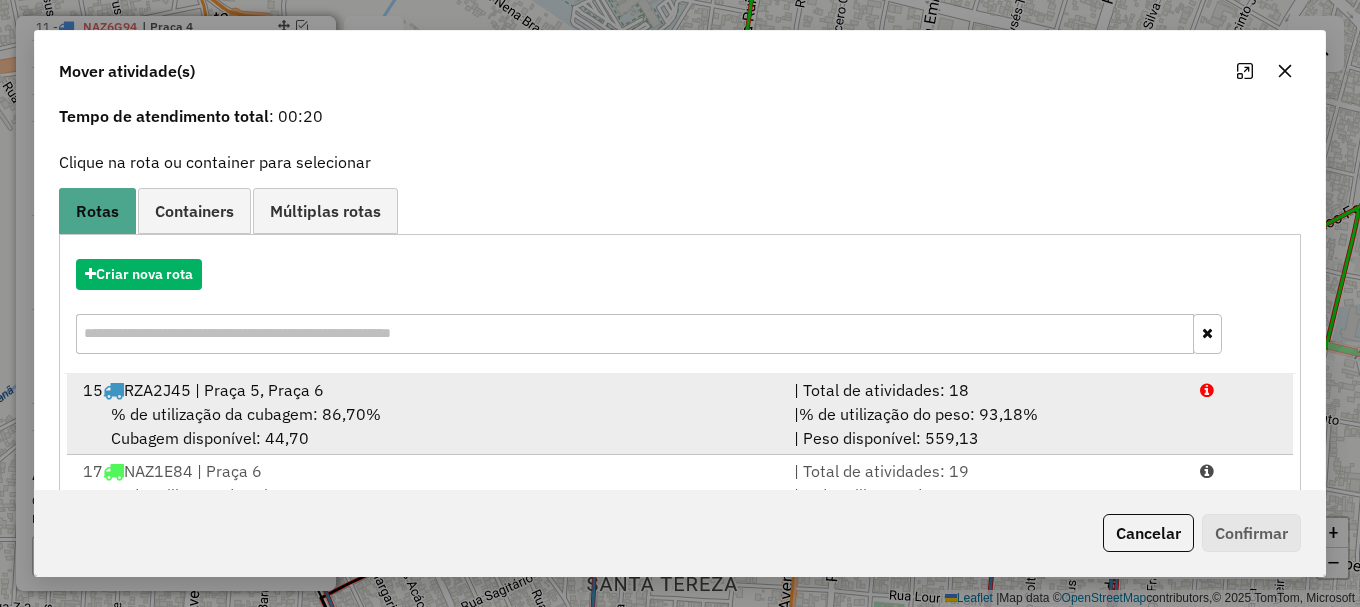 scroll, scrollTop: 159, scrollLeft: 0, axis: vertical 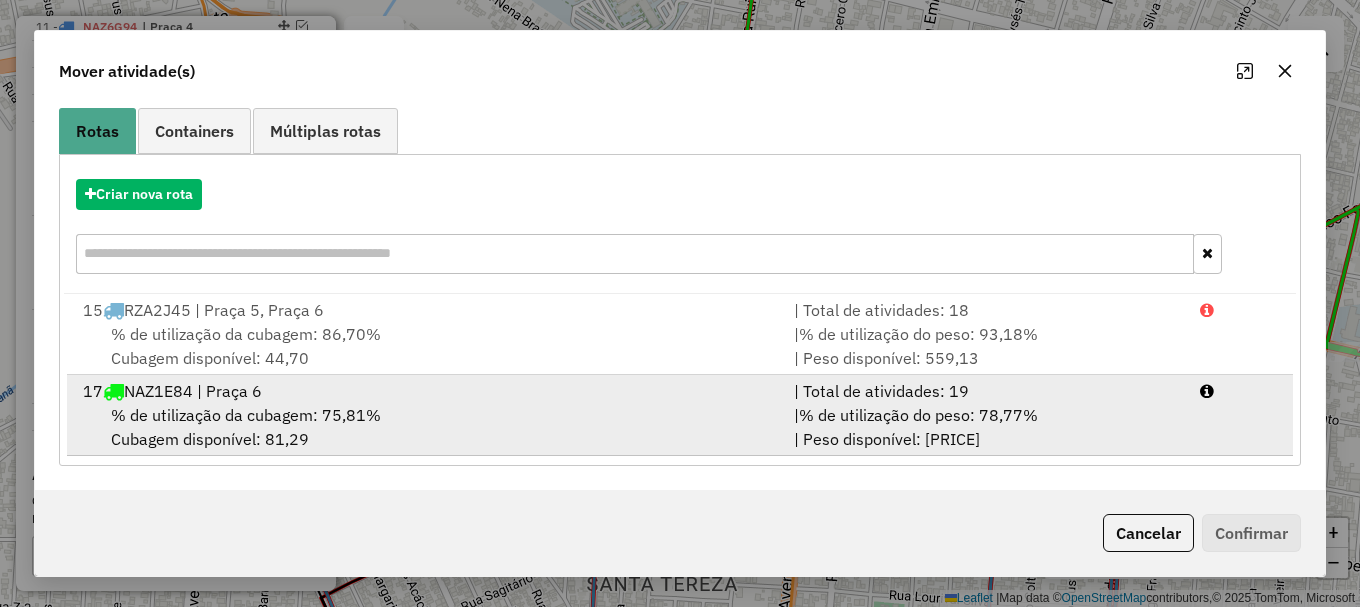 click on "|  % de utilização do peso: 78,77%  | Peso disponível: 1.740,50" at bounding box center (985, 427) 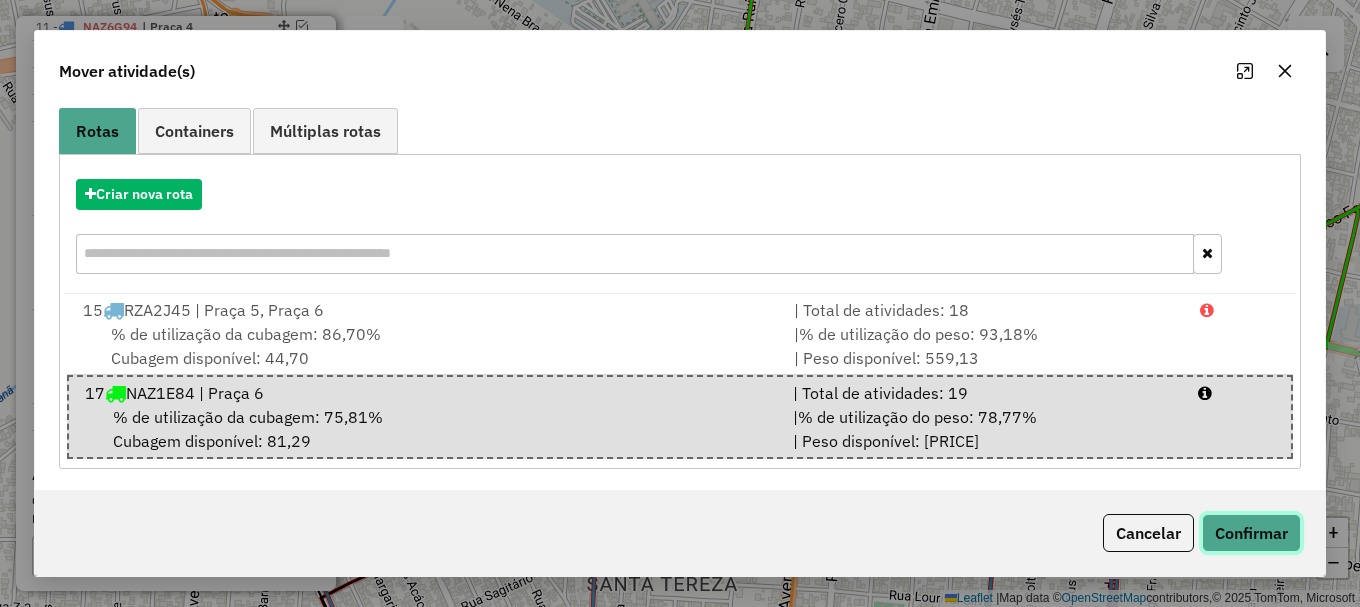 click on "Confirmar" 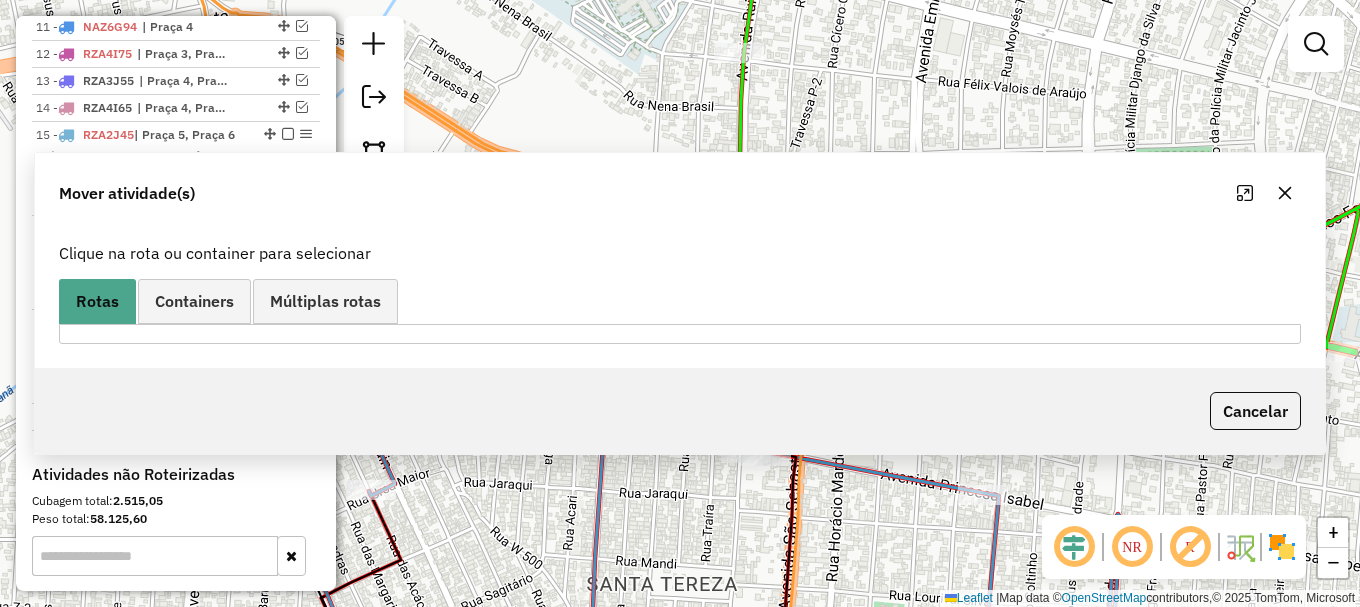 scroll, scrollTop: 0, scrollLeft: 0, axis: both 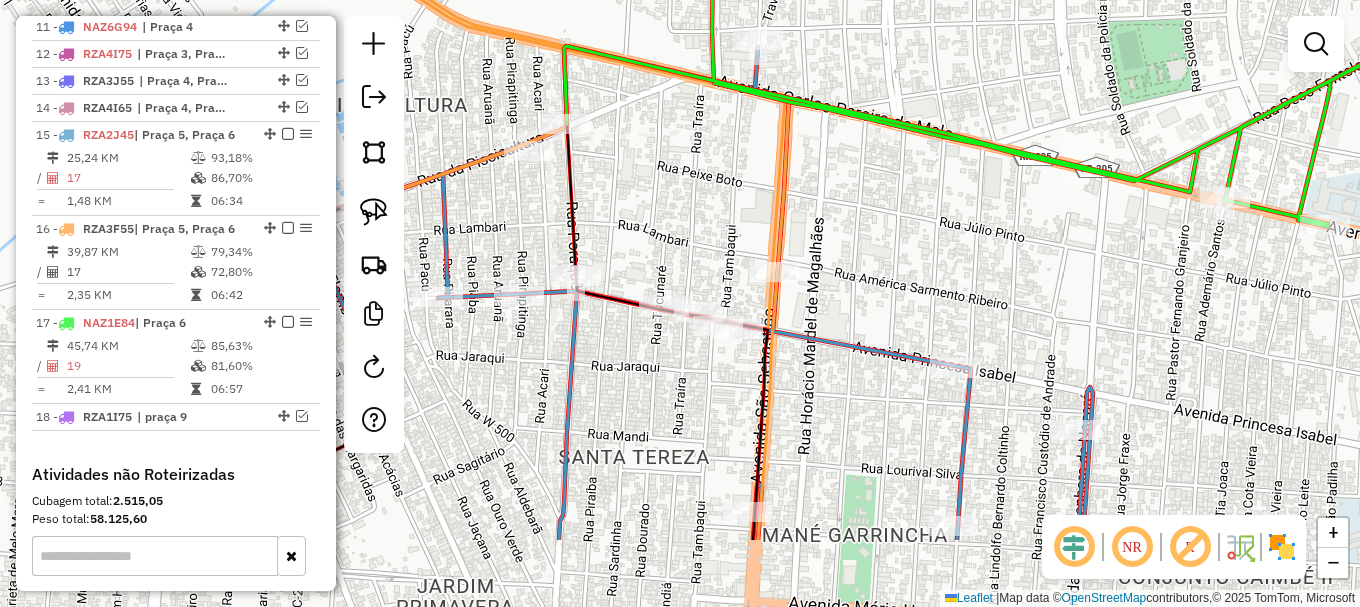 drag, startPoint x: 557, startPoint y: 329, endPoint x: 529, endPoint y: 198, distance: 133.95895 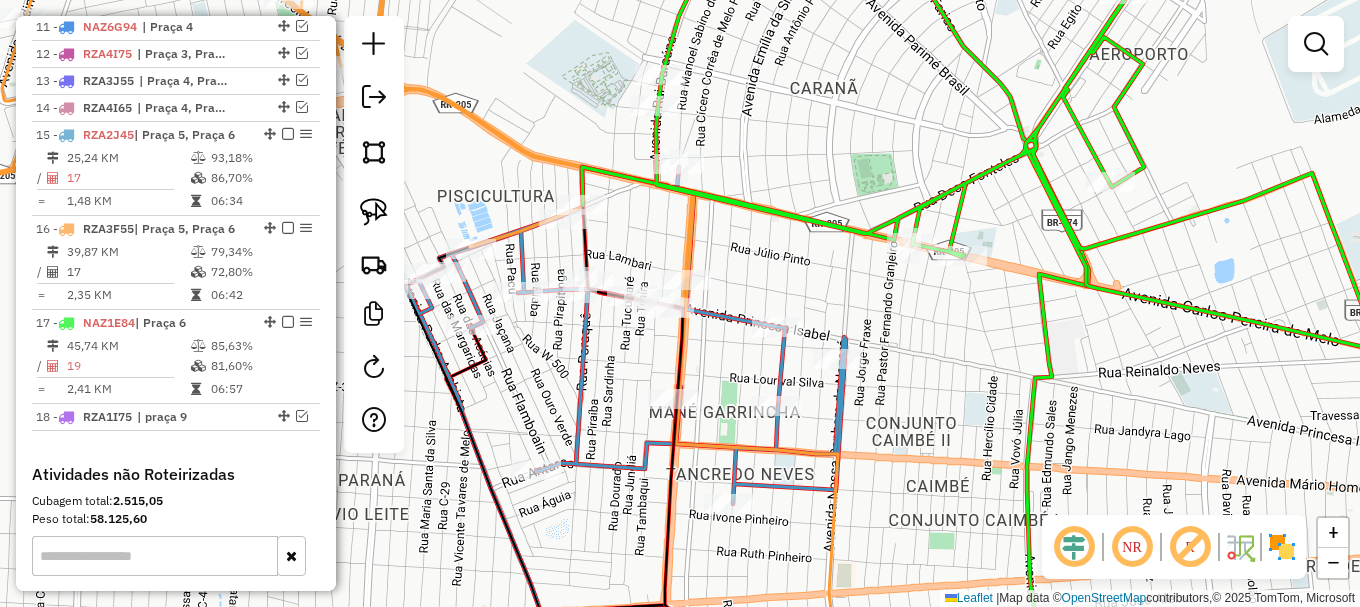 drag, startPoint x: 563, startPoint y: 250, endPoint x: 585, endPoint y: 221, distance: 36.40055 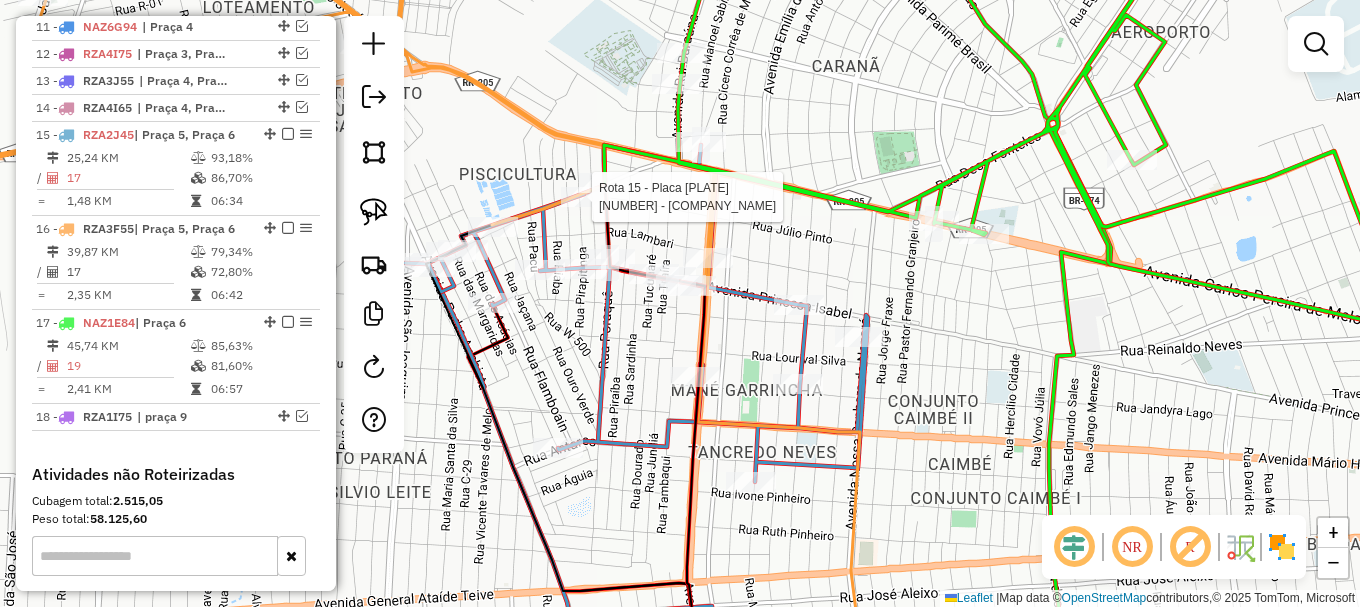 select on "**********" 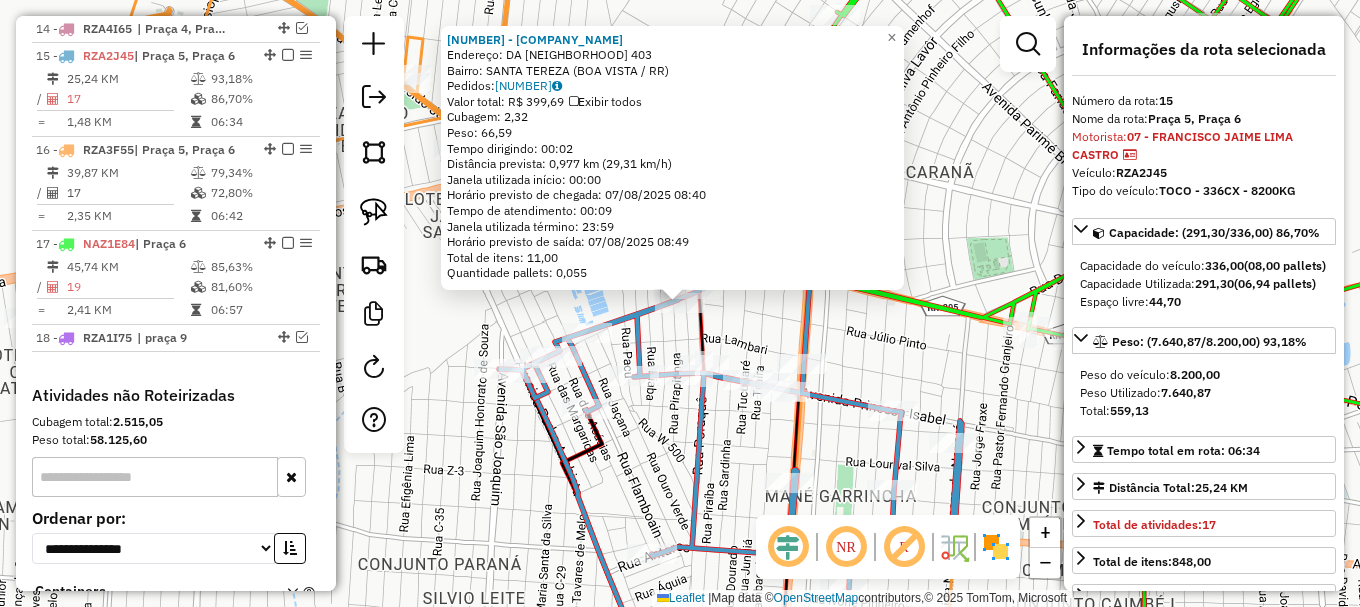 scroll, scrollTop: 1195, scrollLeft: 0, axis: vertical 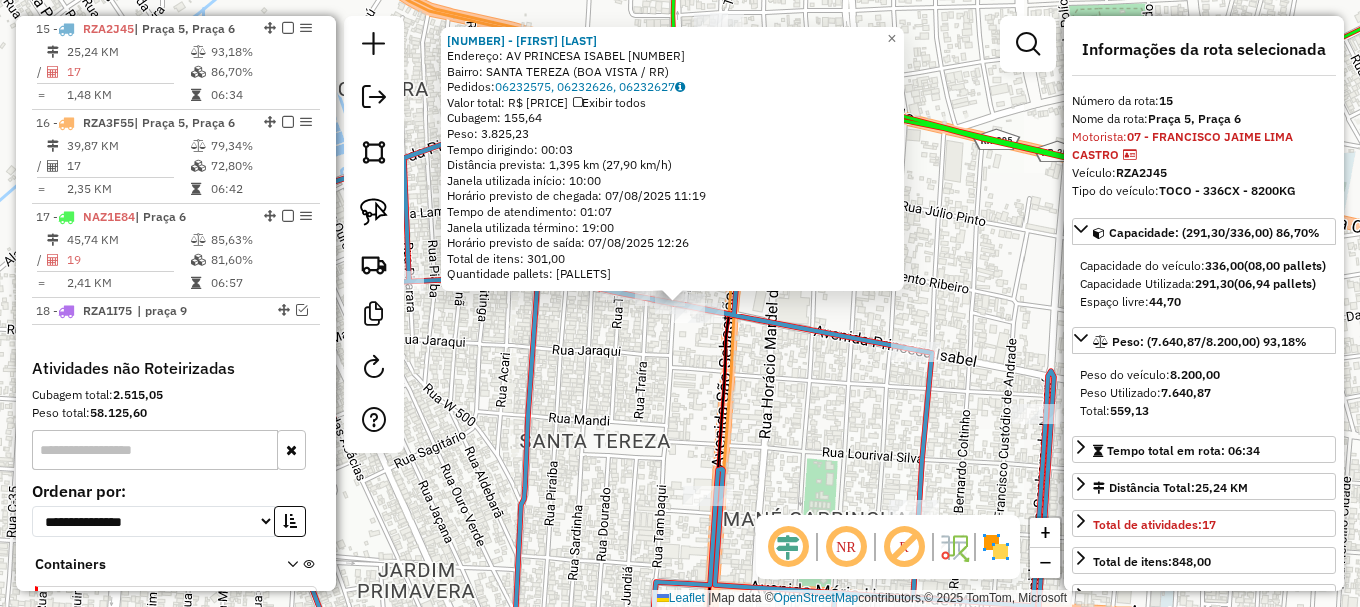 click on "5686 - MARCELA PRADO DE LIM  Endereço: AV  PRINCESA ISABEL               3675   Bairro: SANTA TEREZA (BOA VISTA / RR)   Pedidos:  06232575, 06232626, 06232627   Valor total: R$ 28.901,93   Exibir todos   Cubagem: 155,64  Peso: 3.825,23  Tempo dirigindo: 00:03   Distância prevista: 1,395 km (27,90 km/h)   Janela utilizada início: 10:00   Horário previsto de chegada: 07/08/2025 11:19   Tempo de atendimento: 01:07   Janela utilizada término: 19:00   Horário previsto de saída: 07/08/2025 12:26   Total de itens: 301,00   Quantidade pallets: 3,706  × Janela de atendimento Grade de atendimento Capacidade Transportadoras Veículos Cliente Pedidos  Rotas Selecione os dias de semana para filtrar as janelas de atendimento  Seg   Ter   Qua   Qui   Sex   Sáb   Dom  Informe o período da janela de atendimento: De: Até:  Filtrar exatamente a janela do cliente  Considerar janela de atendimento padrão  Selecione os dias de semana para filtrar as grades de atendimento  Seg   Ter   Qua   Qui   Sex   Sáb   Dom   De:" 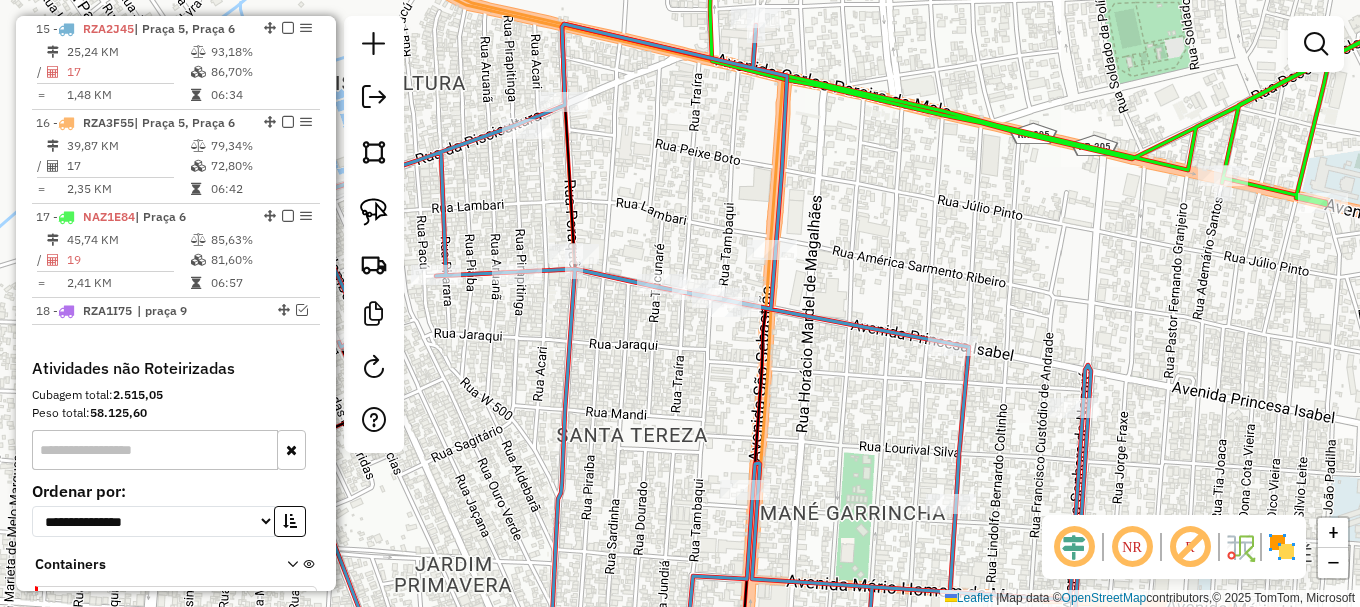 drag, startPoint x: 594, startPoint y: 364, endPoint x: 789, endPoint y: 321, distance: 199.68475 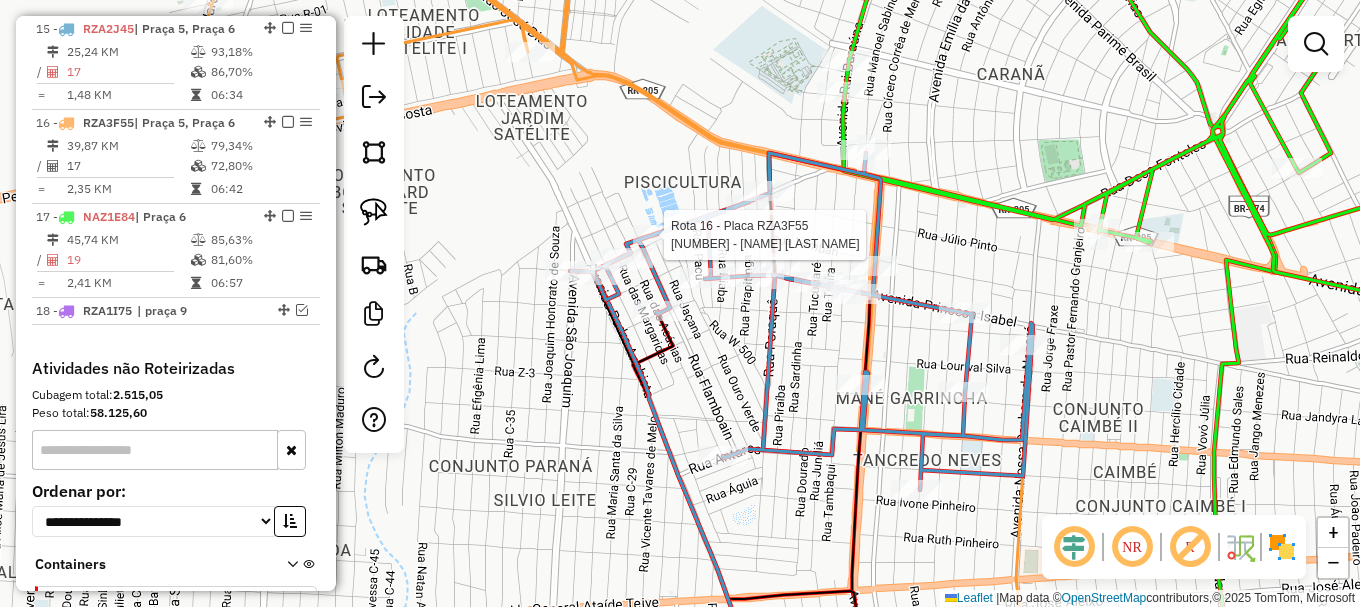 select on "**********" 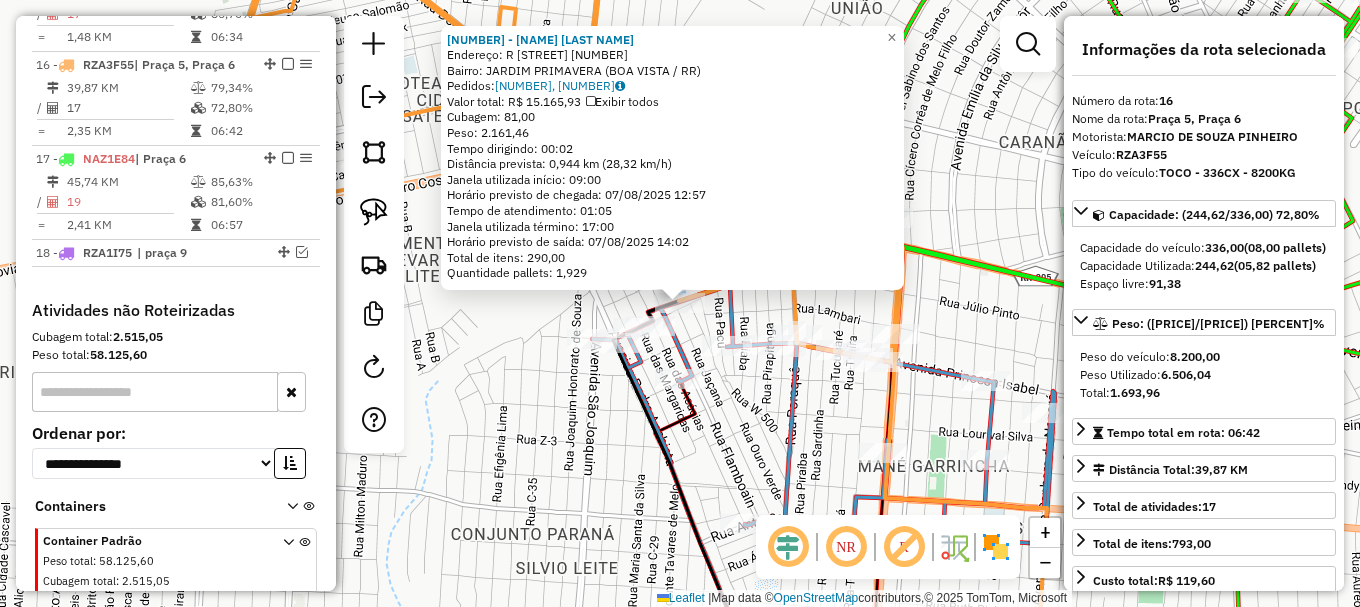 scroll, scrollTop: 1289, scrollLeft: 0, axis: vertical 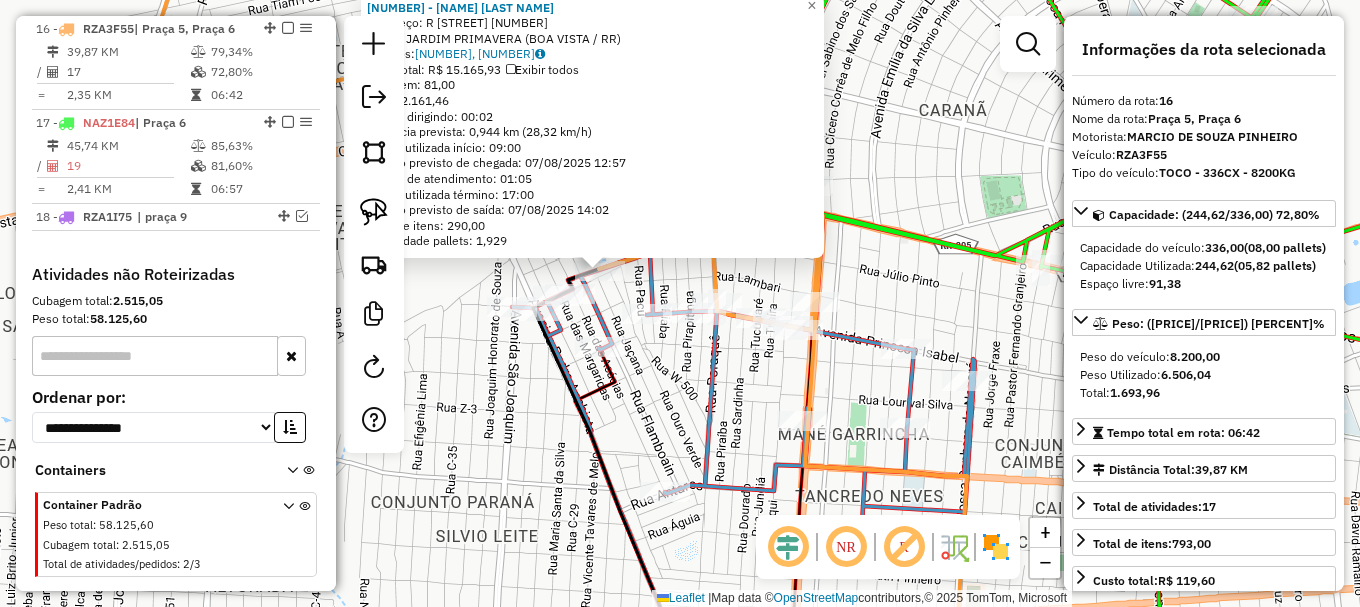 drag, startPoint x: 817, startPoint y: 386, endPoint x: 699, endPoint y: 328, distance: 131.48384 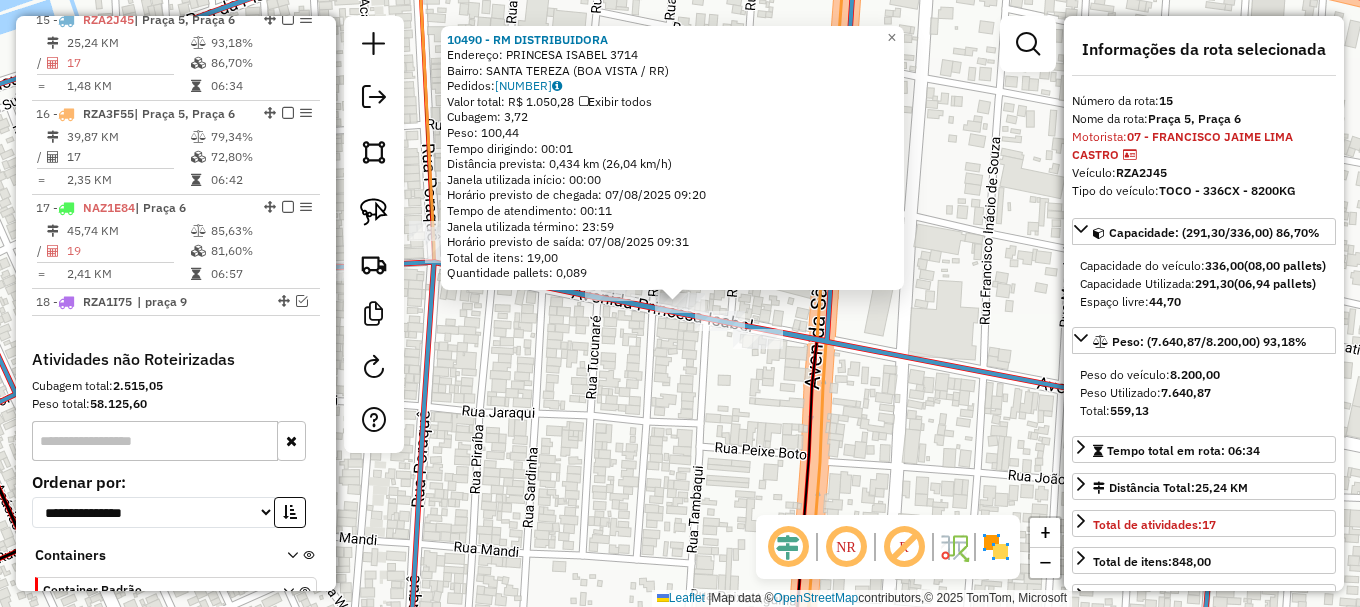 scroll, scrollTop: 1195, scrollLeft: 0, axis: vertical 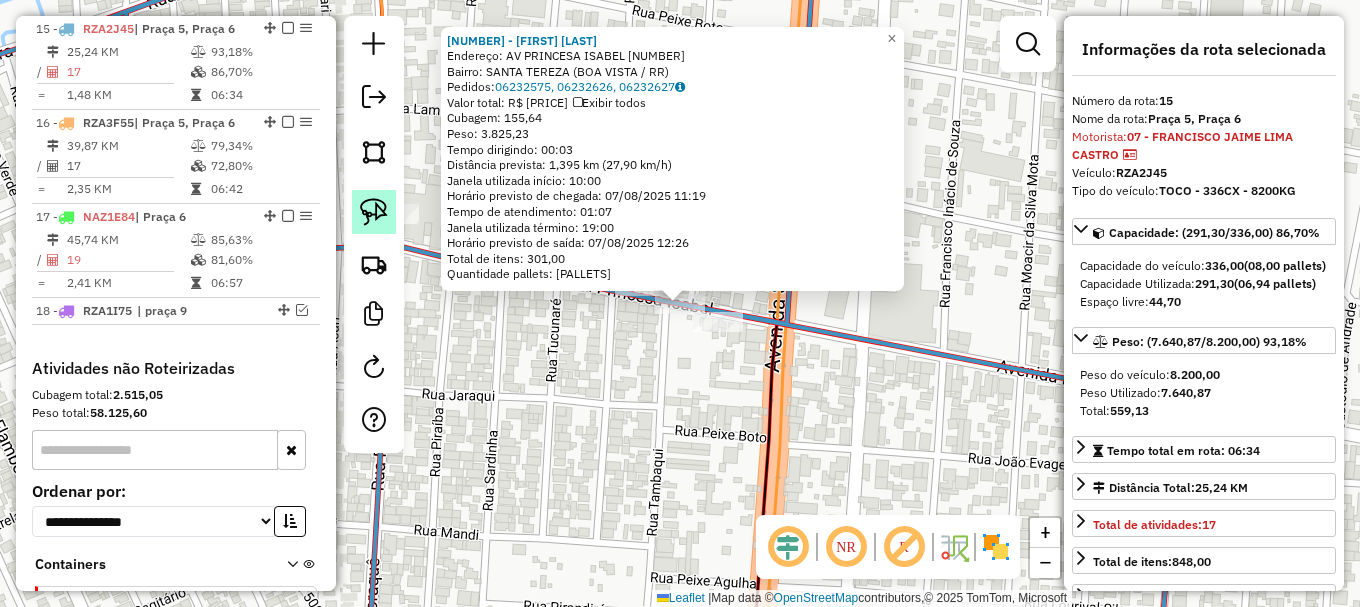 click 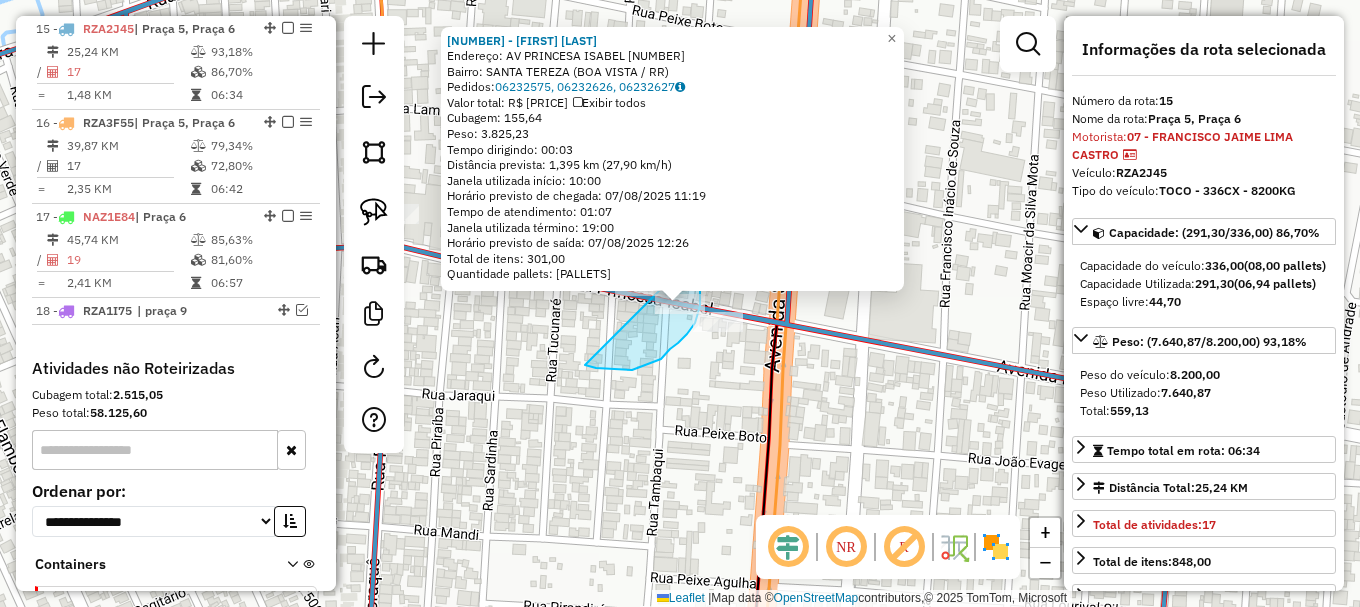 drag, startPoint x: 585, startPoint y: 365, endPoint x: 680, endPoint y: 268, distance: 135.77187 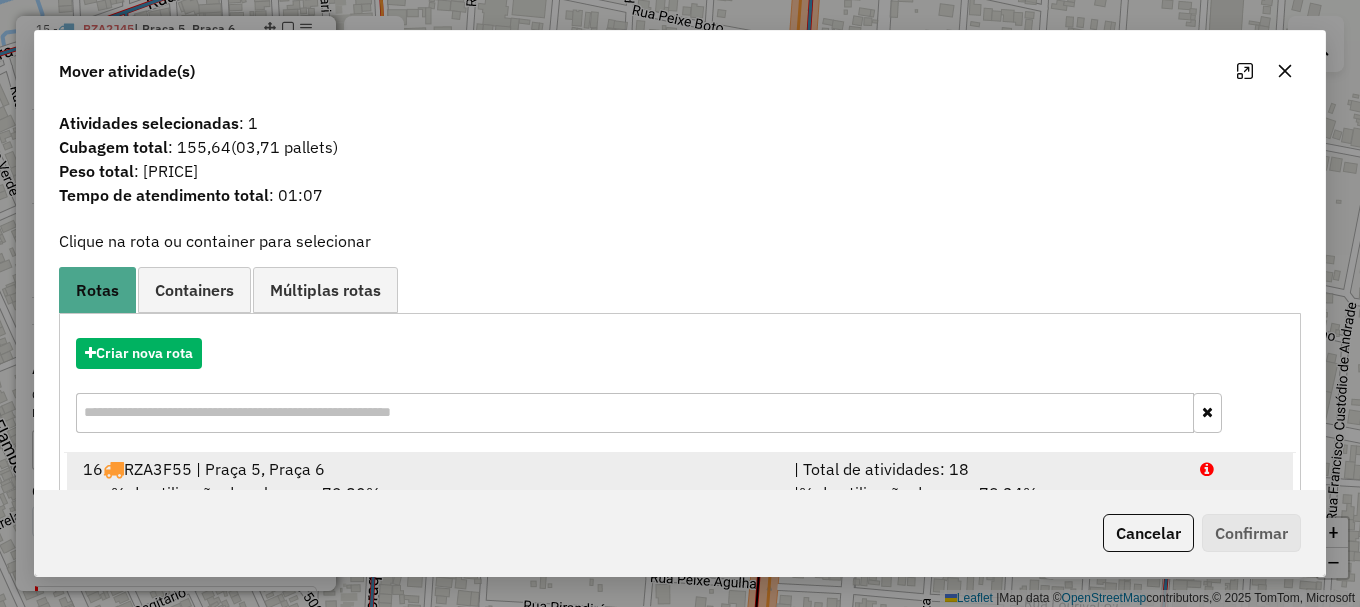 click at bounding box center [1239, 469] 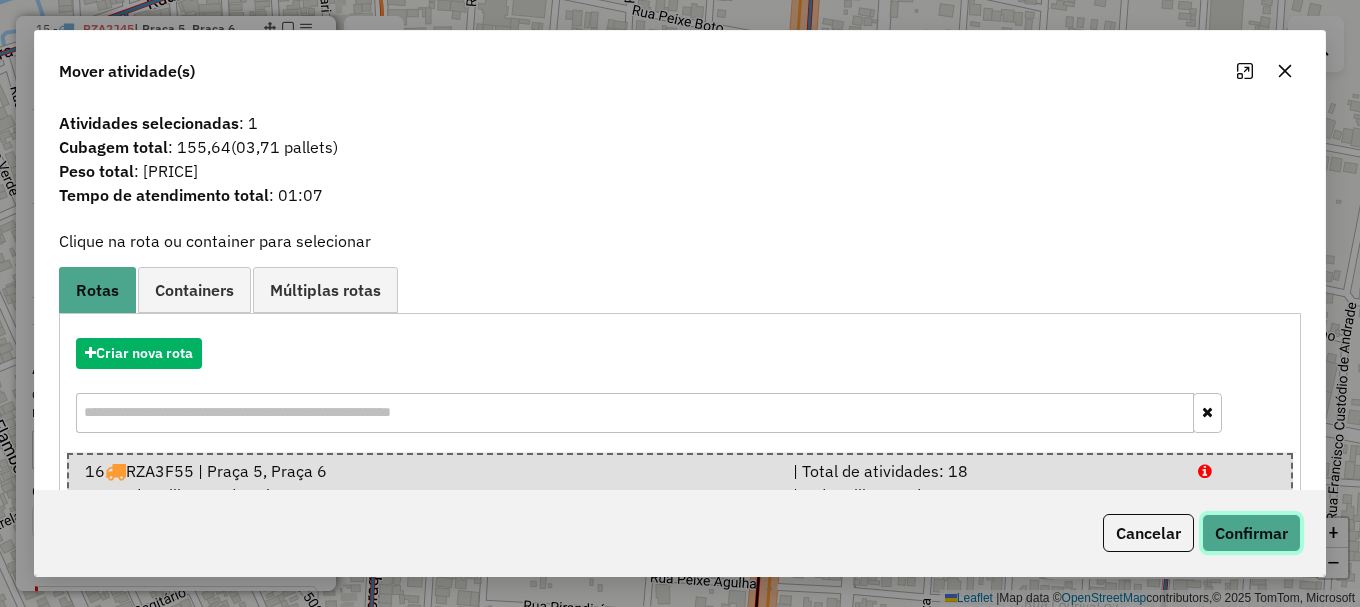 click on "Confirmar" 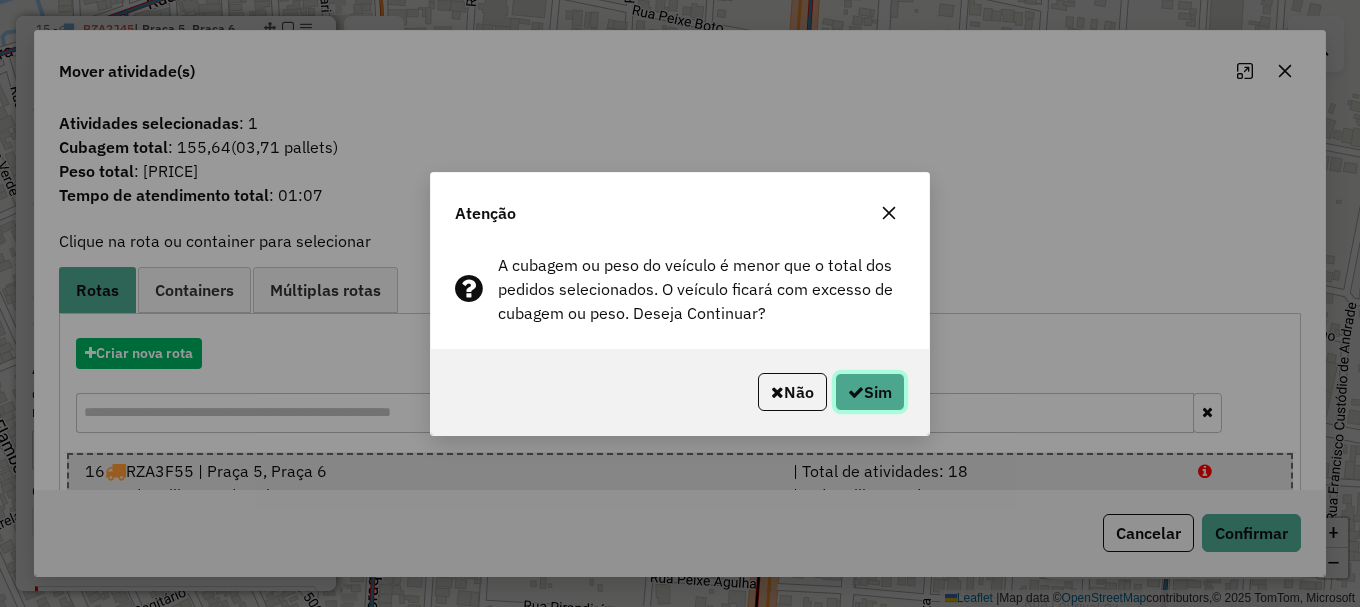 click on "Sim" 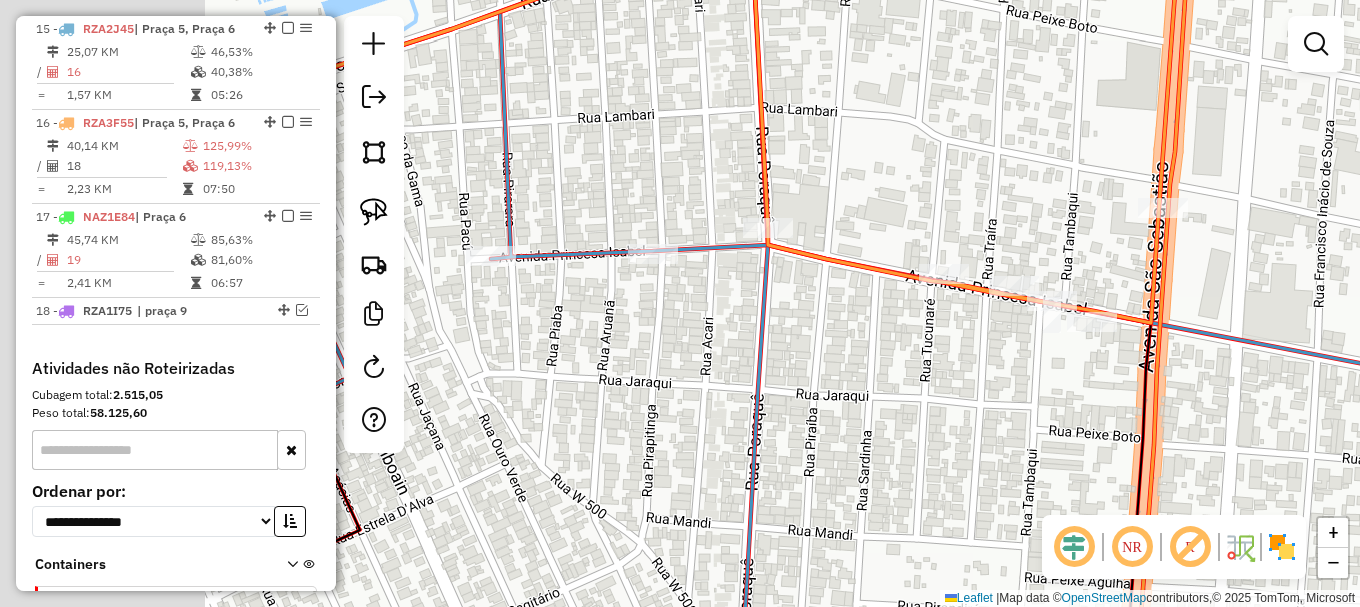 drag, startPoint x: 542, startPoint y: 278, endPoint x: 879, endPoint y: 278, distance: 337 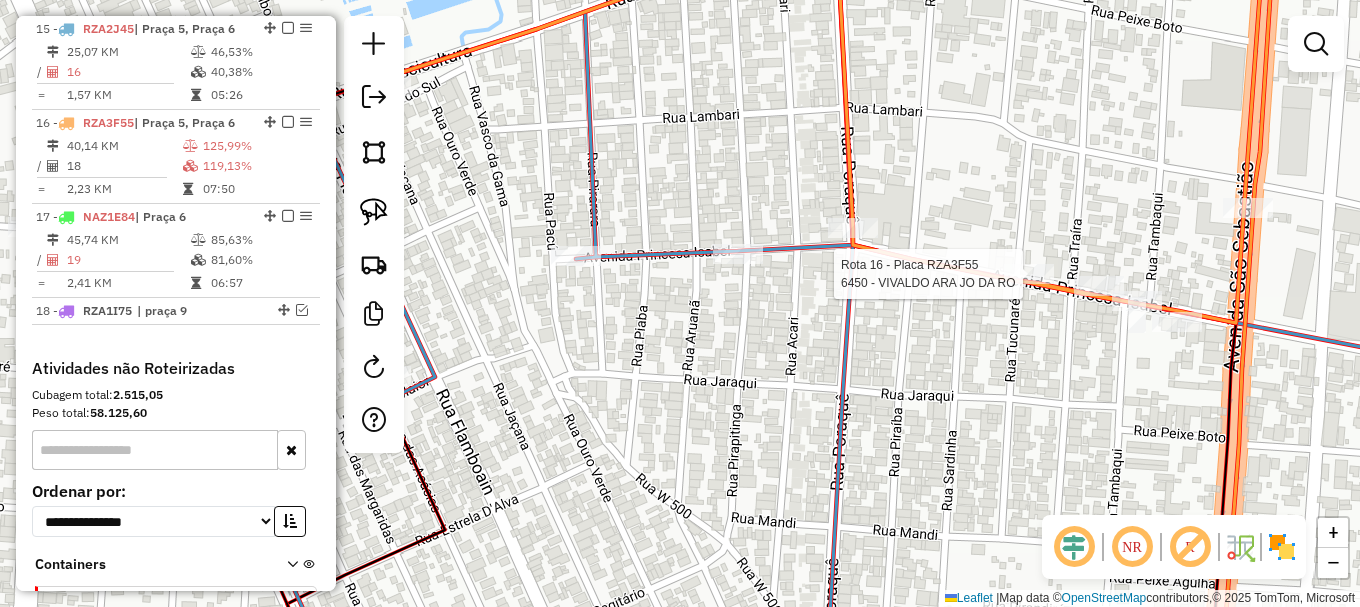 drag, startPoint x: 587, startPoint y: 189, endPoint x: 831, endPoint y: 237, distance: 248.6765 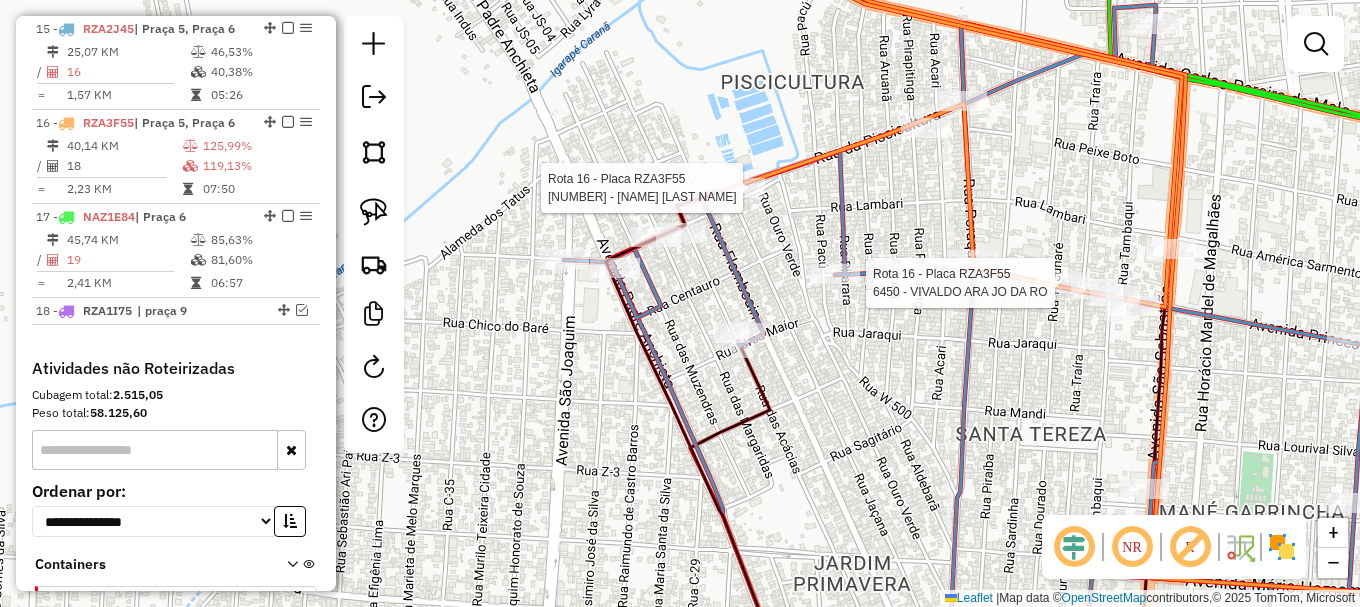 select on "**********" 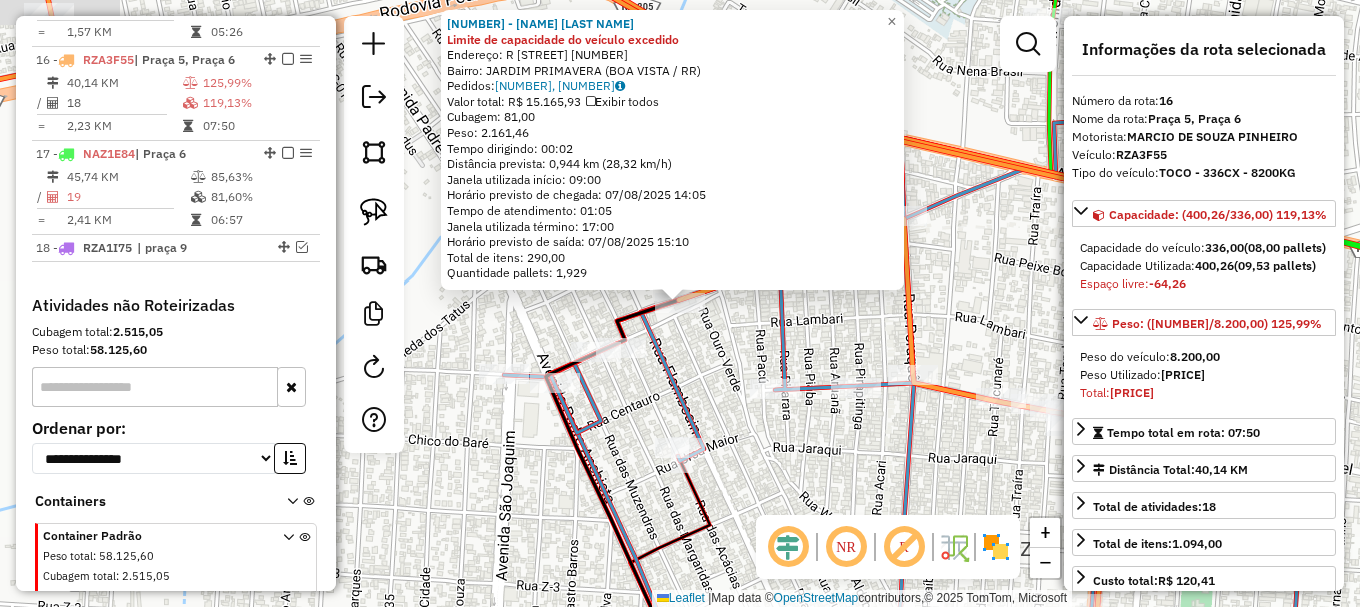 scroll, scrollTop: 1289, scrollLeft: 0, axis: vertical 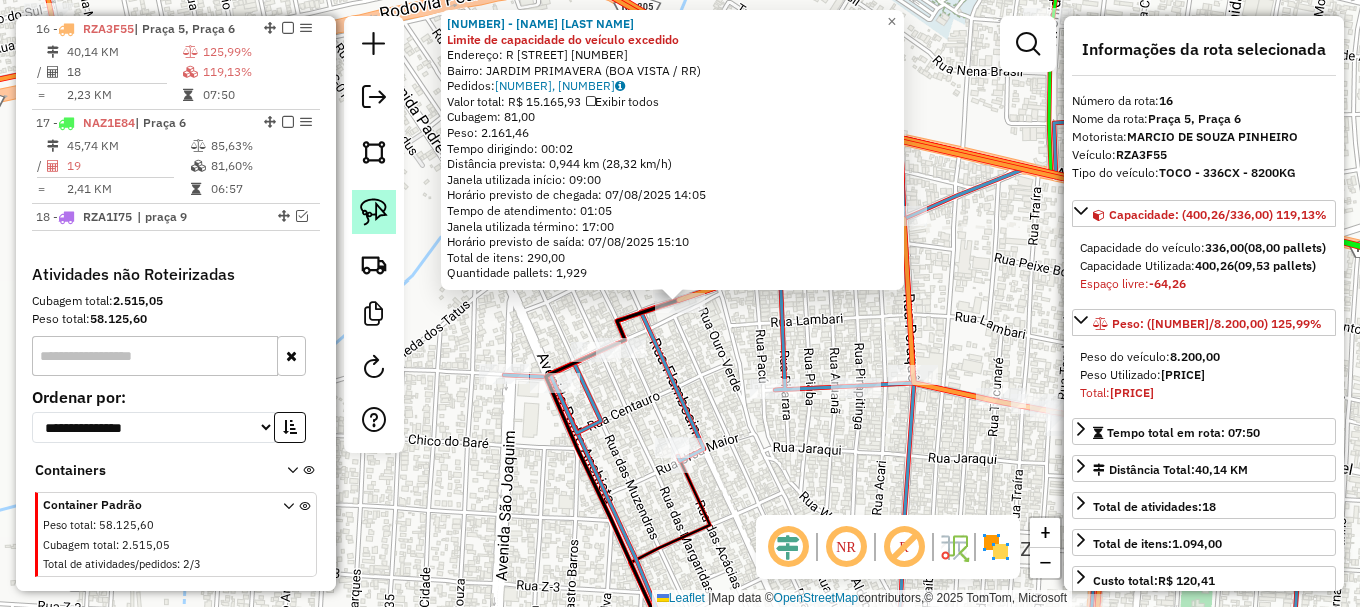 click 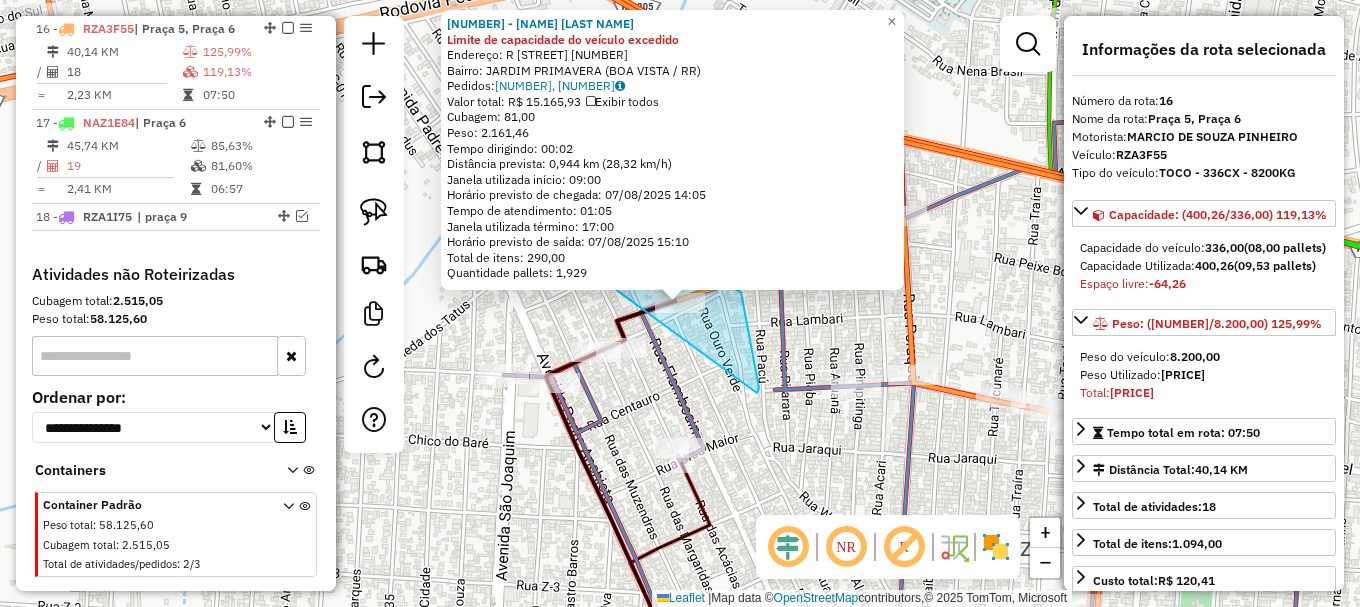 click on "3386 - ELIZETE DOS SANTOS S Limite de capacidade do veículo excedido  Endereço: R   PISCICULTURA                  875   Bairro: JARDIM PRIMAVERA (BOA VISTA / RR)   Pedidos:  06232171, 06232572, 06232574   Valor total: R$ 15.165,93   Exibir todos   Cubagem: 81,00  Peso: 2.161,46  Tempo dirigindo: 00:02   Distância prevista: 0,944 km (28,32 km/h)   Janela utilizada início: 09:00   Horário previsto de chegada: 07/08/2025 14:05   Tempo de atendimento: 01:05   Janela utilizada término: 17:00   Horário previsto de saída: 07/08/2025 15:10   Total de itens: 290,00   Quantidade pallets: 1,929  ×" 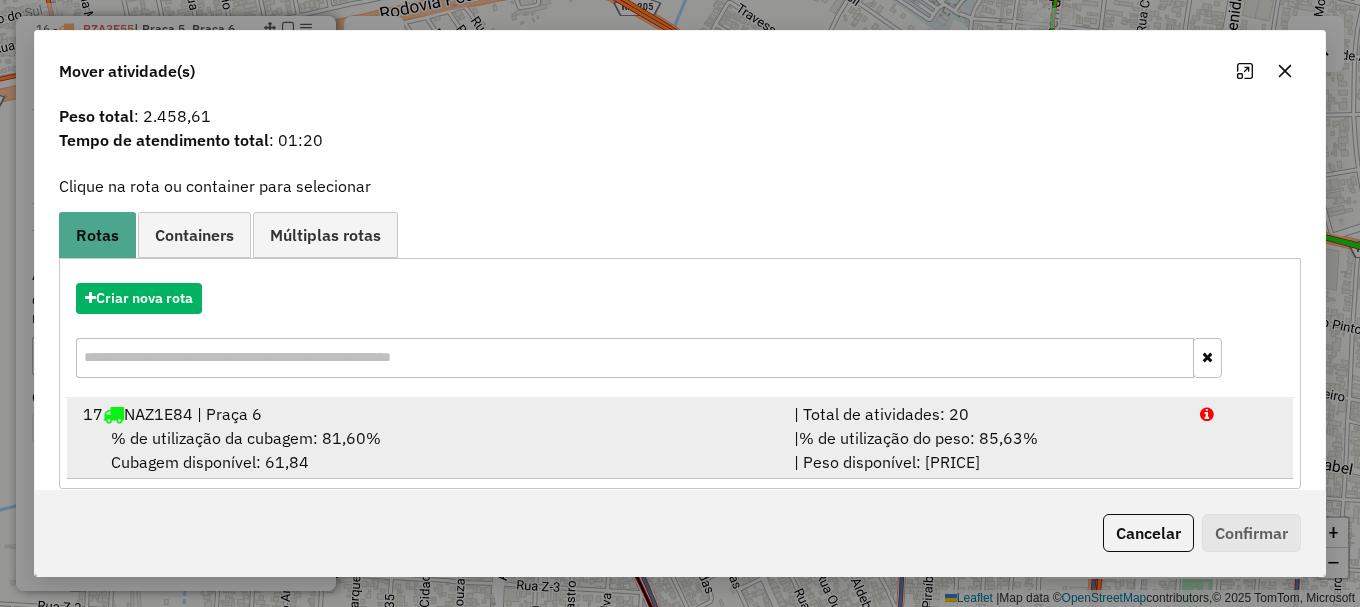 scroll, scrollTop: 78, scrollLeft: 0, axis: vertical 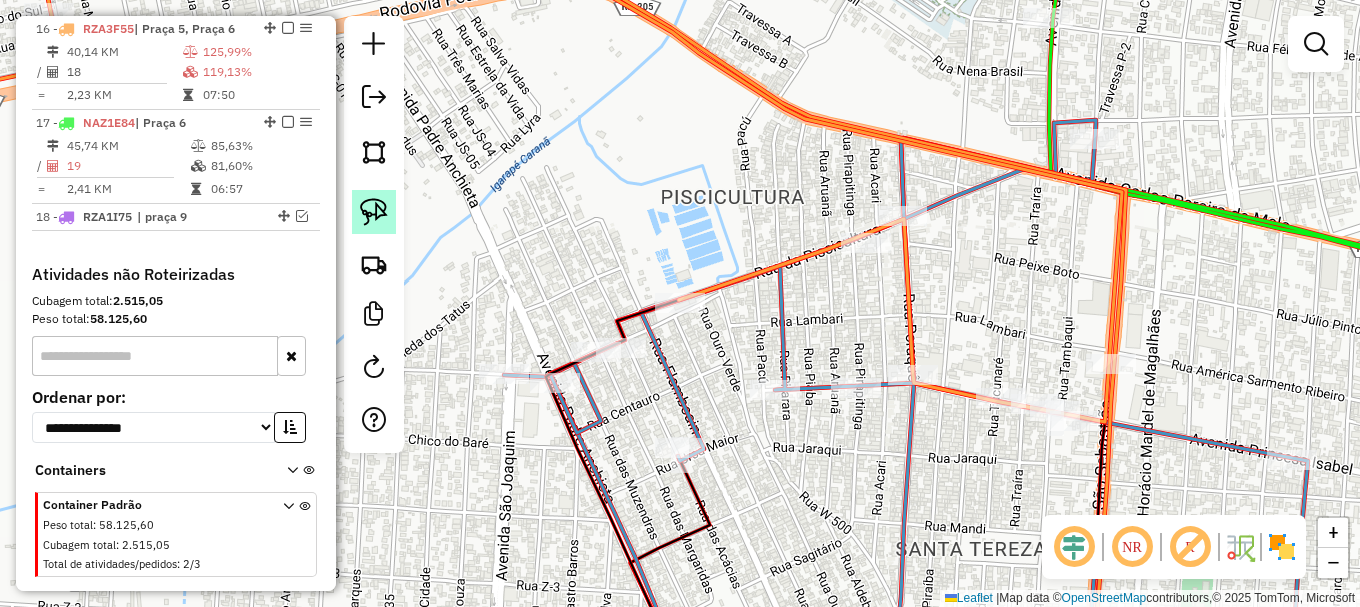 click 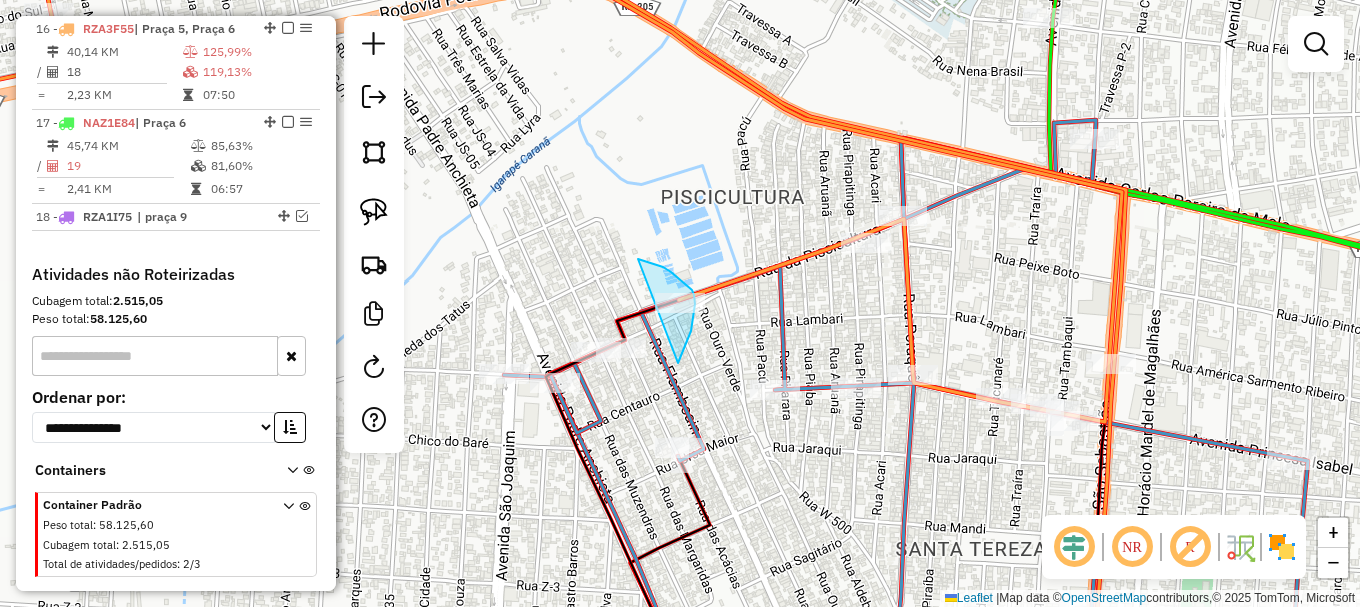 drag, startPoint x: 679, startPoint y: 362, endPoint x: 620, endPoint y: 258, distance: 119.57006 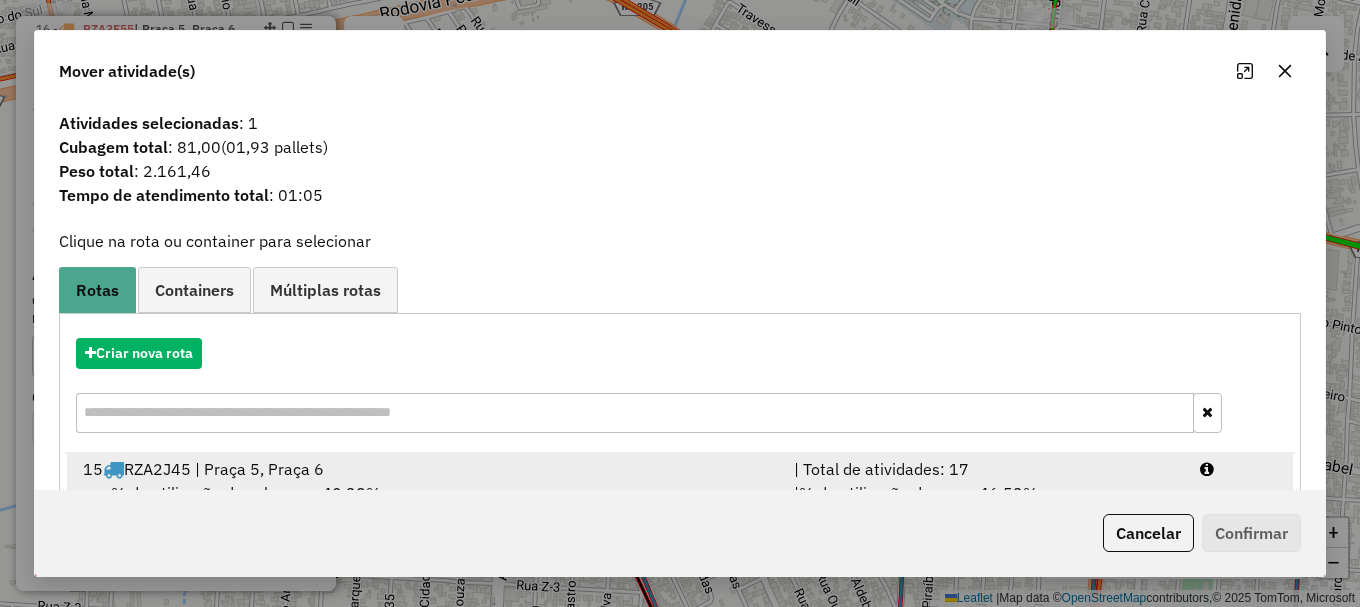 click at bounding box center (1239, 469) 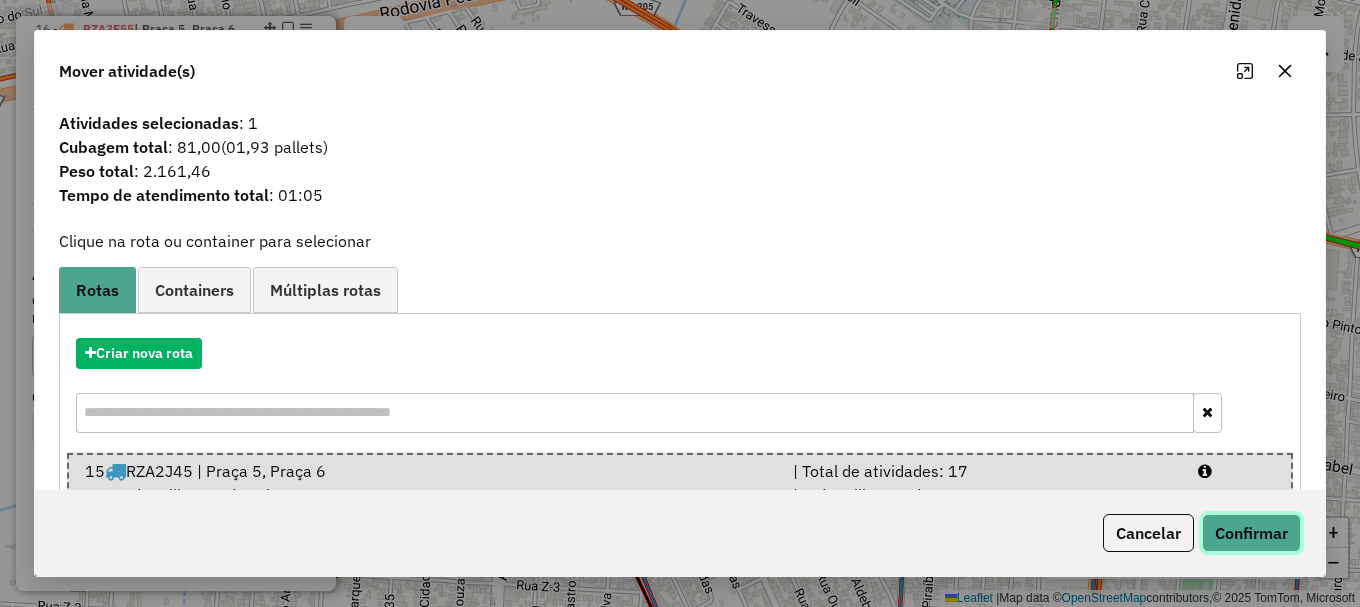 click on "Confirmar" 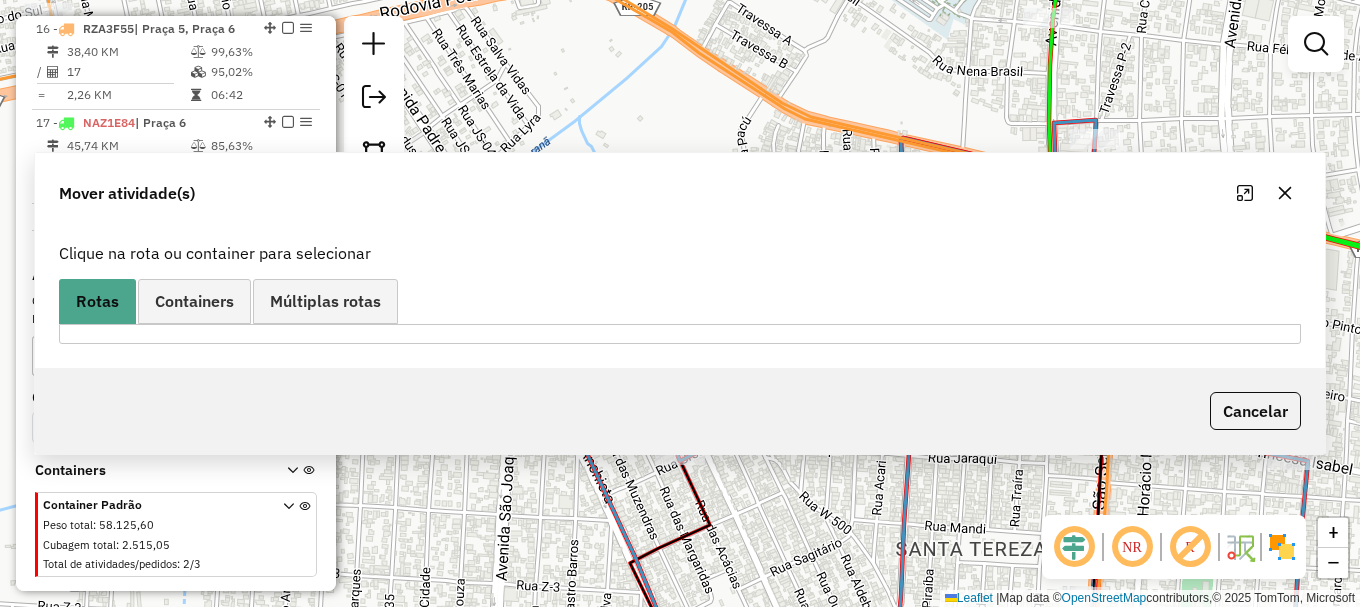 scroll, scrollTop: 1101, scrollLeft: 0, axis: vertical 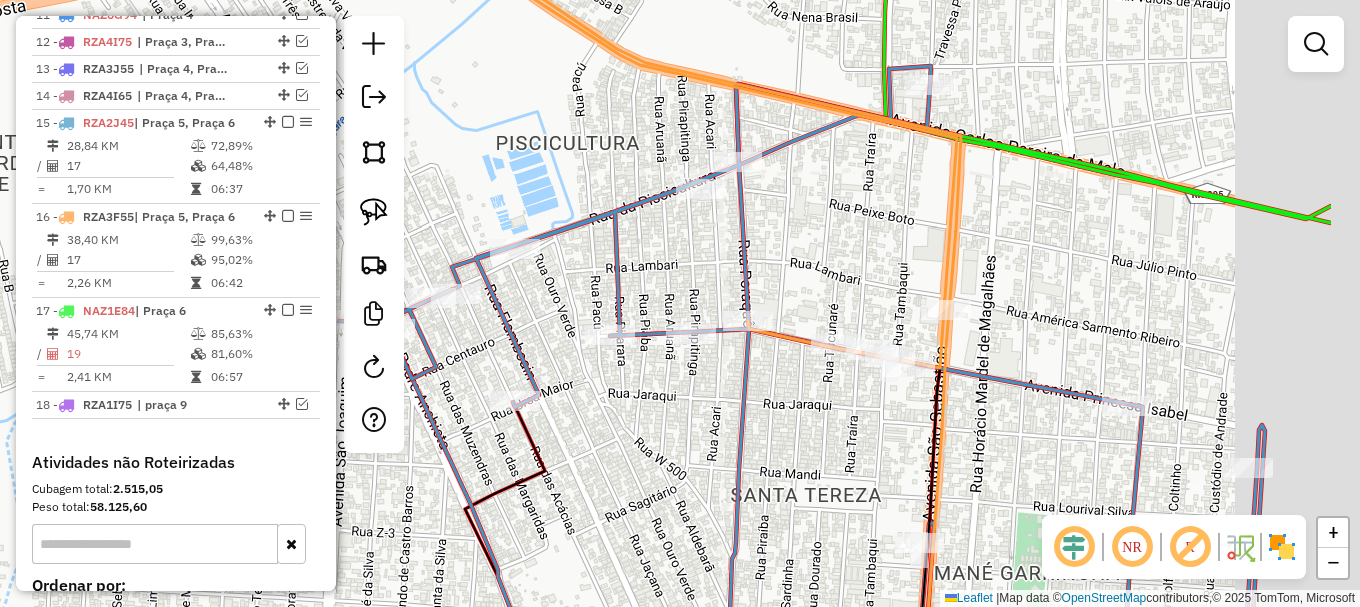 drag, startPoint x: 595, startPoint y: 207, endPoint x: 418, endPoint y: 159, distance: 183.39302 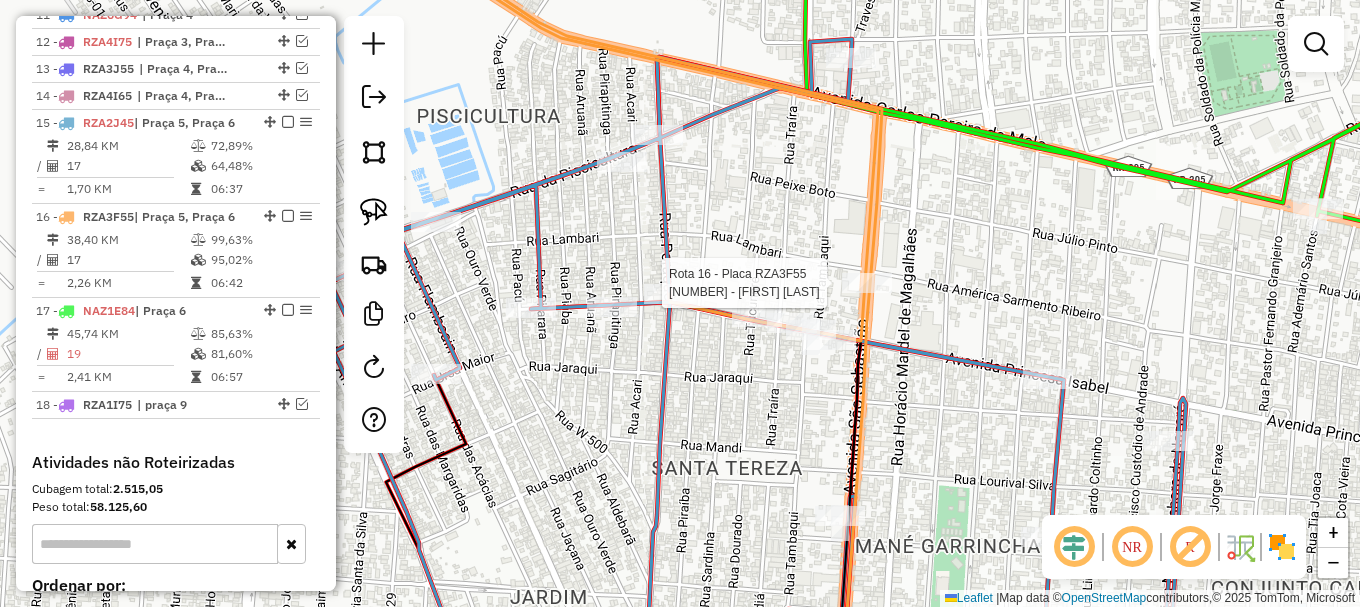 select on "**********" 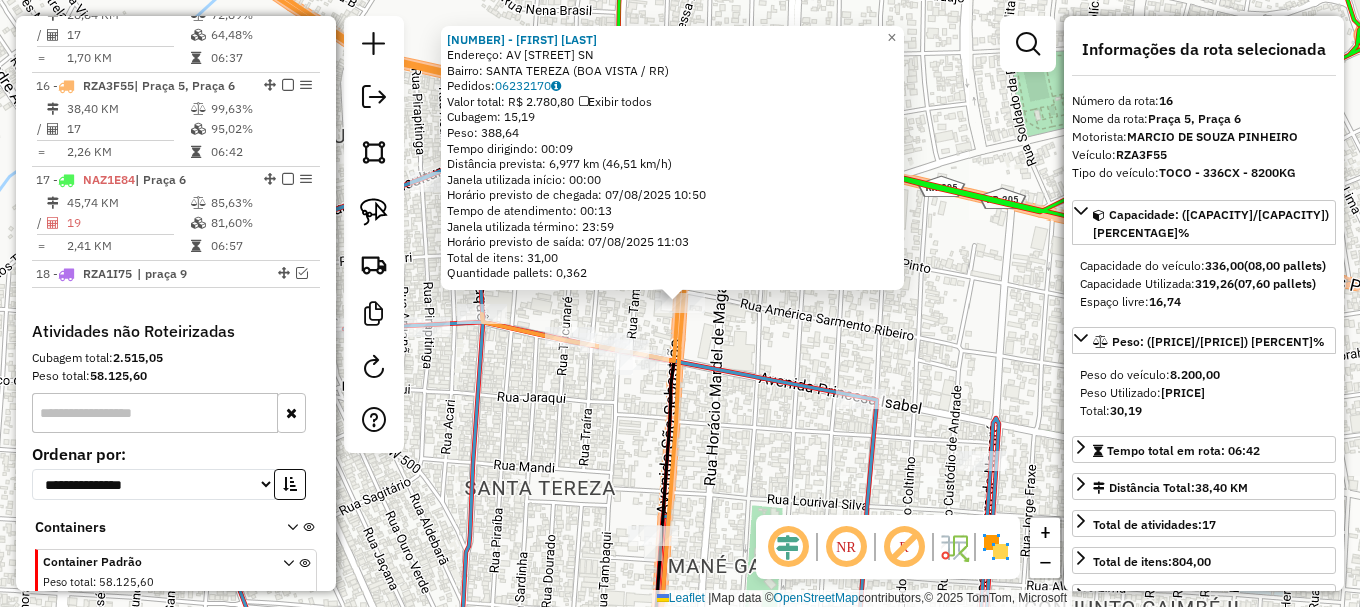 scroll, scrollTop: 1289, scrollLeft: 0, axis: vertical 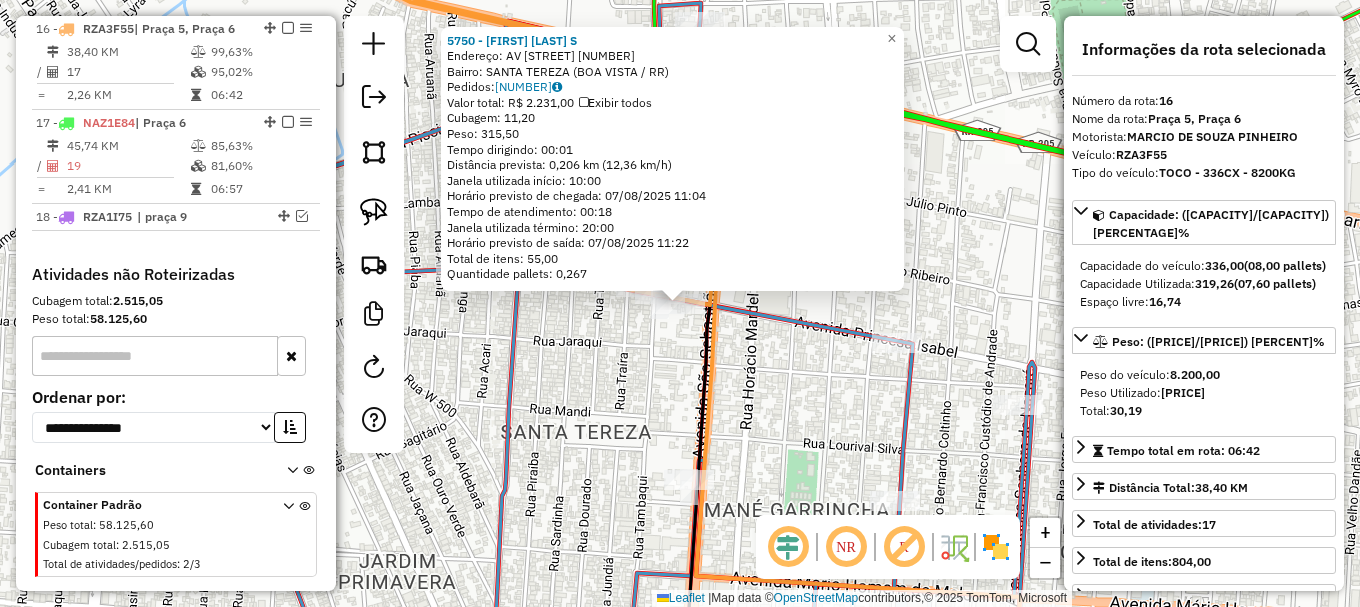 click on "VALDIMIRO RAMOS DA S Endereço: AV [NAME] [NUMBER] Bairro: [NAME] ([CITY] / RR) Pedidos: [NUMBER] Valor total: [PRICE] Exibir todos Cubagem: [NUMBER] Peso: [NUMBER] Tempo dirigindo: [TIME] Distância prevista: [NUMBER] km ([NUMBER] km/h) Janela utilizada início: [TIME] Horário previsto de chegada: [DATE] [TIME] Tempo de atendimento: [TIME] Janela utilizada término: [TIME] Horário previsto de saída: [DATE] [TIME] Total de itens: [NUMBER] Quantidade pallets: [NUMBER] × Janela de atendimento Grade de atendimento Capacidade Transportadoras Veículos Cliente Pedidos Rotas Selecione os dias de semana para filtrar as janelas de atendimento Seg Ter Qua Qui Sex Sáb Dom Informe o período da janela de atendimento: De: Até: Filtrar exatamente a janela do cliente Considerar janela de atendimento padrão Selecione os dias de semana para filtrar as grades de atendimento Seg Ter Qua Qui Sex Sáb Dom Peso mínimo: De: Até:" 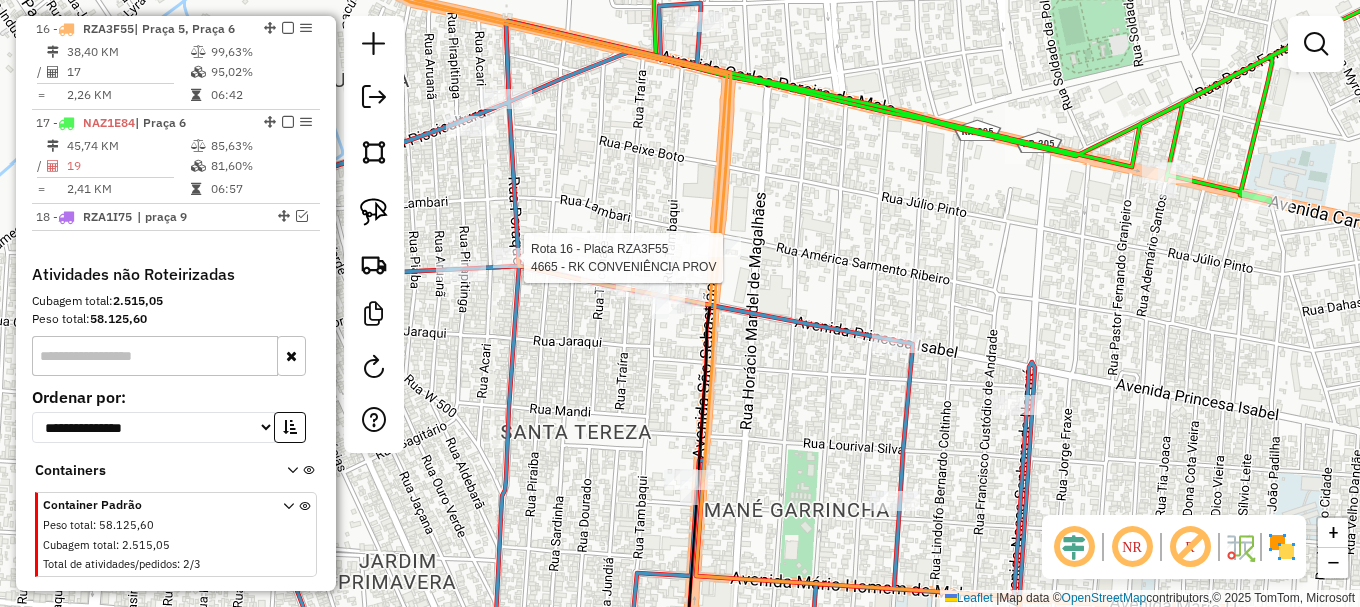select on "**********" 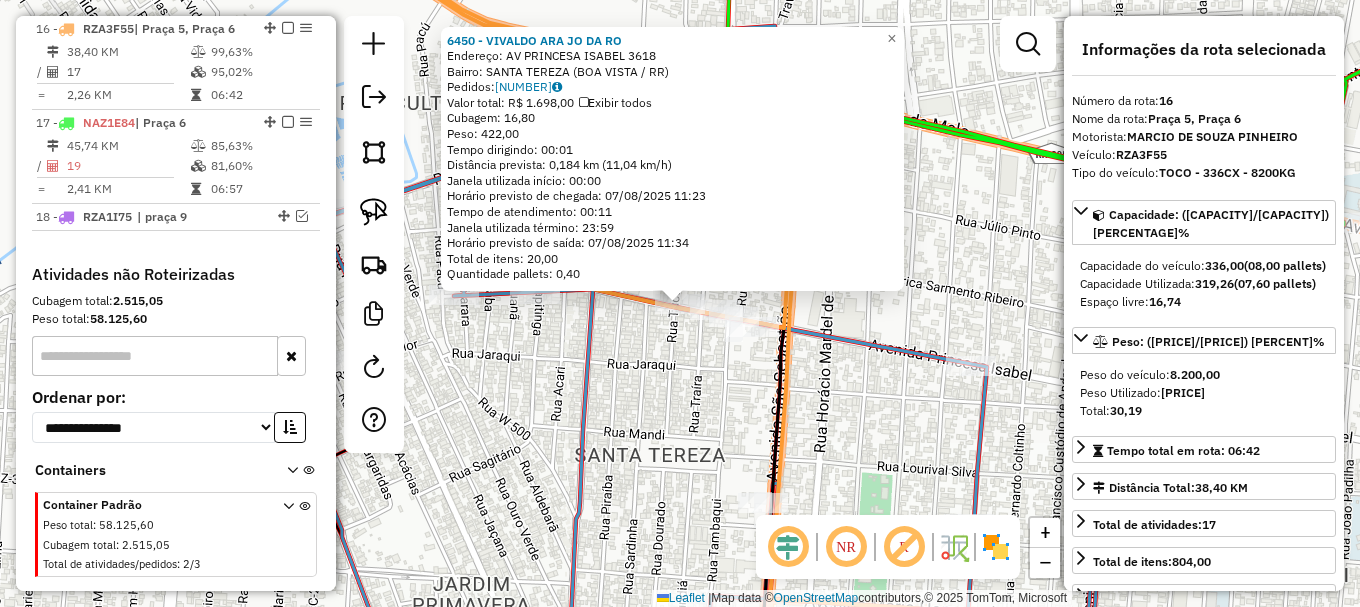 click on "Rota 16 - Placa RZA3F55  5750 - VALDIRENE LIMA DOS S Rota 16 - Placa RZA3F55  5686 - MARCELA PRADO DE LIM 6450 - VIVALDO ARA JO DA RO  Endereço: AV  PRINCESA ISABEL               3618   Bairro: SANTA TEREZA (BOA VISTA / RR)   Pedidos:  06232185   Valor total: R$ 1.698,00   Exibir todos   Cubagem: 16,80  Peso: 422,00  Tempo dirigindo: 00:01   Distância prevista: 0,184 km (11,04 km/h)   Janela utilizada início: 00:00   Horário previsto de chegada: 07/08/2025 11:23   Tempo de atendimento: 00:11   Janela utilizada término: 23:59   Horário previsto de saída: 07/08/2025 11:34   Total de itens: 20,00   Quantidade pallets: 0,40  × Janela de atendimento Grade de atendimento Capacidade Transportadoras Veículos Cliente Pedidos  Rotas Selecione os dias de semana para filtrar as janelas de atendimento  Seg   Ter   Qua   Qui   Sex   Sáb   Dom  Informe o período da janela de atendimento: De: Até:  Filtrar exatamente a janela do cliente  Considerar janela de atendimento padrão   Seg   Ter   Qua   Qui   Sex  De:" 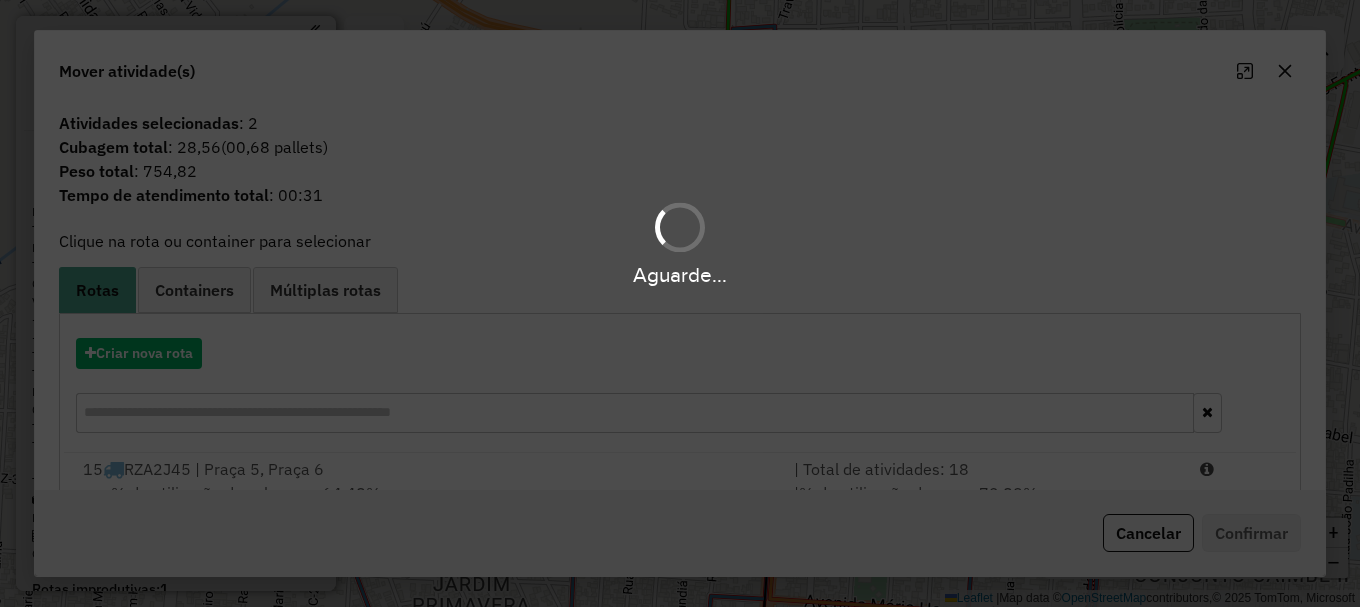 scroll, scrollTop: 0, scrollLeft: 0, axis: both 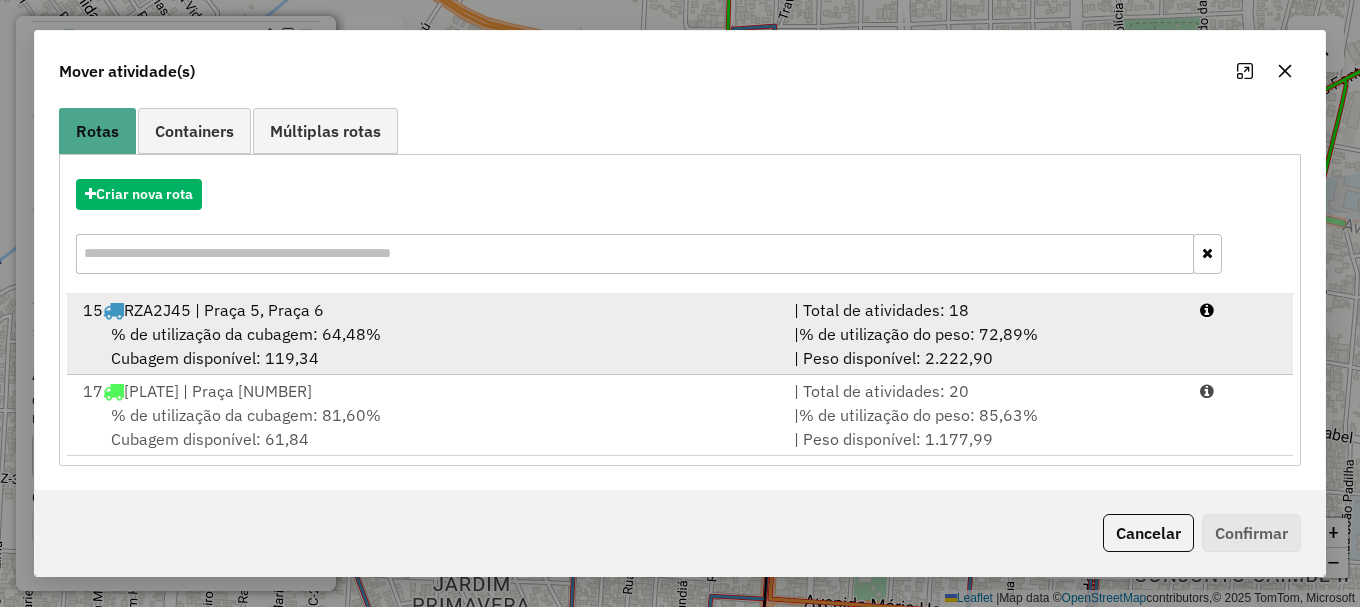 click on "| % de utilização do peso: 72,89% | Peso disponível: 2.222,90" at bounding box center [985, 346] 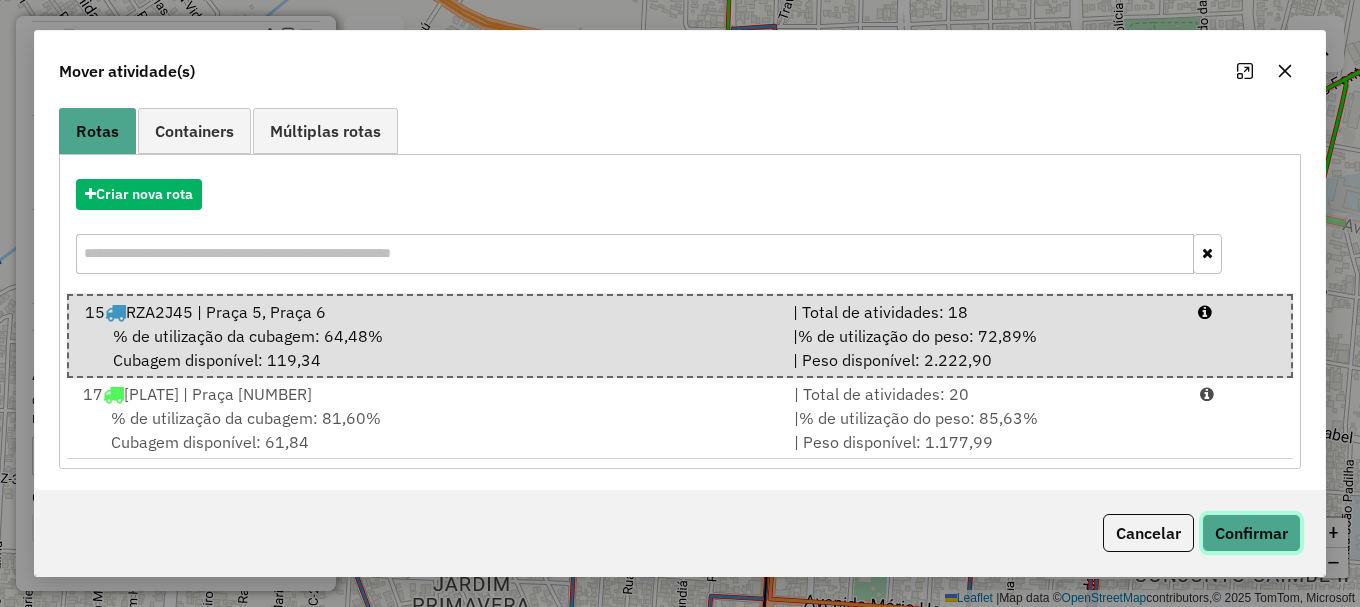 click on "Confirmar" 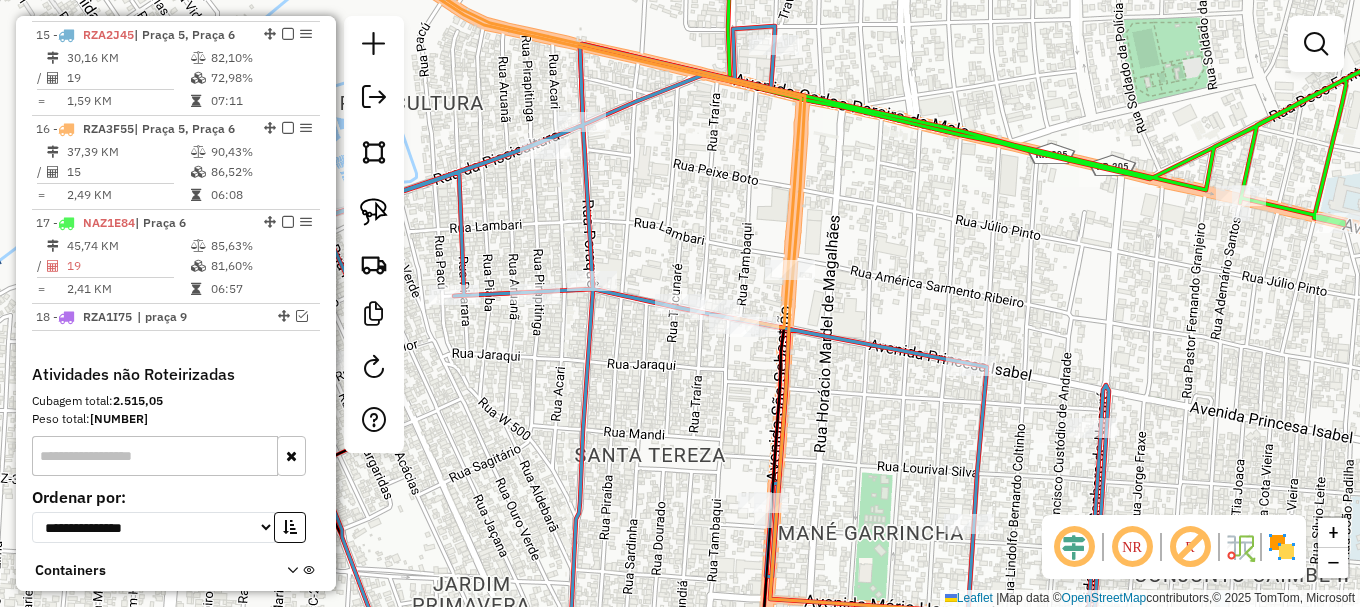 scroll, scrollTop: 0, scrollLeft: 0, axis: both 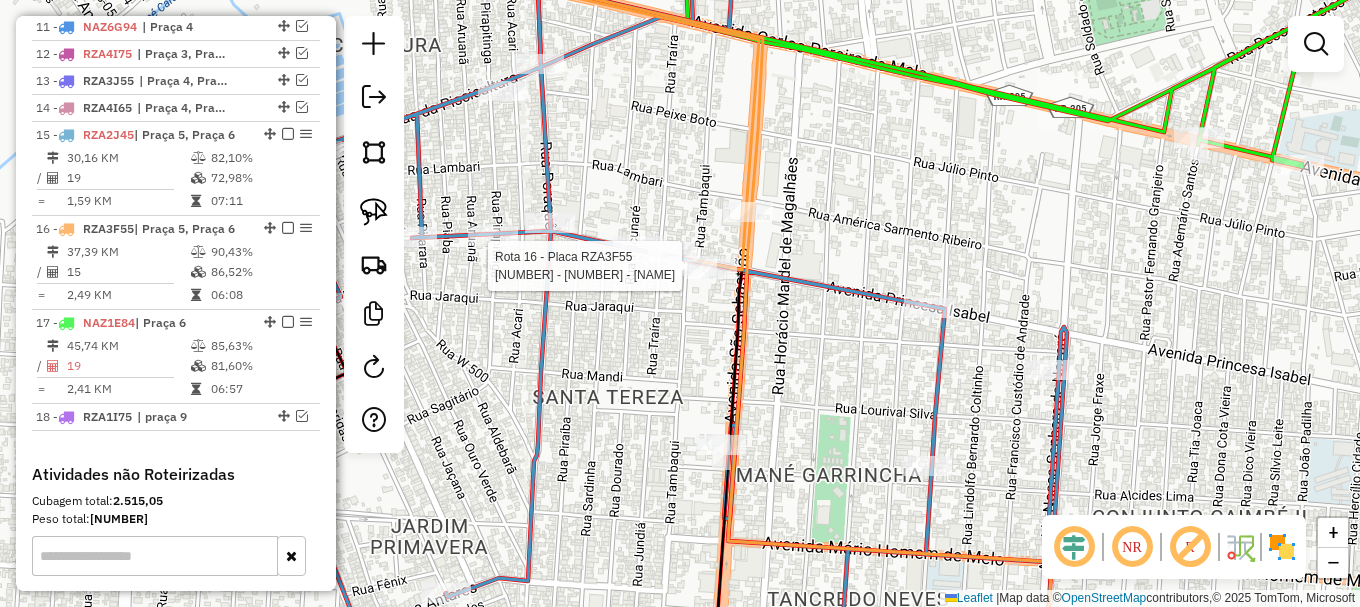 select on "**********" 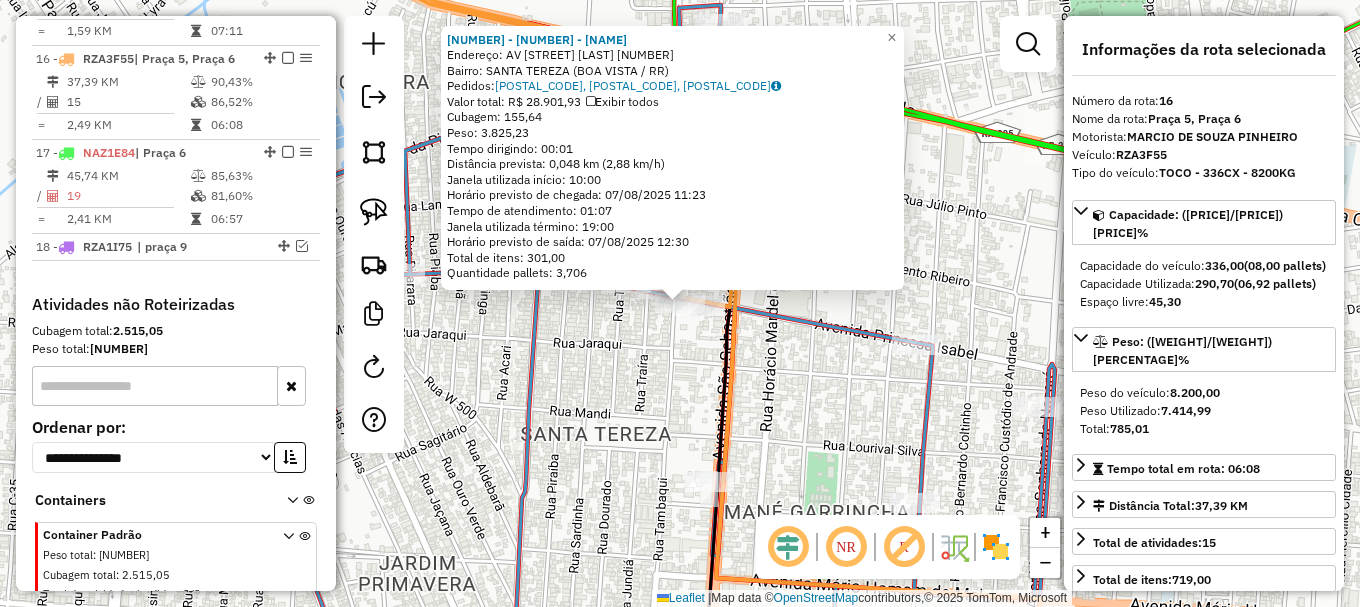 scroll, scrollTop: 1289, scrollLeft: 0, axis: vertical 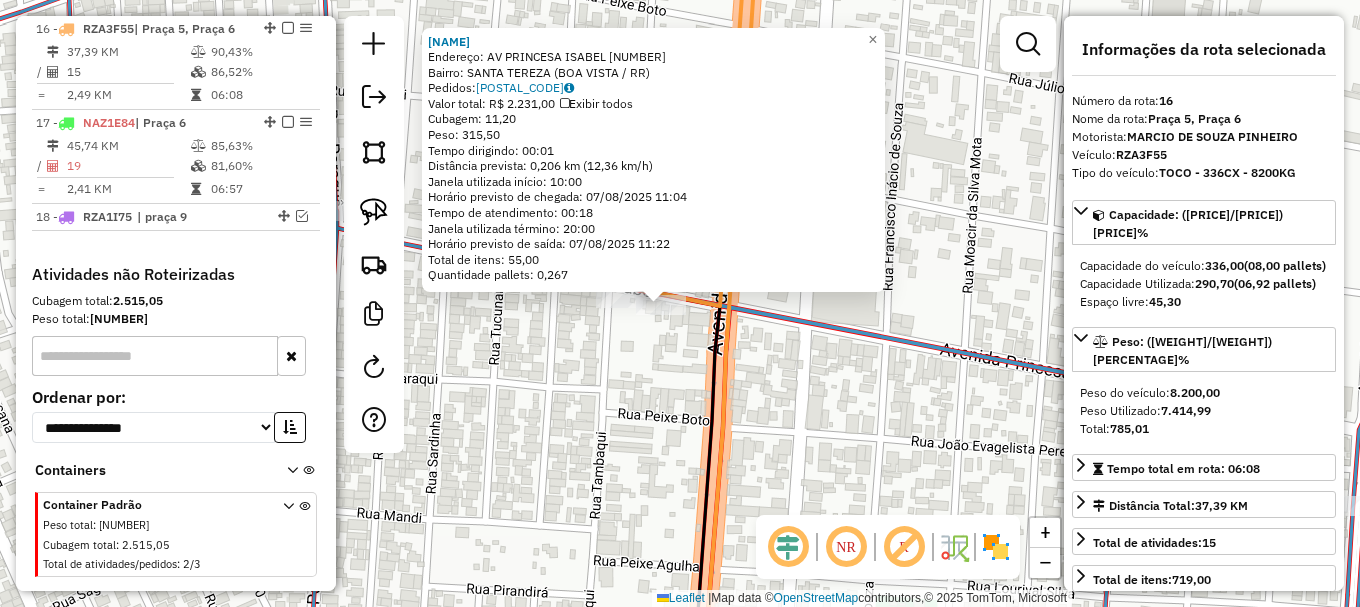 drag, startPoint x: 376, startPoint y: 208, endPoint x: 421, endPoint y: 285, distance: 89.1852 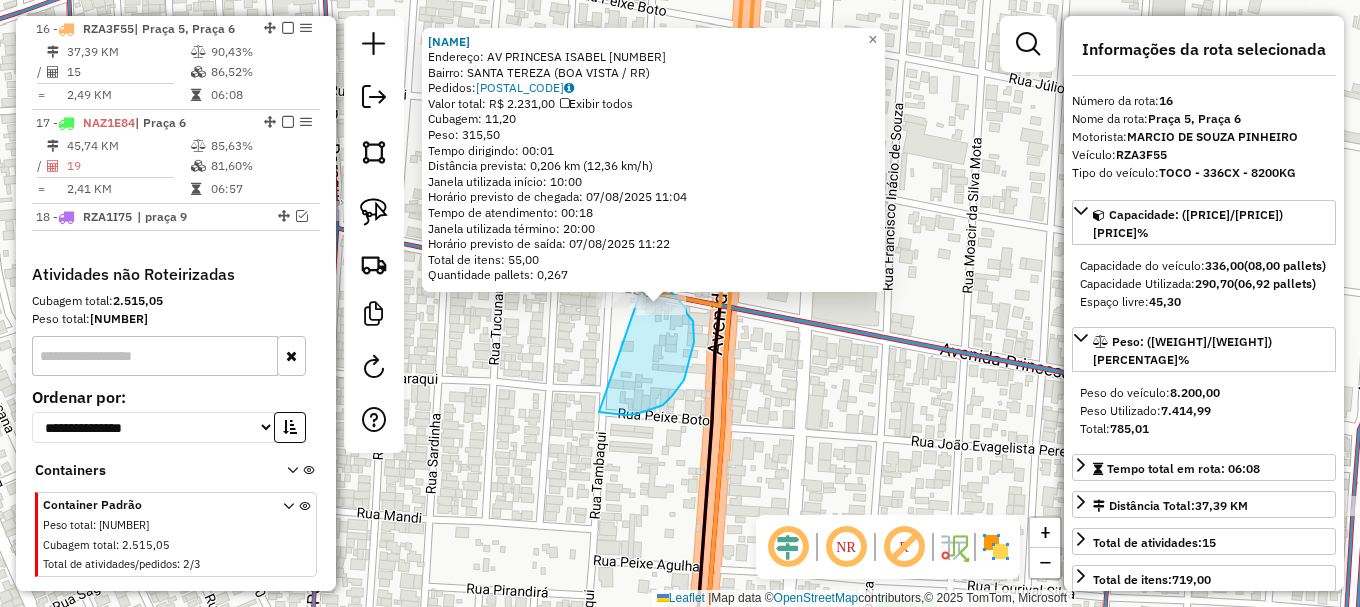 drag, startPoint x: 680, startPoint y: 387, endPoint x: 643, endPoint y: 275, distance: 117.953384 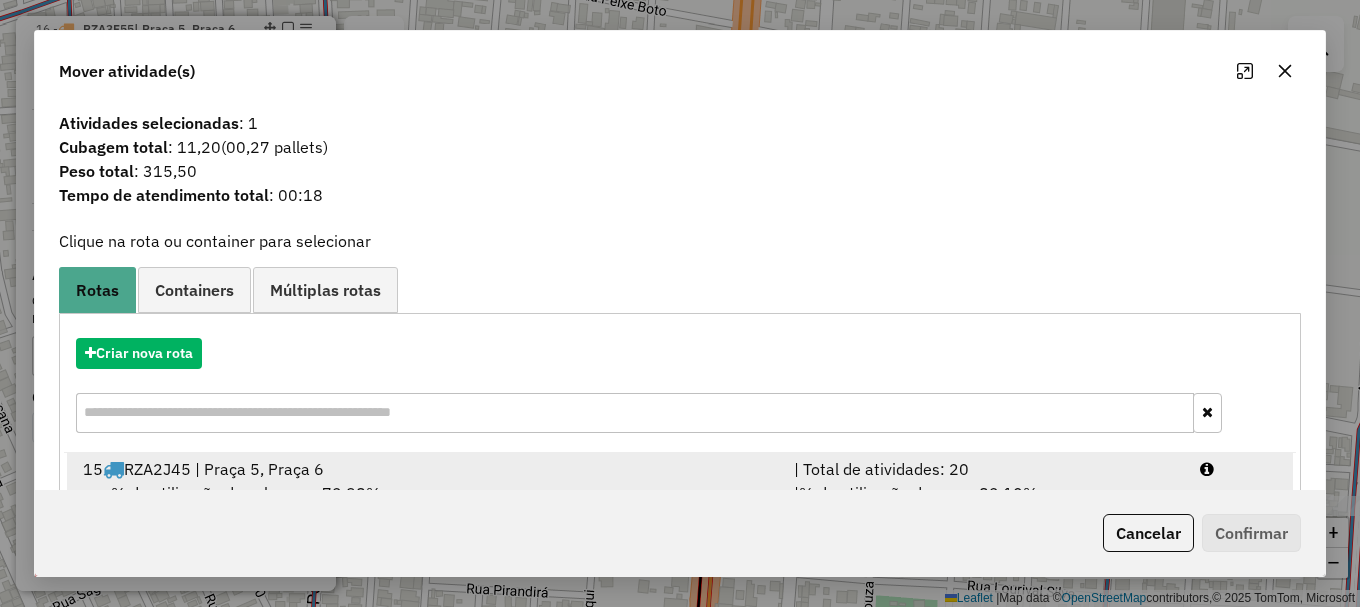 click on "| Total de atividades: 20" at bounding box center [985, 469] 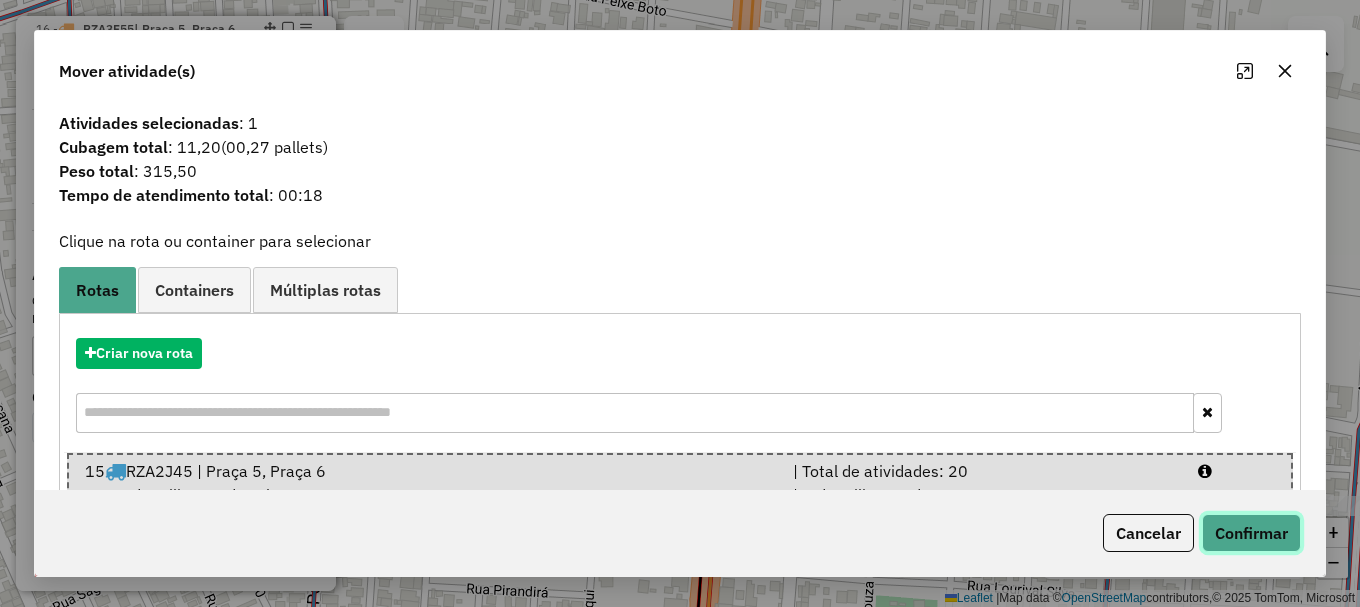 click on "Confirmar" 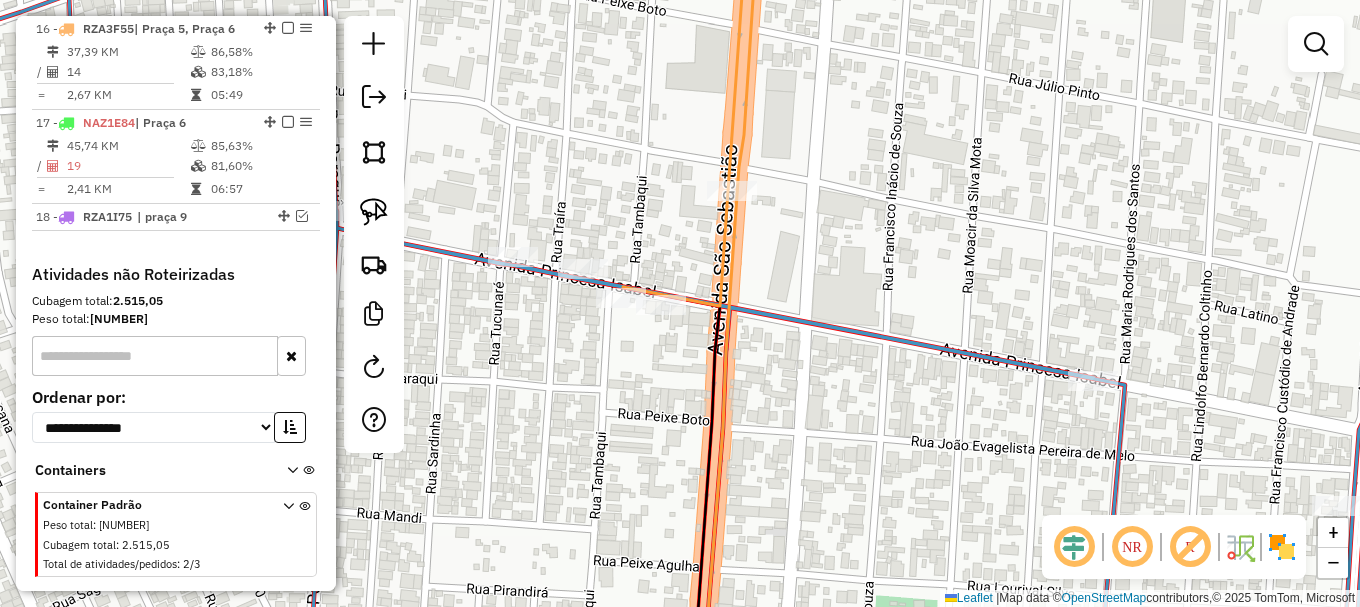scroll, scrollTop: 1101, scrollLeft: 0, axis: vertical 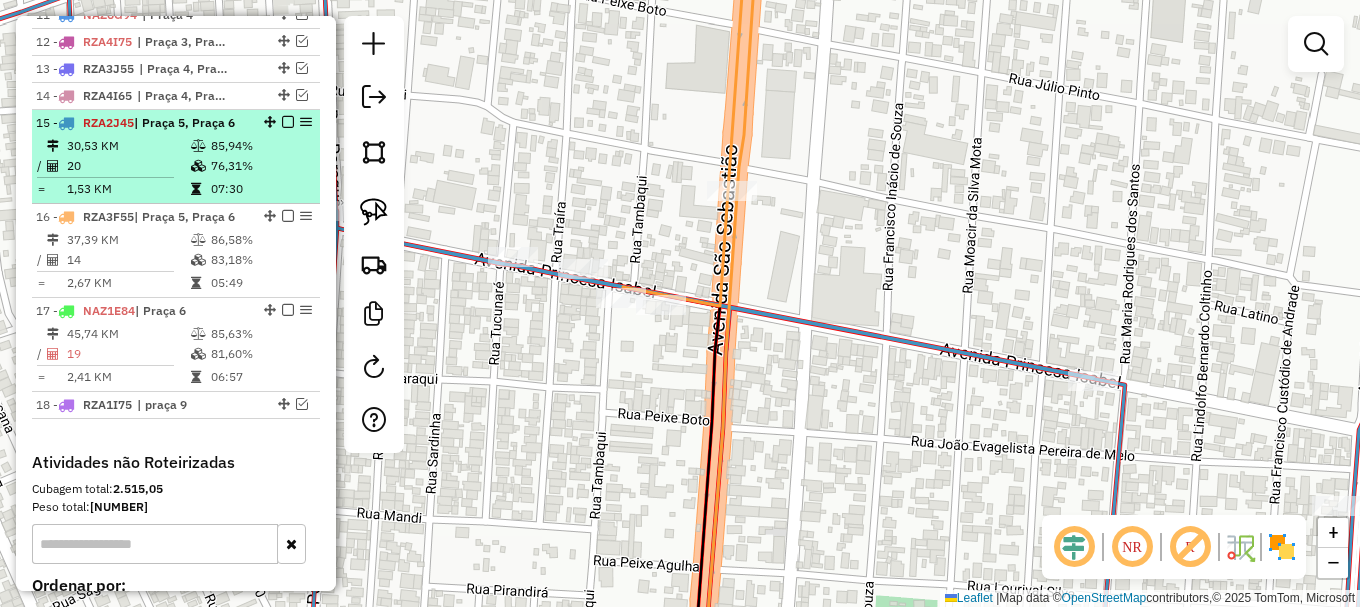 click at bounding box center [288, 122] 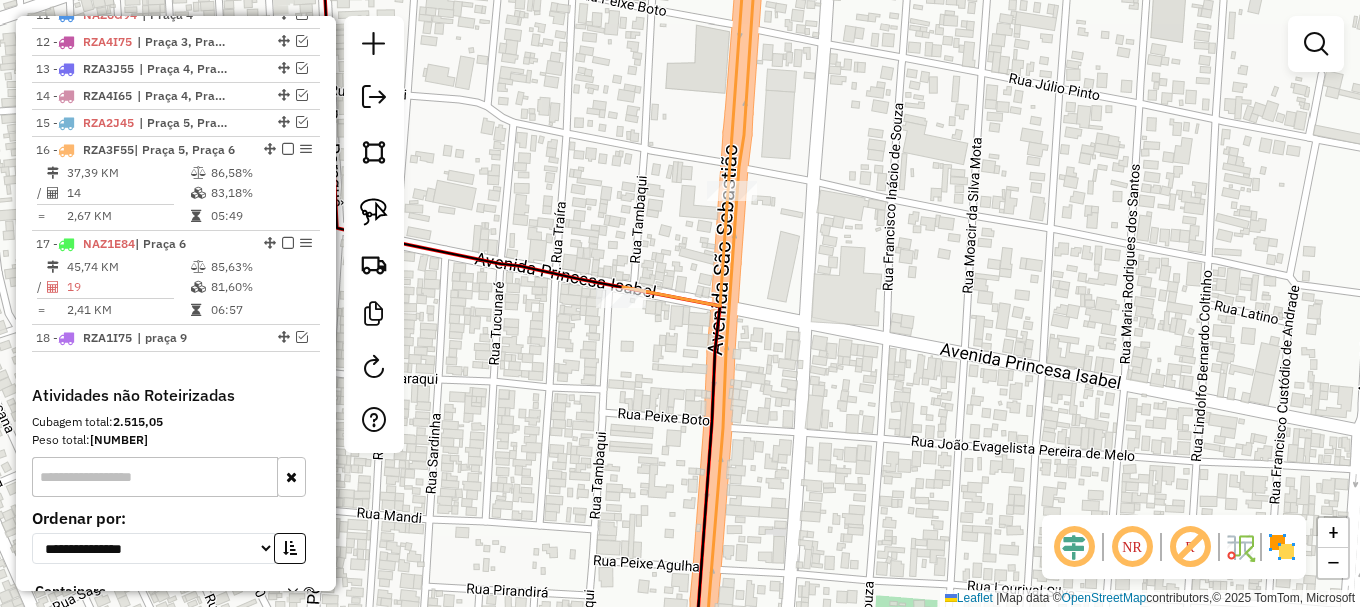drag, startPoint x: 602, startPoint y: 170, endPoint x: 644, endPoint y: 175, distance: 42.296574 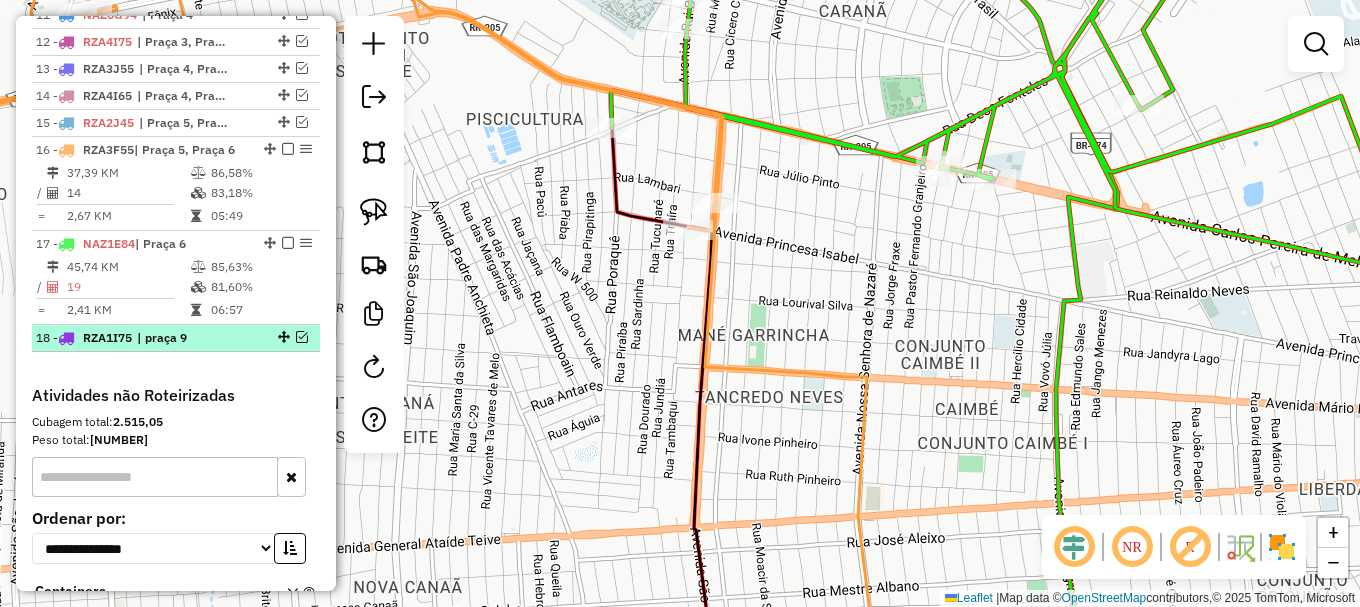 click at bounding box center [302, 337] 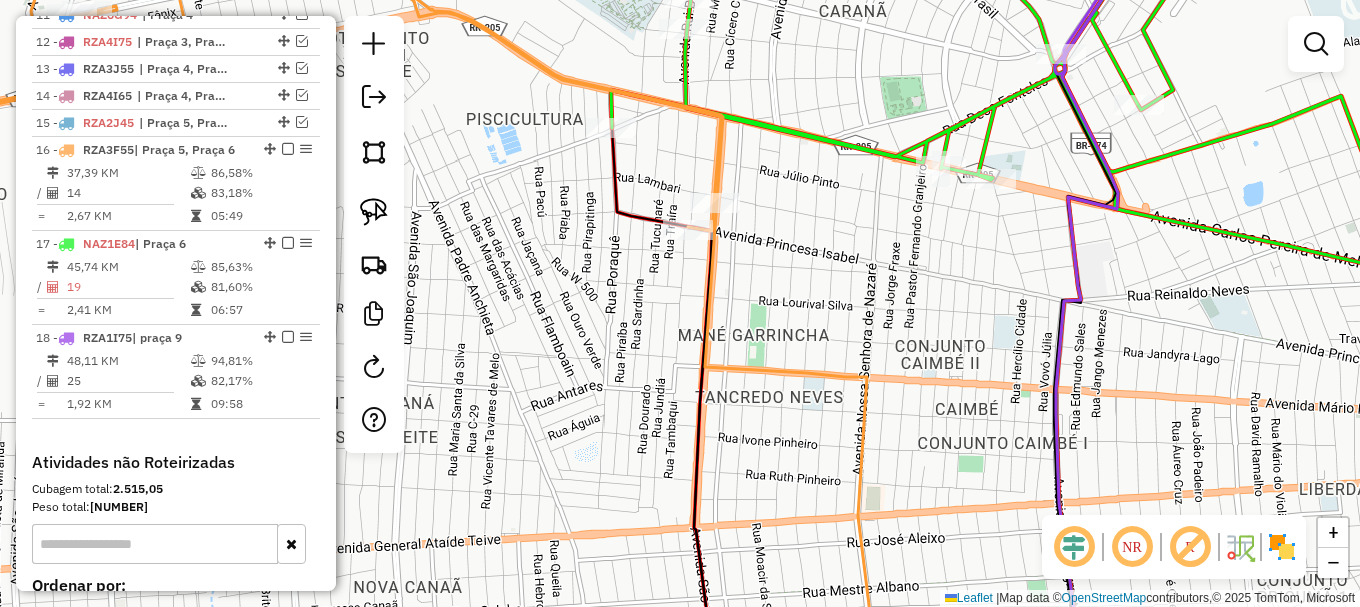 drag, startPoint x: 617, startPoint y: 377, endPoint x: 570, endPoint y: 386, distance: 47.853943 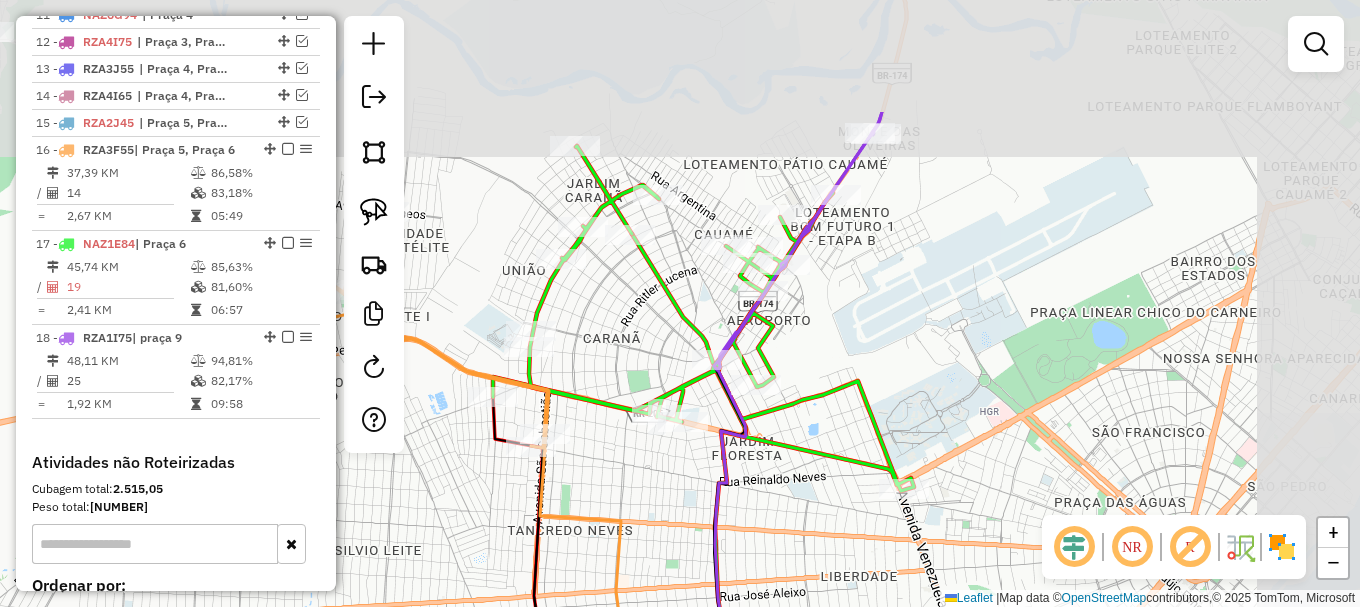 drag, startPoint x: 821, startPoint y: 151, endPoint x: 652, endPoint y: 330, distance: 246.17473 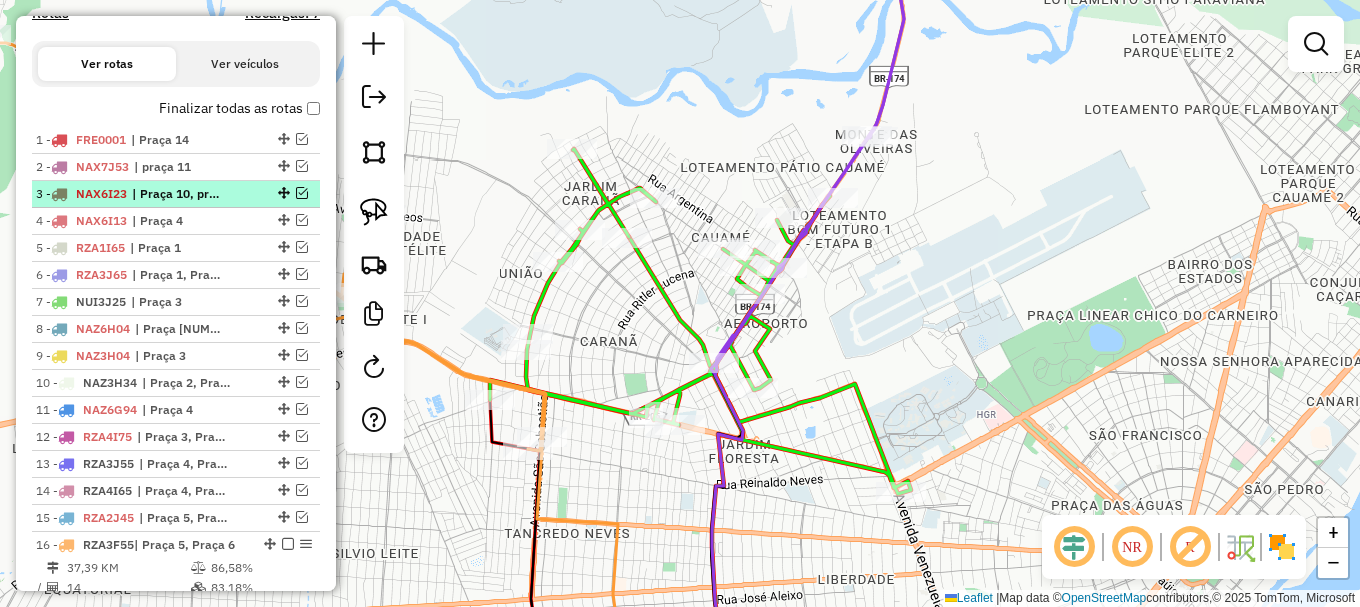 scroll, scrollTop: 701, scrollLeft: 0, axis: vertical 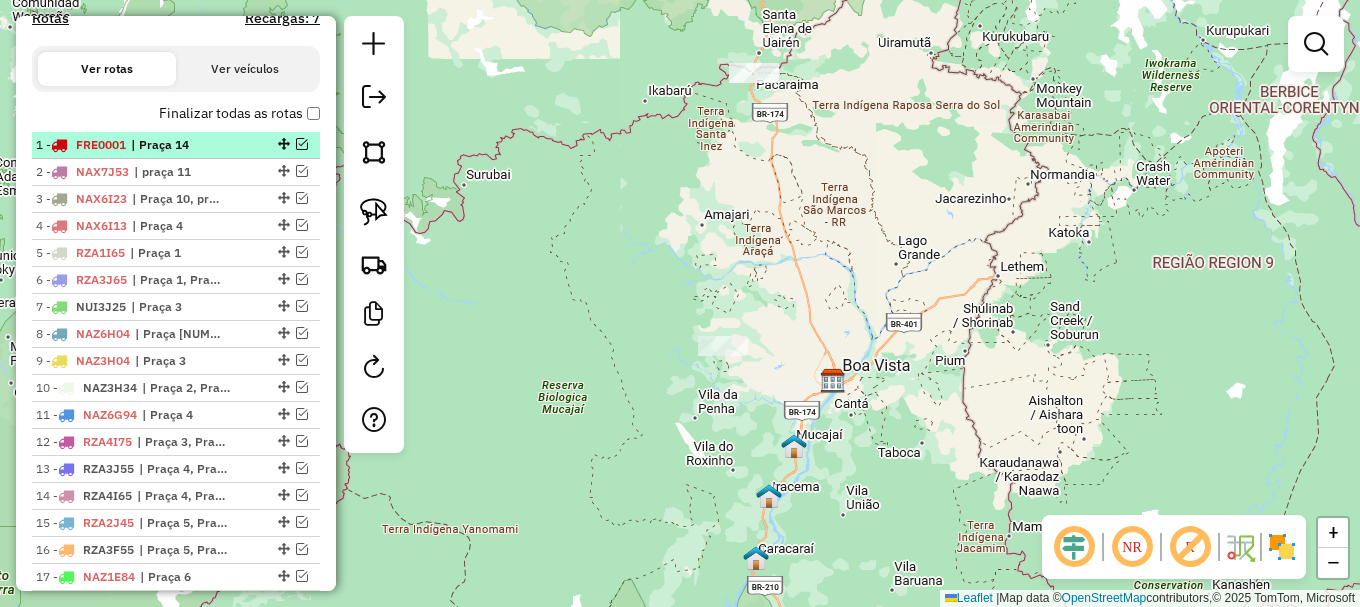 click at bounding box center (302, 144) 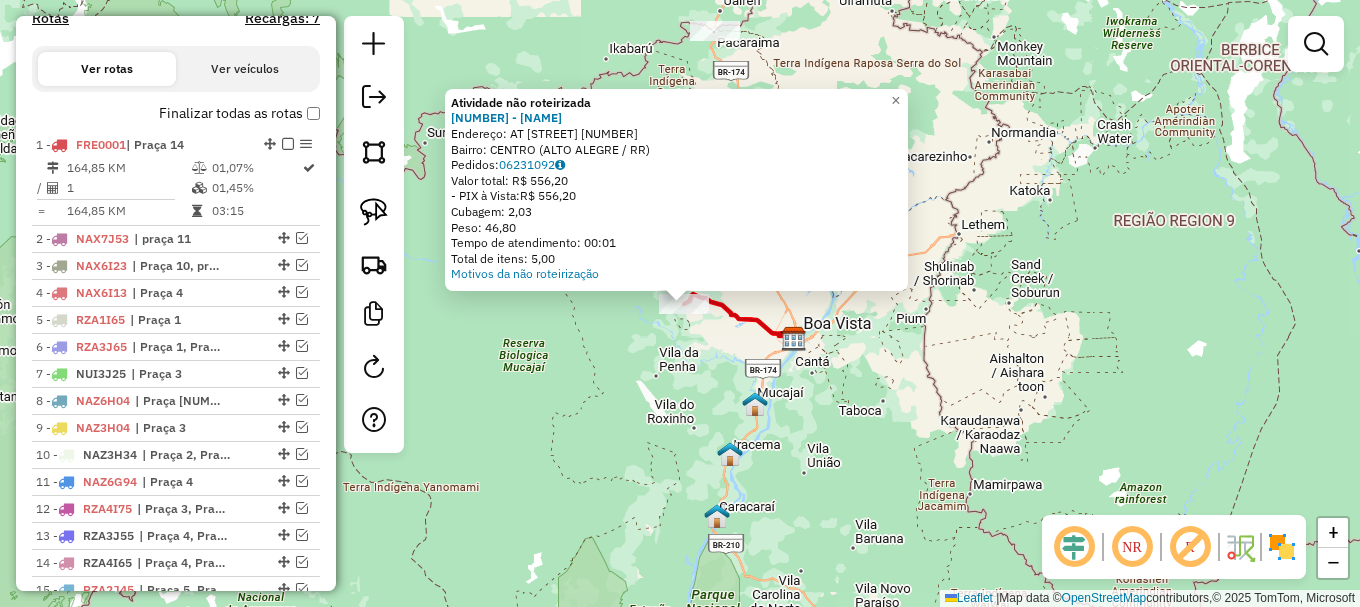 click on "Atividade não roteirizada 6289 - [FIRST] [LAST] Endereço: AT ALTO ALEGRE 1250 Bairro: [CITY] ([CITY] / RR) Pedidos: 06231092 Valor total: R$ 556,20 - PIX à Vista: R$ 556,20 Cubagem: 2,03 Peso: 46,80 Tempo de atendimento: 00:01 Total de itens: 5,00 Motivos da não roteirização × Janela de atendimento Grade de atendimento Capacidade Transportadoras Veículos Cliente Pedidos Rotas Selecione os dias de semana para filtrar as janelas de atendimento Seg Ter Qua Qui Sex Sáb Dom Informe o período da janela de atendimento: De: Até: Filtrar exatamente a janela do cliente Considerar janela de atendimento padrão Seg Ter Qua Qui Sex Sáb Dom Considerar clientes sem dia de atendimento cadastrado Clientes fora do dia de atendimento selecionado Filtrar as atividades entre os valores definidos abaixo: Peso mínimo: Peso máximo: Cubagem mínima: De: Até: De:" 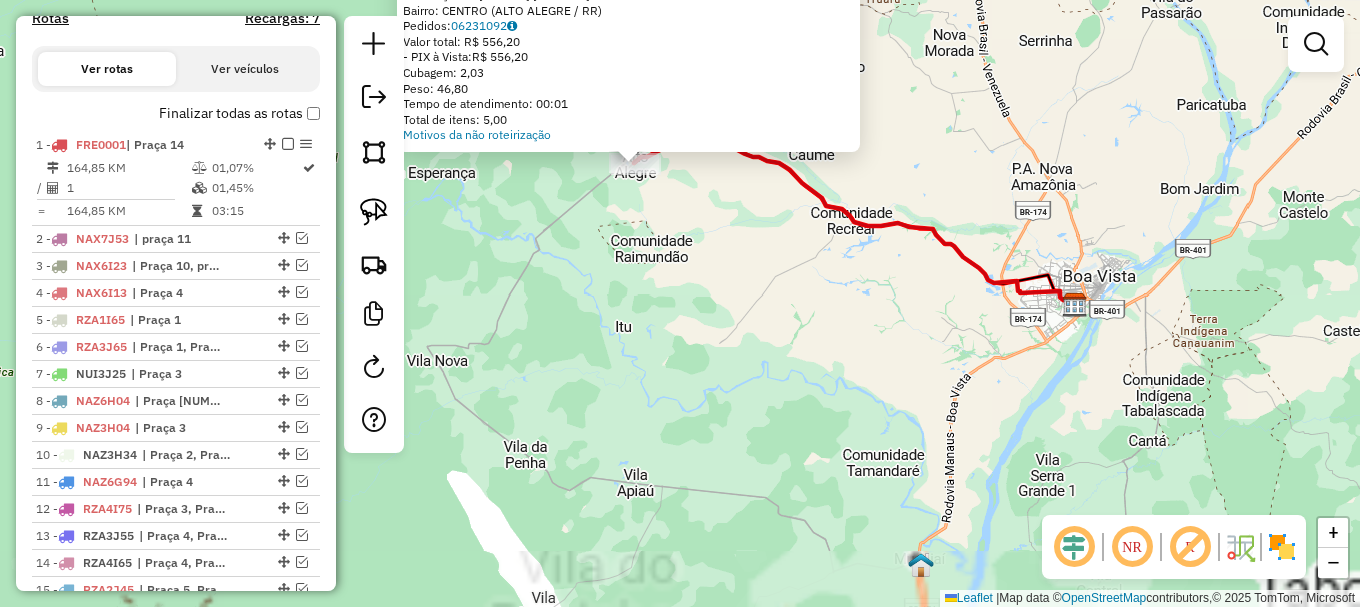 click on "Atividade não roteirizada 6289 - [FIRST] [LAST] Endereço: AT ALTO ALEGRE 1250 Bairro: [CITY] ([CITY] / RR) Pedidos: 06231092 Valor total: R$ 556,20 - PIX à Vista: R$ 556,20 Cubagem: 2,03 Peso: 46,80 Tempo de atendimento: 00:01 Total de itens: 5,00 Motivos da não roteirização × Janela de atendimento Grade de atendimento Capacidade Transportadoras Veículos Cliente Pedidos Rotas Selecione os dias de semana para filtrar as janelas de atendimento Seg Ter Qua Qui Sex Sáb Dom Informe o período da janela de atendimento: De: Até: Filtrar exatamente a janela do cliente Considerar janela de atendimento padrão Seg Ter Qua Qui Sex Sáb Dom Considerar clientes sem dia de atendimento cadastrado Clientes fora do dia de atendimento selecionado Filtrar as atividades entre os valores definidos abaixo: Peso mínimo: Peso máximo: Cubagem mínima: De: Até: De:" 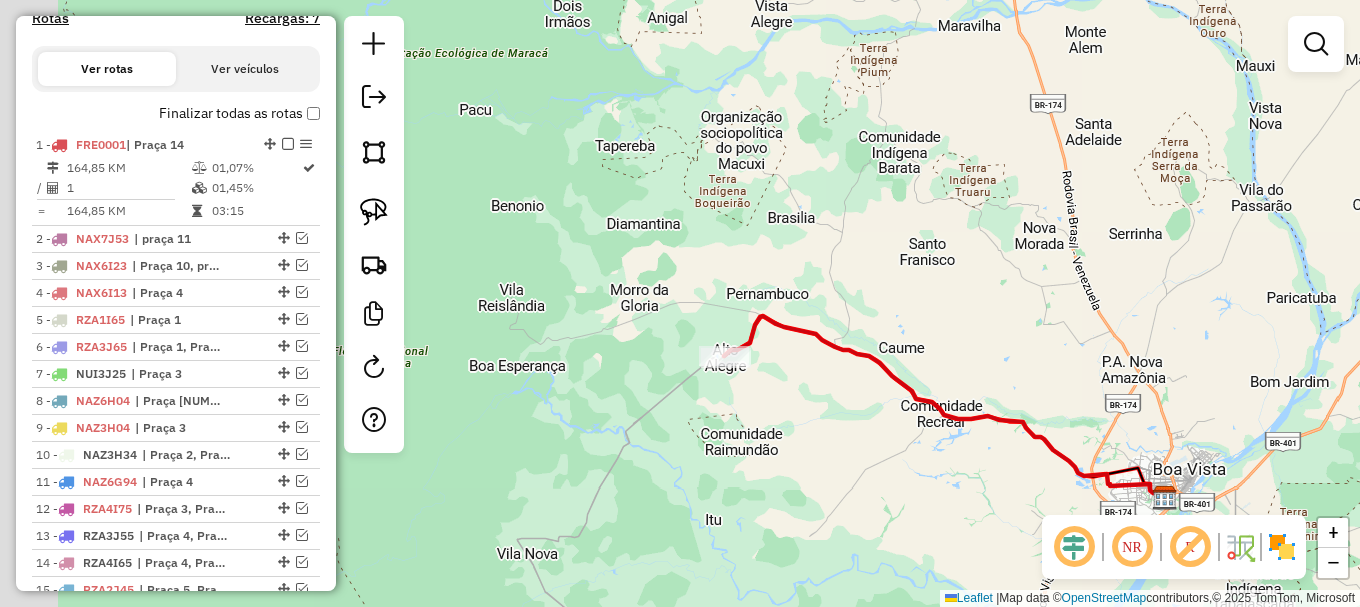 drag, startPoint x: 660, startPoint y: 187, endPoint x: 757, endPoint y: 385, distance: 220.48357 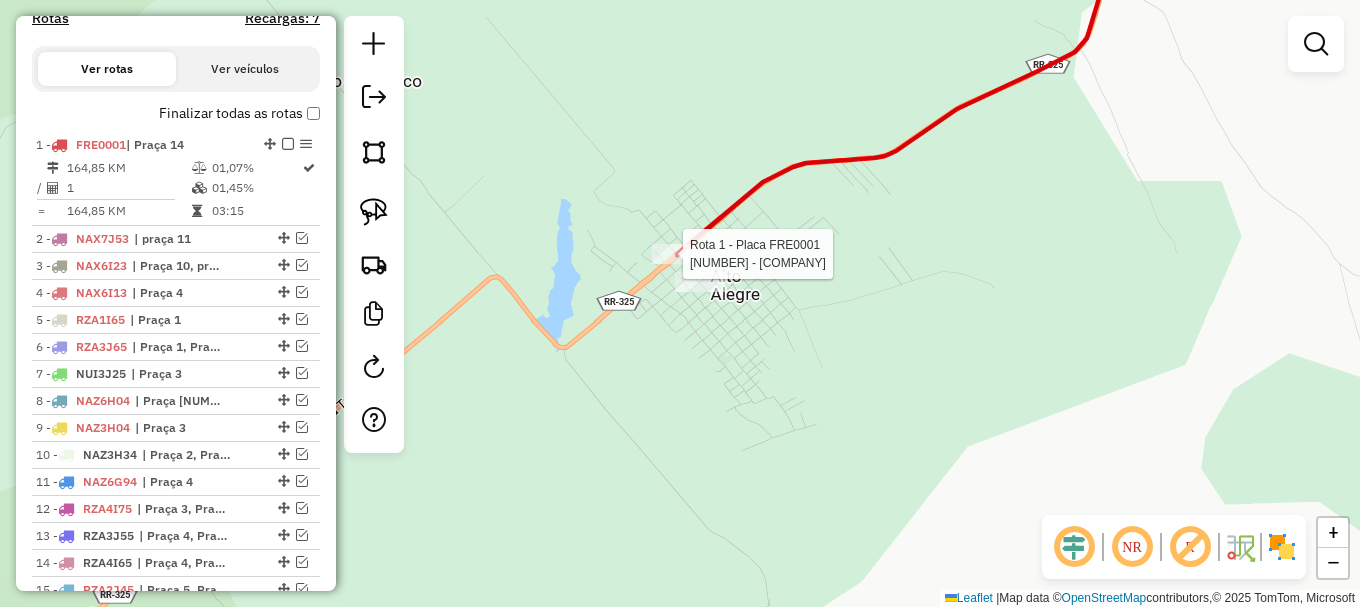 select on "**********" 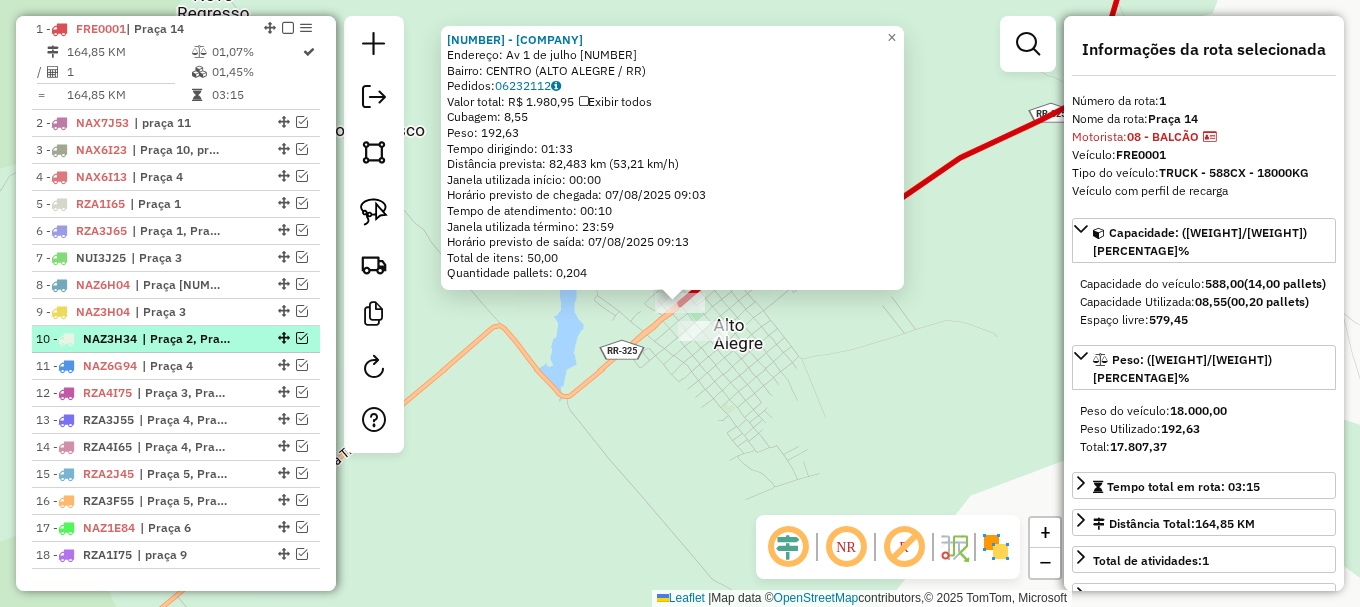 scroll, scrollTop: 717, scrollLeft: 0, axis: vertical 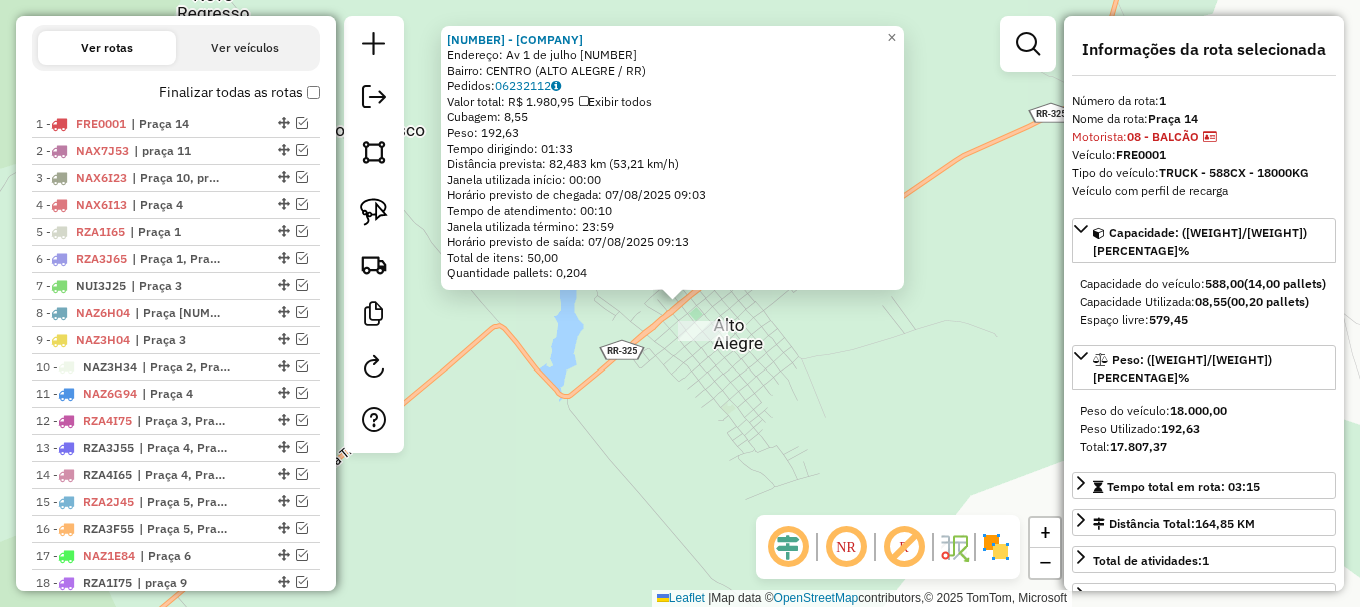 click on "[NUMBER] - [NAME]   Endereço:  [STREET] [NUMBER]   Bairro: [NEIGHBORHOOD] ([CITY] / [STATE])   Pedidos:  [NUMBER]   Valor total: [PRICE]   Exibir todos   Cubagem: [CUBAGE]  Peso: [WEIGHT]  Tempo dirigindo: [TIME]   Distância prevista: [DISTANCE] km ([SPEED] km/h)   Janela utilizada início: [TIME]   Horário previsto de chegada: [DATE] [TIME]   Tempo de atendimento: [TIME]   Janela utilizada término: [TIME]   Horário previsto de saída: [DATE] [TIME]   Total de itens: [QUANTITY]   Quantidade pallets: [QUANTITY]  × Janela de atendimento Grade de atendimento Capacidade Transportadoras Veículos Cliente Pedidos  Rotas Selecione os dias de semana para filtrar as janelas de atendimento  Seg   Ter   Qua   Qui   Sex   Sáb   Dom  Informe o período da janela de atendimento: De: Até:  Filtrar exatamente a janela do cliente  Considerar janela de atendimento padrão  Selecione os dias de semana para filtrar as grades de atendimento  Seg   Ter   Qua   Qui   Sex   Sáb   Dom   Considerar clientes sem dia de atendimento cadastrado" 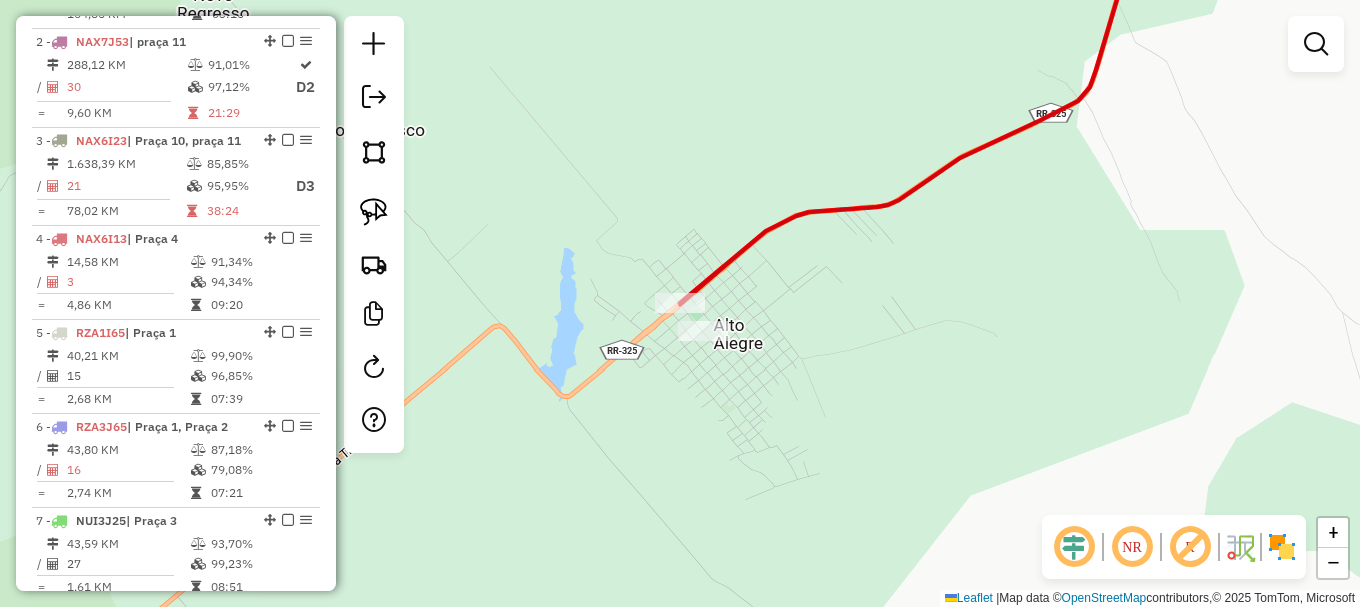 scroll, scrollTop: 919, scrollLeft: 0, axis: vertical 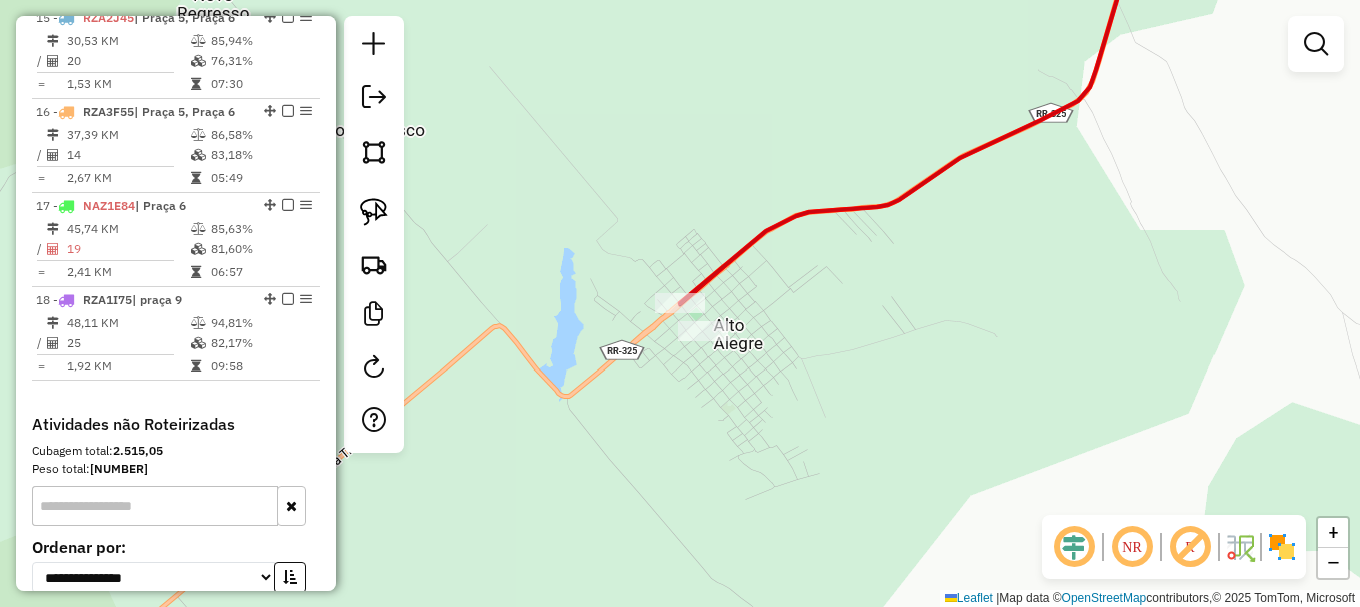 click on "Janela de atendimento Grade de atendimento Capacidade Transportadoras Veículos Cliente Pedidos  Rotas Selecione os dias de semana para filtrar as janelas de atendimento  Seg   Ter   Qua   Qui   Sex   Sáb   Dom  Informe o período da janela de atendimento: De: Até:  Filtrar exatamente a janela do cliente  Considerar janela de atendimento padrão  Selecione os dias de semana para filtrar as grades de atendimento  Seg   Ter   Qua   Qui   Sex   Sáb   Dom   Considerar clientes sem dia de atendimento cadastrado  Clientes fora do dia de atendimento selecionado Filtrar as atividades entre os valores definidos abaixo:  Peso mínimo:   Peso máximo:   Cubagem mínima:   Cubagem máxima:   De:   Até:  Filtrar as atividades entre o tempo de atendimento definido abaixo:  De:   Até:   Considerar capacidade total dos clientes não roteirizados Transportadora: Selecione um ou mais itens Tipo de veículo: Selecione um ou mais itens Veículo: Selecione um ou mais itens Motorista: Selecione um ou mais itens Nome: Rótulo:" 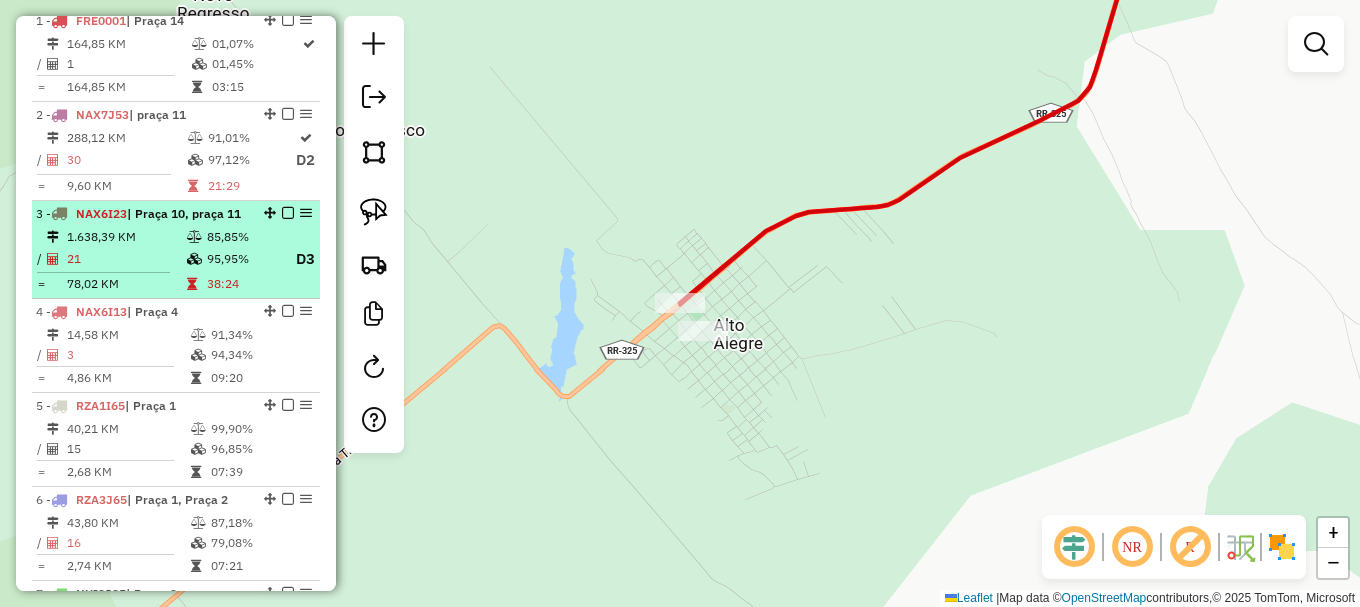 scroll, scrollTop: 625, scrollLeft: 0, axis: vertical 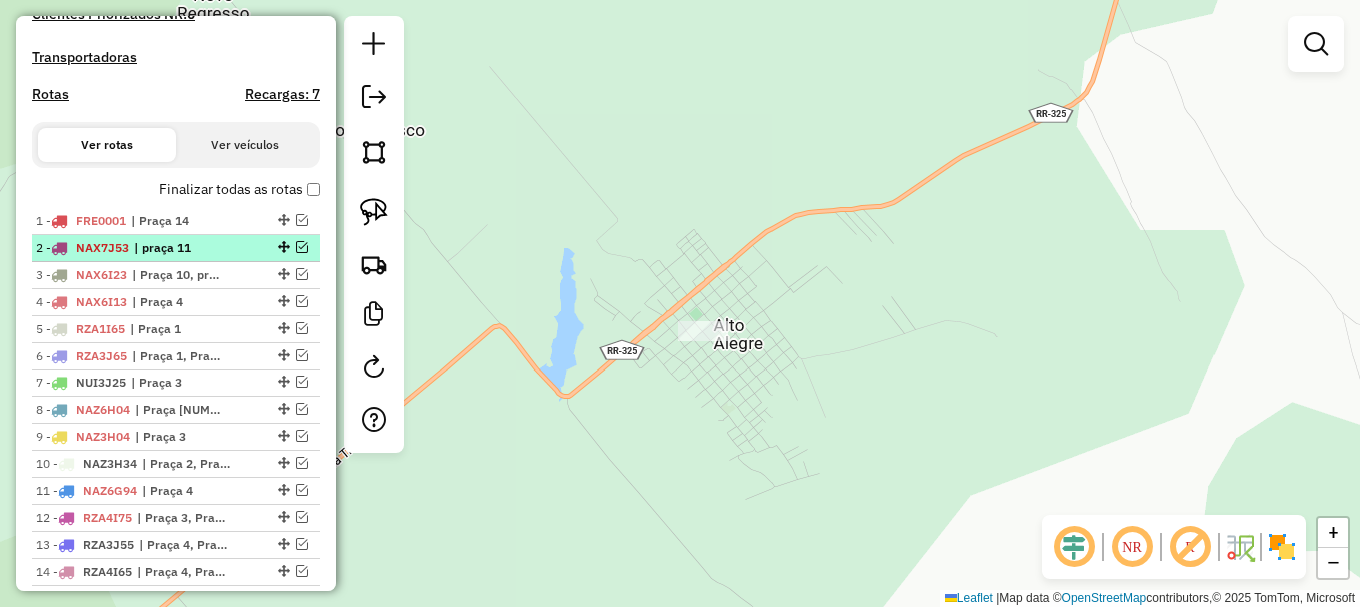 drag, startPoint x: 300, startPoint y: 248, endPoint x: 278, endPoint y: 259, distance: 24.596748 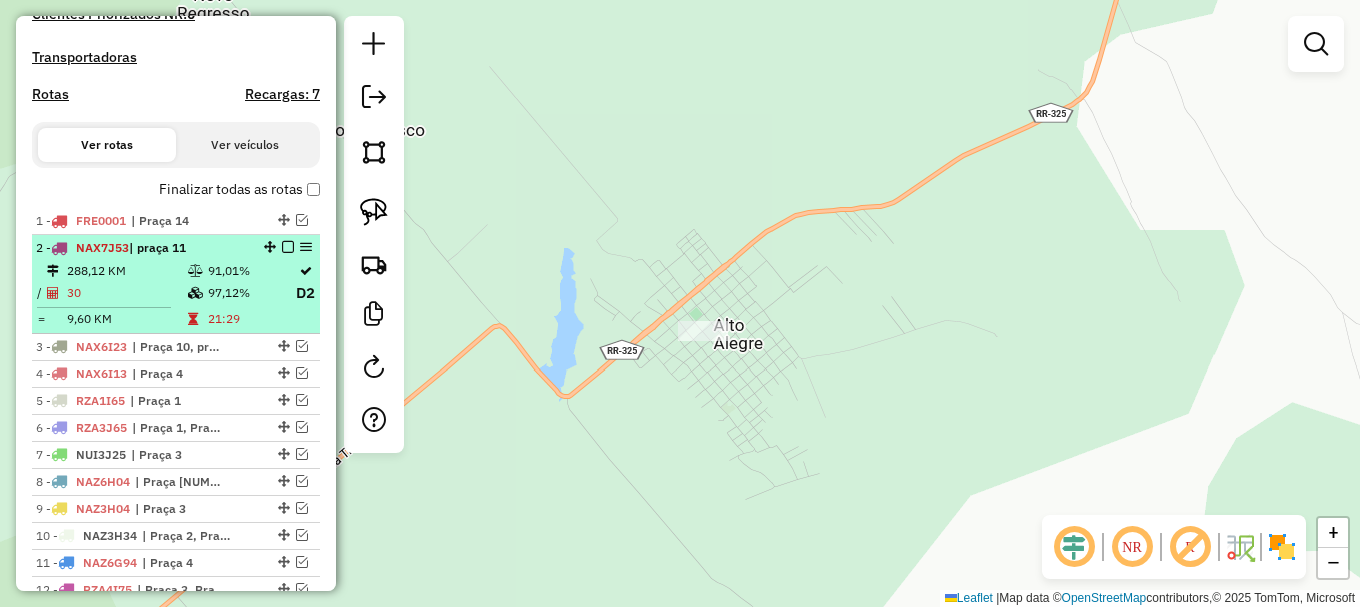 click on "91,01%" at bounding box center (251, 271) 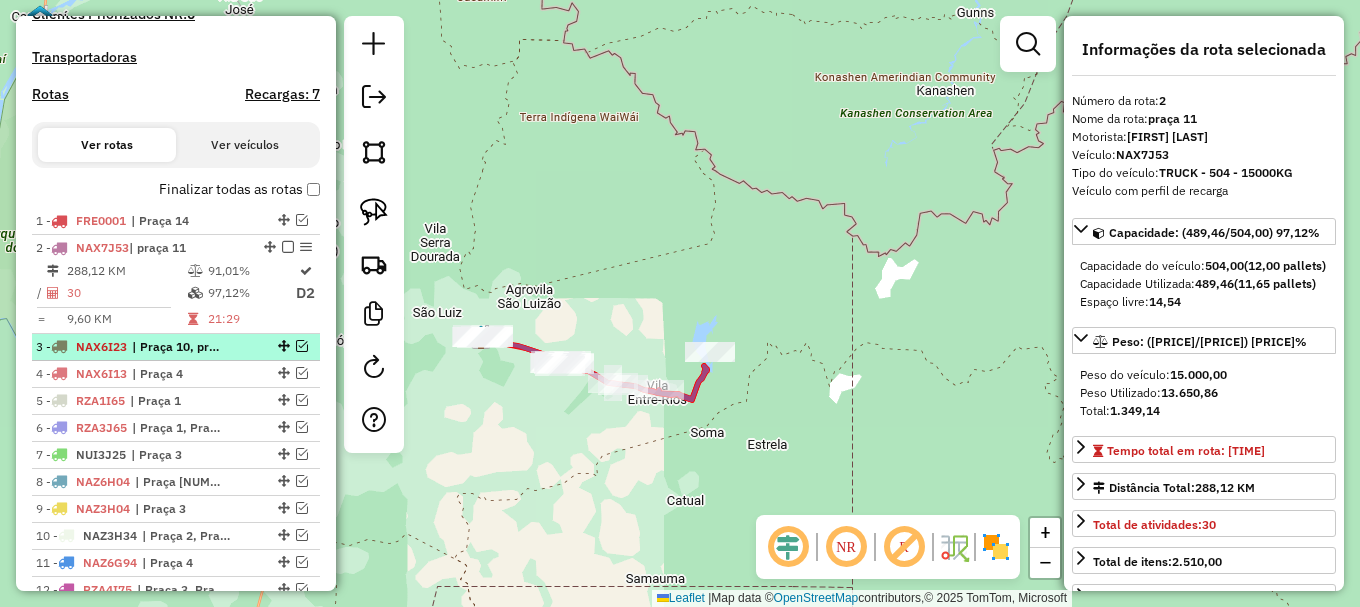 click at bounding box center [302, 346] 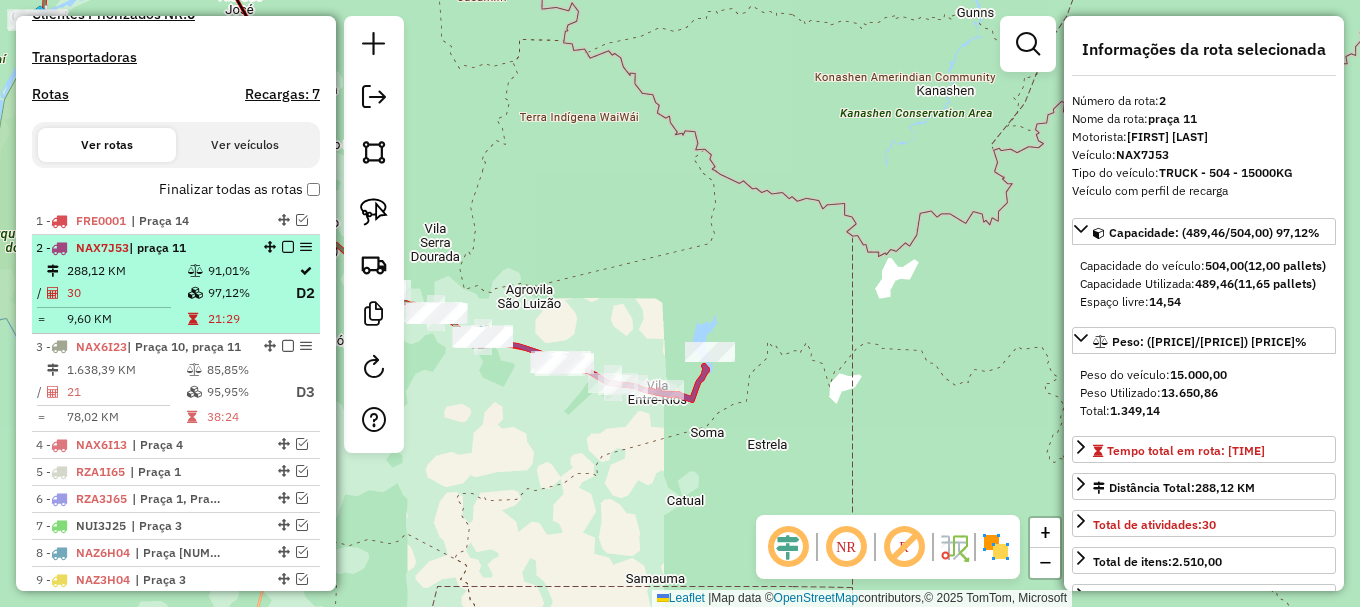 click at bounding box center (288, 247) 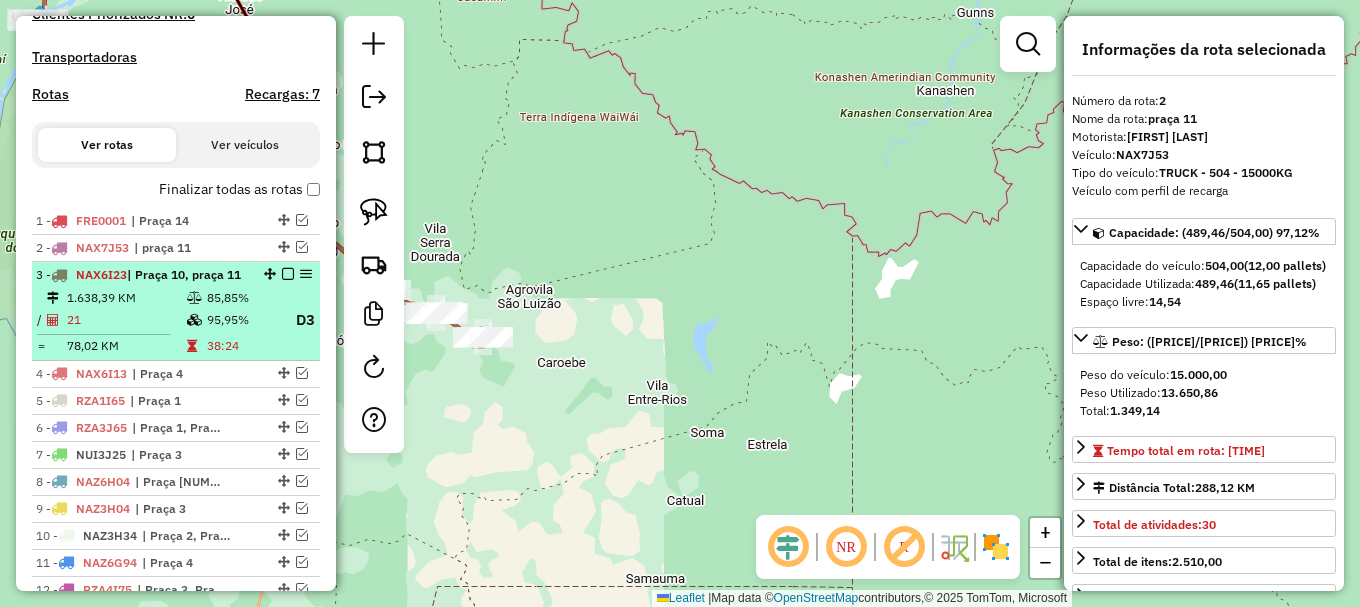 click on "85,85%" at bounding box center [243, 298] 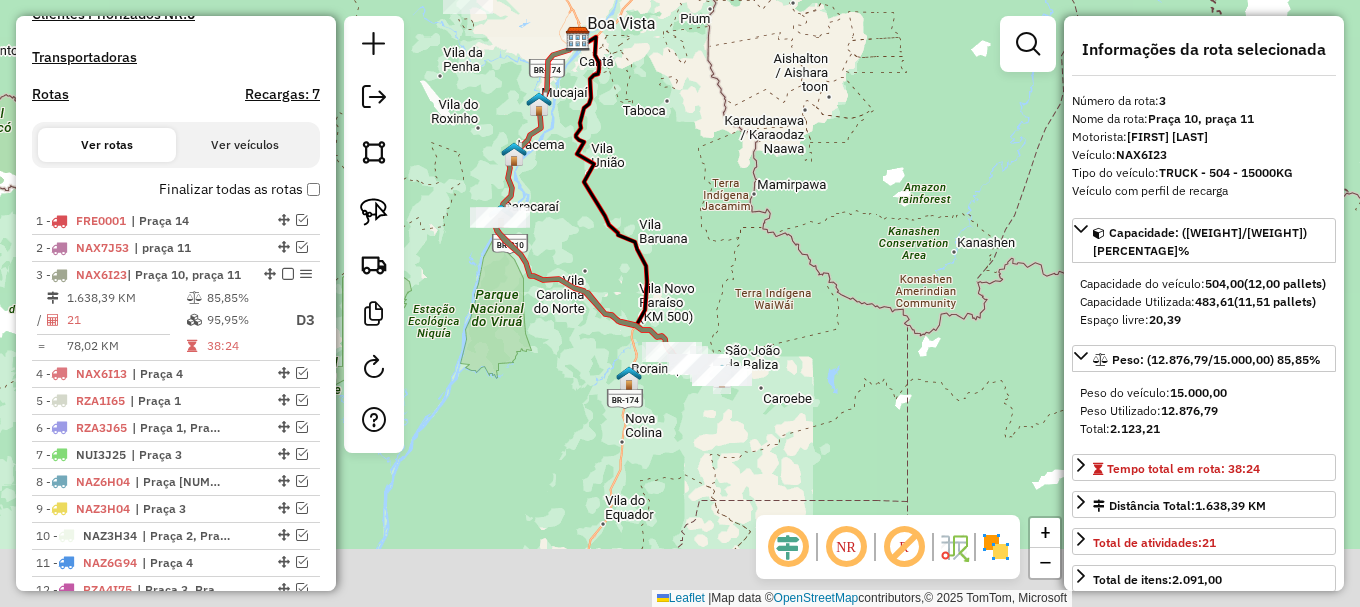 drag, startPoint x: 824, startPoint y: 266, endPoint x: 760, endPoint y: 181, distance: 106.400185 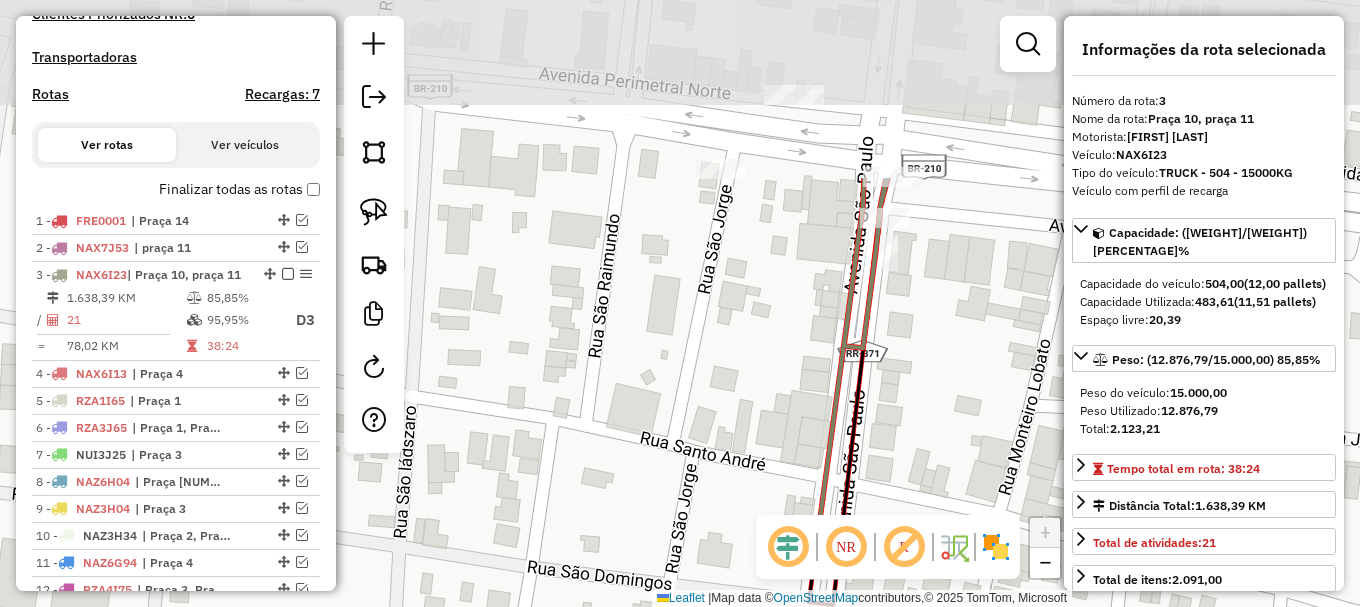 drag, startPoint x: 863, startPoint y: 96, endPoint x: 901, endPoint y: 352, distance: 258.80493 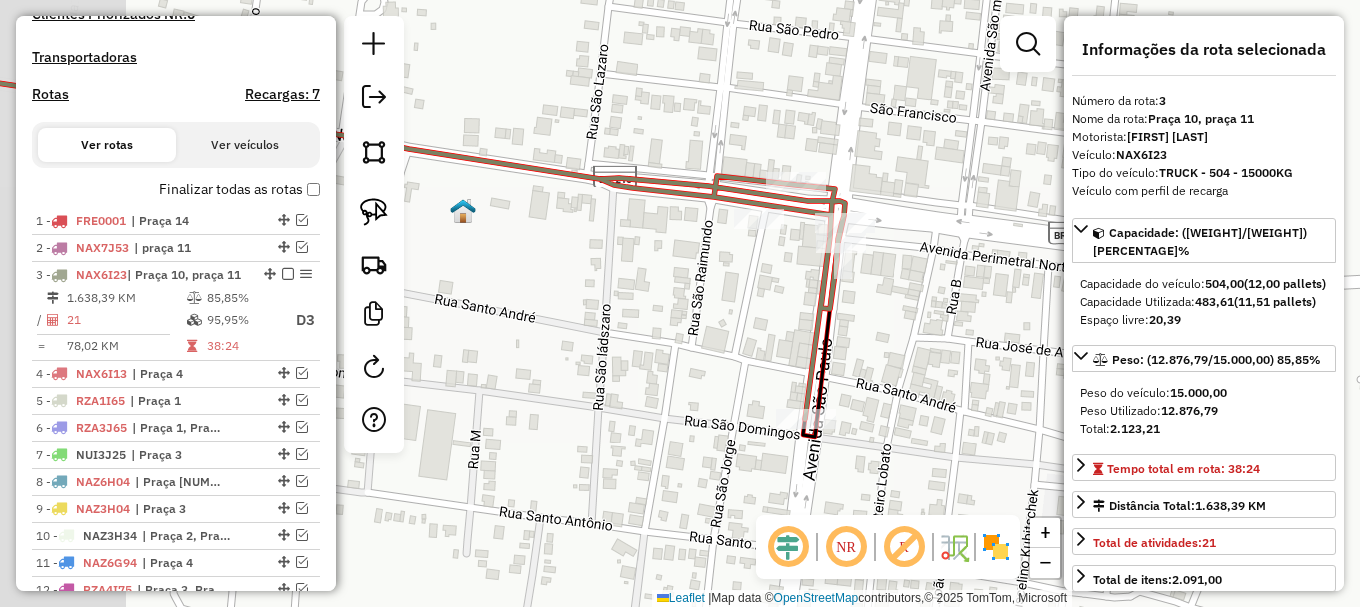 click 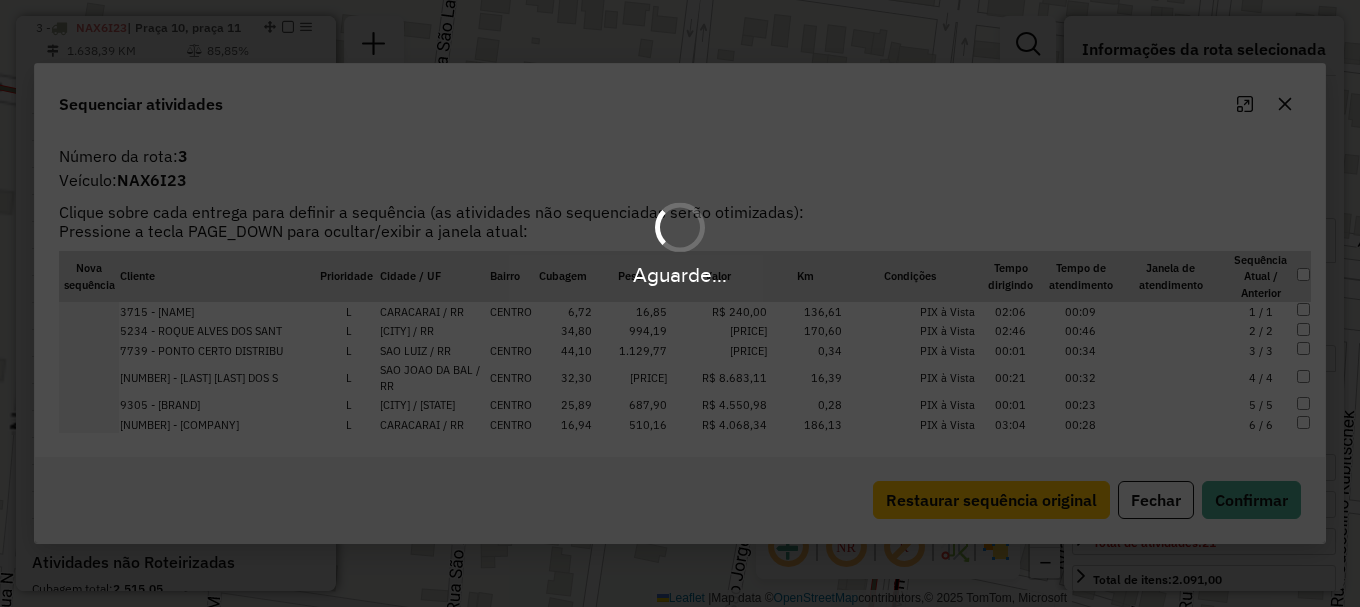 scroll, scrollTop: 871, scrollLeft: 0, axis: vertical 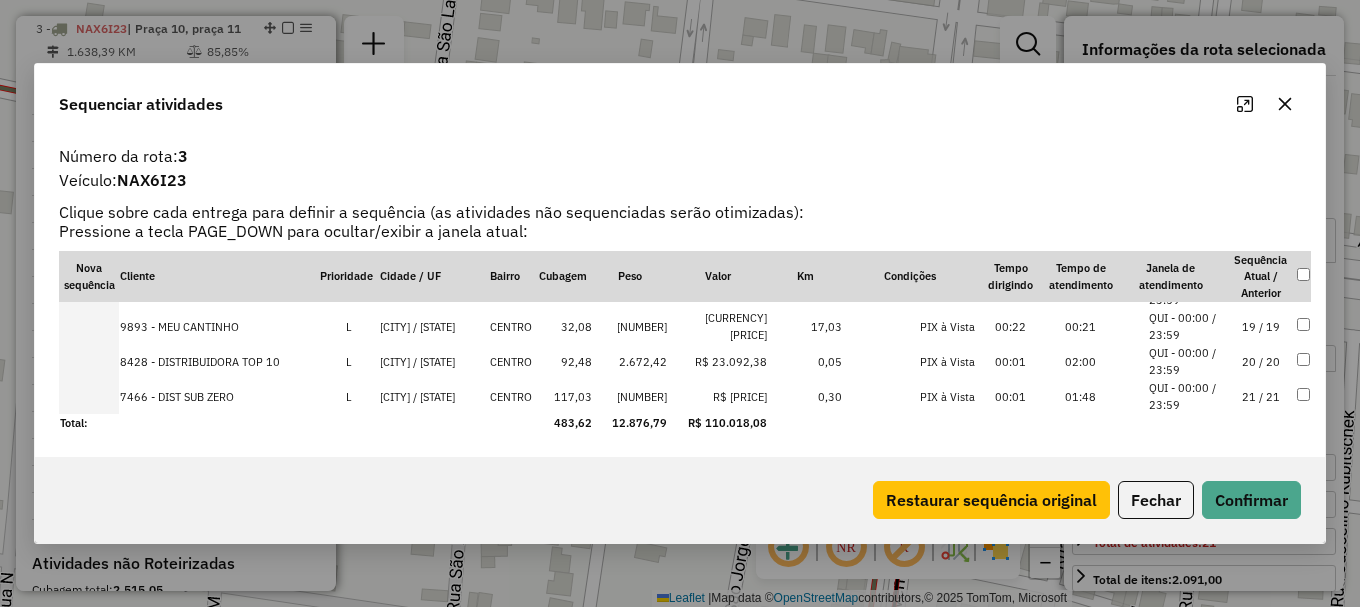 click on "QUI - 00:00 / 23:59" at bounding box center (1187, 396) 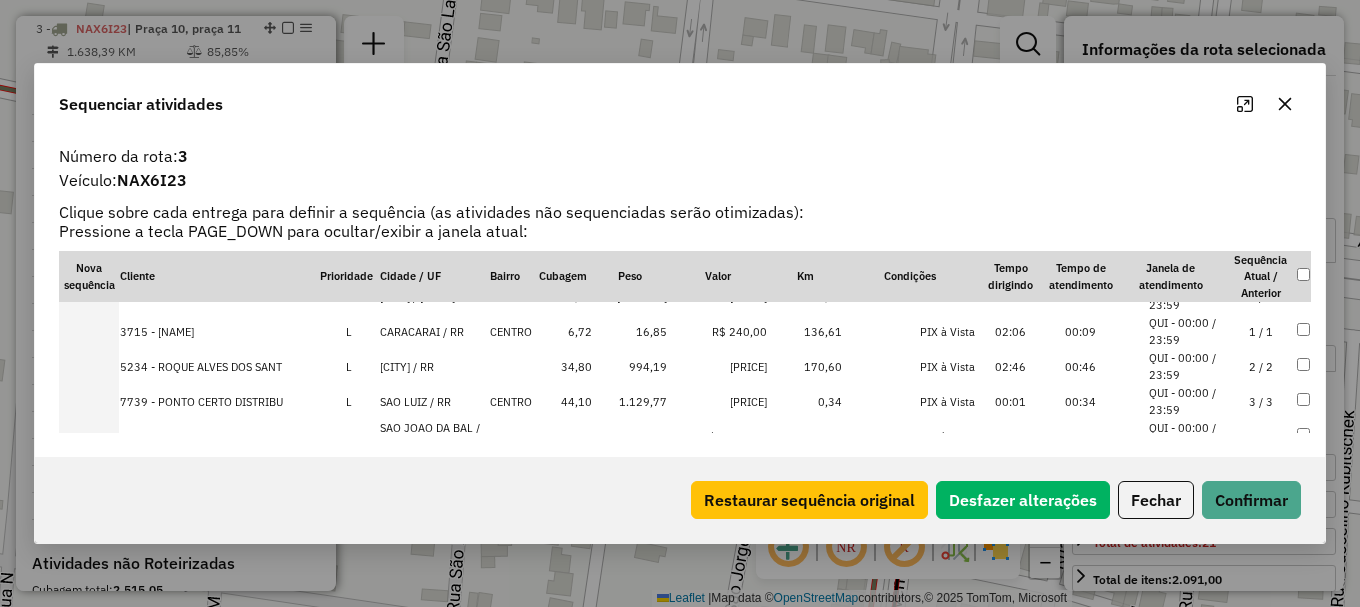 scroll, scrollTop: 123, scrollLeft: 0, axis: vertical 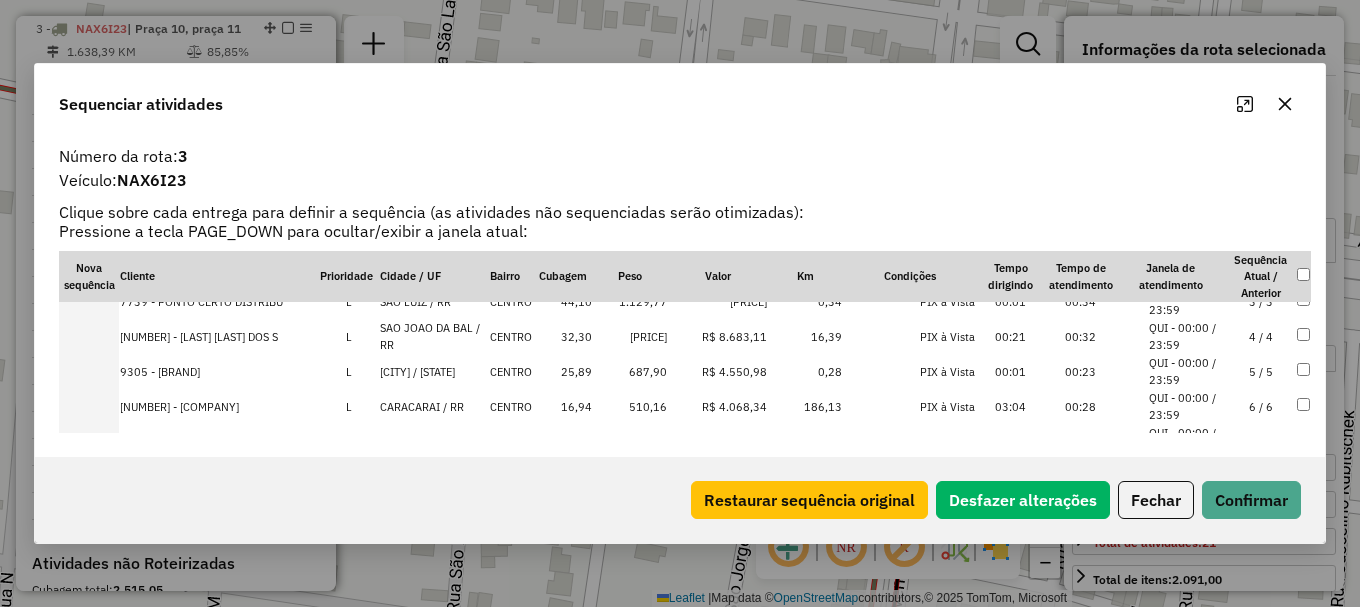 click on "QUI - 00:00 / 23:59" at bounding box center [1187, 371] 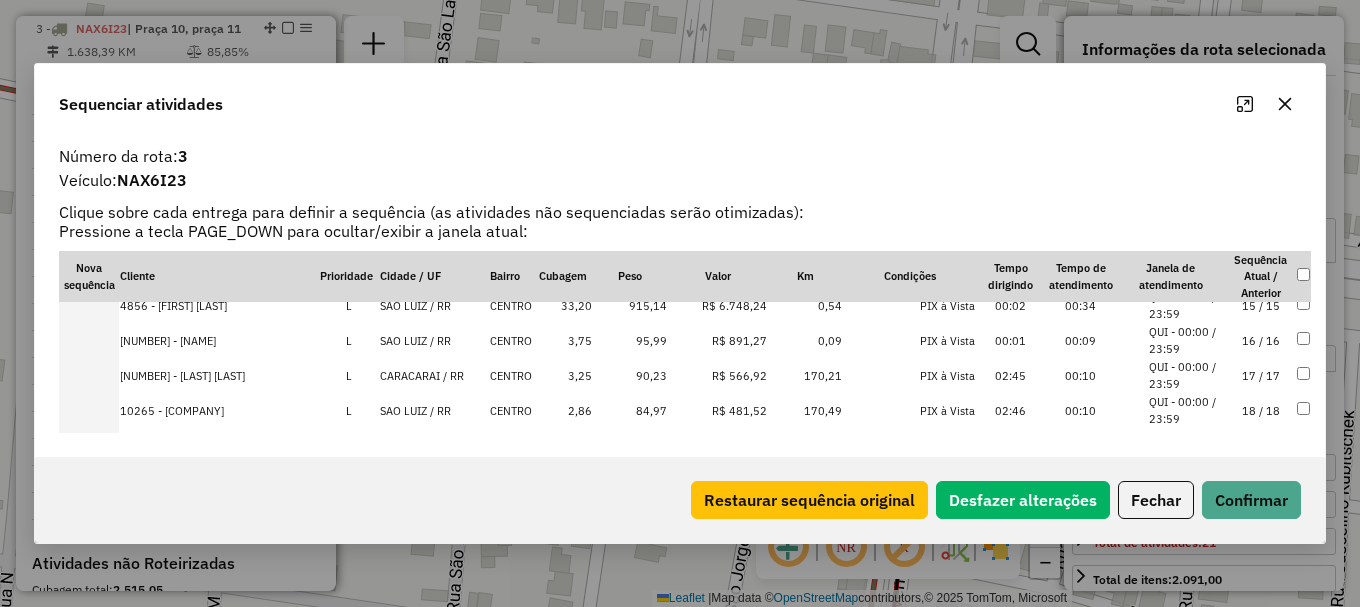 scroll, scrollTop: 623, scrollLeft: 0, axis: vertical 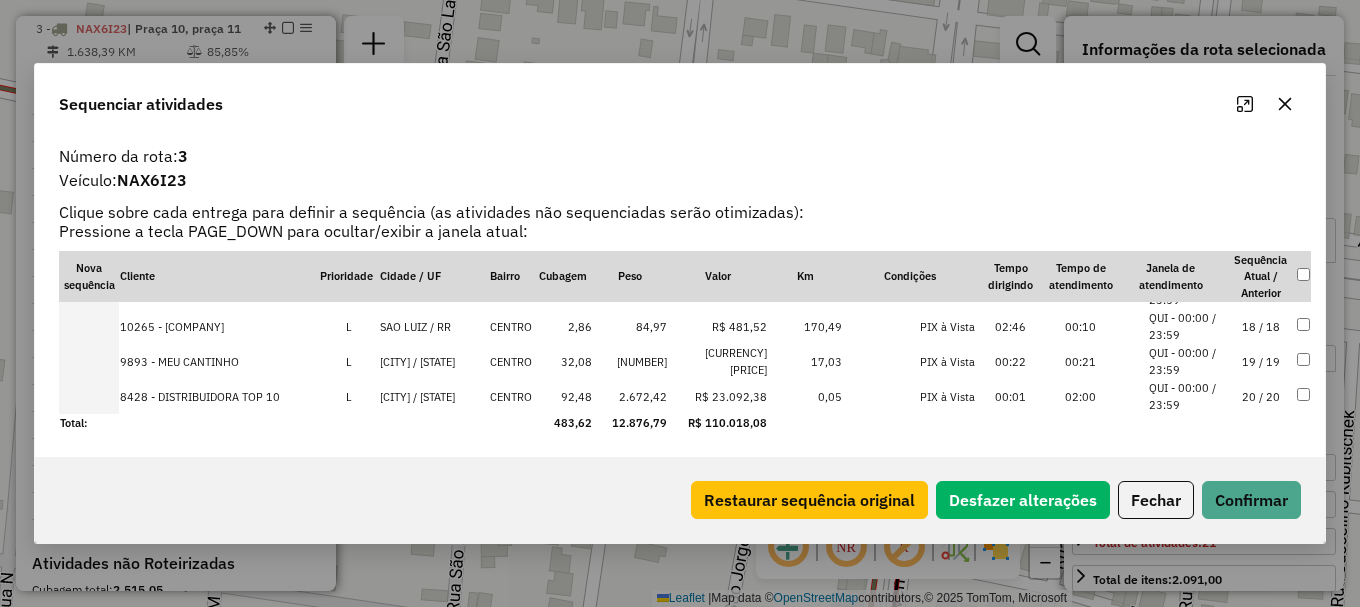 click on "QUI - 00:00 / 23:59" at bounding box center [1187, 396] 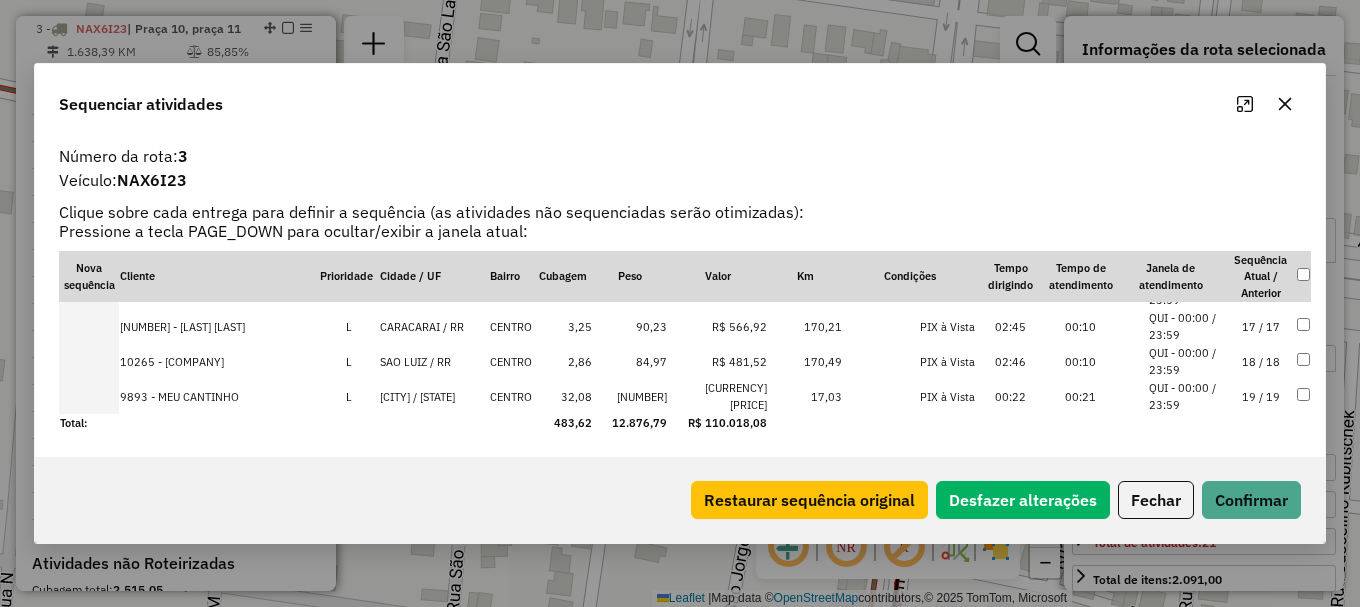 click on "QUI - 00:00 / 23:59" at bounding box center (1187, 396) 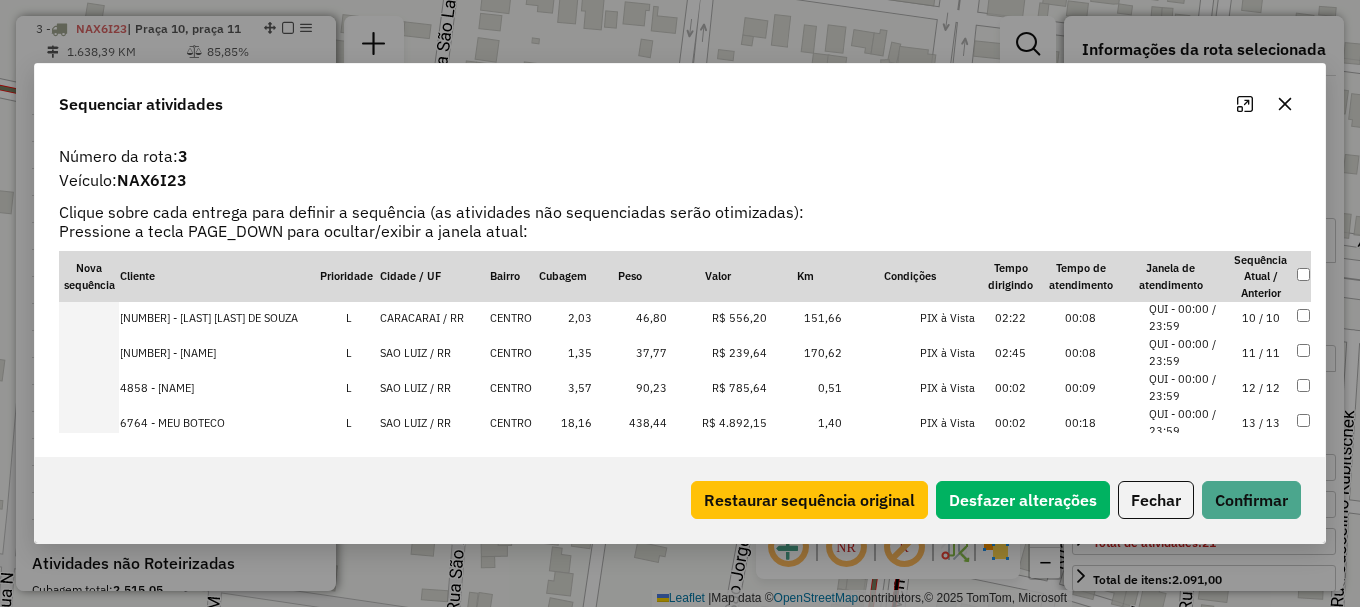 scroll, scrollTop: 223, scrollLeft: 0, axis: vertical 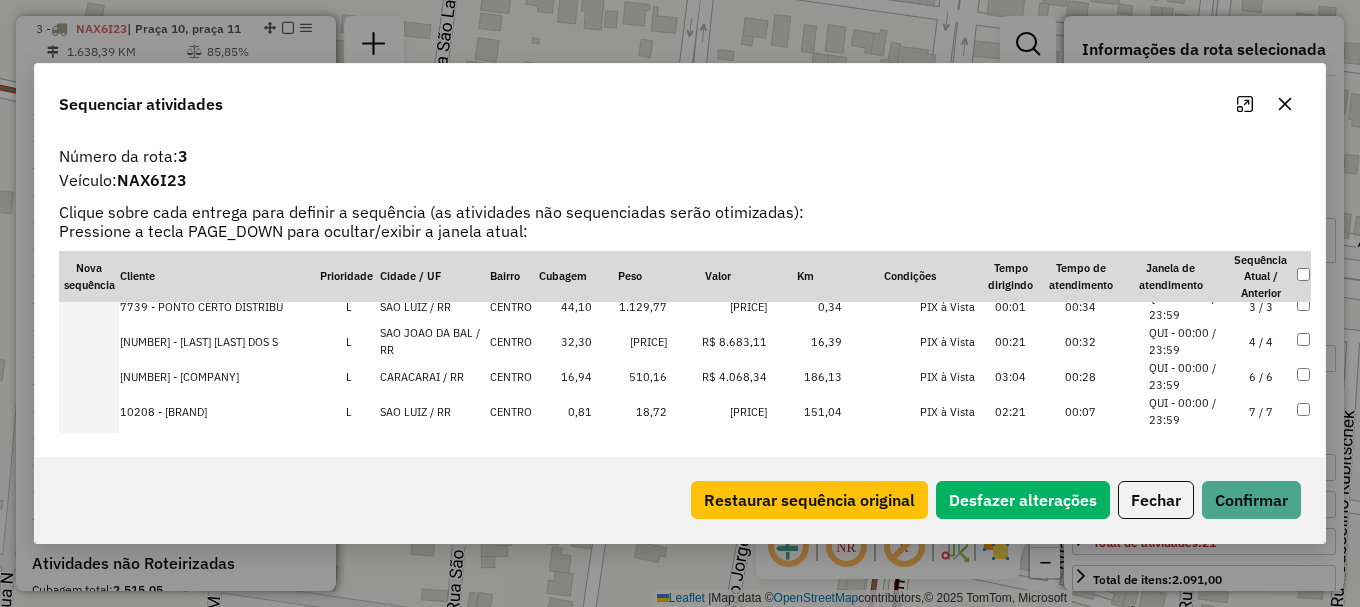 click on "QUI - 00:00 / 23:59" at bounding box center (1187, 341) 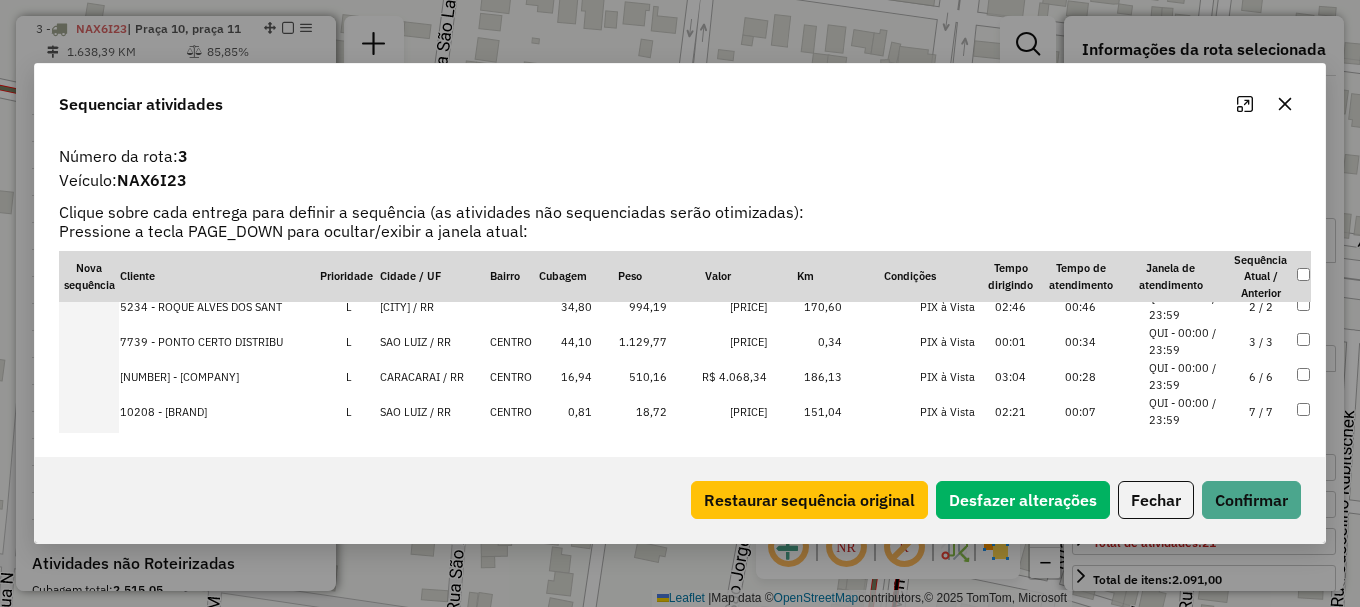 scroll, scrollTop: 258, scrollLeft: 0, axis: vertical 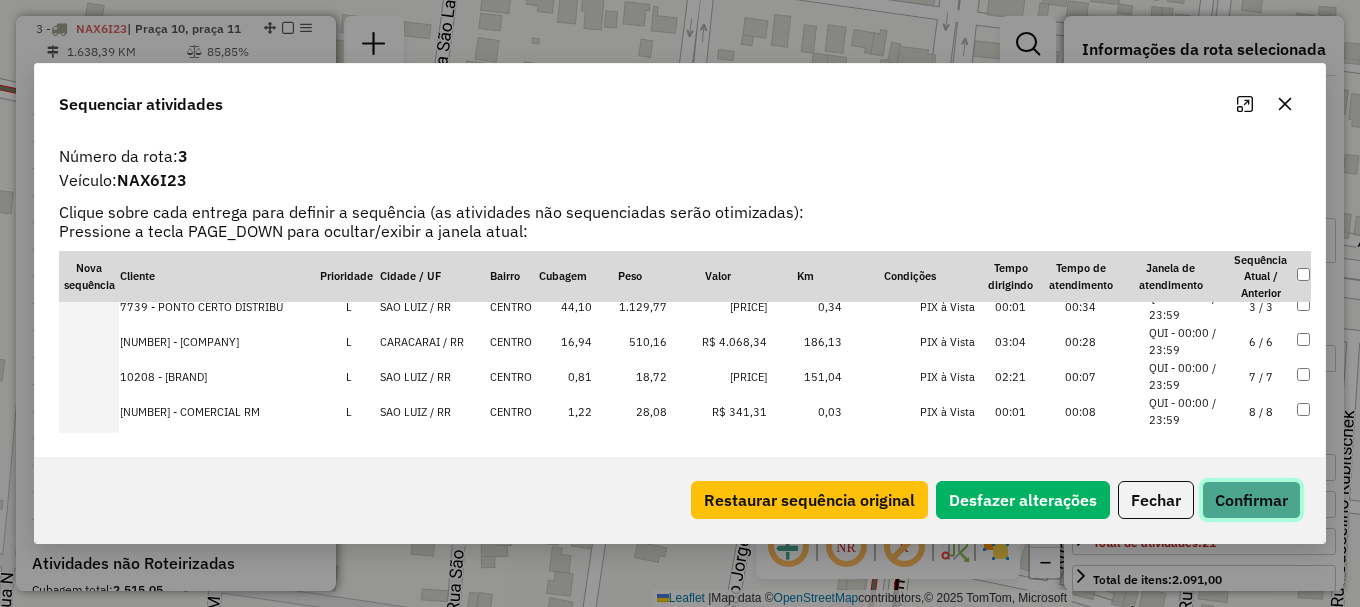 click on "Confirmar" 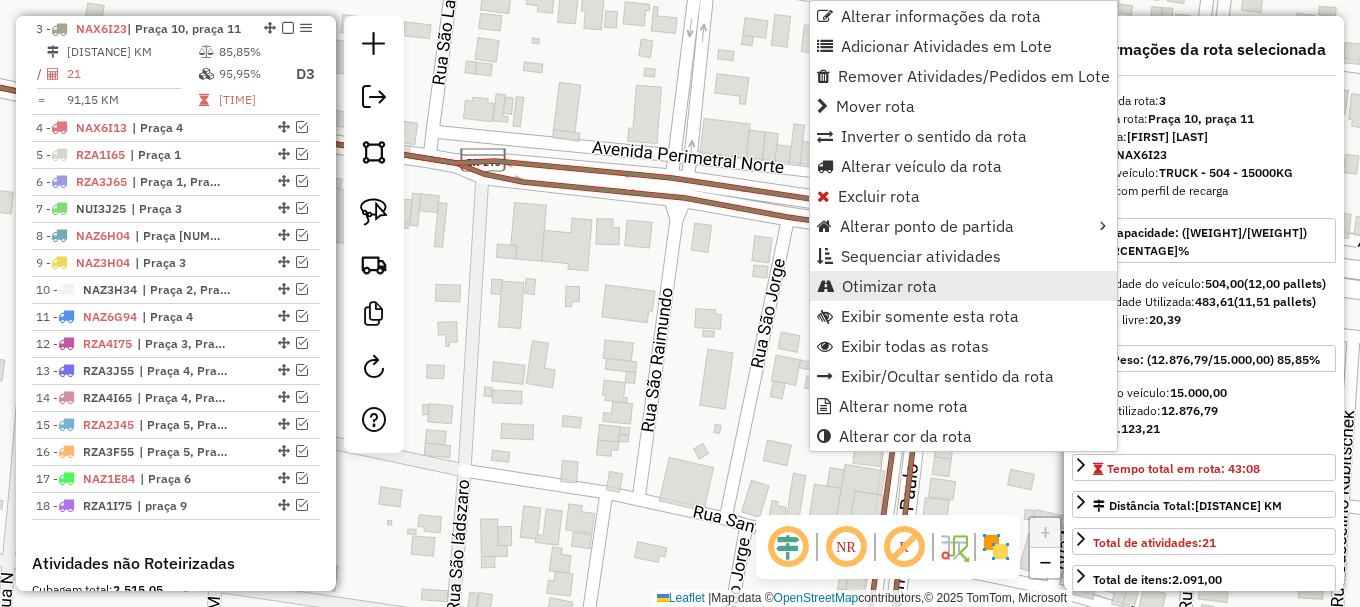 click on "Otimizar rota" at bounding box center [889, 286] 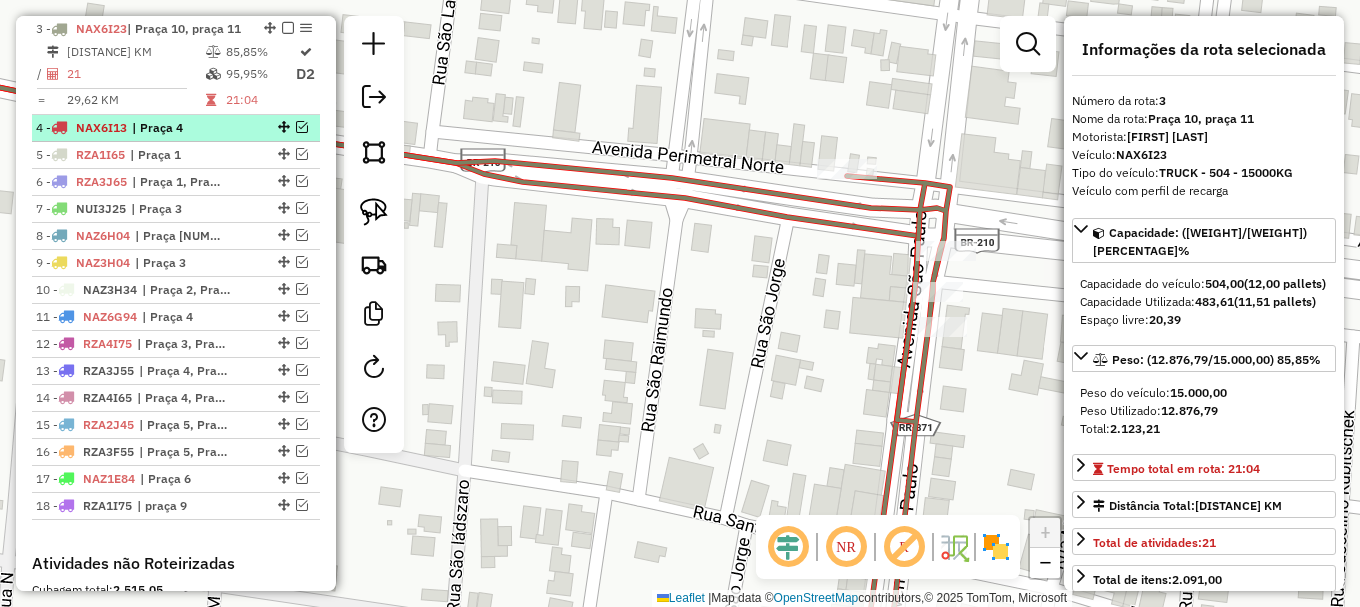 click at bounding box center [302, 127] 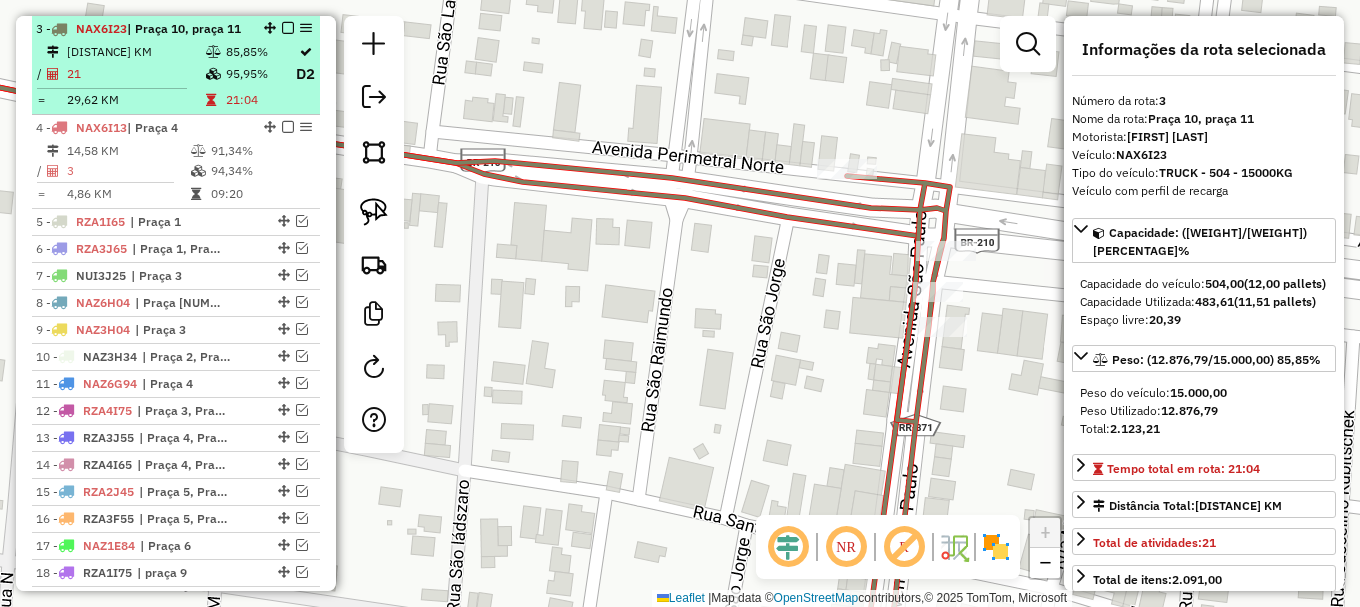click at bounding box center (288, 28) 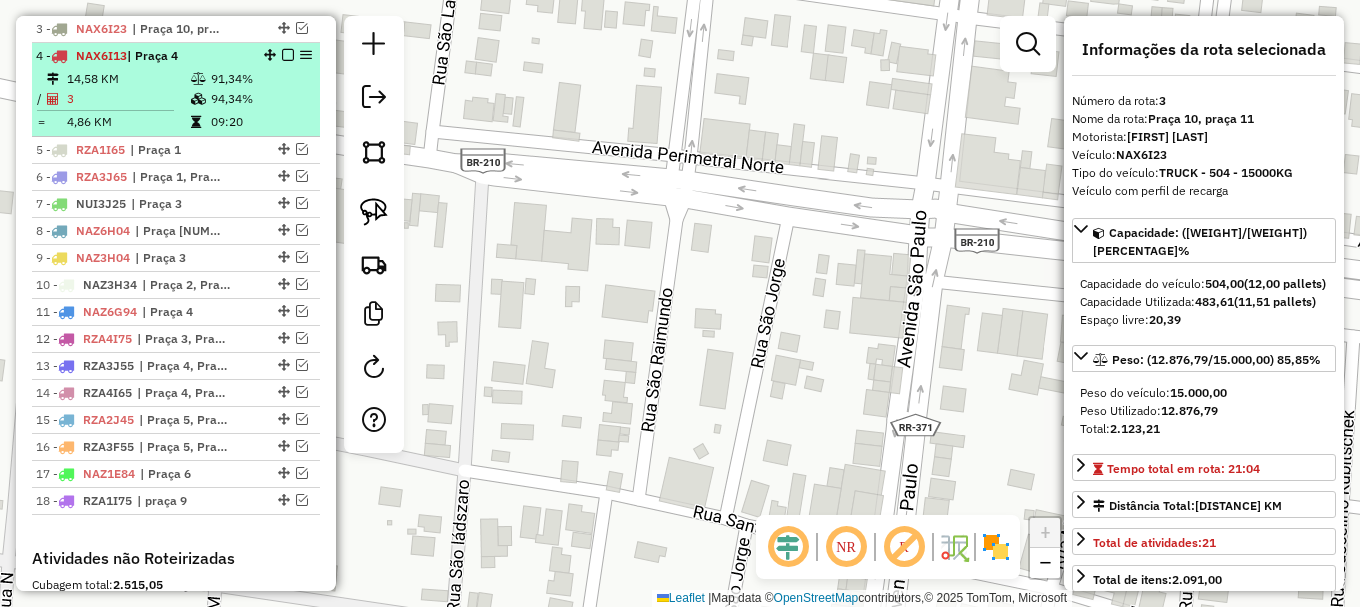 click on "09:20" at bounding box center [260, 122] 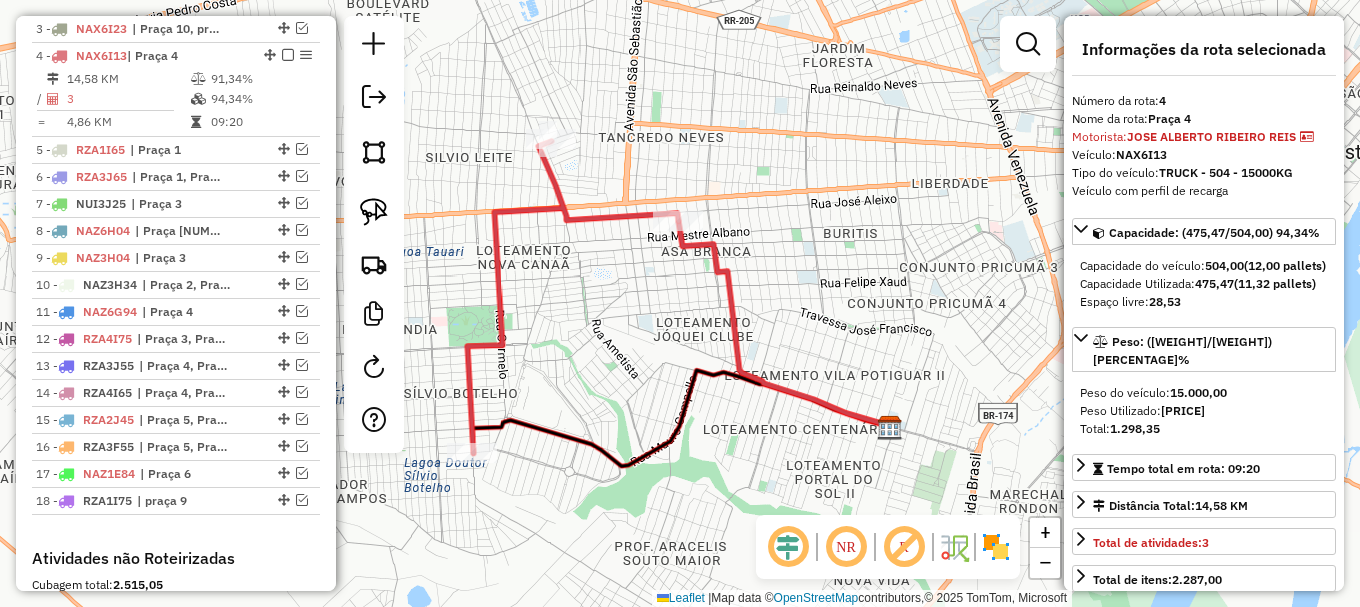 click 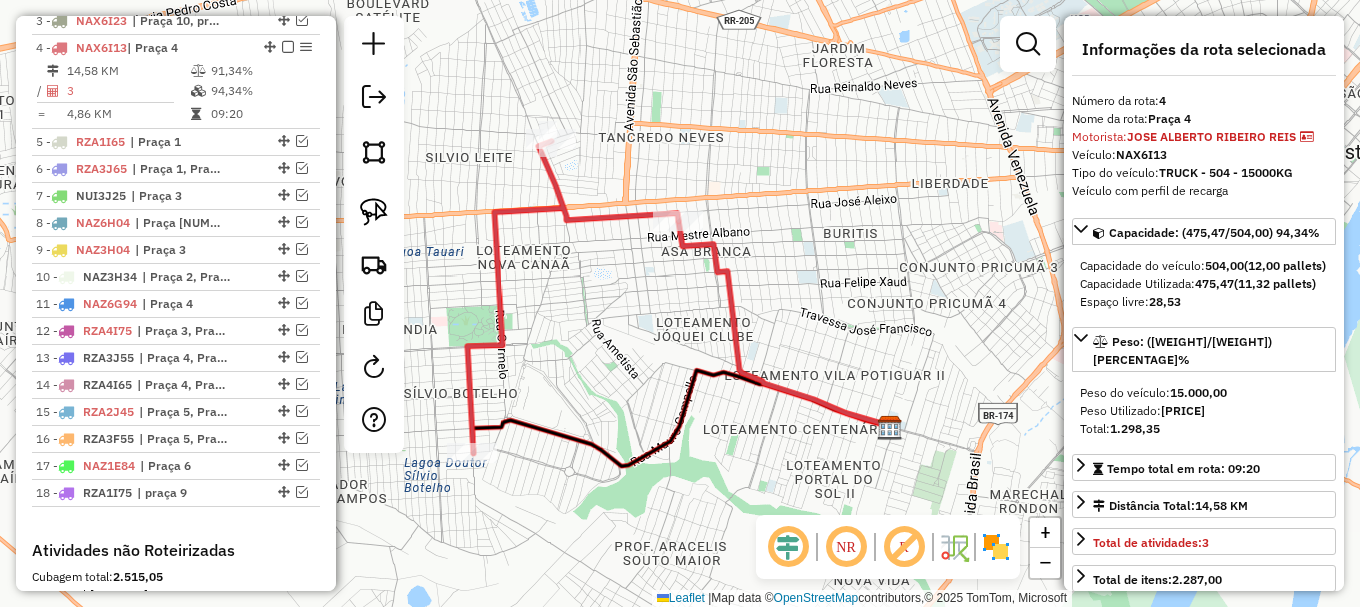 click 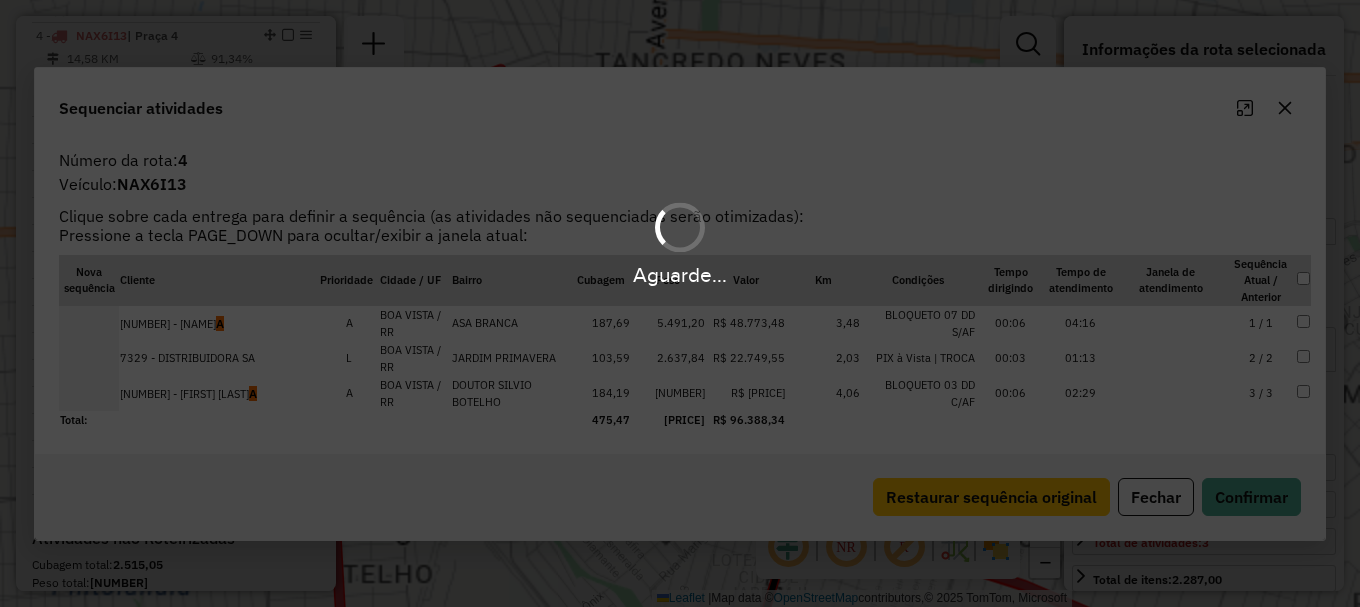 scroll, scrollTop: 898, scrollLeft: 0, axis: vertical 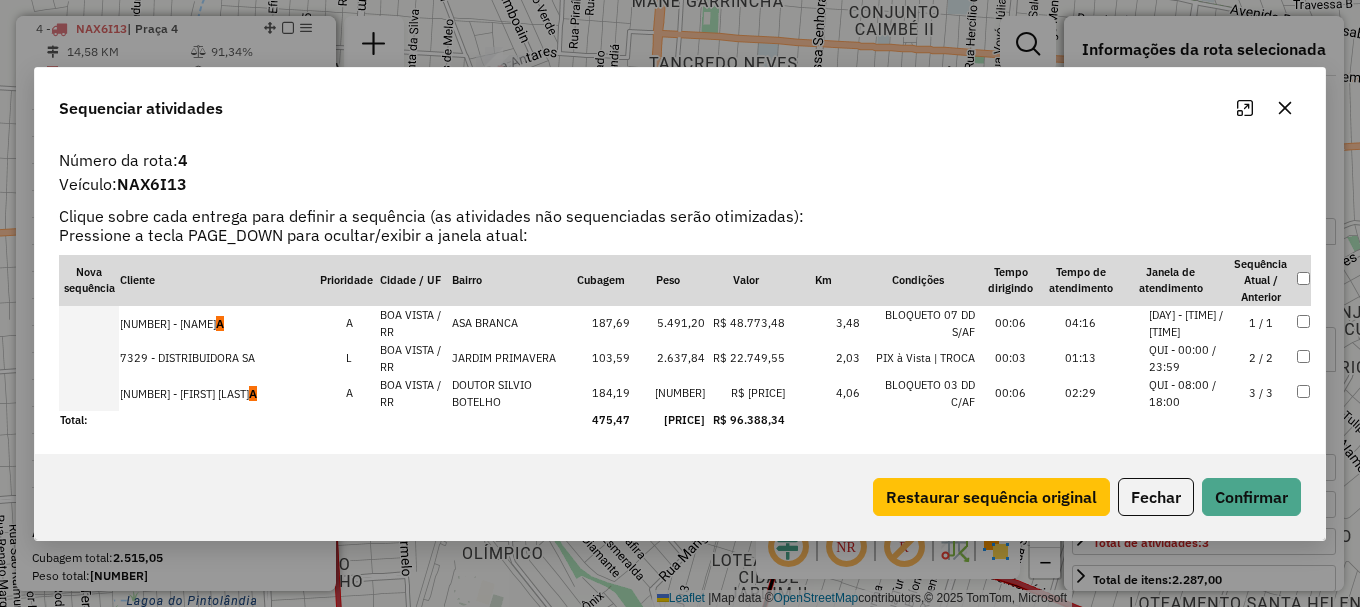 click at bounding box center [89, 393] 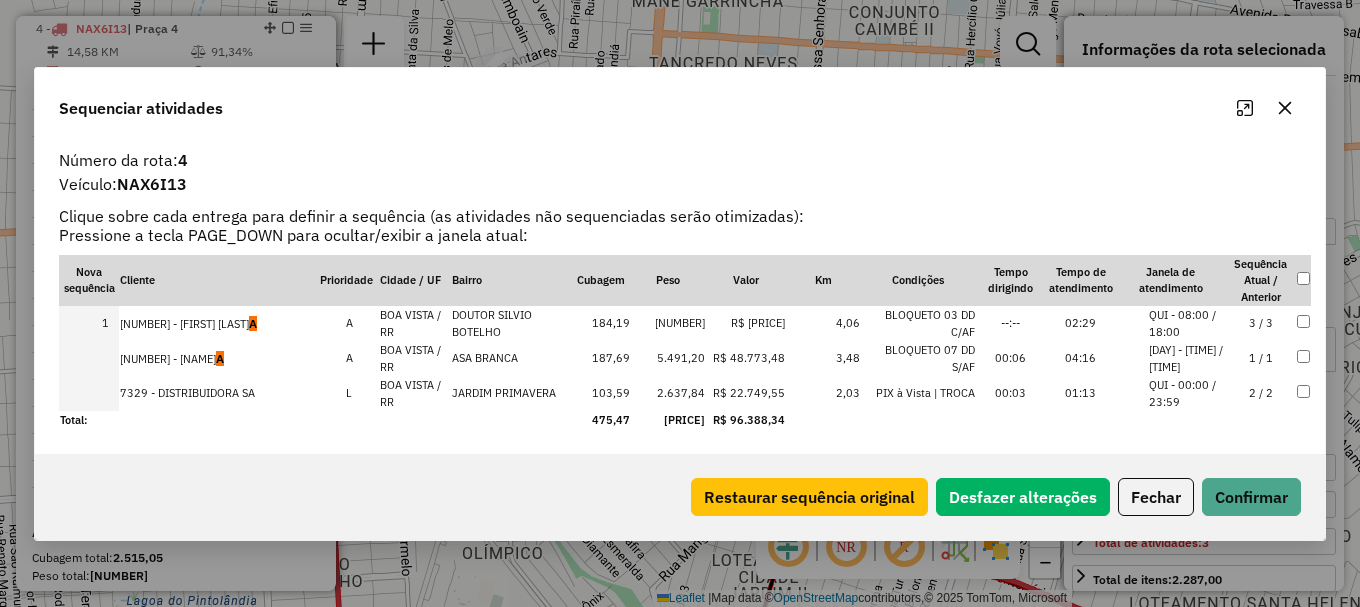 click at bounding box center (89, 358) 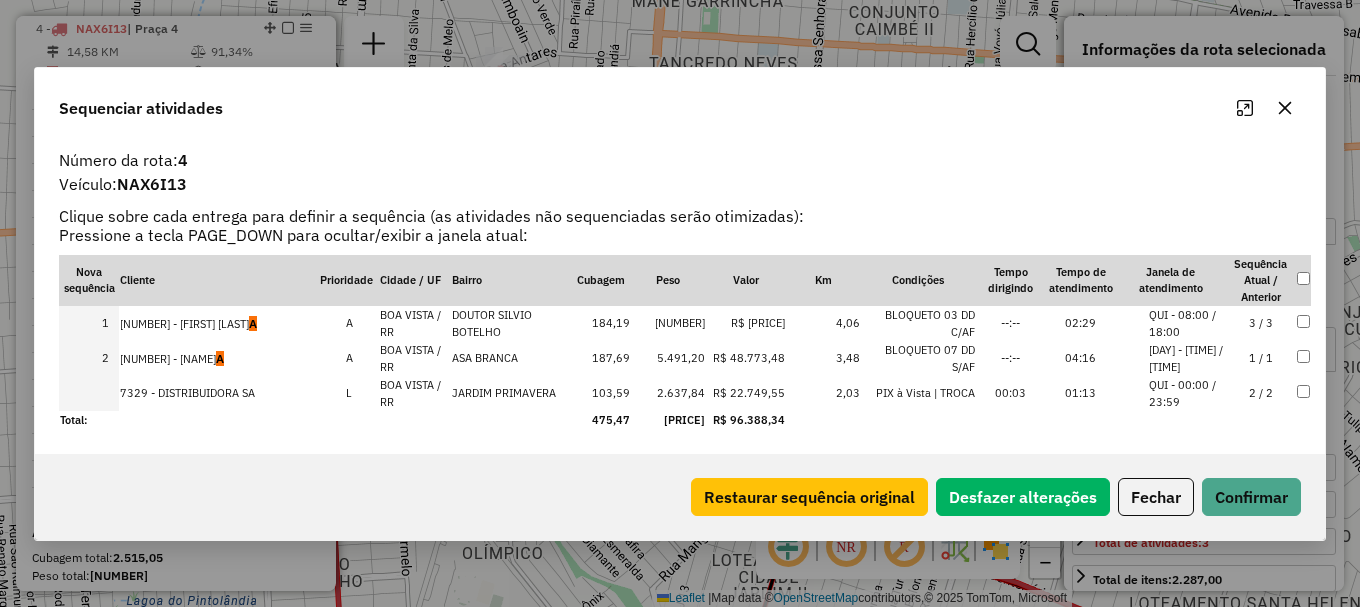 drag, startPoint x: 98, startPoint y: 390, endPoint x: 129, endPoint y: 399, distance: 32.280025 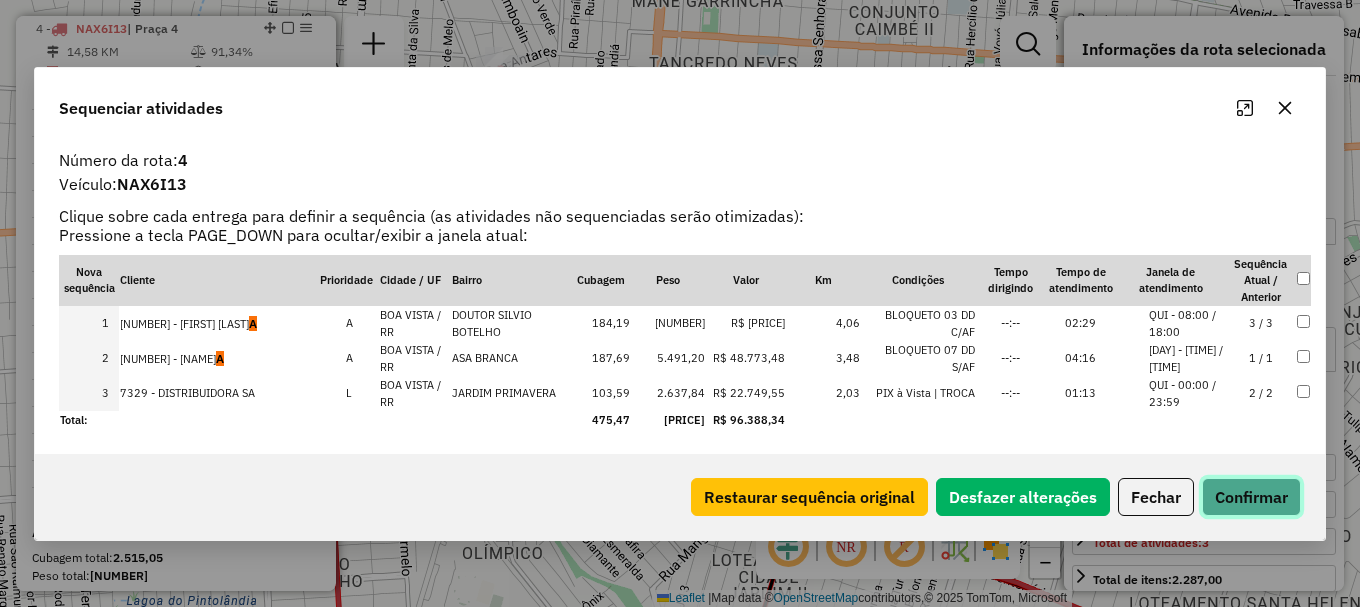 click on "Confirmar" 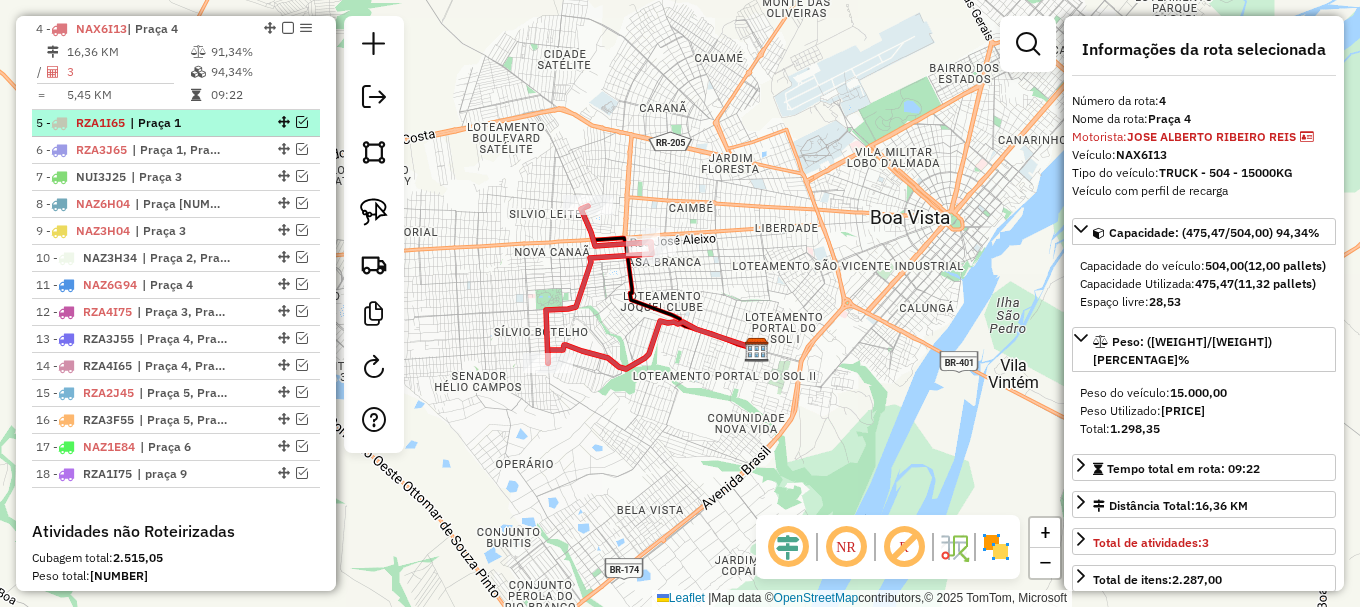 click at bounding box center (302, 122) 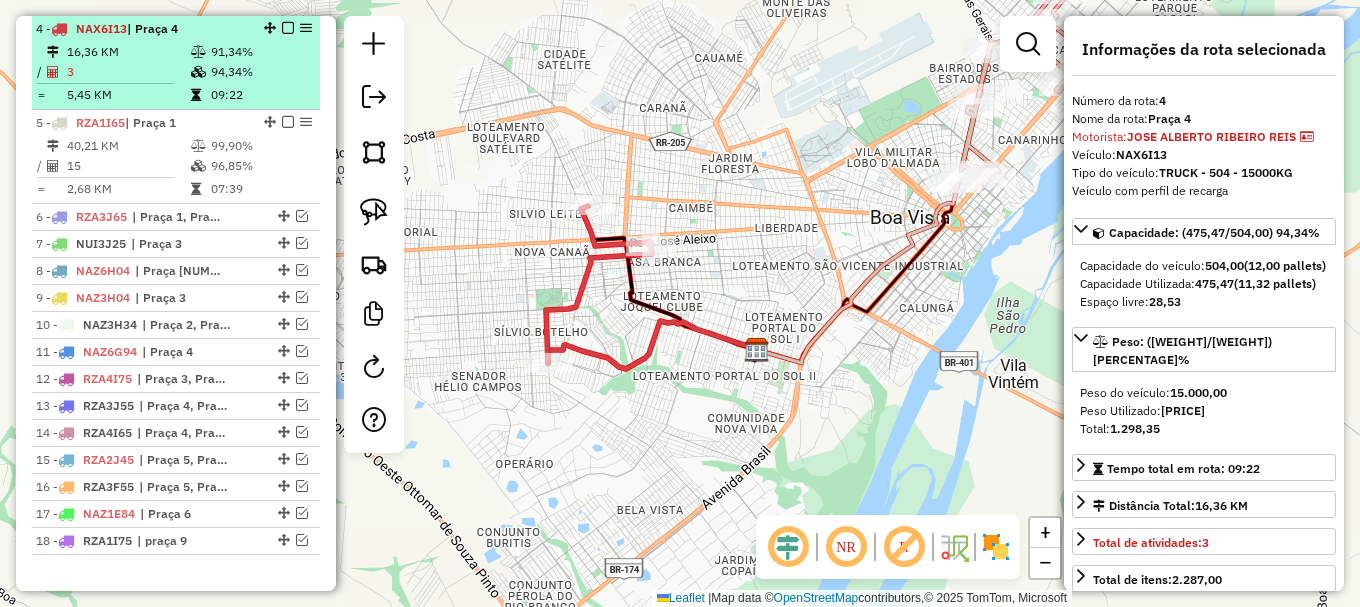 click at bounding box center (288, 28) 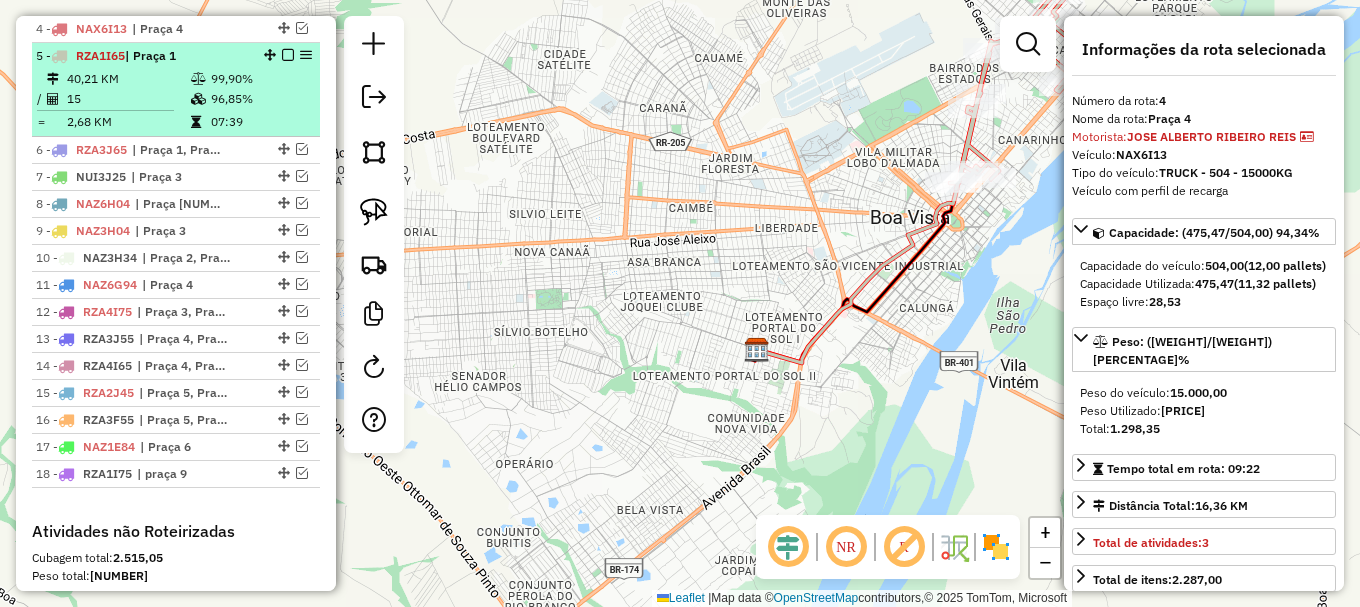 click on "96,85%" at bounding box center (260, 99) 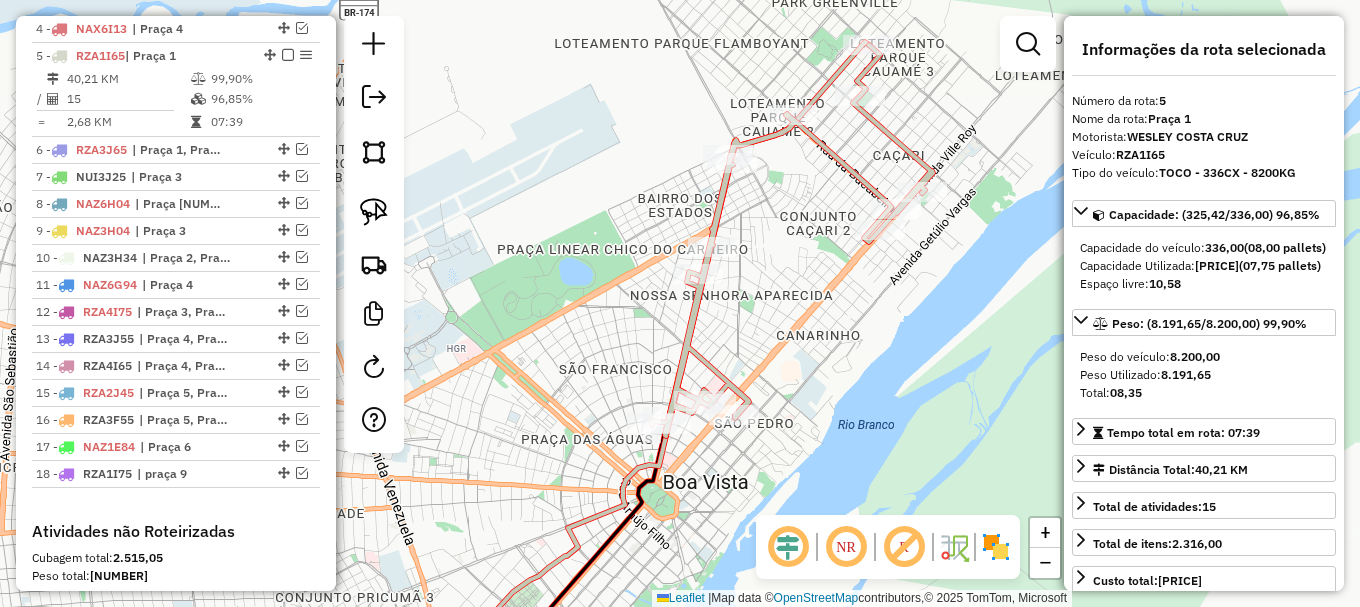 click 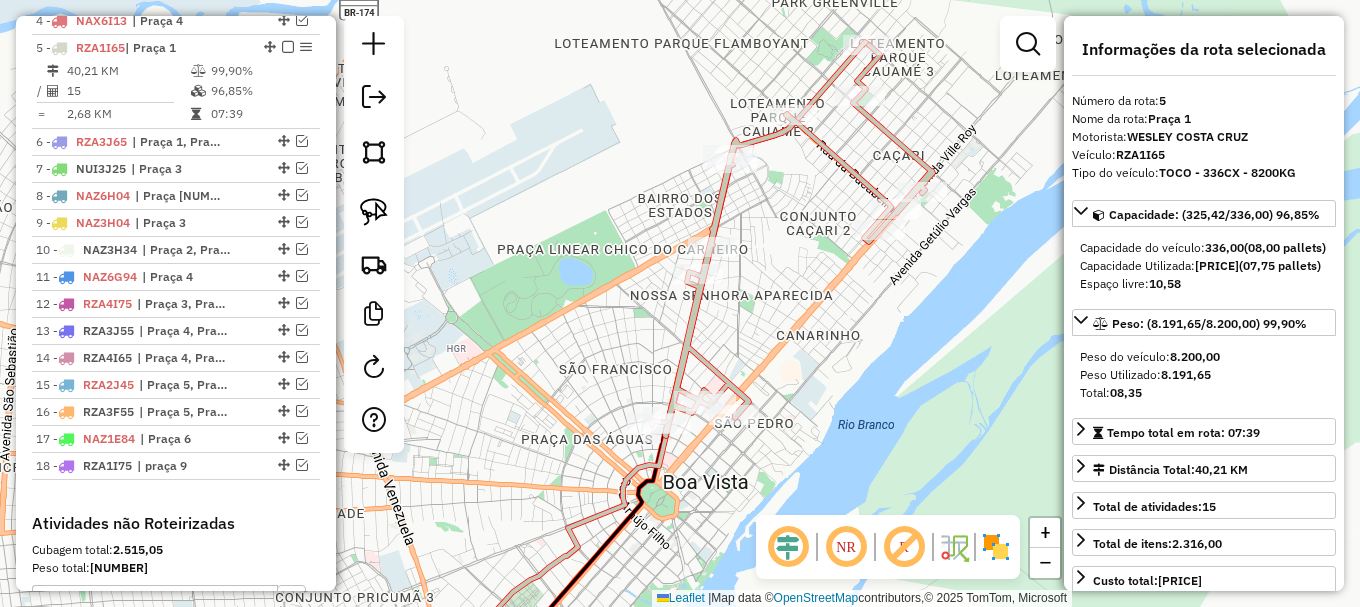 click 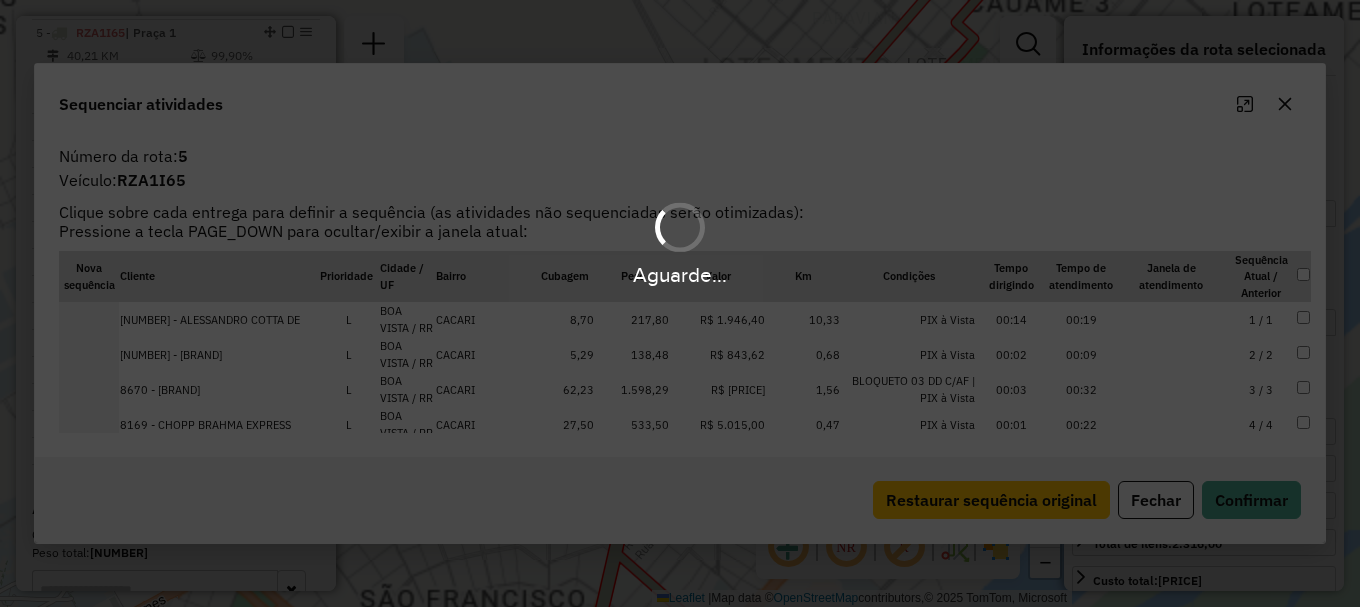 scroll, scrollTop: 925, scrollLeft: 0, axis: vertical 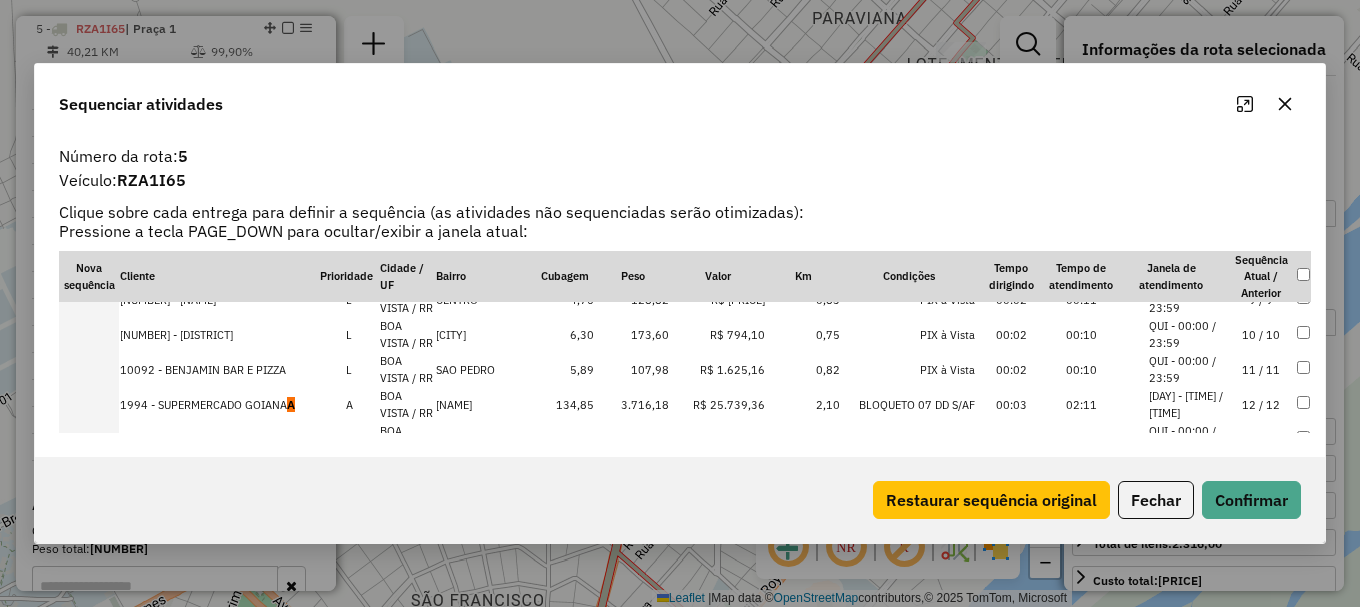 click on "[DAY] - [TIME] / [TIME]" at bounding box center (1187, 404) 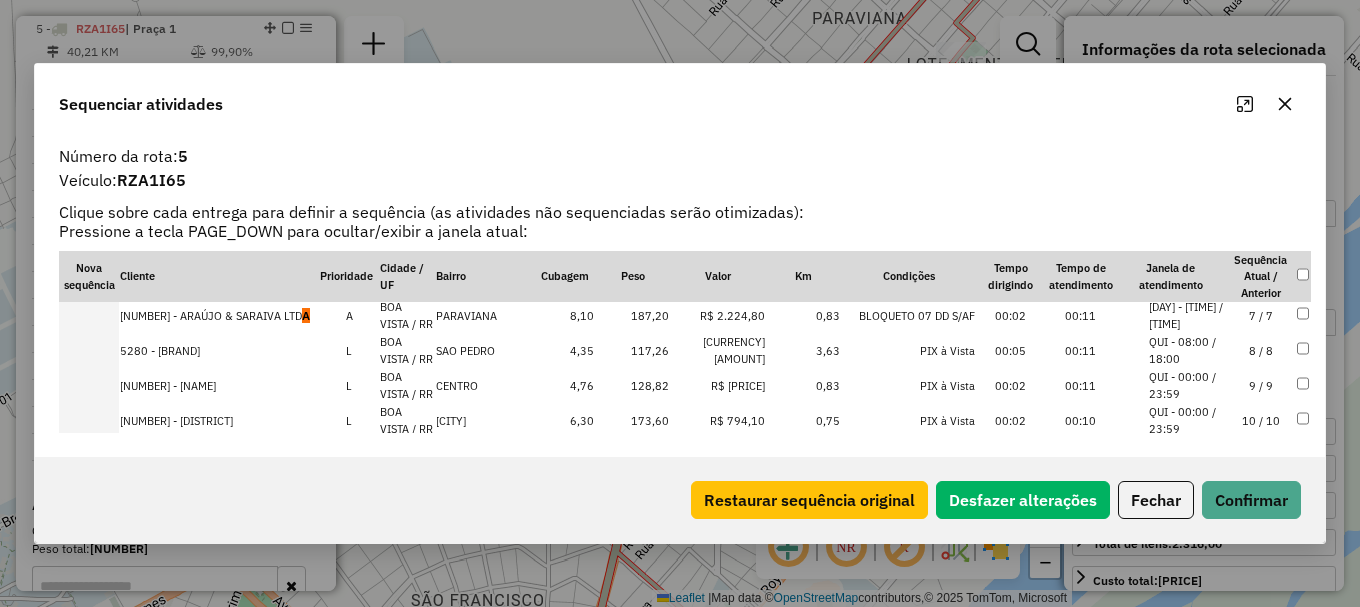 scroll, scrollTop: 135, scrollLeft: 0, axis: vertical 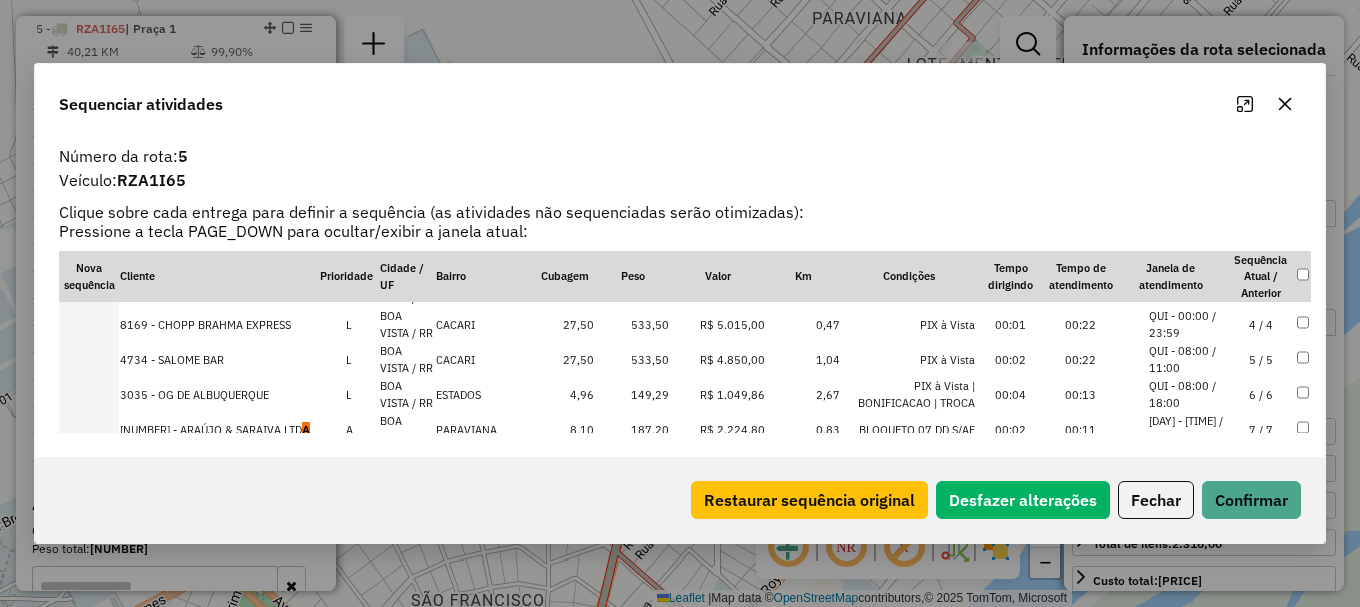 click on "[DAY] - [TIME] / [TIME]" at bounding box center (1187, 429) 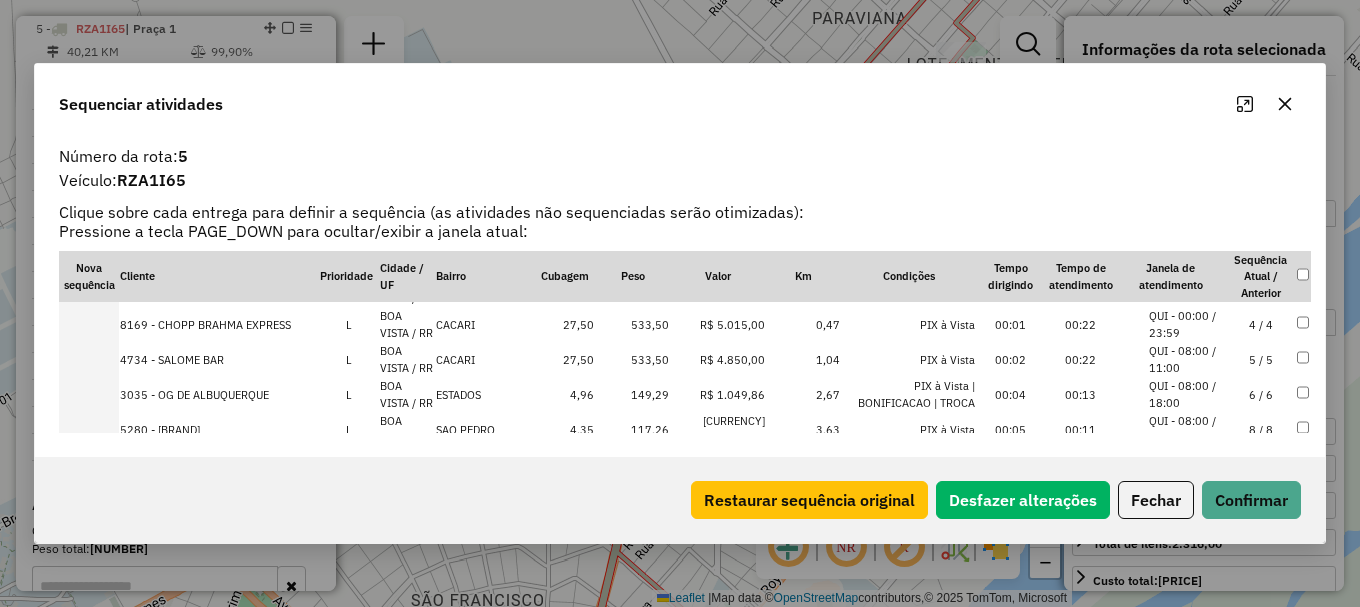 scroll, scrollTop: 70, scrollLeft: 0, axis: vertical 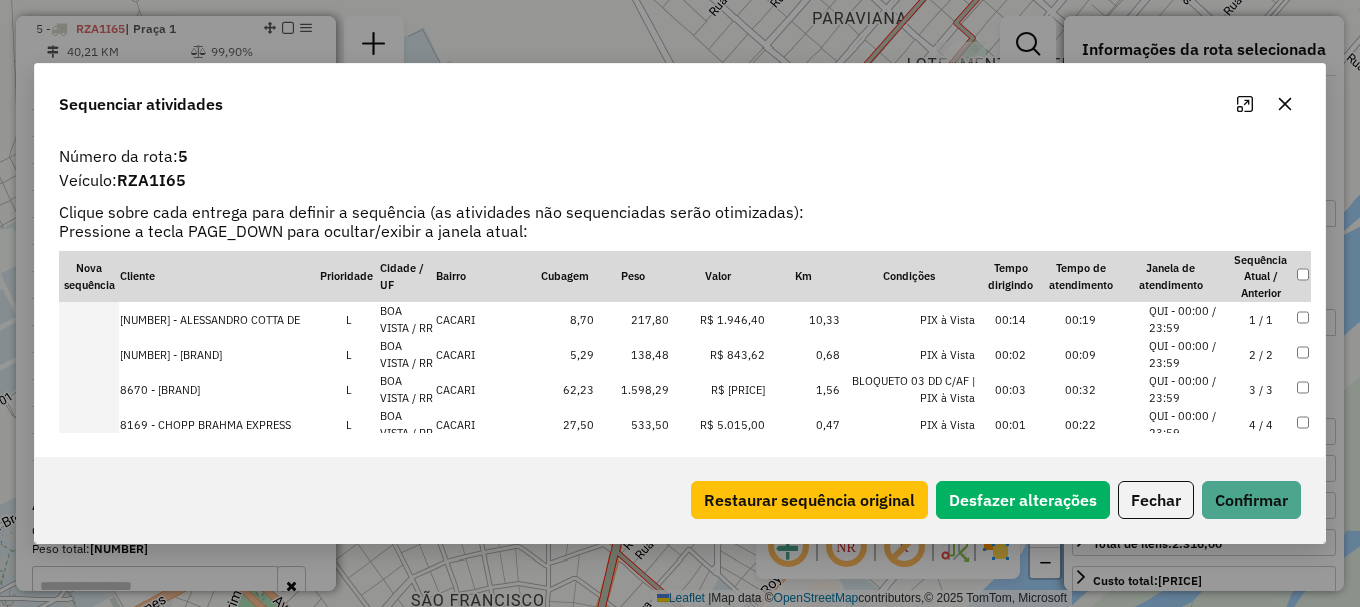 click on "QUI - 00:00 / 23:59" at bounding box center (1187, 354) 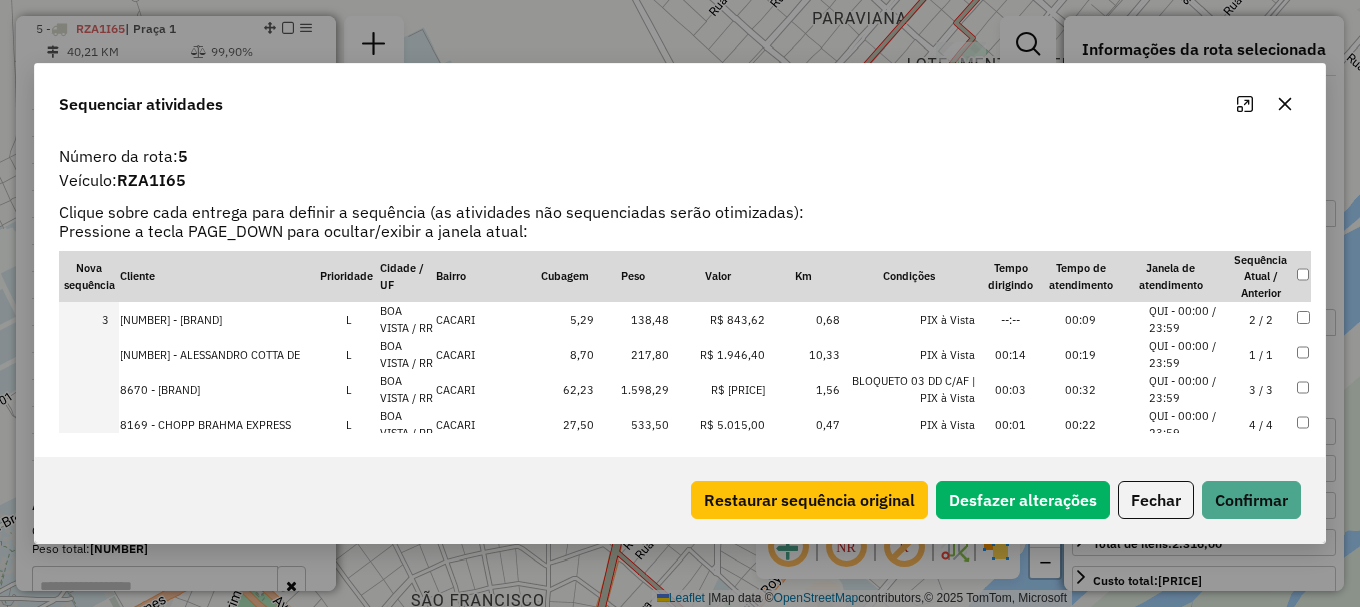 click on "QUI - 00:00 / 23:59" at bounding box center (1187, 354) 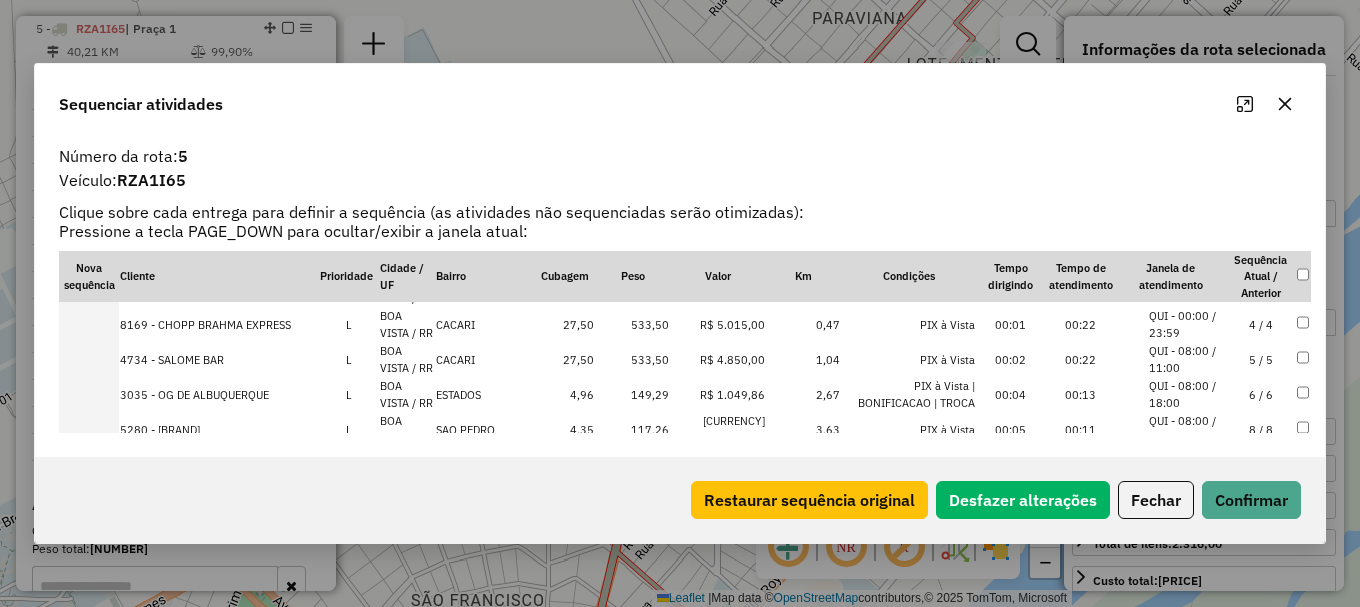 click on "QUI - 08:00 / 18:00" at bounding box center [1187, 394] 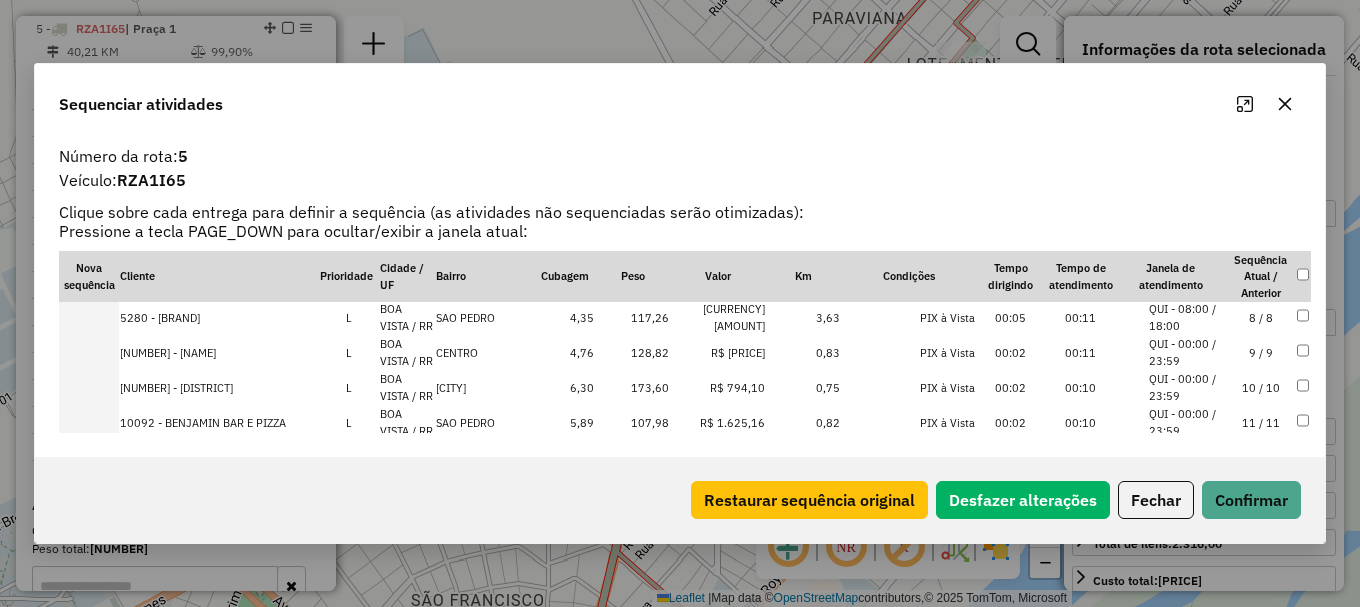 scroll, scrollTop: 413, scrollLeft: 0, axis: vertical 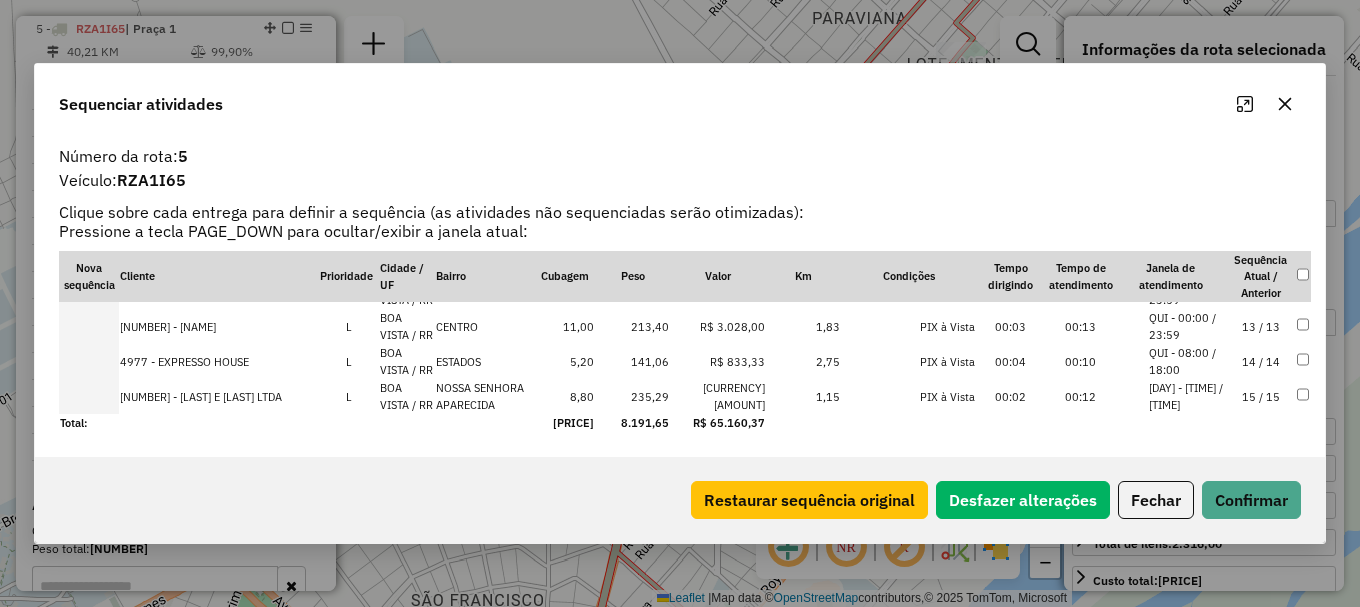 click on "QUI - 08:00 / 18:00" at bounding box center (1187, 361) 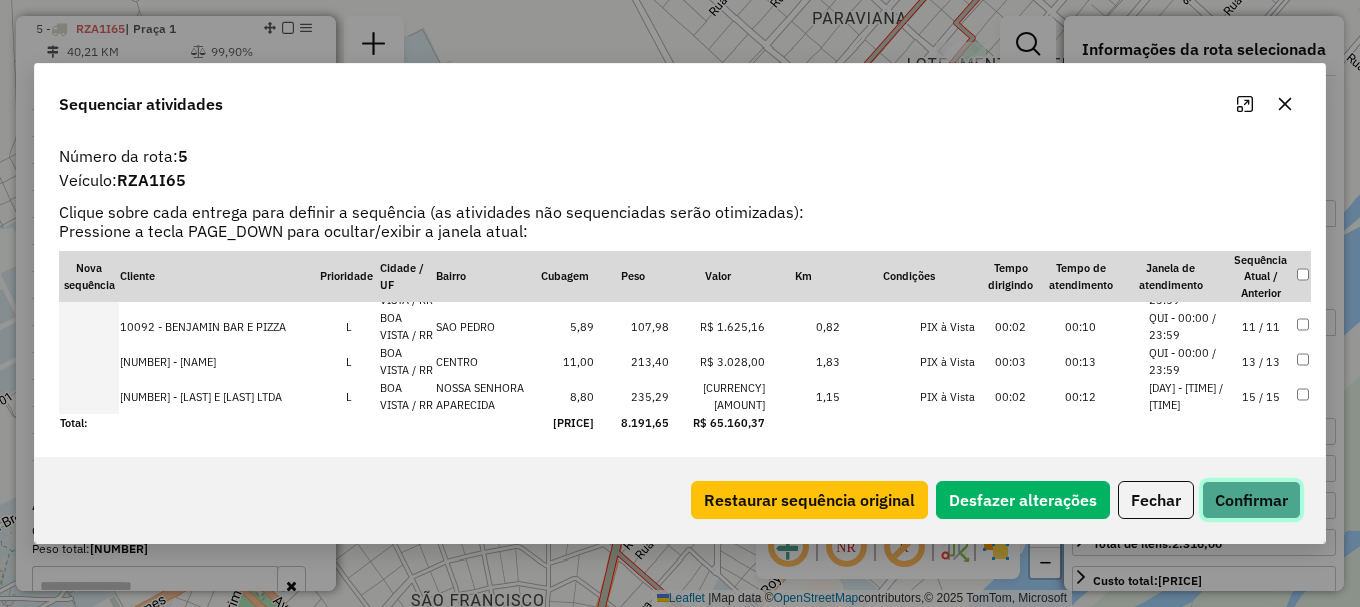 click on "Confirmar" 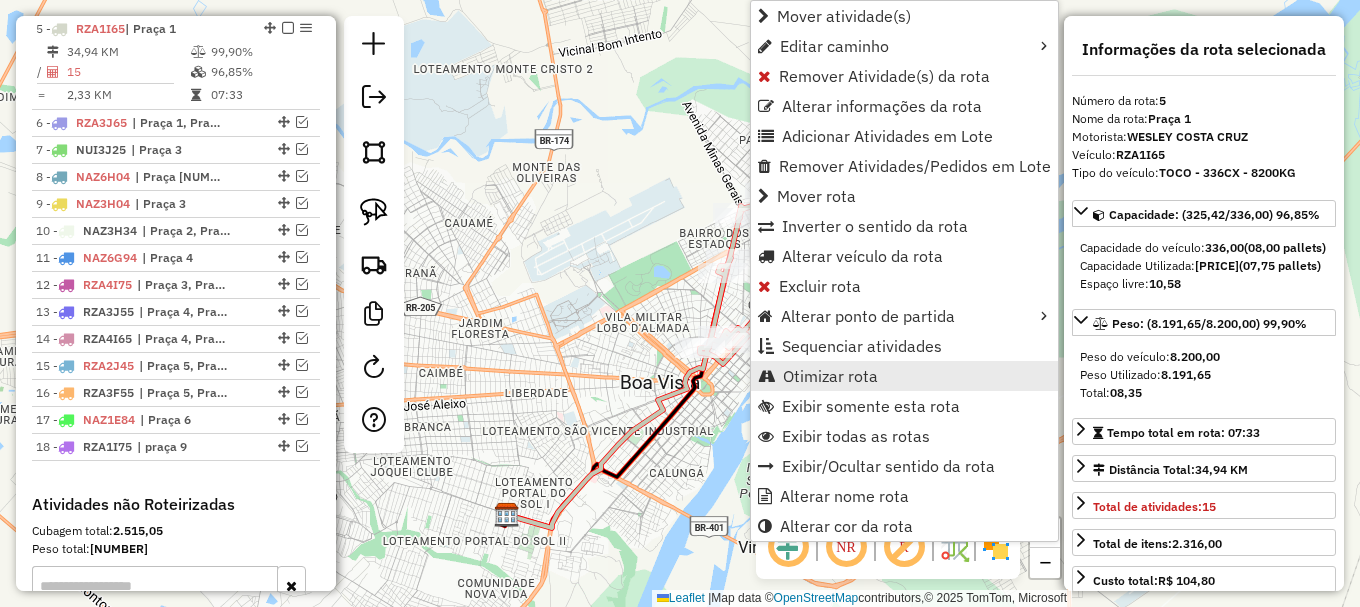 click on "Otimizar rota" at bounding box center (830, 376) 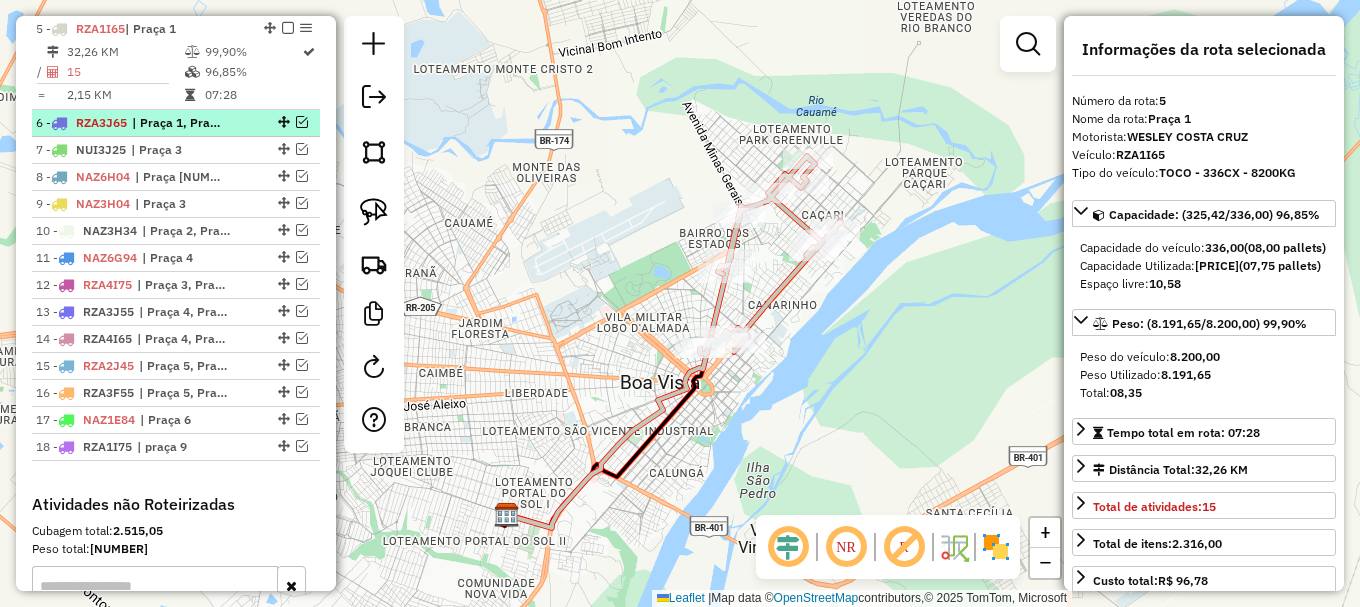 click at bounding box center [302, 122] 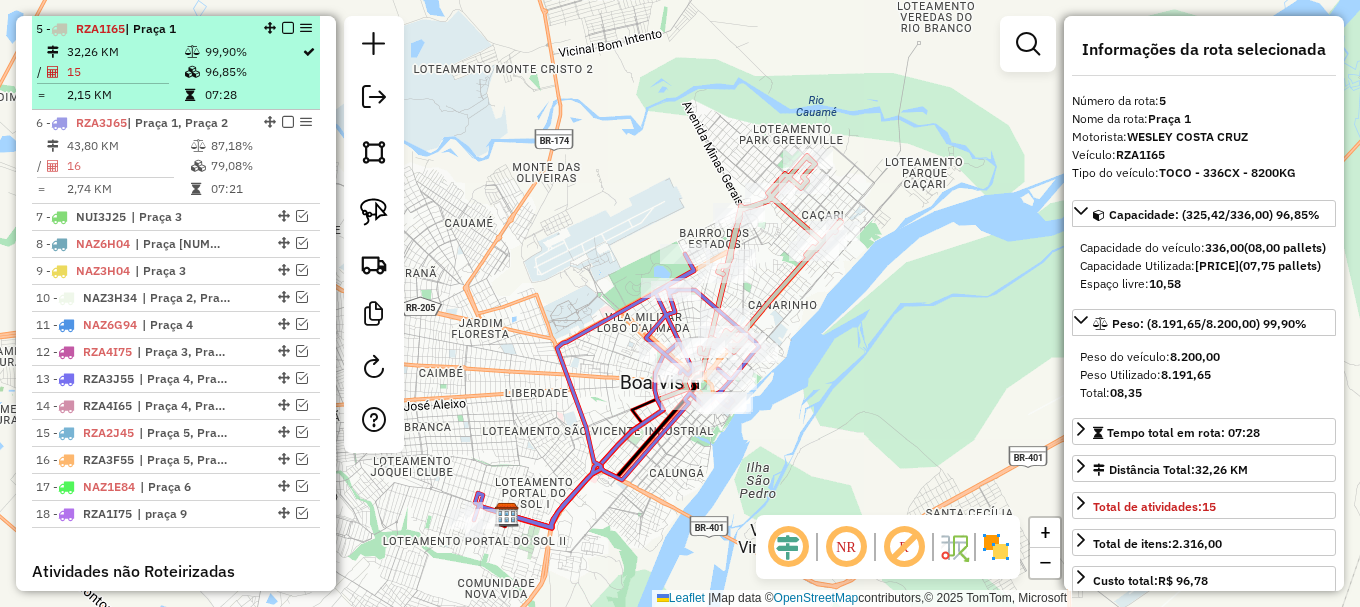 click at bounding box center [288, 28] 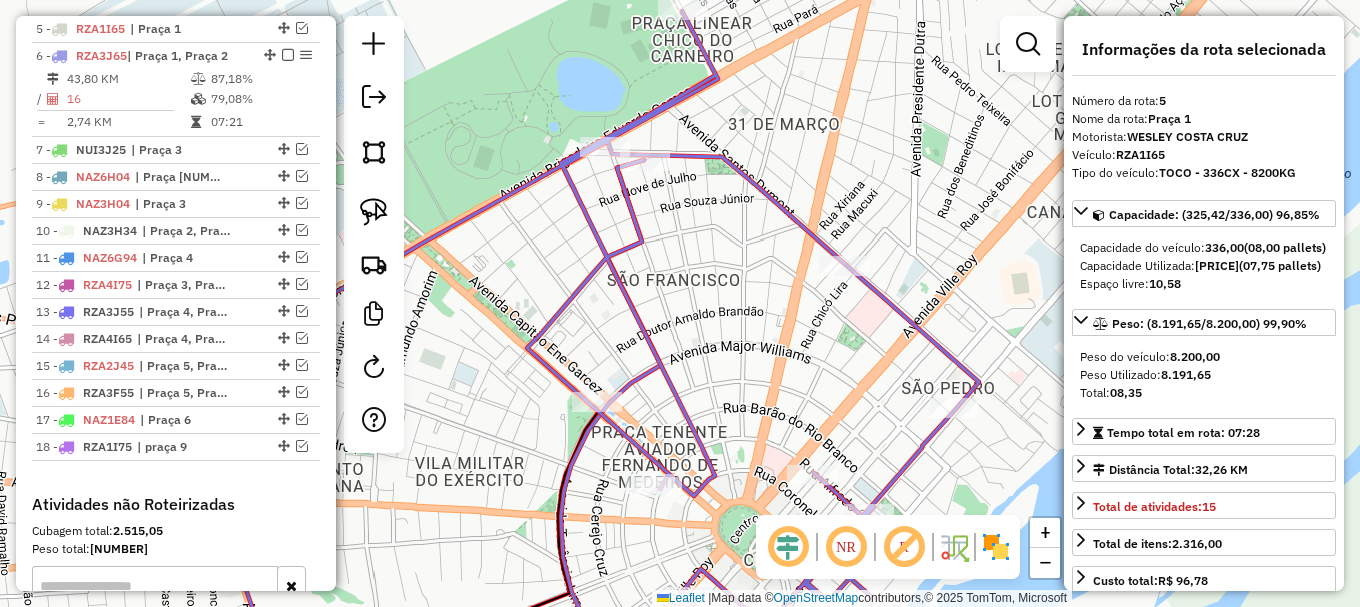 click 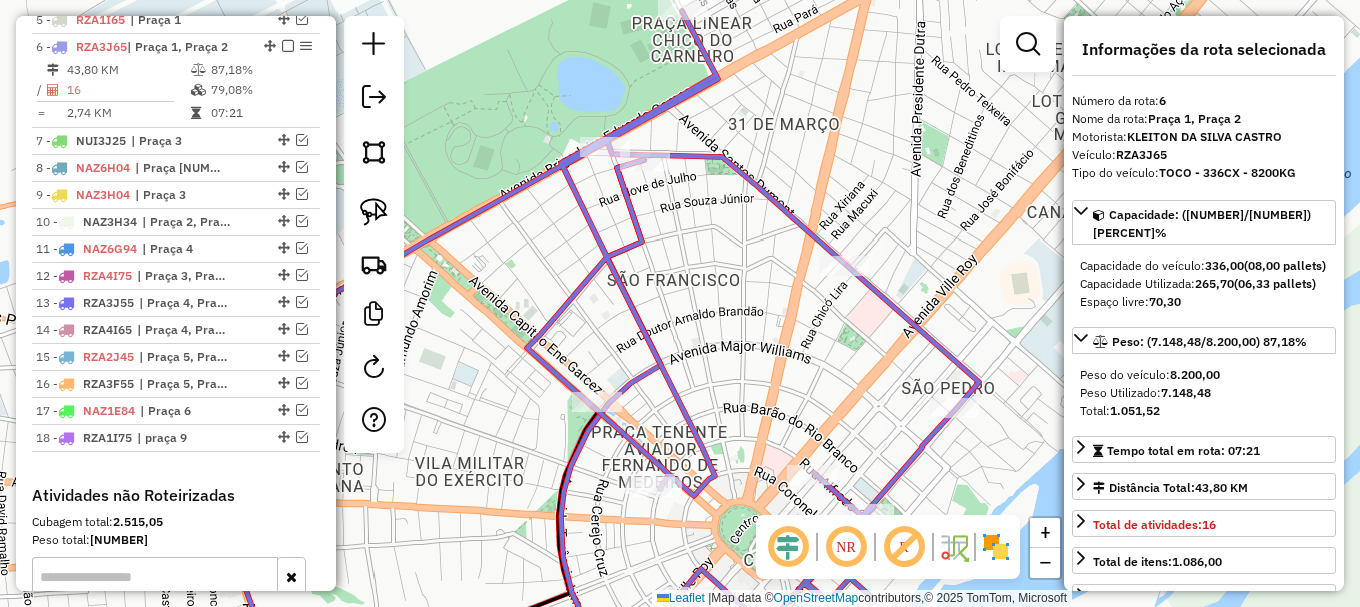 click 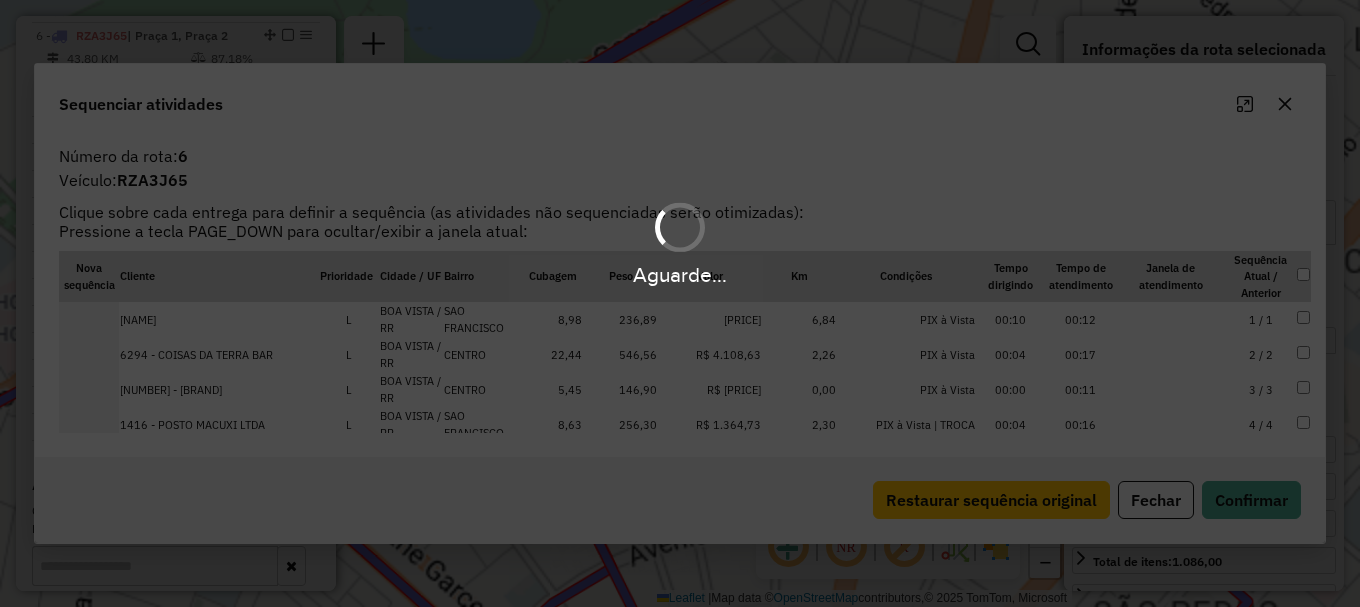 scroll, scrollTop: 952, scrollLeft: 0, axis: vertical 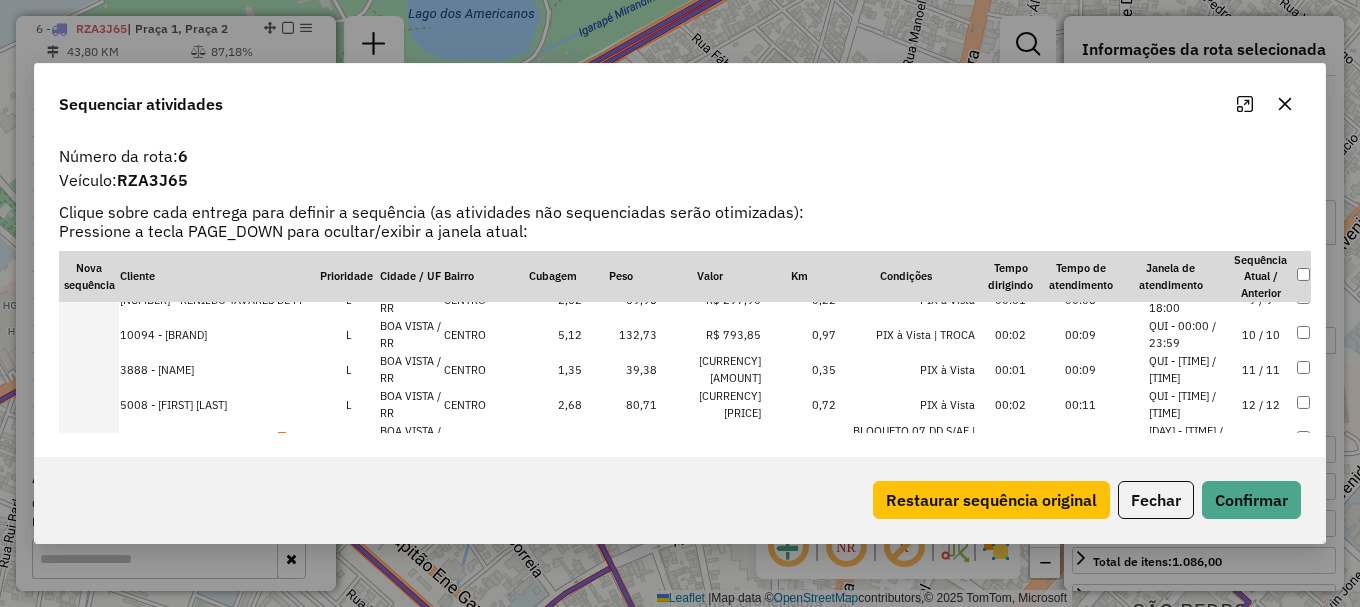 click on "[DAY] - [TIME] / [TIME]" at bounding box center [1187, 439] 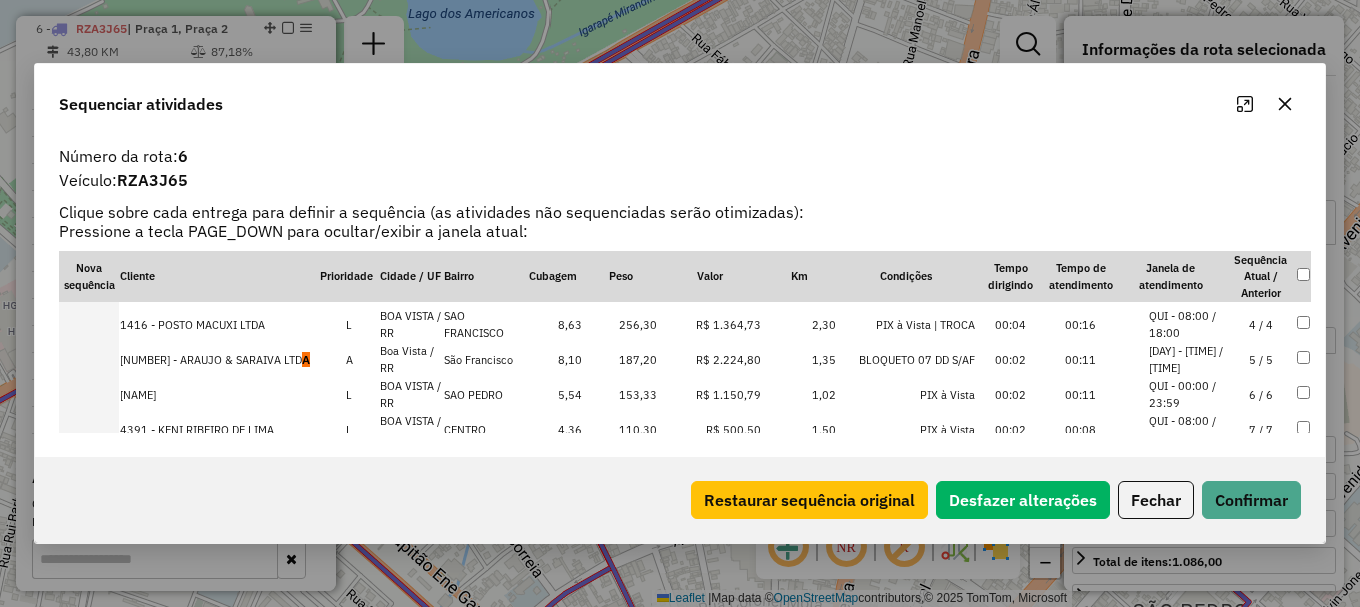 click on "[DAY] - [TIME] / [TIME]" at bounding box center [1187, 359] 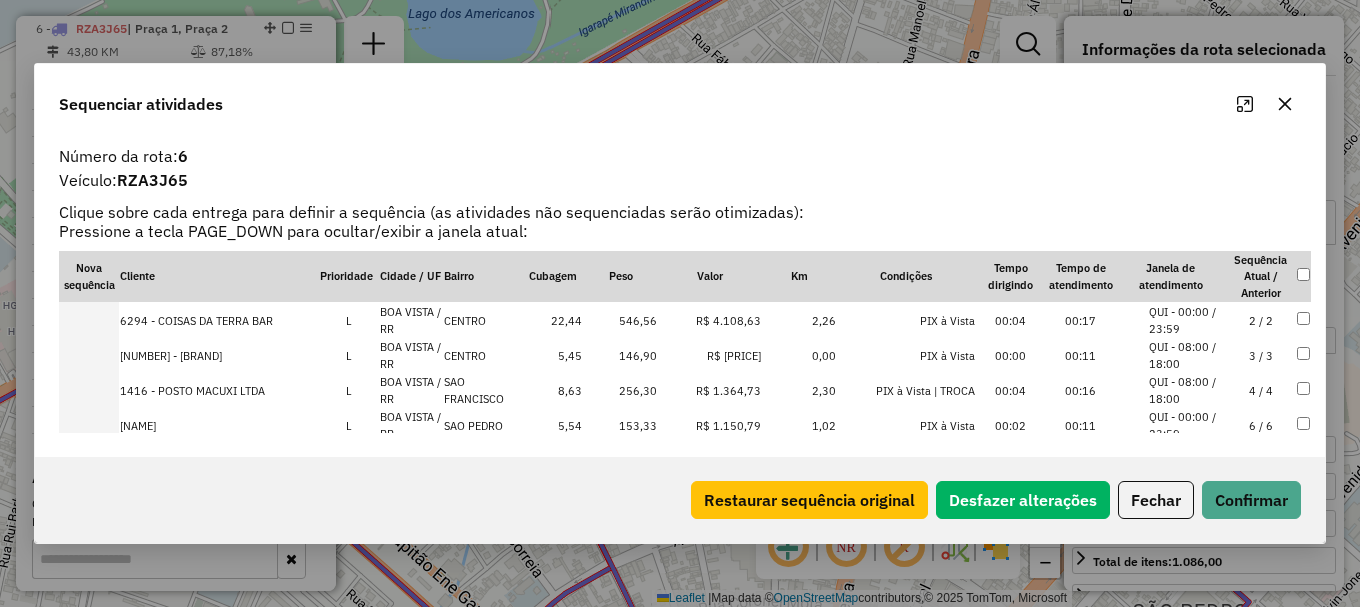 scroll, scrollTop: 70, scrollLeft: 0, axis: vertical 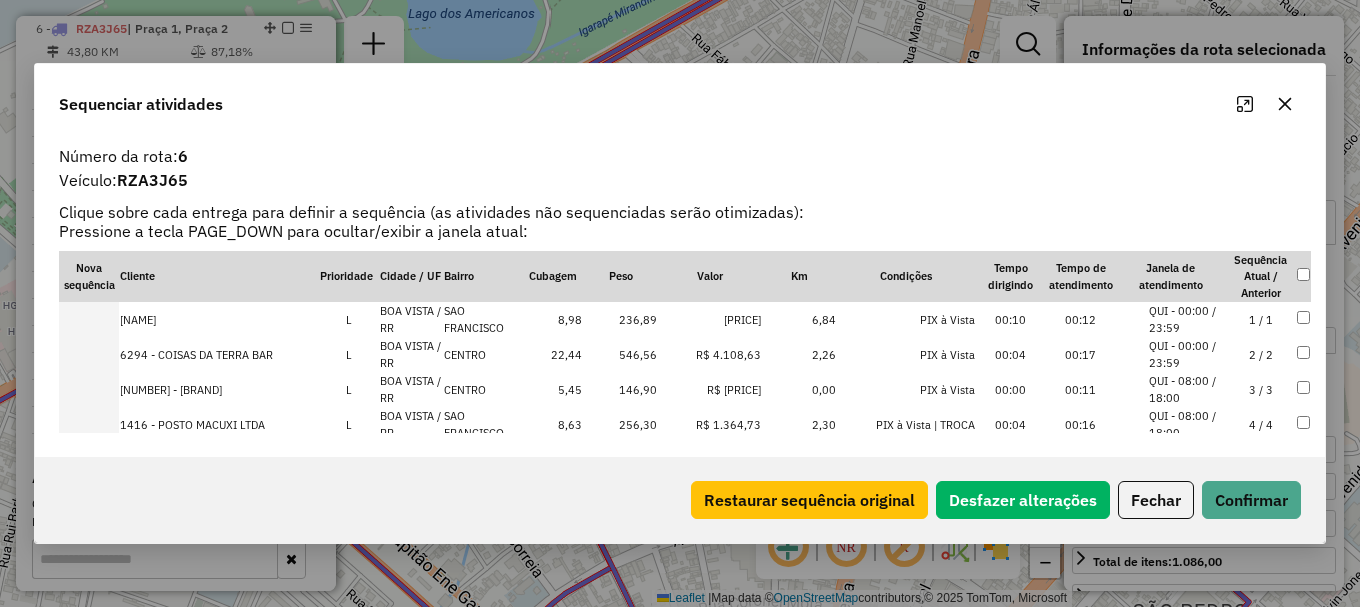 click on "QUI - 00:00 / 23:59" at bounding box center (1187, 319) 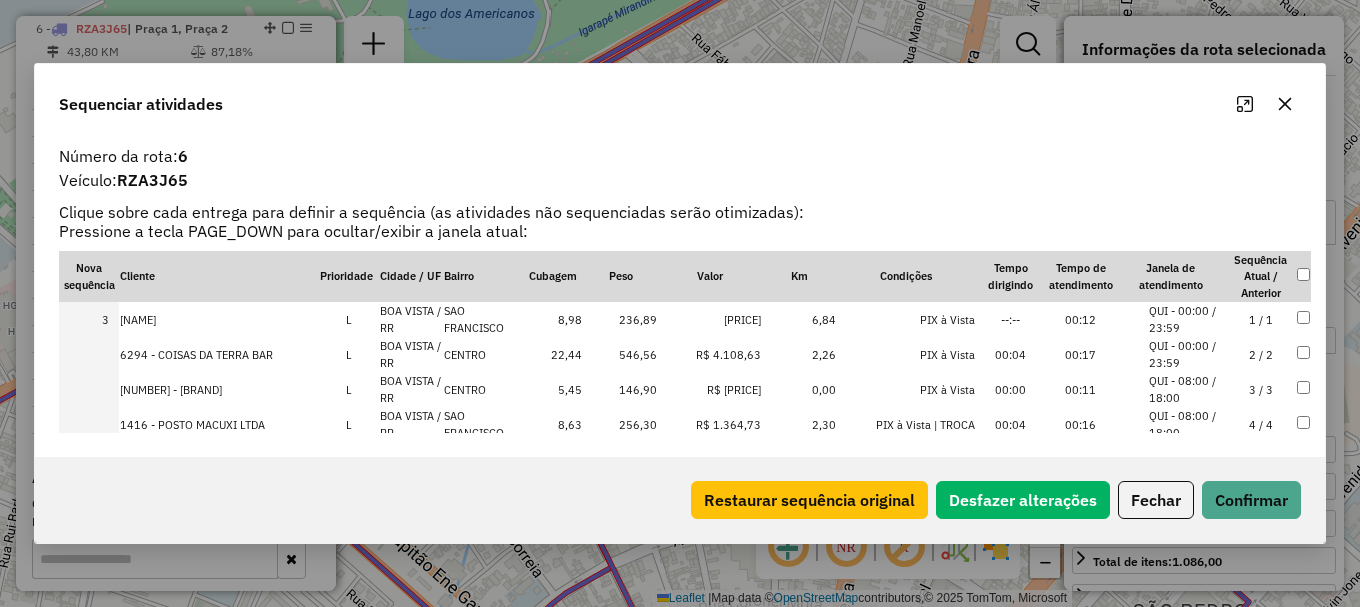 click on "QUI - 08:00 / 18:00" at bounding box center (1187, 424) 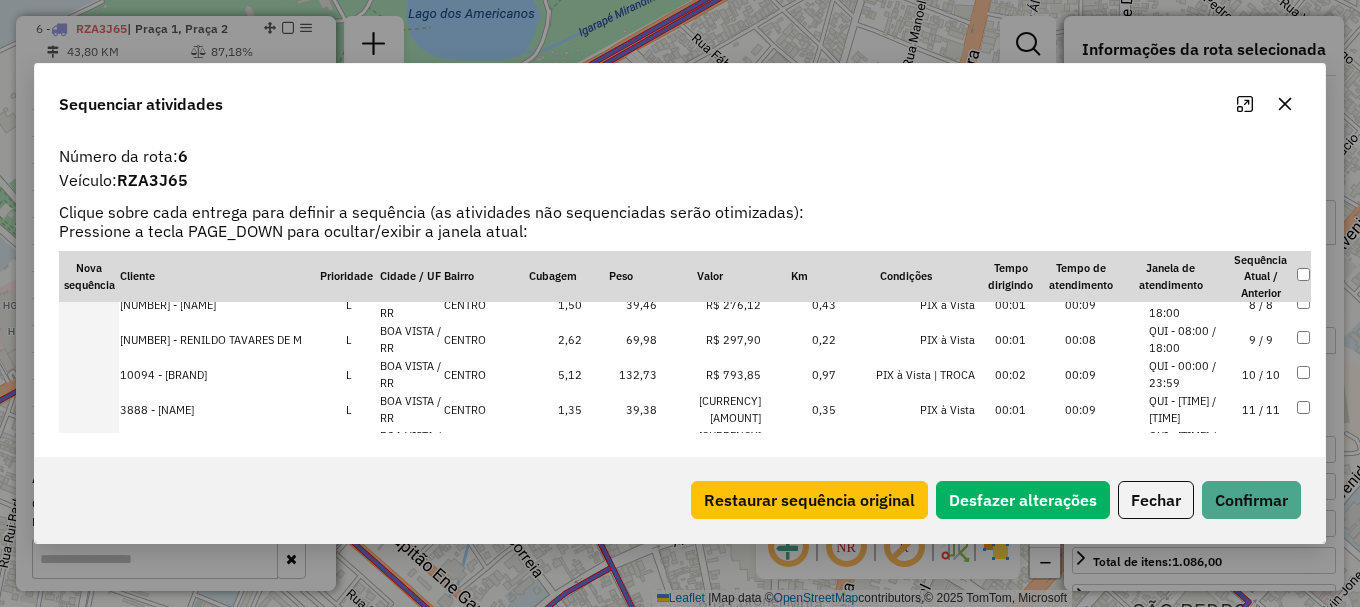 scroll, scrollTop: 448, scrollLeft: 0, axis: vertical 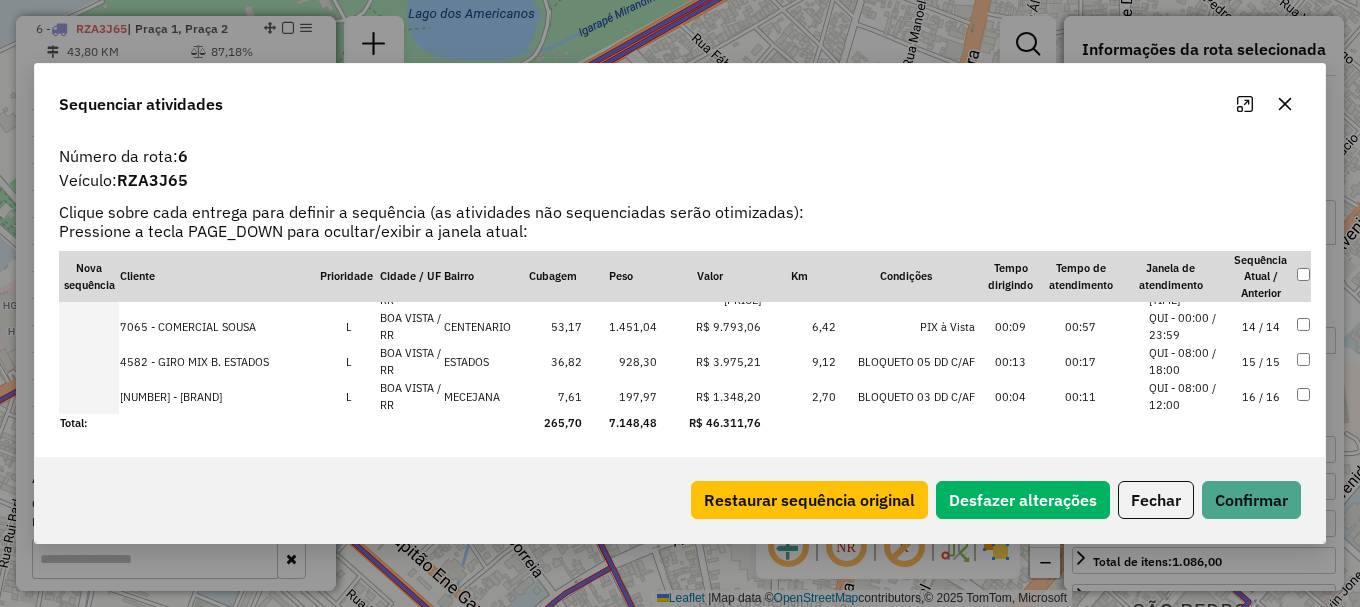 click on "QUI - 08:00 / 18:00" at bounding box center (1187, 361) 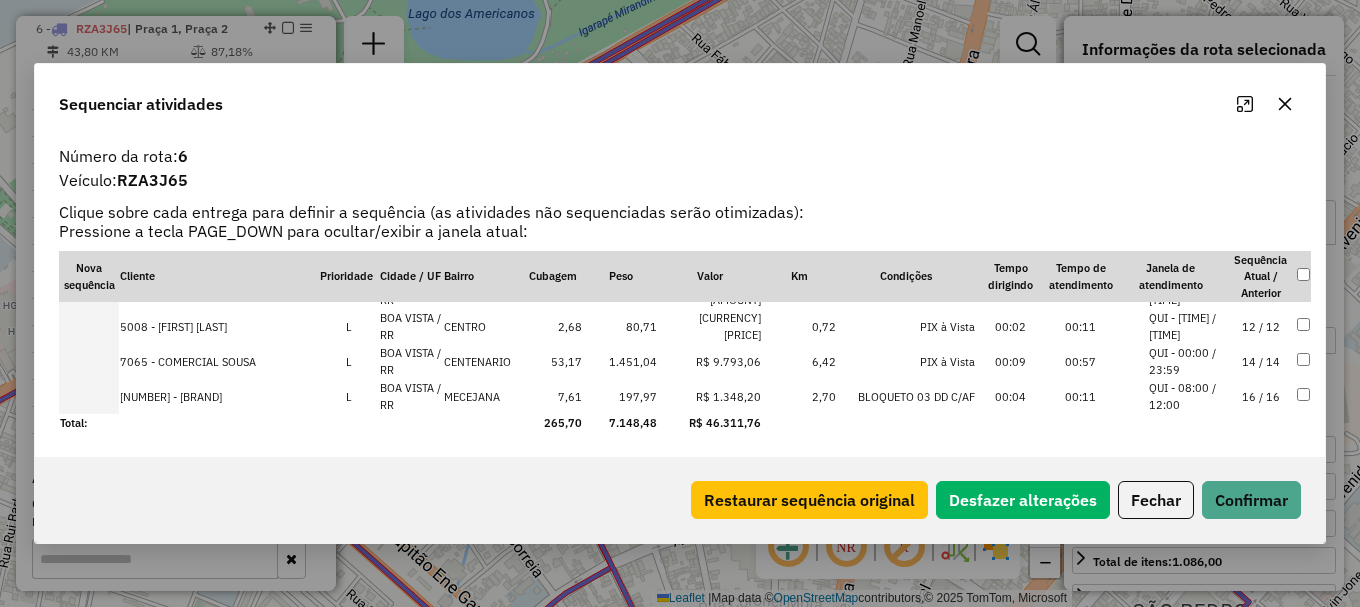 click on "QUI - 08:00 / 12:00" at bounding box center [1187, 396] 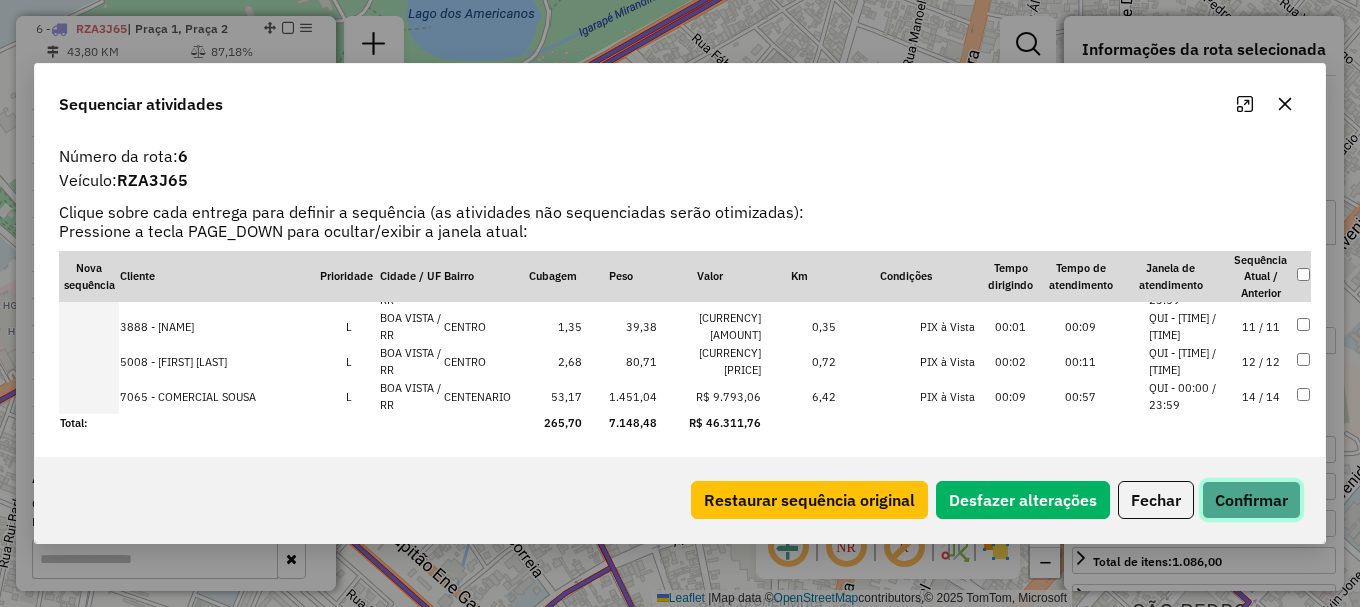 click on "Confirmar" 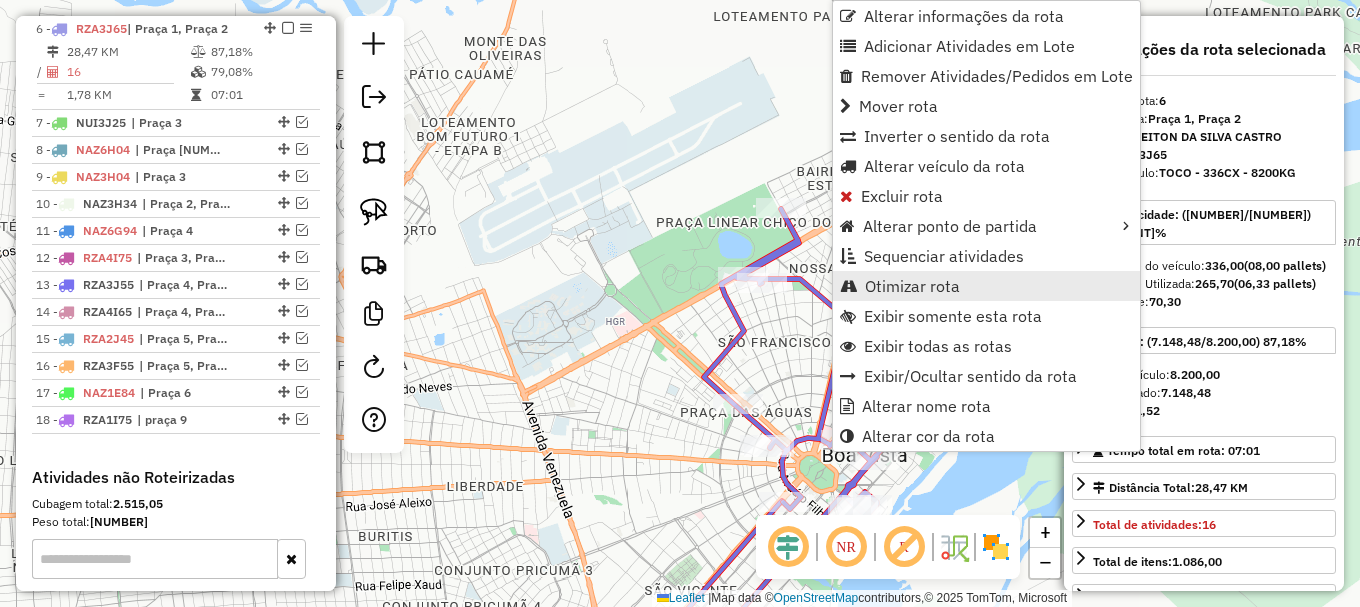 click on "Otimizar rota" at bounding box center [912, 286] 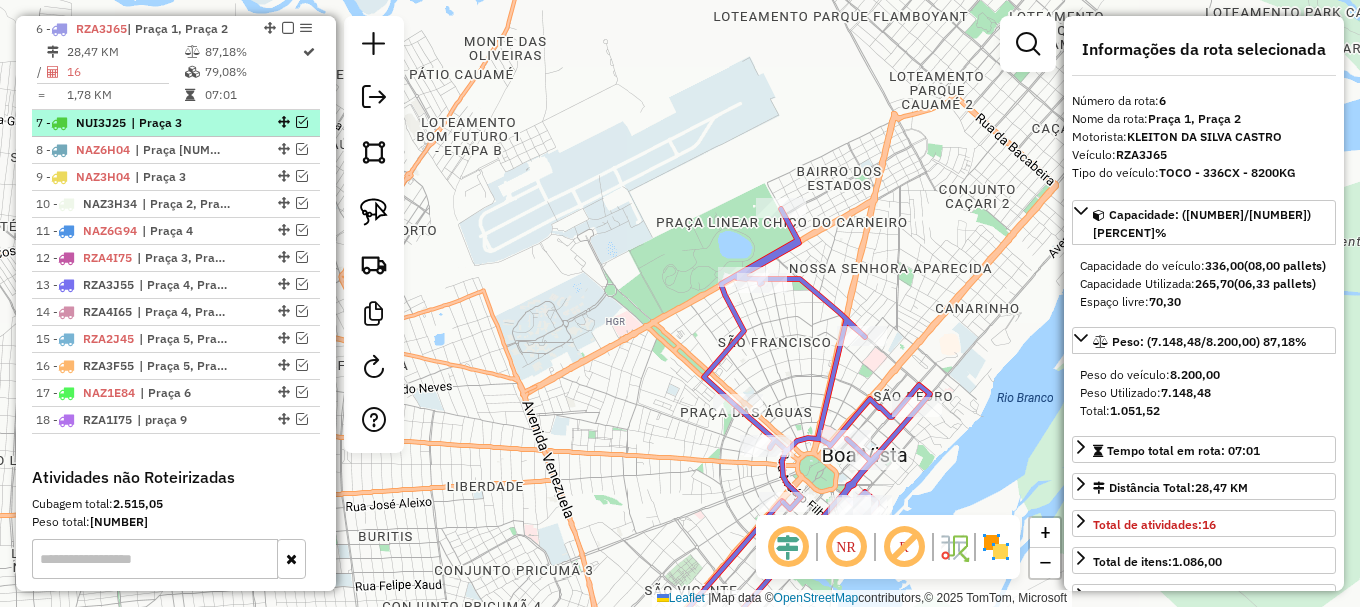 click at bounding box center [302, 122] 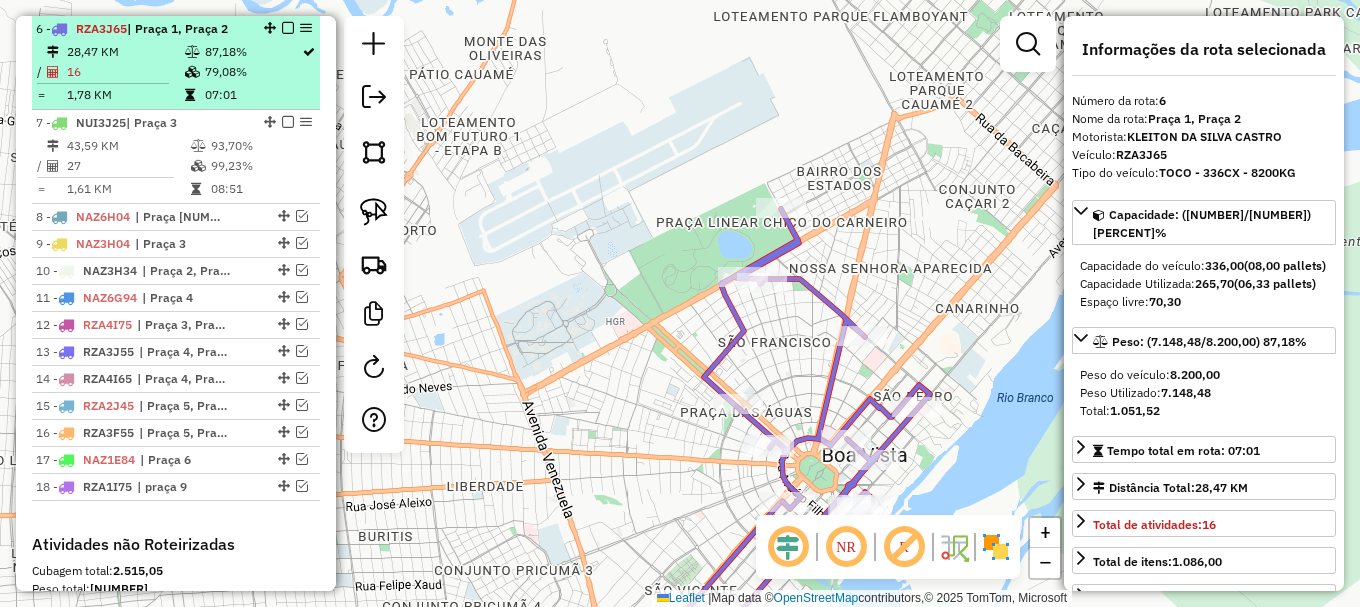 click at bounding box center (288, 28) 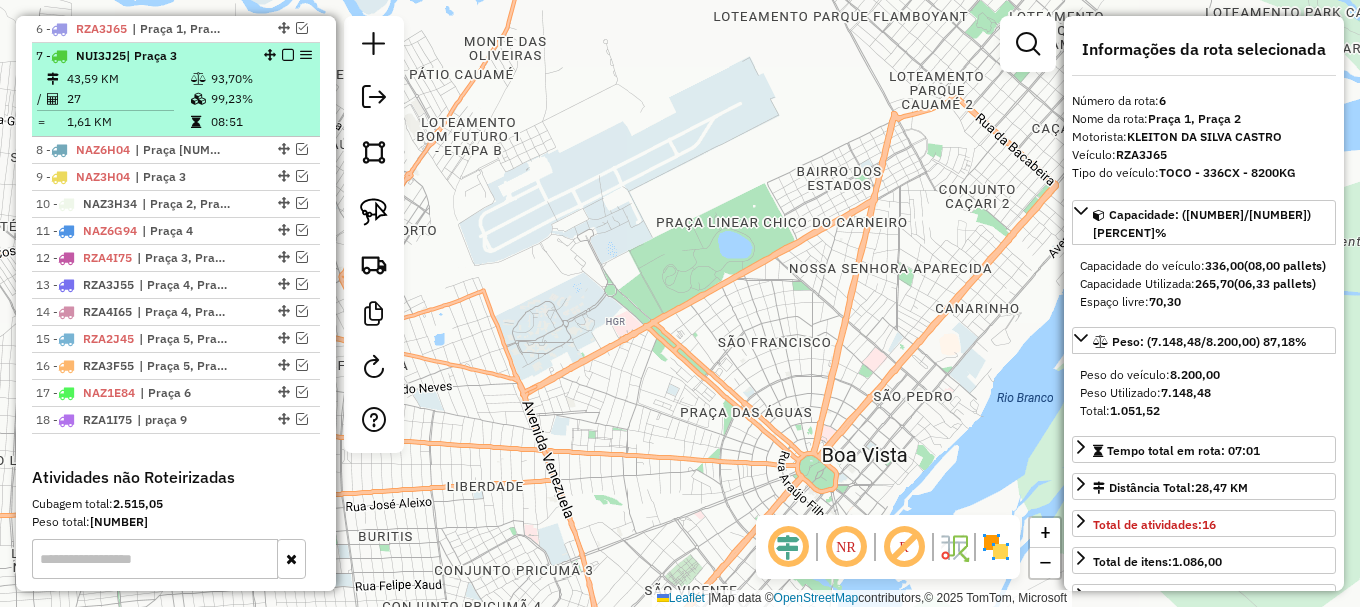 click on "93,70%" at bounding box center [260, 79] 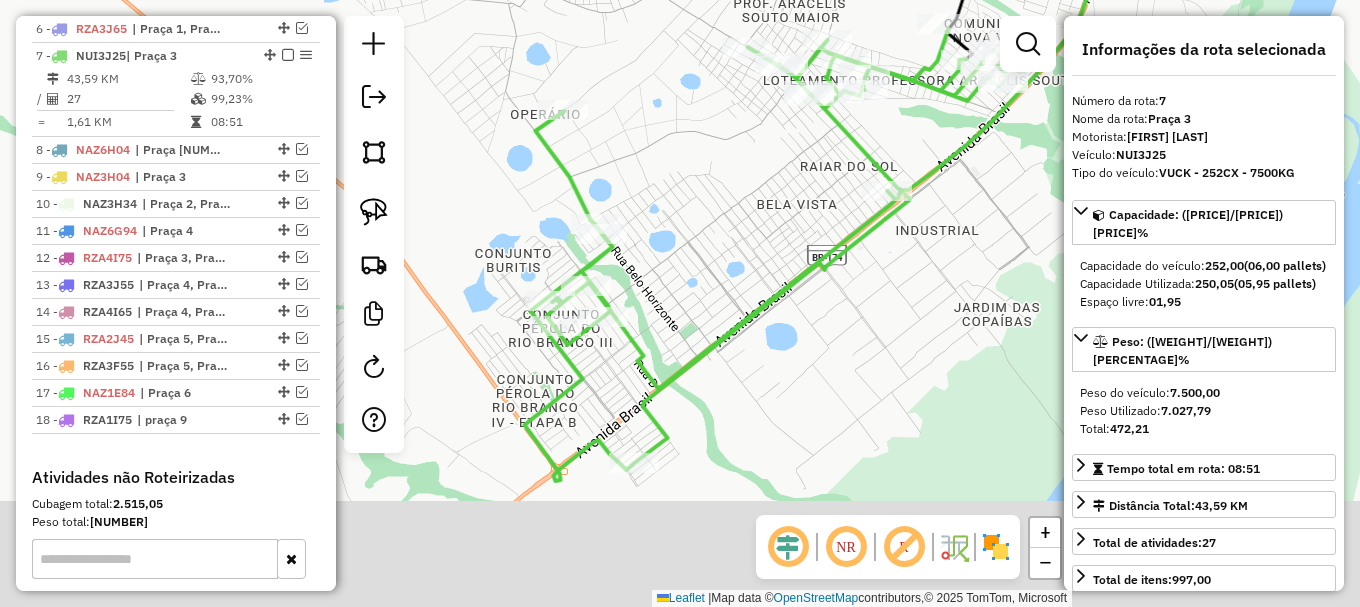 drag, startPoint x: 704, startPoint y: 278, endPoint x: 802, endPoint y: 182, distance: 137.186 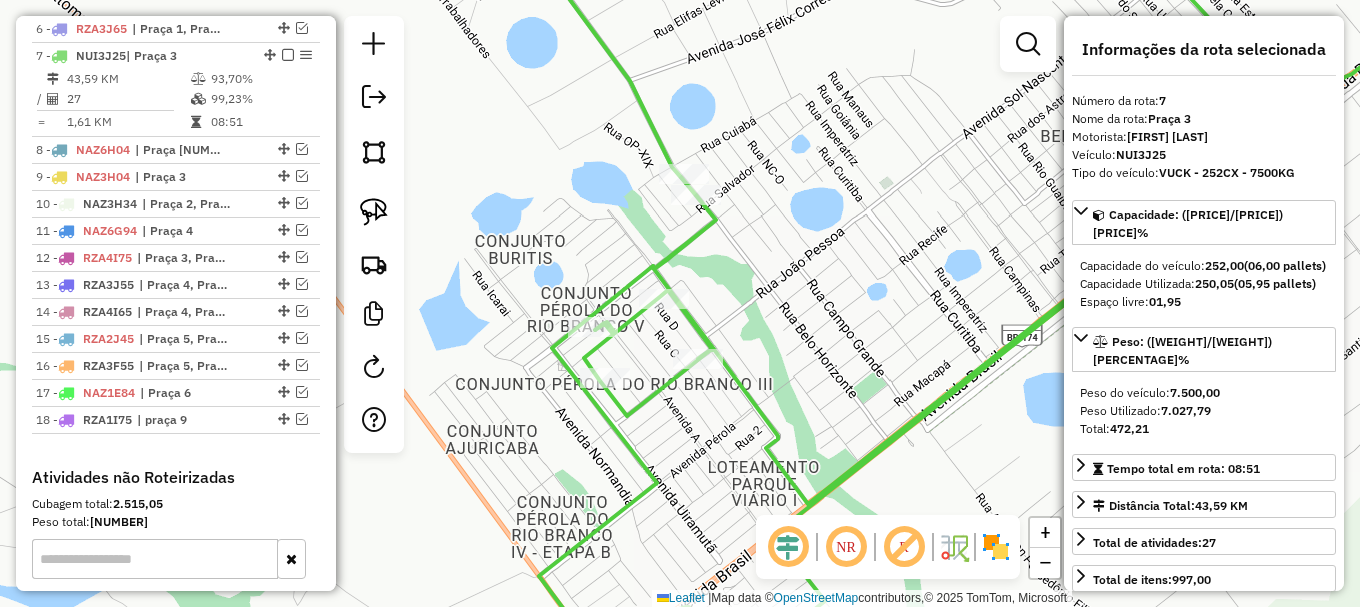 drag, startPoint x: 642, startPoint y: 172, endPoint x: 639, endPoint y: 145, distance: 27.166155 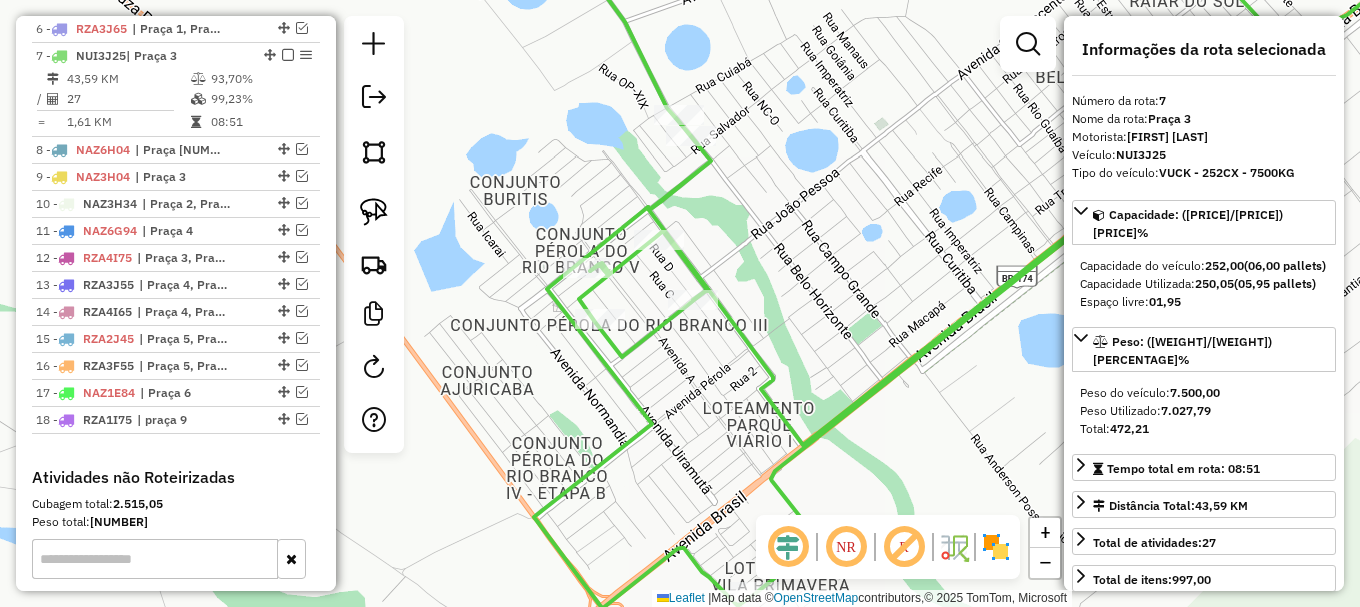 click 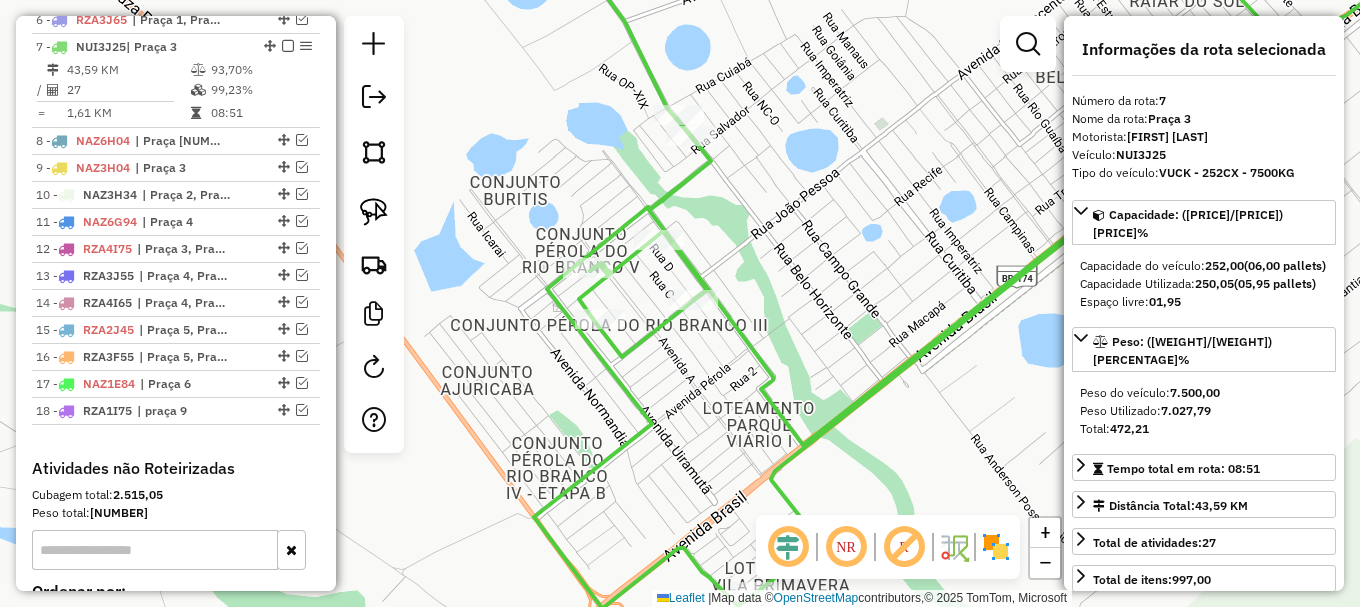 click 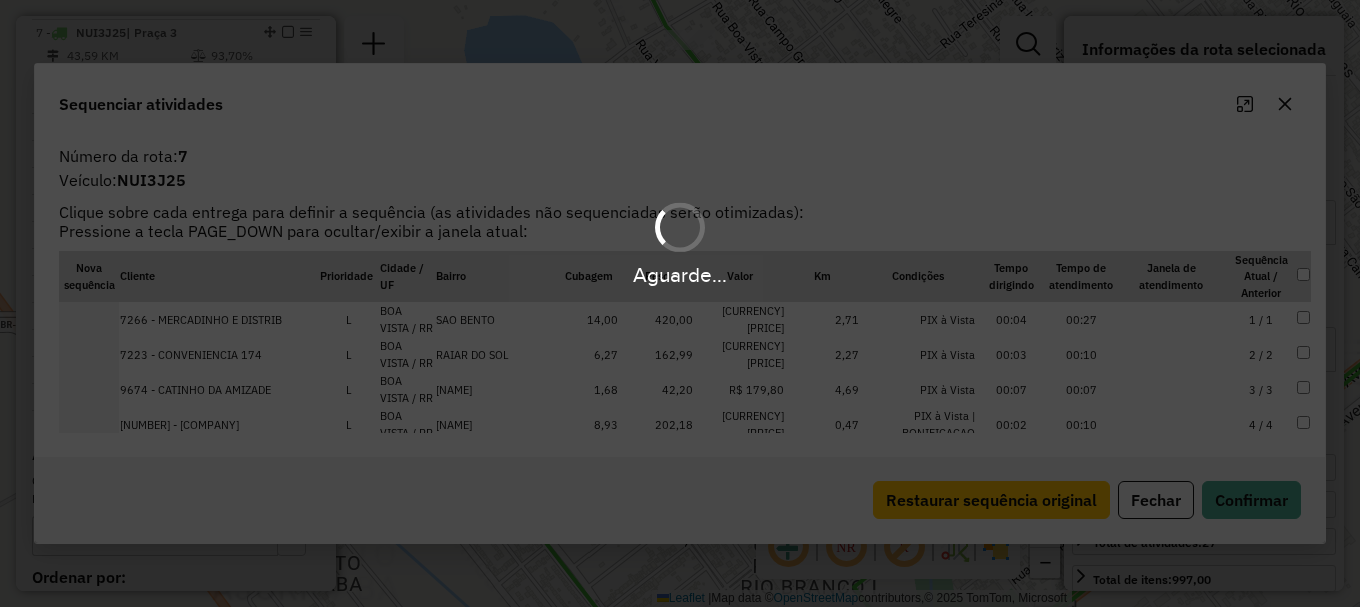 scroll, scrollTop: 979, scrollLeft: 0, axis: vertical 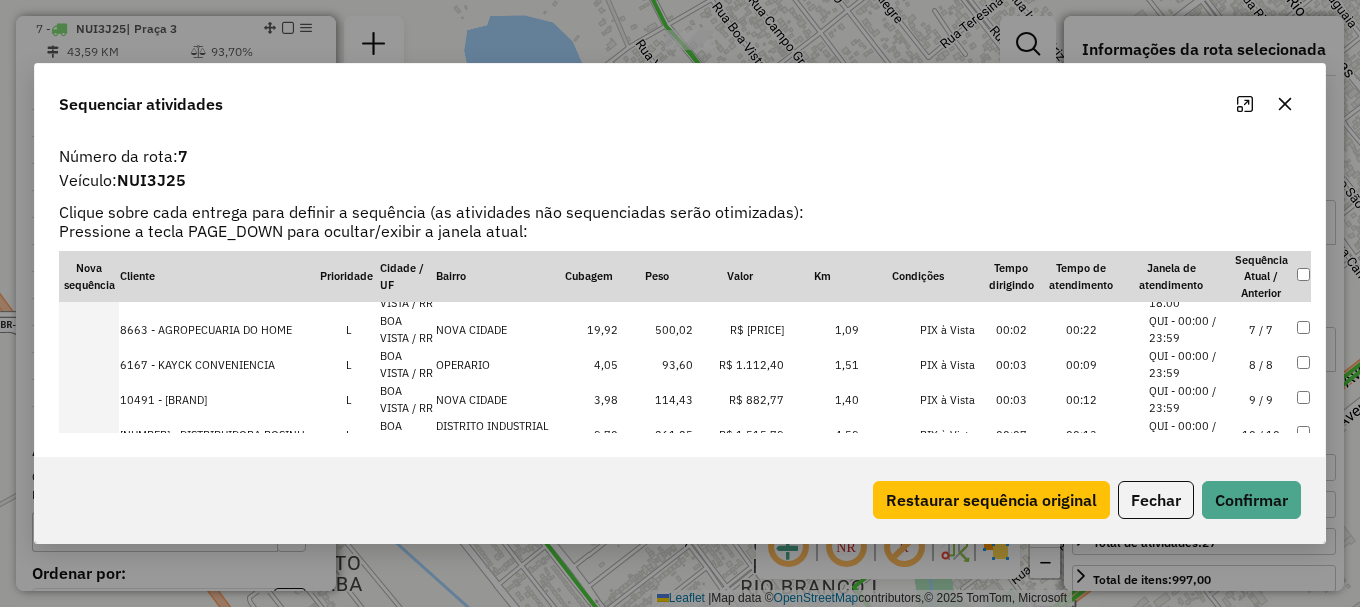 click on "QUI - 00:00 / 23:59" at bounding box center (1187, 364) 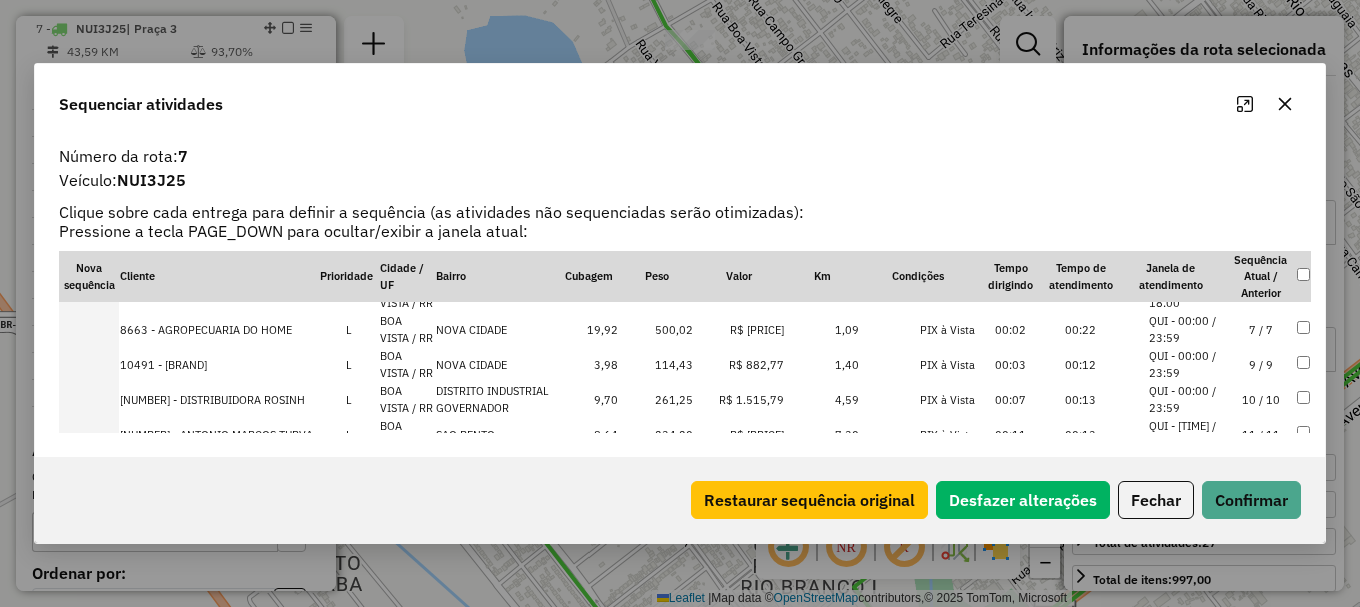 click on "QUI - 00:00 / 23:59" at bounding box center [1187, 364] 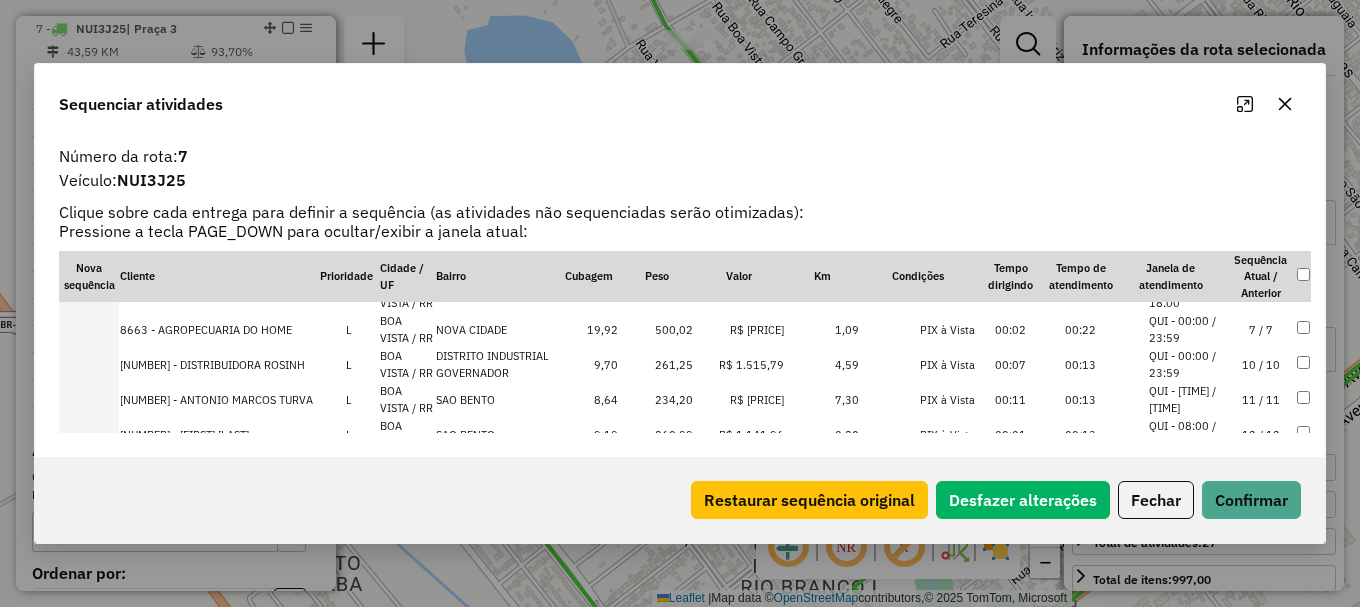 click on "QUI - 00:00 / 23:59" at bounding box center (1187, 329) 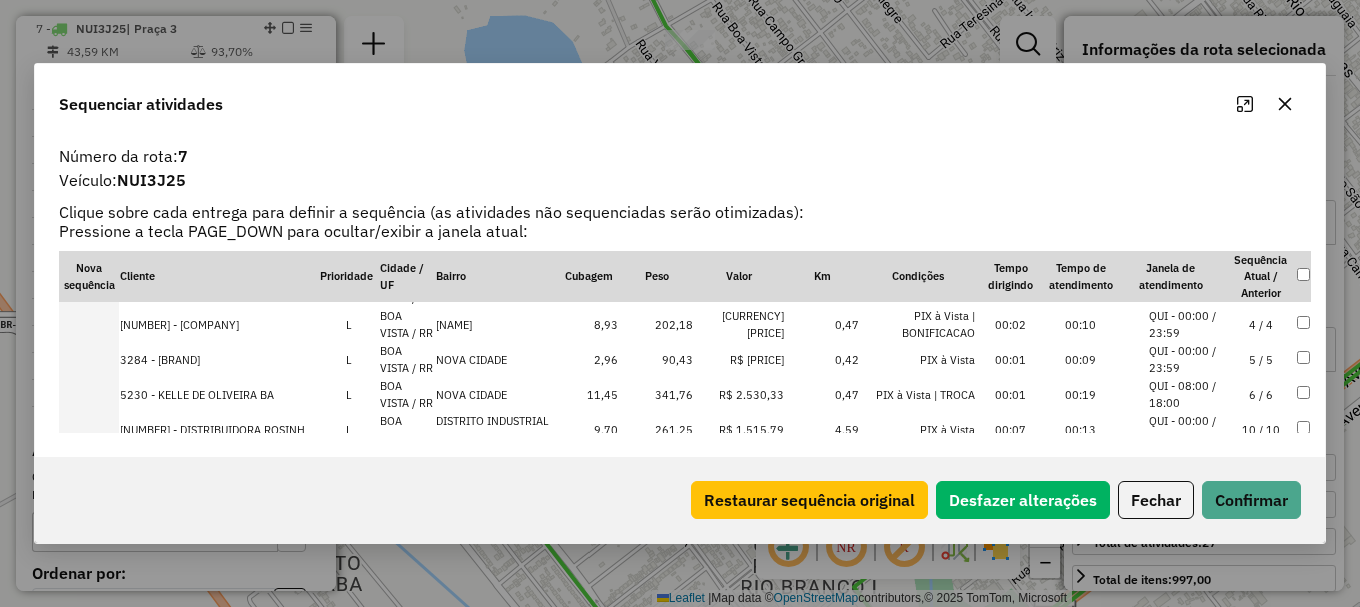 click on "QUI - 00:00 / 23:59" at bounding box center [1187, 359] 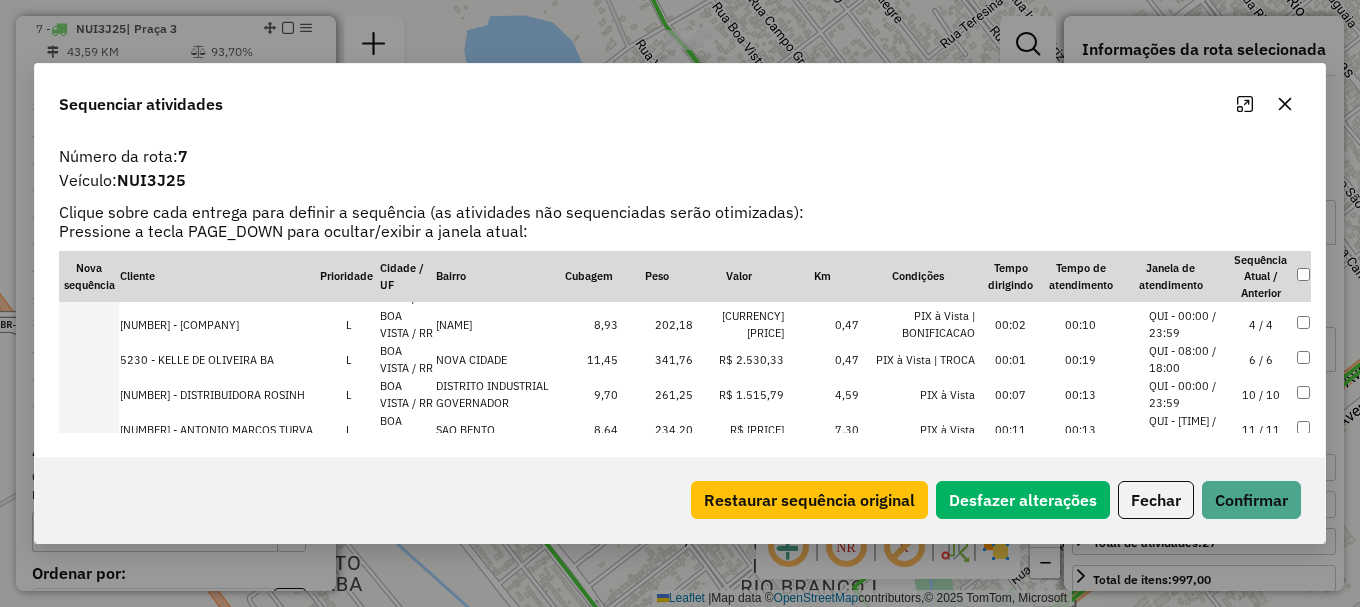 click on "QUI - 00:00 / 23:59" at bounding box center (1187, 324) 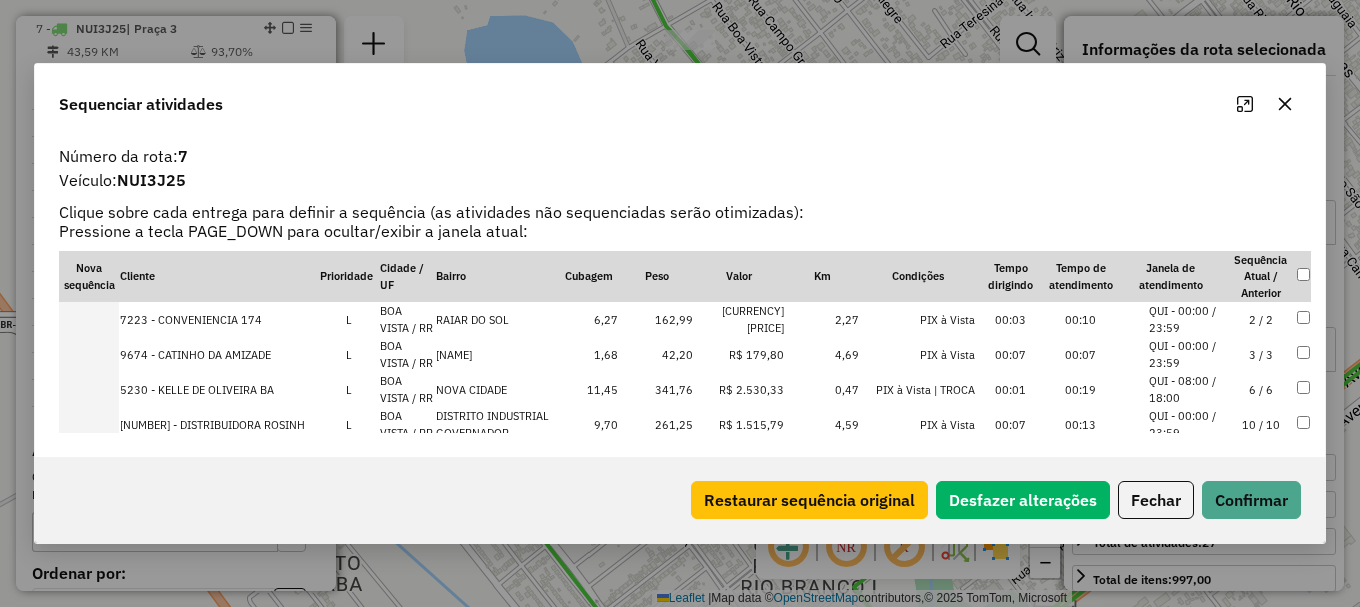 scroll, scrollTop: 175, scrollLeft: 0, axis: vertical 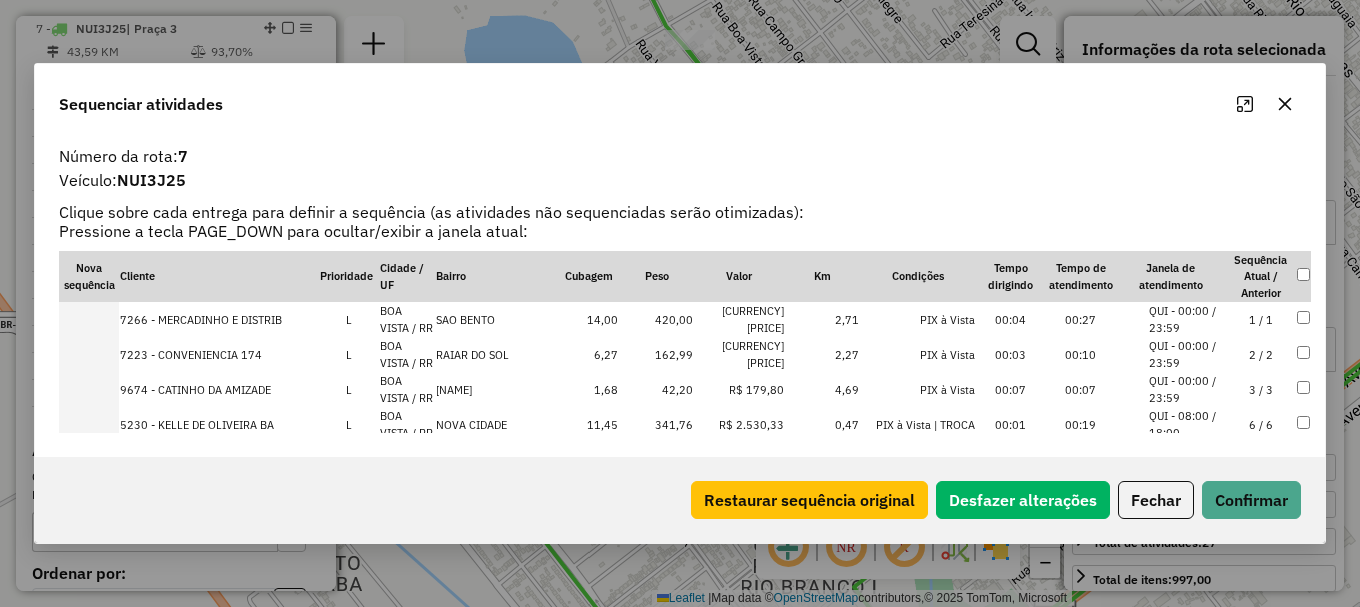 click on "QUI - 00:00 / 23:59" at bounding box center [1187, 389] 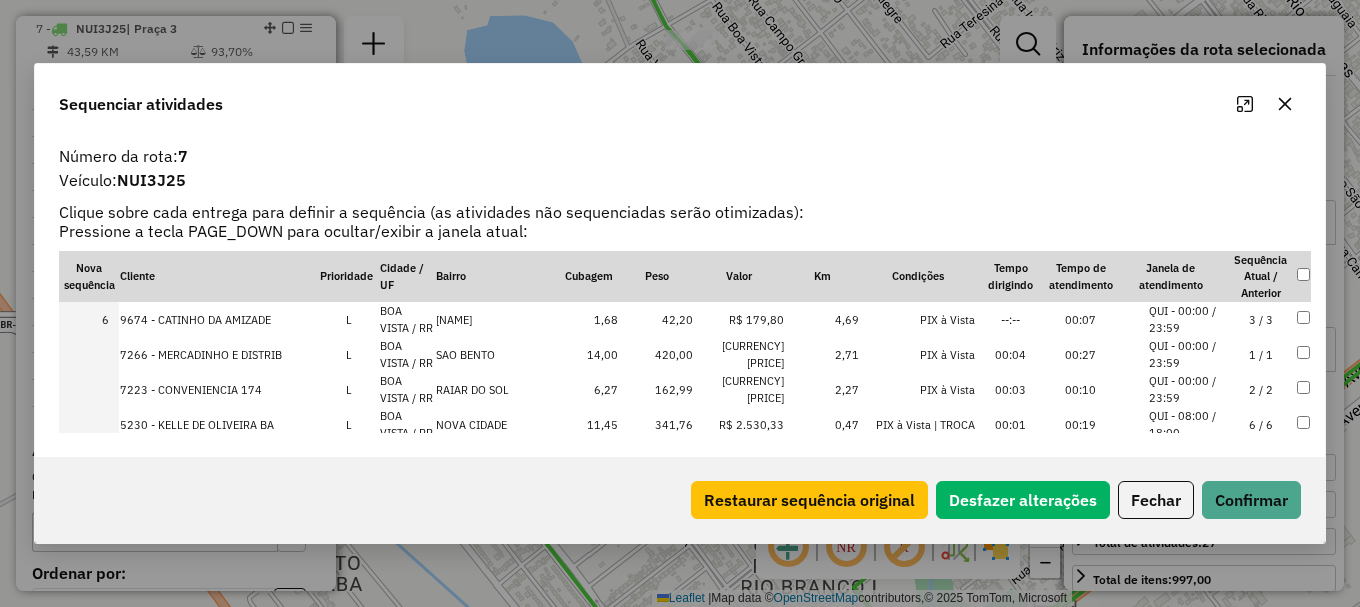 click on "QUI - 08:00 / 18:00" at bounding box center [1187, 424] 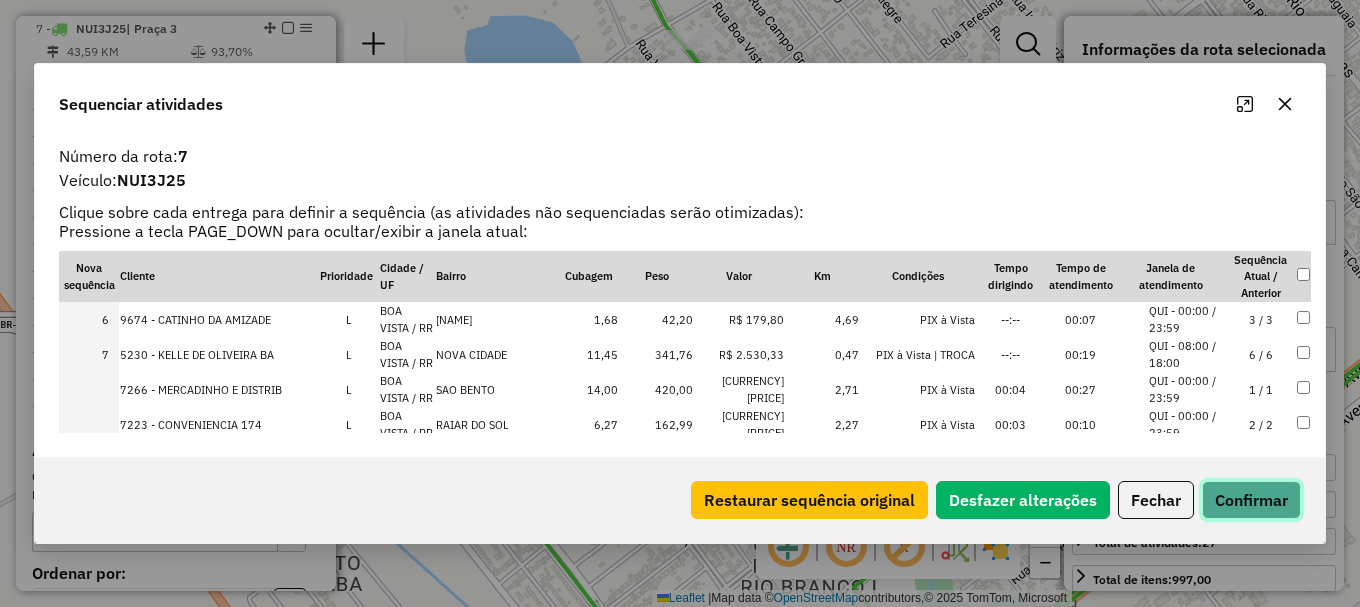 click on "Confirmar" 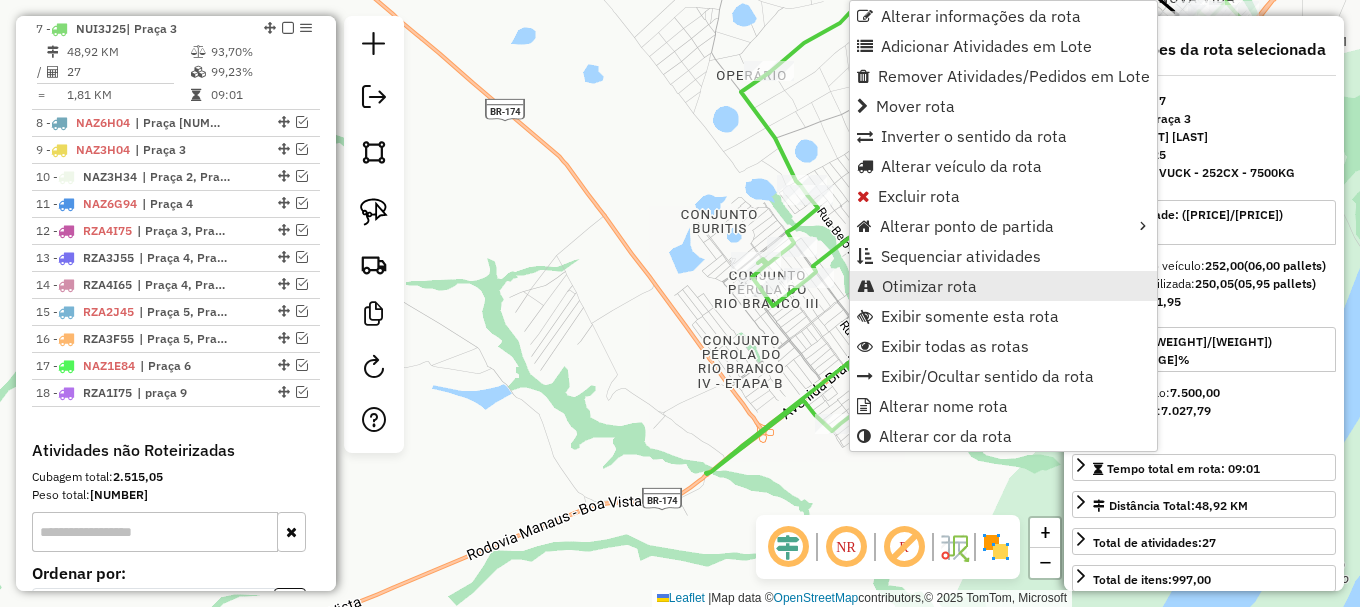 click on "Otimizar rota" at bounding box center (929, 286) 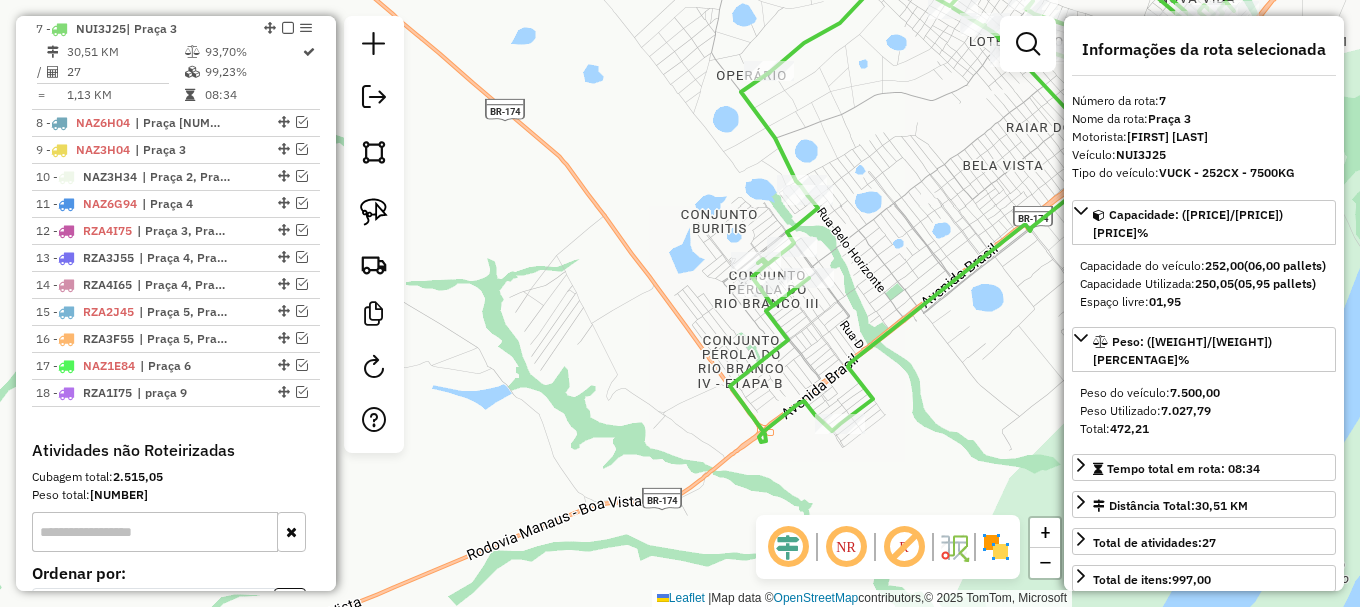 click at bounding box center [302, 122] 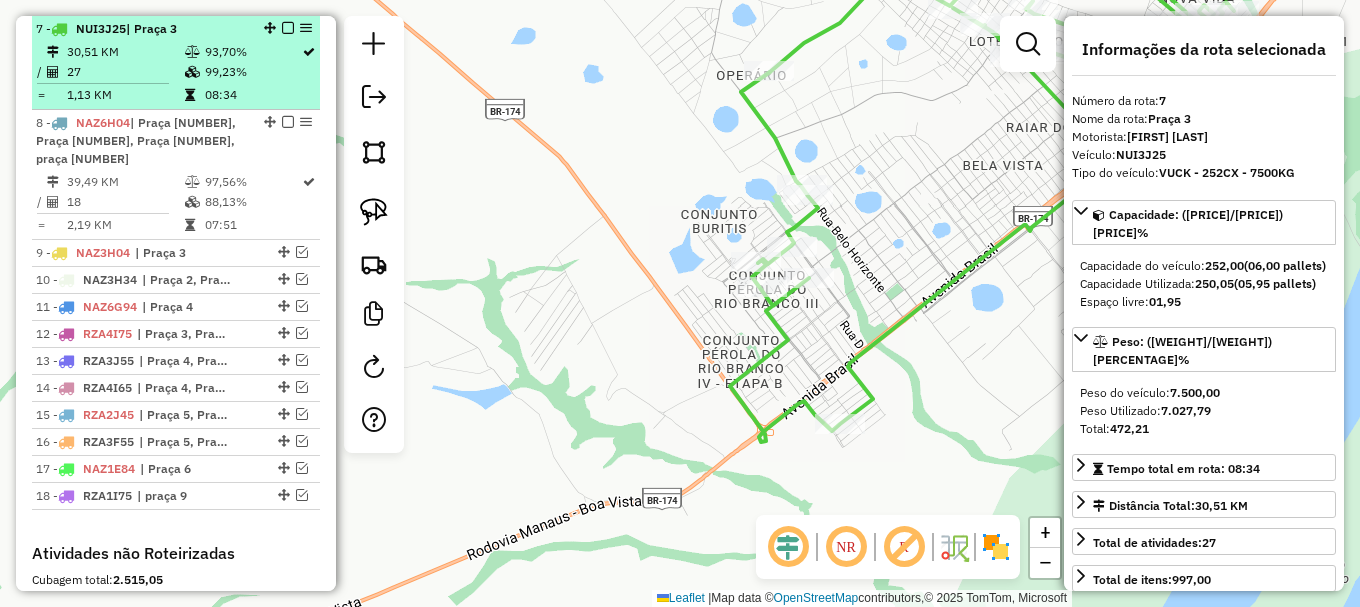 click at bounding box center (288, 28) 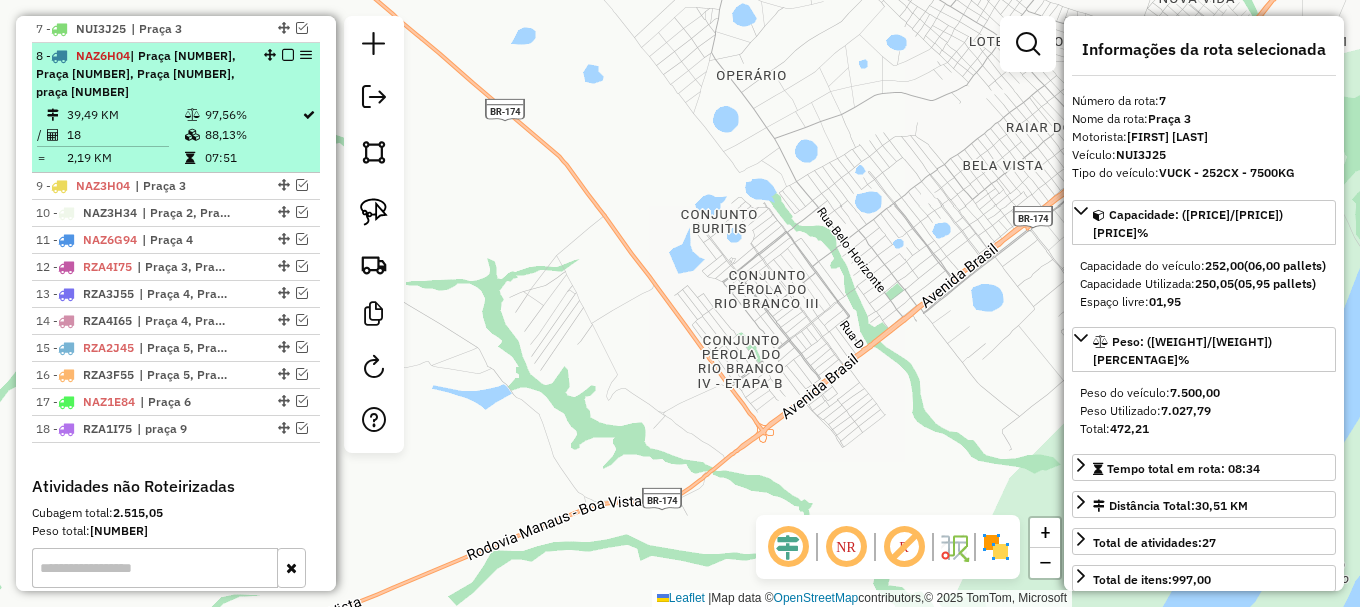 click on "97,56%" at bounding box center (252, 115) 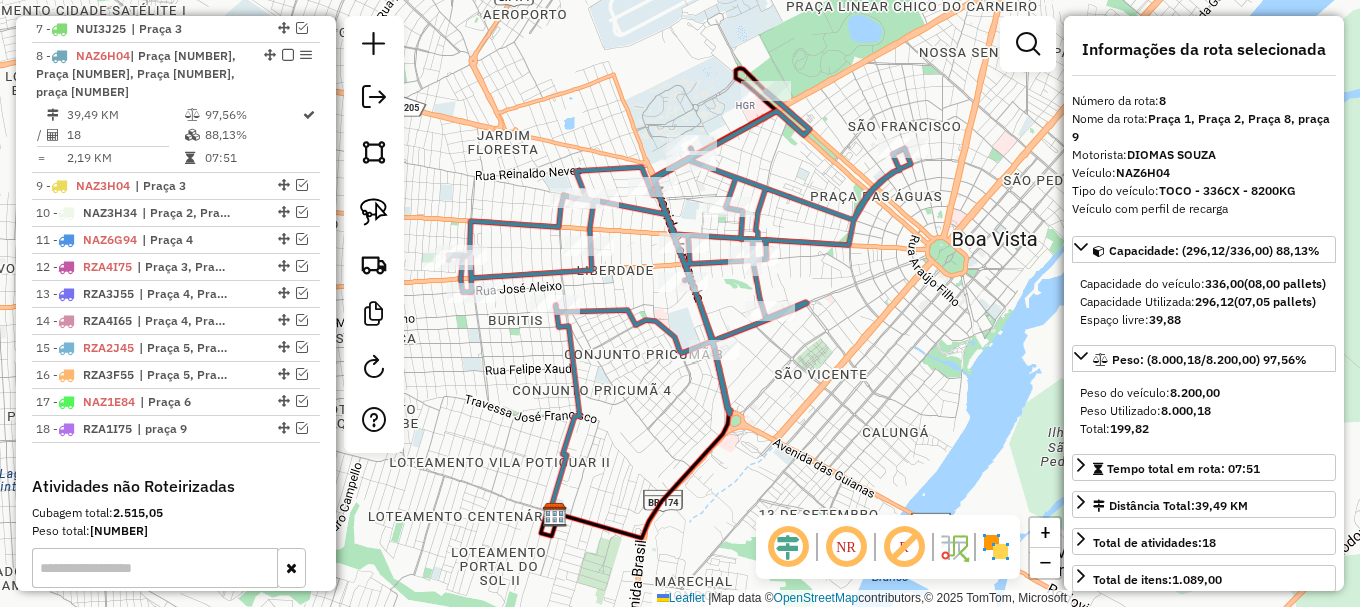 click 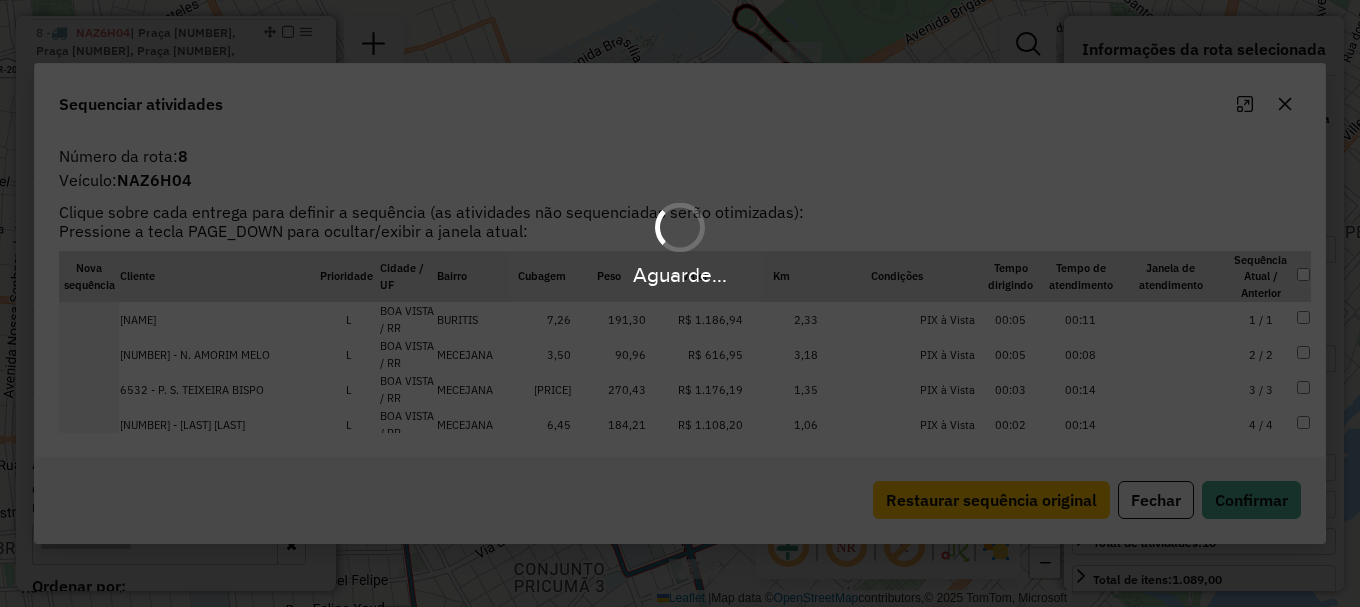 scroll, scrollTop: 1006, scrollLeft: 0, axis: vertical 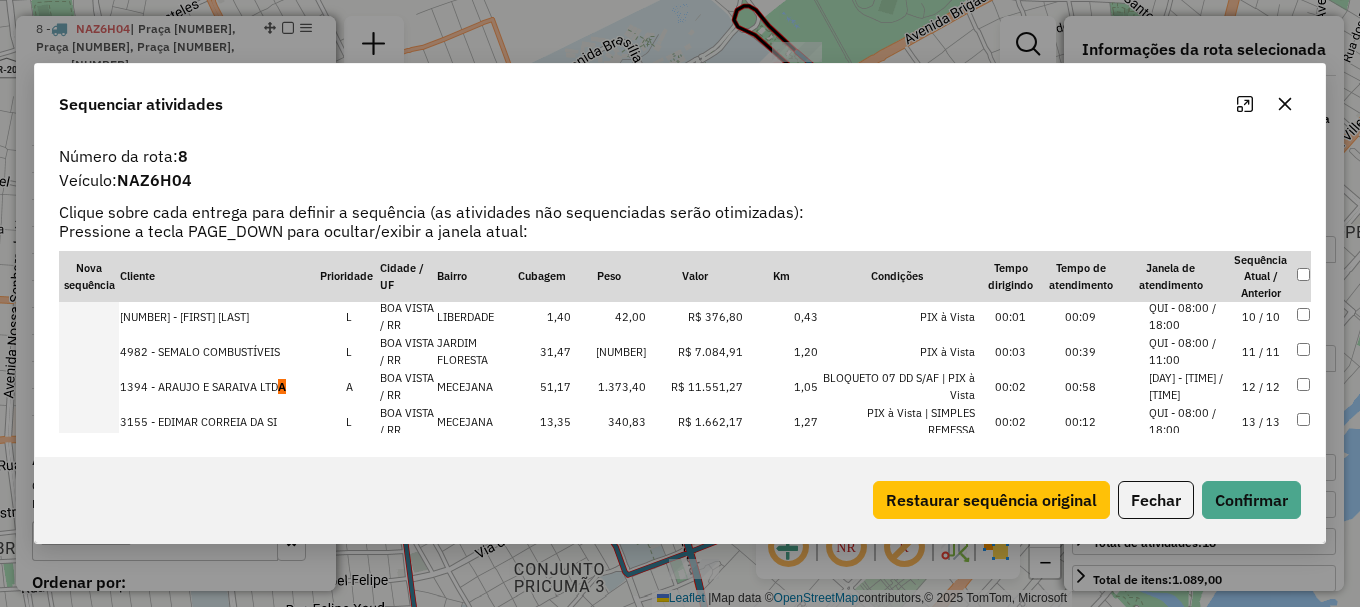click on "[DAY] - [TIME] / [TIME]" at bounding box center (1187, 386) 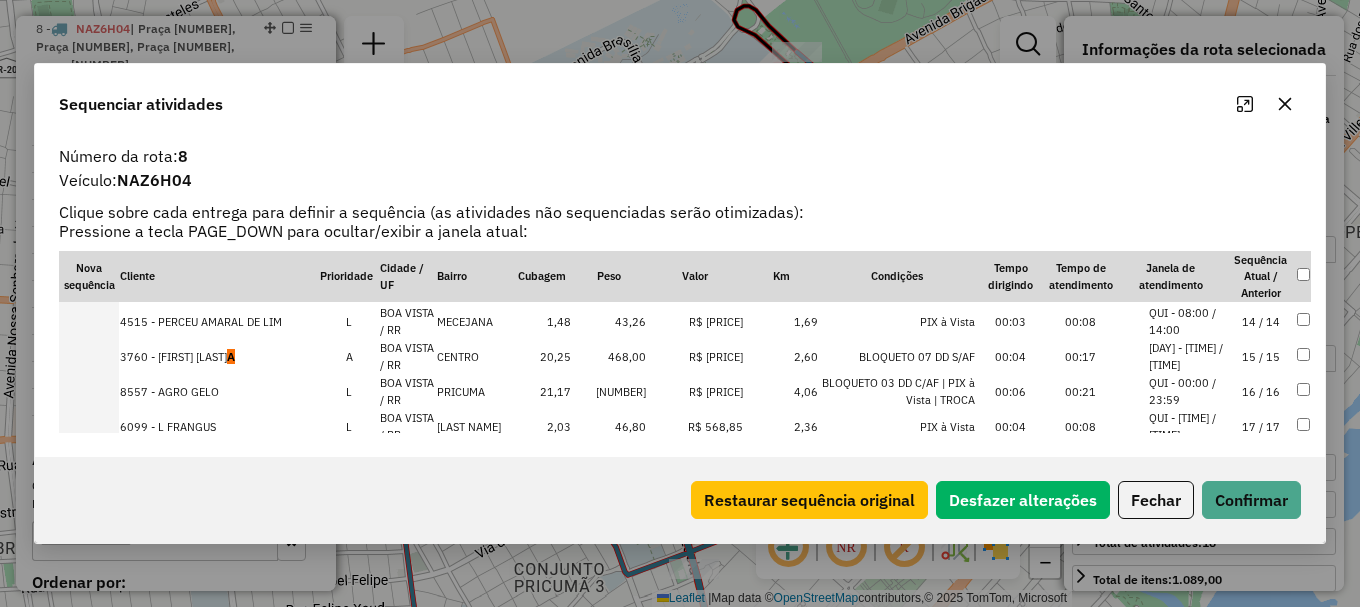 click on "[DAY] - [TIME] / [TIME]" at bounding box center (1187, 356) 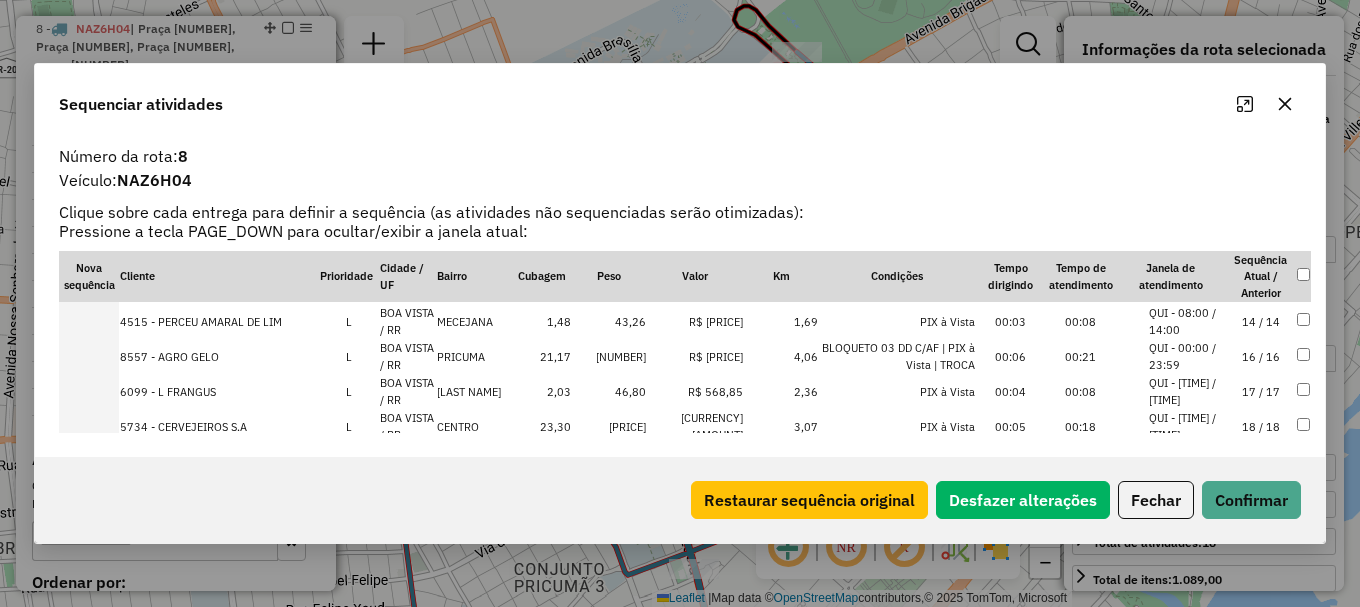 click on "QUI - [TIME] / [TIME]" at bounding box center [1187, 426] 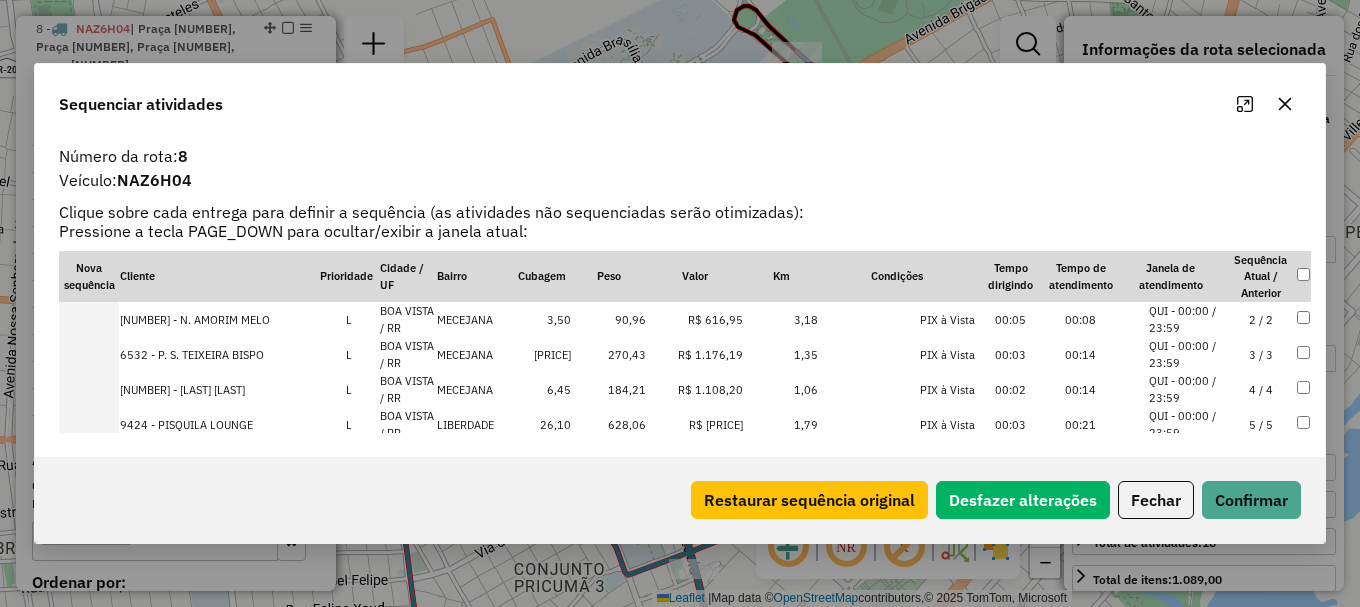 scroll, scrollTop: 118, scrollLeft: 0, axis: vertical 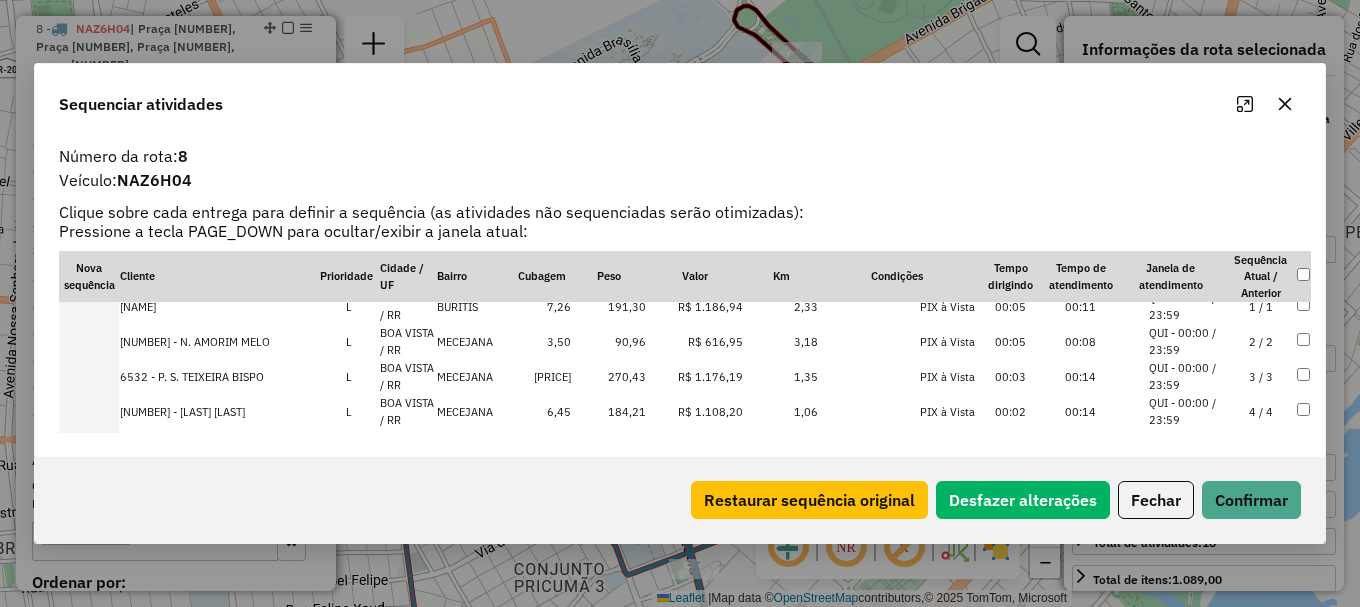 click on "QUI - 00:00 / 23:59" at bounding box center [1187, 411] 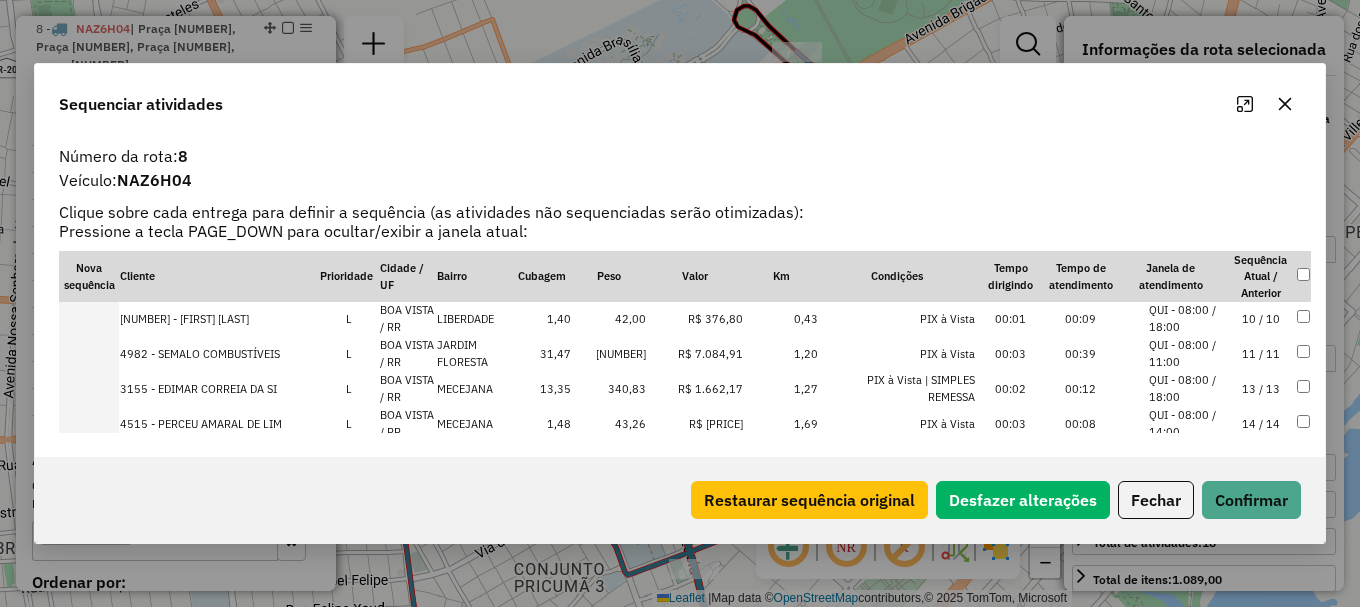 scroll, scrollTop: 518, scrollLeft: 0, axis: vertical 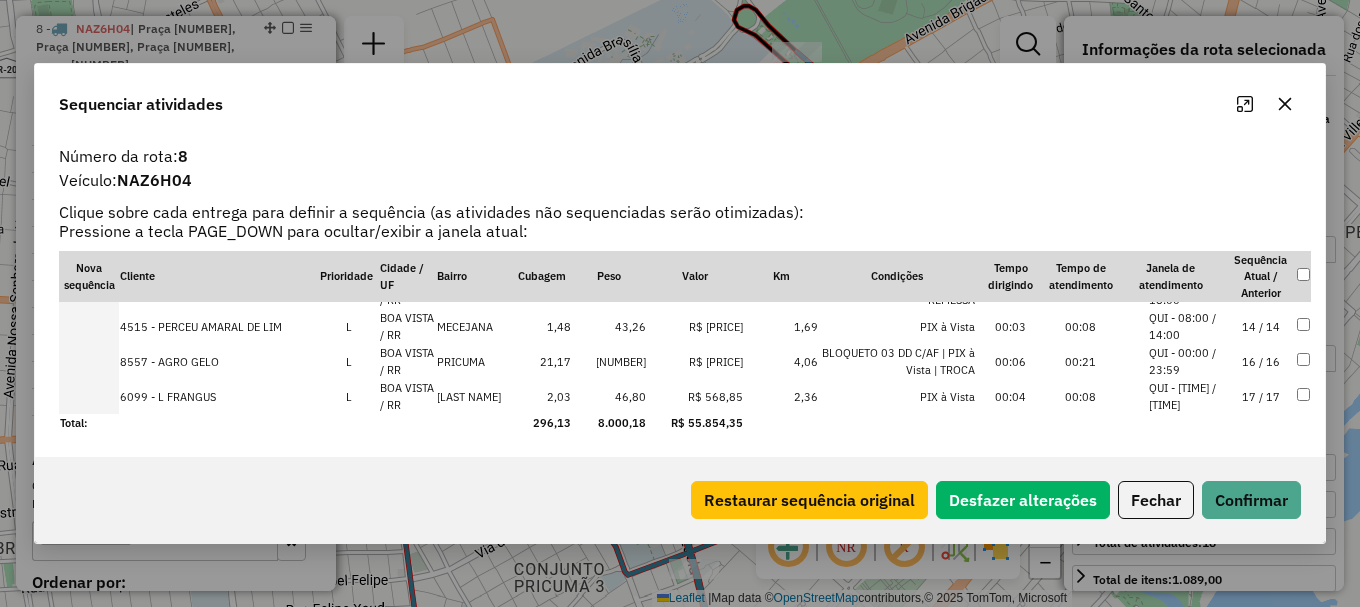 click on "QUI - 08:00 / 14:00" at bounding box center [1187, 326] 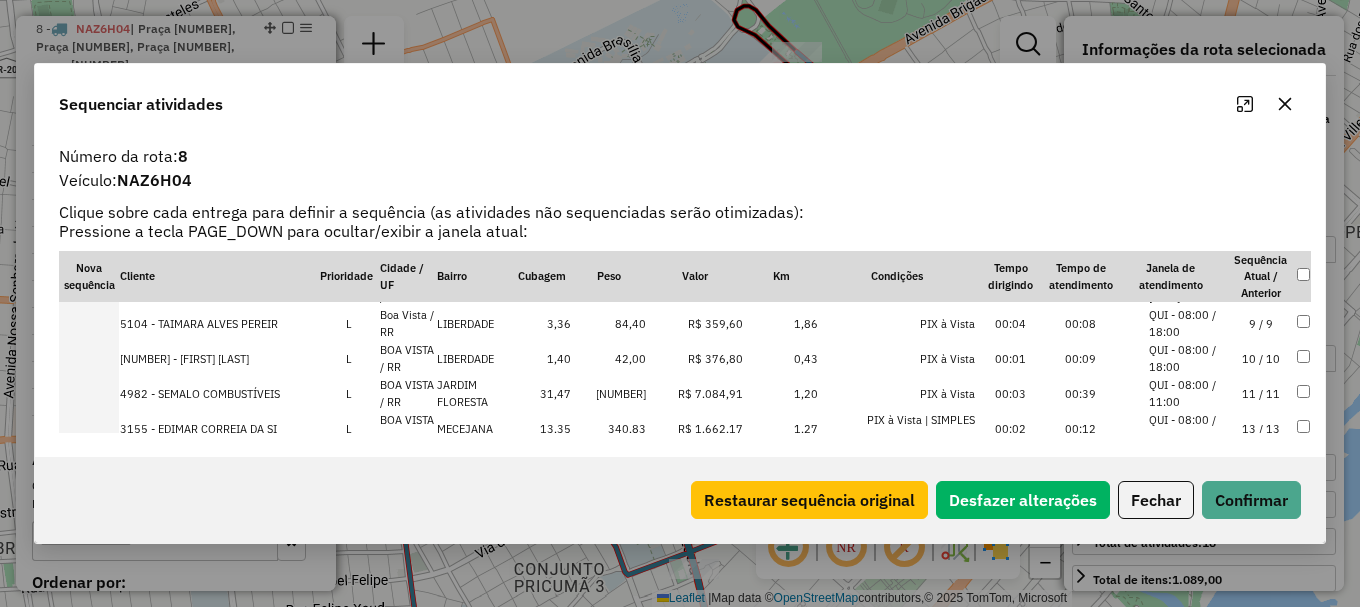 scroll, scrollTop: 218, scrollLeft: 0, axis: vertical 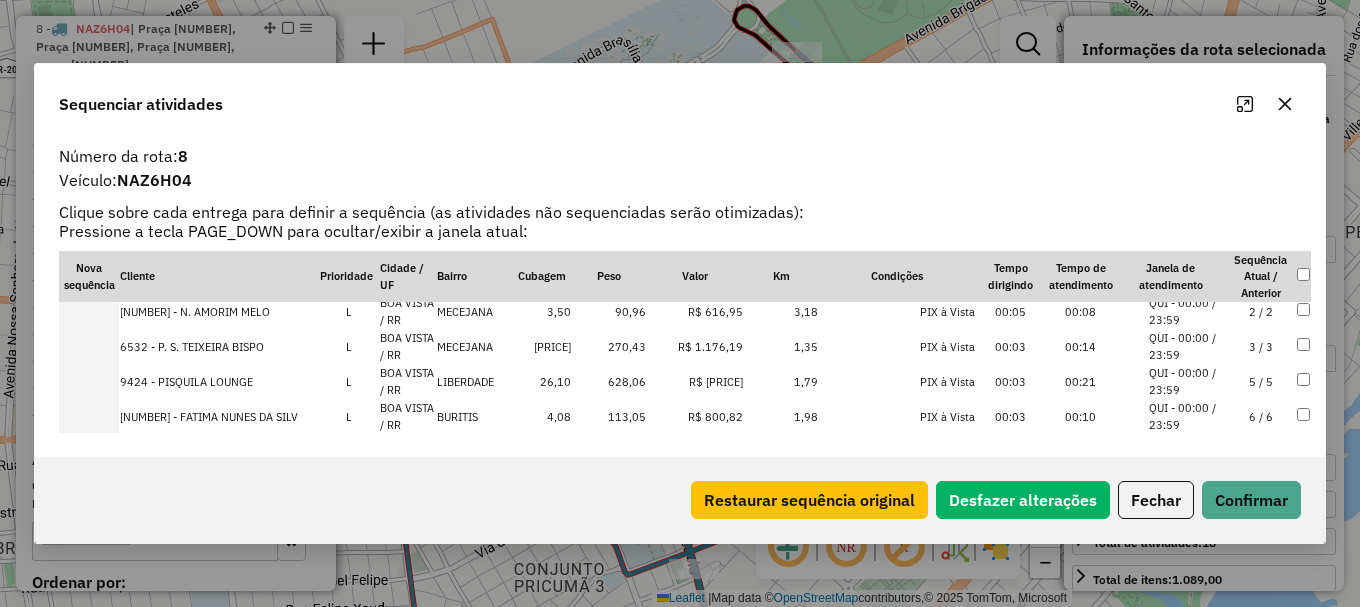 click on "QUI - 00:00 / 23:59" at bounding box center [1187, 346] 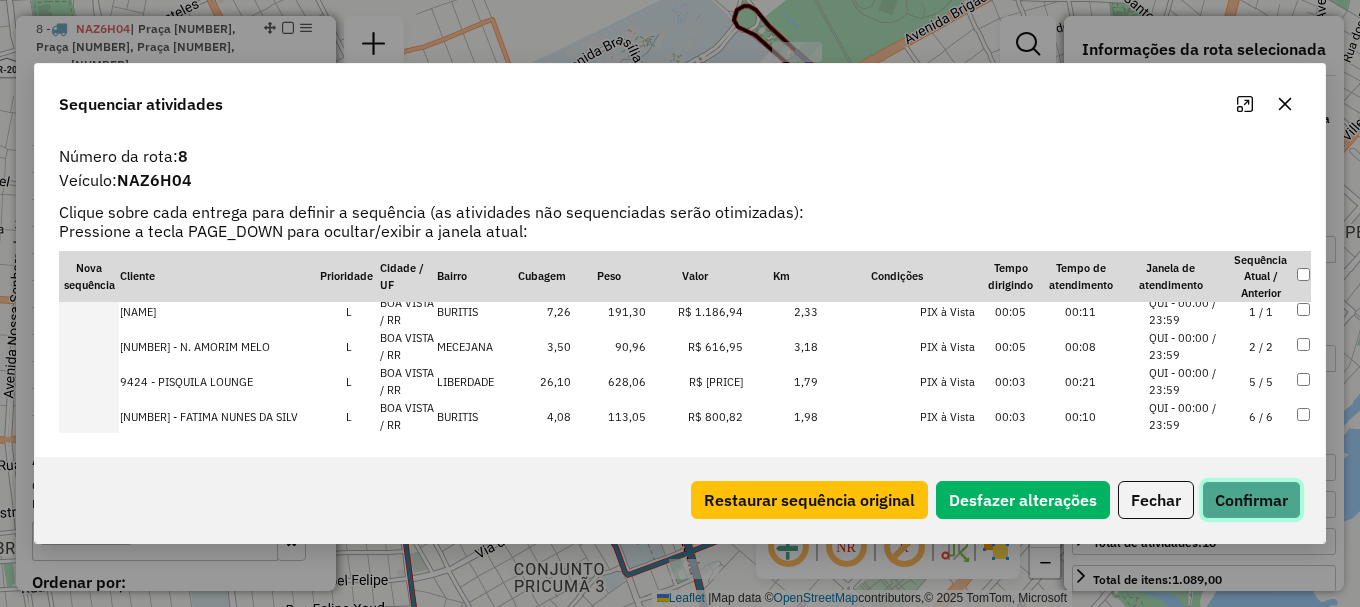 click on "Confirmar" 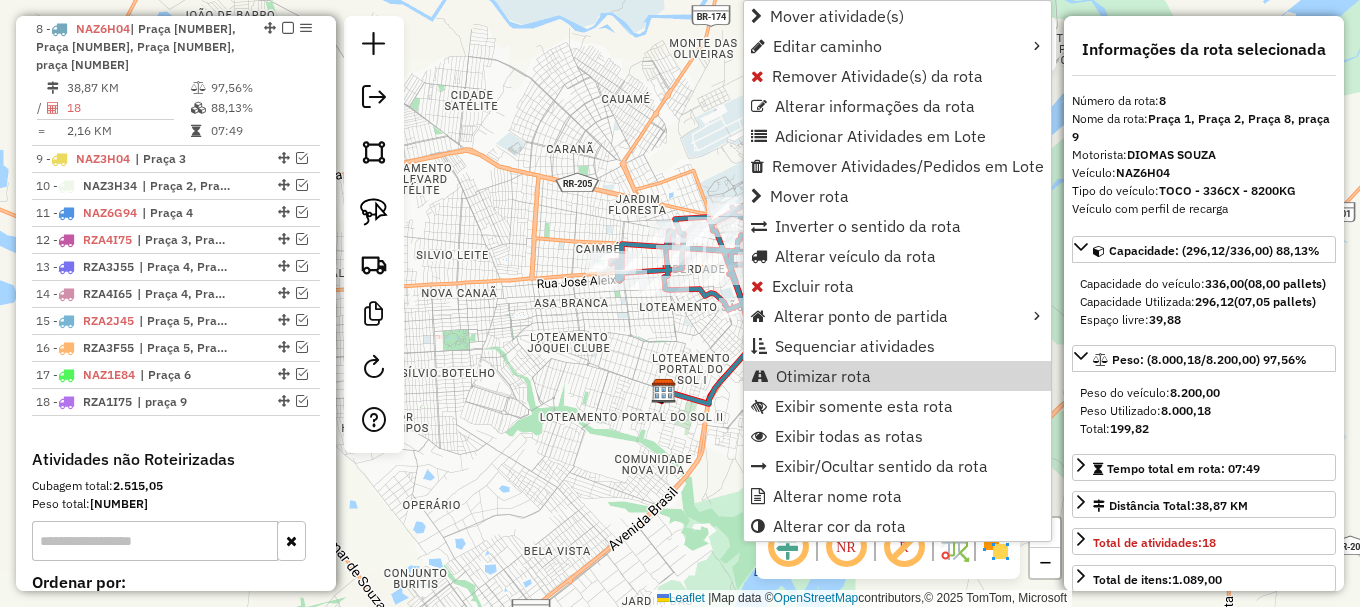 click on "Otimizar rota" at bounding box center (823, 376) 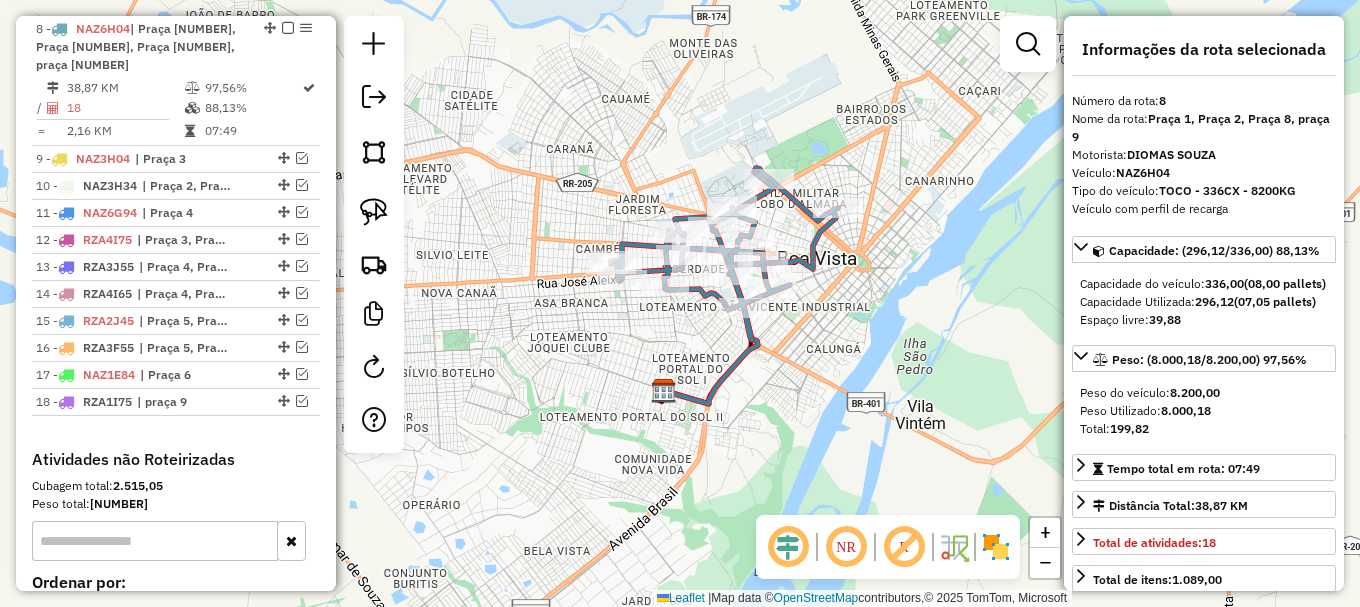 click at bounding box center [302, 158] 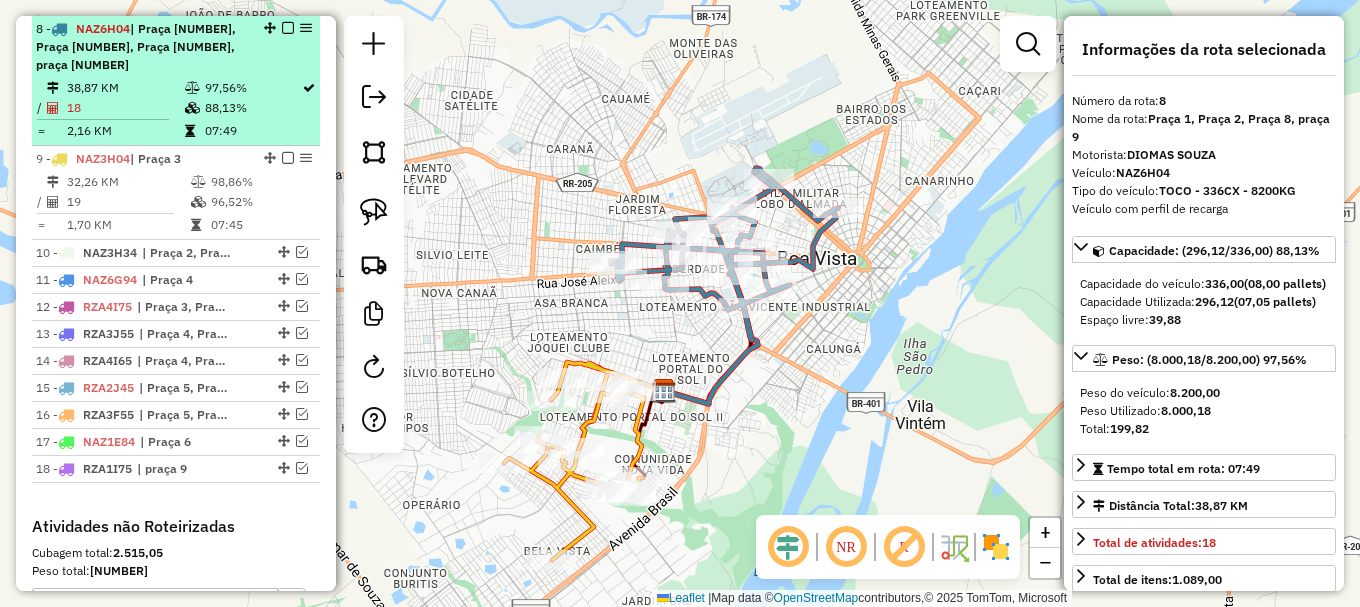 click at bounding box center [288, 28] 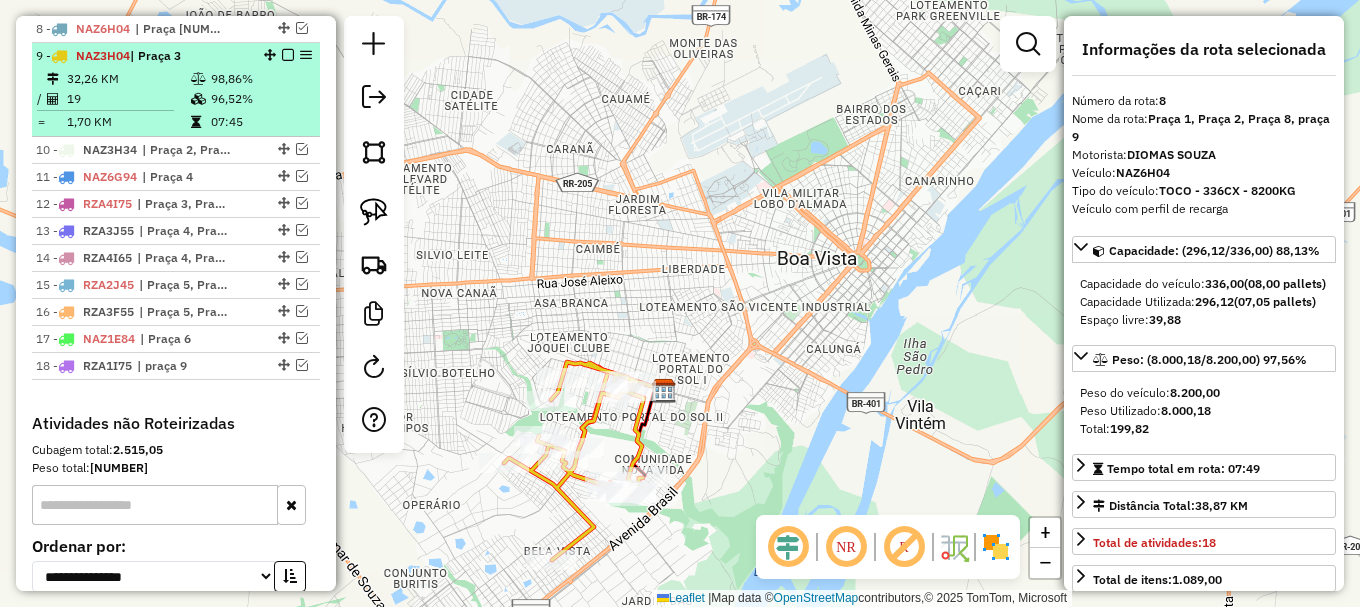 click on "07:45" at bounding box center (260, 122) 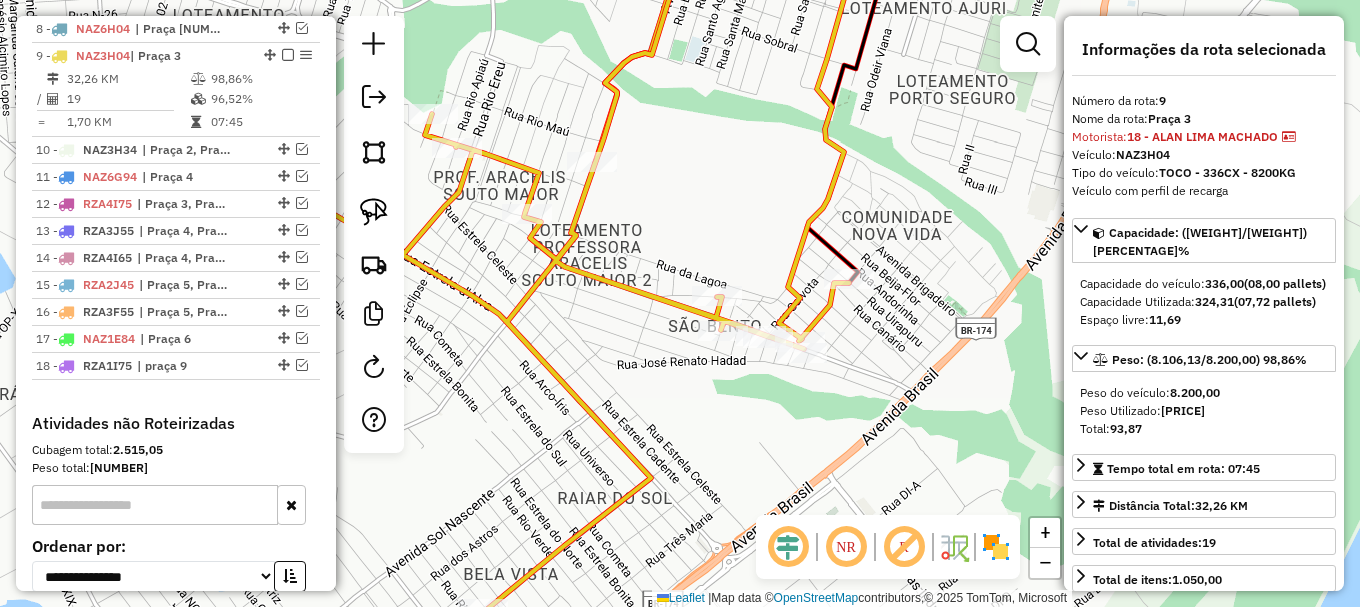 click on "Janela de atendimento Grade de atendimento Capacidade Transportadoras Veículos Cliente Pedidos  Rotas Selecione os dias de semana para filtrar as janelas de atendimento  Seg   Ter   Qua   Qui   Sex   Sáb   Dom  Informe o período da janela de atendimento: De: Até:  Filtrar exatamente a janela do cliente  Considerar janela de atendimento padrão  Selecione os dias de semana para filtrar as grades de atendimento  Seg   Ter   Qua   Qui   Sex   Sáb   Dom   Considerar clientes sem dia de atendimento cadastrado  Clientes fora do dia de atendimento selecionado Filtrar as atividades entre os valores definidos abaixo:  Peso mínimo:   Peso máximo:   Cubagem mínima:   Cubagem máxima:   De:   Até:  Filtrar as atividades entre o tempo de atendimento definido abaixo:  De:   Até:   Considerar capacidade total dos clientes não roteirizados Transportadora: Selecione um ou mais itens Tipo de veículo: Selecione um ou mais itens Veículo: Selecione um ou mais itens Motorista: Selecione um ou mais itens Nome: Rótulo:" 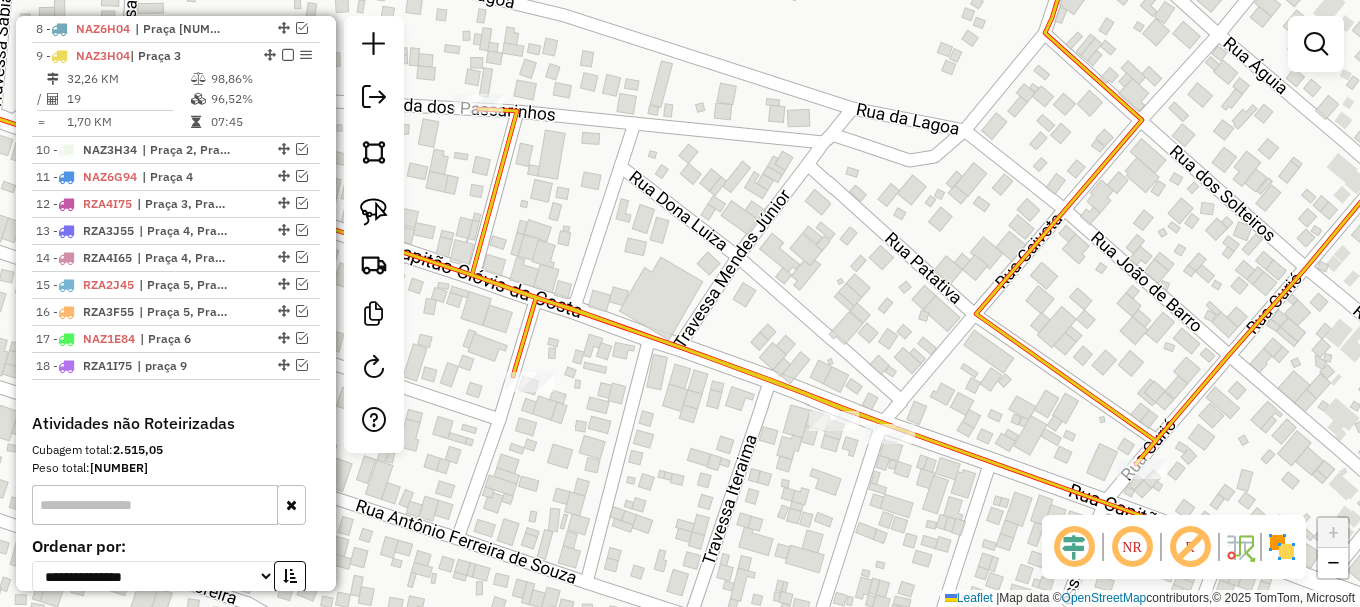 click 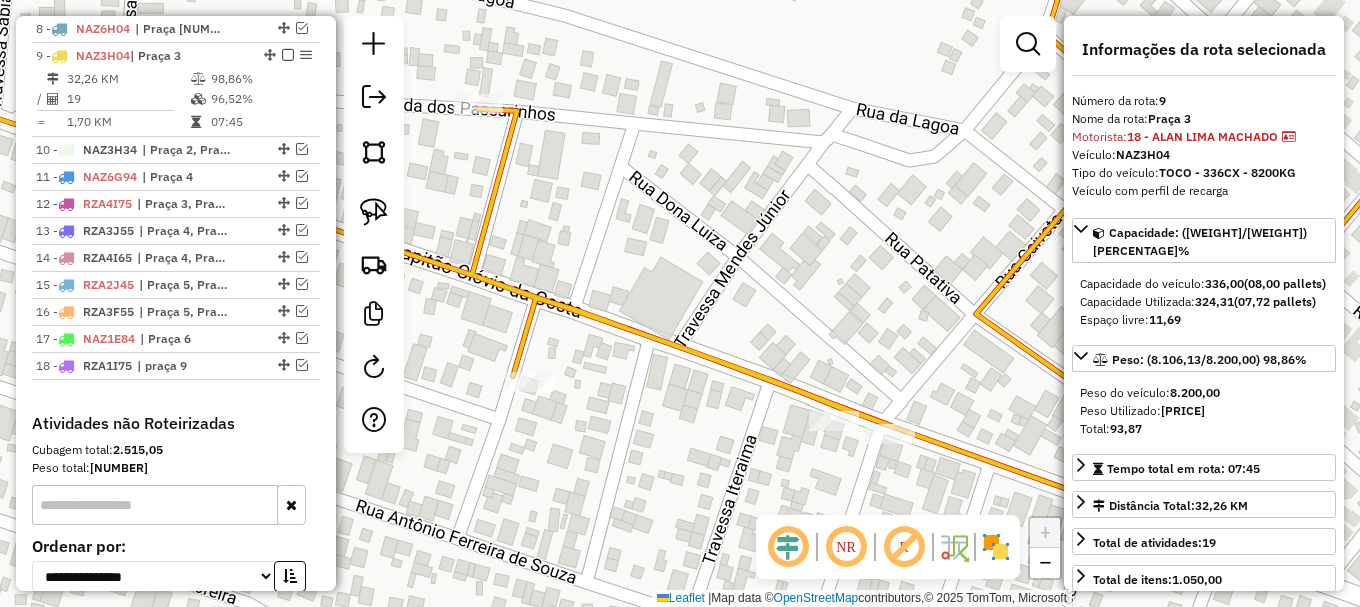 click 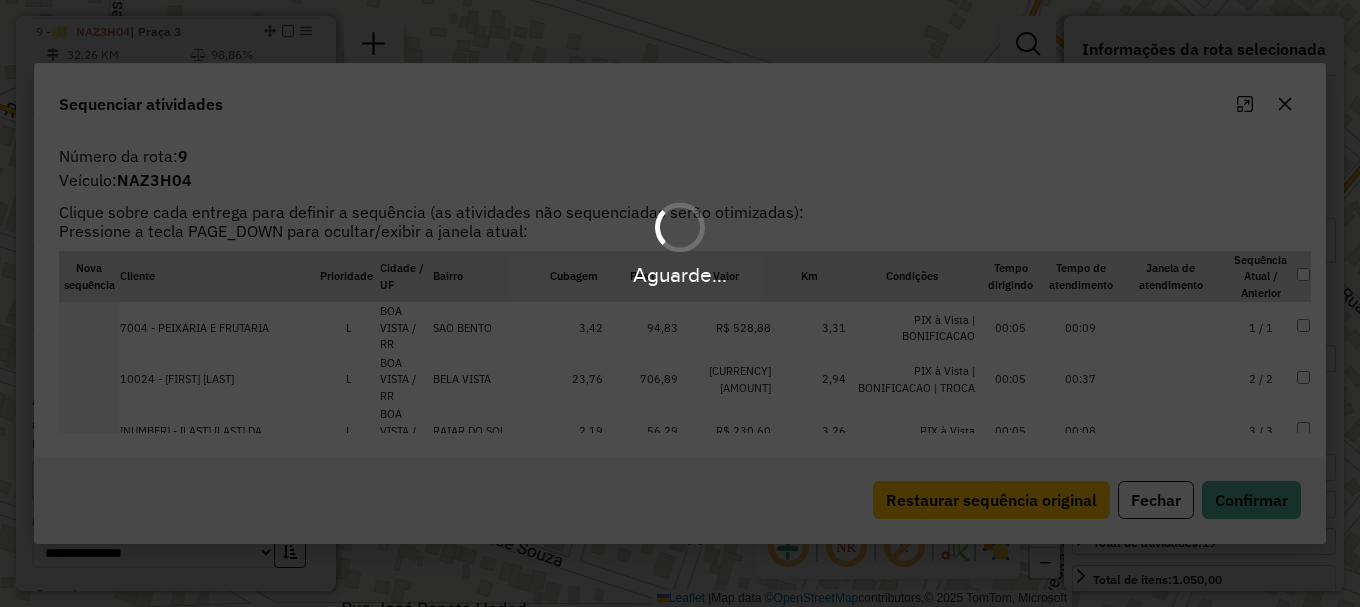 scroll, scrollTop: 1033, scrollLeft: 0, axis: vertical 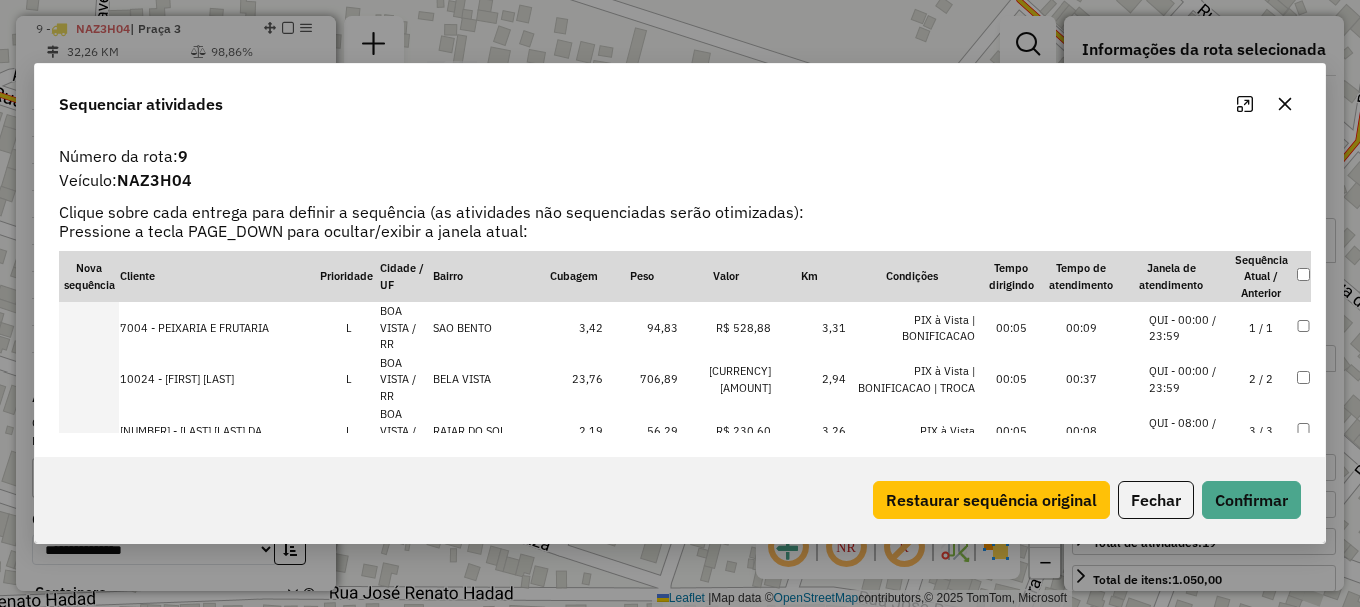 click on "QUI - 00:00 / 23:59" at bounding box center (1187, 379) 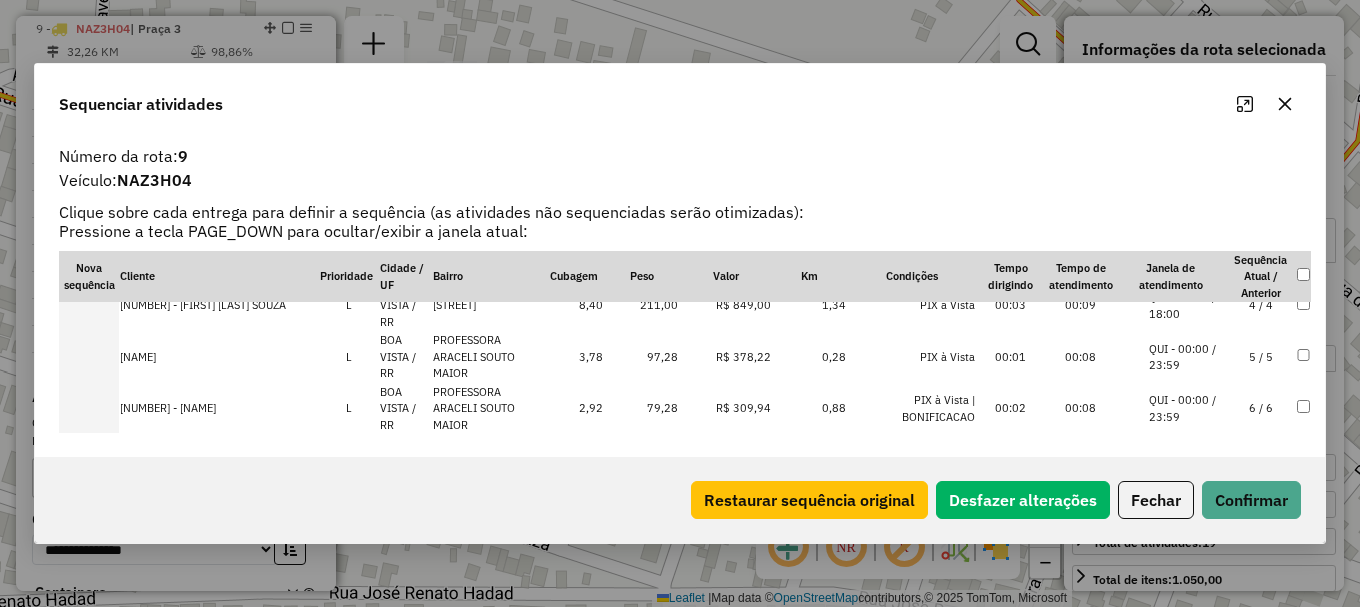 scroll, scrollTop: 200, scrollLeft: 0, axis: vertical 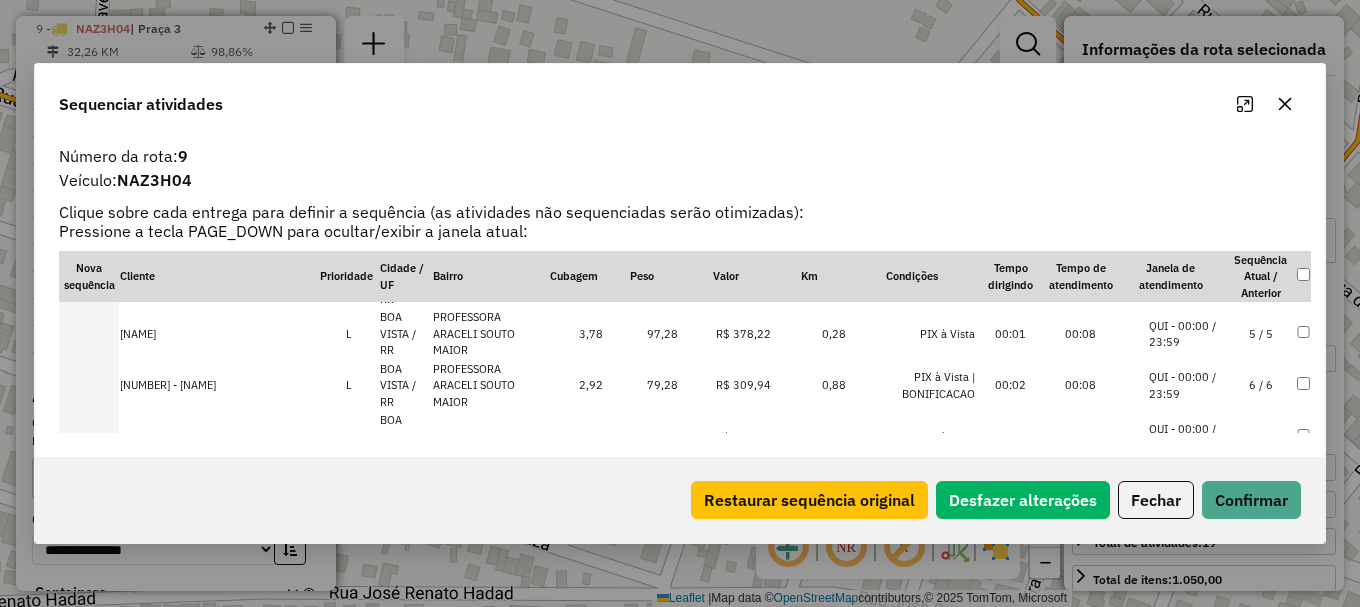 click on "QUI - 00:00 / 23:59" at bounding box center [1187, 437] 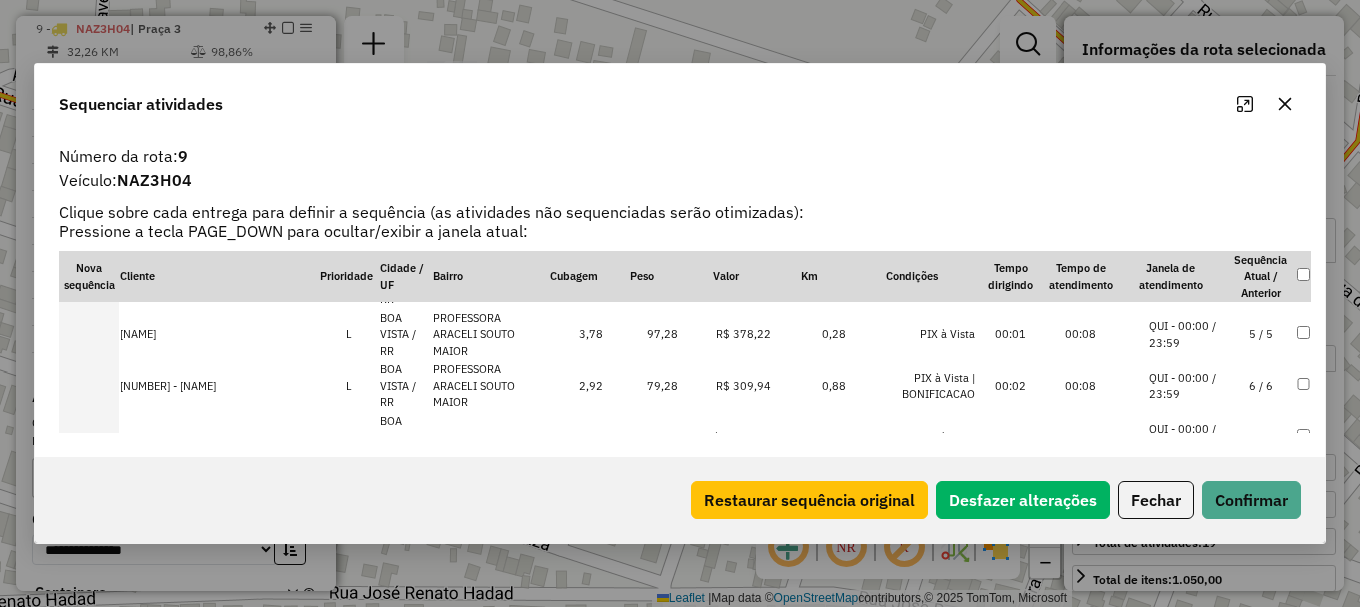 click on "QUI - 00:00 / 23:59" at bounding box center (1187, 437) 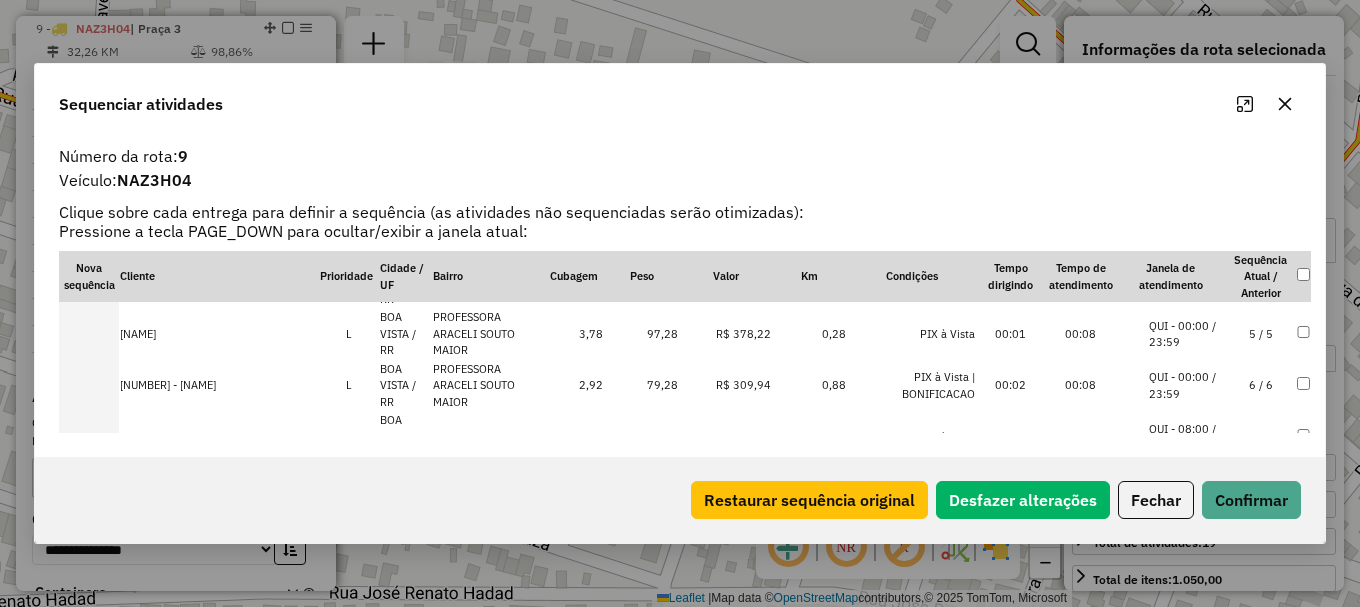 click on "QUI - 08:00 / 18:00" at bounding box center [1187, 437] 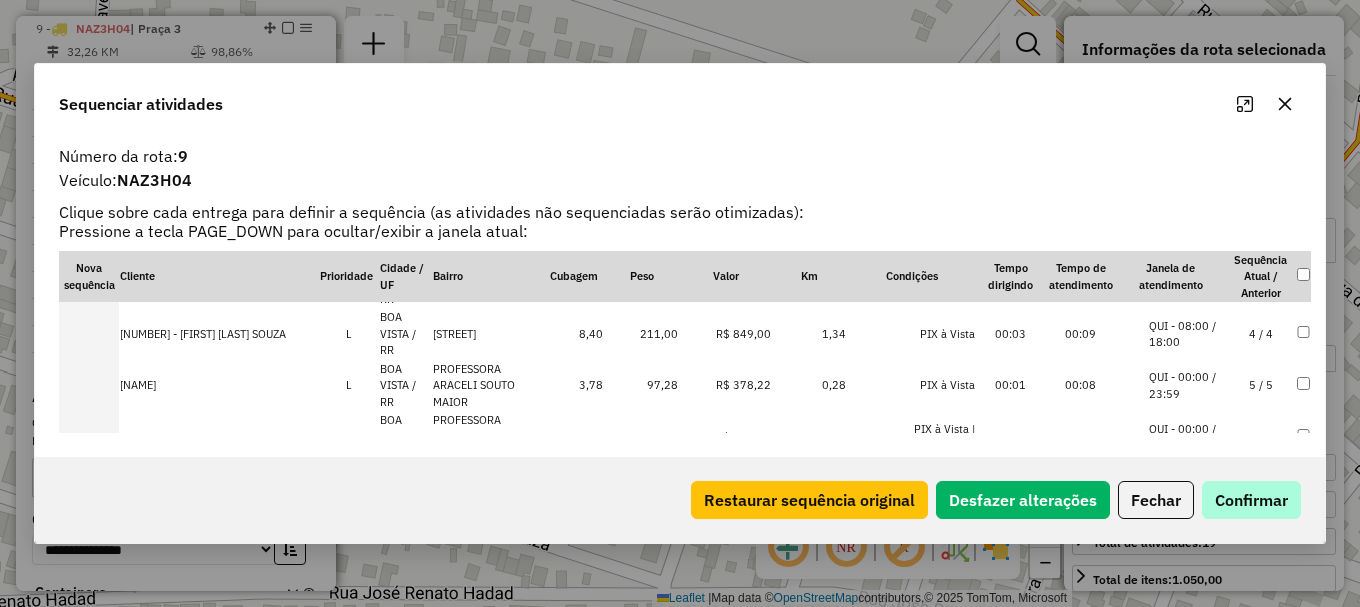 scroll, scrollTop: 354, scrollLeft: 0, axis: vertical 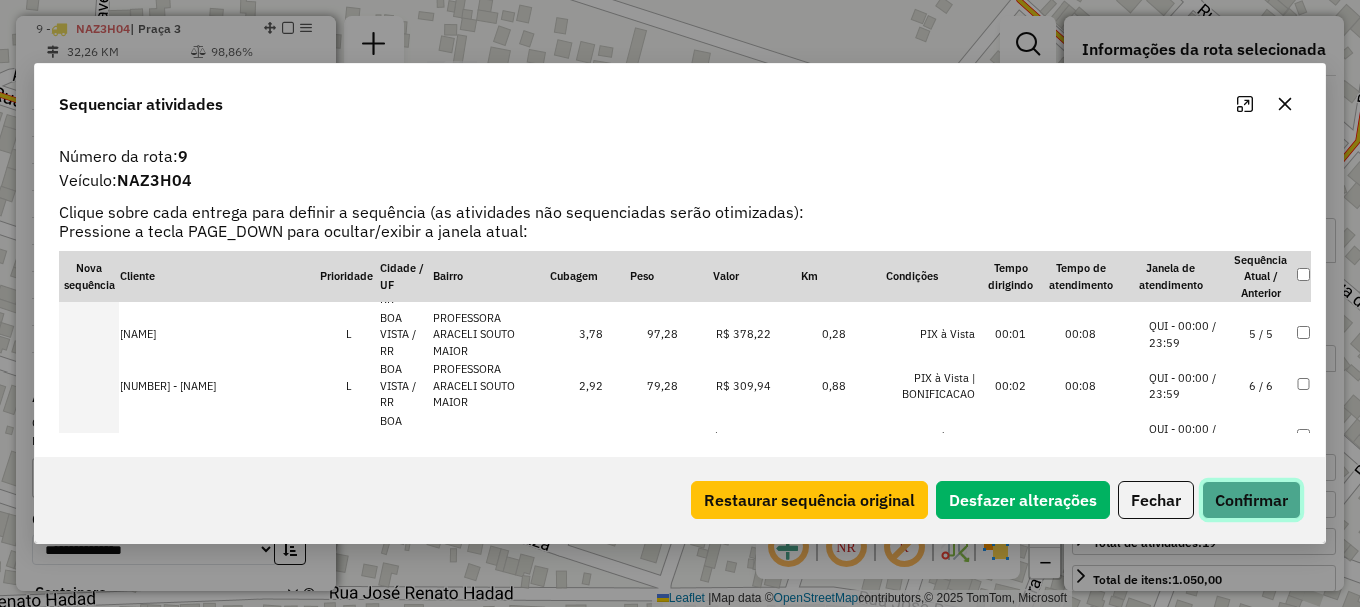 click on "Confirmar" 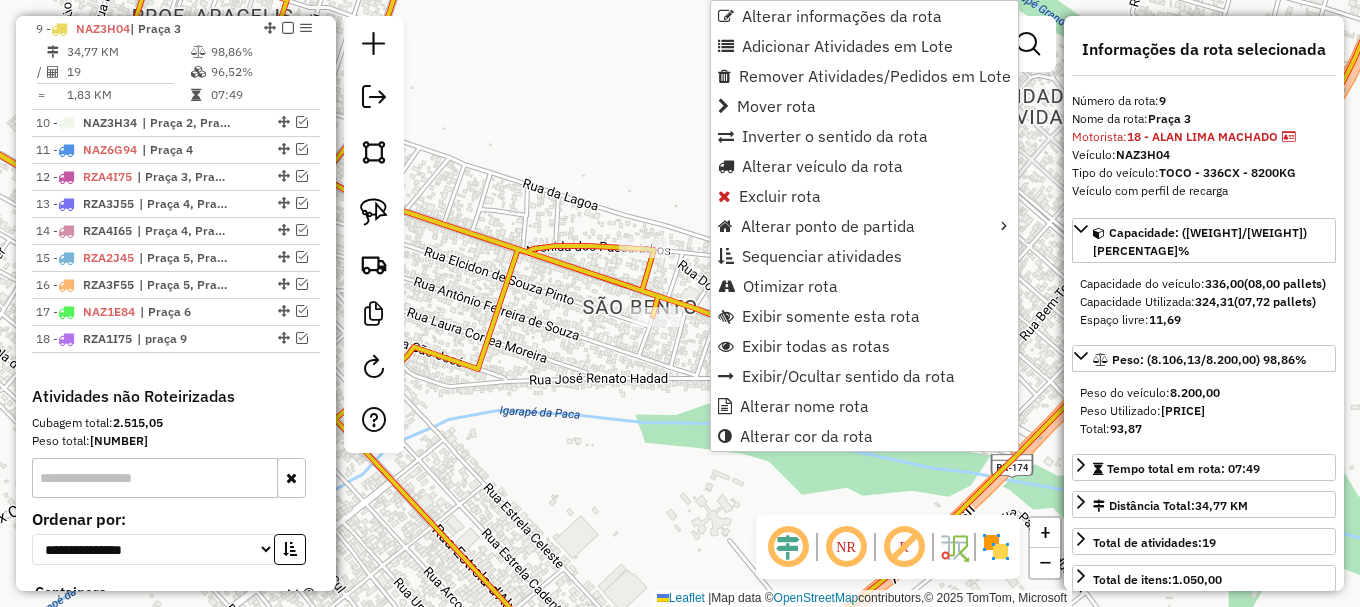 drag, startPoint x: 817, startPoint y: 279, endPoint x: 793, endPoint y: 285, distance: 24.738634 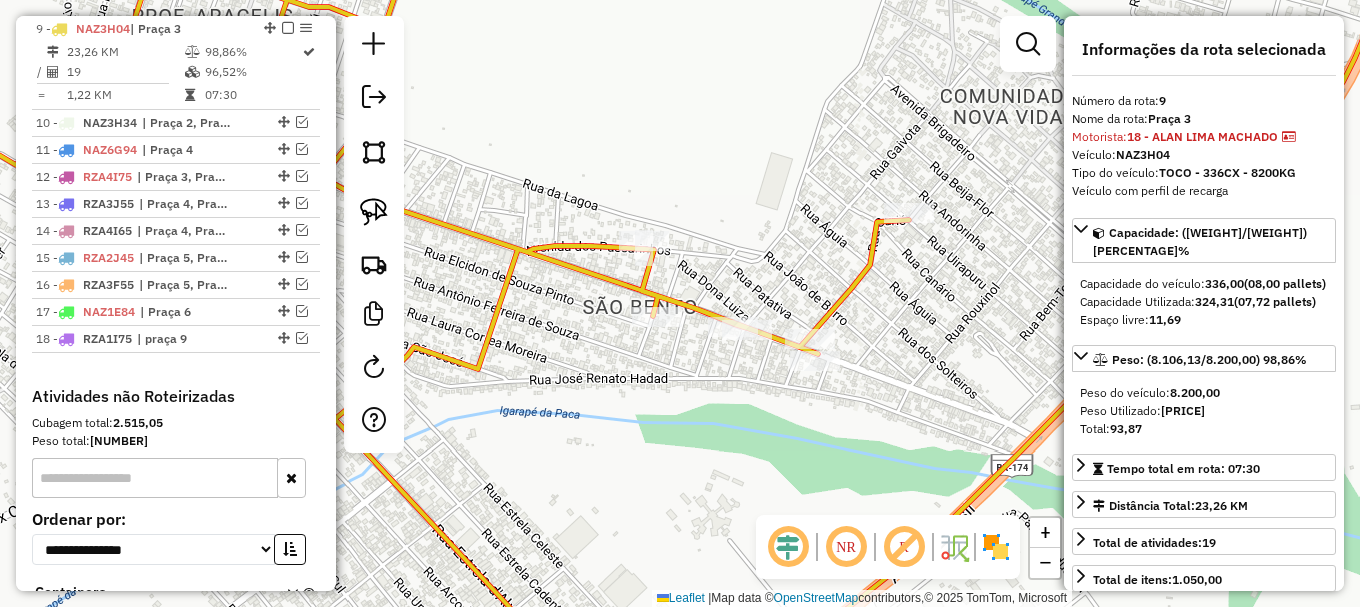 click at bounding box center [302, 122] 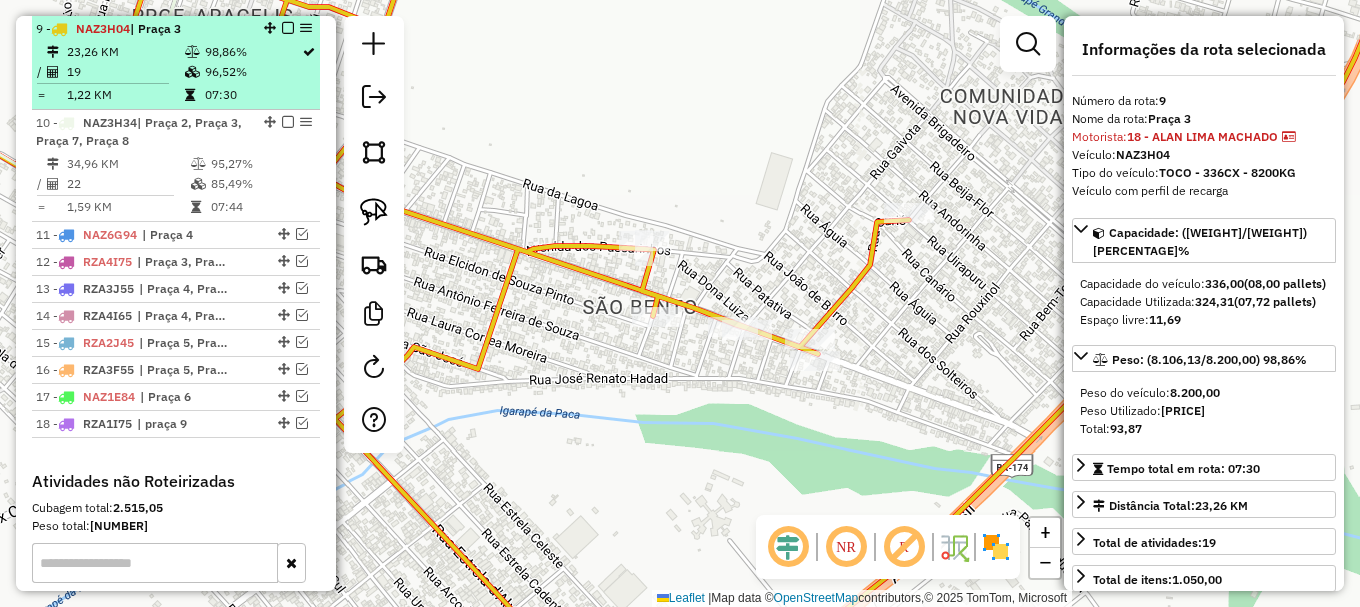 click at bounding box center [288, 28] 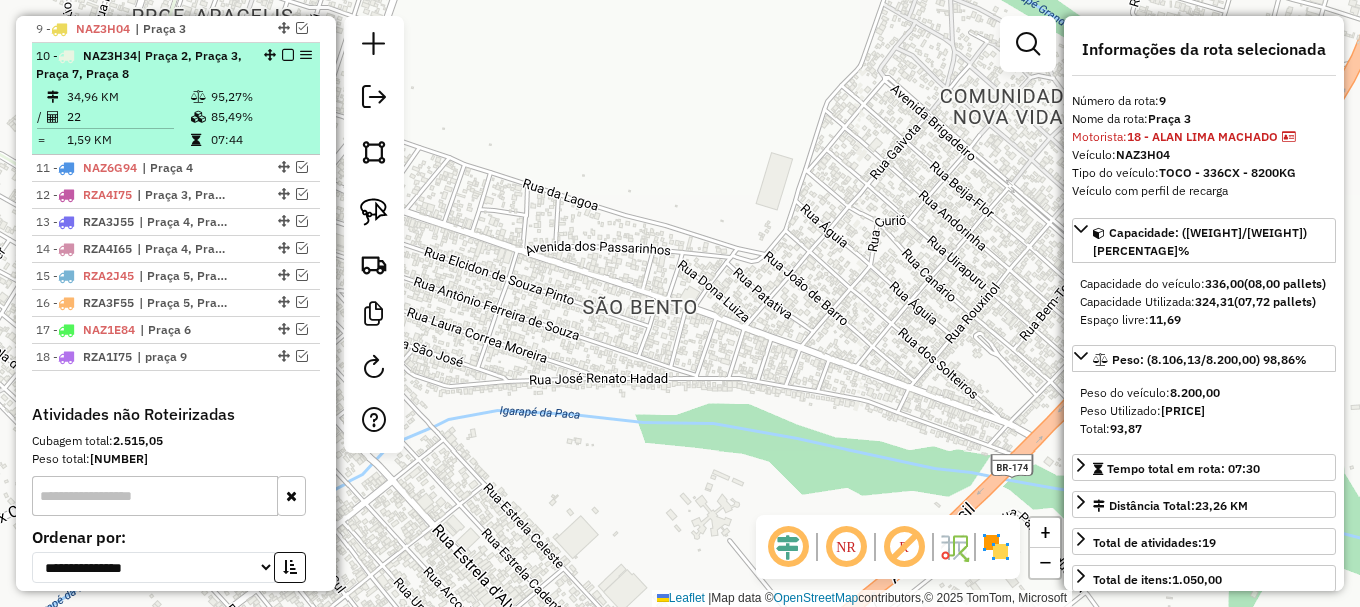 click on "85,49%" at bounding box center (260, 117) 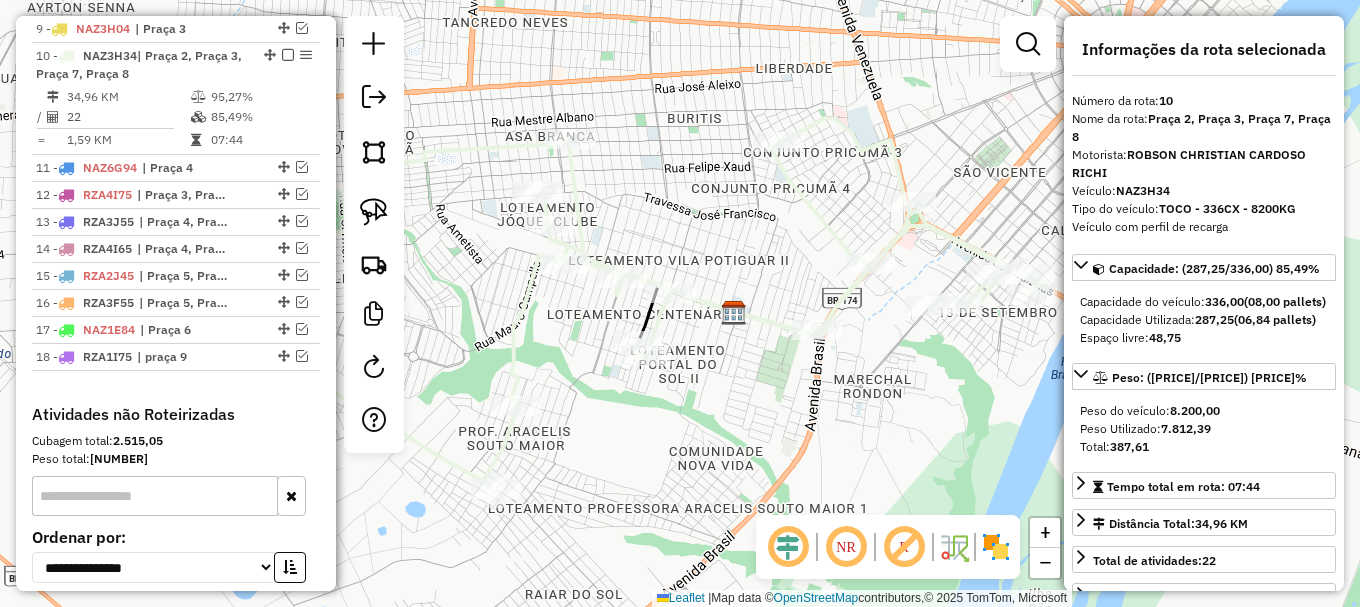 click 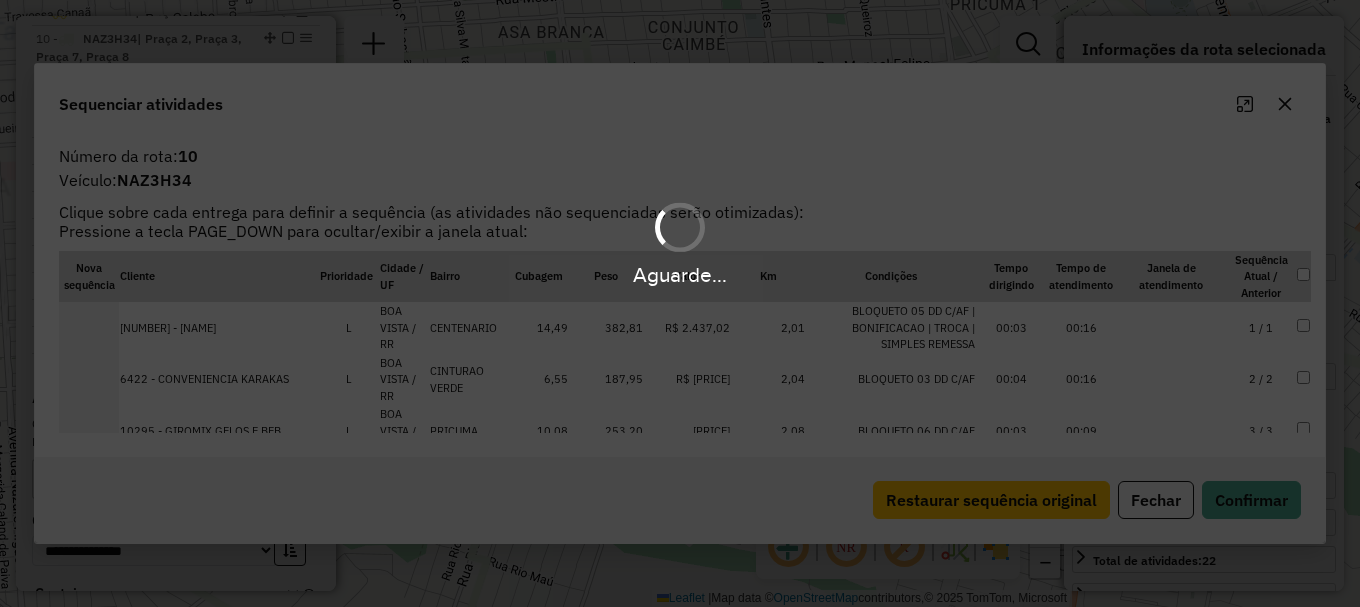 scroll, scrollTop: 1060, scrollLeft: 0, axis: vertical 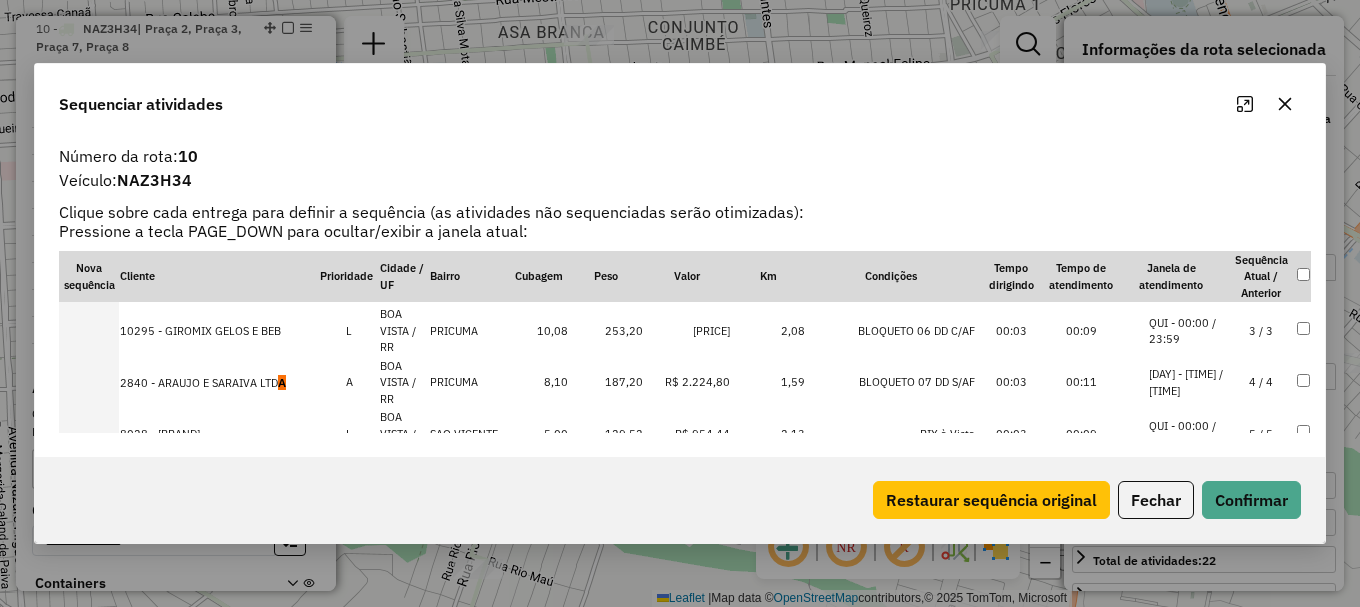 drag, startPoint x: 1195, startPoint y: 373, endPoint x: 1206, endPoint y: 379, distance: 12.529964 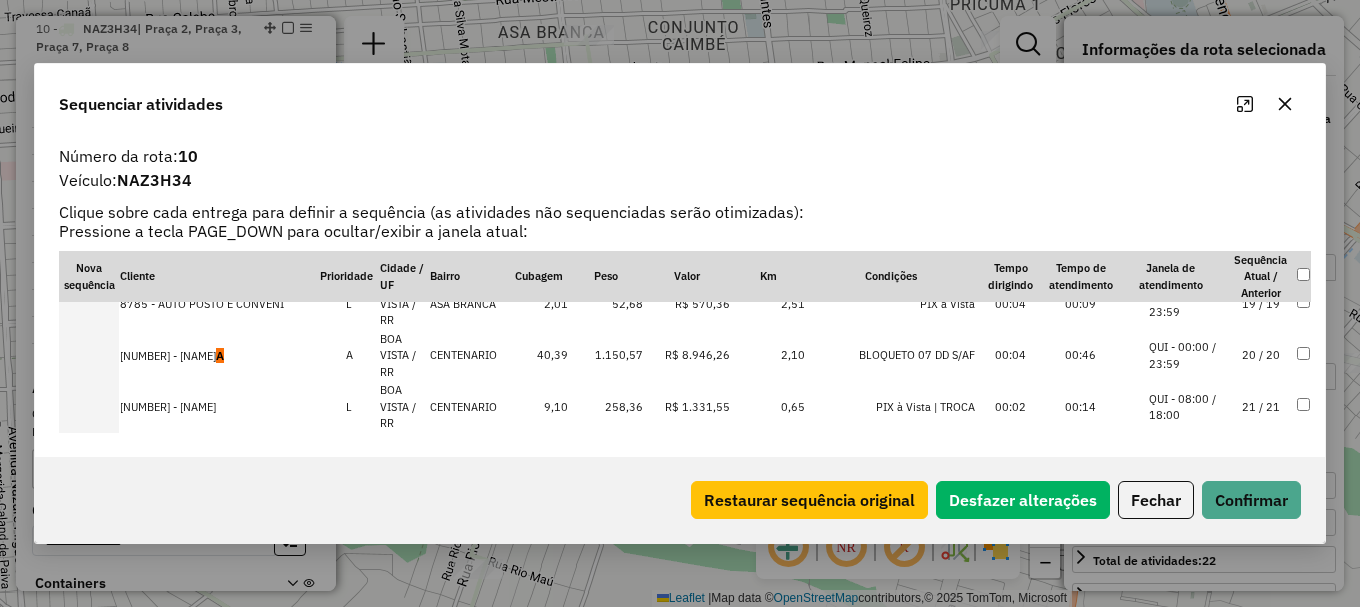 click on "QUI - 00:00 / 23:59" at bounding box center [1187, 355] 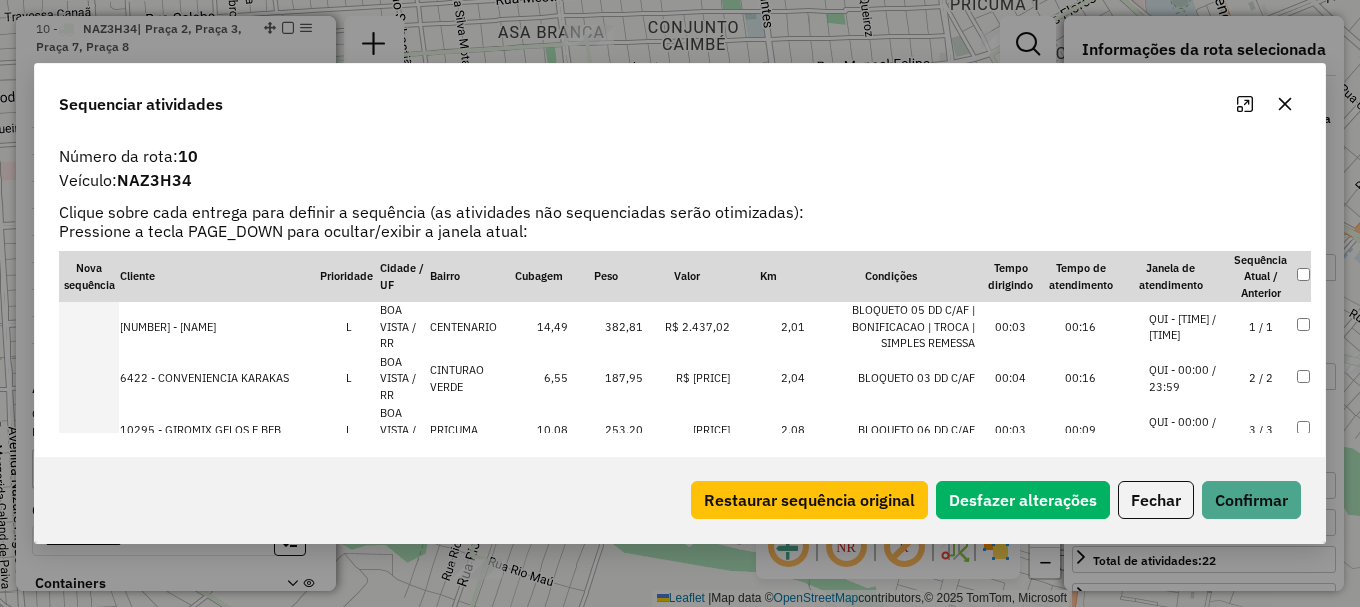 scroll, scrollTop: 103, scrollLeft: 0, axis: vertical 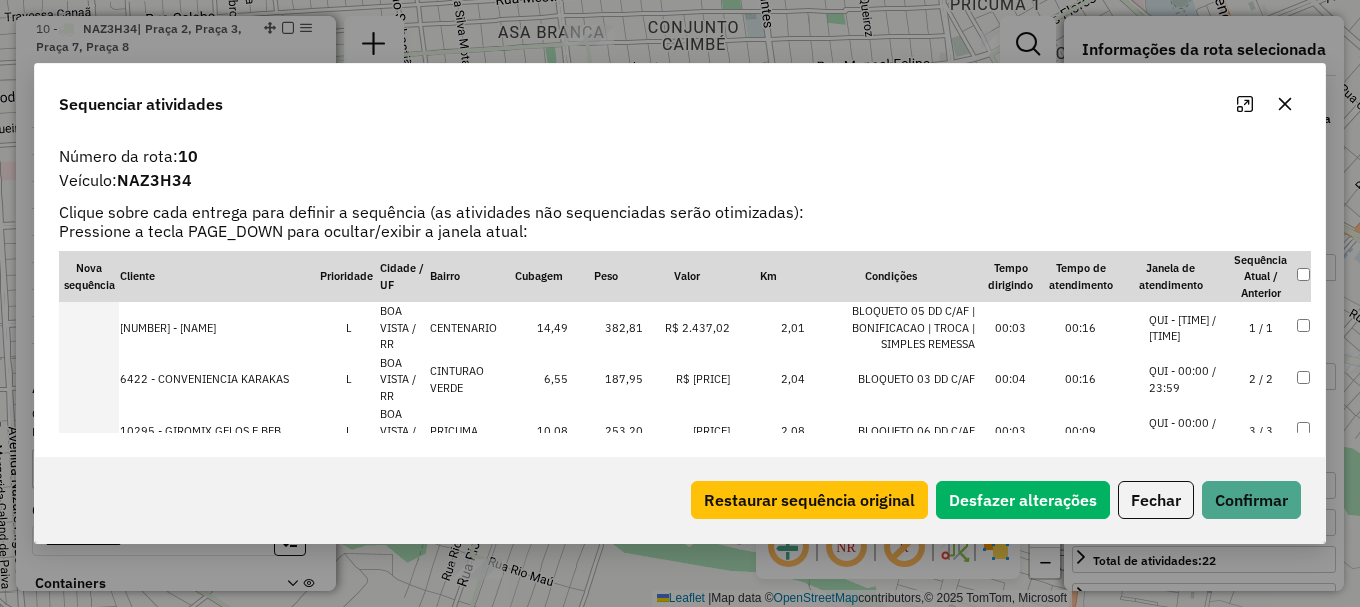 click on "[NUMBER] - [NUMBER] - [FIRST] [LAST] [NEIGHBORHOOD] ([CITY] / [STATE]) [NUMBER] [NUMBER] QUI - [TIME] / [TIME] [NUMBER] / [NUMBER]" at bounding box center [685, 328] 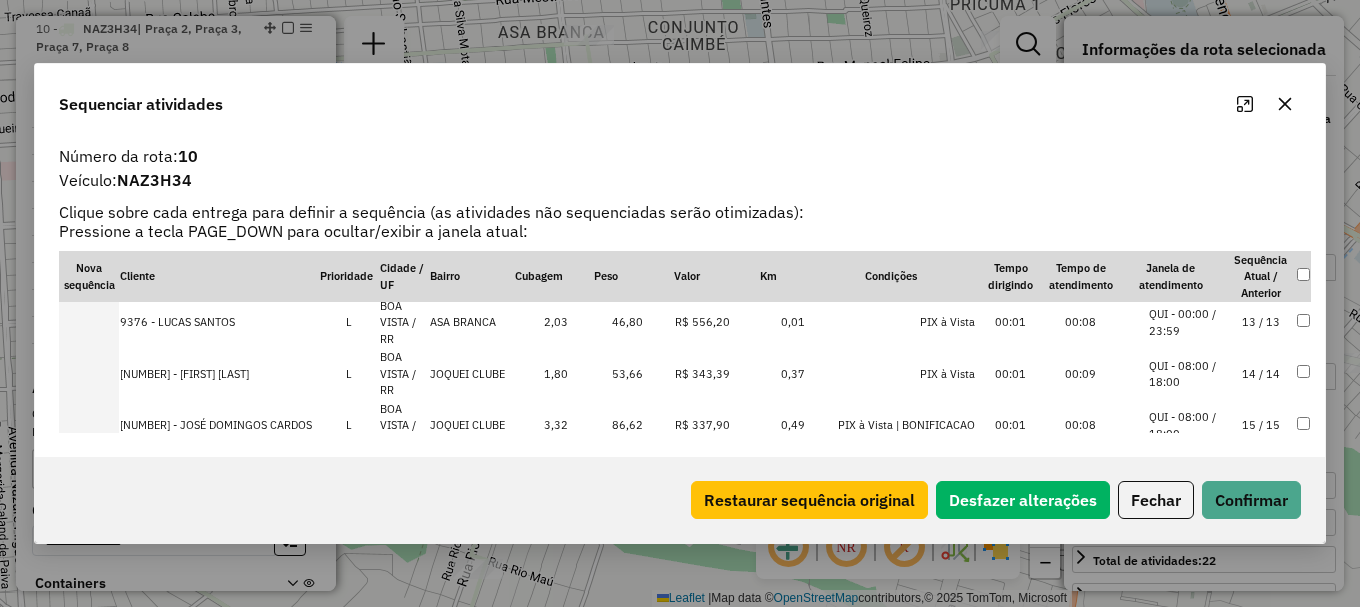 scroll, scrollTop: 703, scrollLeft: 0, axis: vertical 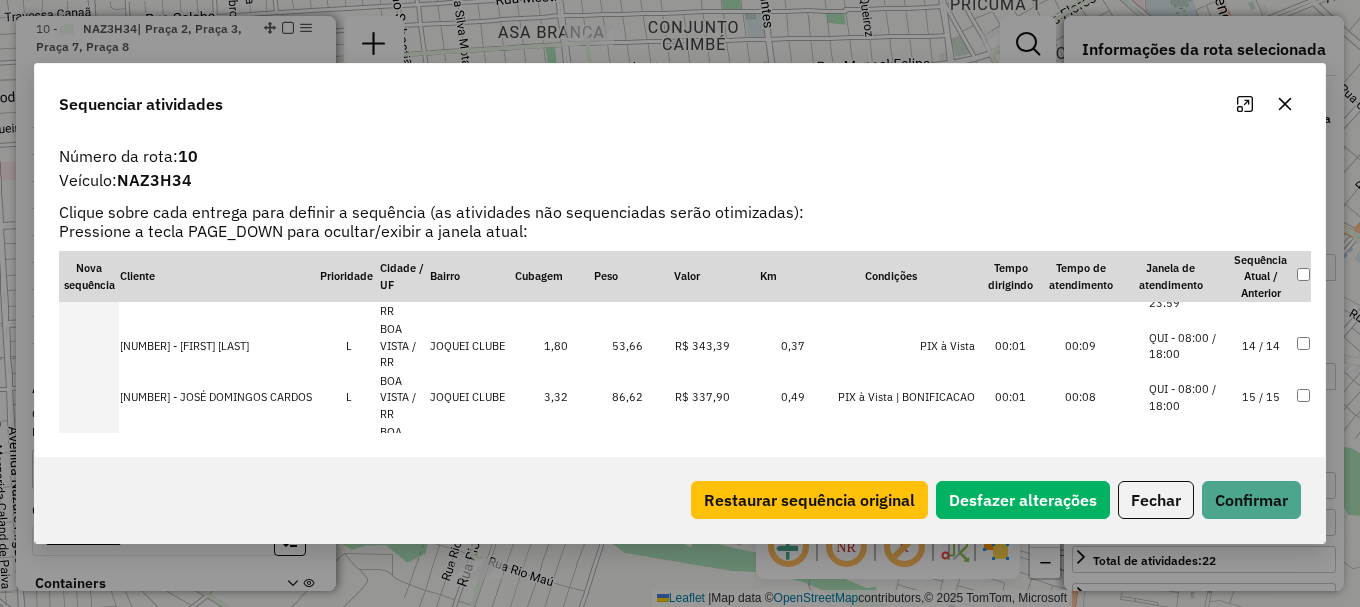 click on "QUI - 08:00 / 18:00" at bounding box center (1187, 397) 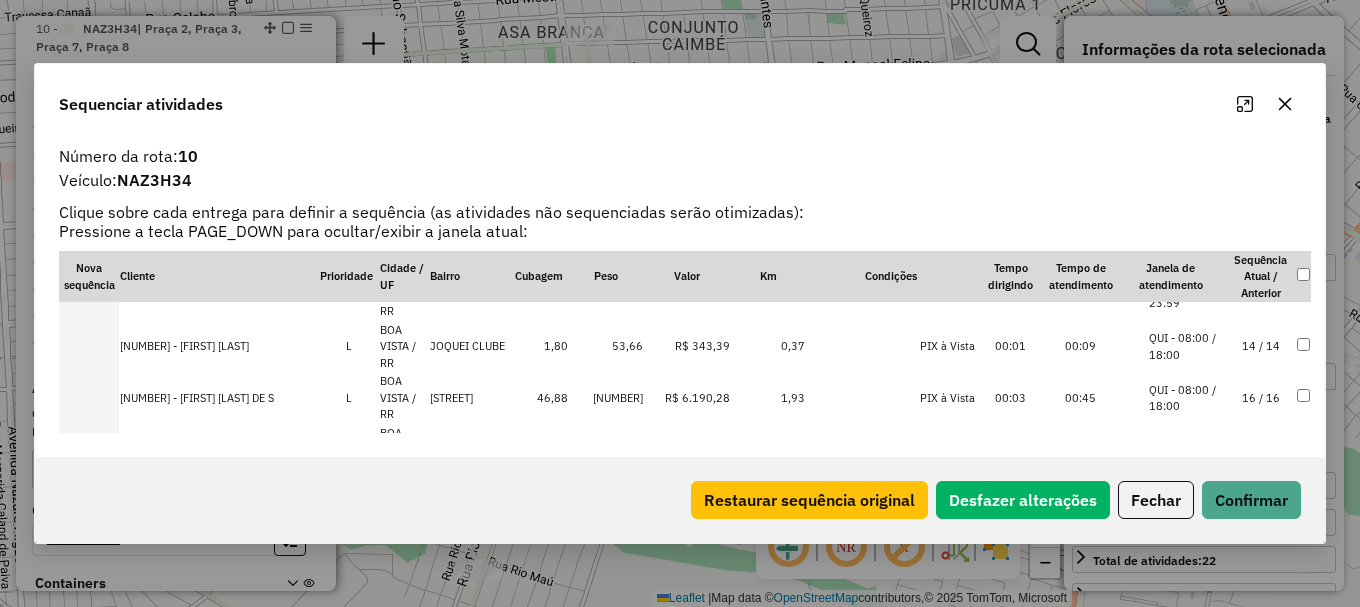 click on "QUI - 08:00 / 18:00" at bounding box center [1187, 346] 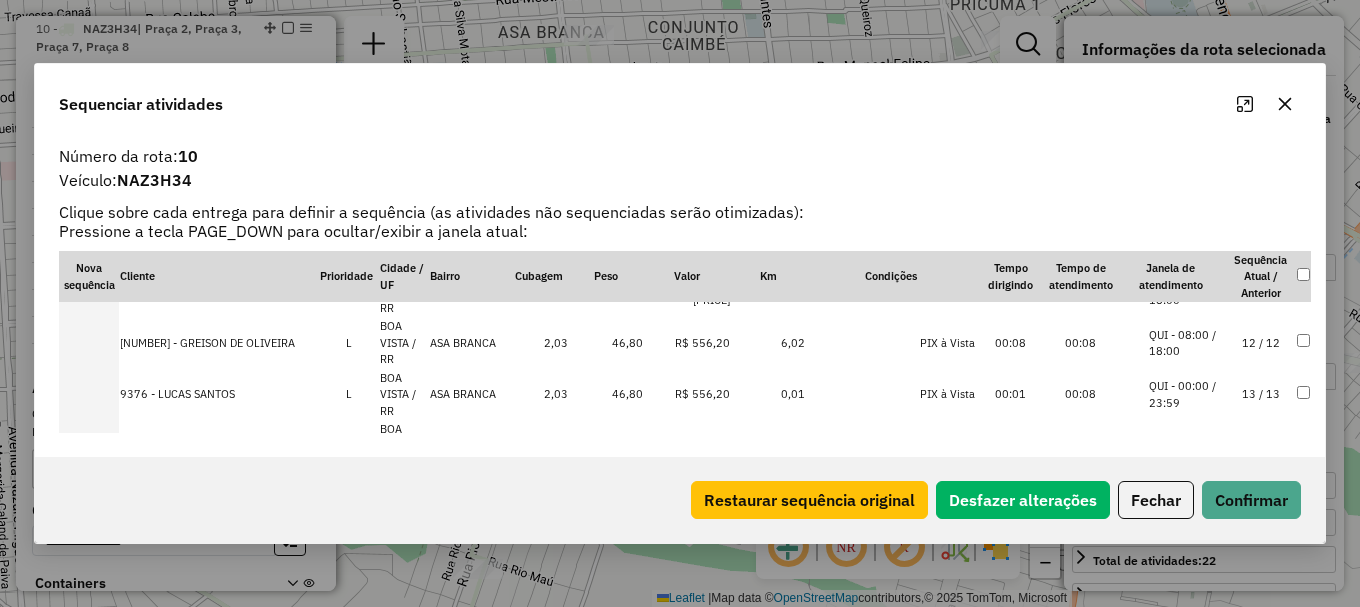 click on "QUI - 00:00 / 23:59" at bounding box center [1187, 394] 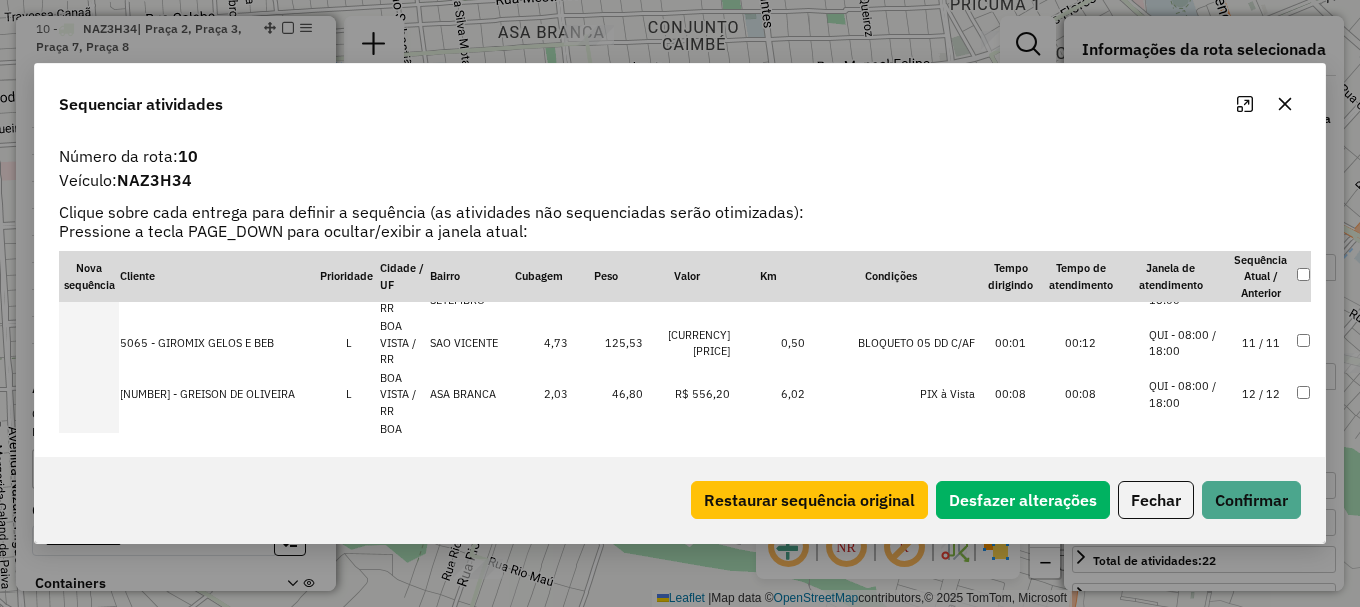 scroll, scrollTop: 757, scrollLeft: 0, axis: vertical 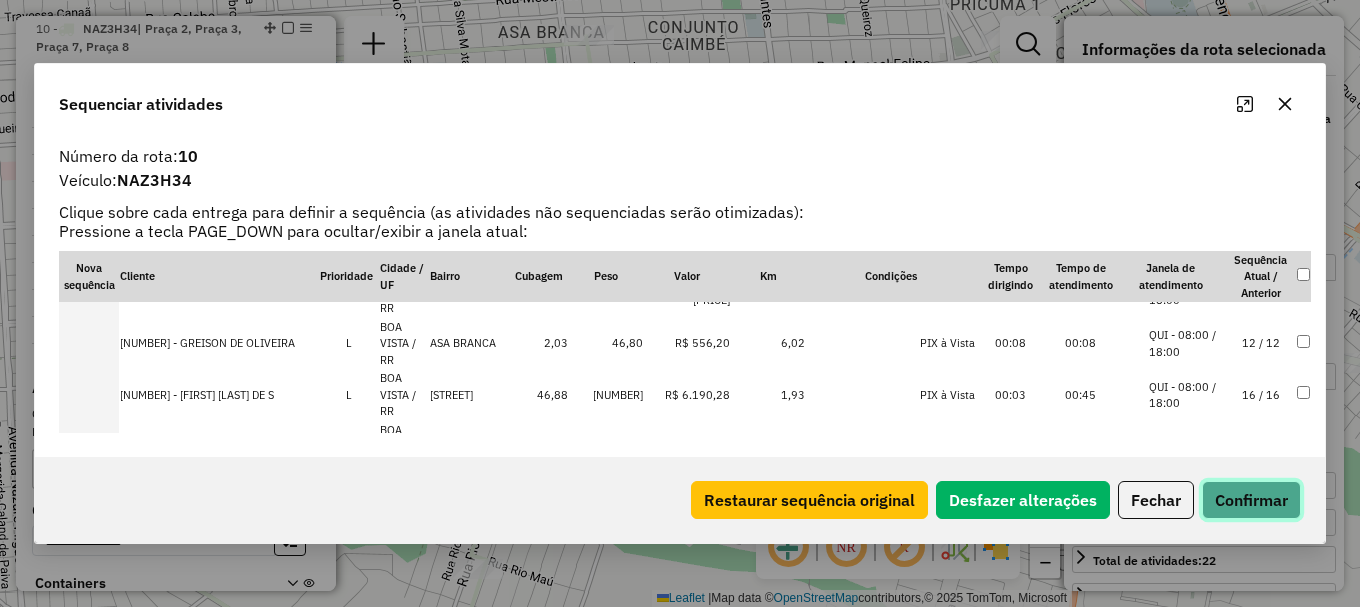 click on "Confirmar" 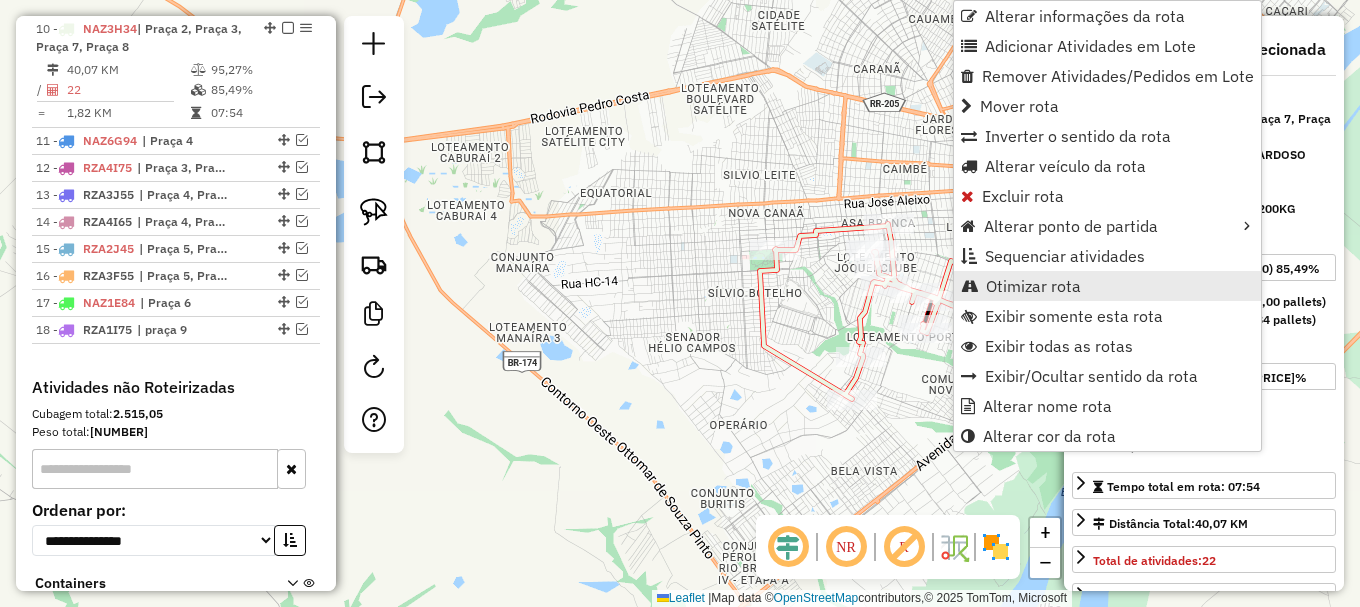 click on "Otimizar rota" at bounding box center [1033, 286] 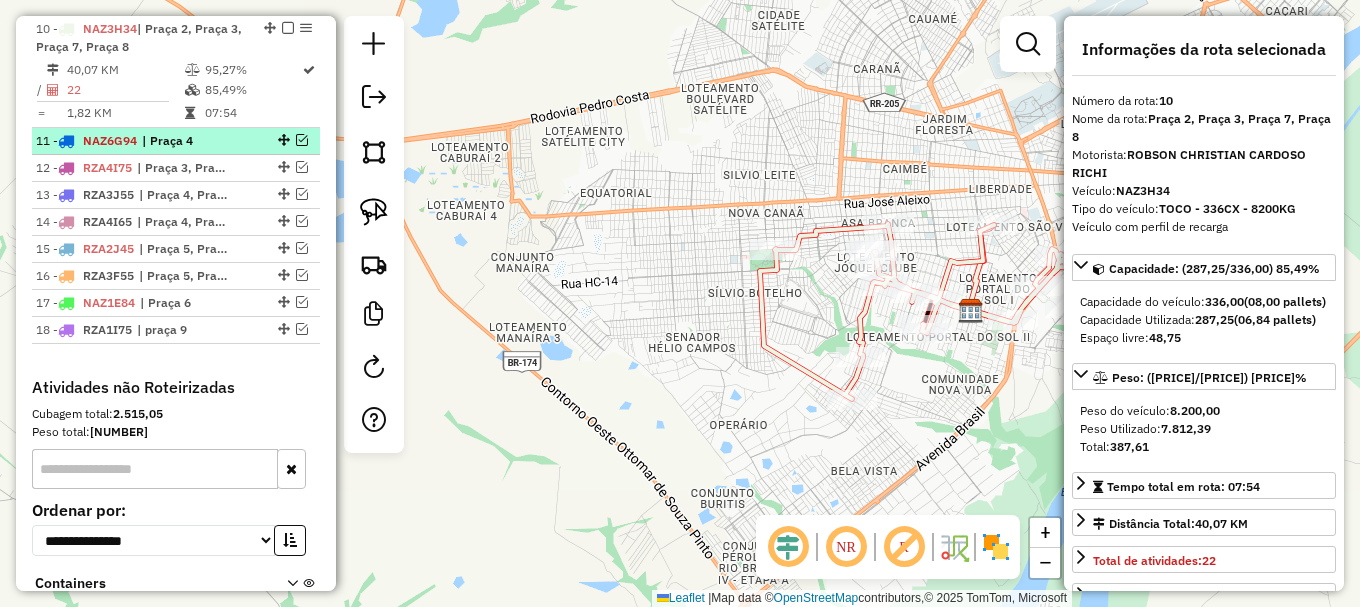 click at bounding box center [302, 140] 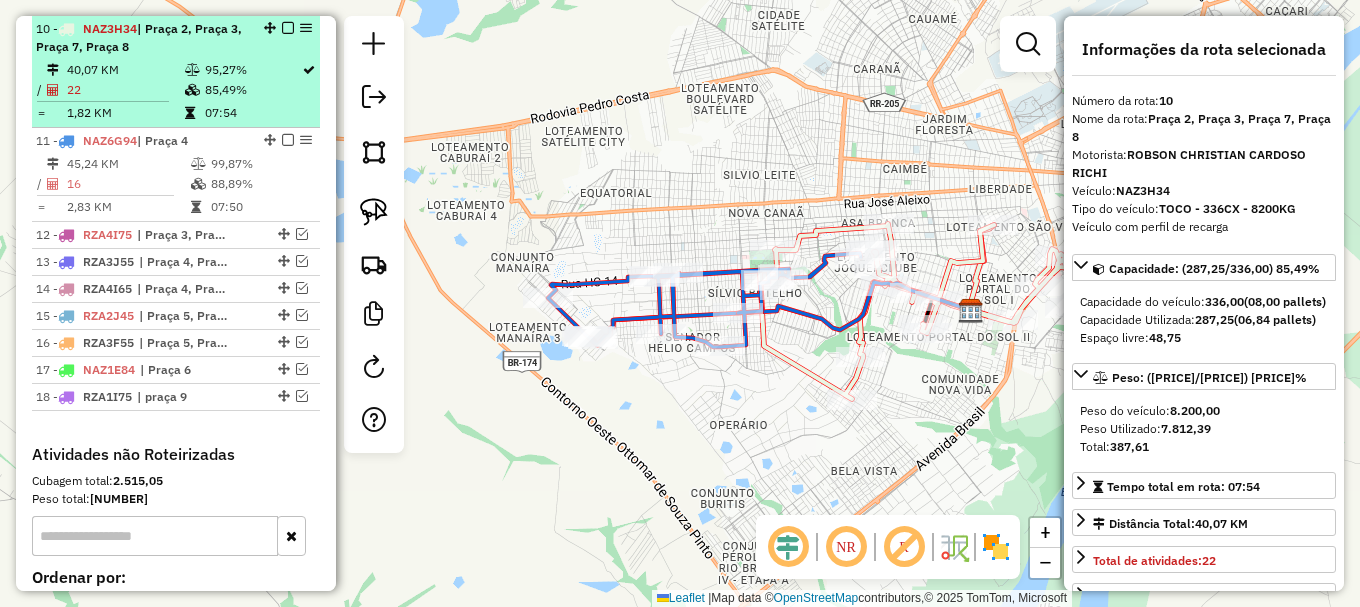 click at bounding box center (288, 28) 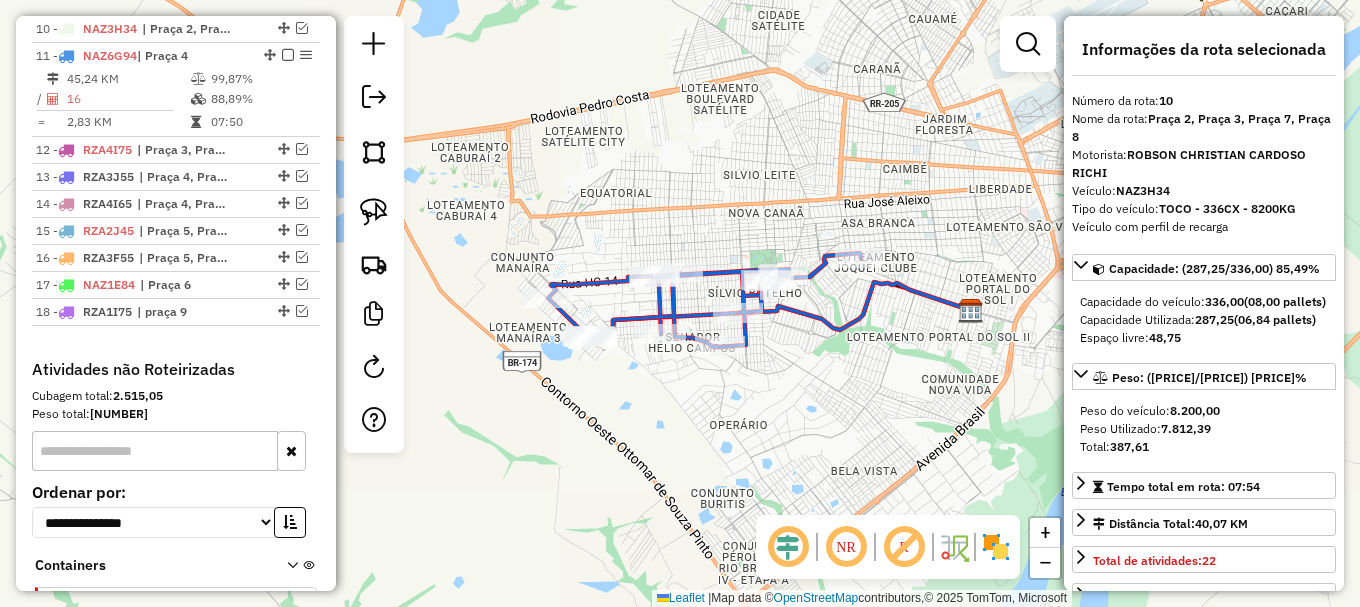 drag, startPoint x: 602, startPoint y: 268, endPoint x: 646, endPoint y: 176, distance: 101.98039 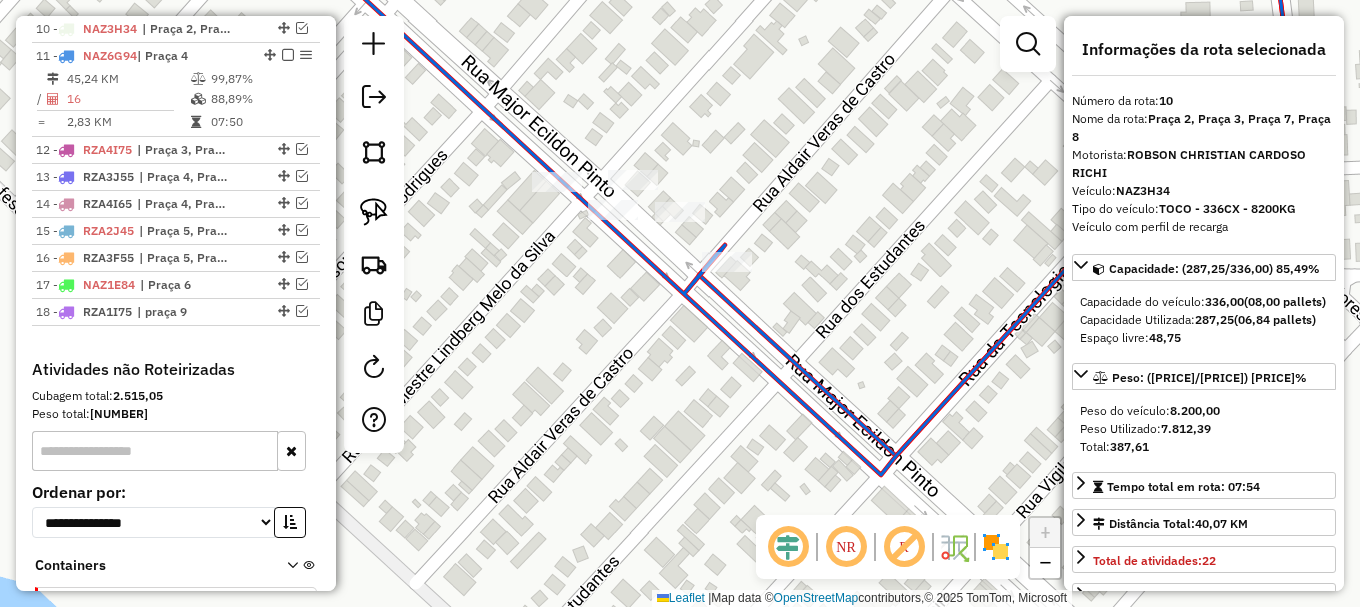 click 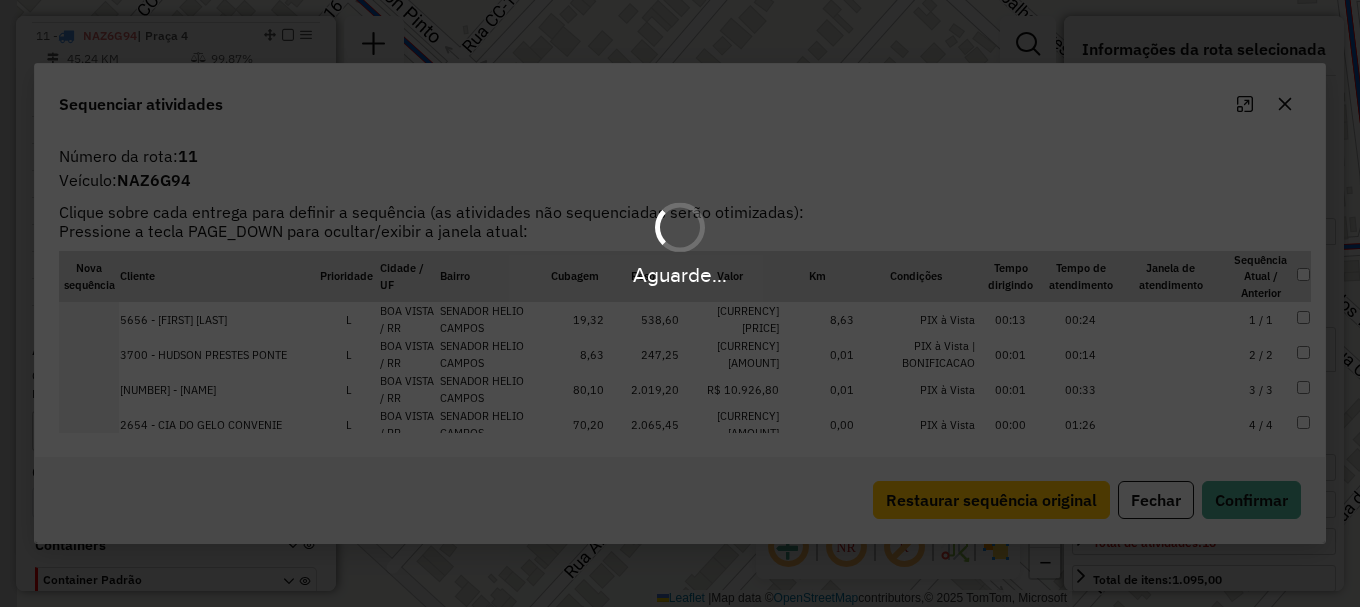 scroll, scrollTop: 1087, scrollLeft: 0, axis: vertical 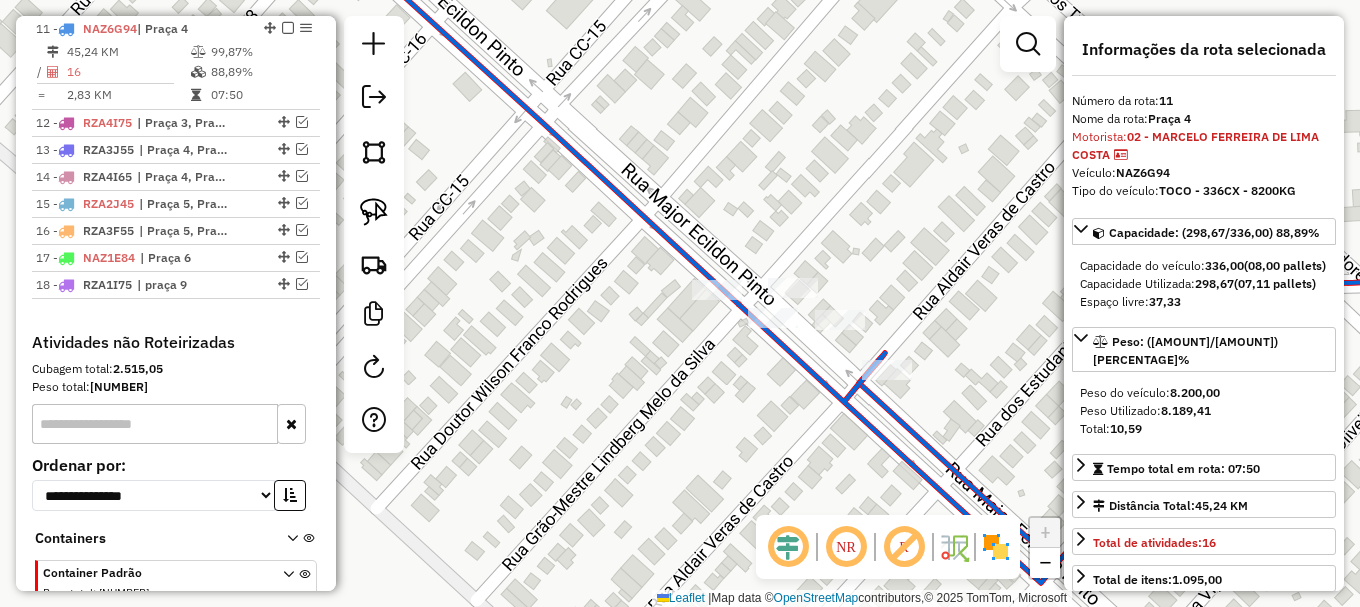 drag, startPoint x: 599, startPoint y: 241, endPoint x: 694, endPoint y: 259, distance: 96.69022 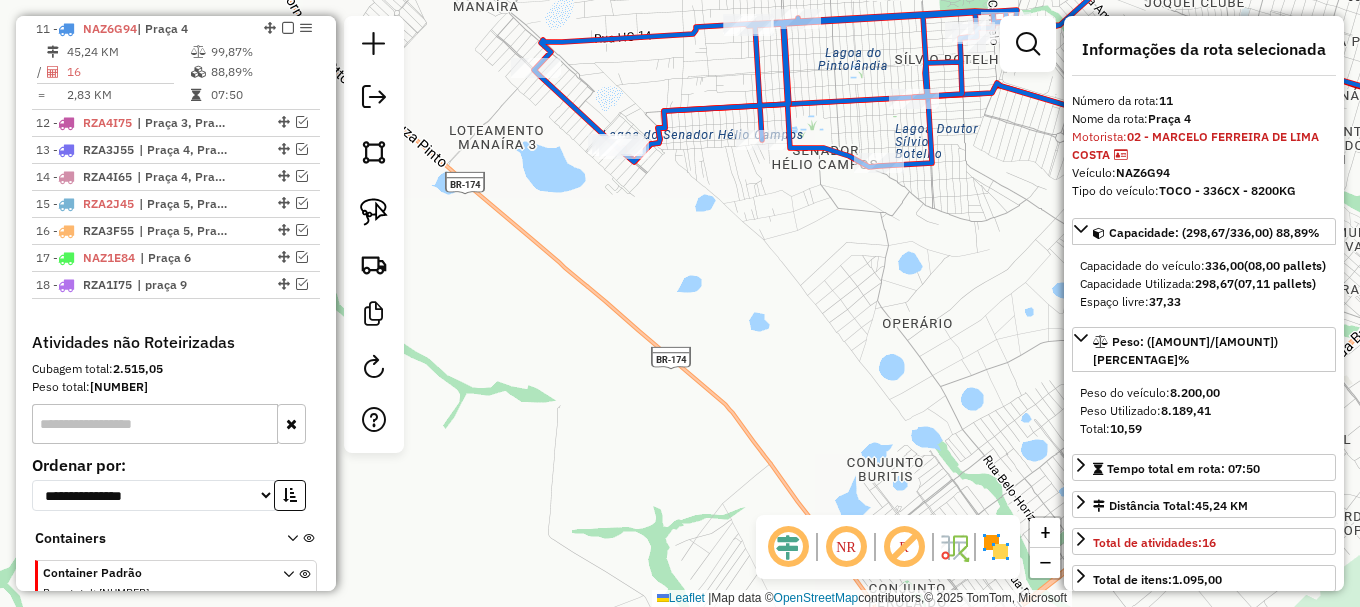 drag, startPoint x: 562, startPoint y: 125, endPoint x: 569, endPoint y: 158, distance: 33.734257 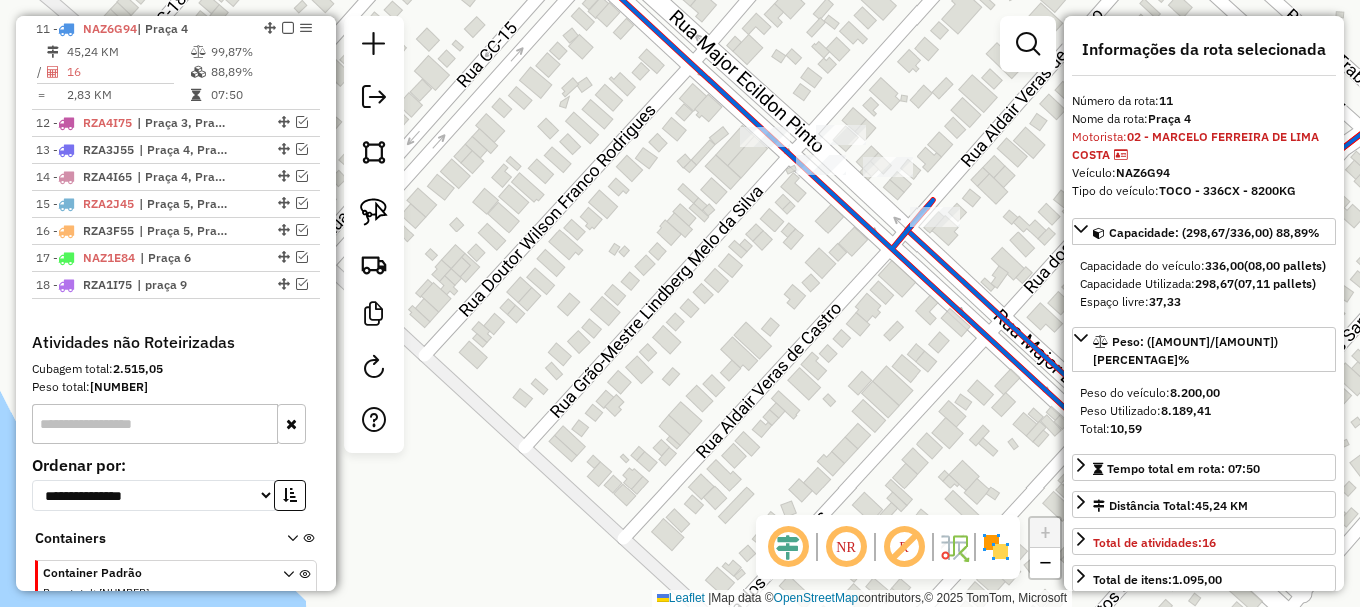 drag, startPoint x: 708, startPoint y: 121, endPoint x: 708, endPoint y: 105, distance: 16 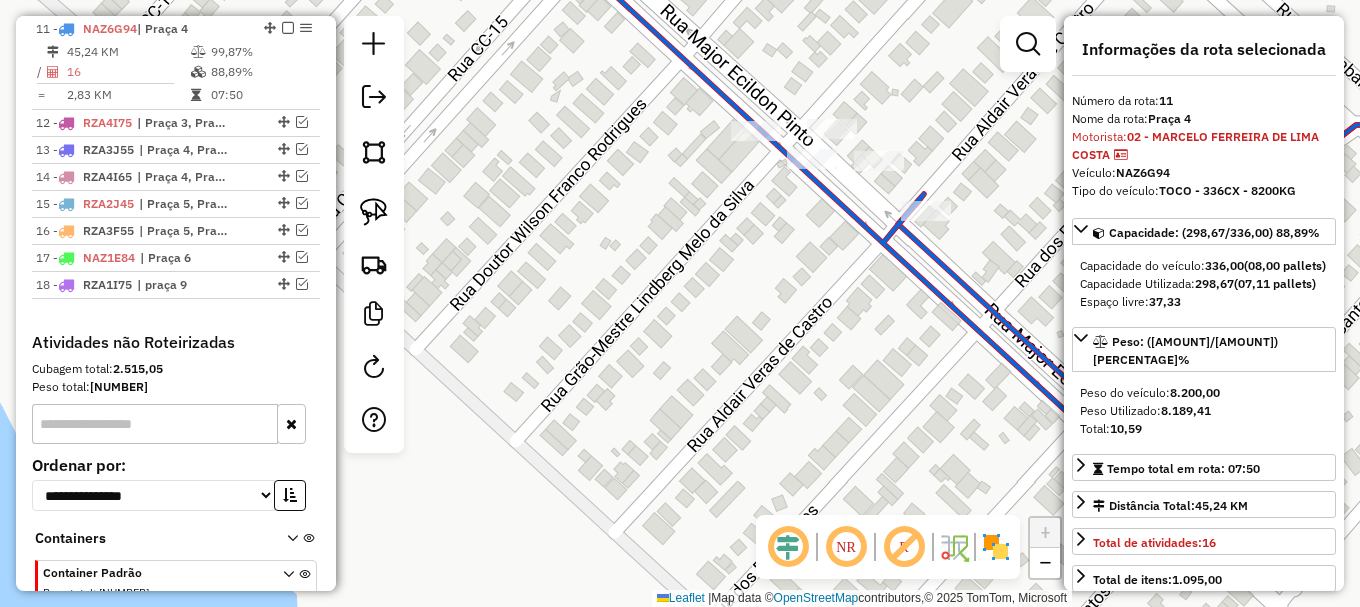 click 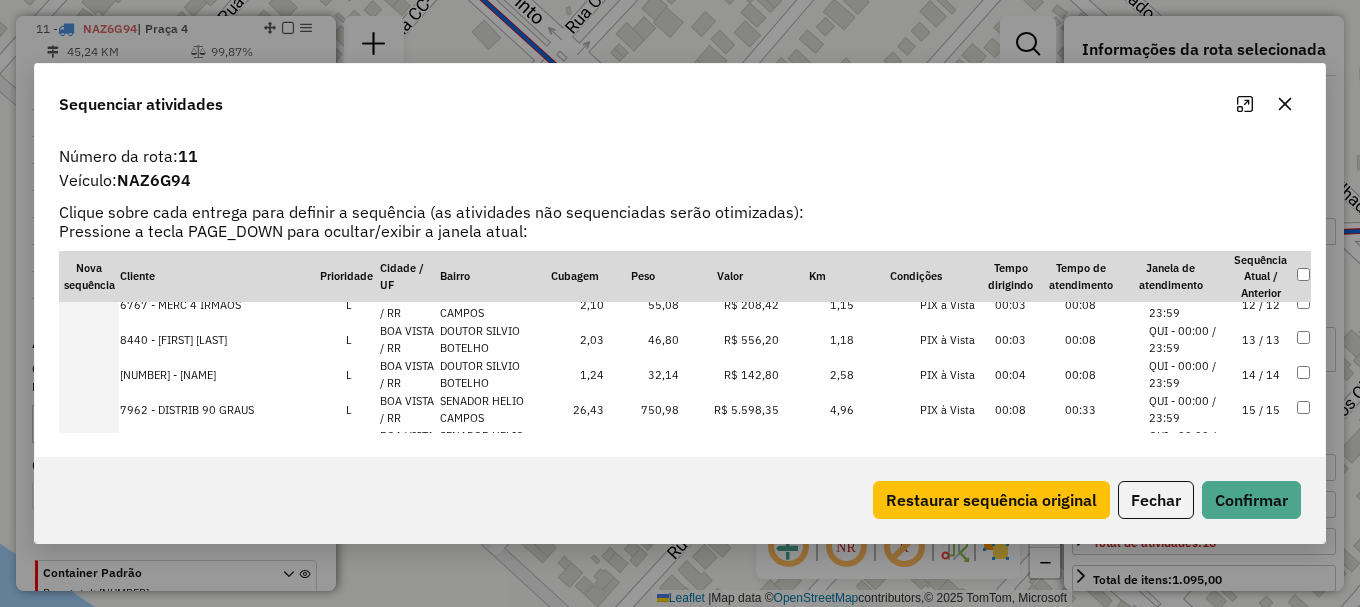 click on "QUI - 00:00 / 23:59" at bounding box center (1187, 409) 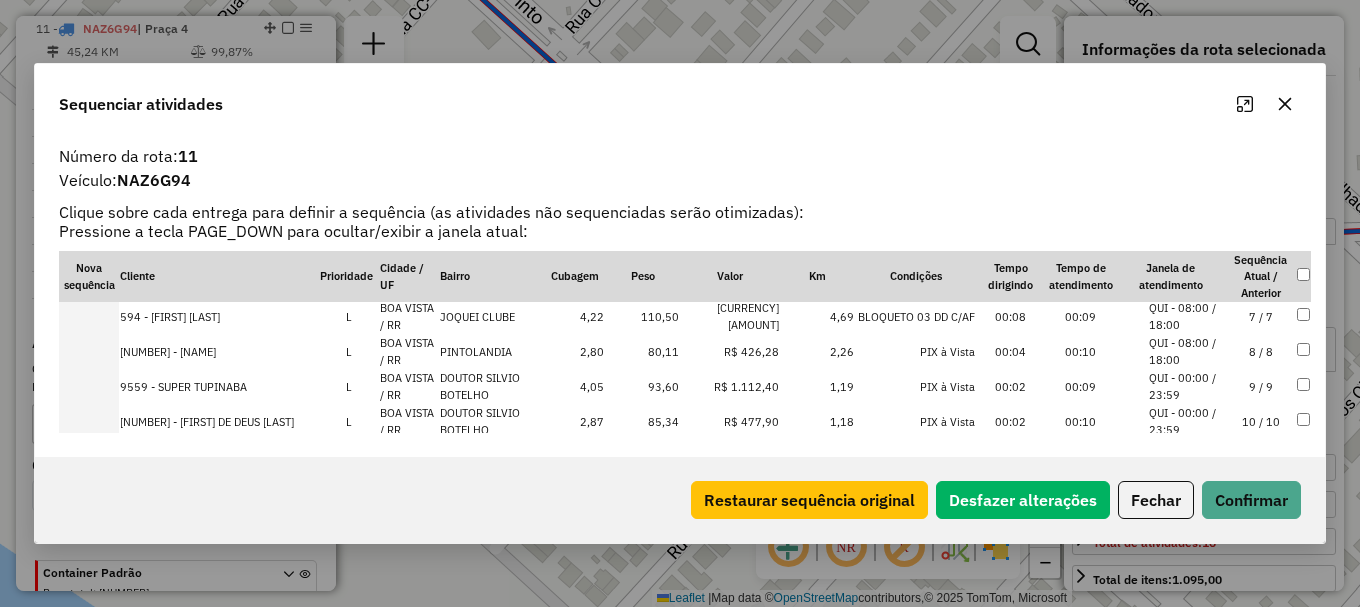 scroll, scrollTop: 35, scrollLeft: 0, axis: vertical 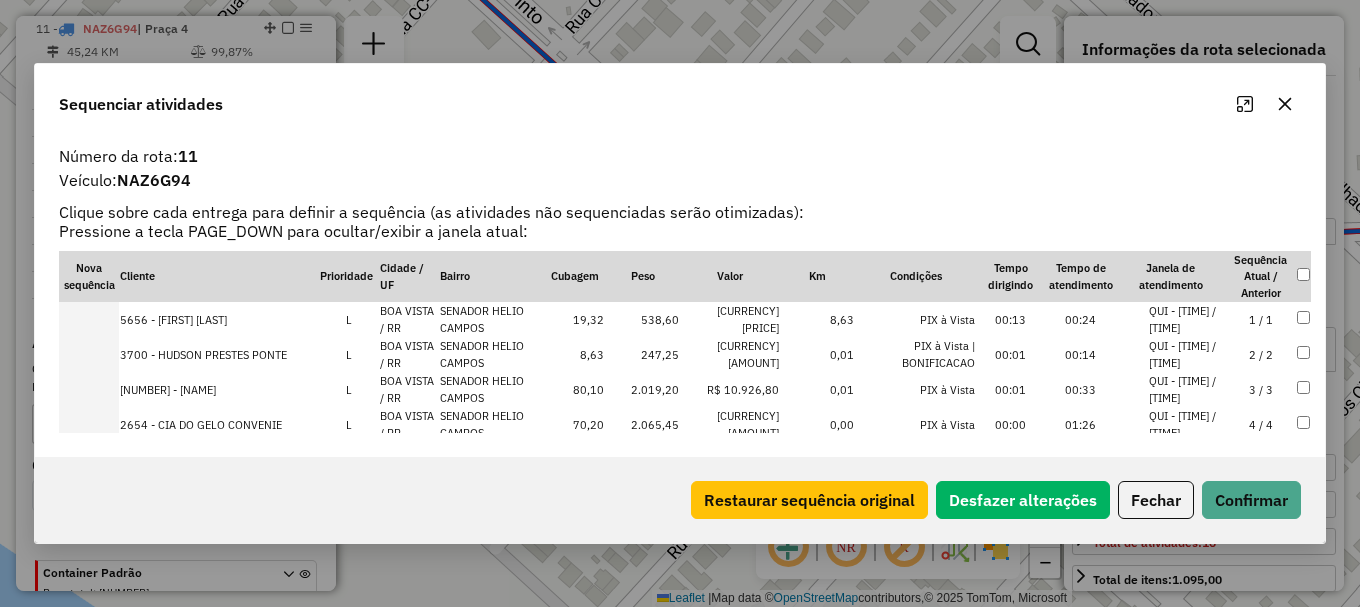 click on "QUI - [TIME] / [TIME]" at bounding box center [1187, 424] 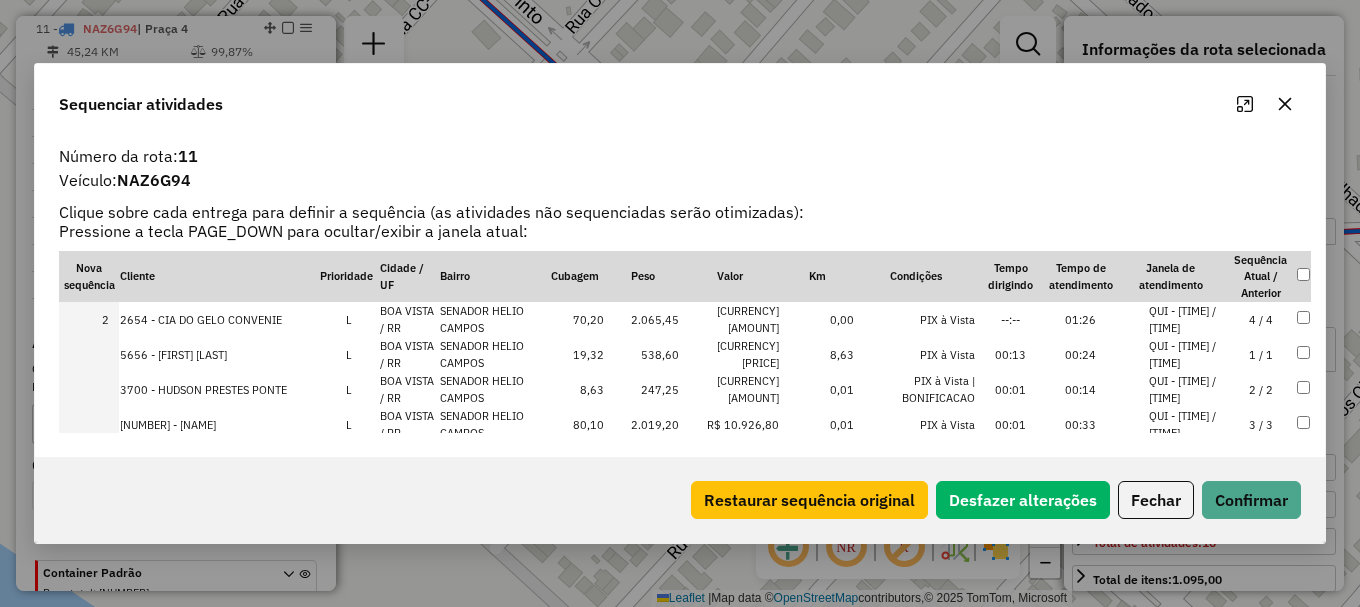 click on "QUI - [TIME] / [TIME]" at bounding box center (1187, 424) 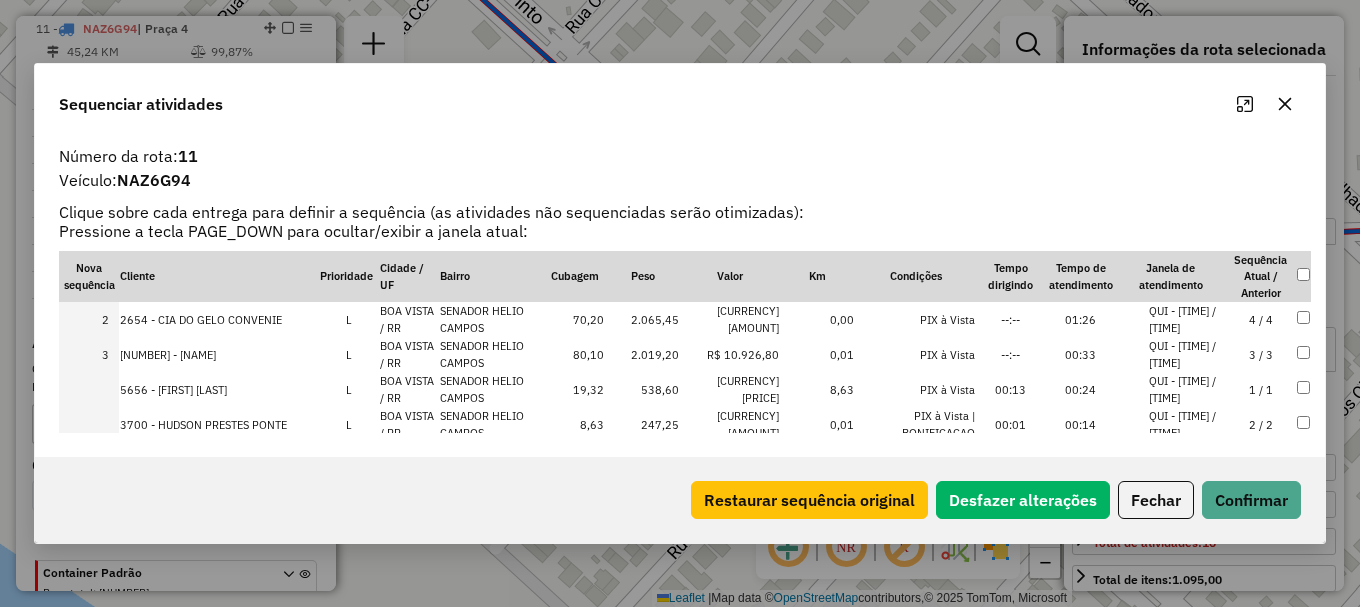 click on "QUI - [TIME] / [TIME]" at bounding box center [1187, 424] 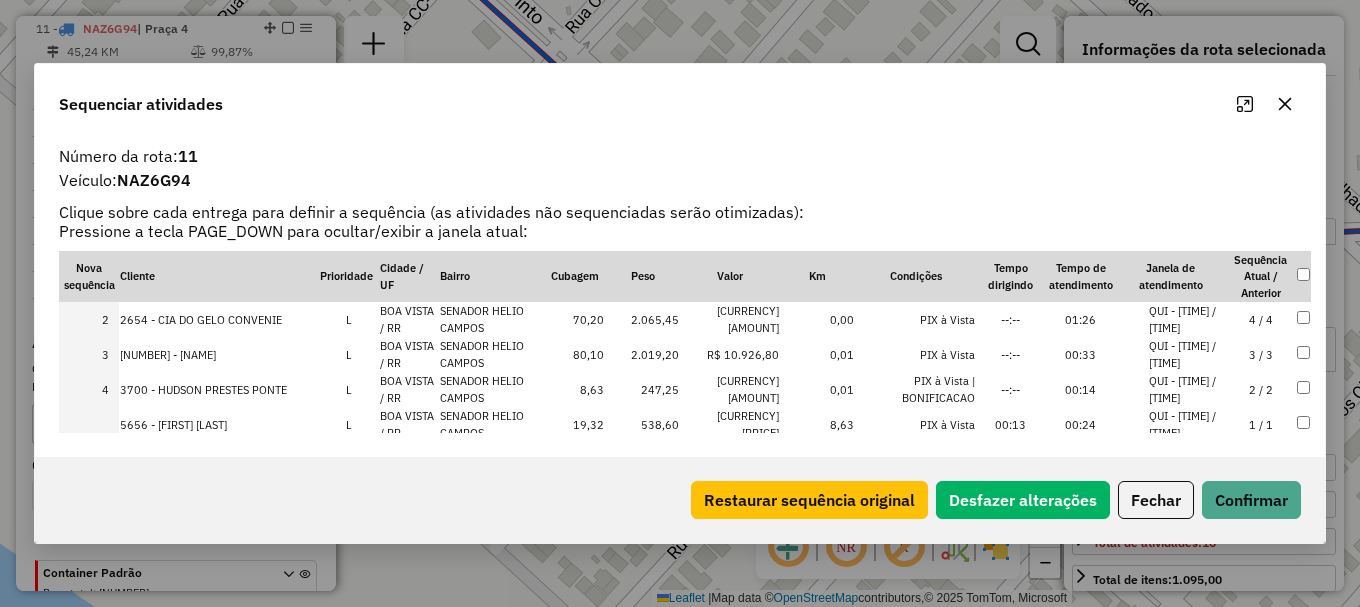 click on "QUI - [TIME] / [TIME]" at bounding box center [1187, 424] 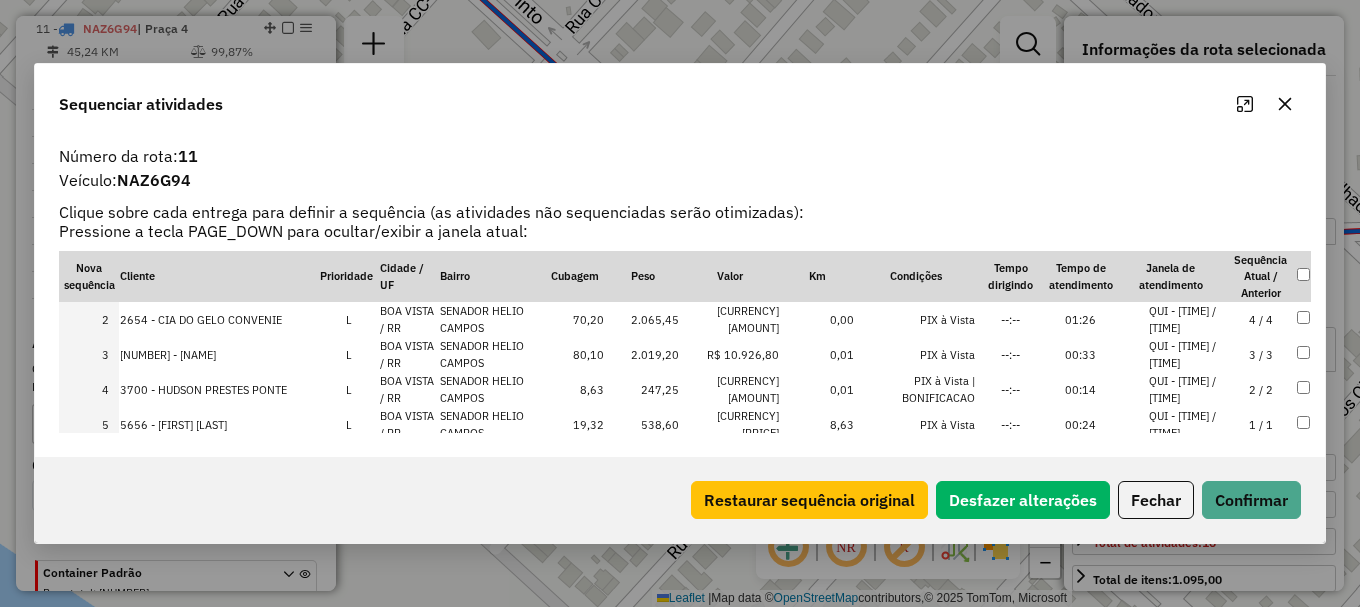 scroll, scrollTop: 448, scrollLeft: 0, axis: vertical 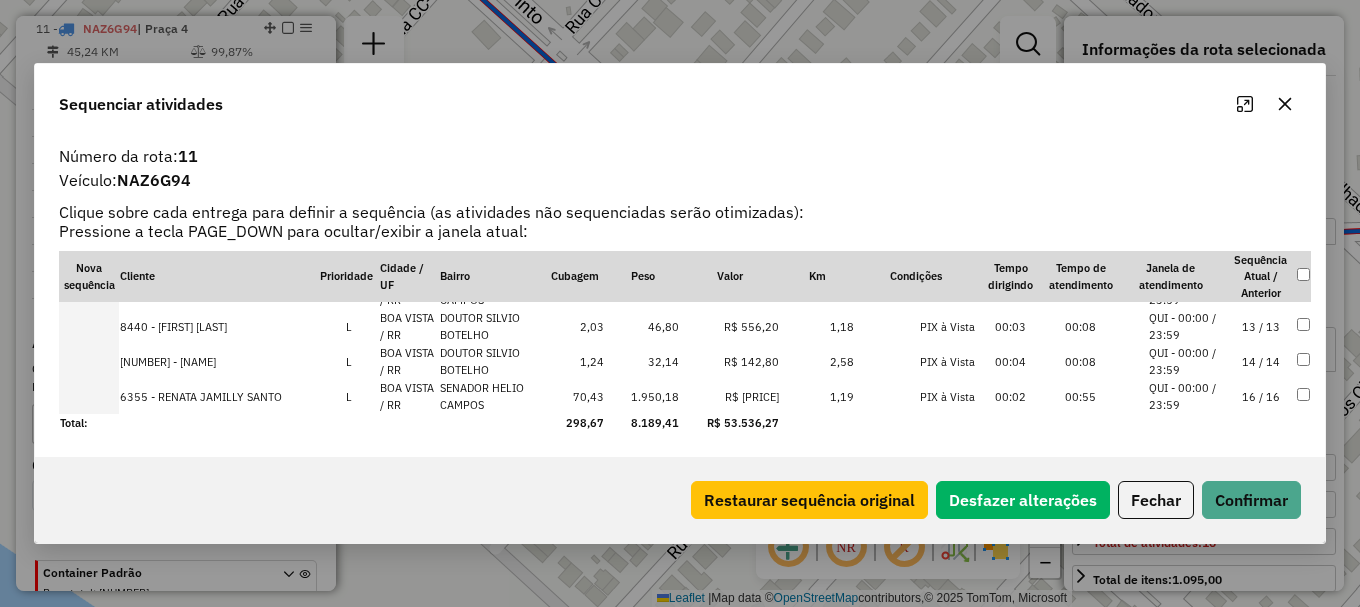 drag, startPoint x: 1198, startPoint y: 392, endPoint x: 1226, endPoint y: 441, distance: 56.435802 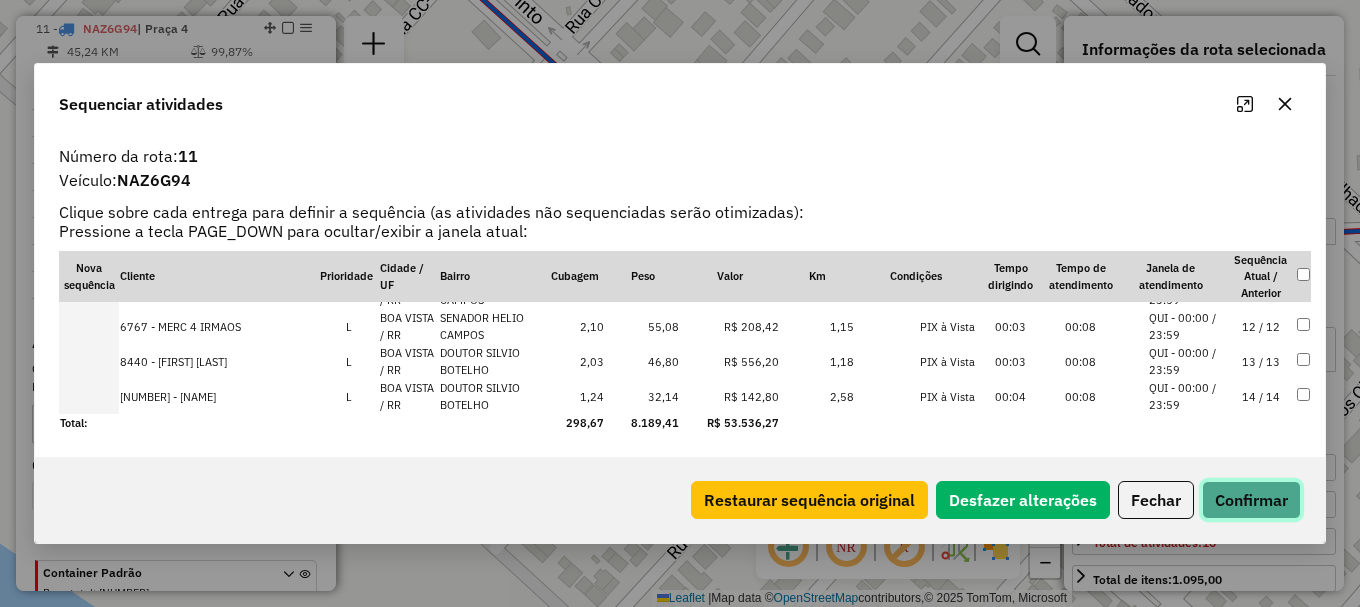 drag, startPoint x: 1265, startPoint y: 516, endPoint x: 1210, endPoint y: 490, distance: 60.835846 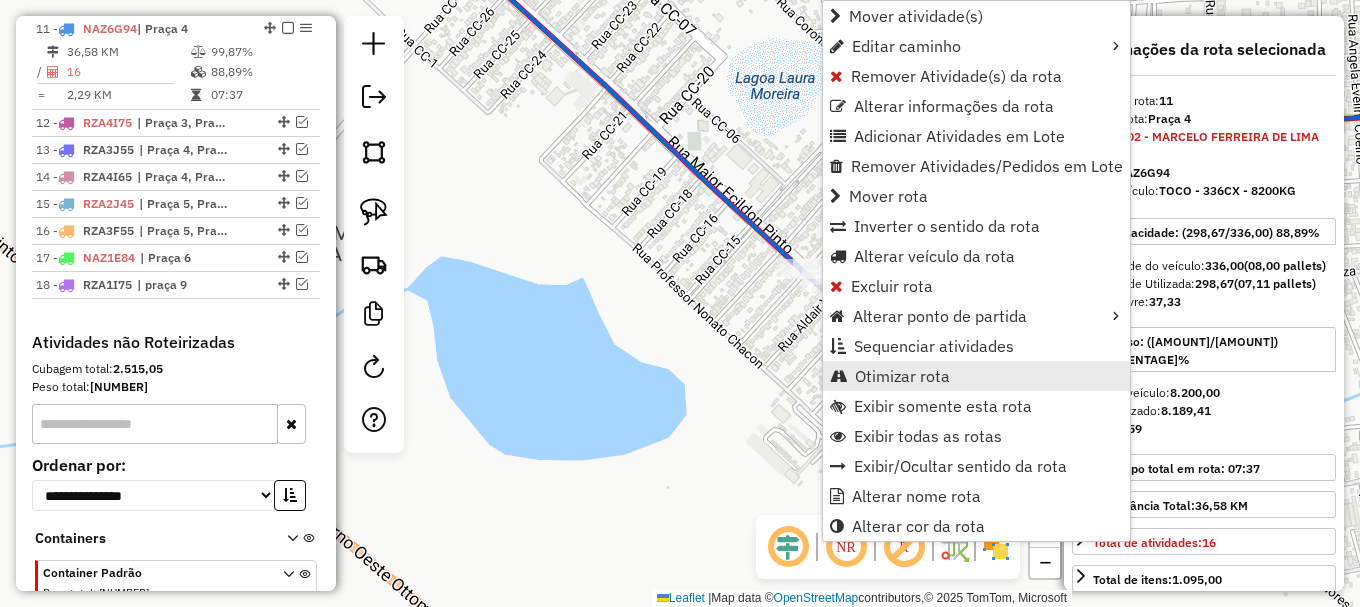 click on "Otimizar rota" at bounding box center (902, 376) 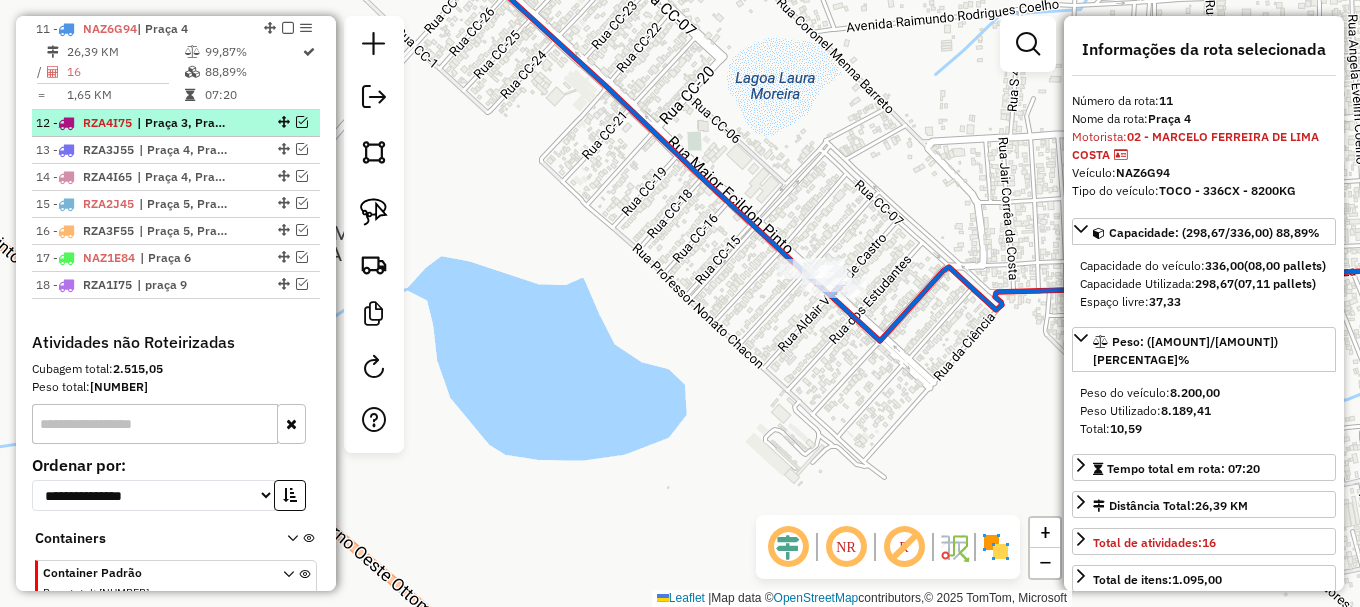 click at bounding box center (302, 122) 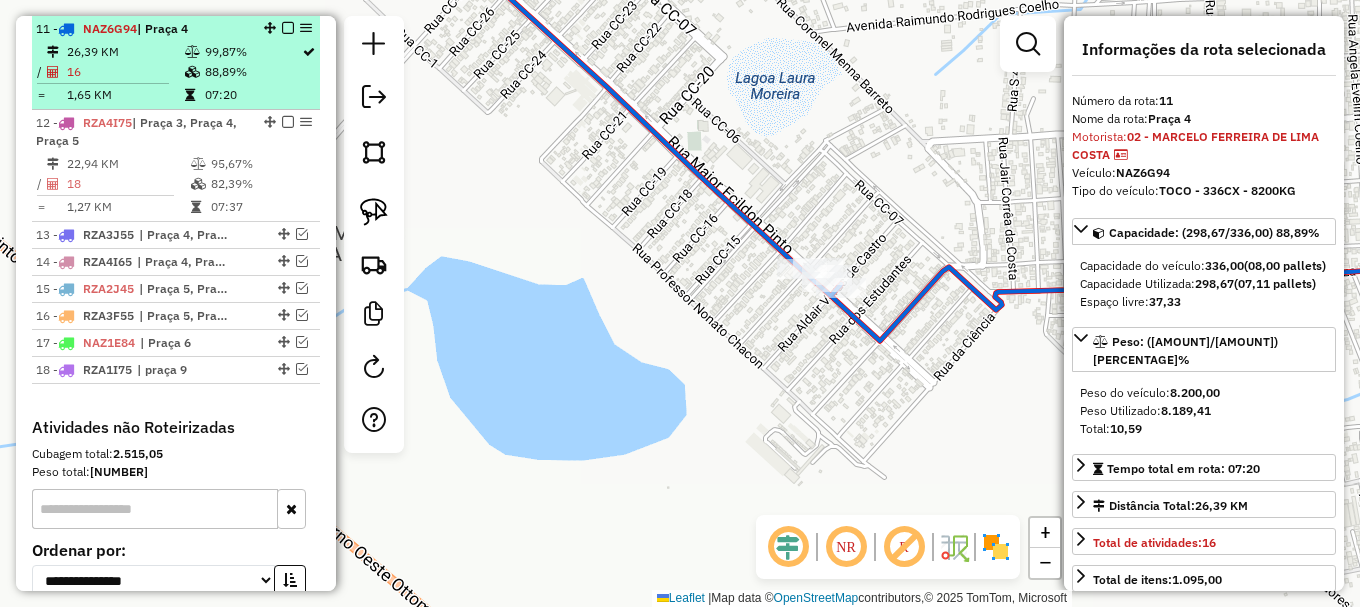 click at bounding box center [288, 28] 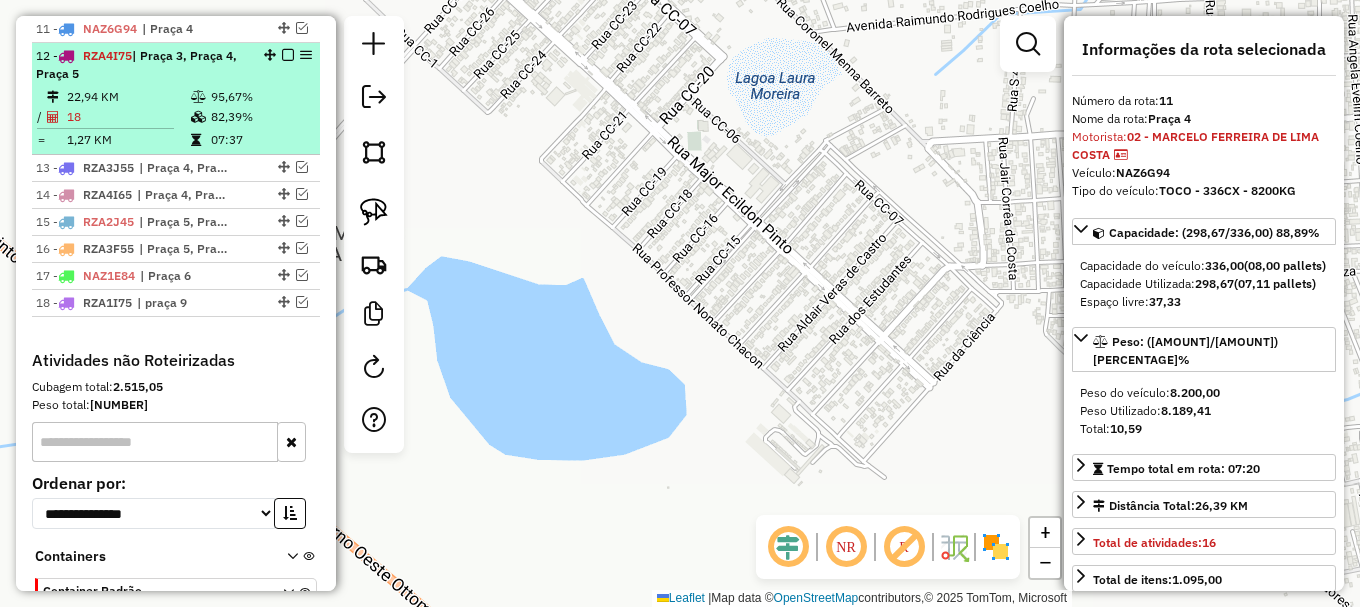 click on "22,94 KM 95,67% / 18 82,39% = 1,27 KM 07:37" at bounding box center [176, 118] 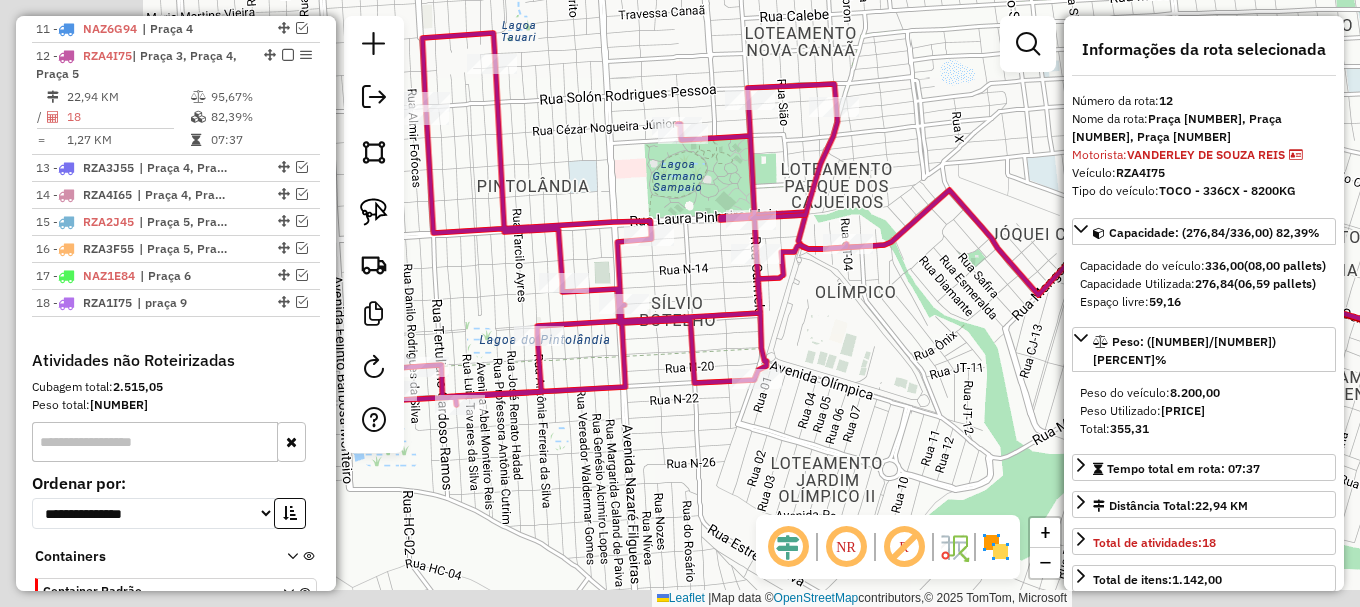 drag, startPoint x: 594, startPoint y: 259, endPoint x: 968, endPoint y: 153, distance: 388.73126 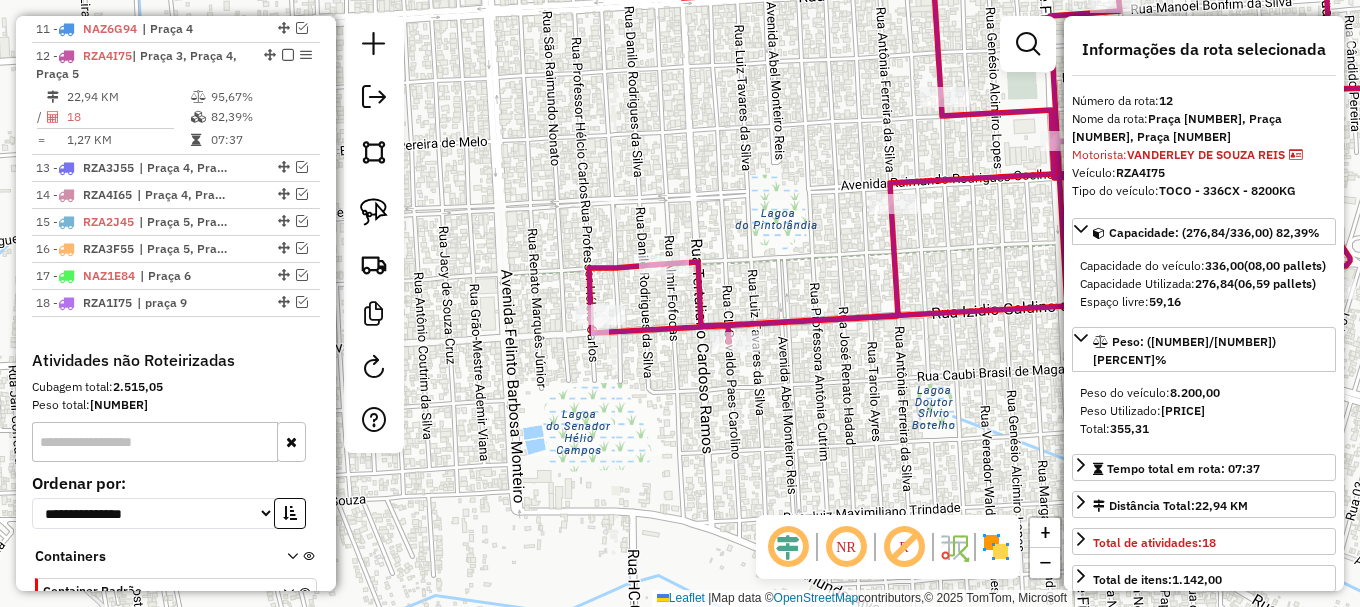 drag, startPoint x: 763, startPoint y: 285, endPoint x: 739, endPoint y: 282, distance: 24.186773 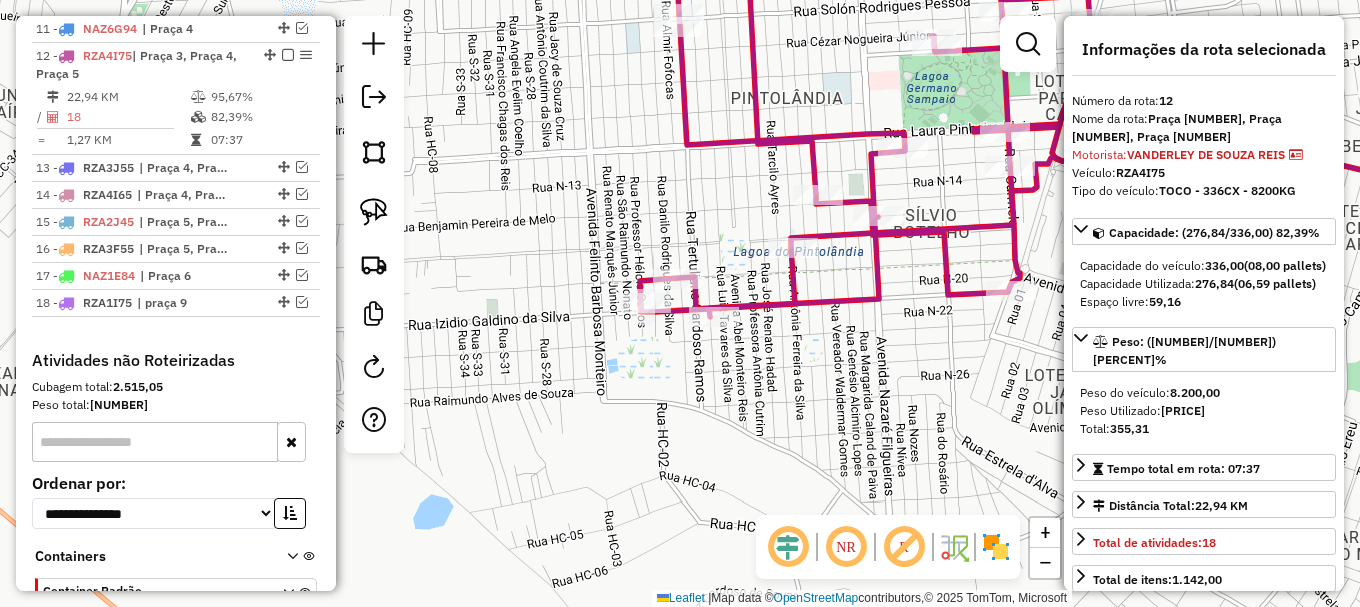 click 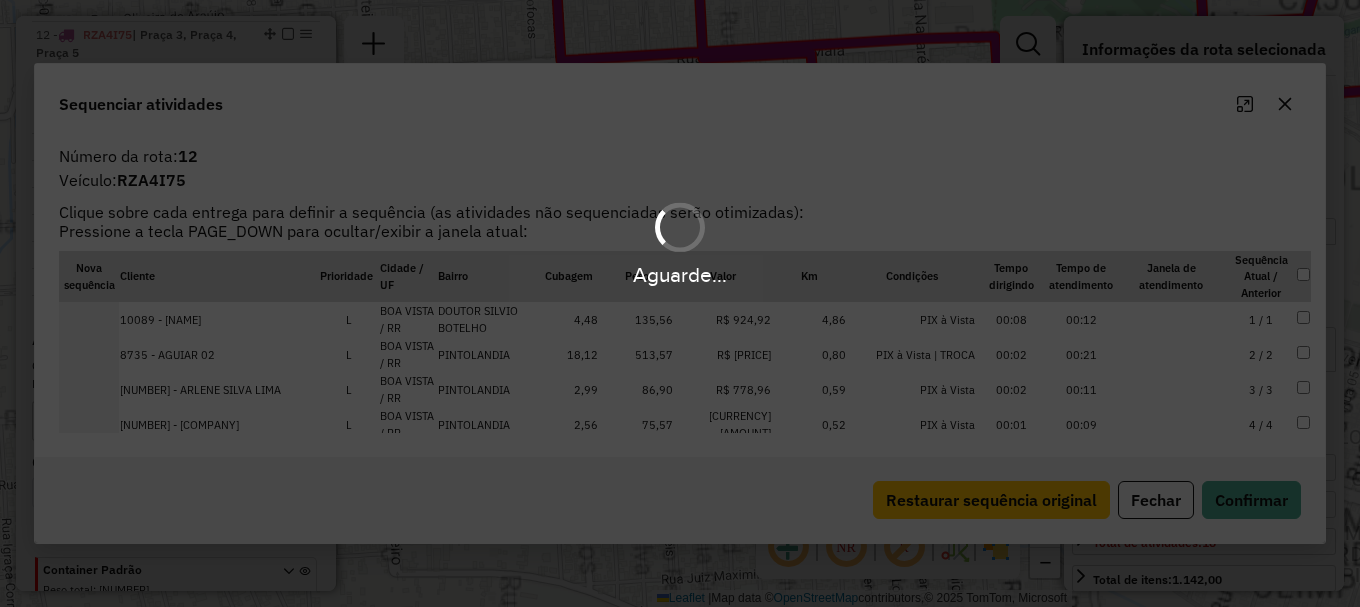 scroll, scrollTop: 1114, scrollLeft: 0, axis: vertical 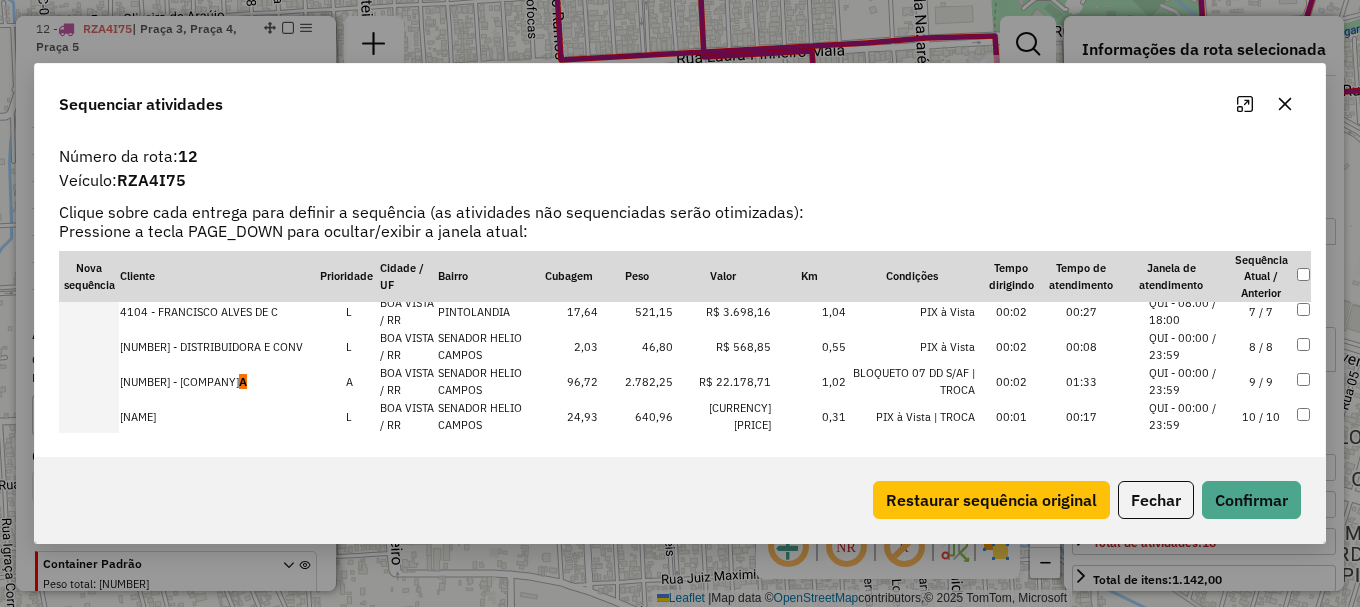 click on "8843 - [BRAND]  A" at bounding box center [219, 381] 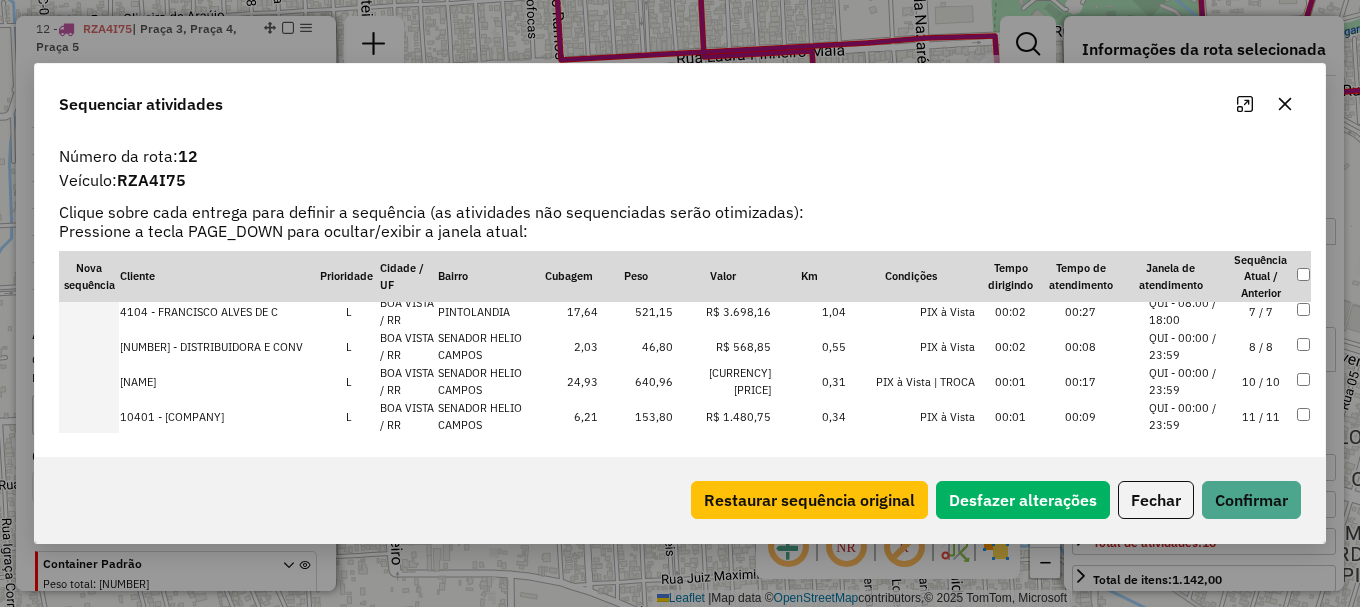 click on "QUI - 00:00 / 23:59" at bounding box center [1187, 381] 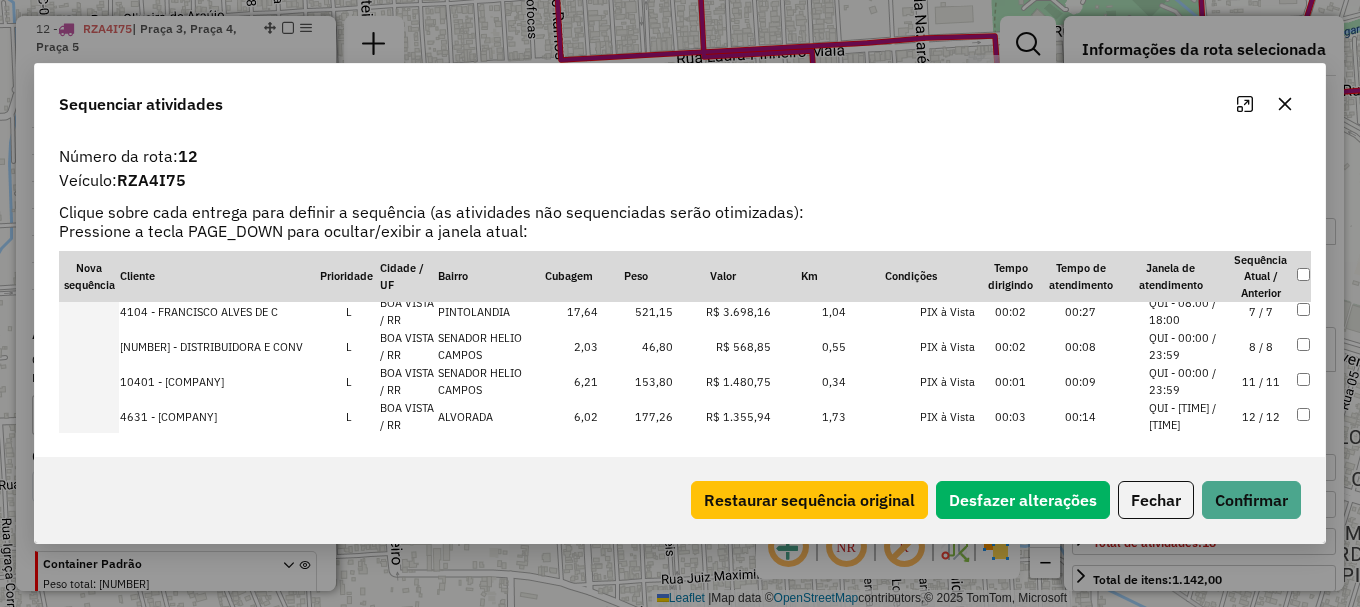 click on "QUI - 00:00 / 23:59" at bounding box center [1187, 381] 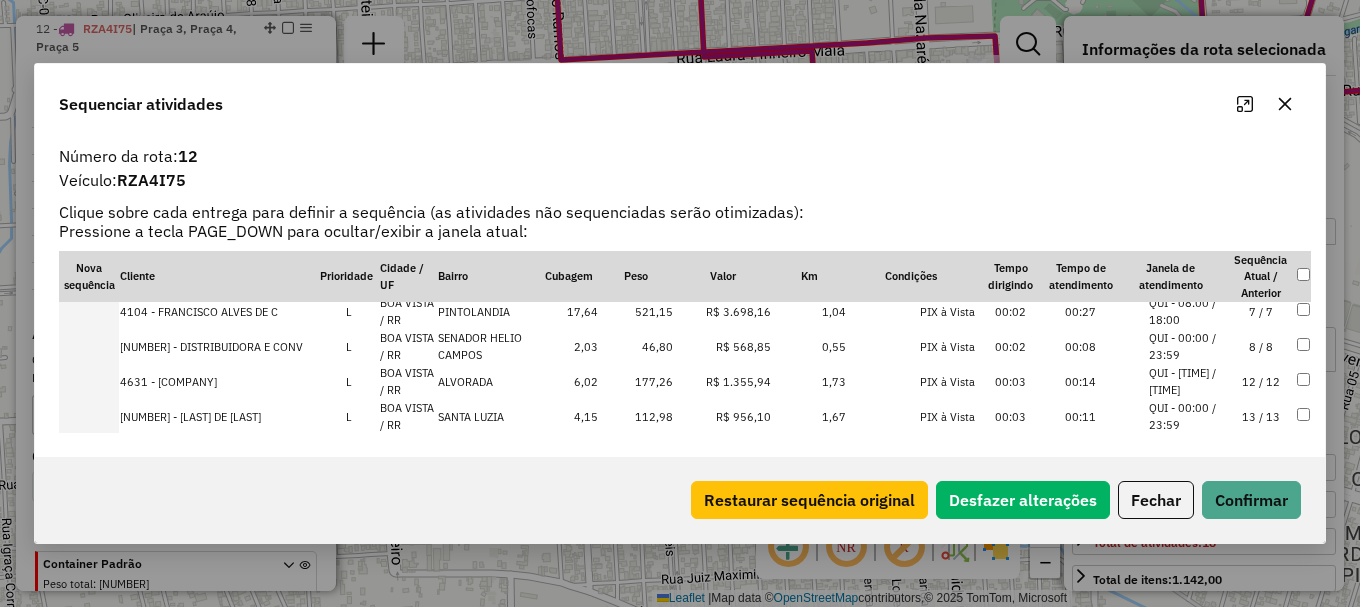 click on "QUI - 00:00 / 23:59" at bounding box center (1187, 346) 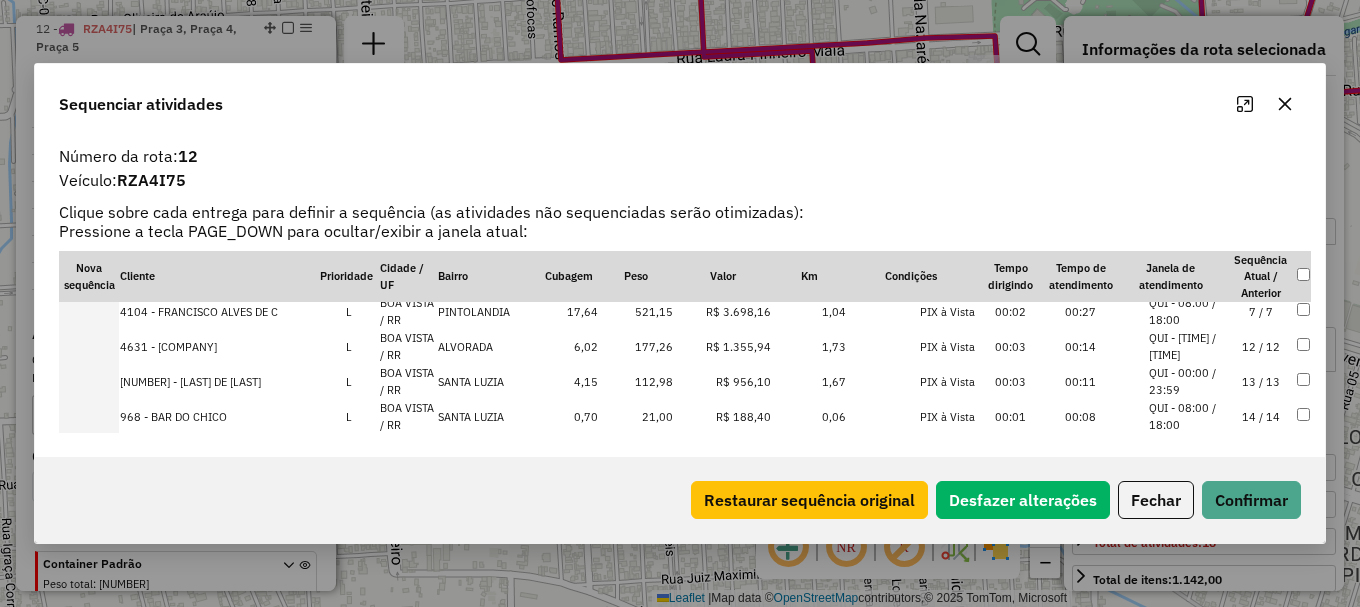 click on "QUI - 08:00 / 18:00" at bounding box center (1187, 311) 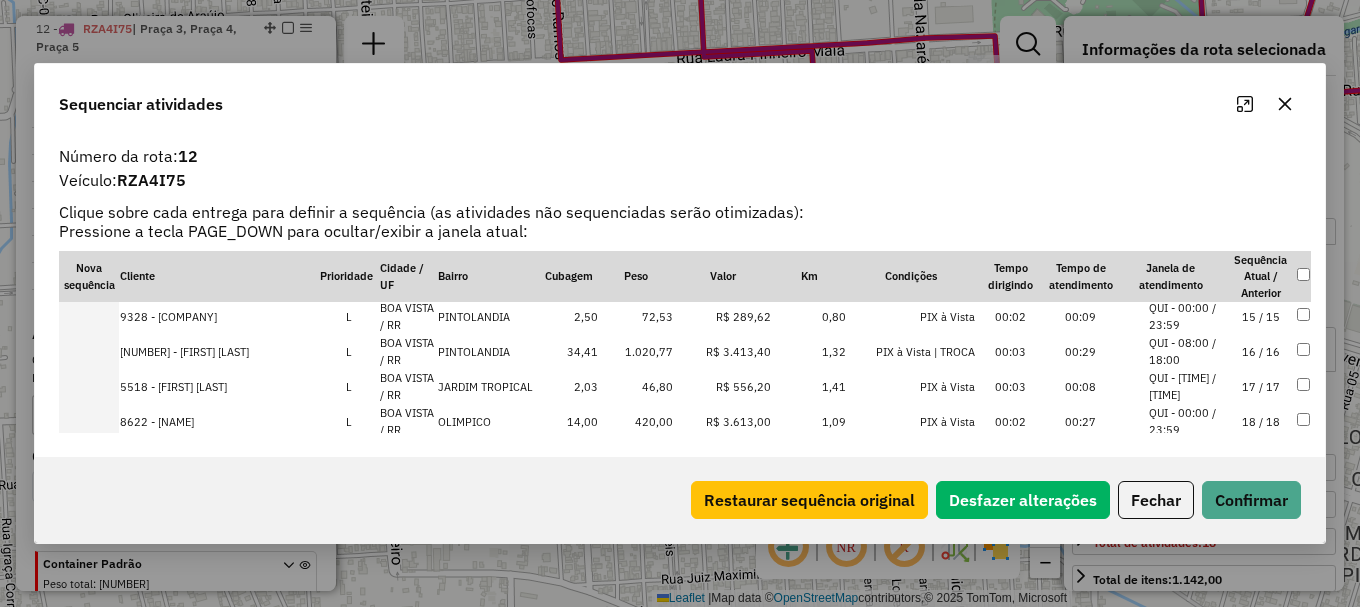 drag, startPoint x: 1214, startPoint y: 352, endPoint x: 1226, endPoint y: 375, distance: 25.942244 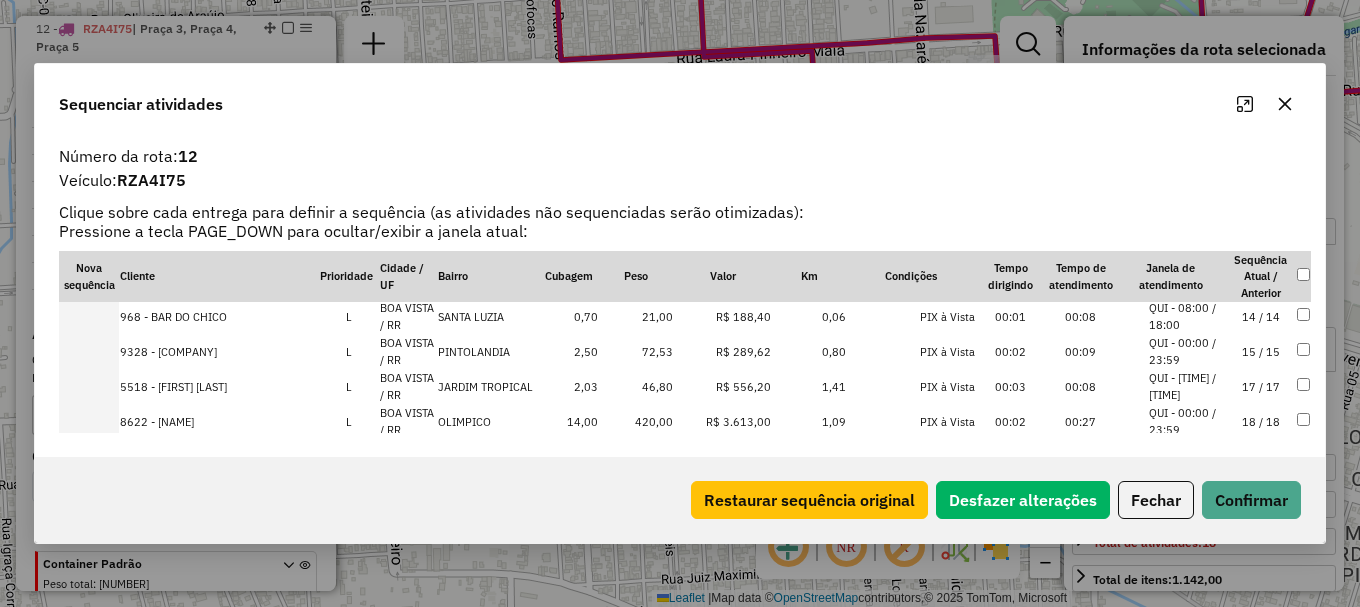 scroll, scrollTop: 518, scrollLeft: 0, axis: vertical 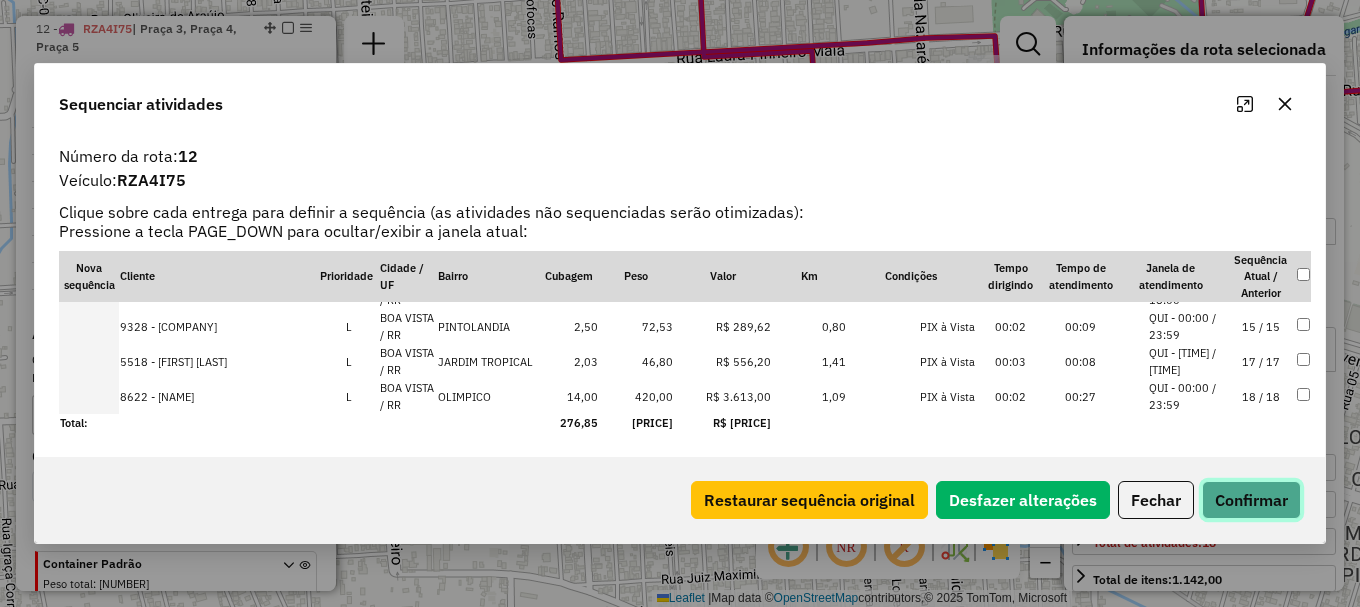 click on "Confirmar" 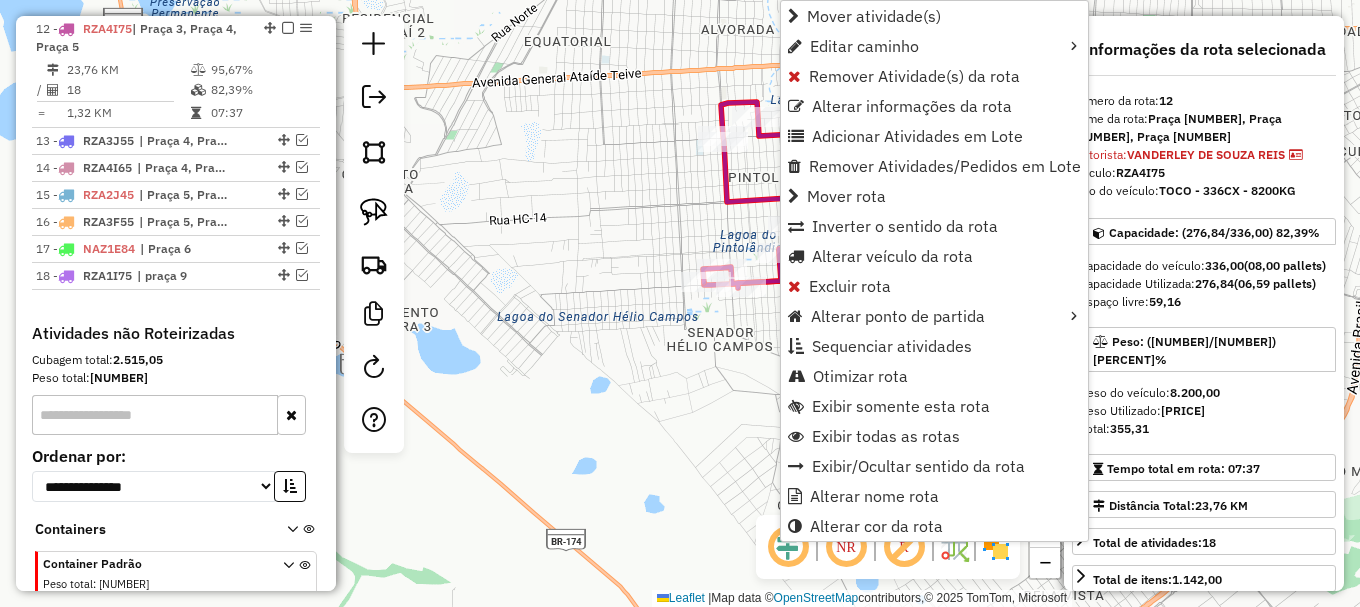 click on "Otimizar rota" at bounding box center [860, 376] 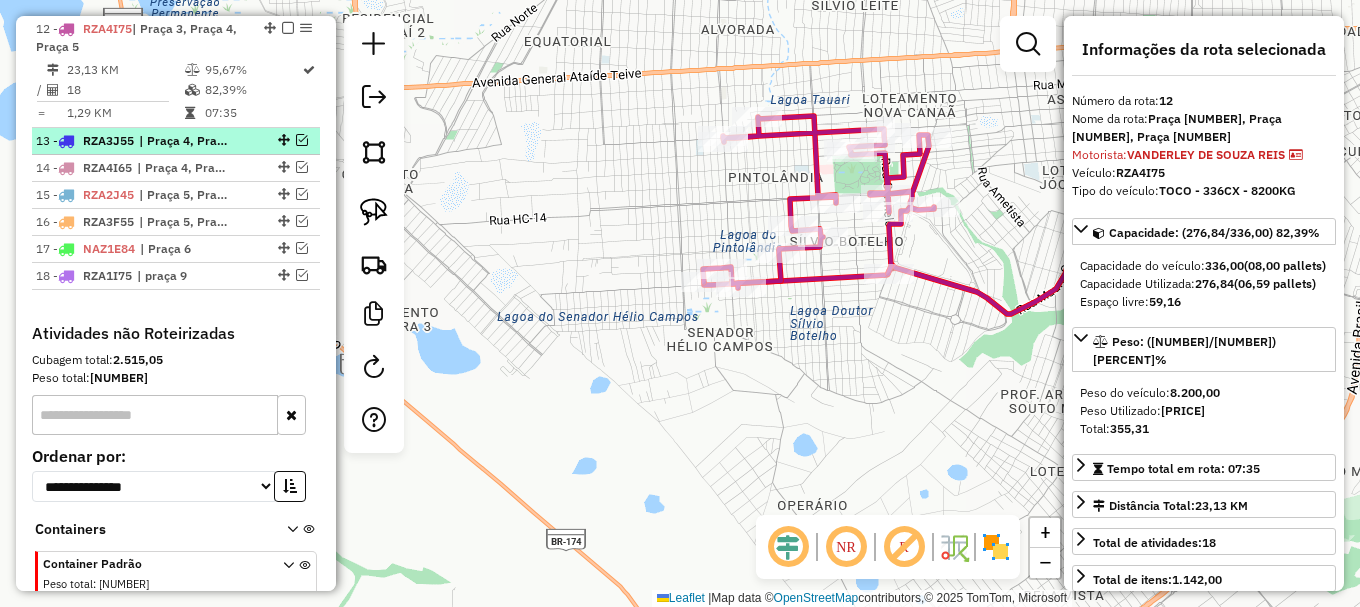 click at bounding box center (302, 140) 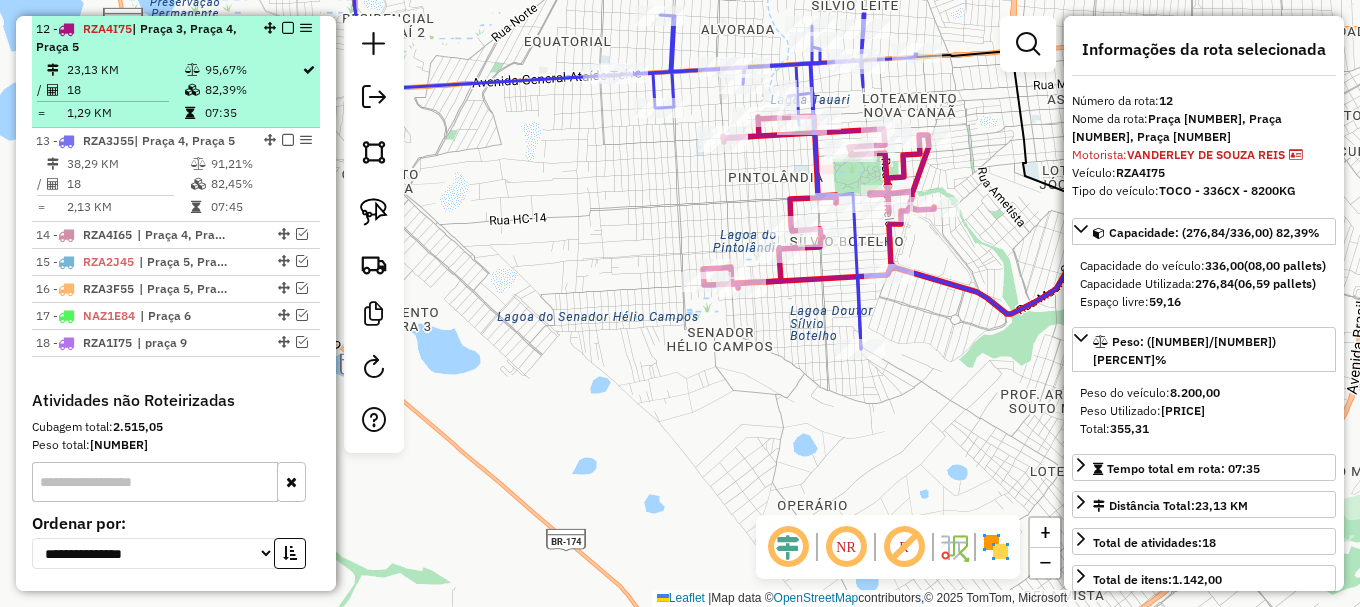 click at bounding box center (288, 28) 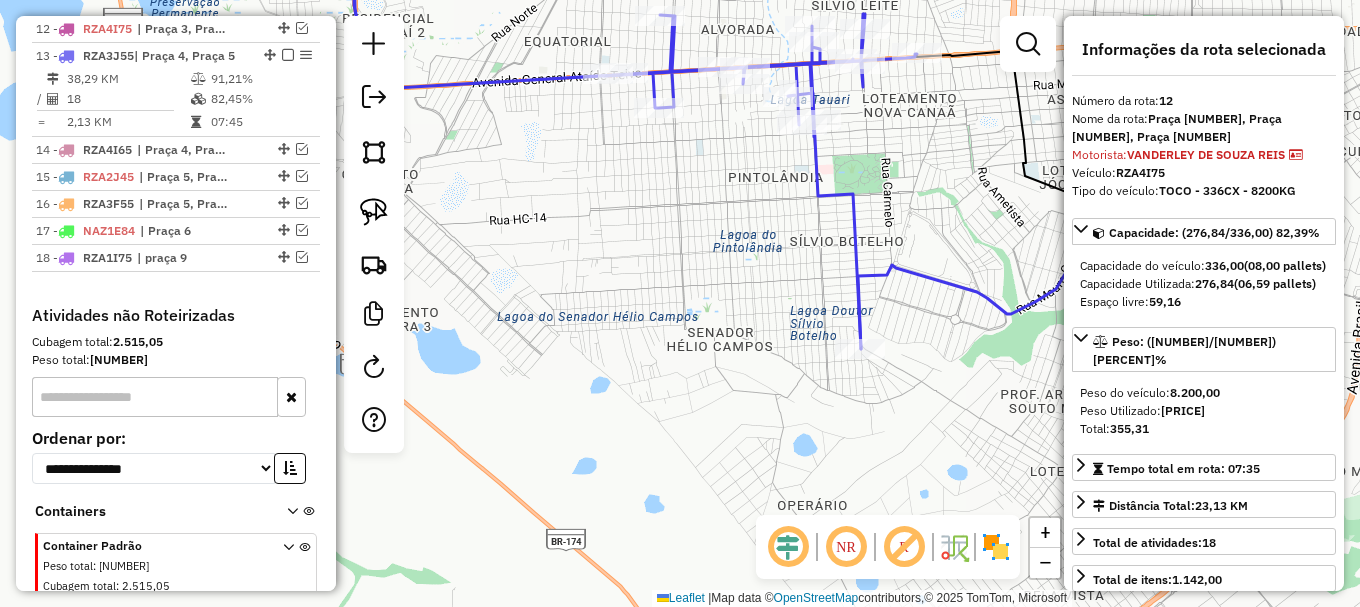 drag, startPoint x: 540, startPoint y: 235, endPoint x: 553, endPoint y: 286, distance: 52.63079 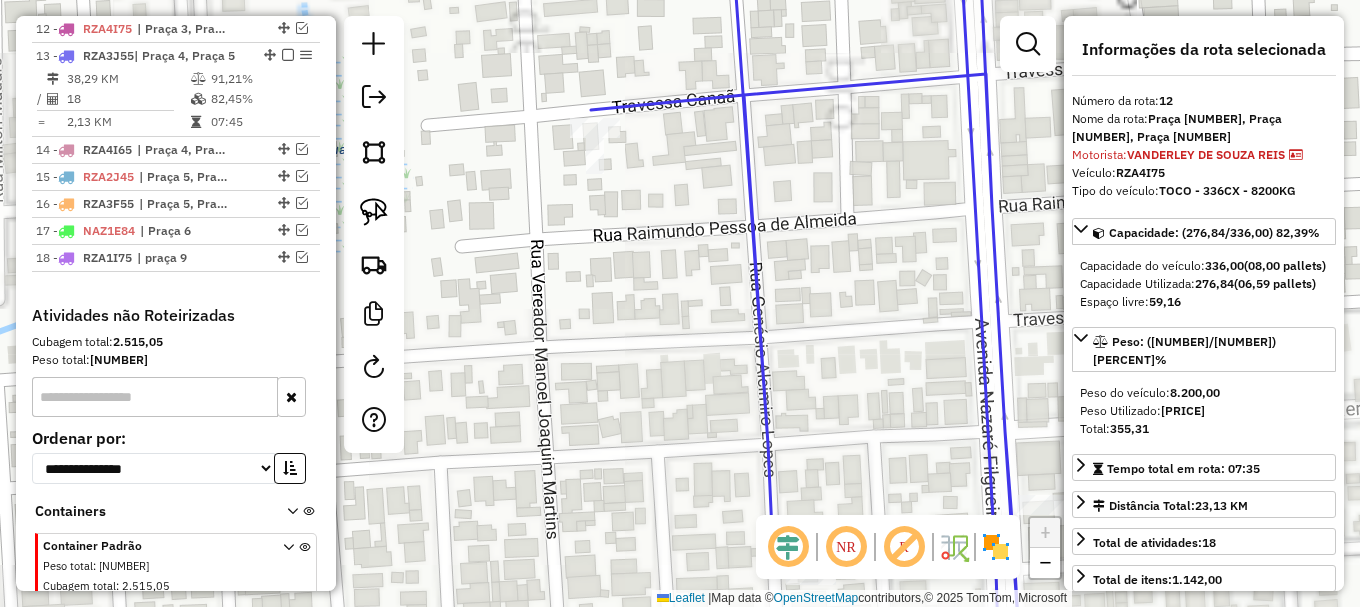click on "Janela de atendimento Grade de atendimento Capacidade Transportadoras Veículos Cliente Pedidos  Rotas Selecione os dias de semana para filtrar as janelas de atendimento  Seg   Ter   Qua   Qui   Sex   Sáb   Dom  Informe o período da janela de atendimento: De: Até:  Filtrar exatamente a janela do cliente  Considerar janela de atendimento padrão  Selecione os dias de semana para filtrar as grades de atendimento  Seg   Ter   Qua   Qui   Sex   Sáb   Dom   Considerar clientes sem dia de atendimento cadastrado  Clientes fora do dia de atendimento selecionado Filtrar as atividades entre os valores definidos abaixo:  Peso mínimo:   Peso máximo:   Cubagem mínima:   Cubagem máxima:   De:   Até:  Filtrar as atividades entre o tempo de atendimento definido abaixo:  De:   Até:   Considerar capacidade total dos clientes não roteirizados Transportadora: Selecione um ou mais itens Tipo de veículo: Selecione um ou mais itens Veículo: Selecione um ou mais itens Motorista: Selecione um ou mais itens Nome: Rótulo:" 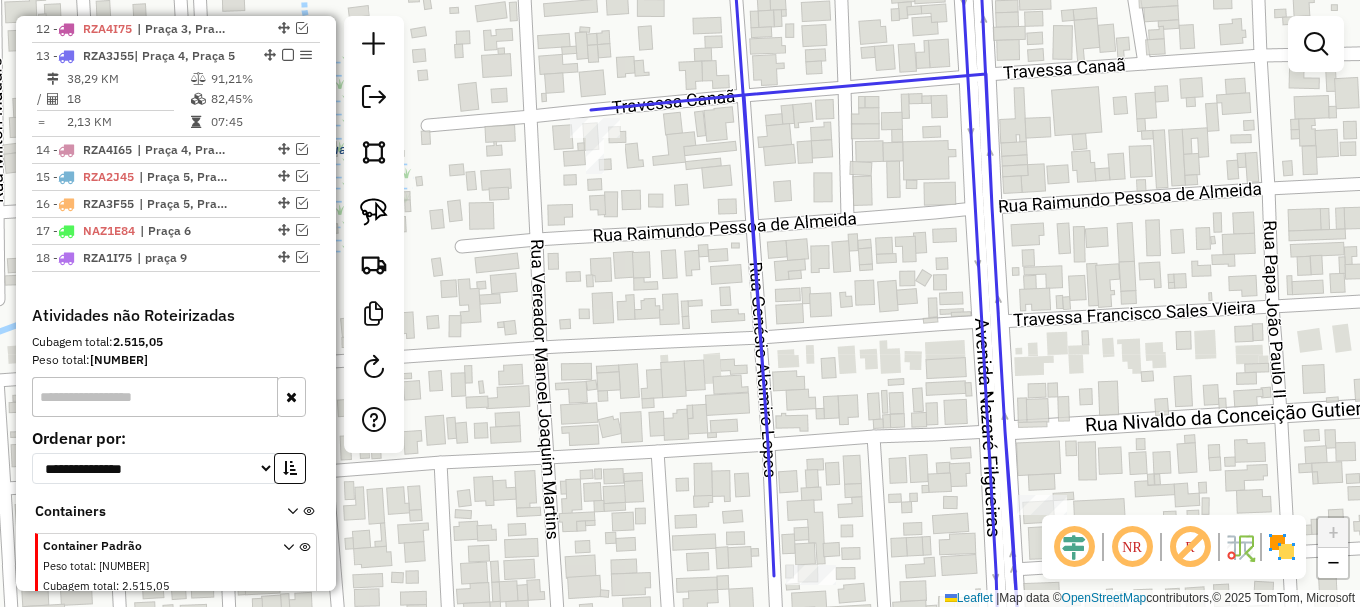 click 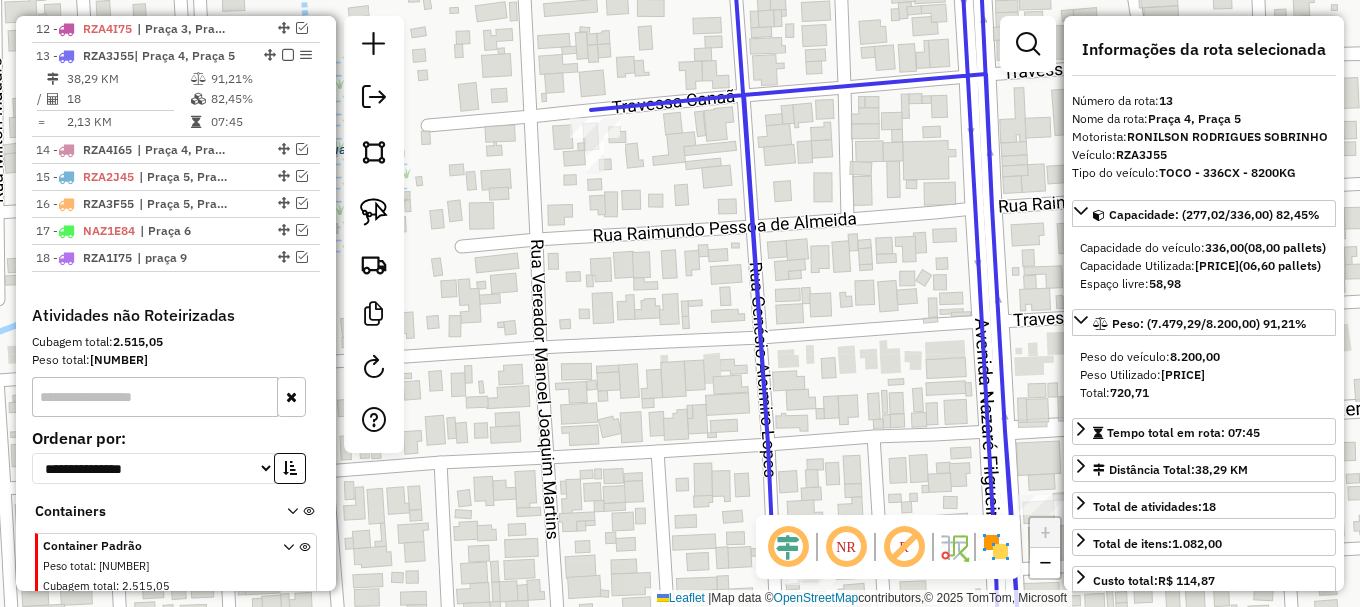 click 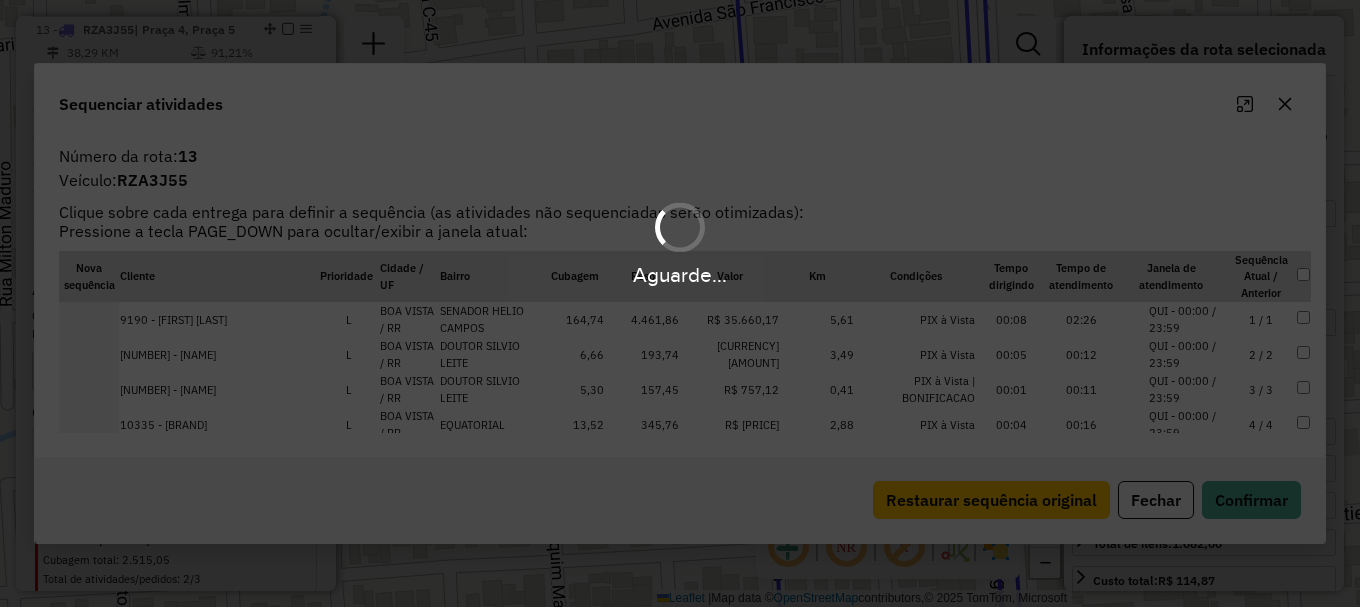 scroll, scrollTop: 1141, scrollLeft: 0, axis: vertical 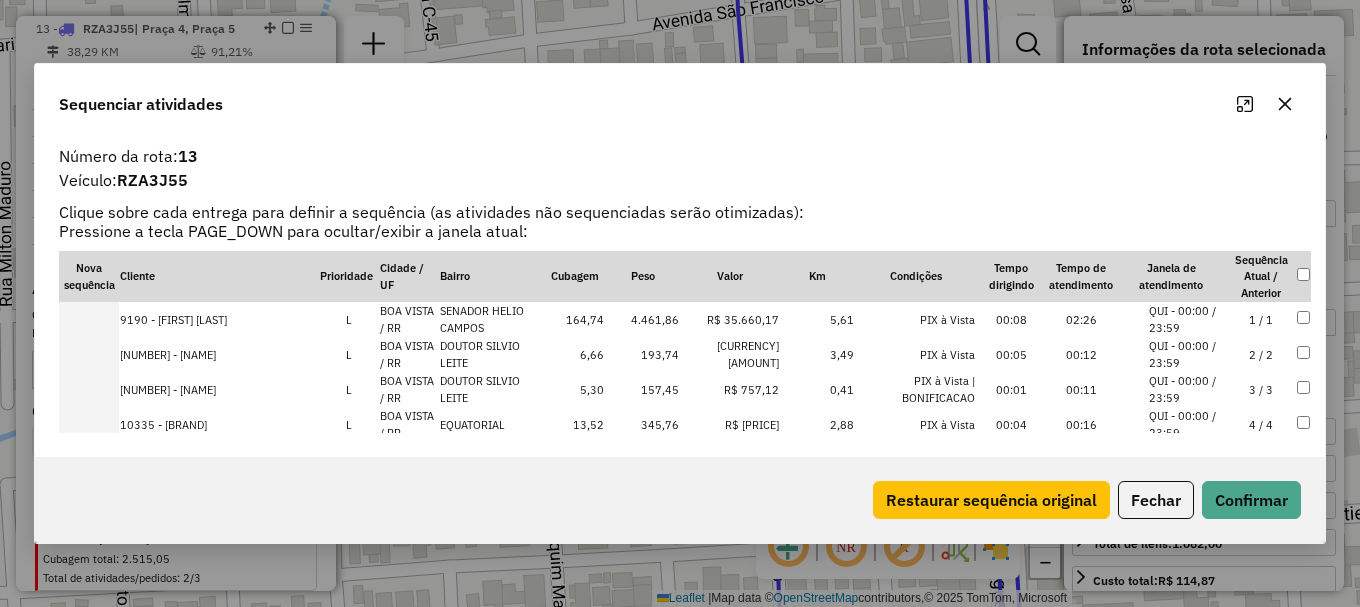 click on "QUI - 00:00 / 23:59" at bounding box center (1187, 319) 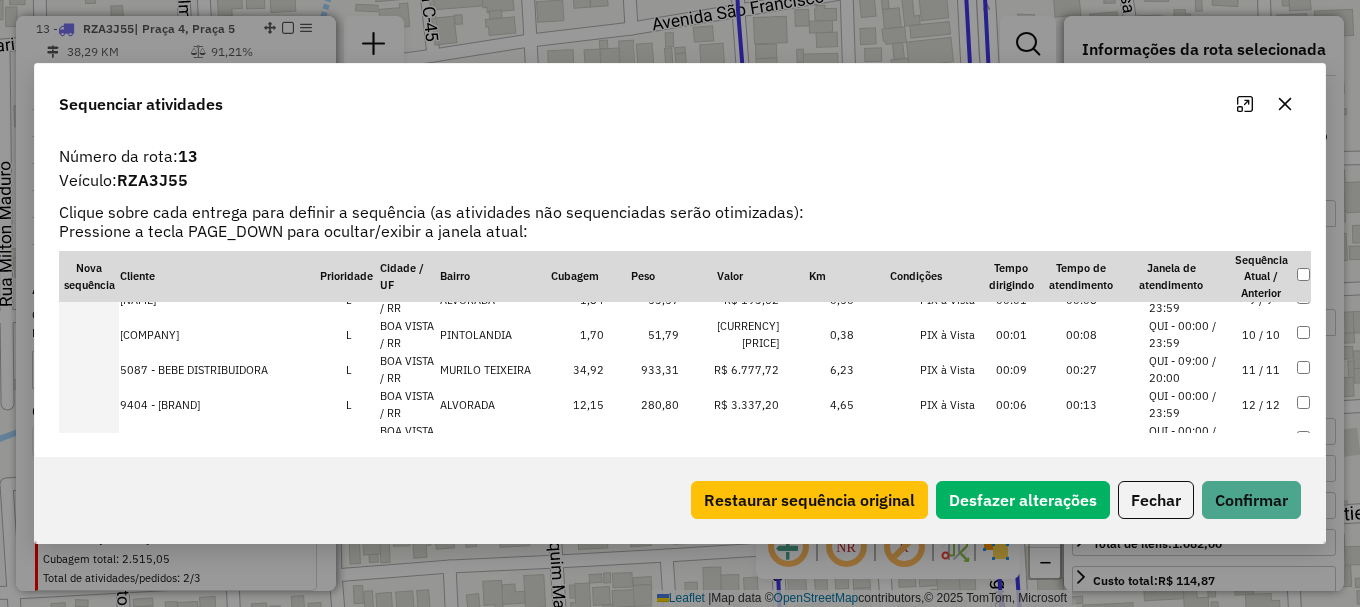click on "QUI - 00:00 / 23:59" at bounding box center [1187, 334] 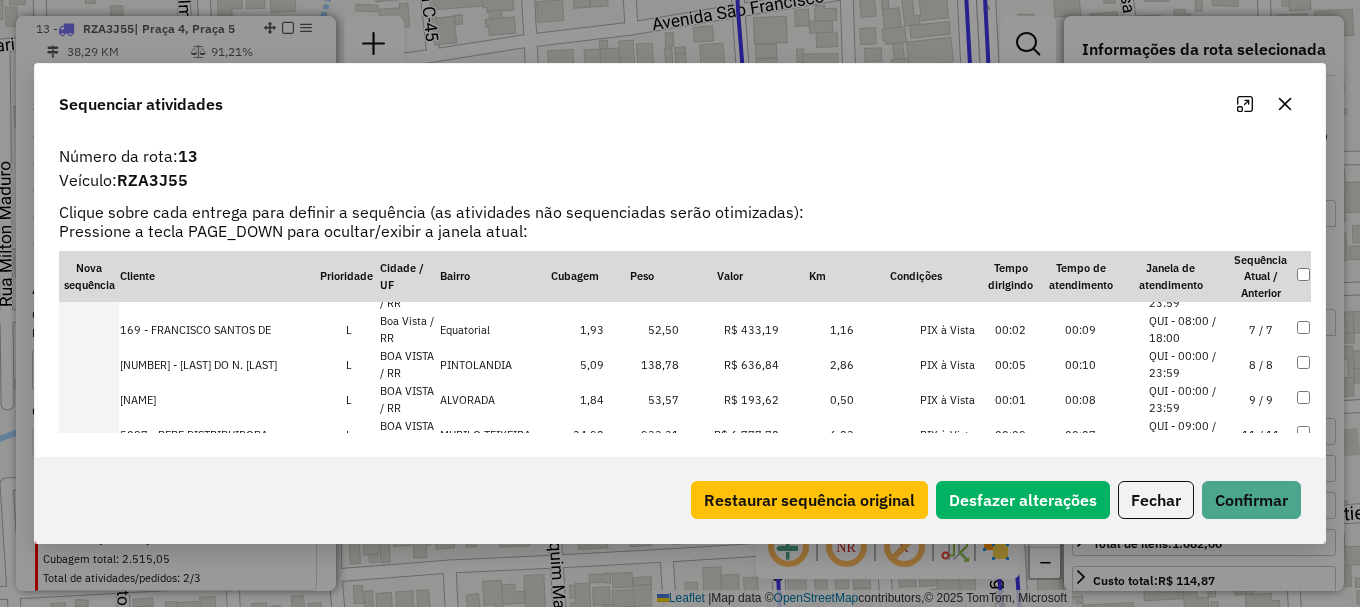click on "QUI - 00:00 / 23:59" at bounding box center (1187, 364) 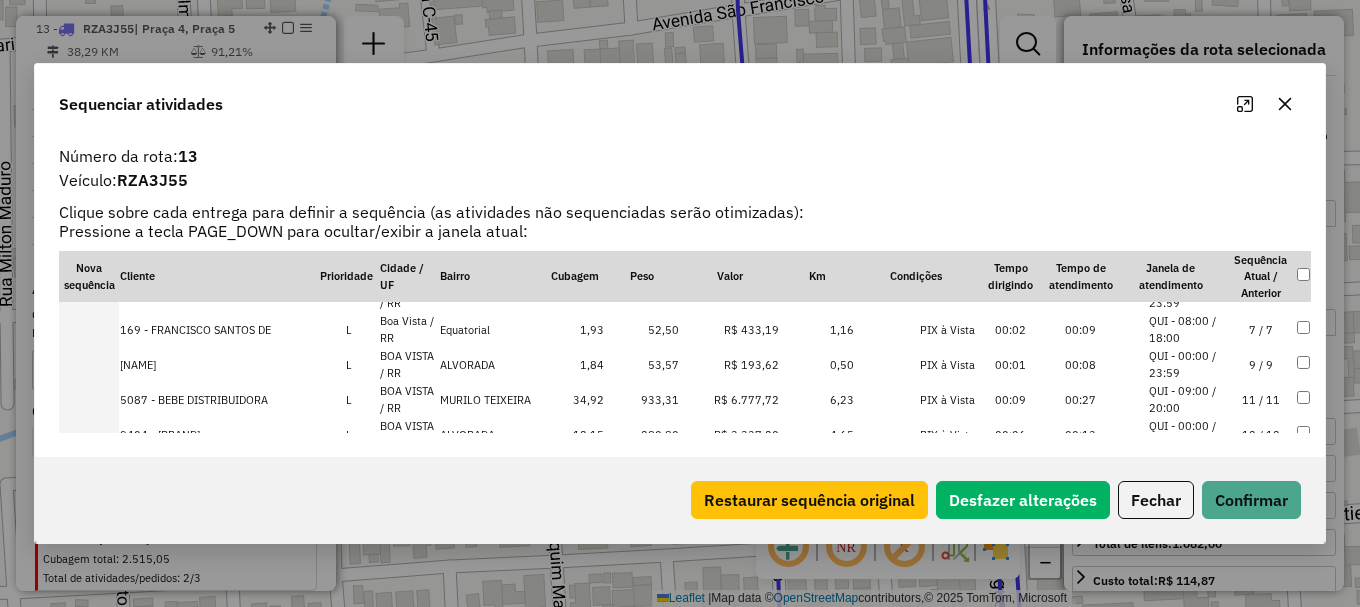 click on "QUI - 00:00 / 23:59" at bounding box center [1187, 364] 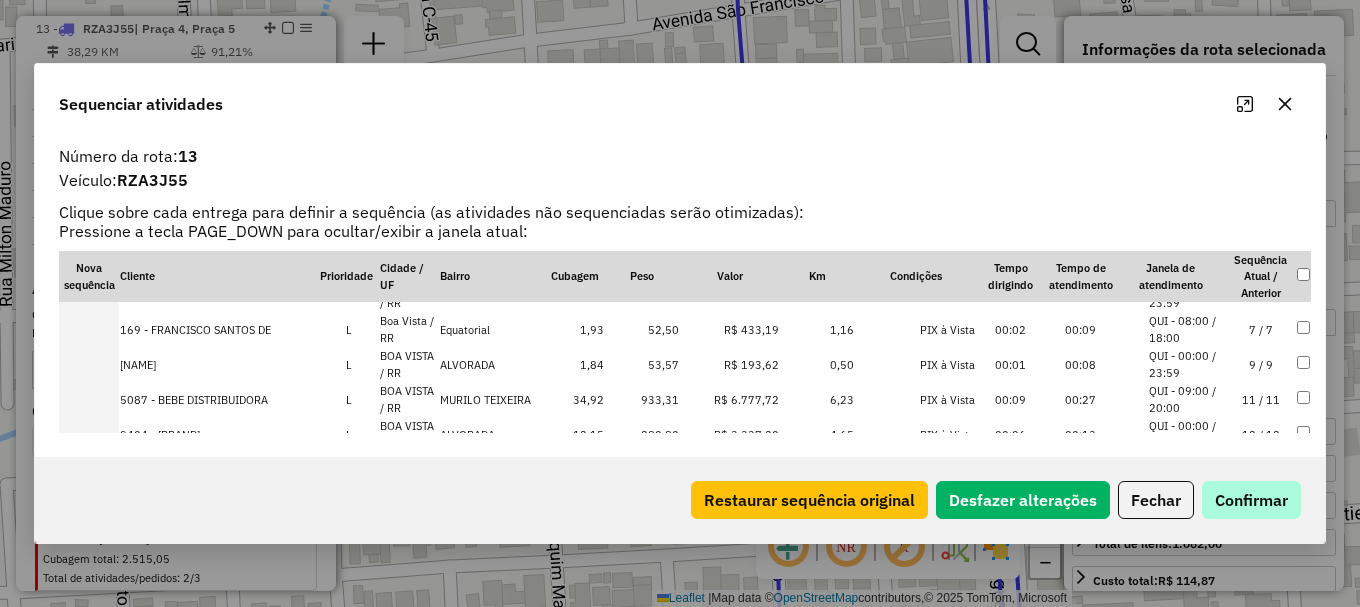 scroll, scrollTop: 305, scrollLeft: 0, axis: vertical 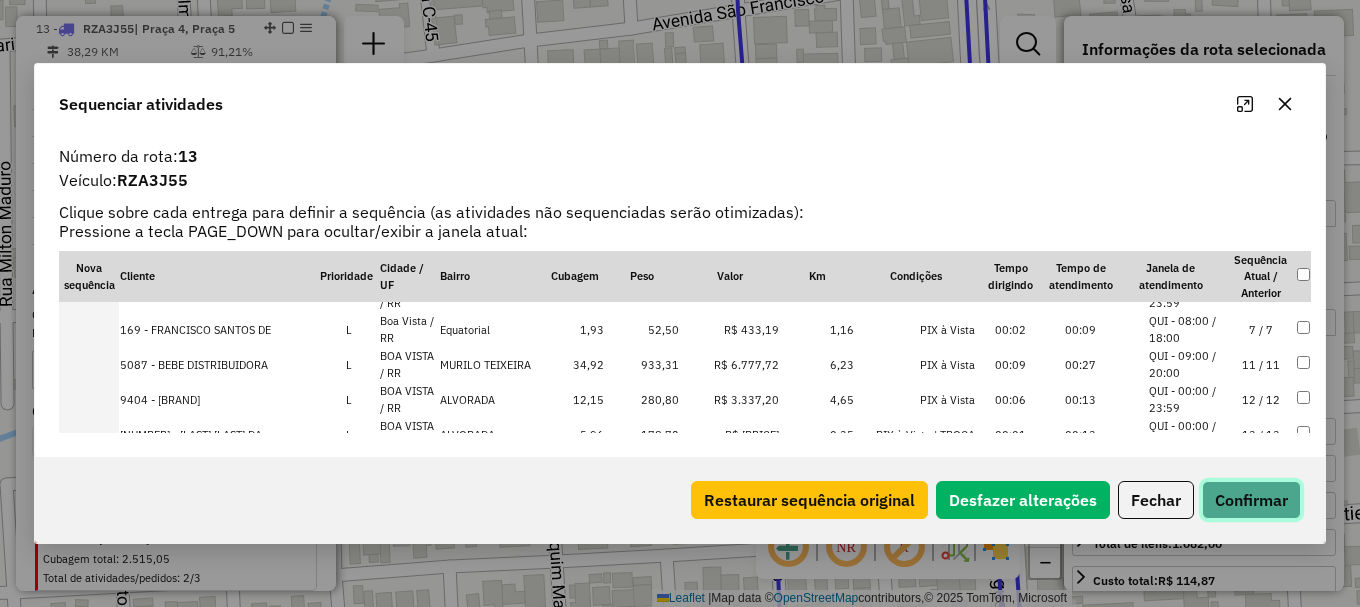 click on "Confirmar" 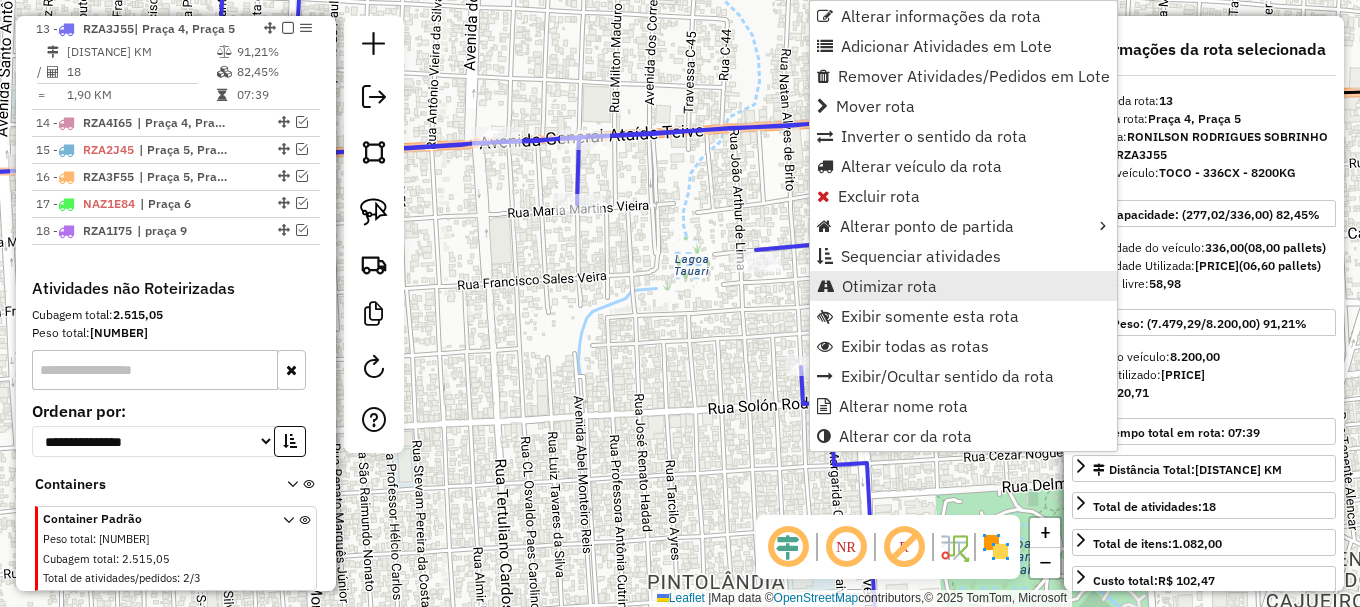 click on "Otimizar rota" at bounding box center [963, 286] 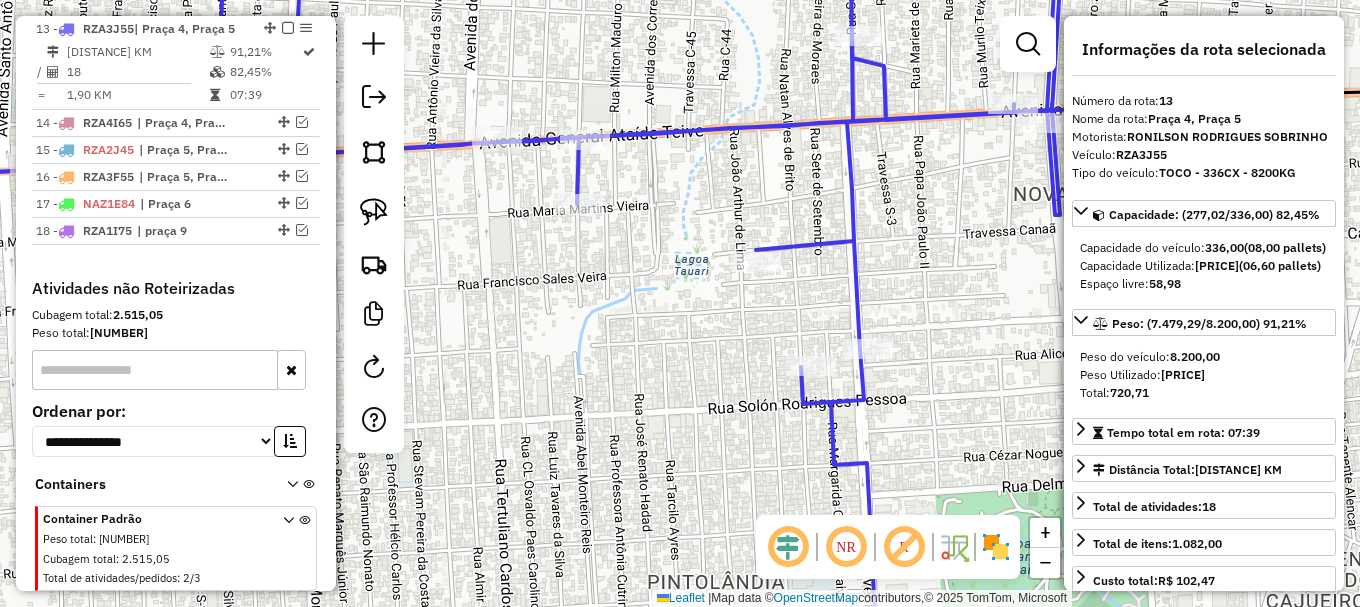 click at bounding box center (302, 122) 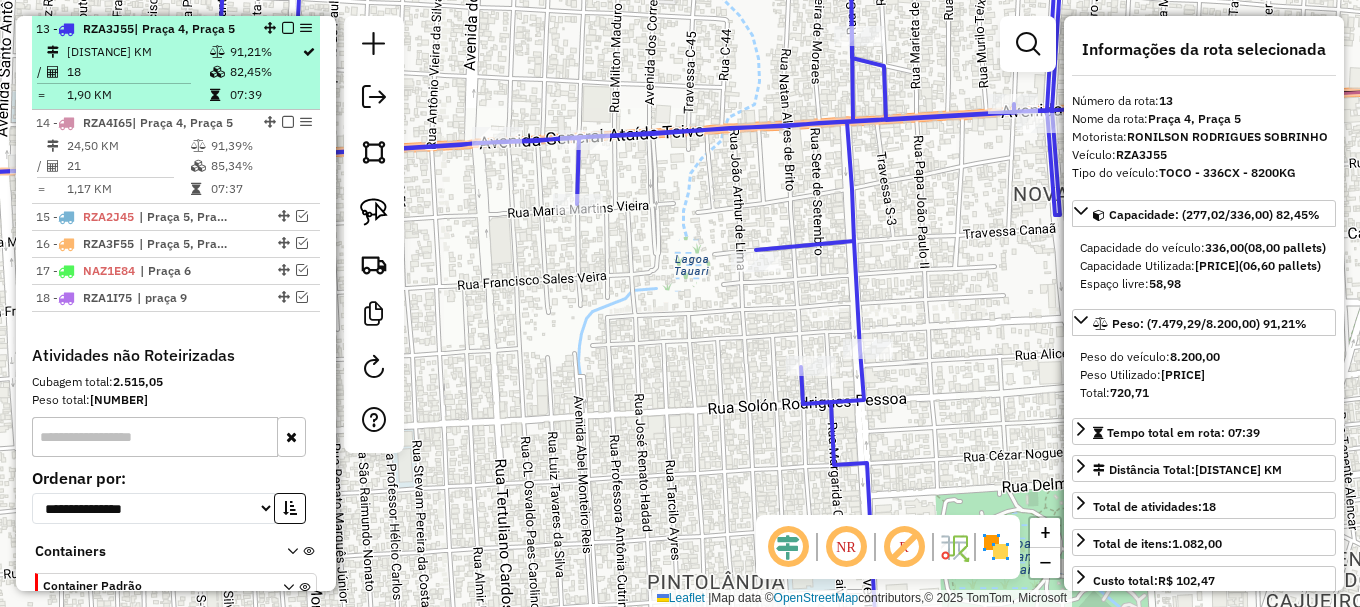 drag, startPoint x: 282, startPoint y: 28, endPoint x: 268, endPoint y: 84, distance: 57.72348 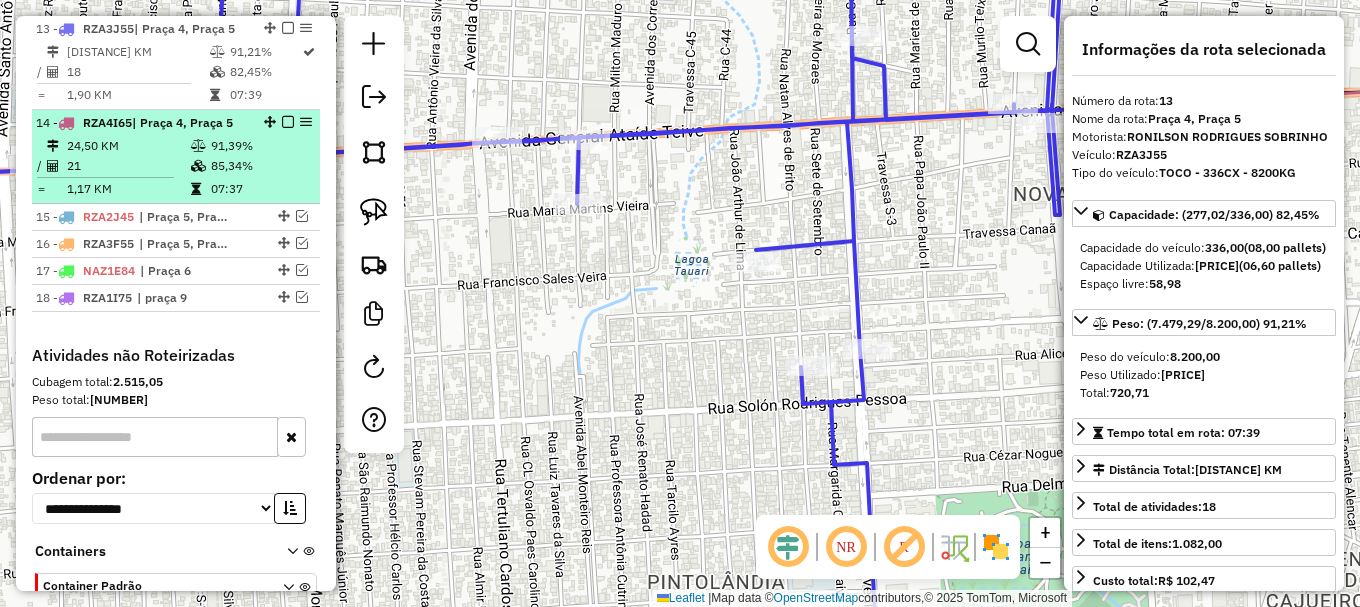 click at bounding box center [288, 28] 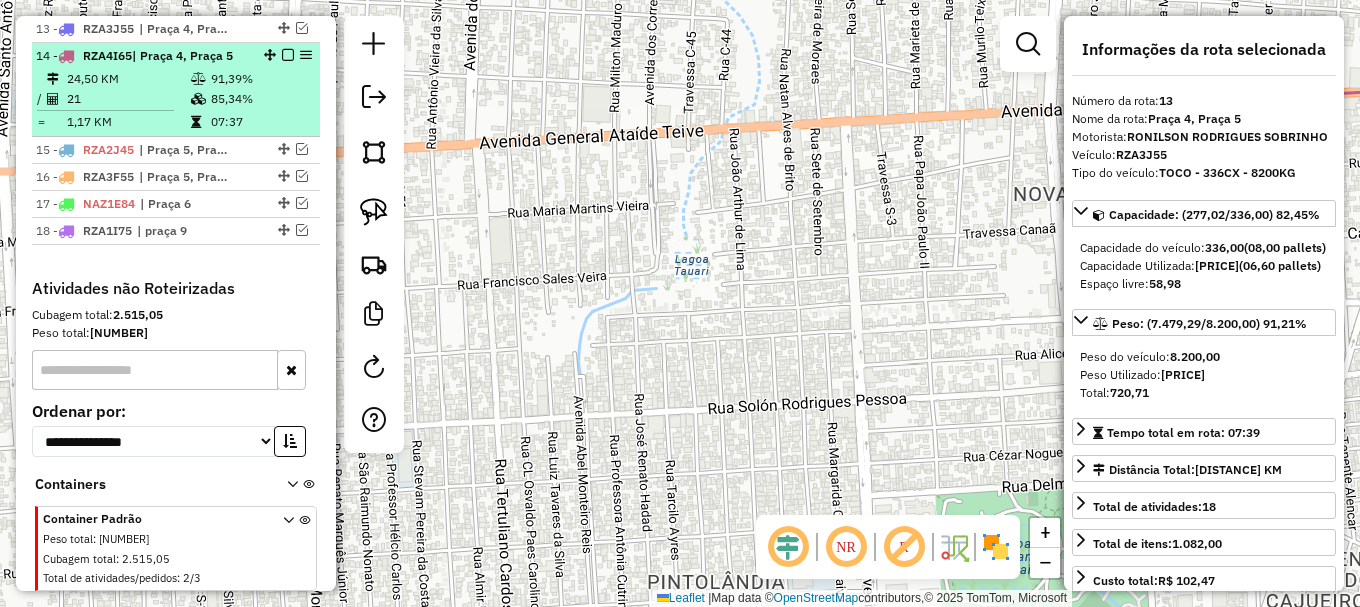 click on "85,34%" at bounding box center [260, 99] 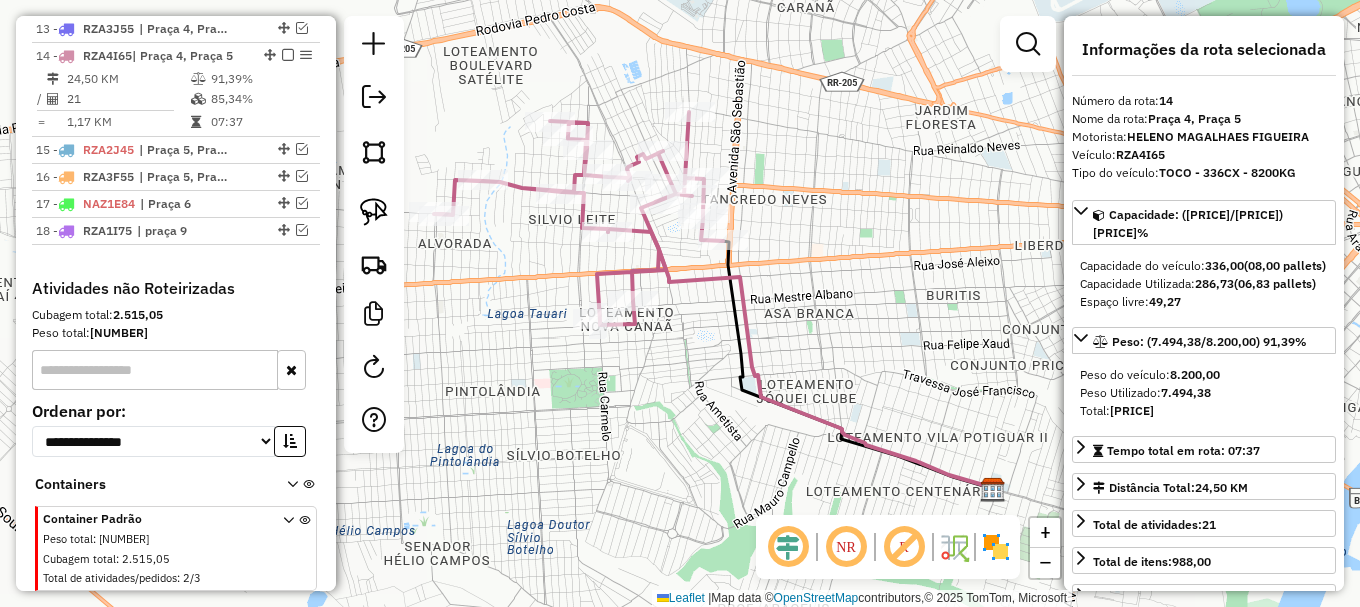 drag, startPoint x: 736, startPoint y: 156, endPoint x: 925, endPoint y: 118, distance: 192.78226 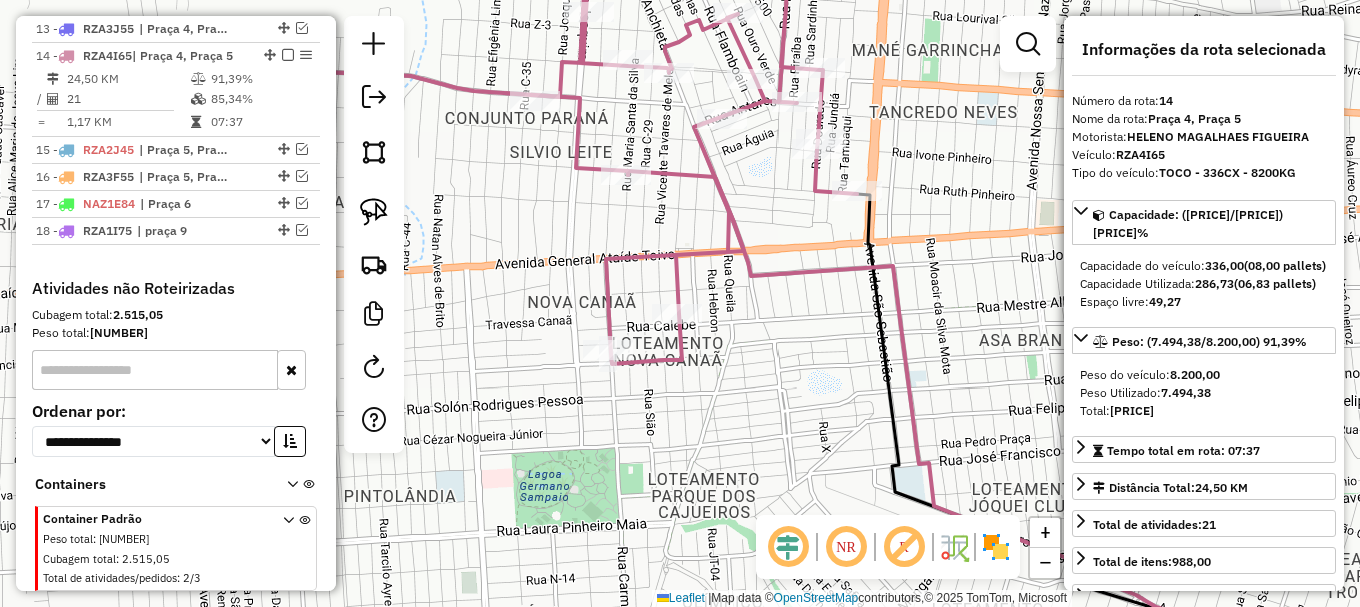 drag, startPoint x: 846, startPoint y: 66, endPoint x: 844, endPoint y: 112, distance: 46.043457 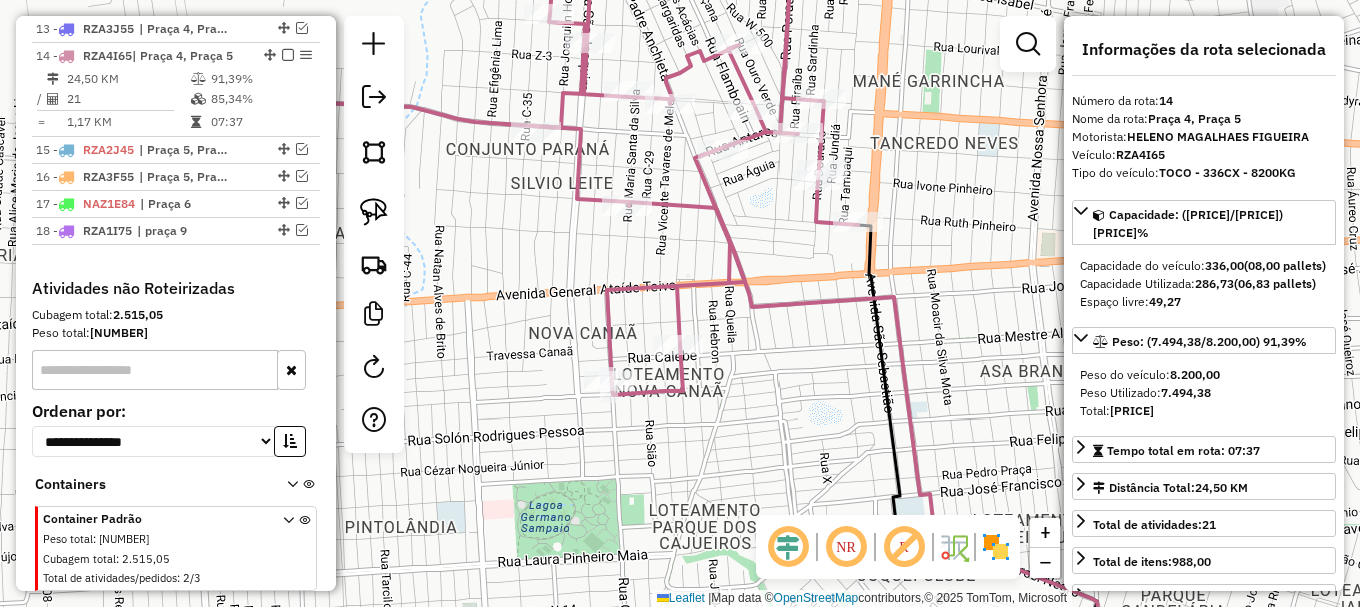click 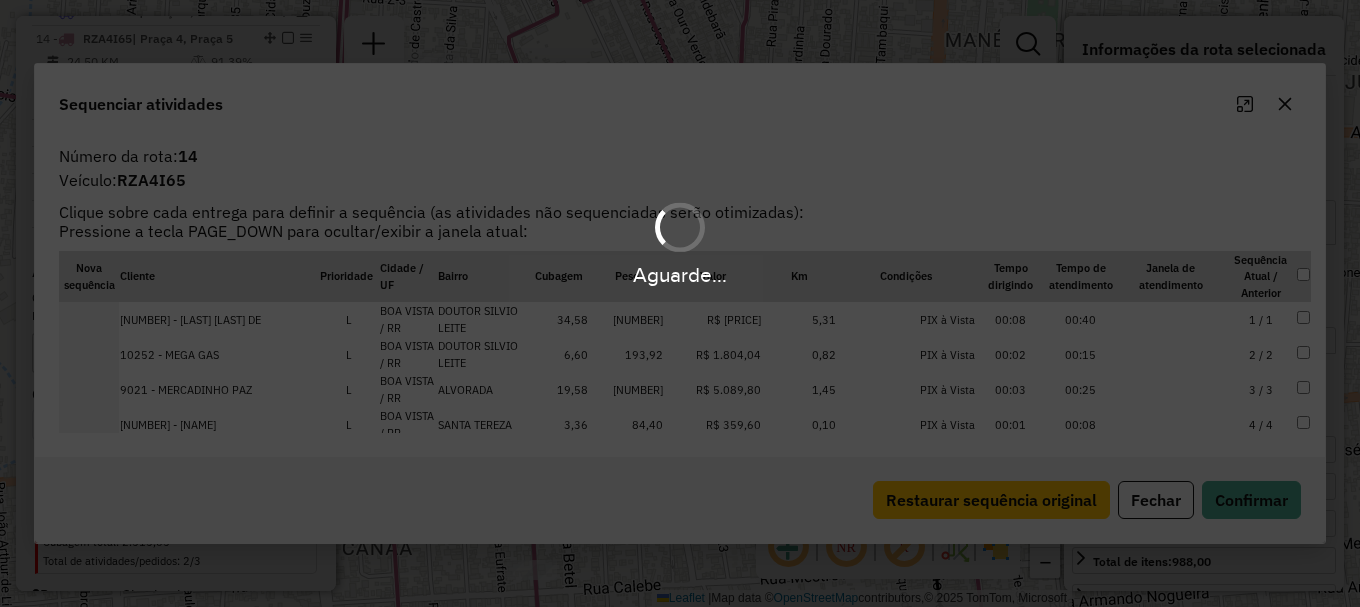 scroll, scrollTop: 1168, scrollLeft: 0, axis: vertical 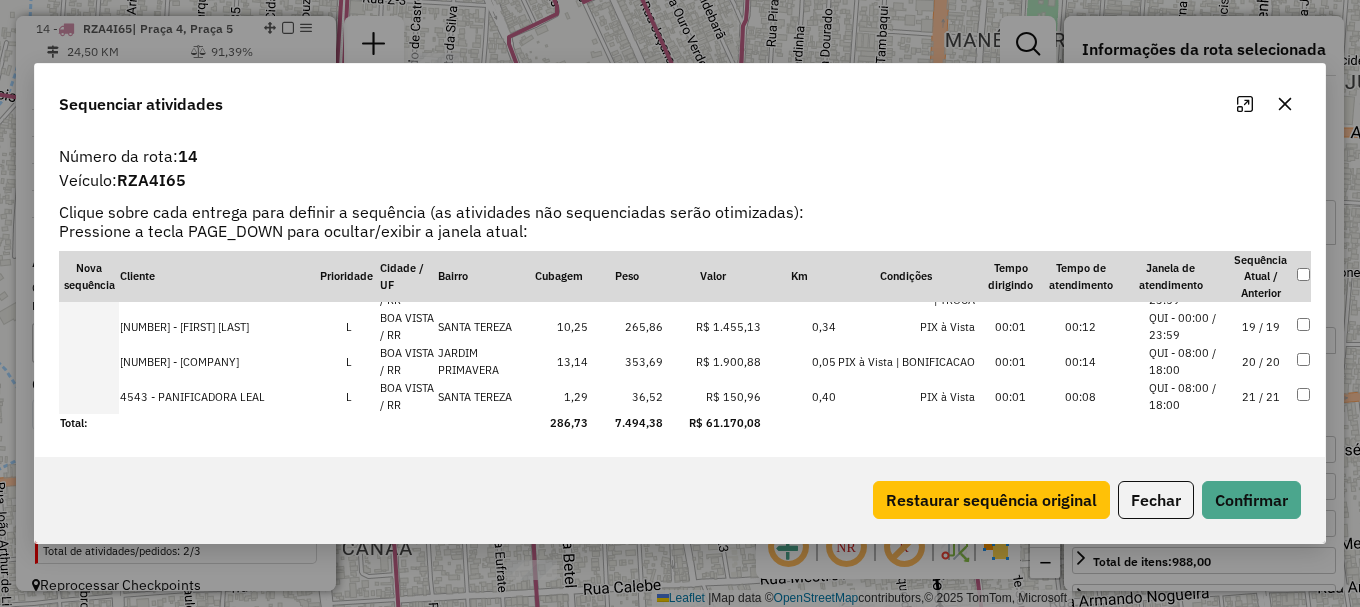 click on "QUI - 08:00 / 18:00" at bounding box center [1187, 396] 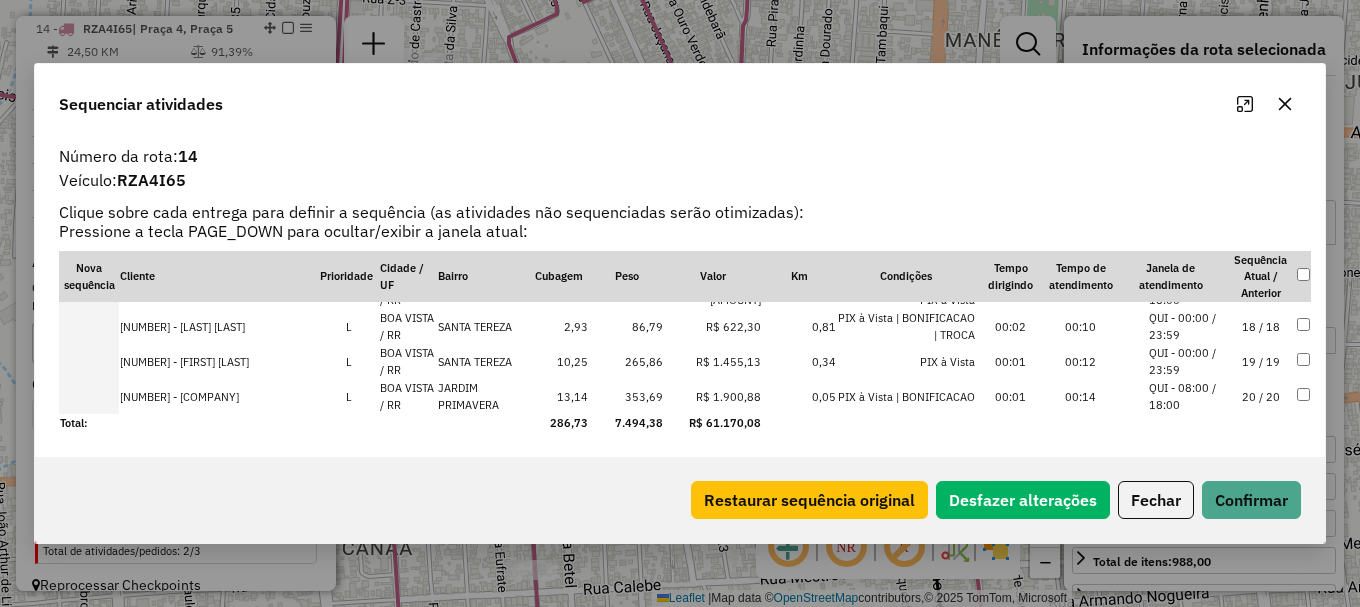 click on "QUI - 08:00 / 18:00" at bounding box center (1187, 396) 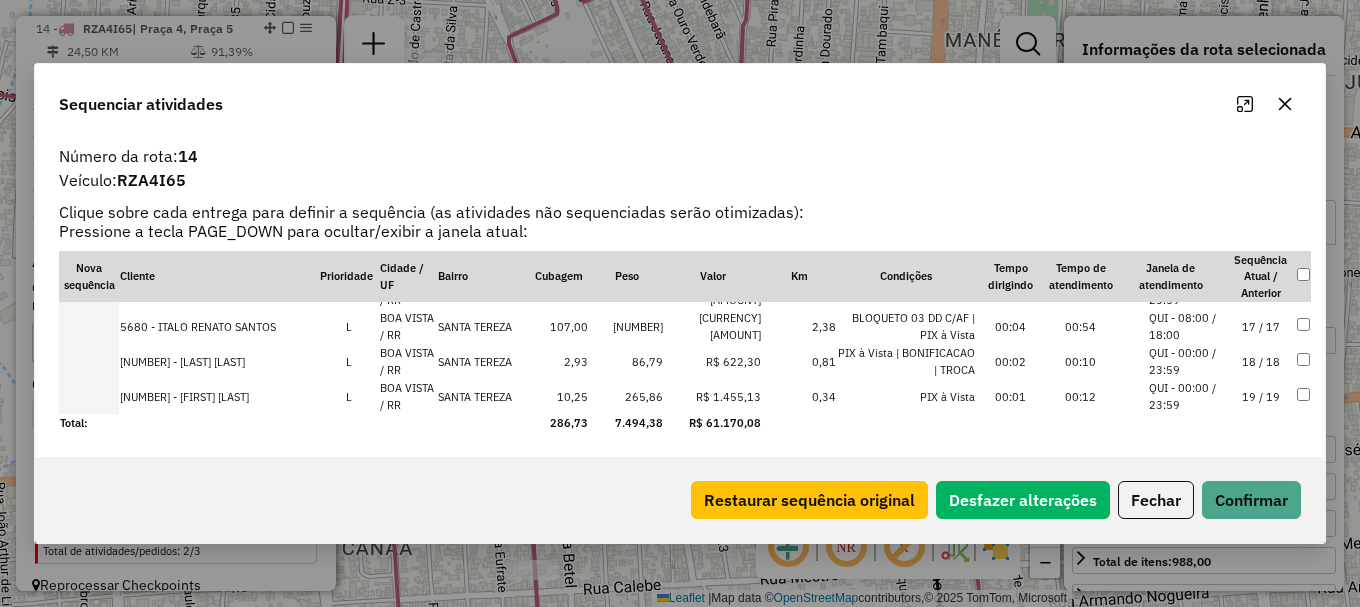 click on "QUI - 00:00 / 23:59" at bounding box center [1187, 396] 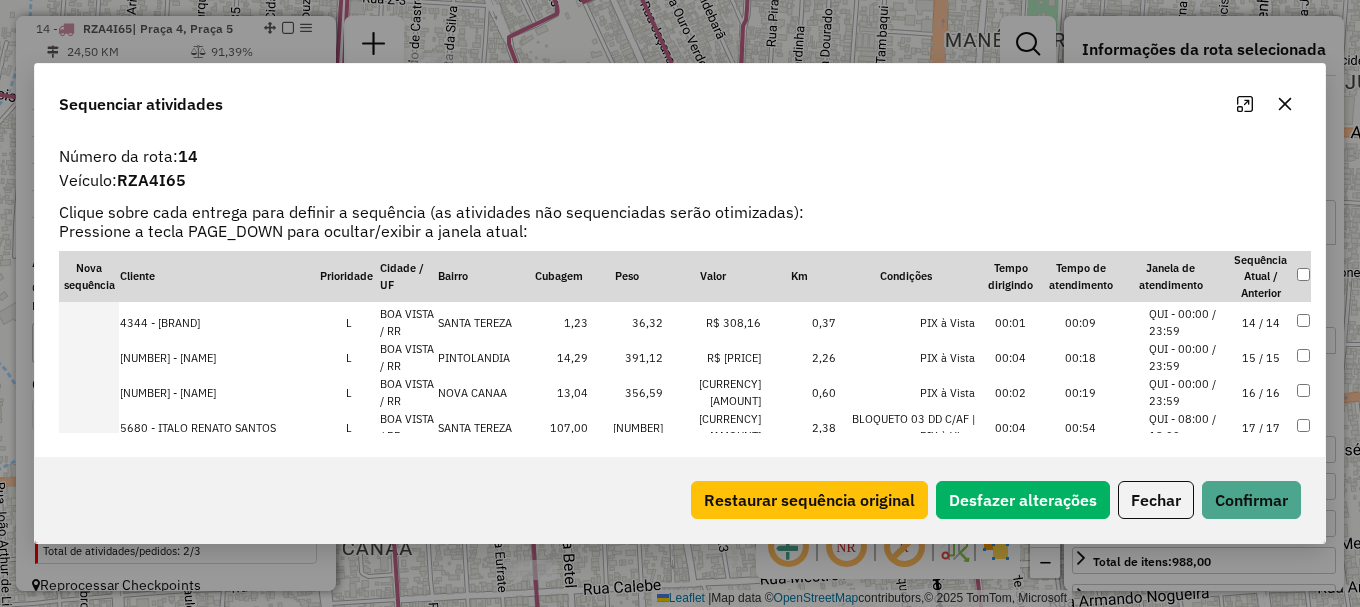 scroll, scrollTop: 523, scrollLeft: 0, axis: vertical 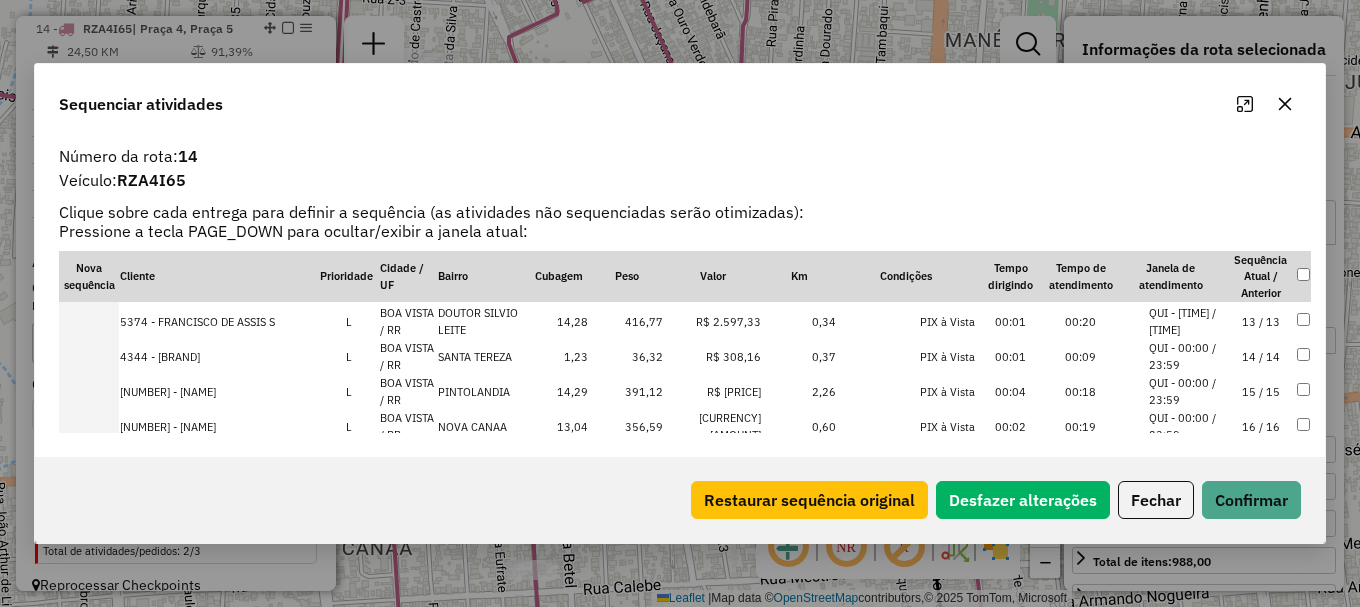 click on "QUI - 00:00 / 23:59" at bounding box center (1187, 356) 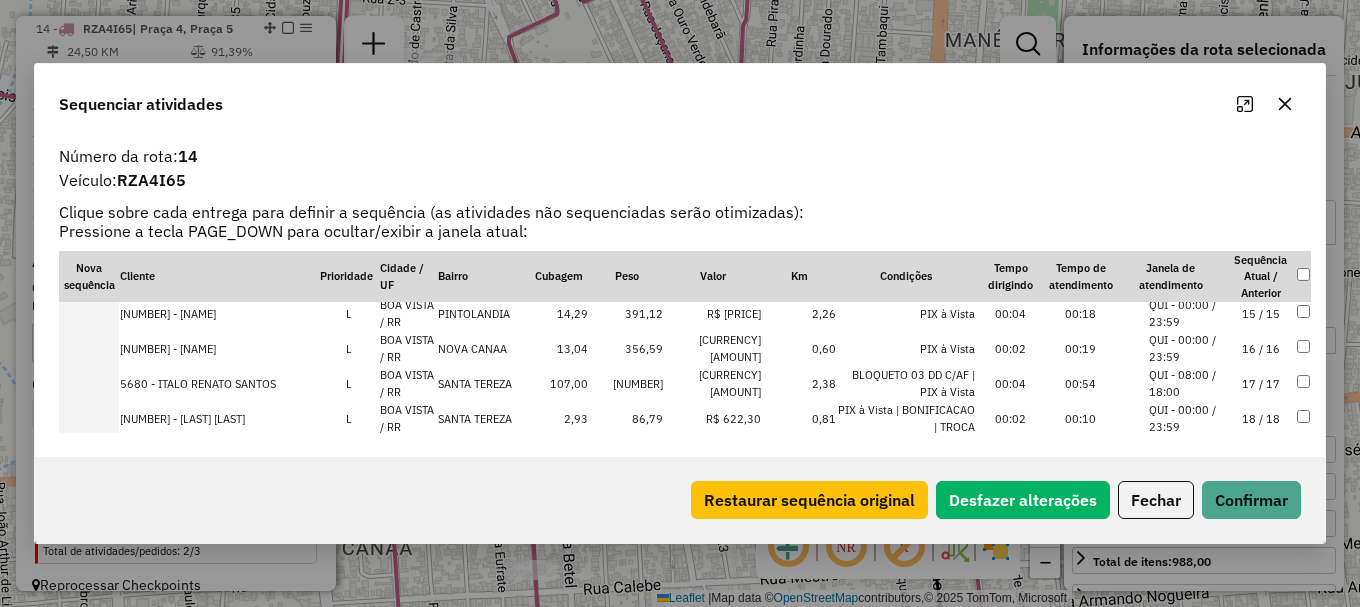 scroll, scrollTop: 623, scrollLeft: 0, axis: vertical 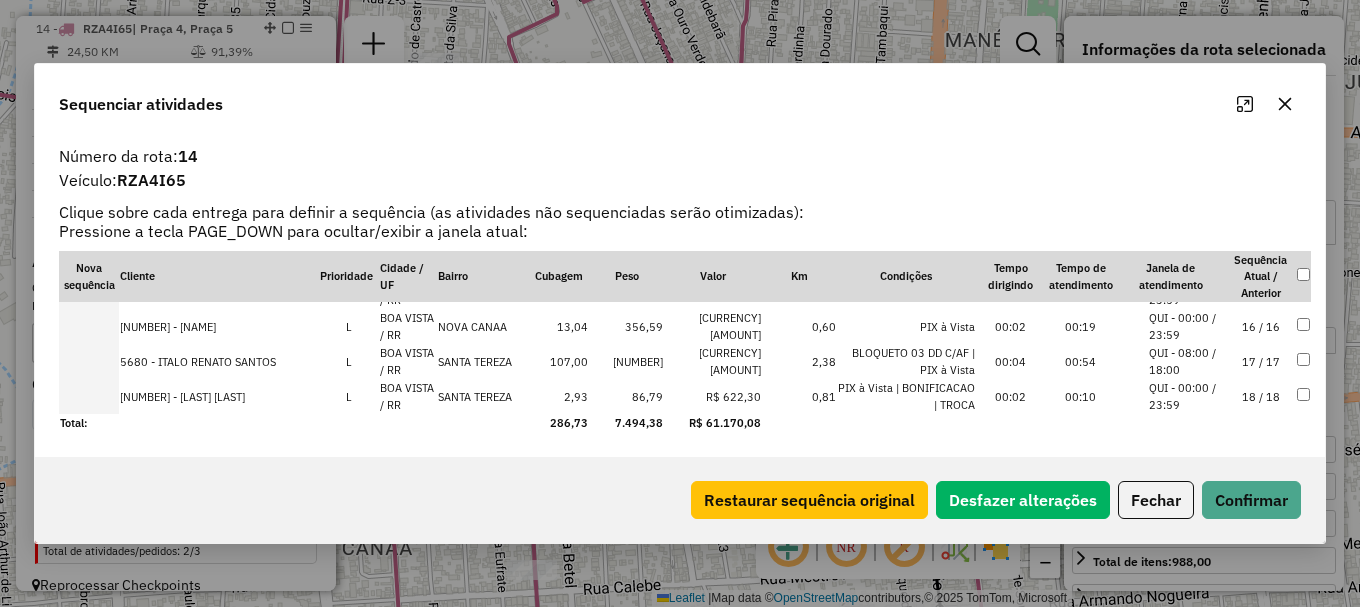 click on "18 / 18" at bounding box center (1261, 396) 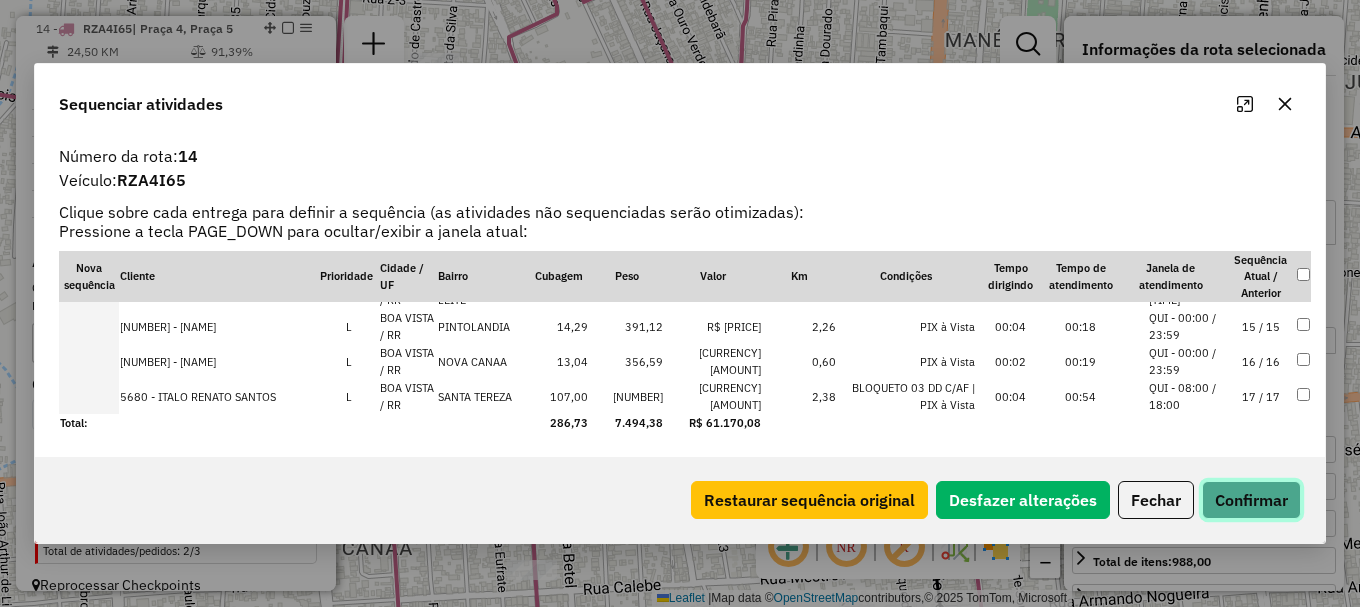 click on "Confirmar" 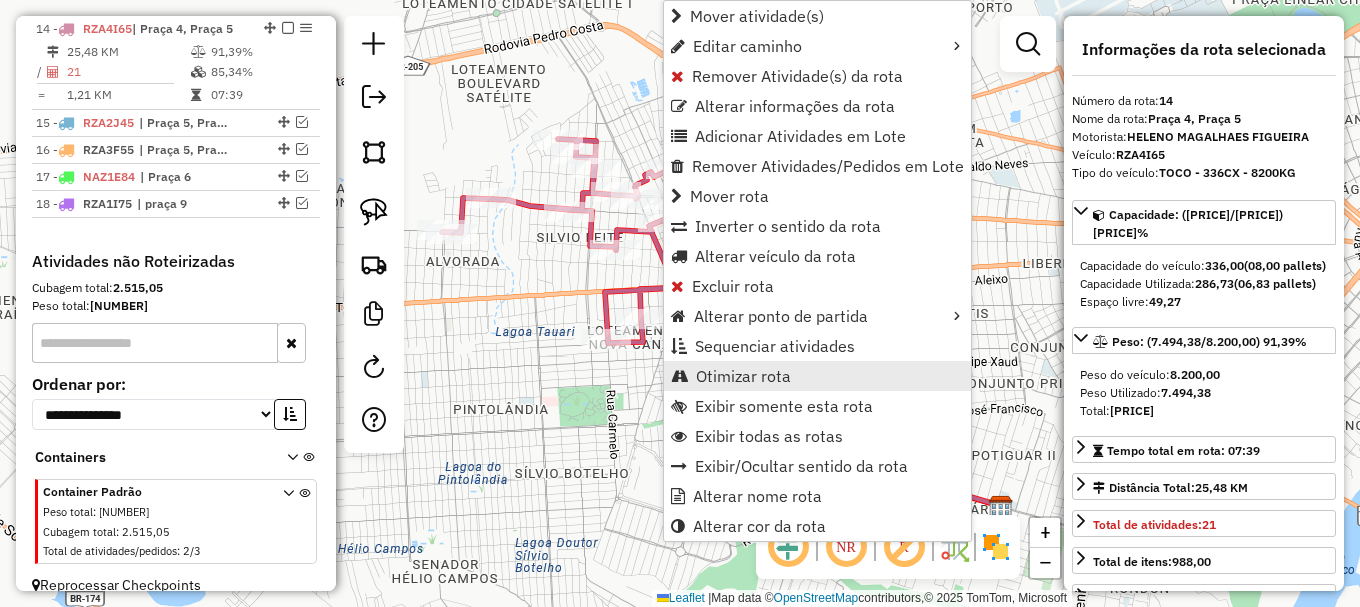 click on "Otimizar rota" at bounding box center [743, 376] 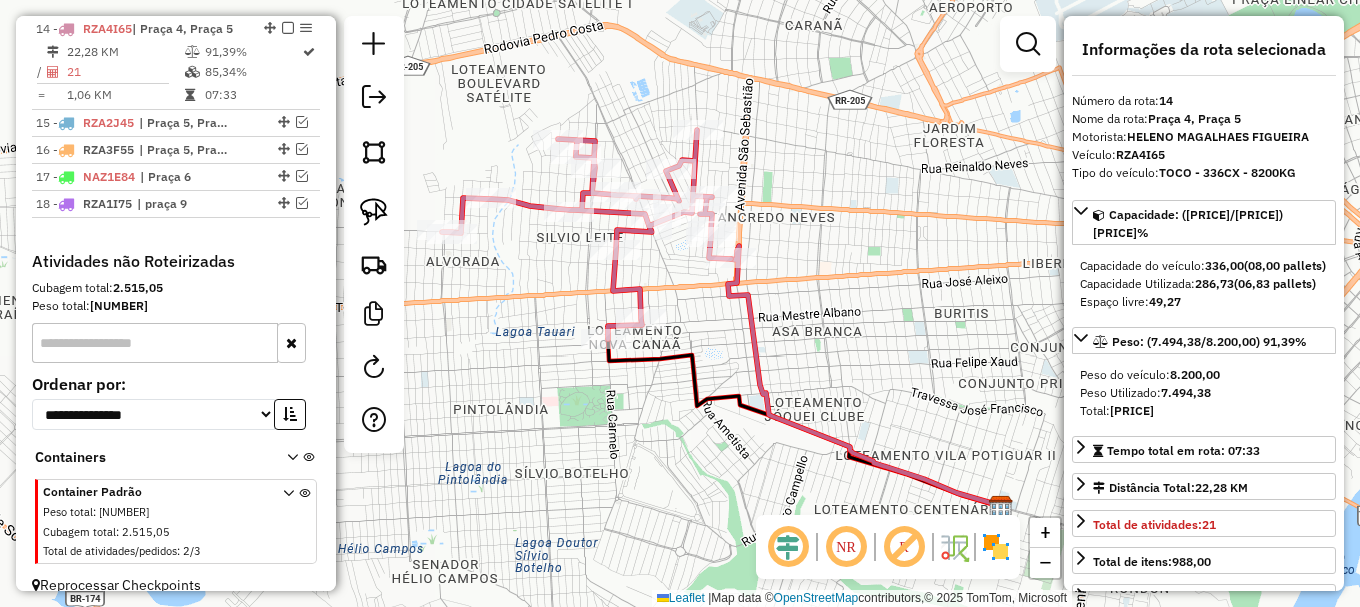 click at bounding box center (302, 122) 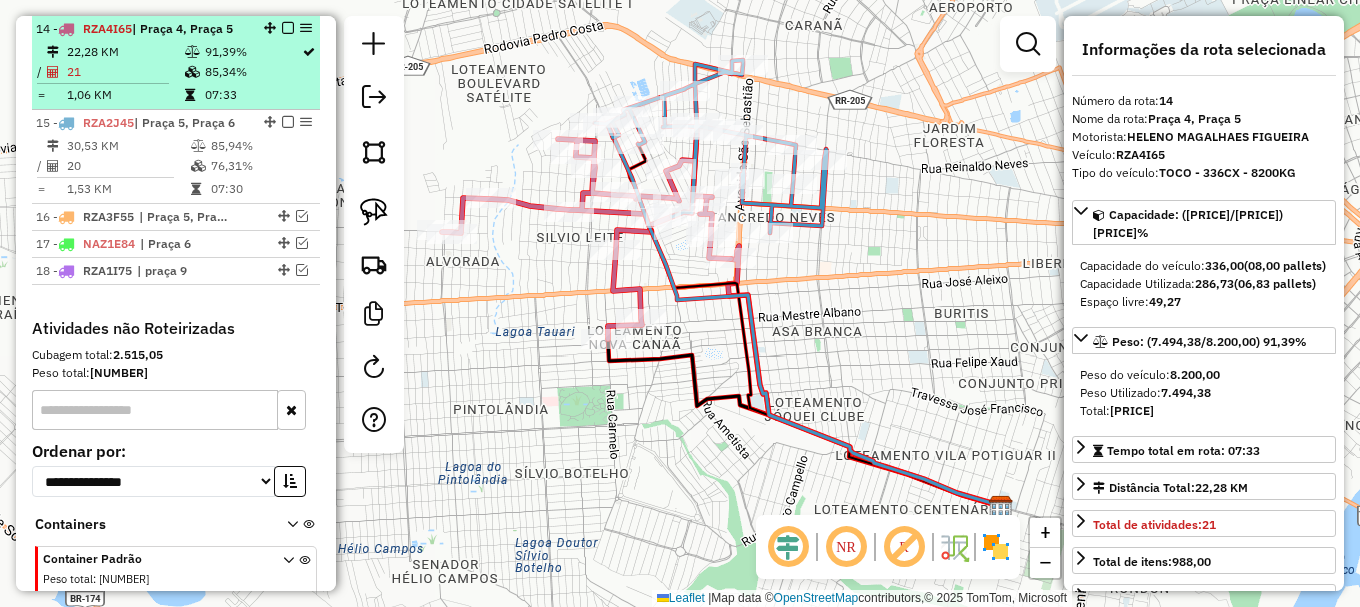 click at bounding box center [288, 28] 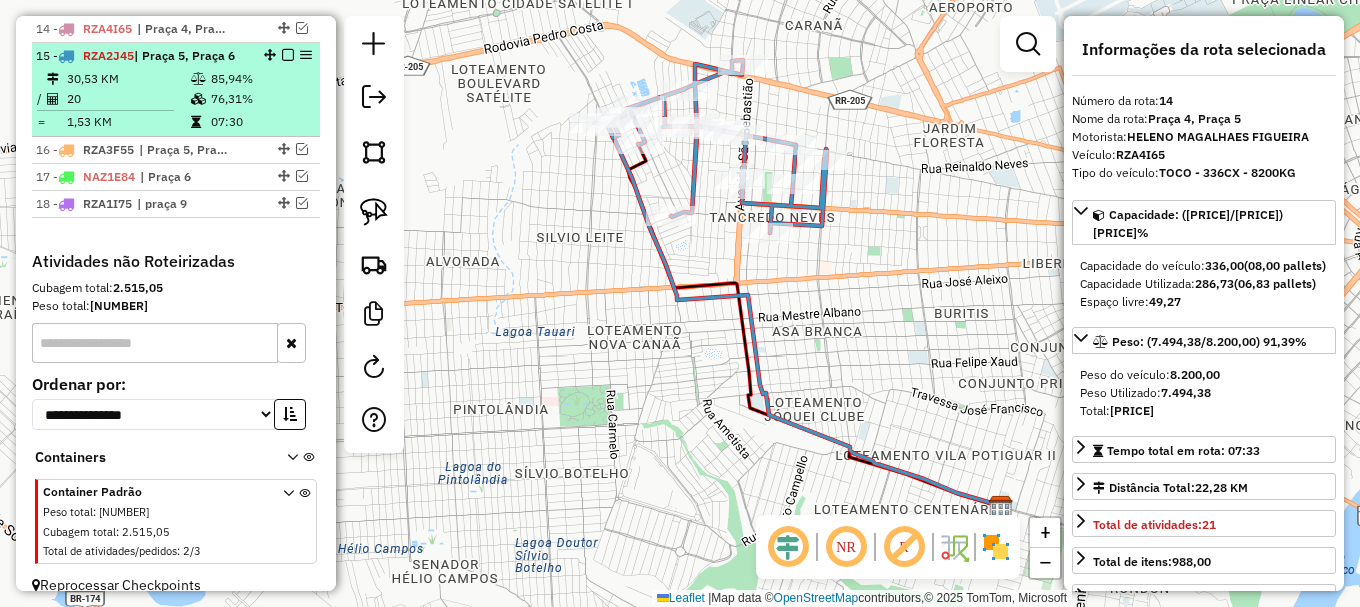 click on "85,94%" at bounding box center (260, 79) 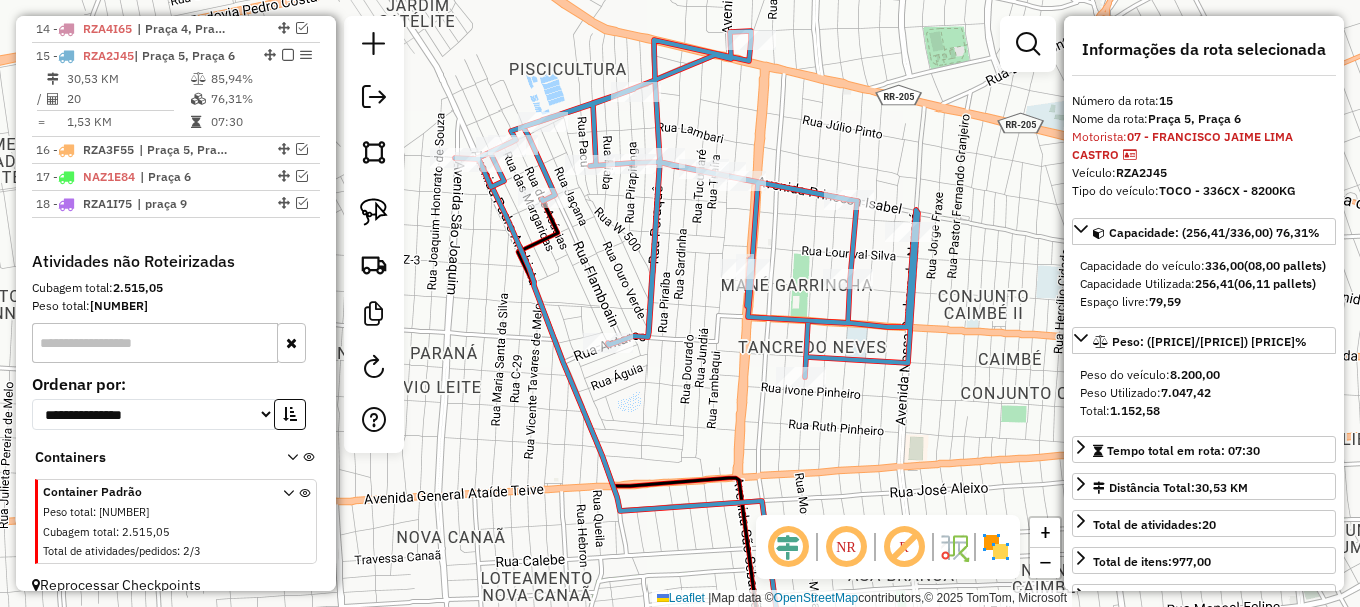 drag, startPoint x: 637, startPoint y: 125, endPoint x: 746, endPoint y: 115, distance: 109.457756 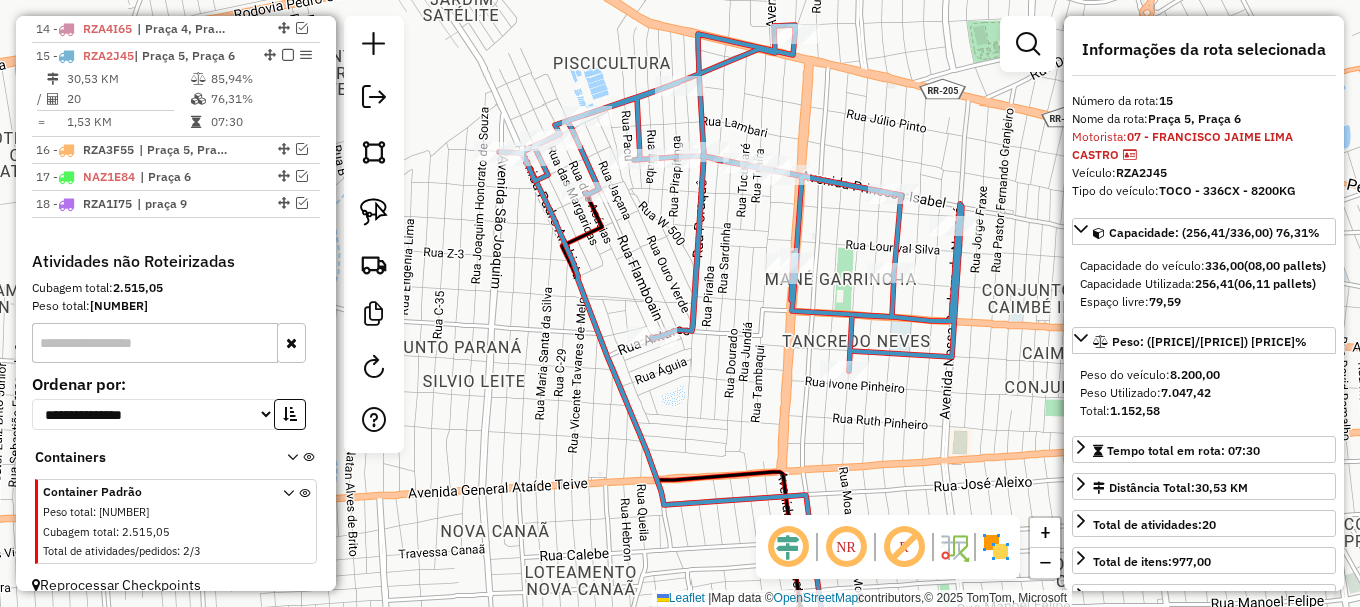 click 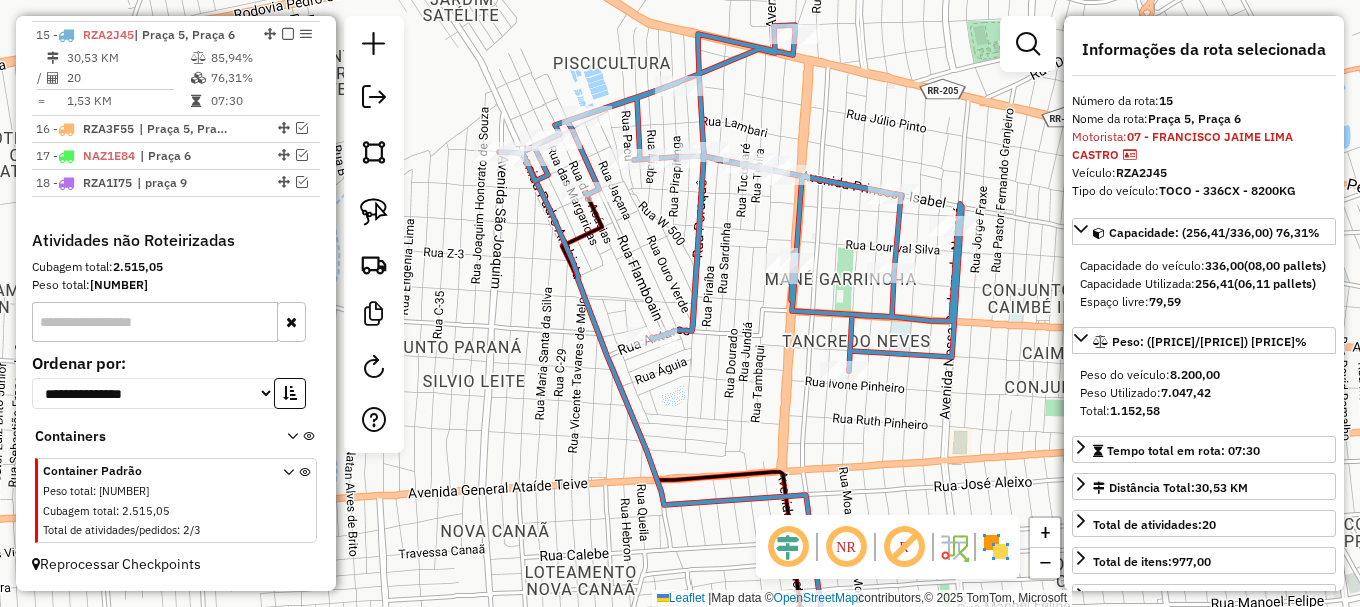 click 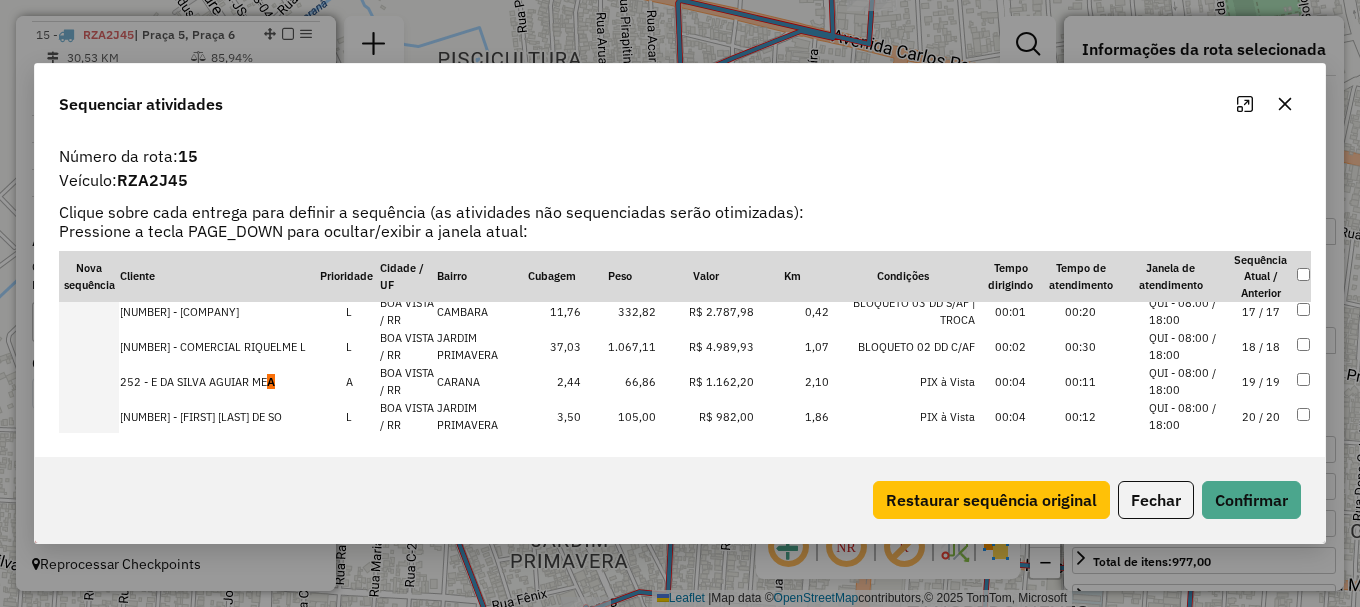 scroll, scrollTop: 588, scrollLeft: 0, axis: vertical 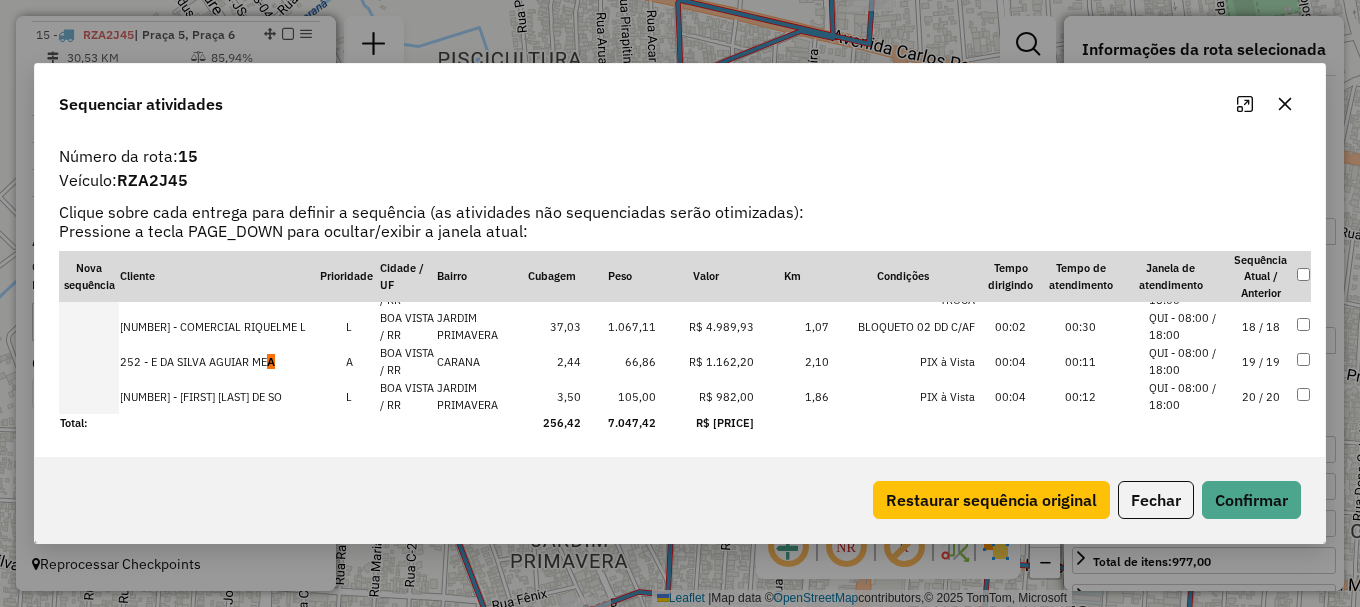 click on "QUI - 08:00 / 18:00" at bounding box center (1187, 361) 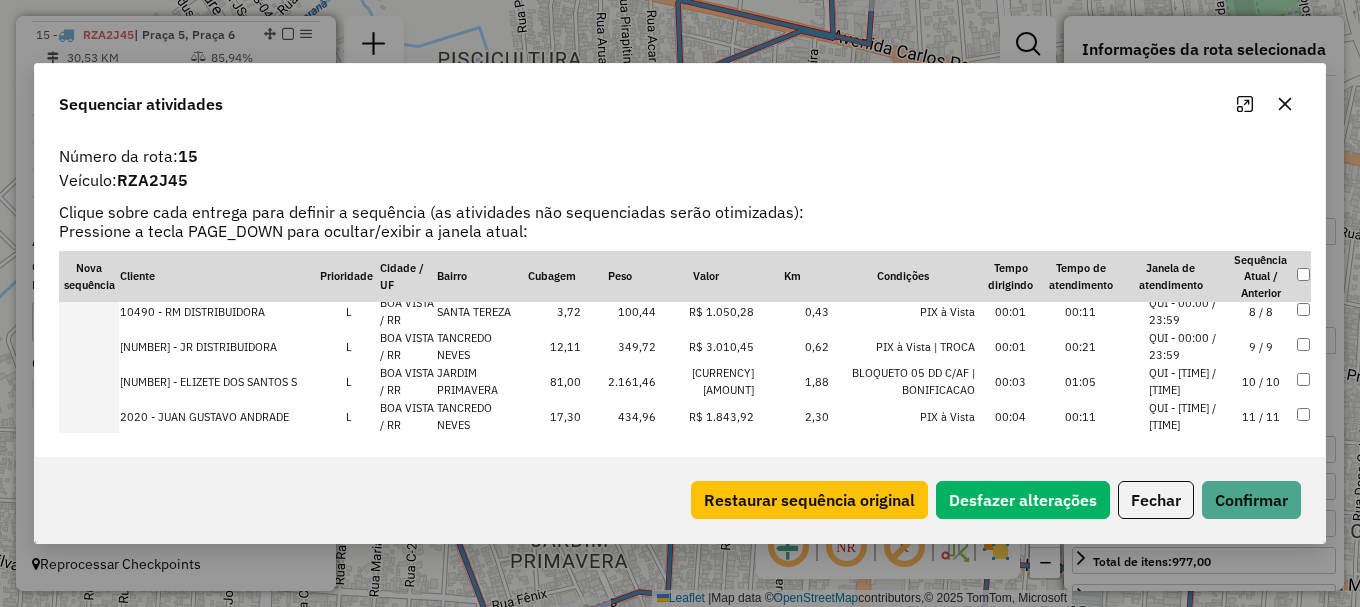 scroll, scrollTop: 188, scrollLeft: 0, axis: vertical 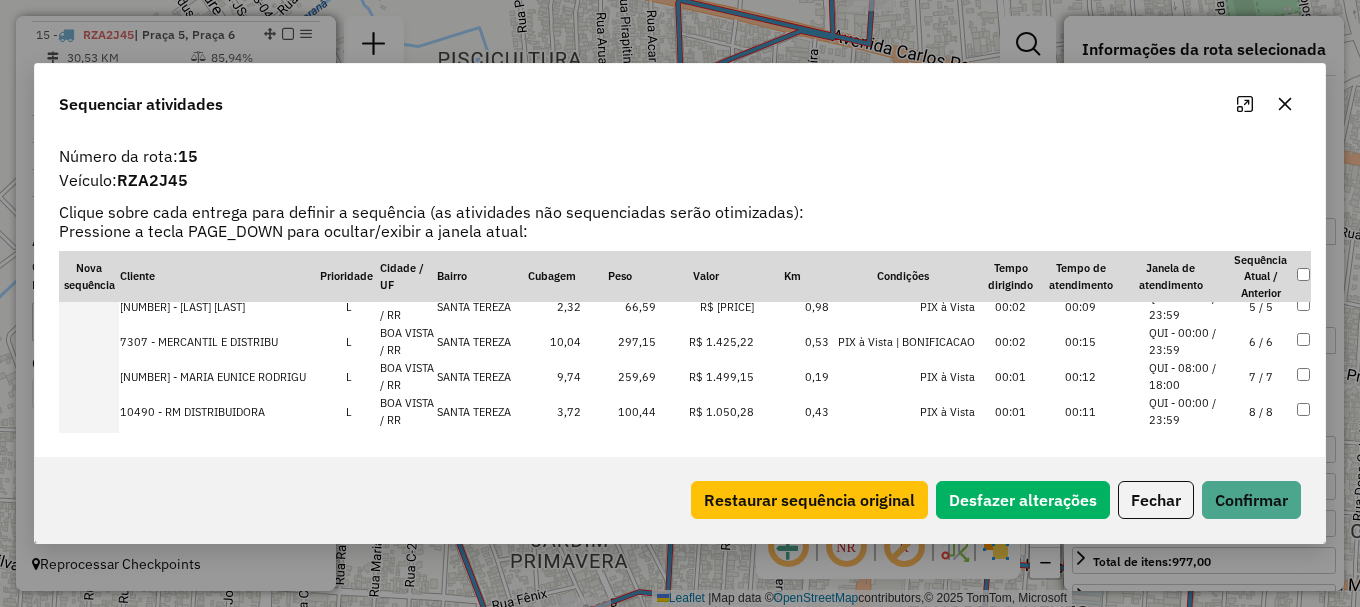 click on "5 / 5" at bounding box center (1261, 306) 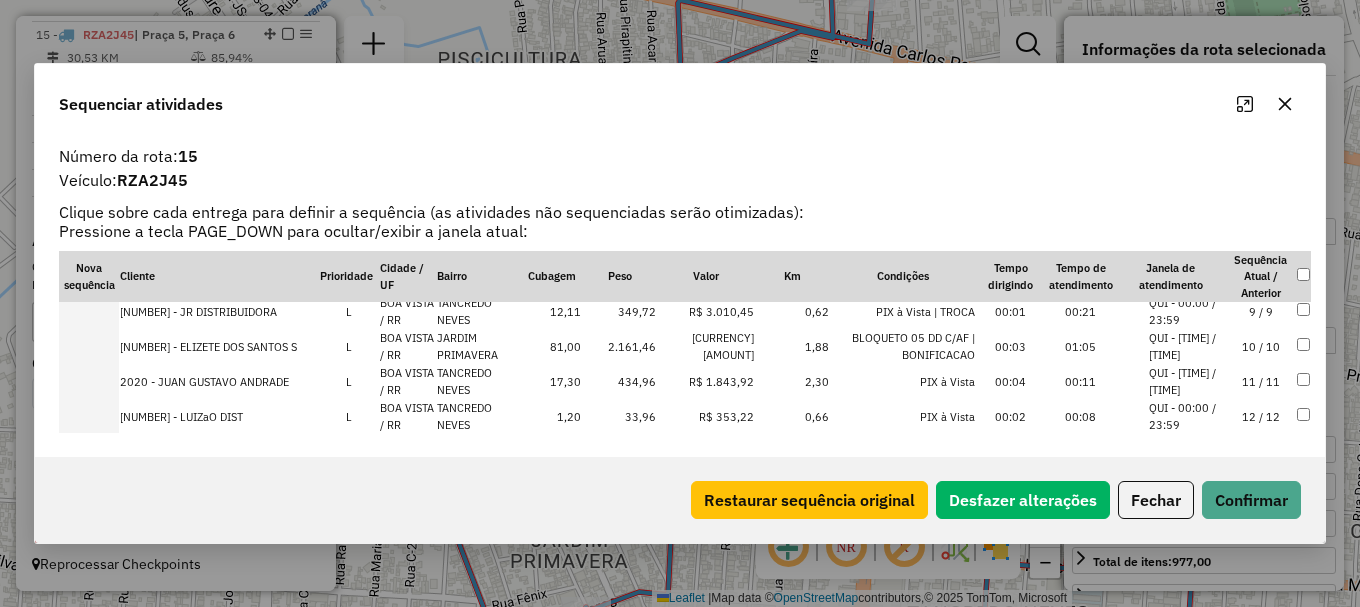 click on "QUI - [TIME] / [TIME]" at bounding box center [1187, 346] 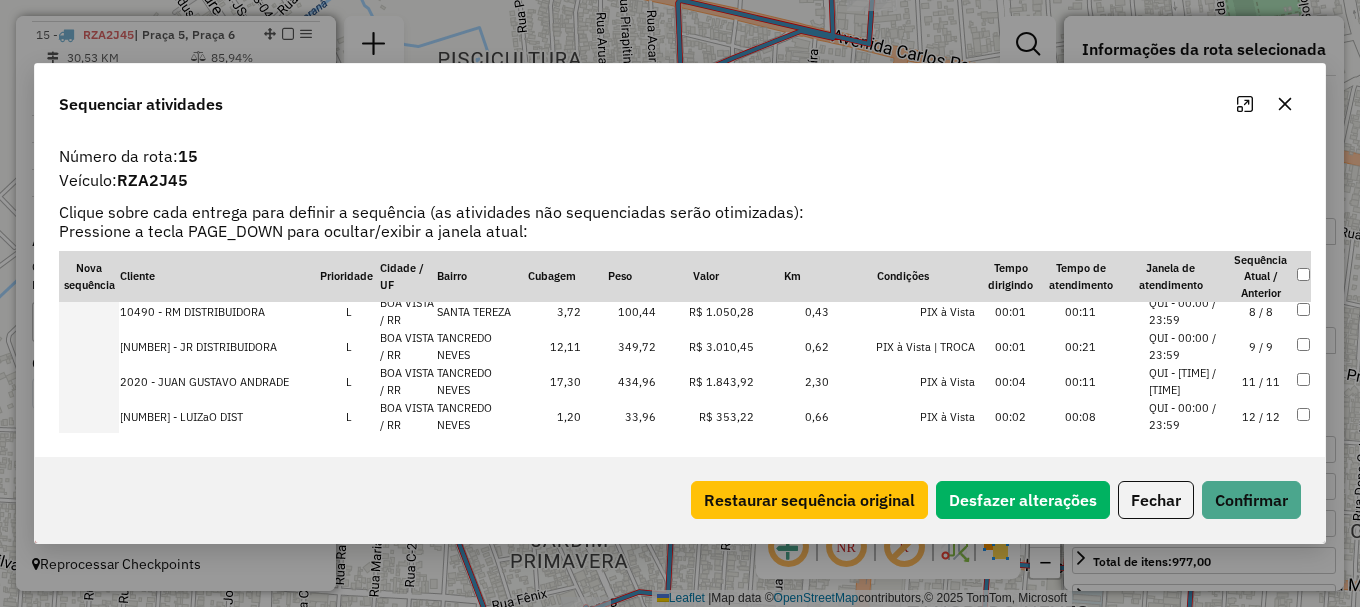scroll, scrollTop: 358, scrollLeft: 0, axis: vertical 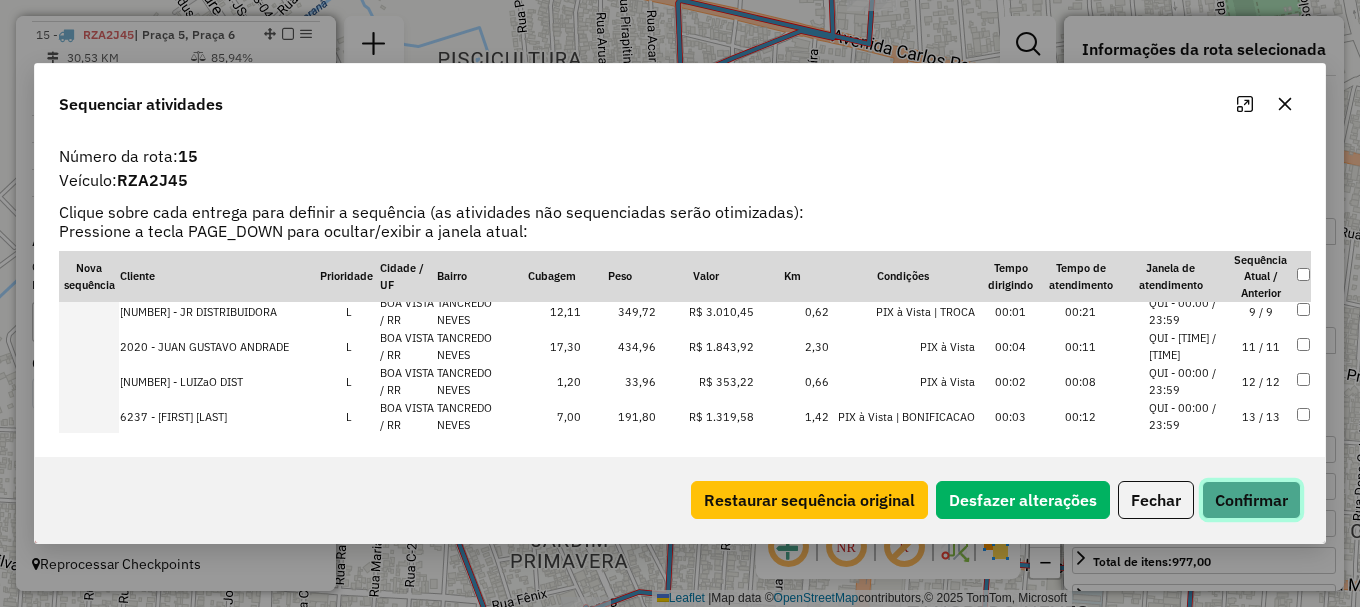 click on "Confirmar" 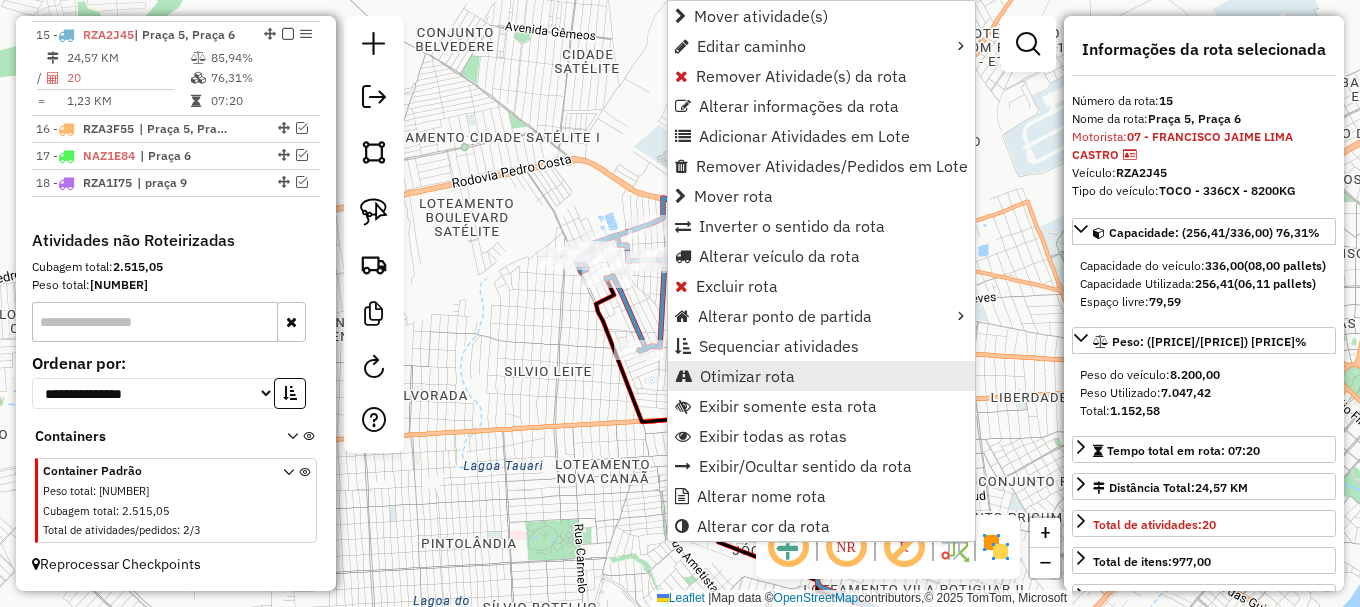click on "Otimizar rota" at bounding box center (747, 376) 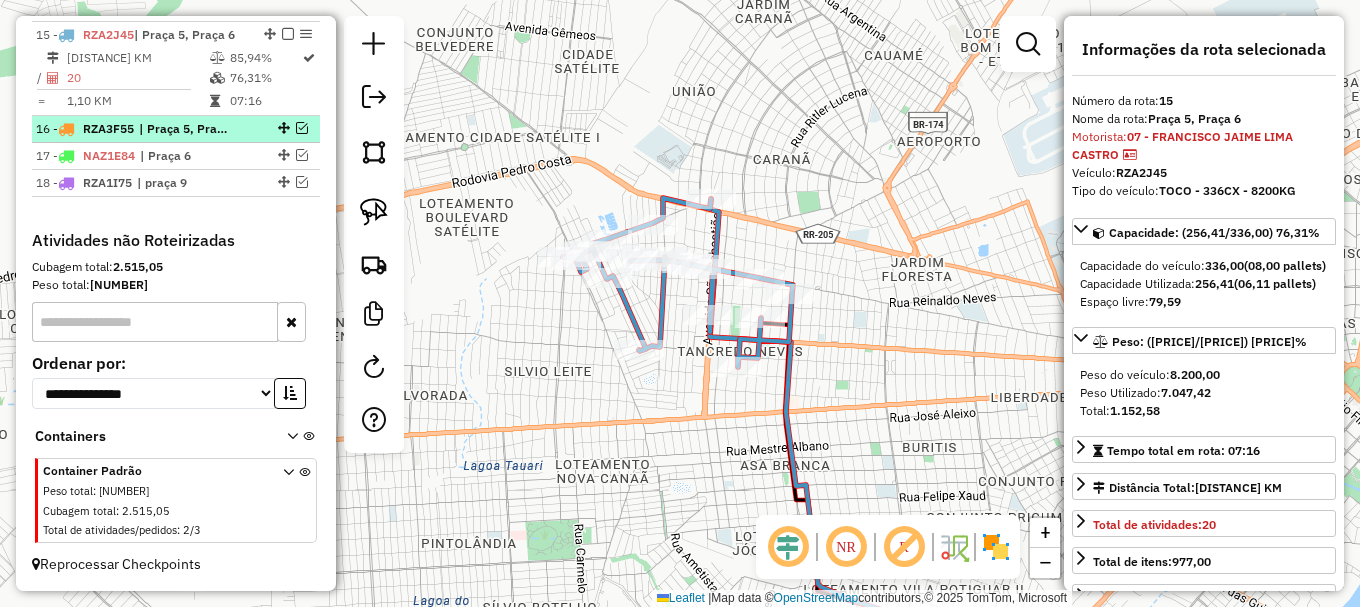 click at bounding box center [302, 128] 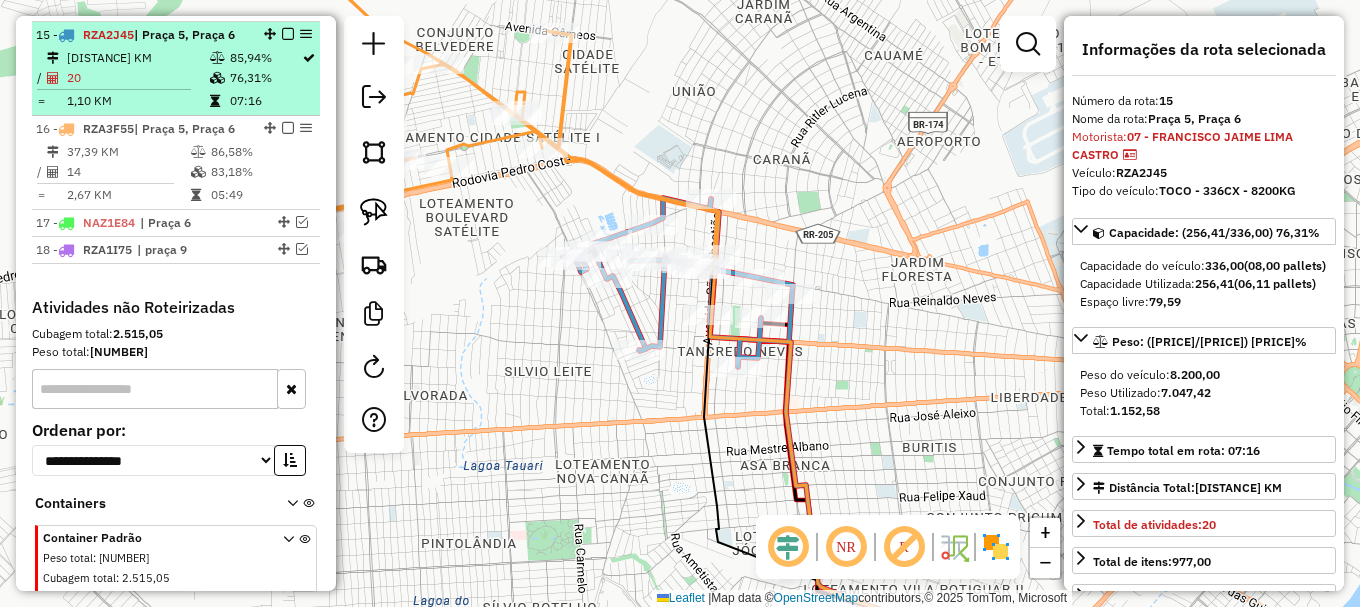click at bounding box center [288, 34] 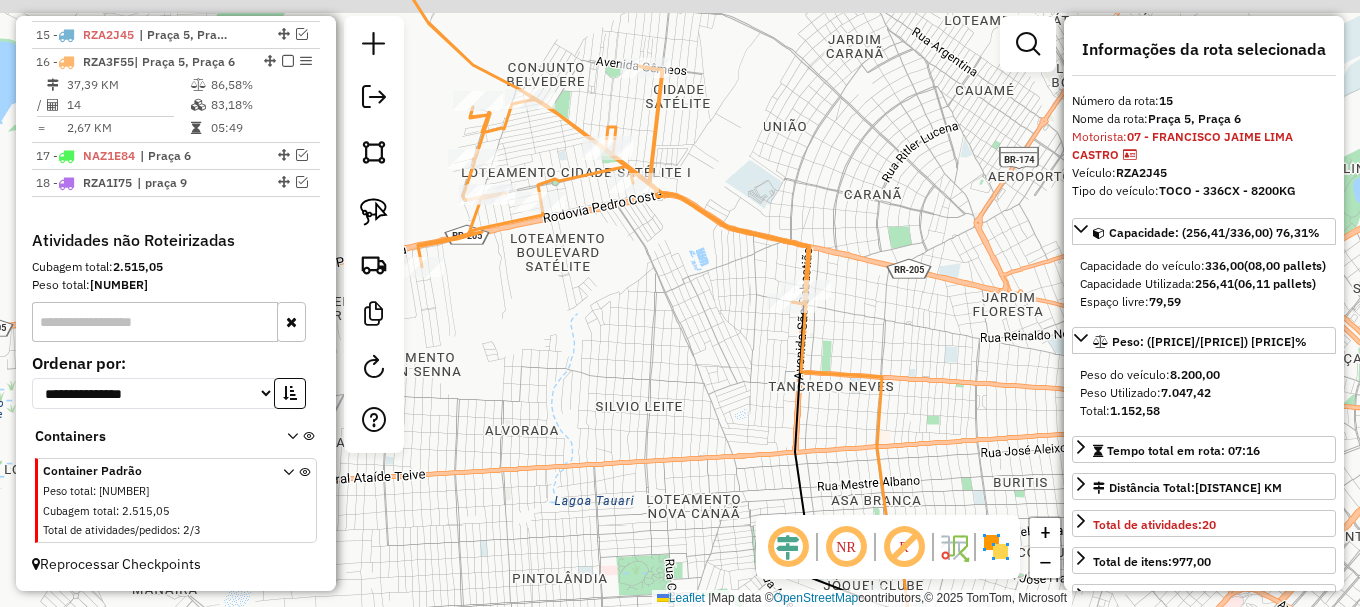 drag, startPoint x: 617, startPoint y: 303, endPoint x: 767, endPoint y: 332, distance: 152.77762 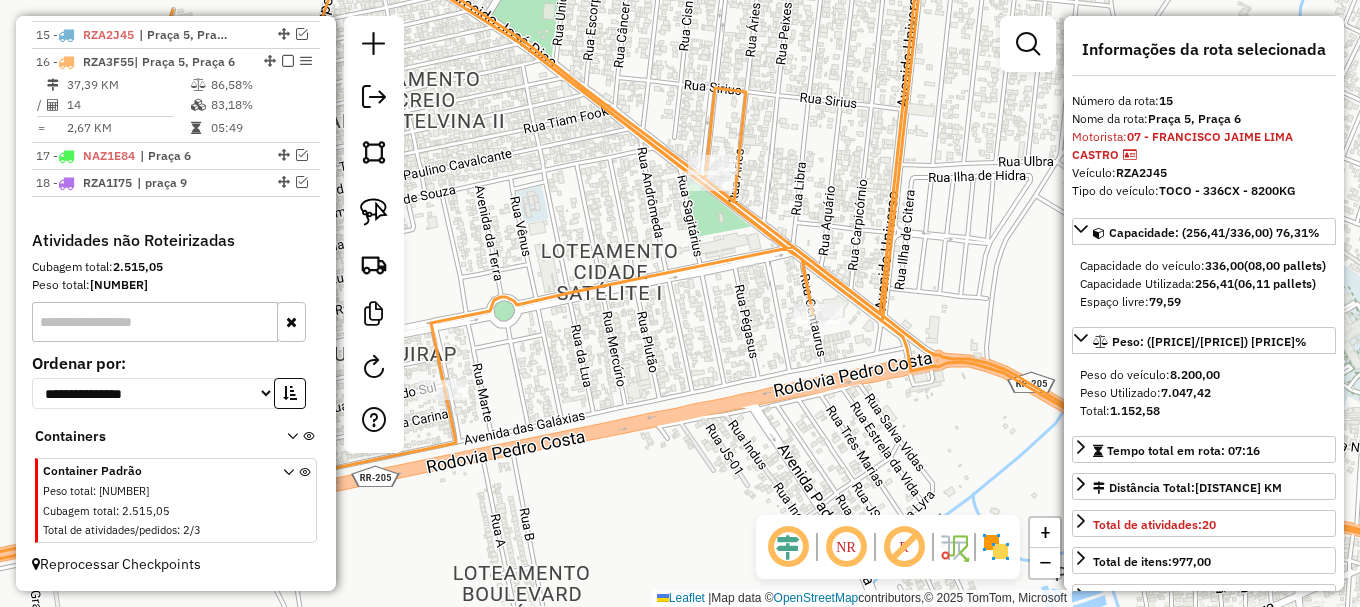 drag, startPoint x: 639, startPoint y: 181, endPoint x: 681, endPoint y: 291, distance: 117.74549 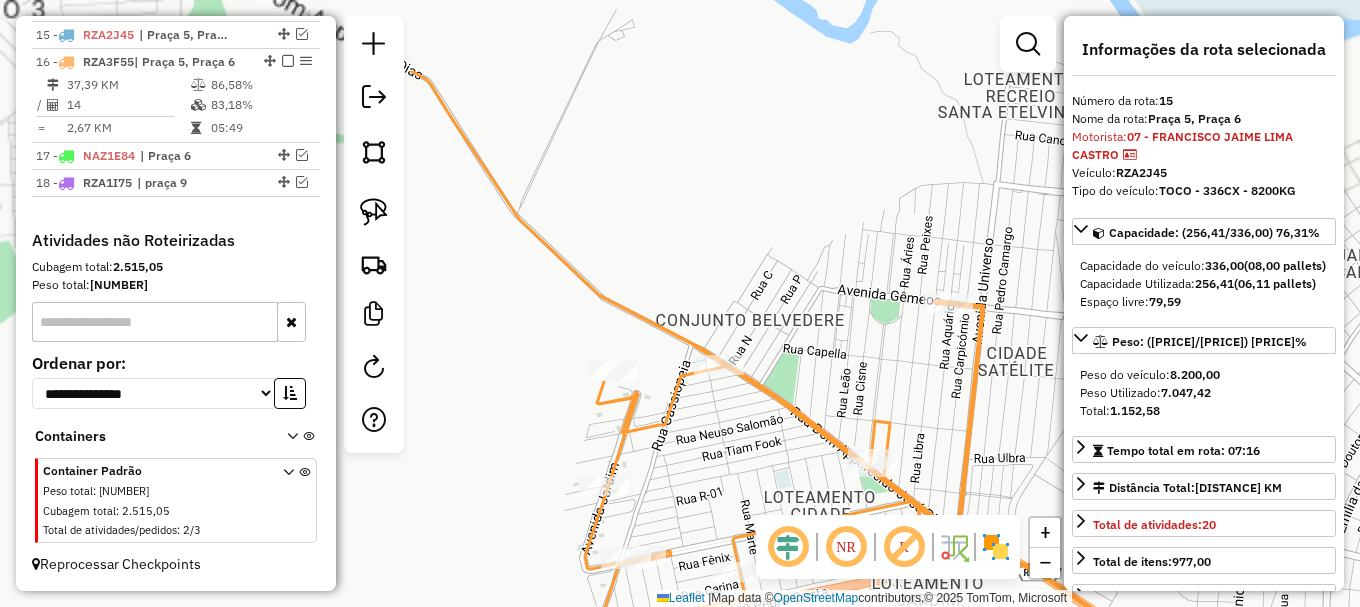 drag, startPoint x: 629, startPoint y: 246, endPoint x: 874, endPoint y: 369, distance: 274.1423 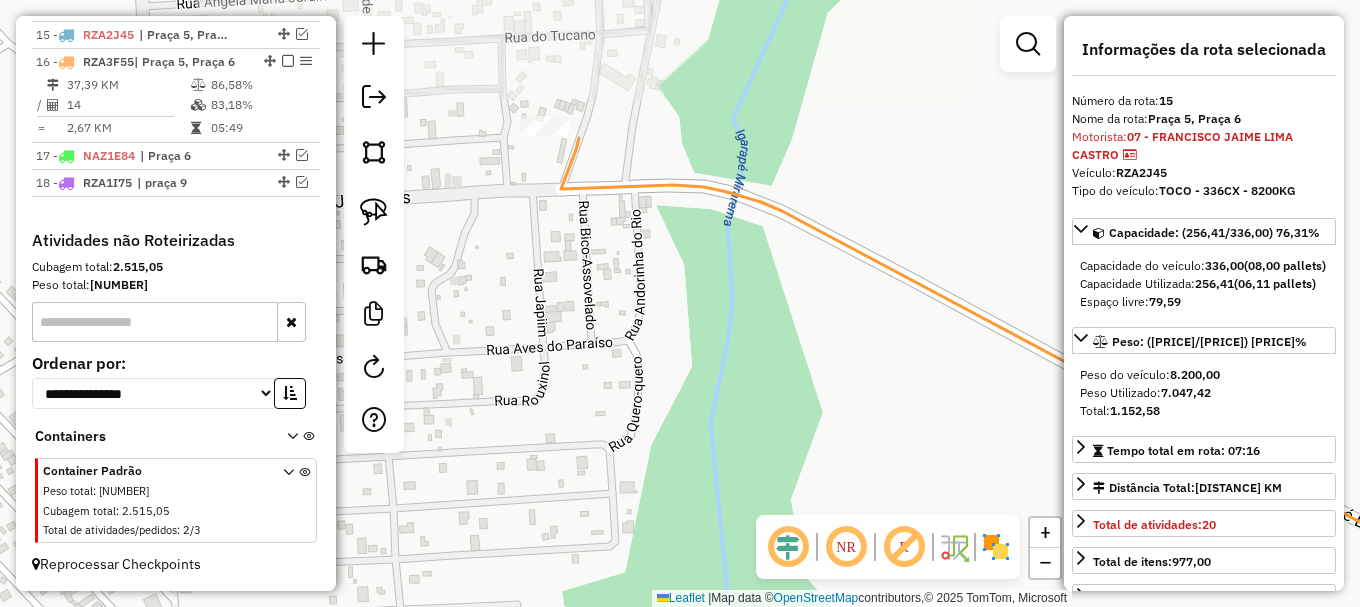 click 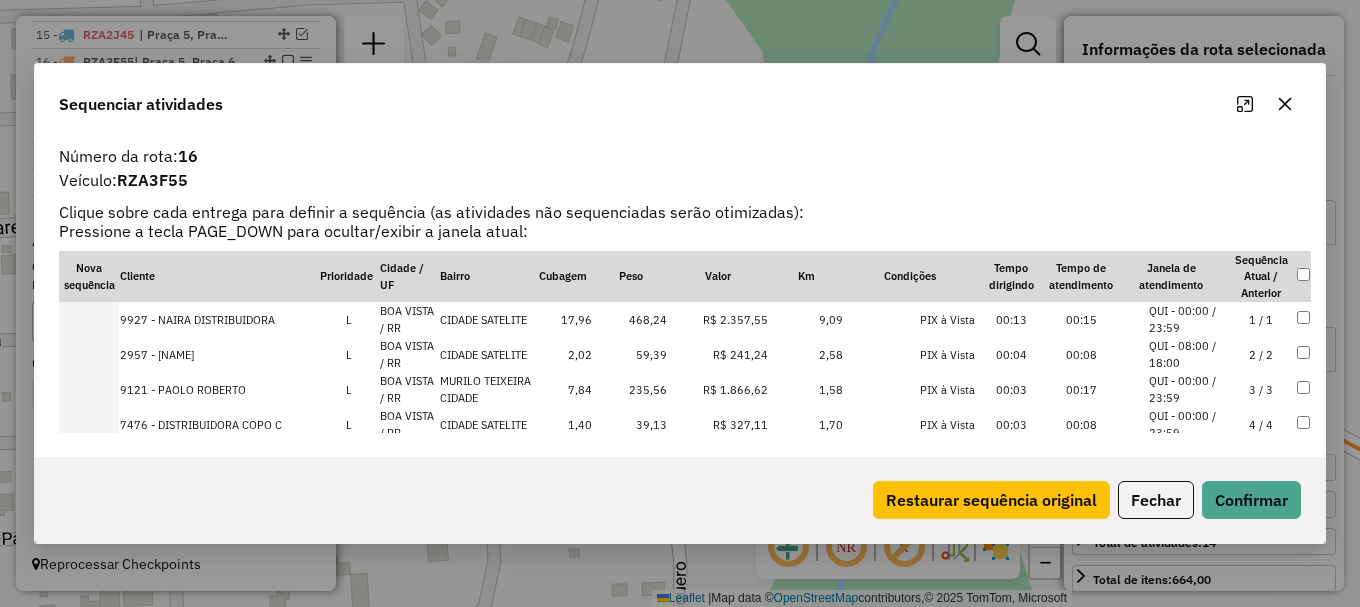 scroll, scrollTop: 200, scrollLeft: 0, axis: vertical 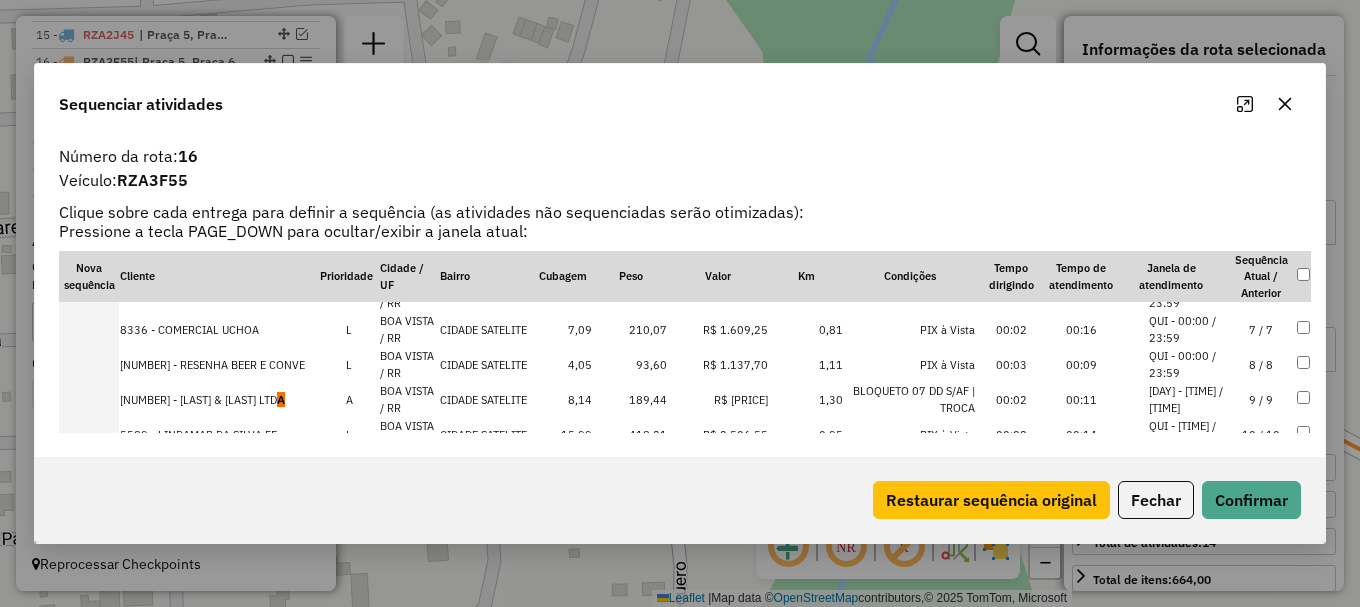 click on "[DAY] - [TIME] / [TIME]" at bounding box center (1187, 399) 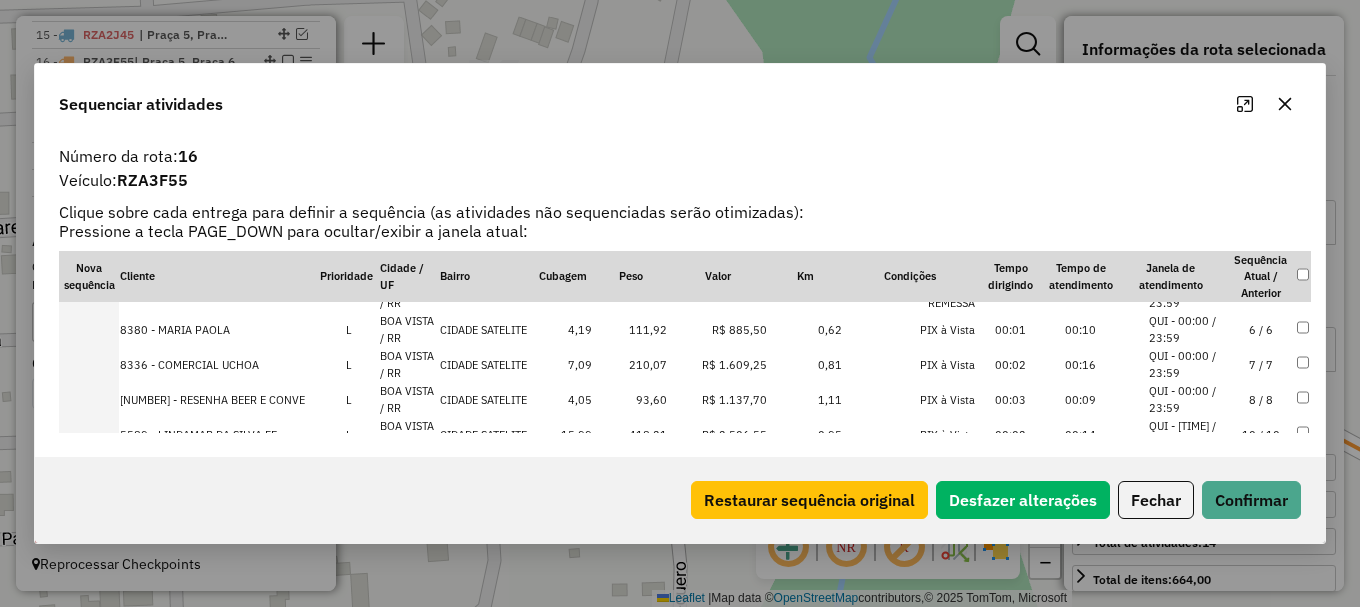 scroll, scrollTop: 235, scrollLeft: 0, axis: vertical 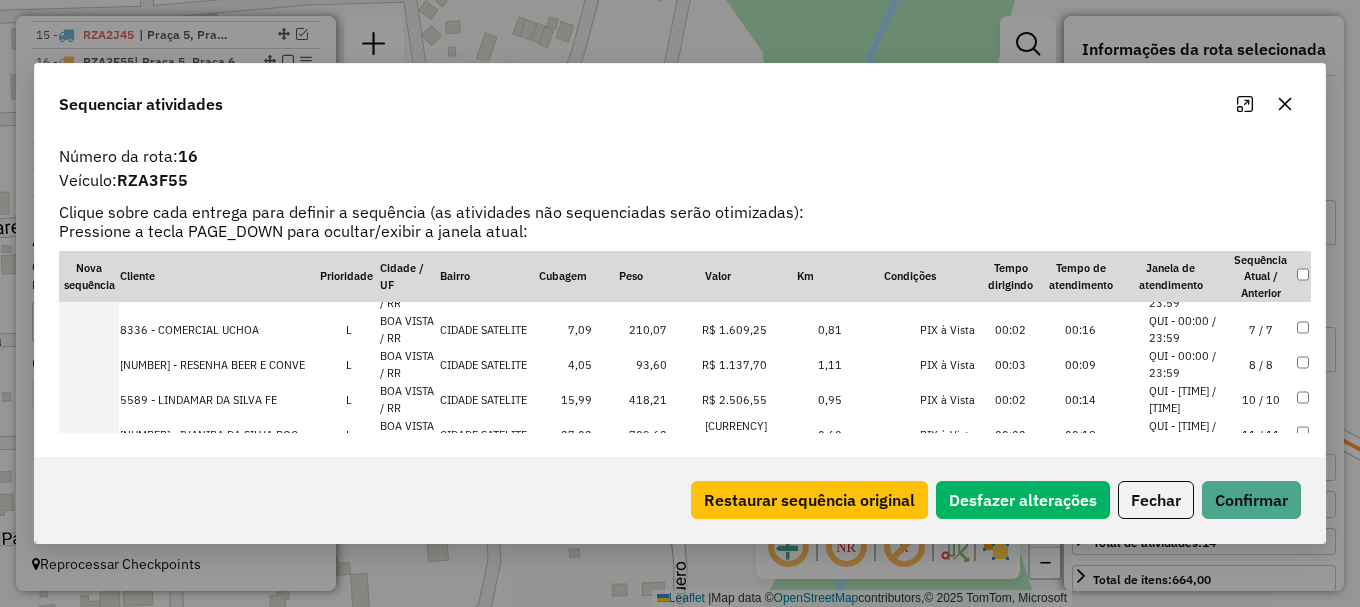 click on "QUI - [TIME] / [TIME]" at bounding box center (1187, 434) 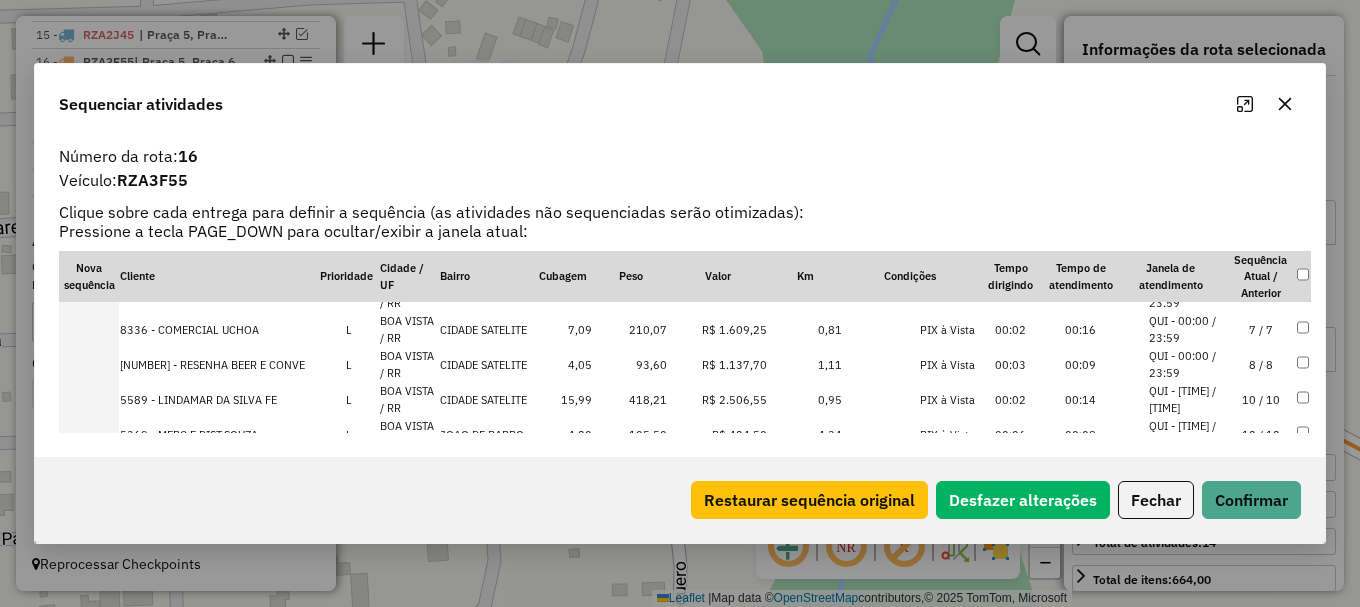 click on "QUI - [TIME] / [TIME]" at bounding box center (1187, 399) 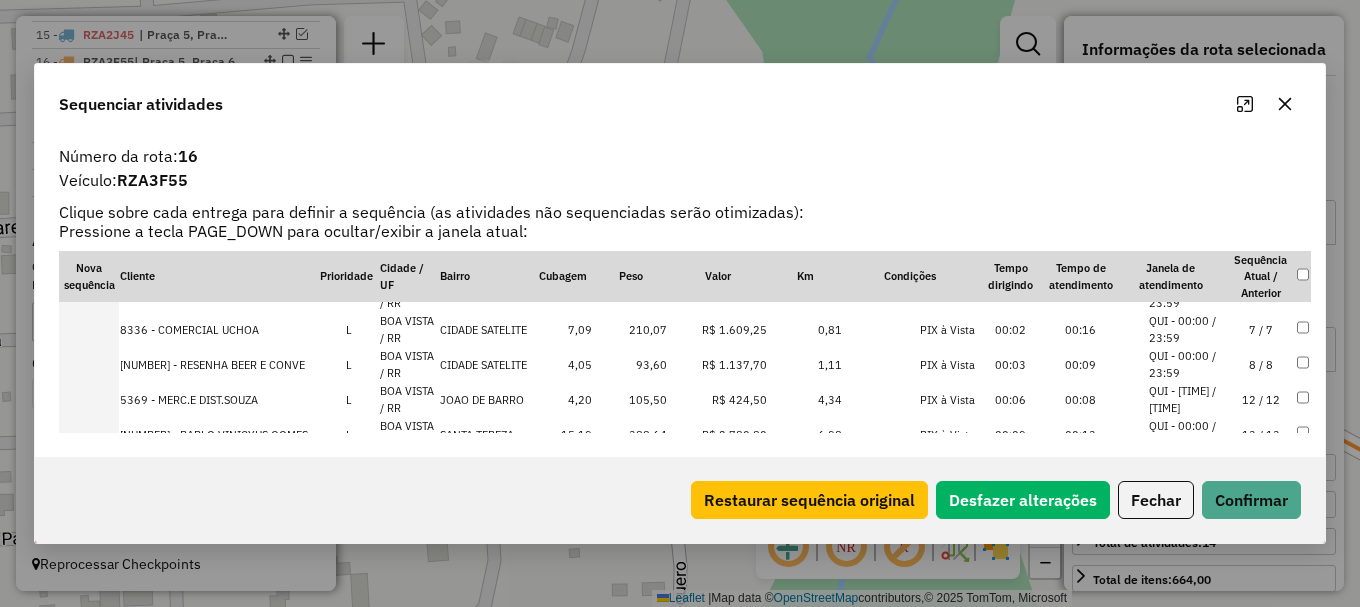 scroll, scrollTop: 5, scrollLeft: 0, axis: vertical 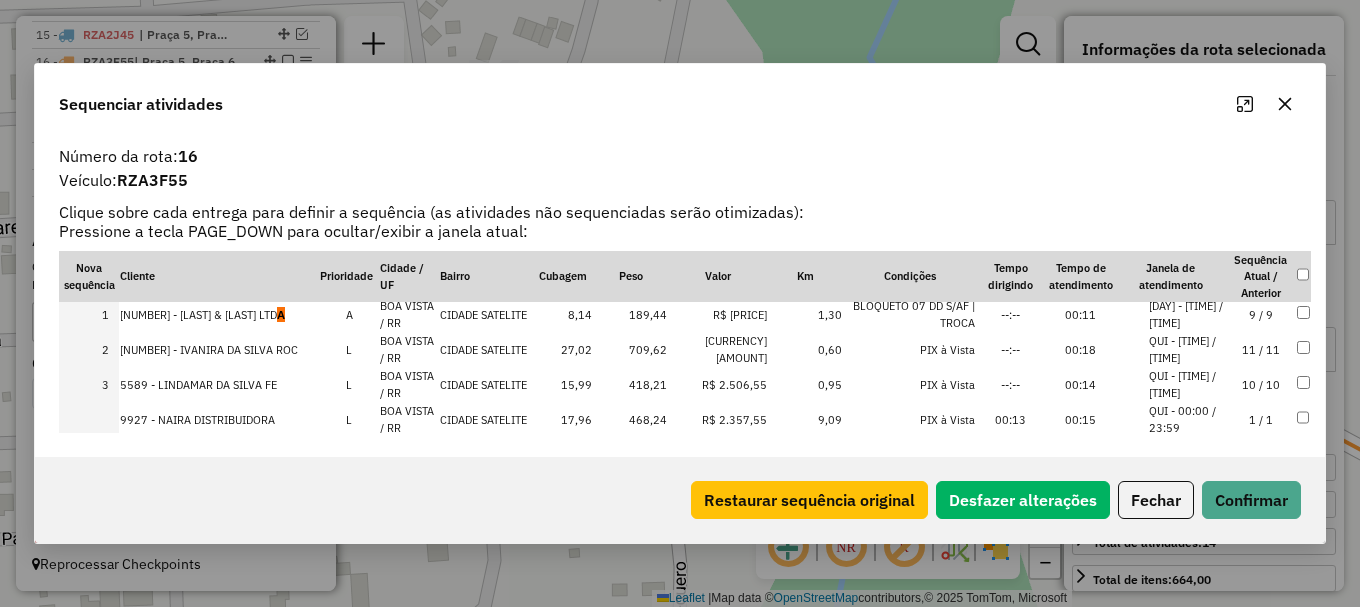 click on "QUI - 00:00 / 23:59" at bounding box center (1187, 419) 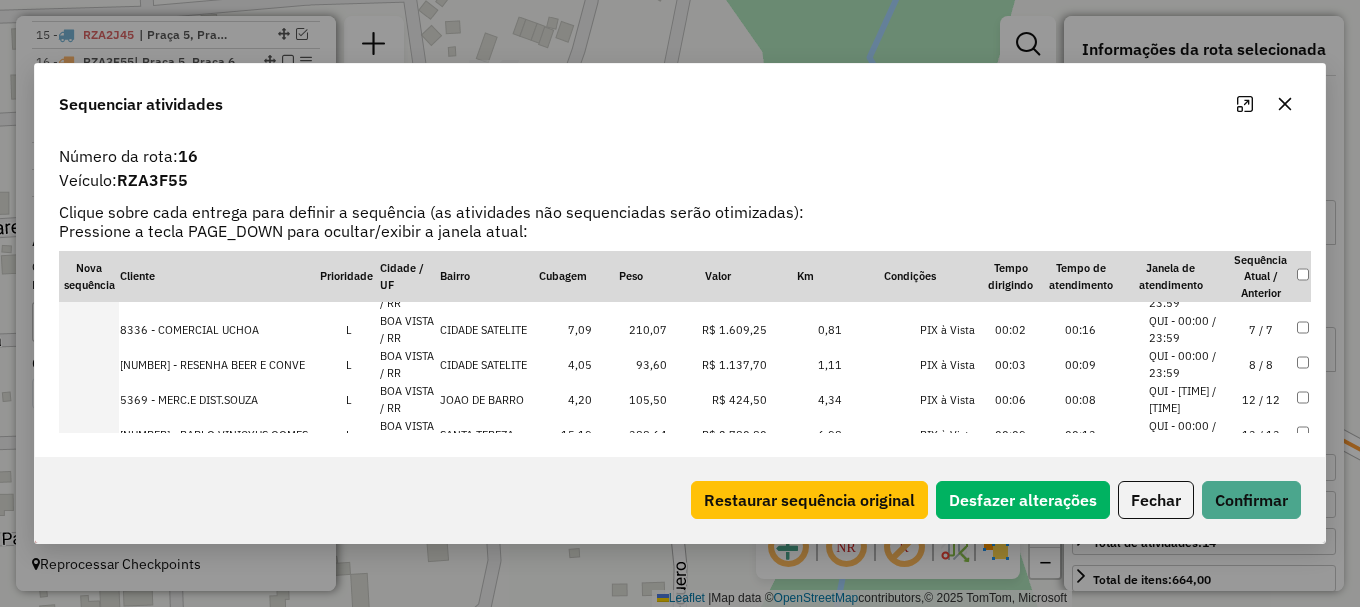 click on "QUI - [TIME] / [TIME]" at bounding box center [1187, 399] 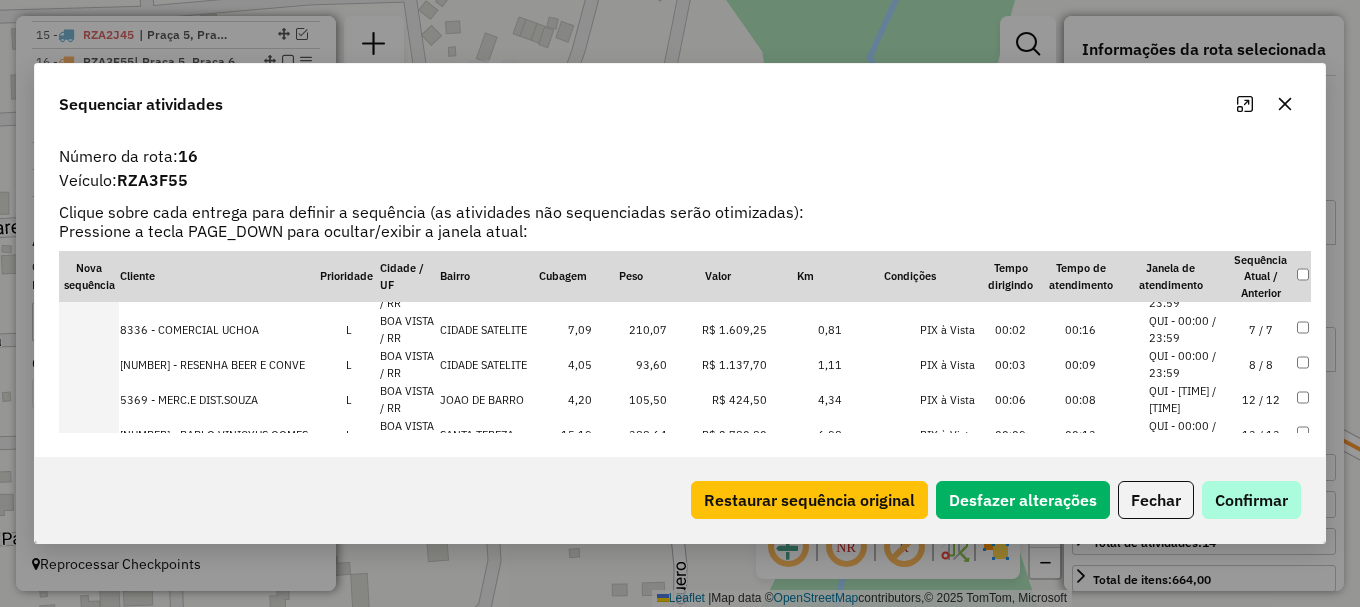 scroll, scrollTop: 340, scrollLeft: 0, axis: vertical 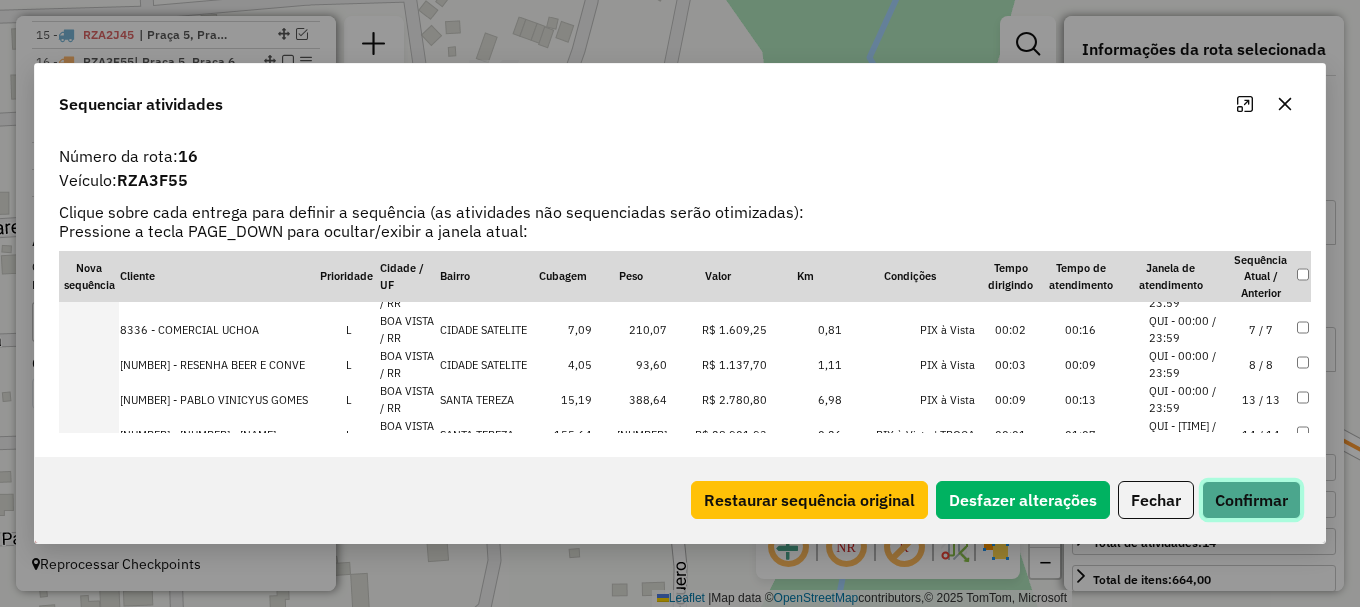 click on "Confirmar" 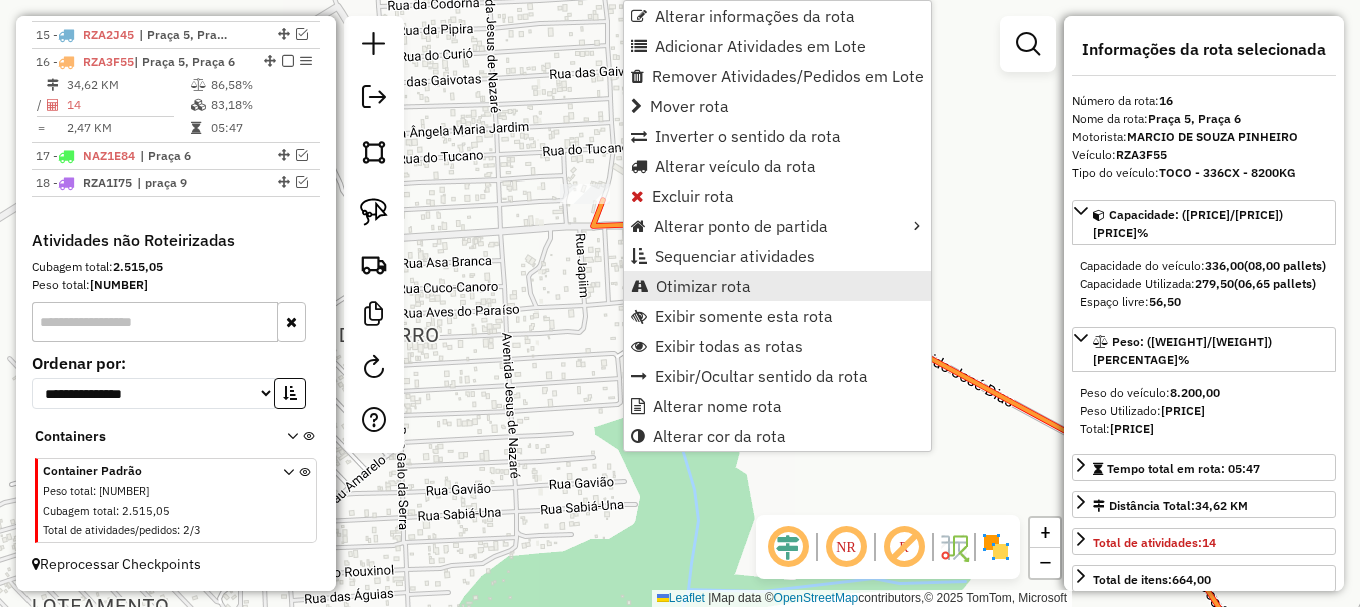 click on "Otimizar rota" at bounding box center (777, 286) 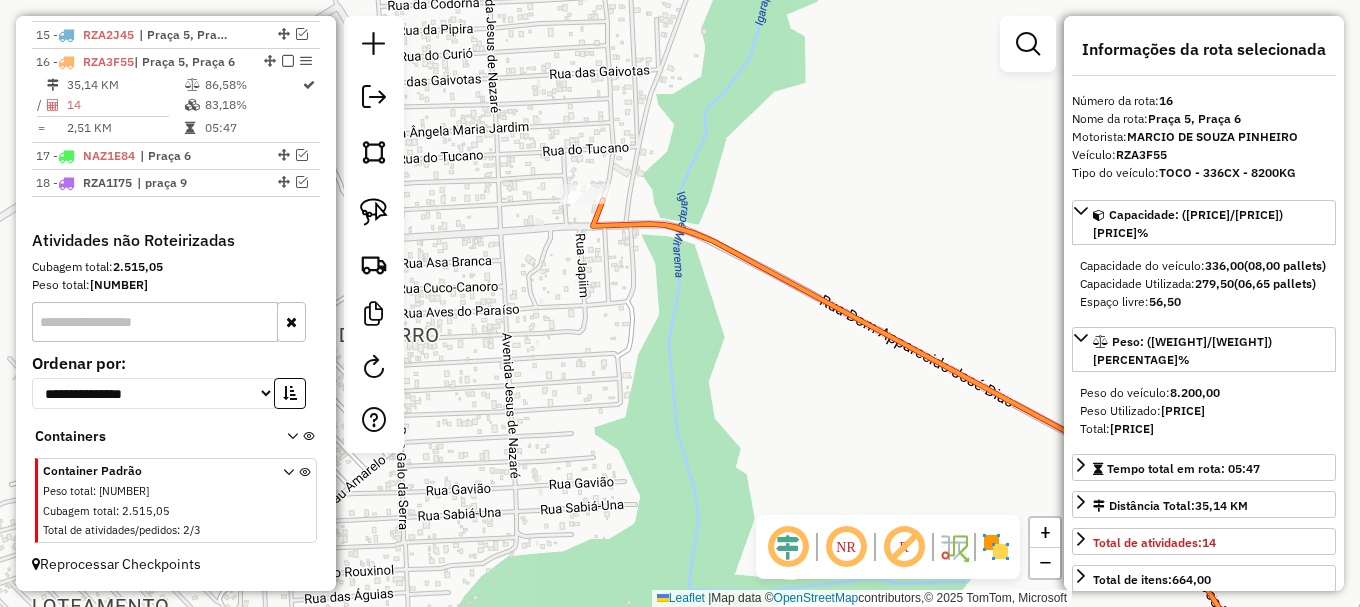 drag, startPoint x: 854, startPoint y: 365, endPoint x: 497, endPoint y: 211, distance: 388.79944 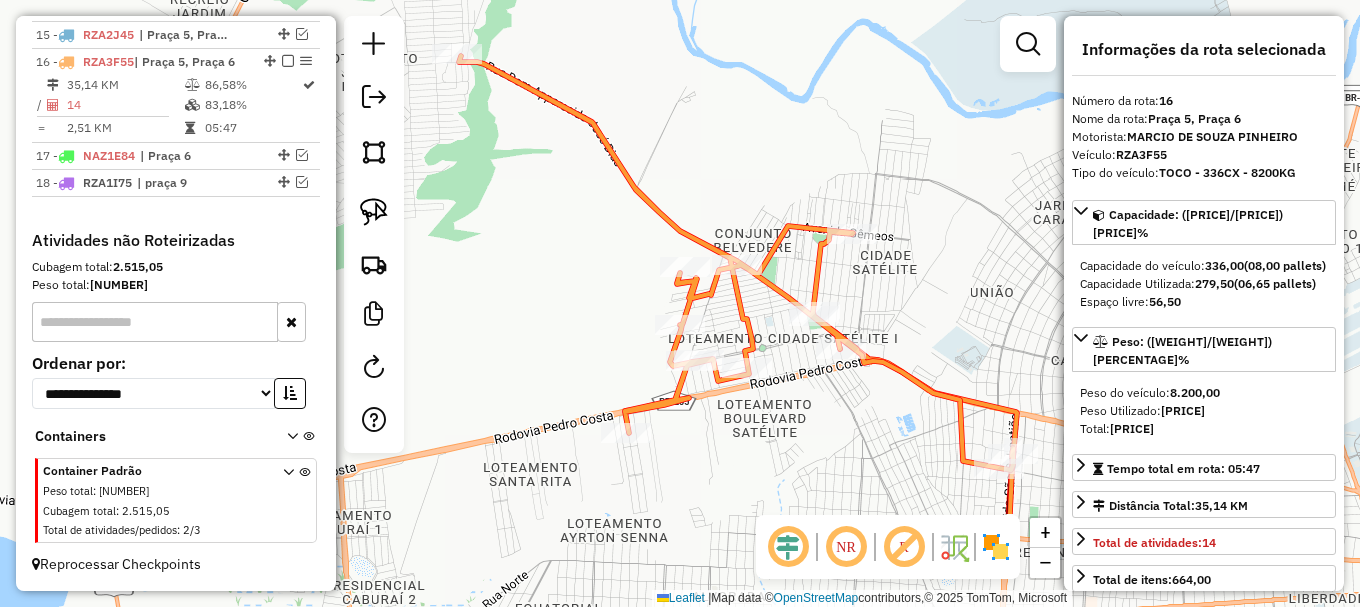 drag, startPoint x: 725, startPoint y: 344, endPoint x: 697, endPoint y: 173, distance: 173.27724 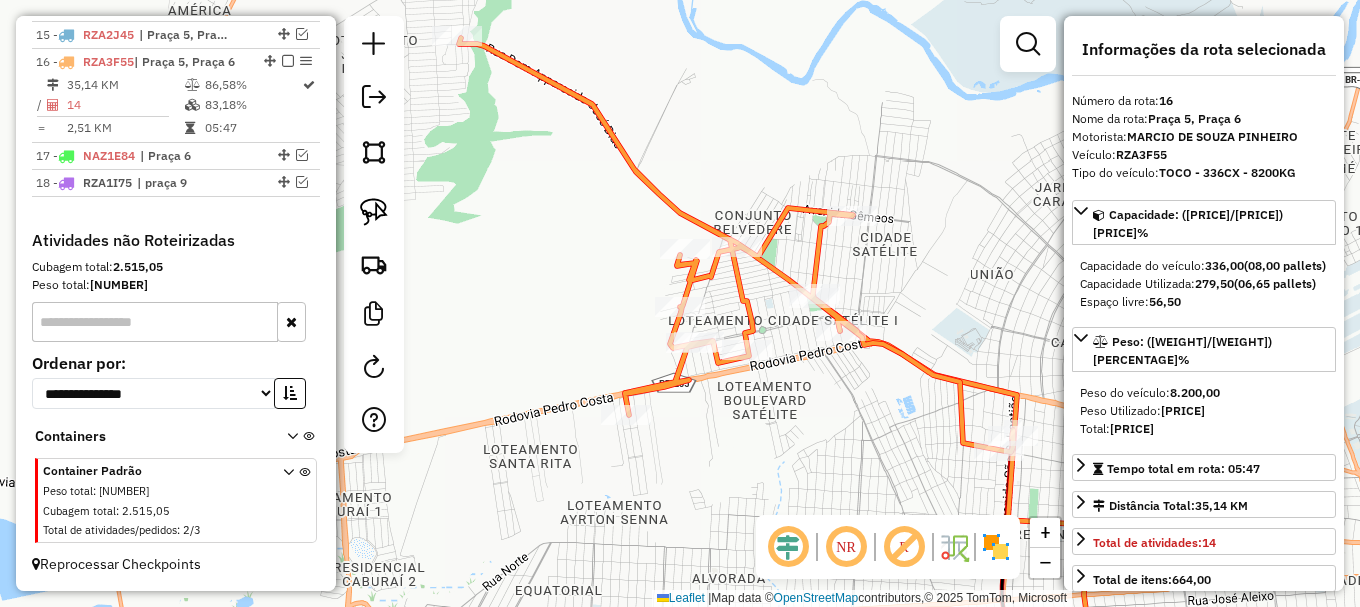 click 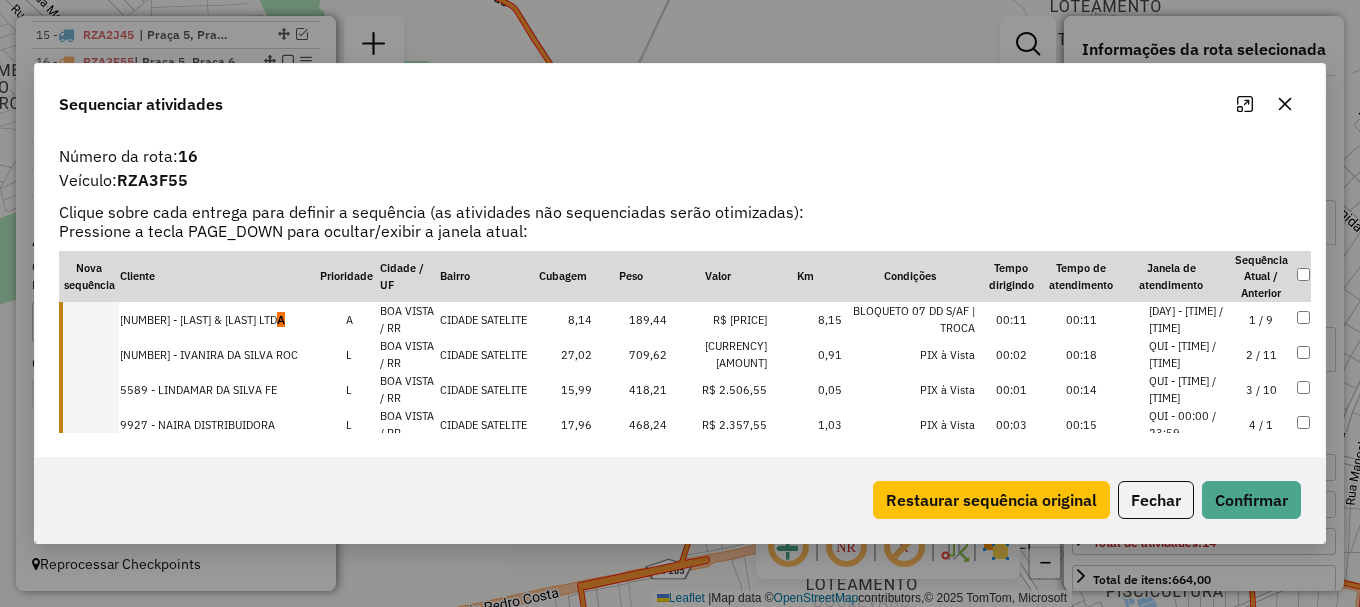 drag, startPoint x: 236, startPoint y: 324, endPoint x: 236, endPoint y: 346, distance: 22 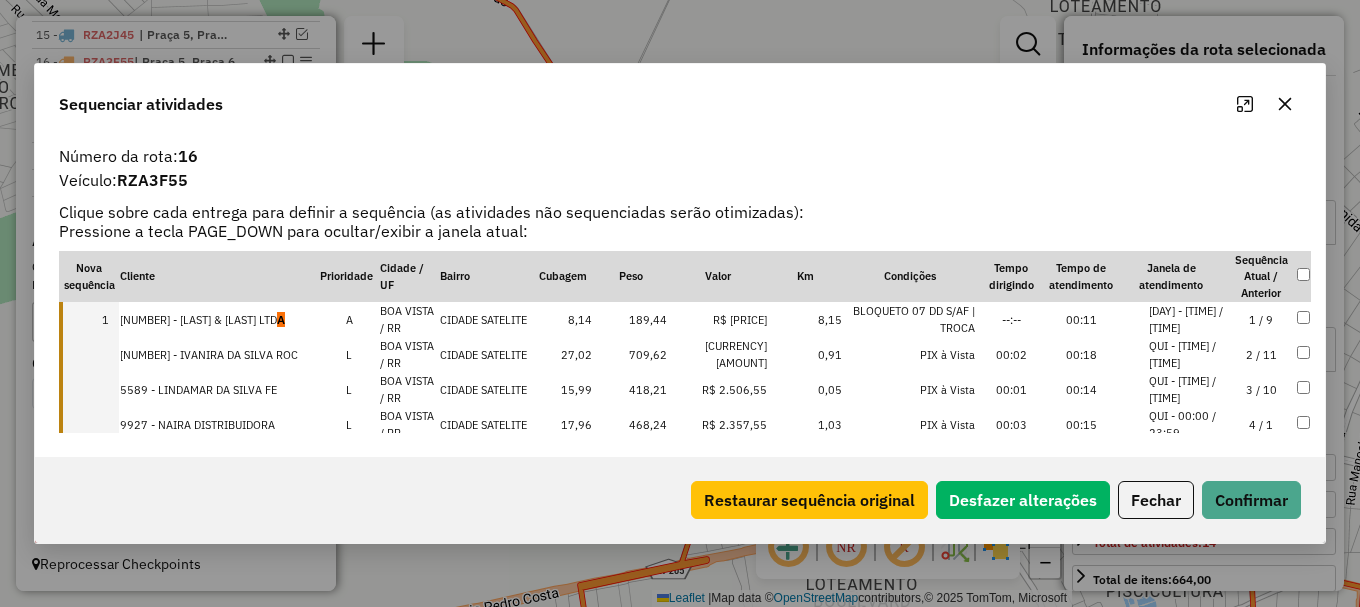 drag, startPoint x: 236, startPoint y: 349, endPoint x: 237, endPoint y: 368, distance: 19.026299 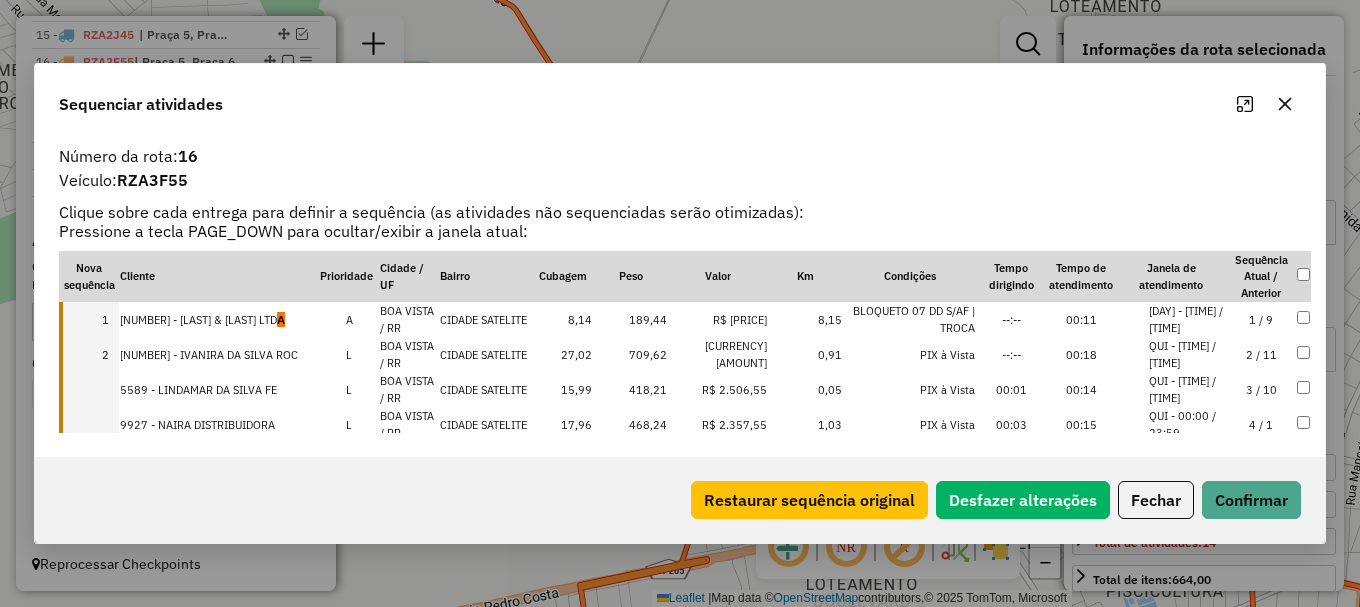 click on "5589 - LINDAMAR DA SILVA FE" at bounding box center (219, 389) 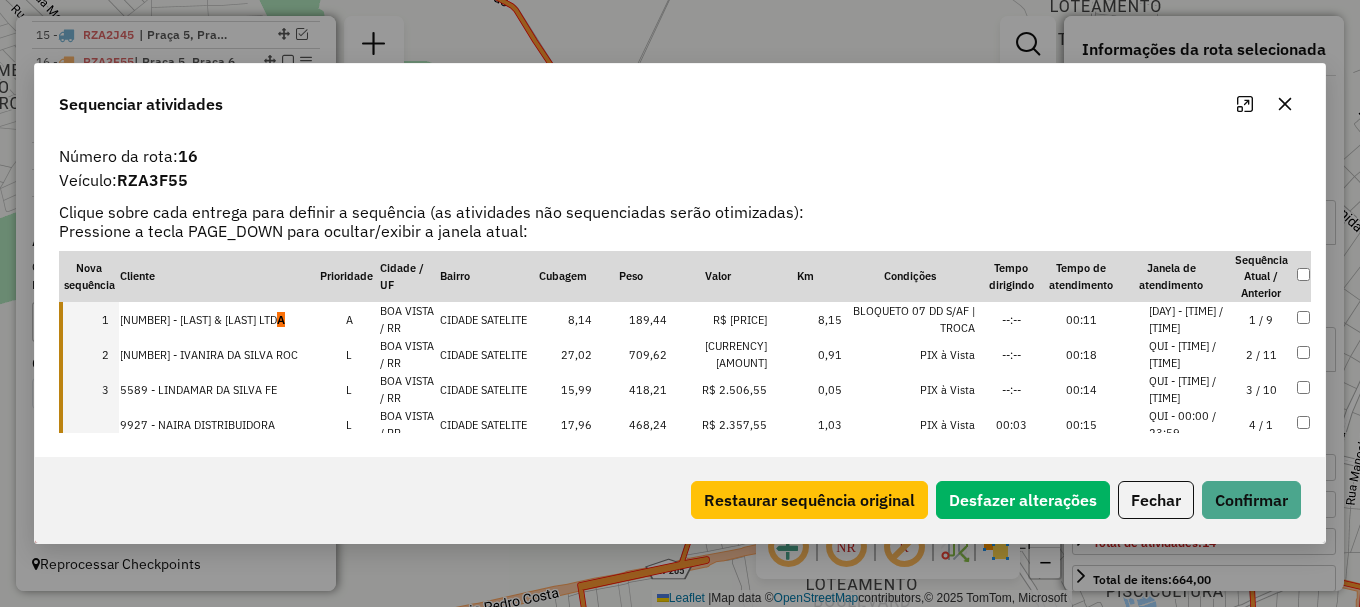 click on "9927 - NAIRA DISTRIBUIDORA" at bounding box center [219, 424] 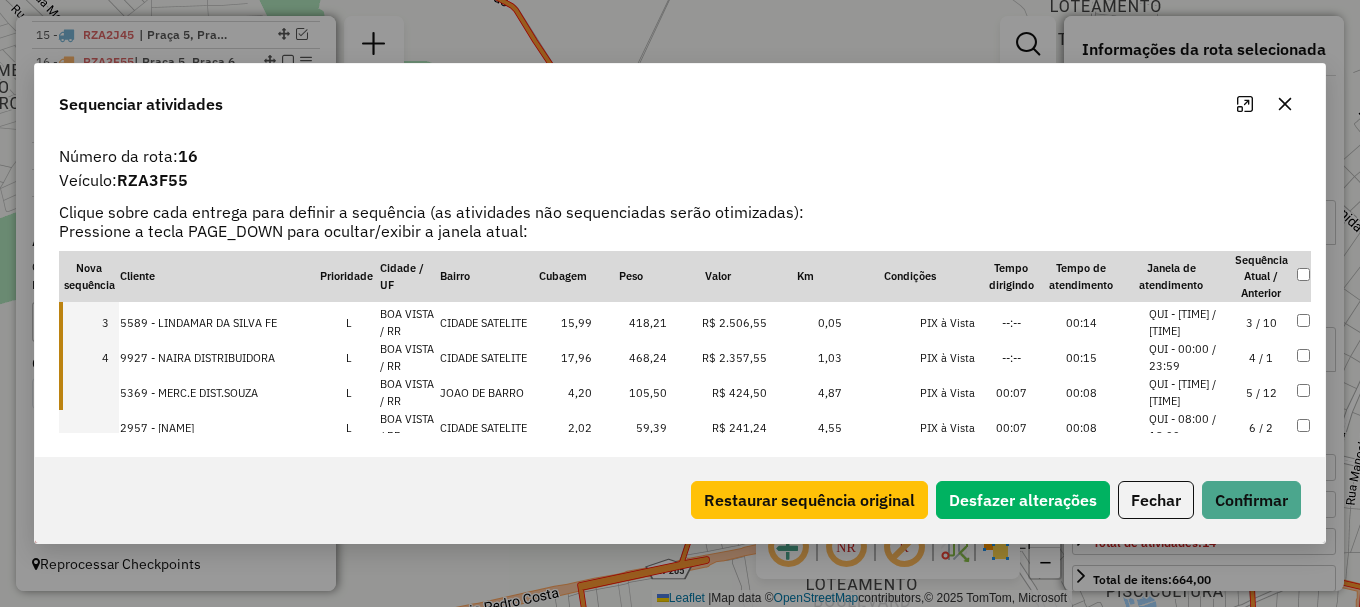 scroll, scrollTop: 100, scrollLeft: 0, axis: vertical 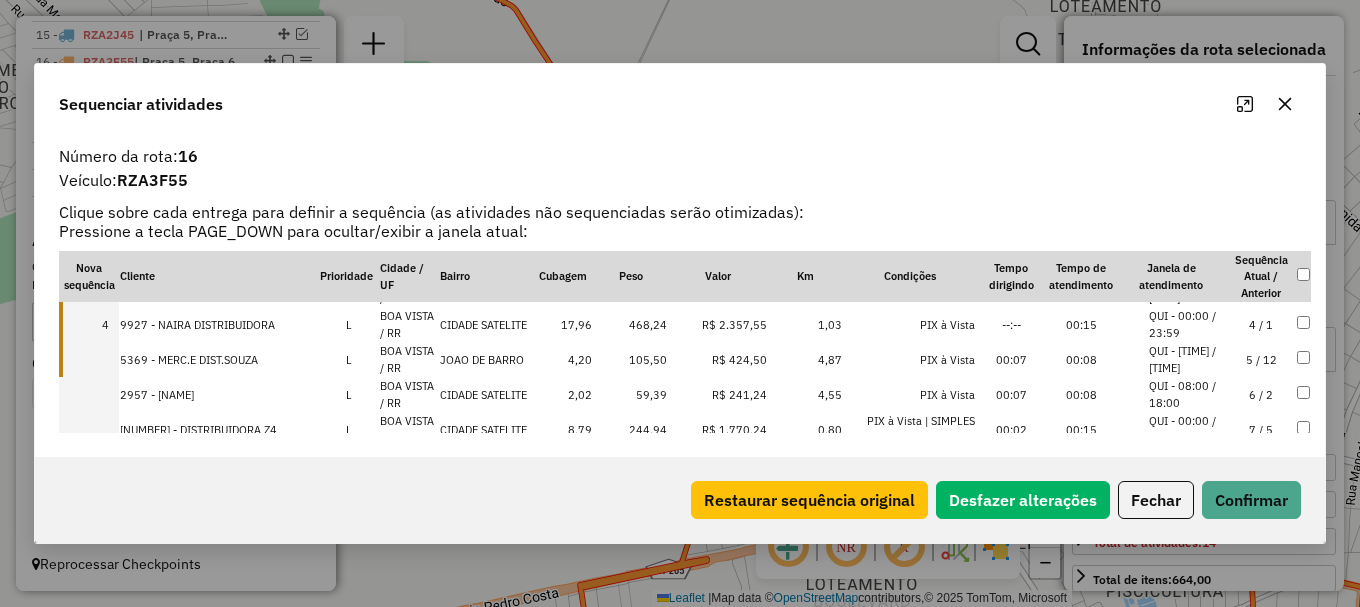 click on "JOAO DE BARRO" at bounding box center (486, 359) 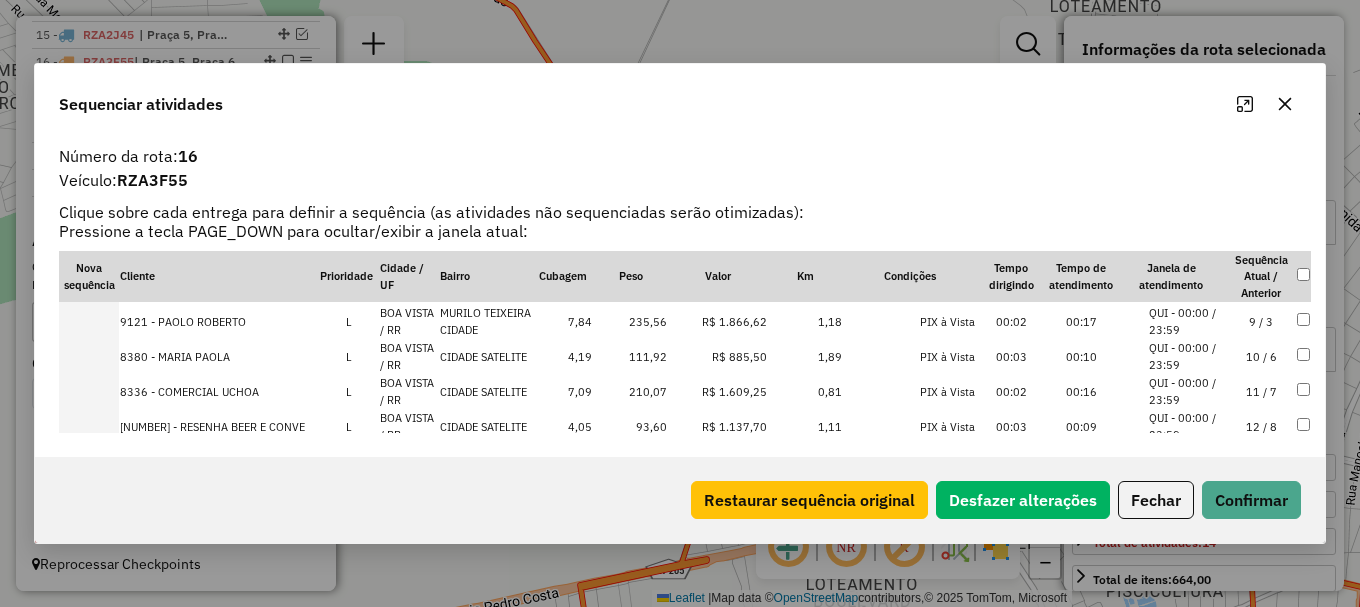 click on "QUI - 00:00 / 23:59" at bounding box center [1187, 391] 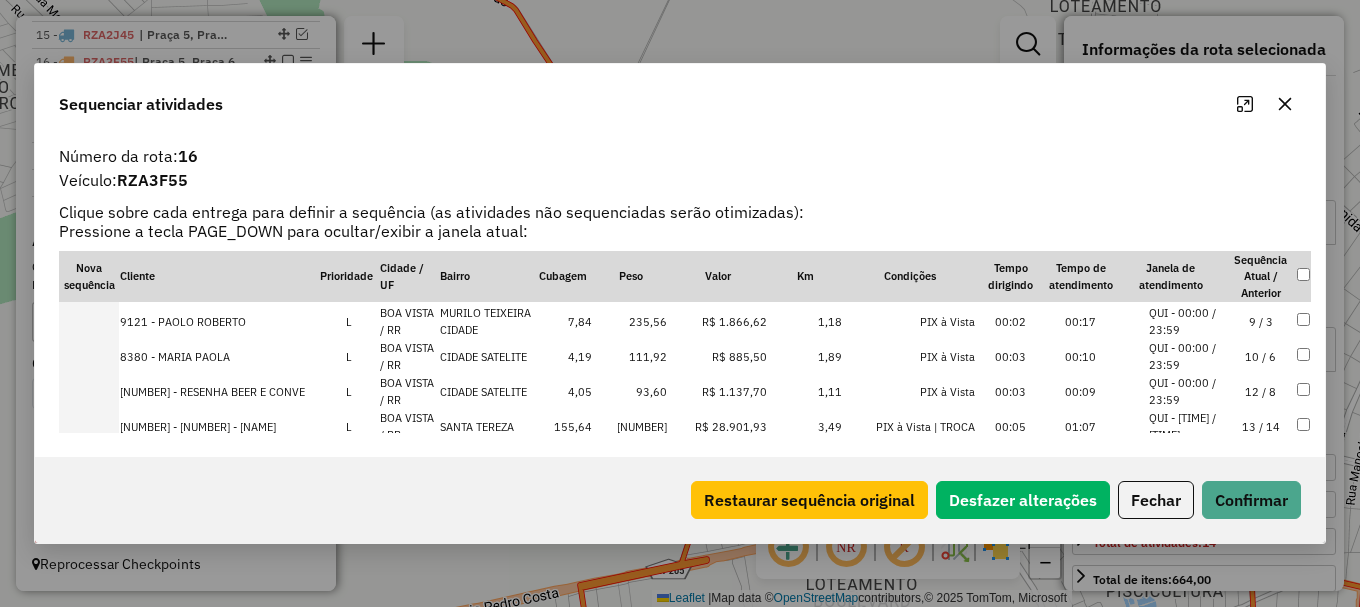 click on "QUI - 00:00 / 23:59" at bounding box center [1187, 391] 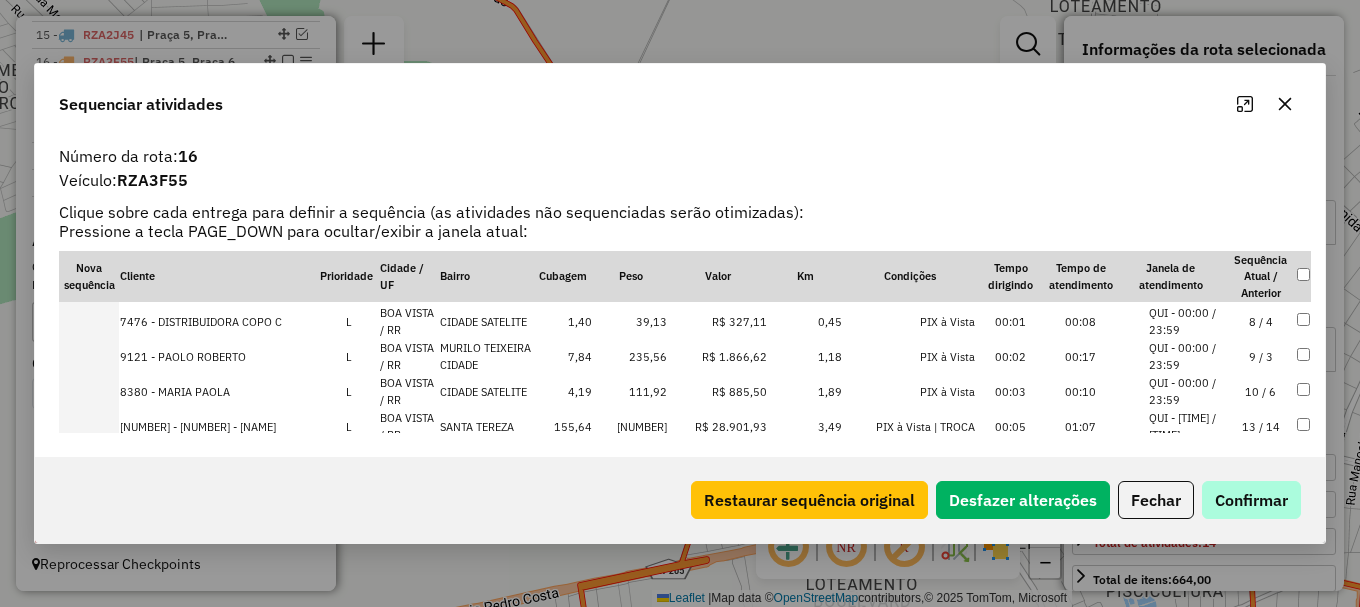 scroll, scrollTop: 348, scrollLeft: 0, axis: vertical 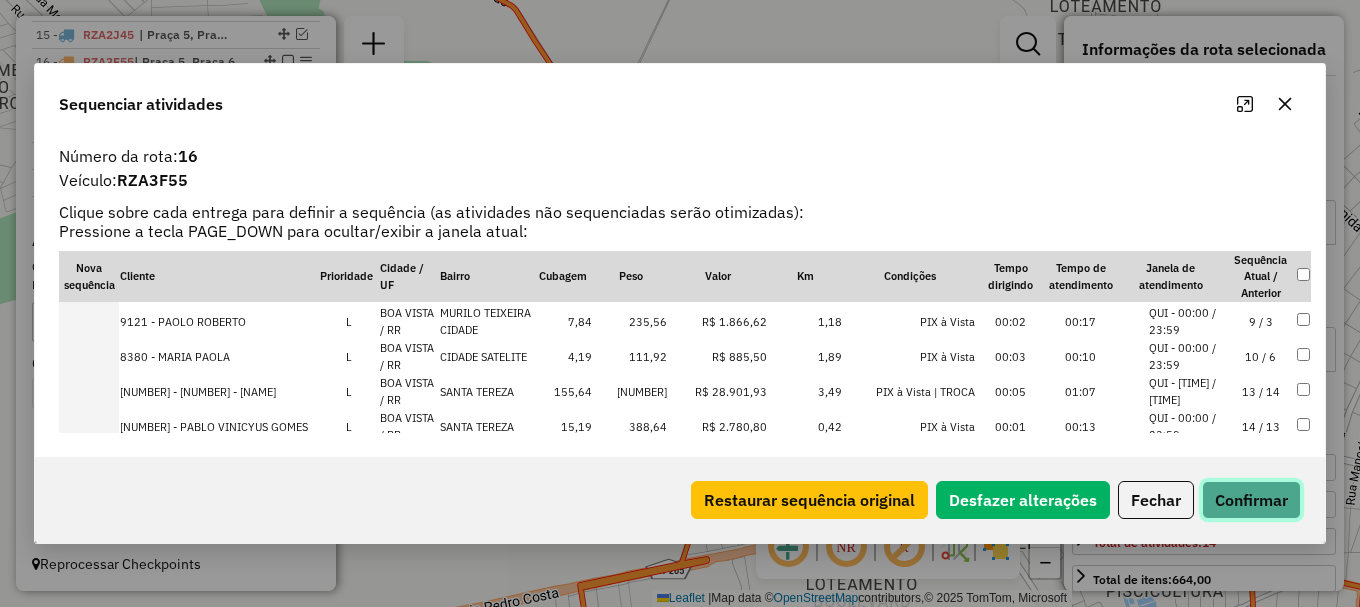 drag, startPoint x: 1234, startPoint y: 500, endPoint x: 1179, endPoint y: 478, distance: 59.236813 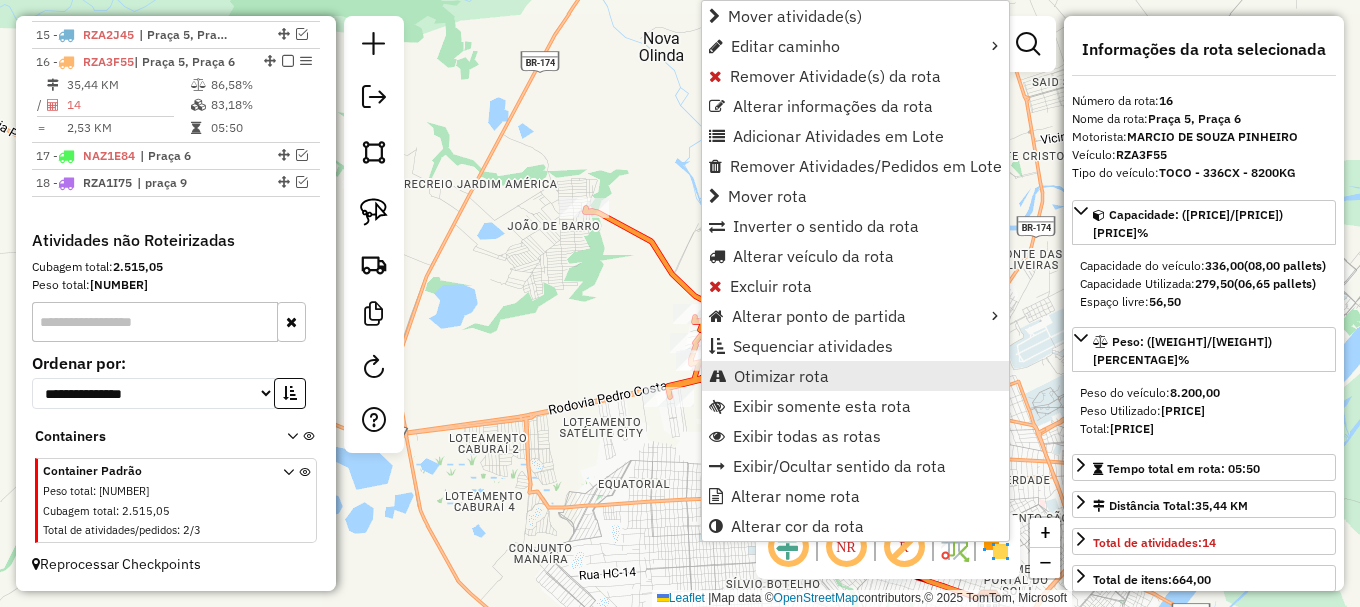 click on "Otimizar rota" at bounding box center [781, 376] 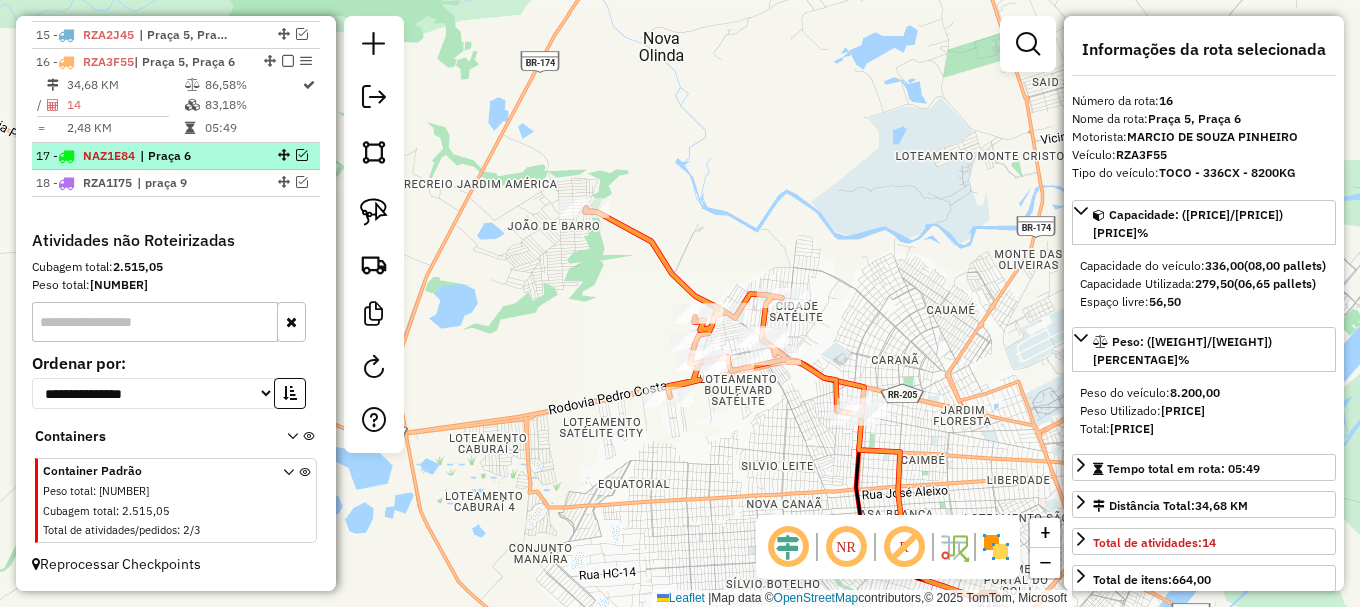 click at bounding box center [302, 155] 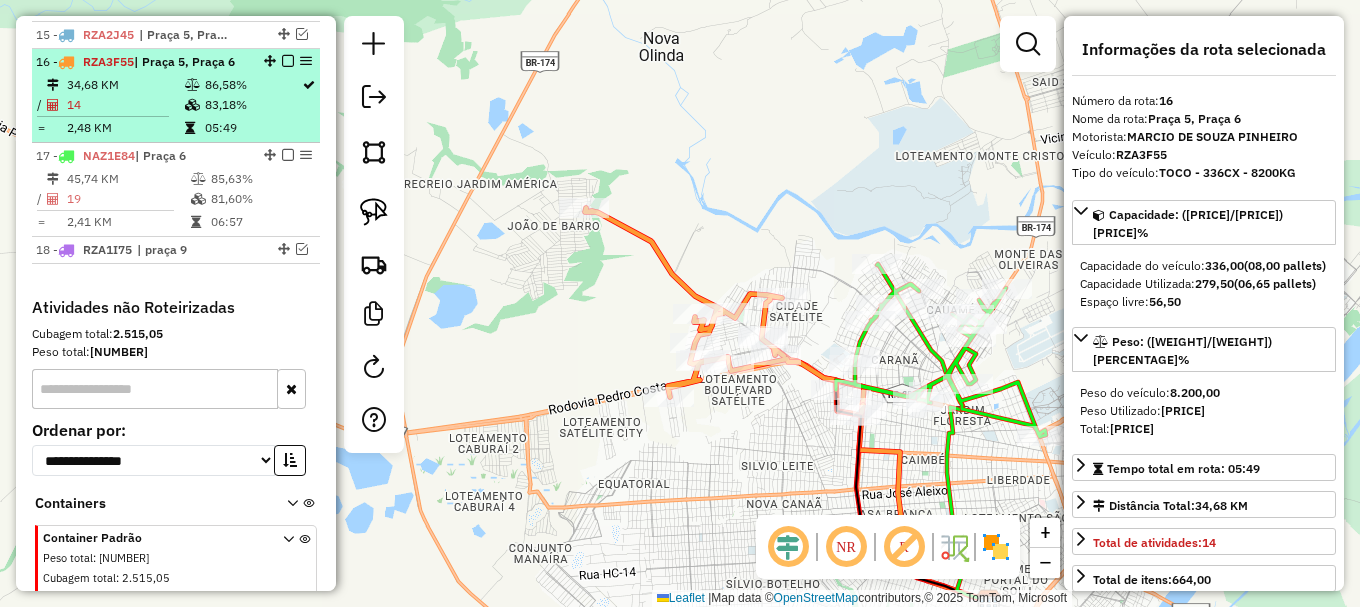 click at bounding box center (288, 61) 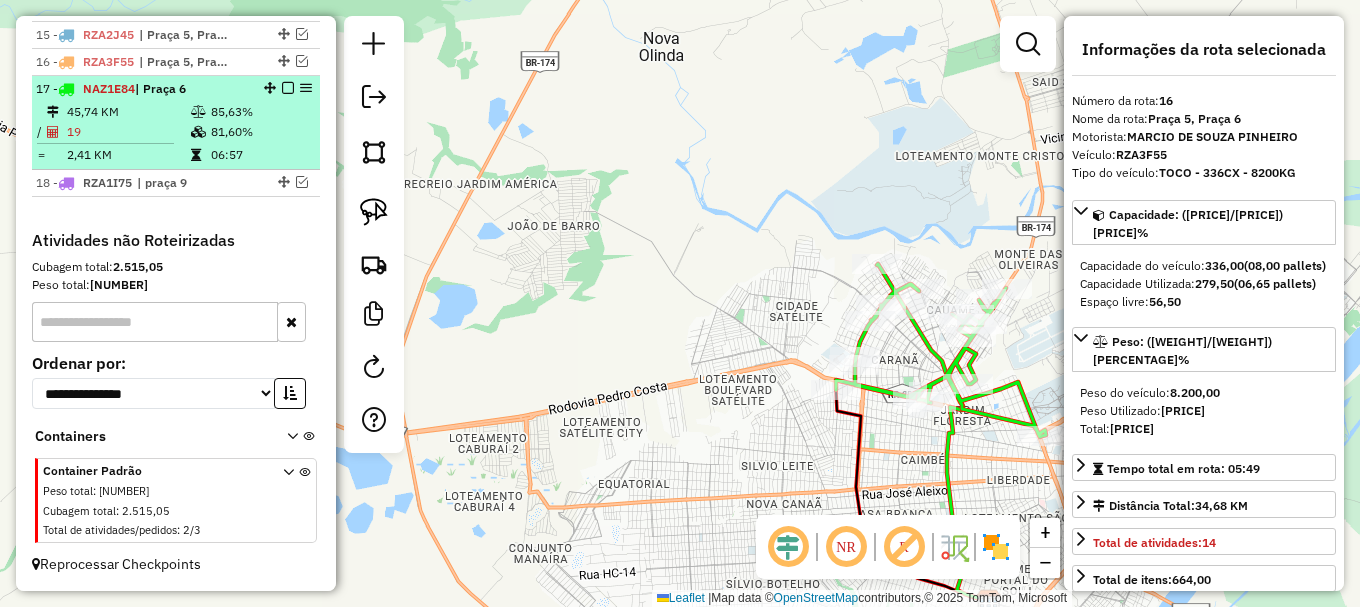 click on "81,60%" at bounding box center [260, 132] 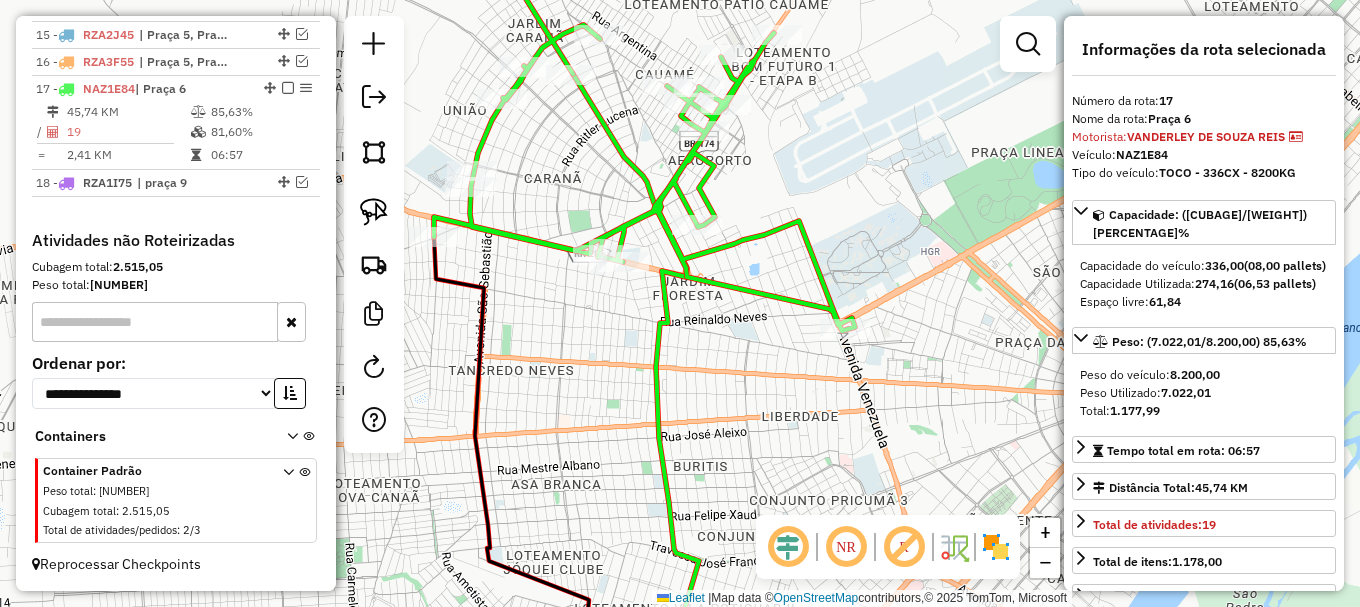 drag, startPoint x: 754, startPoint y: 183, endPoint x: 771, endPoint y: 299, distance: 117.239075 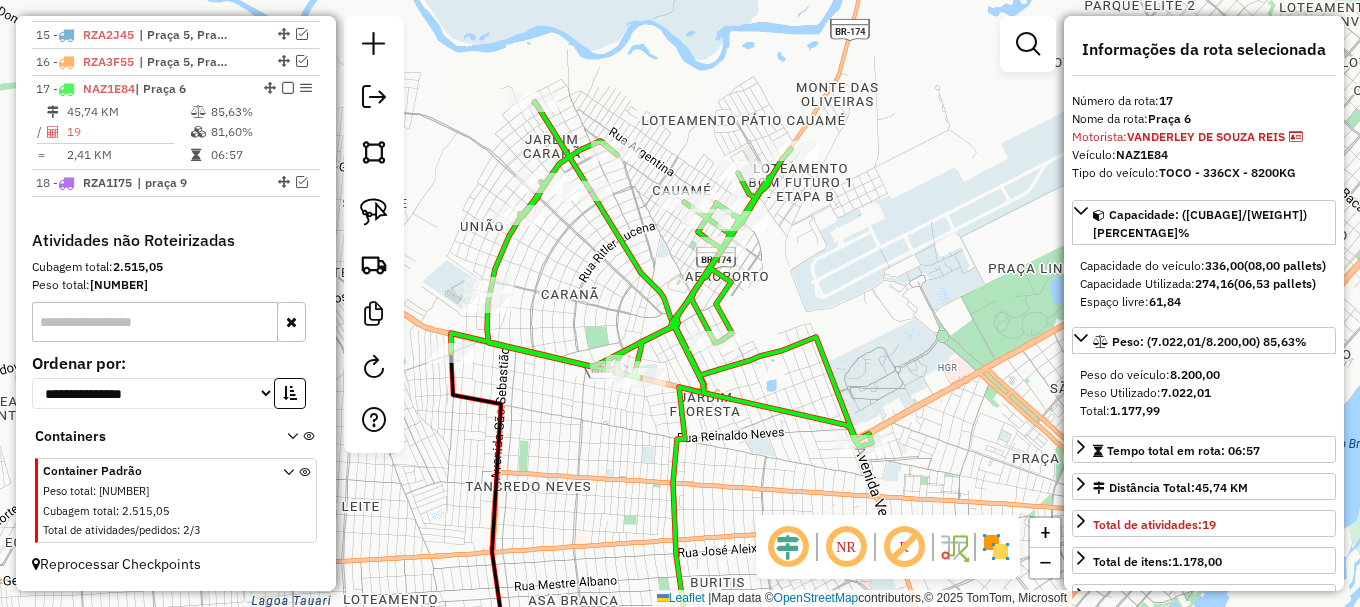 click 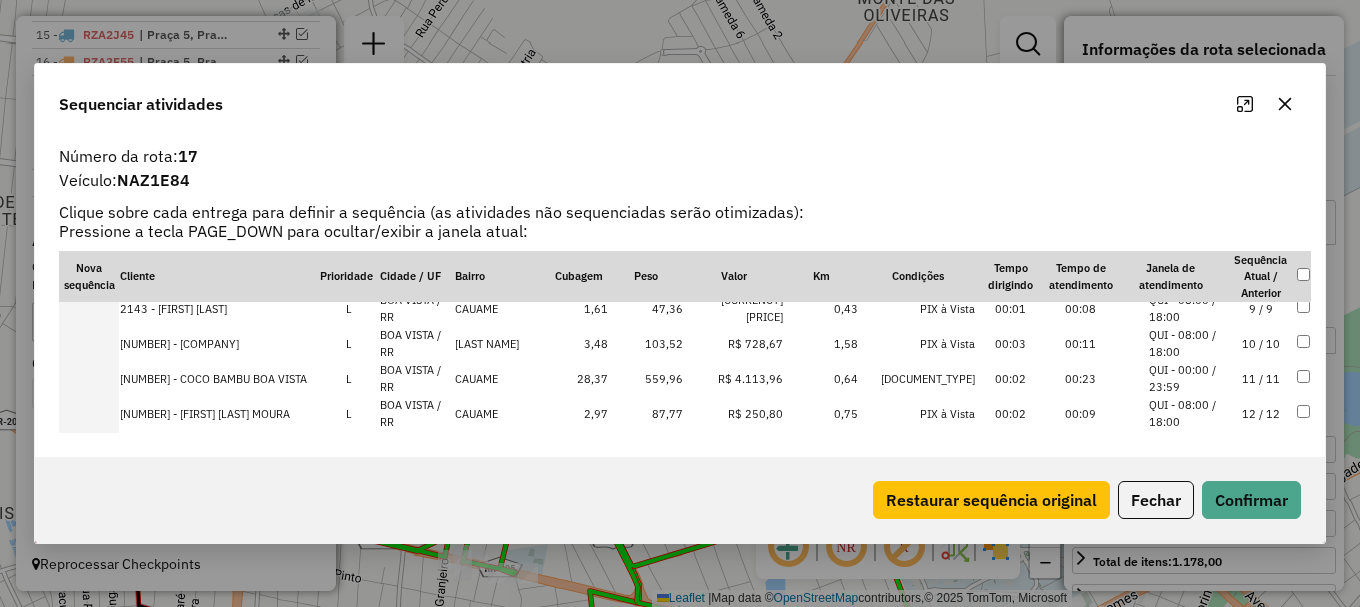 scroll, scrollTop: 553, scrollLeft: 0, axis: vertical 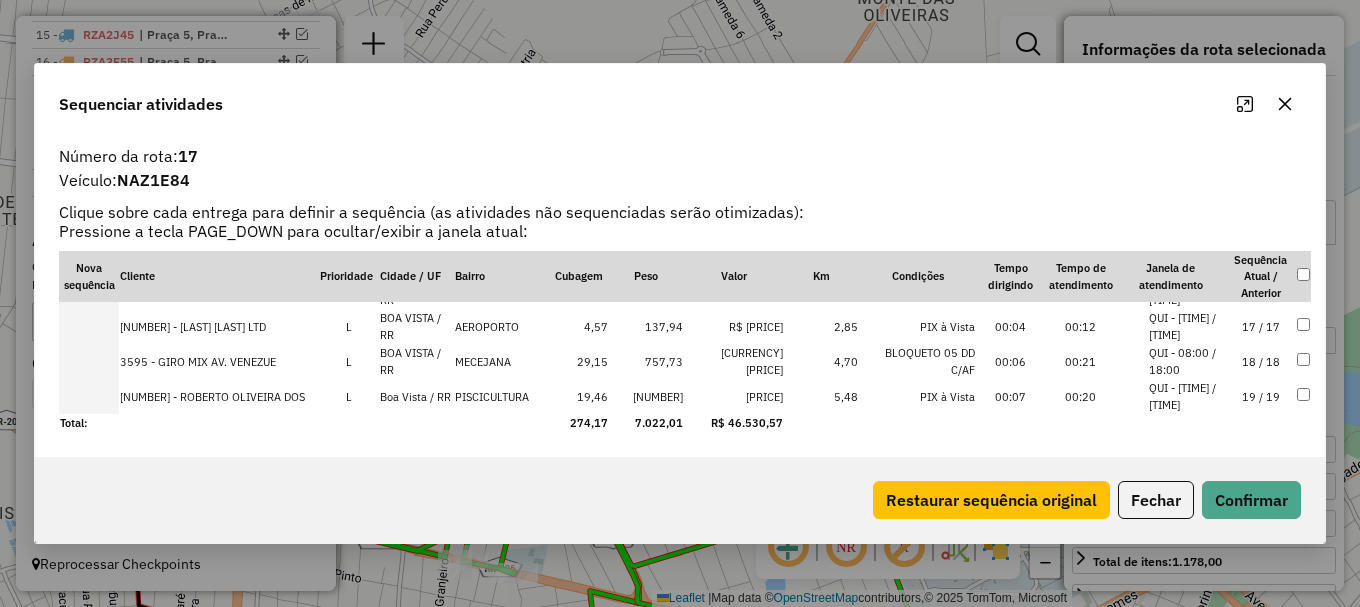 click on "QUI - 08:00 / 18:00" at bounding box center [1187, 361] 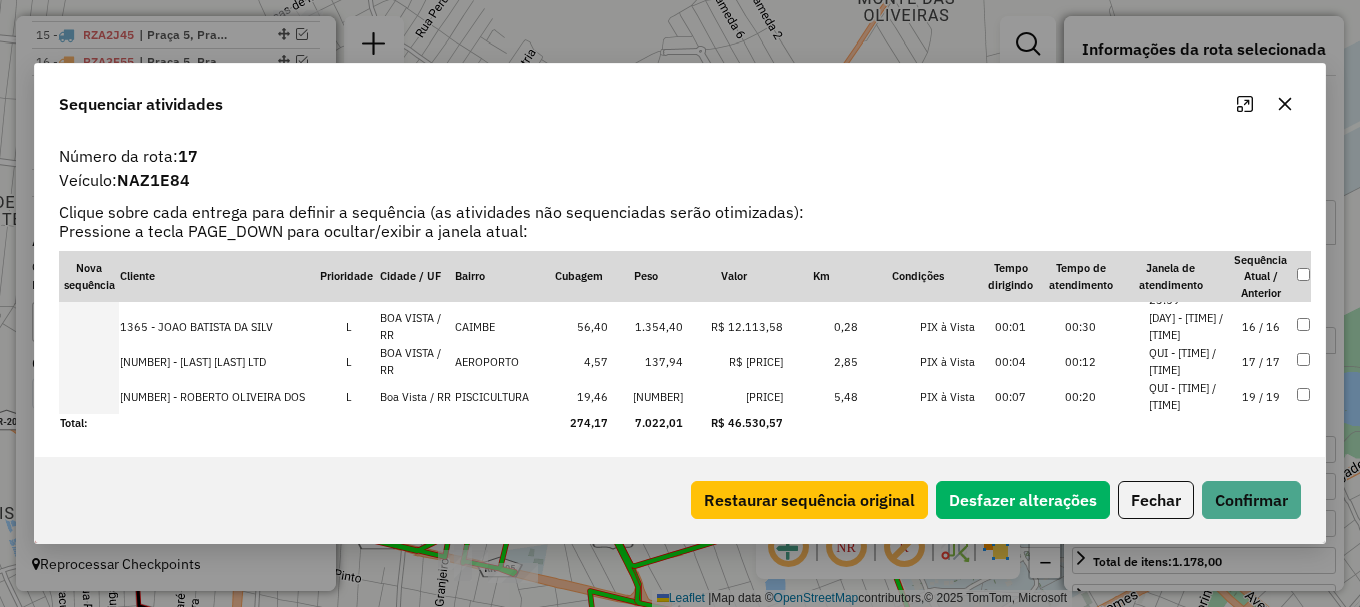 scroll, scrollTop: 453, scrollLeft: 0, axis: vertical 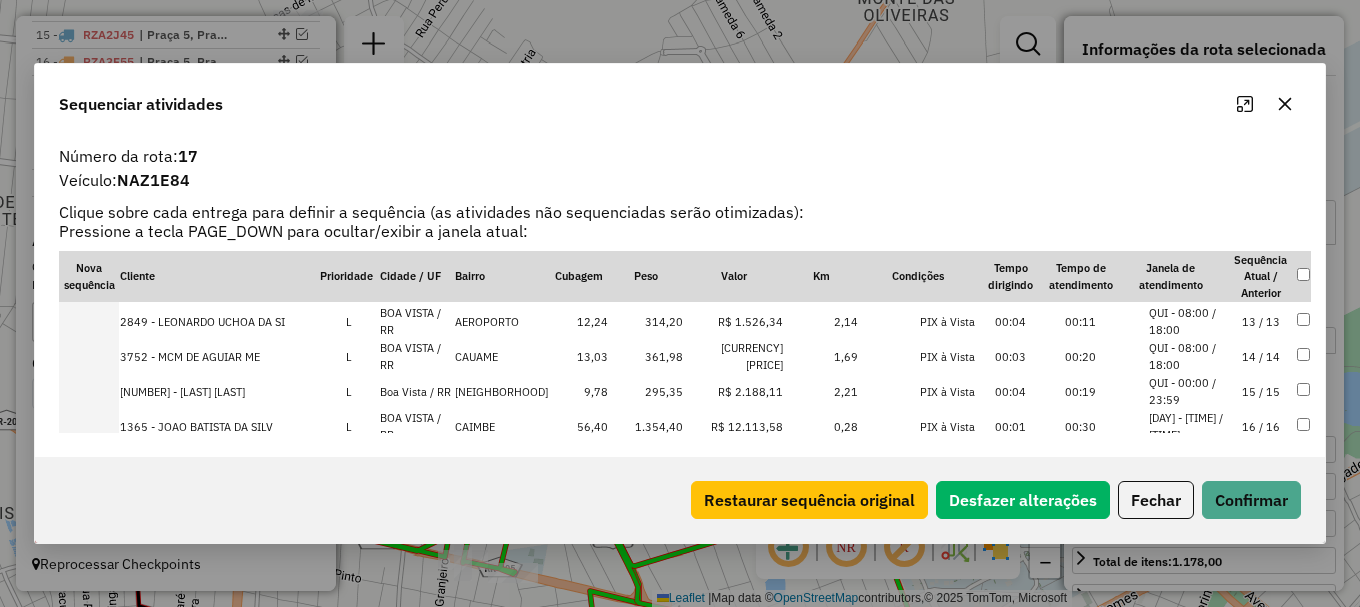 click on "QUI - 08:00 / 18:00" at bounding box center (1187, 321) 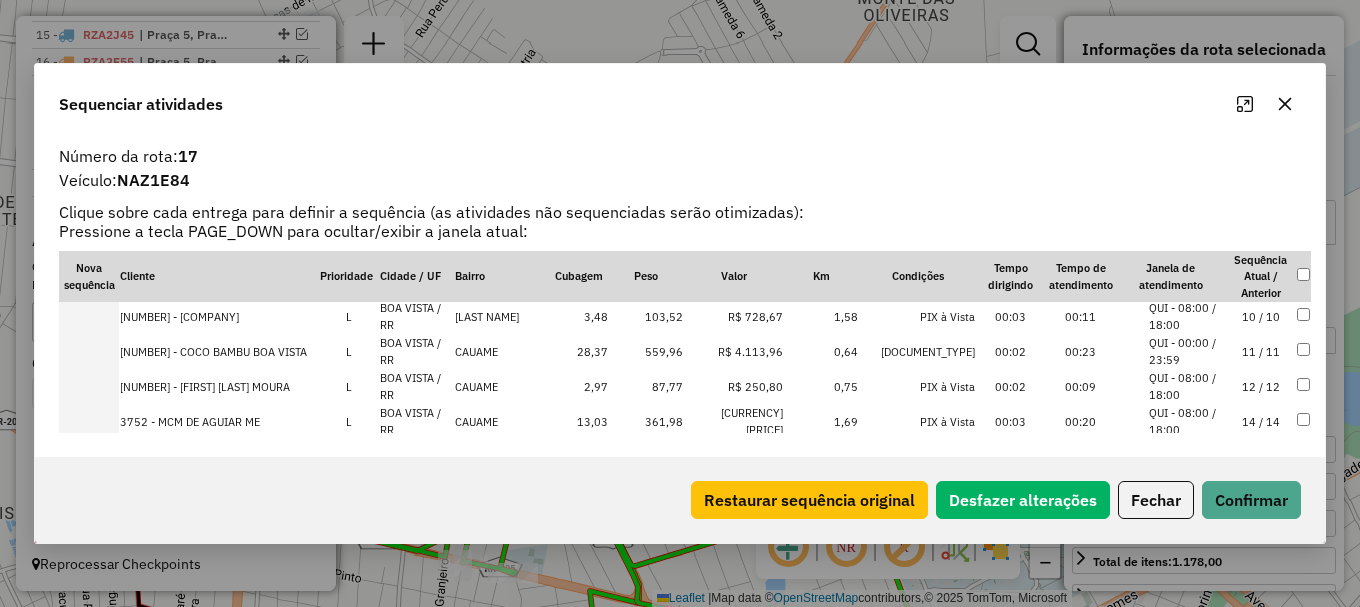 click on "QUI - 00:00 / 23:59" at bounding box center [1187, 351] 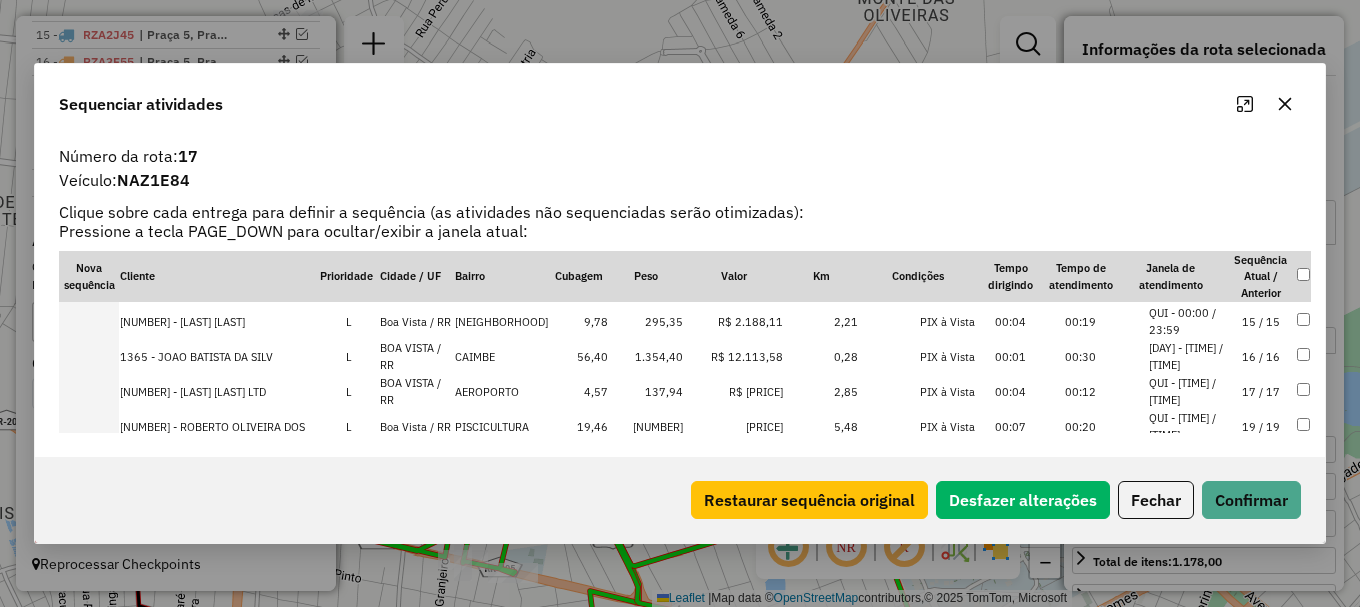 click on "QUI - [TIME] / [TIME]" at bounding box center [1187, 391] 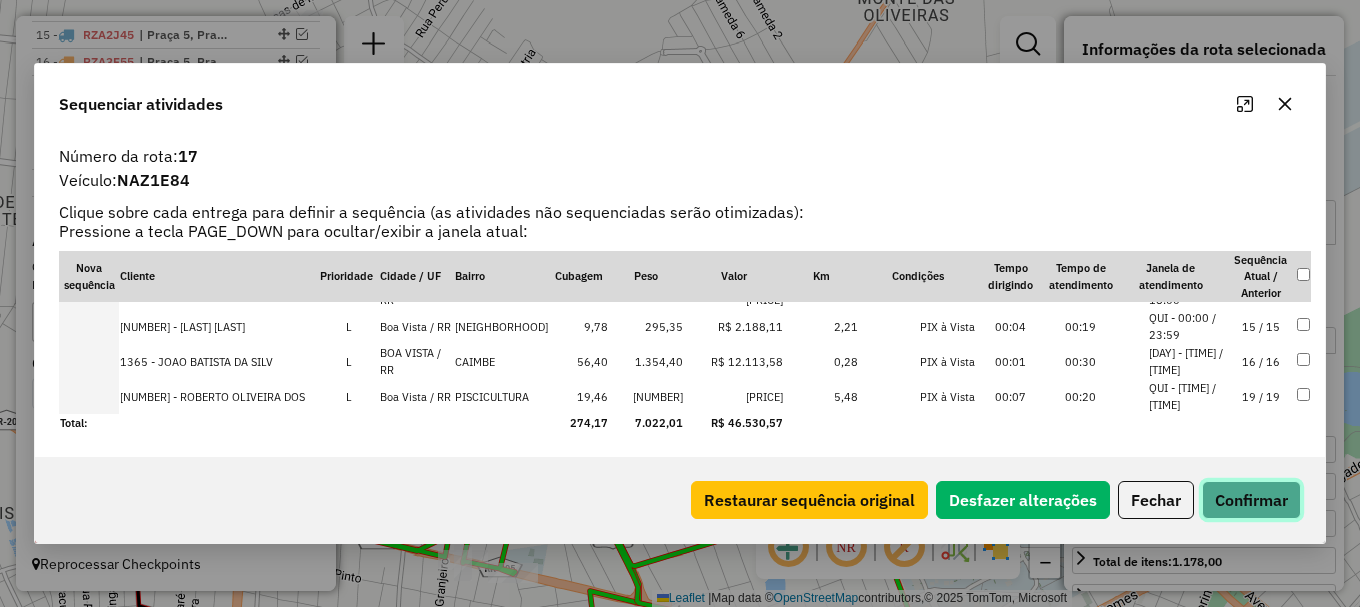 click on "Confirmar" 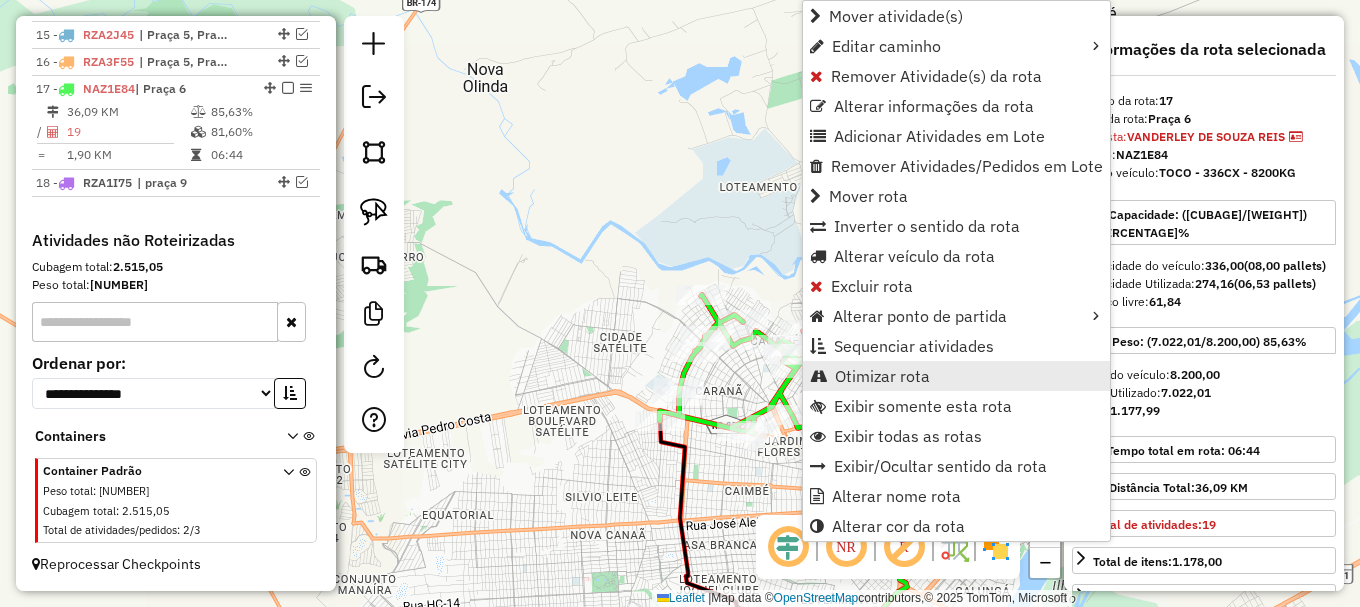 click on "Otimizar rota" at bounding box center [882, 376] 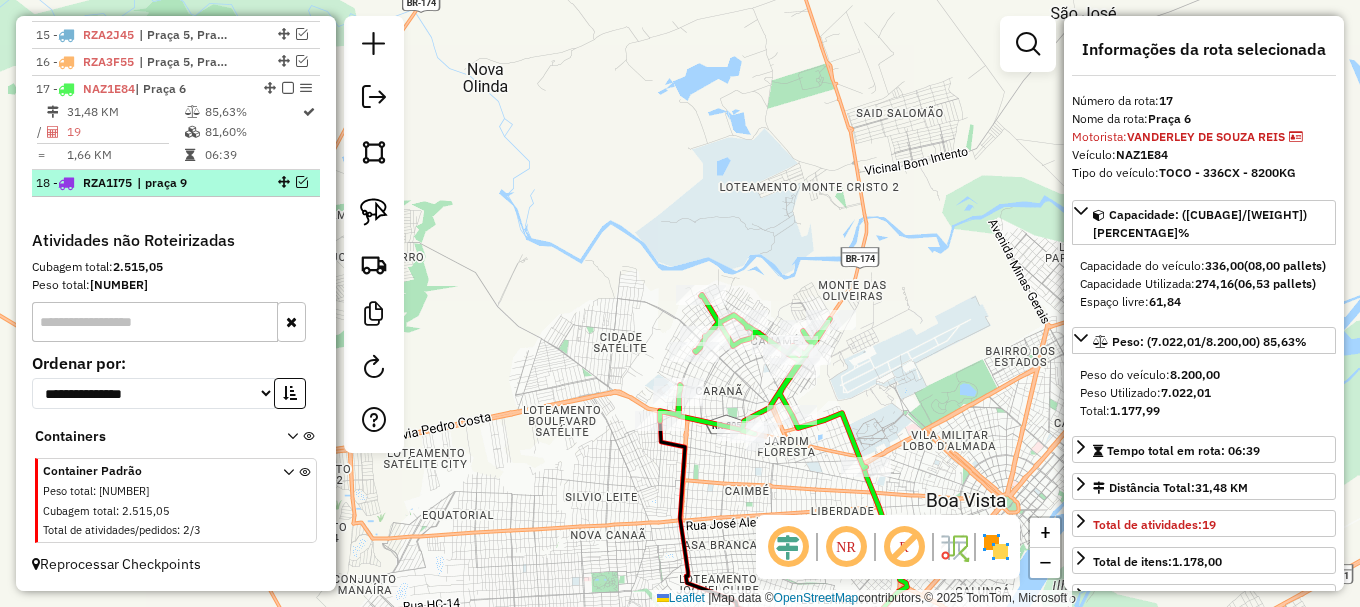 click at bounding box center (302, 182) 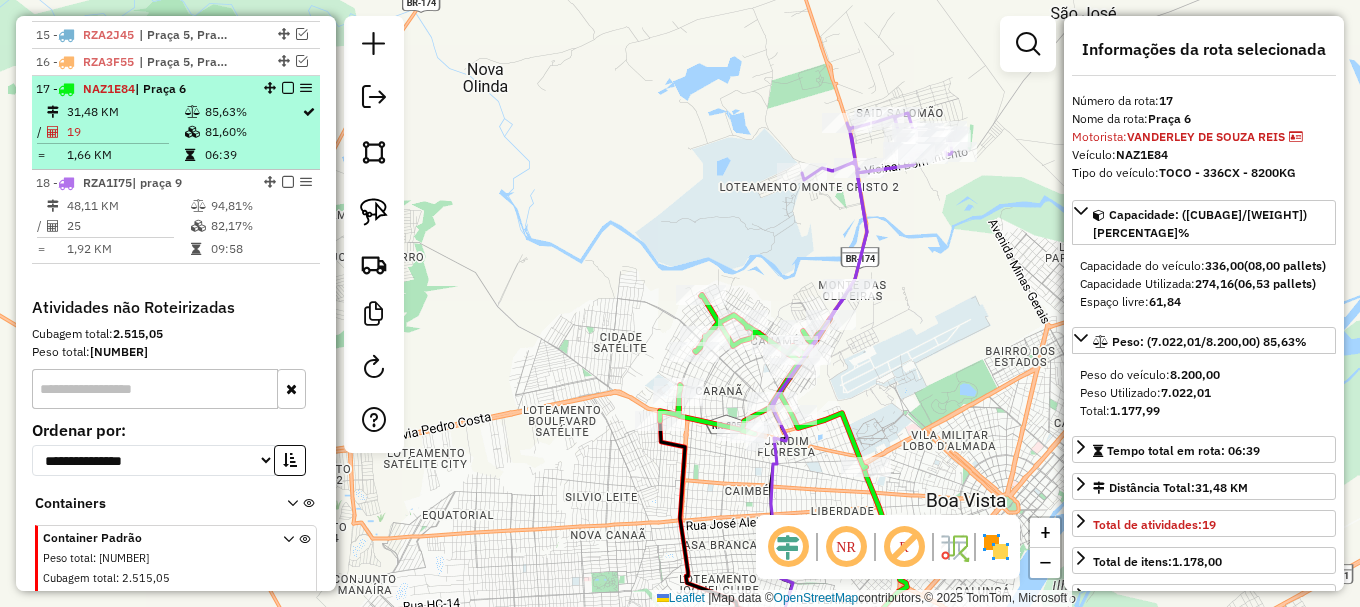 click at bounding box center [288, 88] 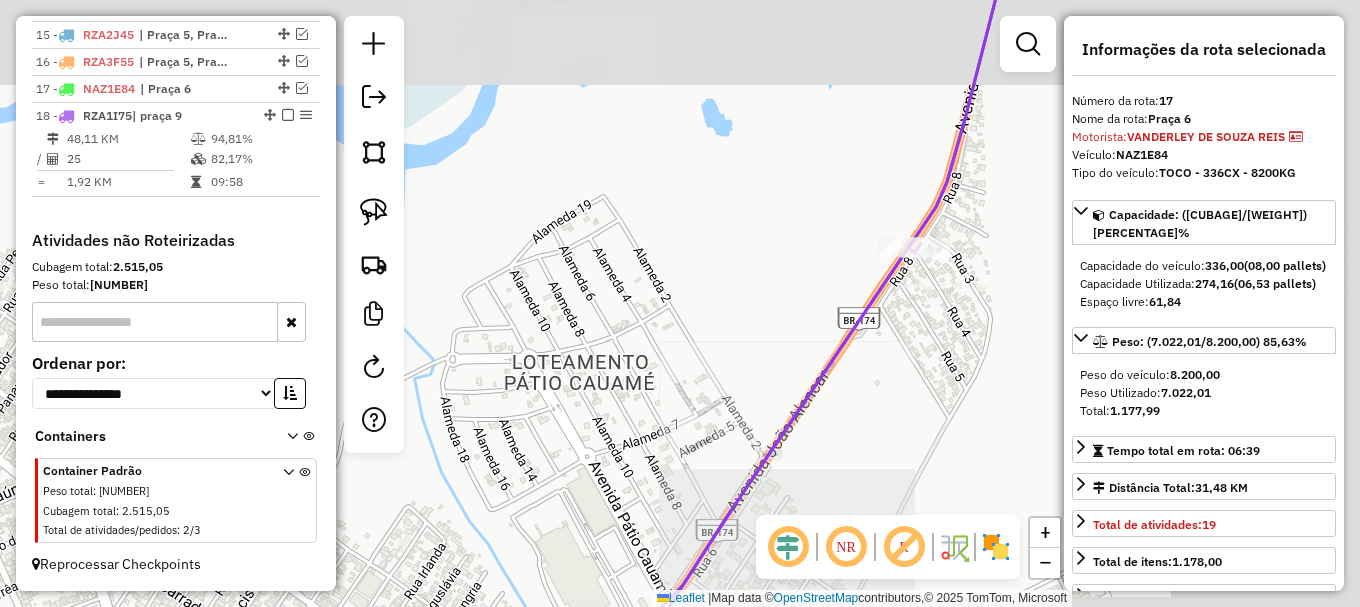 drag, startPoint x: 997, startPoint y: 193, endPoint x: 833, endPoint y: 560, distance: 401.97638 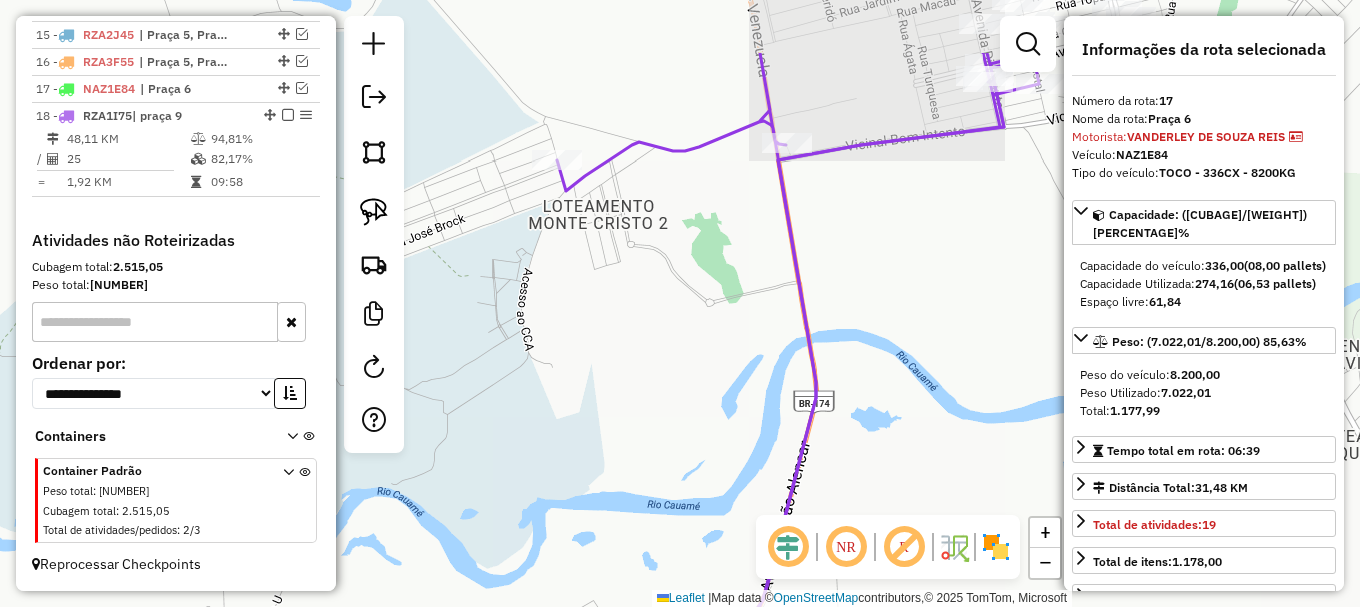 drag, startPoint x: 944, startPoint y: 271, endPoint x: 829, endPoint y: 484, distance: 242.06198 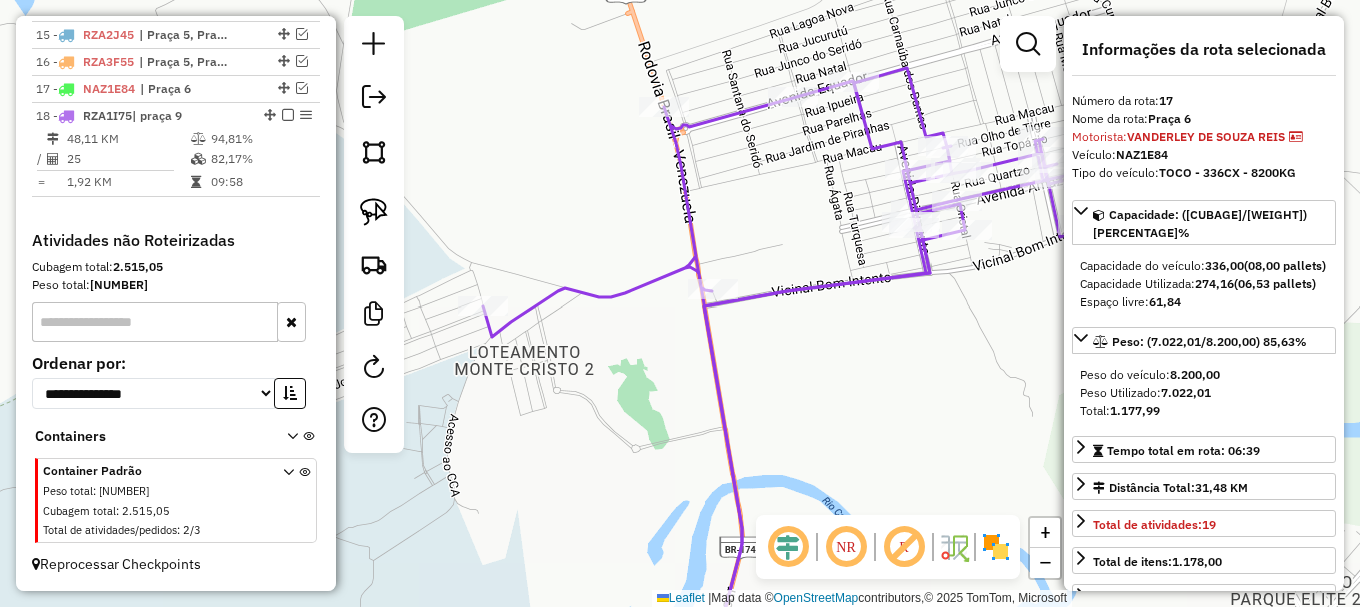 click 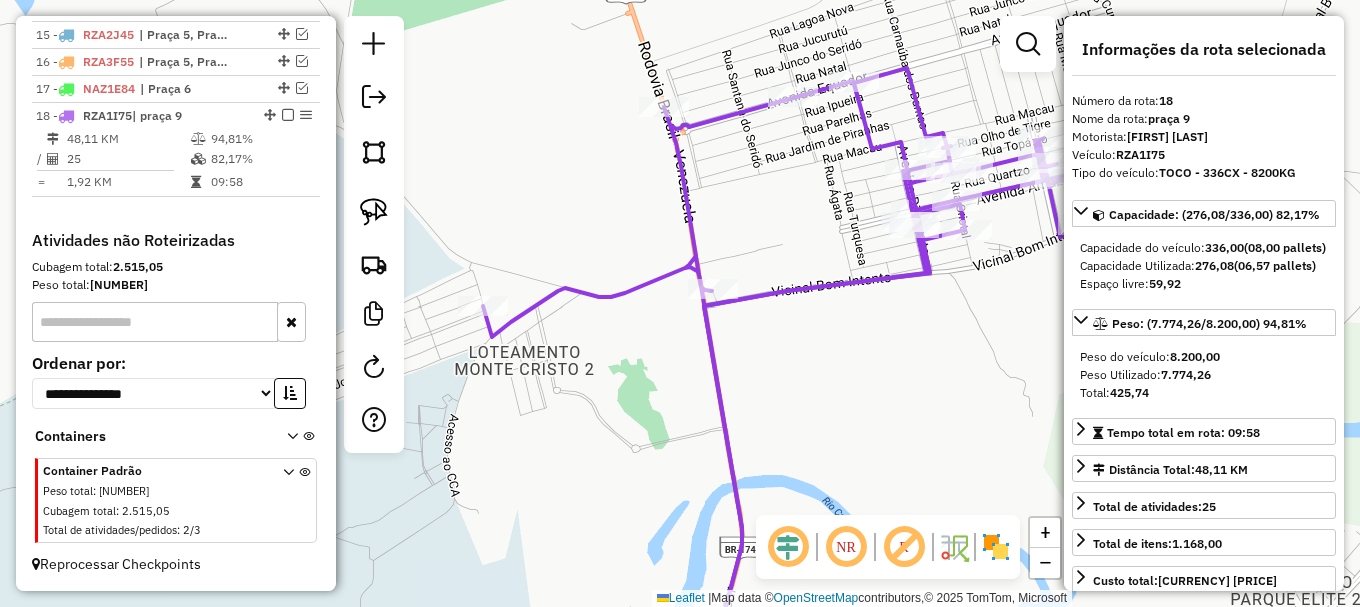 click 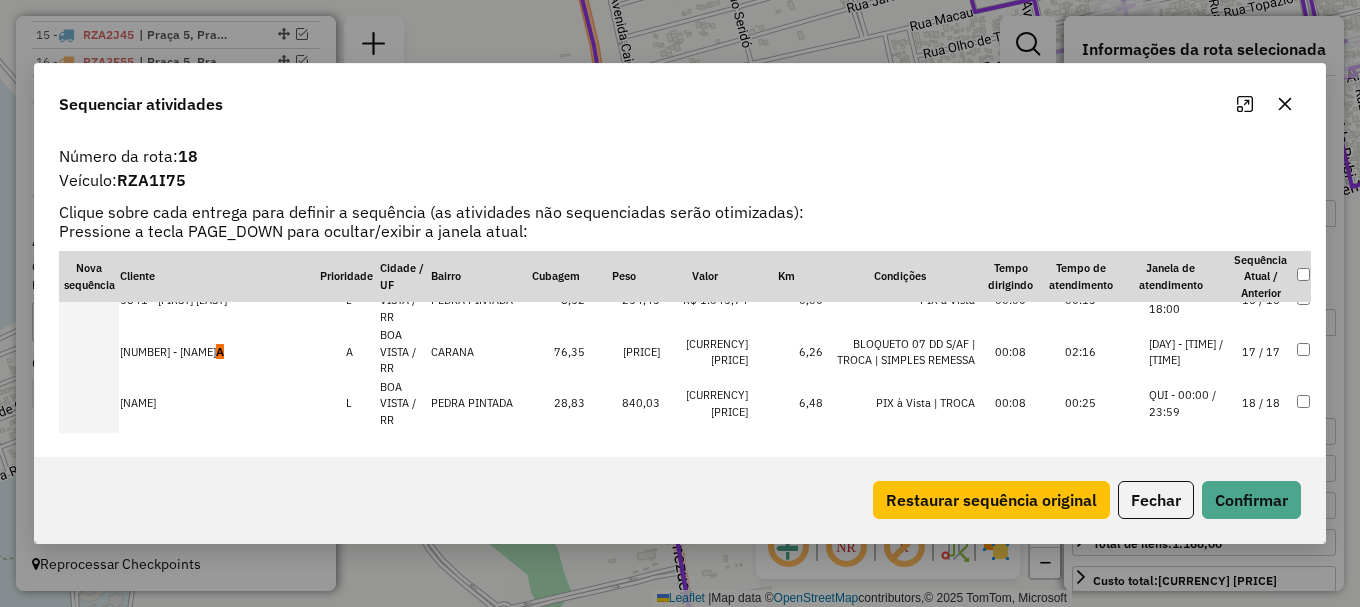 click on "[DAY] - [TIME] / [TIME]" at bounding box center [1187, 352] 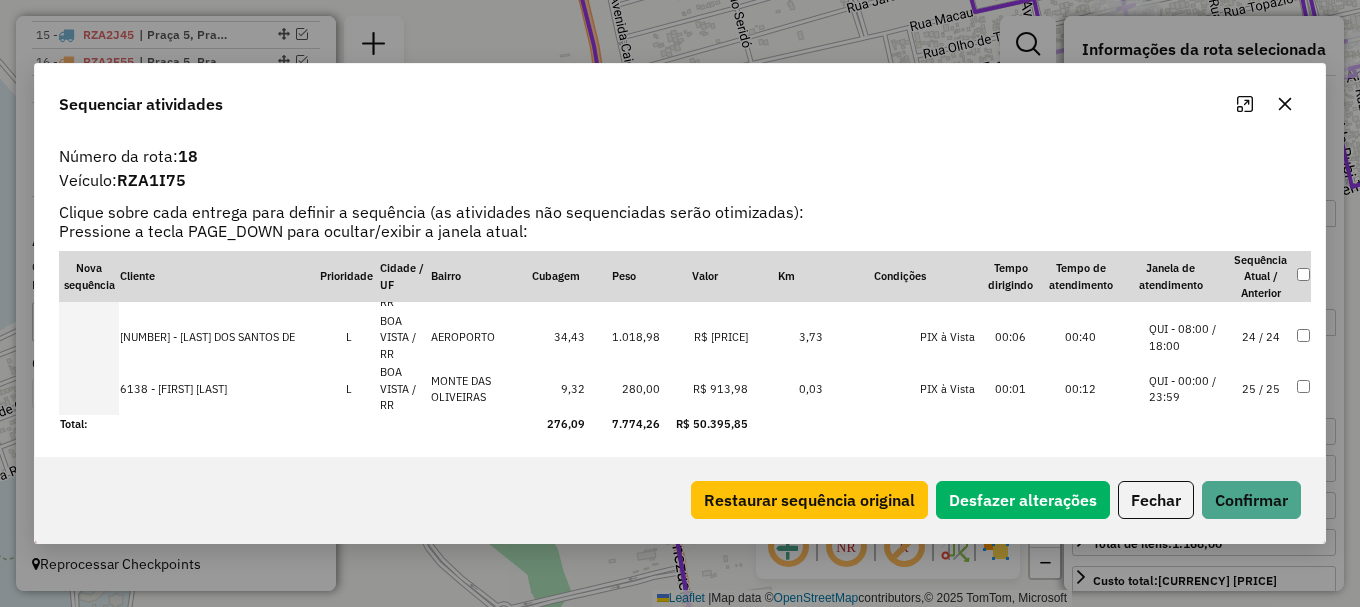 click on "QUI - 00:00 / 23:59" at bounding box center [1187, 389] 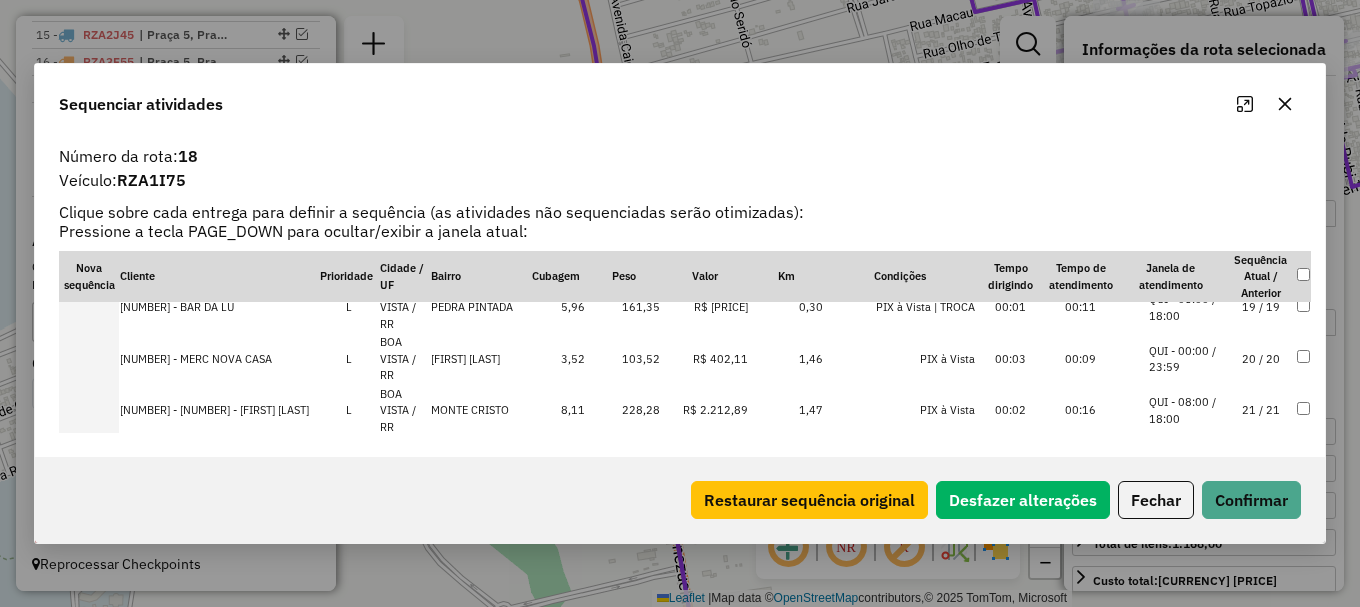 scroll, scrollTop: 976, scrollLeft: 0, axis: vertical 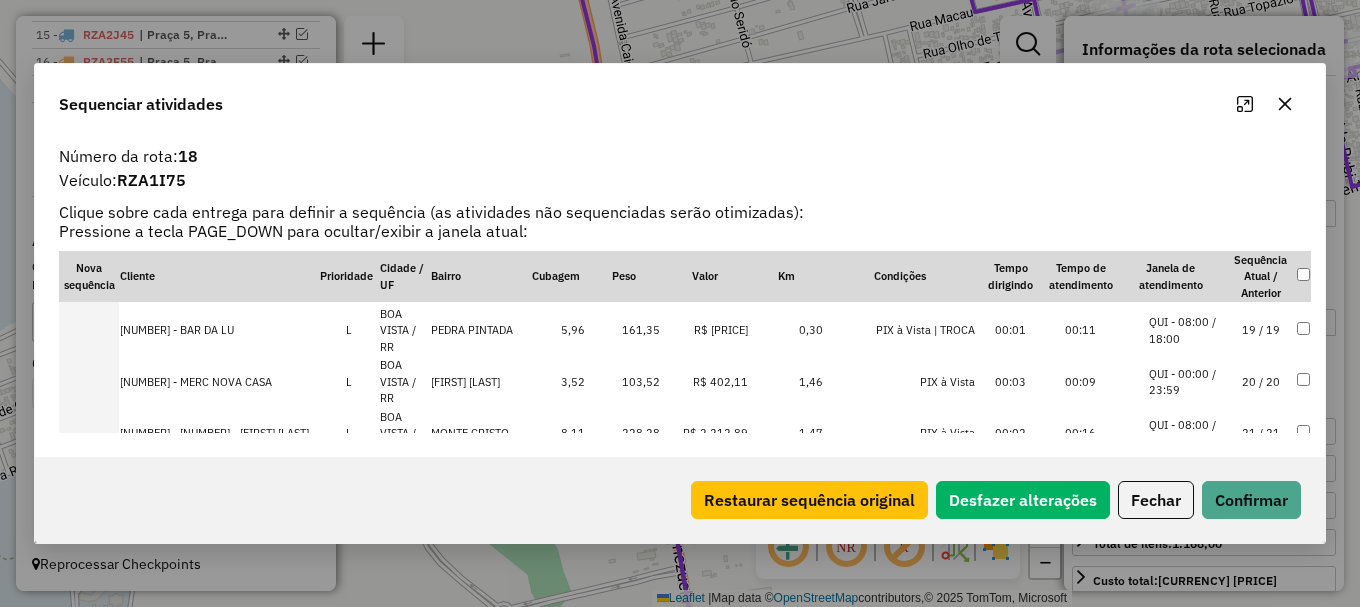 click on "QUI - 08:00 / 18:00" at bounding box center (1187, 433) 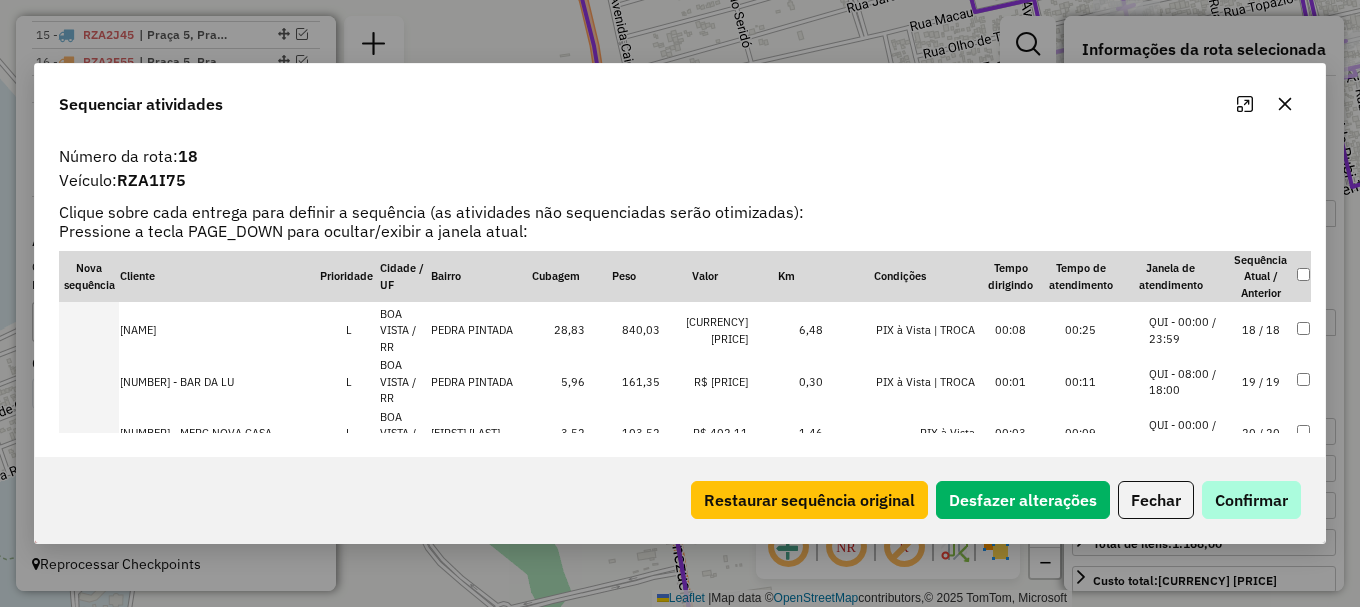 scroll, scrollTop: 1028, scrollLeft: 0, axis: vertical 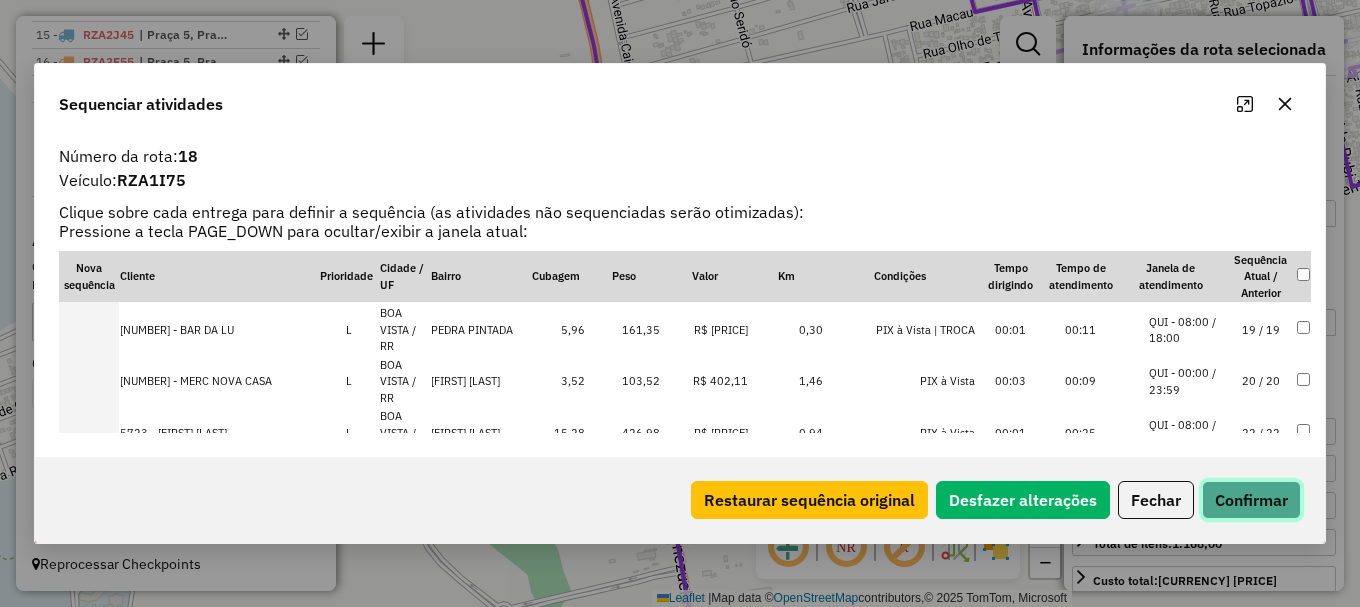 click on "Confirmar" 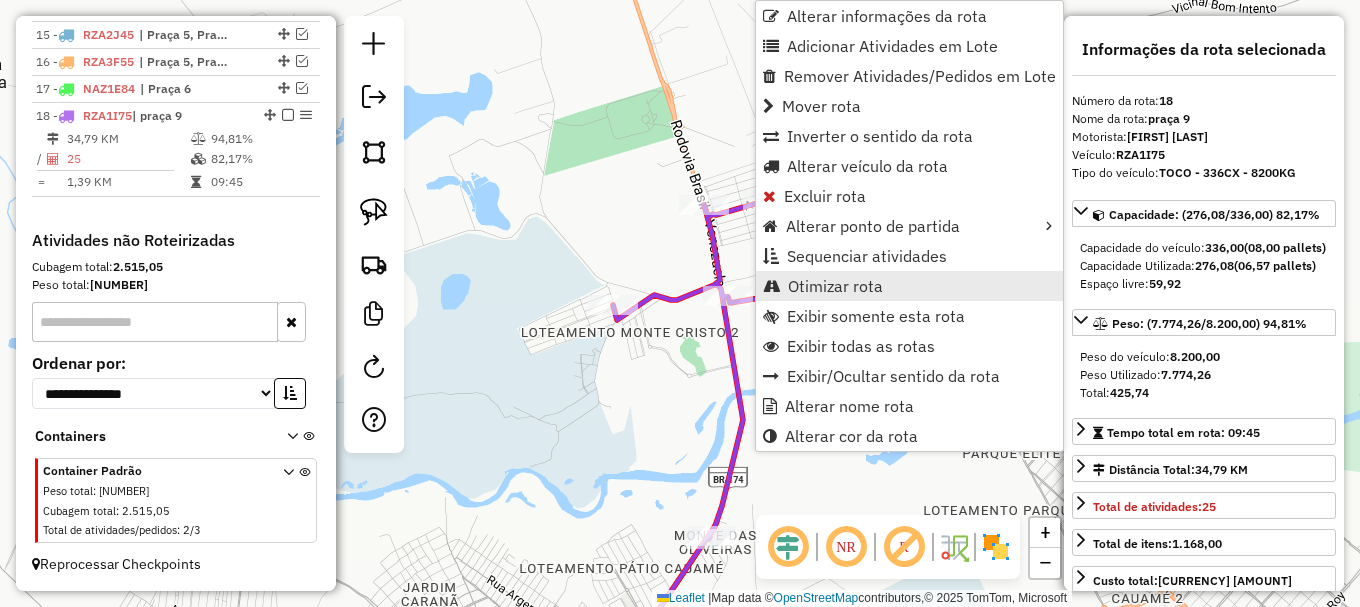 click on "Otimizar rota" at bounding box center [835, 286] 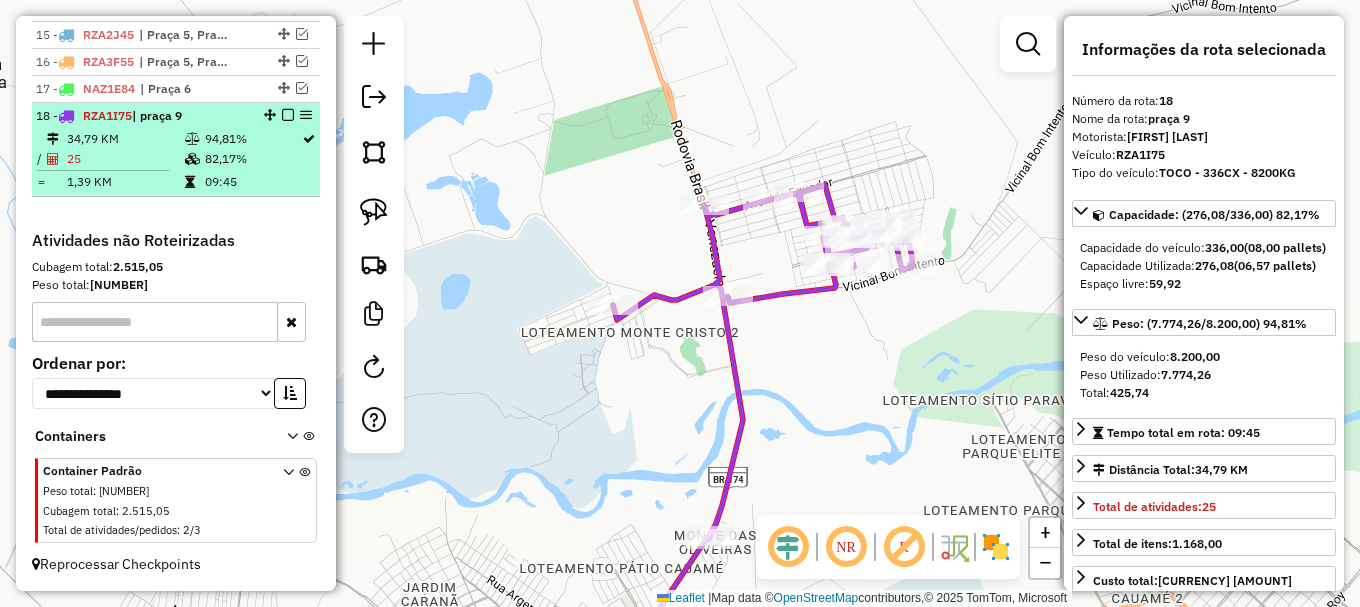 click at bounding box center [288, 115] 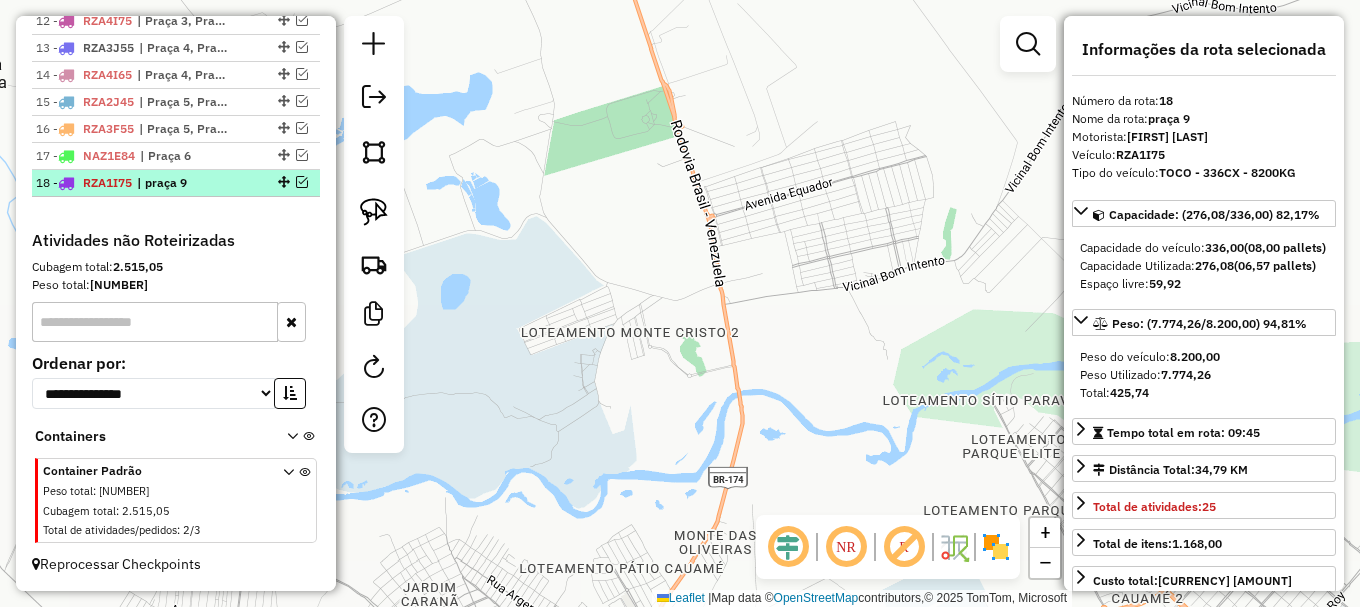 scroll, scrollTop: 1122, scrollLeft: 0, axis: vertical 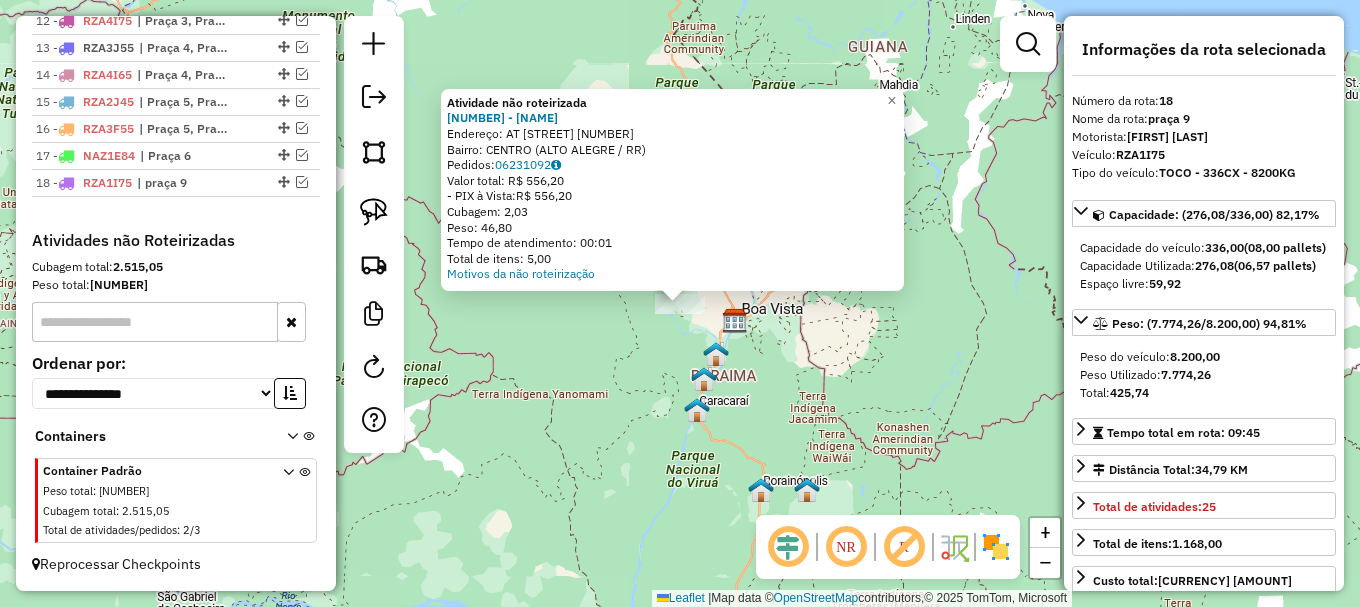 click on "Atividade não roteirizada 6289 - [FIRST] [LAST] Endereço: AT ALTO ALEGRE 1250 Bairro: [CITY] ([CITY] / RR) Pedidos: 06231092 Valor total: R$ 556,20 - PIX à Vista: R$ 556,20 Cubagem: 2,03 Peso: 46,80 Tempo de atendimento: 00:01 Total de itens: 5,00 Motivos da não roteirização × Janela de atendimento Grade de atendimento Capacidade Transportadoras Veículos Cliente Pedidos Rotas Selecione os dias de semana para filtrar as janelas de atendimento Seg Ter Qua Qui Sex Sáb Dom Informe o período da janela de atendimento: De: Até: Filtrar exatamente a janela do cliente Considerar janela de atendimento padrão Seg Ter Qua Qui Sex Sáb Dom Considerar clientes sem dia de atendimento cadastrado Clientes fora do dia de atendimento selecionado Filtrar as atividades entre os valores definidos abaixo: Peso mínimo: Peso máximo: Cubagem mínima: De: Até: De:" 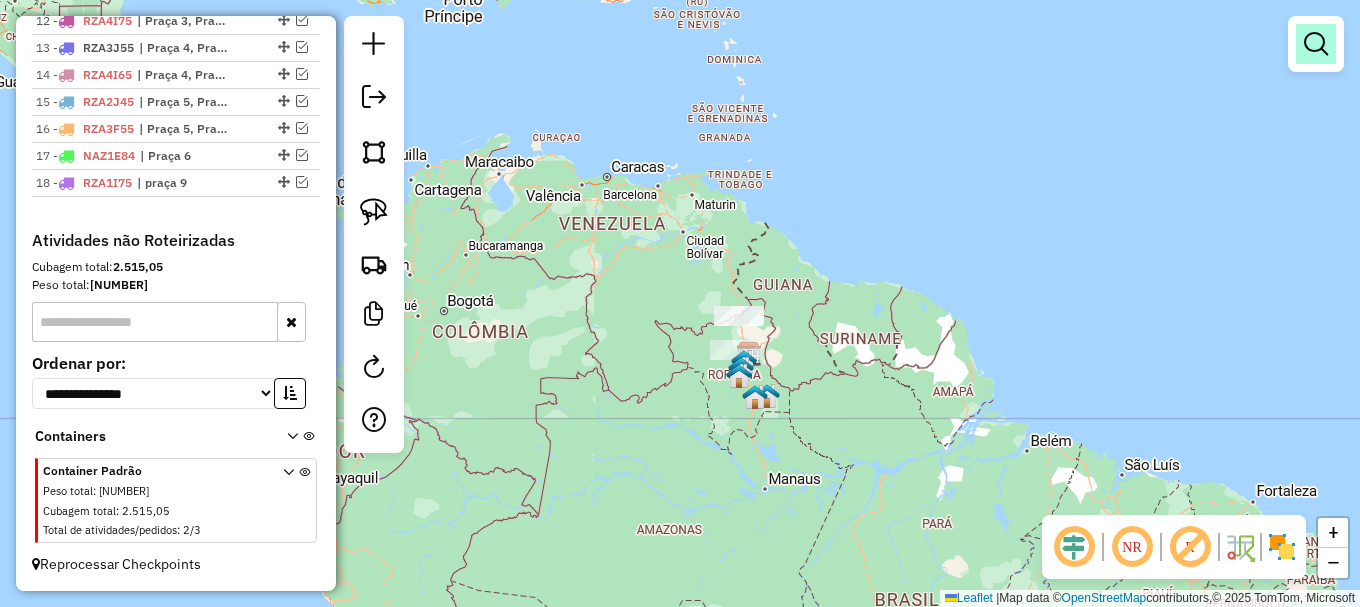 click at bounding box center [1316, 44] 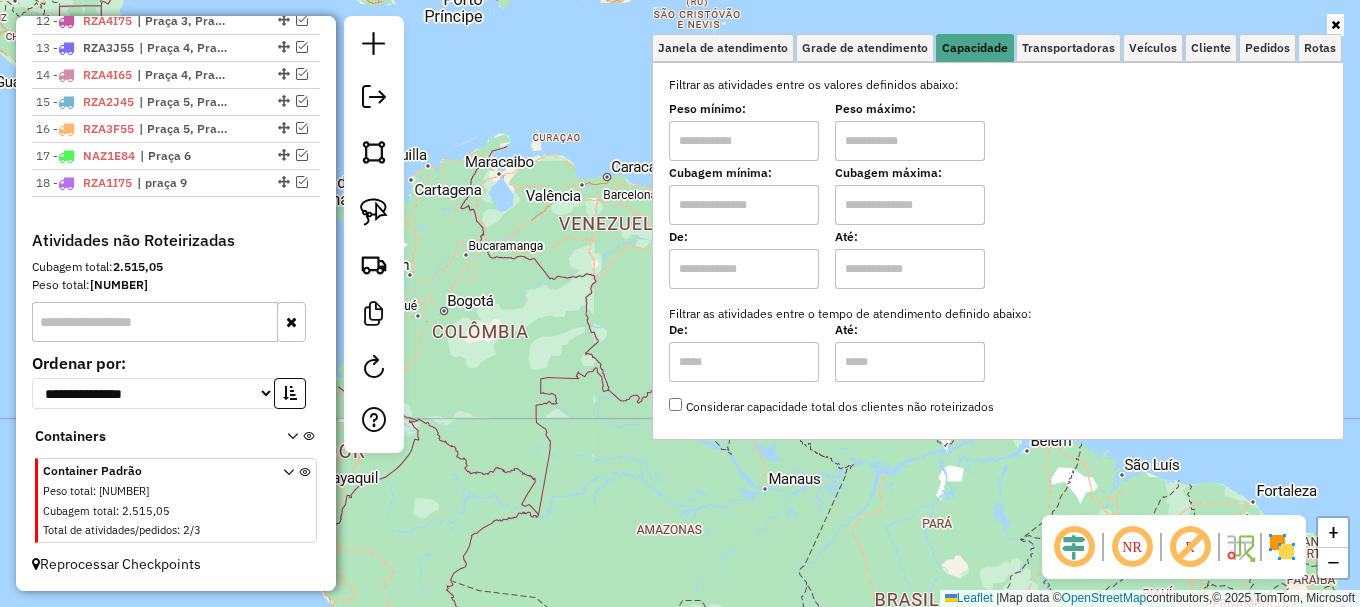 click on "Janela de atendimento Grade de atendimento Capacidade Transportadoras Veículos Cliente Pedidos  Rotas Selecione os dias de semana para filtrar as janelas de atendimento  Seg   Ter   Qua   Qui   Sex   Sáb   Dom  Informe o período da janela de atendimento: De: Até:  Filtrar exatamente a janela do cliente  Considerar janela de atendimento padrão  Selecione os dias de semana para filtrar as grades de atendimento  Seg   Ter   Qua   Qui   Sex   Sáb   Dom   Considerar clientes sem dia de atendimento cadastrado  Clientes fora do dia de atendimento selecionado Filtrar as atividades entre os valores definidos abaixo:  Peso mínimo:   Peso máximo:   Cubagem mínima:   Cubagem máxima:   De:   Até:  Filtrar as atividades entre o tempo de atendimento definido abaixo:  De:   Até:   Considerar capacidade total dos clientes não roteirizados Transportadora: Selecione um ou mais itens Tipo de veículo: Selecione um ou mais itens Veículo: Selecione um ou mais itens Motorista: Selecione um ou mais itens Nome: Rótulo:" 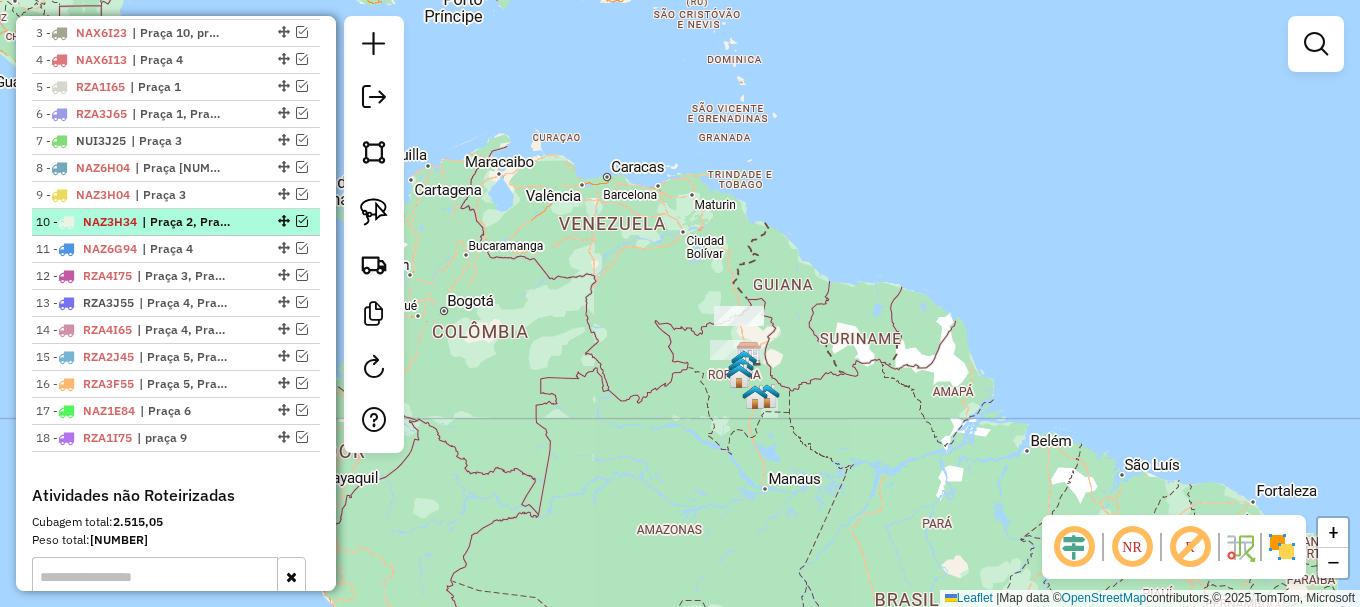 scroll, scrollTop: 822, scrollLeft: 0, axis: vertical 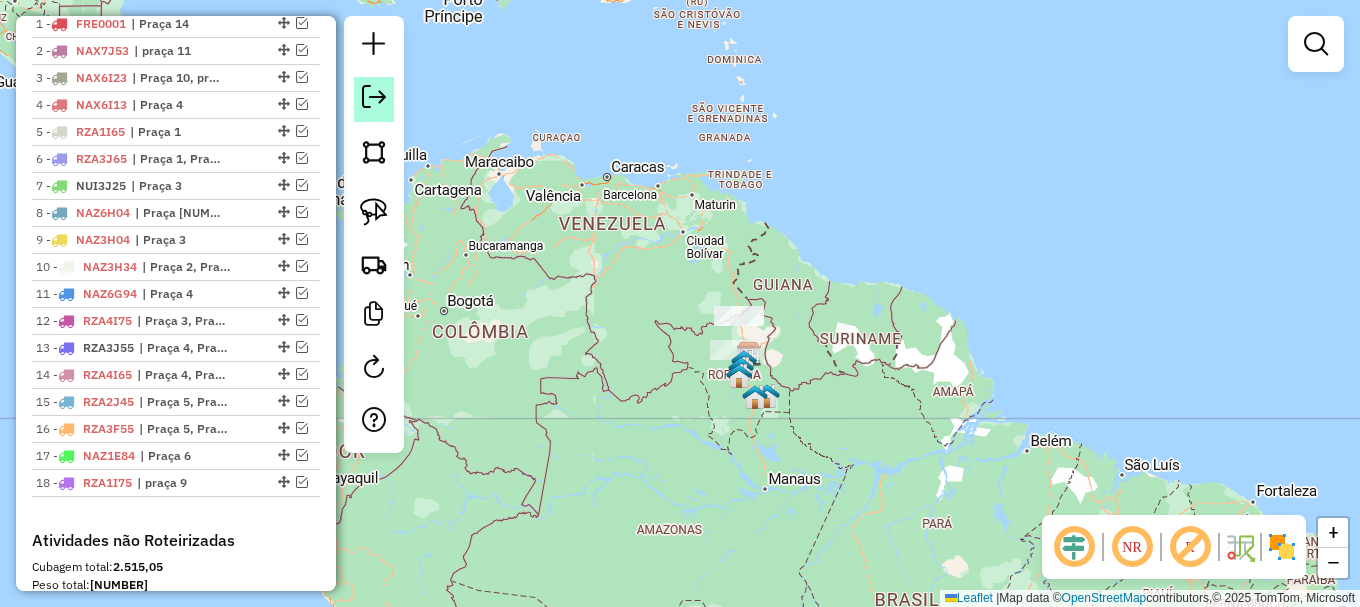 click 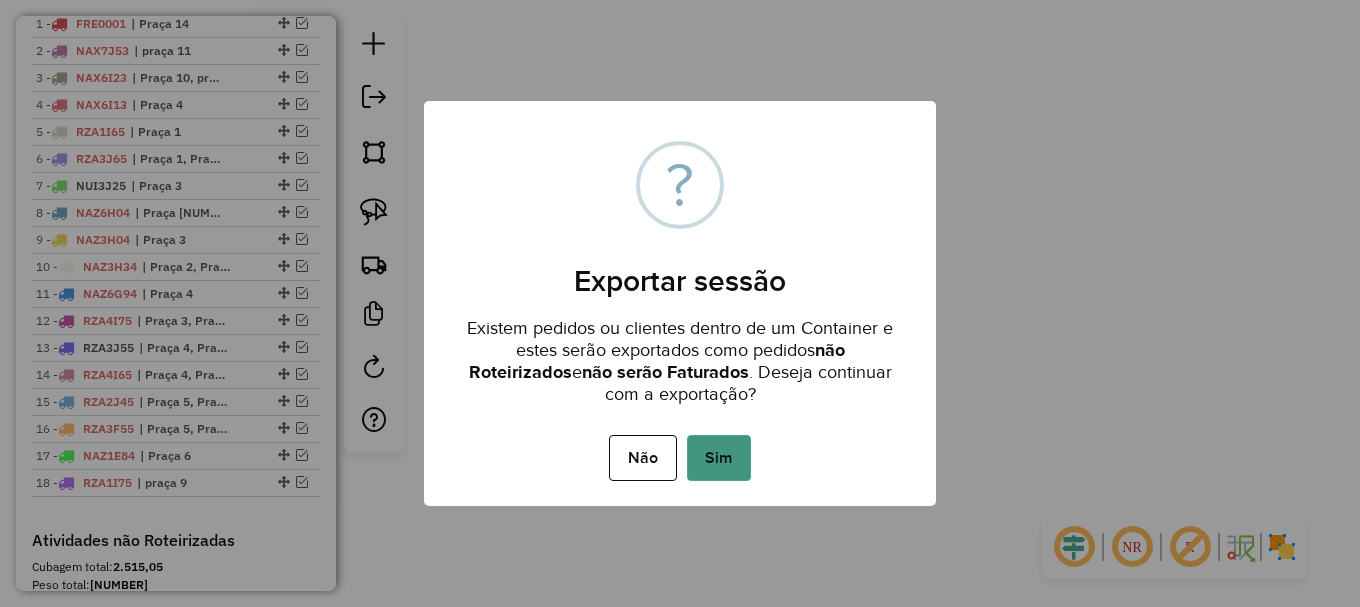 click on "Sim" at bounding box center [719, 458] 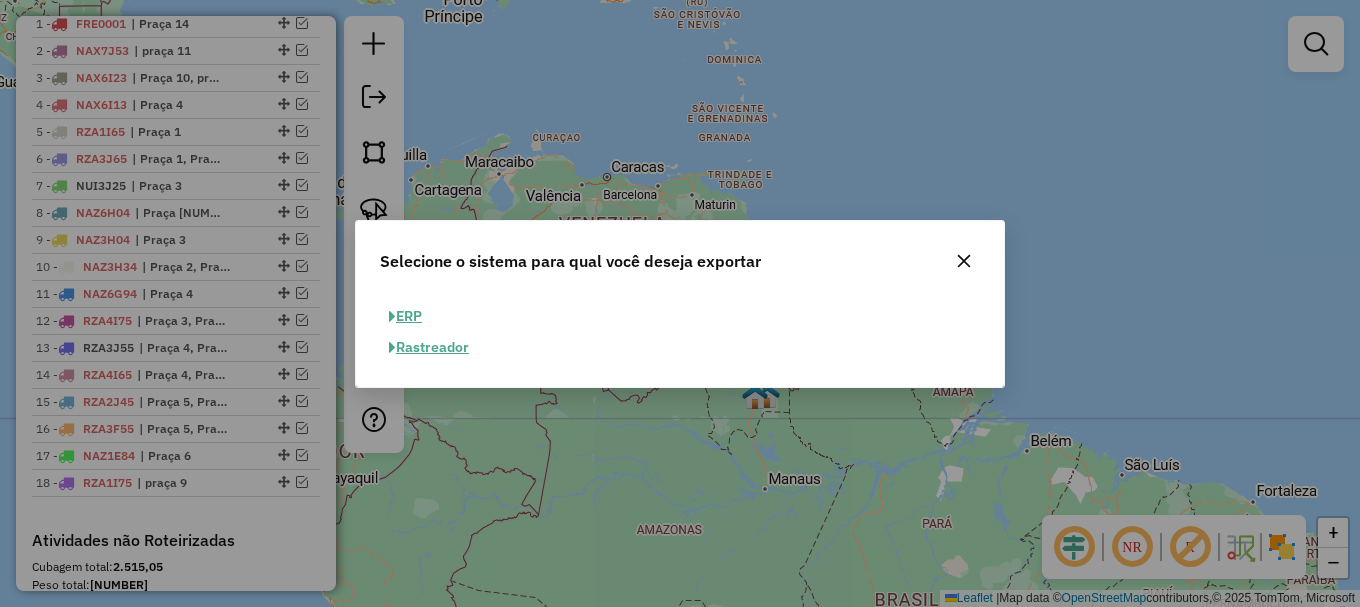 click on "ERP" 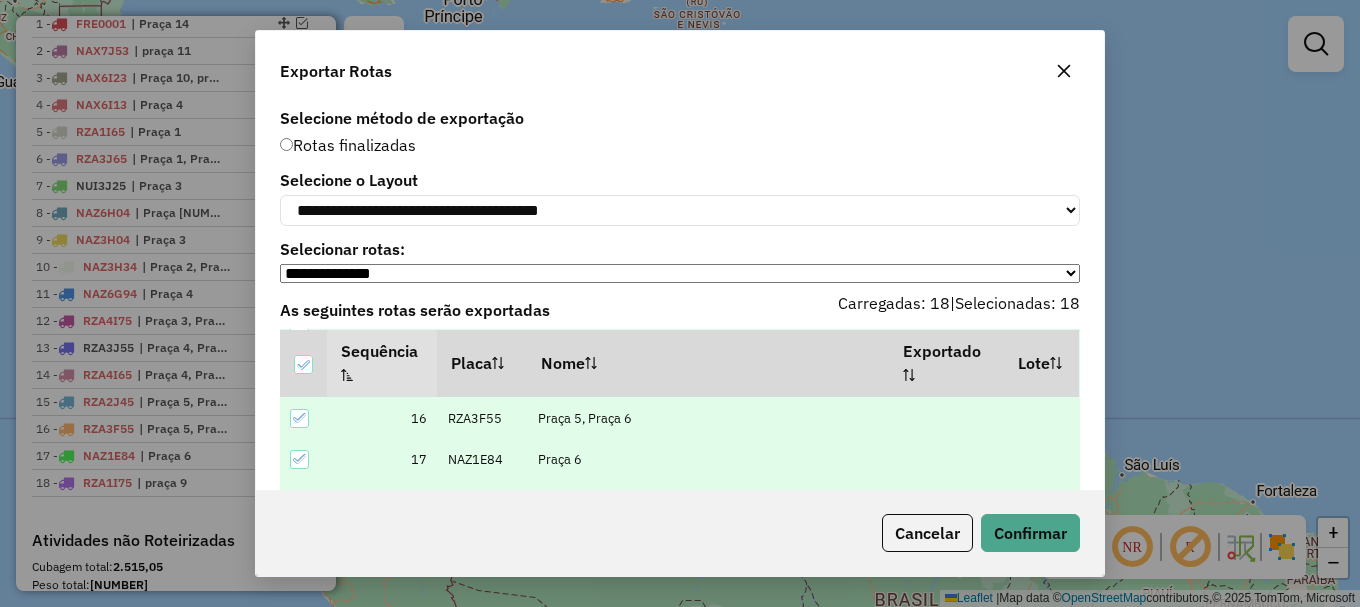 scroll, scrollTop: 636, scrollLeft: 0, axis: vertical 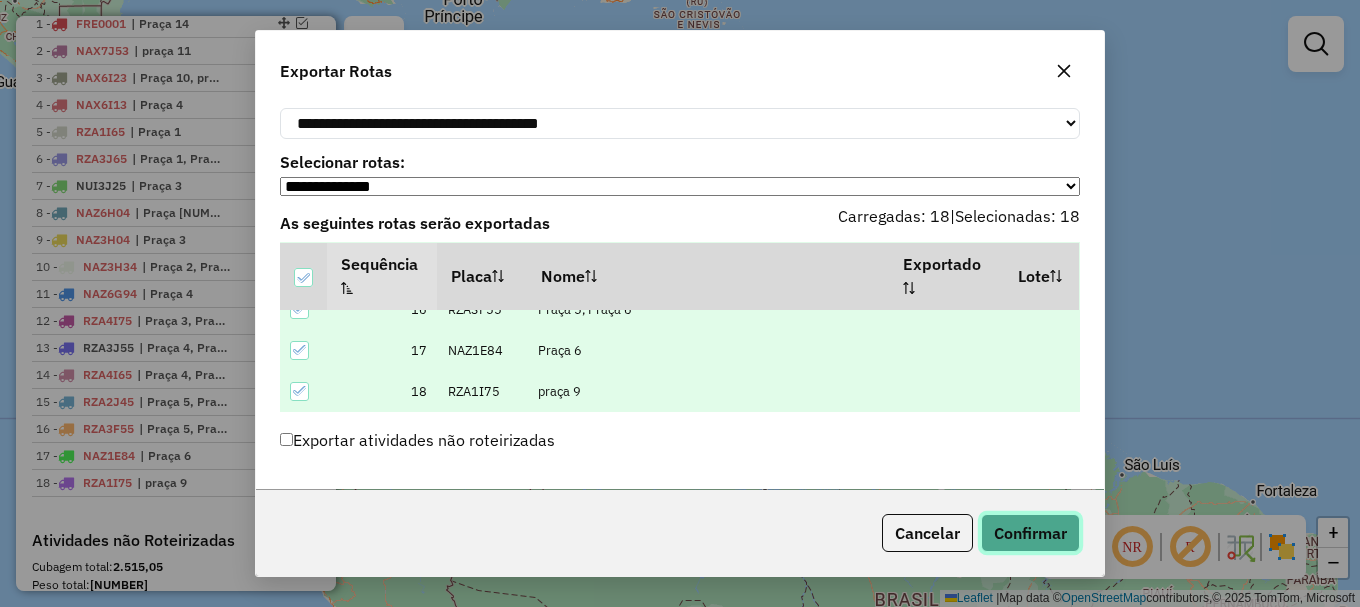 click on "Confirmar" 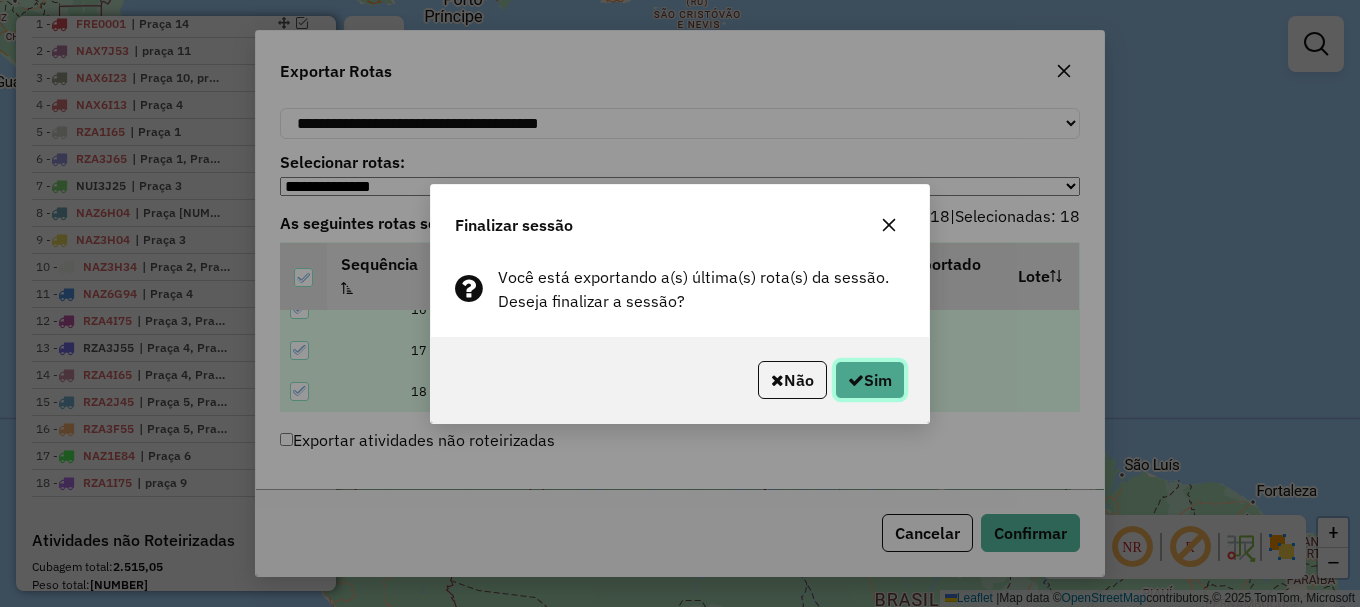click 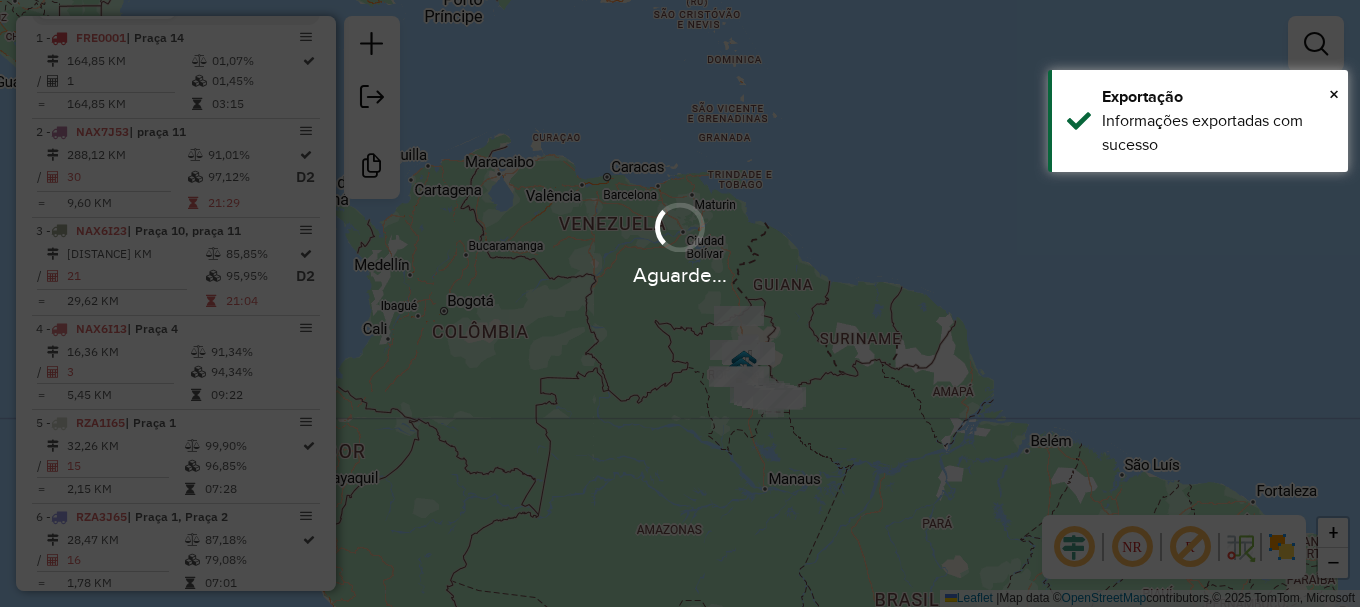 scroll, scrollTop: 836, scrollLeft: 0, axis: vertical 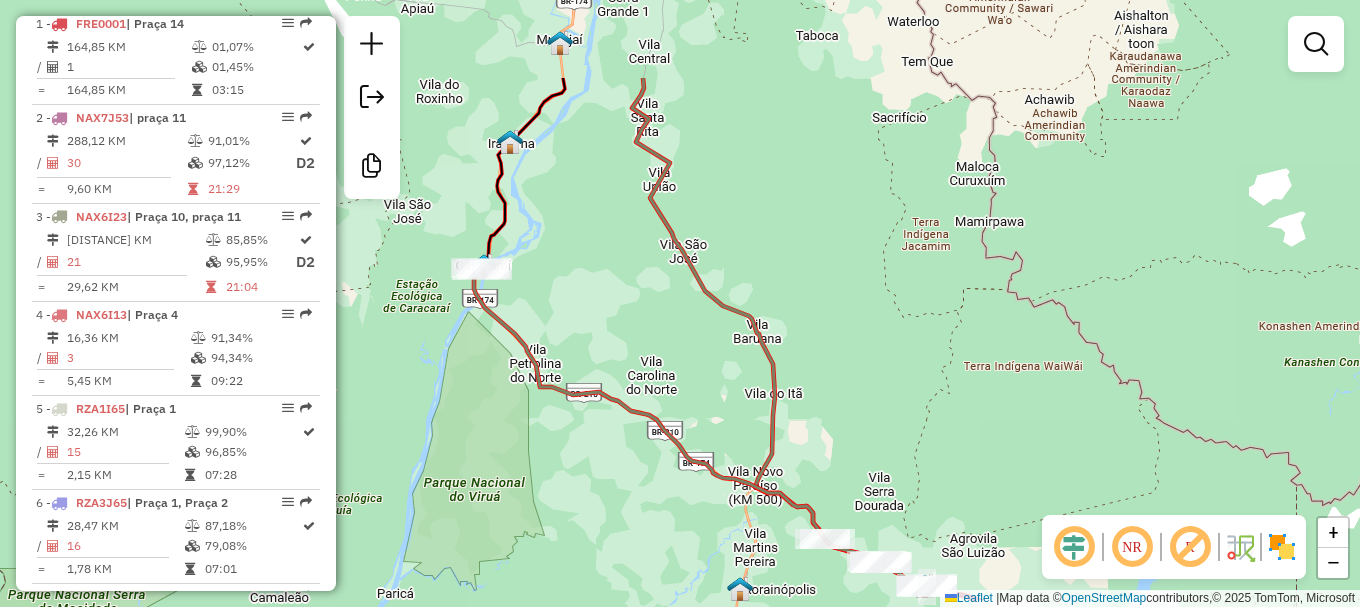drag, startPoint x: 612, startPoint y: 118, endPoint x: 772, endPoint y: 478, distance: 393.9543 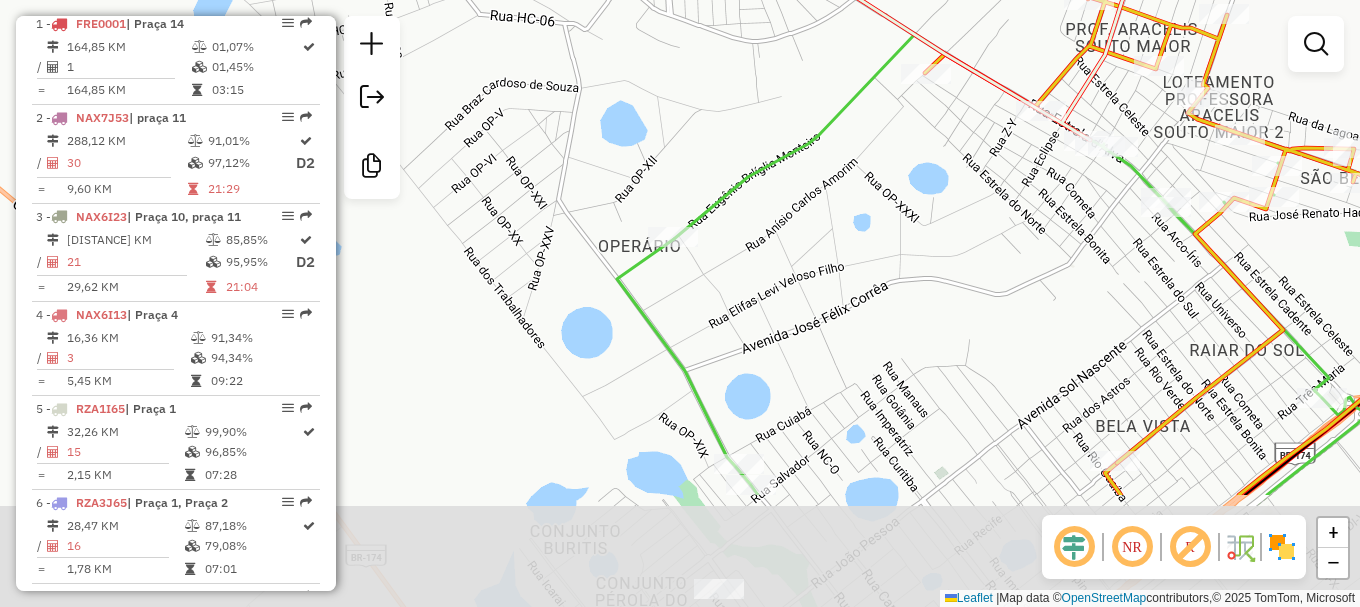 drag, startPoint x: 811, startPoint y: 316, endPoint x: 757, endPoint y: 146, distance: 178.3704 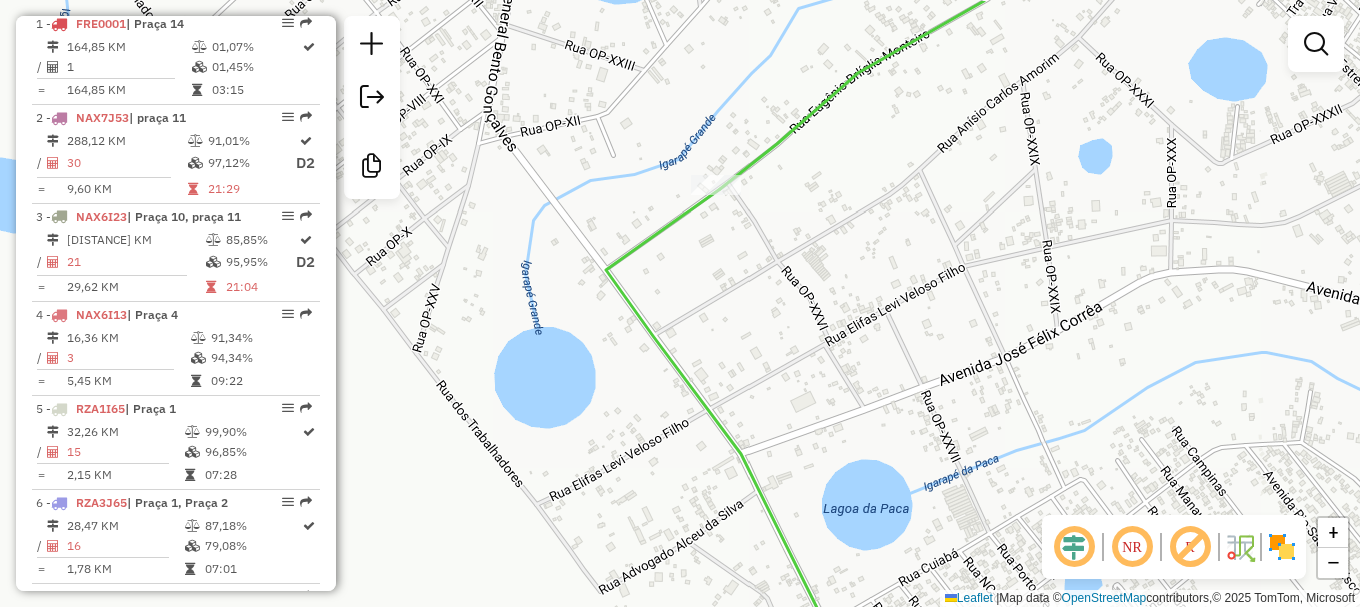 drag, startPoint x: 671, startPoint y: 309, endPoint x: 750, endPoint y: 380, distance: 106.21676 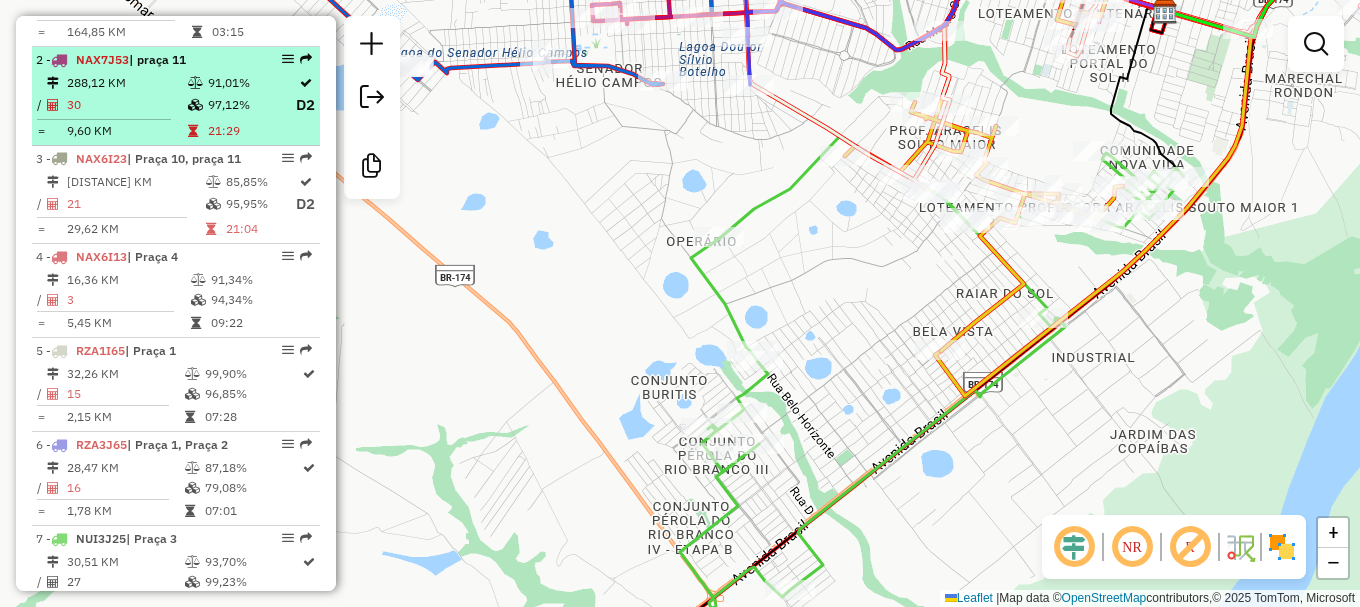 scroll, scrollTop: 1236, scrollLeft: 0, axis: vertical 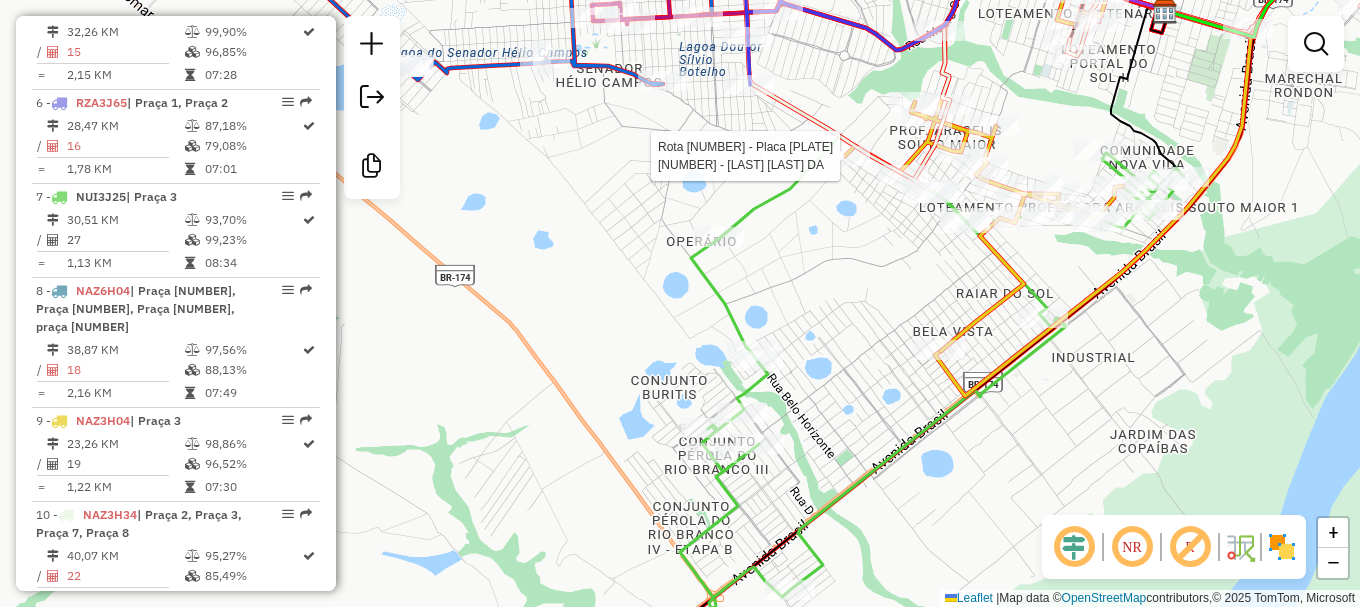 select on "**********" 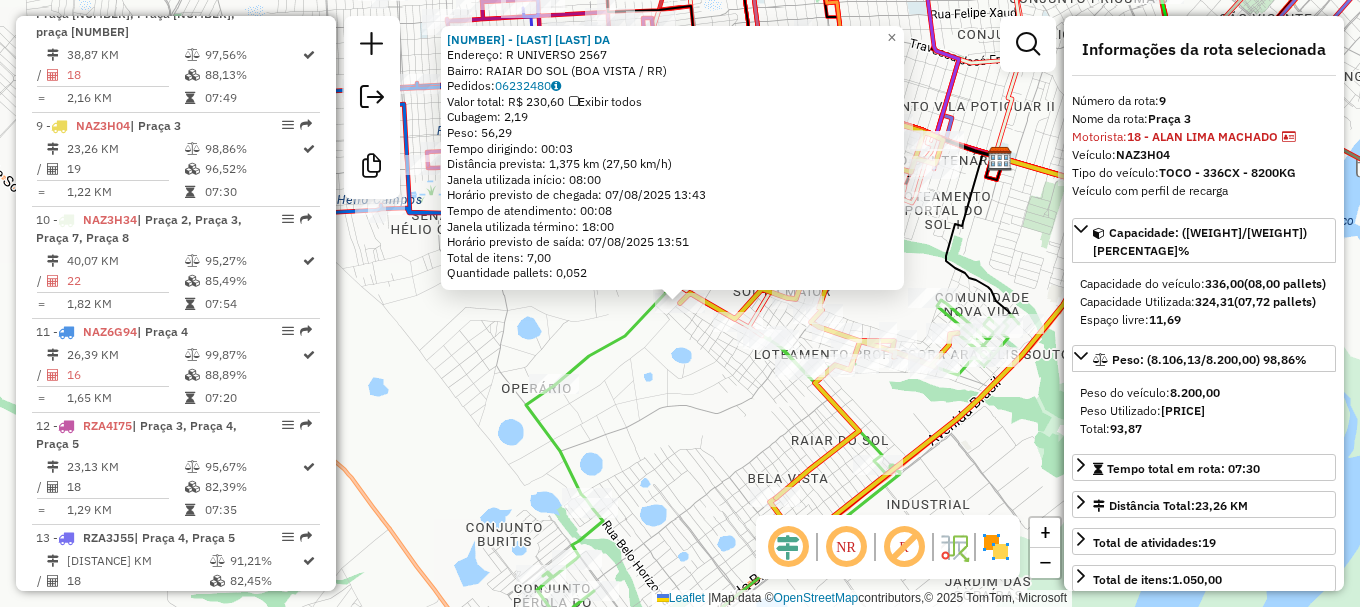 scroll, scrollTop: 1628, scrollLeft: 0, axis: vertical 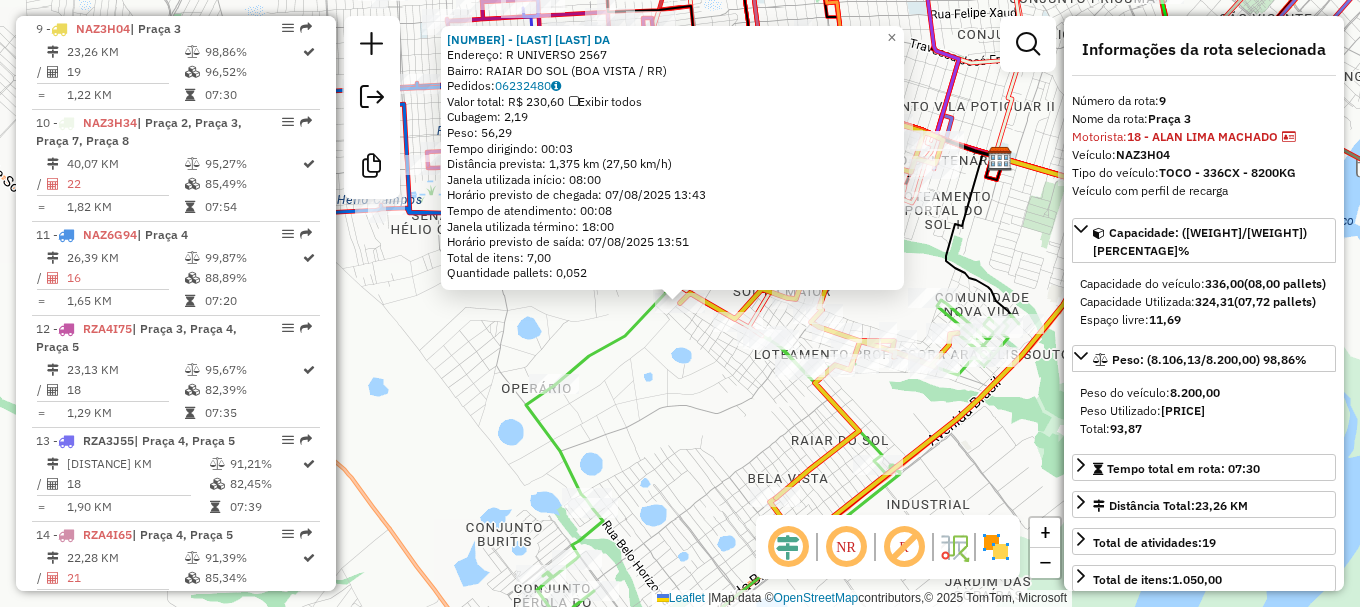 click on "4683 - [FIRST] [LAST] Endereço: R UNIVERSO [NUMBER] Bairro: [NEIGHBORHOOD] ([CITY] / [STATE]) Pedidos: [ORDER_ID] Valor total: [PRICE] Exibir todos Cubagem: [CUBAGE] Peso: [WEIGHT] Tempo dirigindo: [TIME] Distância prevista: [DISTANCE] ([SPEED]) Janela utilizada início: [TIME] Horário previsto de chegada: [DATE] [TIME] Tempo de atendimento: [TIME] Janela utilizada término: [TIME] Horário previsto de saída: [DATE] [TIME] Total de itens: [ITEMS] Quantidade pallets: [PALLETS] × Janela de atendimento Grade de atendimento Capacidade Transportadoras Veículos Cliente Pedidos Rotas Selecione os dias da semana para filtrar as janelas de atendimento Seg Ter Qua Qui Sex Sáb Dom Informe o período da janela de atendimento: De: Até: Filtrar exatamente a janela do cliente Considerar janela de atendimento padrão Selecione os dias da semana para filtrar as grades de atendimento Seg Ter Qua Qui Sex Sáb Dom Peso mínimo: Peso máximo: De:" 